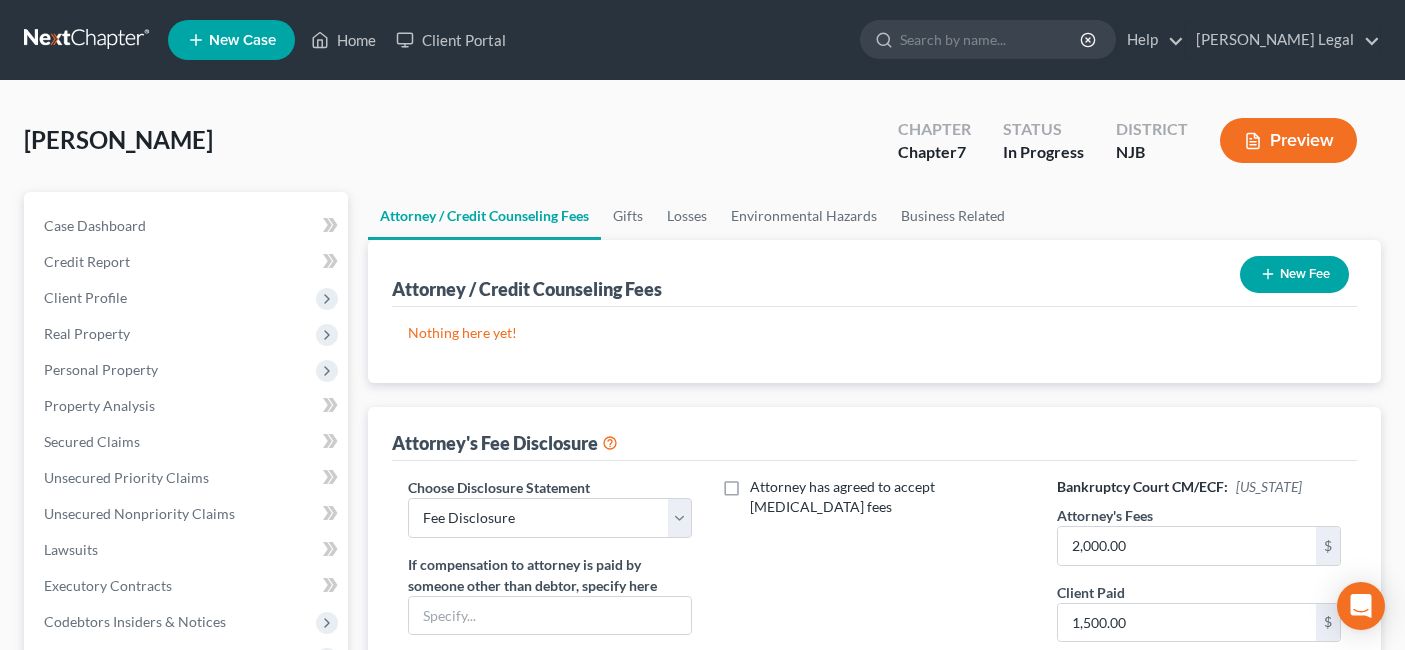 select on "0" 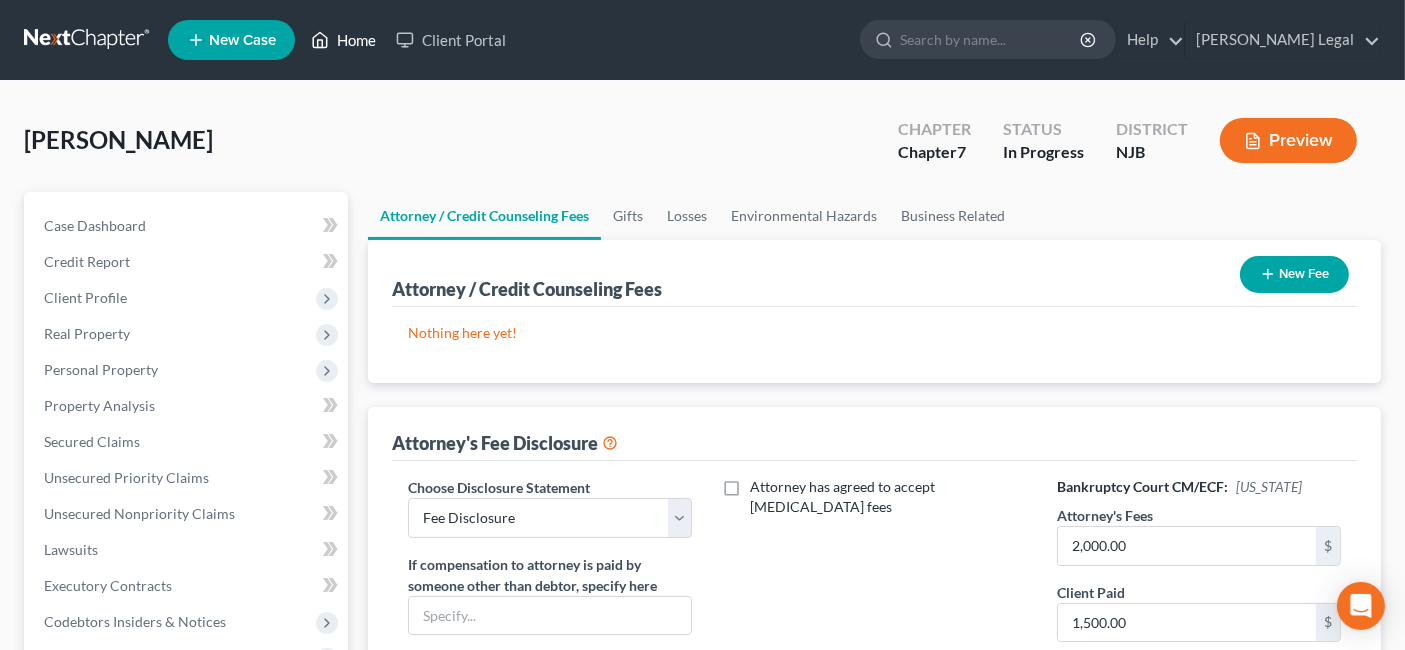 click on "Home" at bounding box center (343, 40) 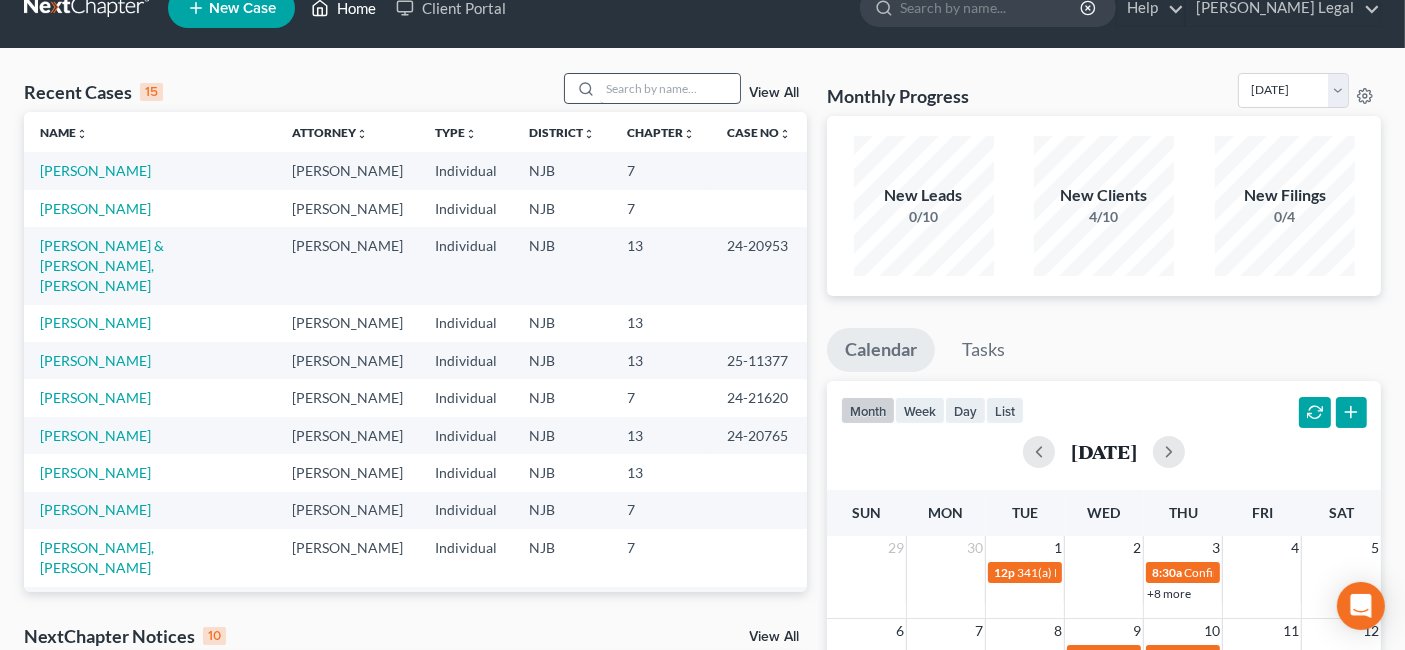 scroll, scrollTop: 0, scrollLeft: 0, axis: both 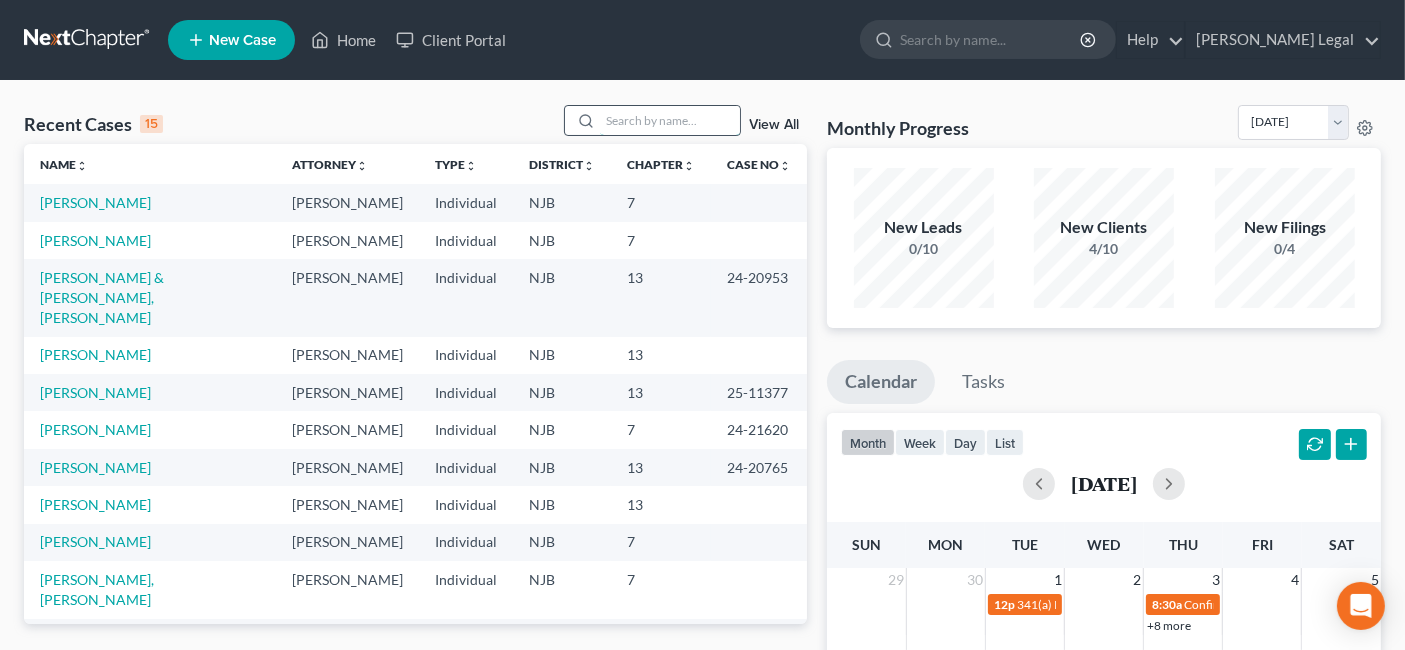 click at bounding box center (670, 120) 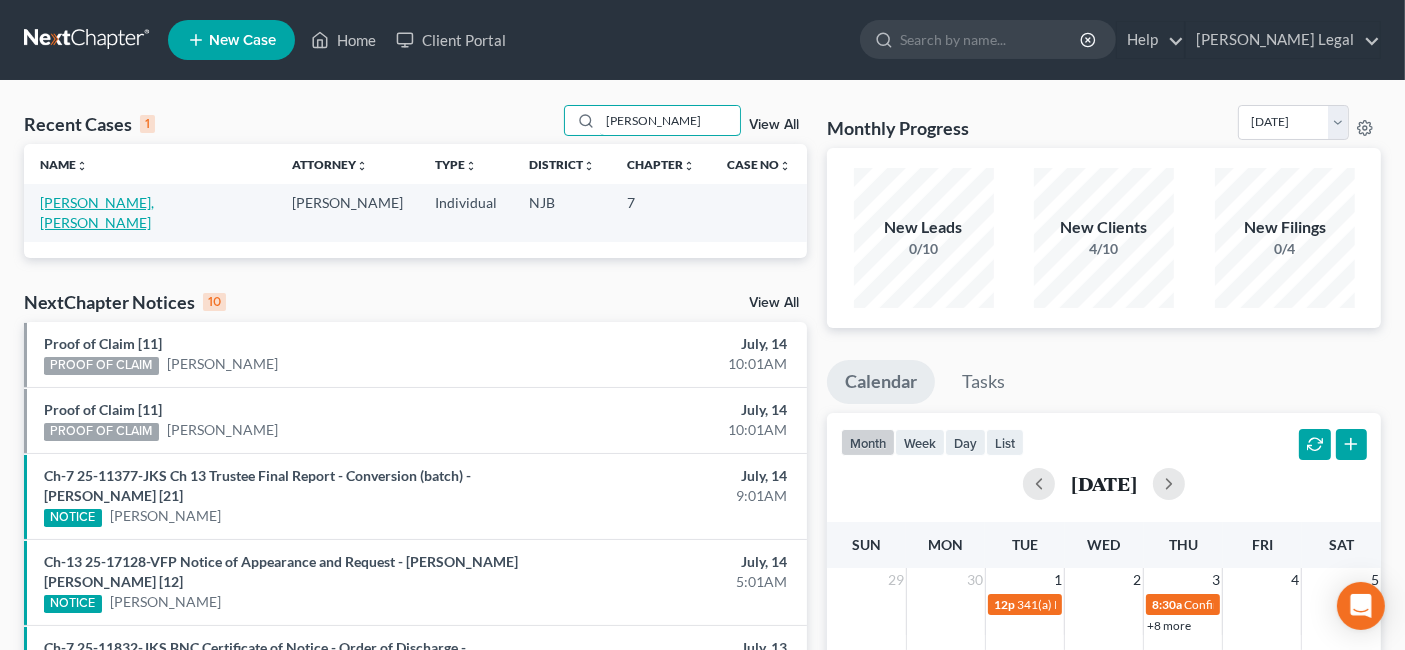 type on "[PERSON_NAME]" 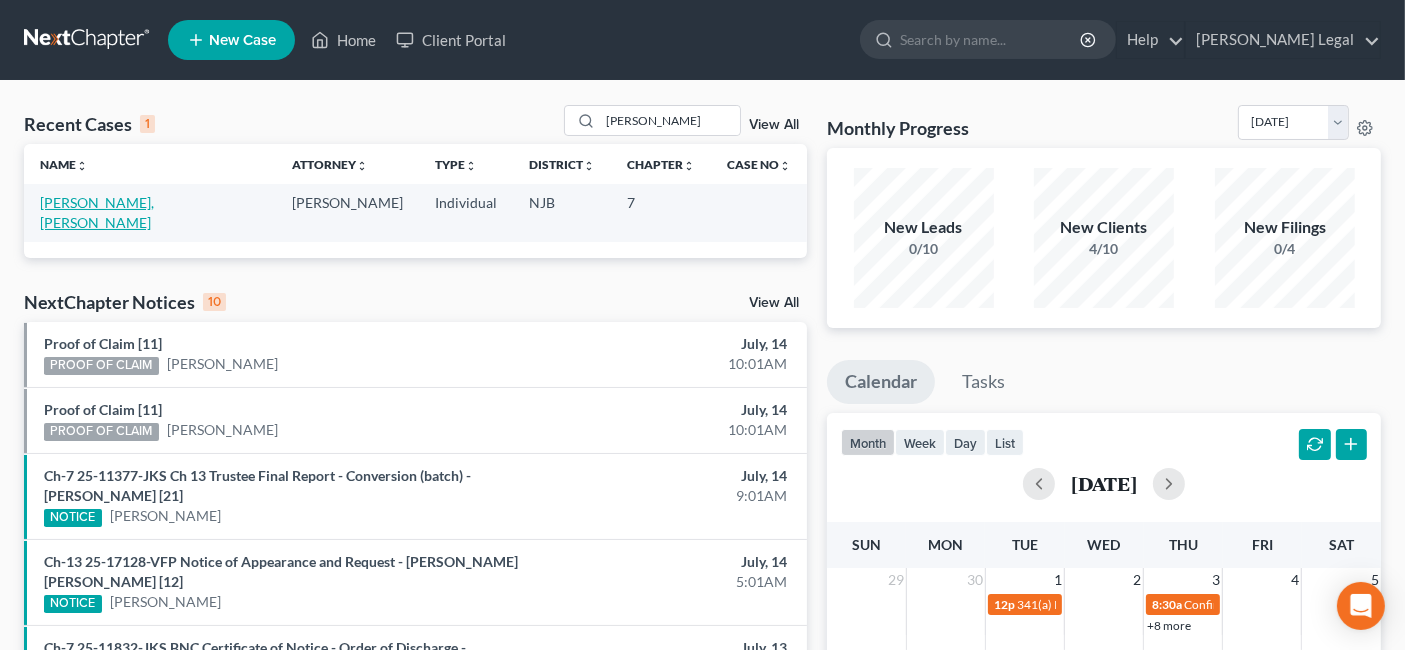 click on "[PERSON_NAME], [PERSON_NAME]" at bounding box center (97, 212) 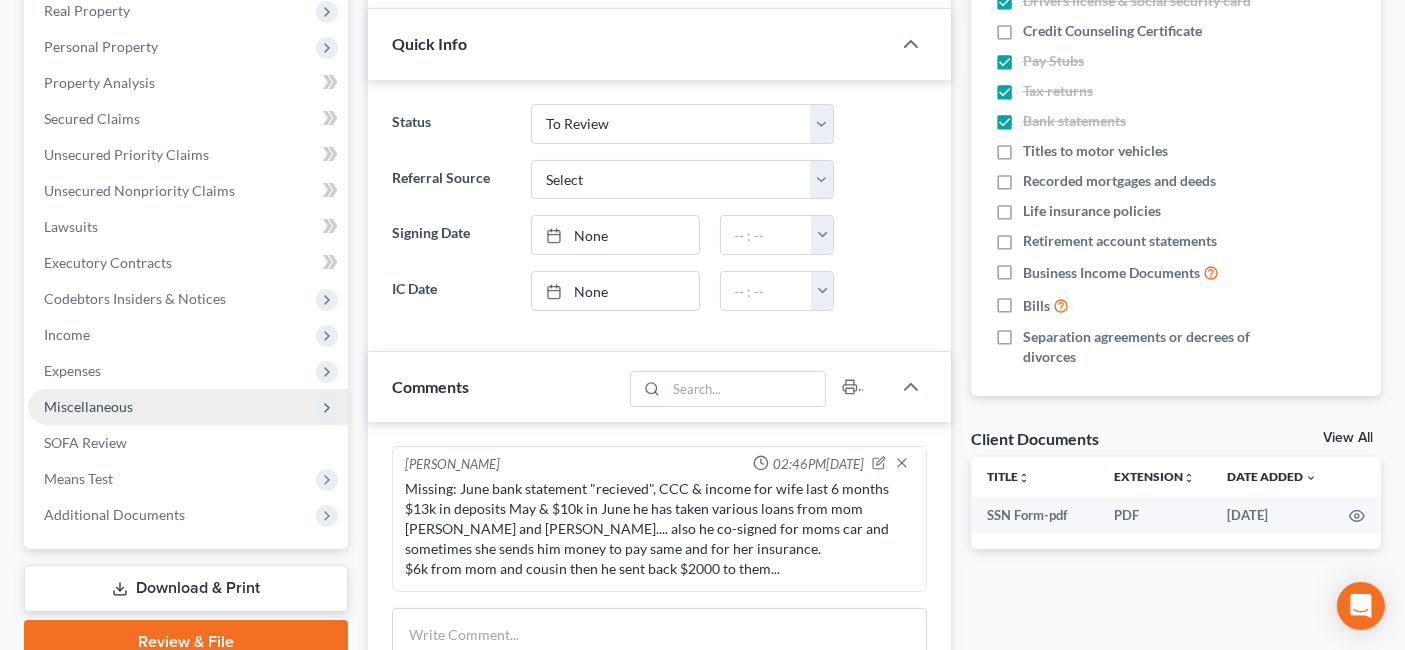 scroll, scrollTop: 333, scrollLeft: 0, axis: vertical 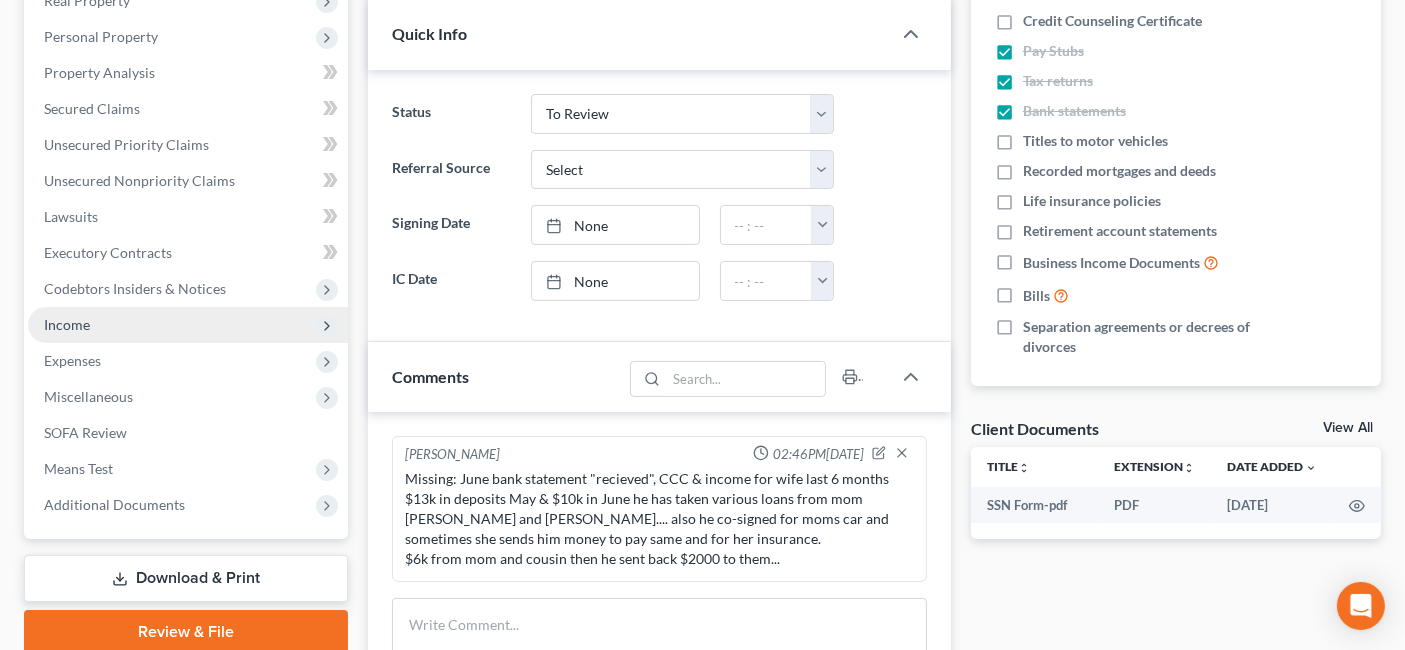click on "Income" at bounding box center (188, 325) 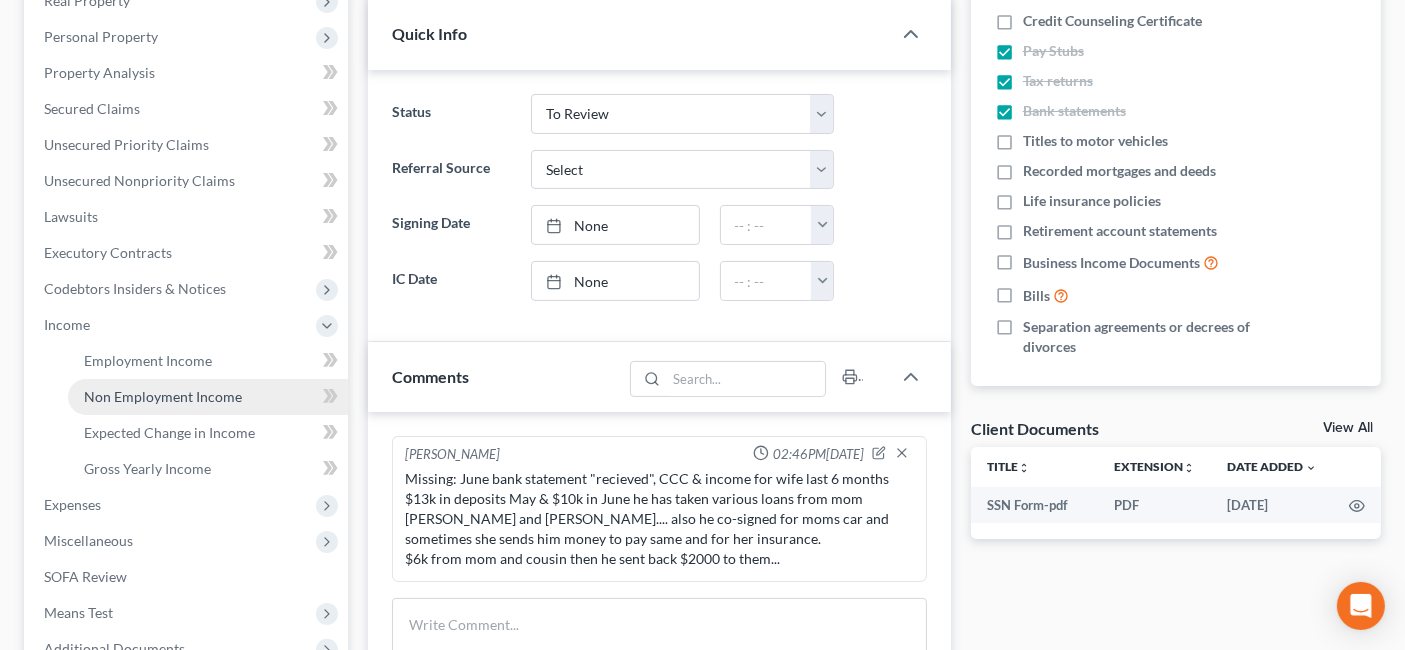 click on "Non Employment Income" at bounding box center [163, 396] 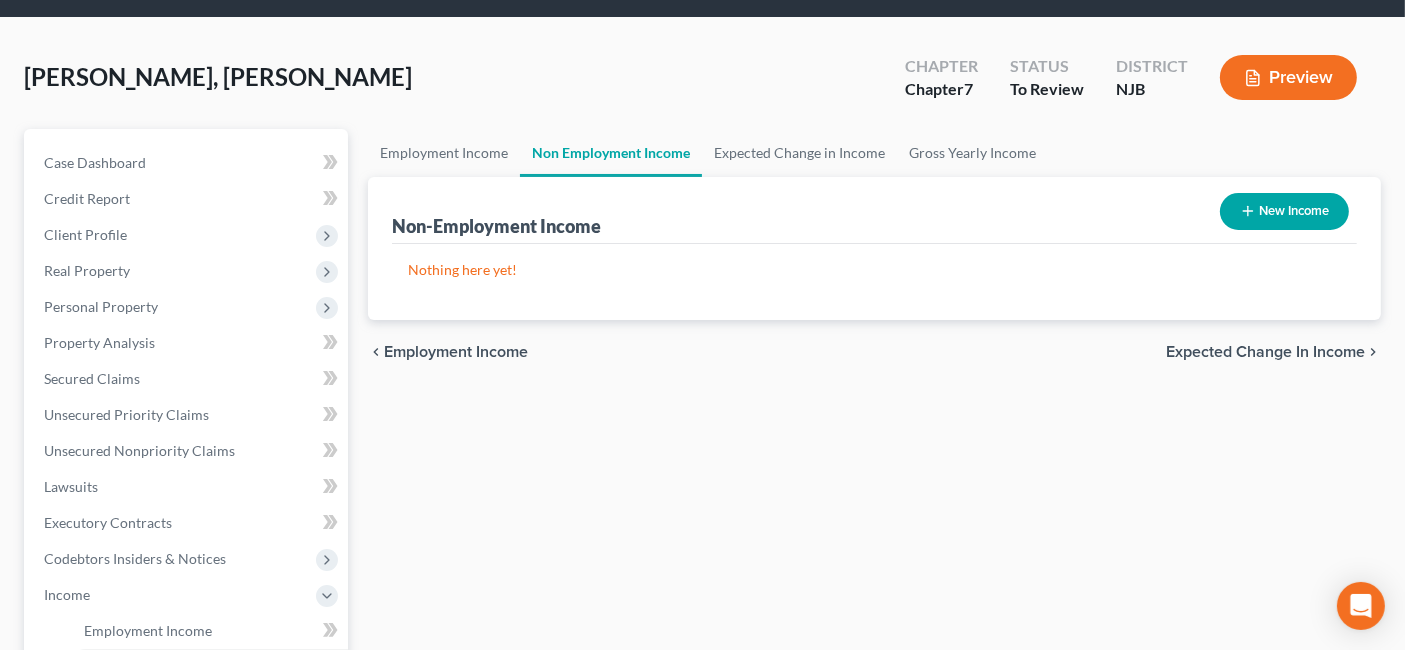scroll, scrollTop: 111, scrollLeft: 0, axis: vertical 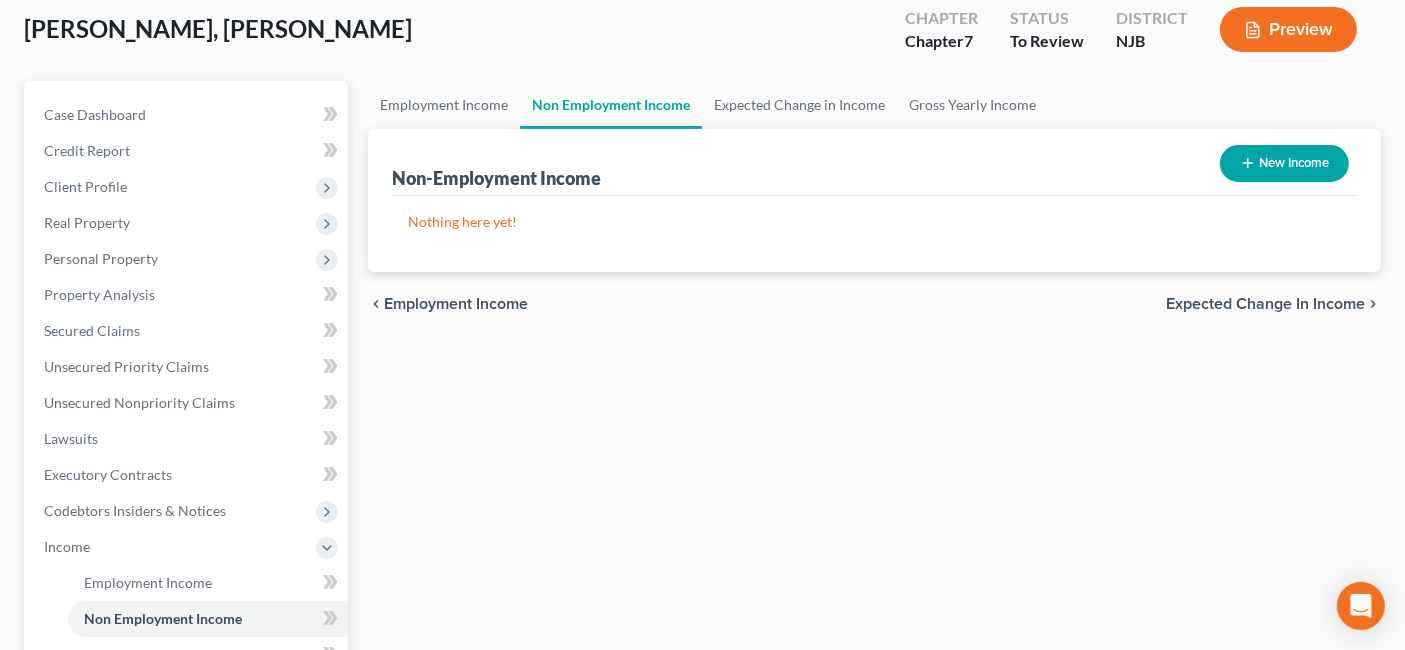 click on "Employment Income" at bounding box center [456, 304] 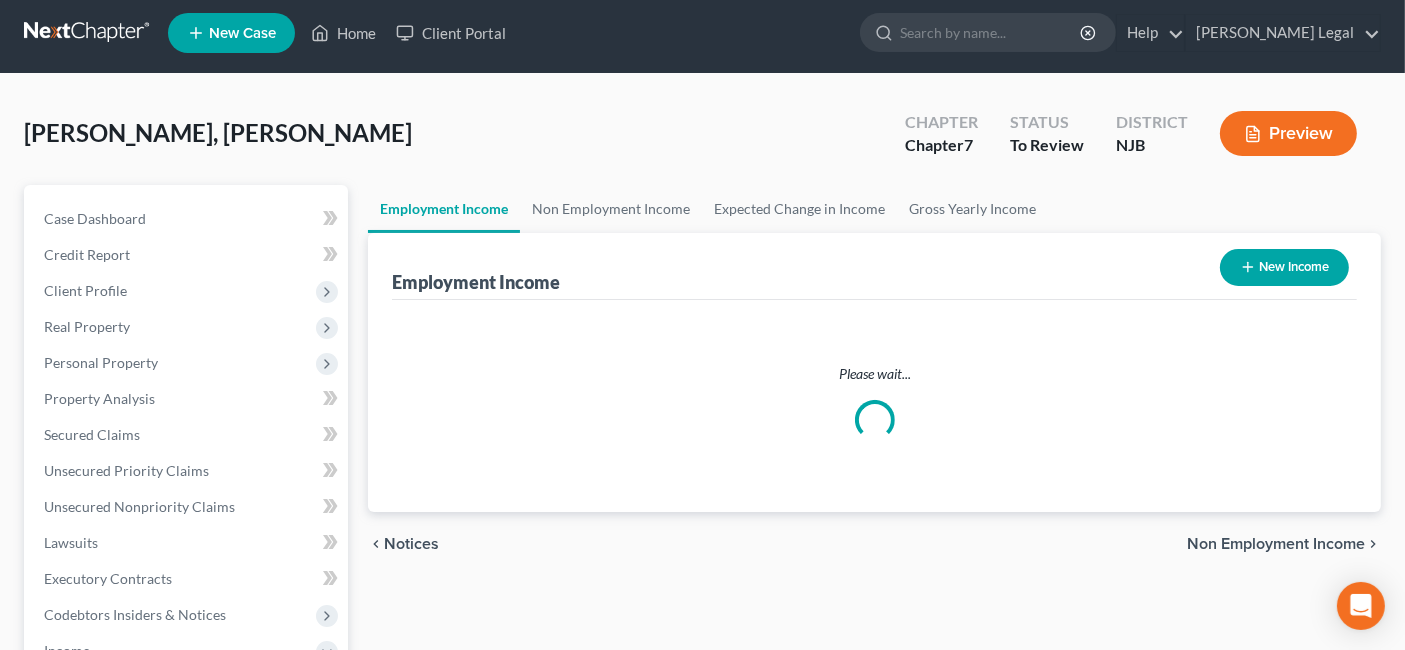 scroll, scrollTop: 0, scrollLeft: 0, axis: both 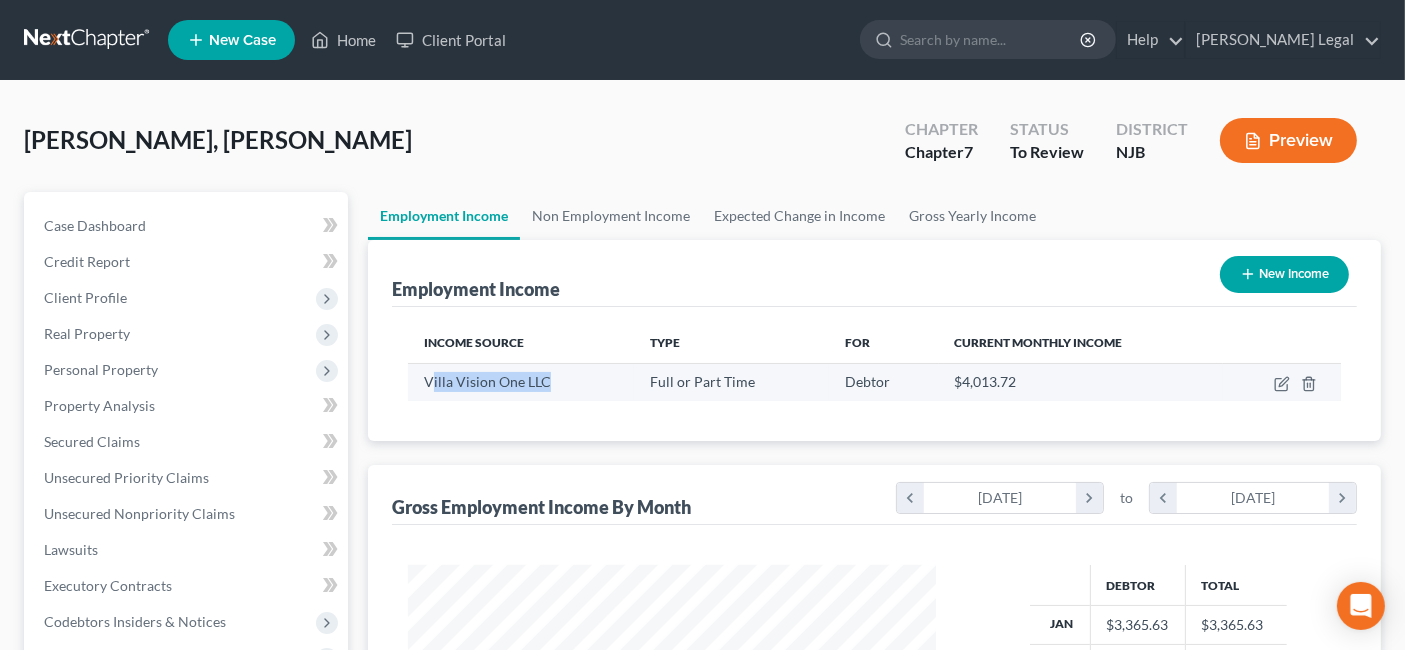 drag, startPoint x: 561, startPoint y: 384, endPoint x: 431, endPoint y: 378, distance: 130.13838 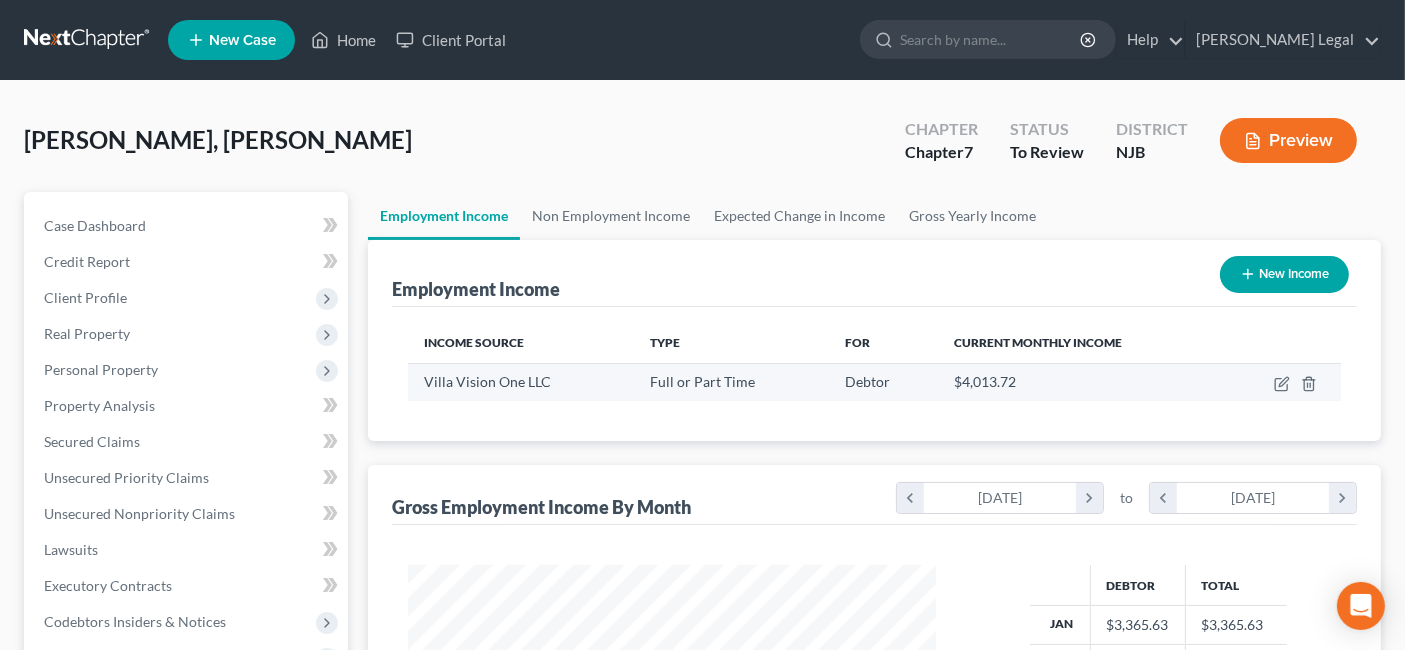 click on "Villa Vision One LLC" at bounding box center [487, 381] 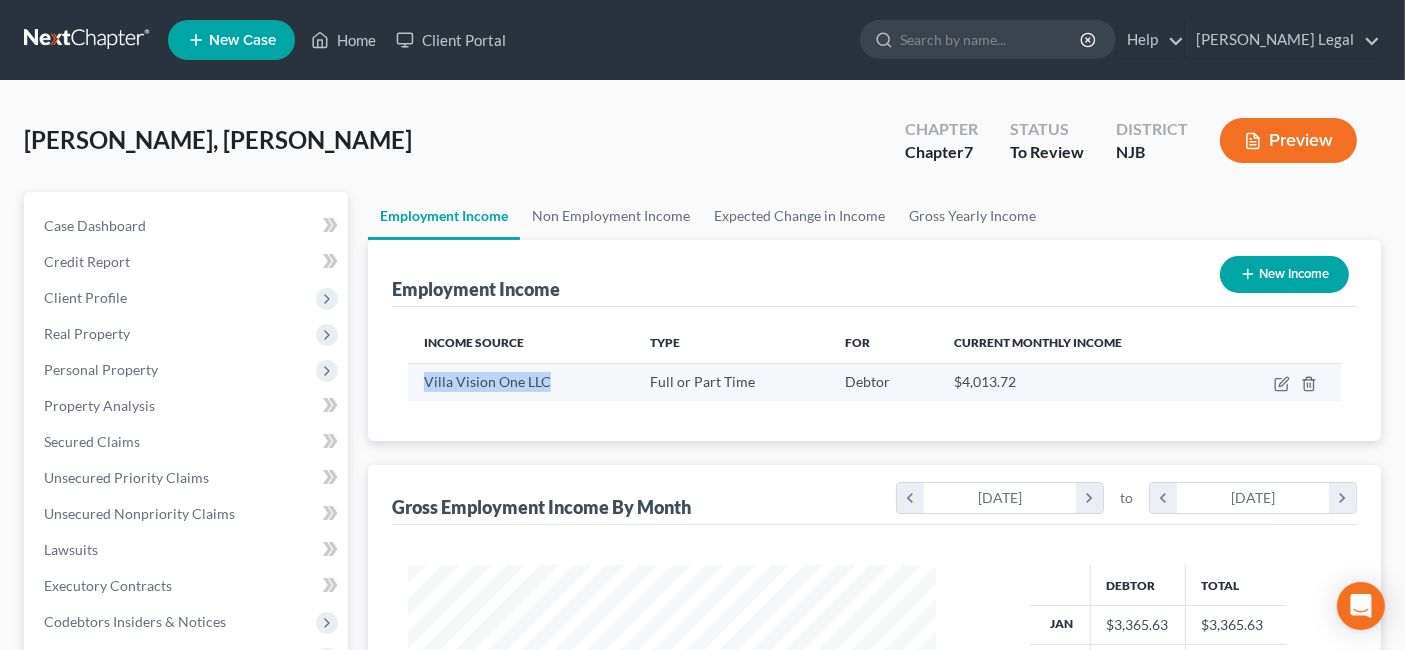 drag, startPoint x: 422, startPoint y: 380, endPoint x: 547, endPoint y: 388, distance: 125.25574 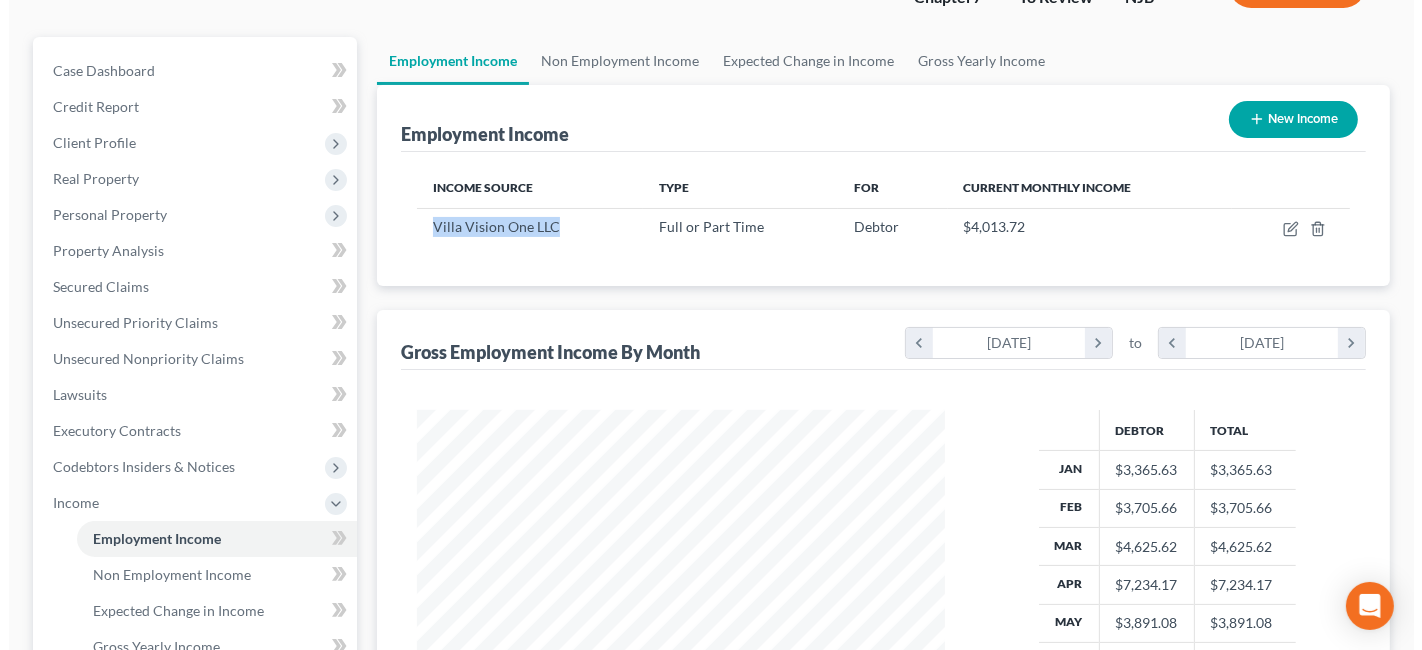 scroll, scrollTop: 0, scrollLeft: 0, axis: both 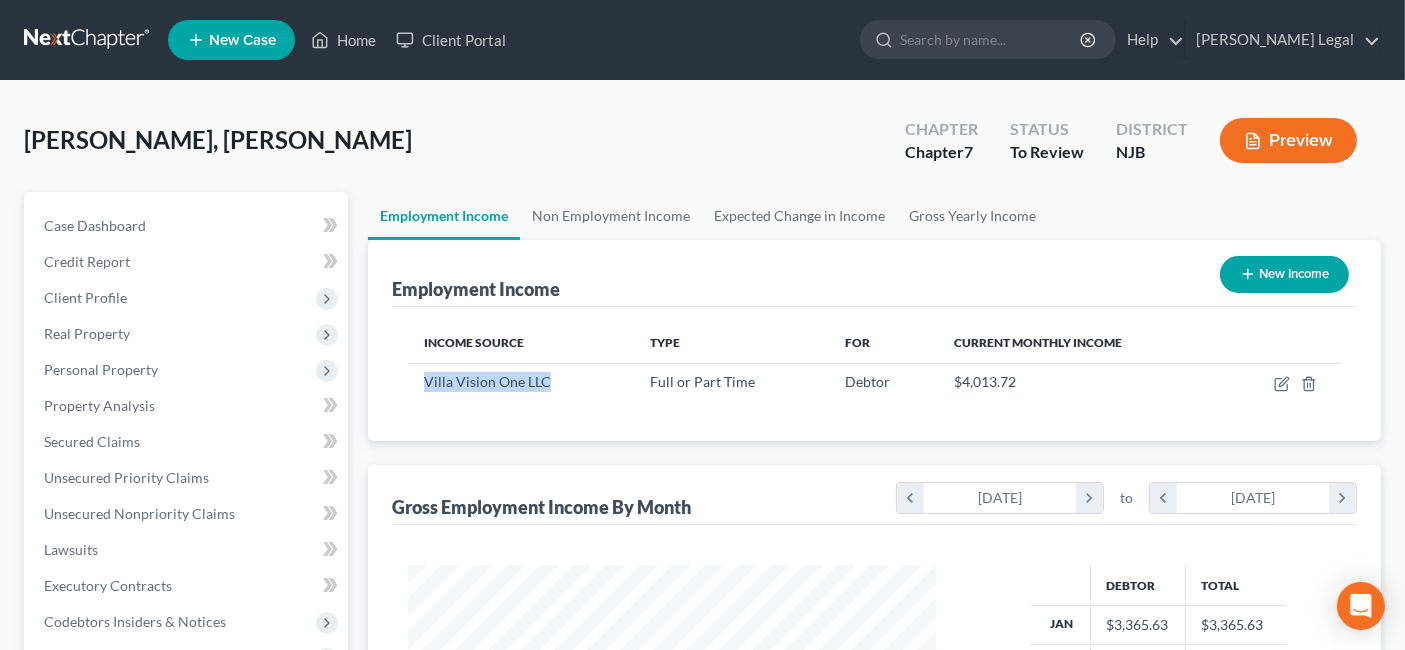 click on "New Income" at bounding box center [1284, 274] 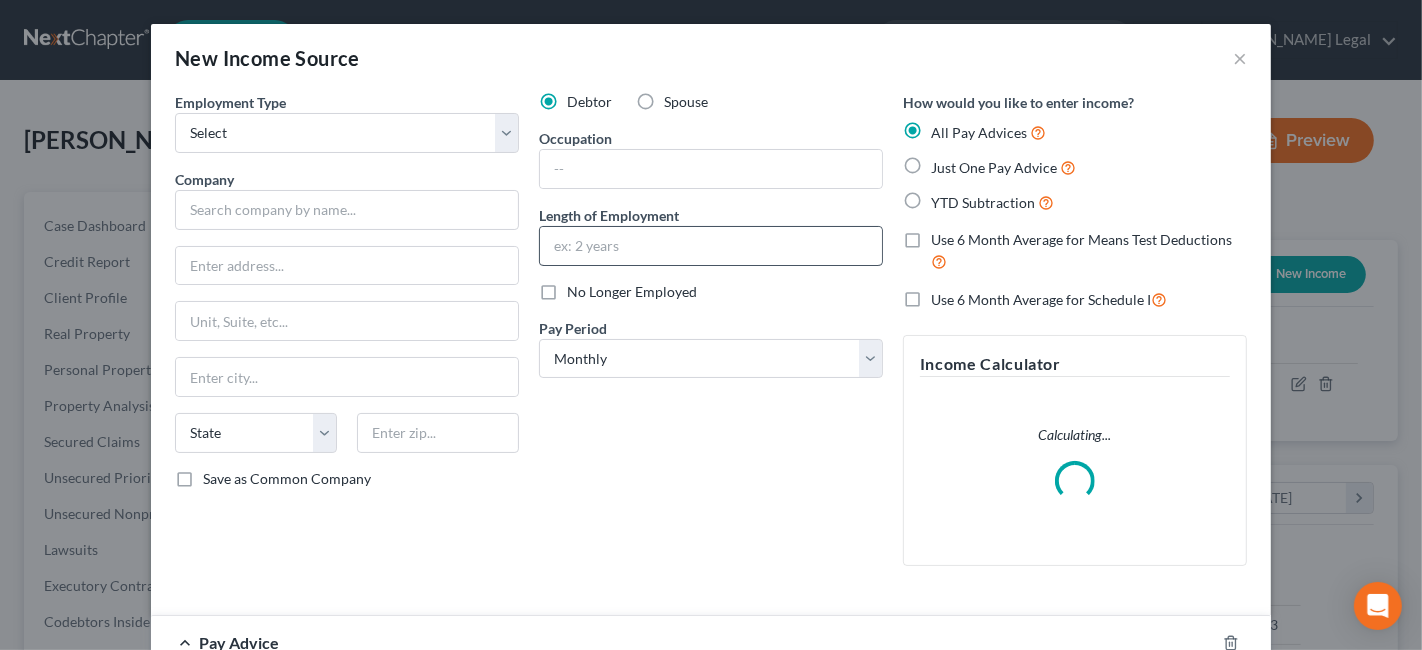 scroll, scrollTop: 999643, scrollLeft: 999425, axis: both 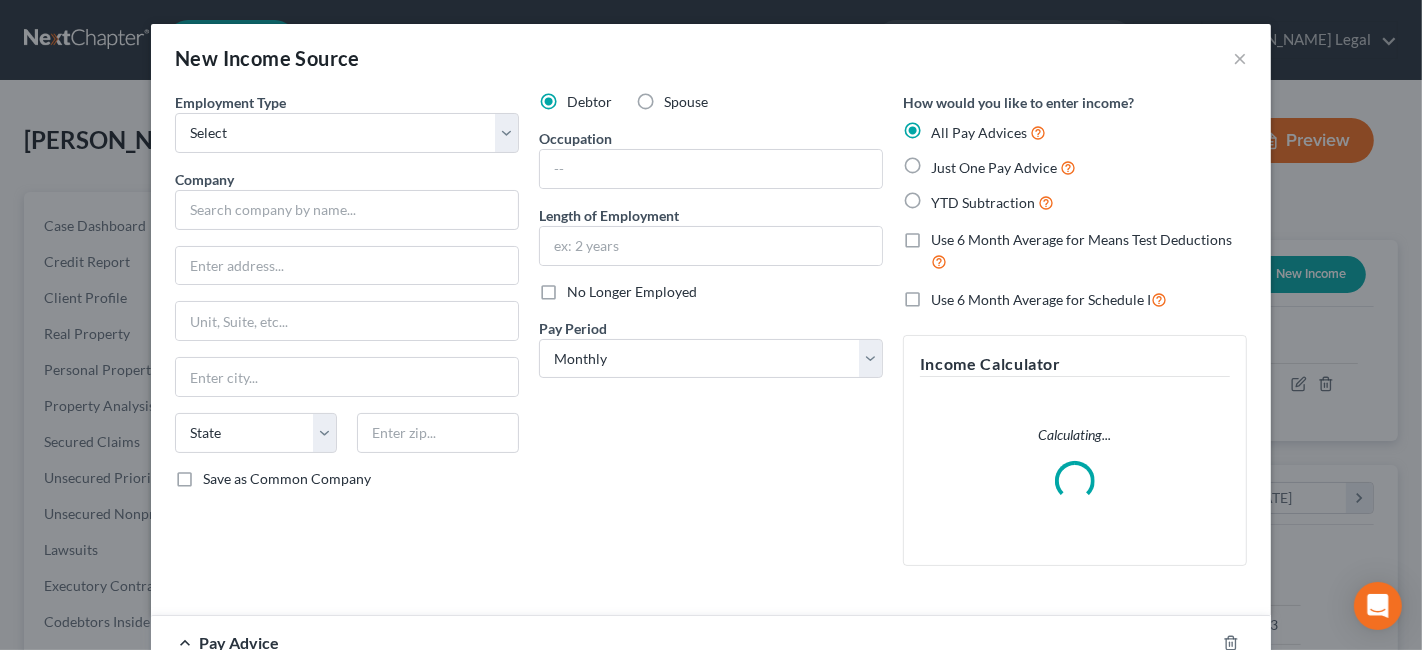 click on "Spouse" at bounding box center [686, 101] 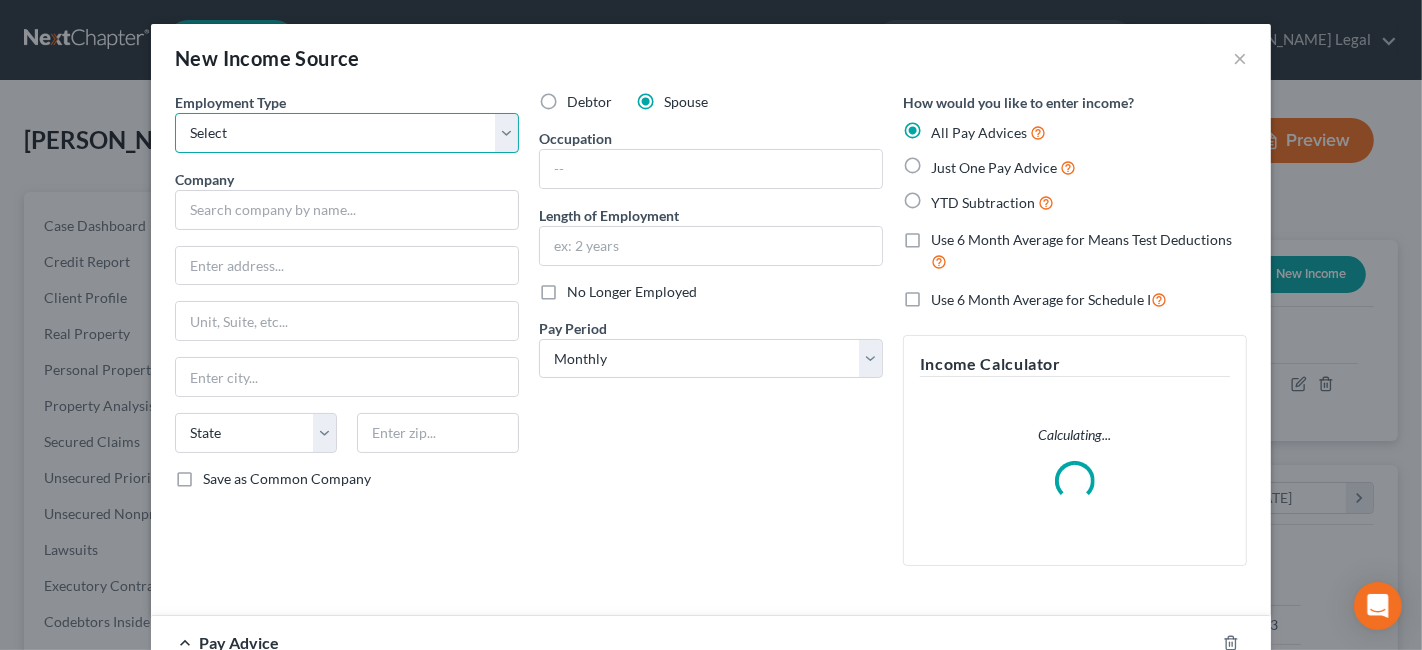 click on "Select Full or [DEMOGRAPHIC_DATA] Employment Self Employment" at bounding box center [347, 133] 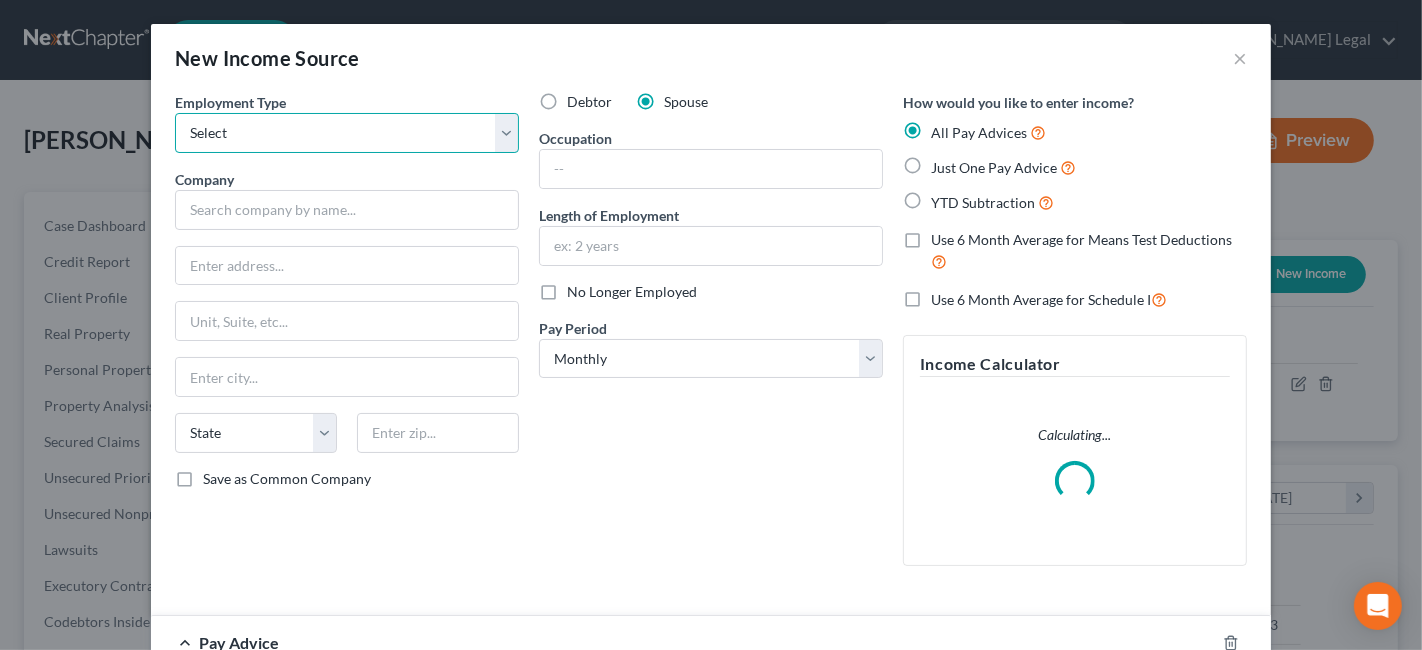 select on "0" 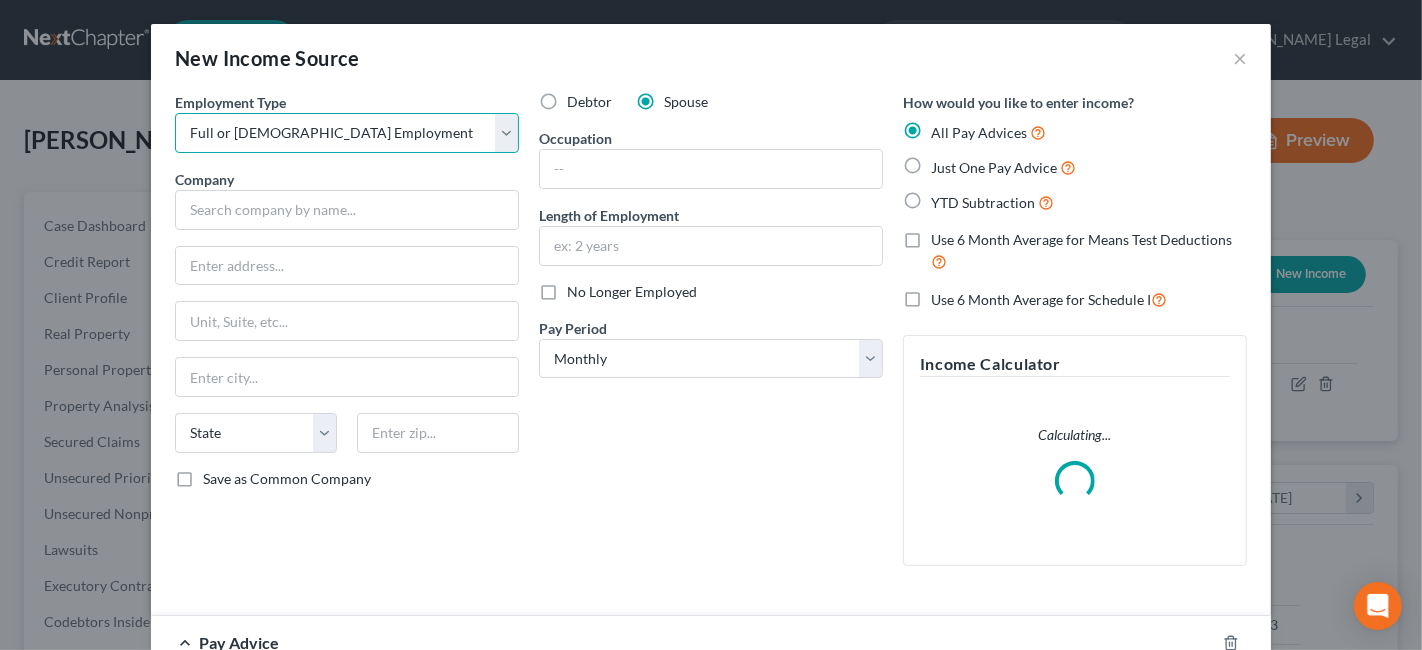 click on "Select Full or [DEMOGRAPHIC_DATA] Employment Self Employment" at bounding box center (347, 133) 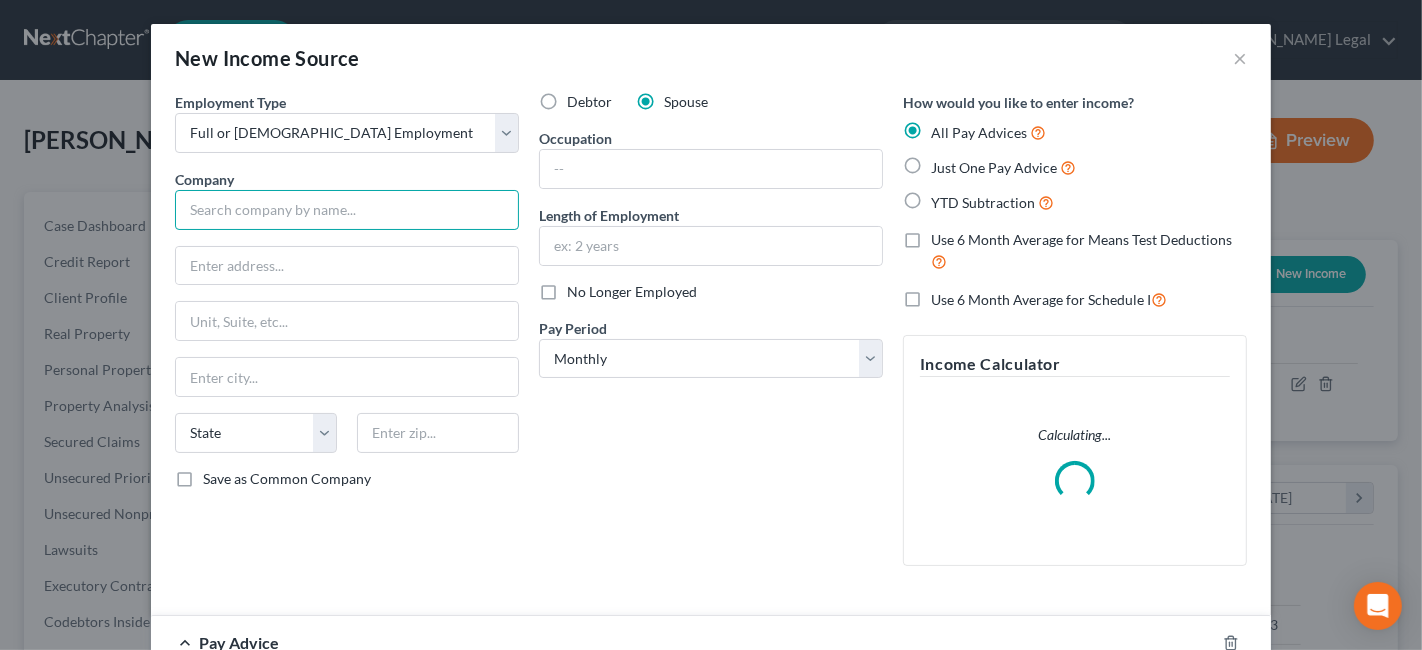 paste on "Villa Vision One LLC" 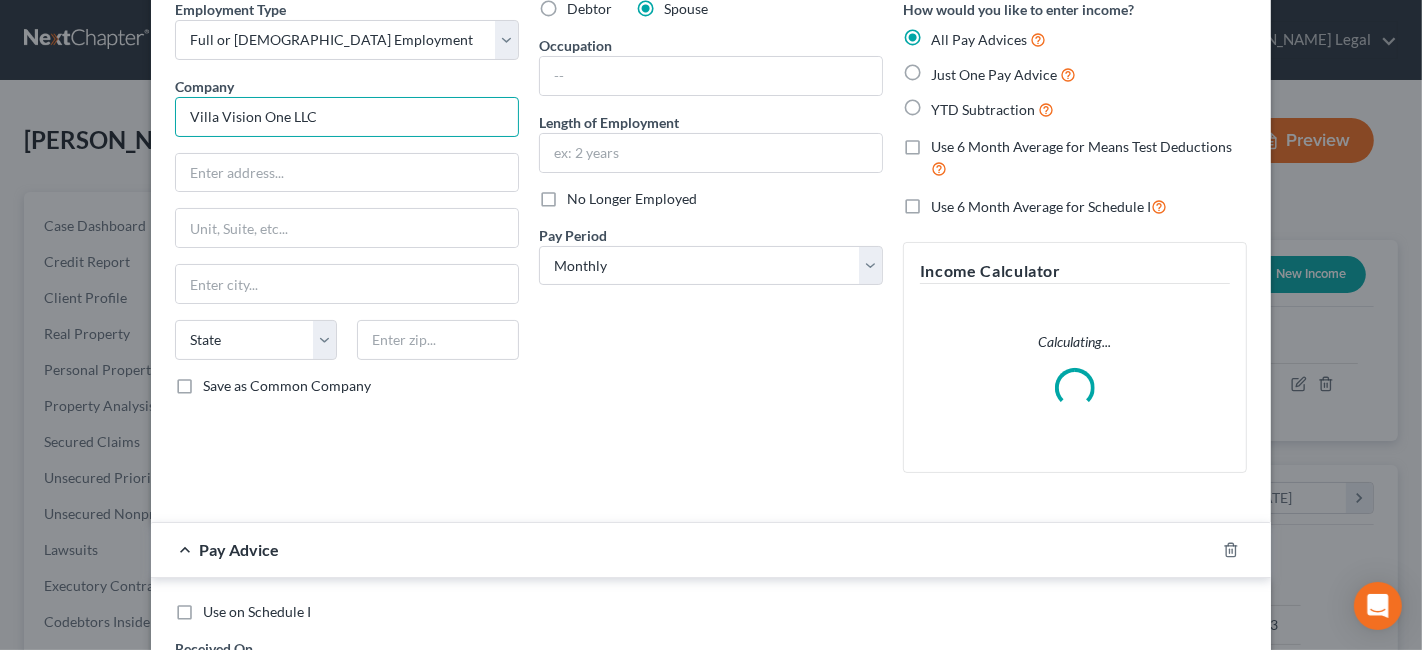 scroll, scrollTop: 222, scrollLeft: 0, axis: vertical 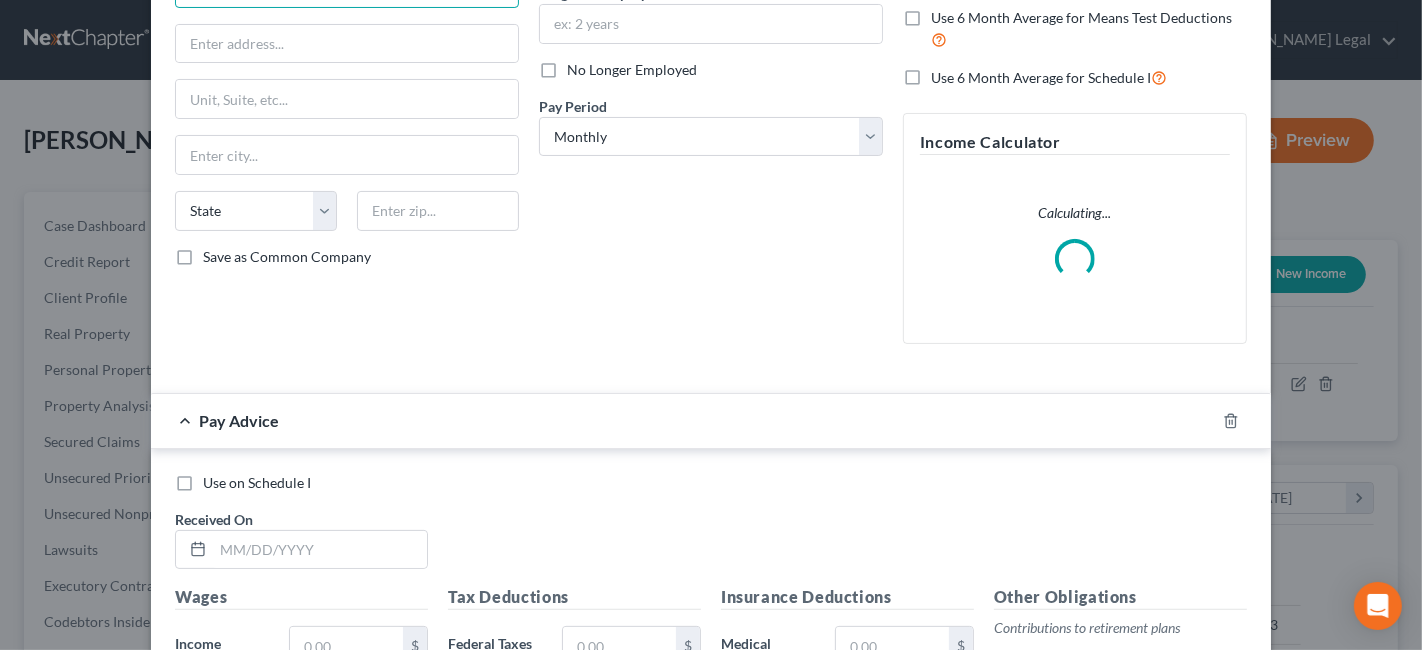 type on "Villa Vision One LLC" 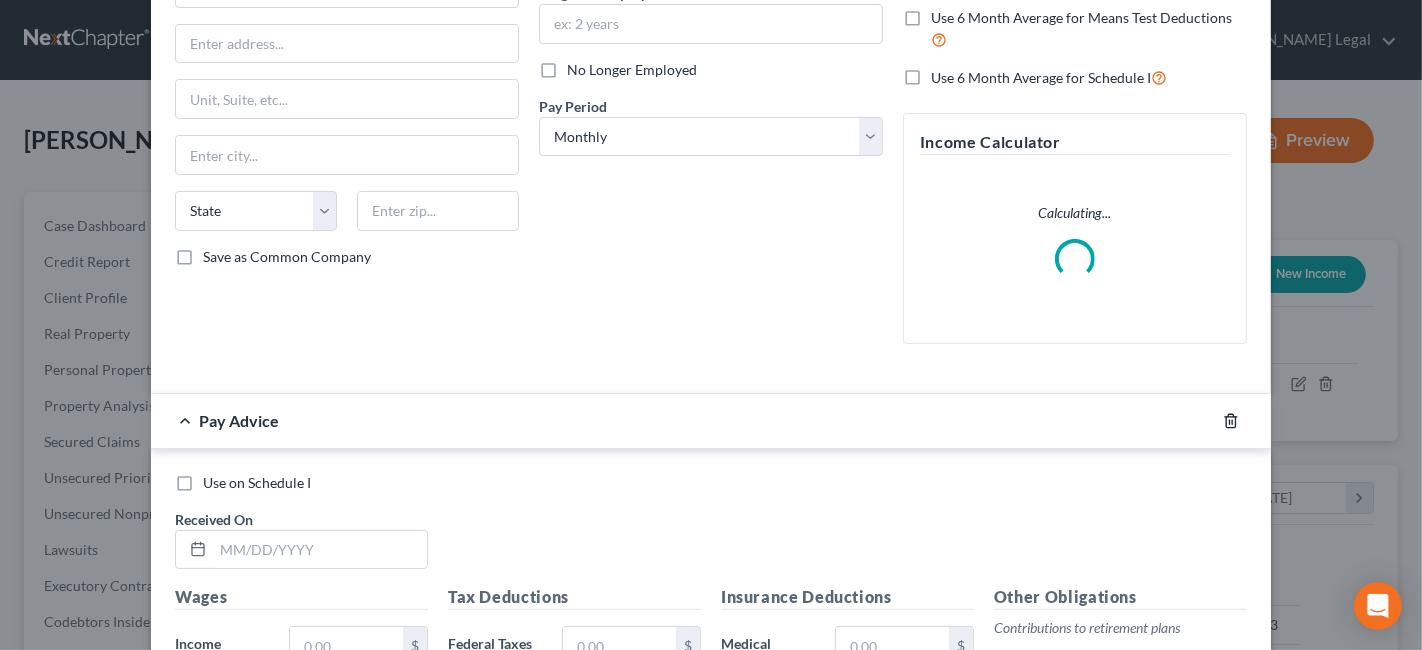 click 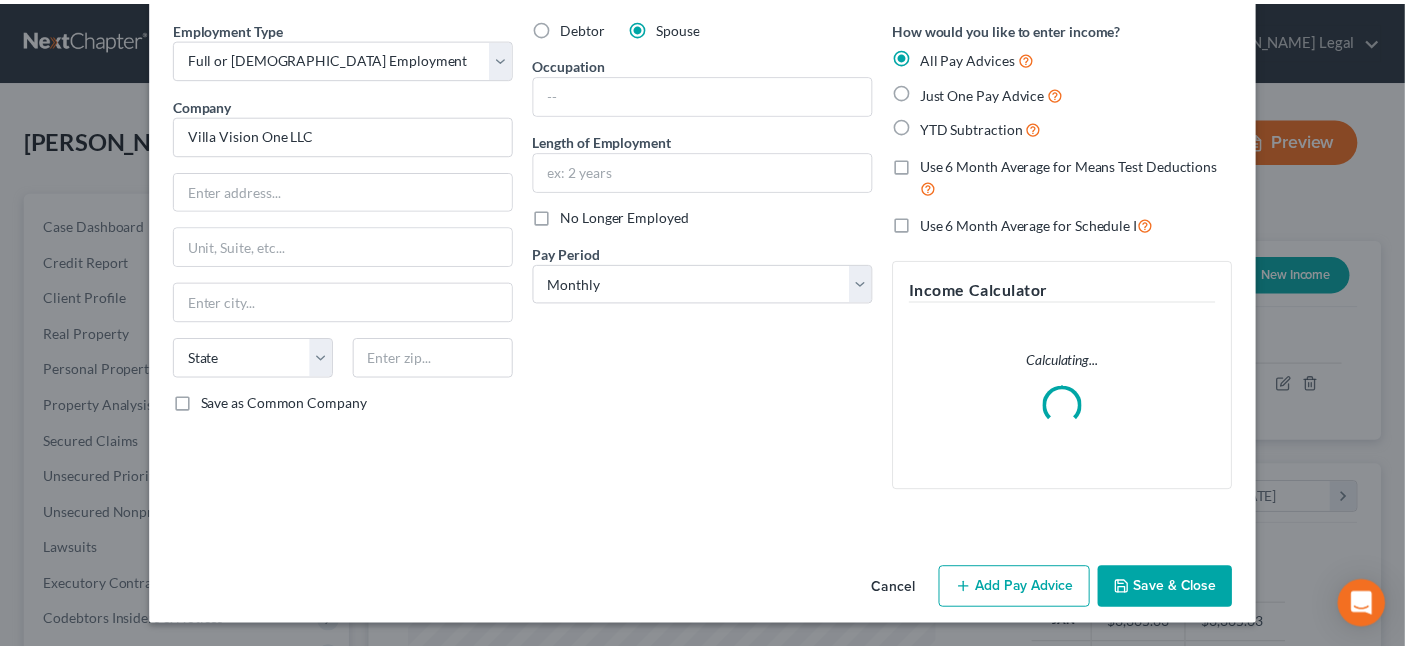 scroll, scrollTop: 73, scrollLeft: 0, axis: vertical 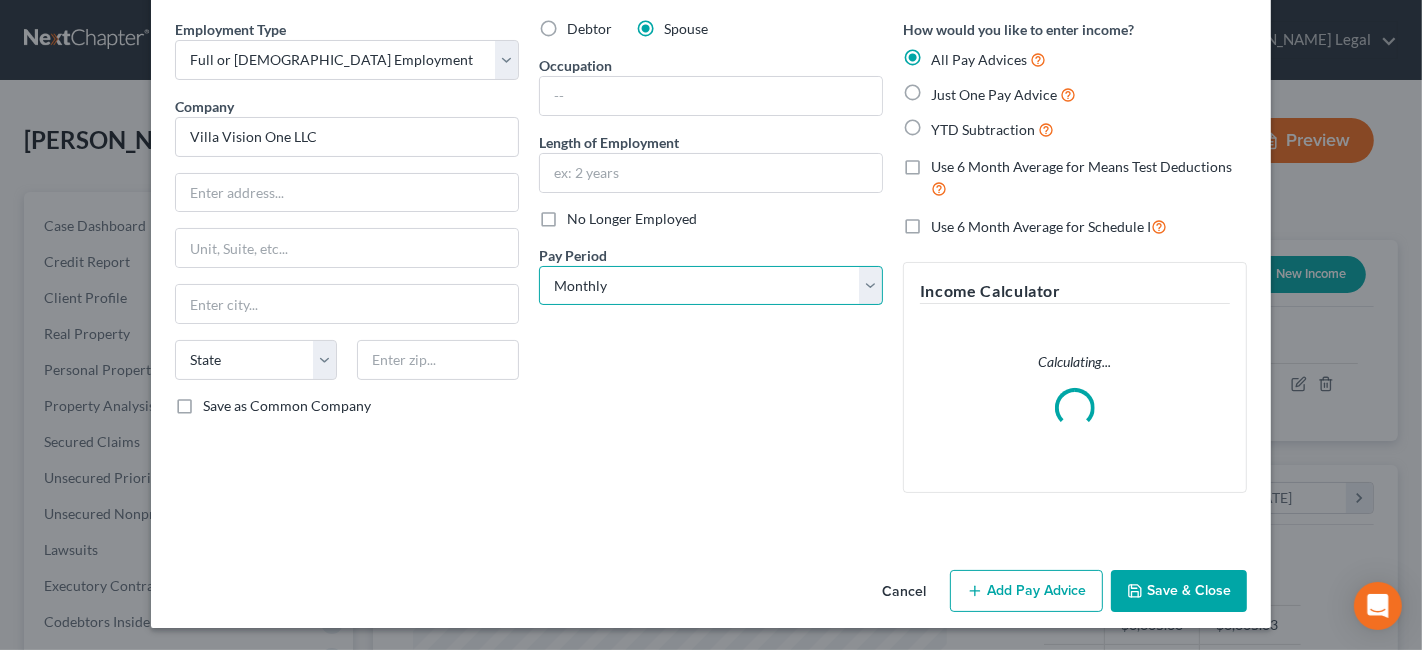 drag, startPoint x: 657, startPoint y: 287, endPoint x: 663, endPoint y: 298, distance: 12.529964 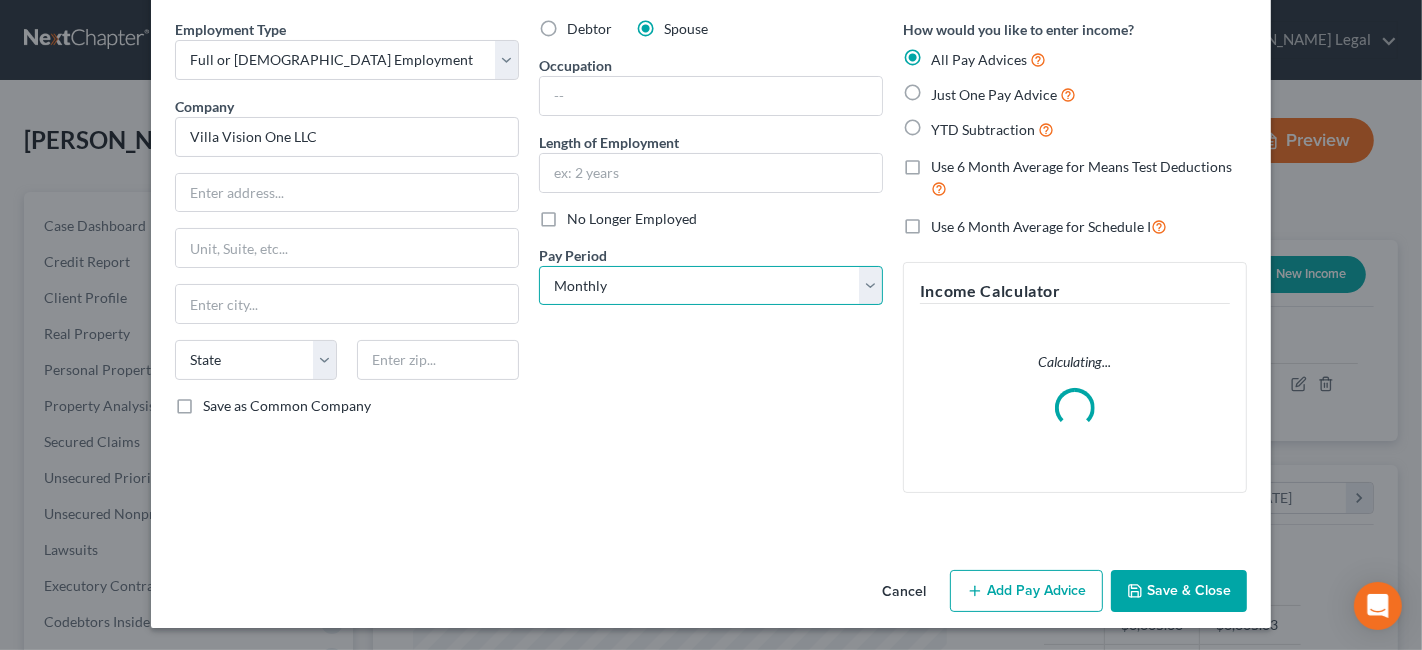 click on "Select Monthly Twice Monthly Every Other Week Weekly" at bounding box center [711, 286] 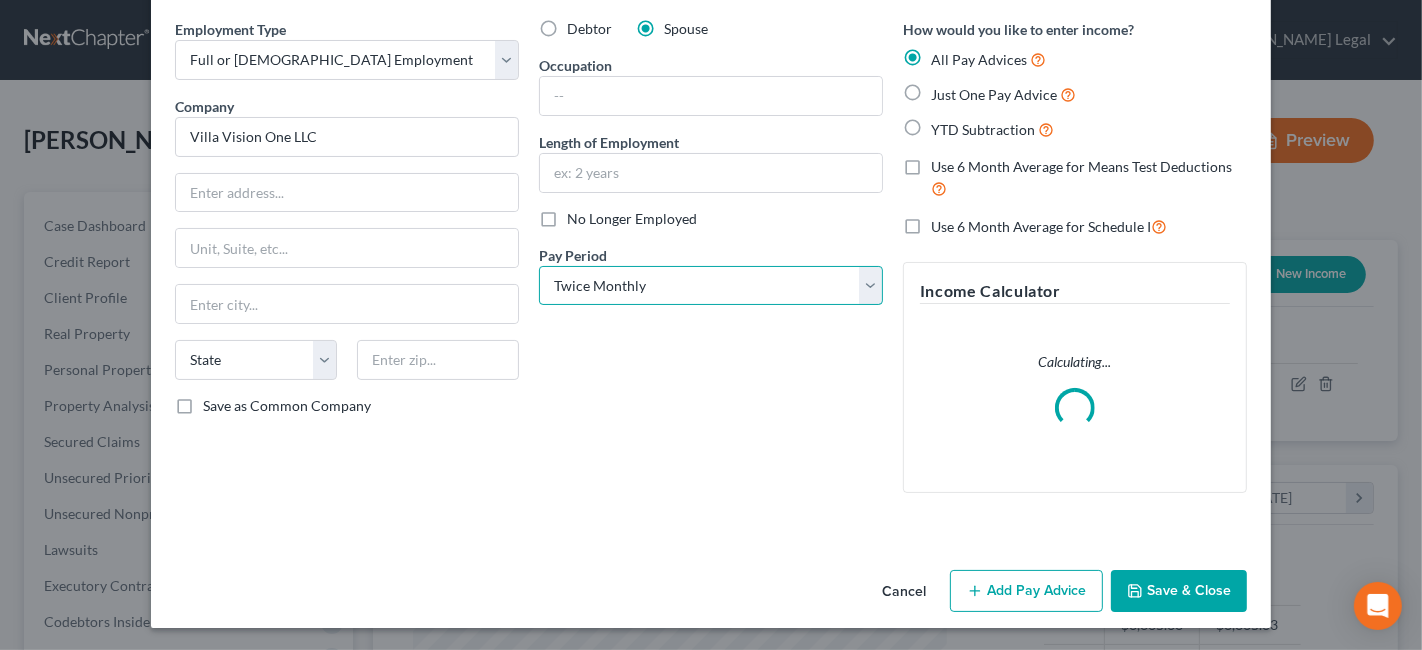 click on "Select Monthly Twice Monthly Every Other Week Weekly" at bounding box center [711, 286] 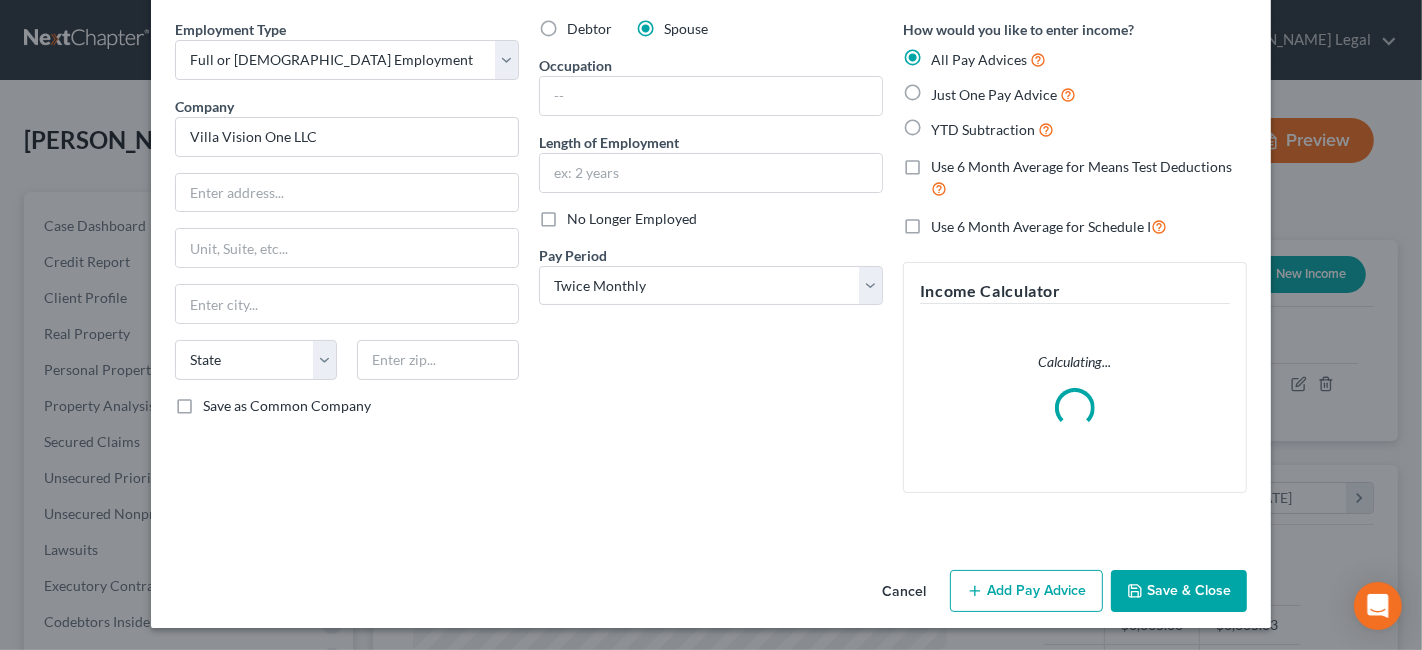 click on "Save & Close" at bounding box center [1179, 591] 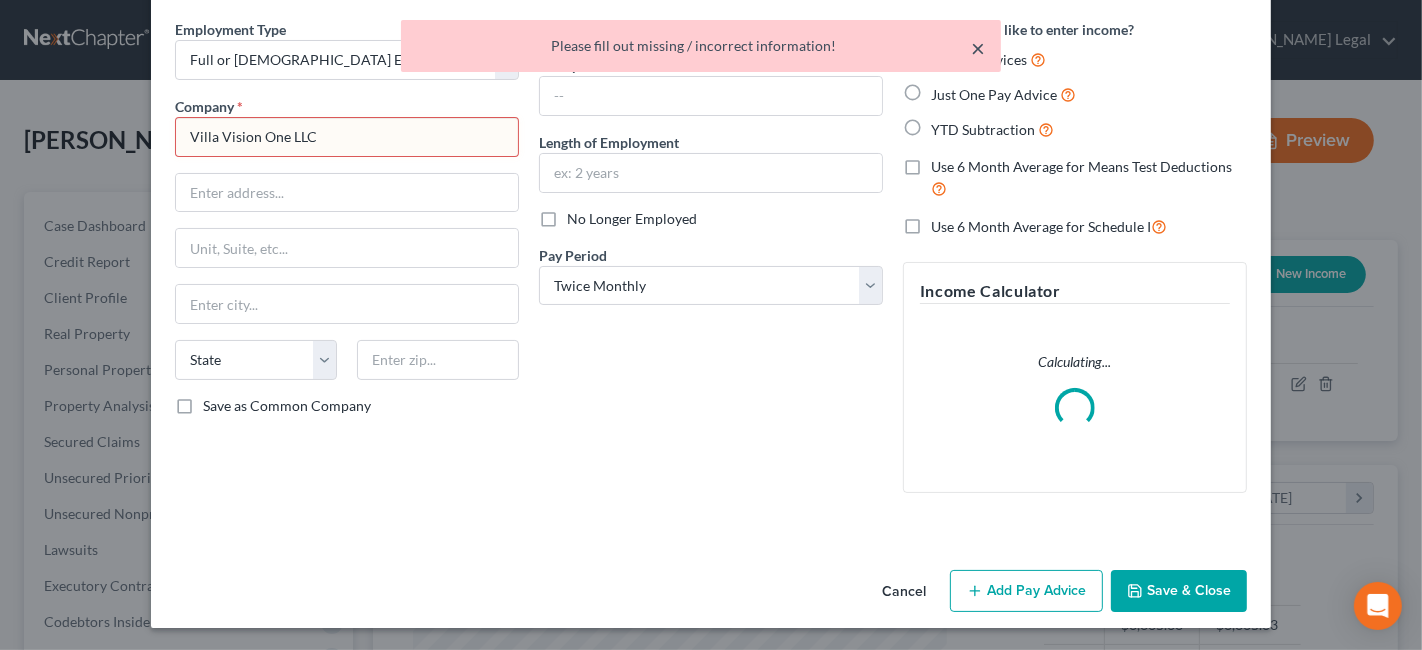 click on "×" at bounding box center (978, 48) 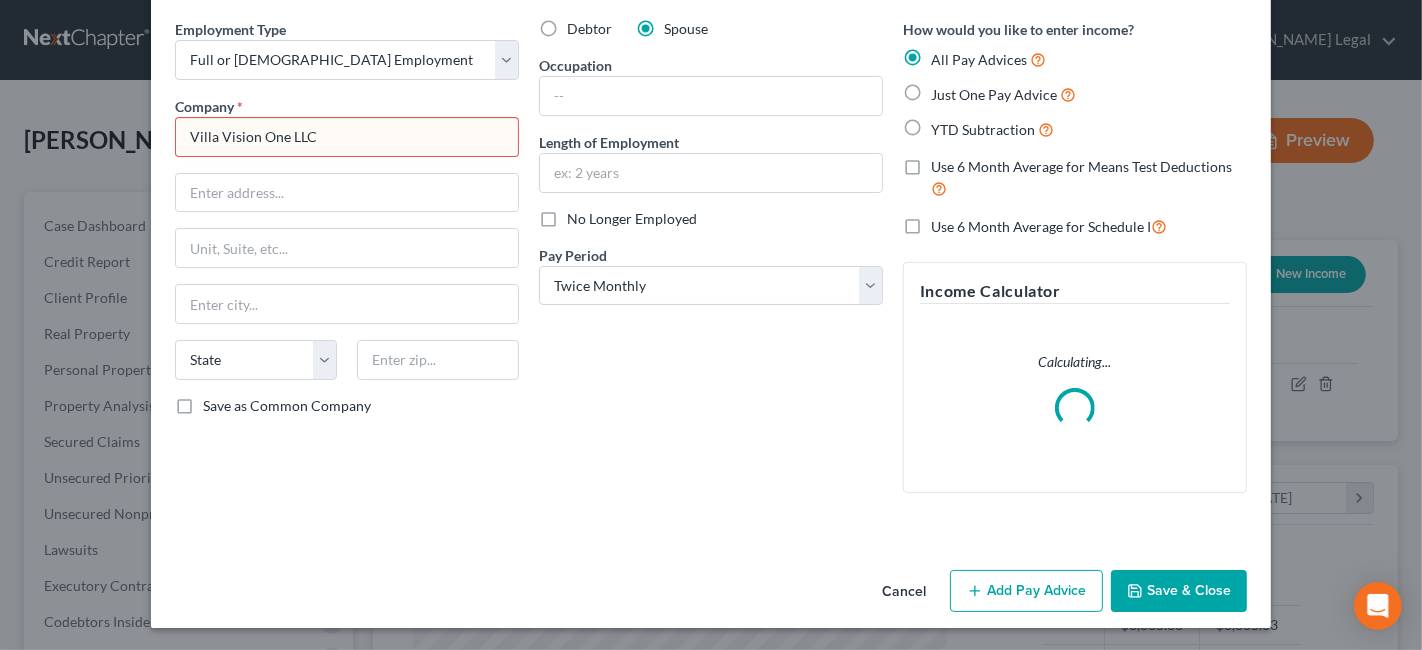 click on "Villa Vision One LLC" at bounding box center (347, 137) 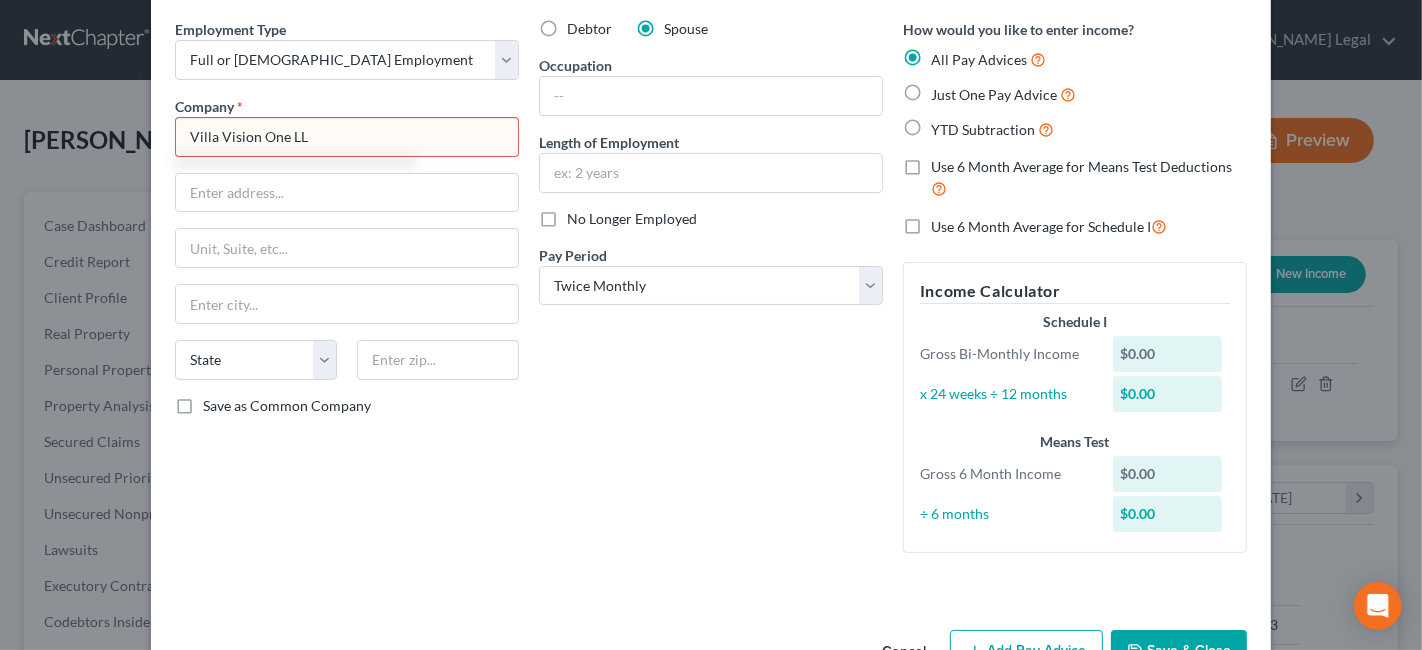 type on "Villa Vision One LLC" 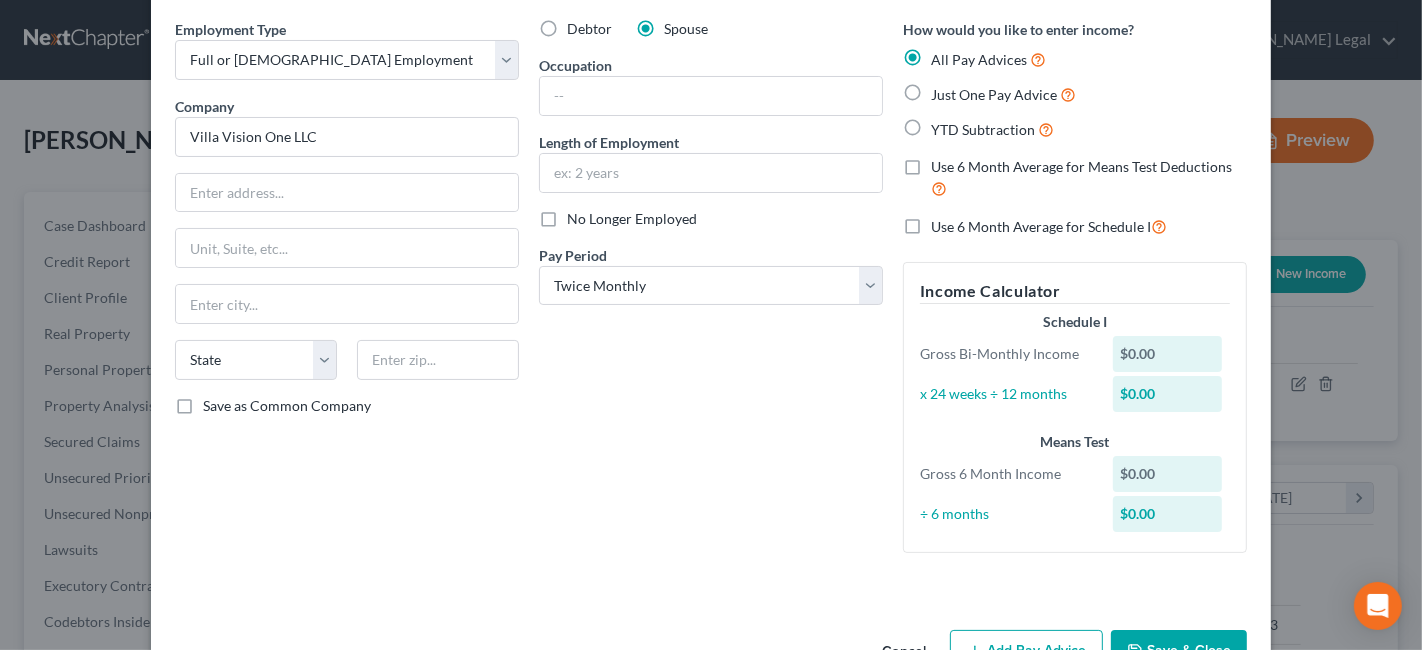 click on "Save & Close" at bounding box center (1179, 651) 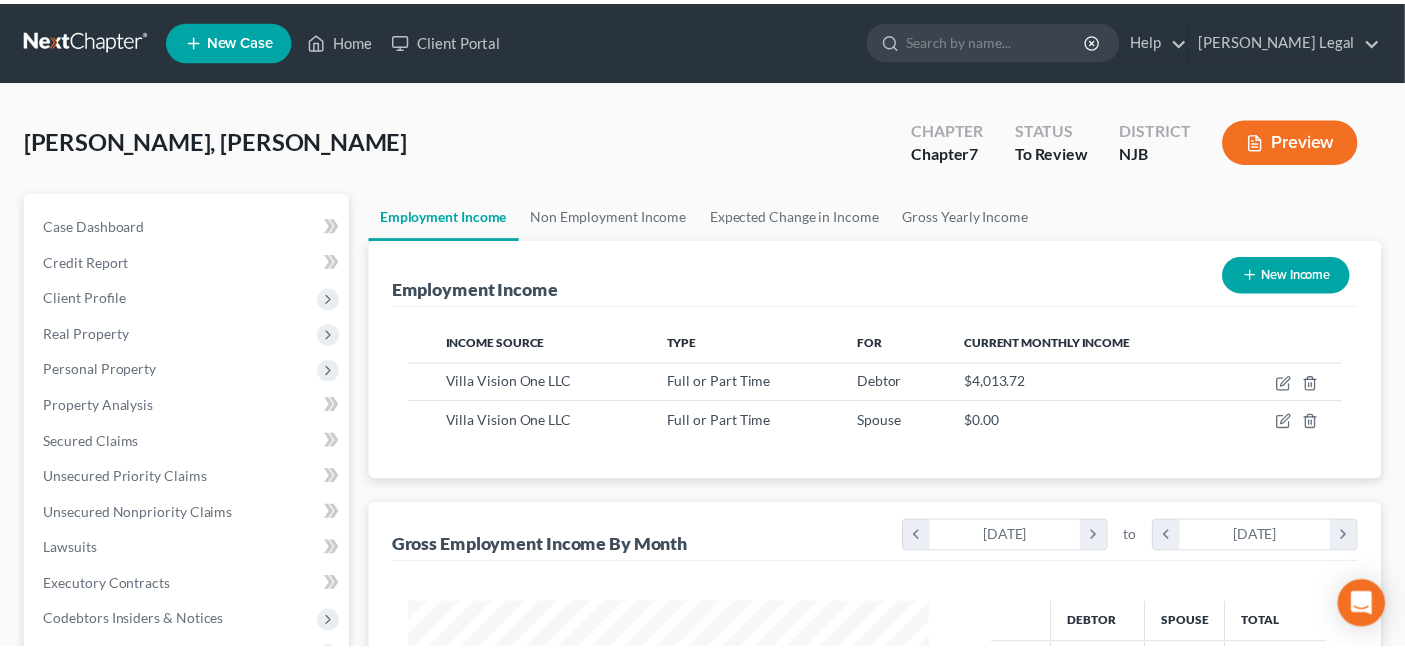 scroll, scrollTop: 356, scrollLeft: 567, axis: both 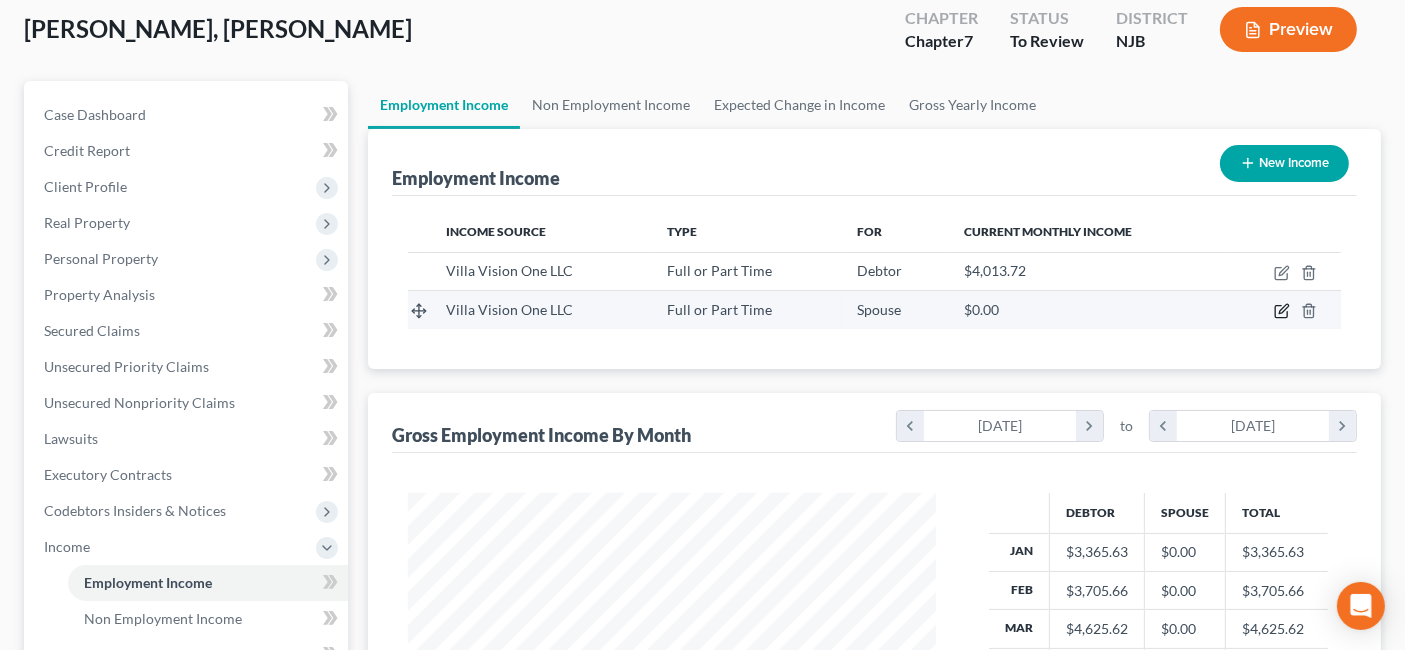 click 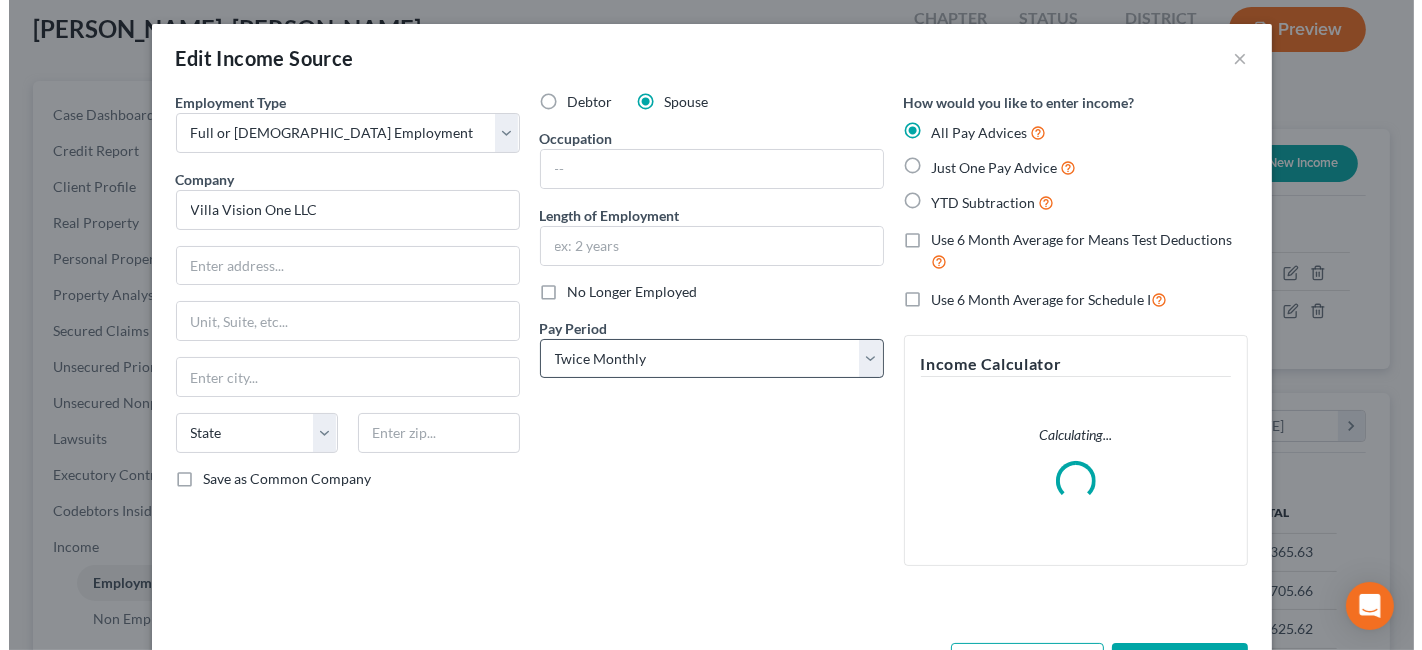 scroll, scrollTop: 999643, scrollLeft: 999425, axis: both 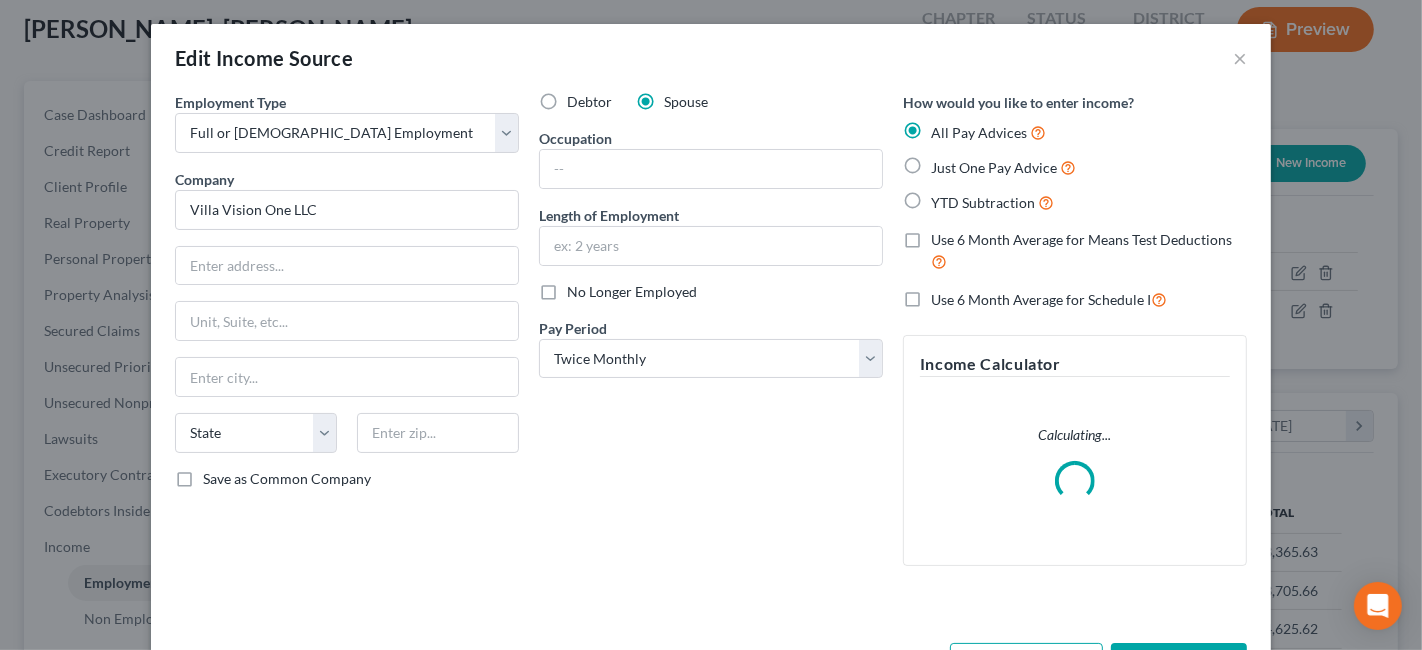 click on "Edit Income Source ×" at bounding box center (711, 58) 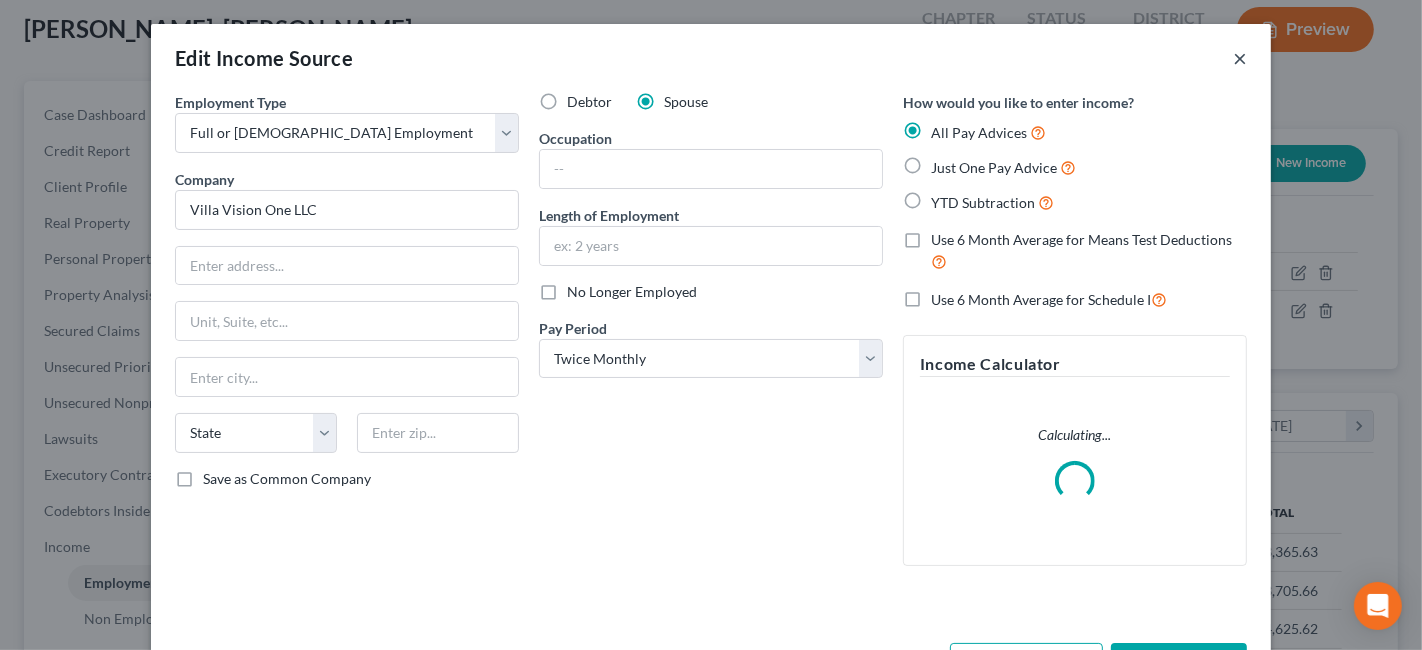 click on "×" at bounding box center (1240, 58) 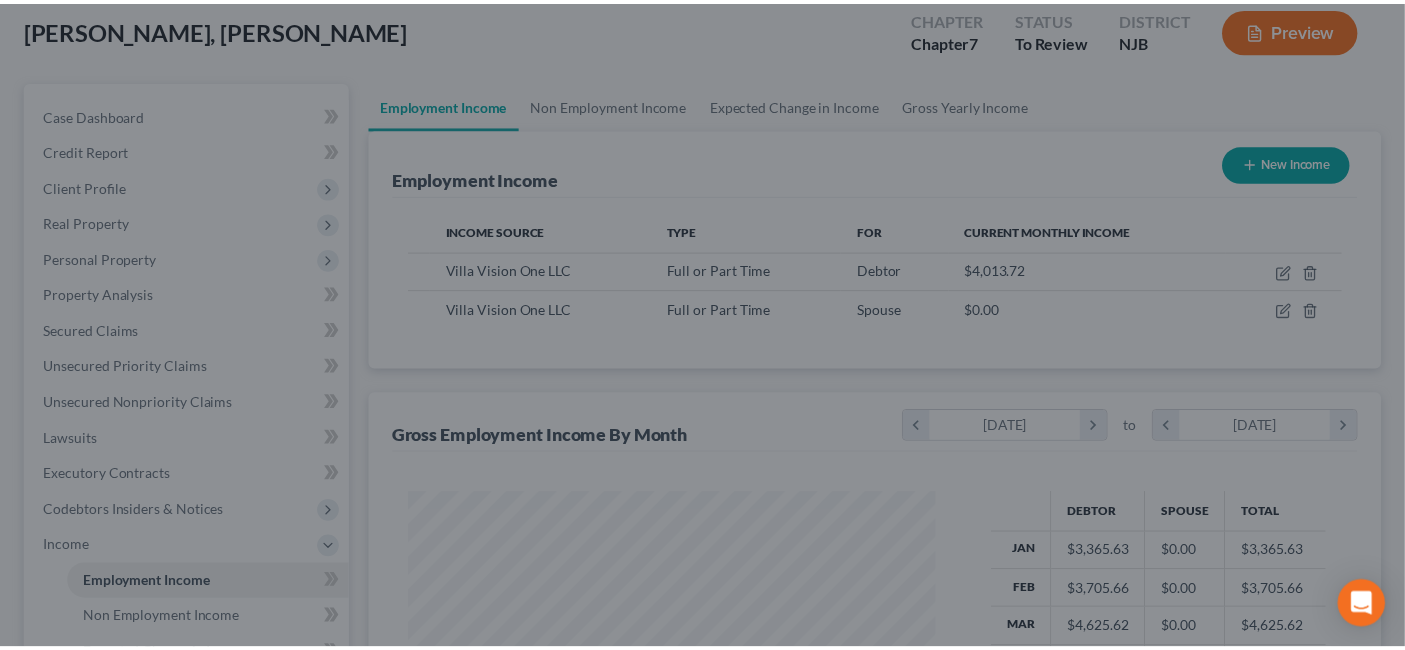 scroll, scrollTop: 356, scrollLeft: 567, axis: both 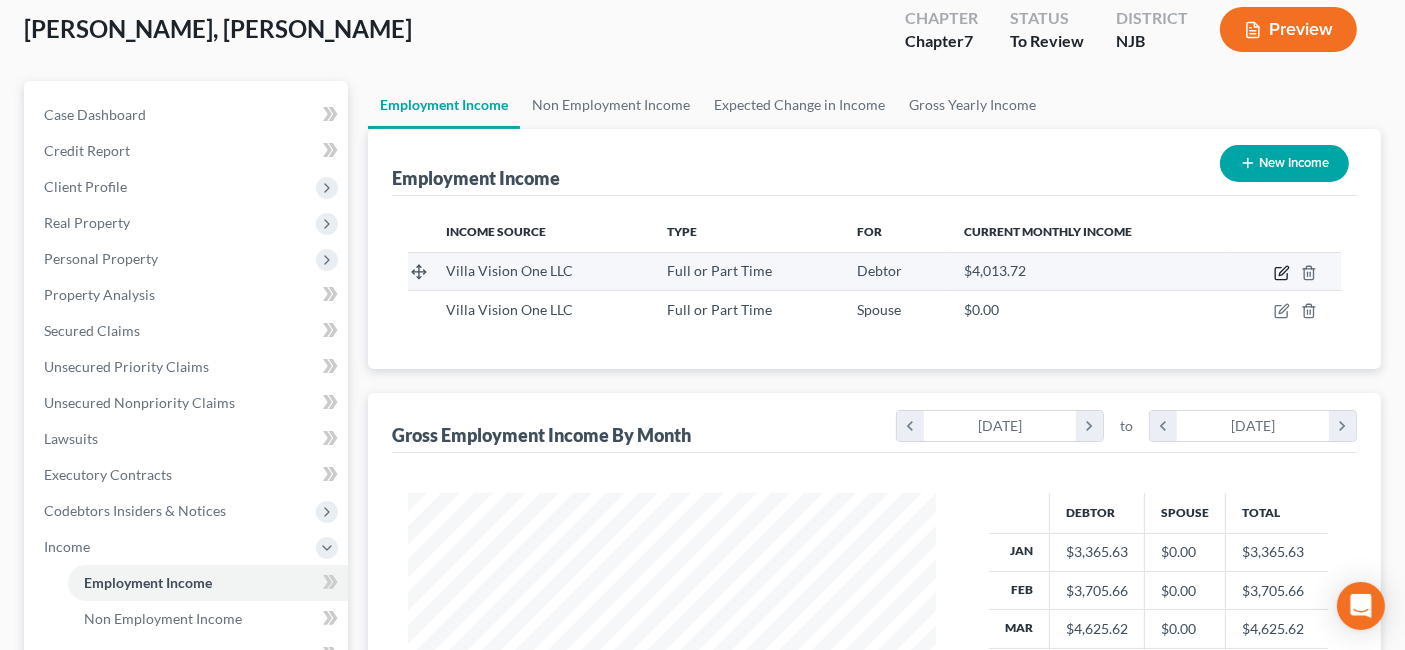 click 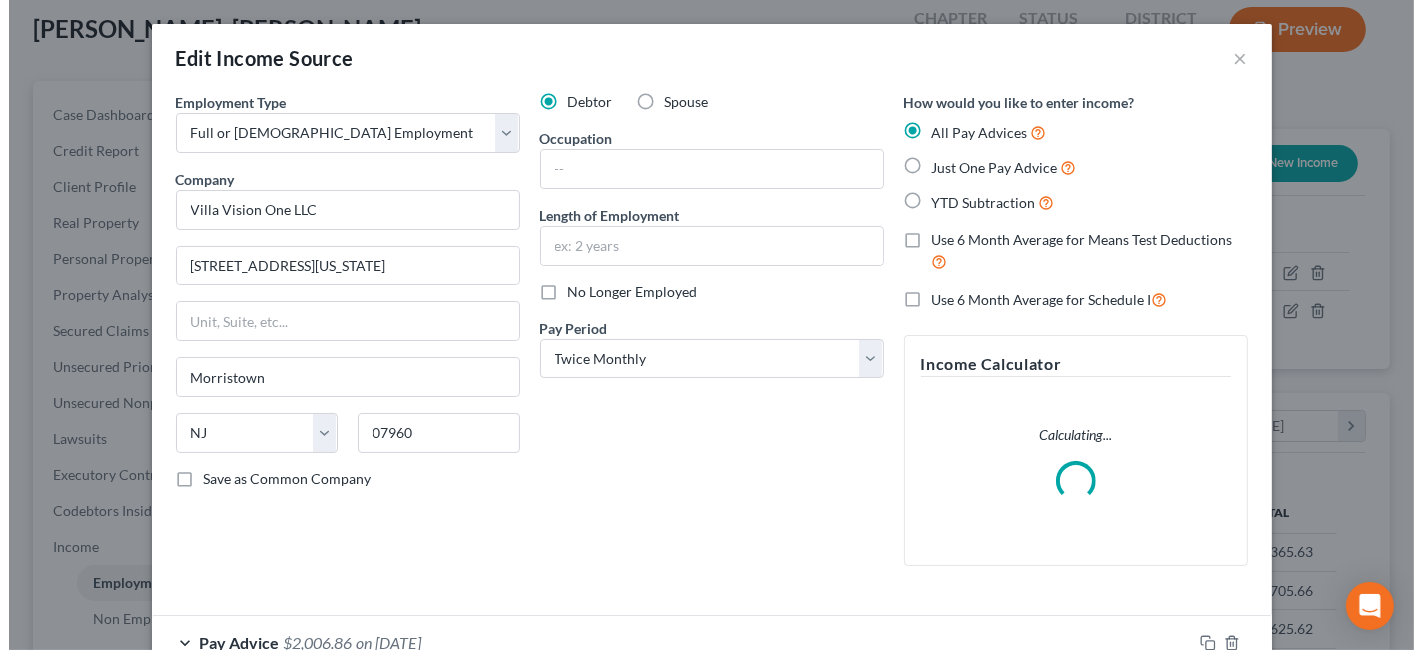 scroll, scrollTop: 999643, scrollLeft: 999425, axis: both 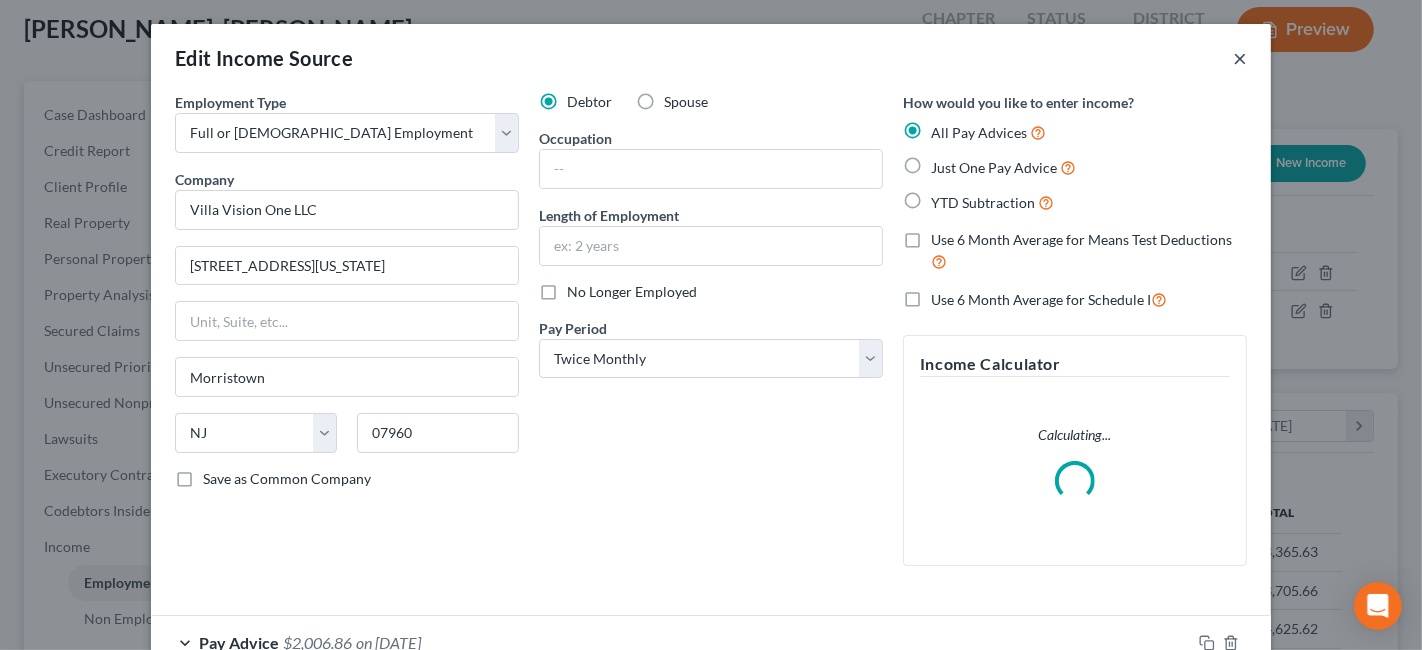 click on "×" at bounding box center [1240, 58] 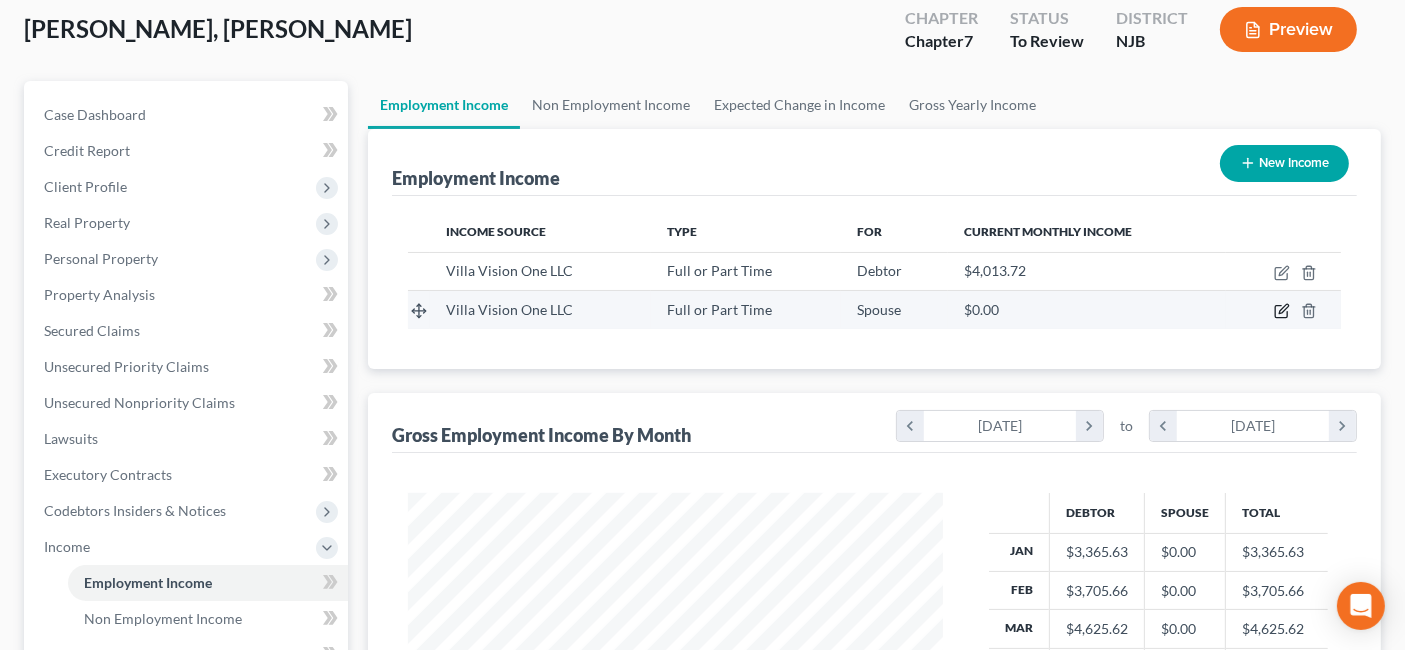 scroll, scrollTop: 356, scrollLeft: 567, axis: both 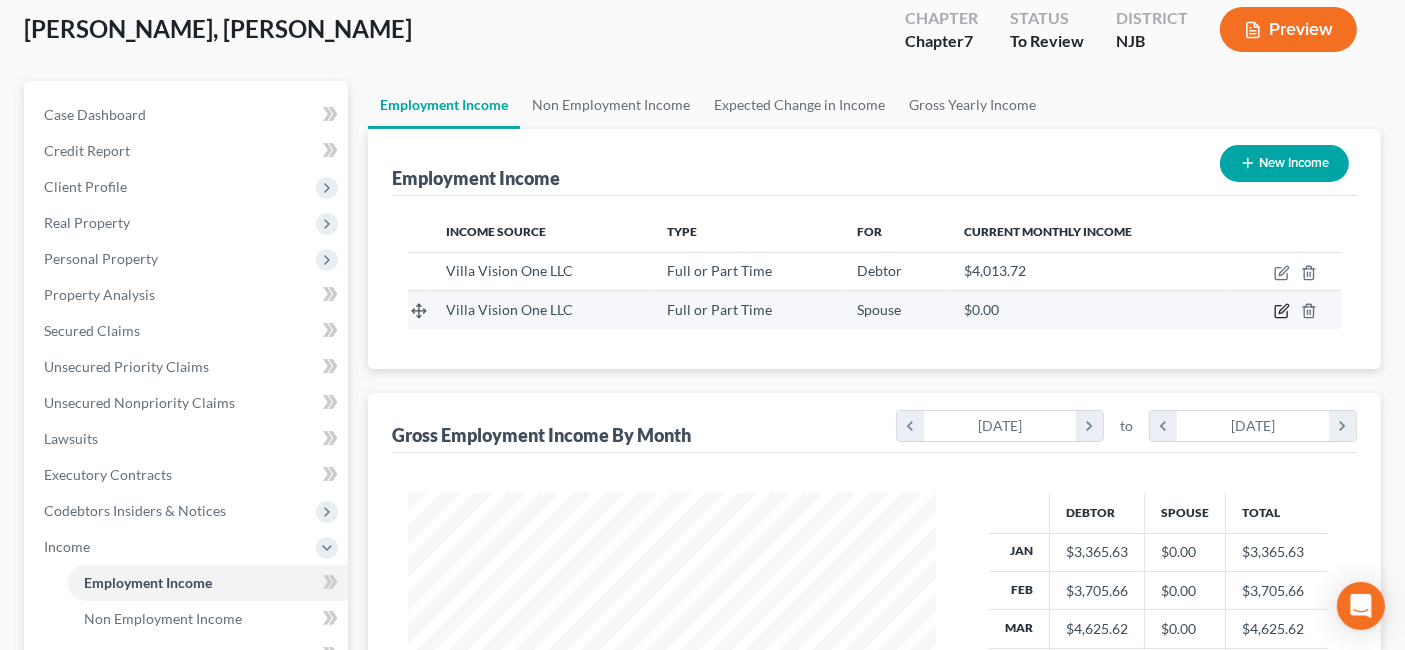click 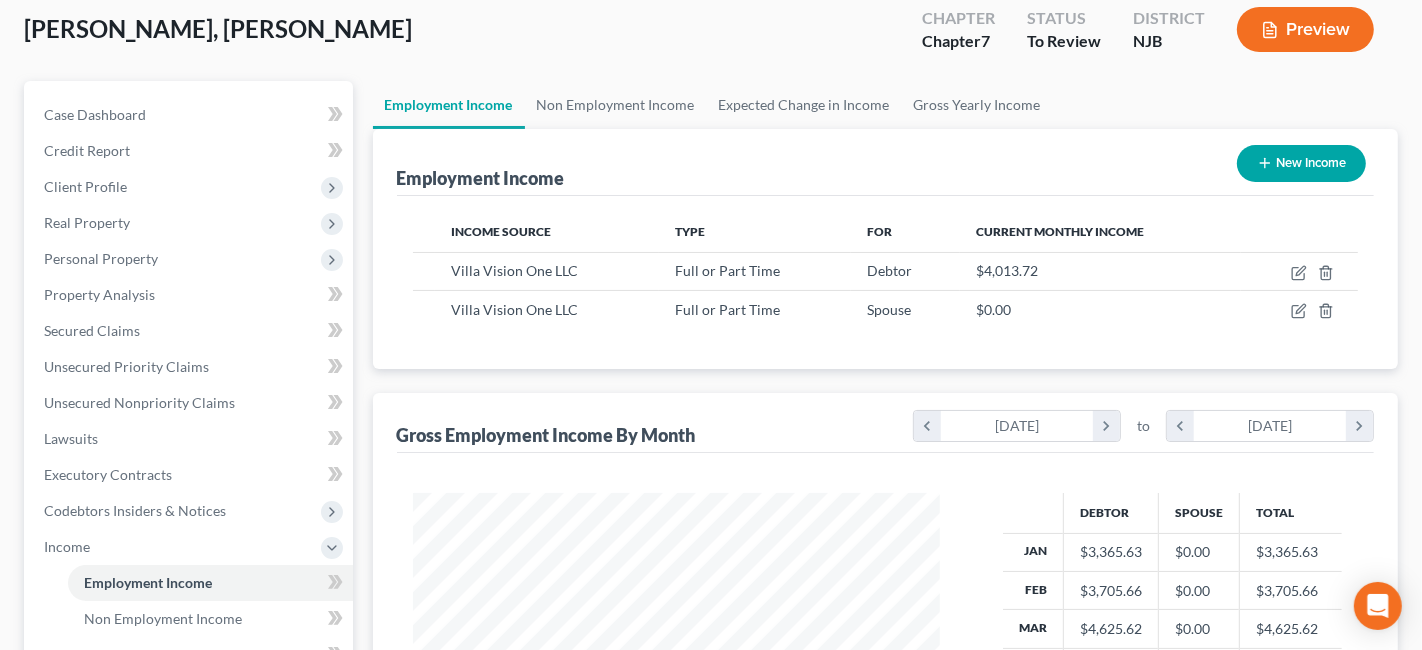 scroll, scrollTop: 999643, scrollLeft: 999425, axis: both 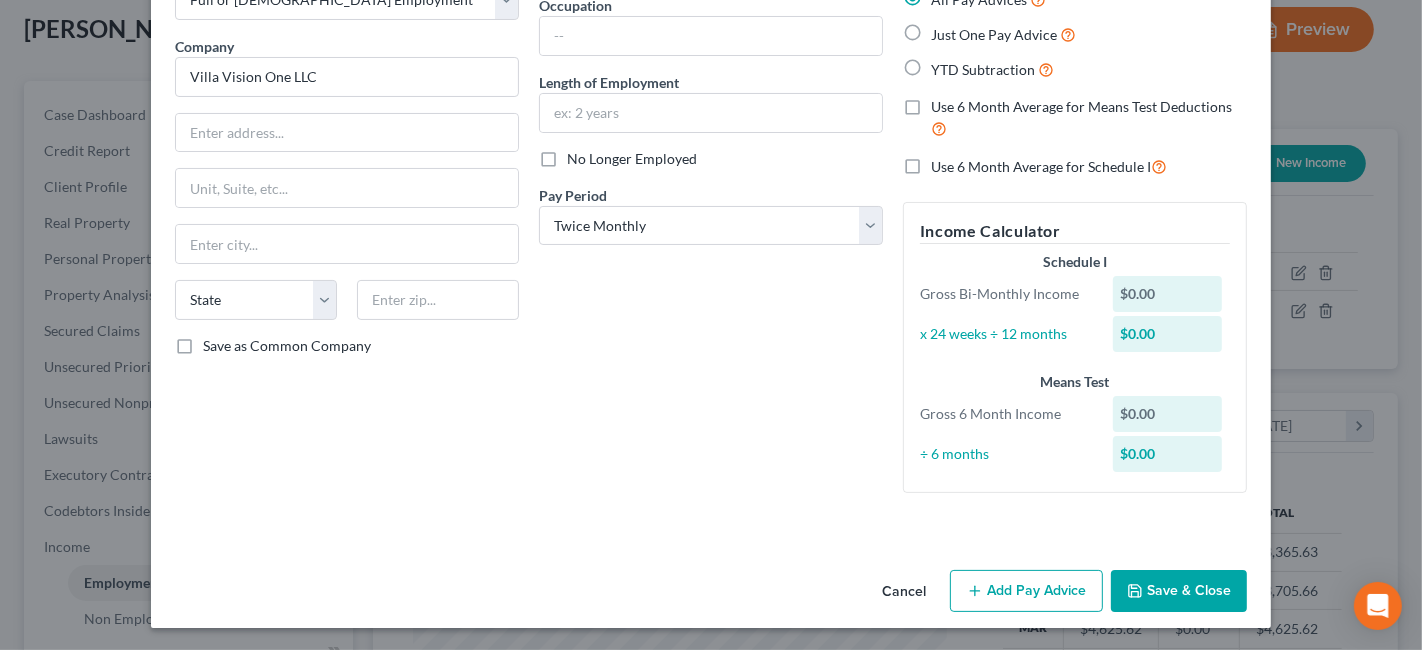 click on "Cancel" at bounding box center (904, 592) 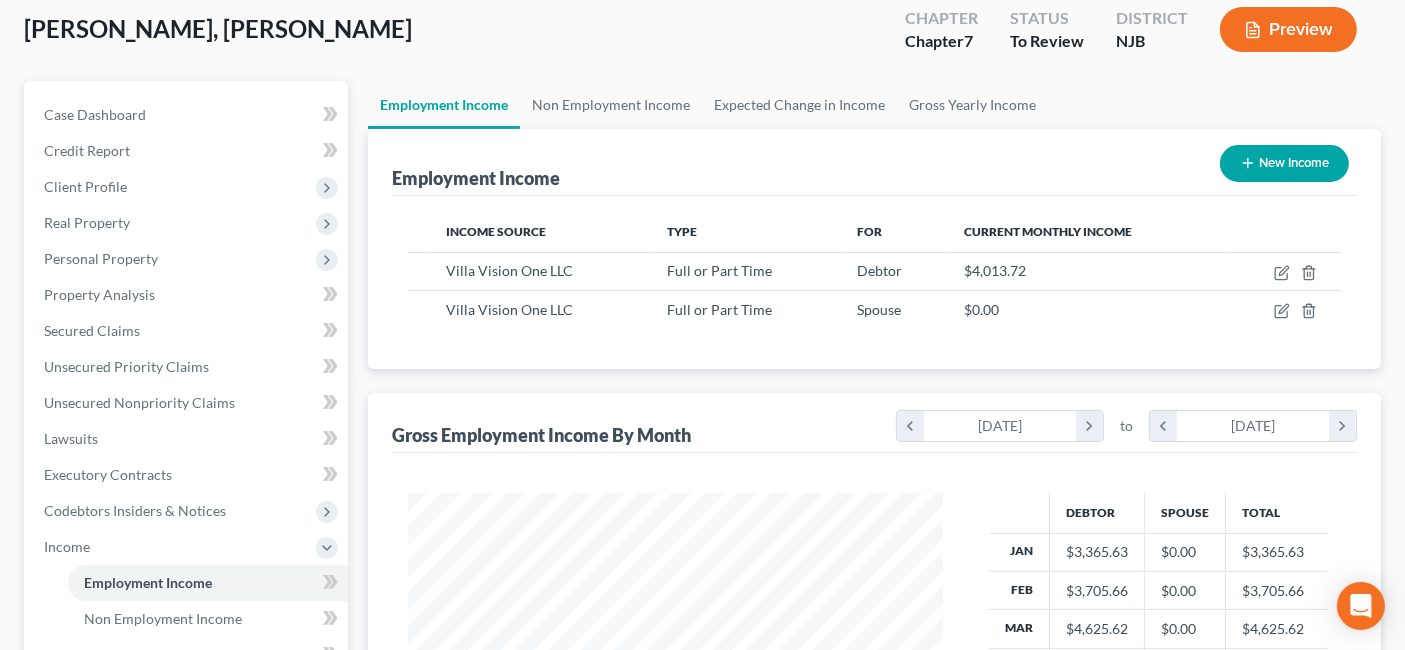 scroll, scrollTop: 356, scrollLeft: 567, axis: both 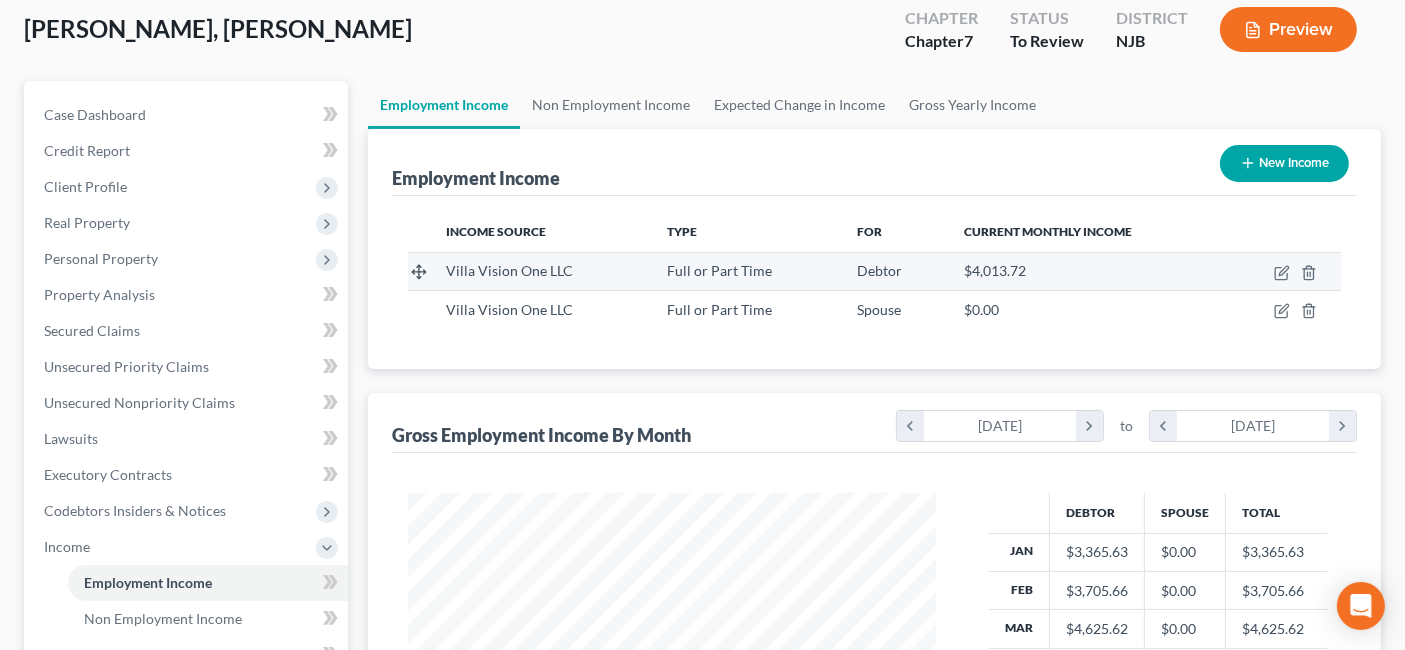 click at bounding box center (1283, 271) 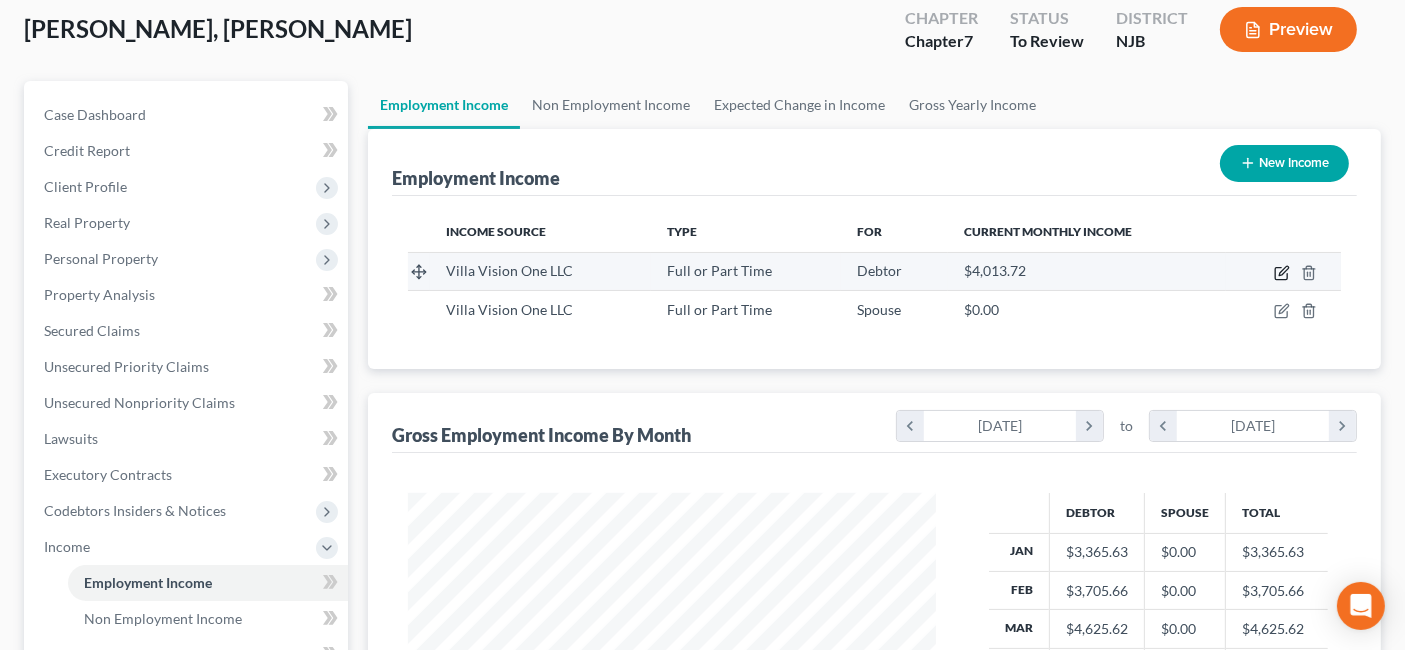 click 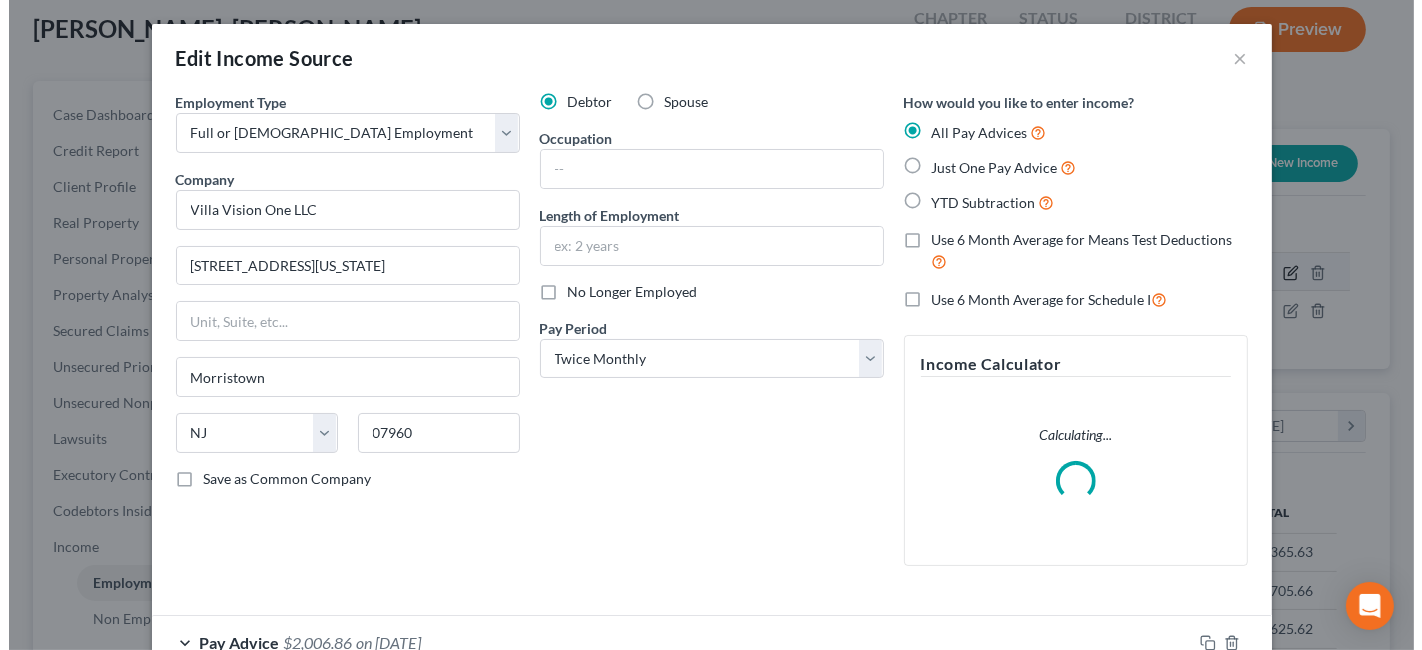 scroll, scrollTop: 999643, scrollLeft: 999425, axis: both 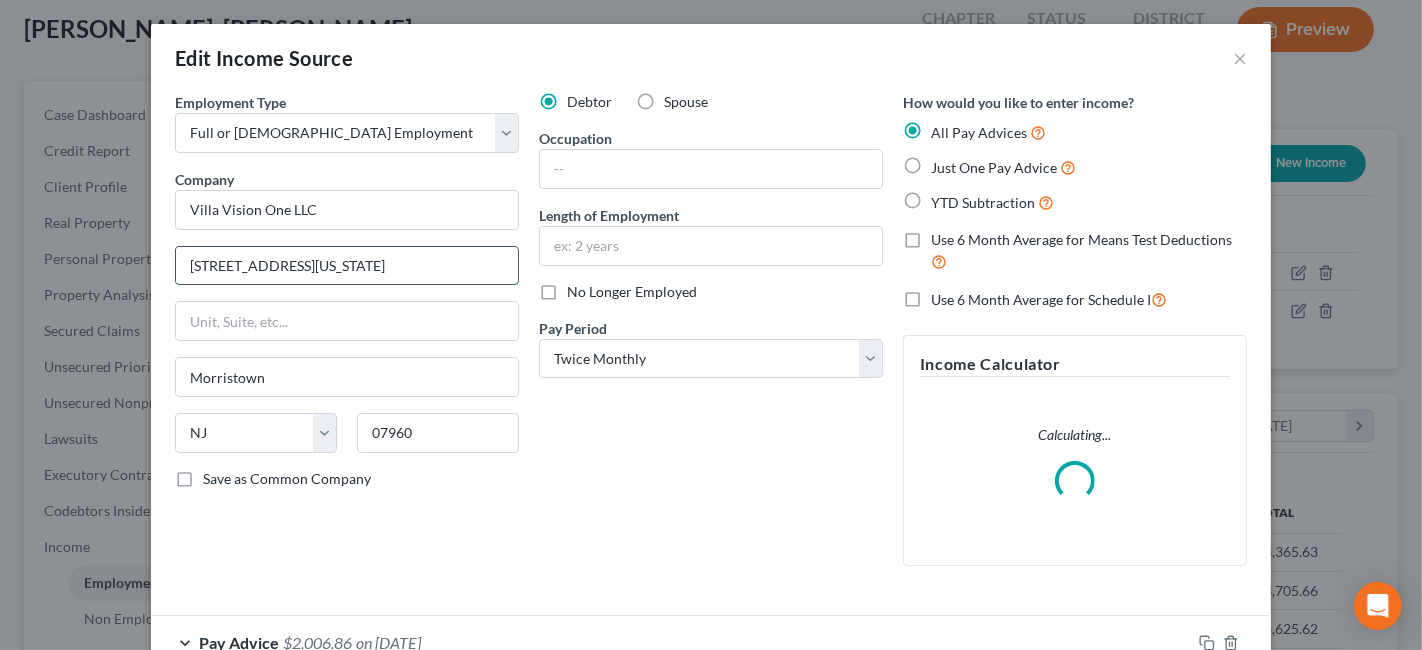 drag, startPoint x: 342, startPoint y: 272, endPoint x: 208, endPoint y: 264, distance: 134.23859 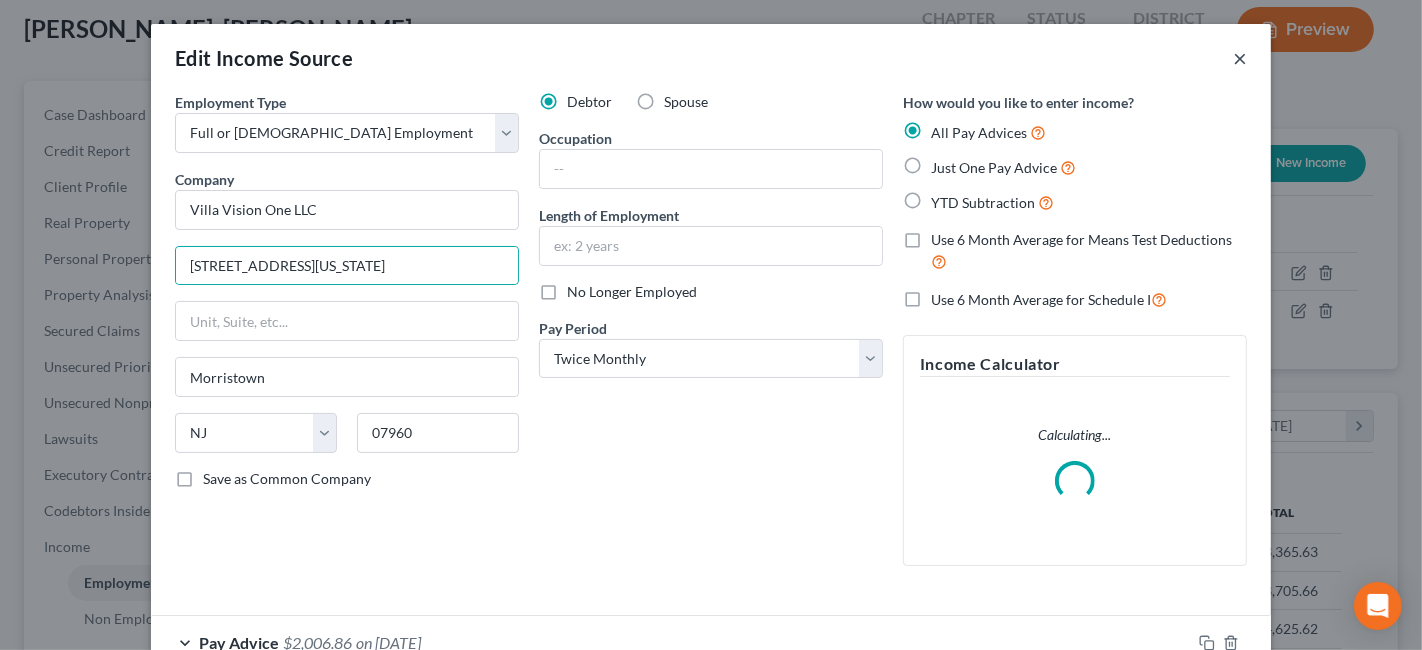 click on "×" at bounding box center (1240, 58) 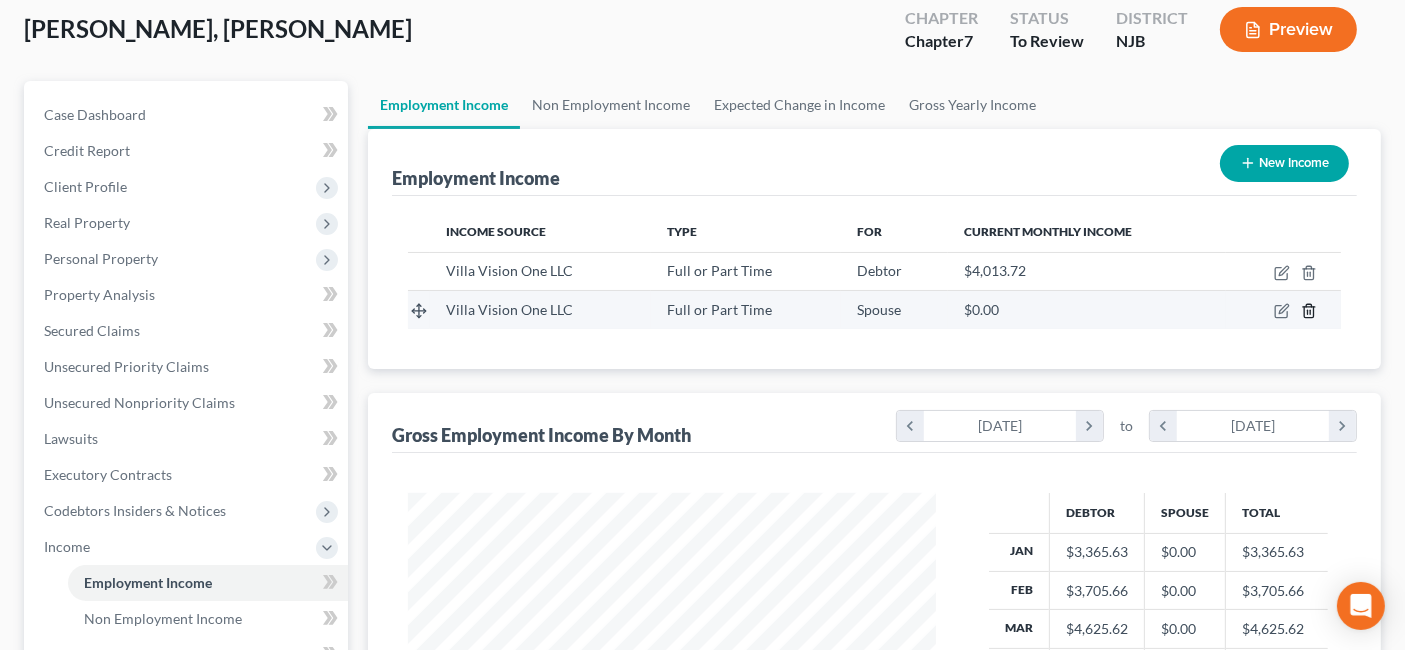 scroll, scrollTop: 356, scrollLeft: 567, axis: both 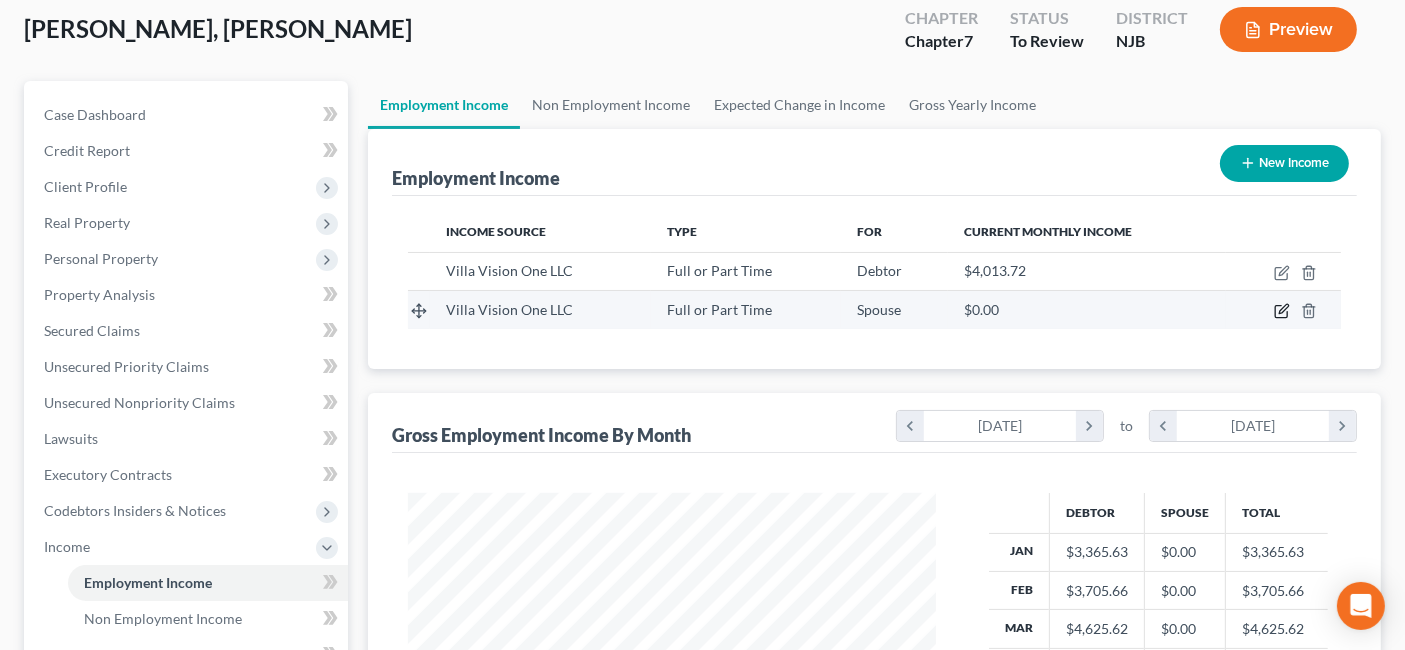 click 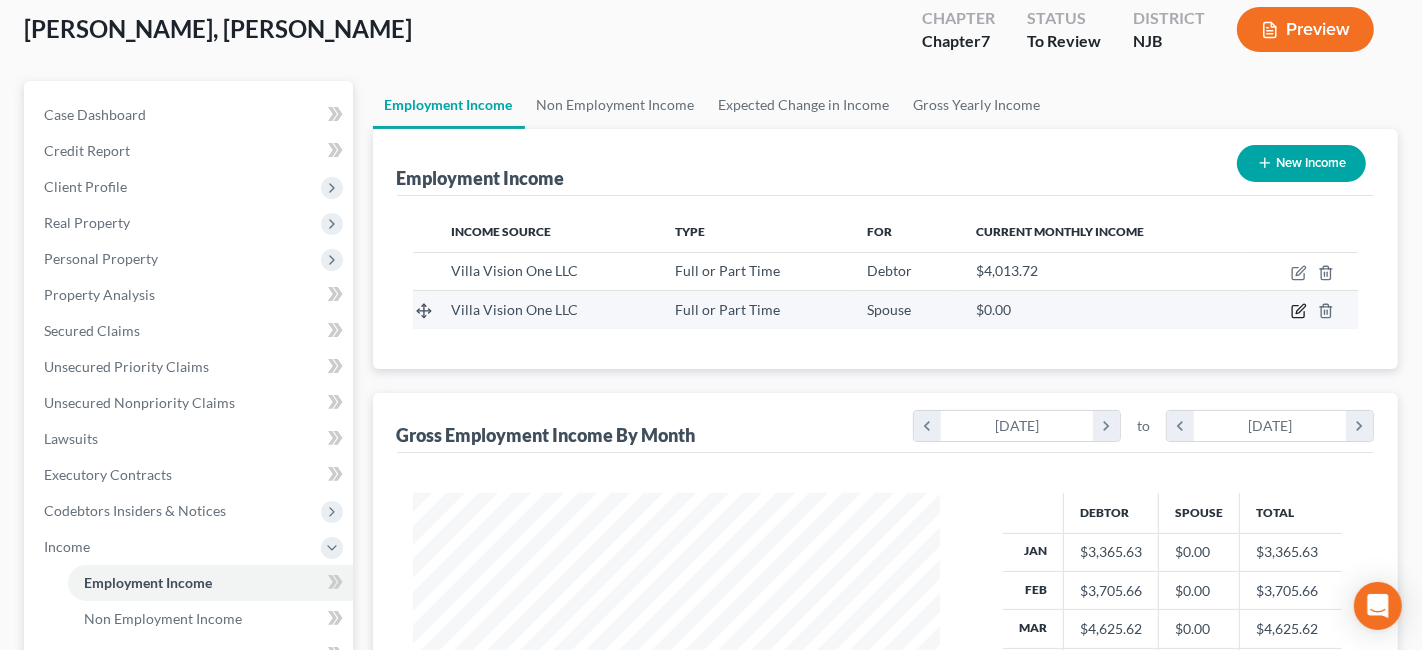 select on "0" 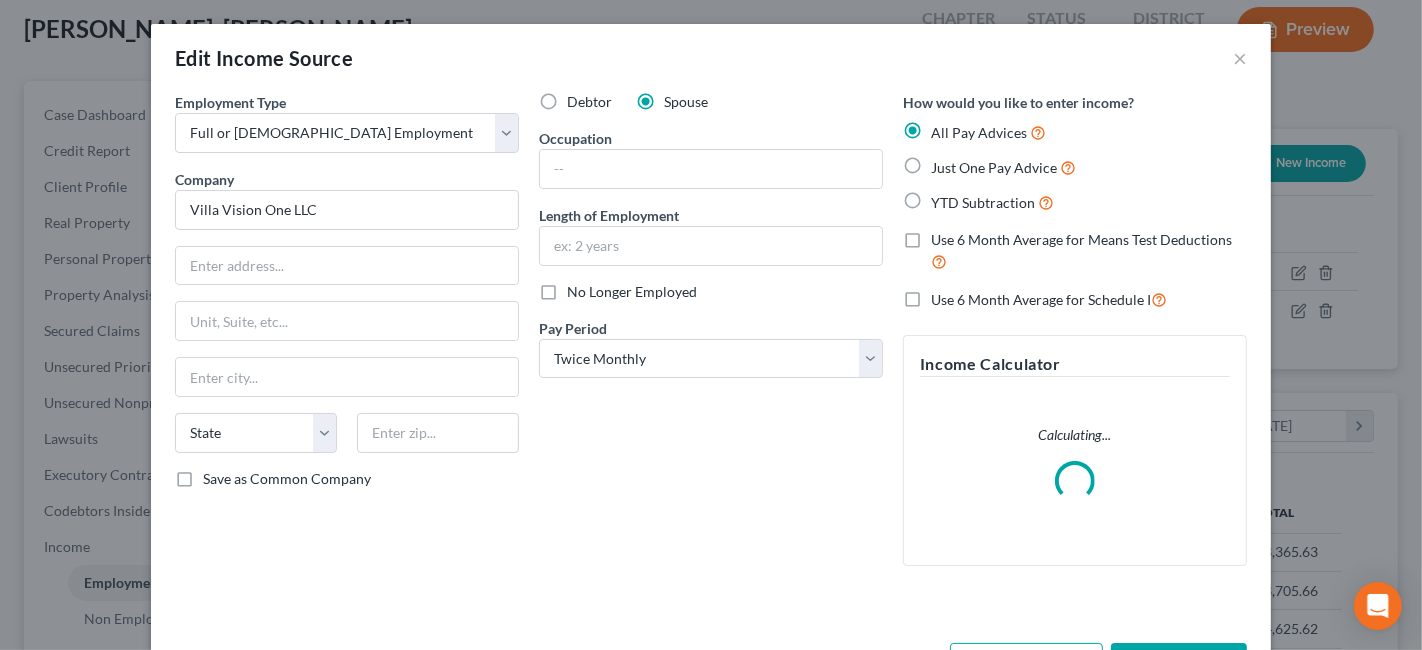 scroll, scrollTop: 999643, scrollLeft: 999425, axis: both 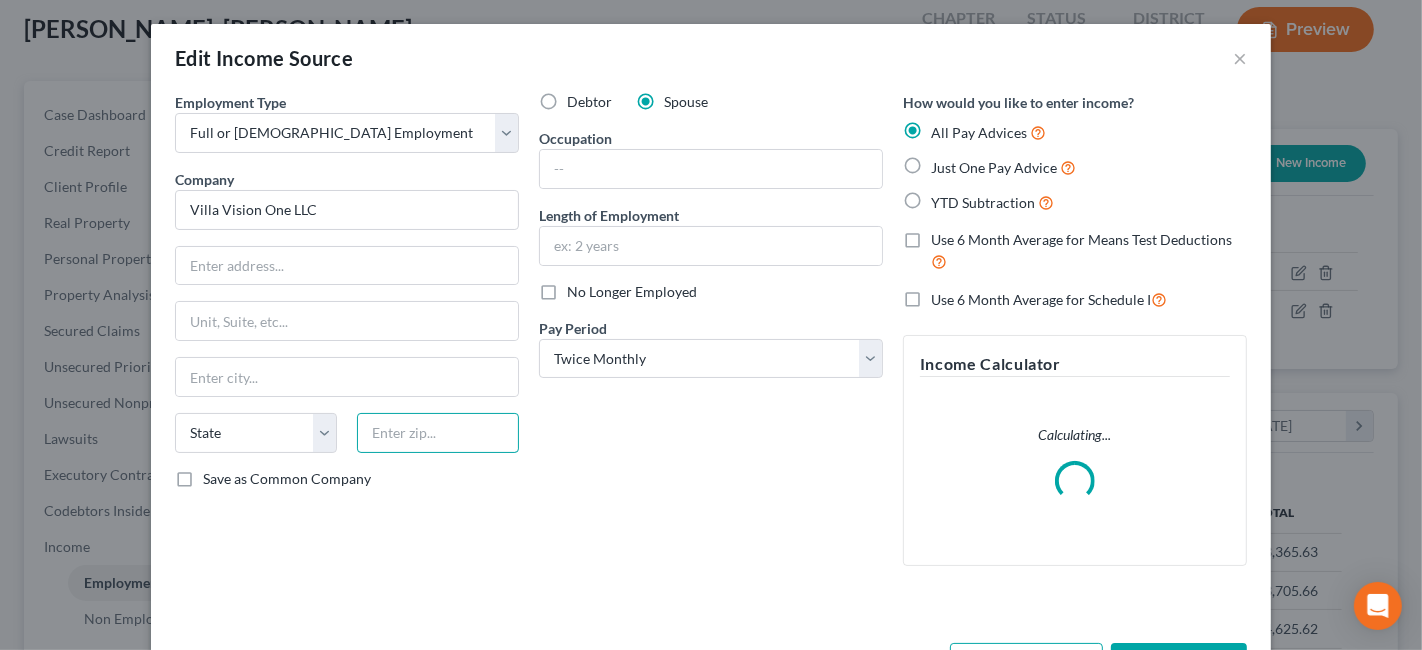 click at bounding box center [438, 433] 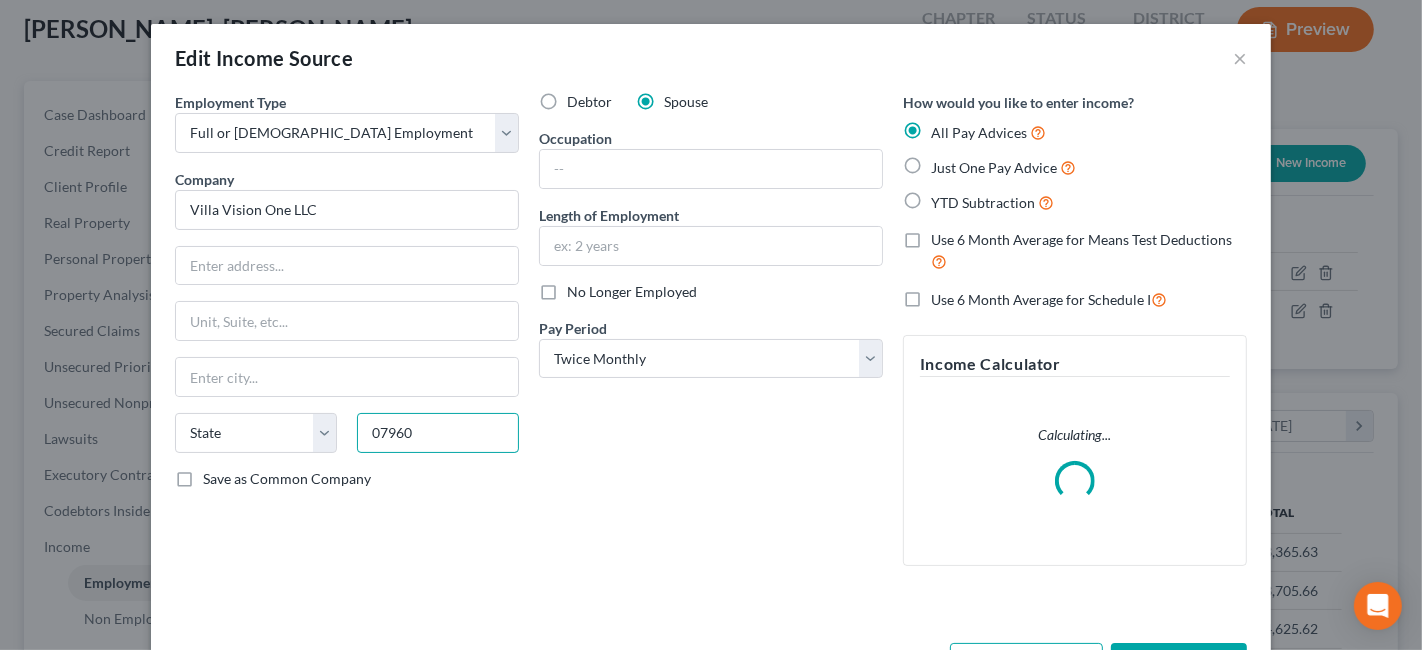 type on "07960" 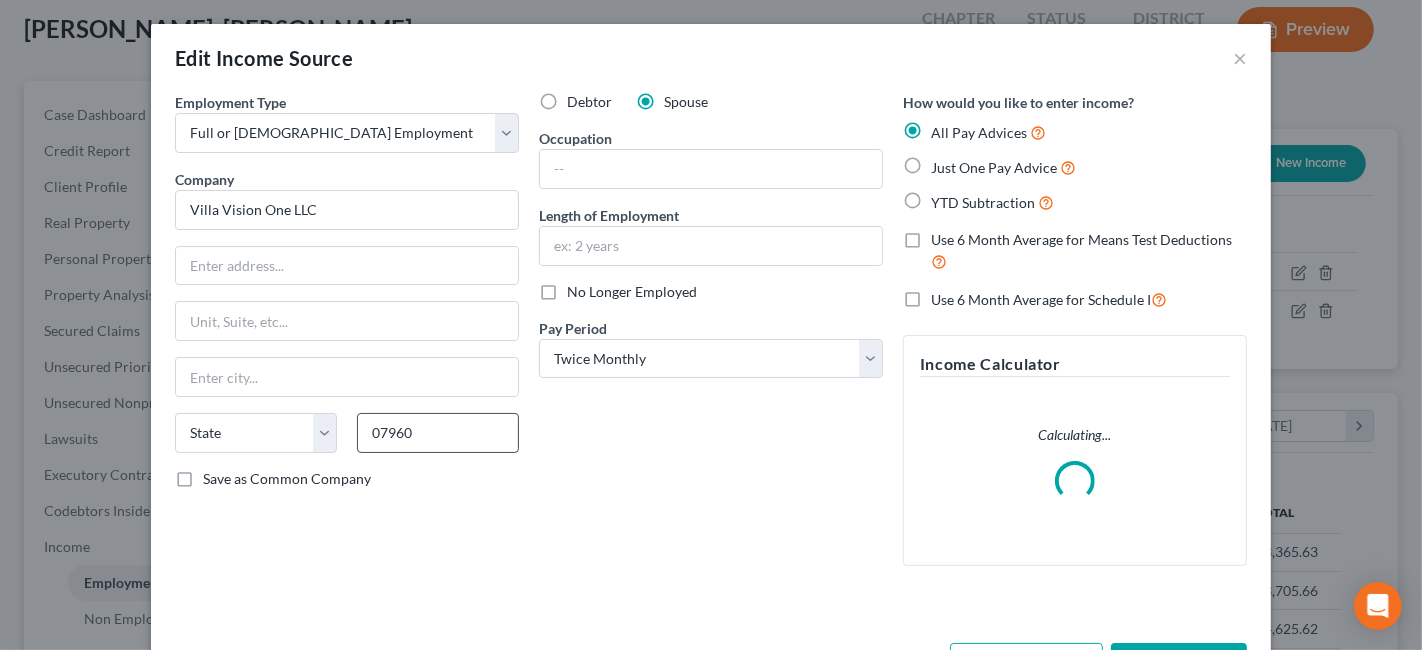 type on "Morristown" 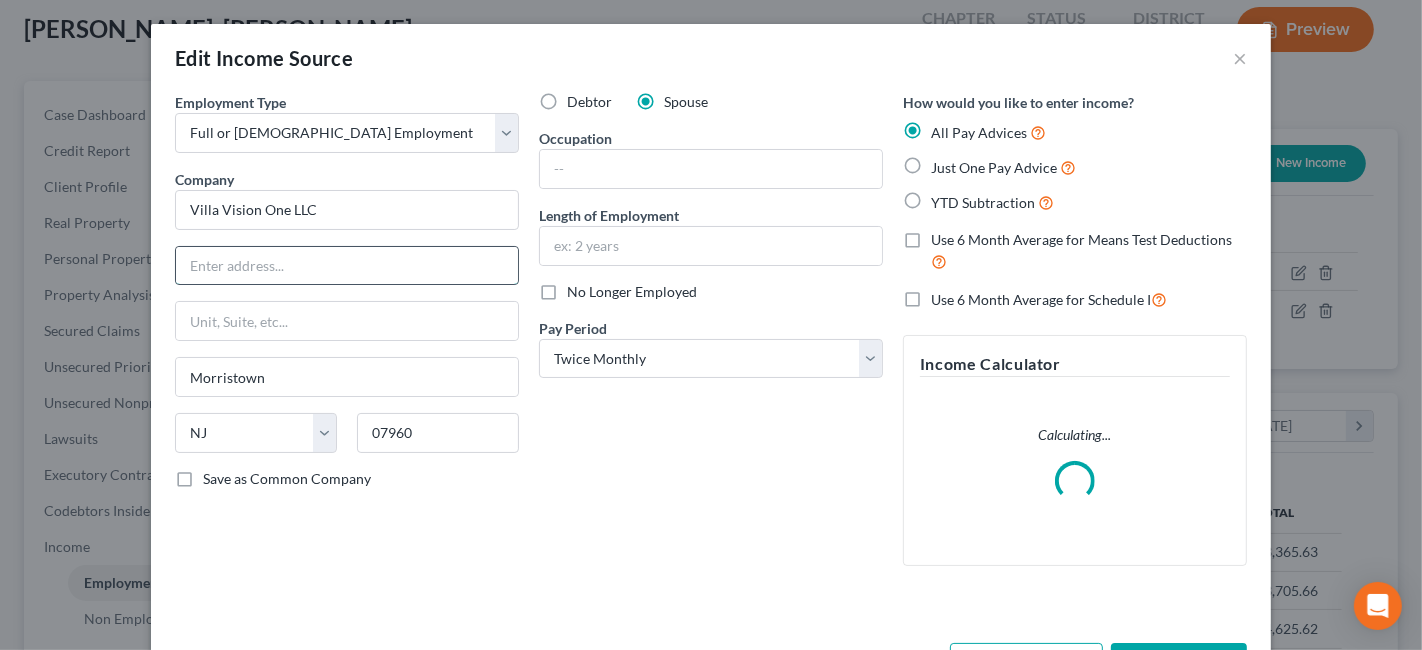 paste on "[STREET_ADDRESS][US_STATE]" 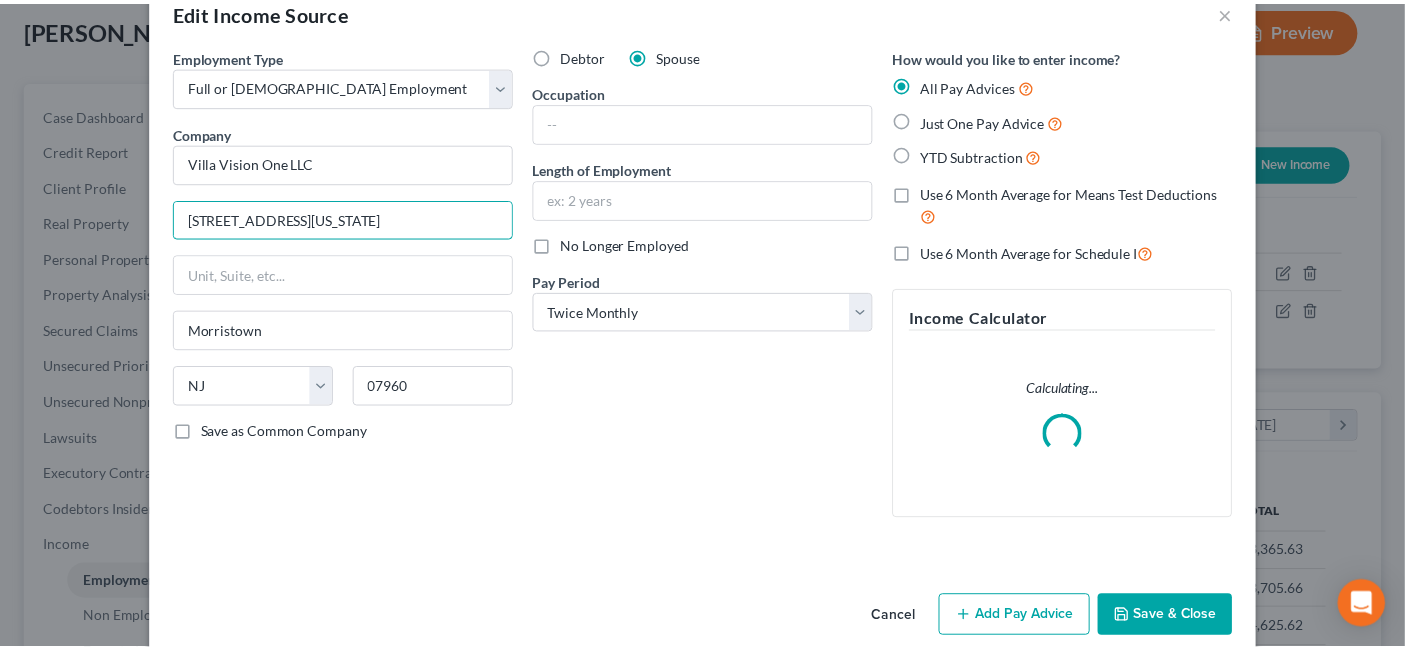 scroll, scrollTop: 73, scrollLeft: 0, axis: vertical 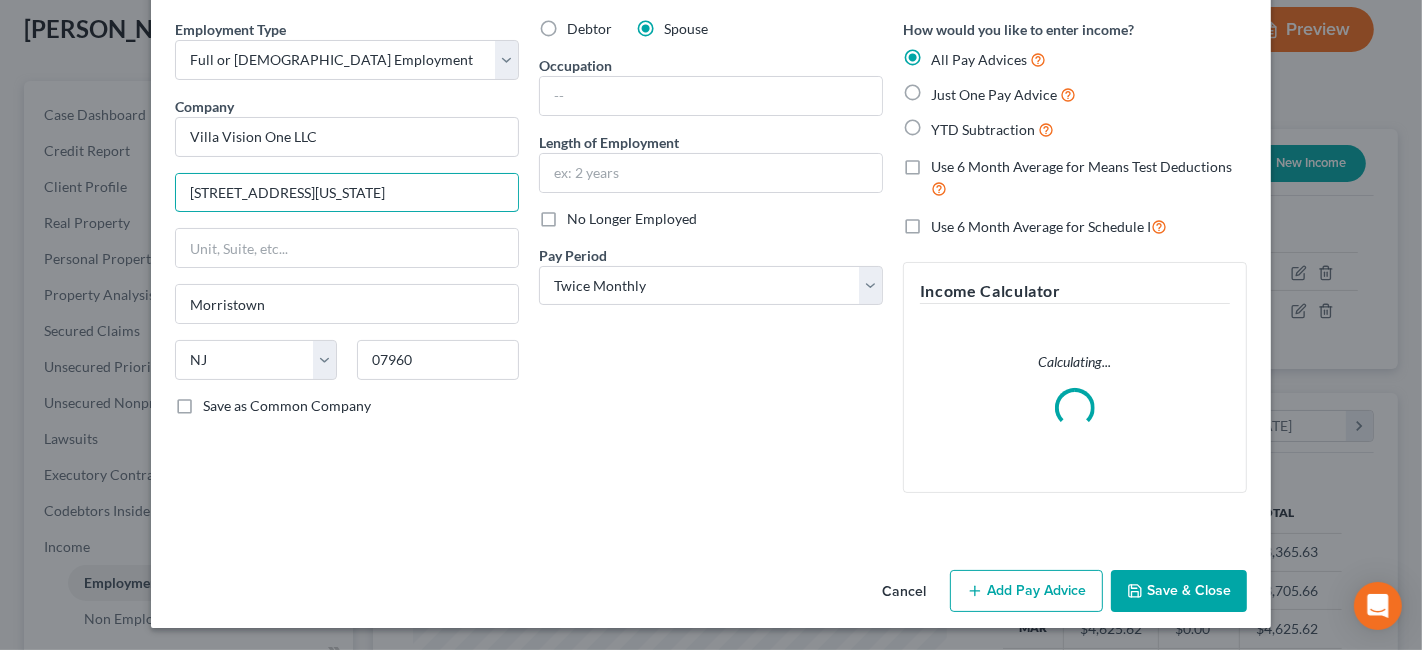 type on "[STREET_ADDRESS][US_STATE]" 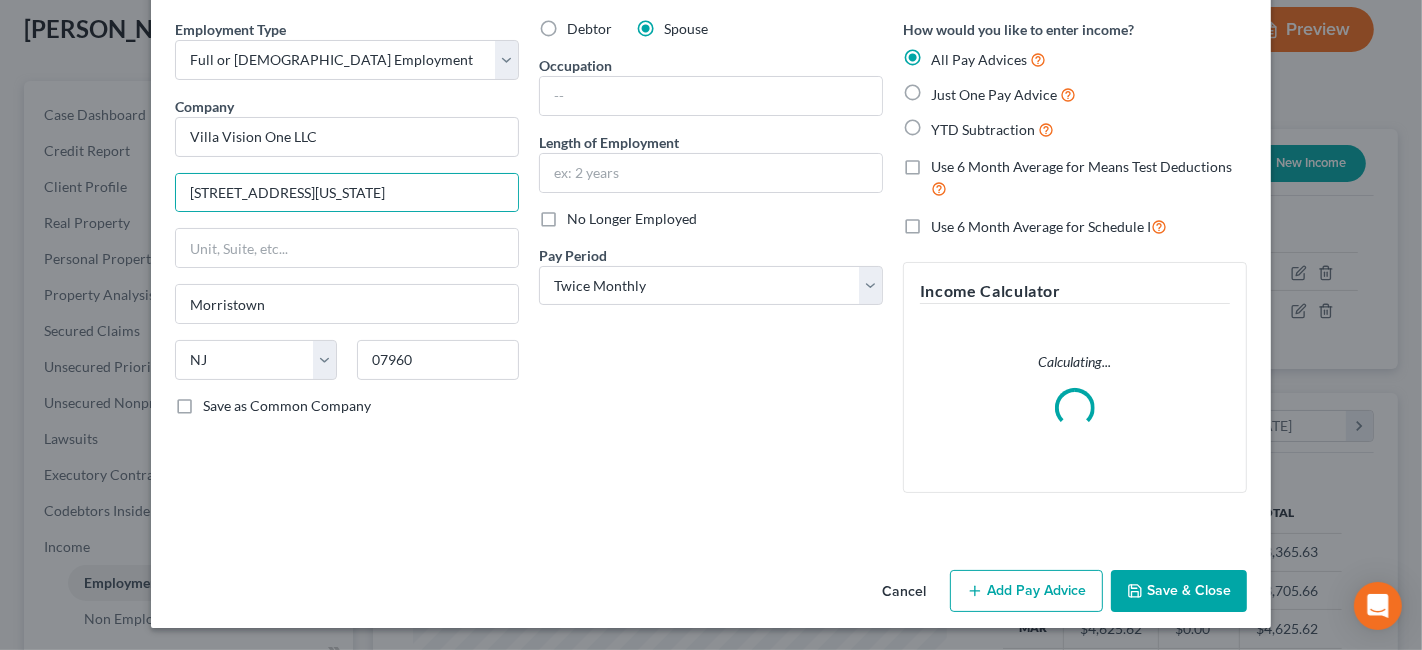click on "Save & Close" at bounding box center [1179, 591] 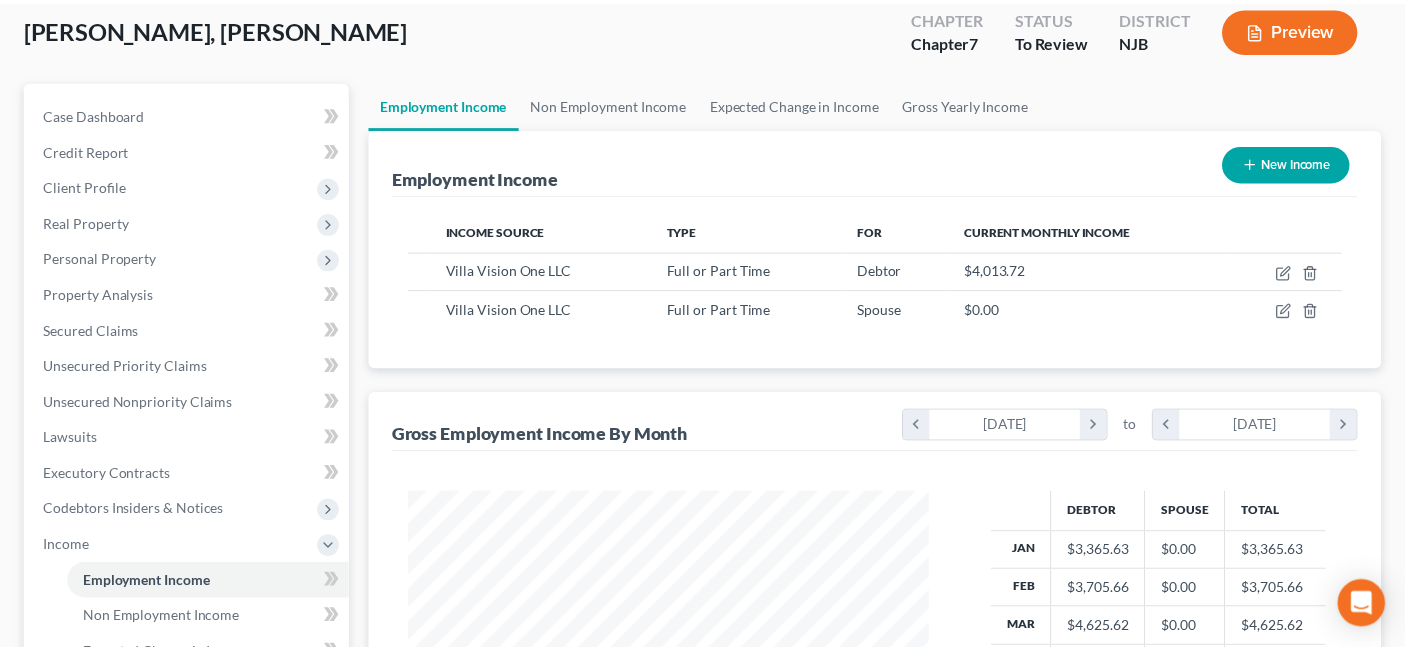 scroll, scrollTop: 356, scrollLeft: 567, axis: both 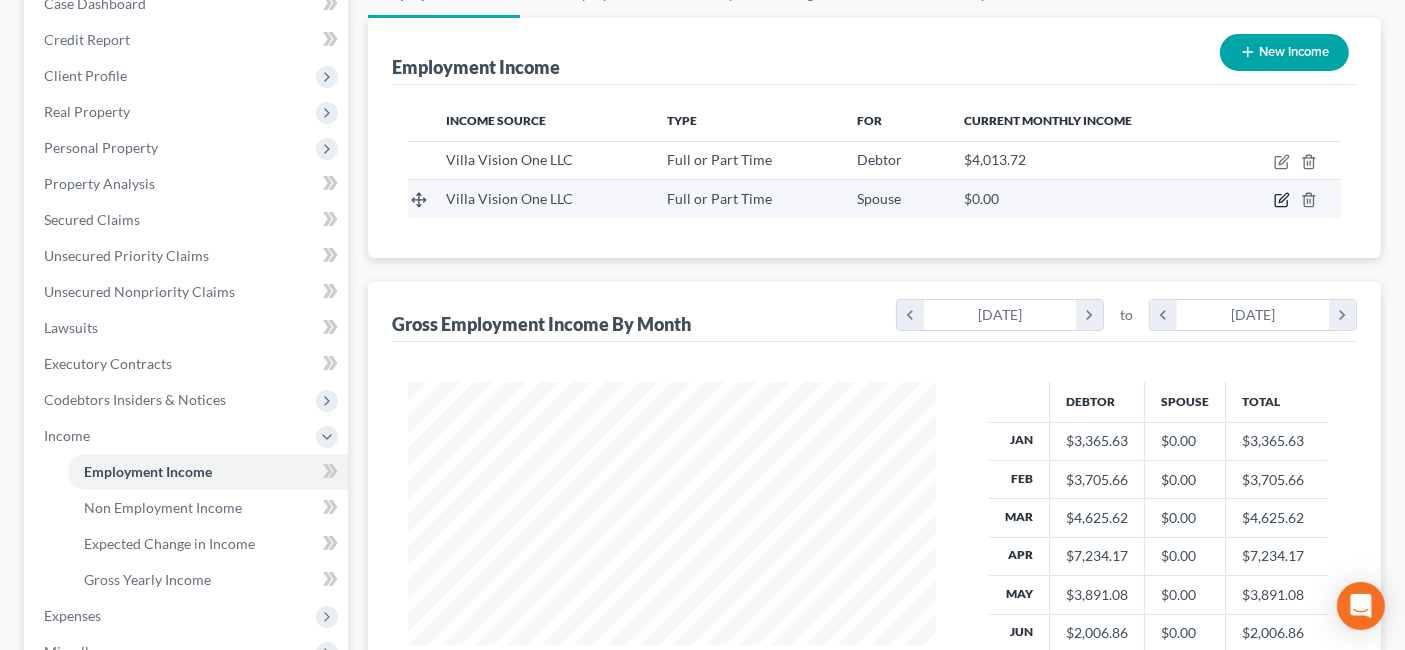 click 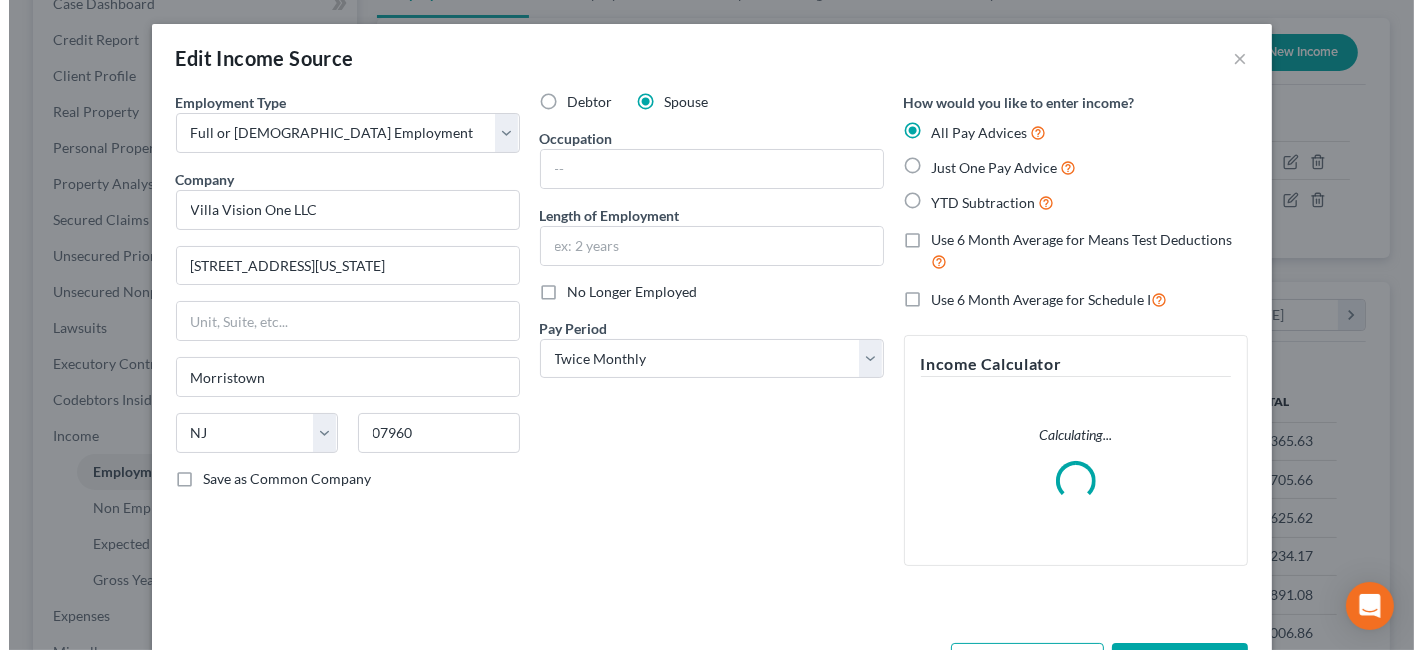 scroll, scrollTop: 999643, scrollLeft: 999425, axis: both 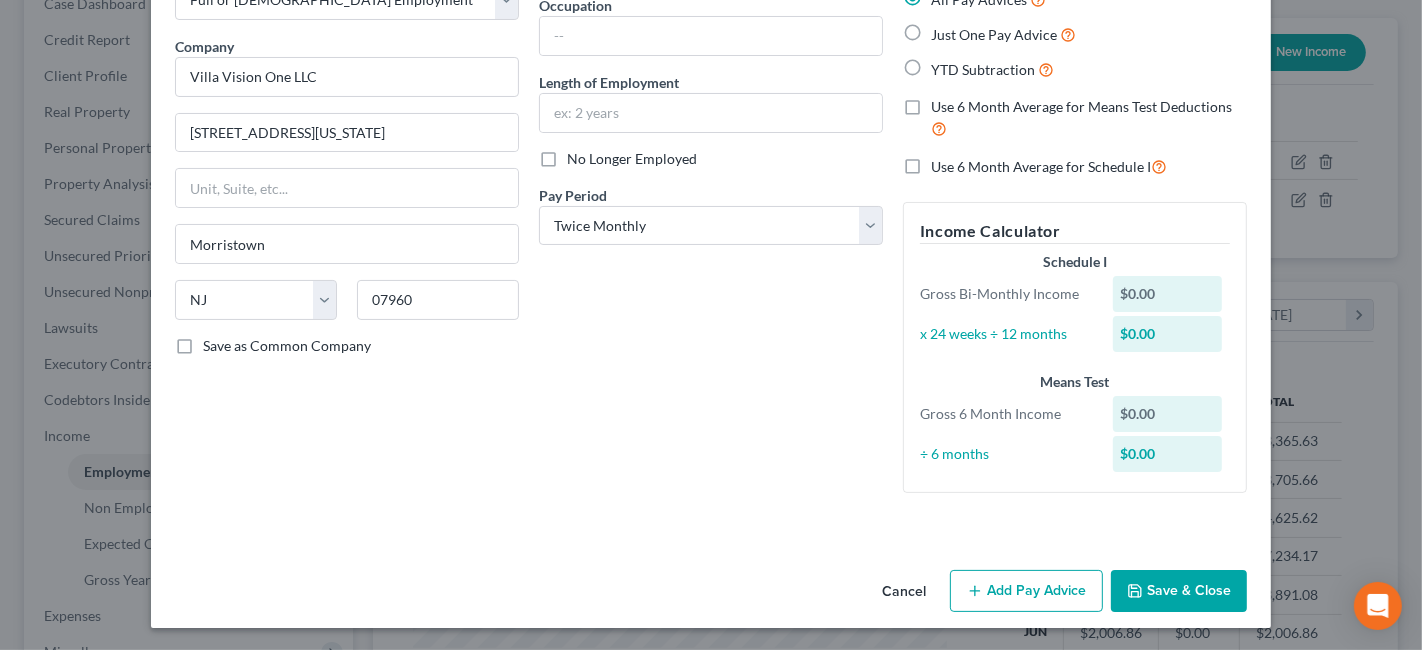 click on "Add Pay Advice" at bounding box center [1026, 591] 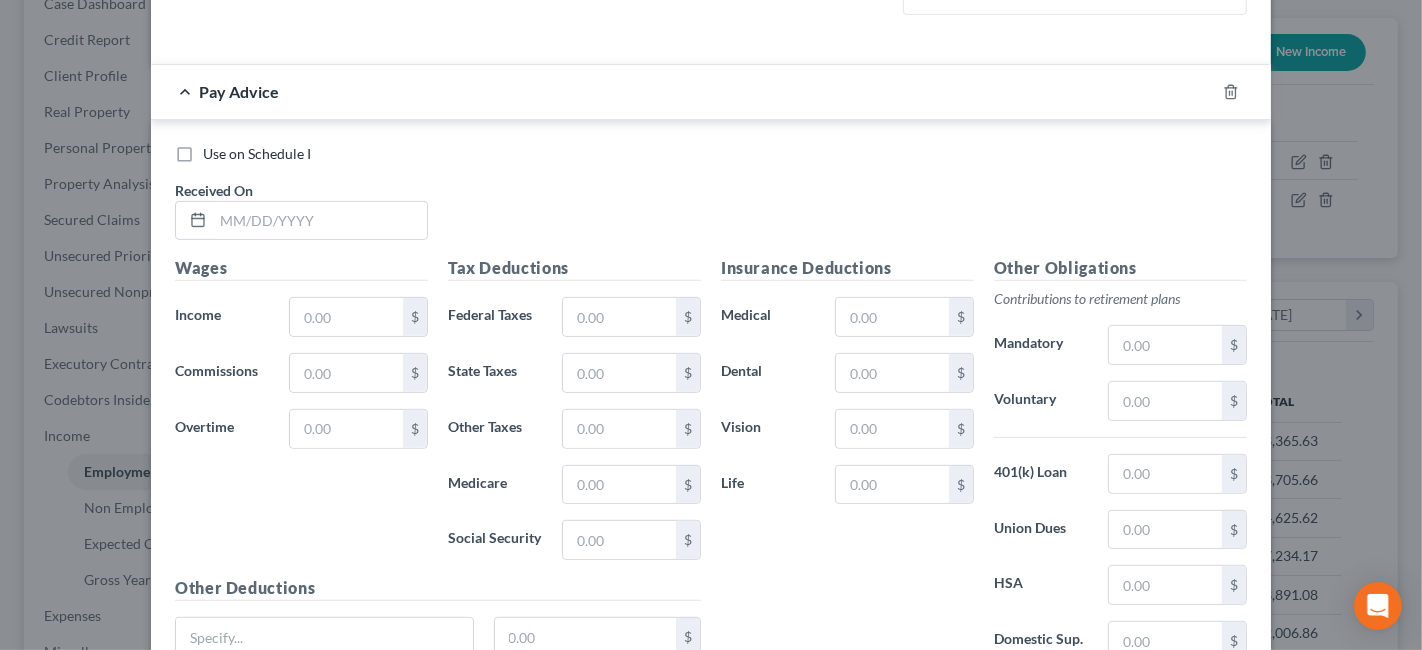 scroll, scrollTop: 688, scrollLeft: 0, axis: vertical 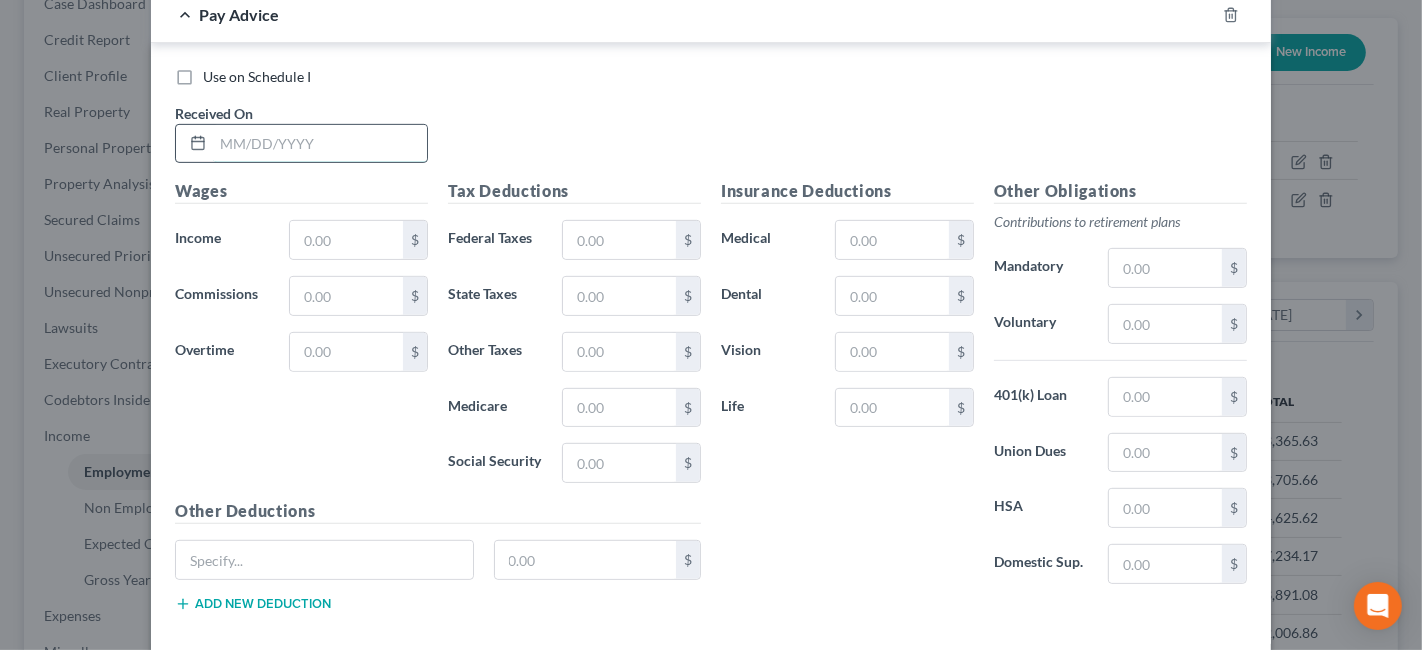 click at bounding box center [320, 144] 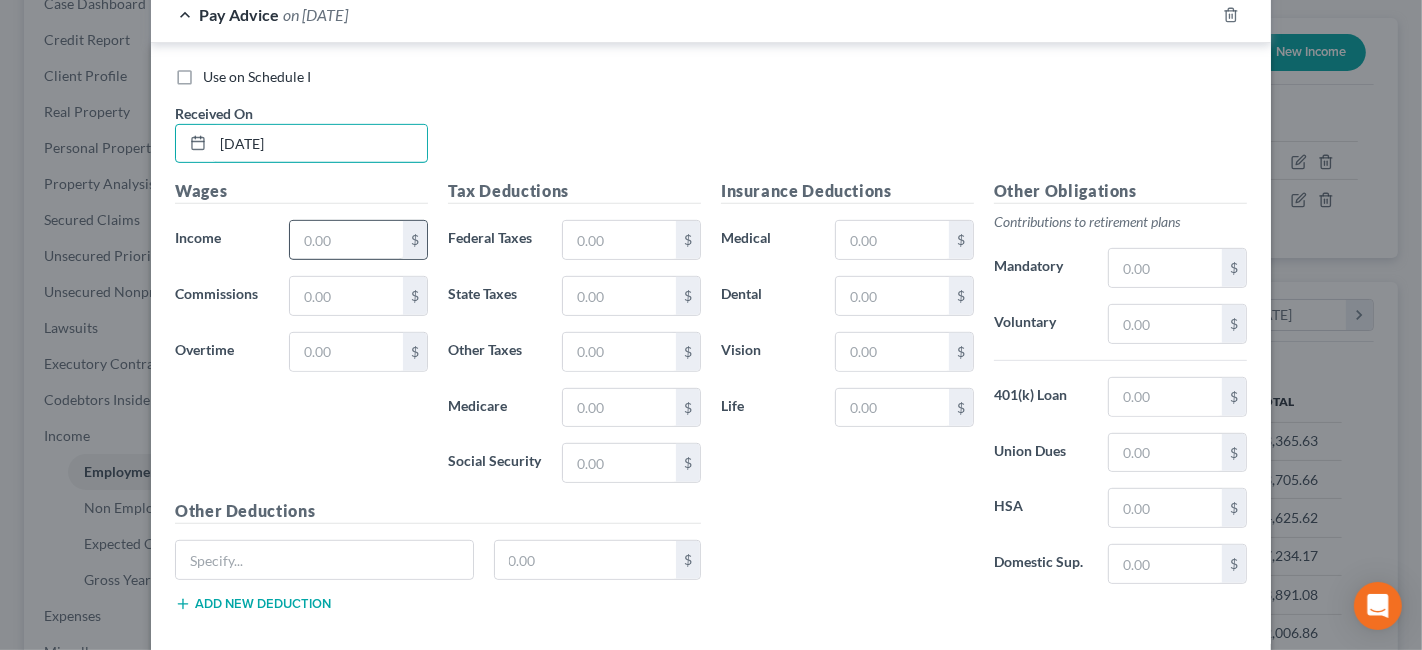 type on "[DATE]" 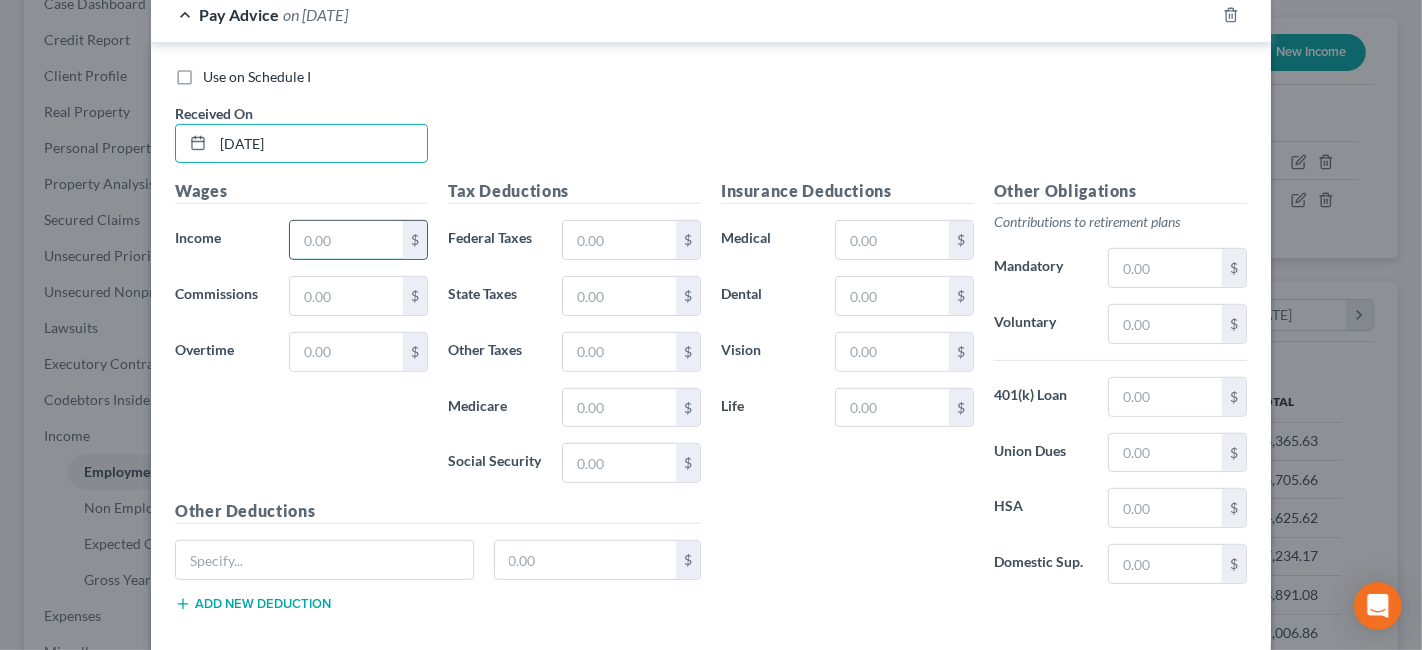 click at bounding box center [346, 240] 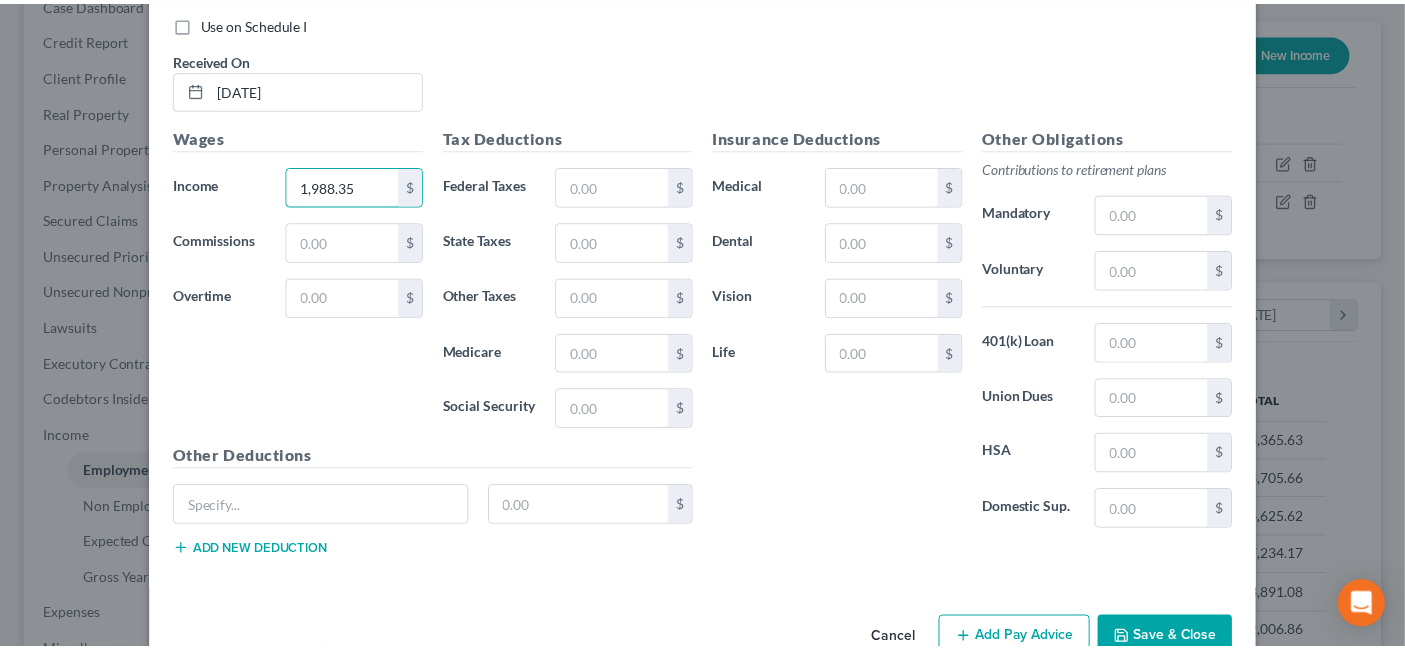 scroll, scrollTop: 785, scrollLeft: 0, axis: vertical 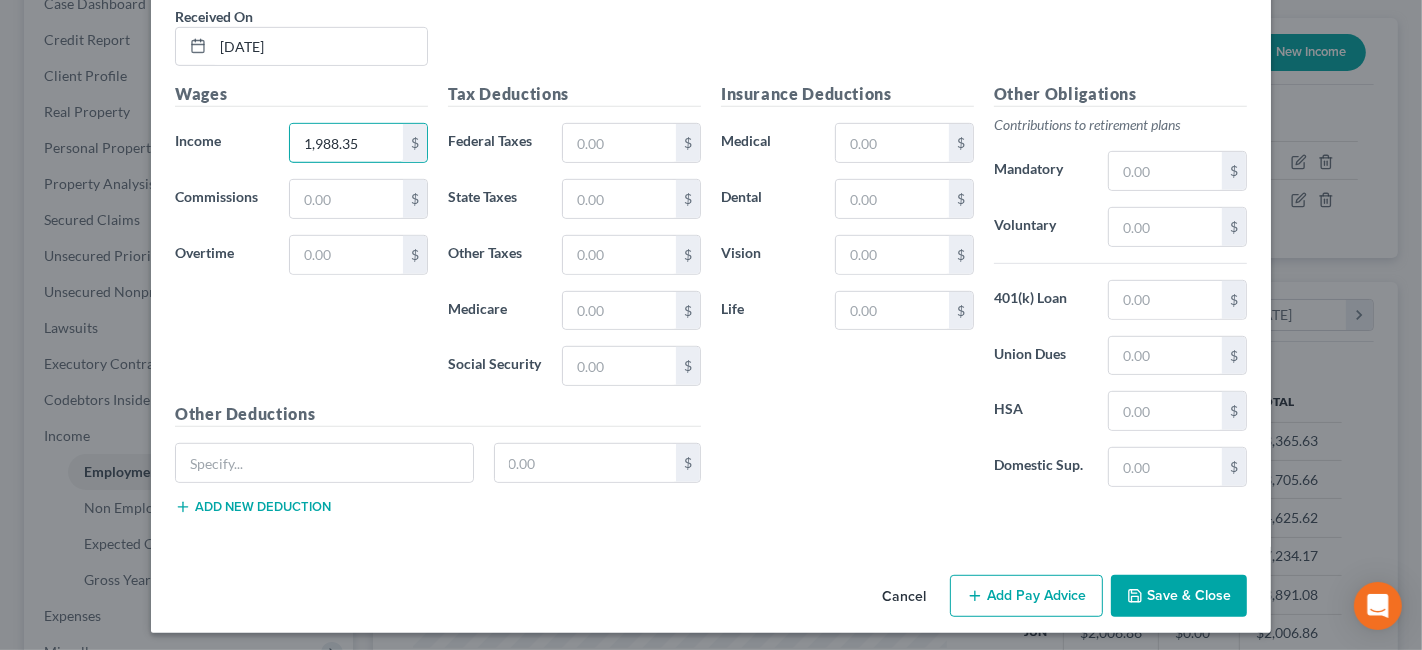 type on "1,988.35" 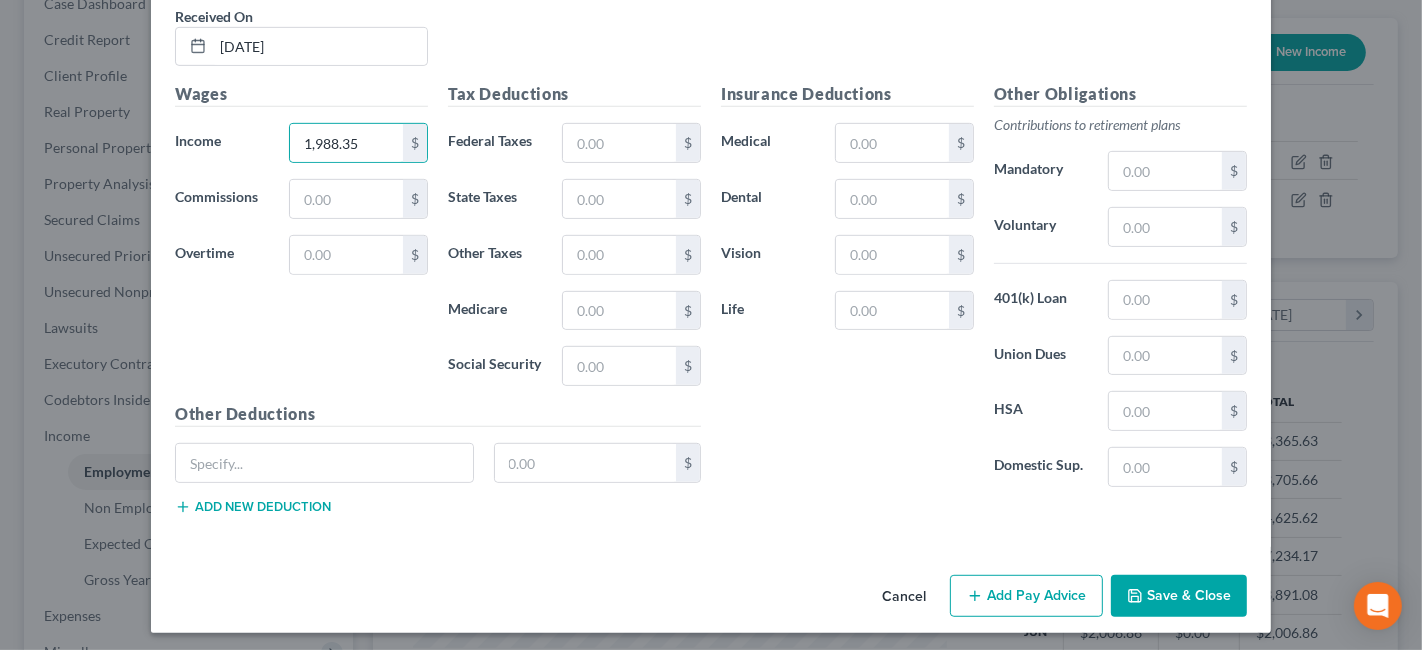 click on "Save & Close" at bounding box center [1179, 596] 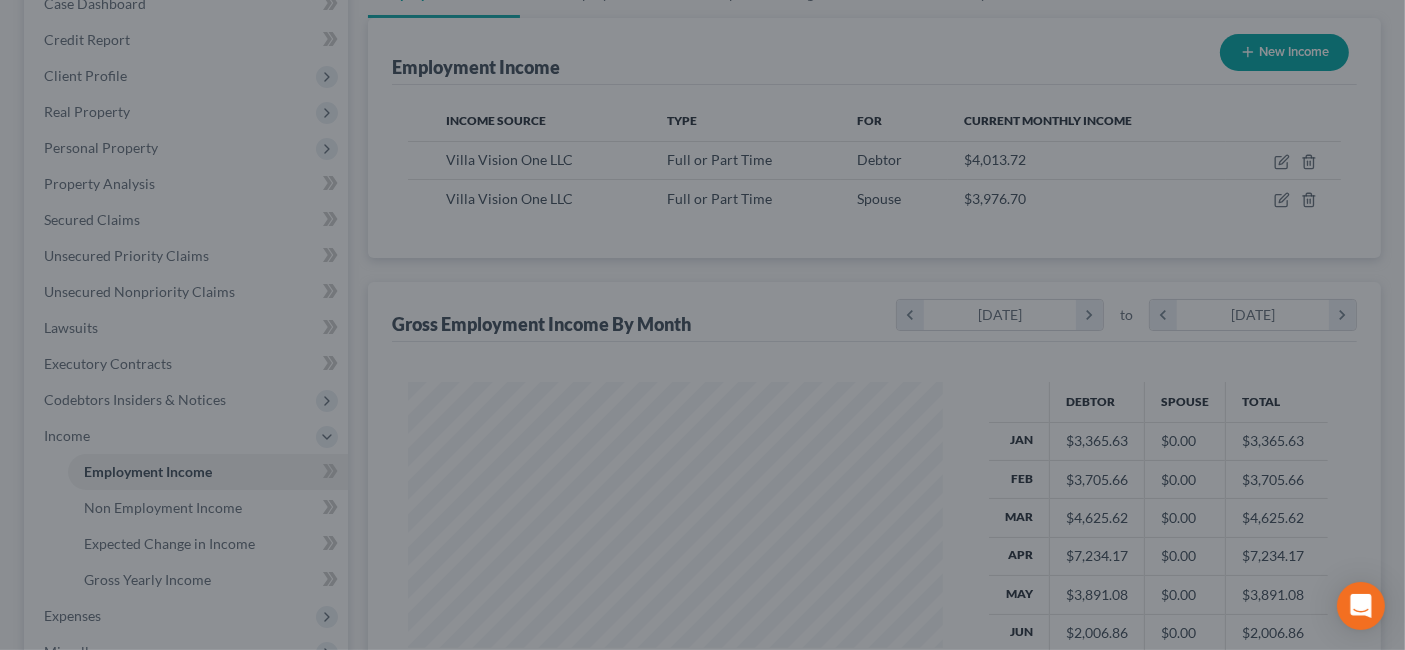 scroll, scrollTop: 356, scrollLeft: 567, axis: both 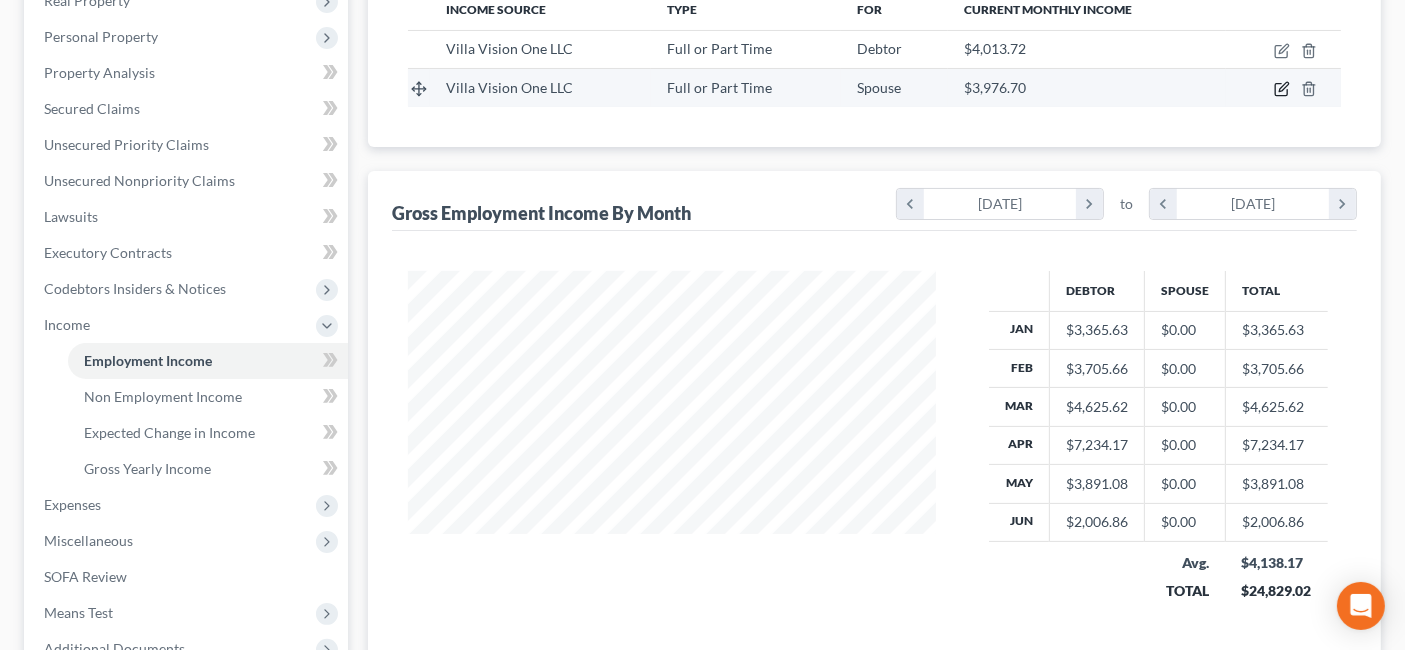 click 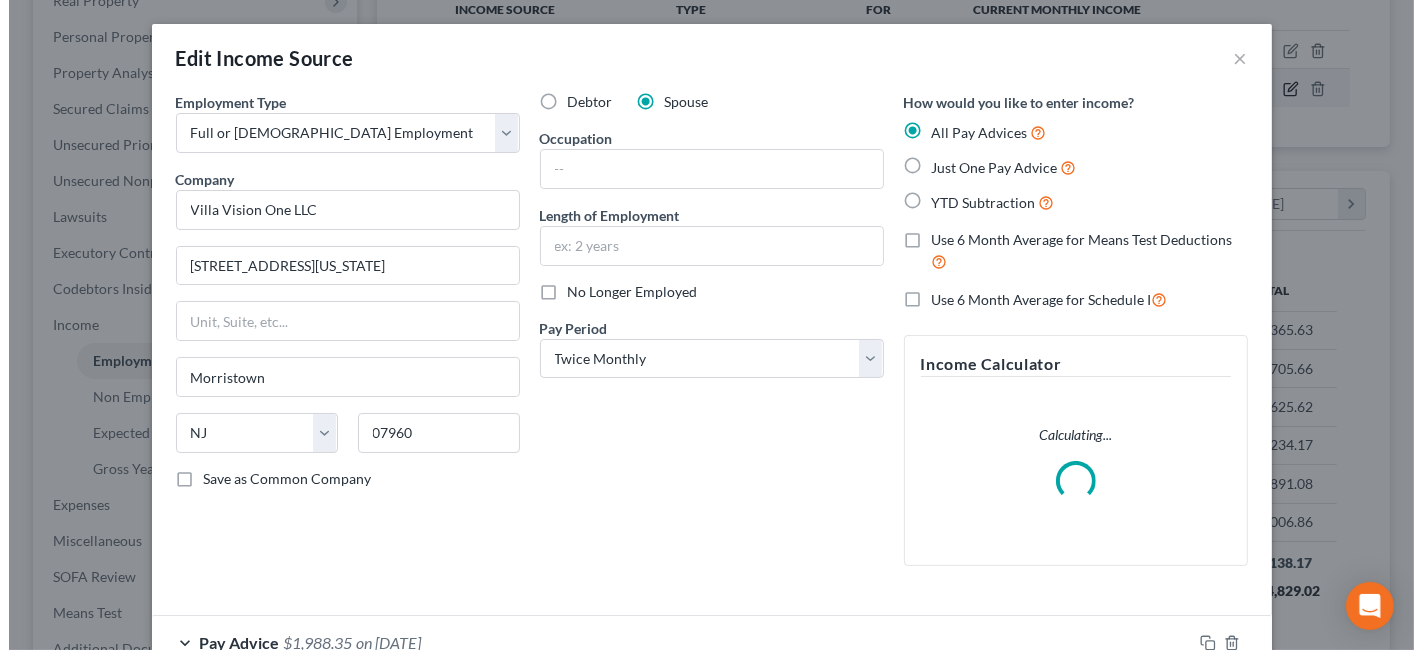 scroll, scrollTop: 999643, scrollLeft: 999425, axis: both 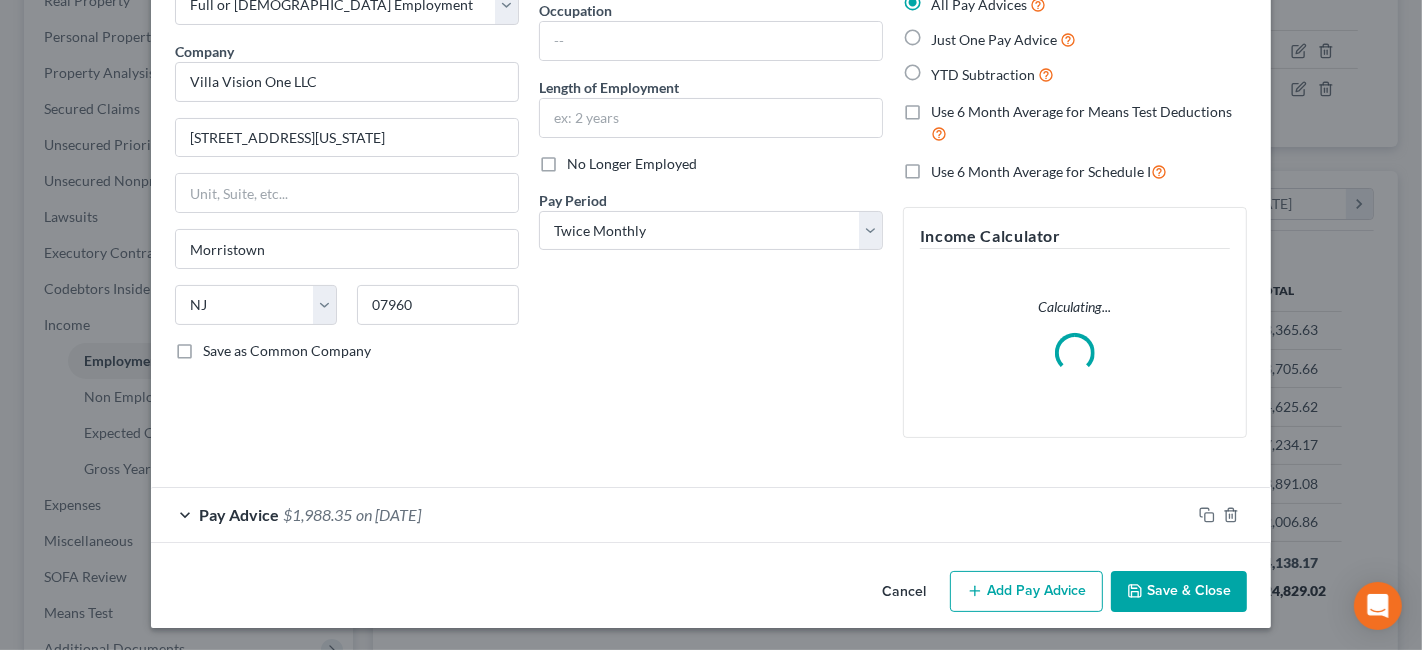 click on "Add Pay Advice" at bounding box center (1026, 592) 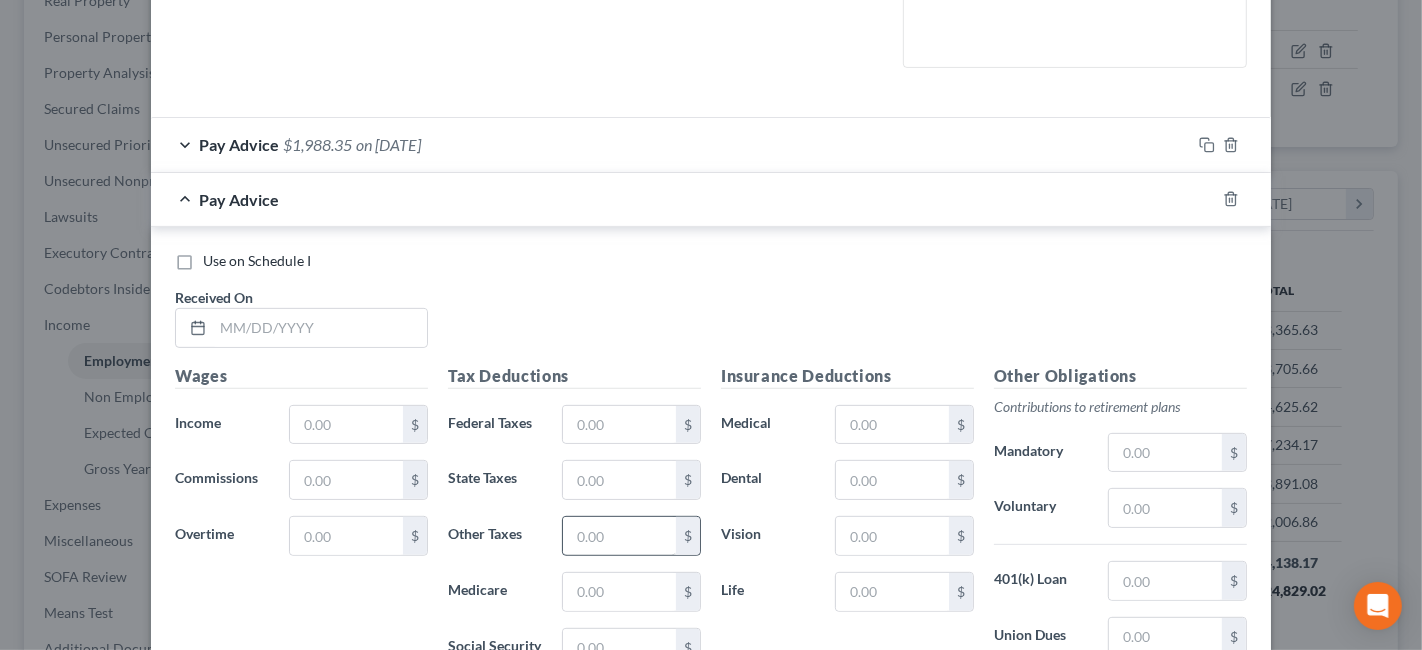 scroll, scrollTop: 554, scrollLeft: 0, axis: vertical 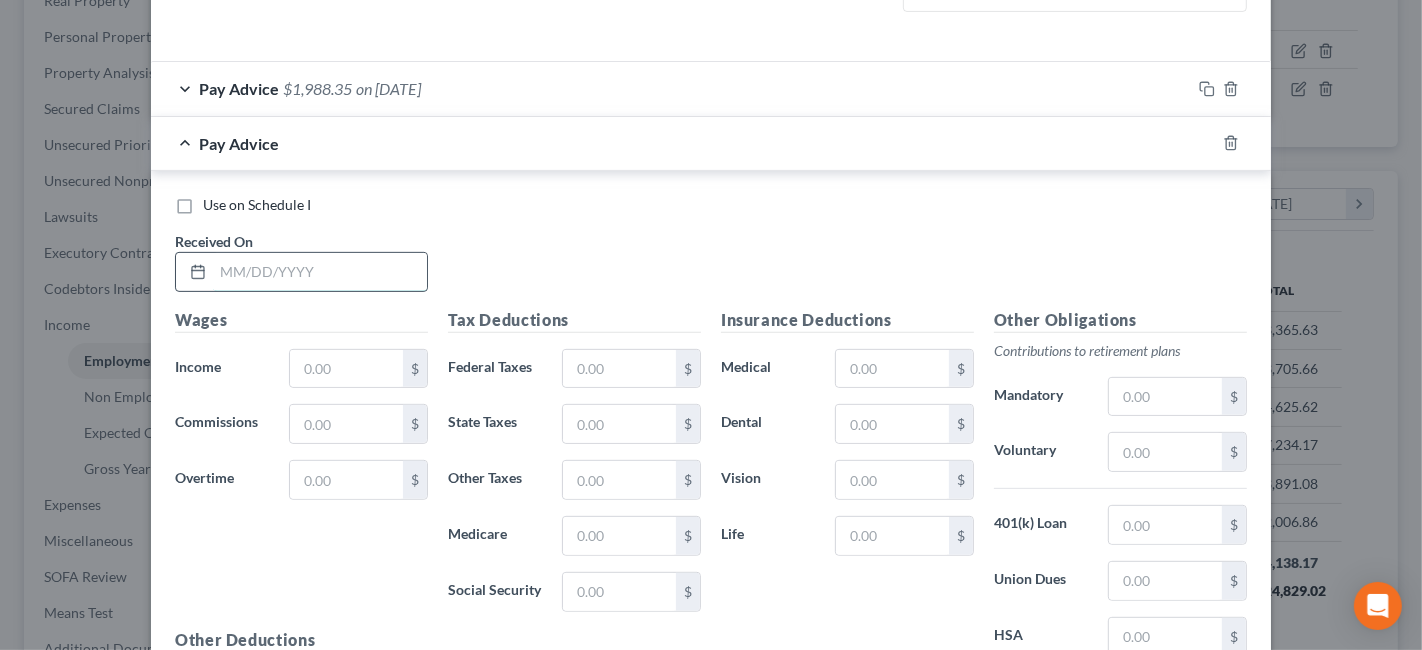 click at bounding box center [320, 272] 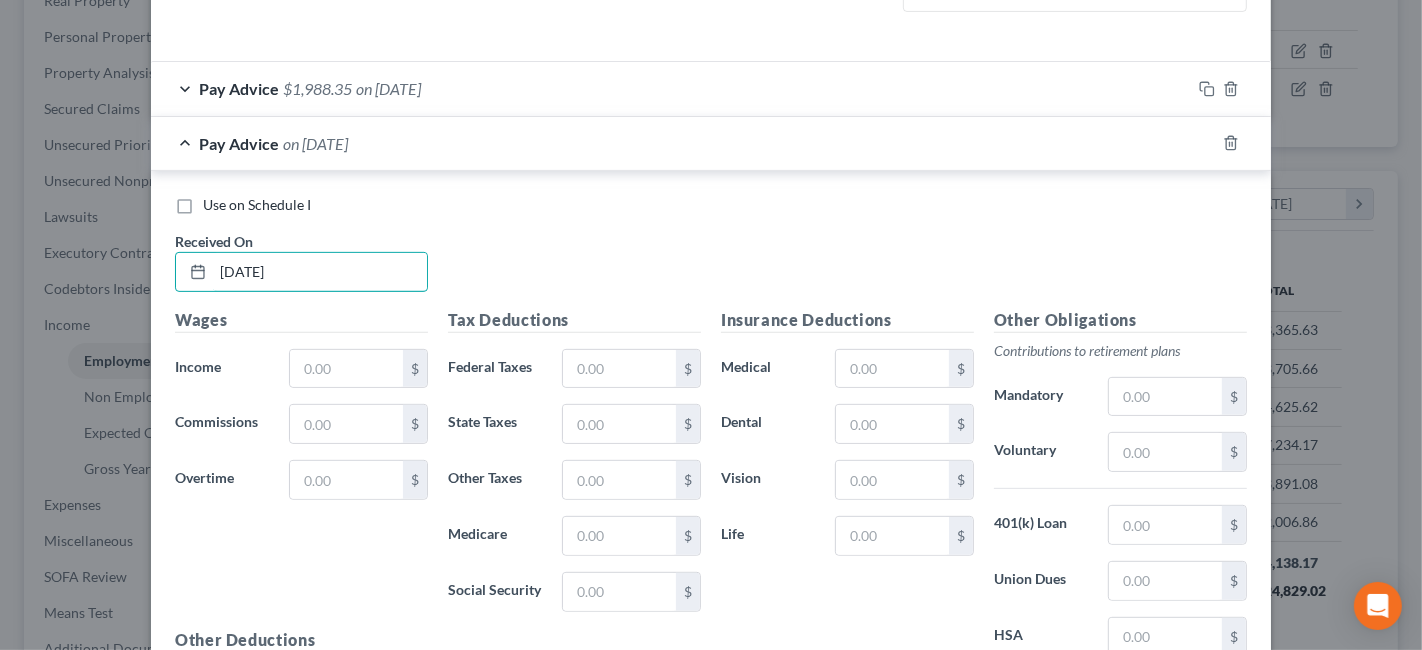 type on "[DATE]" 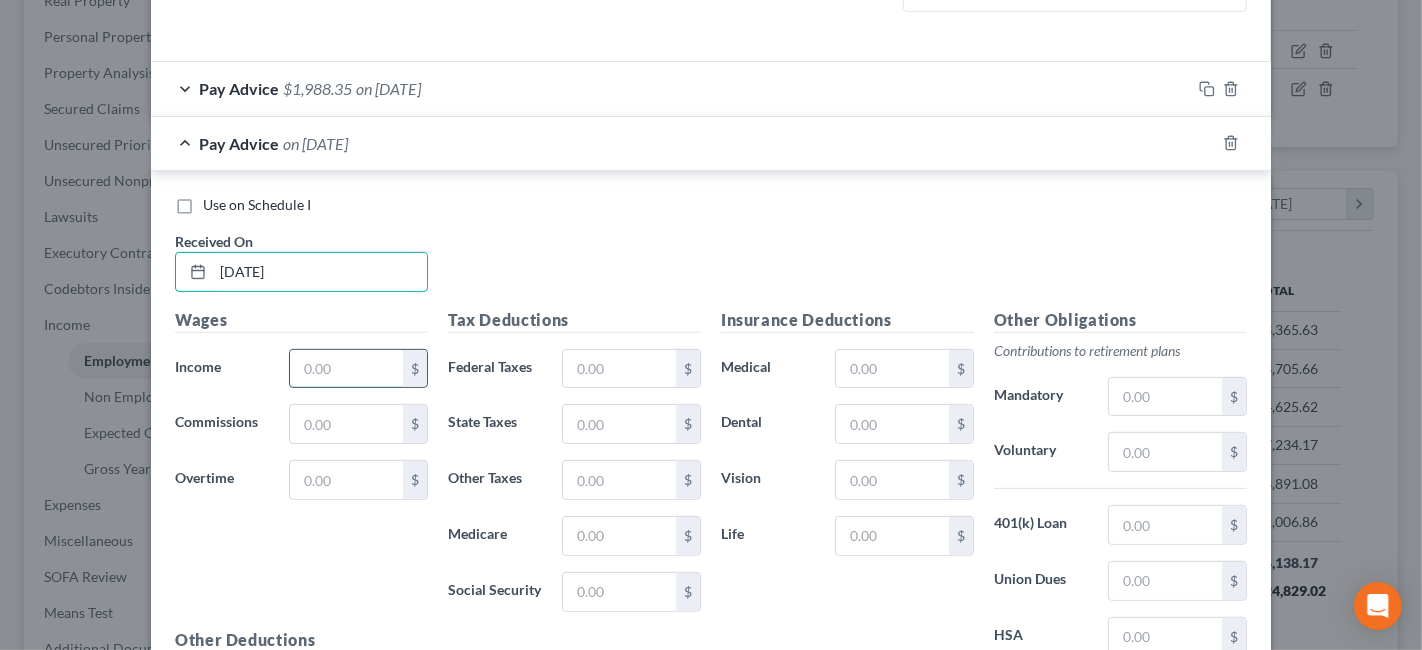 click at bounding box center [346, 369] 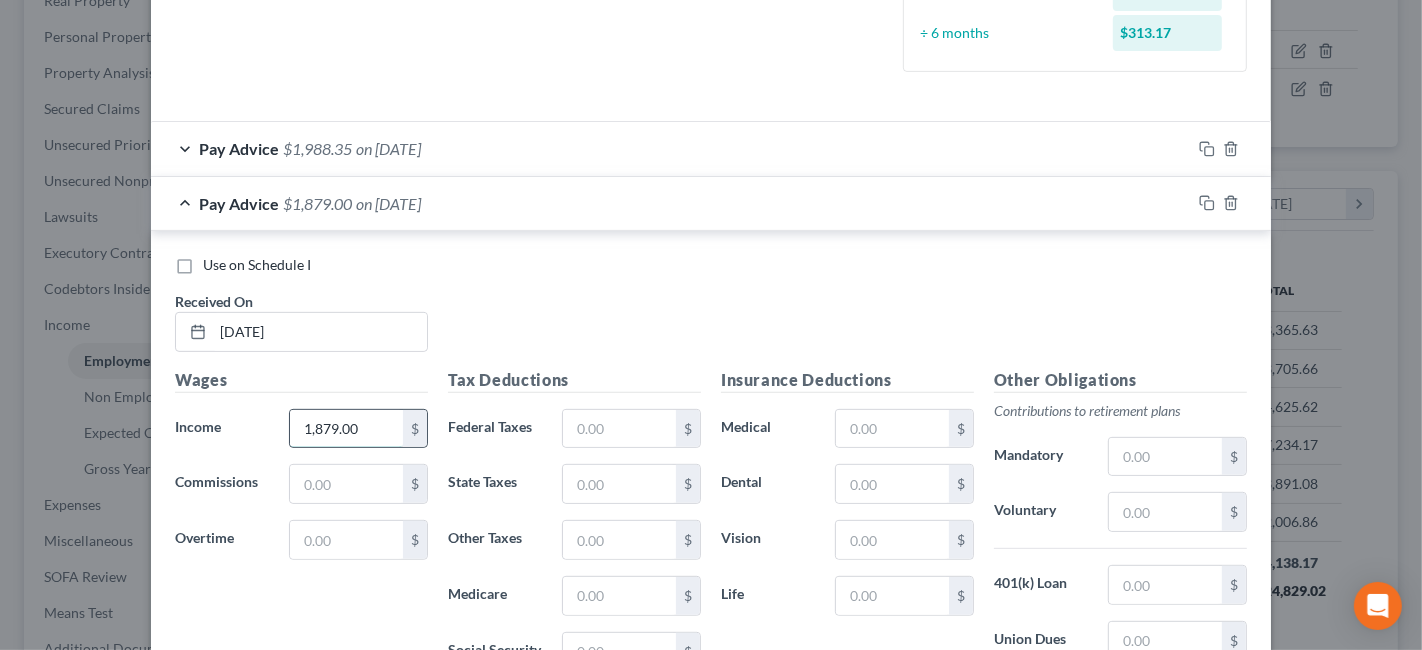 click on "1,879.00" at bounding box center (346, 429) 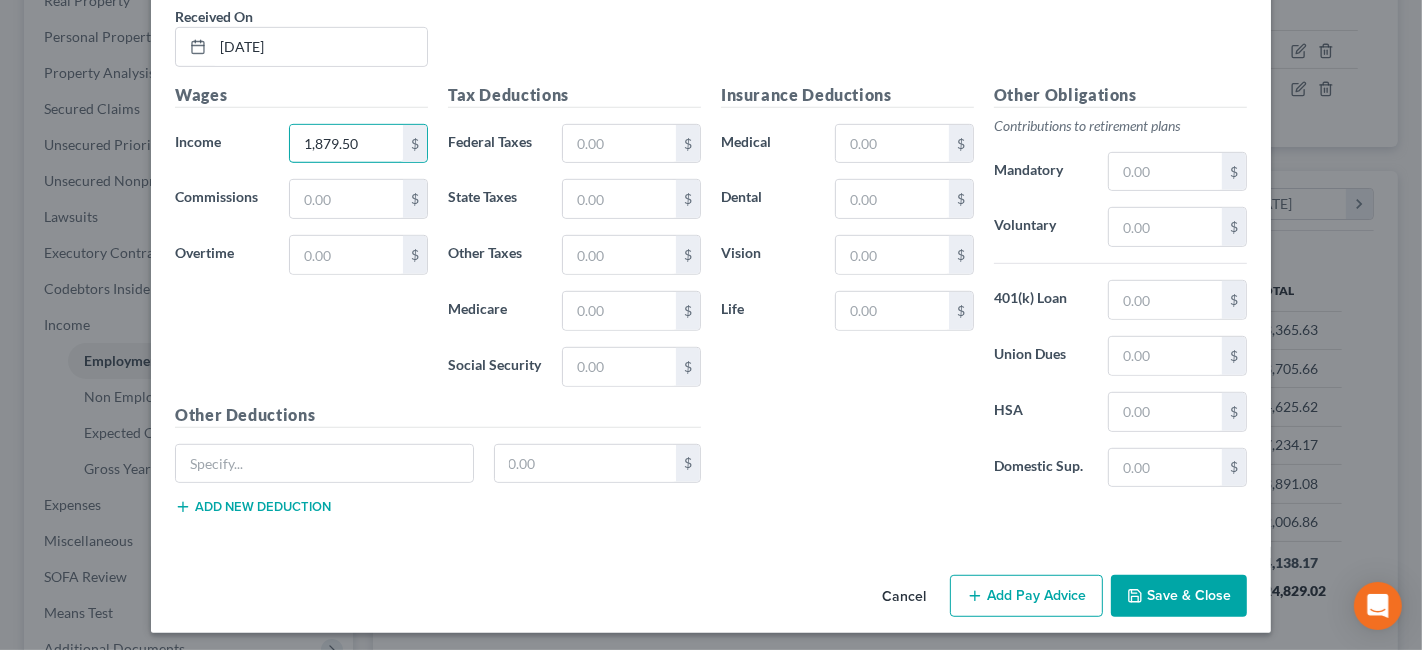 type on "1,879.50" 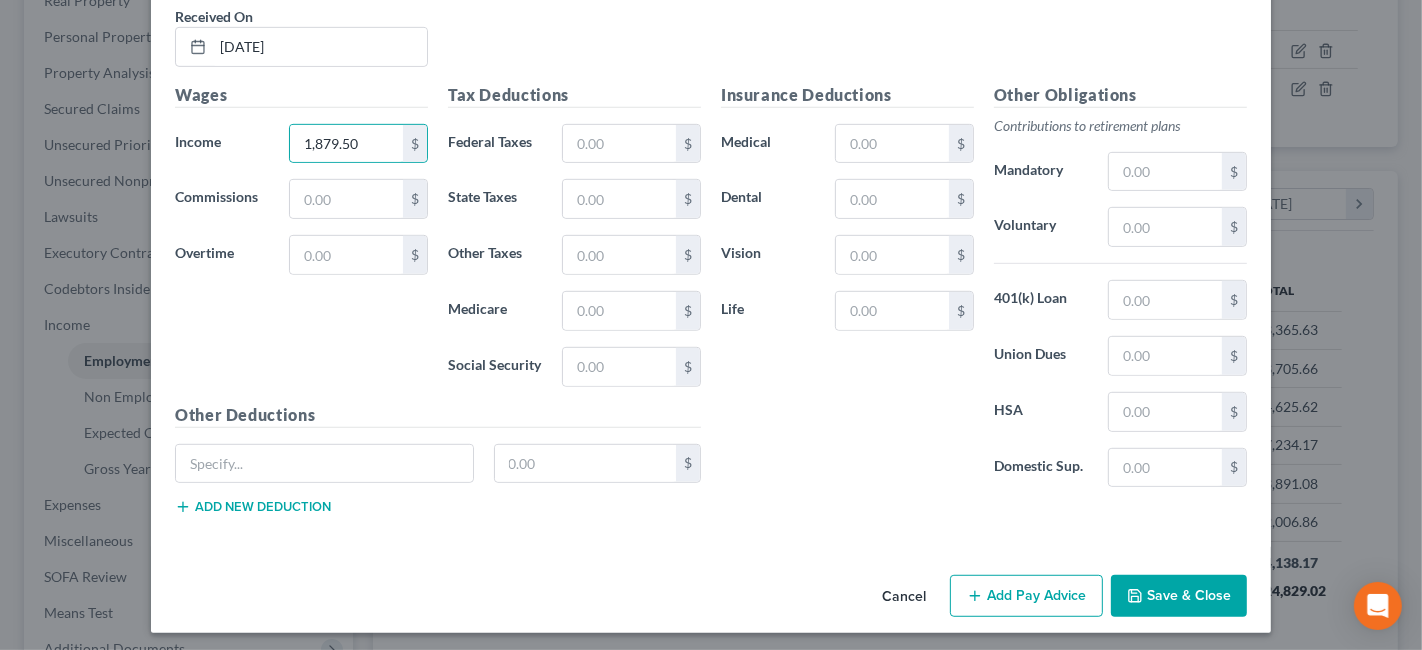 click on "Add Pay Advice" at bounding box center [1026, 596] 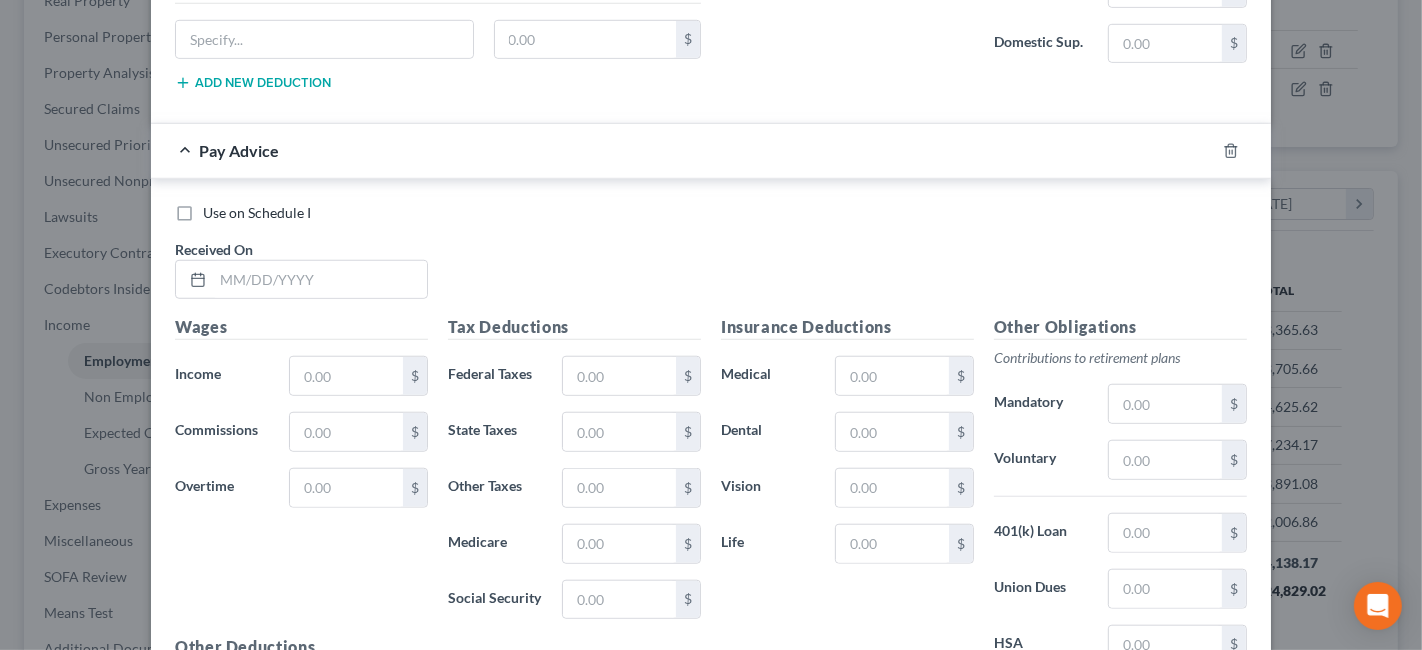 scroll, scrollTop: 1283, scrollLeft: 0, axis: vertical 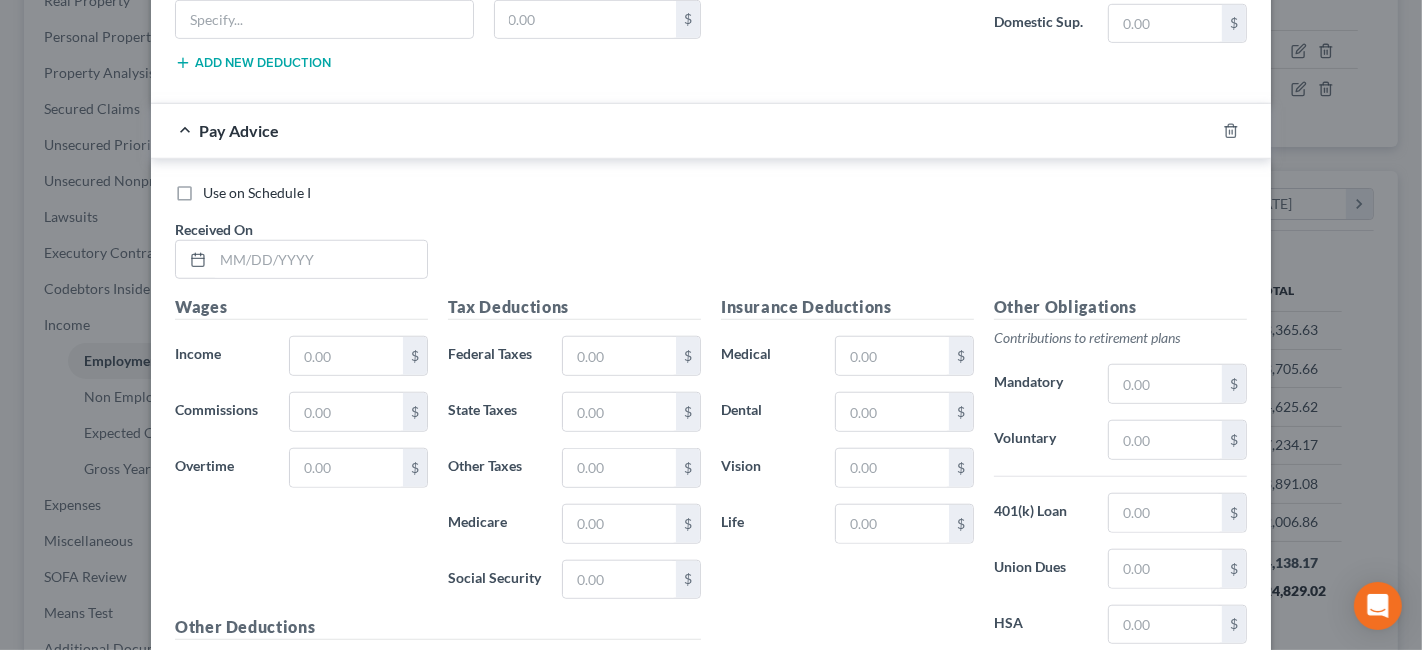 click on "Use on Schedule I
Received On
*" at bounding box center [711, 239] 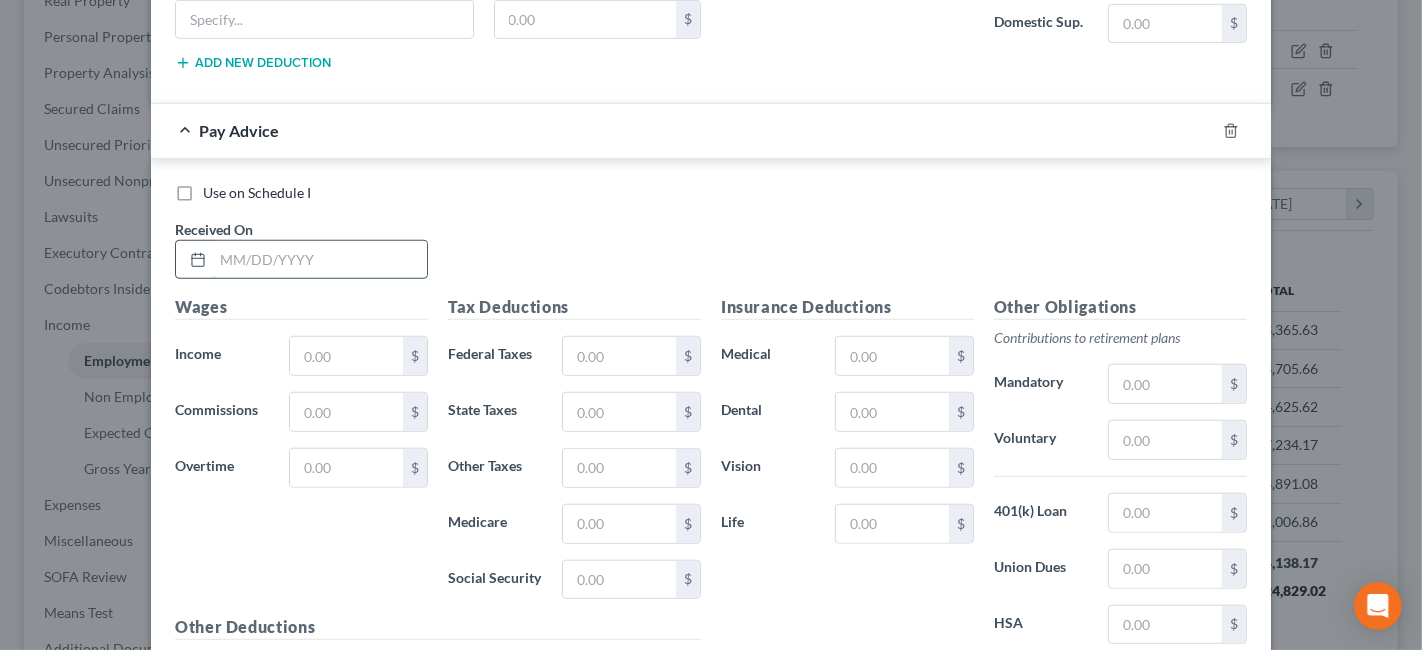 click at bounding box center [320, 260] 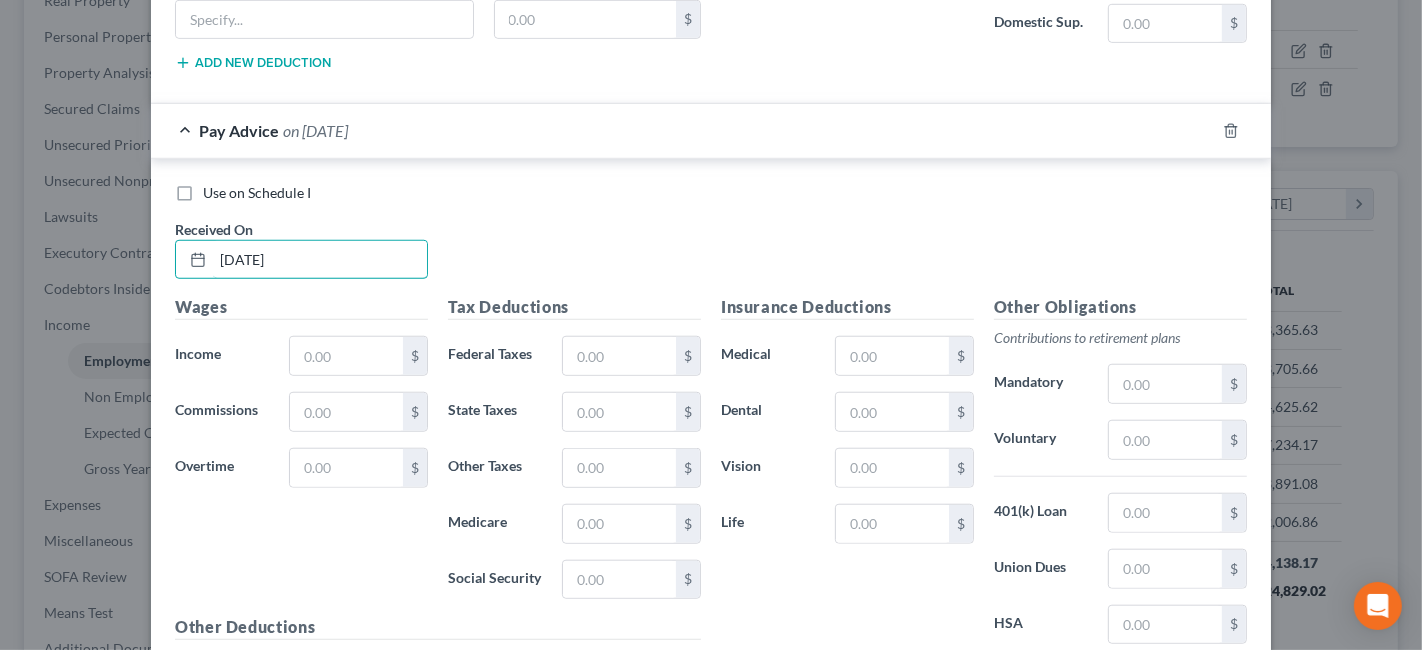 type on "[DATE]" 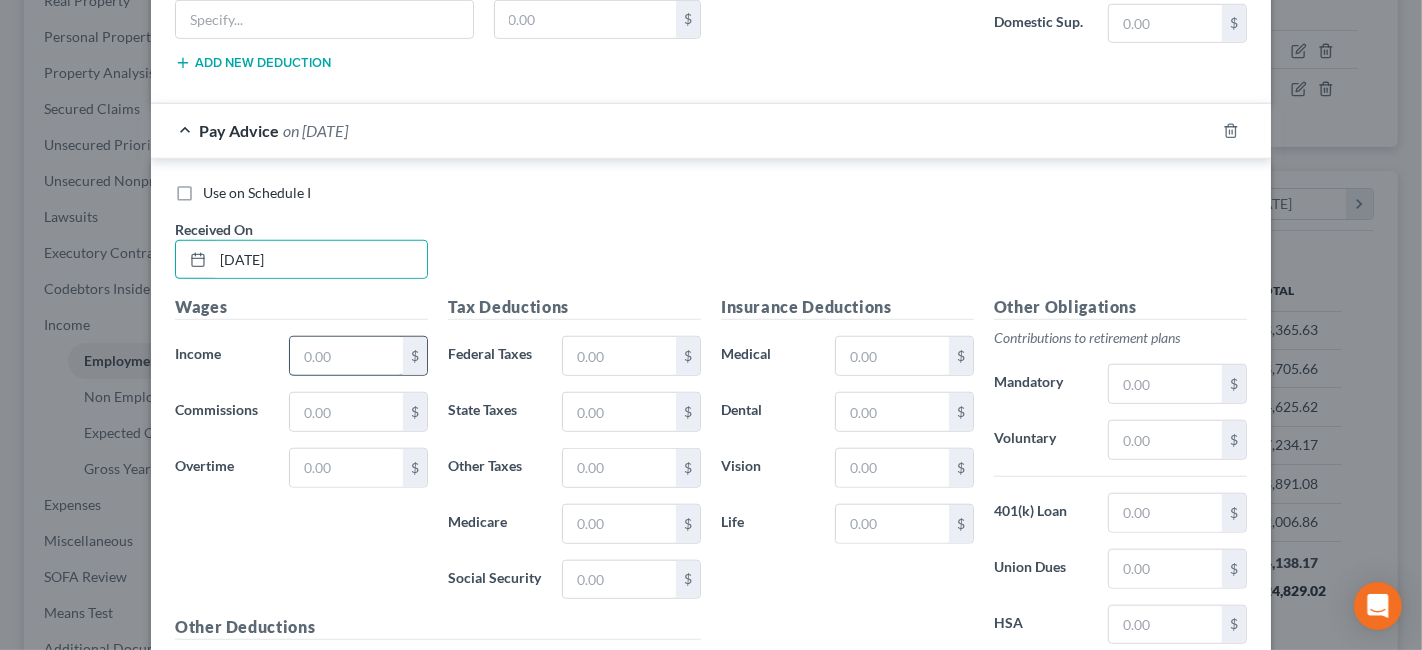 click at bounding box center (346, 356) 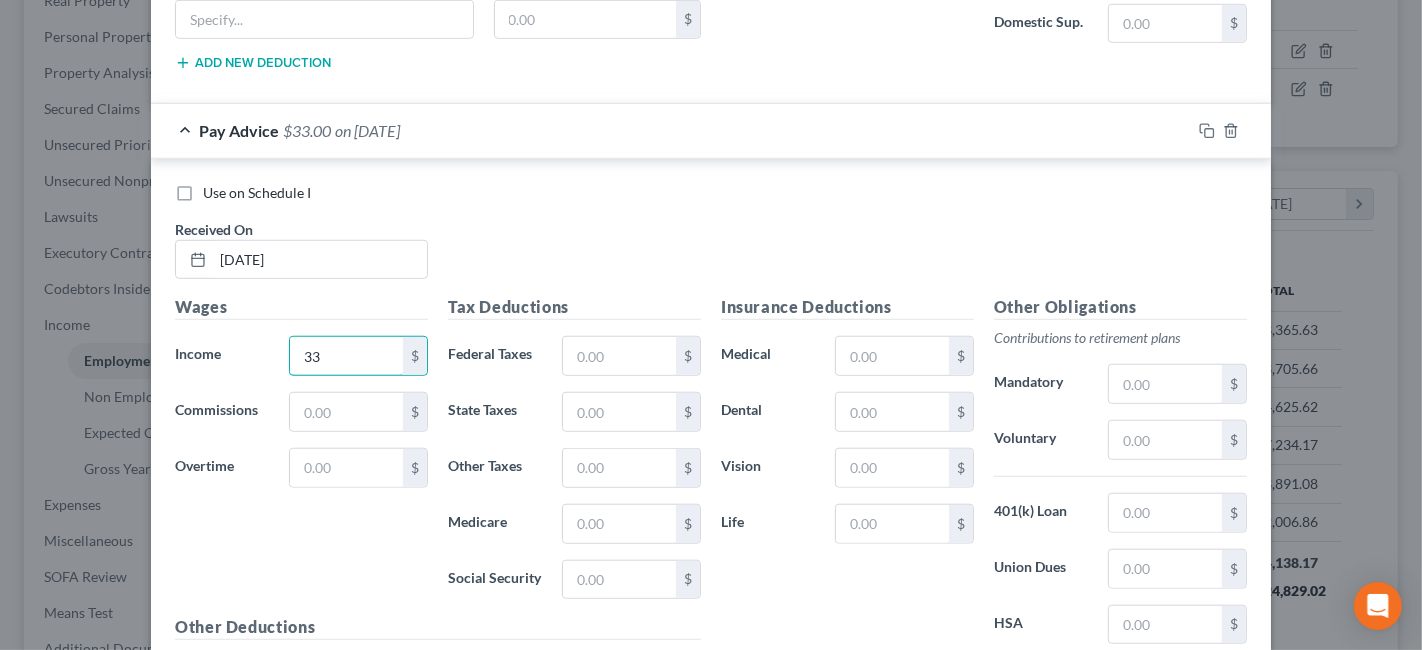 type on "3" 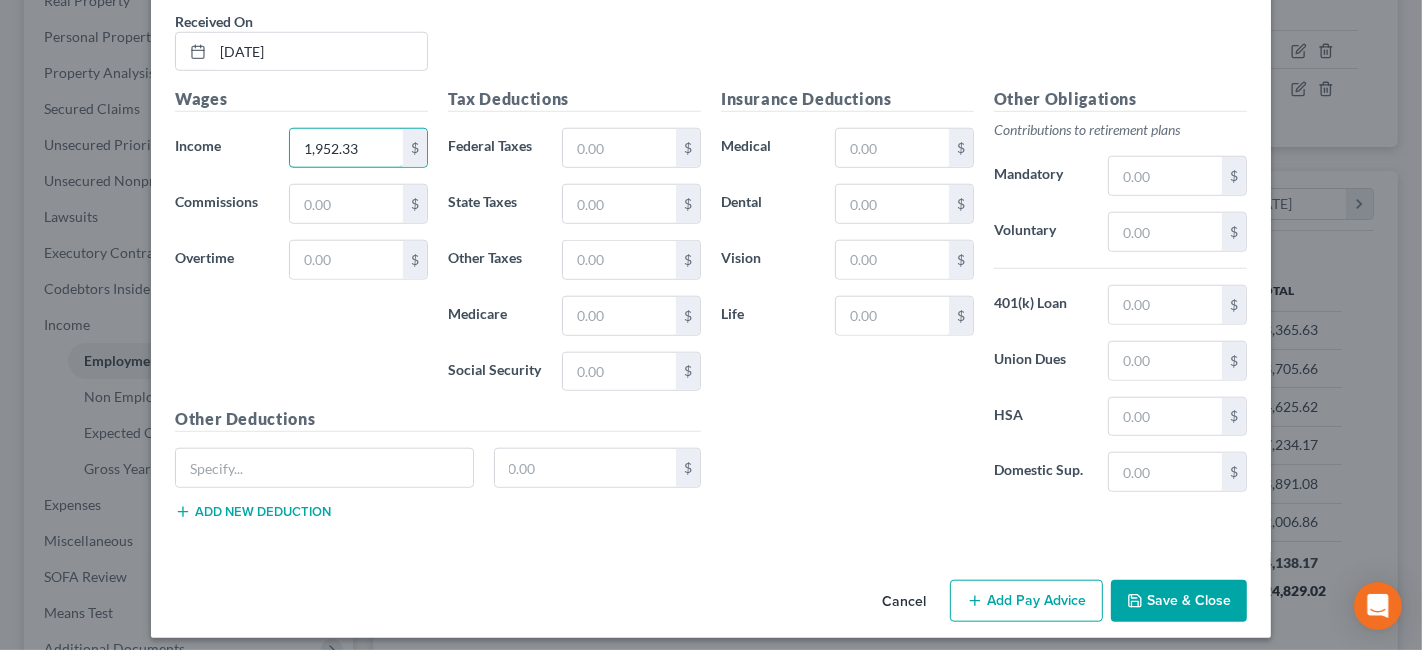 type on "1,952.33" 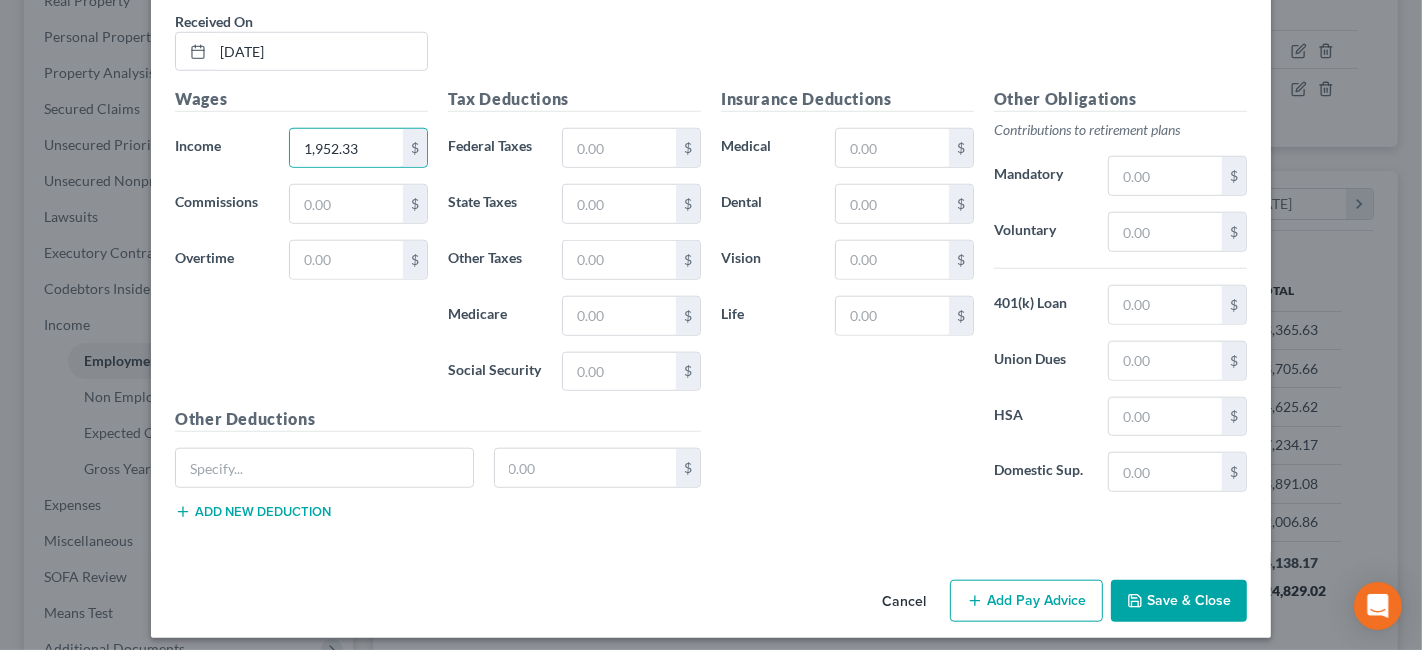 click on "Add Pay Advice" at bounding box center (1026, 601) 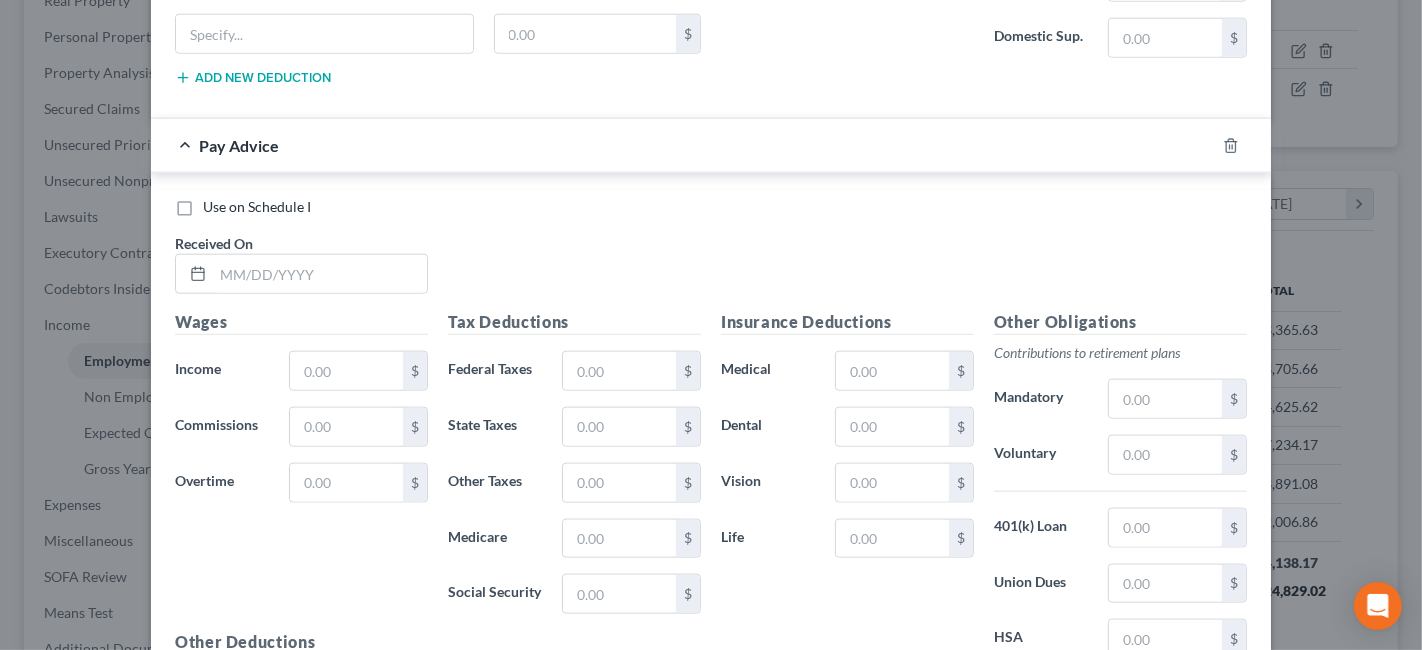 scroll, scrollTop: 1935, scrollLeft: 0, axis: vertical 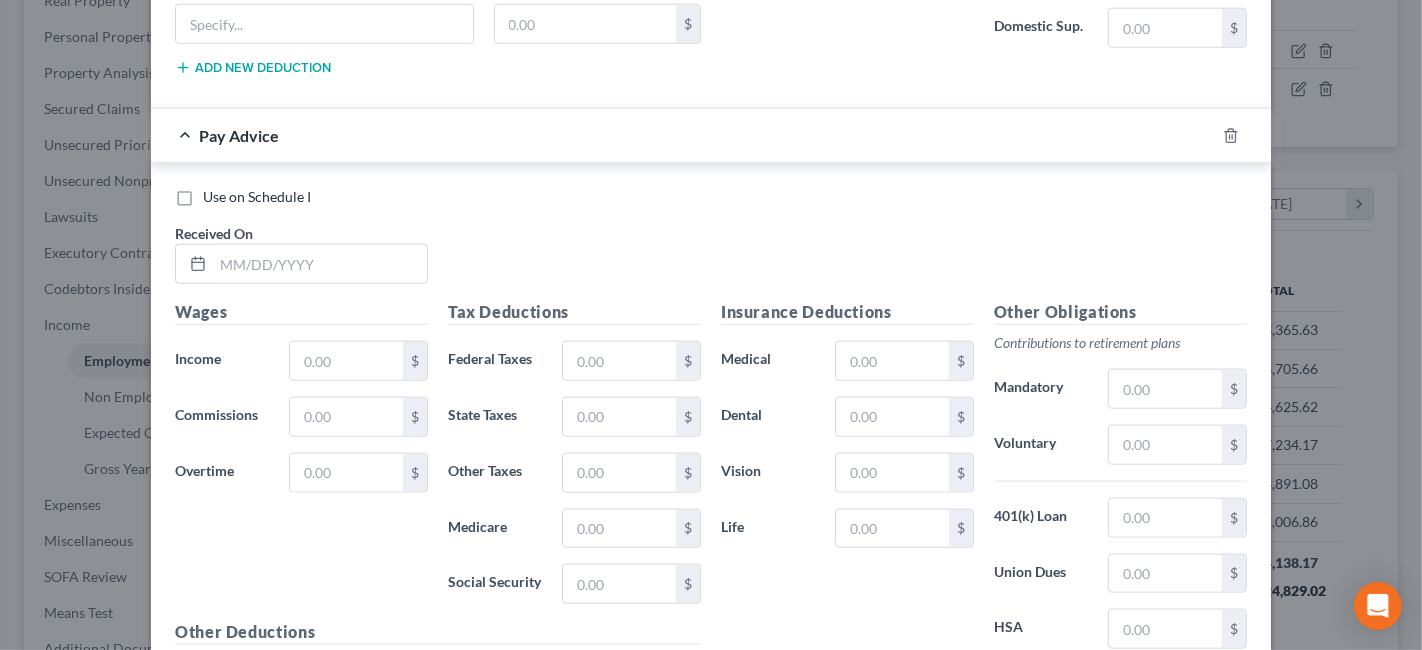 click on "Received On
*" at bounding box center (301, 253) 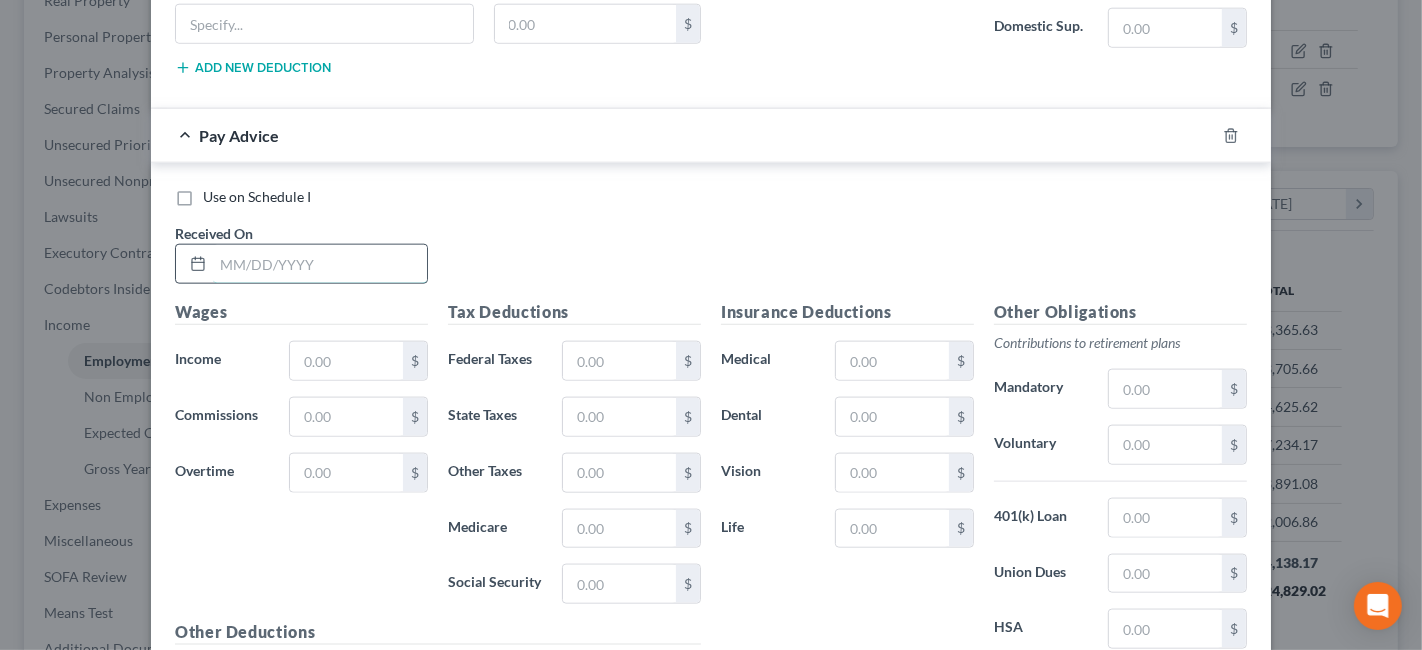 click at bounding box center (320, 264) 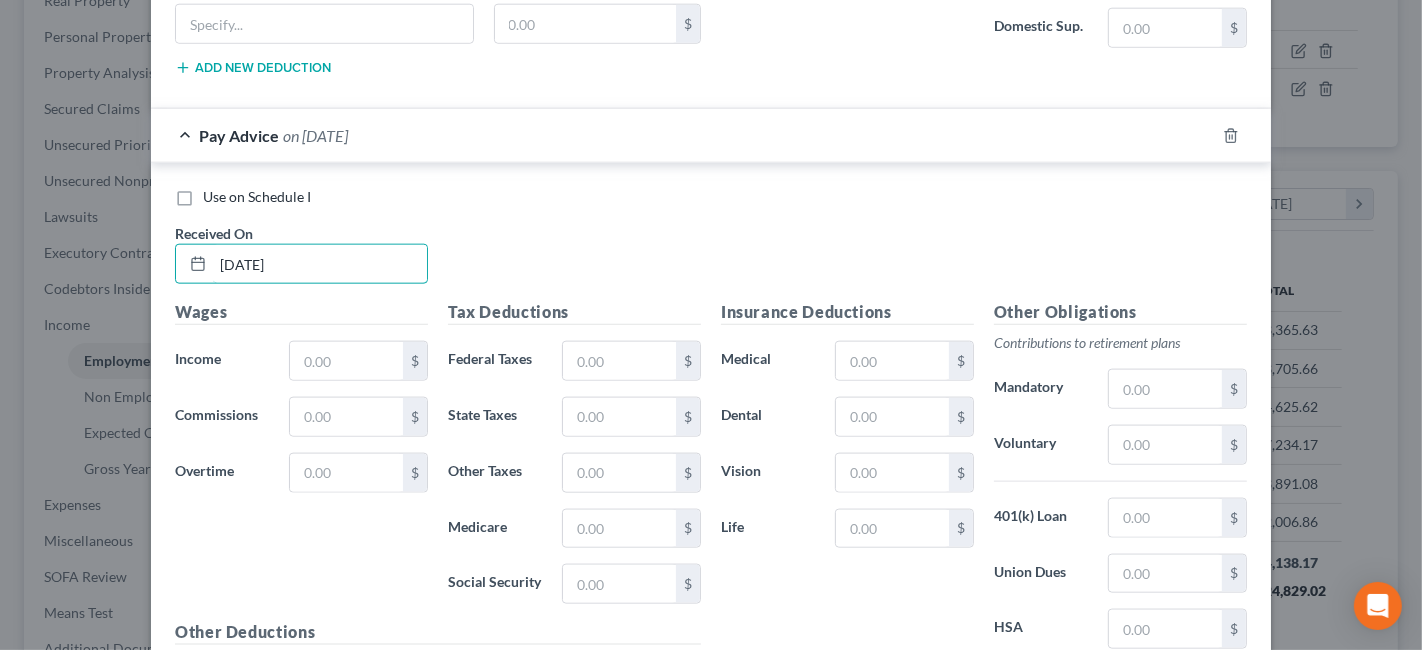type on "[DATE]" 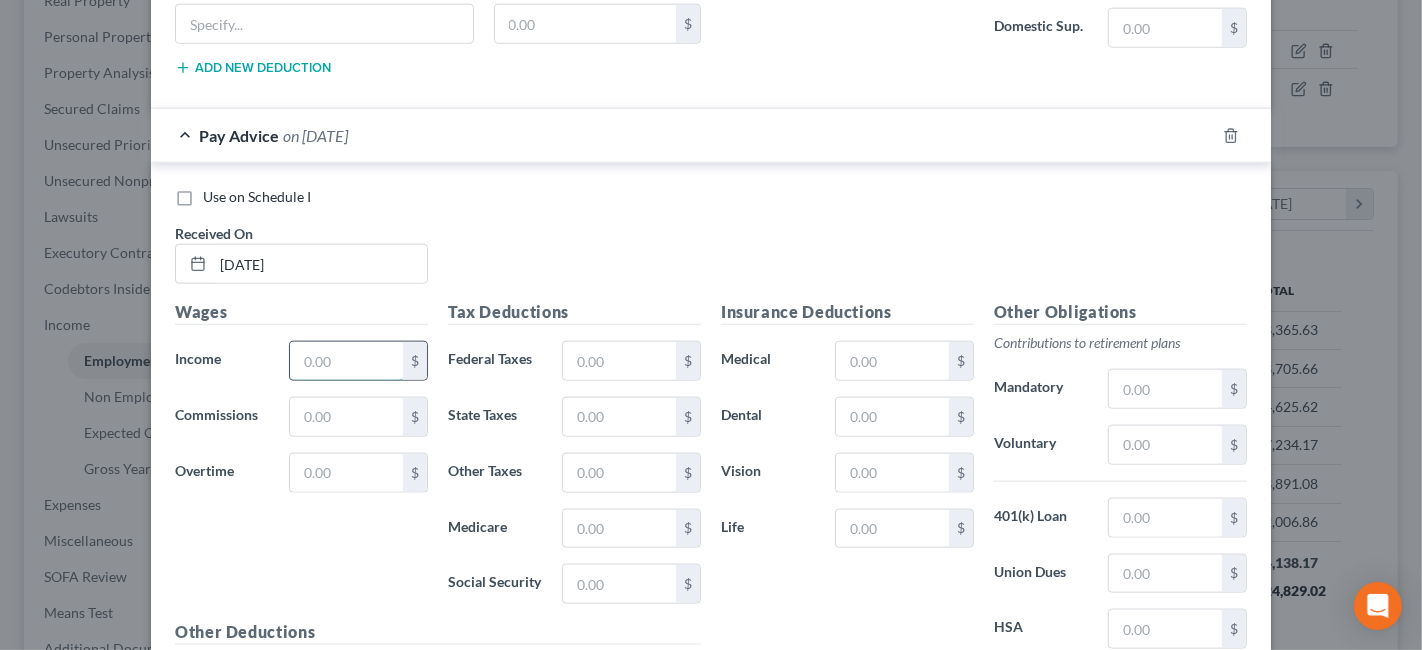 click at bounding box center [346, 361] 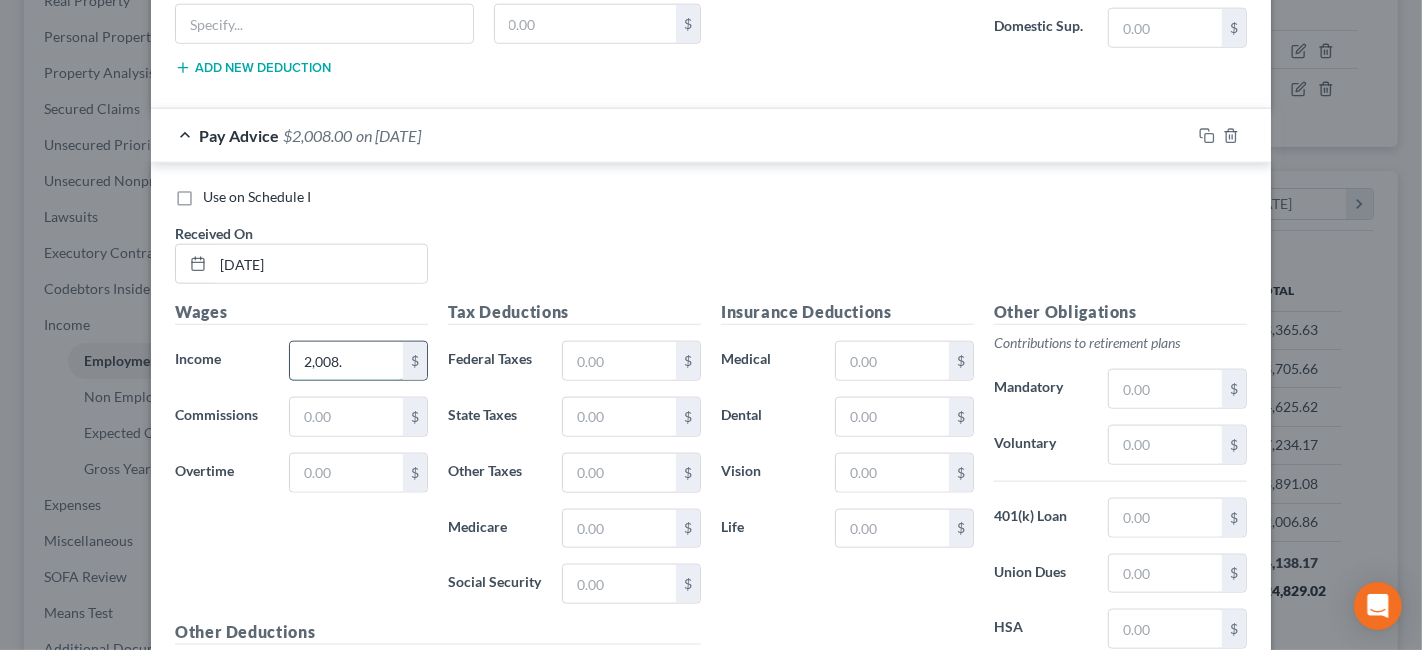 click on "2,008." at bounding box center [346, 361] 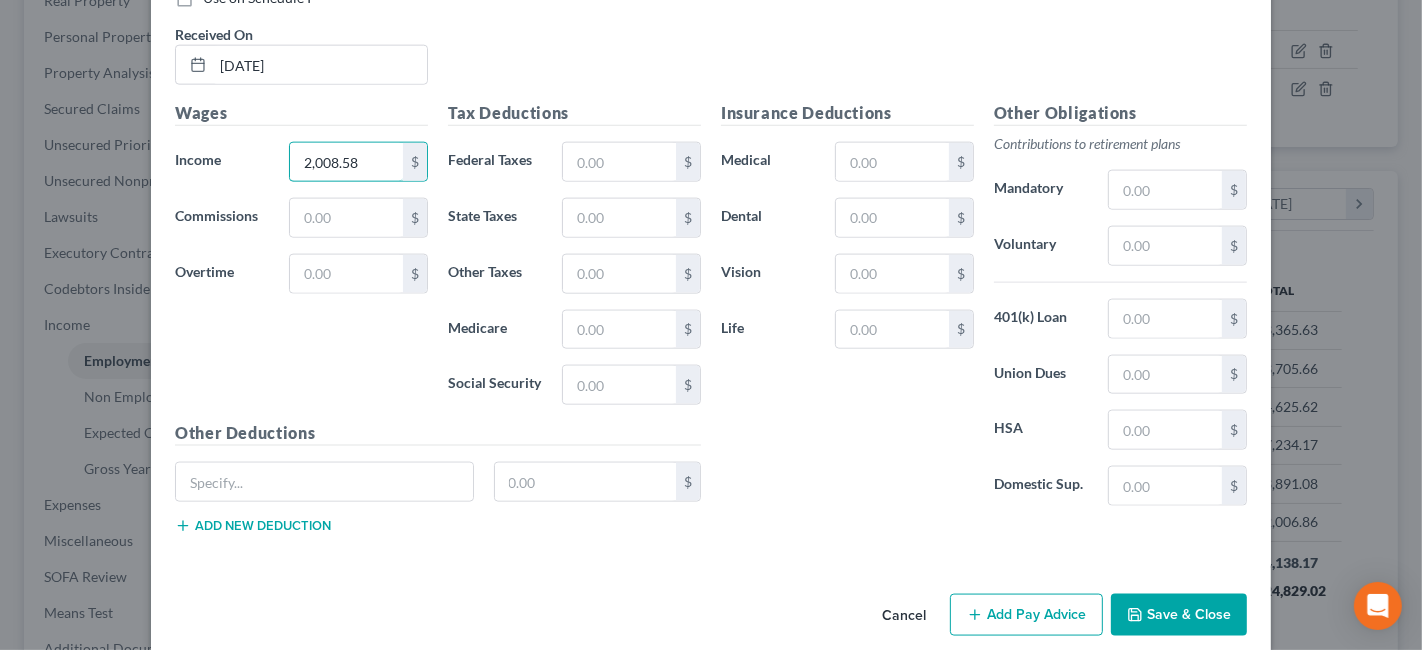 scroll, scrollTop: 2142, scrollLeft: 0, axis: vertical 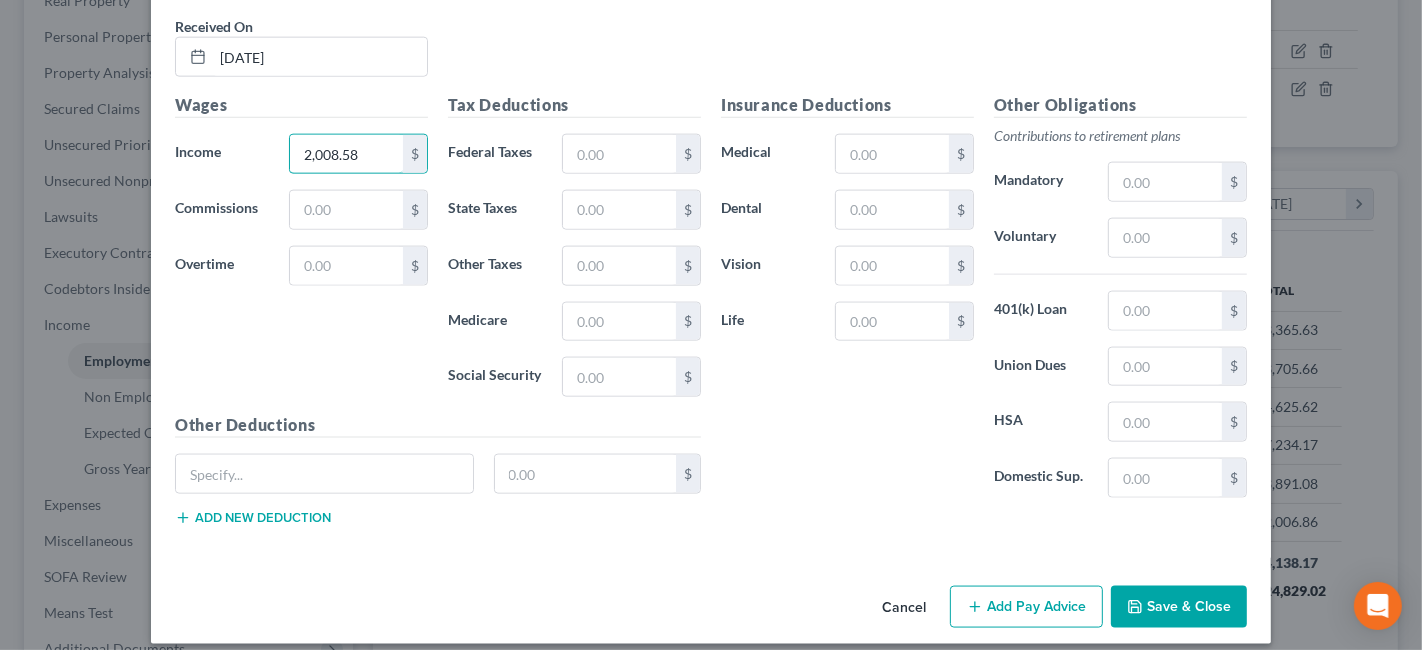 type on "2,008.58" 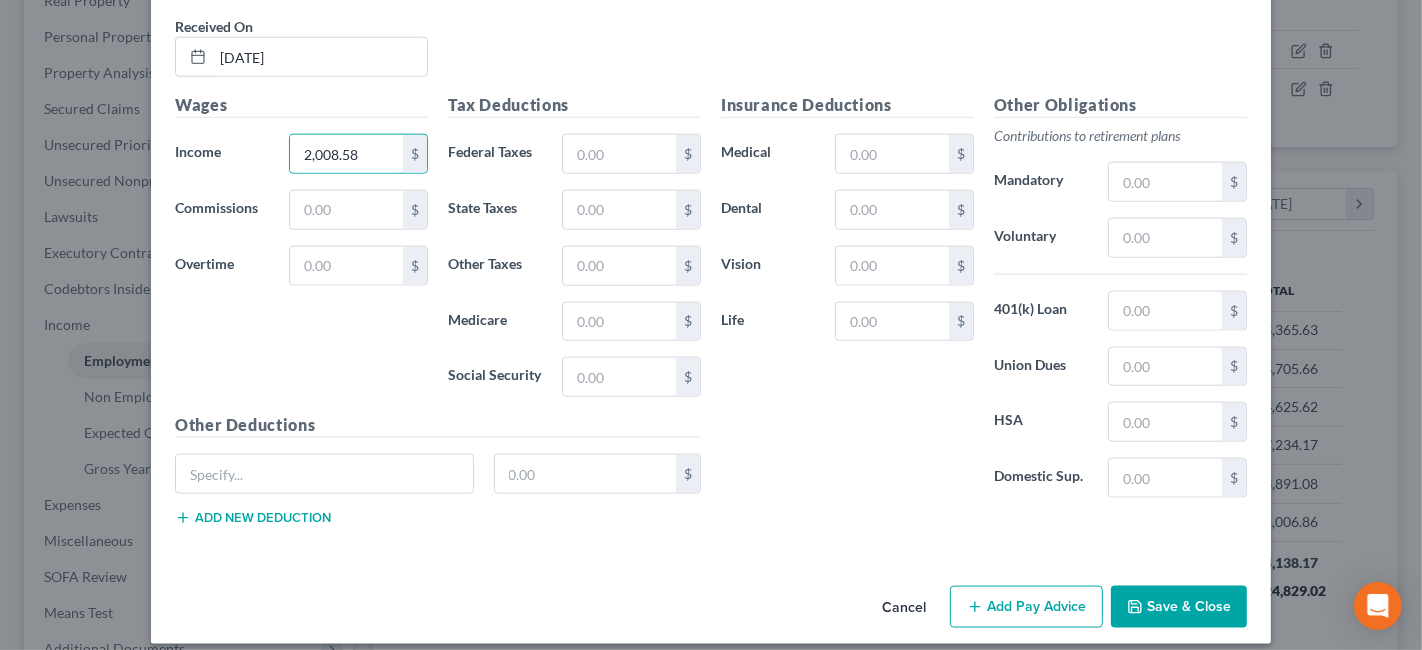 click on "Add Pay Advice" at bounding box center (1026, 607) 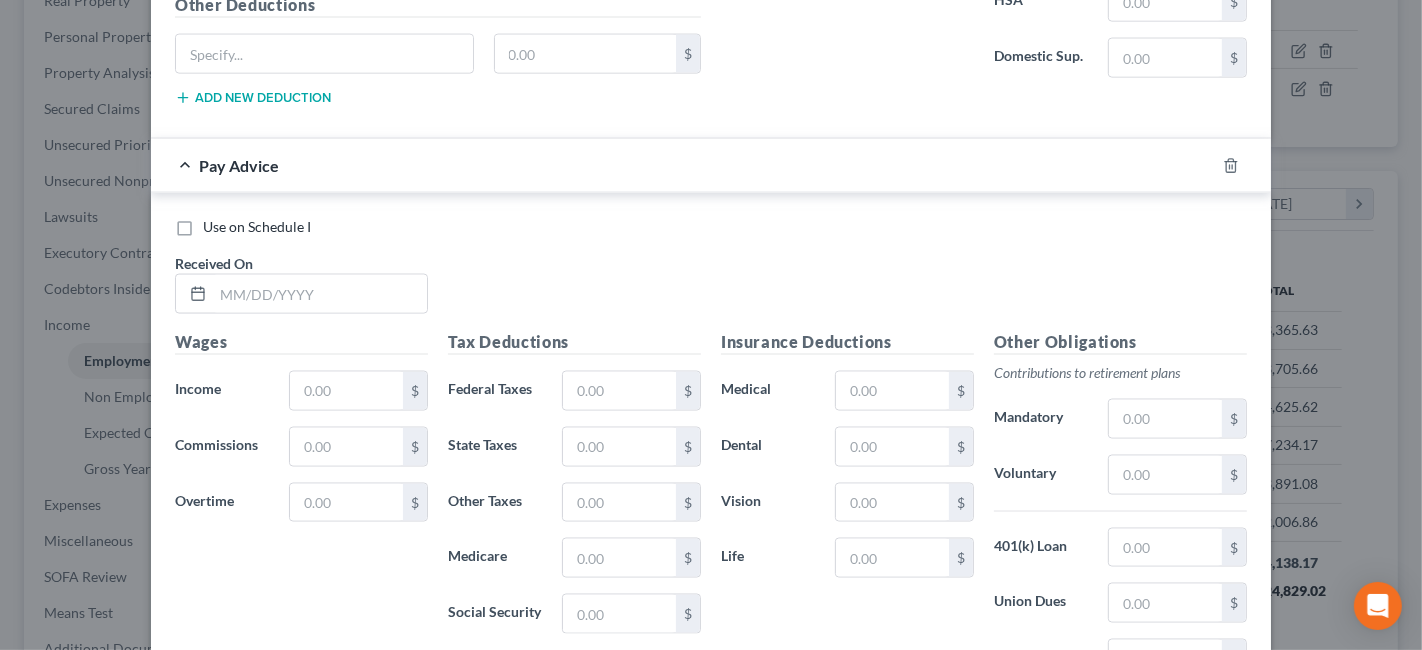 scroll, scrollTop: 2698, scrollLeft: 0, axis: vertical 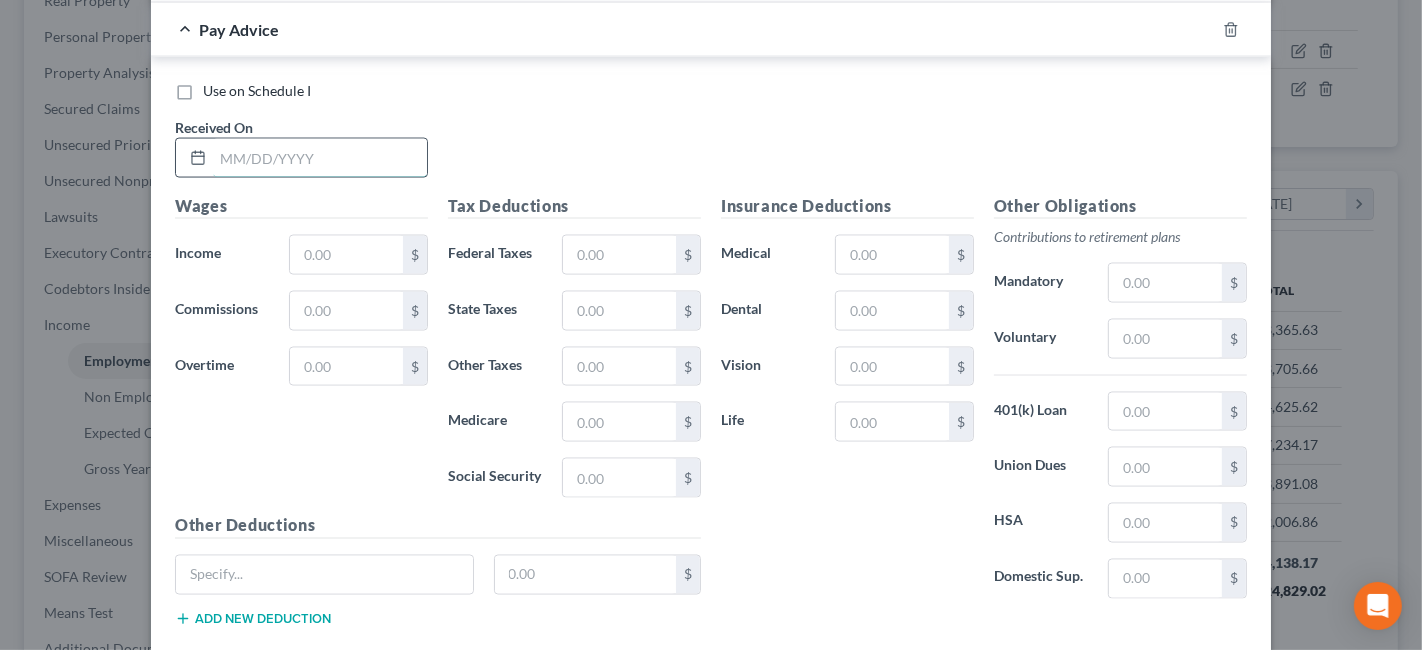 click at bounding box center (320, 158) 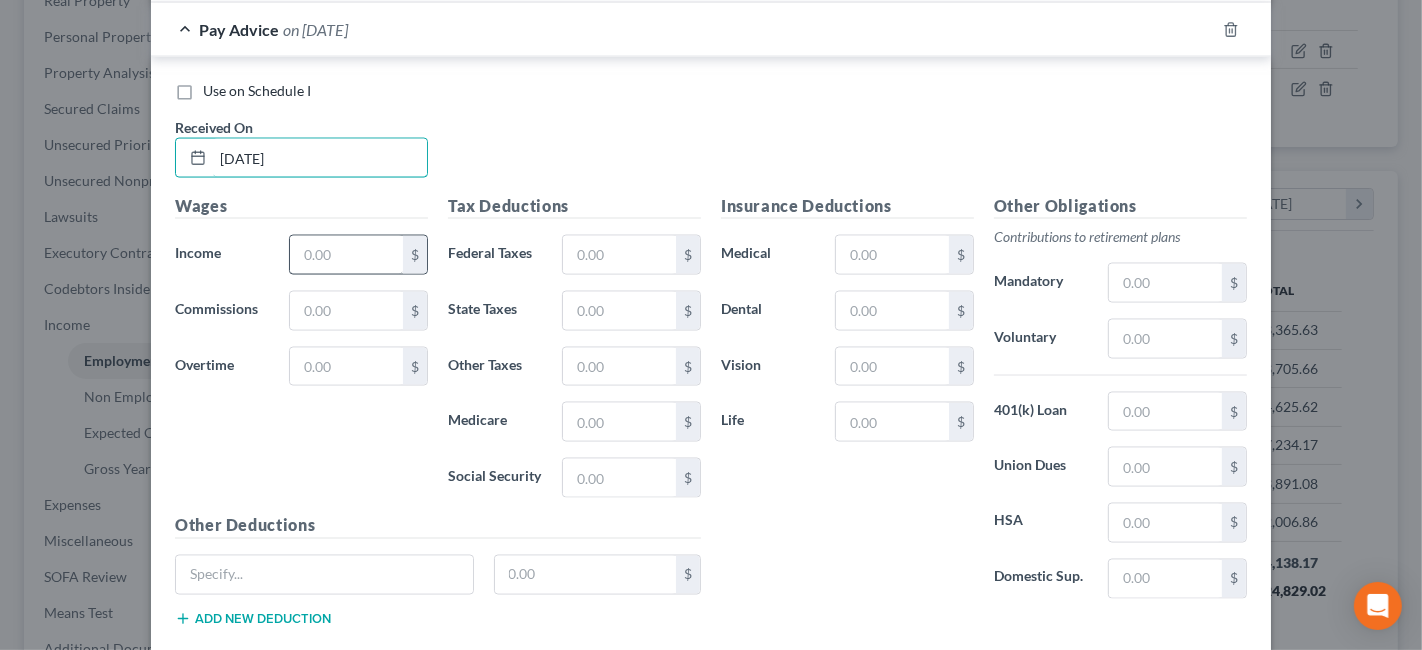 type on "[DATE]" 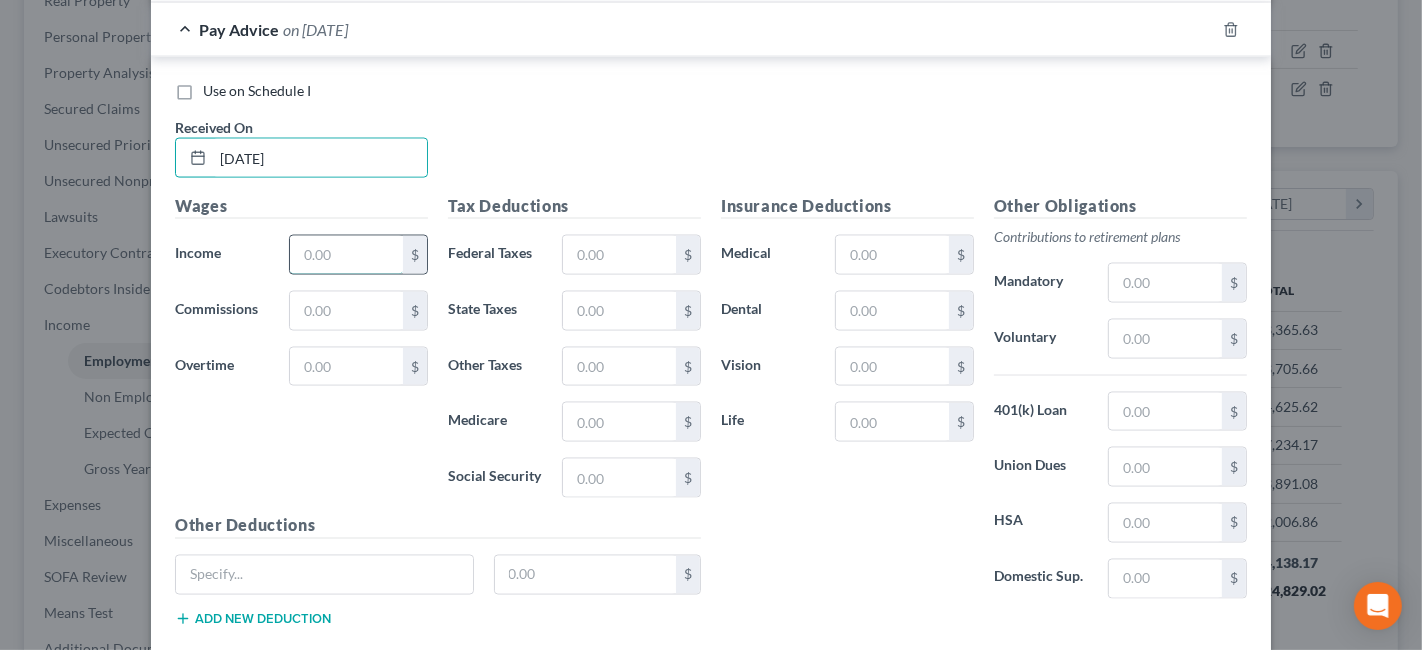 click at bounding box center (346, 255) 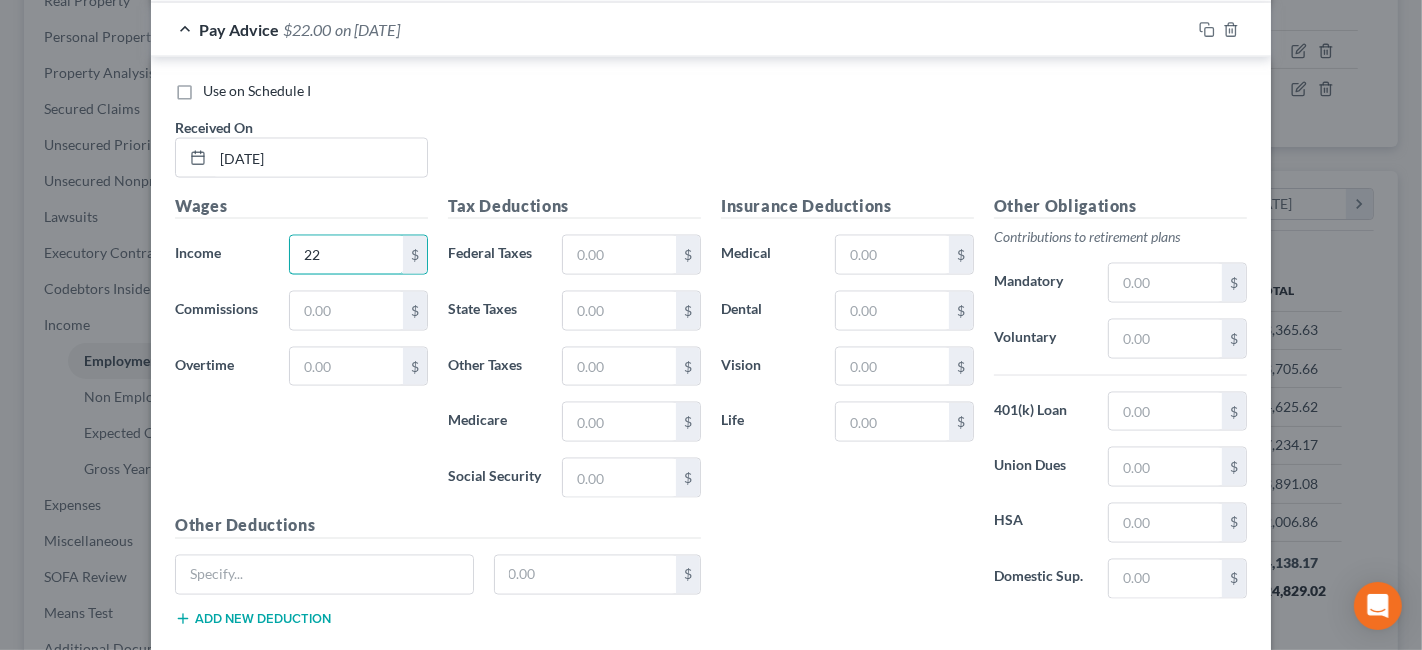 drag, startPoint x: 291, startPoint y: 231, endPoint x: 275, endPoint y: 236, distance: 16.763054 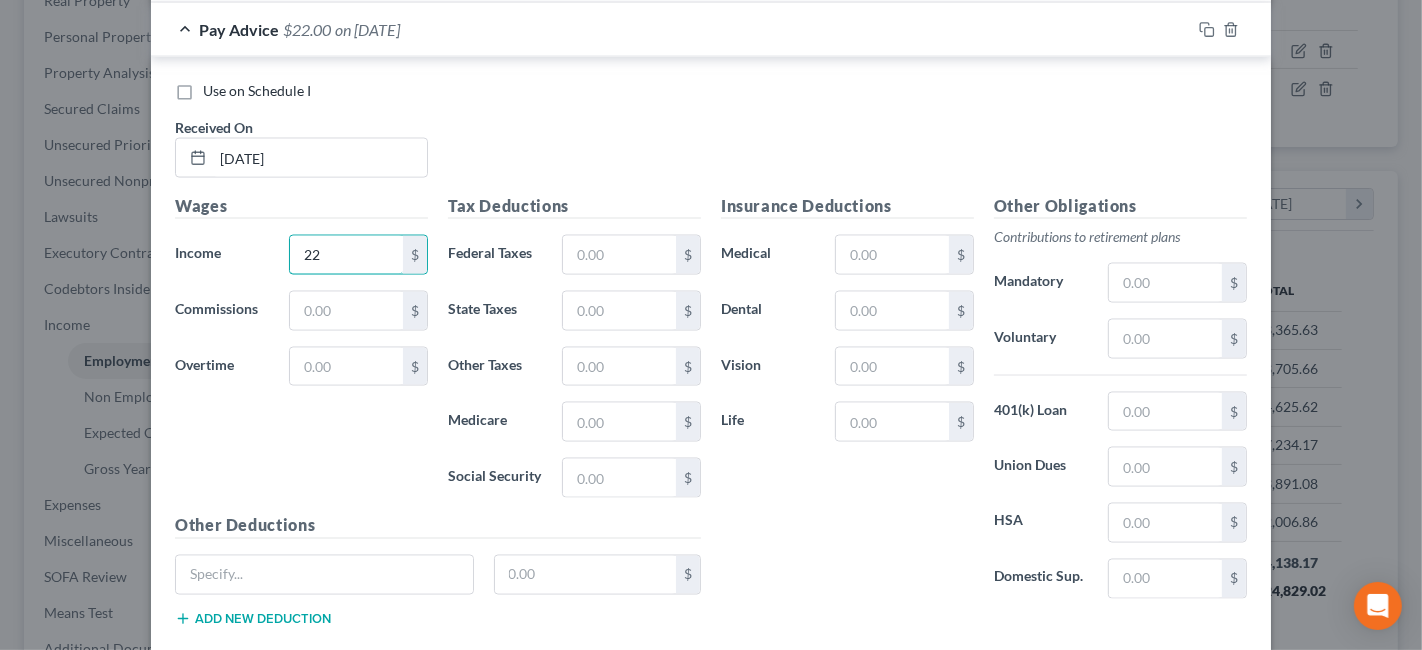 click on "22 $" at bounding box center [358, 255] 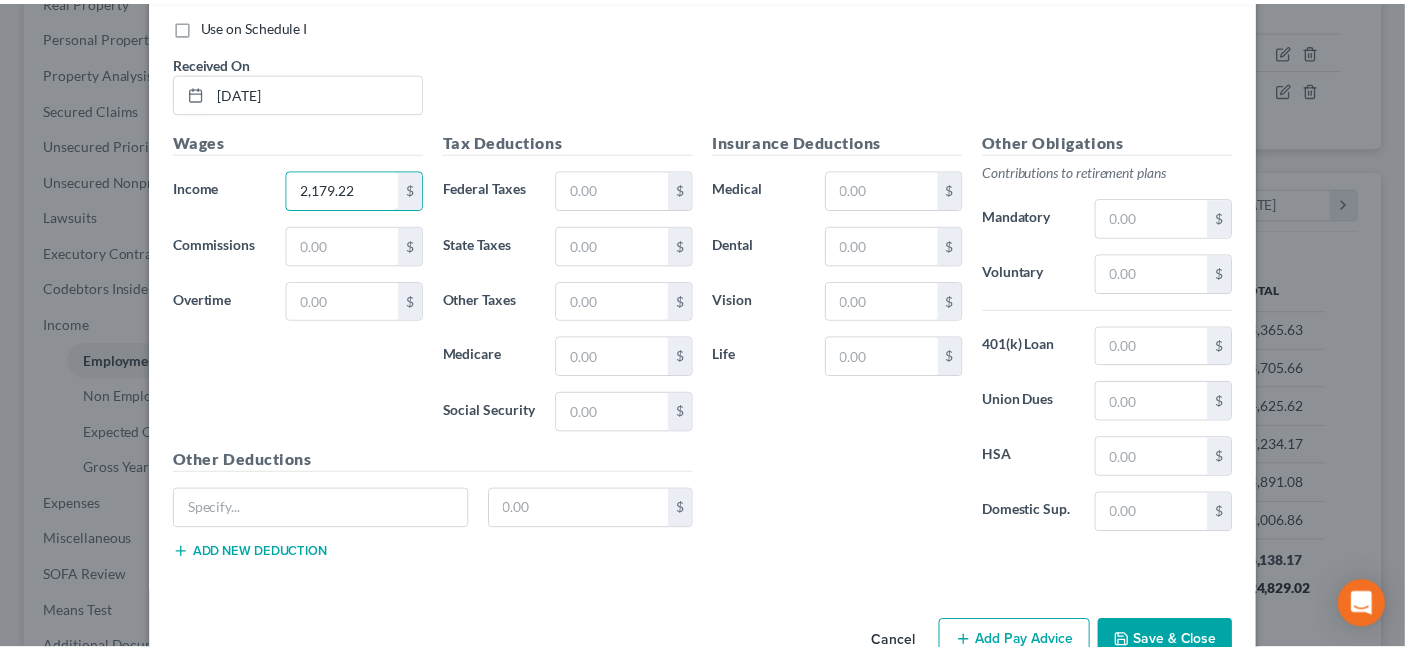 scroll, scrollTop: 2795, scrollLeft: 0, axis: vertical 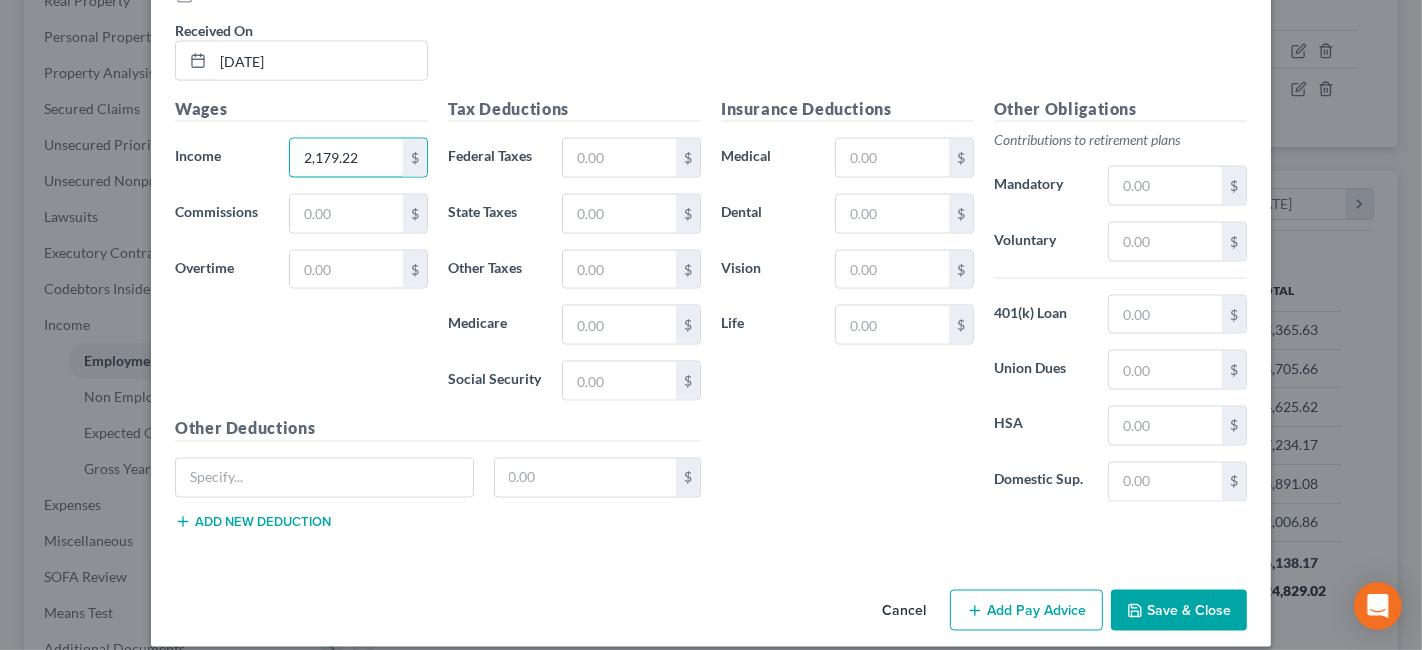 type on "2,179.22" 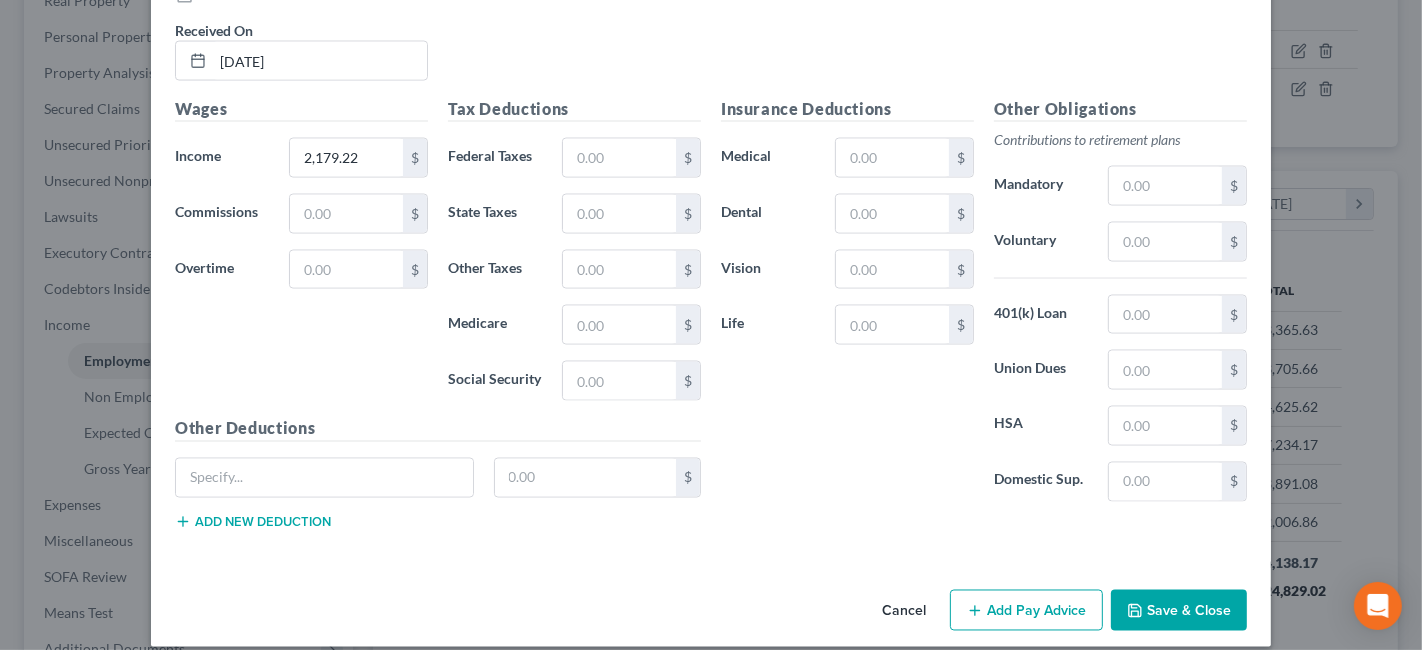drag, startPoint x: 1128, startPoint y: 582, endPoint x: 1111, endPoint y: 593, distance: 20.248457 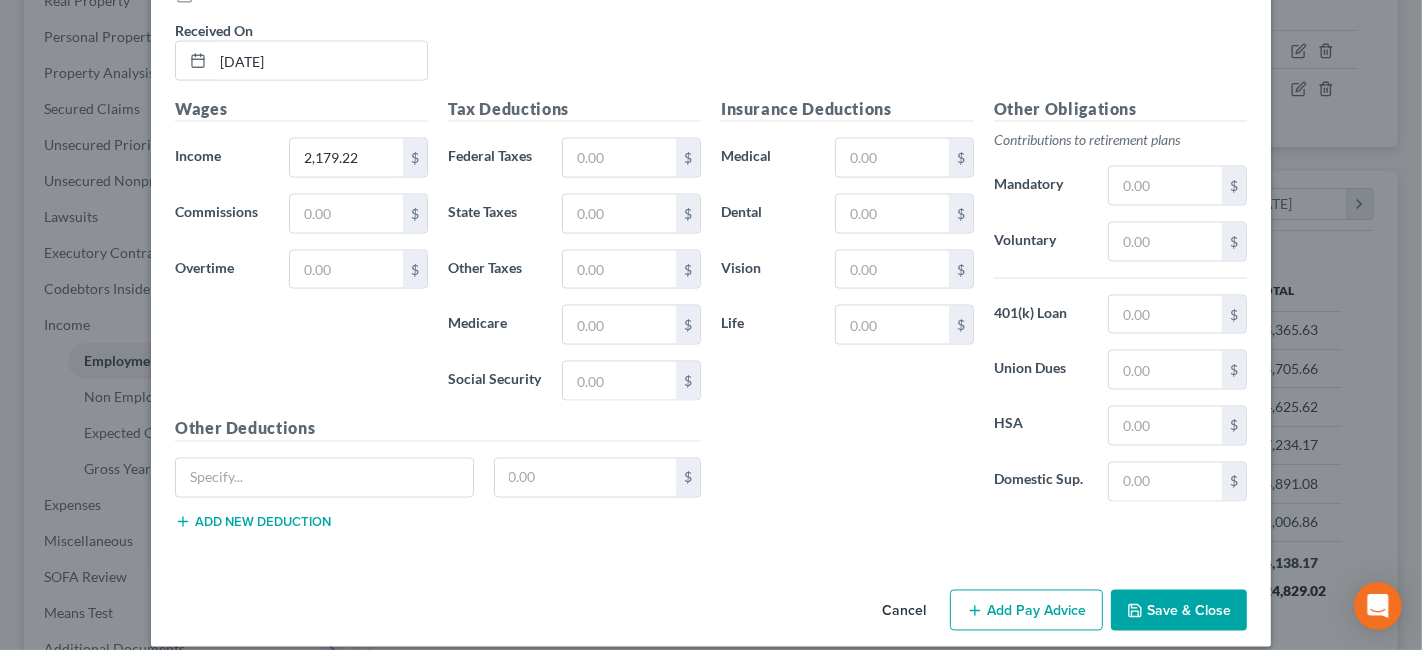 click 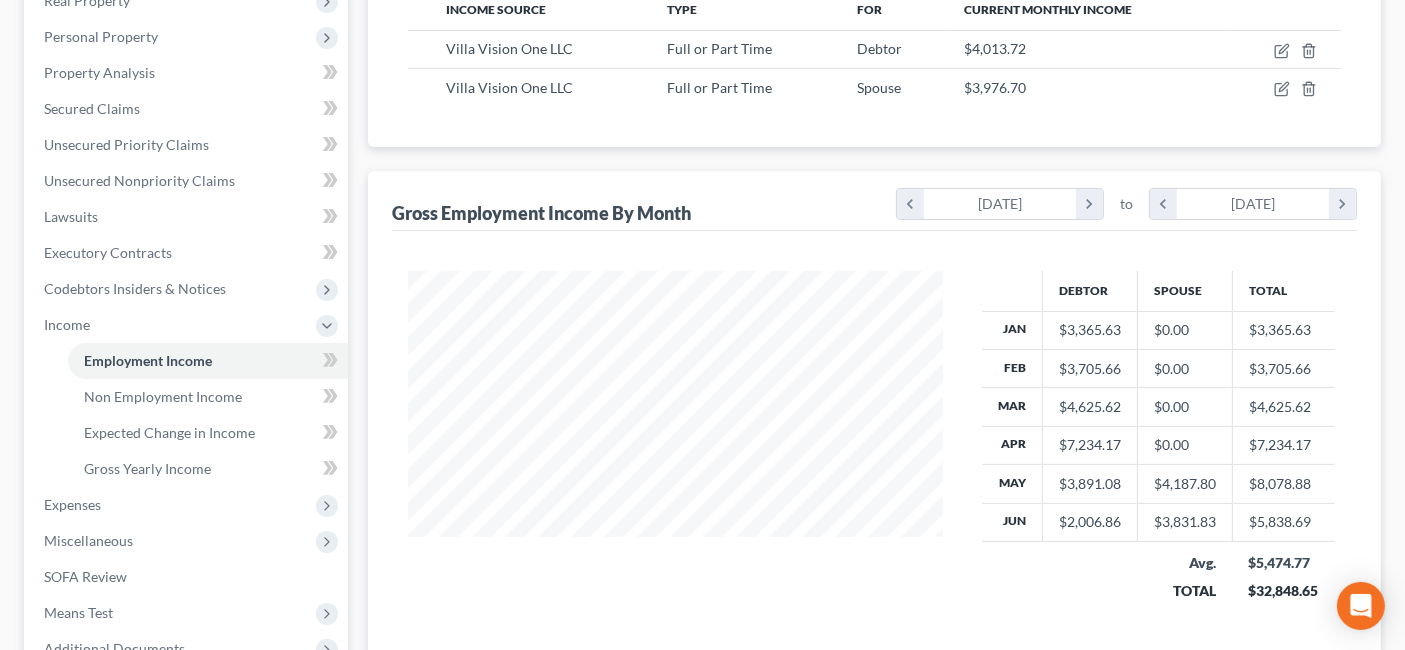 scroll, scrollTop: 356, scrollLeft: 567, axis: both 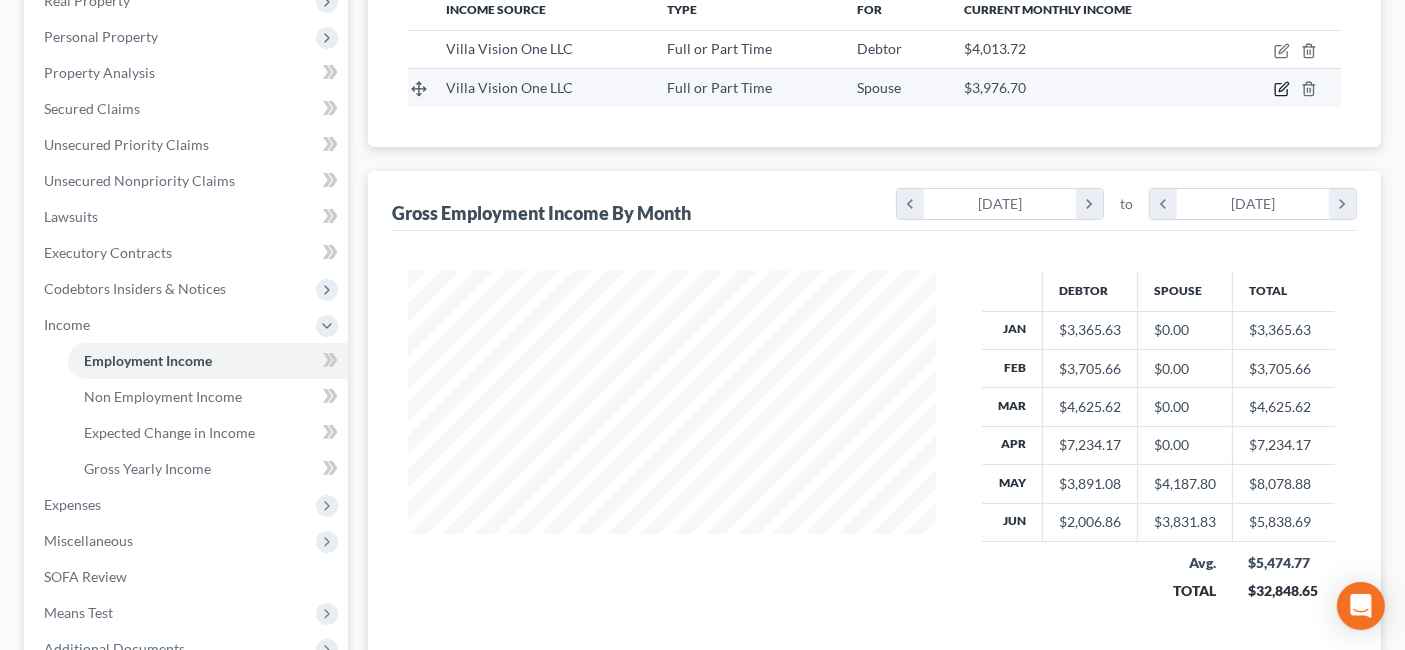 click 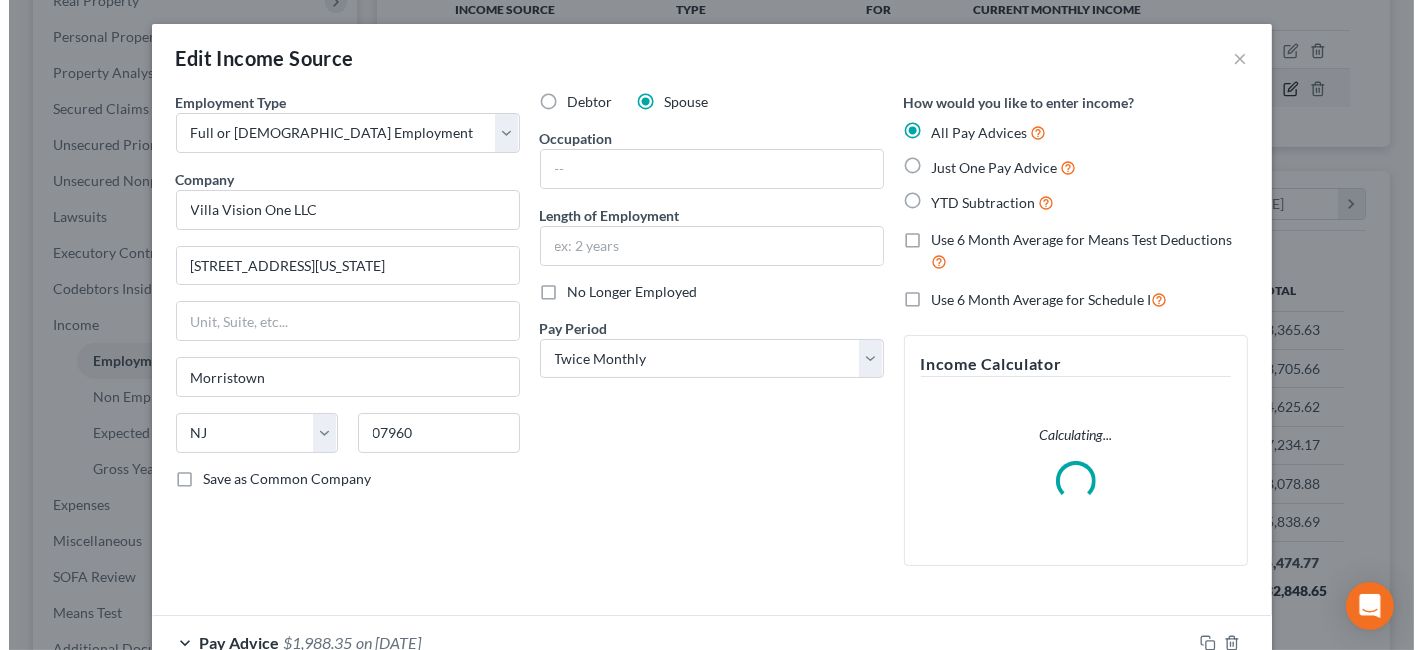 scroll, scrollTop: 999643, scrollLeft: 999425, axis: both 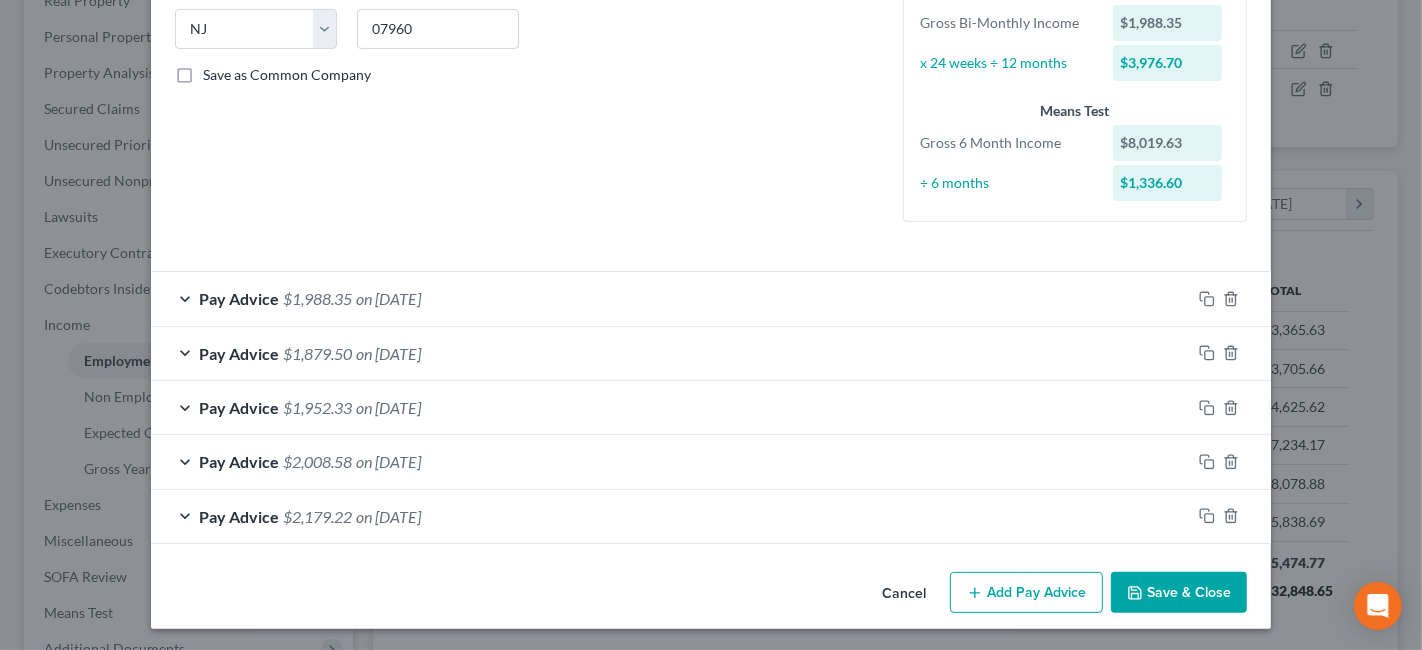 click on "Add Pay Advice" at bounding box center [1026, 593] 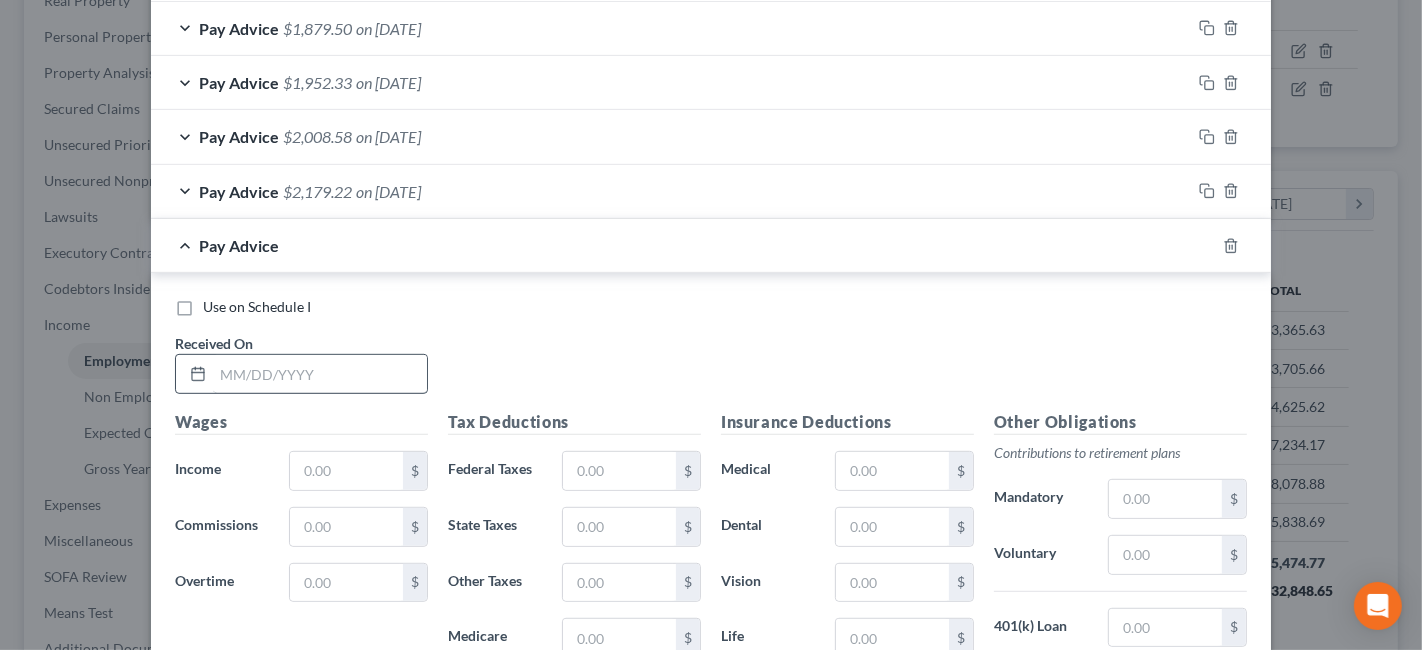 scroll, scrollTop: 737, scrollLeft: 0, axis: vertical 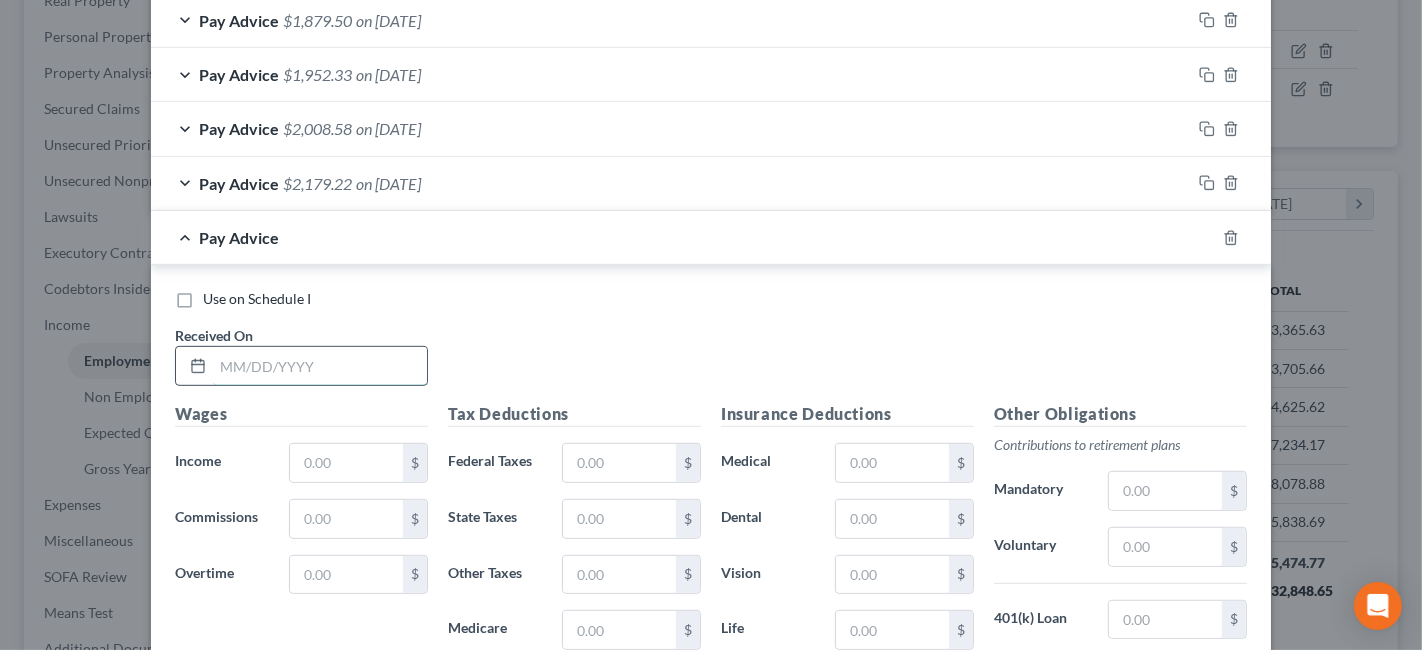 click at bounding box center [320, 366] 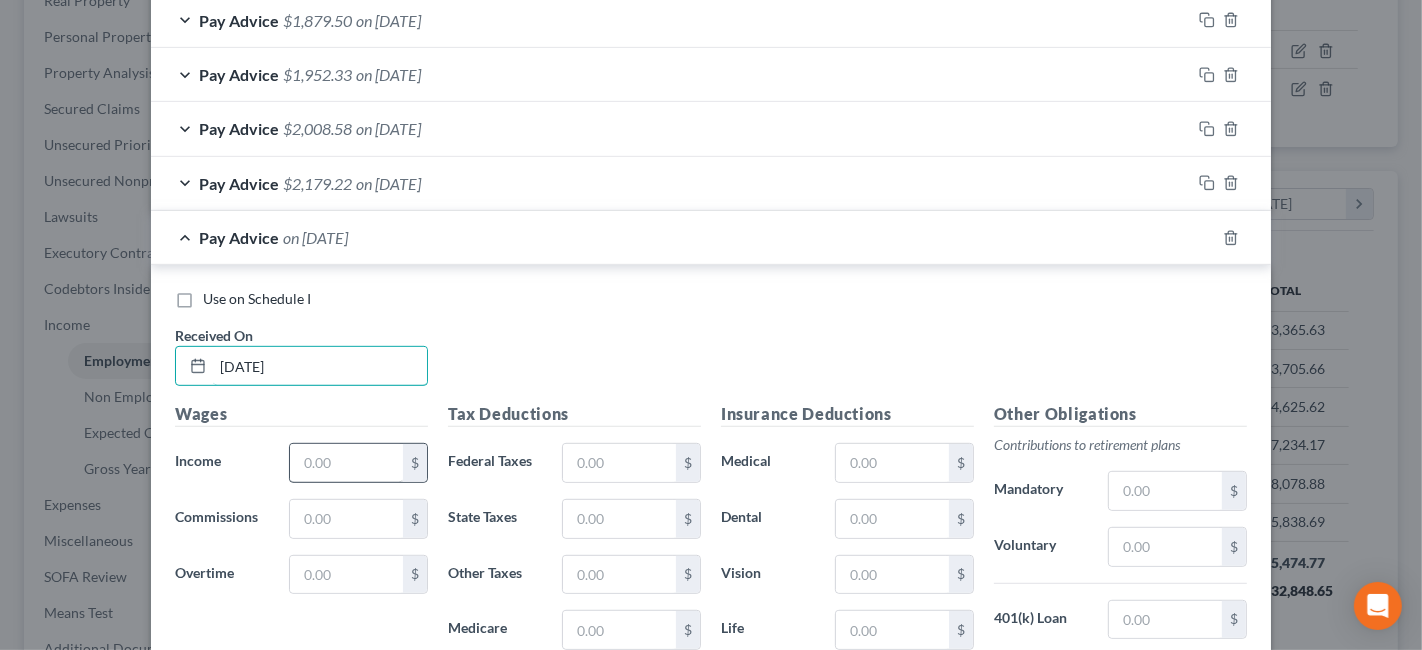 type on "[DATE]" 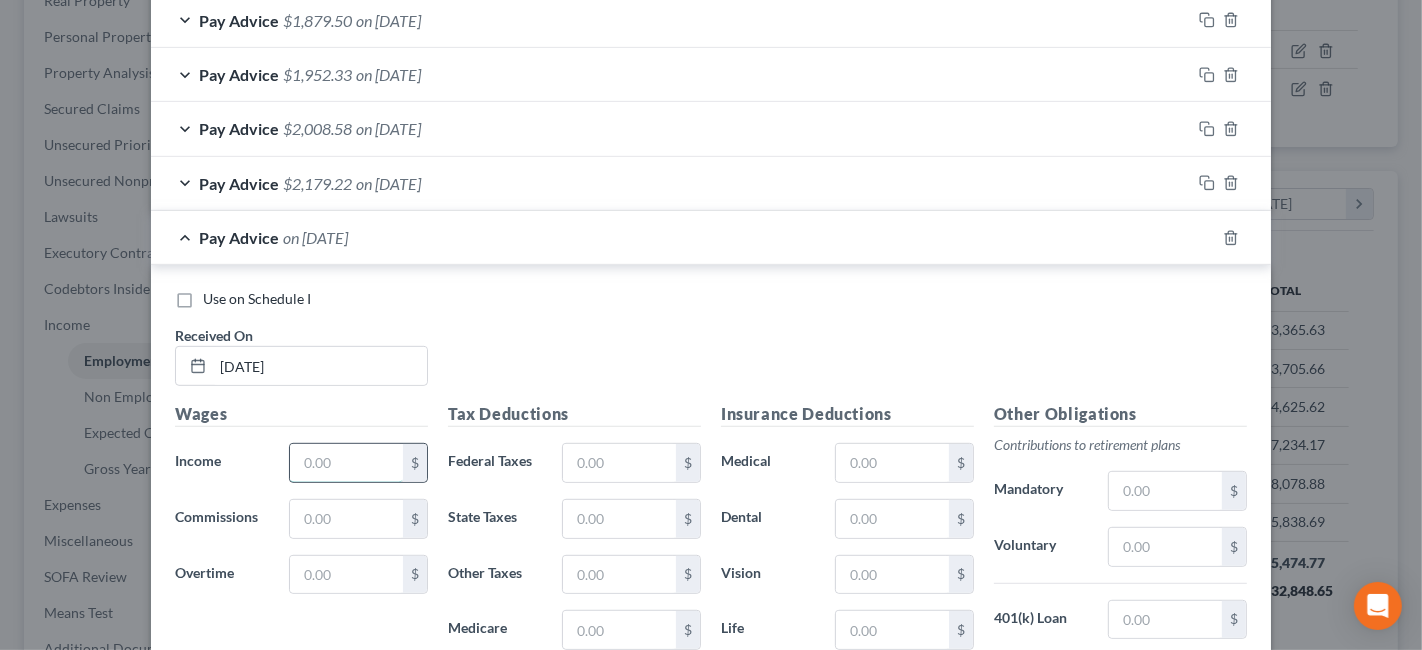 click at bounding box center (346, 463) 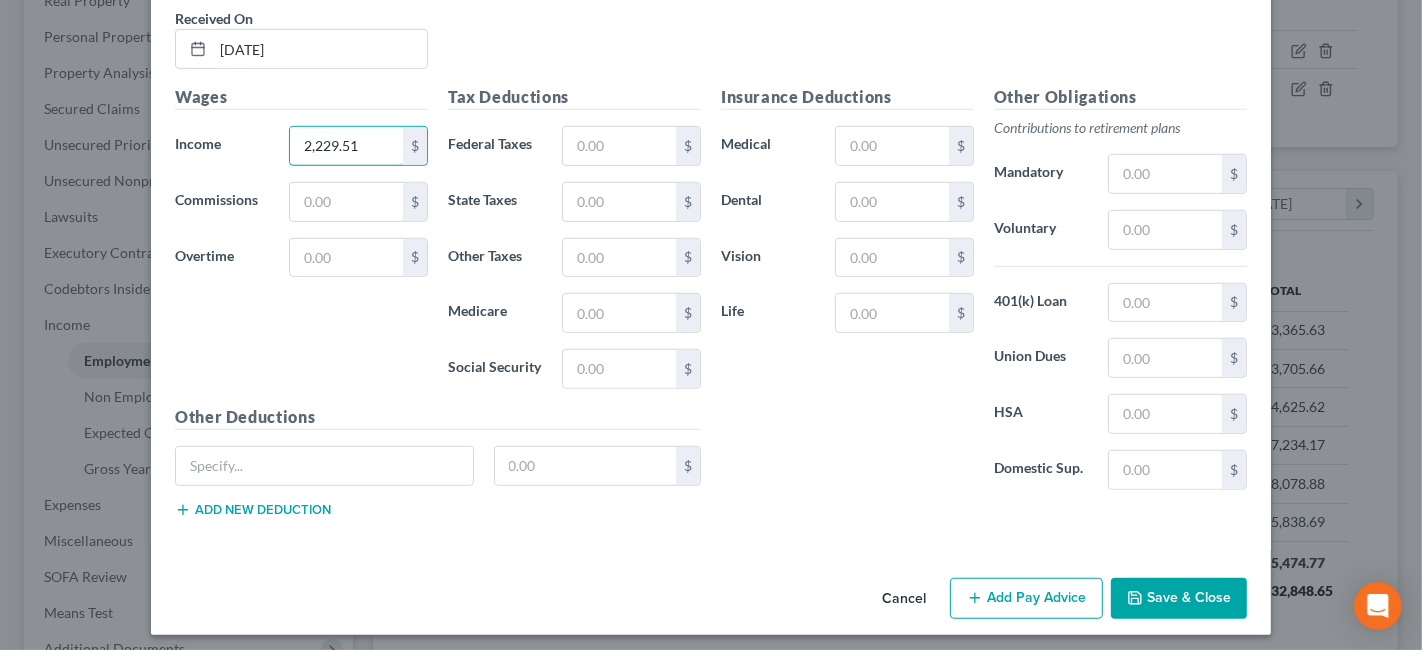 scroll, scrollTop: 1055, scrollLeft: 0, axis: vertical 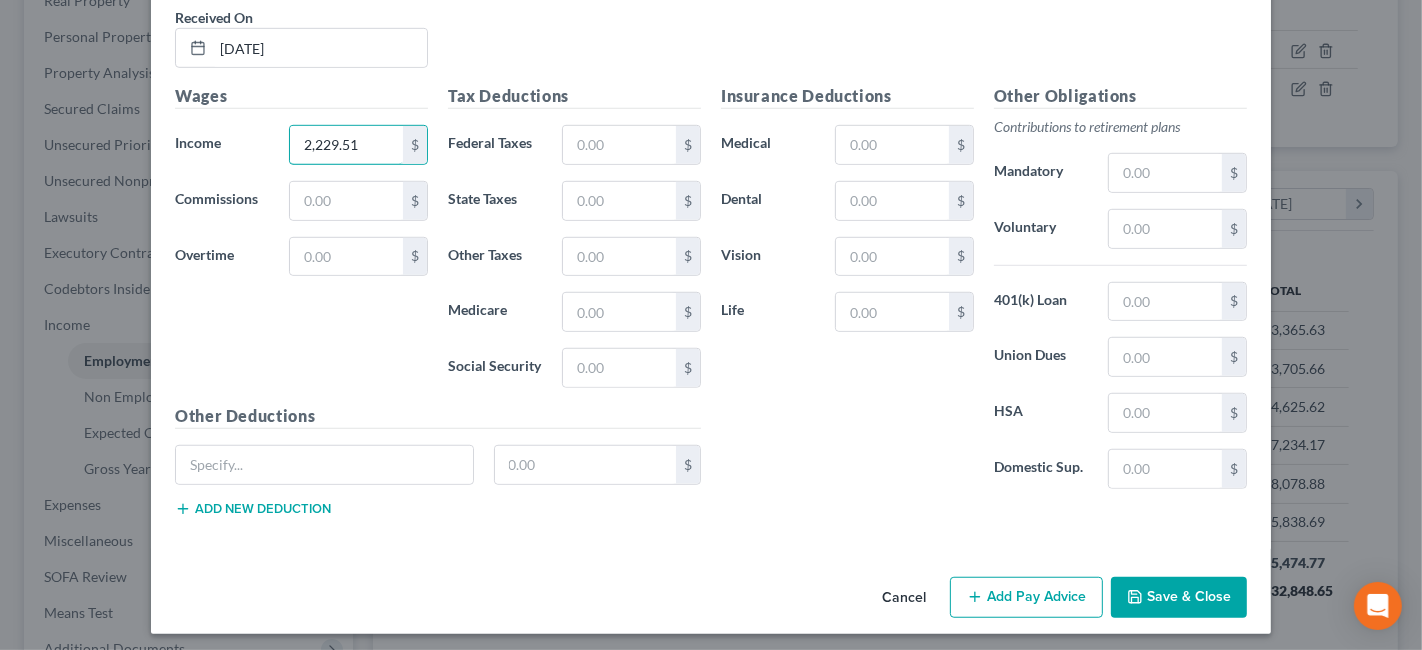 type on "2,229.51" 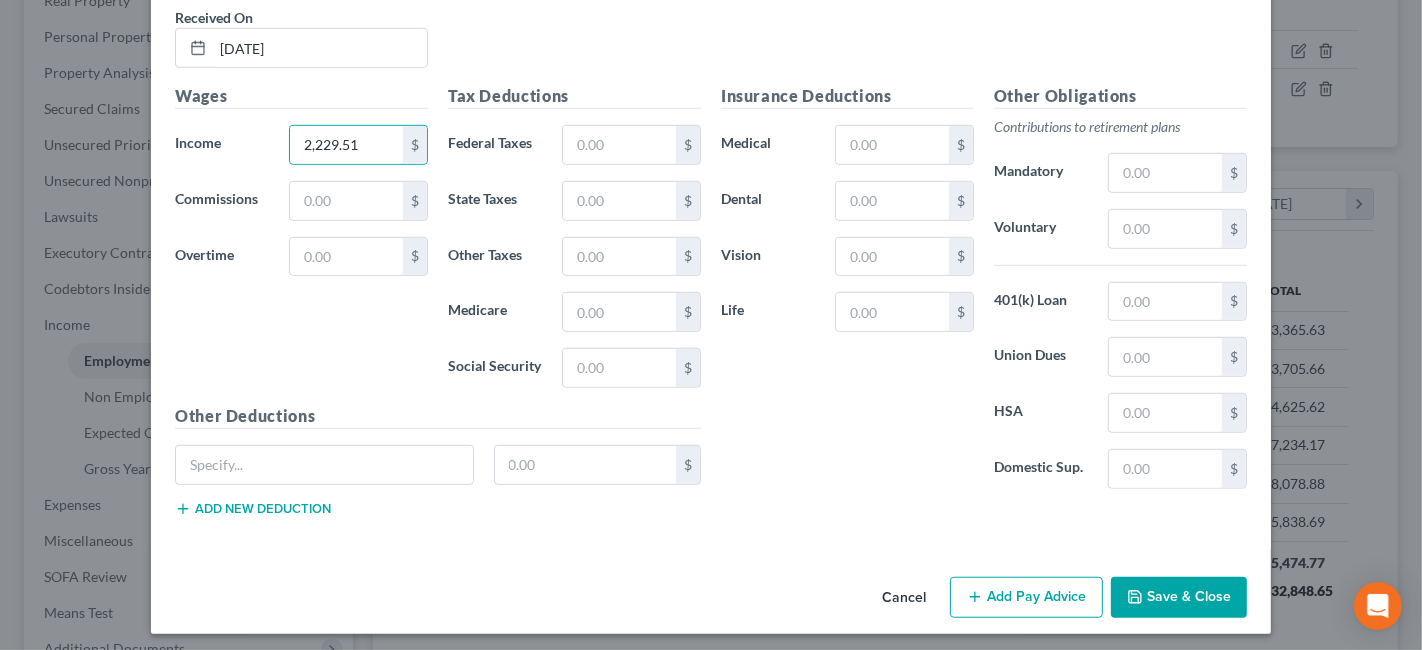 click on "Add Pay Advice" at bounding box center [1026, 598] 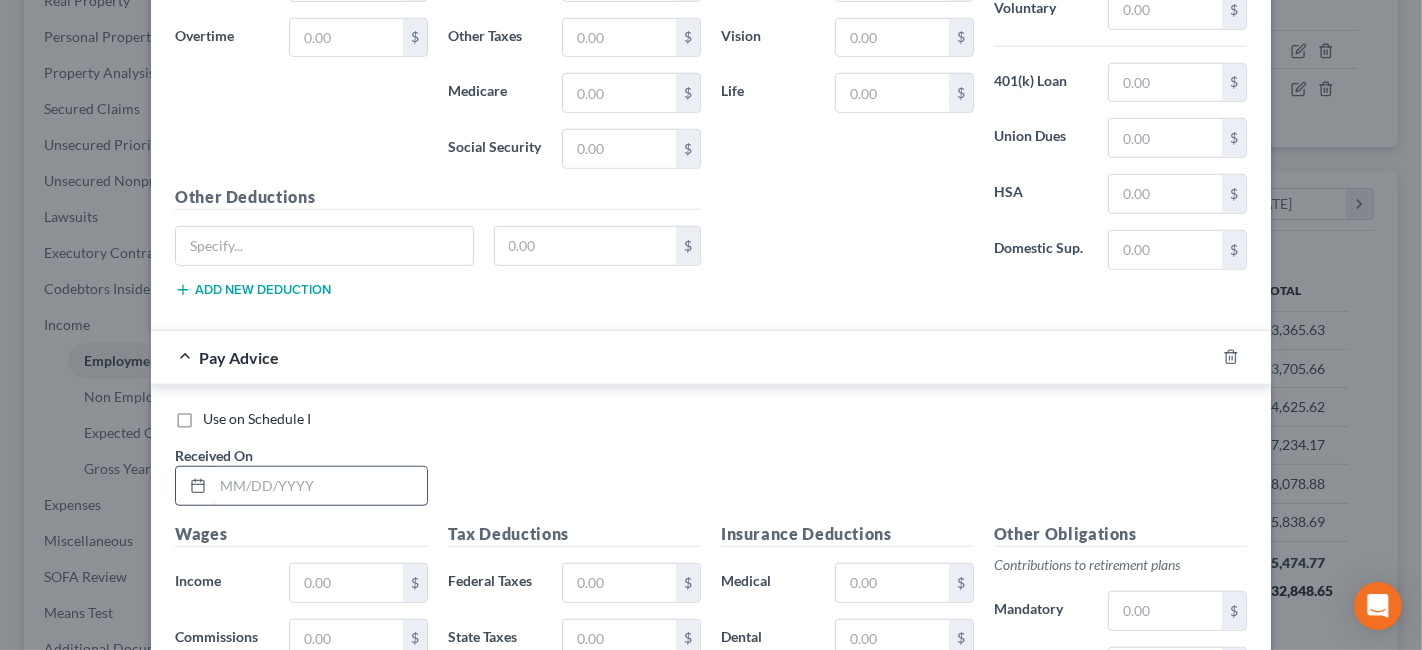 scroll, scrollTop: 1277, scrollLeft: 0, axis: vertical 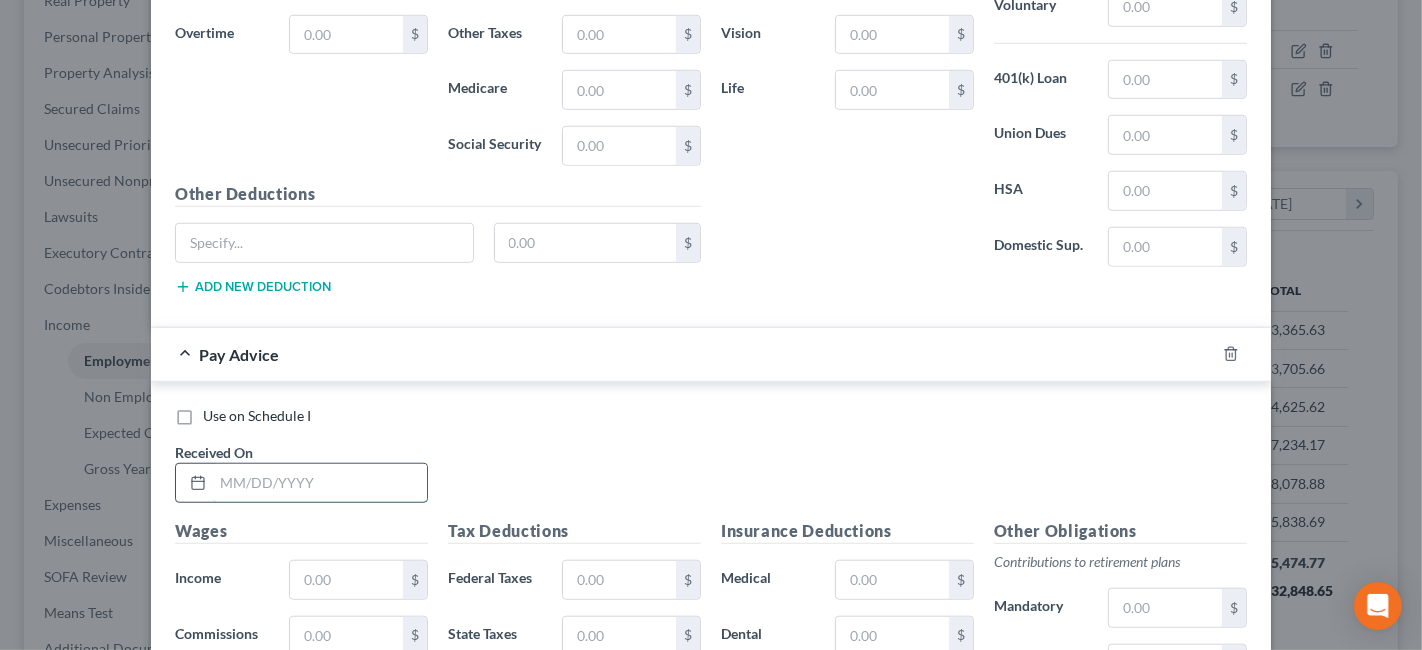 click at bounding box center [320, 483] 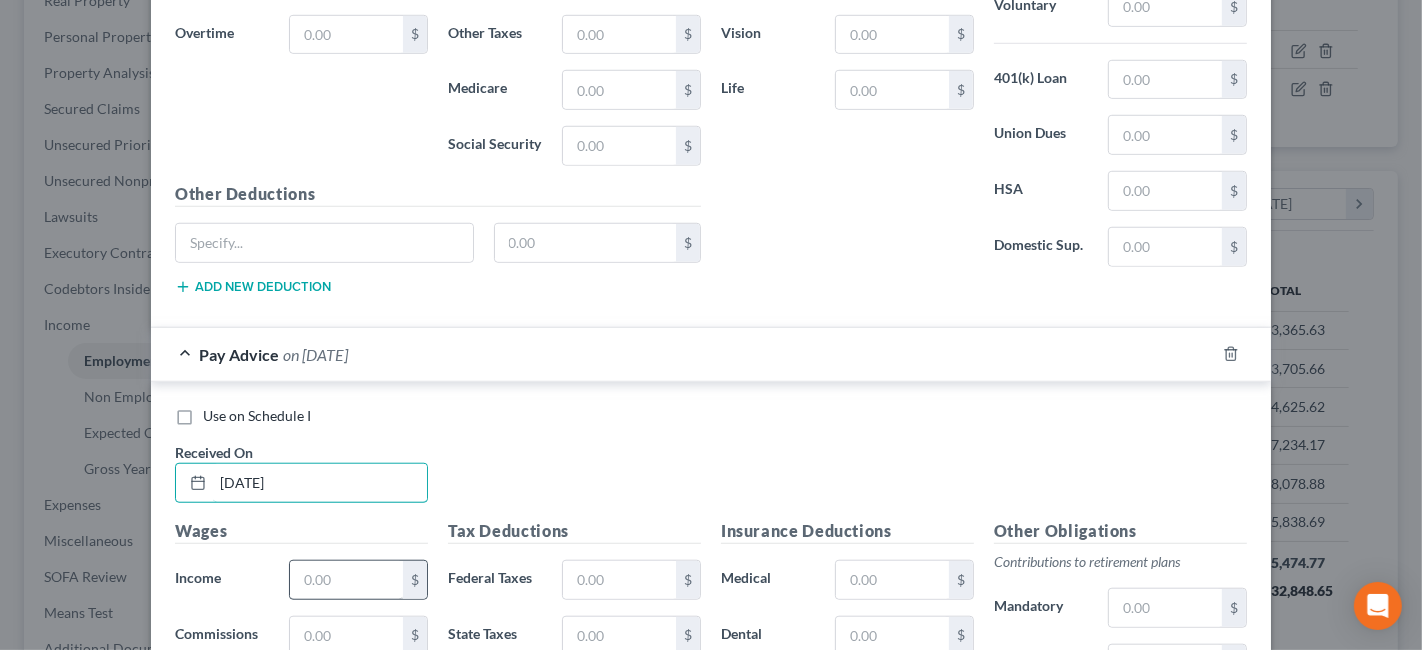 type on "[DATE]" 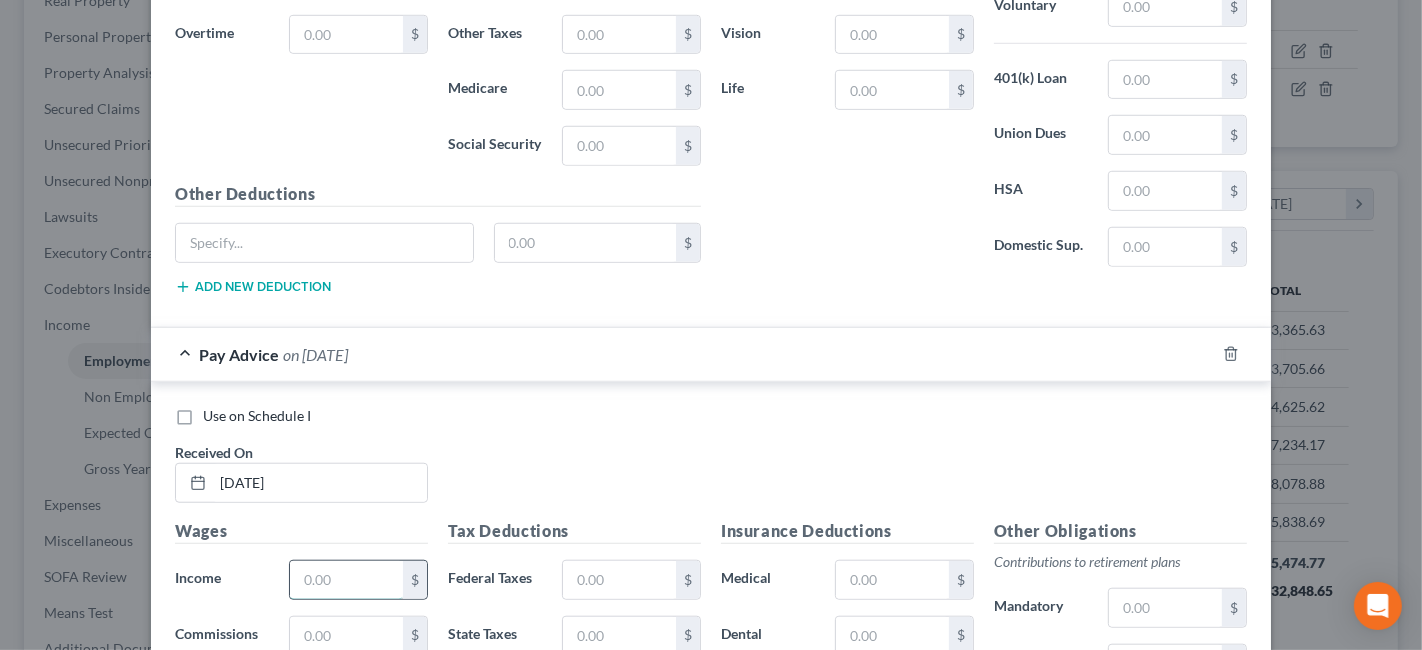 click at bounding box center (346, 580) 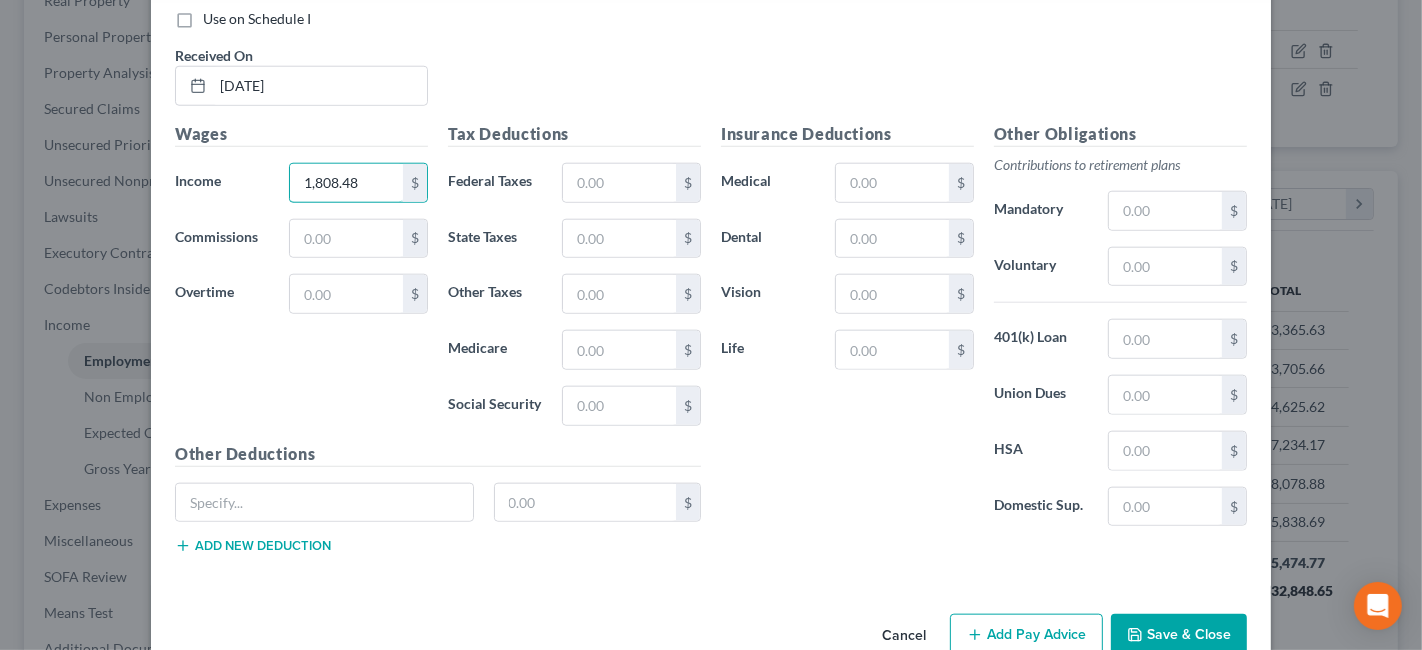 scroll, scrollTop: 1707, scrollLeft: 0, axis: vertical 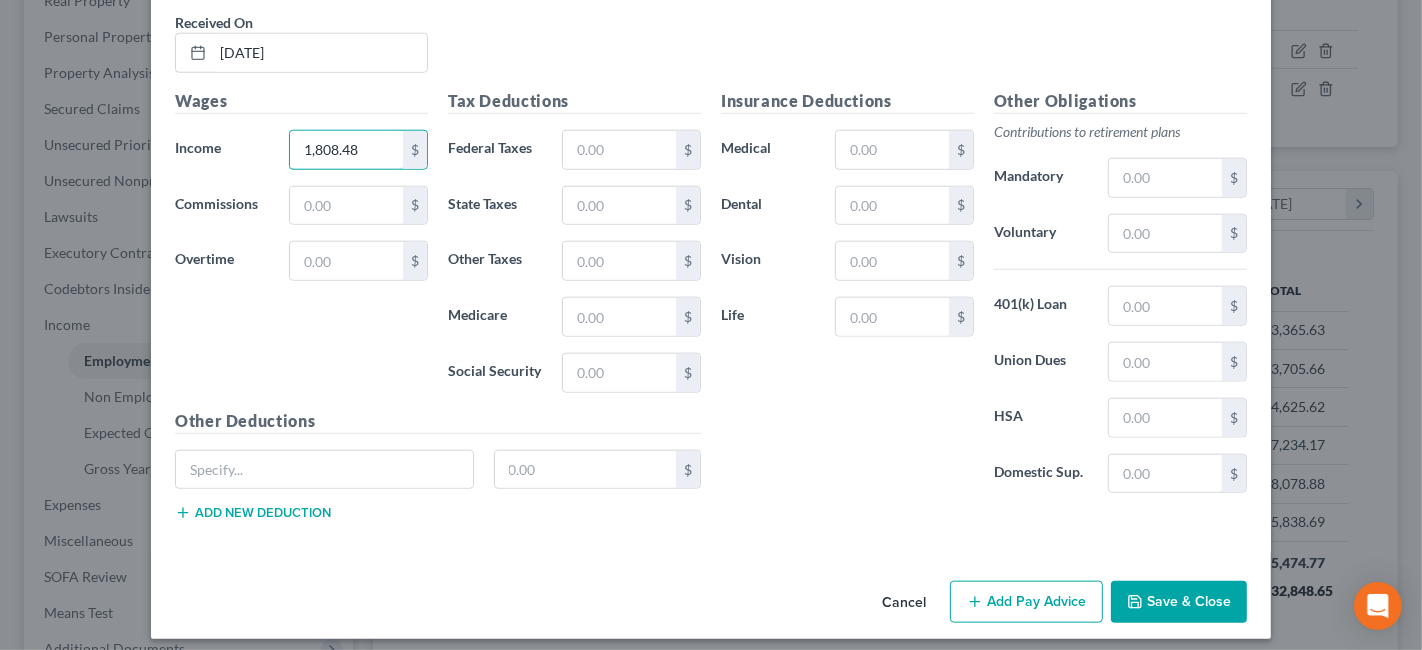 type on "1,808.48" 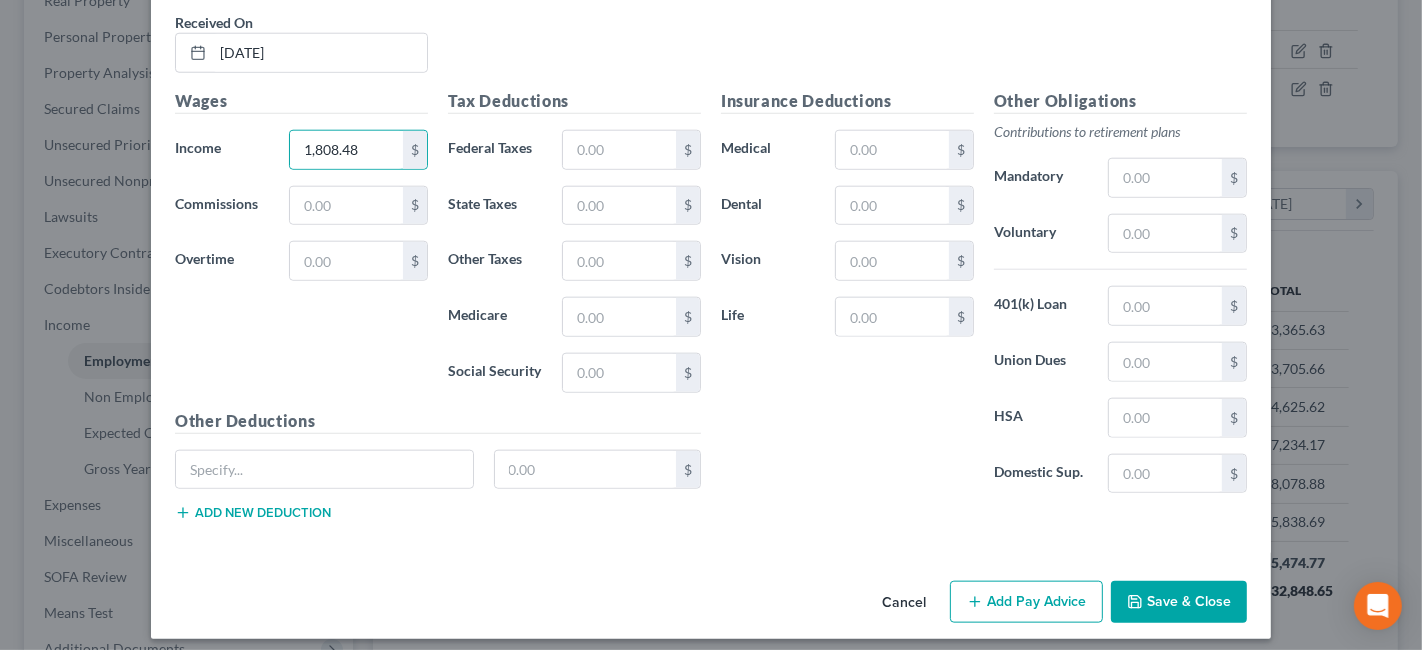 click on "Add Pay Advice" at bounding box center [1026, 602] 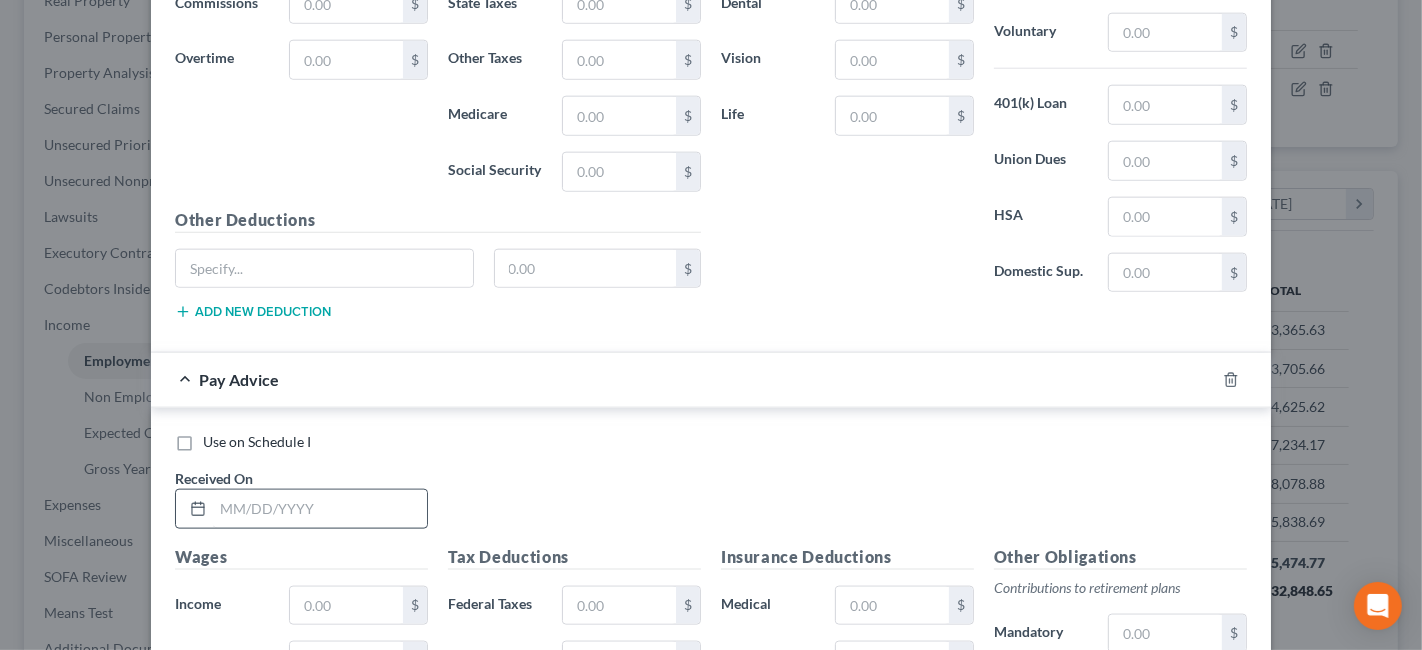 scroll, scrollTop: 1929, scrollLeft: 0, axis: vertical 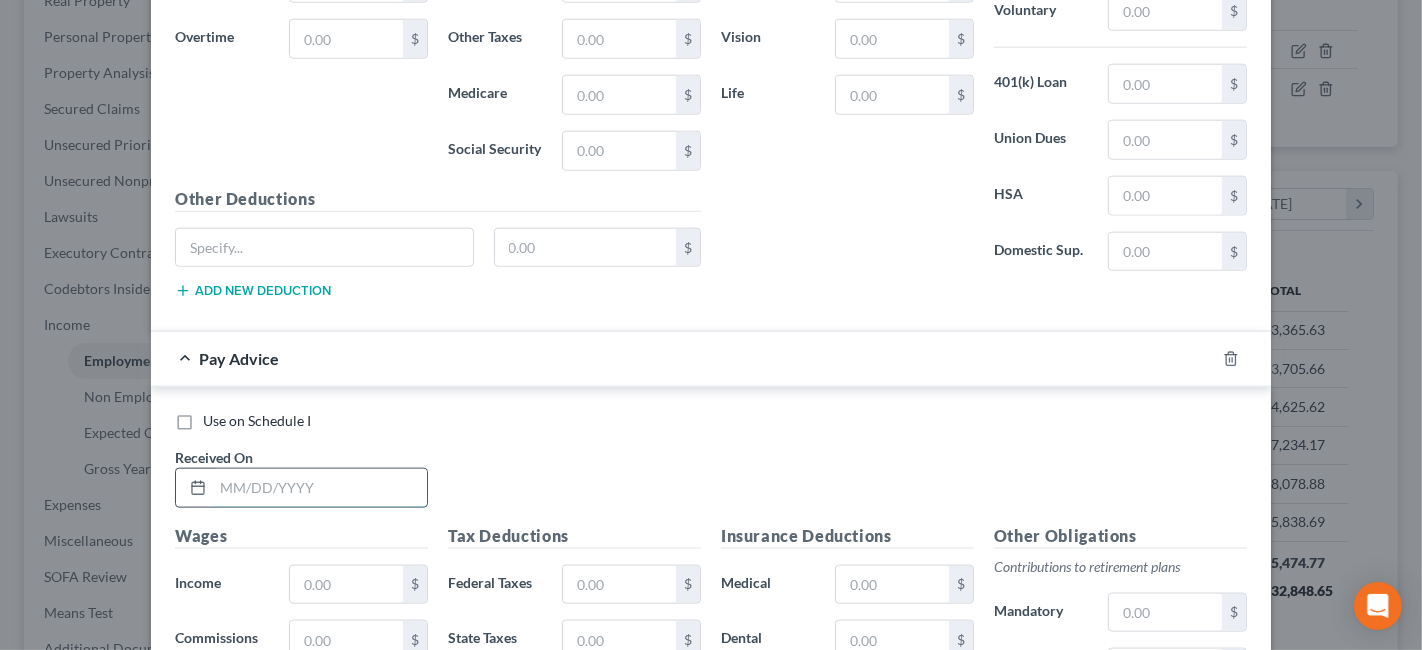 click at bounding box center [320, 488] 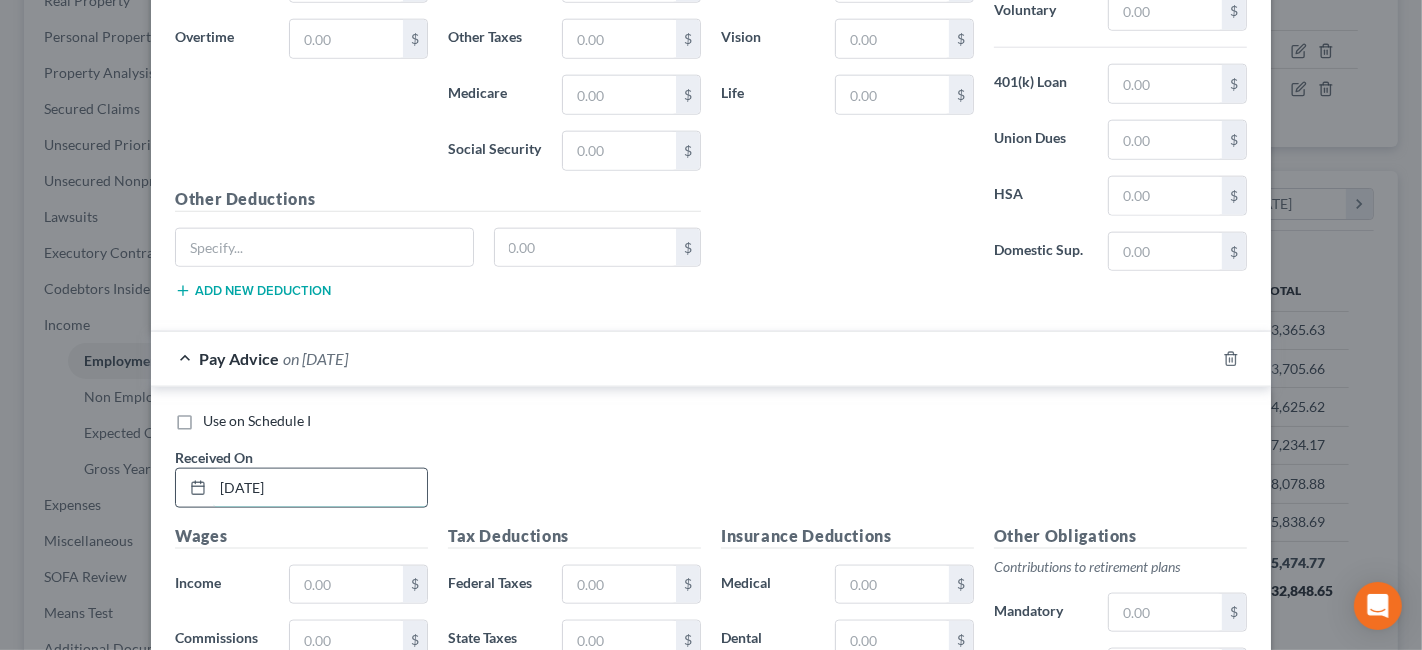 scroll, scrollTop: 2040, scrollLeft: 0, axis: vertical 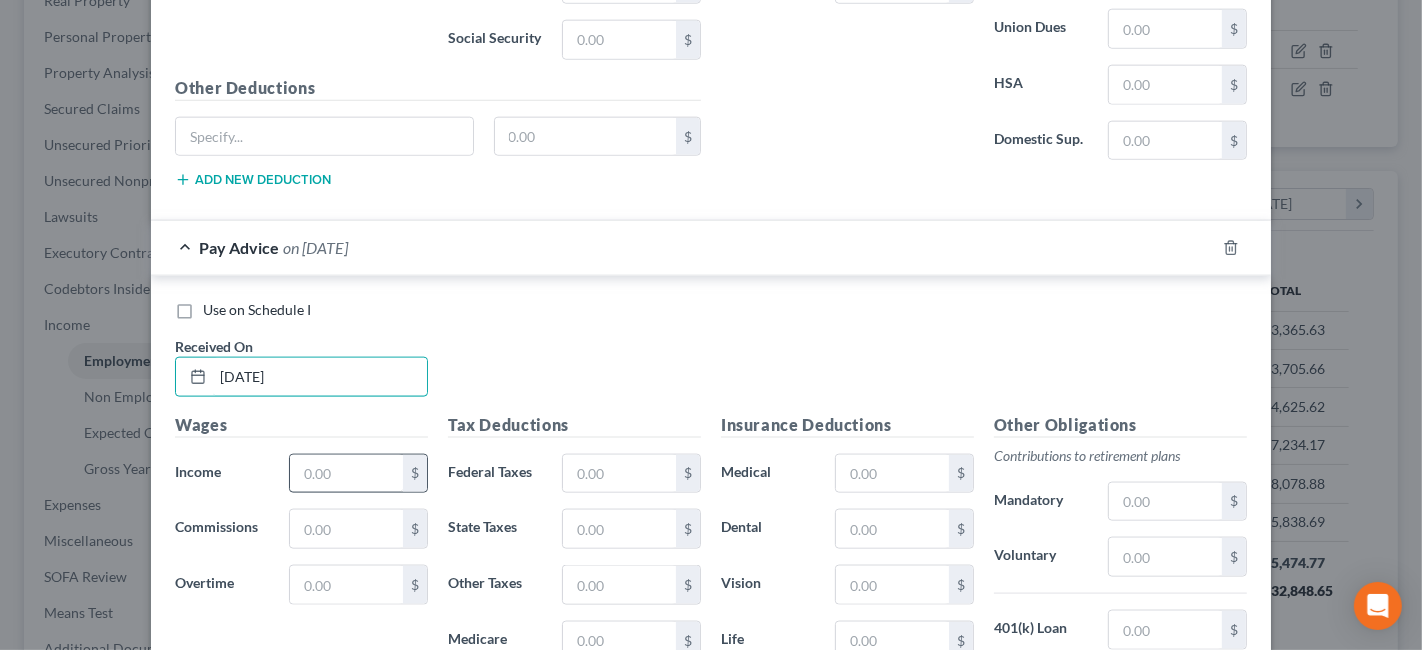 type on "[DATE]" 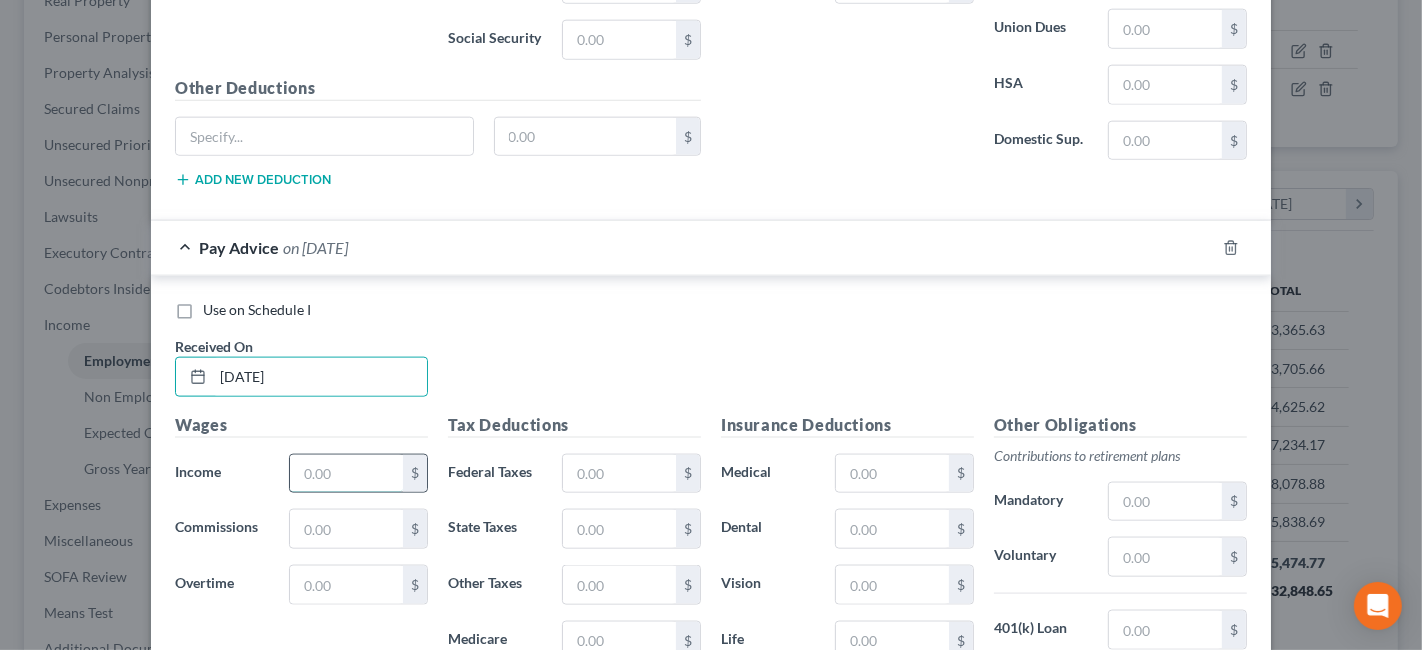 click at bounding box center (346, 474) 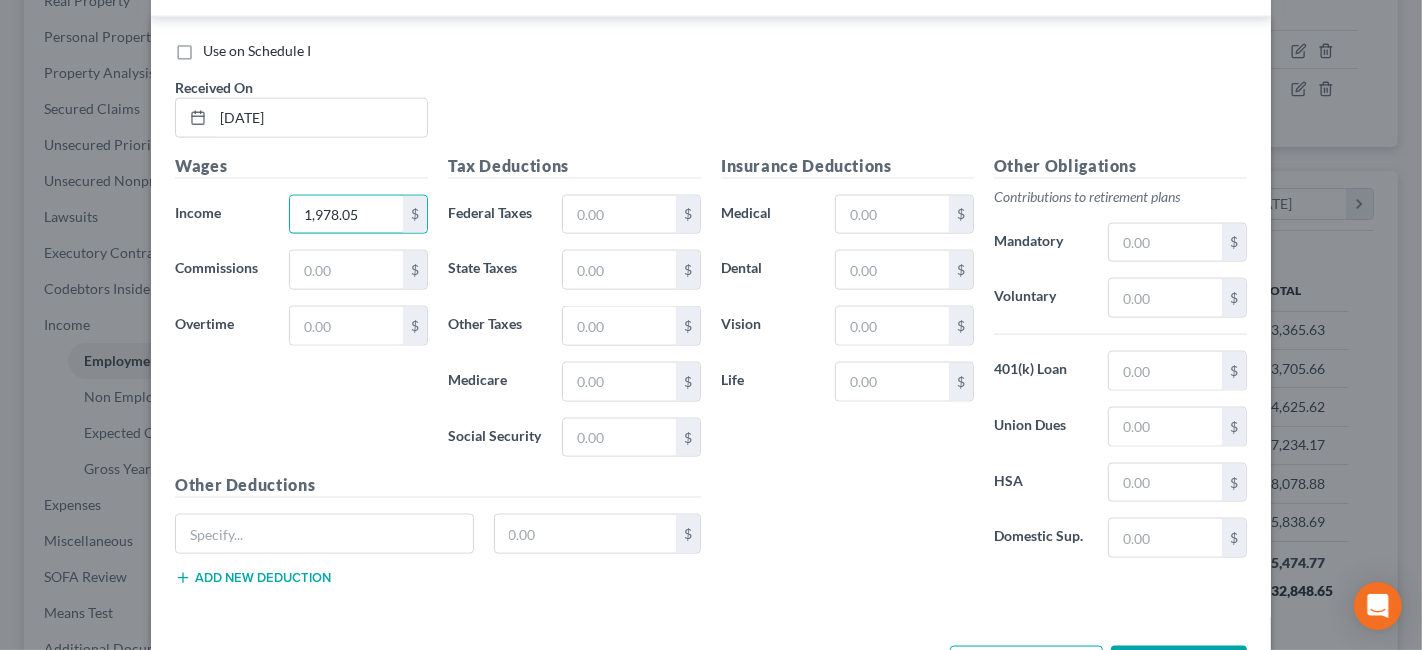 scroll, scrollTop: 2359, scrollLeft: 0, axis: vertical 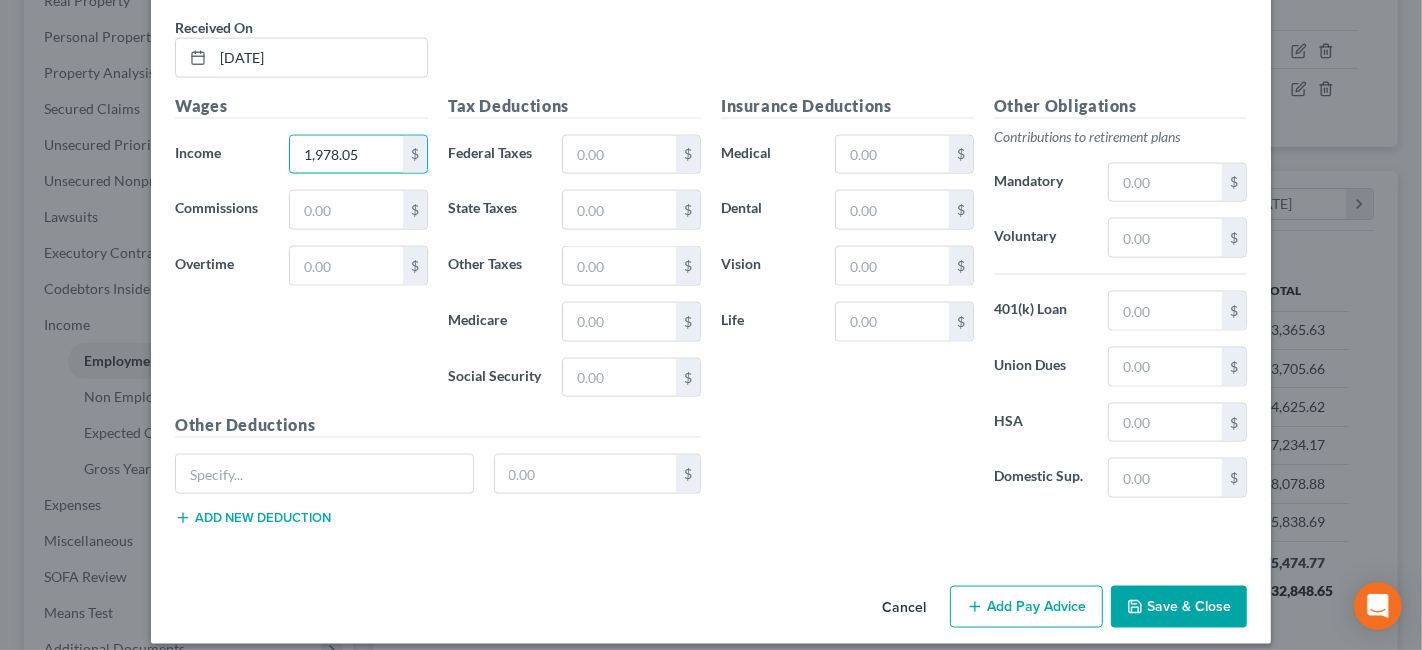 type on "1,978.05" 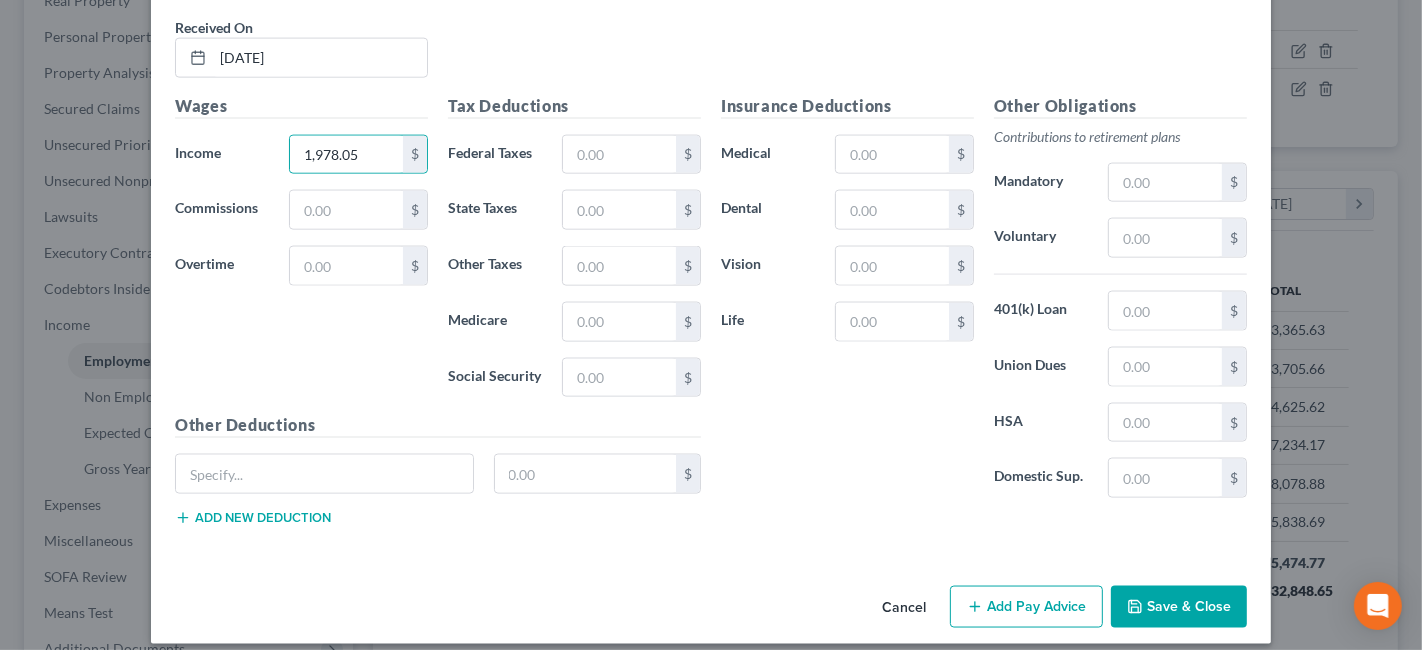 click on "Add Pay Advice" at bounding box center (1026, 607) 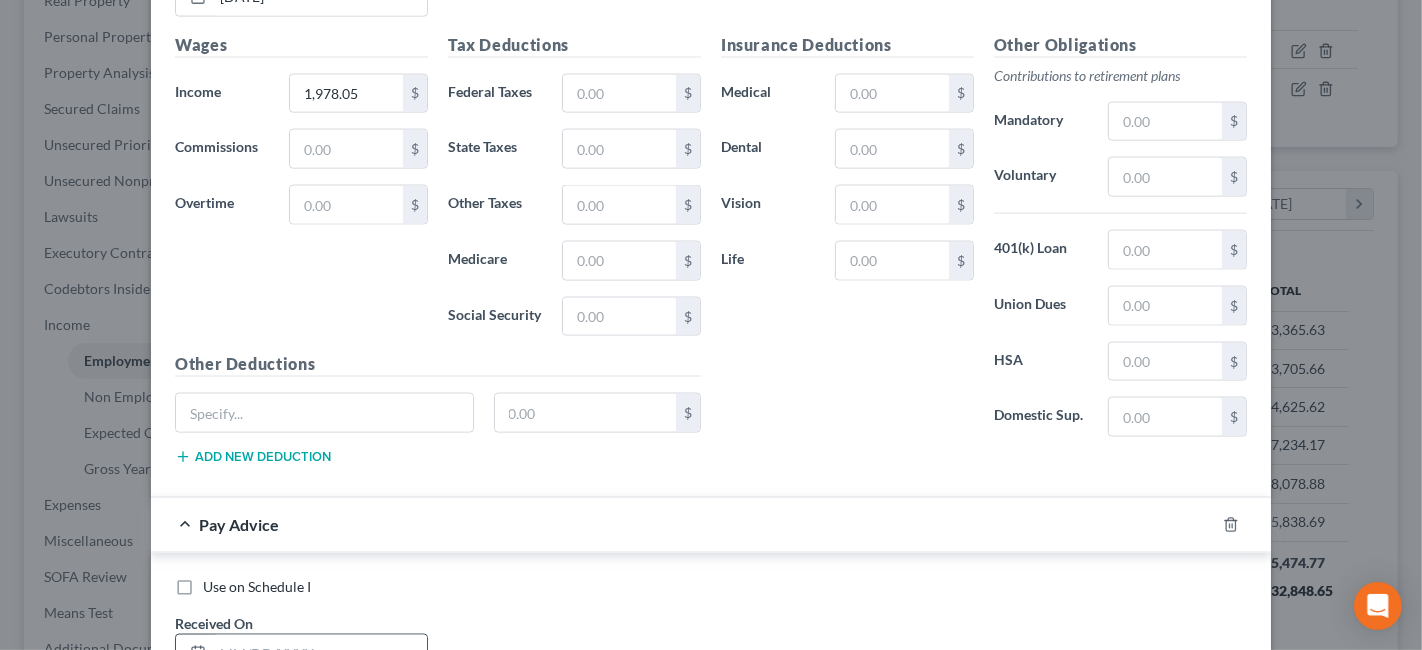 scroll, scrollTop: 2581, scrollLeft: 0, axis: vertical 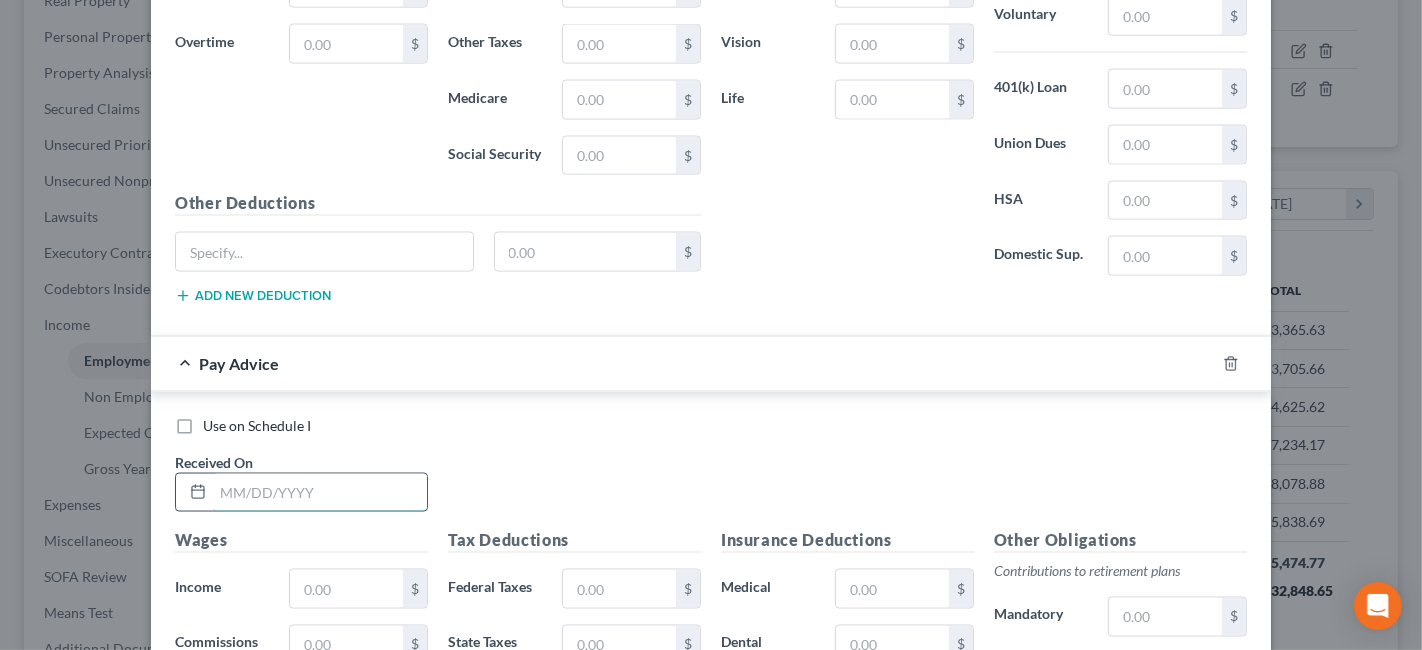 click at bounding box center (320, 493) 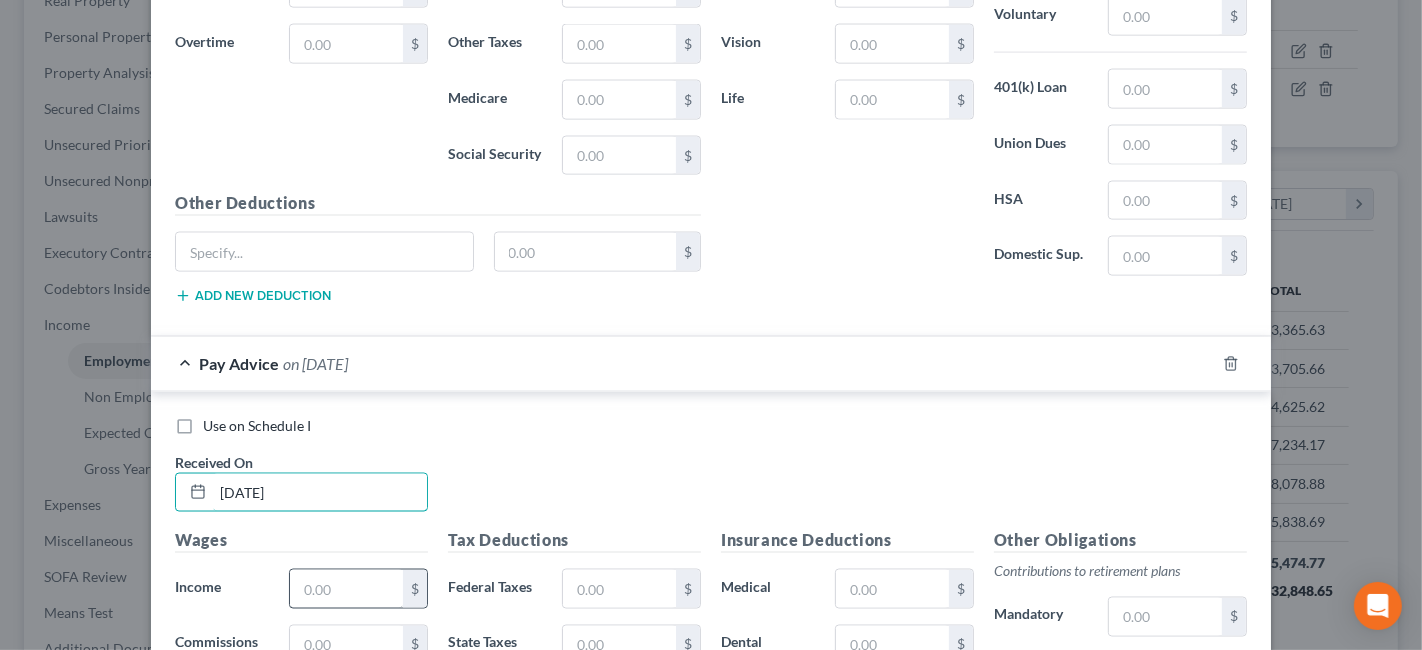 type on "[DATE]" 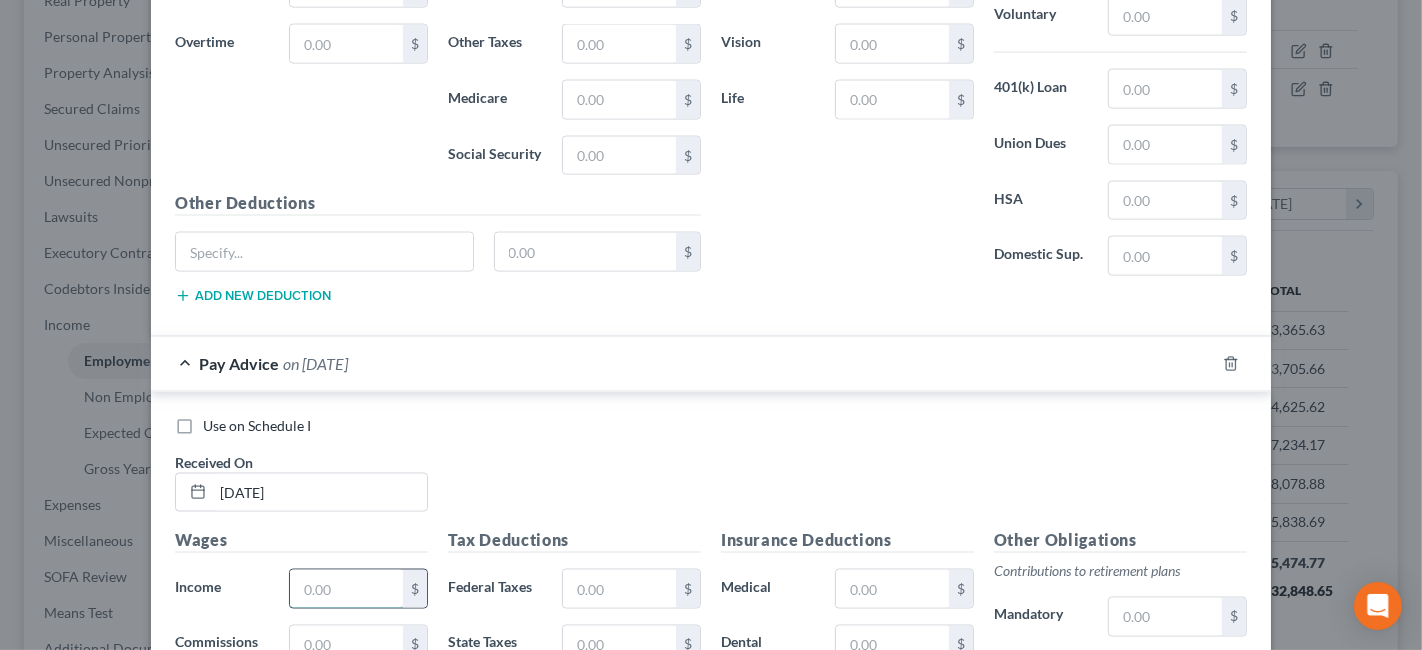 click at bounding box center (346, 589) 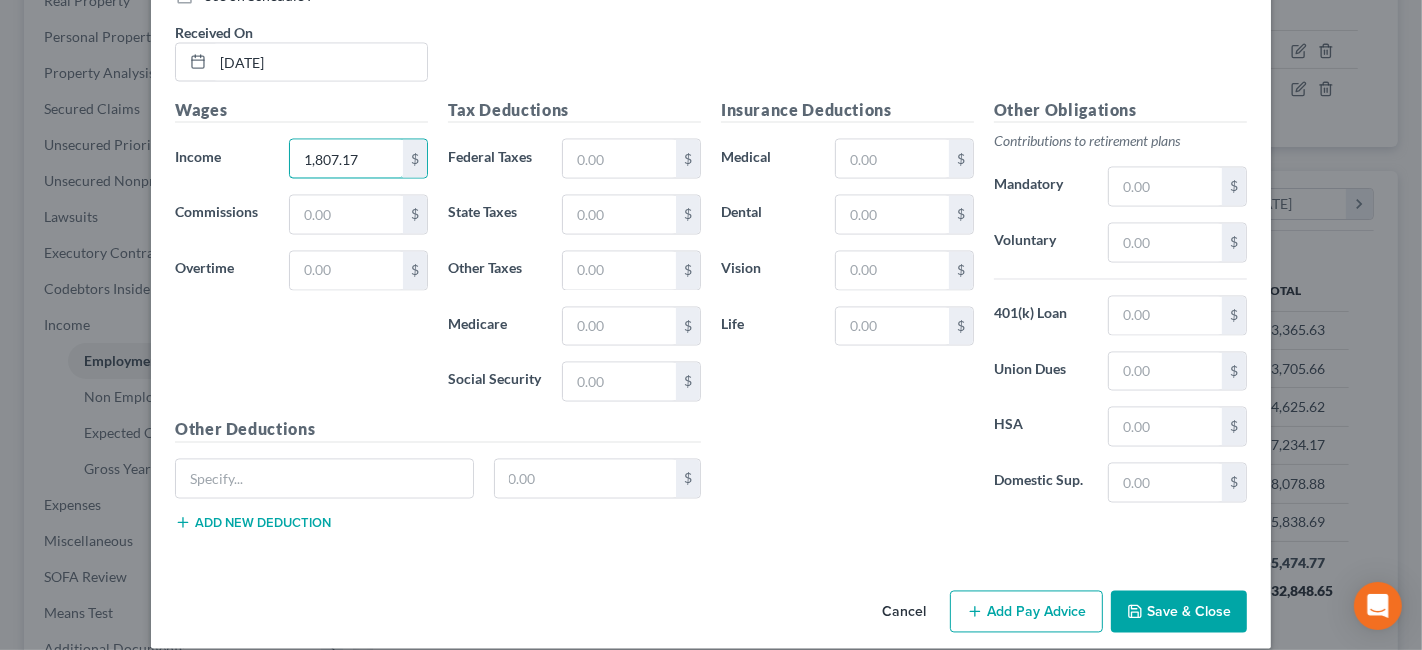 type on "1,807.17" 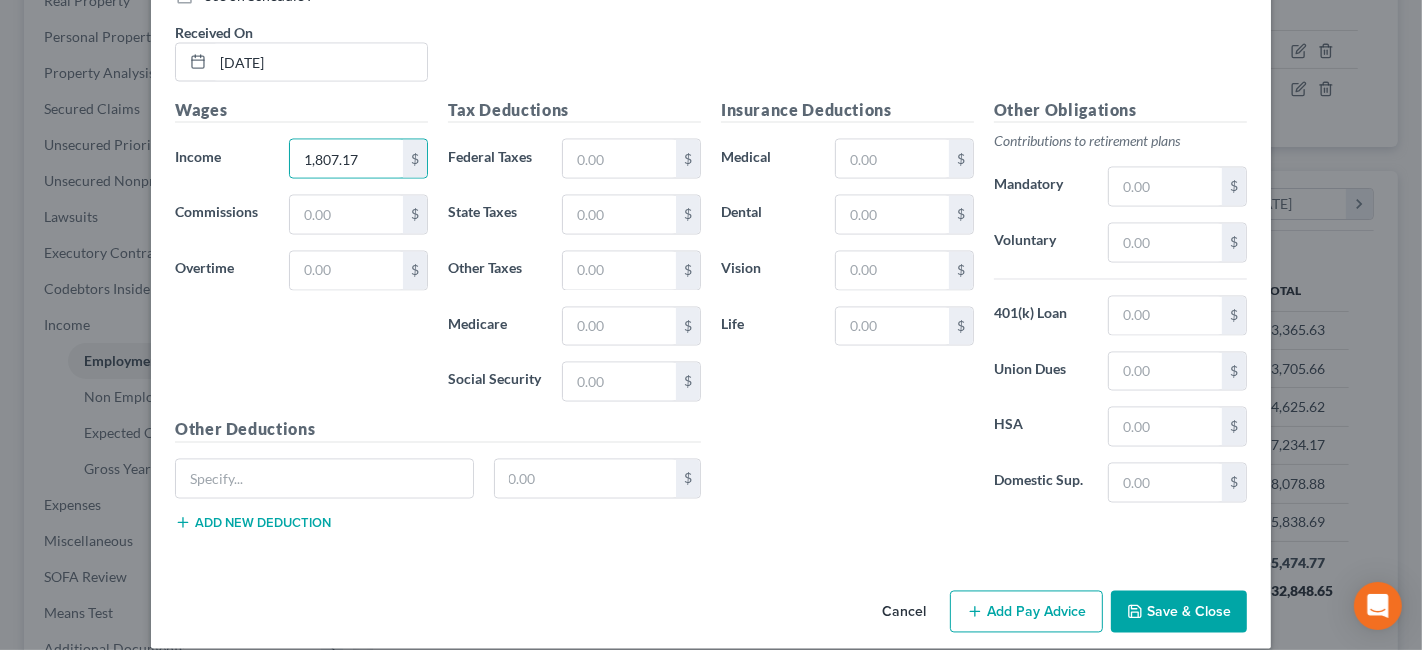 click on "Add Pay Advice" at bounding box center [1026, 612] 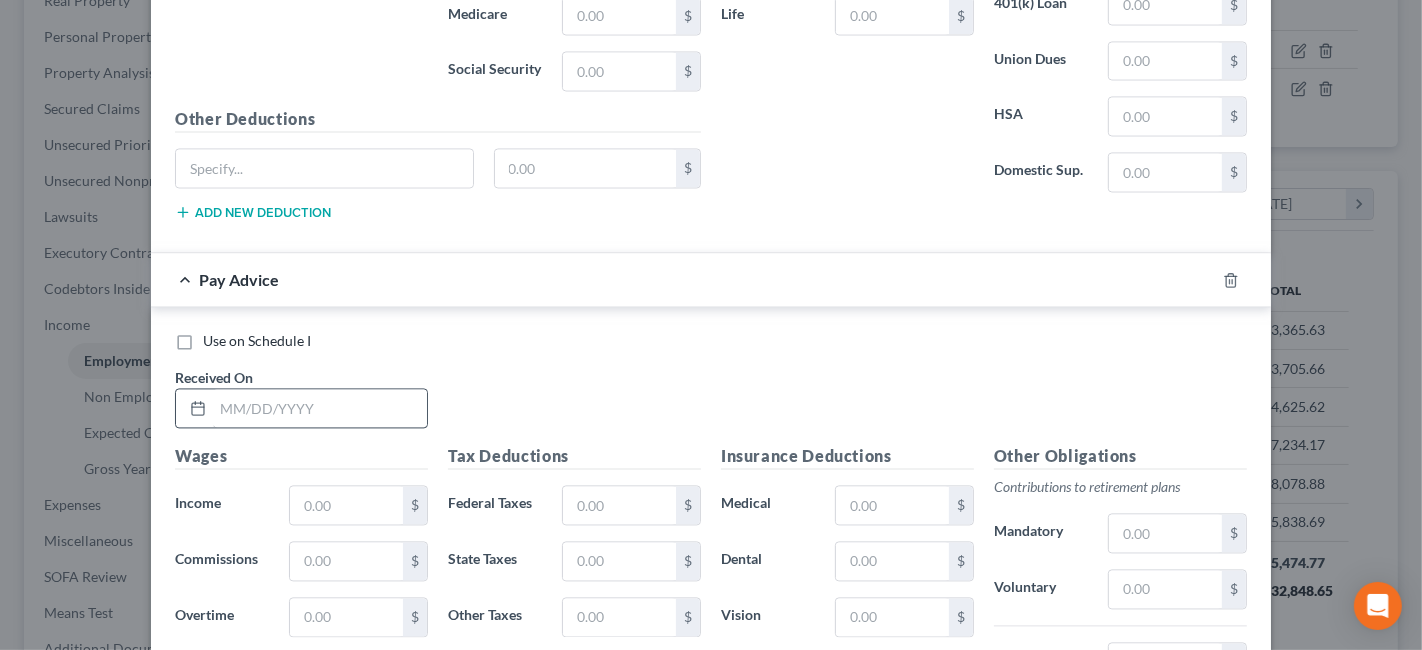 scroll, scrollTop: 3344, scrollLeft: 0, axis: vertical 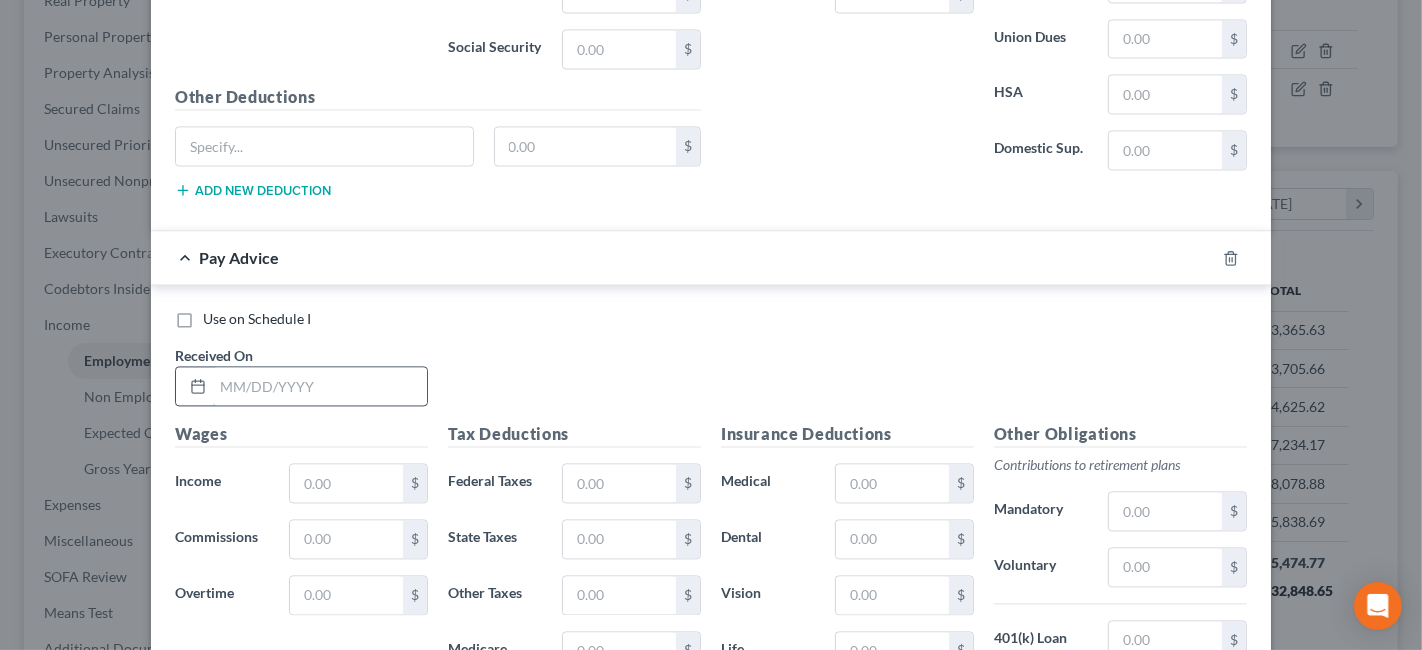 click at bounding box center [320, 386] 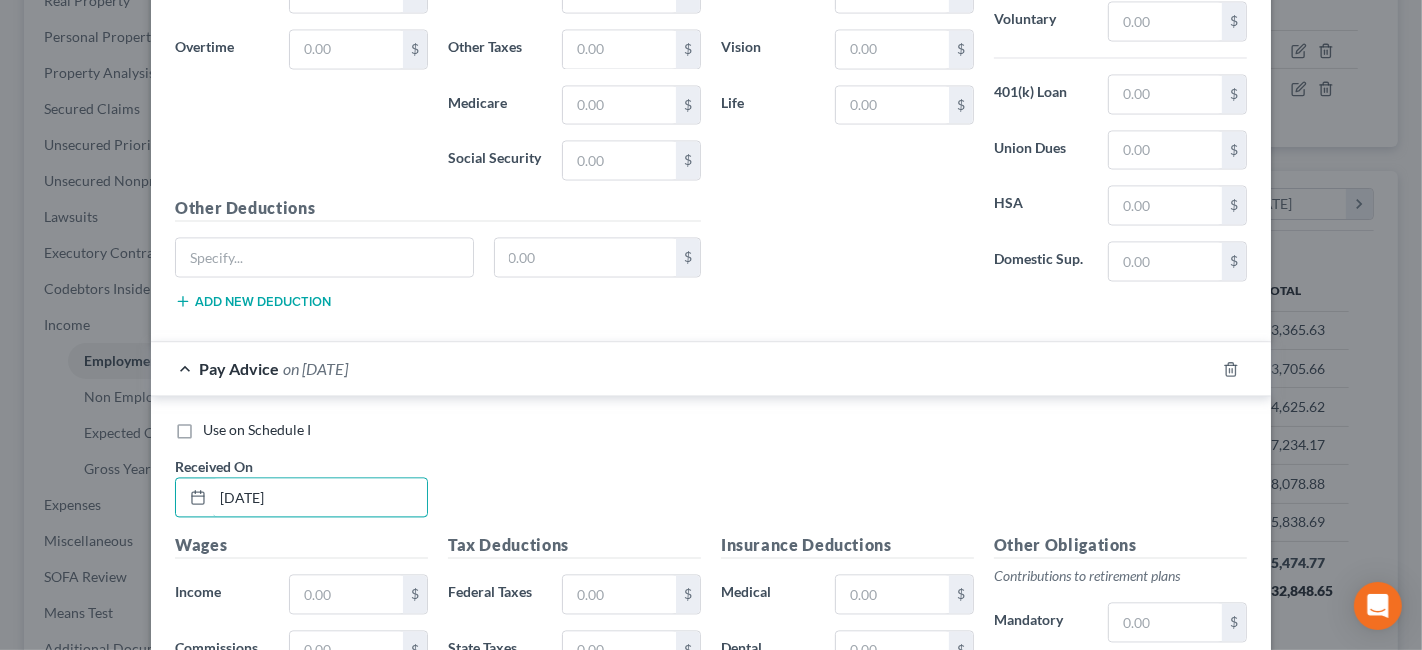 scroll, scrollTop: 3455, scrollLeft: 0, axis: vertical 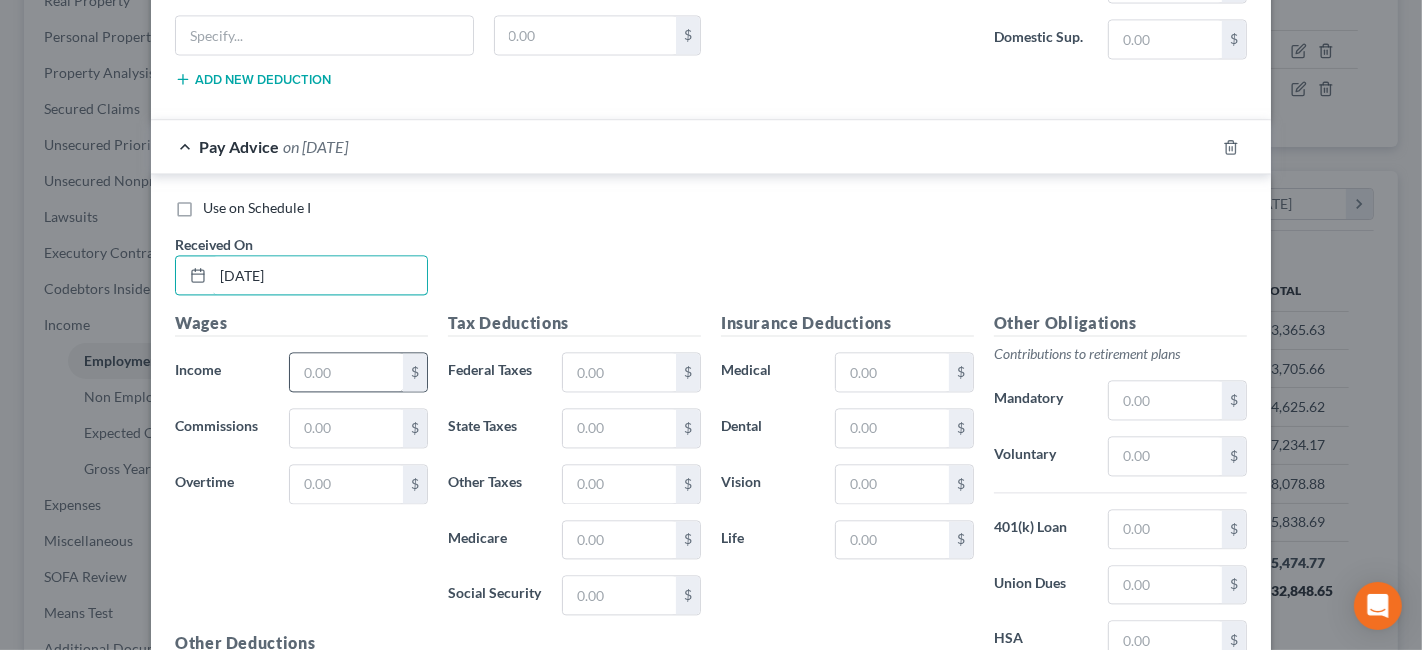 type on "[DATE]" 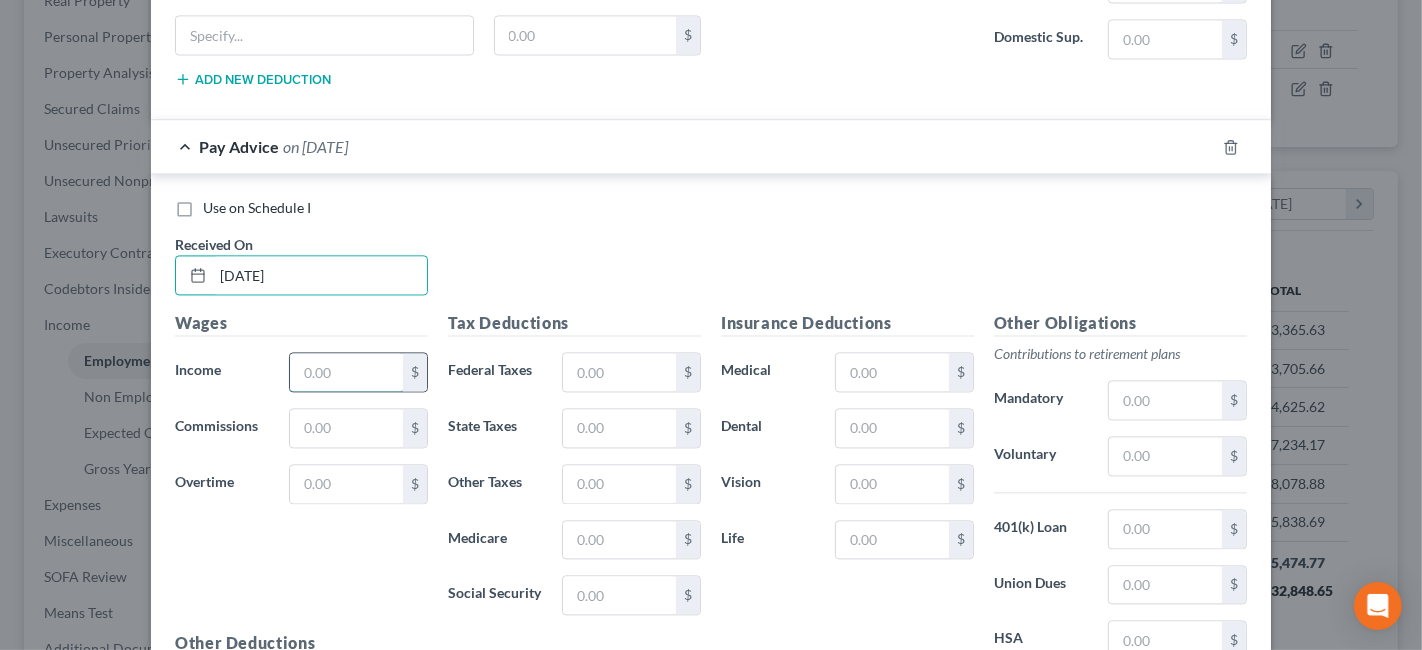 click at bounding box center [346, 372] 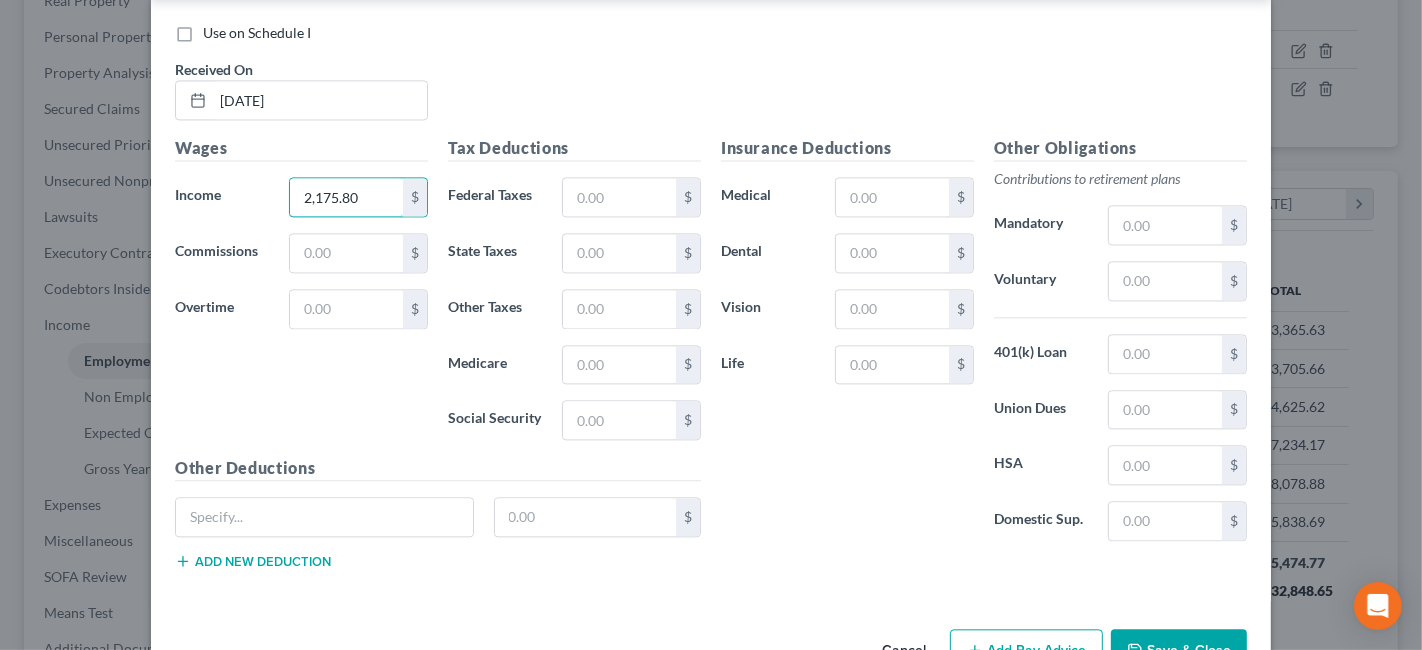 scroll, scrollTop: 3663, scrollLeft: 0, axis: vertical 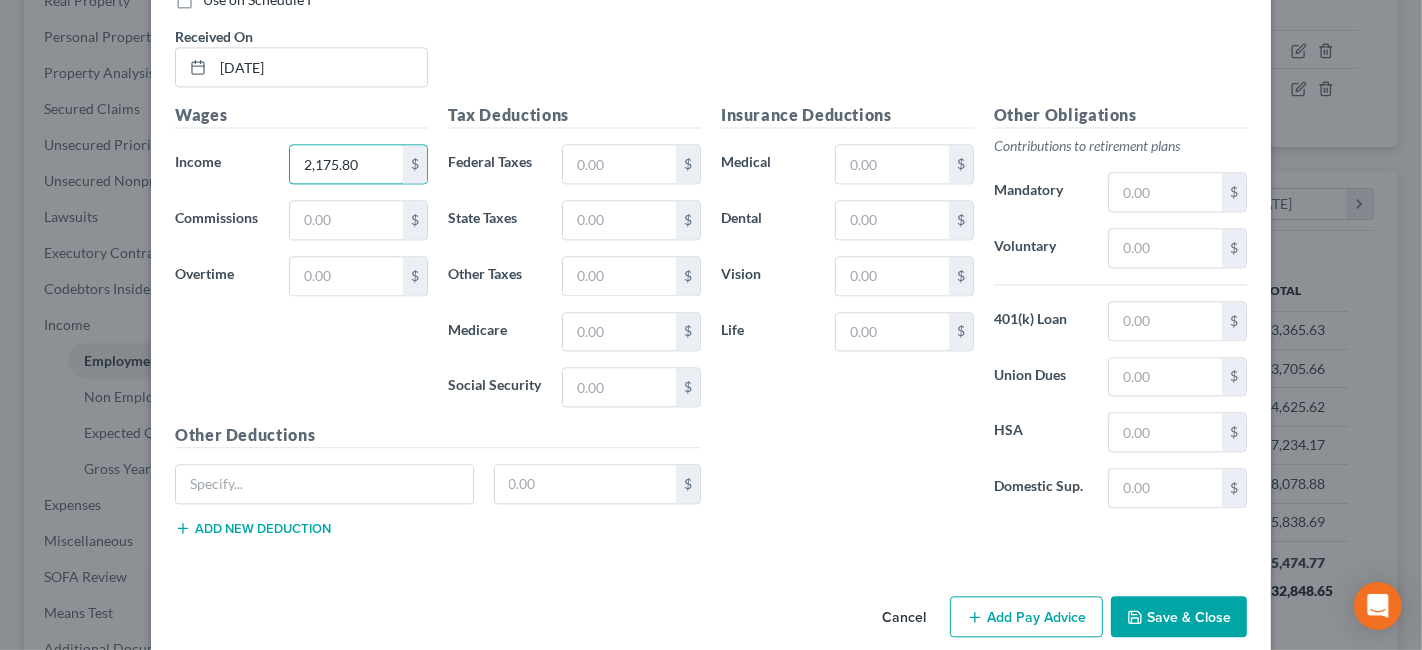 type on "2,175.80" 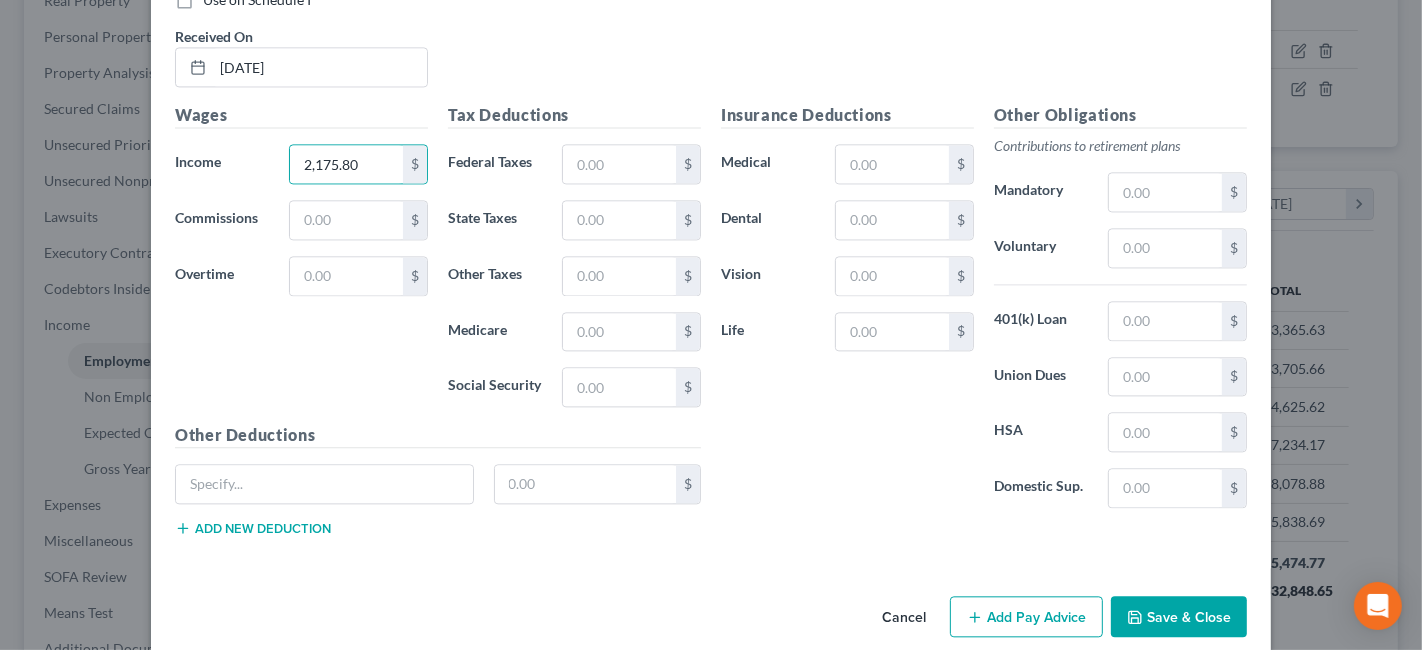 click on "Add Pay Advice" at bounding box center [1026, 617] 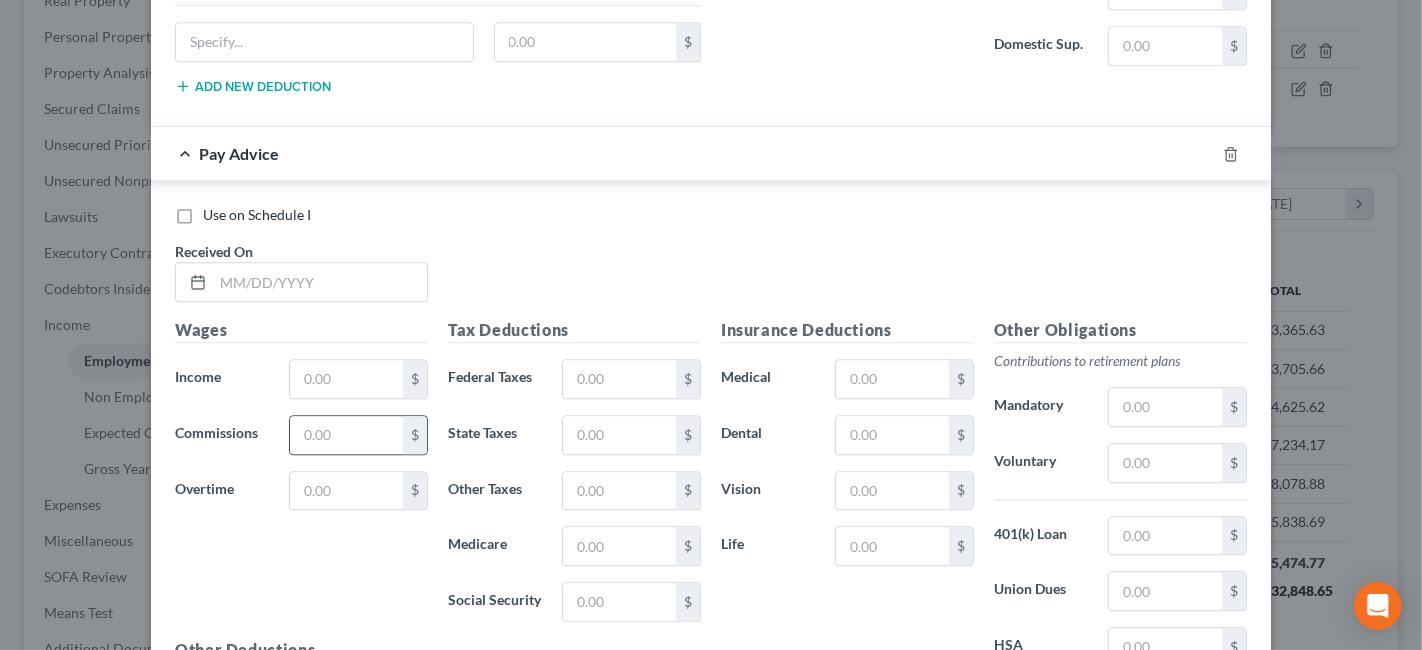 scroll, scrollTop: 4108, scrollLeft: 0, axis: vertical 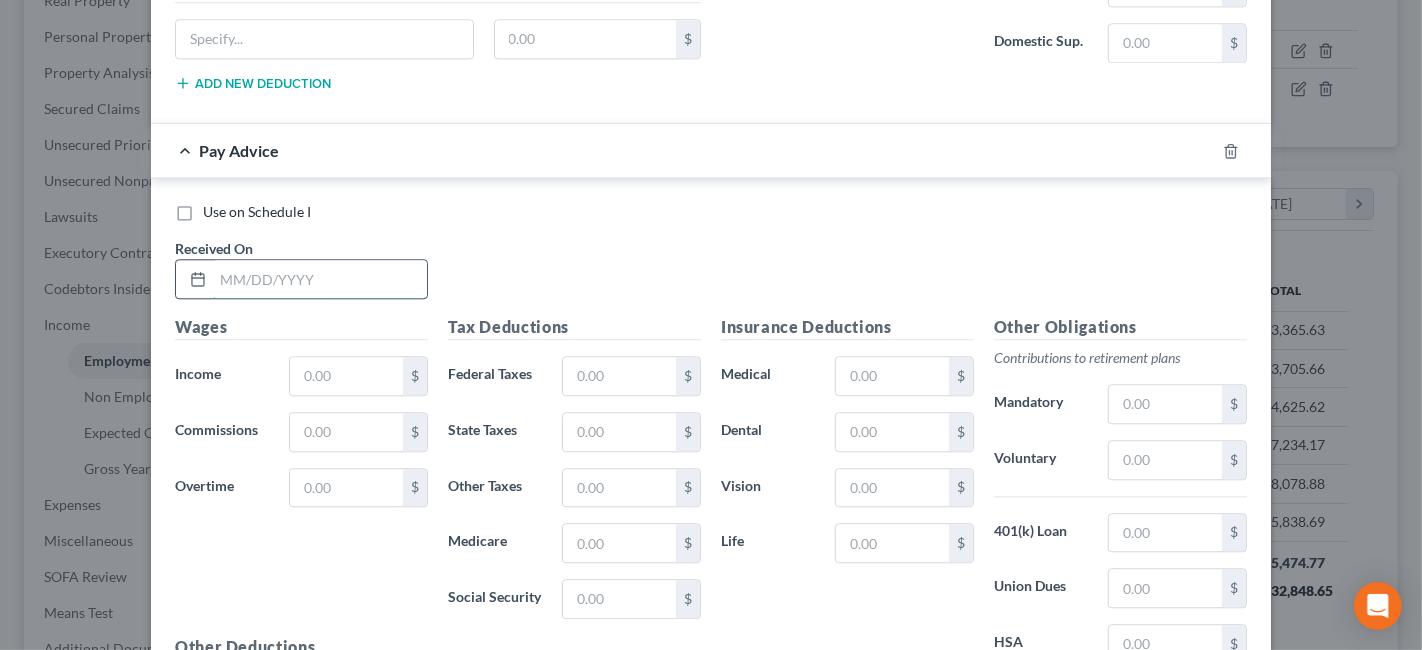 click at bounding box center (320, 279) 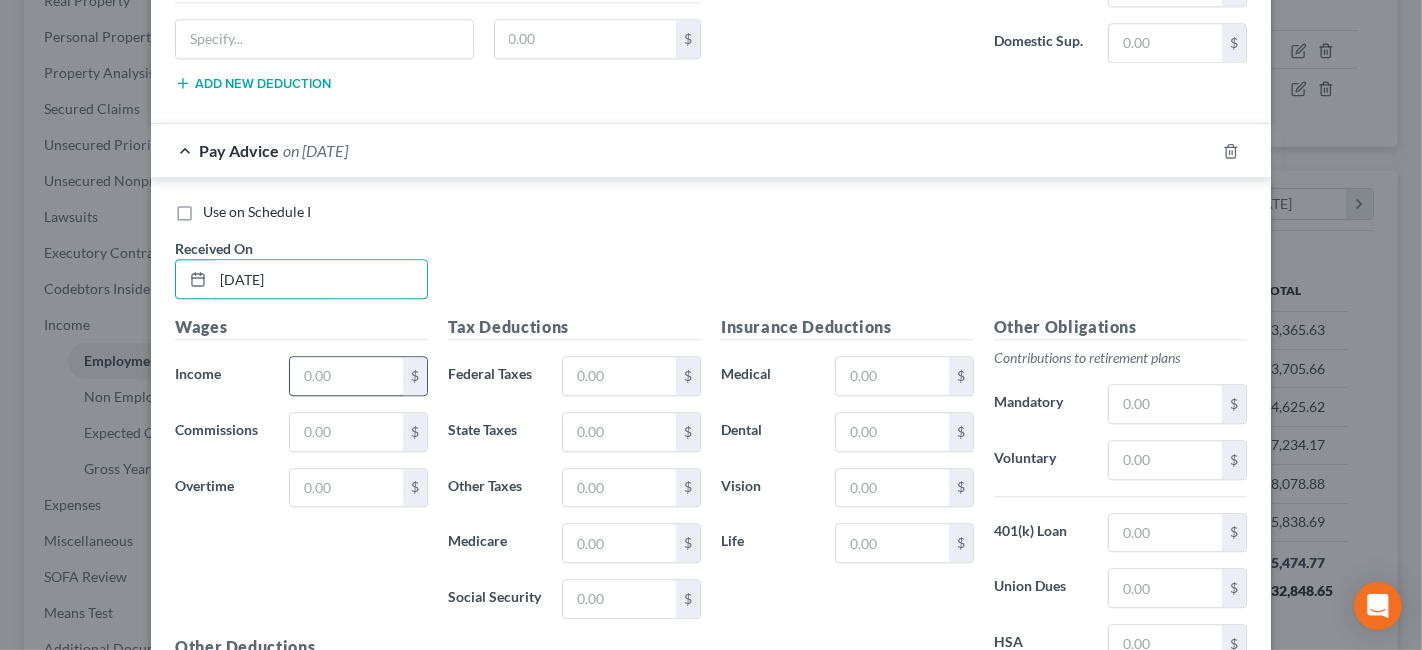 type on "[DATE]" 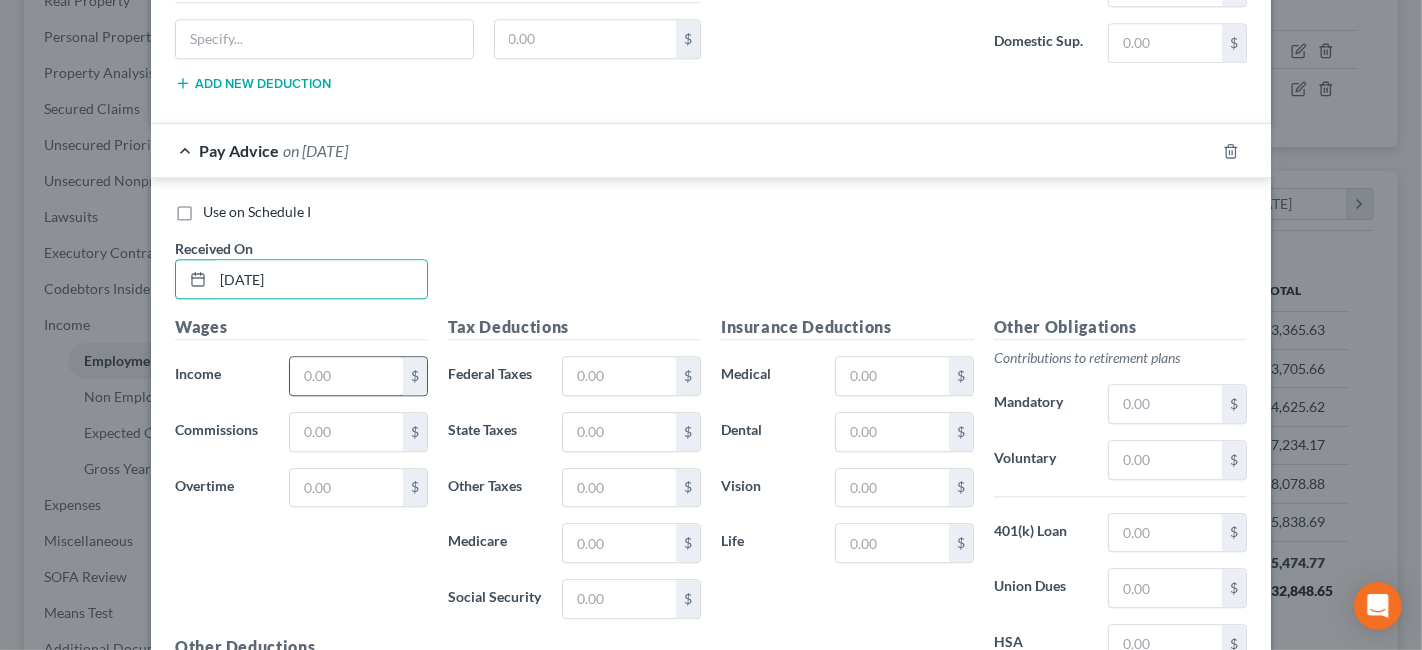 click at bounding box center (346, 376) 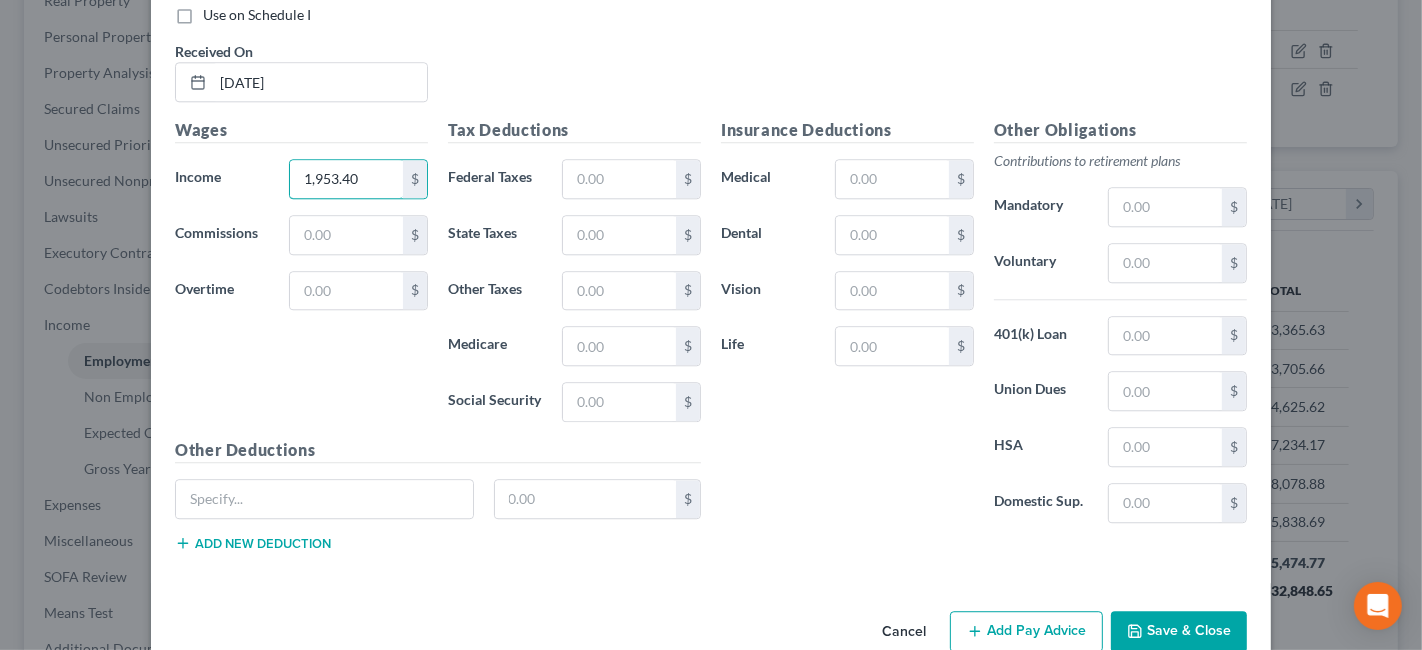 scroll, scrollTop: 4315, scrollLeft: 0, axis: vertical 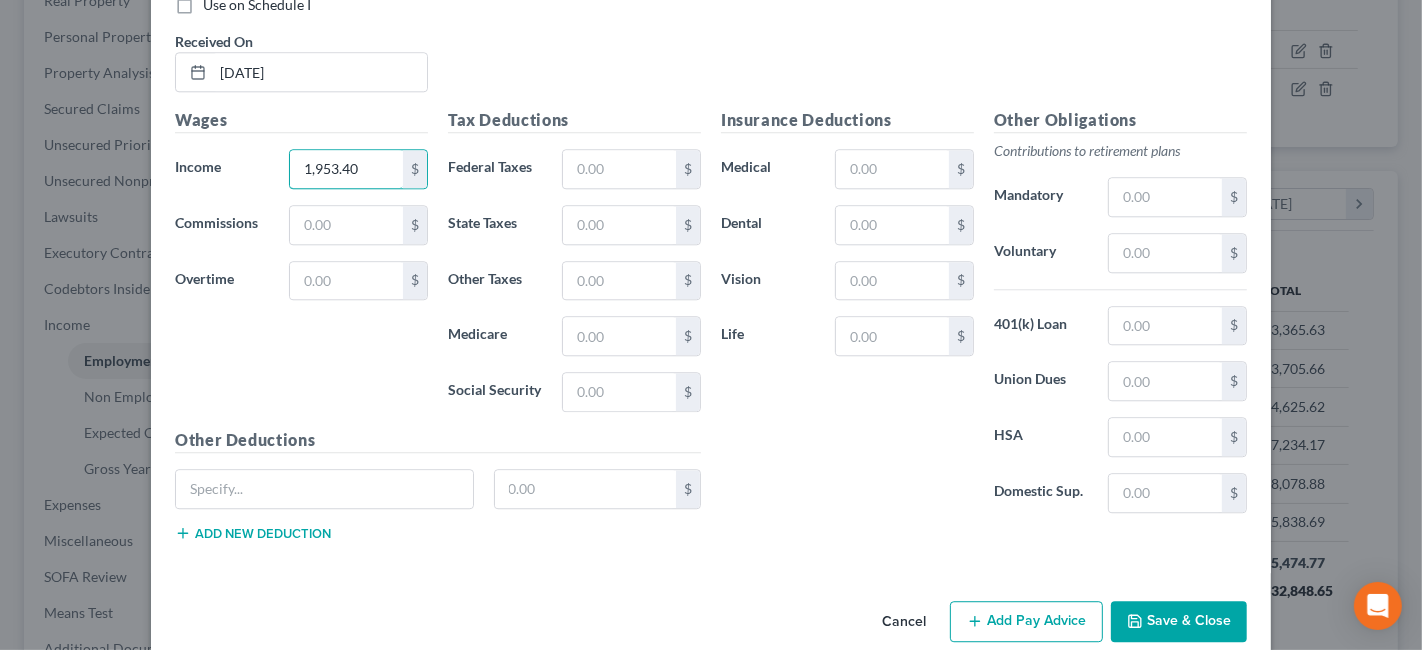 type on "1,953.40" 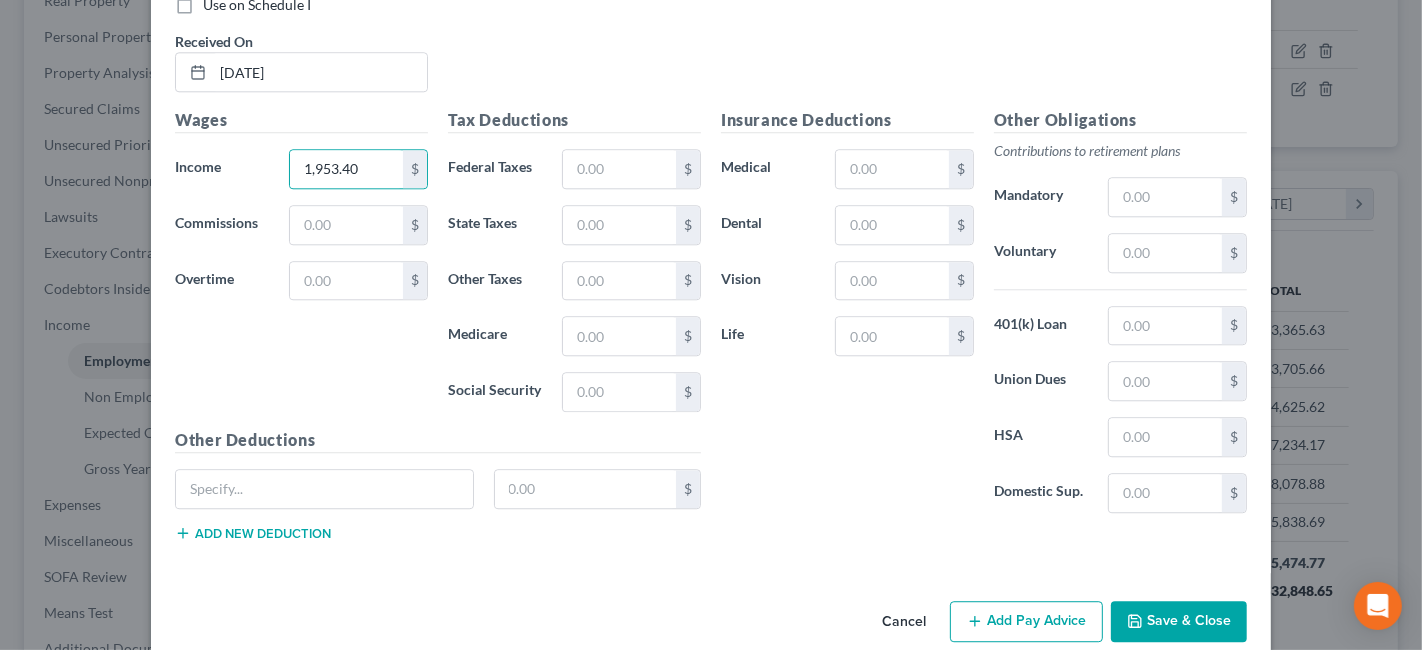 click 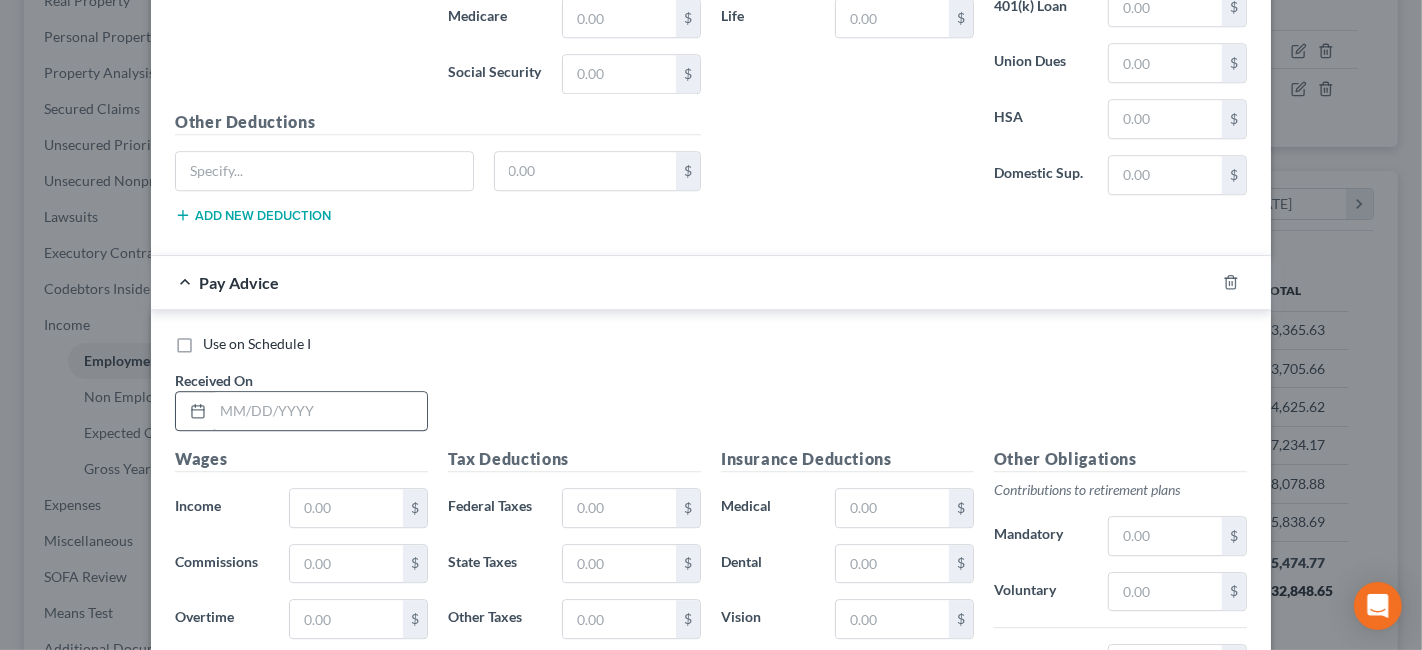scroll, scrollTop: 4648, scrollLeft: 0, axis: vertical 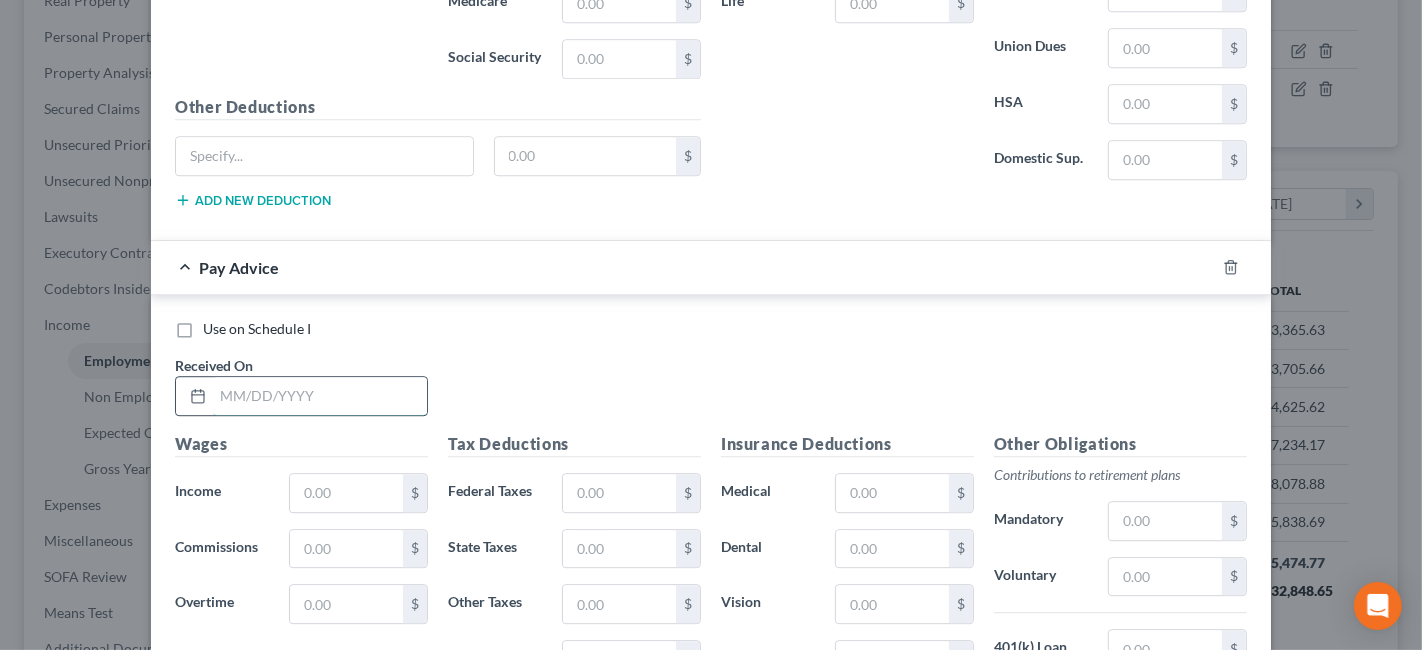 click at bounding box center [320, 396] 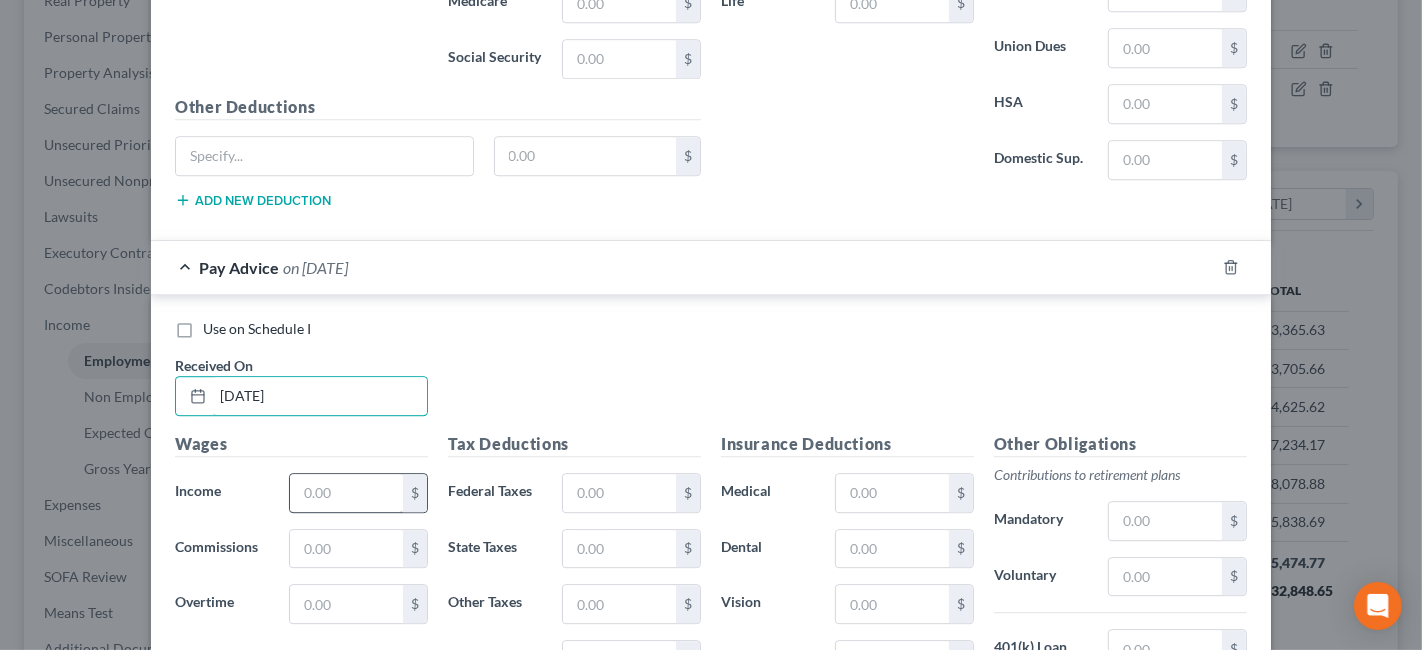 type on "[DATE]" 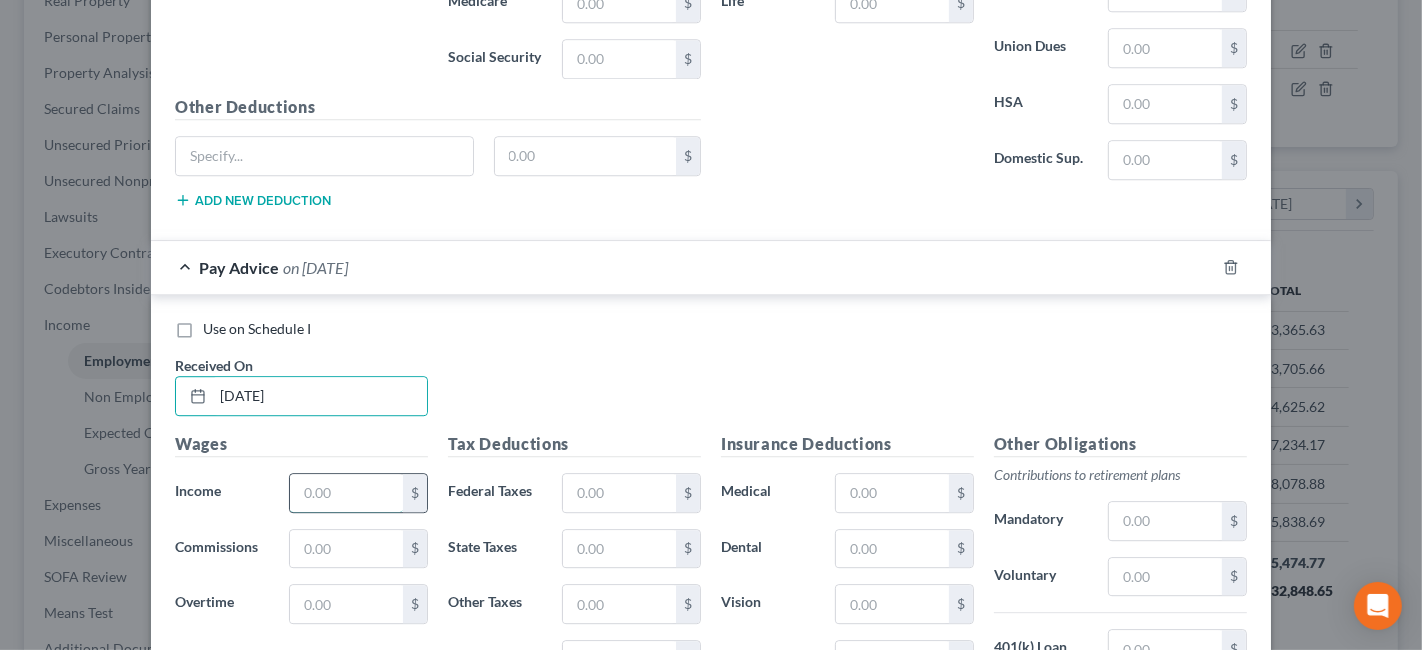 click at bounding box center [346, 493] 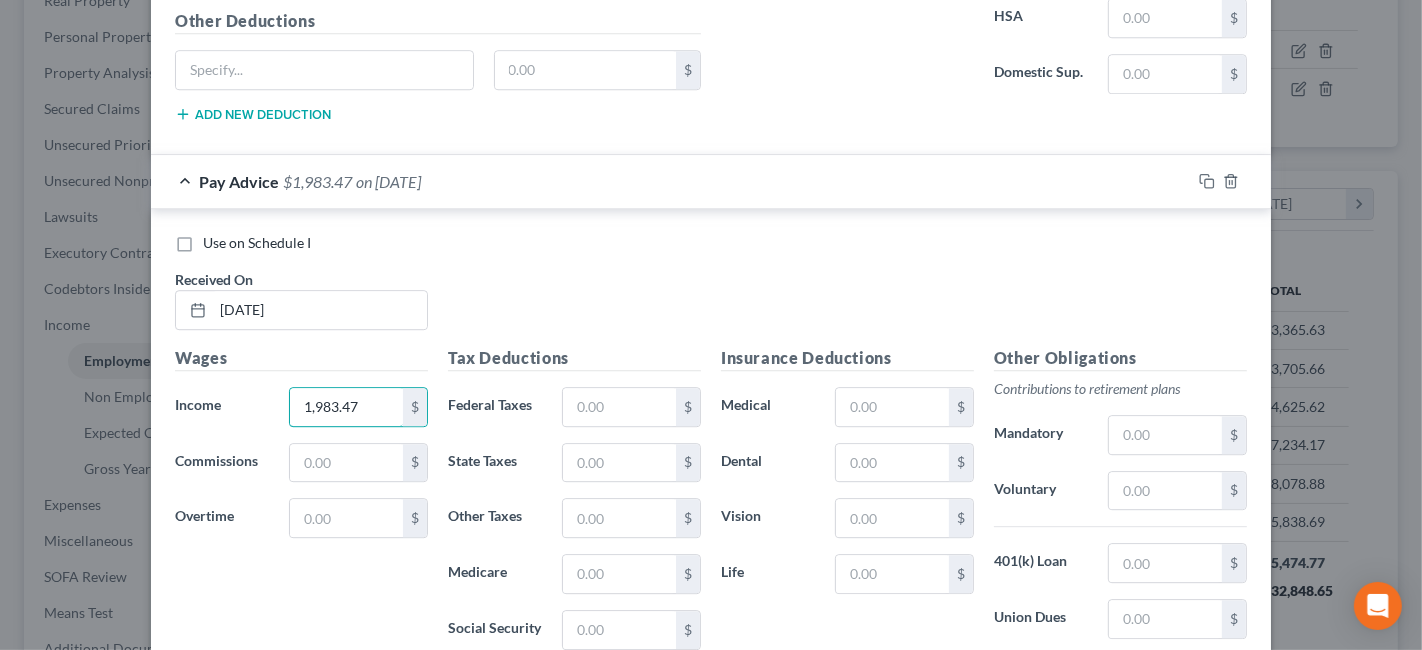 scroll, scrollTop: 4967, scrollLeft: 0, axis: vertical 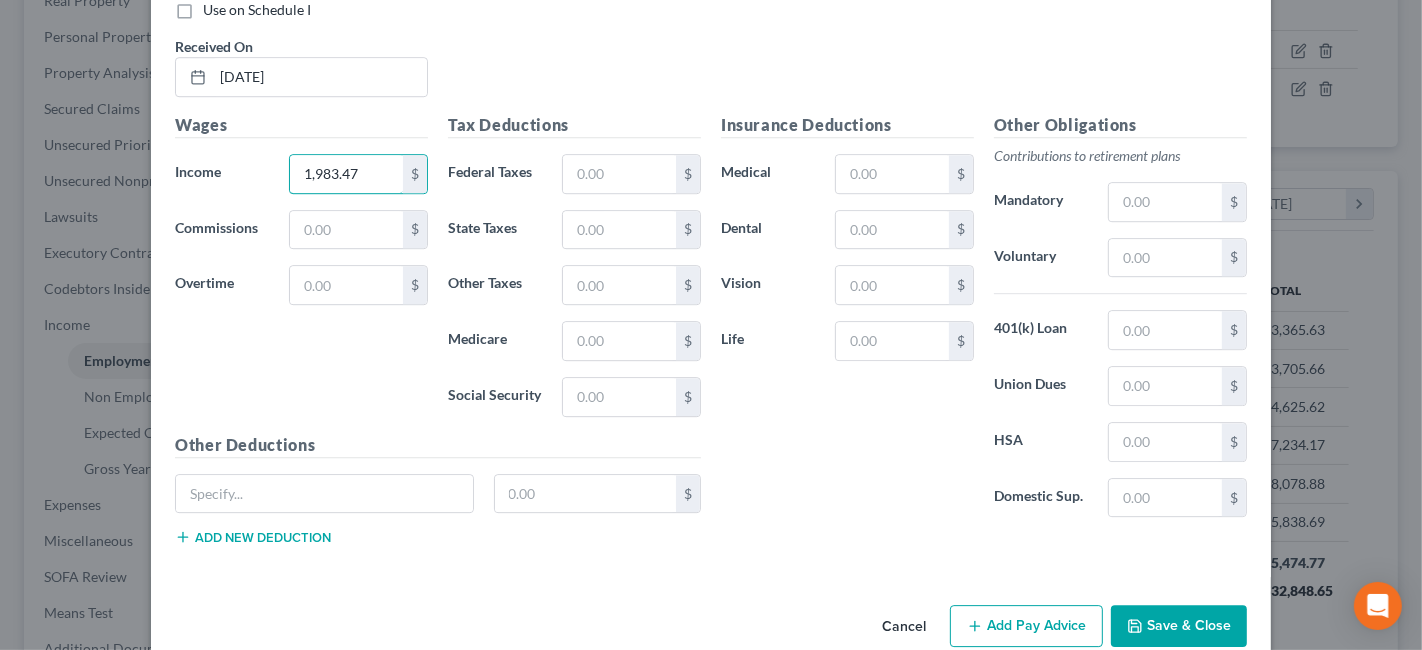 type on "1,983.47" 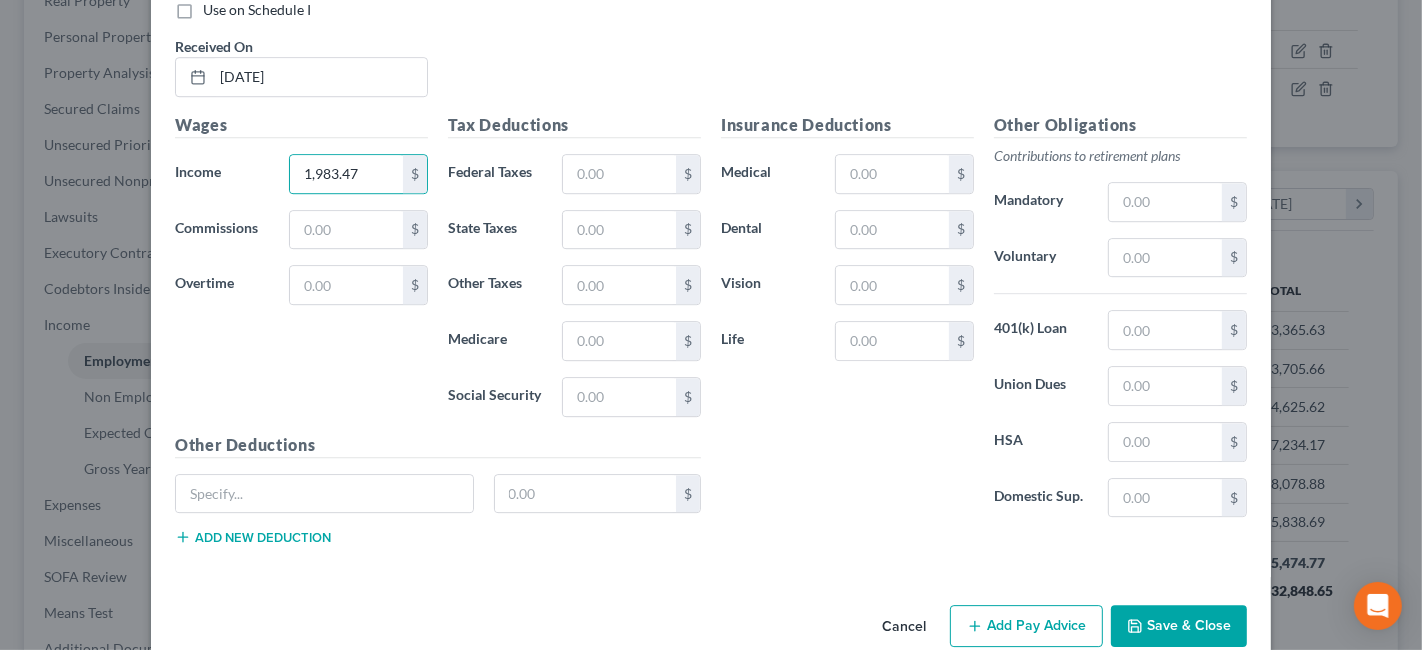click on "Add Pay Advice" at bounding box center (1026, 626) 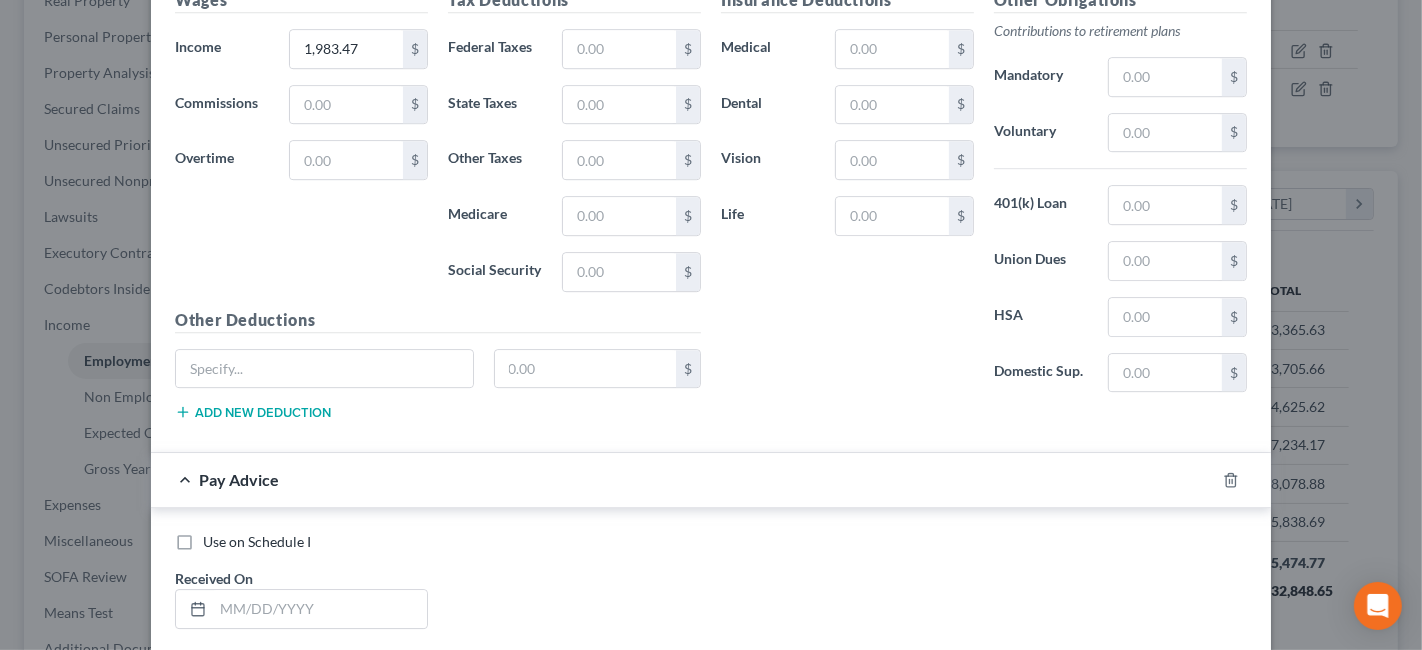 scroll, scrollTop: 5189, scrollLeft: 0, axis: vertical 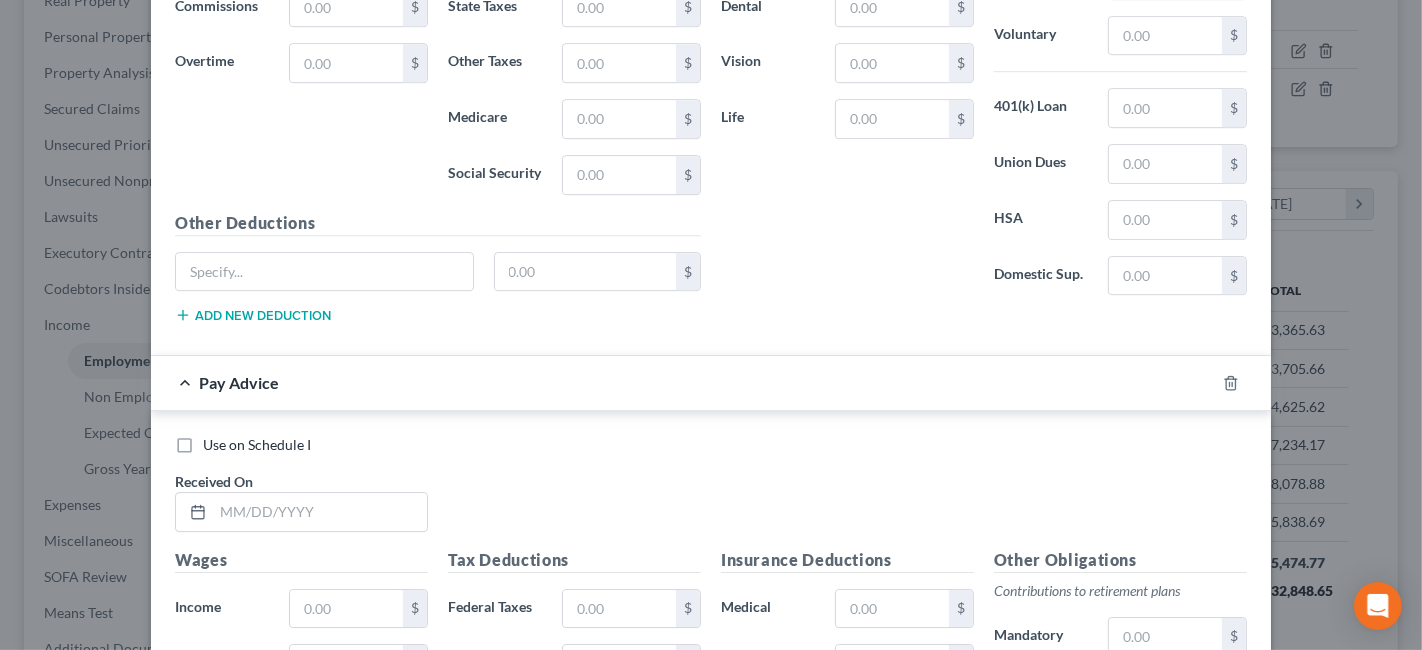 click at bounding box center [1243, 383] 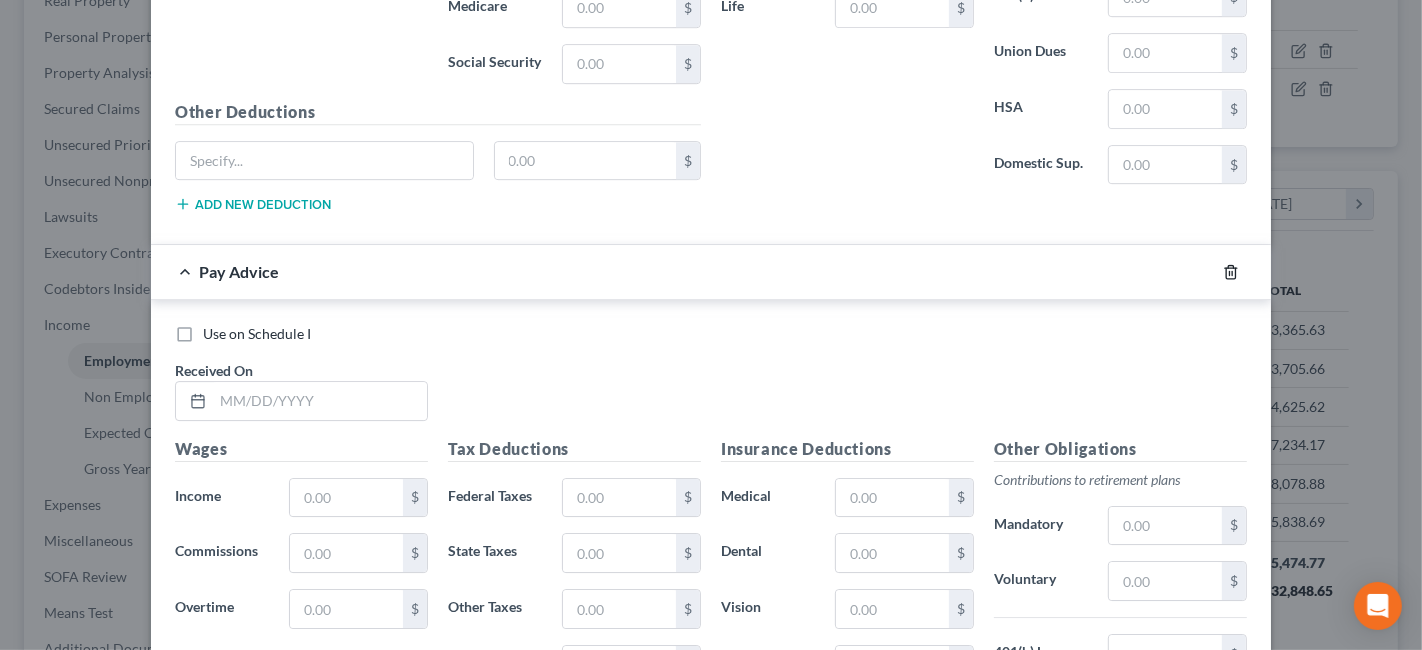 click 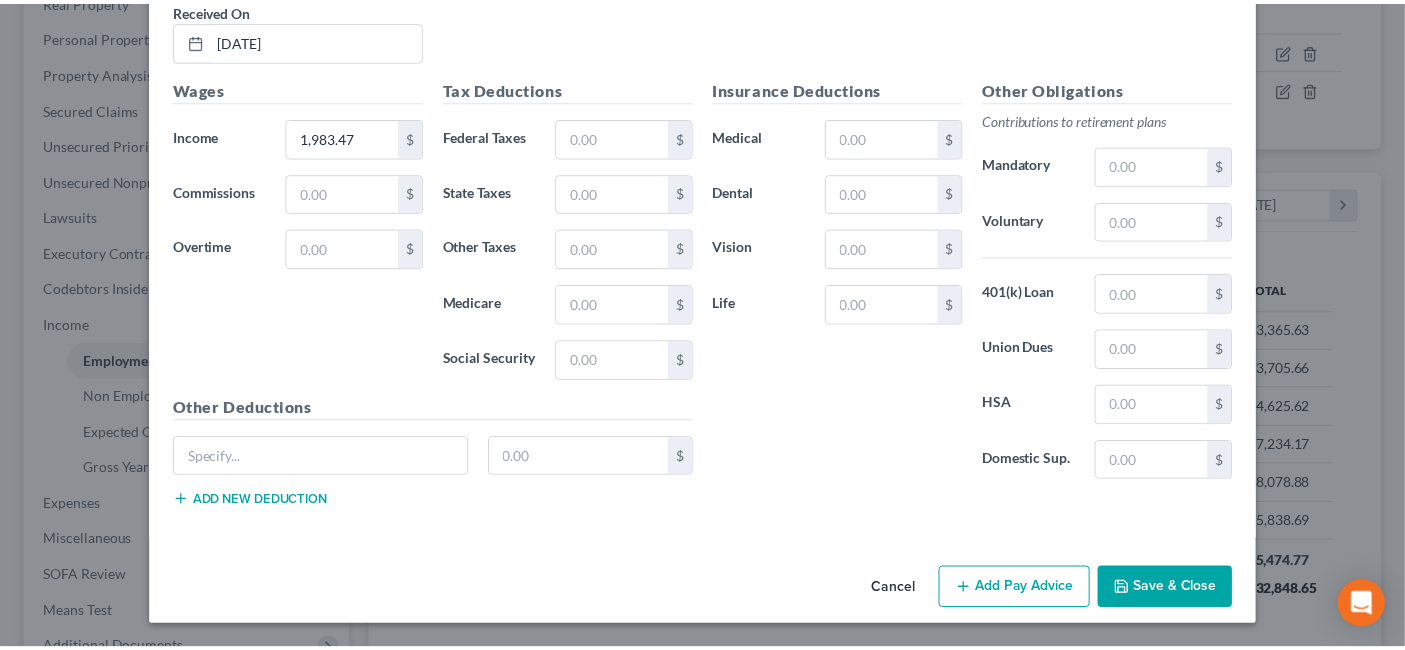 scroll, scrollTop: 4967, scrollLeft: 0, axis: vertical 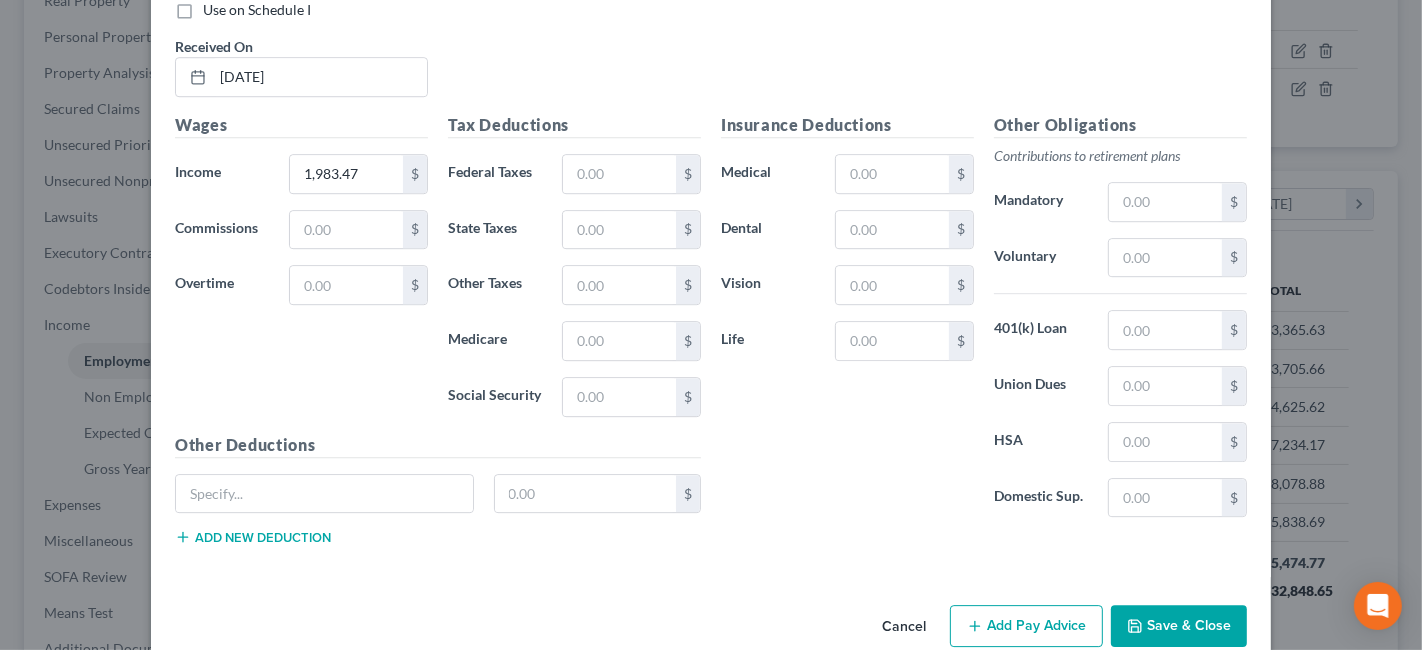 click on "Save & Close" at bounding box center (1179, 626) 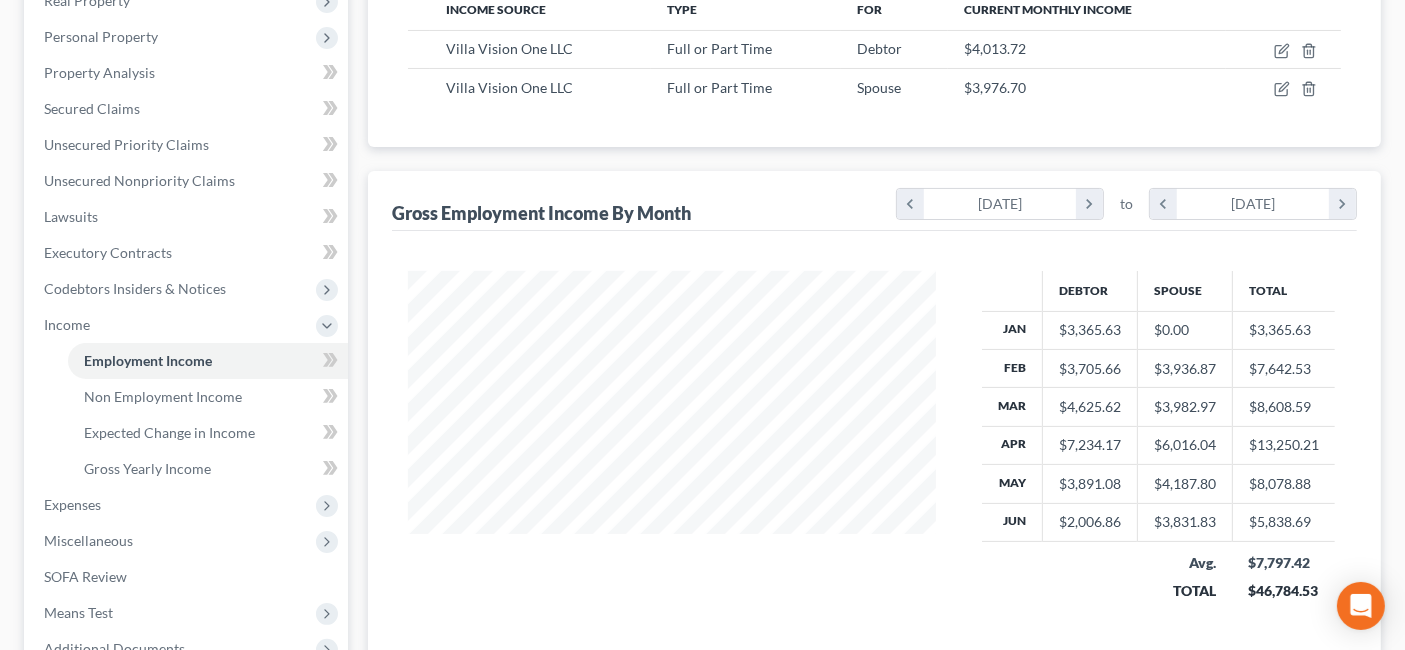 scroll, scrollTop: 356, scrollLeft: 567, axis: both 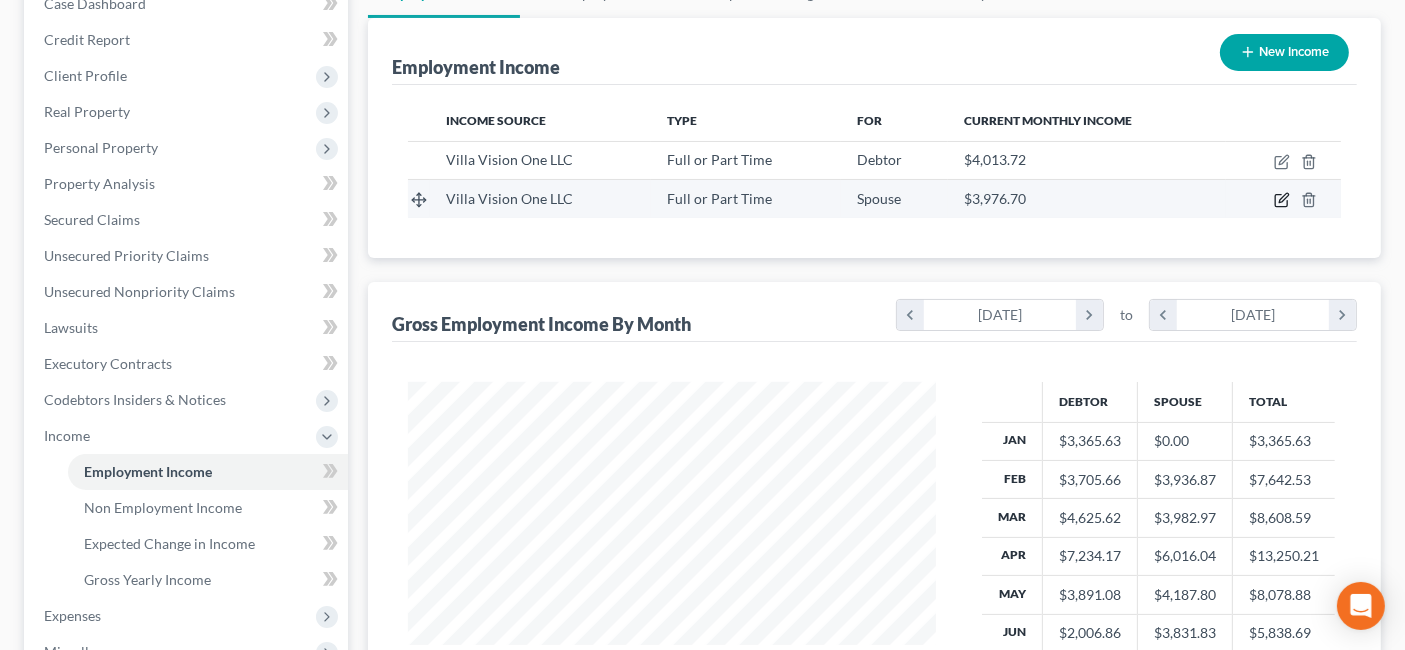 click 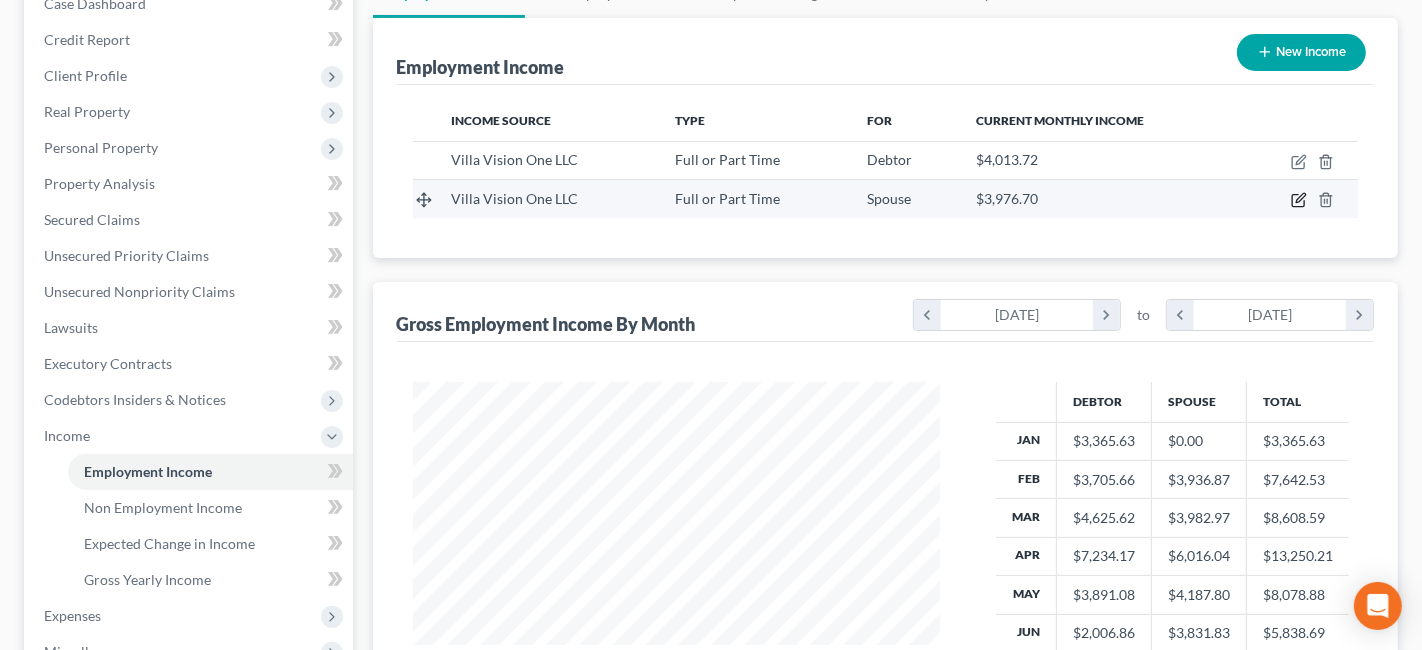 select on "0" 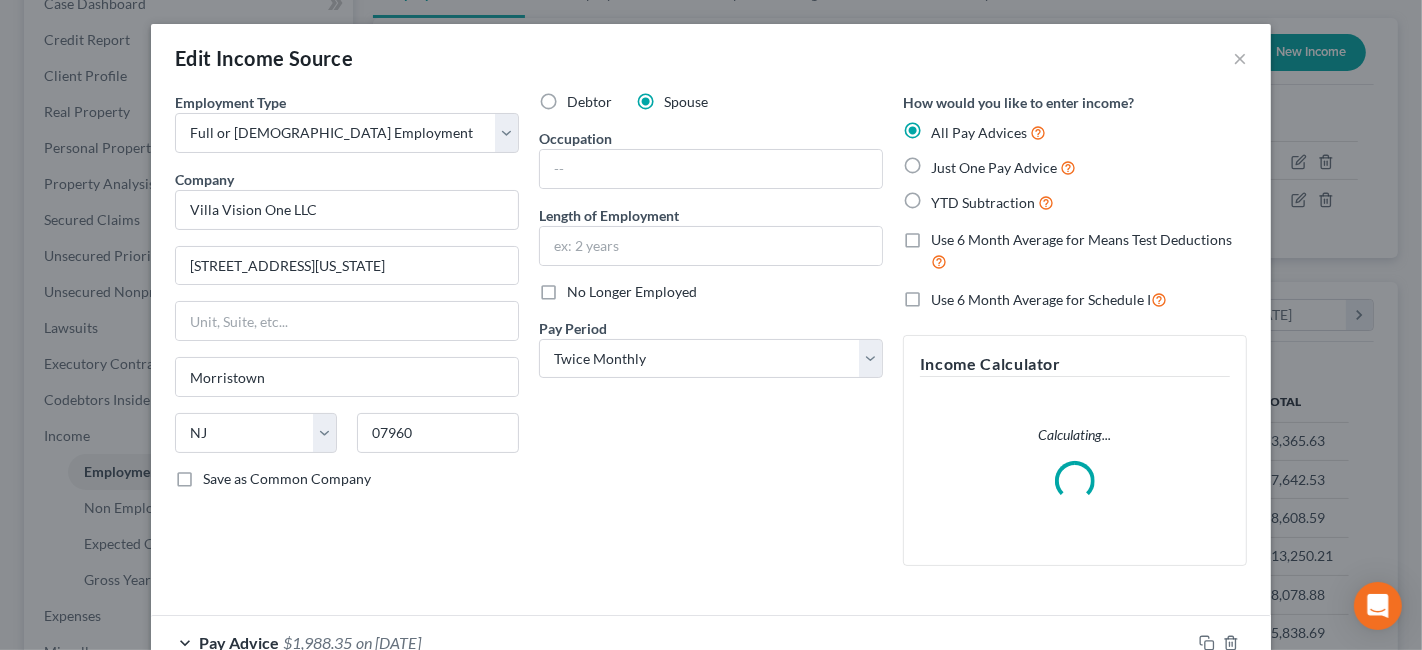 scroll, scrollTop: 999643, scrollLeft: 999425, axis: both 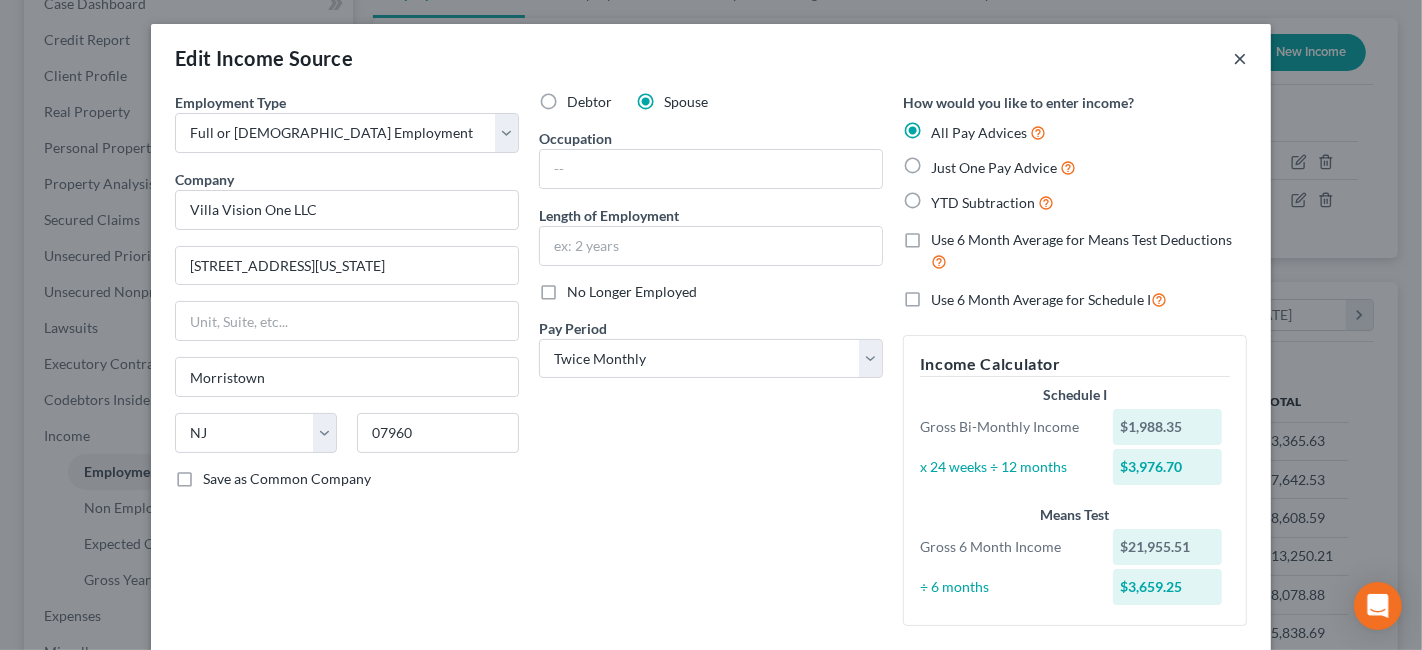 drag, startPoint x: 1229, startPoint y: 60, endPoint x: 1216, endPoint y: 64, distance: 13.601471 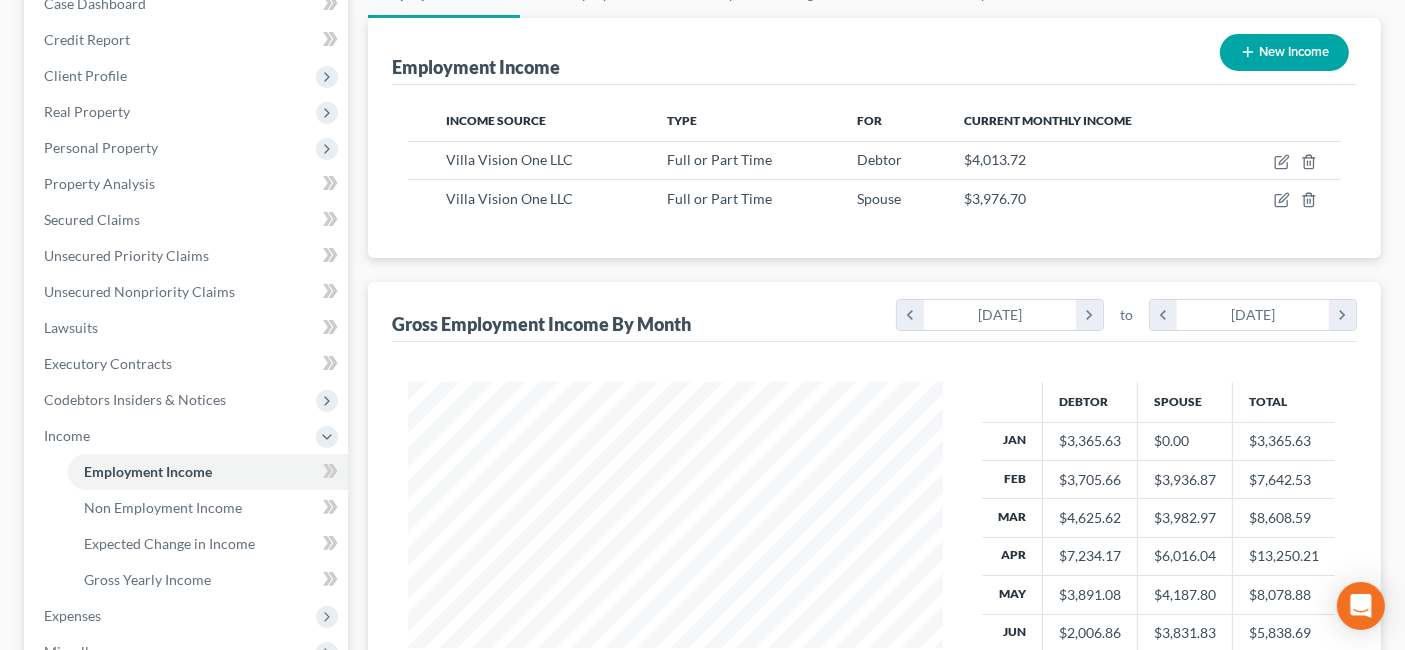 scroll, scrollTop: 356, scrollLeft: 567, axis: both 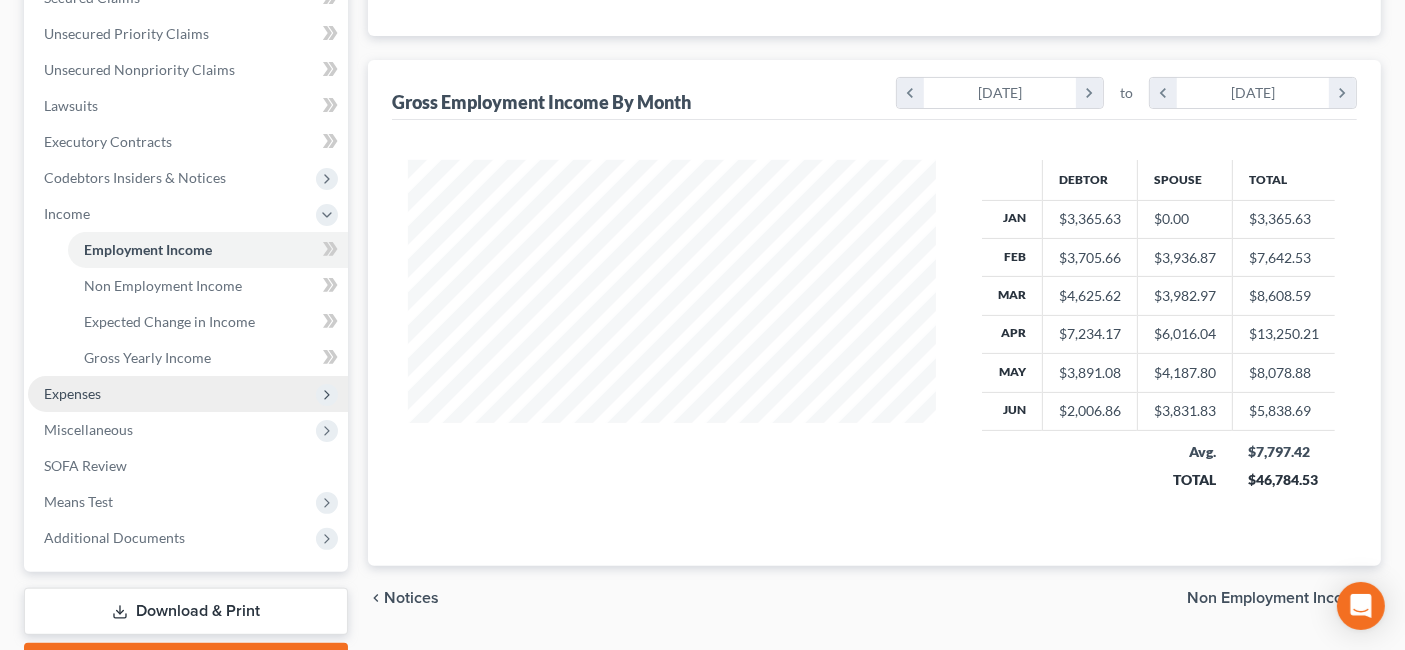 click on "Expenses" at bounding box center [188, 394] 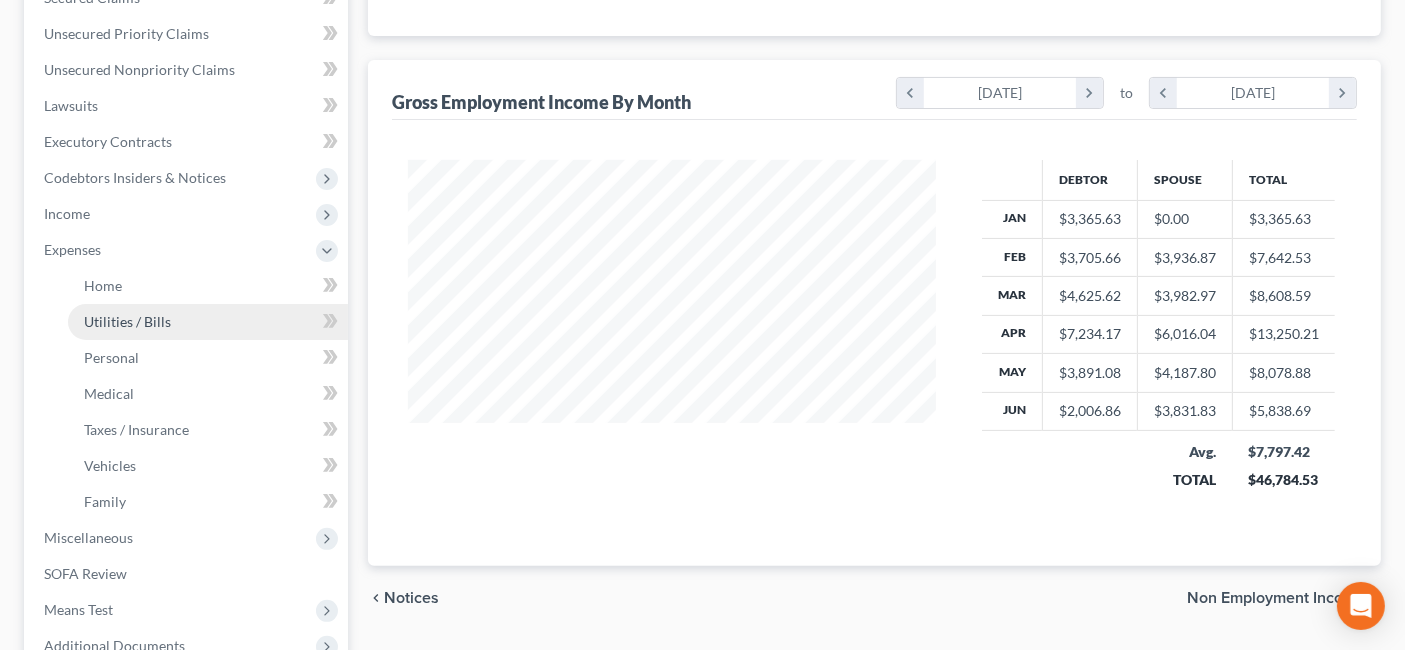 click on "Utilities / Bills" at bounding box center (208, 322) 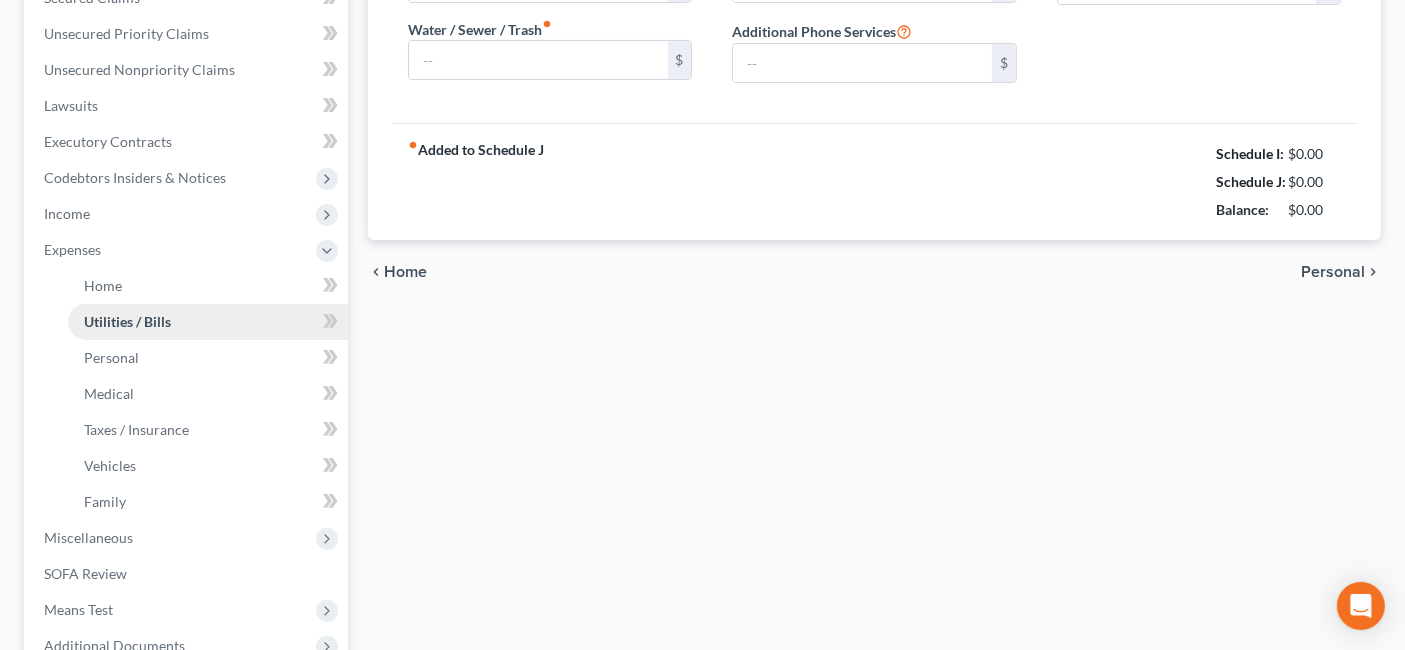 type on "90.00" 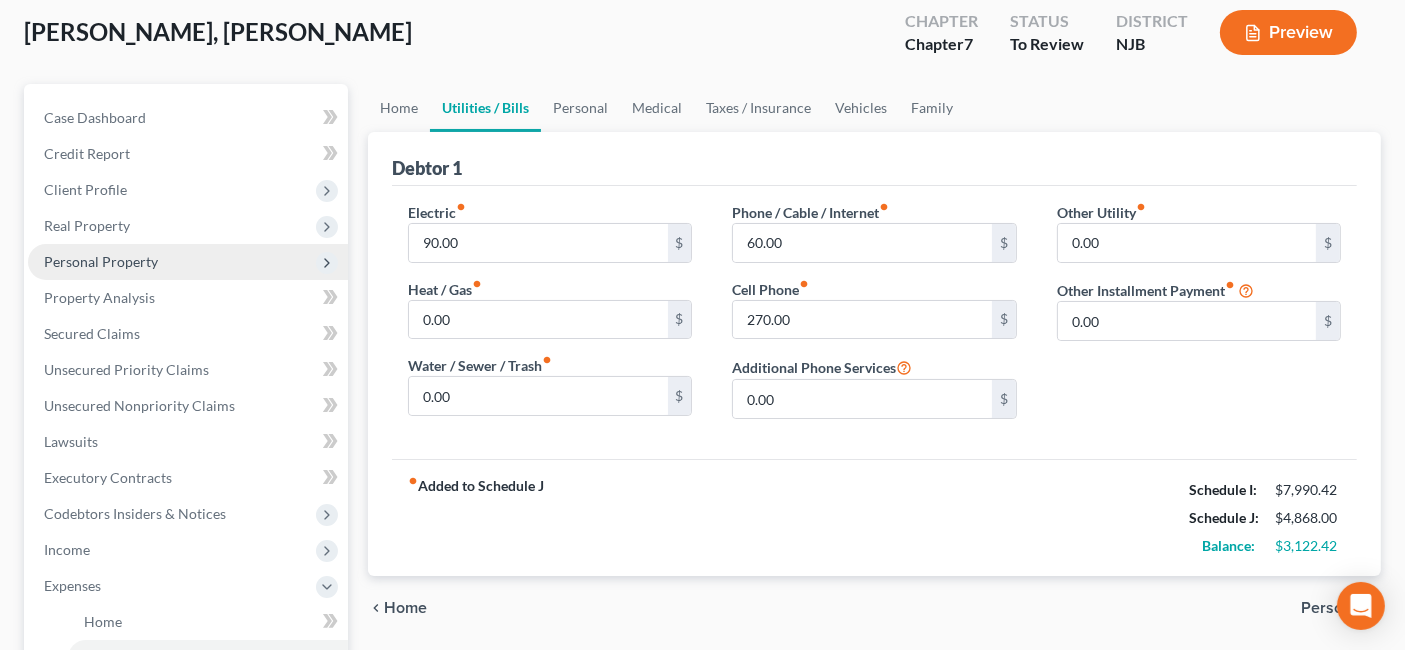 scroll, scrollTop: 0, scrollLeft: 0, axis: both 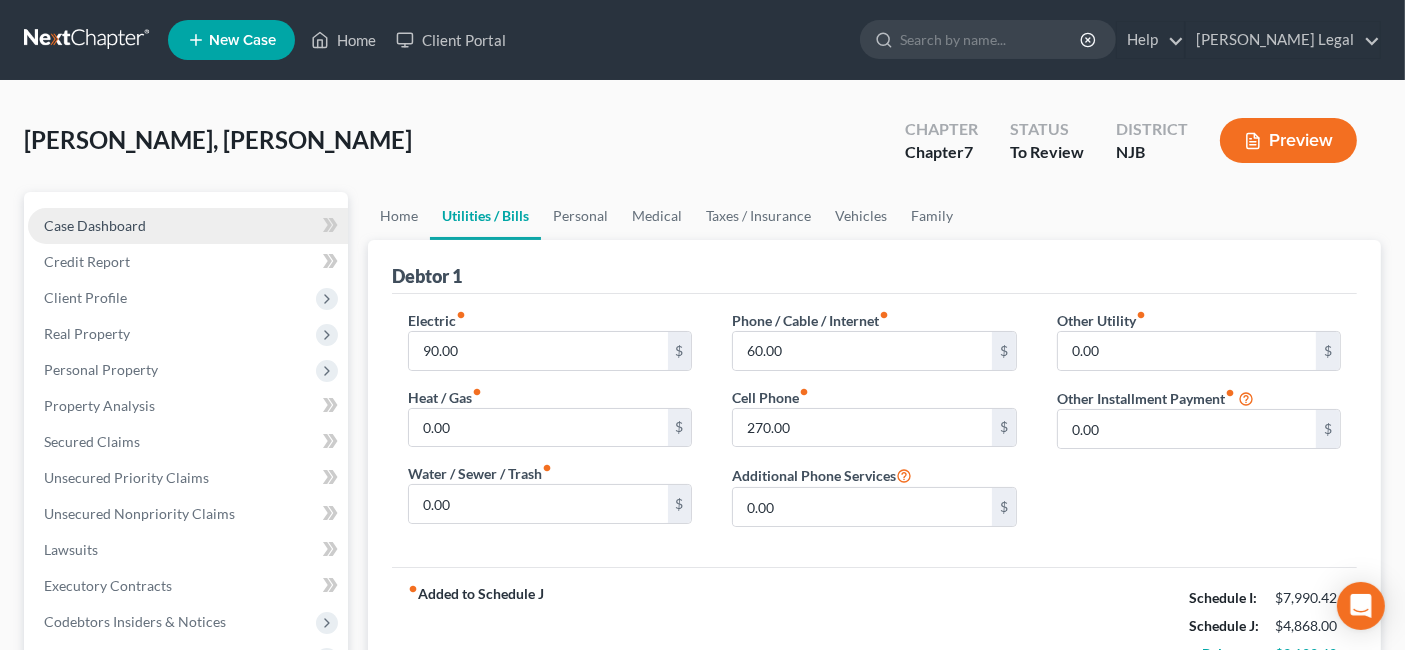 click on "Case Dashboard" at bounding box center [188, 226] 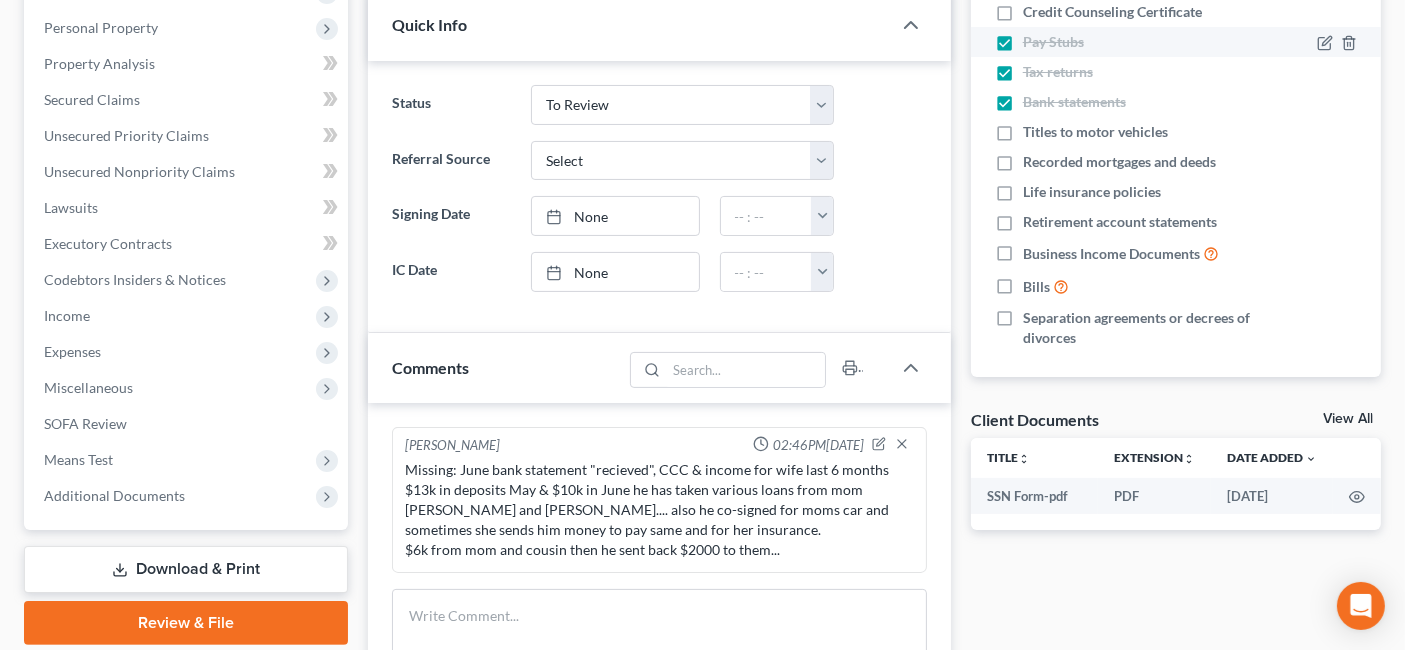 scroll, scrollTop: 0, scrollLeft: 0, axis: both 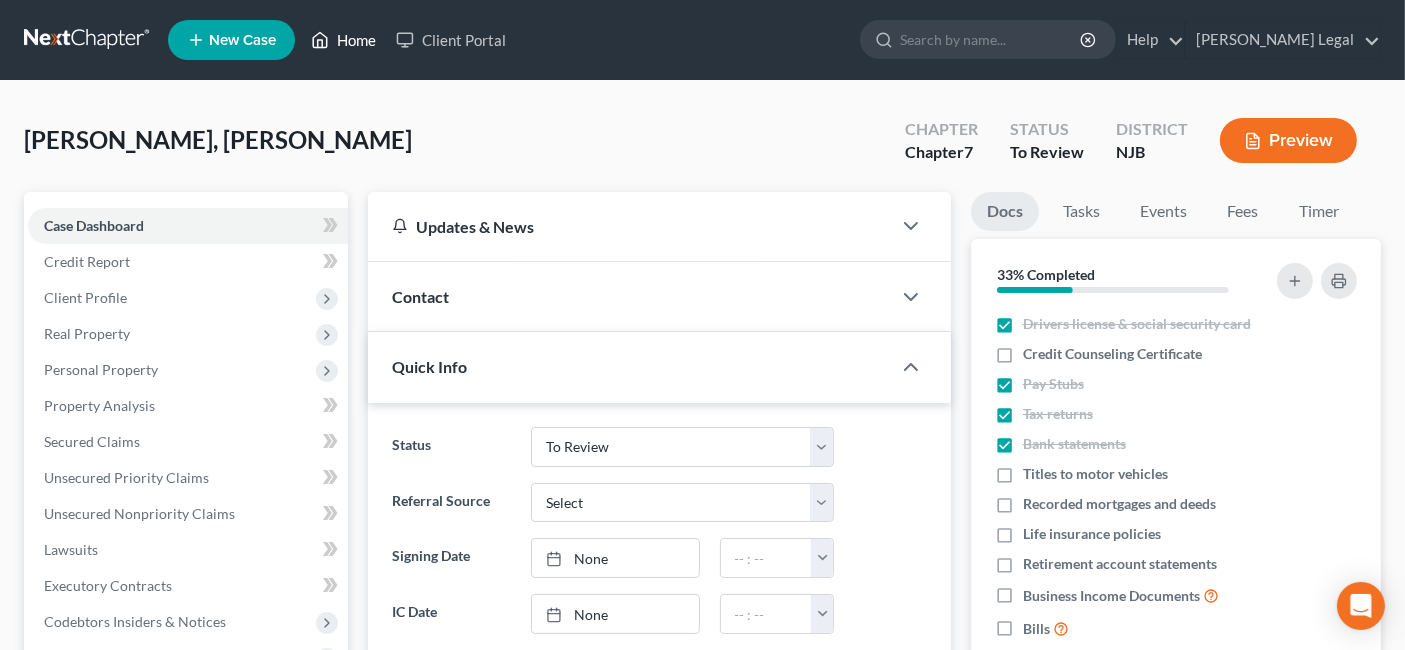 click on "Home" at bounding box center [343, 40] 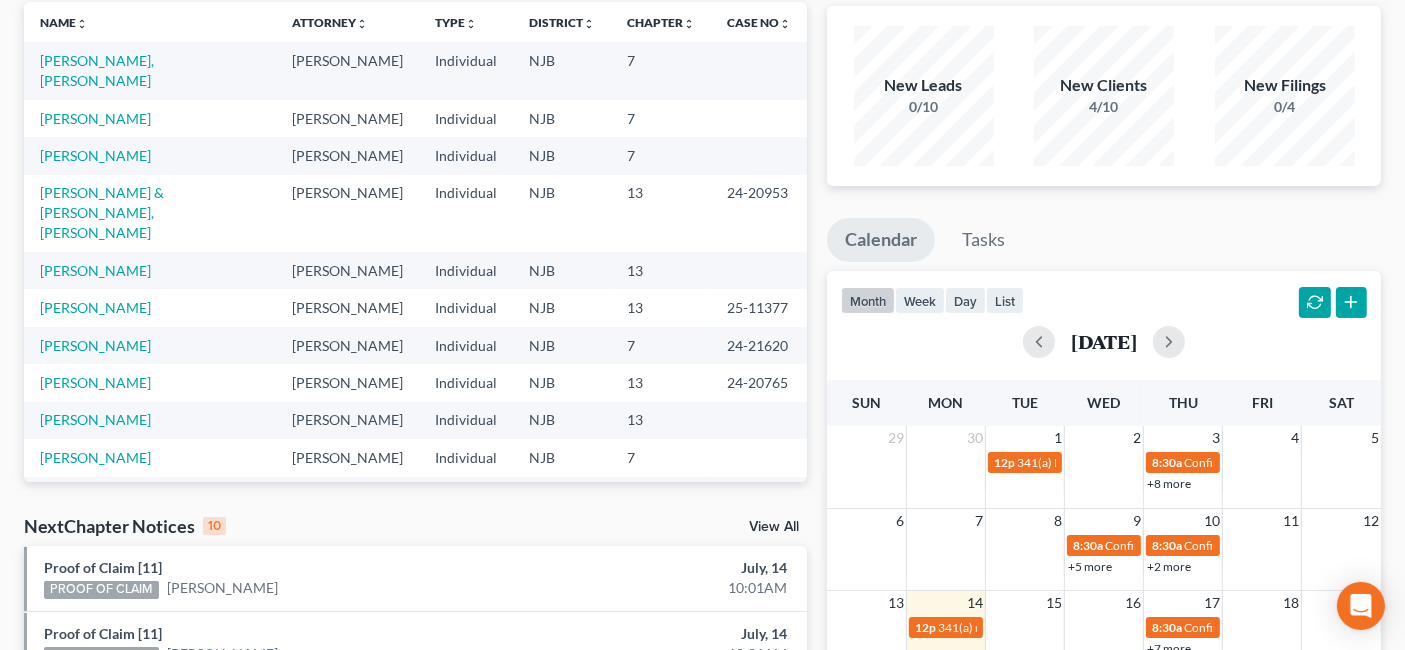 scroll, scrollTop: 0, scrollLeft: 0, axis: both 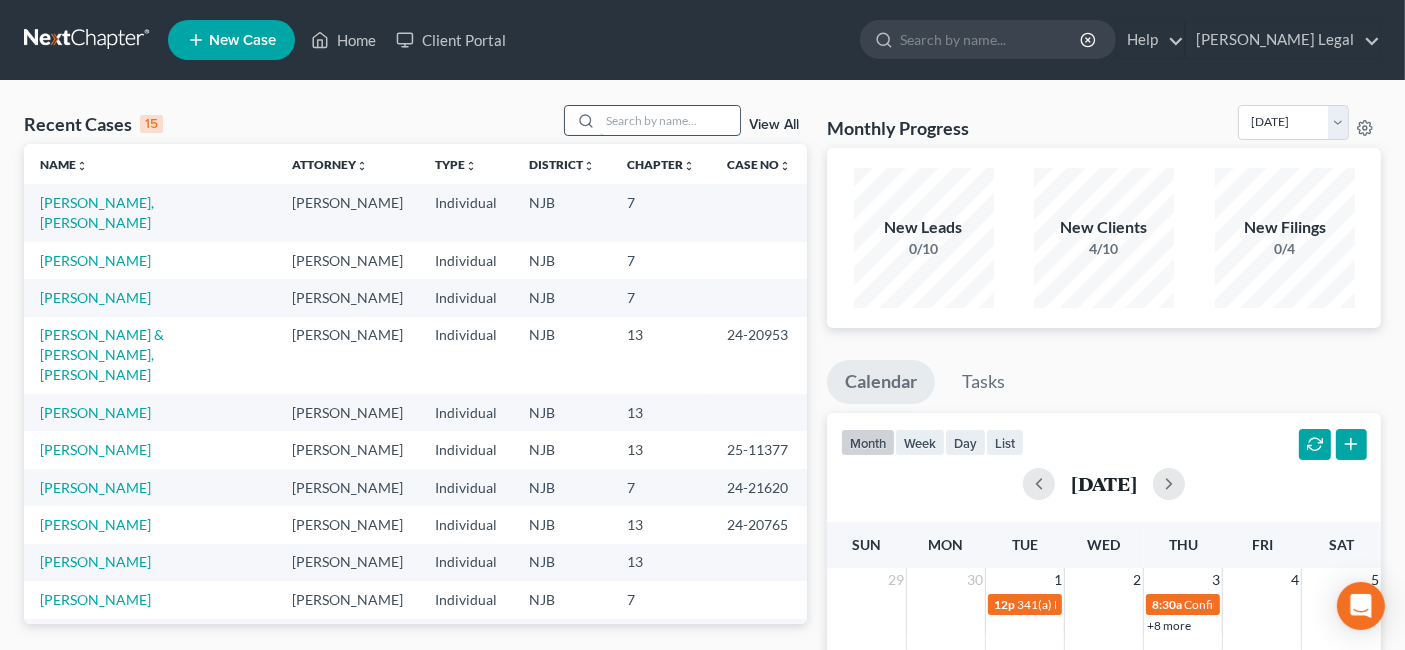click at bounding box center [670, 120] 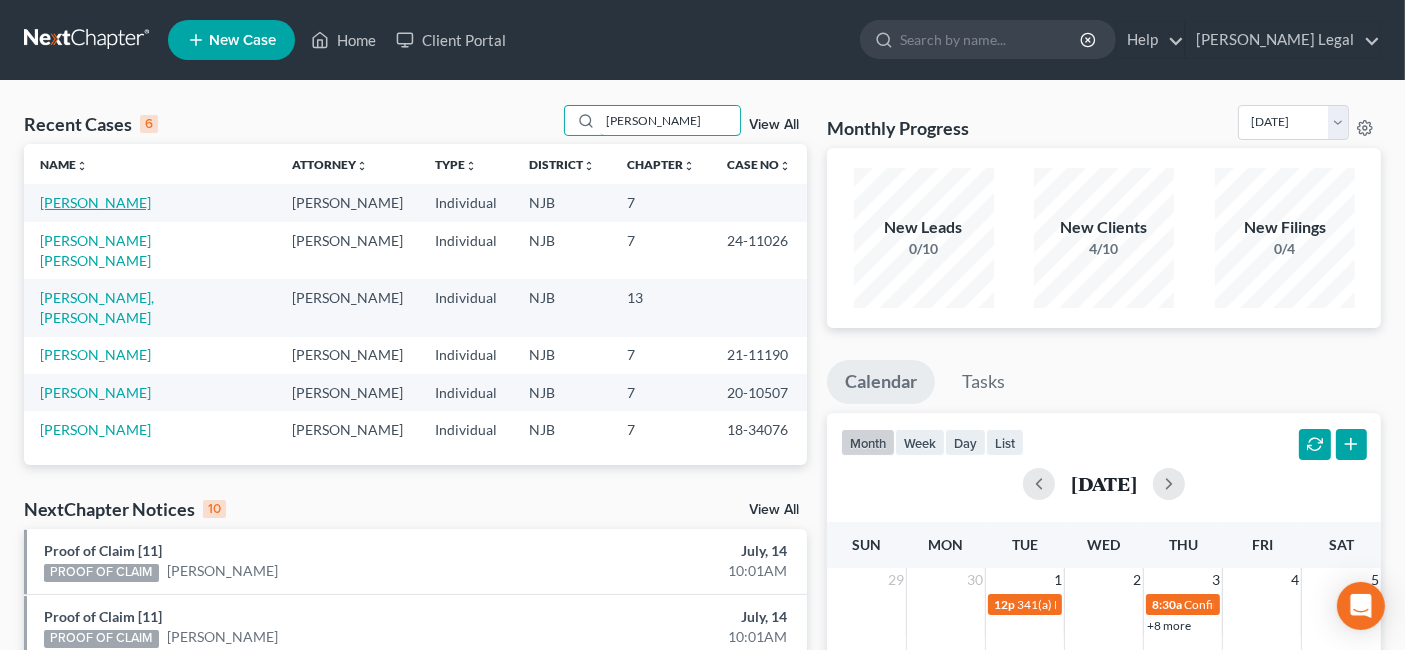 type on "[PERSON_NAME]" 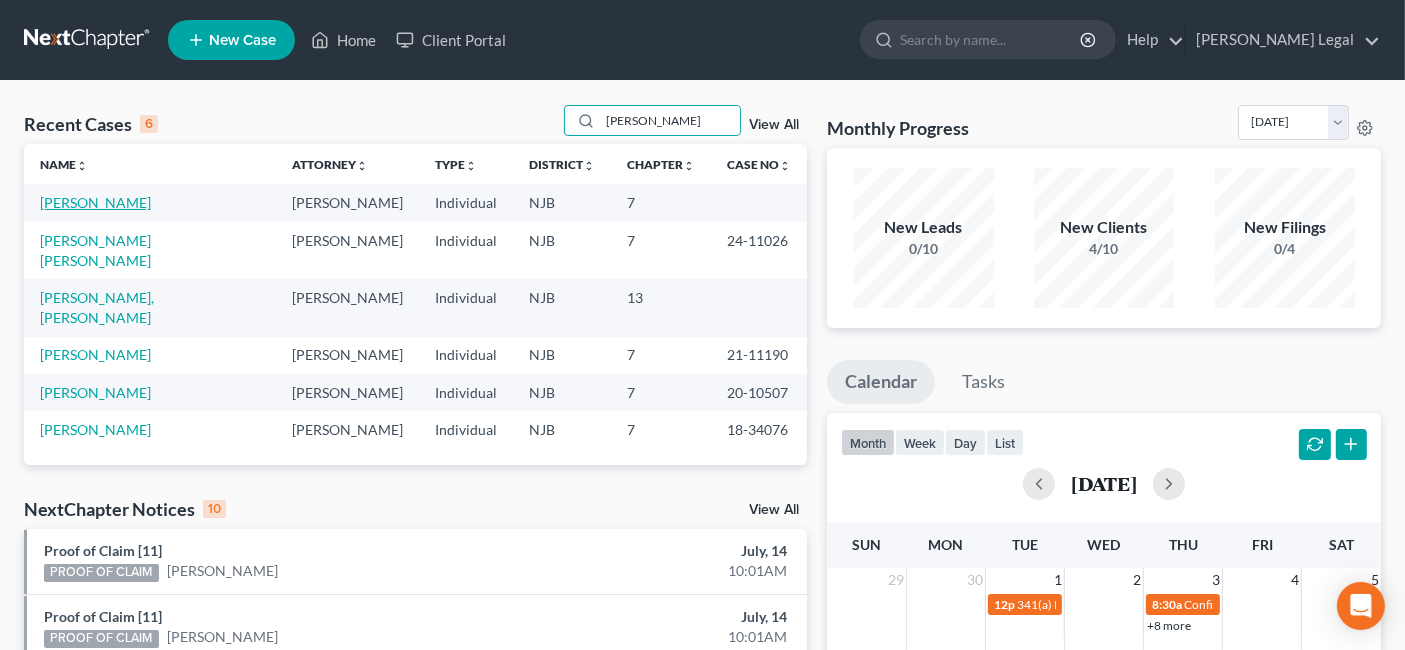 click on "[PERSON_NAME]" at bounding box center (95, 202) 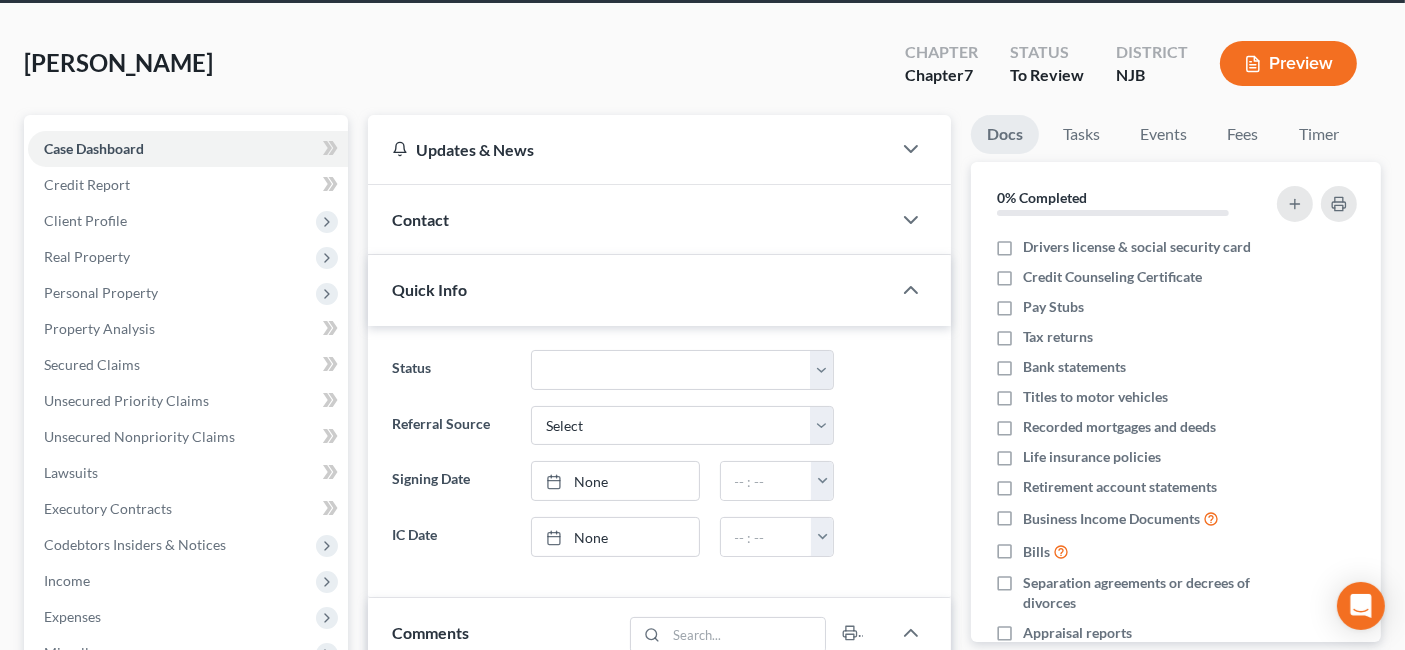scroll, scrollTop: 111, scrollLeft: 0, axis: vertical 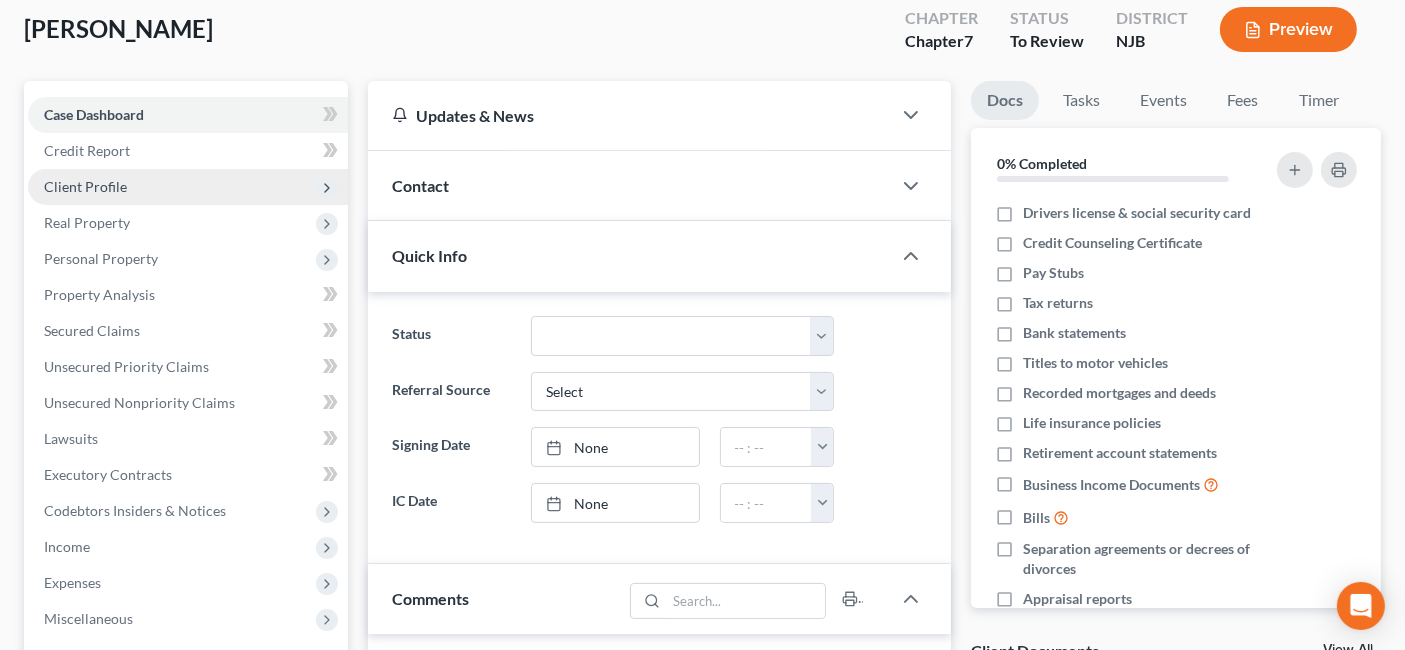 click on "Client Profile" at bounding box center [188, 187] 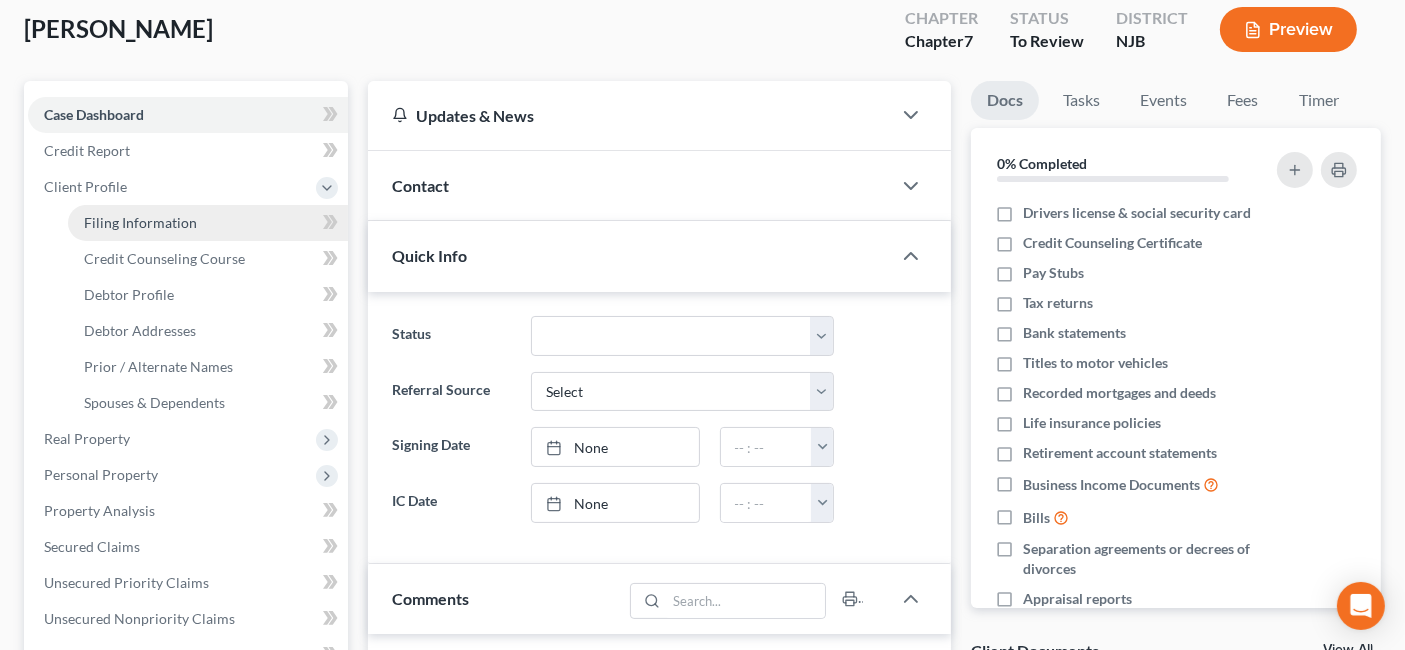 click on "Filing Information" at bounding box center (208, 223) 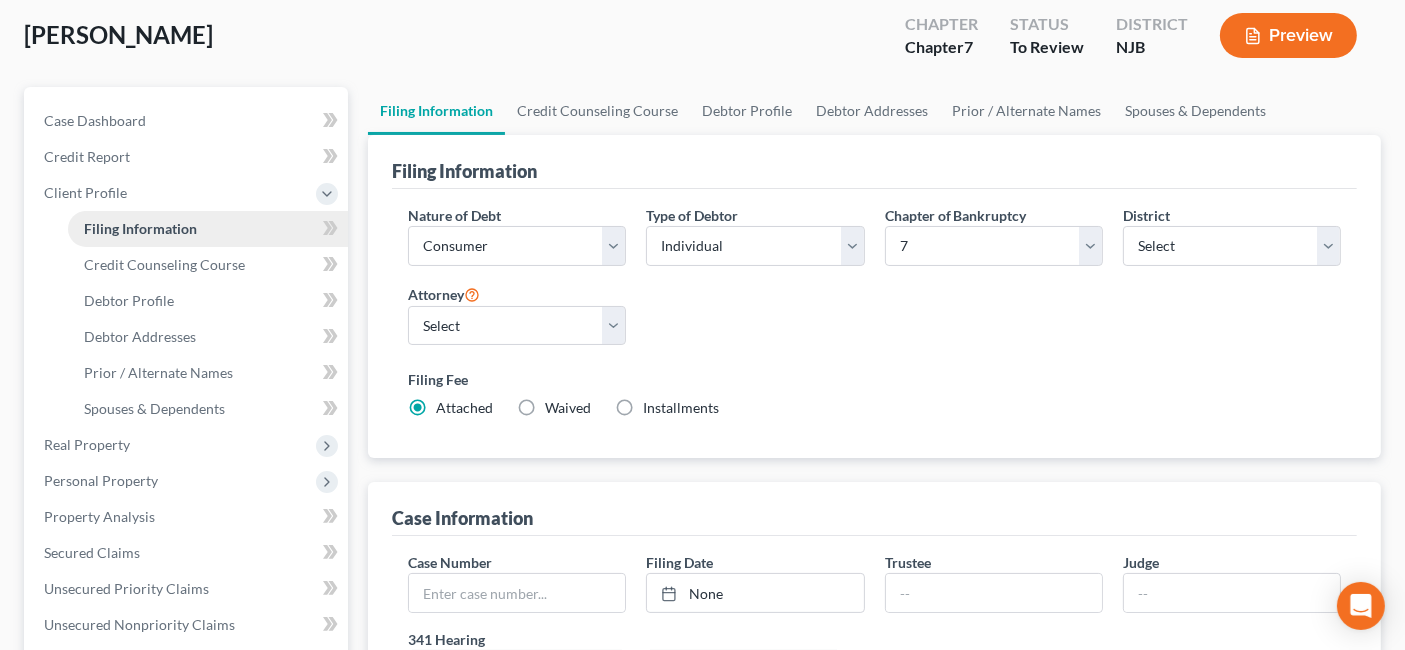 scroll, scrollTop: 0, scrollLeft: 0, axis: both 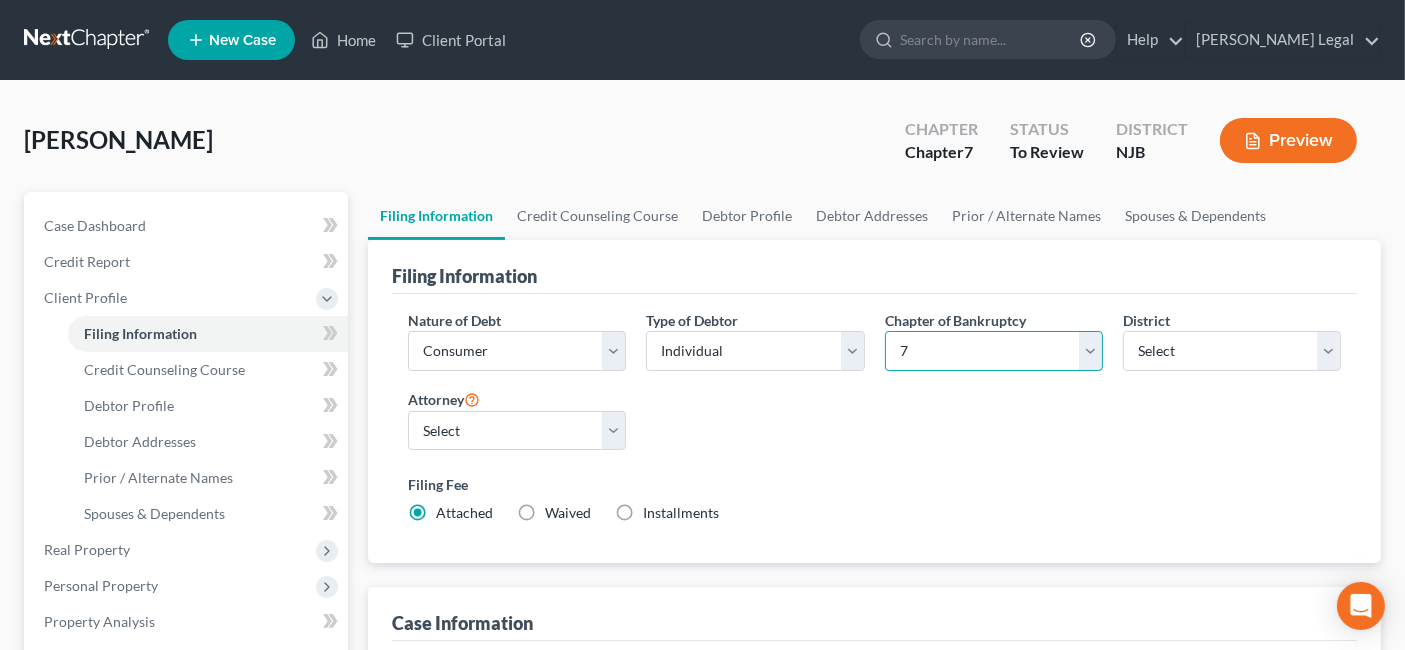 click on "Select 7 11 12 13" at bounding box center [994, 351] 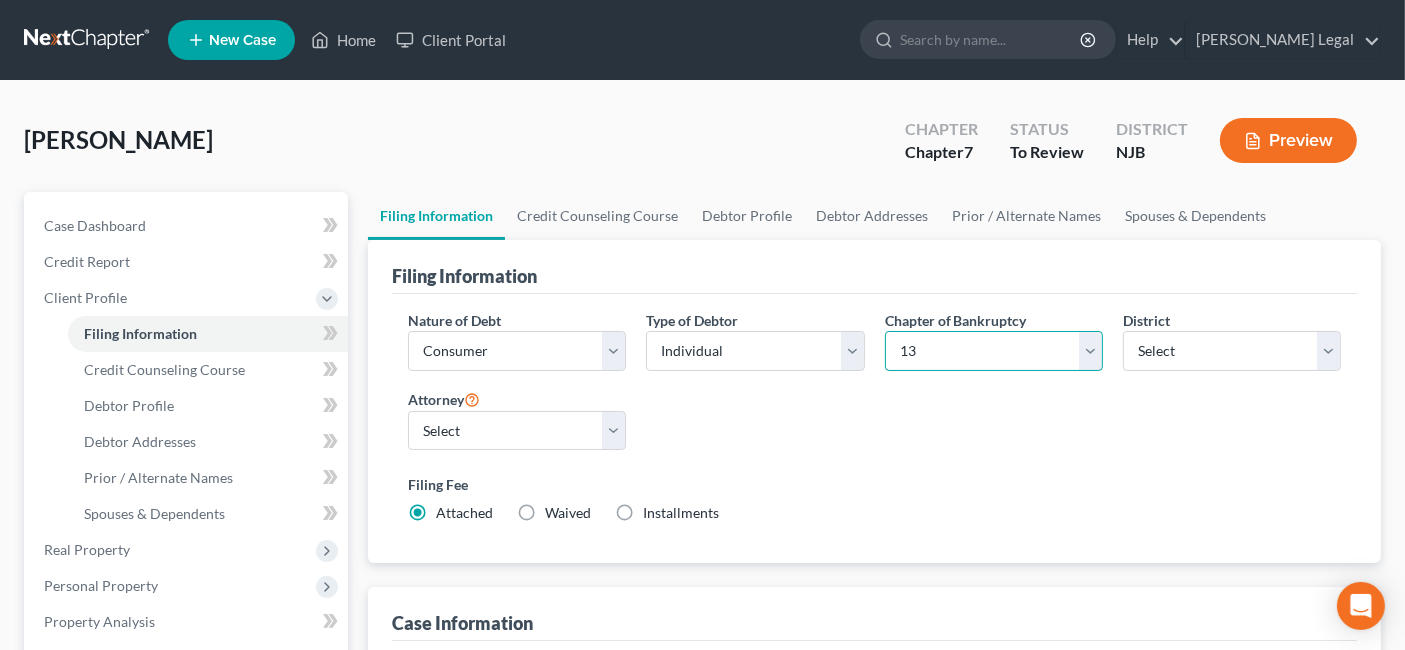 click on "Select 7 11 12 13" at bounding box center [994, 351] 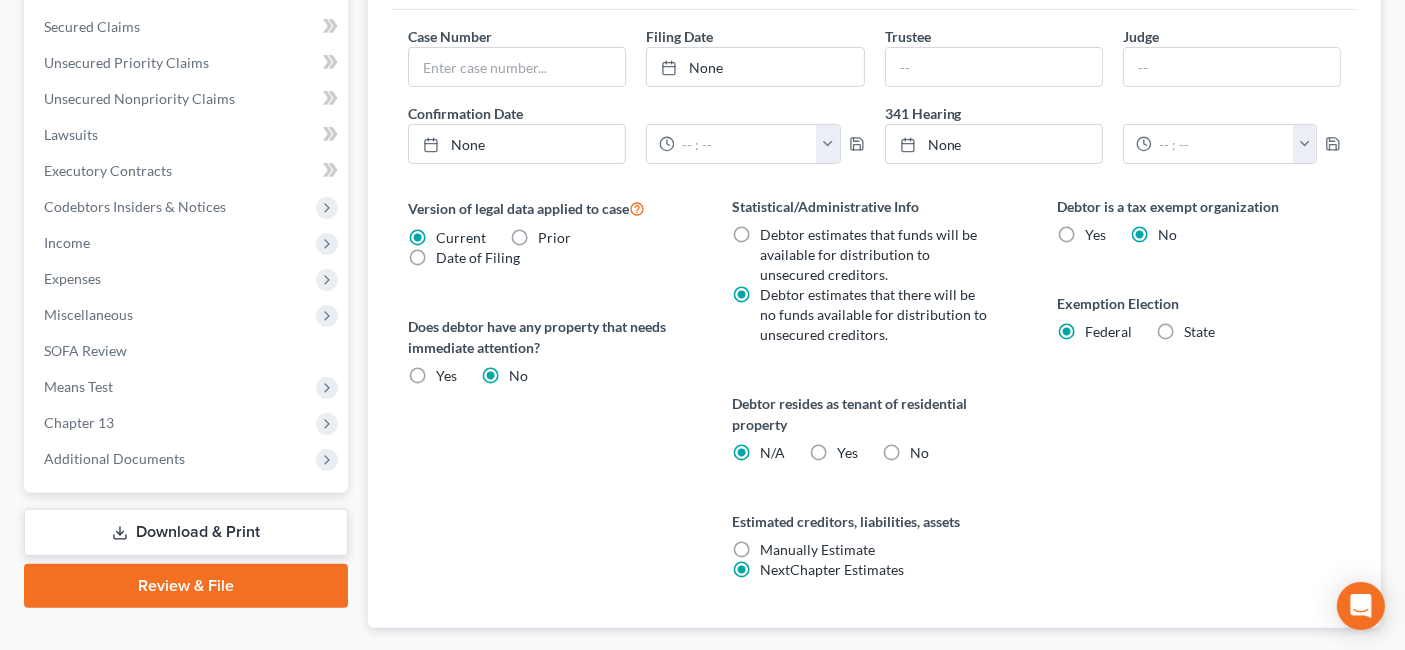 scroll, scrollTop: 666, scrollLeft: 0, axis: vertical 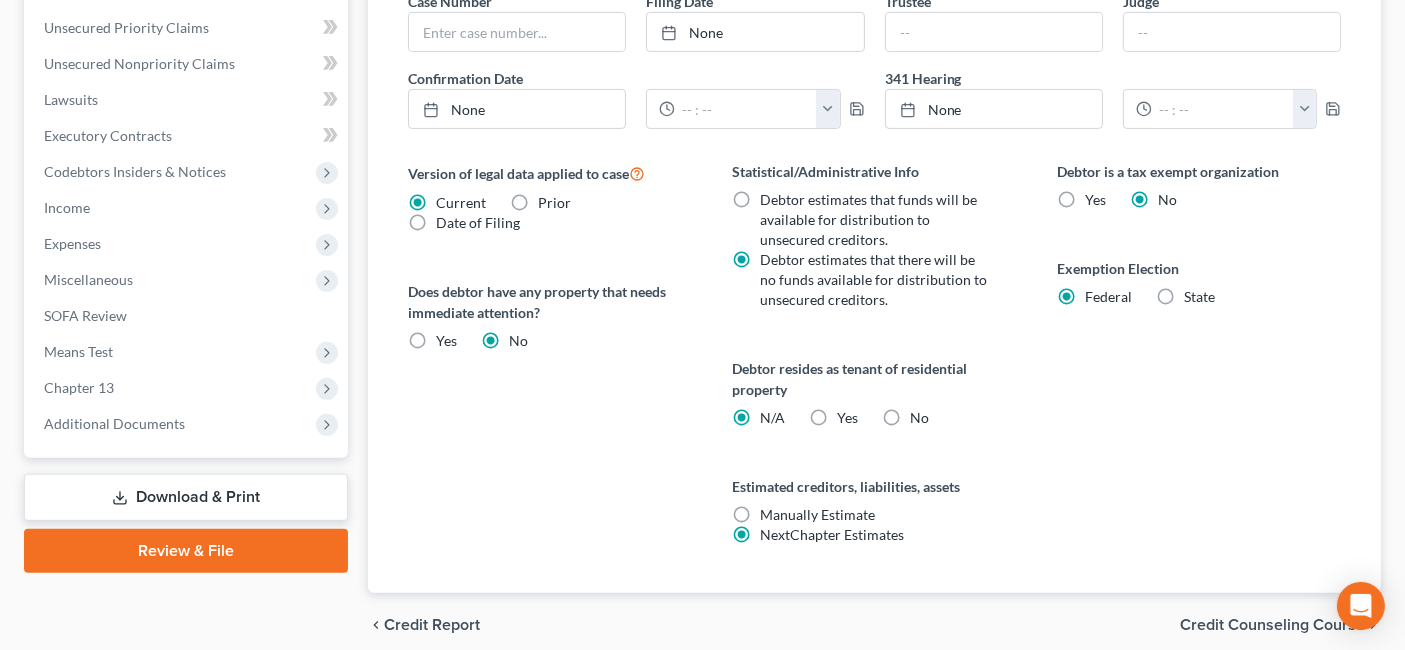 click on "Credit Counseling Course" at bounding box center [1272, 625] 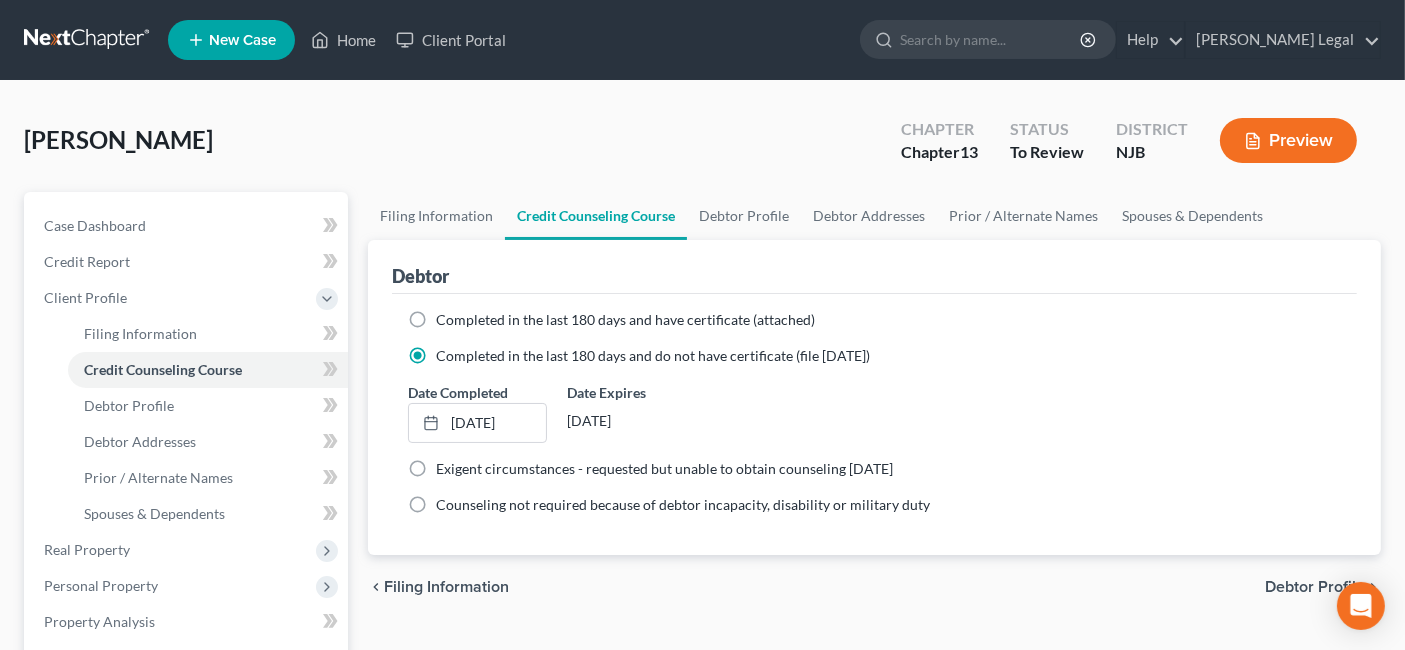 scroll, scrollTop: 111, scrollLeft: 0, axis: vertical 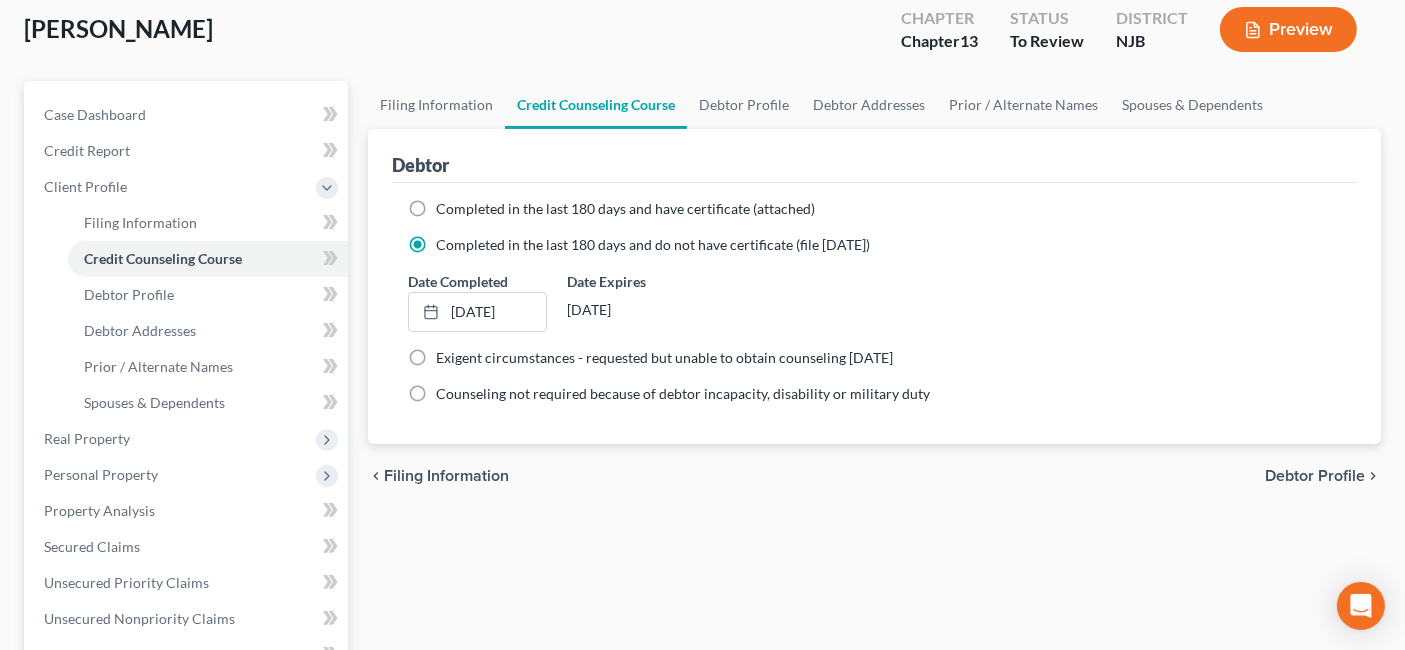 click on "Debtor Profile" at bounding box center [1315, 476] 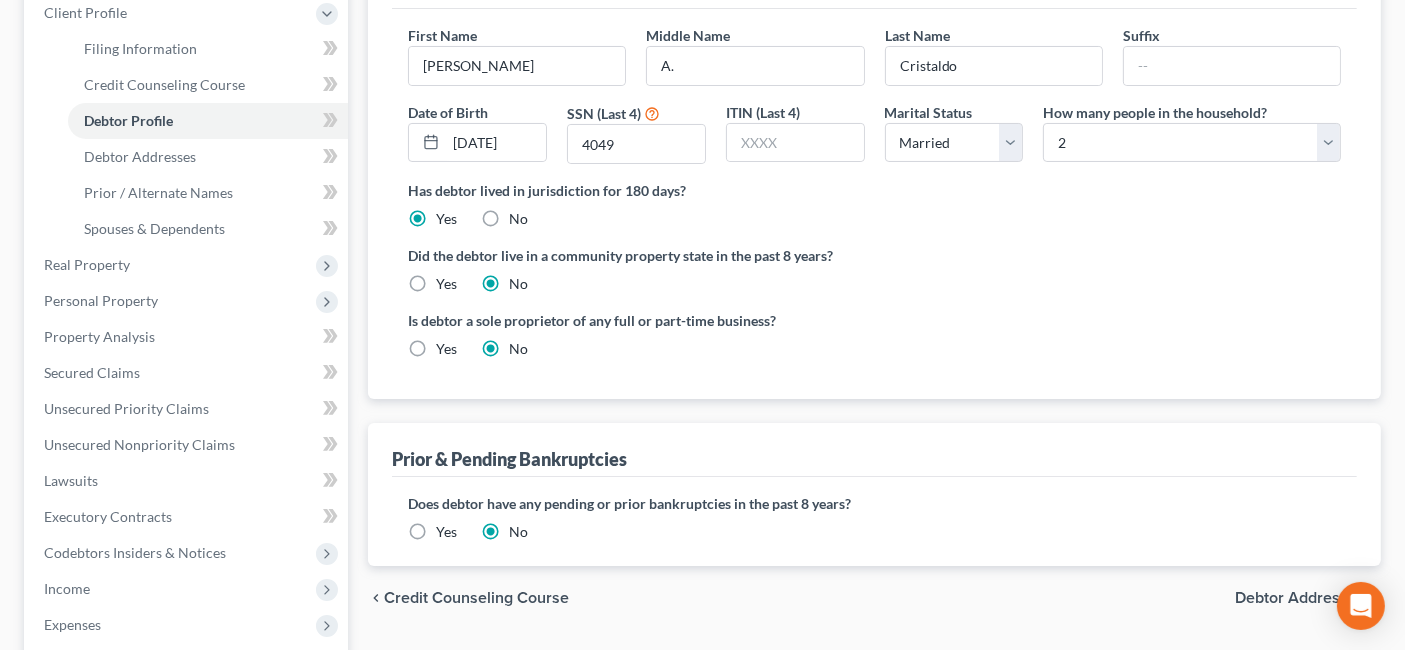 scroll, scrollTop: 333, scrollLeft: 0, axis: vertical 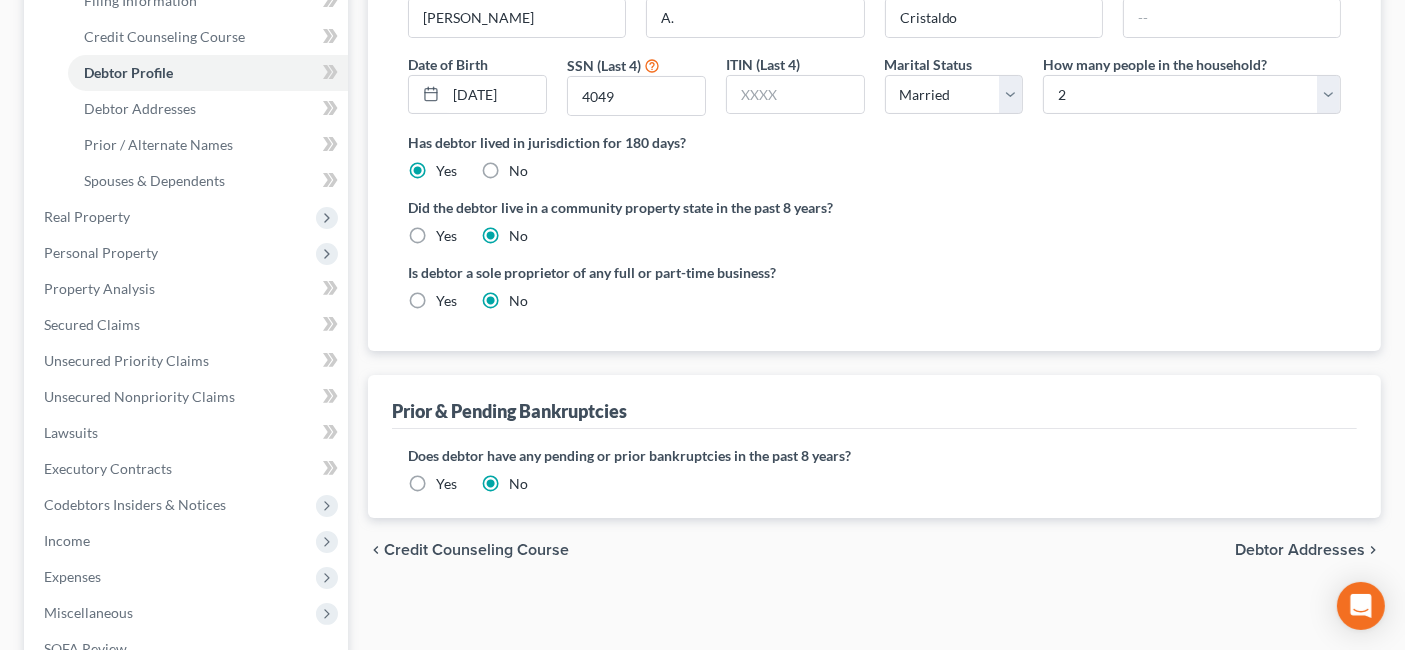 click on "Debtor Addresses" at bounding box center (1300, 550) 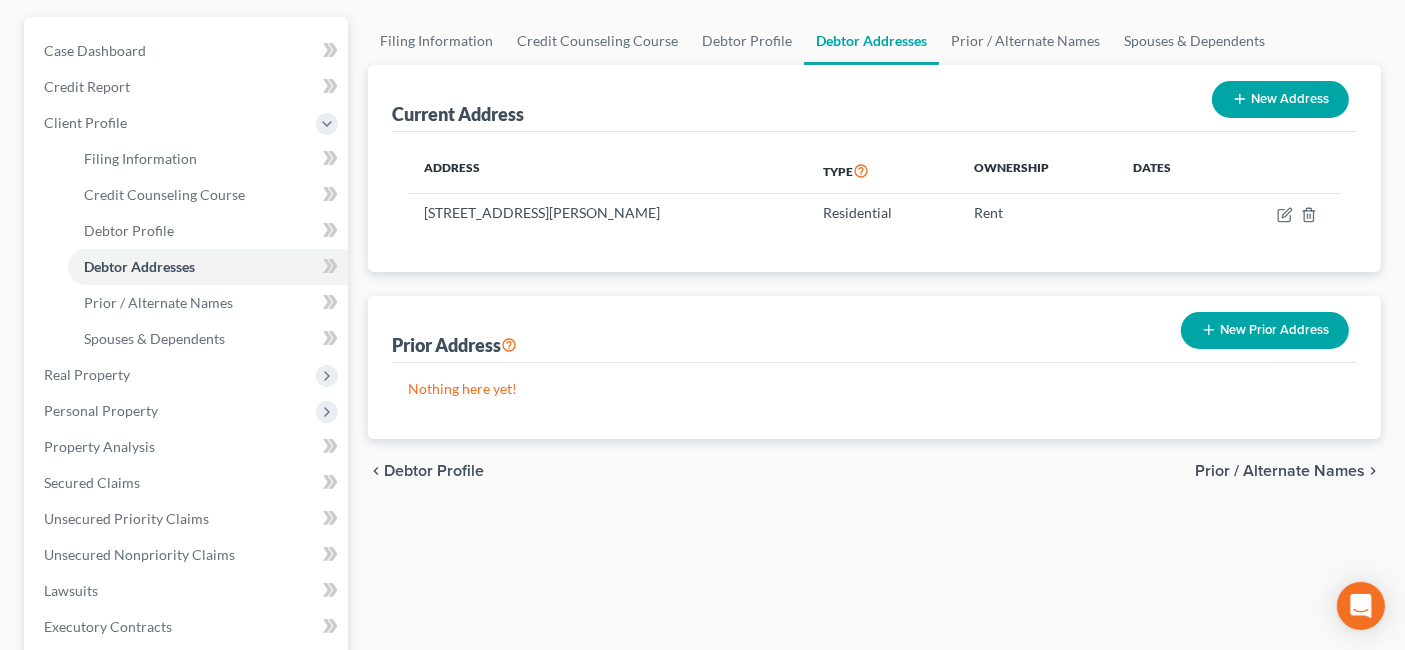 scroll, scrollTop: 222, scrollLeft: 0, axis: vertical 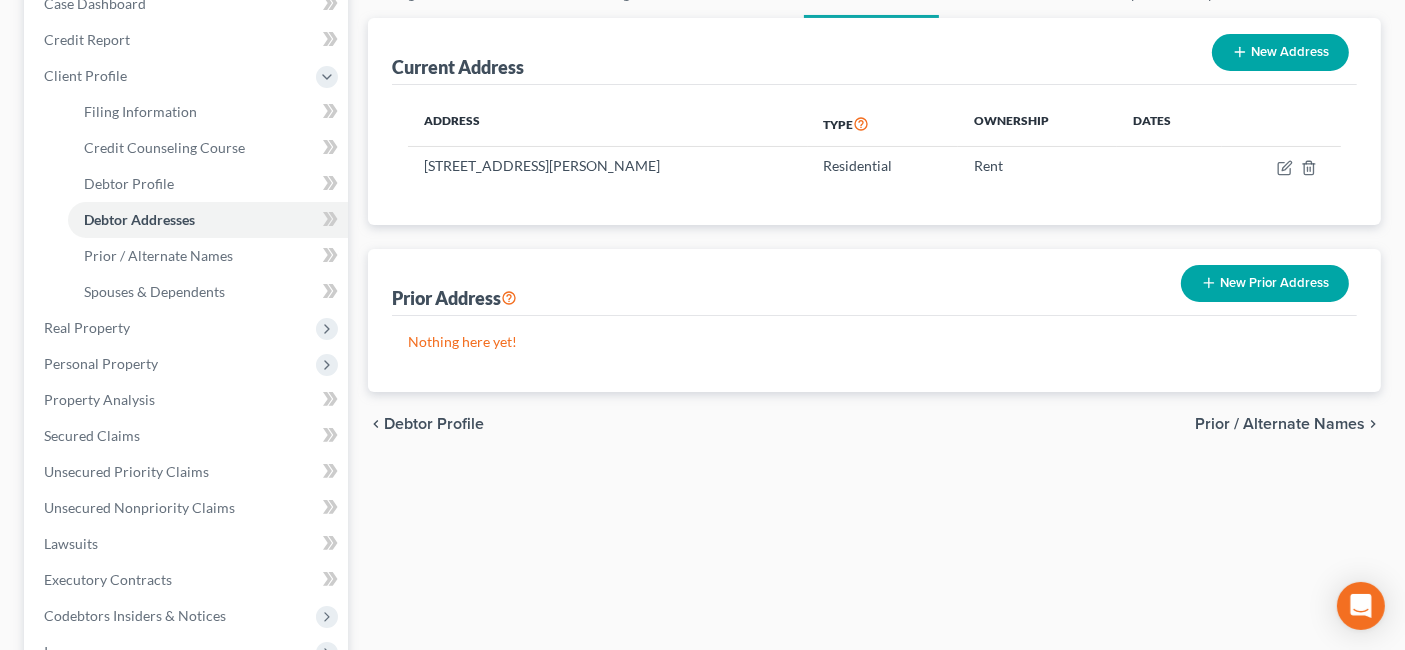 click on "Prior / Alternate Names" at bounding box center (1280, 424) 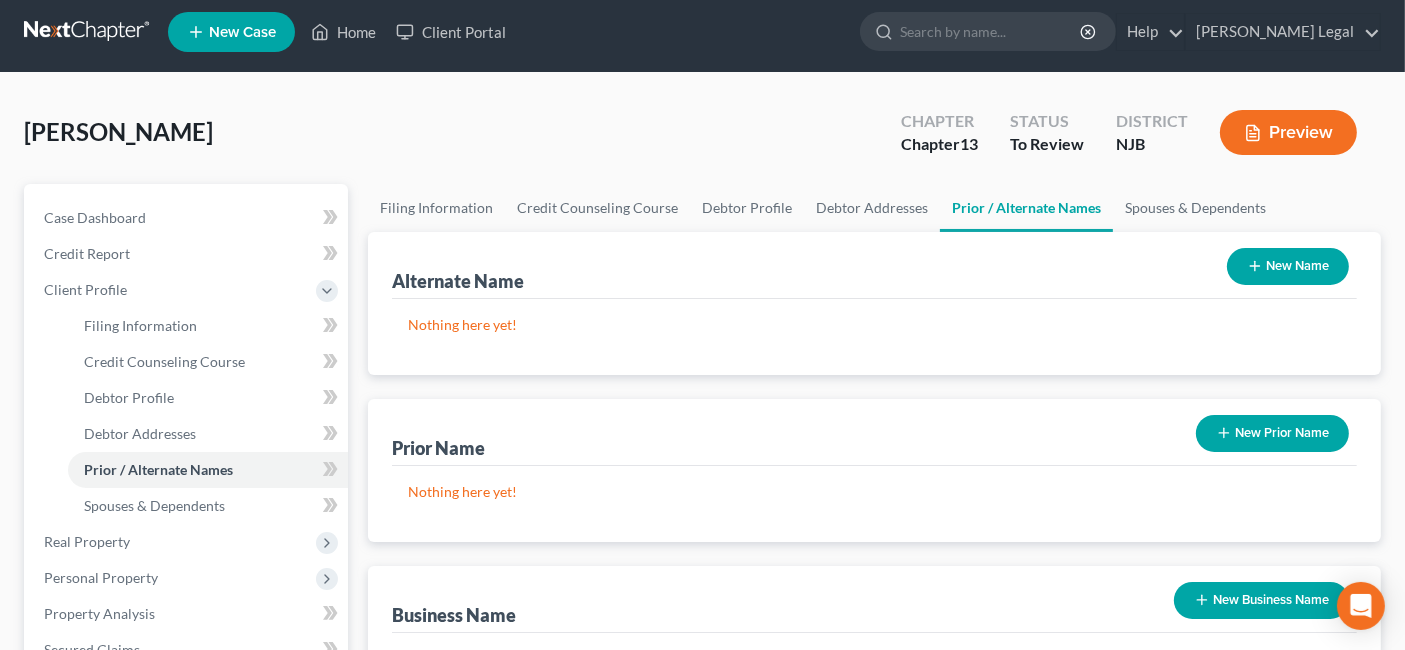scroll, scrollTop: 0, scrollLeft: 0, axis: both 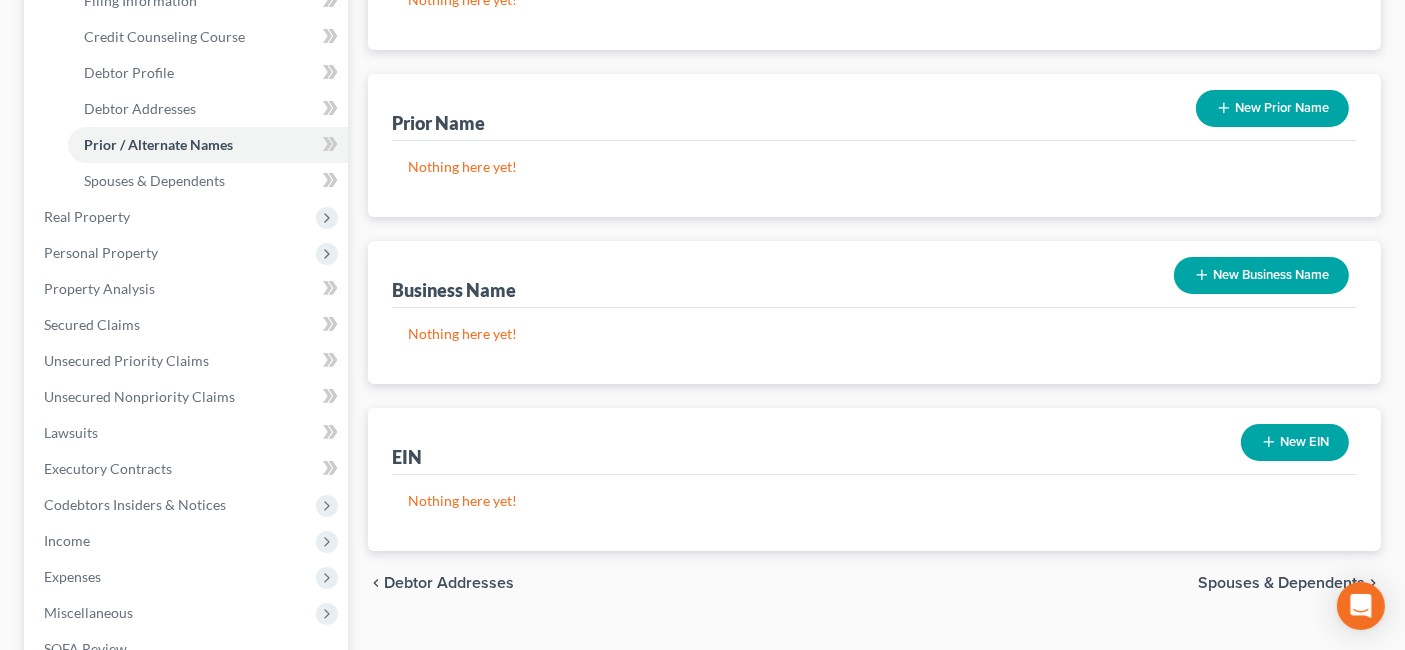 click on "Spouses & Dependents" at bounding box center [1281, 583] 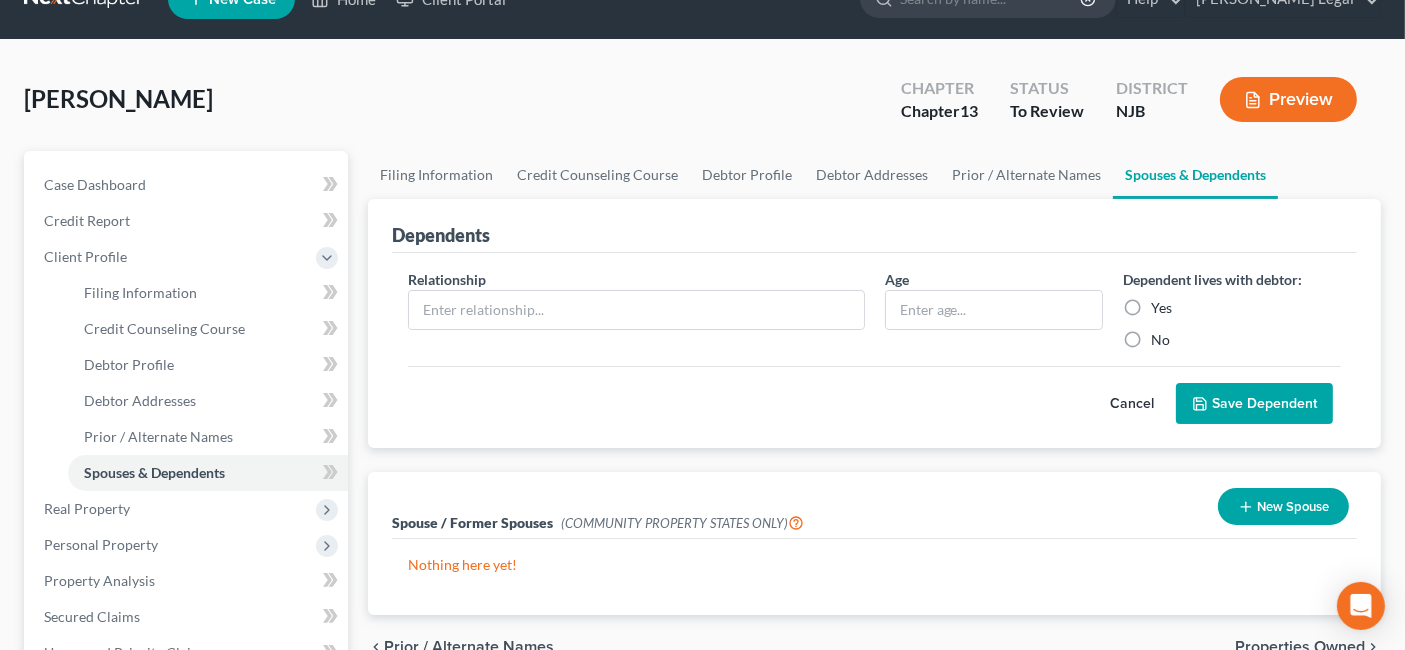 scroll, scrollTop: 0, scrollLeft: 0, axis: both 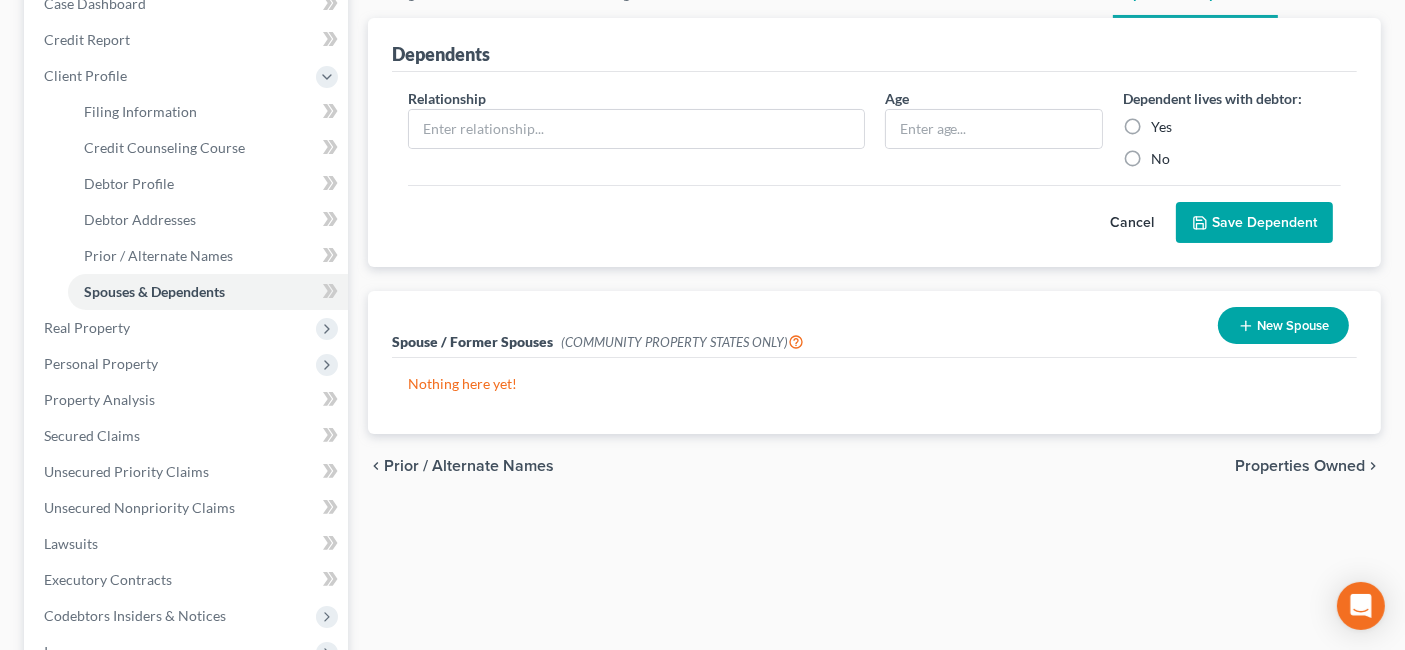 click on "Properties Owned" at bounding box center [1300, 466] 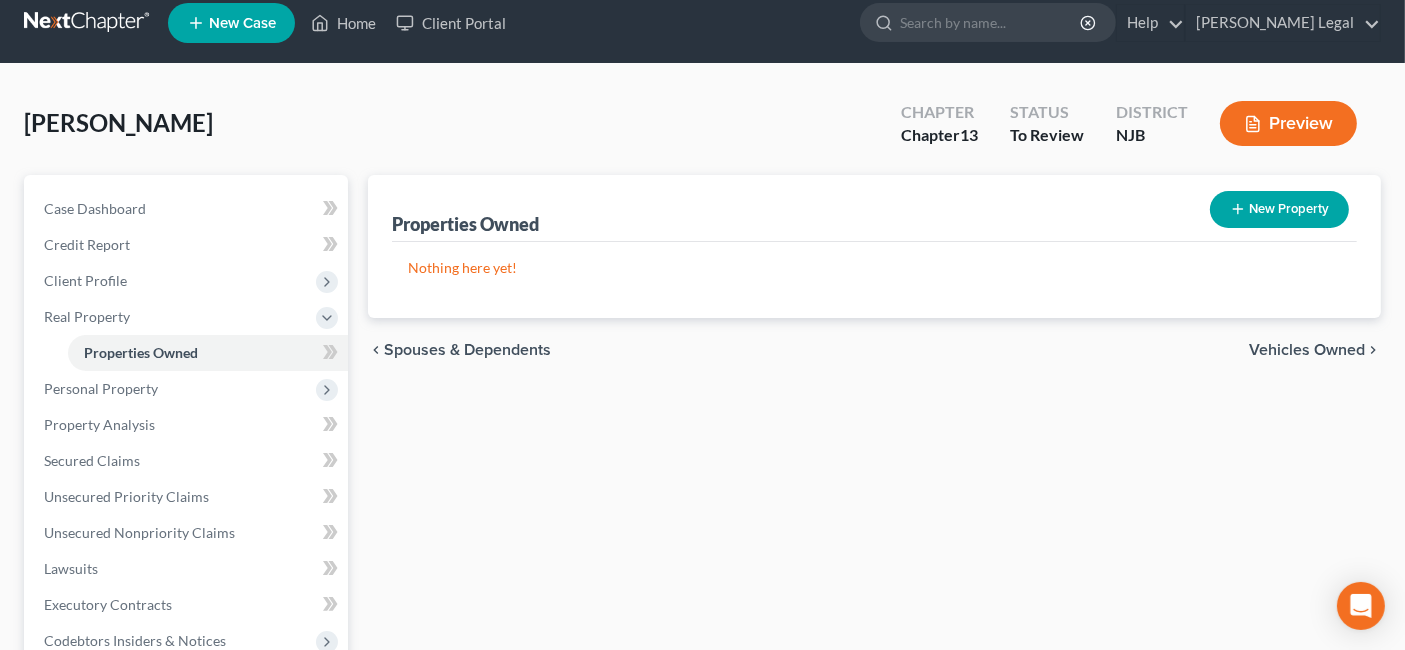 scroll, scrollTop: 0, scrollLeft: 0, axis: both 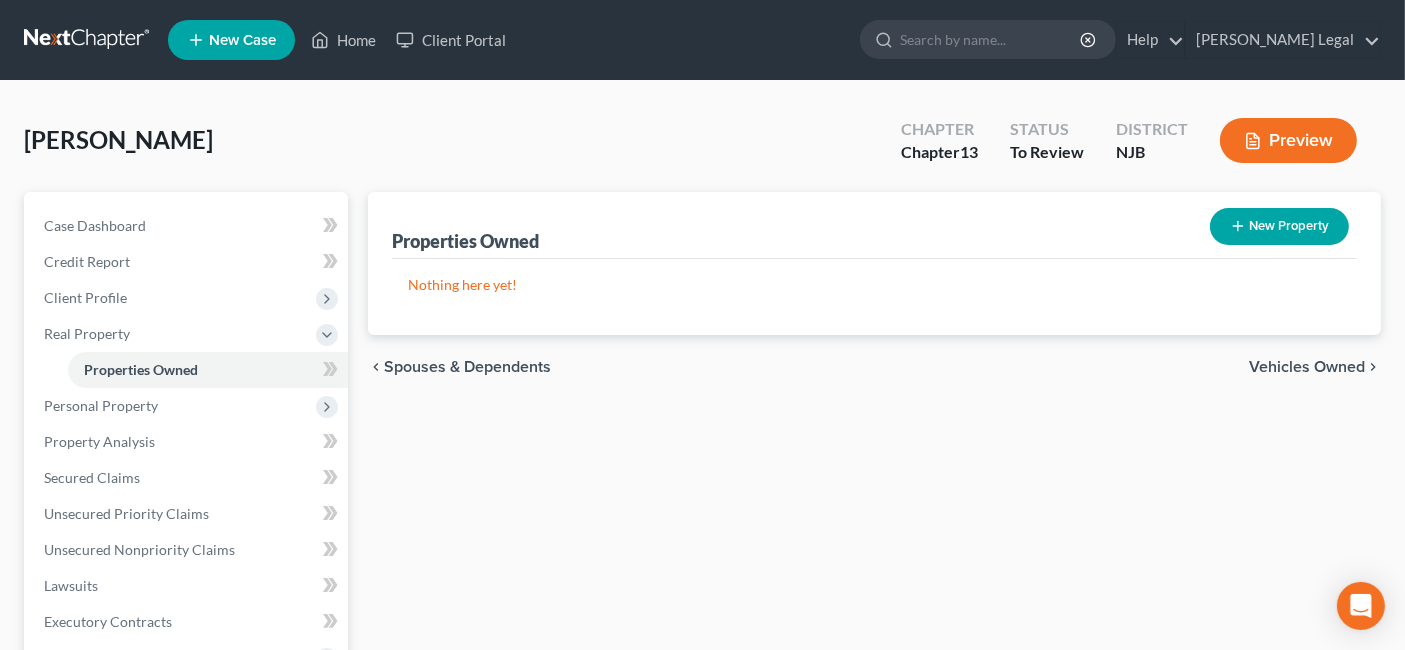 click on "Vehicles Owned" at bounding box center [1307, 367] 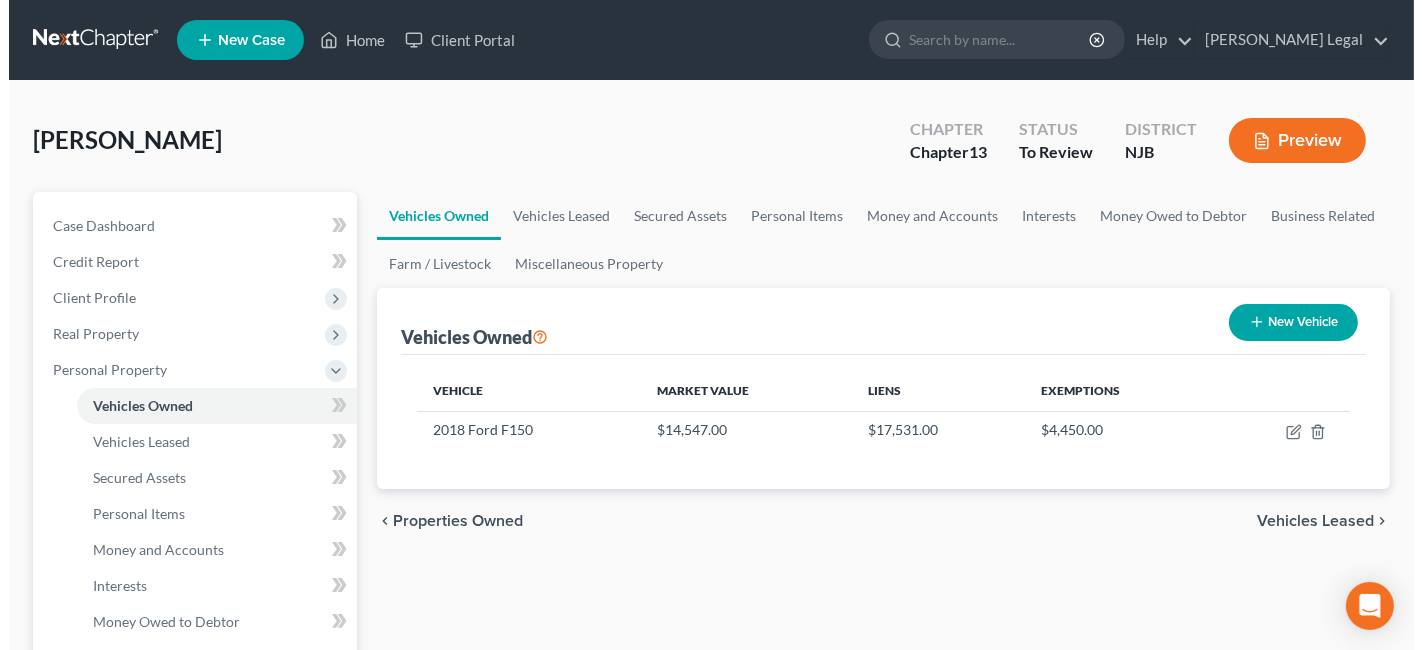 scroll, scrollTop: 111, scrollLeft: 0, axis: vertical 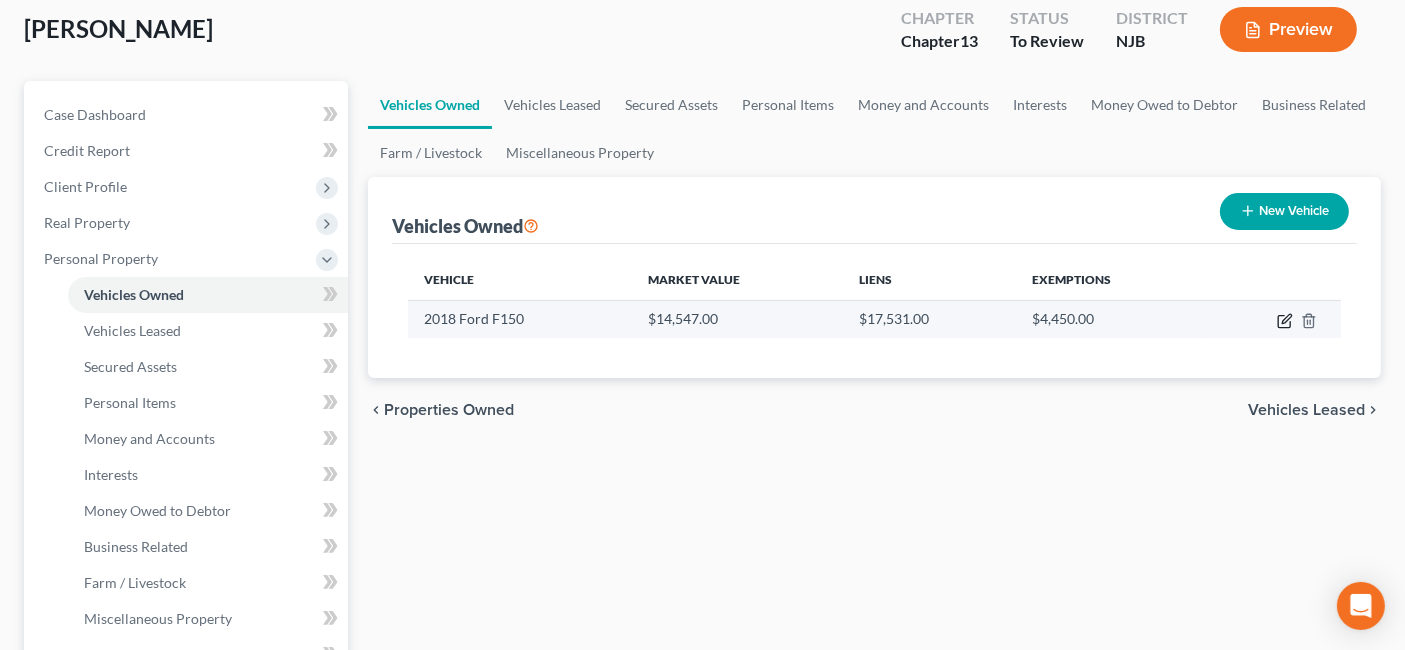 click 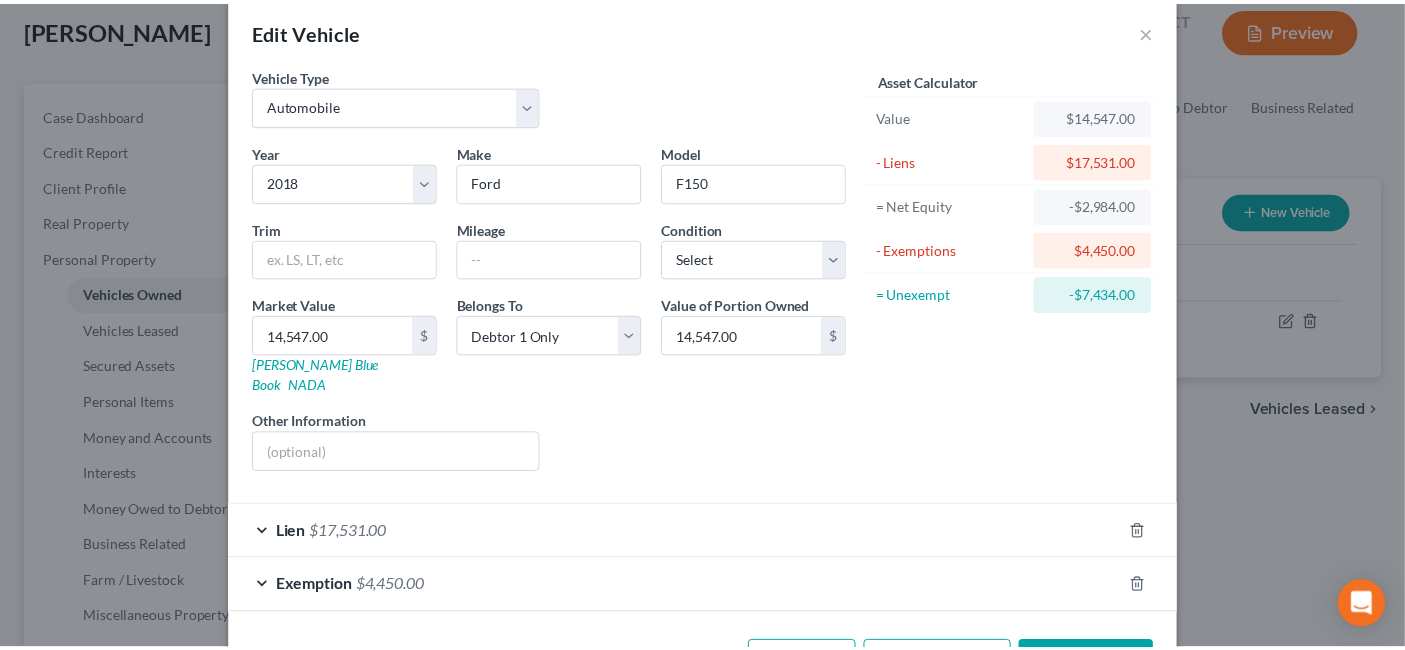 scroll, scrollTop: 0, scrollLeft: 0, axis: both 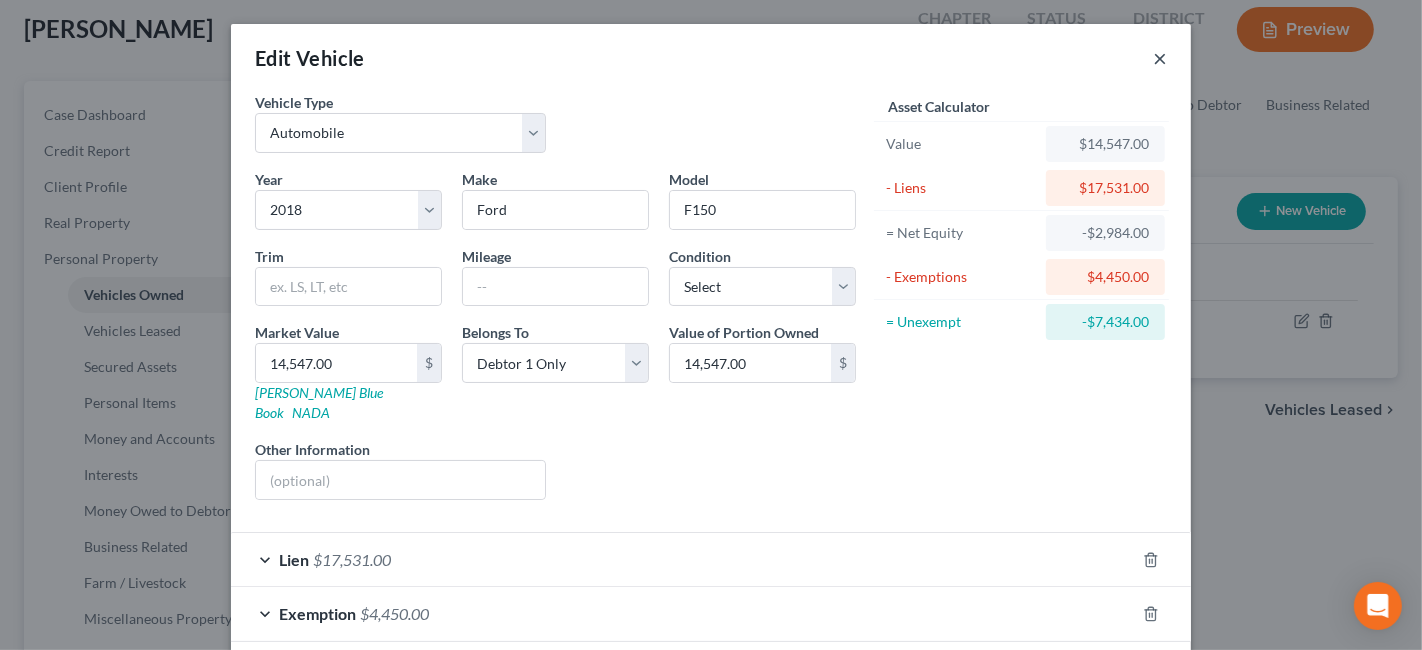 click on "×" at bounding box center (1160, 58) 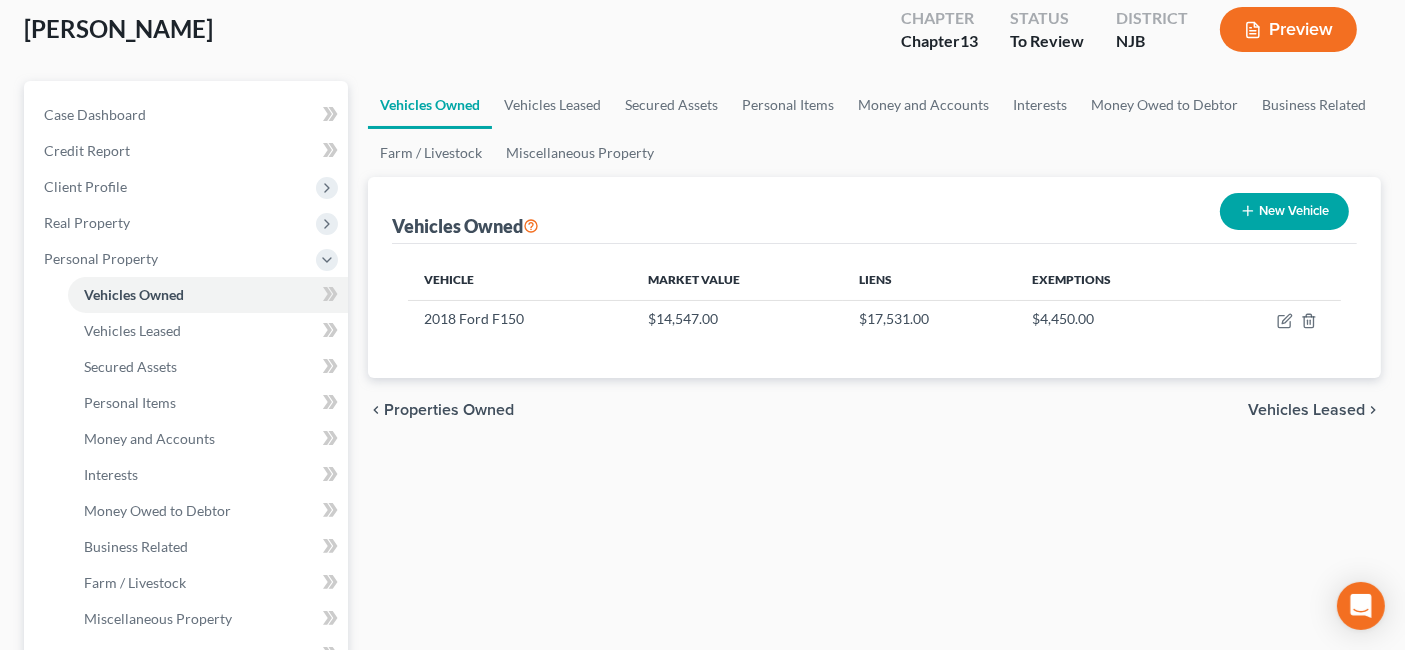 click on "Vehicles Leased" at bounding box center [1306, 410] 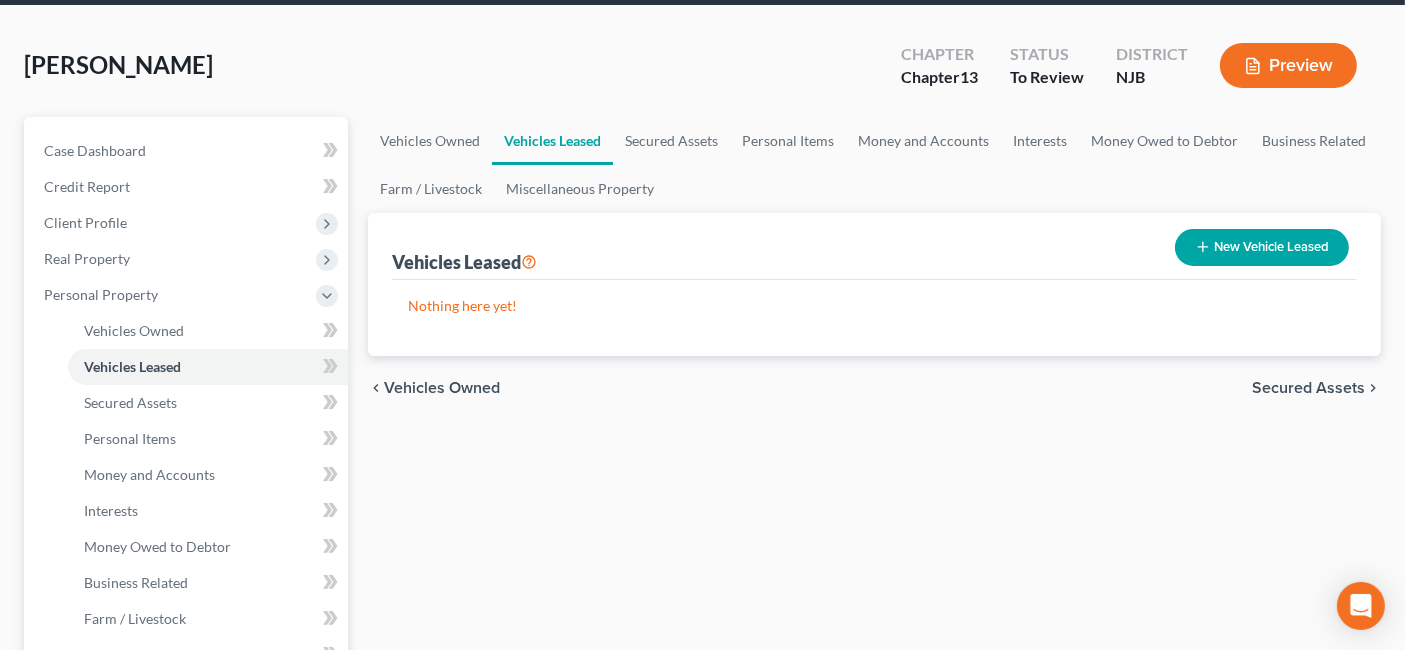 scroll, scrollTop: 111, scrollLeft: 0, axis: vertical 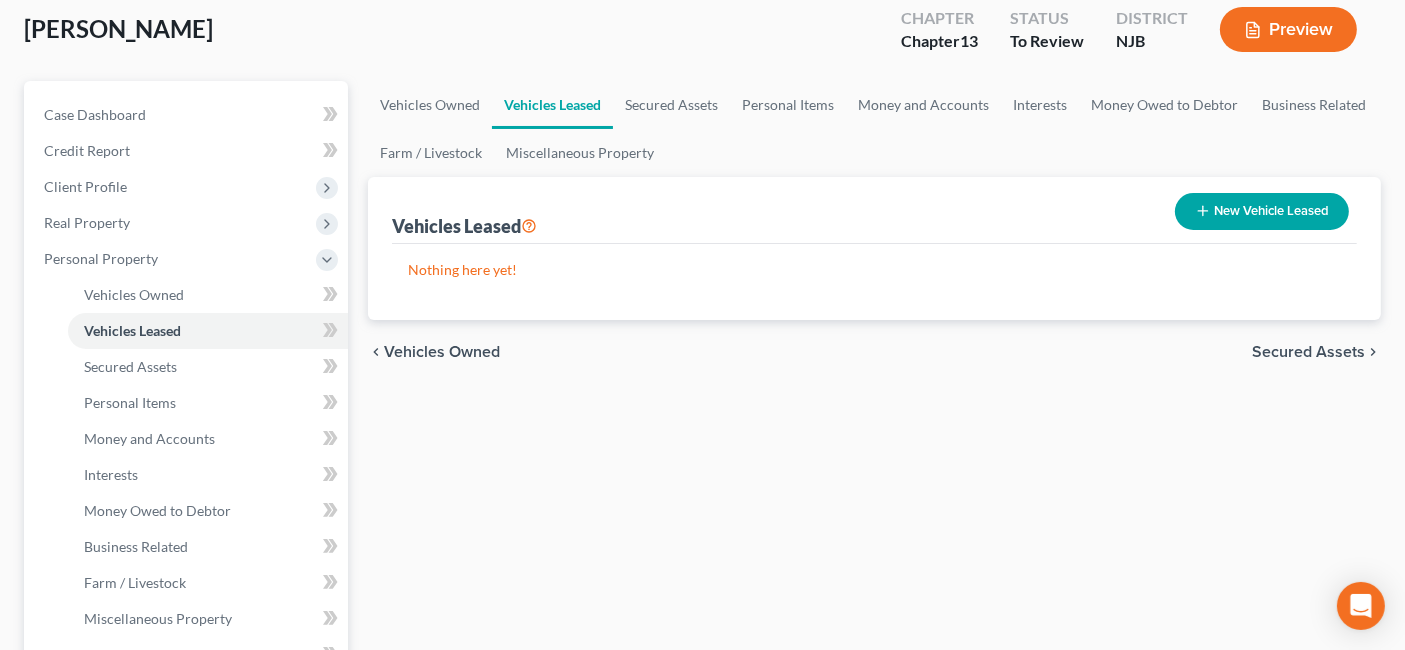 click on "Secured Assets" at bounding box center [1308, 352] 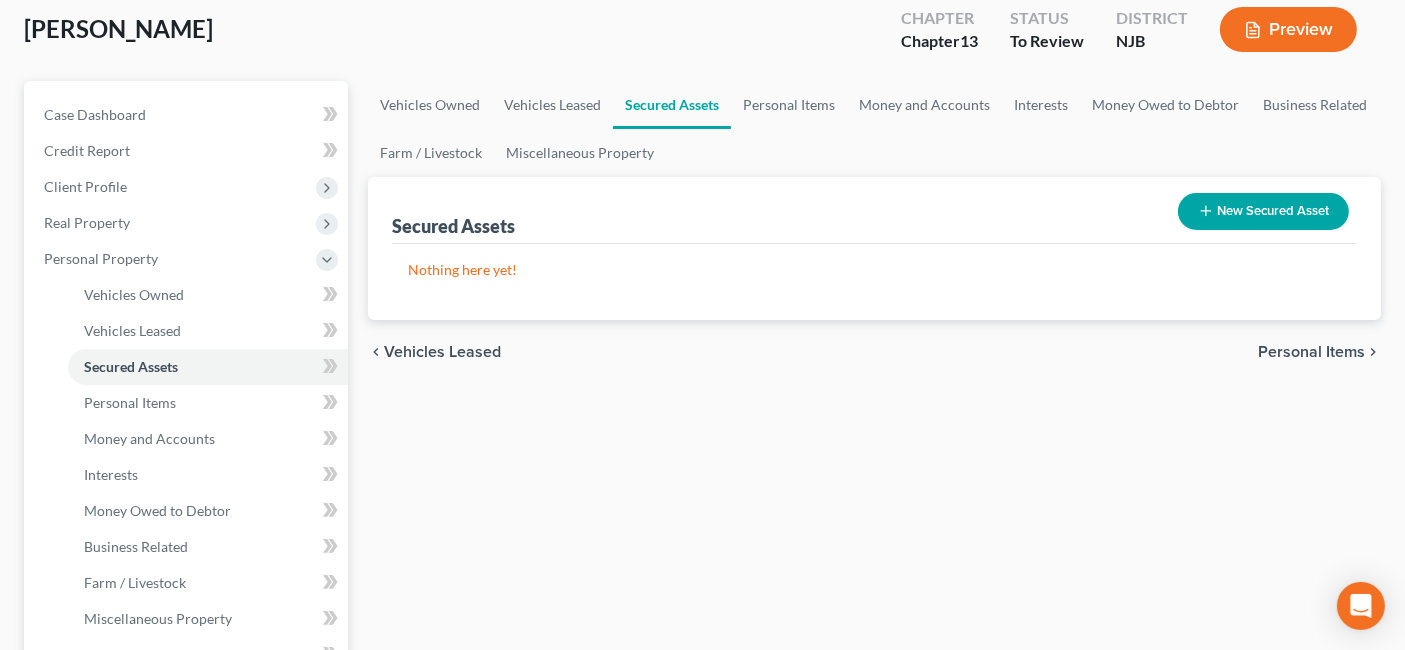 scroll, scrollTop: 0, scrollLeft: 0, axis: both 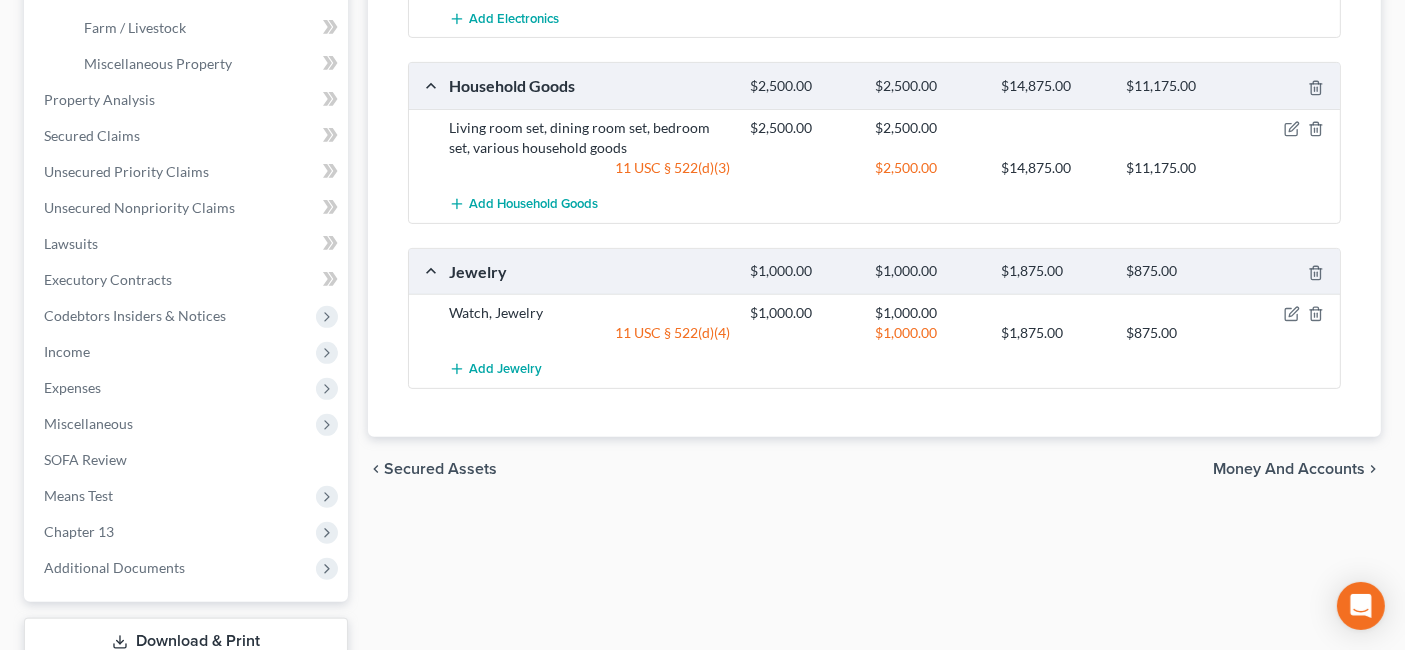 click on "Money and Accounts" at bounding box center [1289, 469] 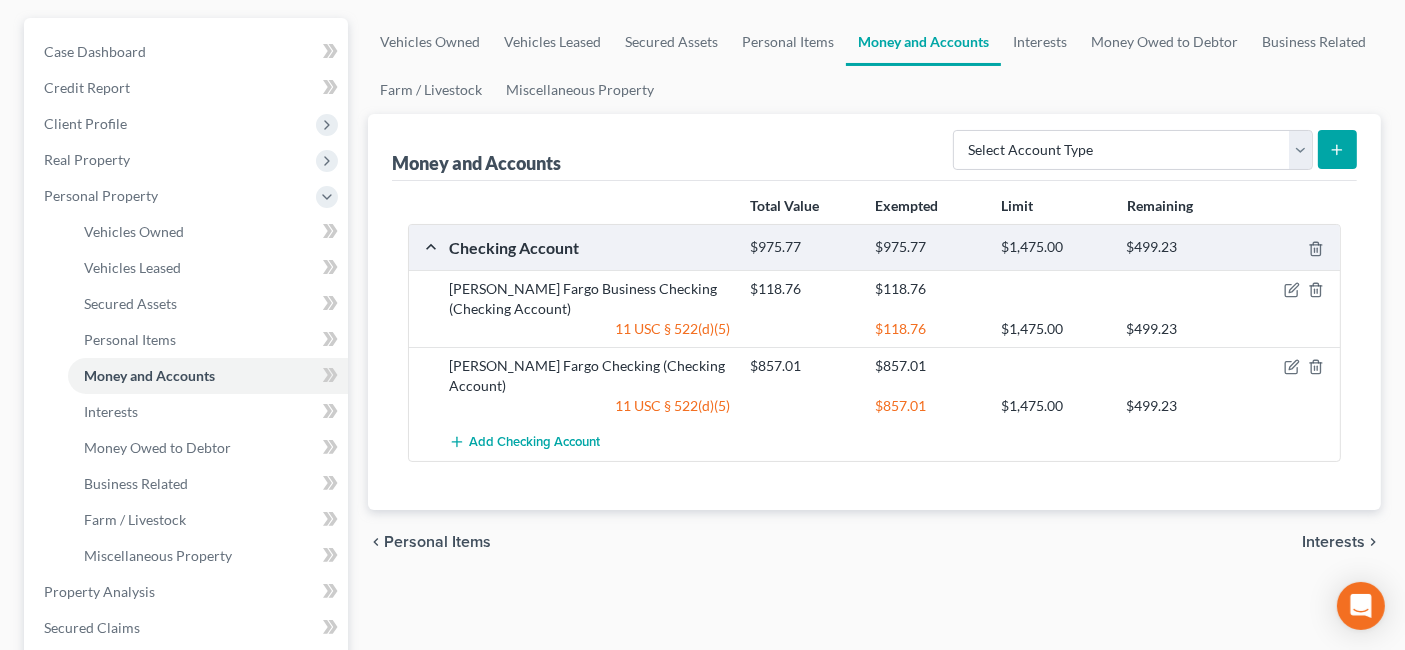 scroll, scrollTop: 222, scrollLeft: 0, axis: vertical 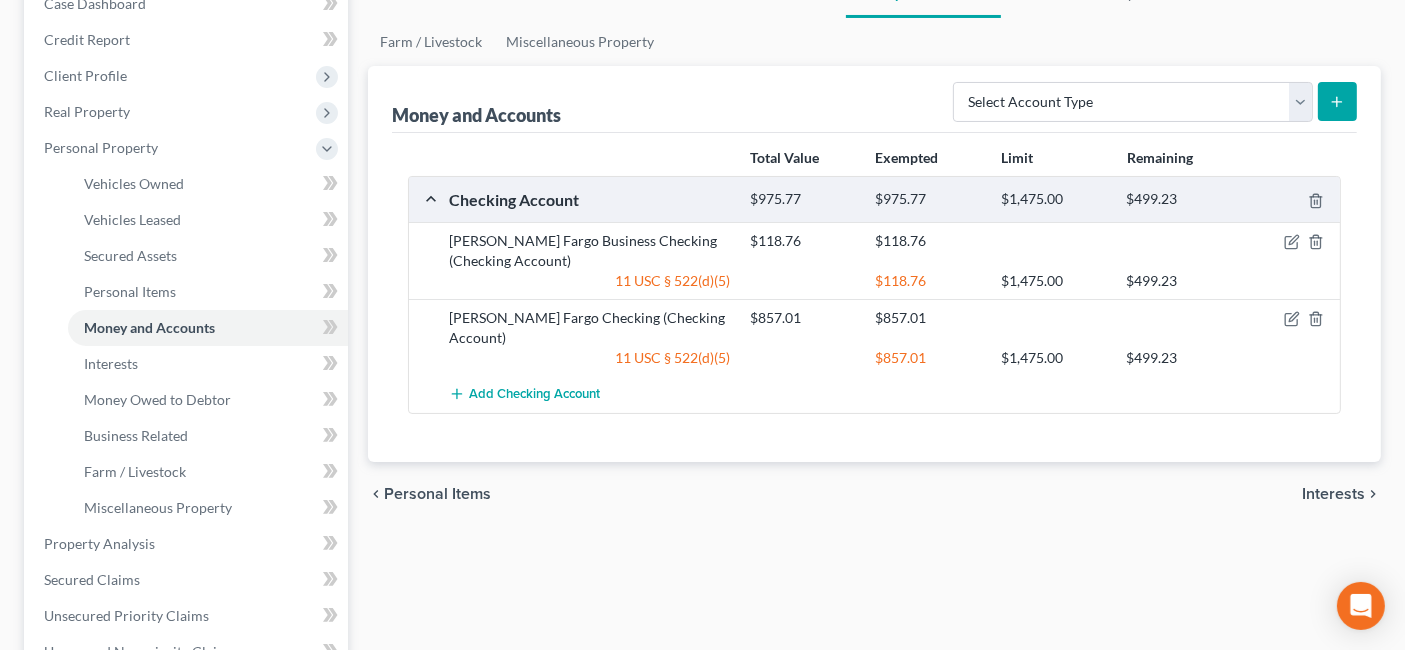 drag, startPoint x: 1317, startPoint y: 463, endPoint x: 1063, endPoint y: 431, distance: 256.0078 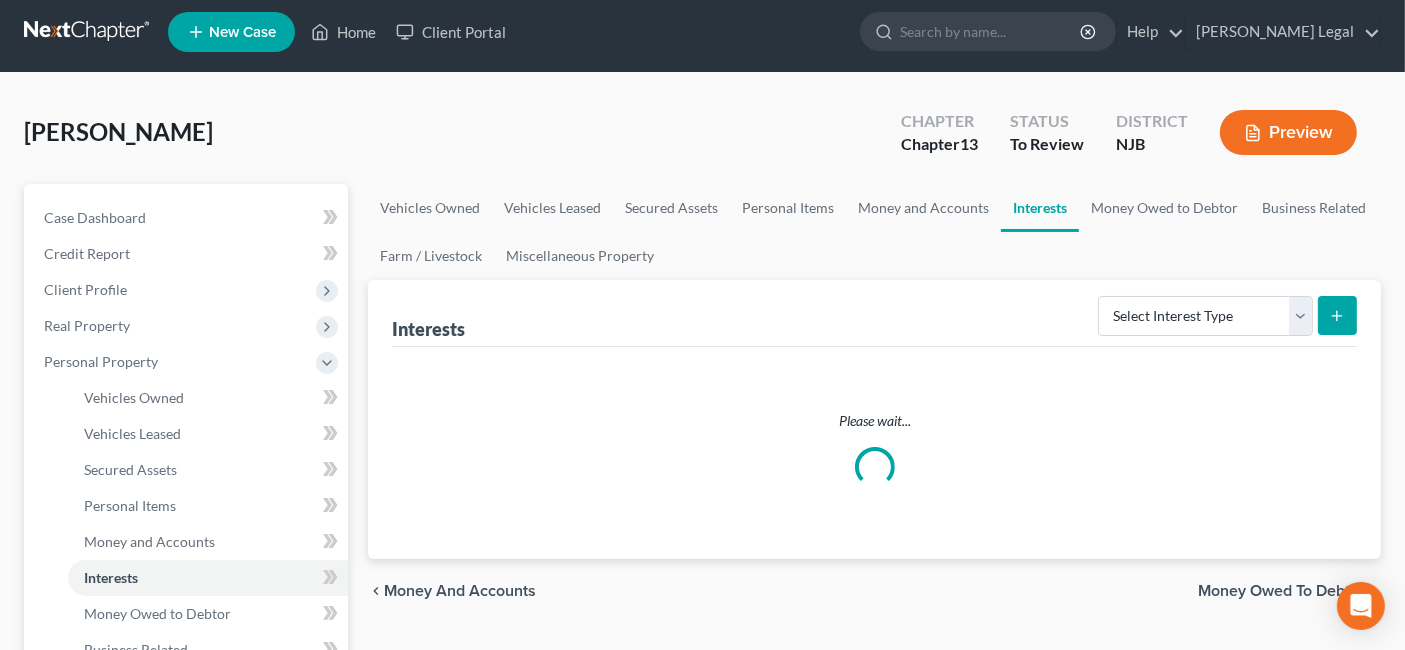 scroll, scrollTop: 0, scrollLeft: 0, axis: both 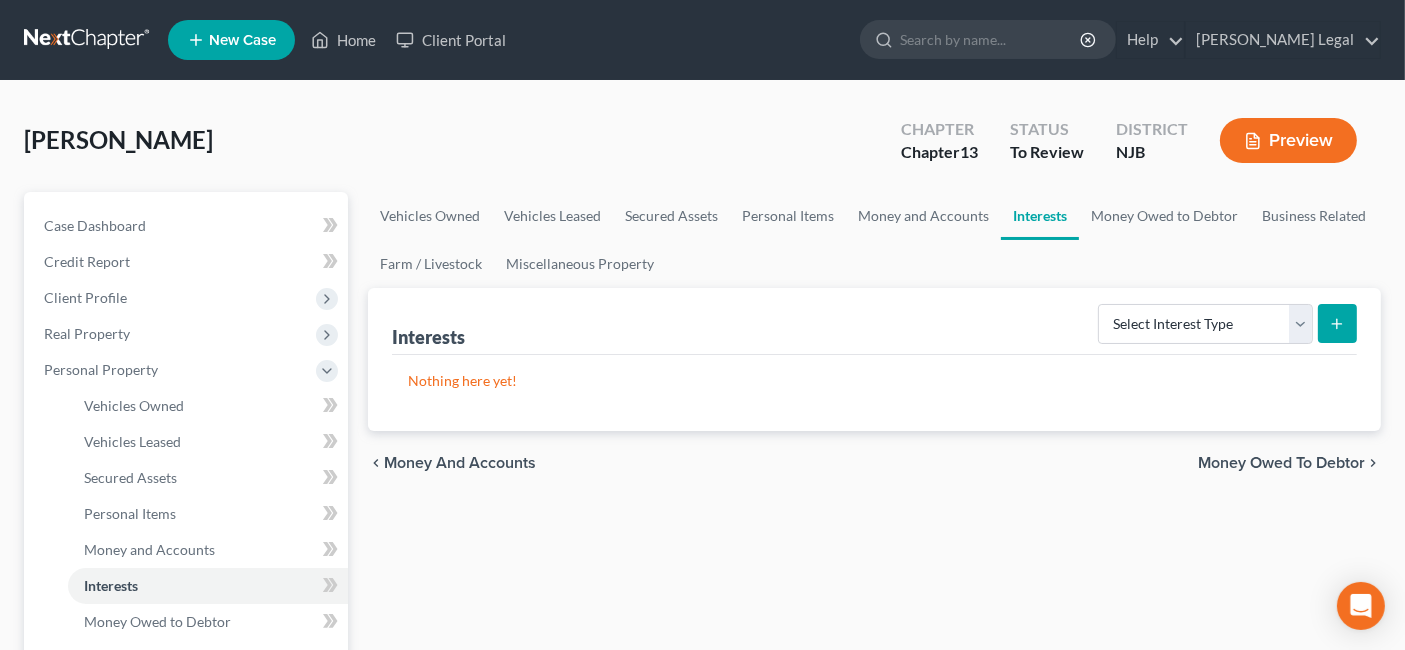 click on "chevron_left
Money and Accounts
Money Owed to Debtor
chevron_right" at bounding box center [874, 463] 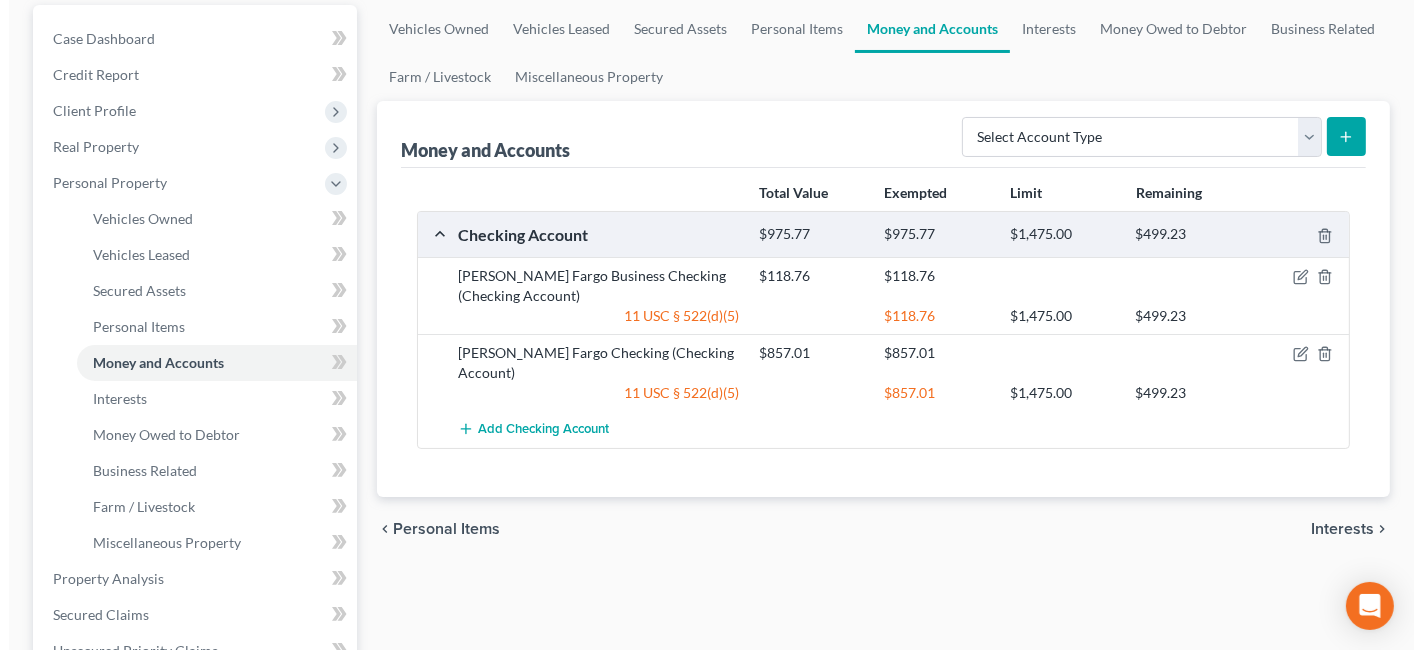 scroll, scrollTop: 222, scrollLeft: 0, axis: vertical 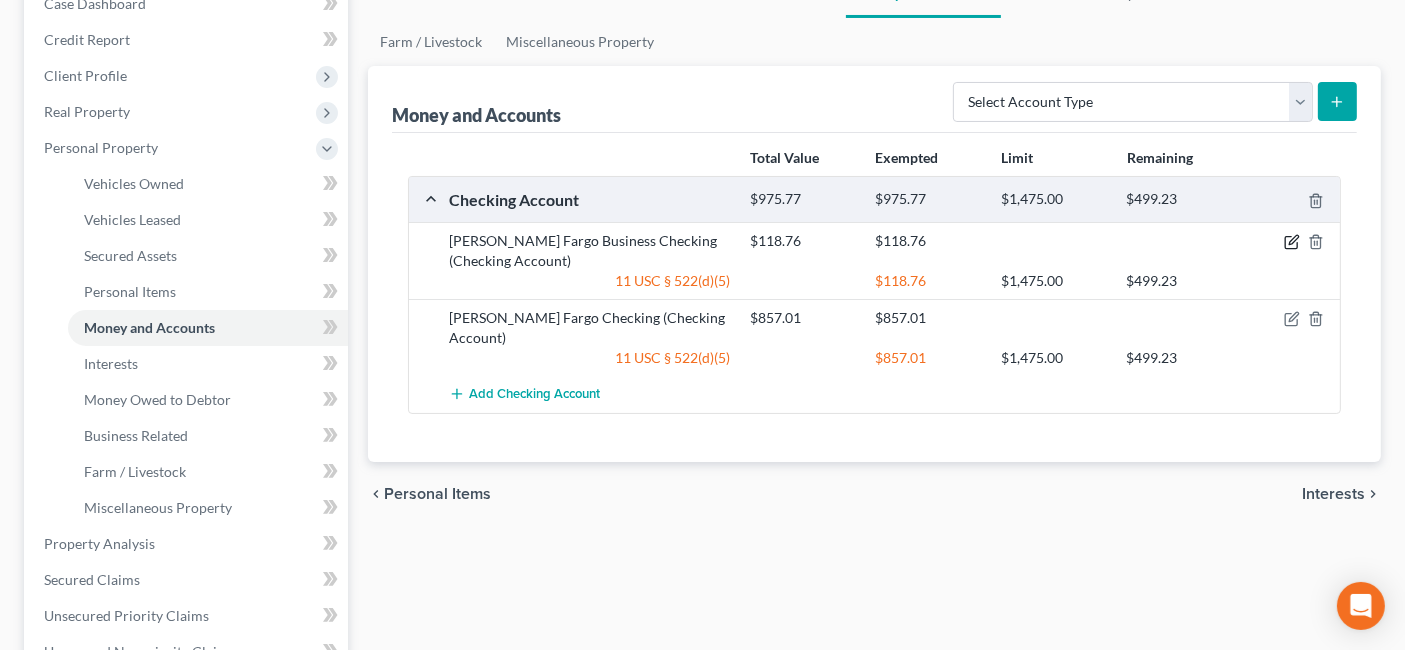 click 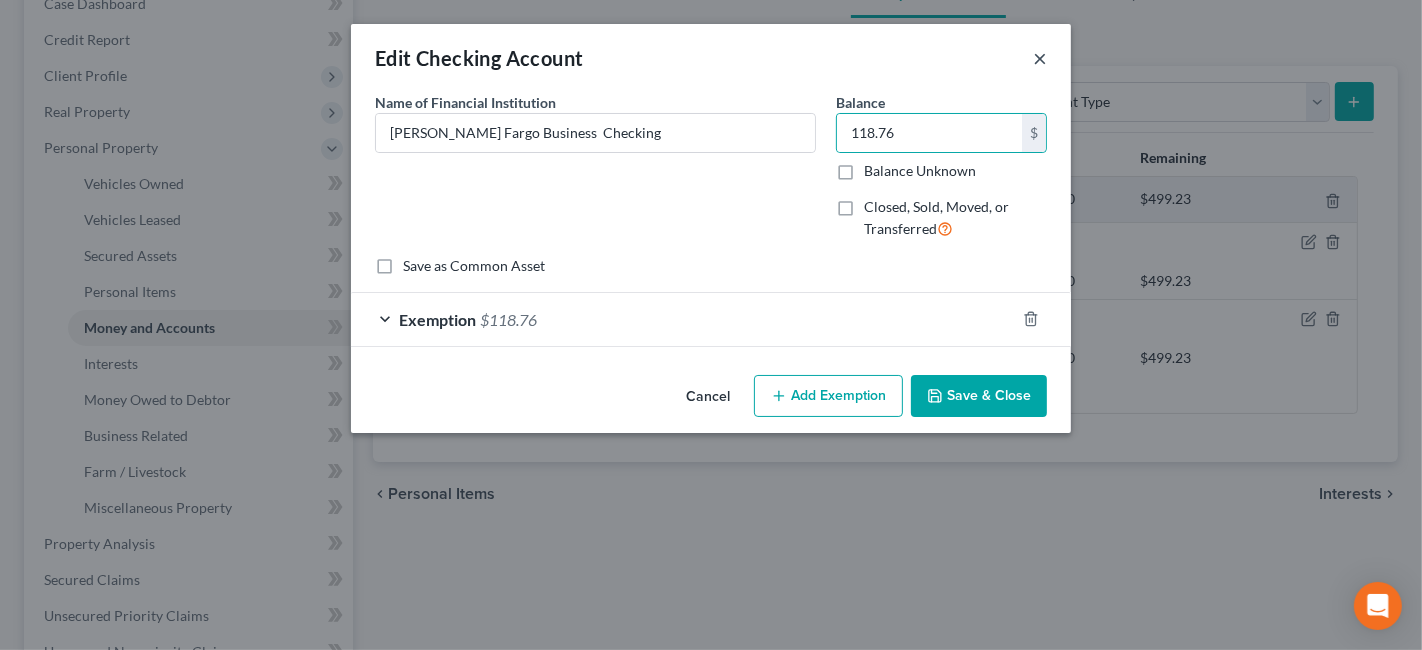 click on "×" at bounding box center [1040, 58] 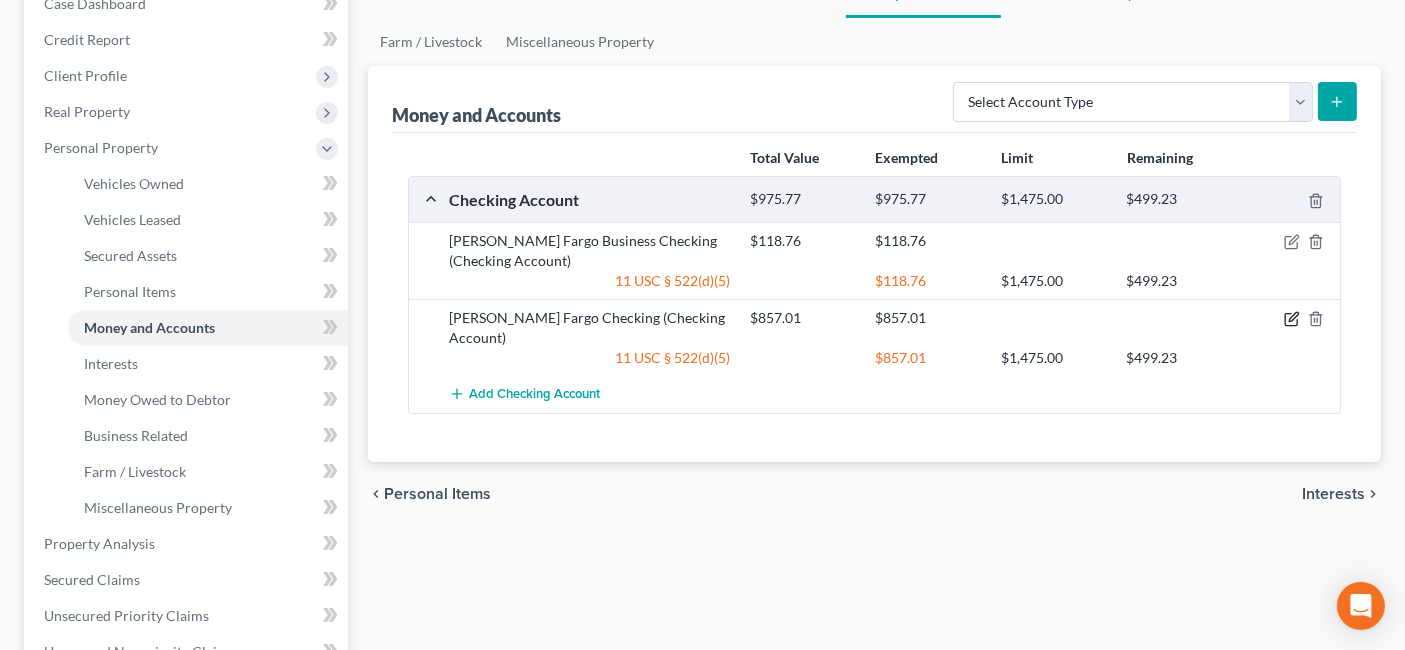 click 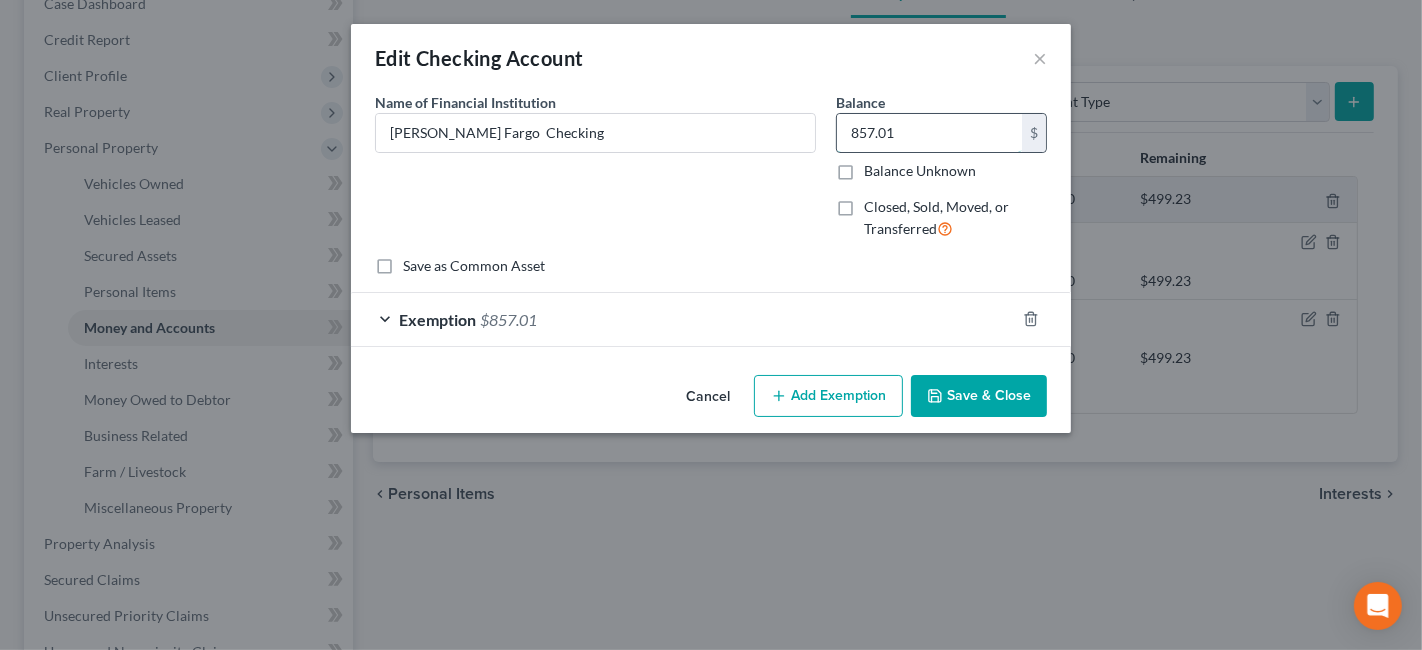 type 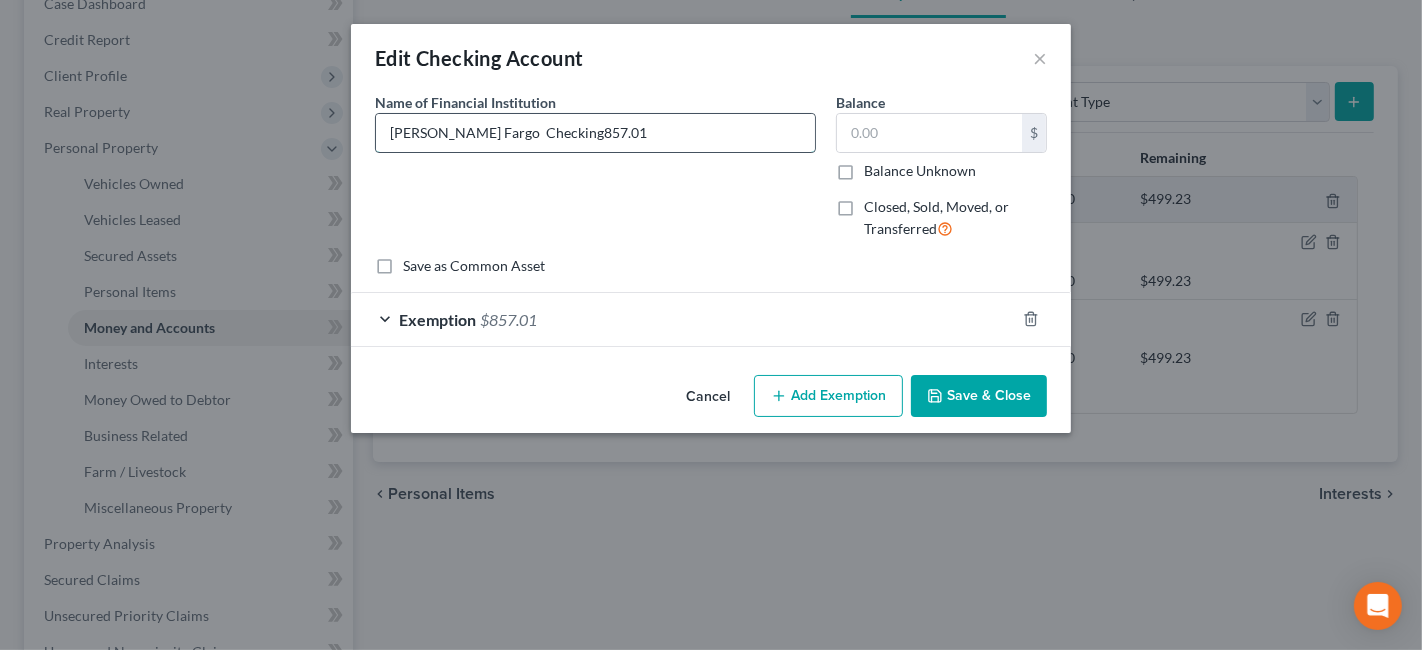 type on "[PERSON_NAME] Fargo  Checking" 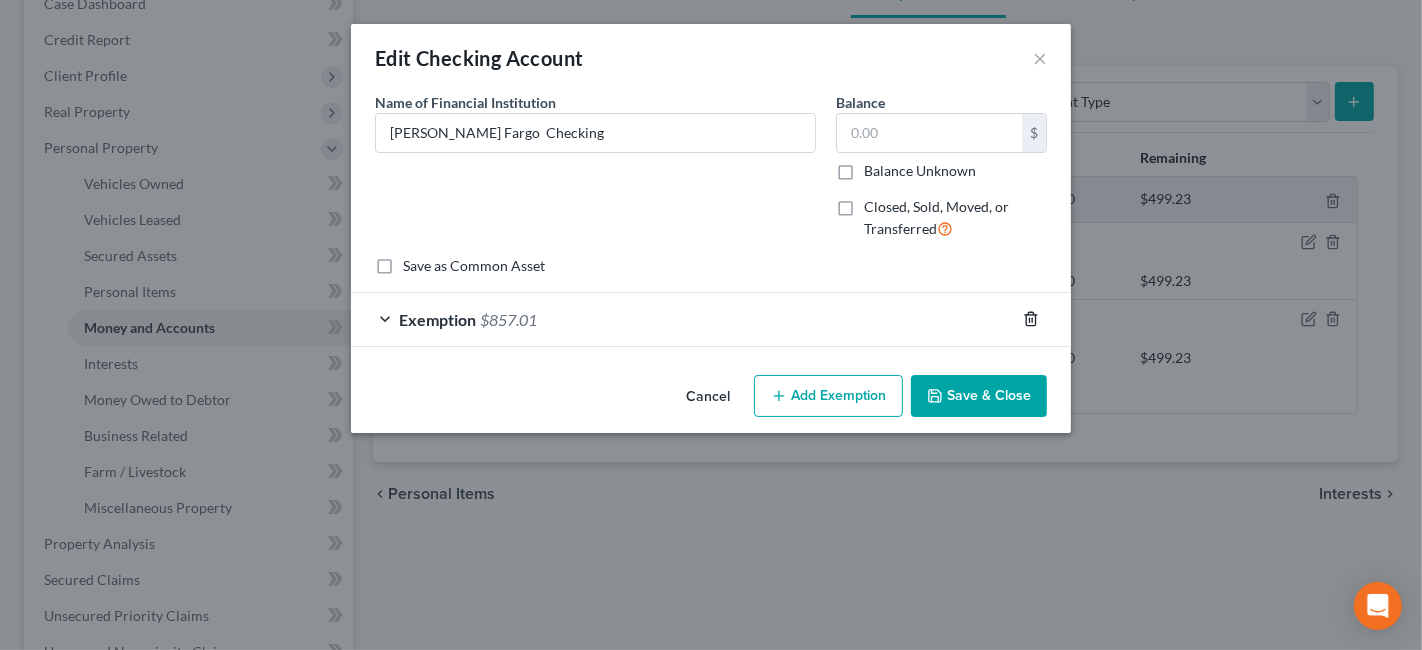 click at bounding box center (1043, 319) 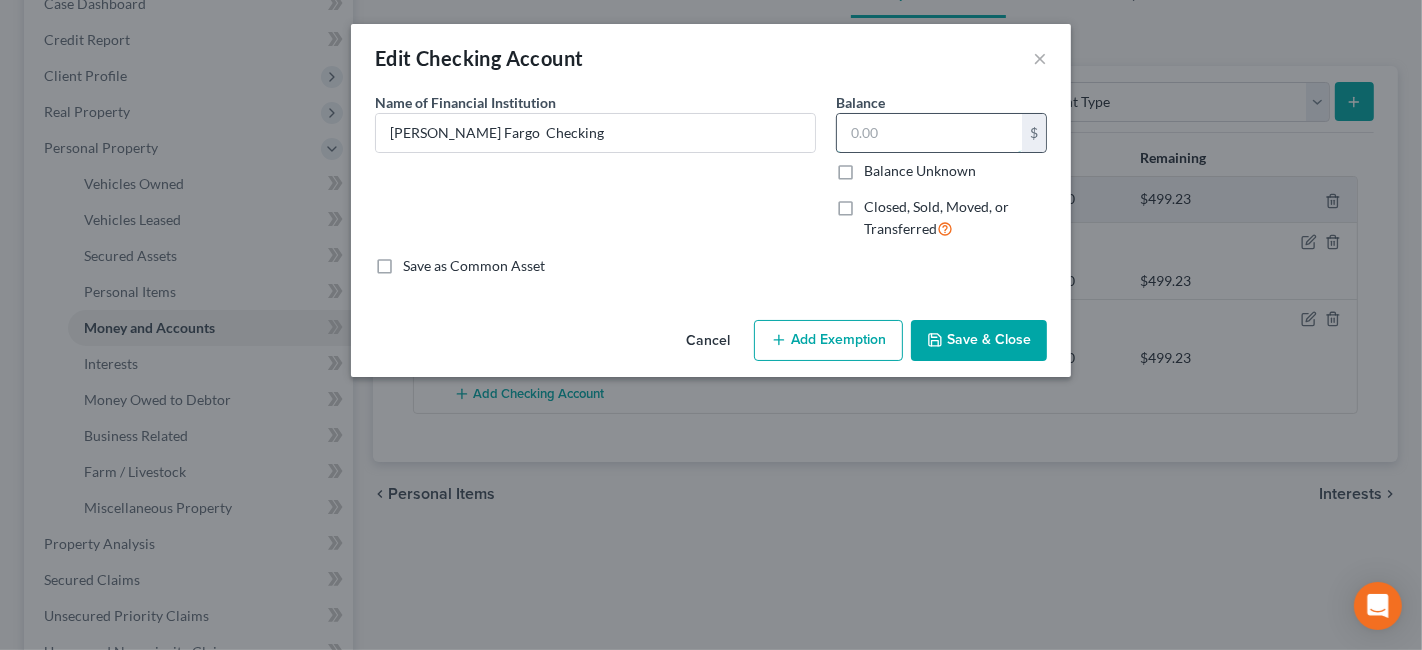 click at bounding box center (929, 133) 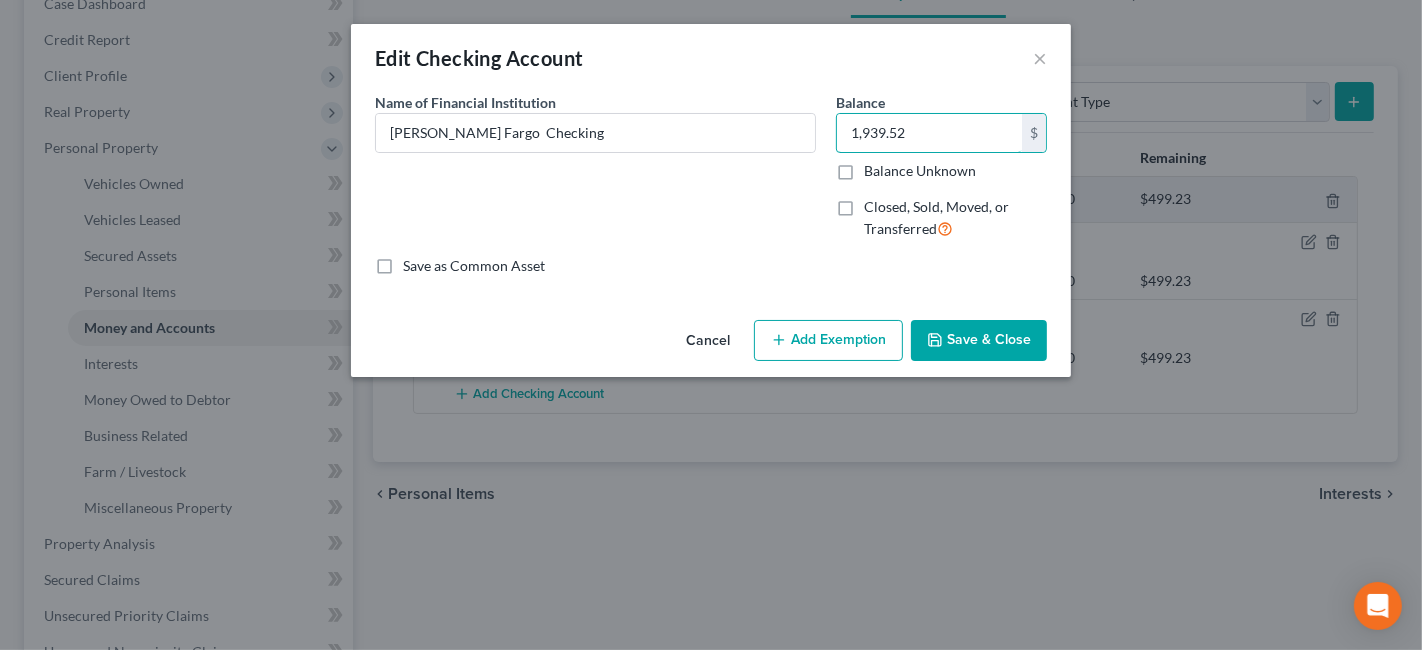 type on "1,939.52" 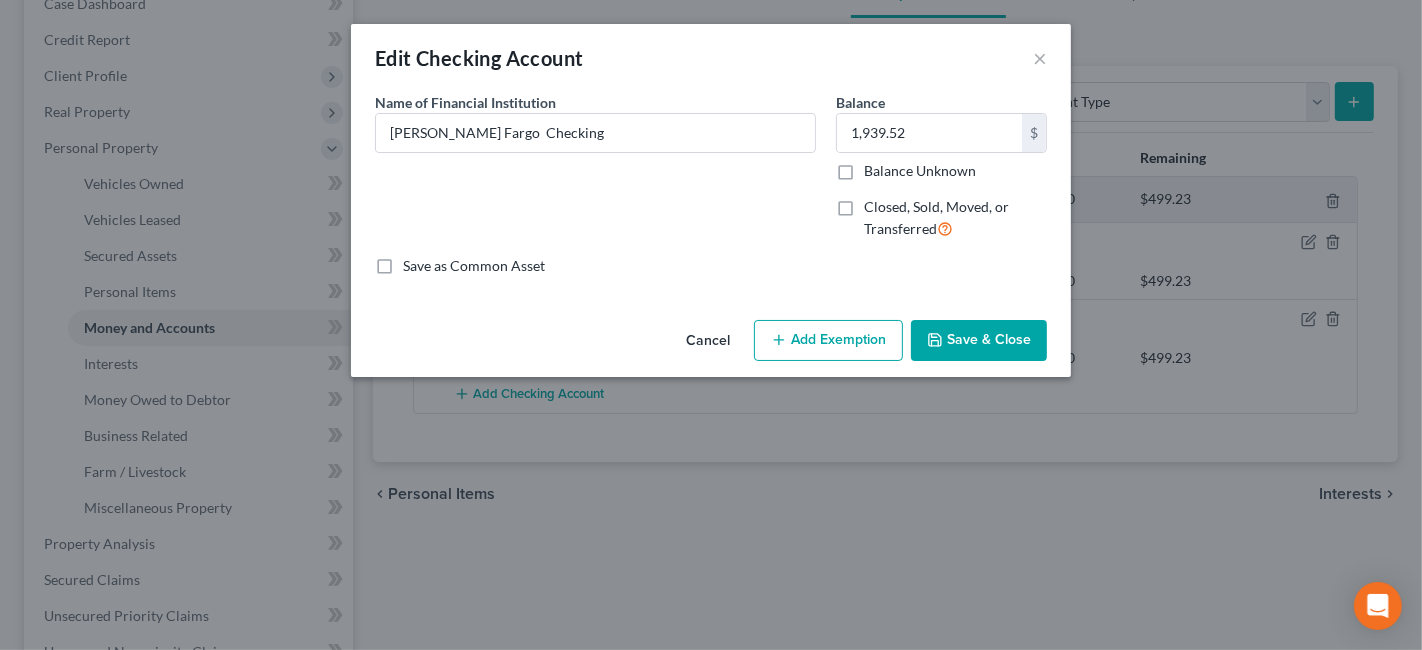 click on "Add Exemption" at bounding box center (828, 341) 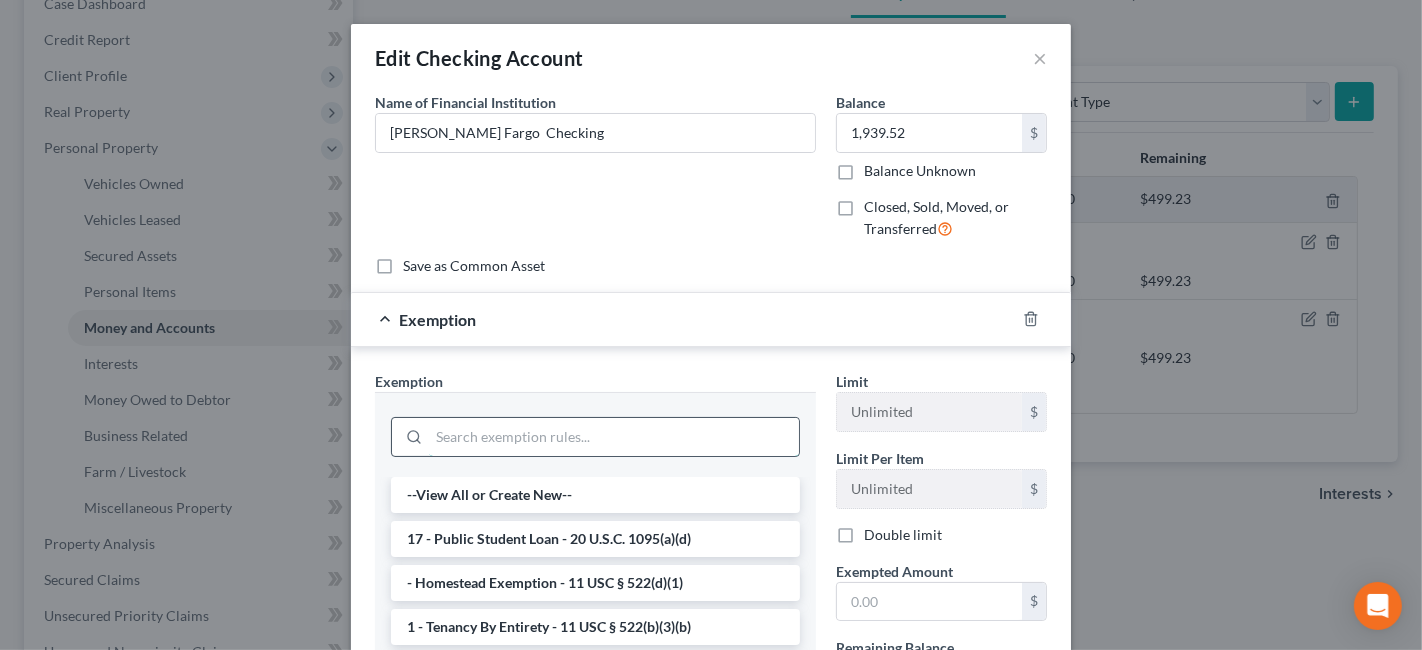 click at bounding box center (614, 437) 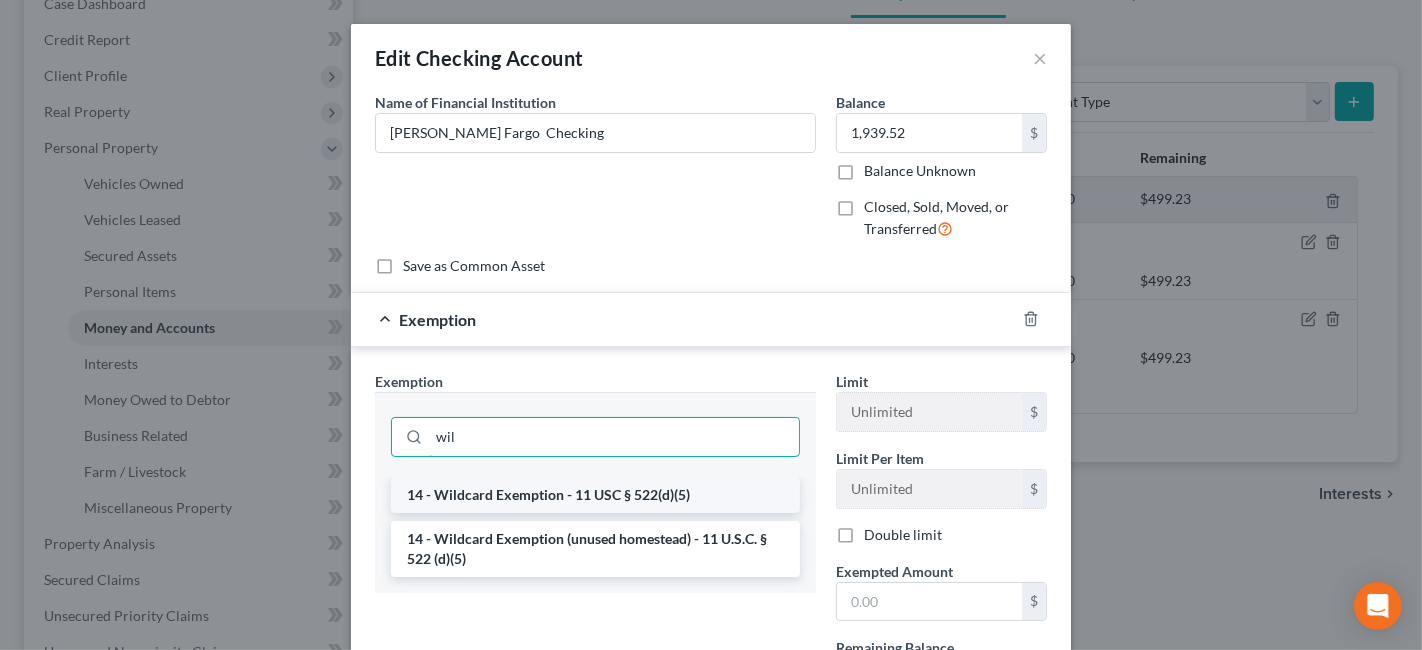 type on "wil" 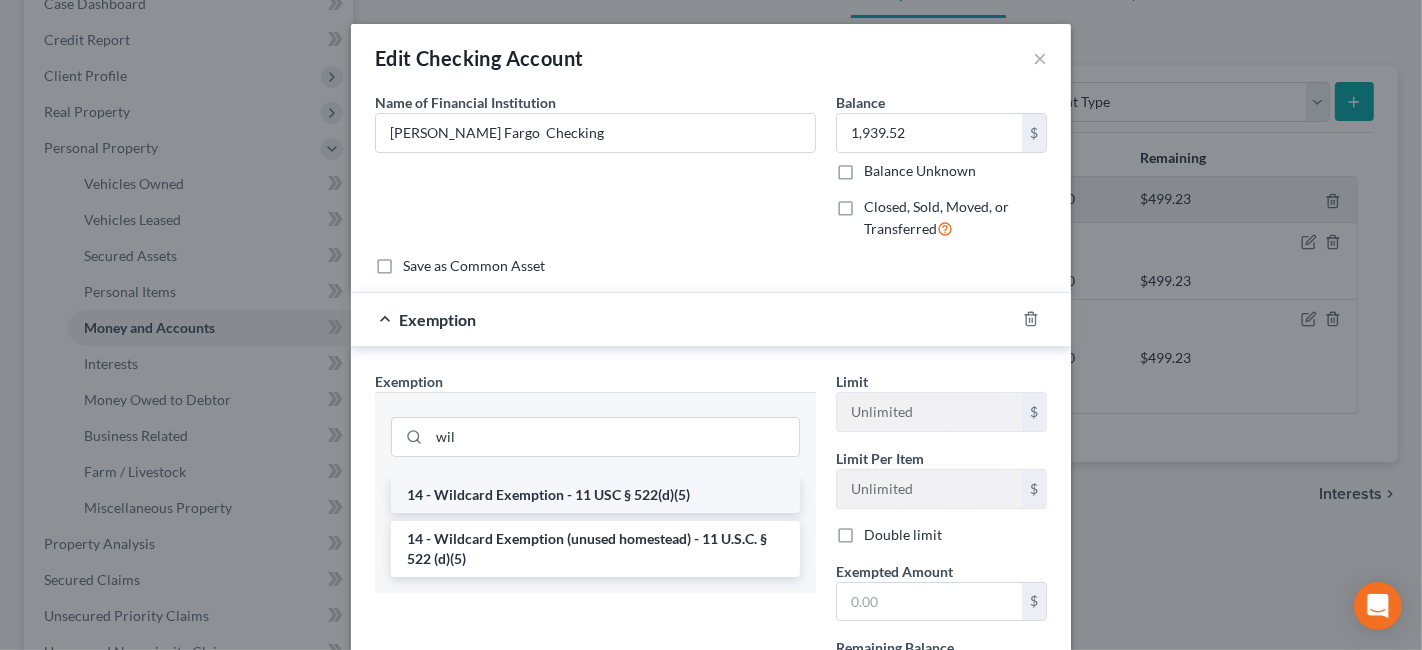 click on "14 - Wildcard Exemption - 11 USC § 522(d)(5)" at bounding box center [595, 495] 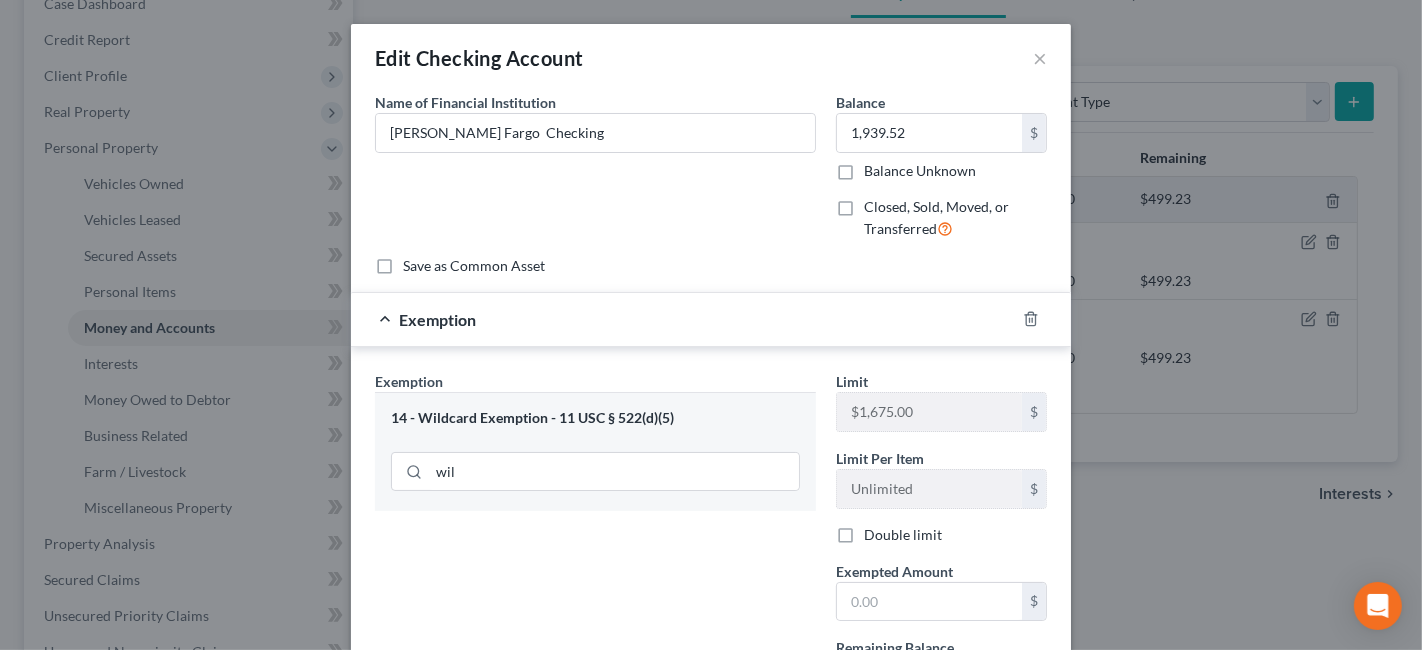 scroll, scrollTop: 111, scrollLeft: 0, axis: vertical 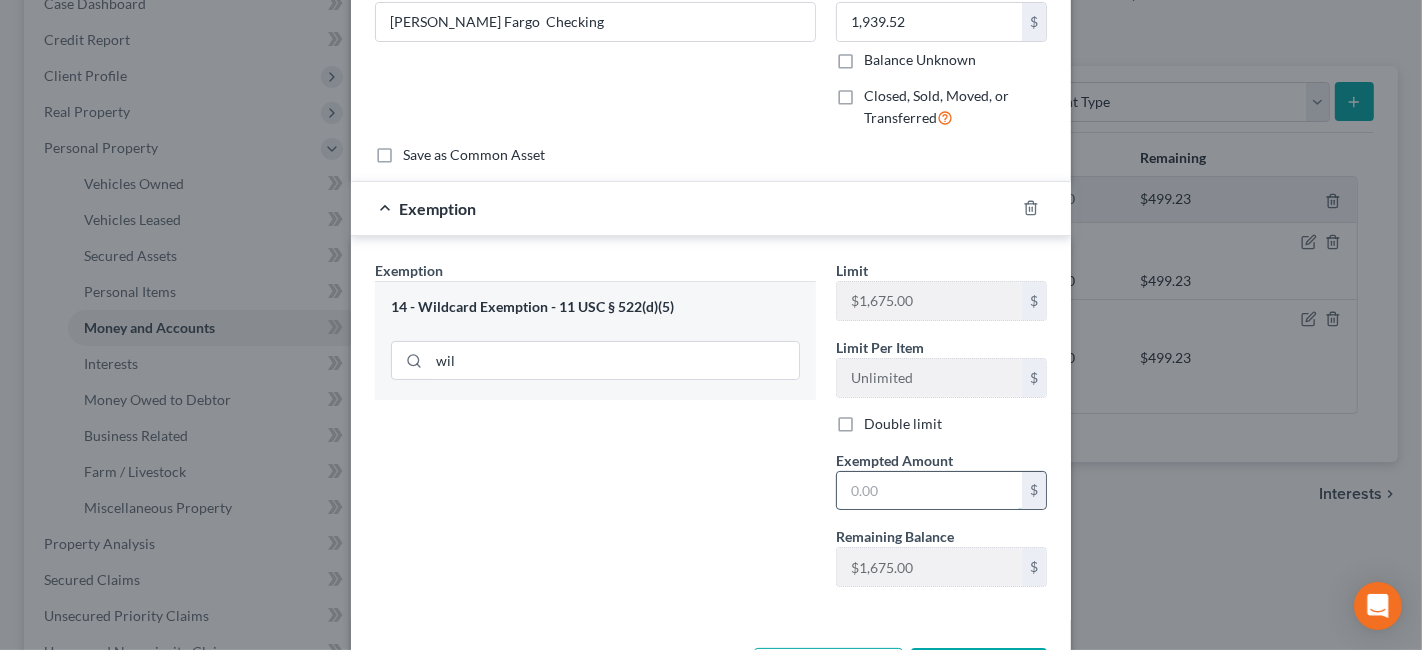 click at bounding box center [929, 491] 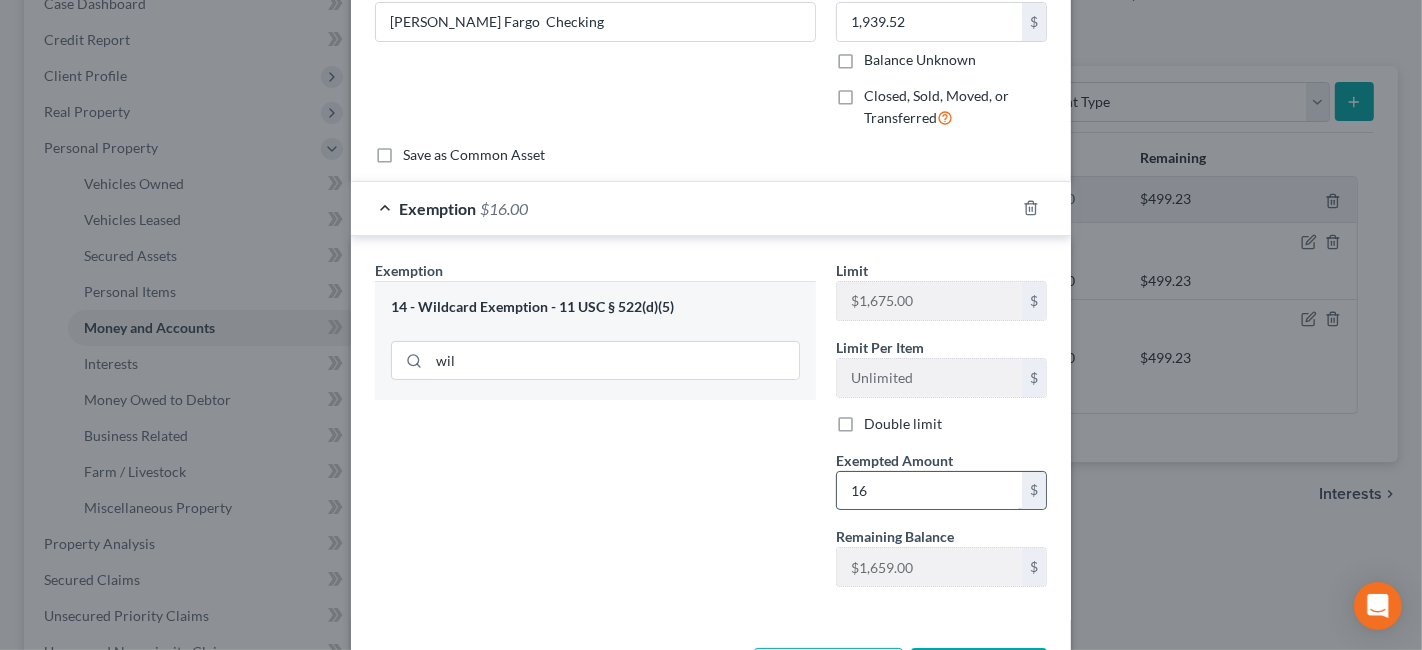 type on "1" 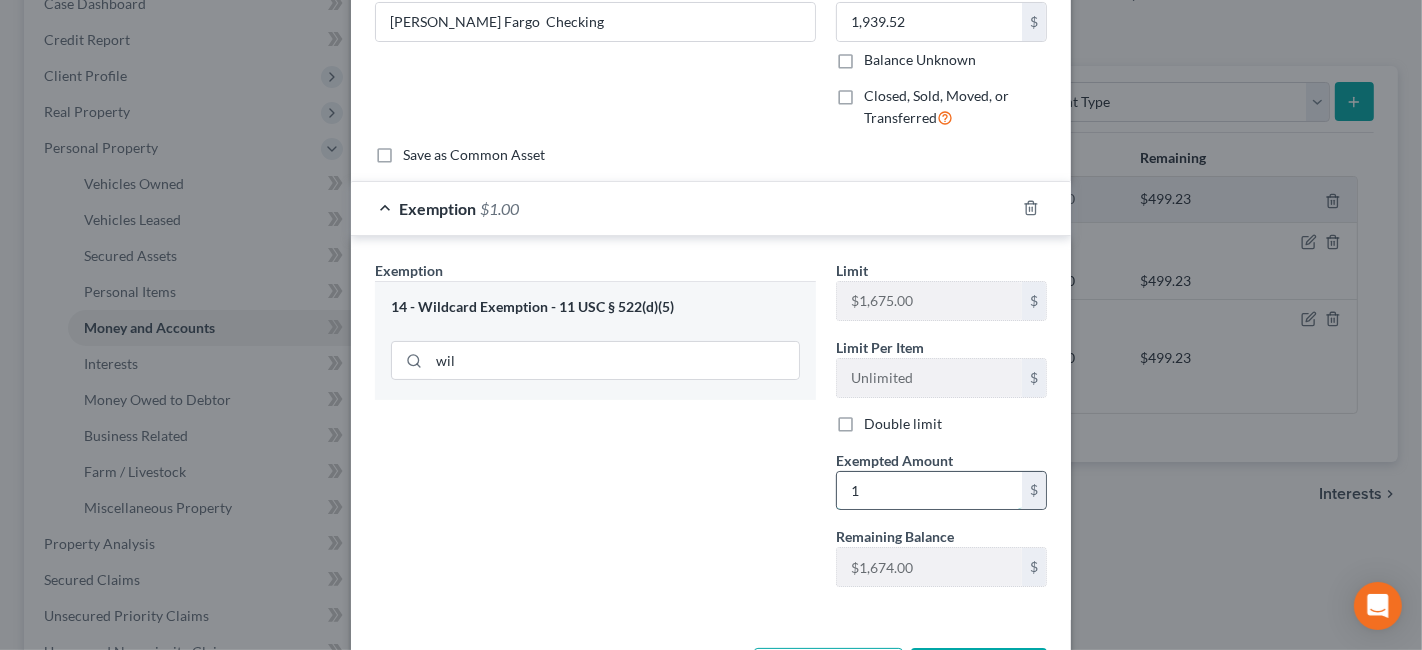 type 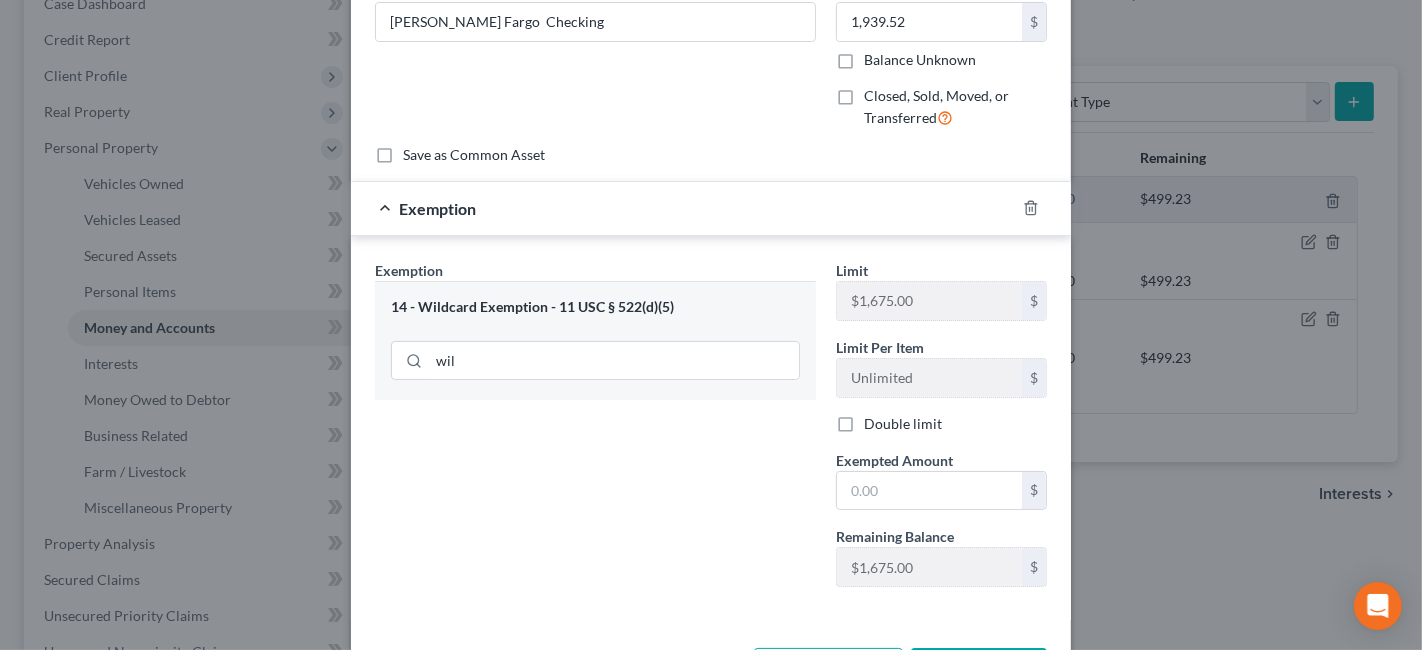 click at bounding box center (1043, 208) 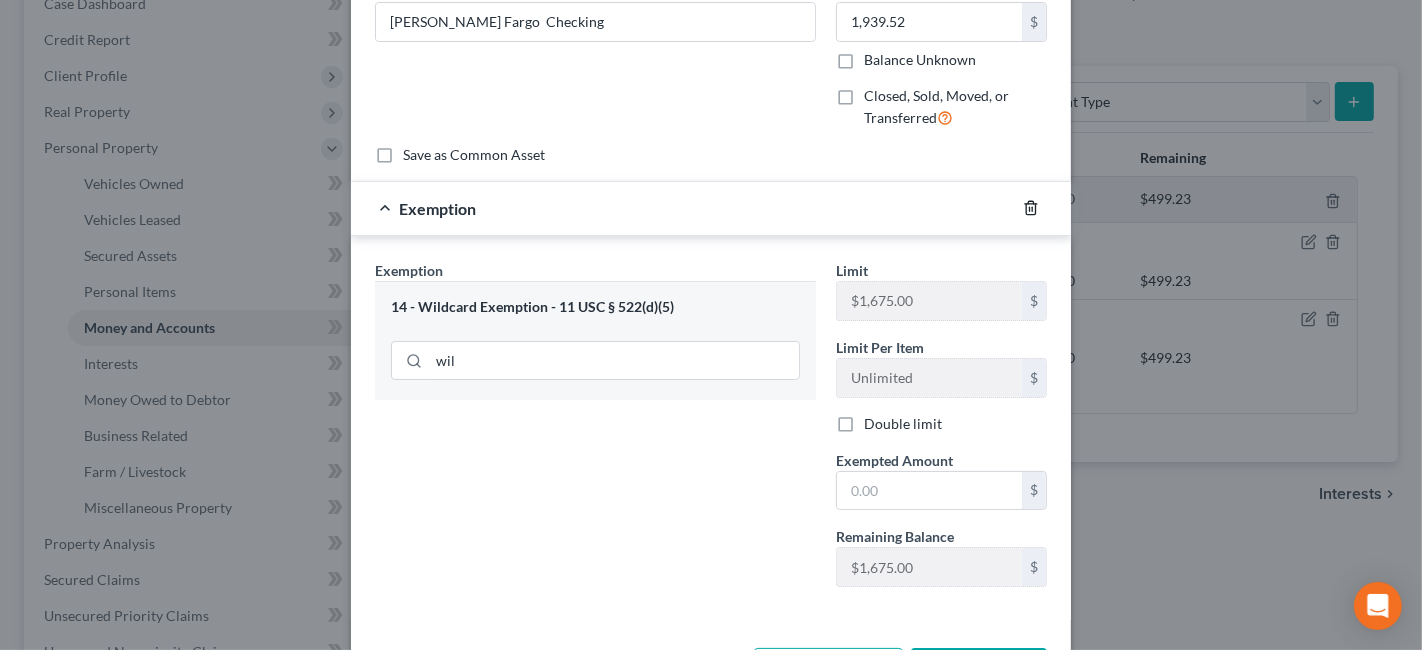 click 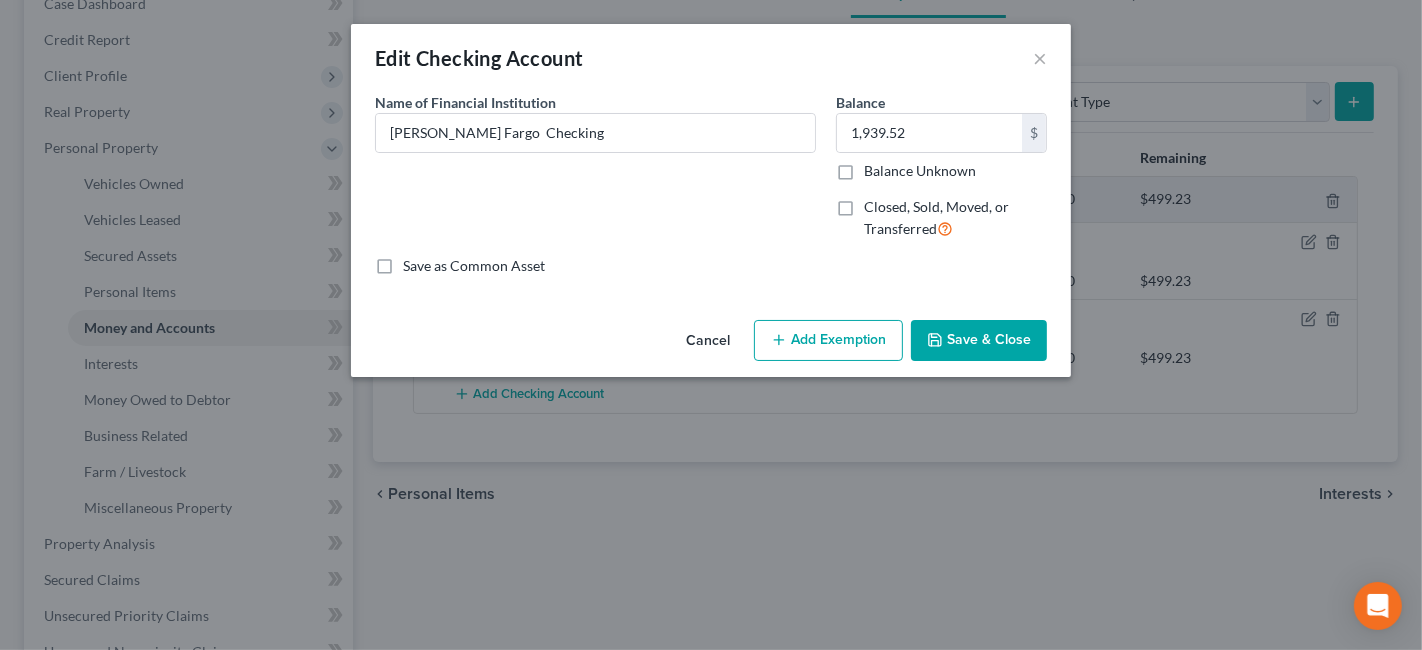 scroll, scrollTop: 0, scrollLeft: 0, axis: both 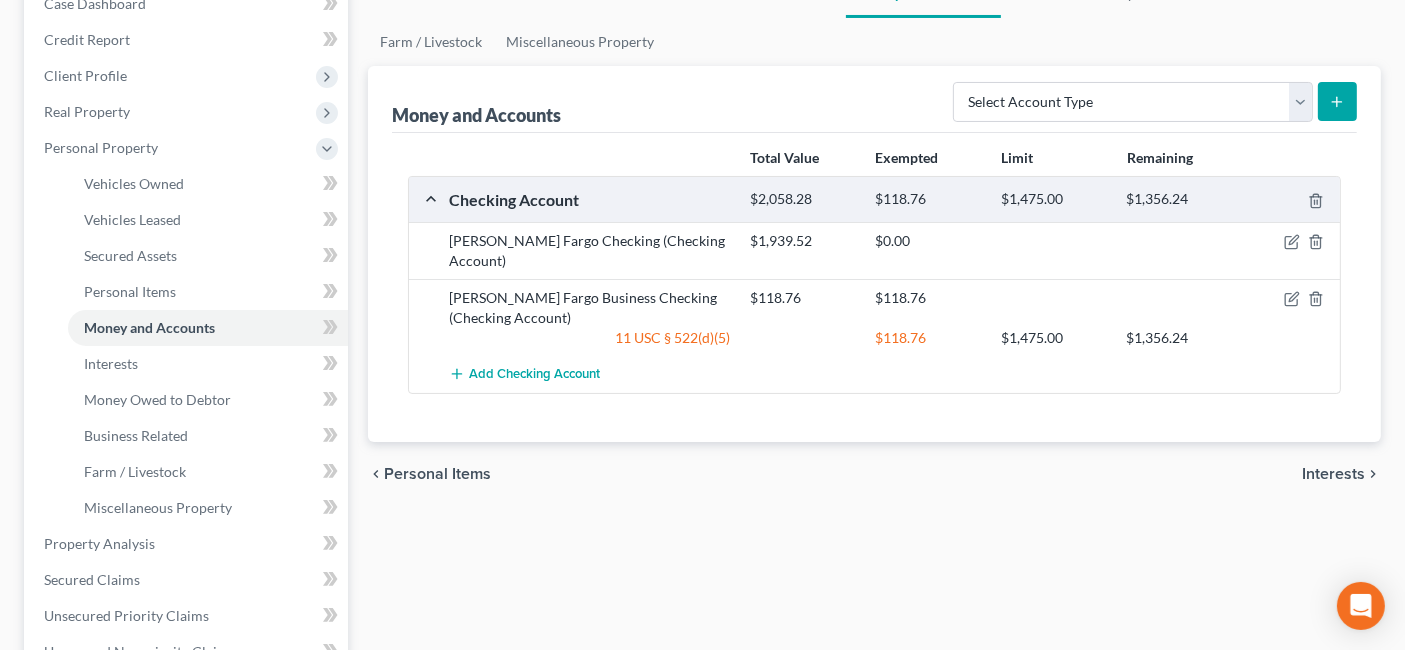 click at bounding box center [1292, 298] 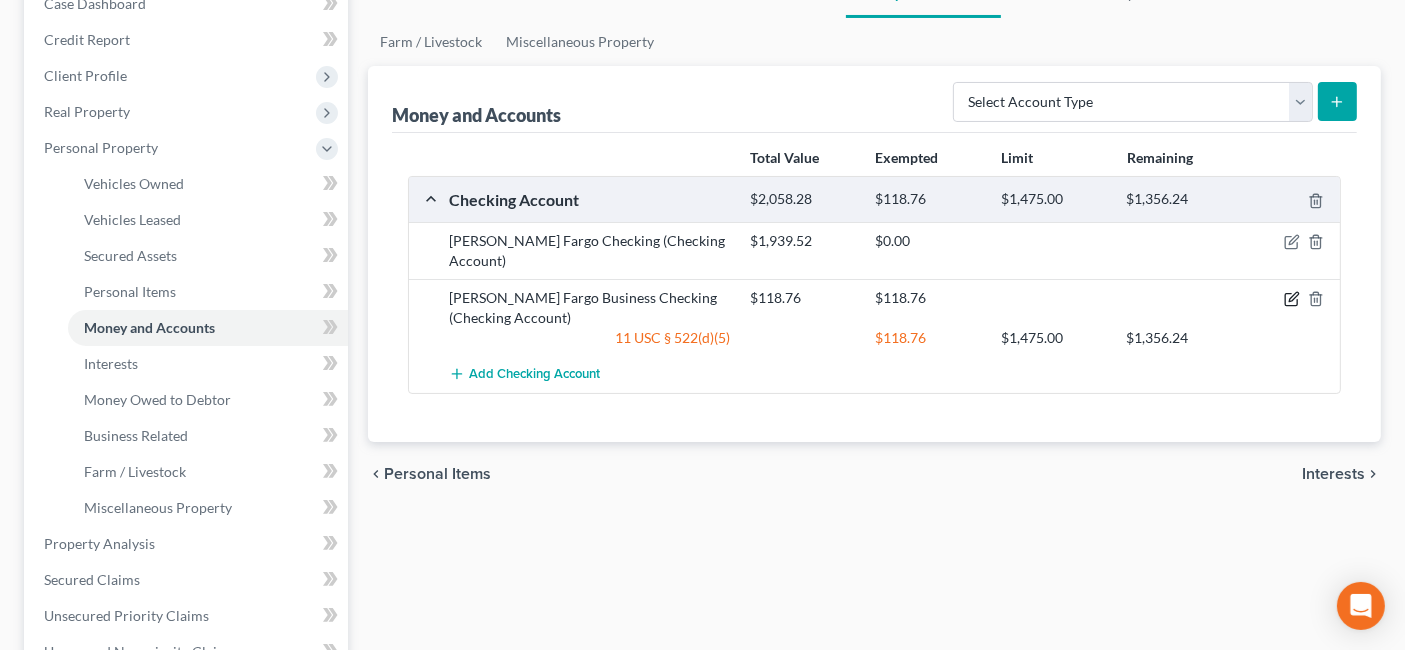 click 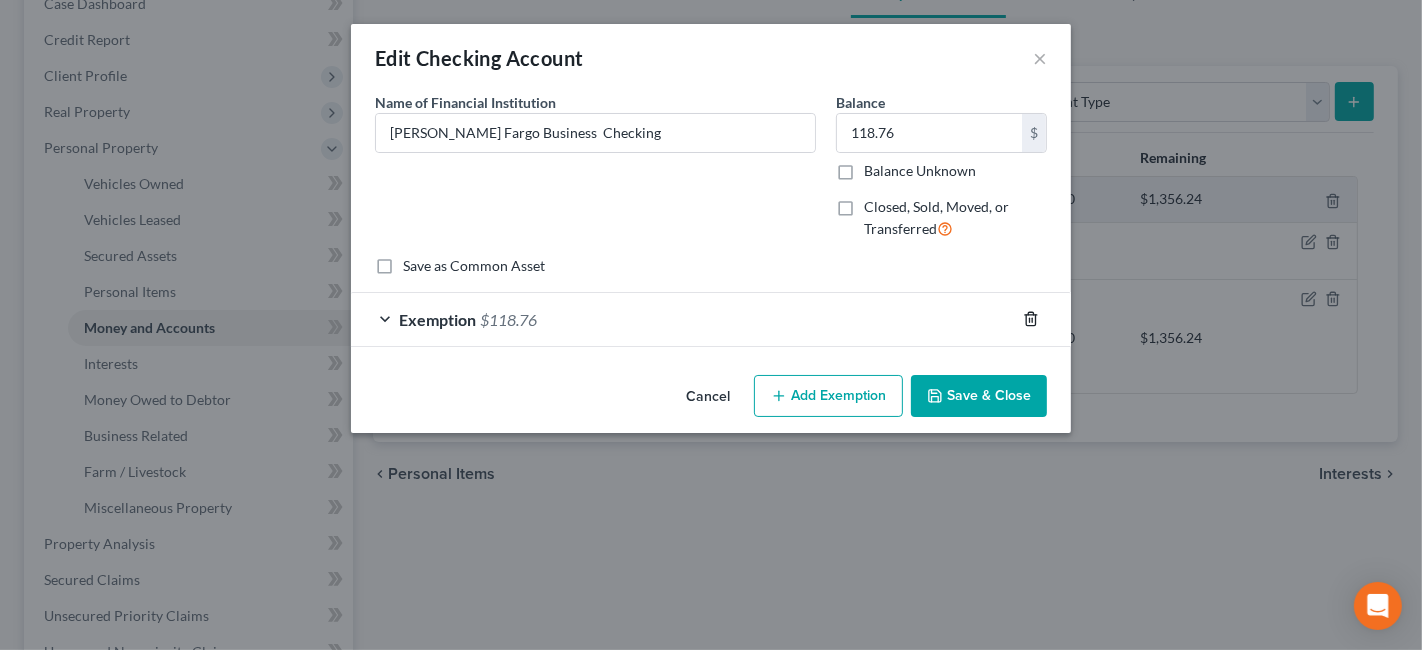 click 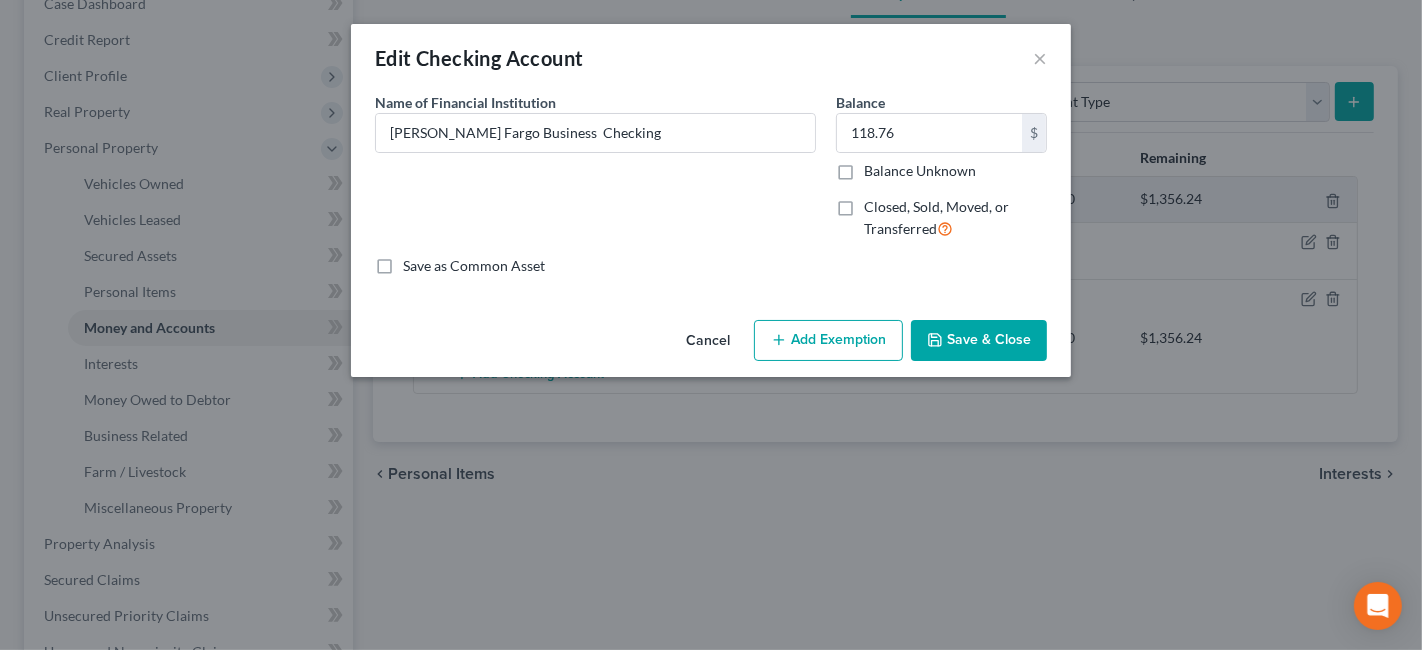 click on "Balance Unknown" at bounding box center (920, 171) 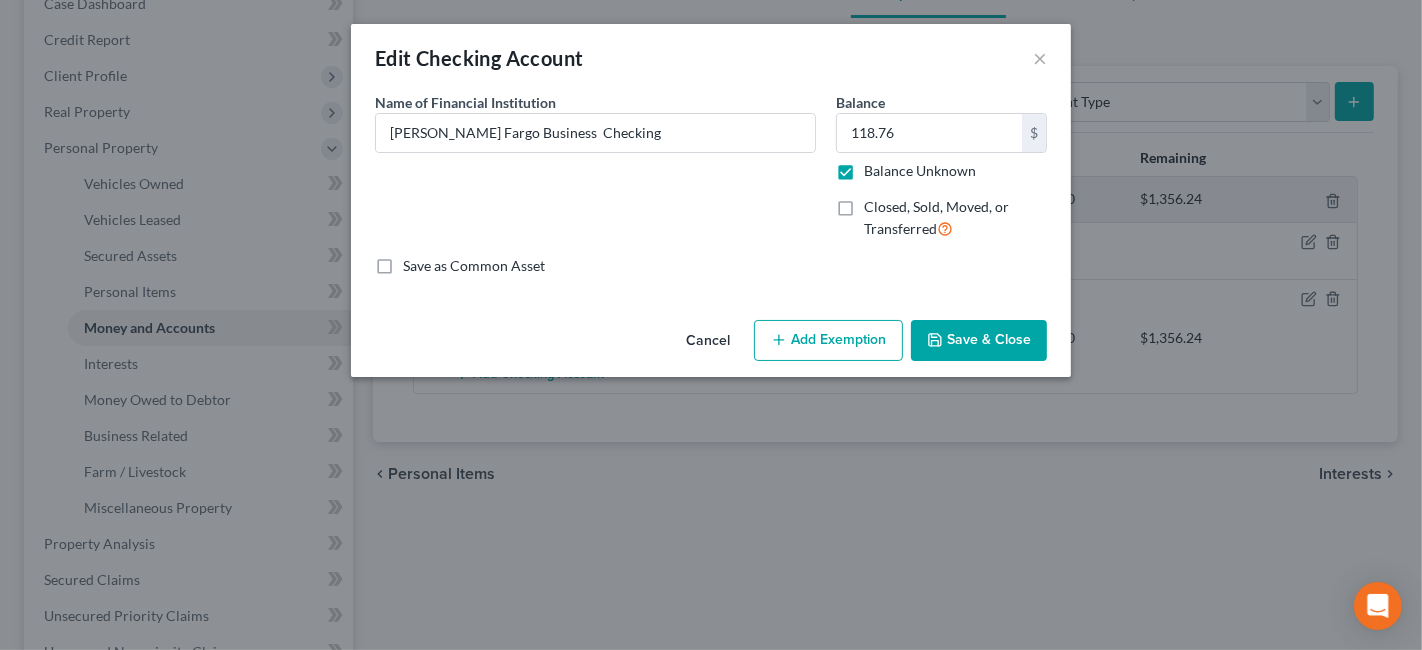 type on "0.00" 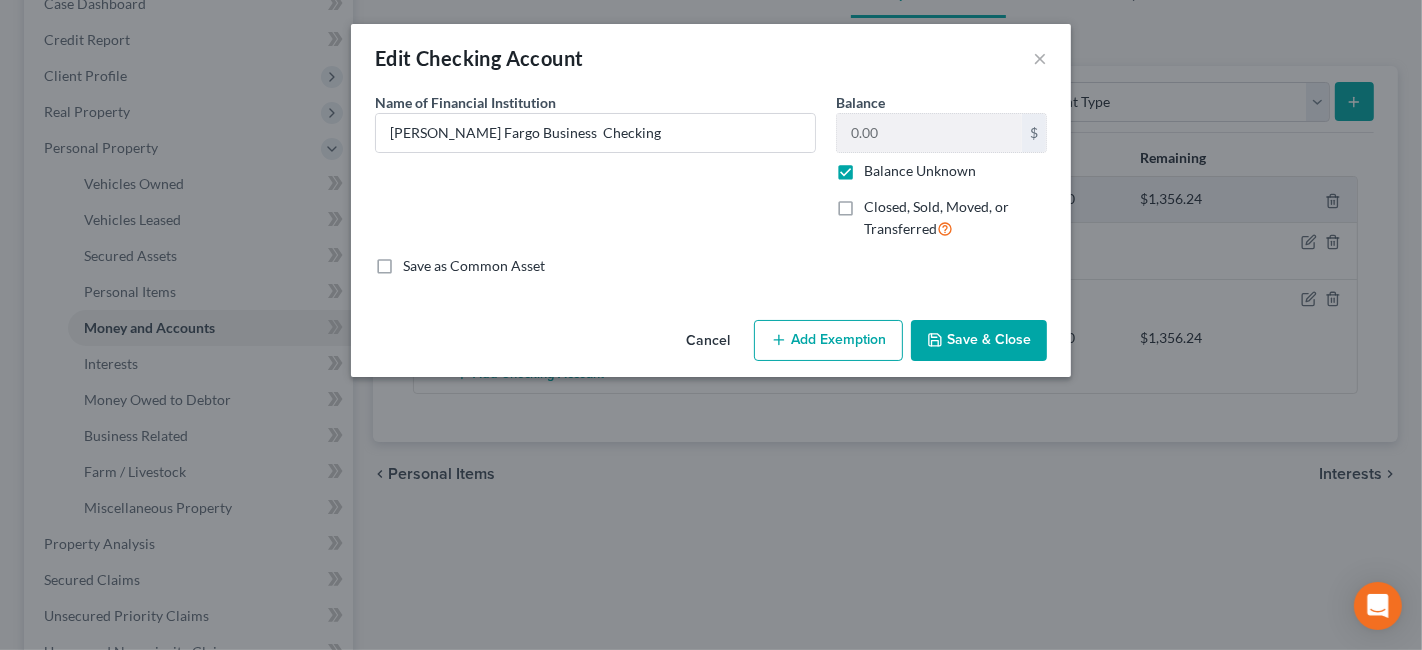 click on "Save & Close" at bounding box center [979, 341] 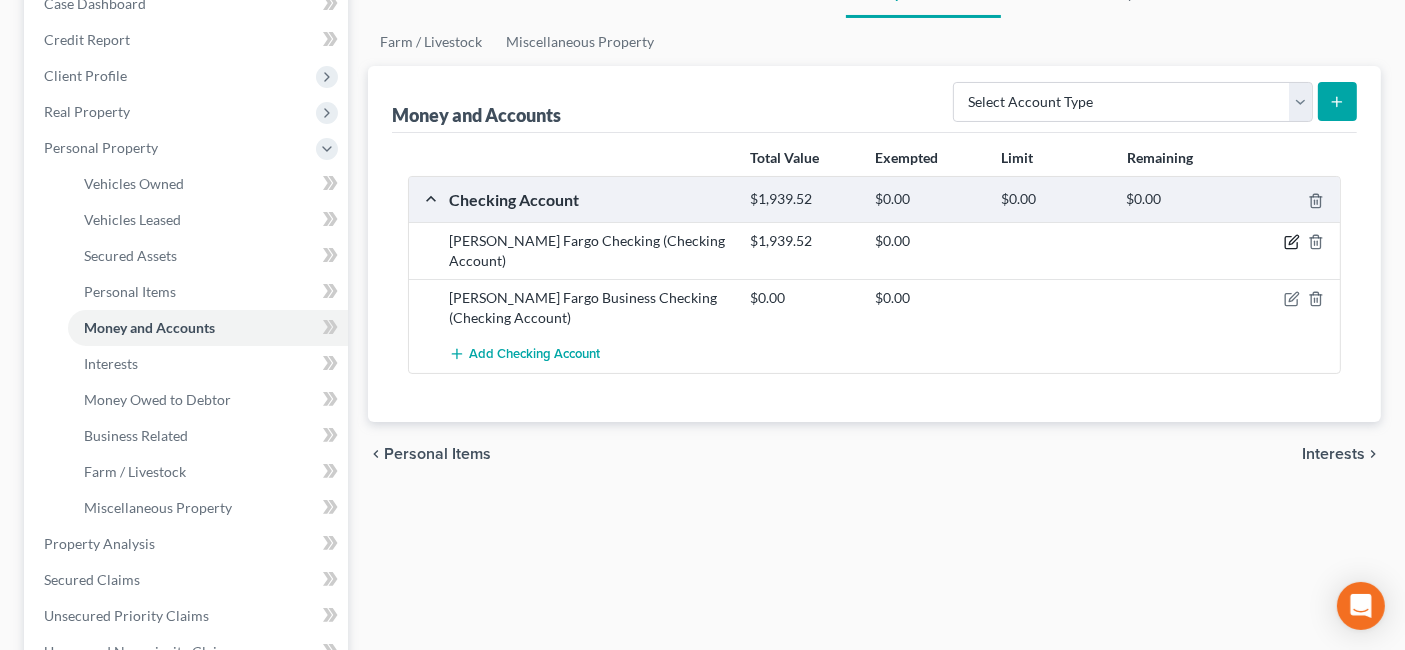 click 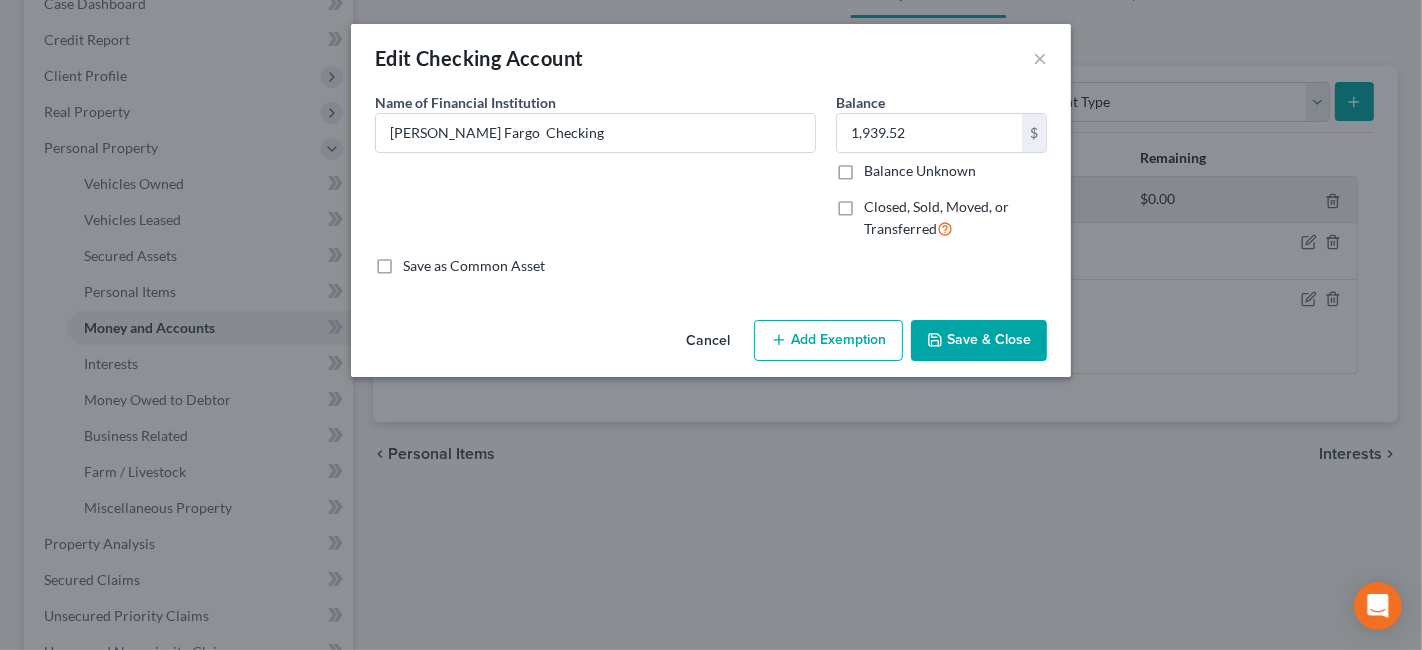 click on "Add Exemption" at bounding box center (828, 341) 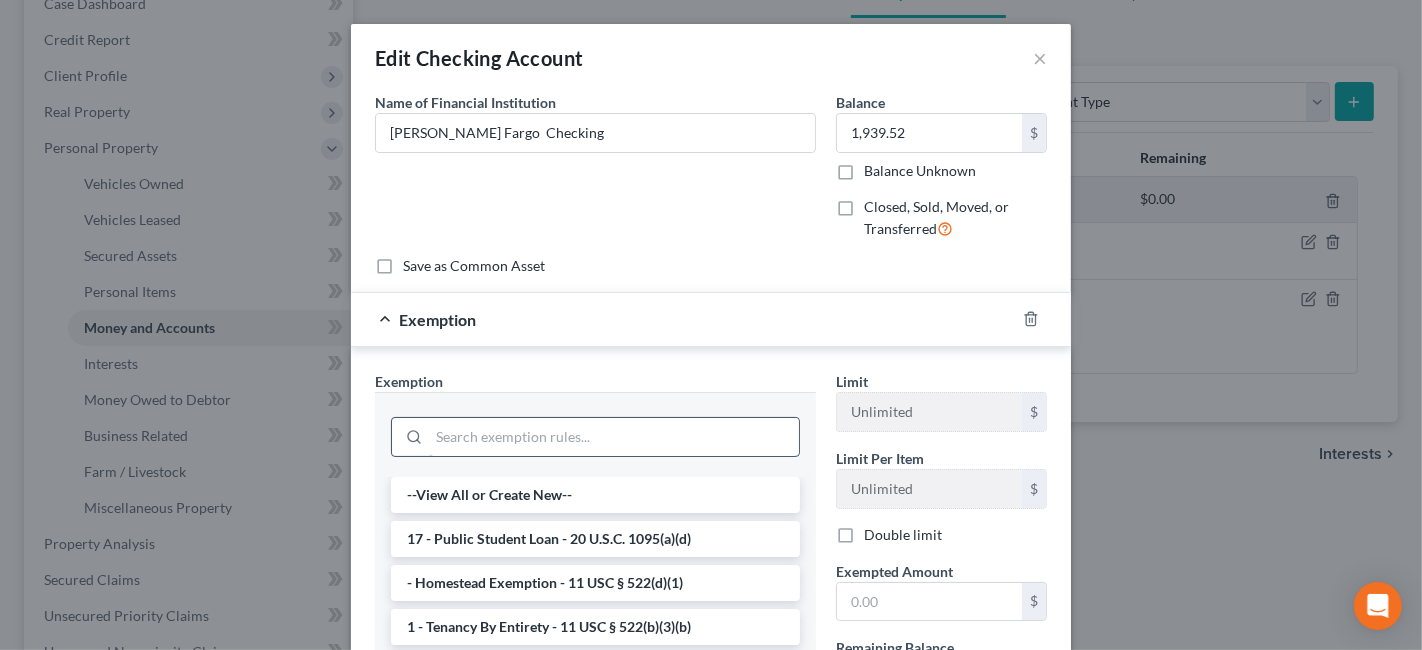 click at bounding box center [614, 437] 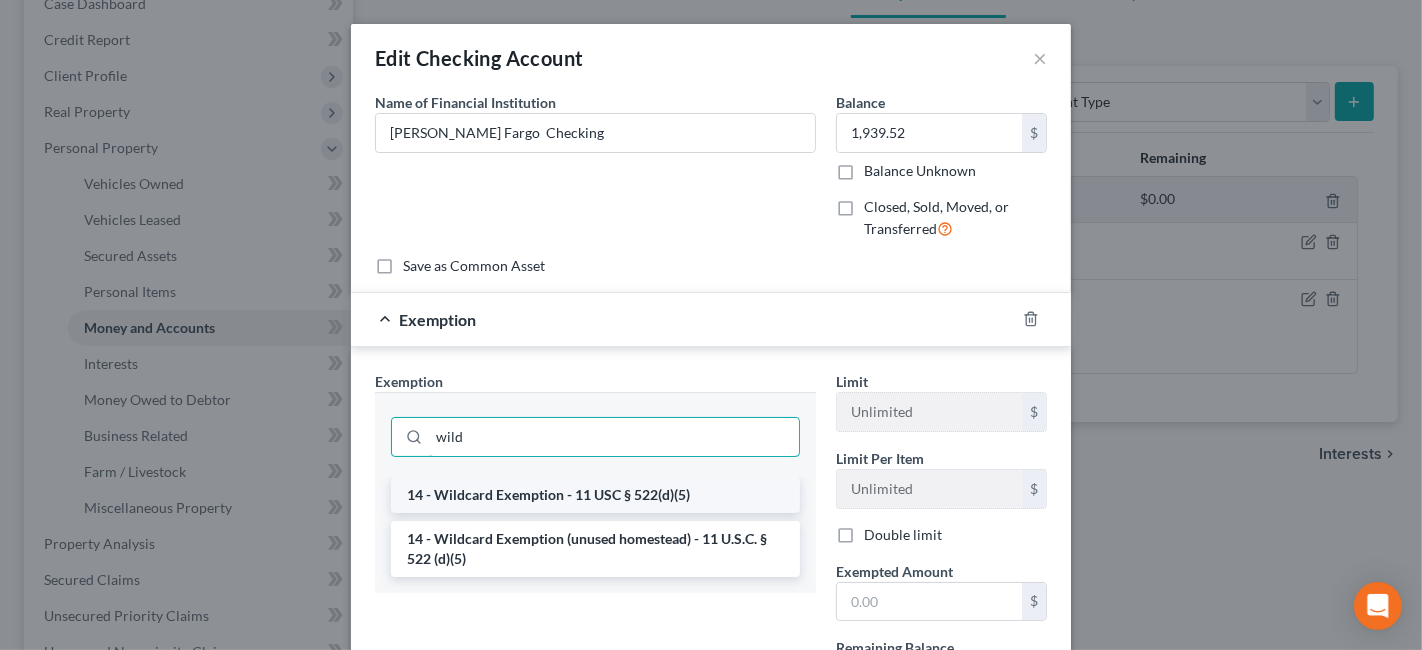 type on "wild" 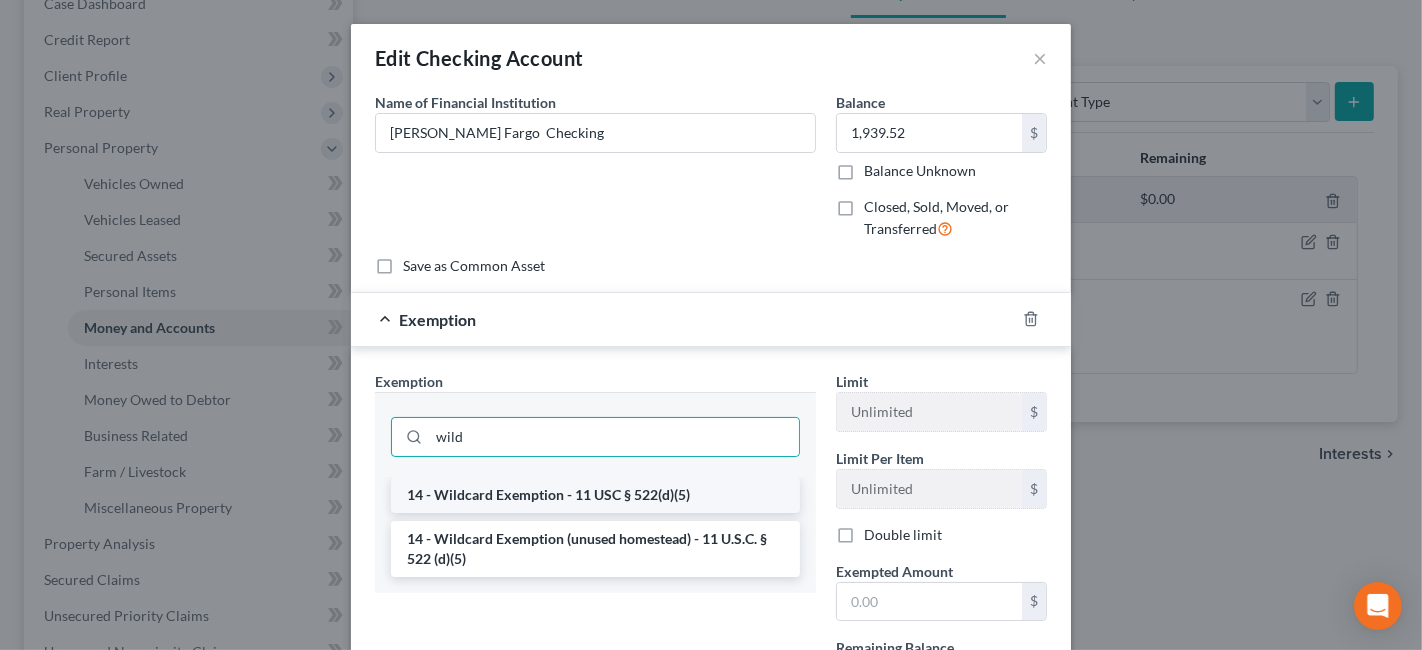 click on "14 - Wildcard Exemption - 11 USC § 522(d)(5)" at bounding box center [595, 495] 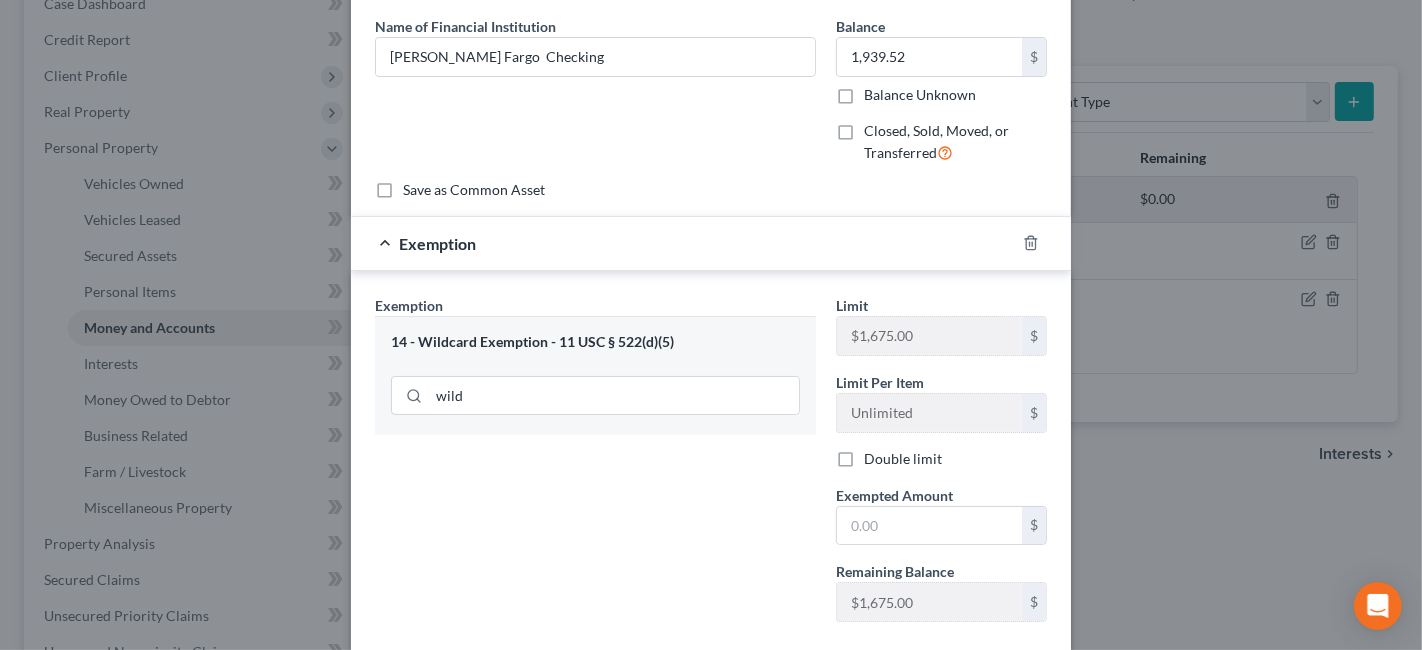 scroll, scrollTop: 111, scrollLeft: 0, axis: vertical 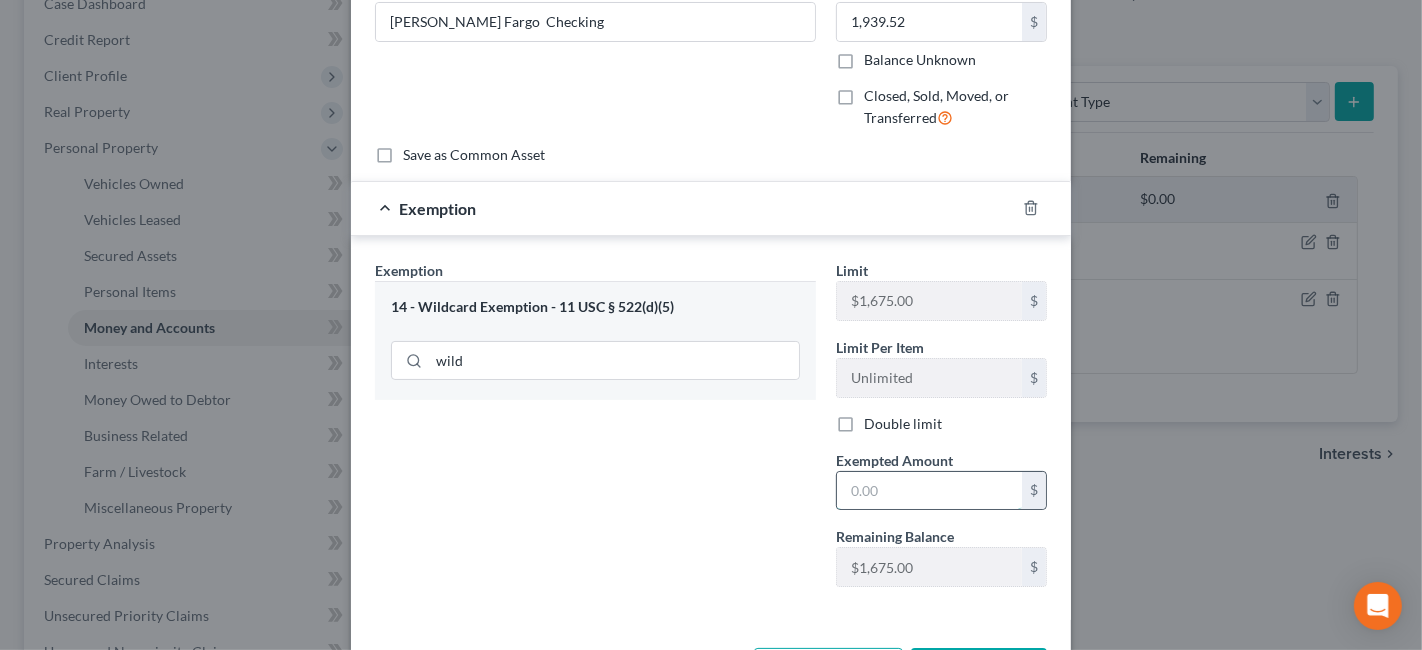 click at bounding box center [929, 491] 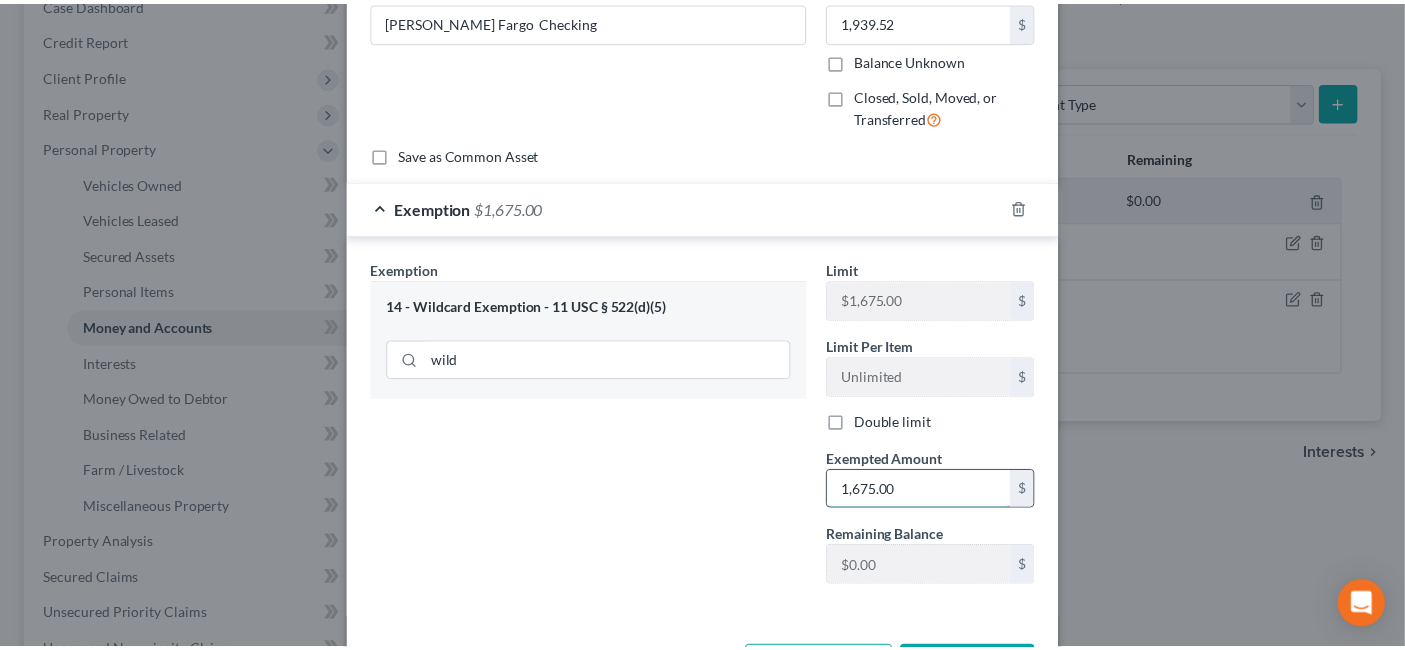 scroll, scrollTop: 186, scrollLeft: 0, axis: vertical 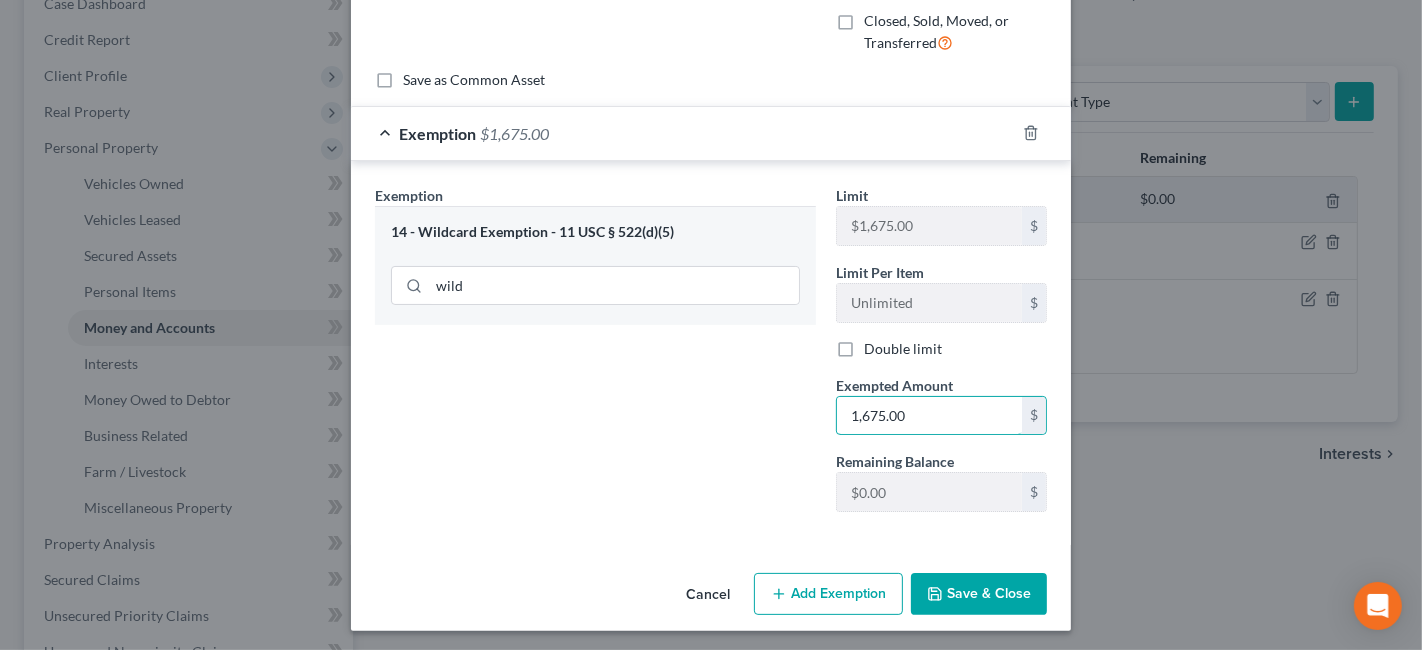 type on "1,675.00" 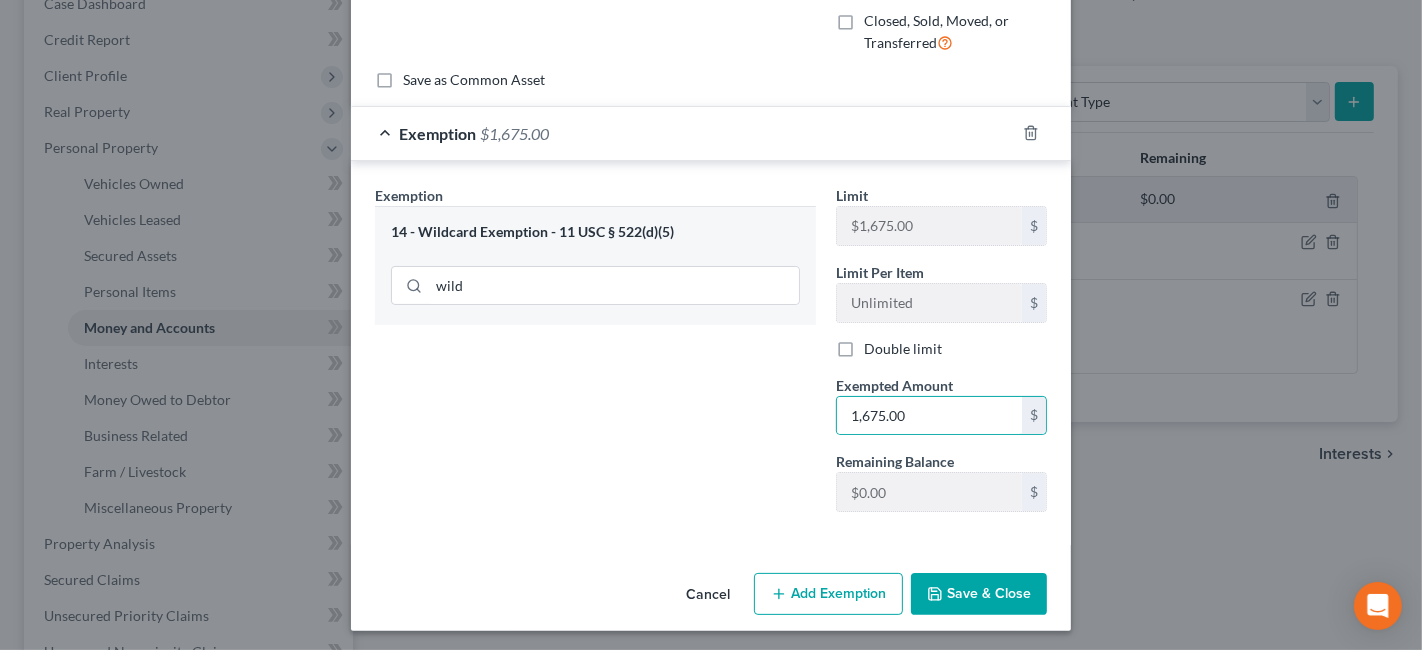 click on "Save & Close" at bounding box center (979, 594) 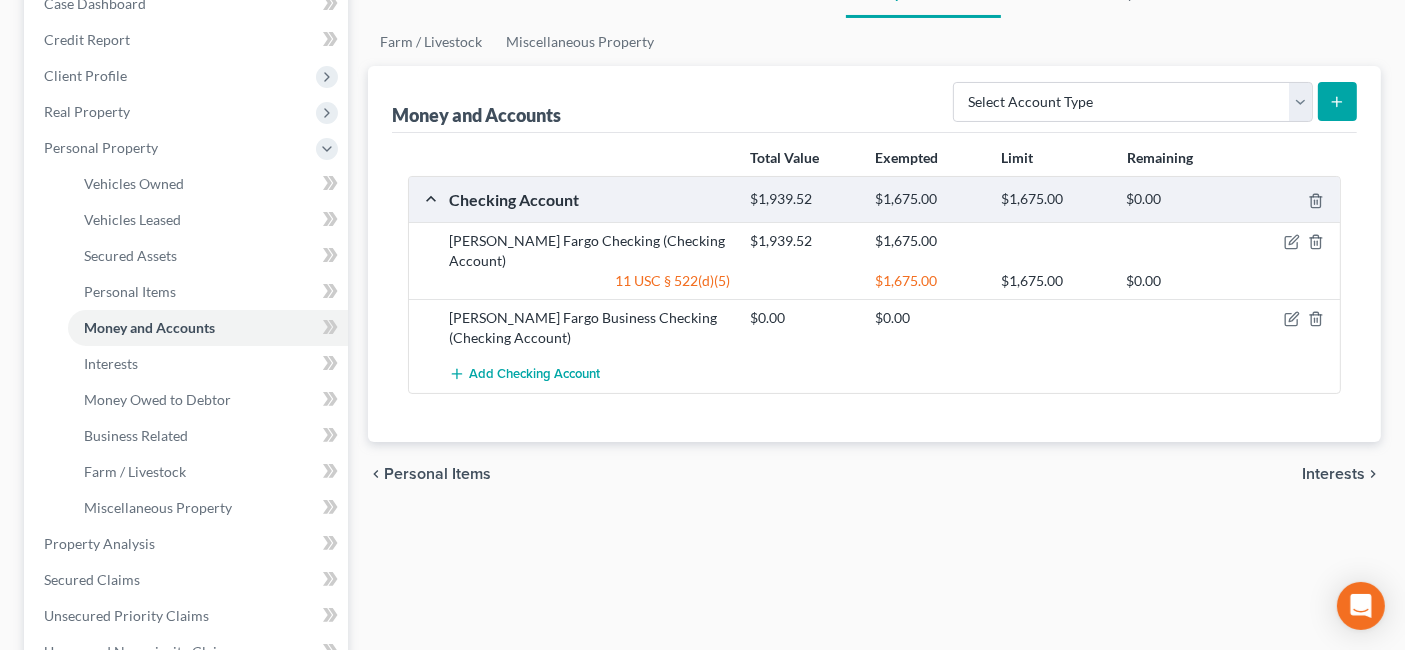 drag, startPoint x: 977, startPoint y: 590, endPoint x: 512, endPoint y: 542, distance: 467.47086 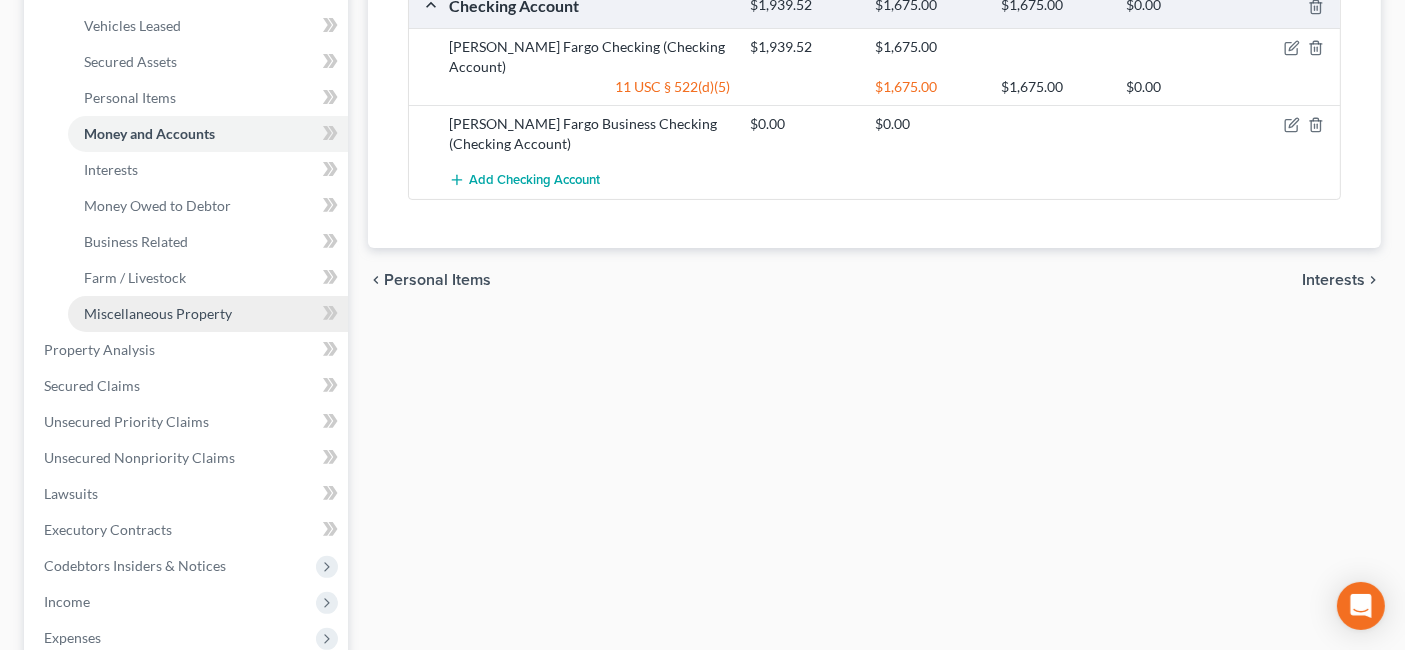 scroll, scrollTop: 222, scrollLeft: 0, axis: vertical 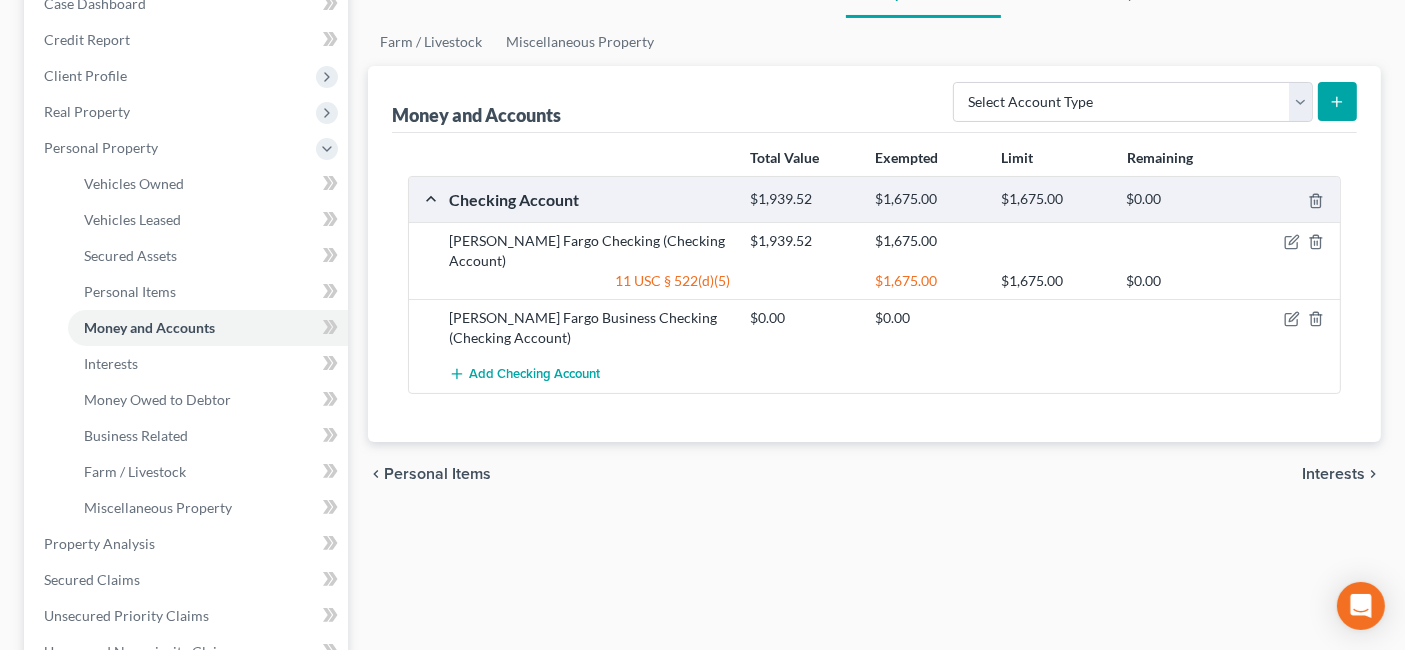 click on "chevron_left
Personal Items
Interests
chevron_right" at bounding box center [874, 474] 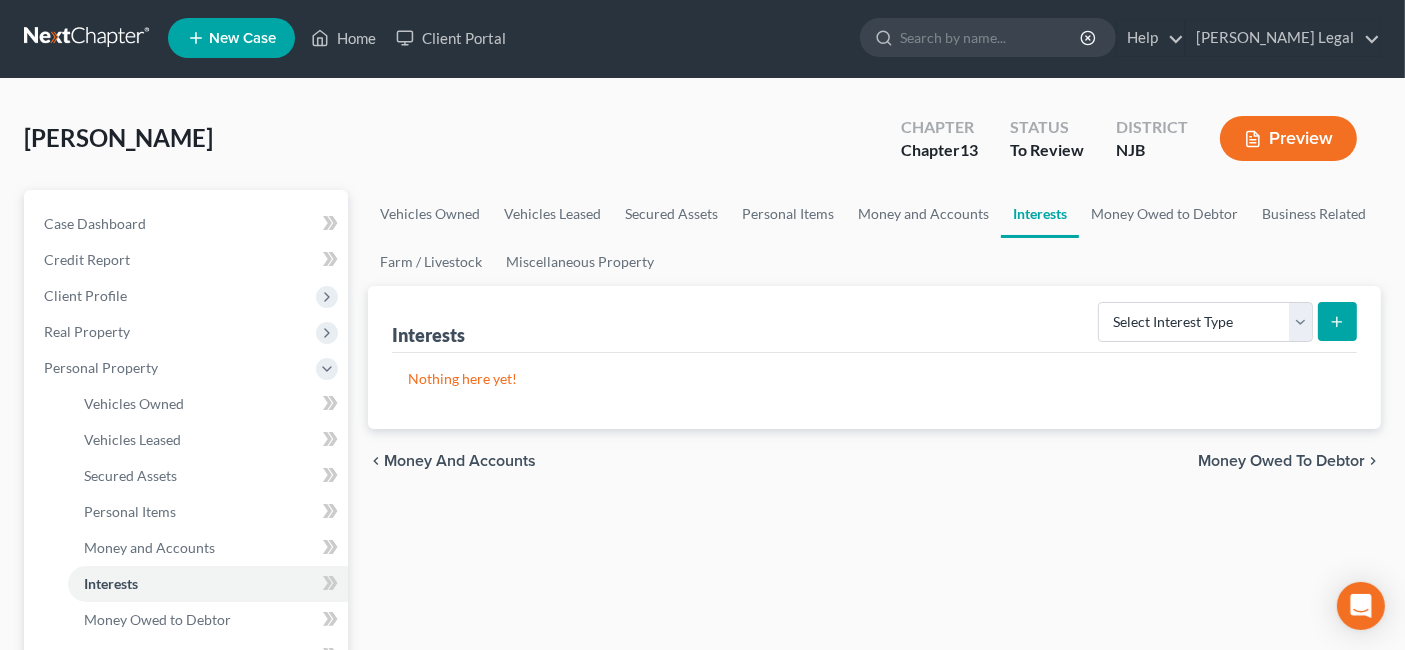 scroll, scrollTop: 0, scrollLeft: 0, axis: both 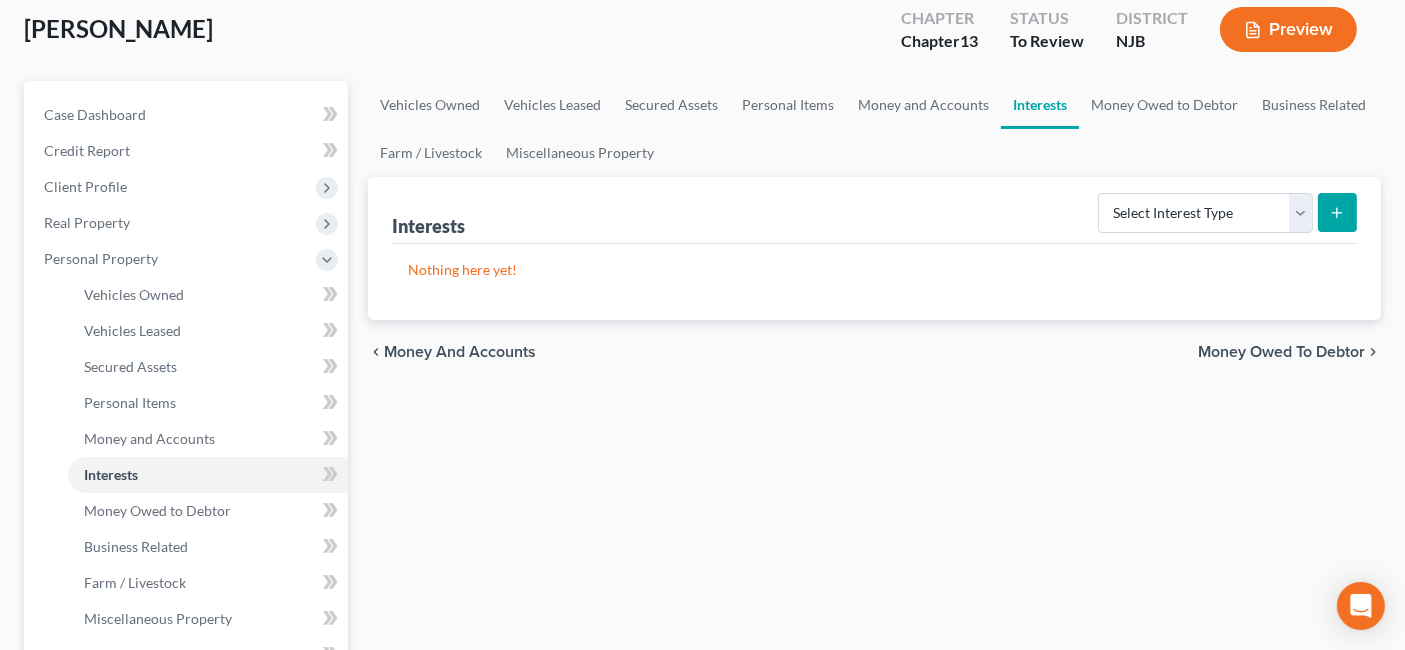 click on "Money Owed to Debtor" at bounding box center (1281, 352) 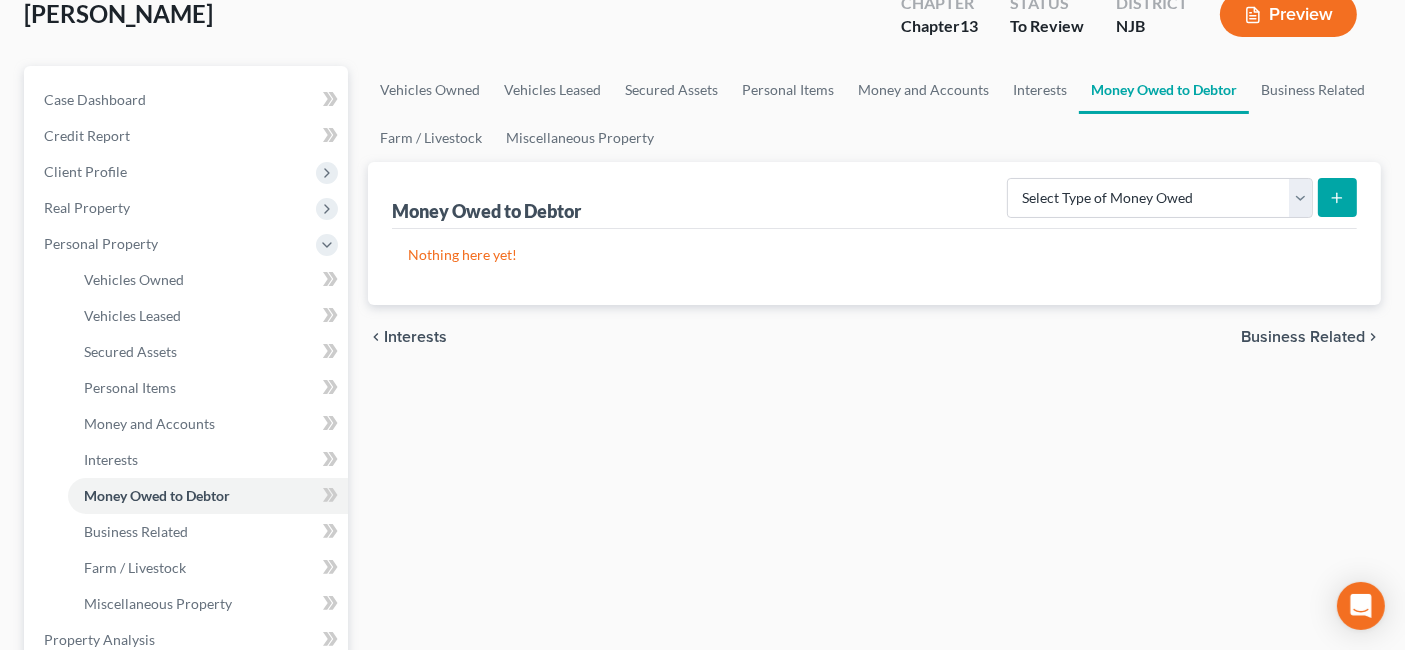 scroll, scrollTop: 222, scrollLeft: 0, axis: vertical 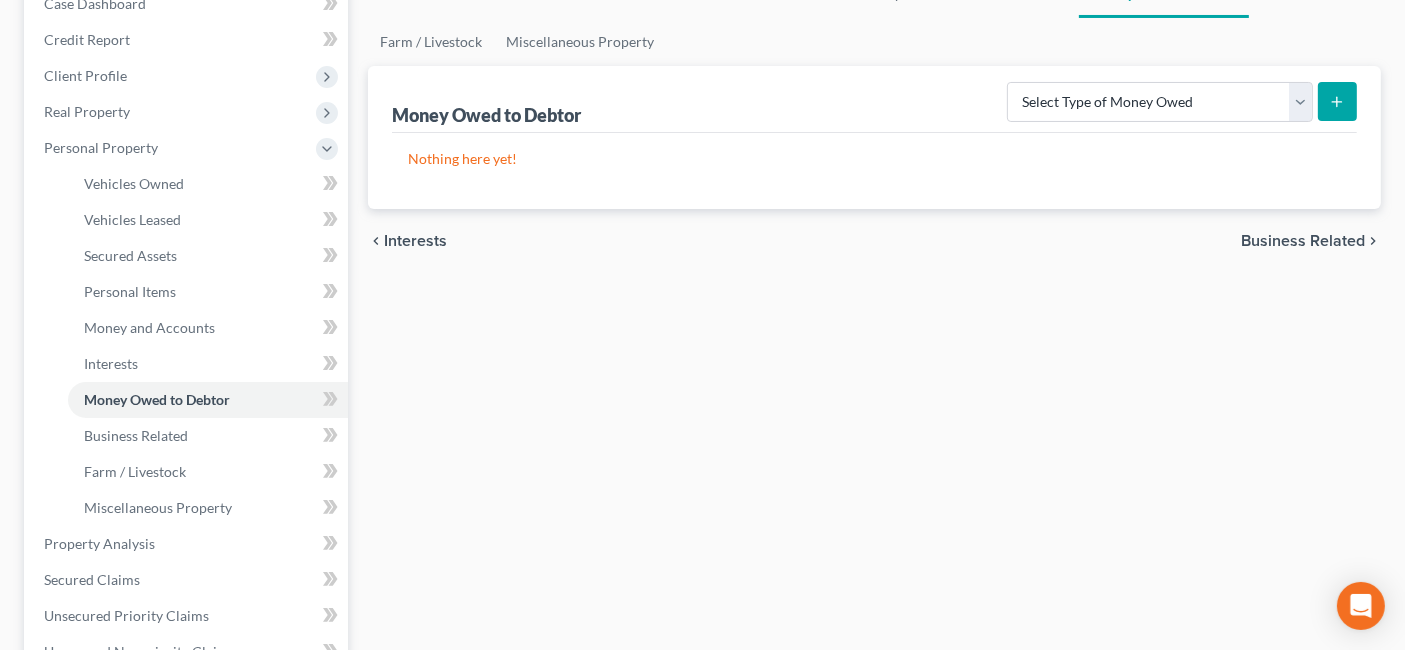 click on "Business Related" at bounding box center (1303, 241) 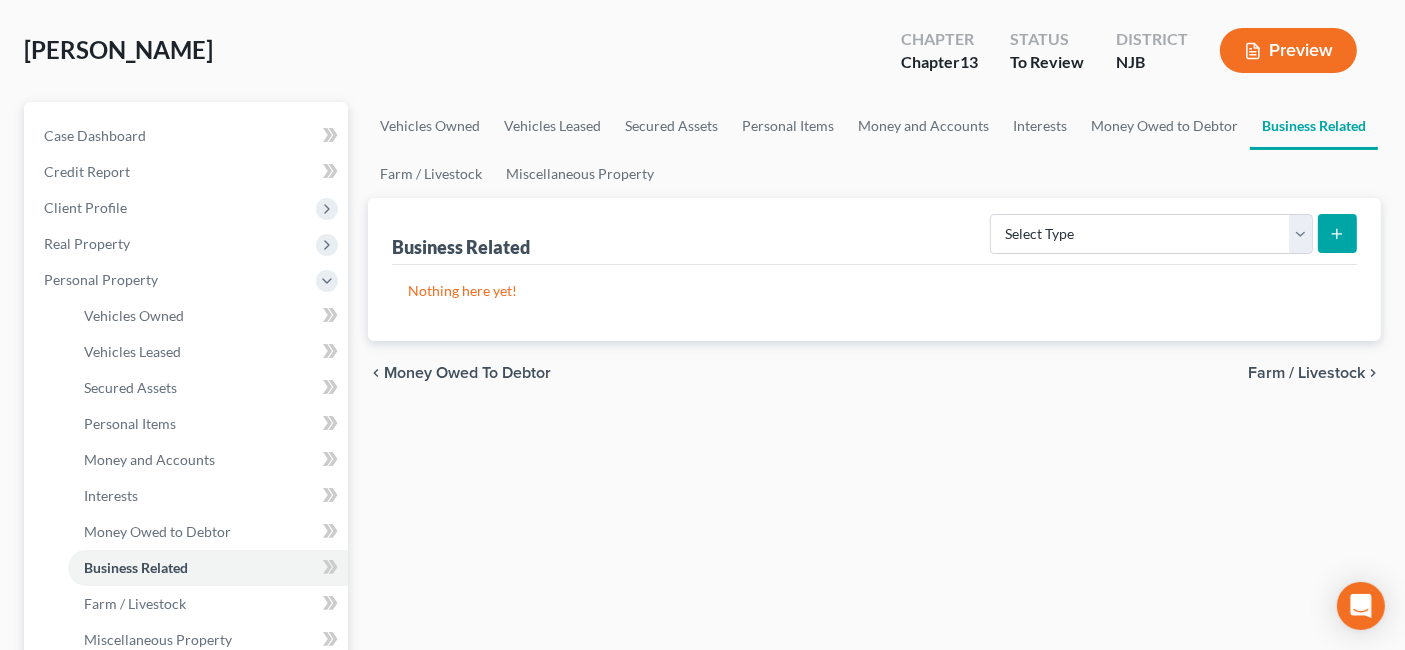 scroll, scrollTop: 111, scrollLeft: 0, axis: vertical 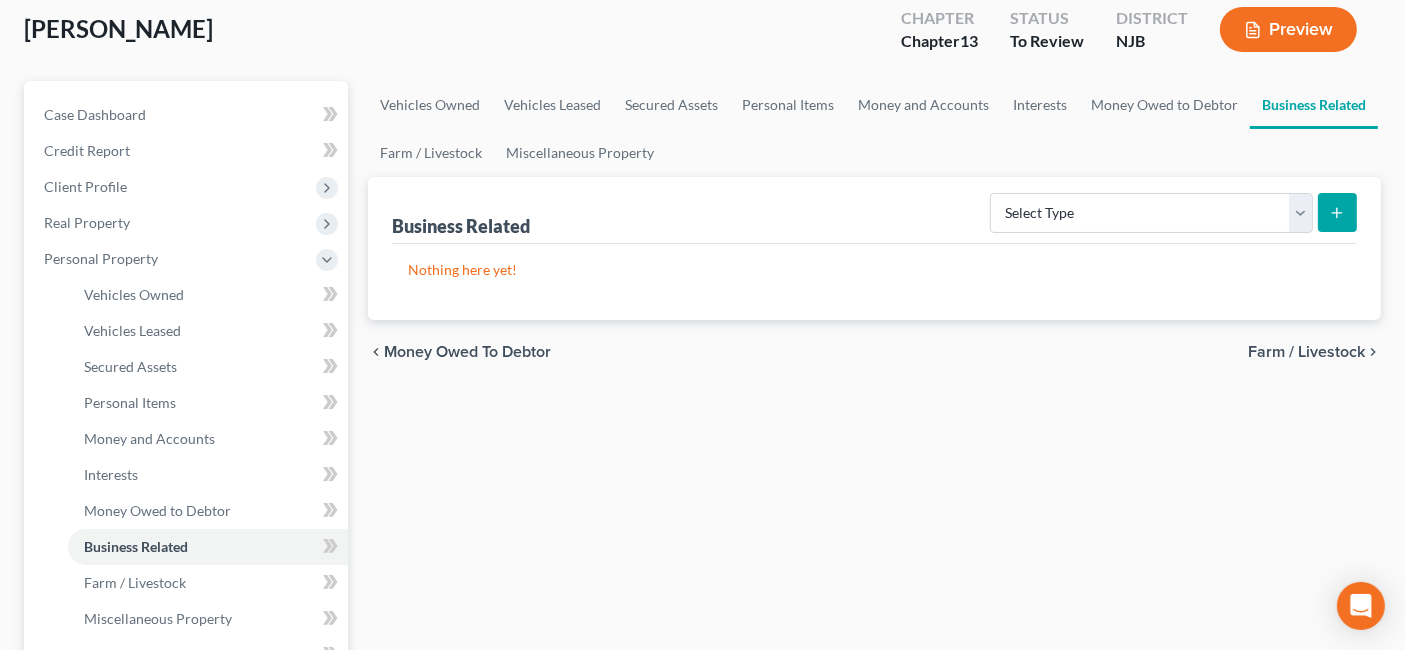drag, startPoint x: 1281, startPoint y: 347, endPoint x: 1260, endPoint y: 350, distance: 21.213203 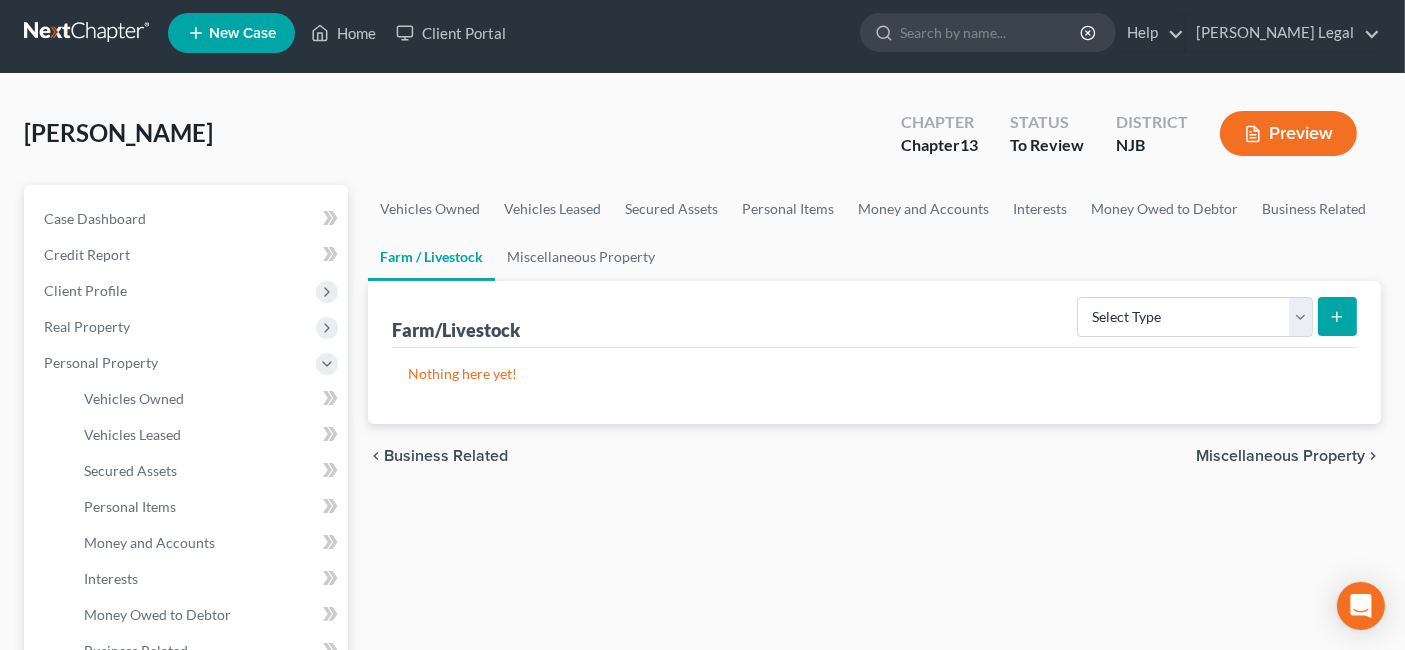 scroll, scrollTop: 0, scrollLeft: 0, axis: both 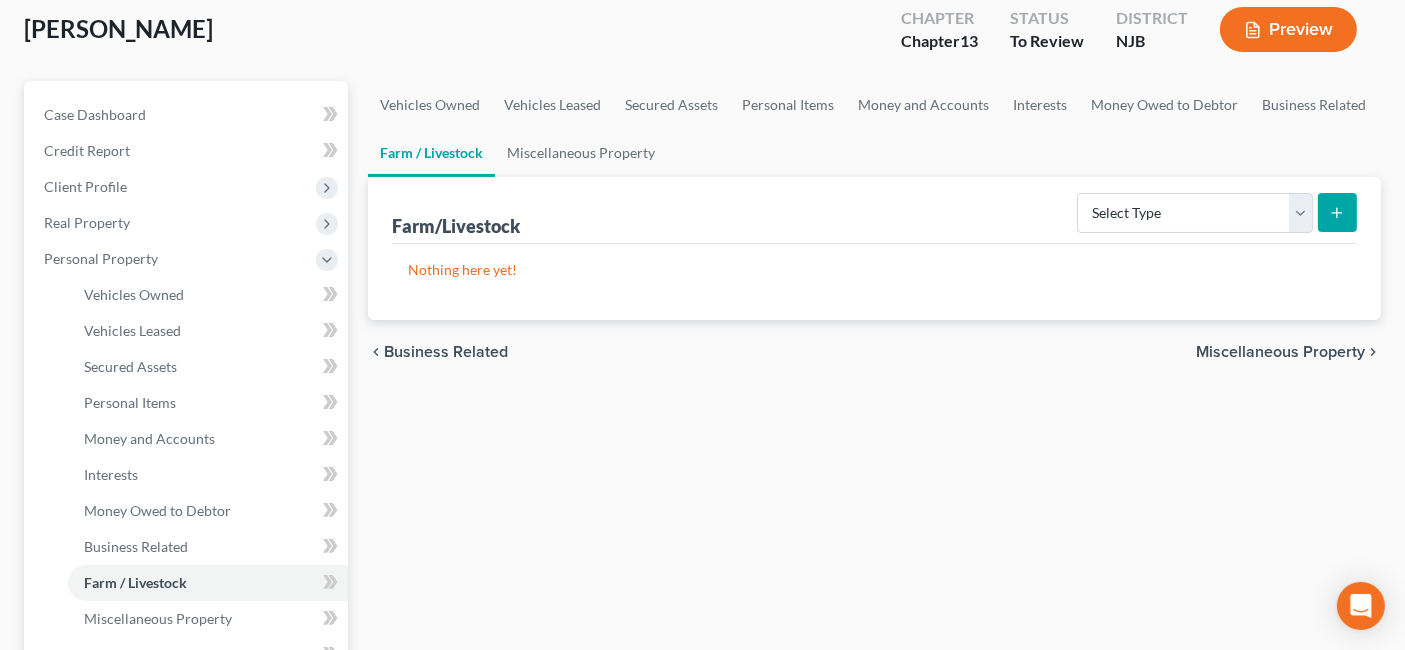 click on "Miscellaneous Property" at bounding box center [1280, 352] 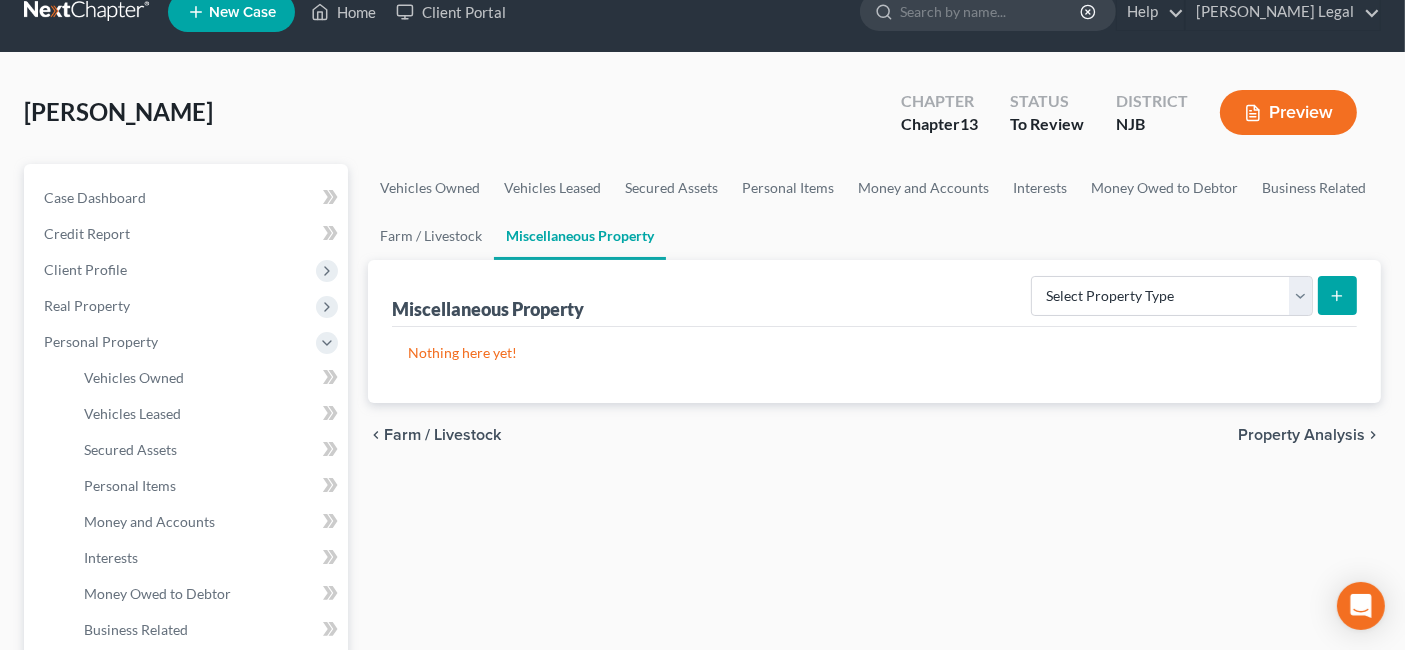 scroll, scrollTop: 0, scrollLeft: 0, axis: both 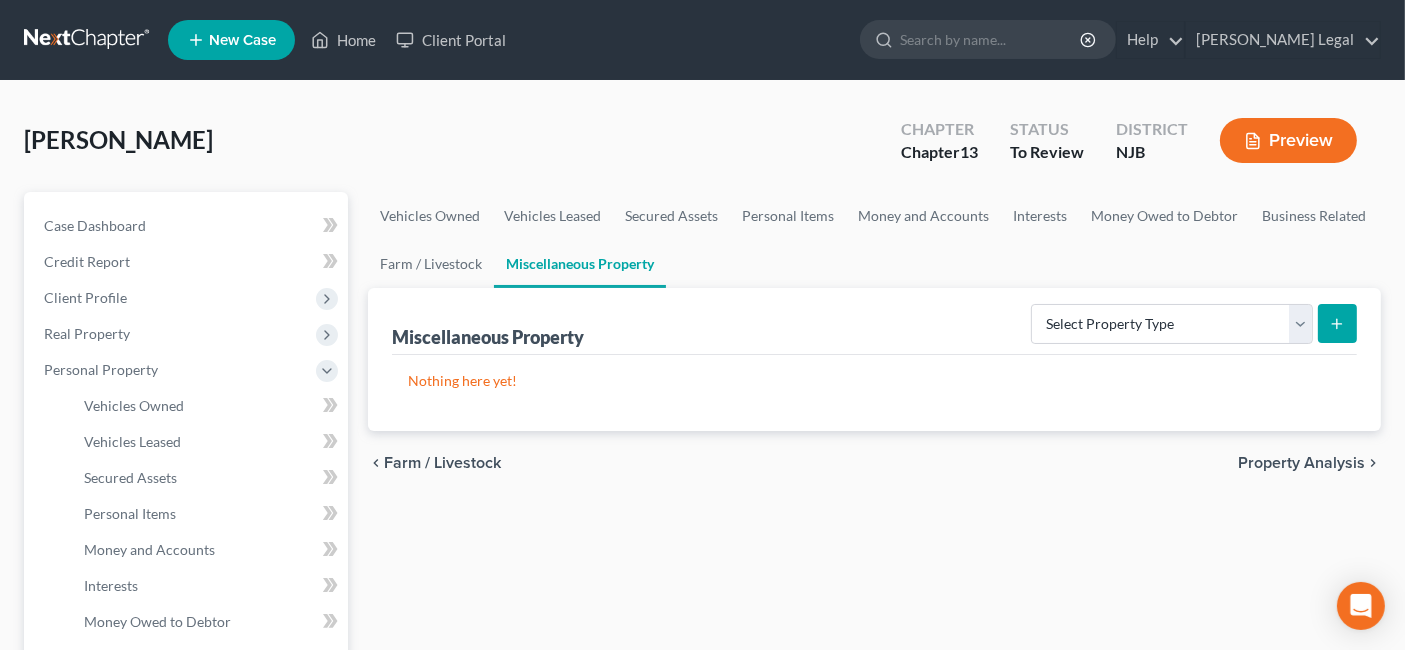 click on "Property Analysis" at bounding box center [1301, 463] 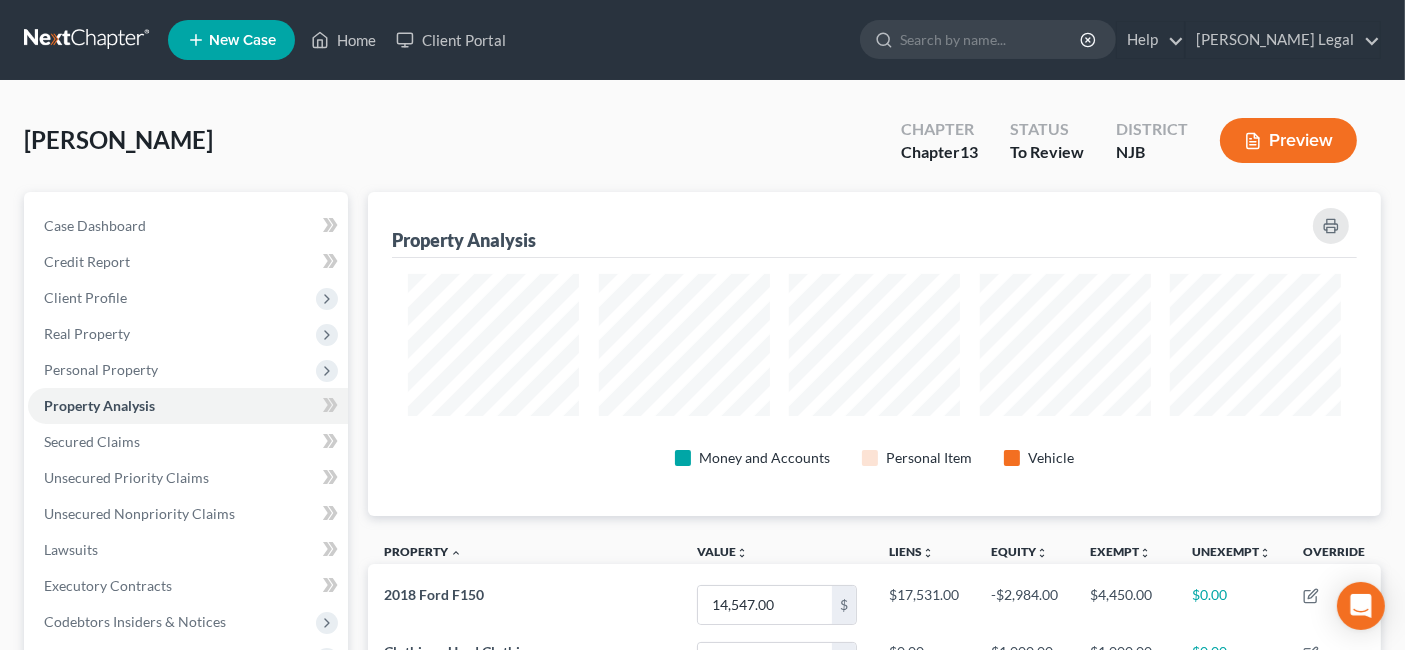 scroll, scrollTop: 999676, scrollLeft: 998987, axis: both 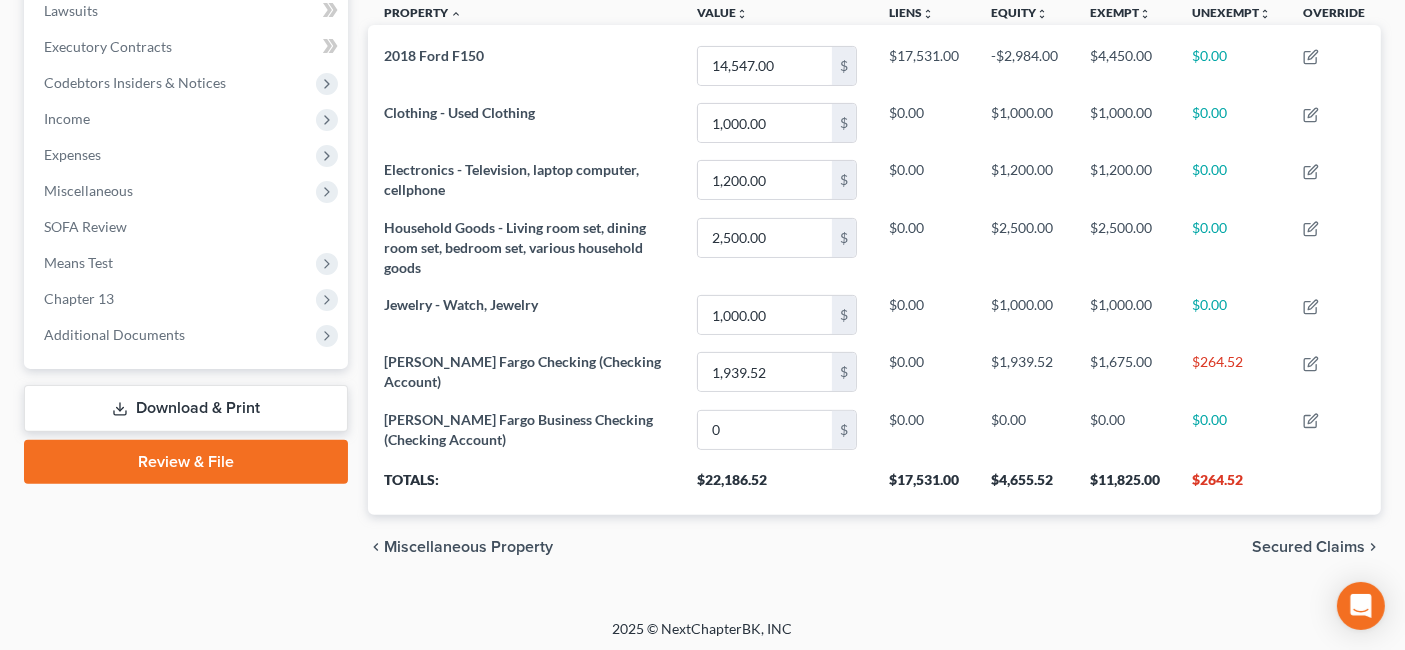 click on "Secured Claims" at bounding box center (1308, 547) 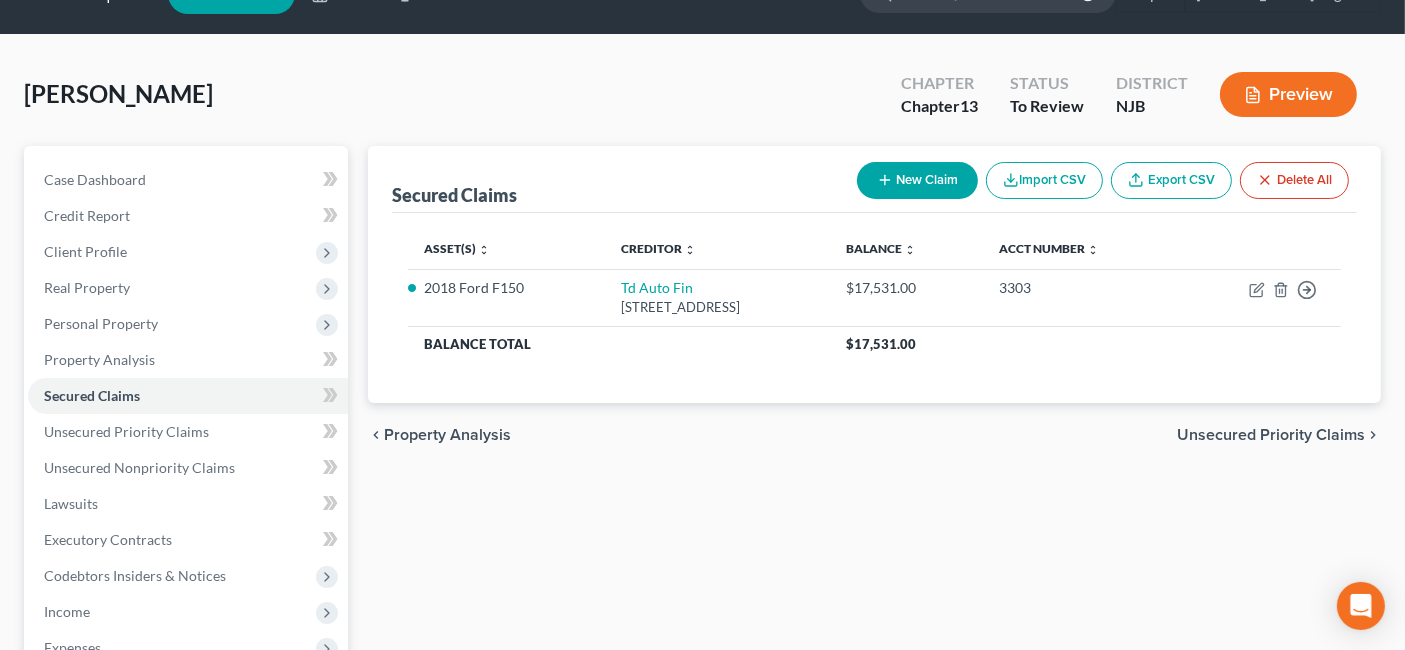 scroll, scrollTop: 0, scrollLeft: 0, axis: both 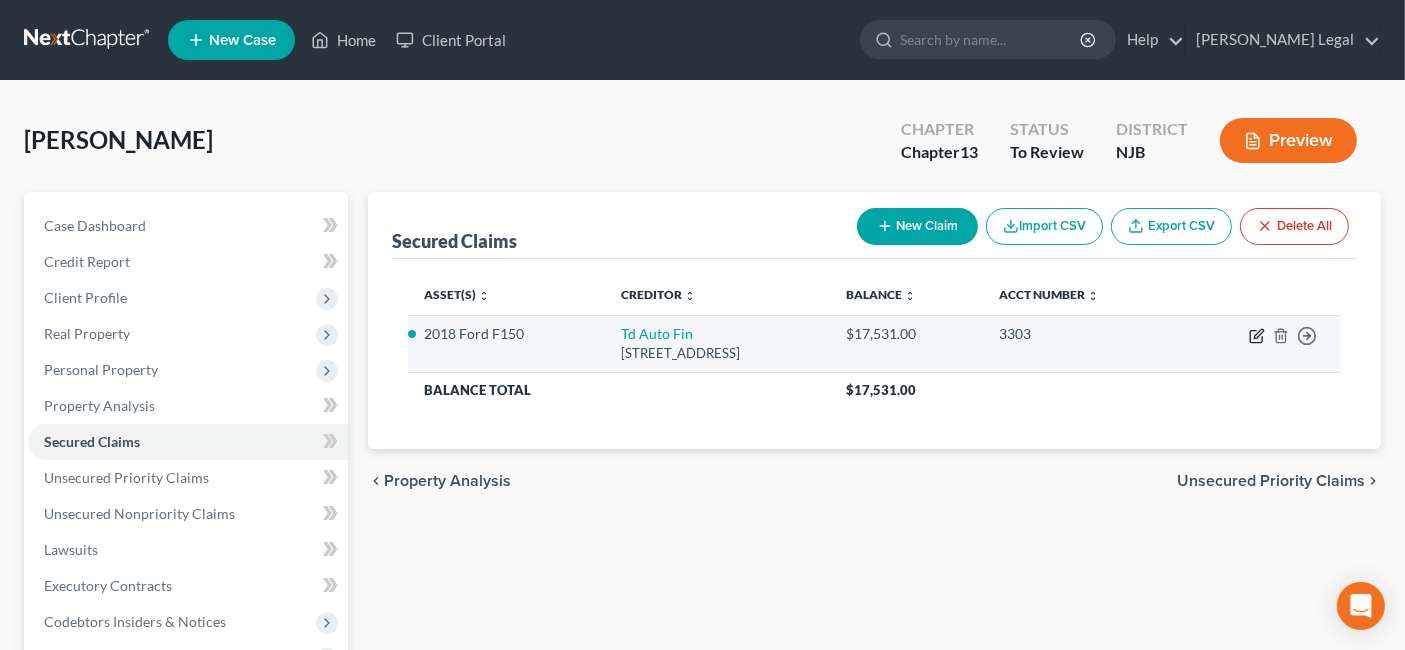 click 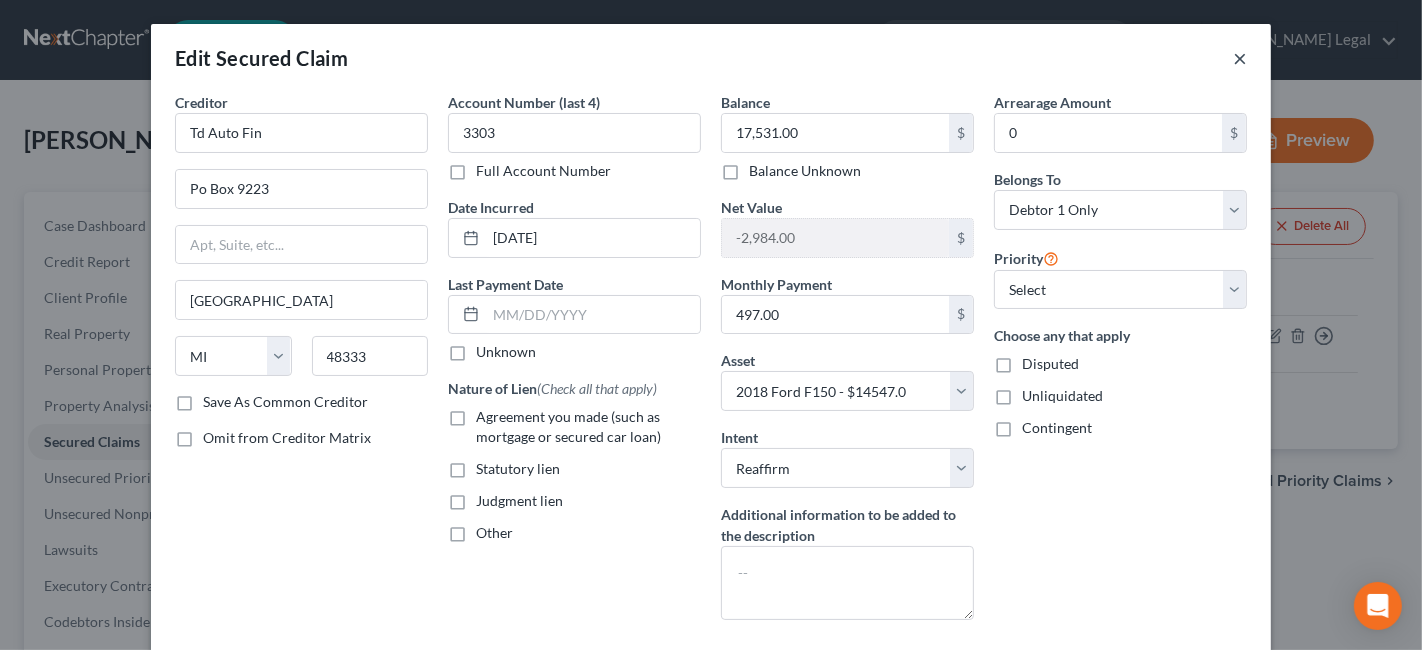 click on "×" at bounding box center [1240, 58] 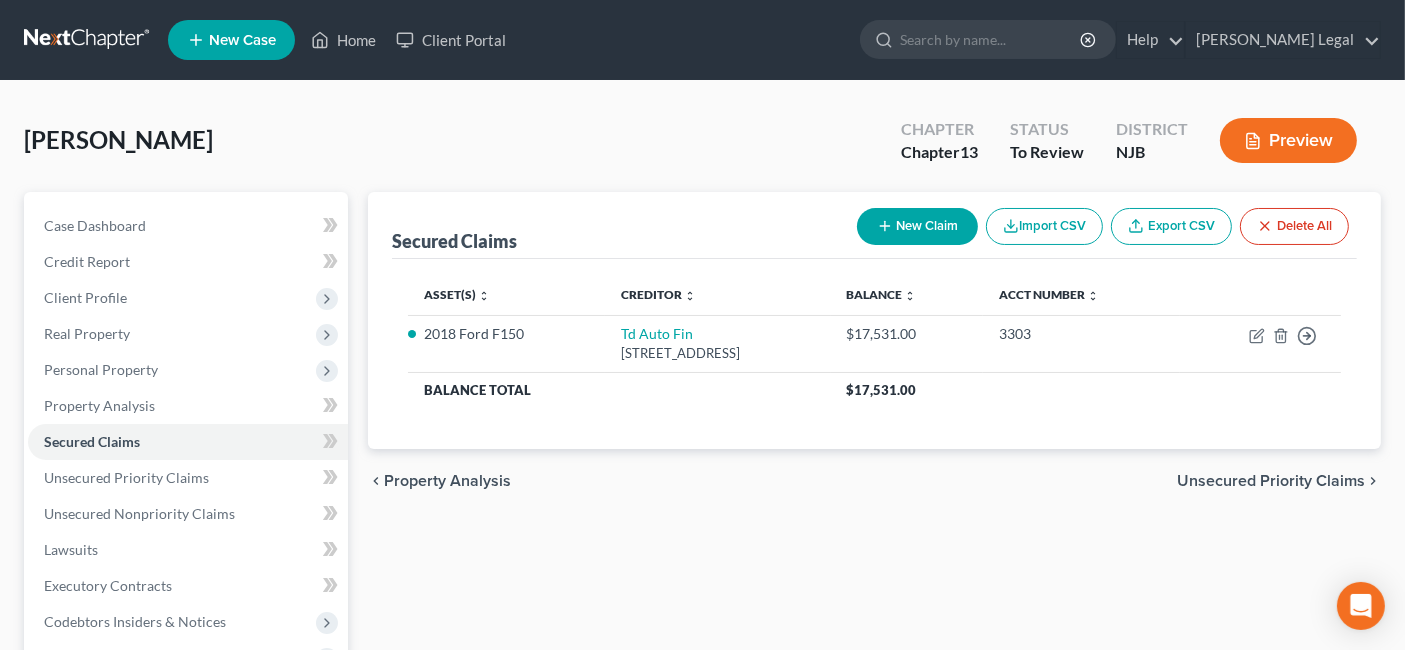 click on "Unsecured Priority Claims" at bounding box center [1271, 481] 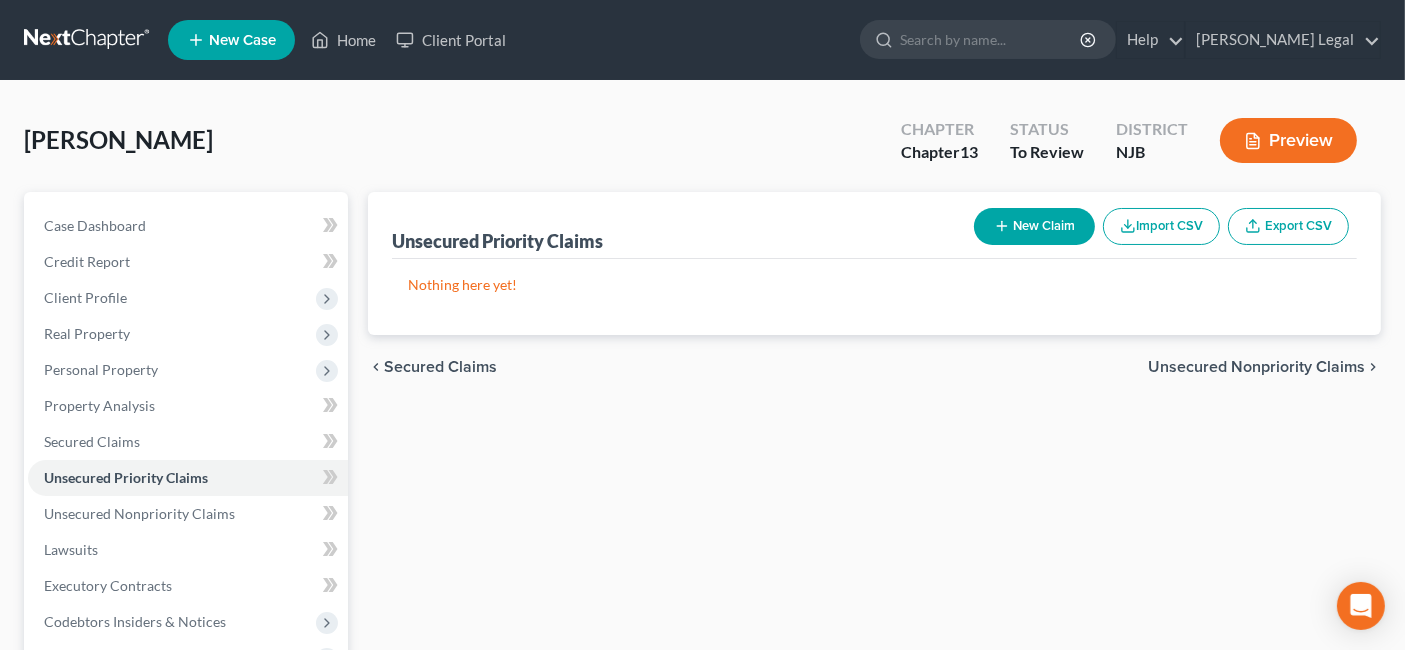 click on "Unsecured Nonpriority Claims" at bounding box center [1256, 367] 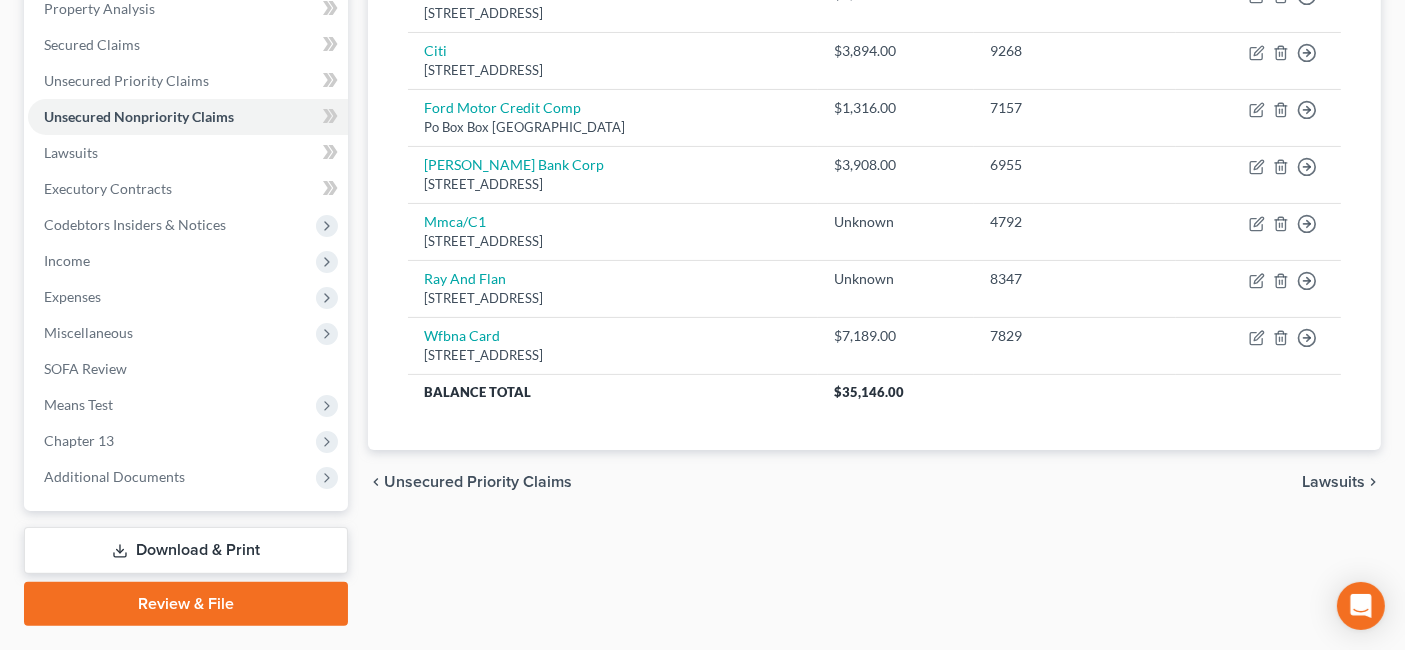 scroll, scrollTop: 444, scrollLeft: 0, axis: vertical 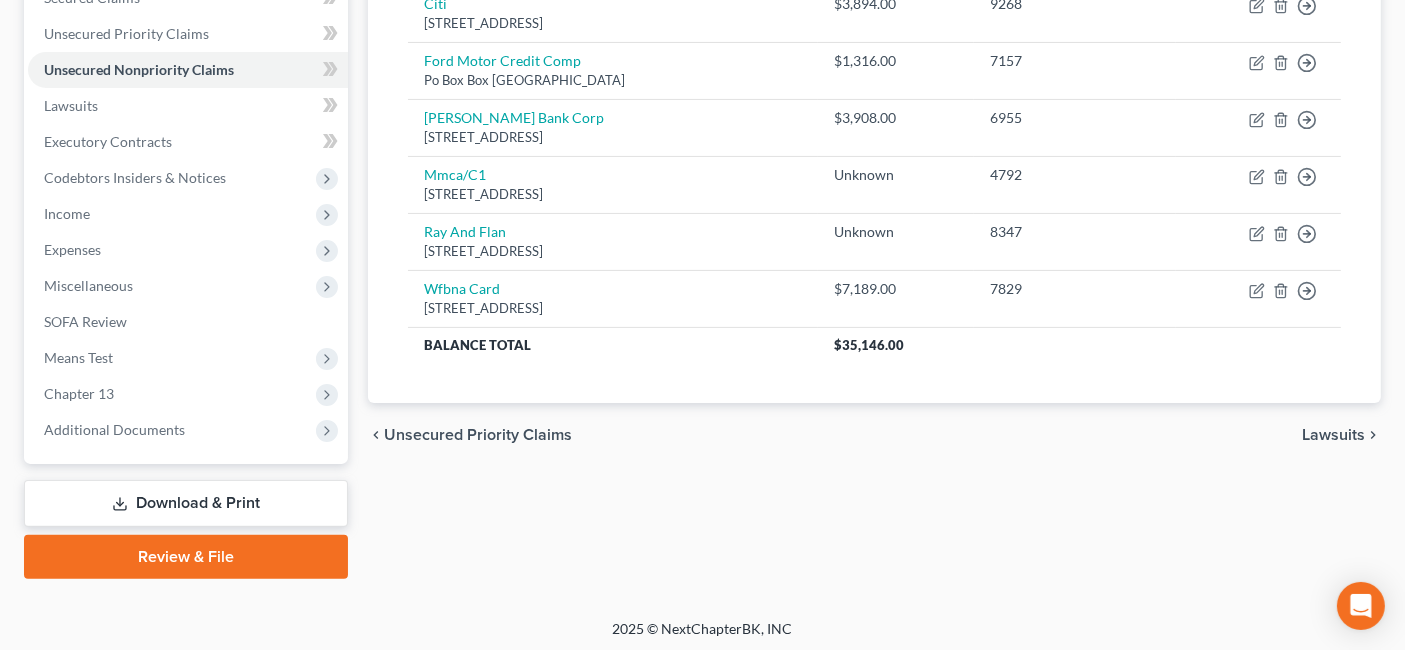 click on "Lawsuits" at bounding box center (1333, 435) 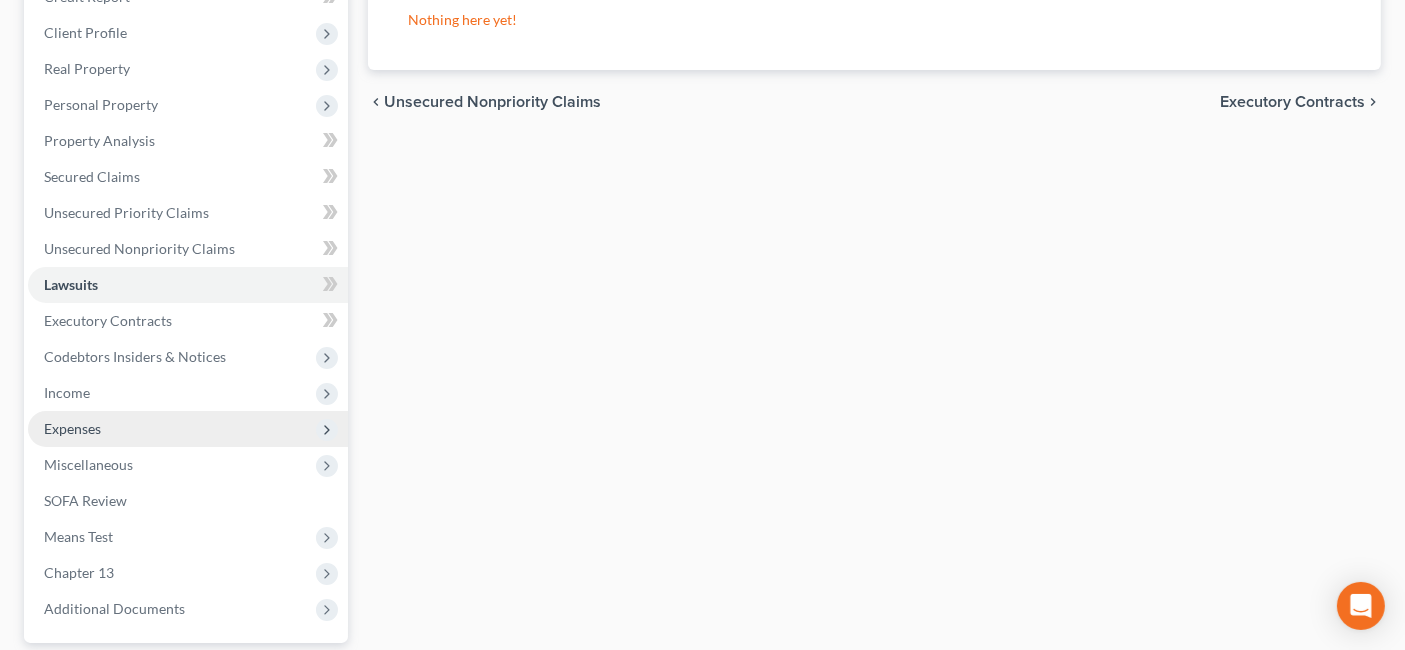 scroll, scrollTop: 333, scrollLeft: 0, axis: vertical 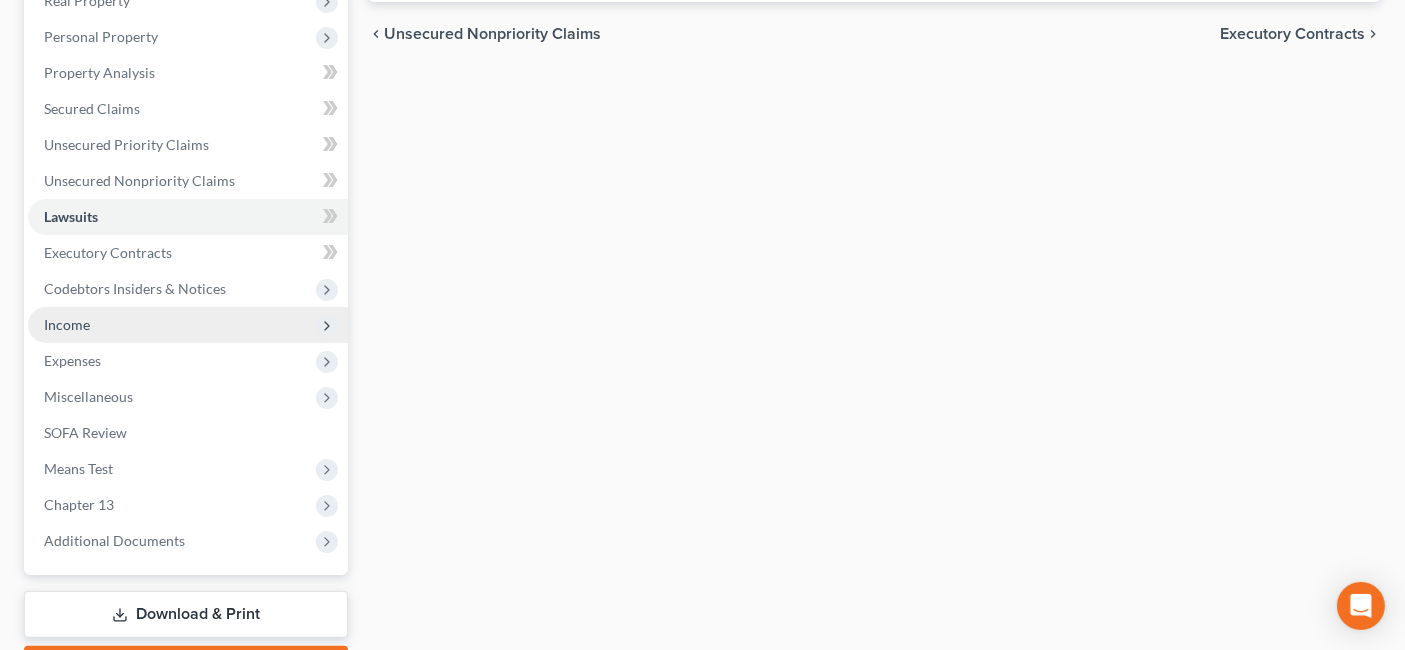 click on "Income" at bounding box center [188, 325] 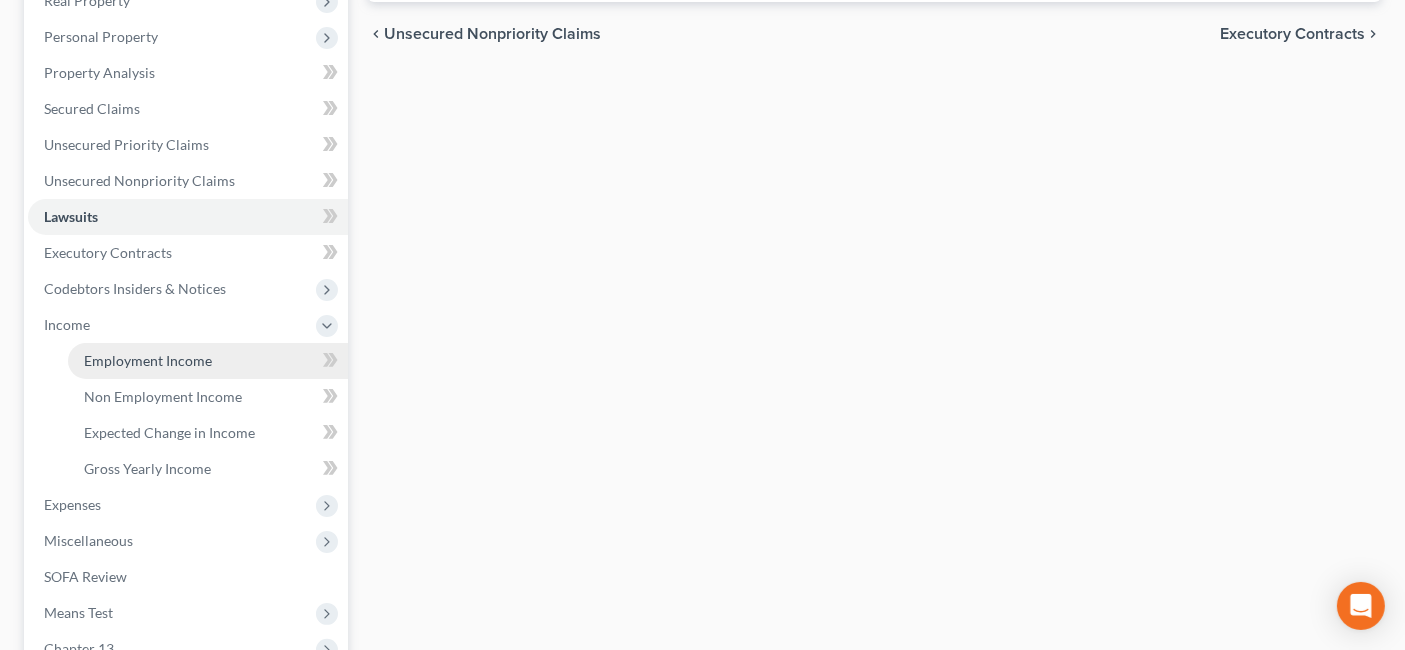 click on "Employment Income" at bounding box center (208, 361) 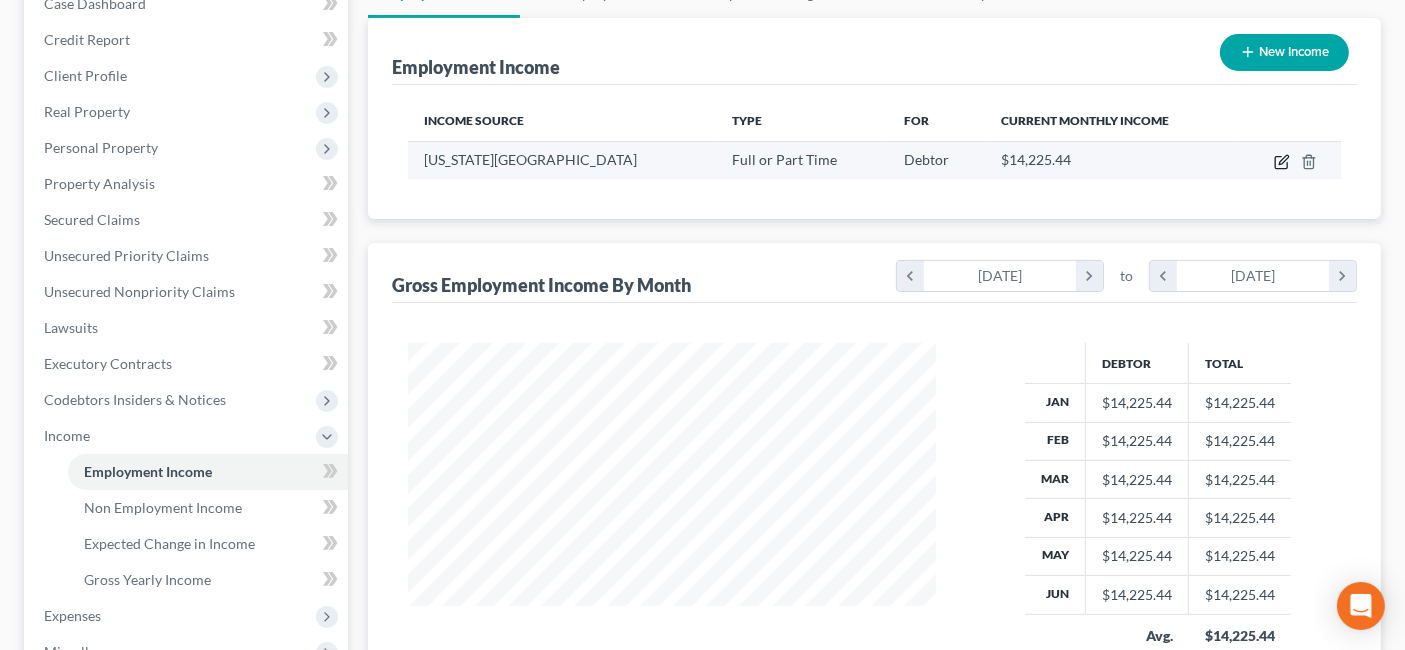 click 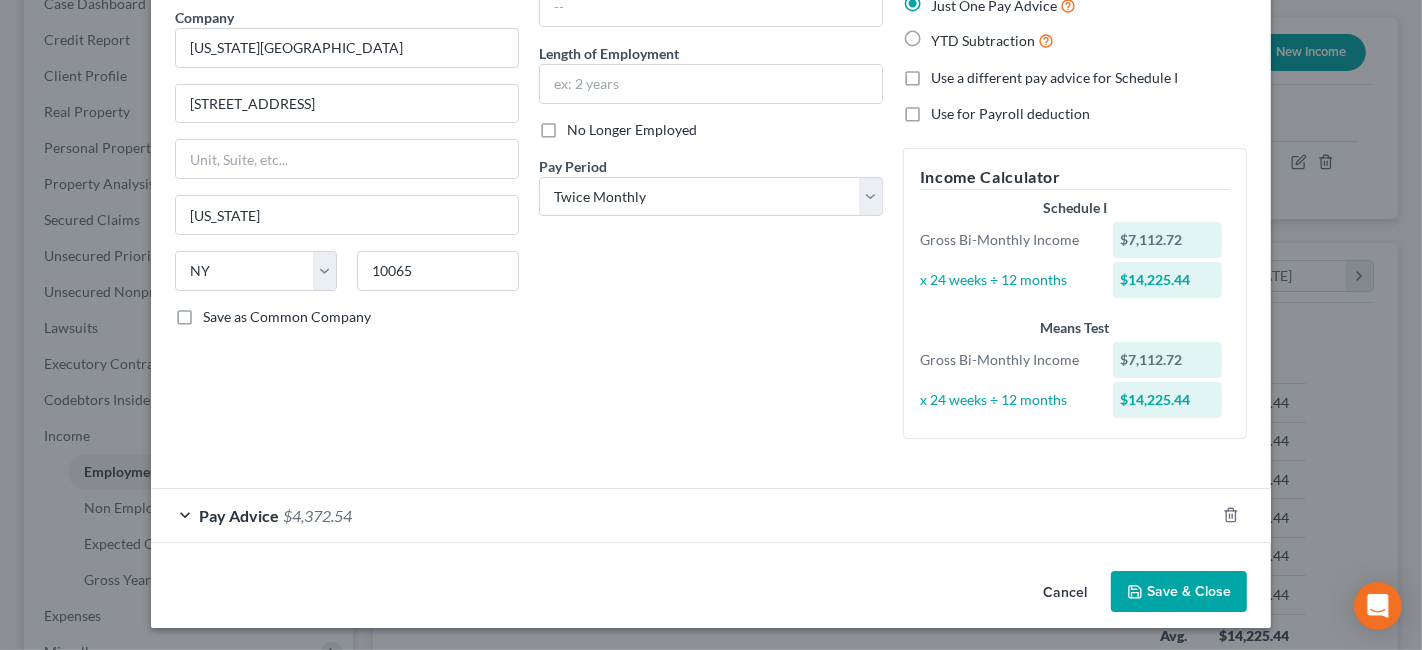 click on "Pay Advice $4,372.54" at bounding box center [683, 515] 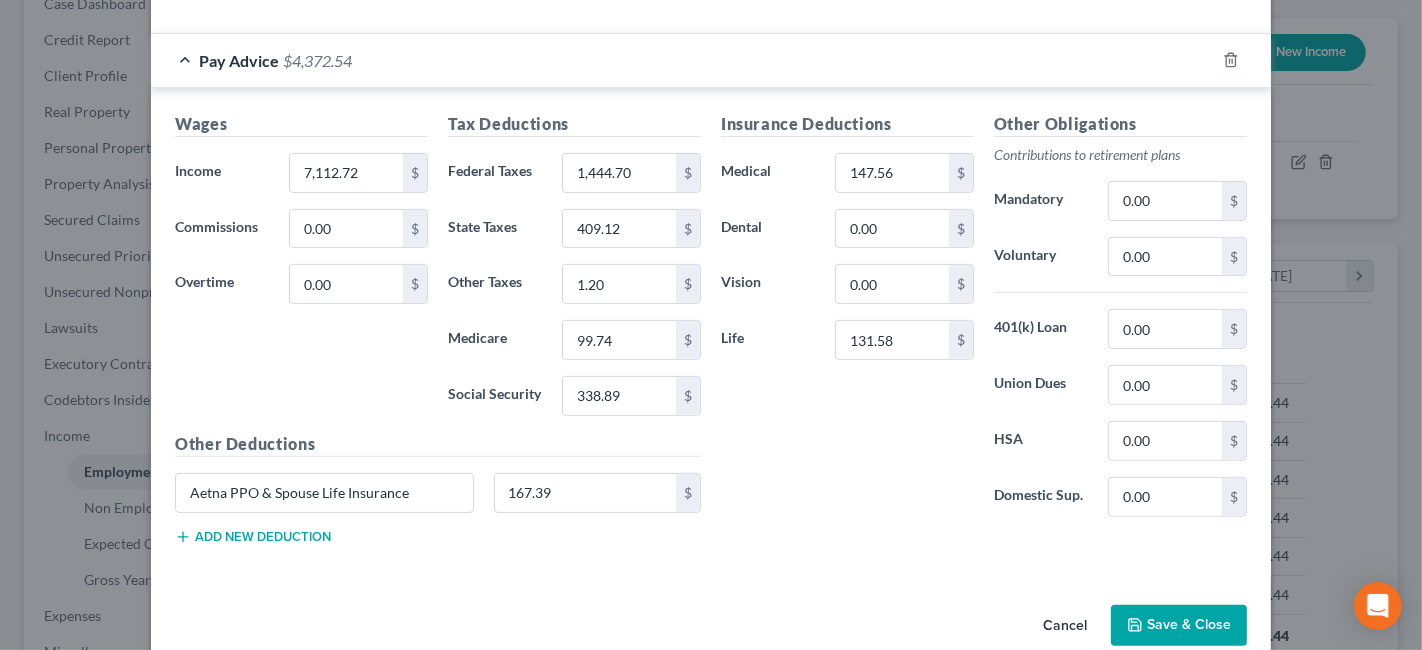 scroll, scrollTop: 647, scrollLeft: 0, axis: vertical 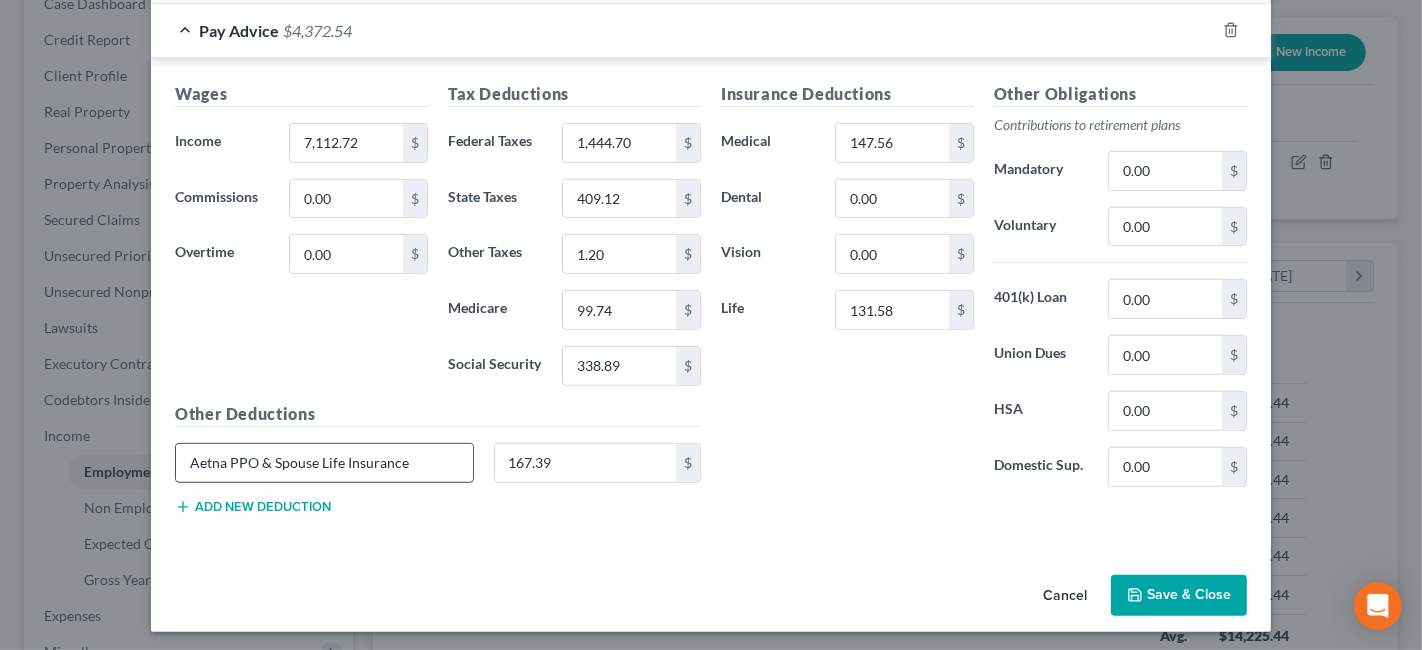 drag, startPoint x: 444, startPoint y: 451, endPoint x: 231, endPoint y: 443, distance: 213.15018 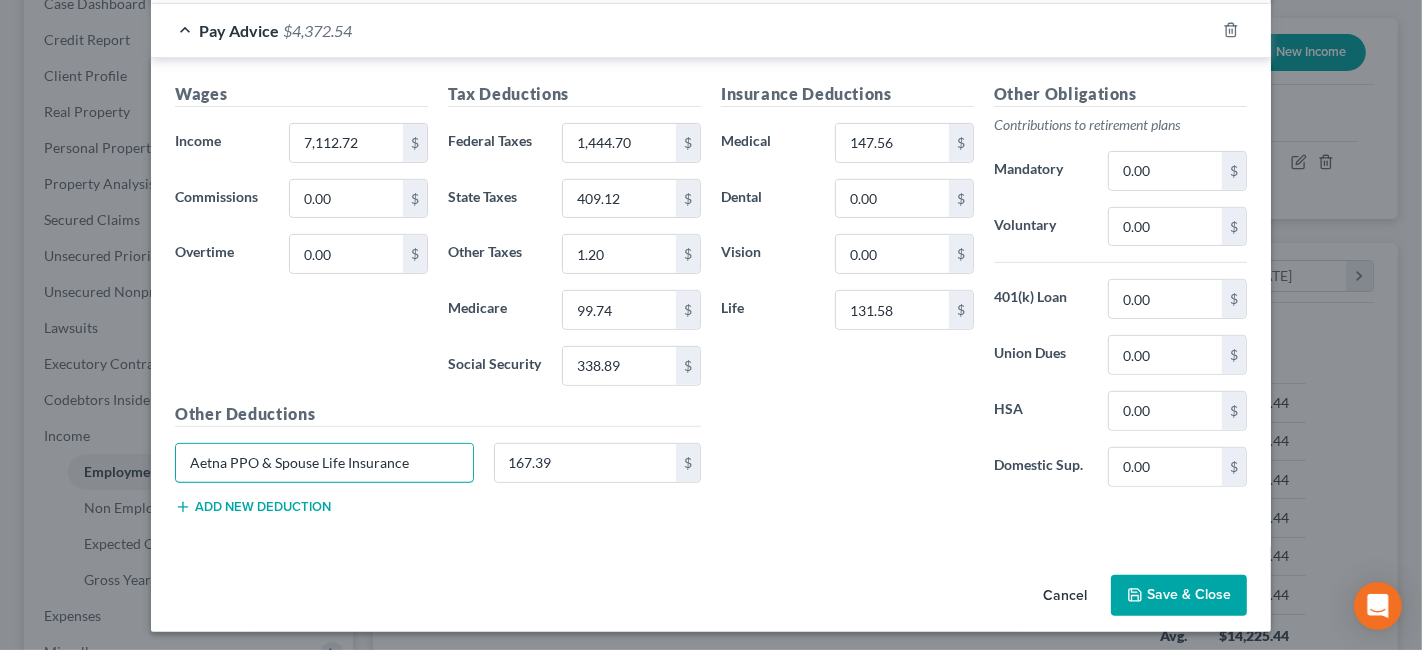 scroll, scrollTop: 425, scrollLeft: 0, axis: vertical 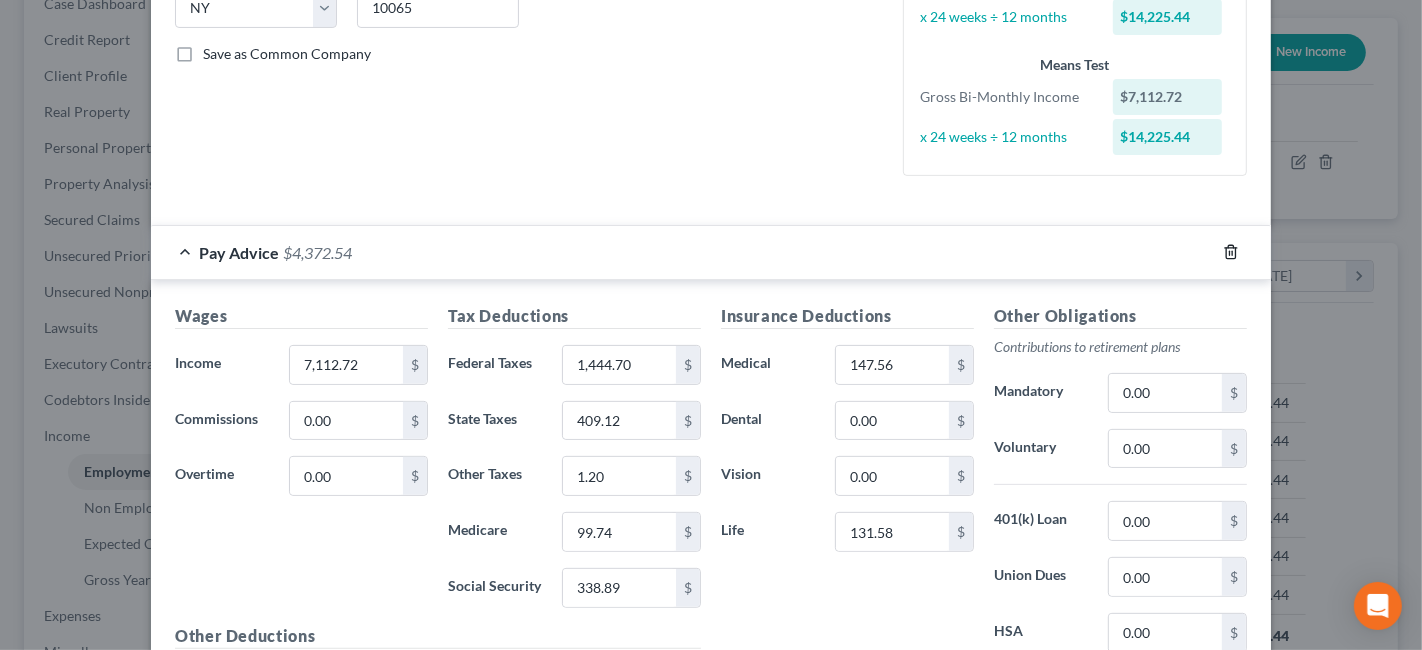 click 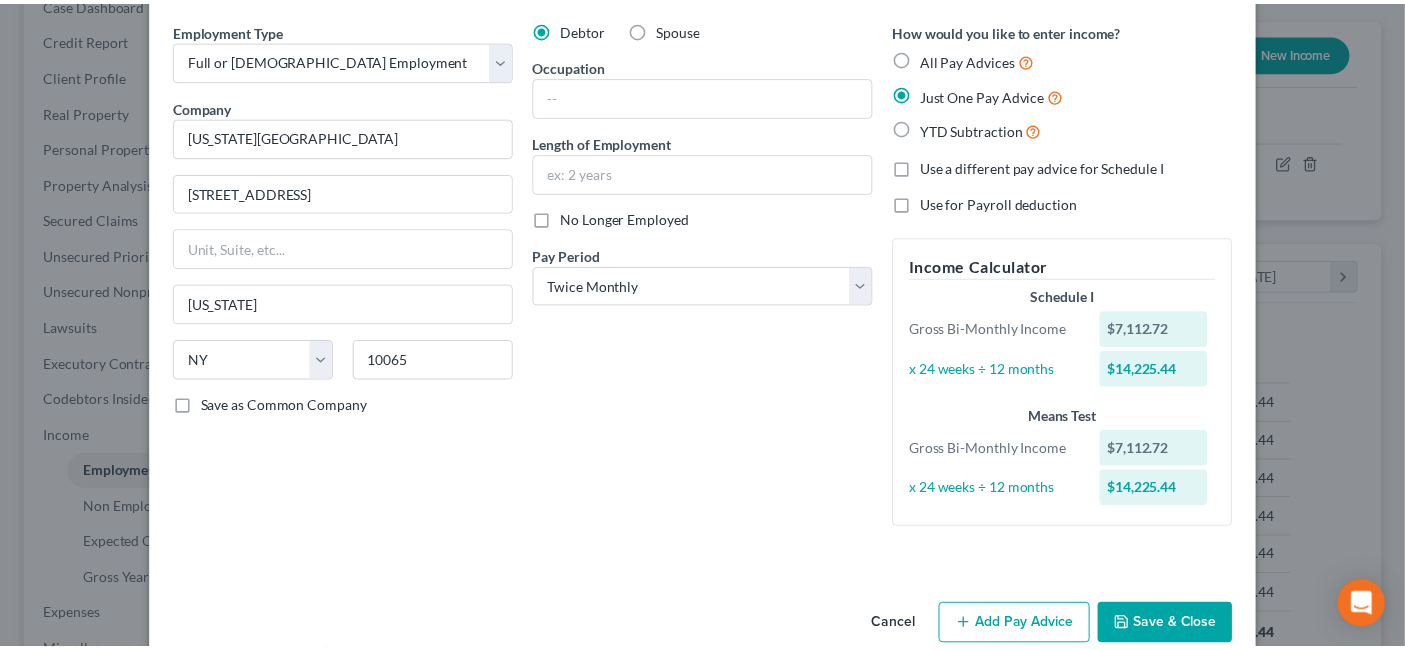 scroll, scrollTop: 108, scrollLeft: 0, axis: vertical 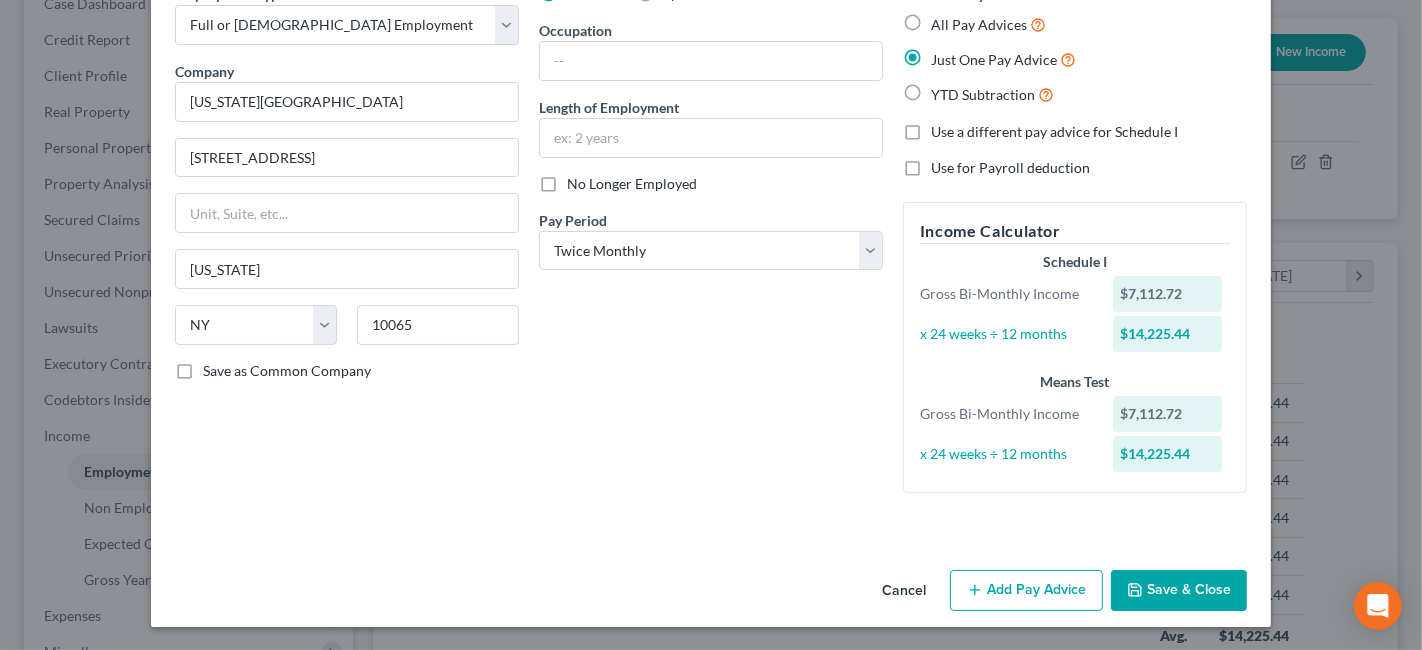 click on "Save & Close" at bounding box center [1179, 591] 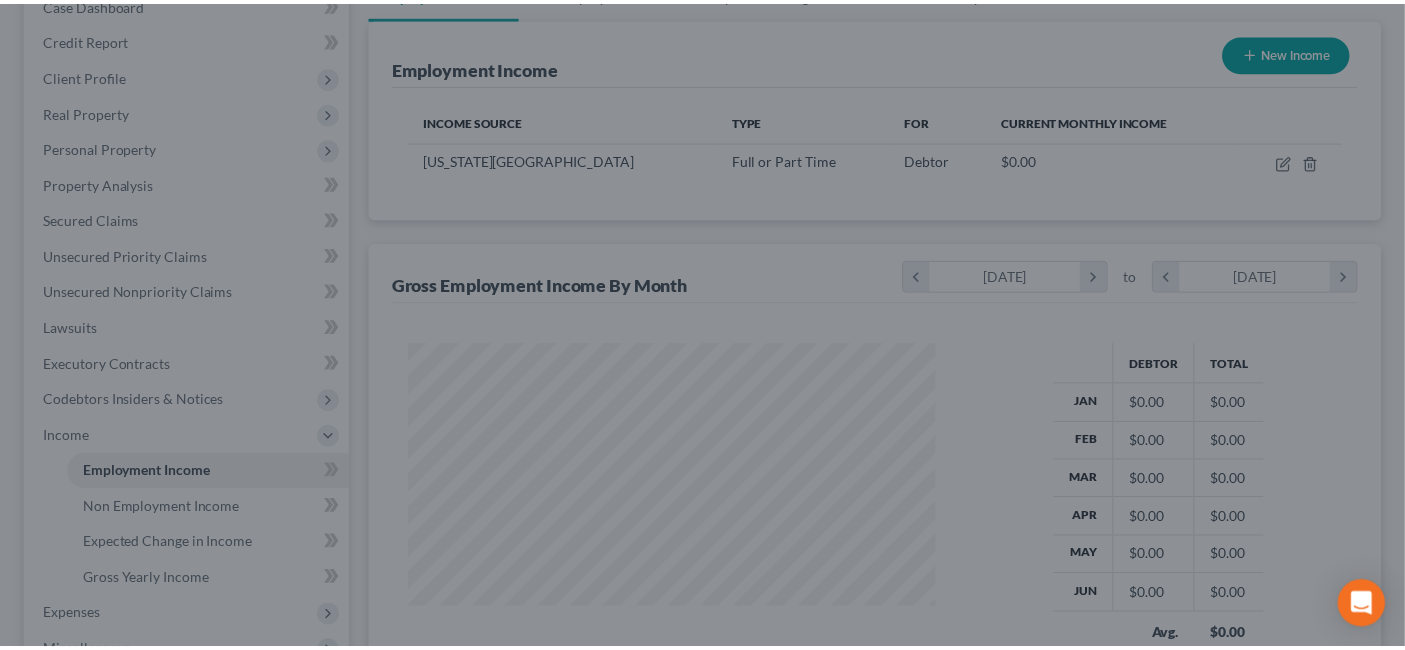 scroll, scrollTop: 356, scrollLeft: 567, axis: both 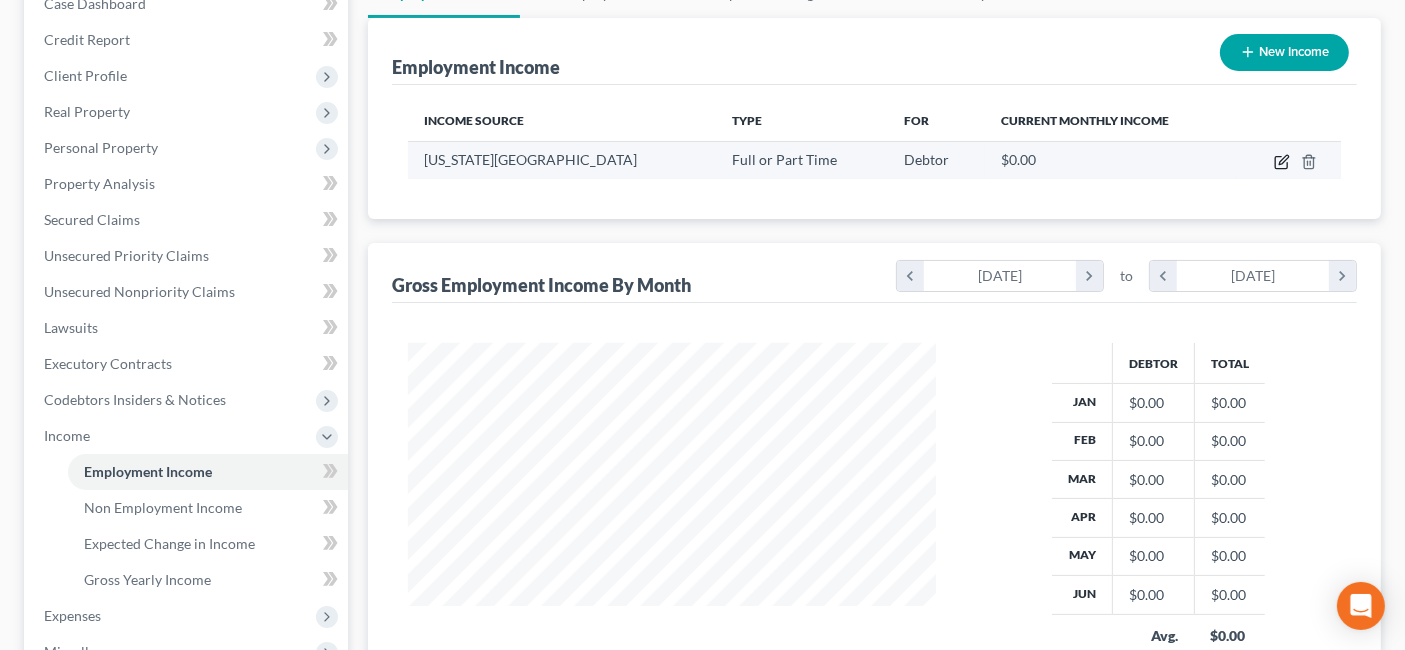 click 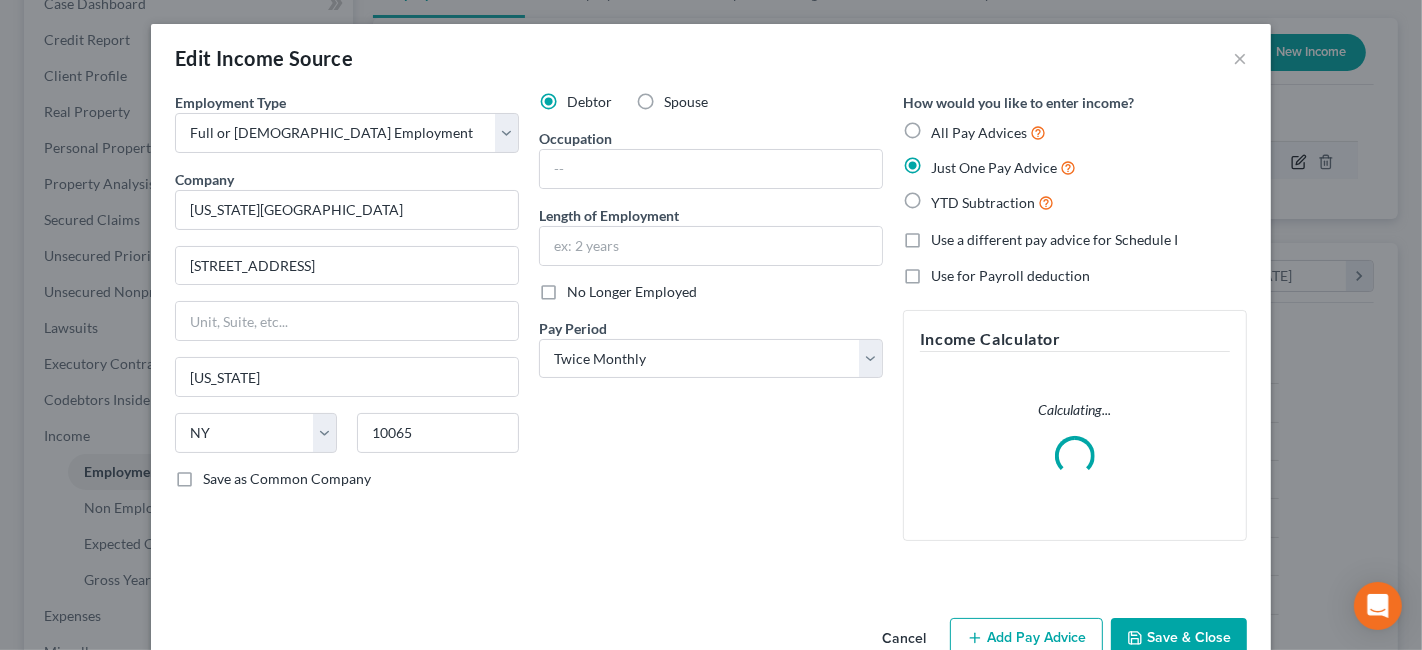 scroll, scrollTop: 999643, scrollLeft: 999425, axis: both 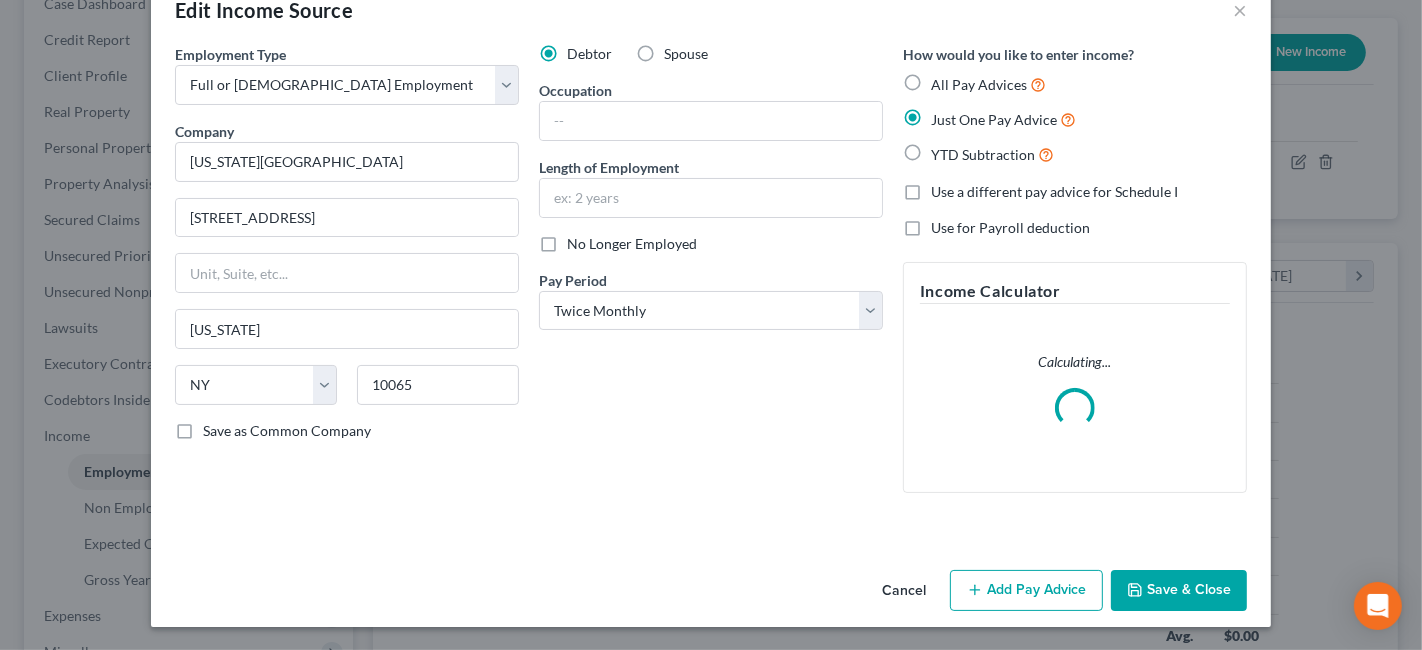 click on "Add Pay Advice" at bounding box center (1026, 591) 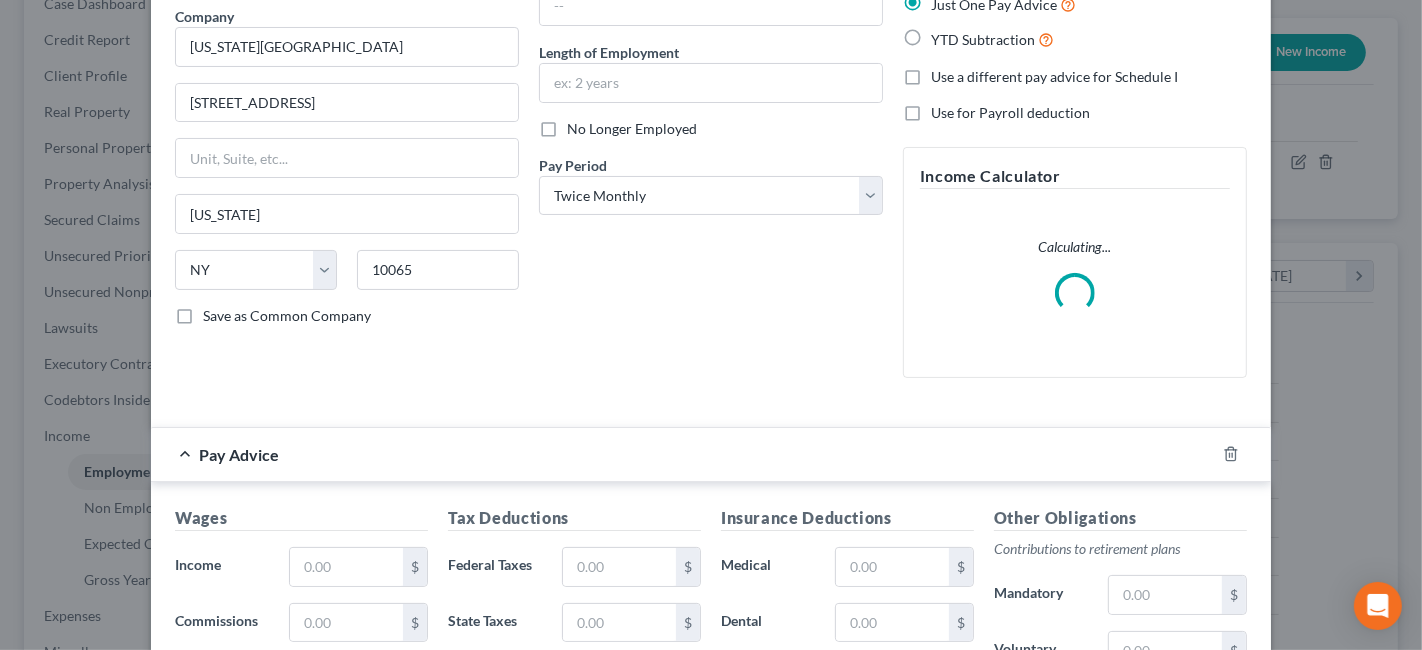 scroll, scrollTop: 325, scrollLeft: 0, axis: vertical 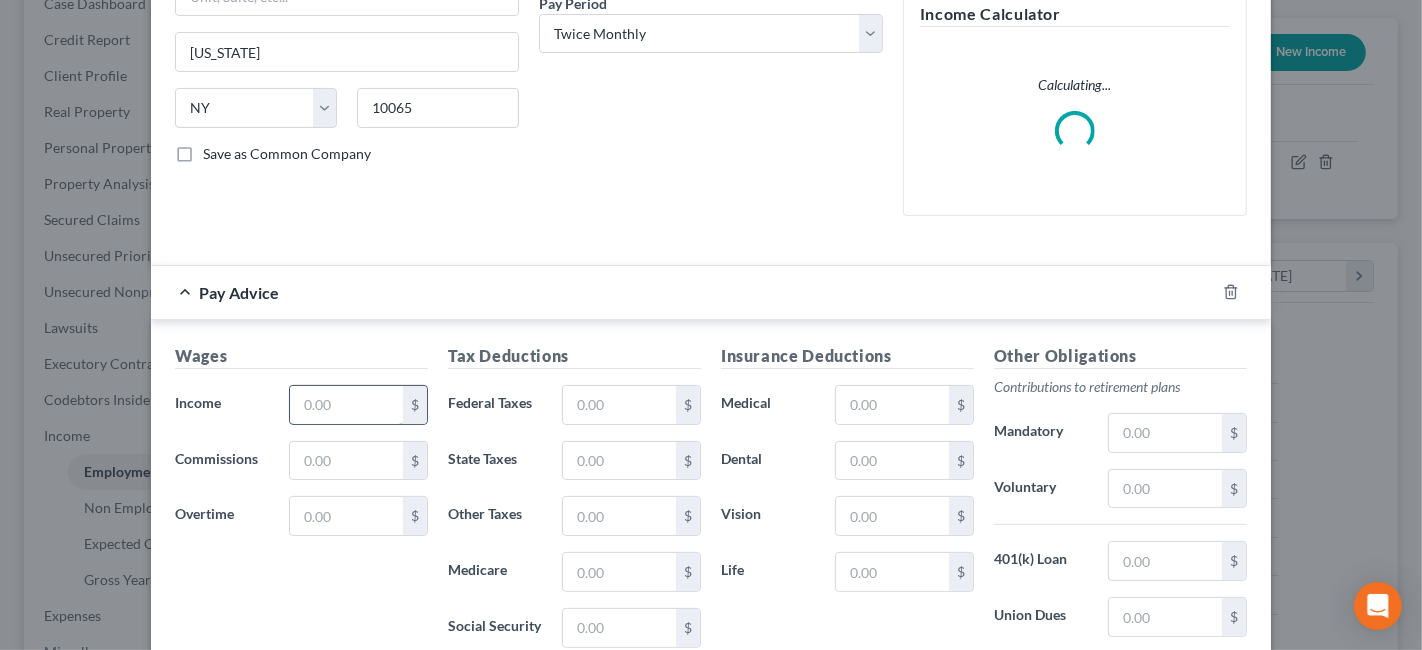 click at bounding box center [346, 405] 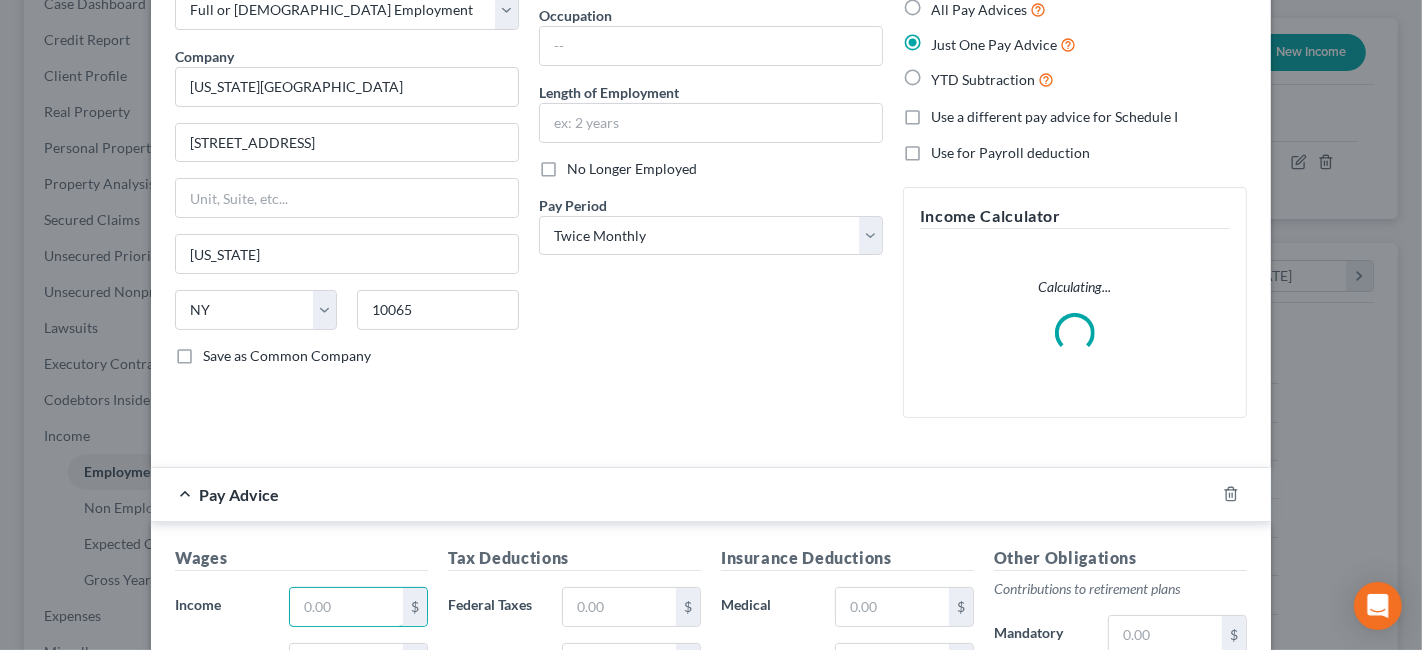 scroll, scrollTop: 0, scrollLeft: 0, axis: both 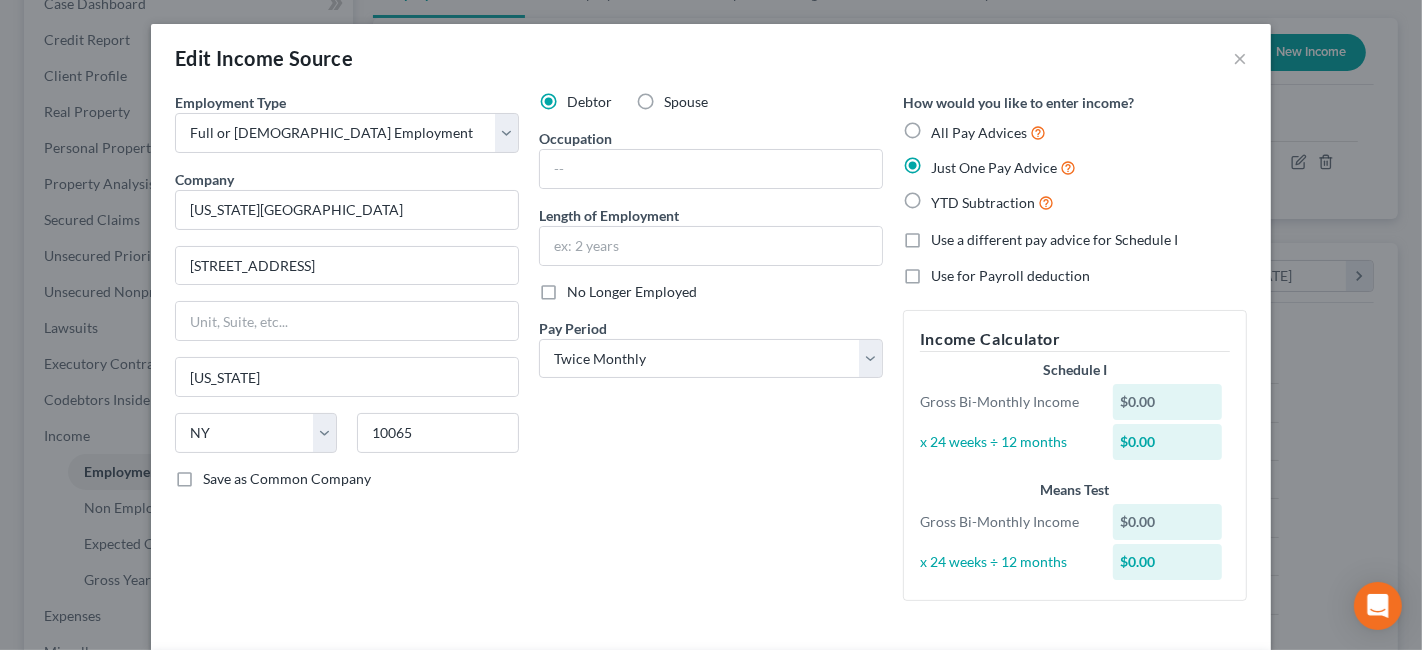 drag, startPoint x: 944, startPoint y: 130, endPoint x: 880, endPoint y: 269, distance: 153.02614 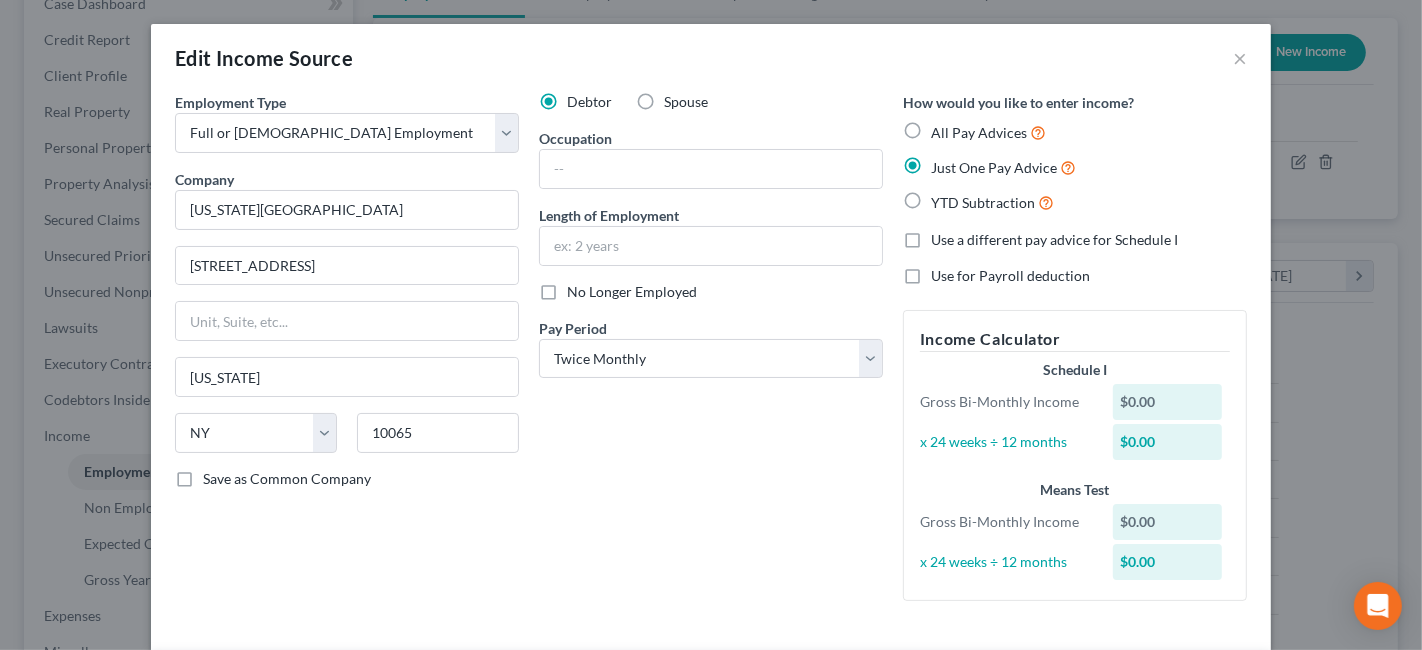 click on "All Pay Advices" at bounding box center [945, 127] 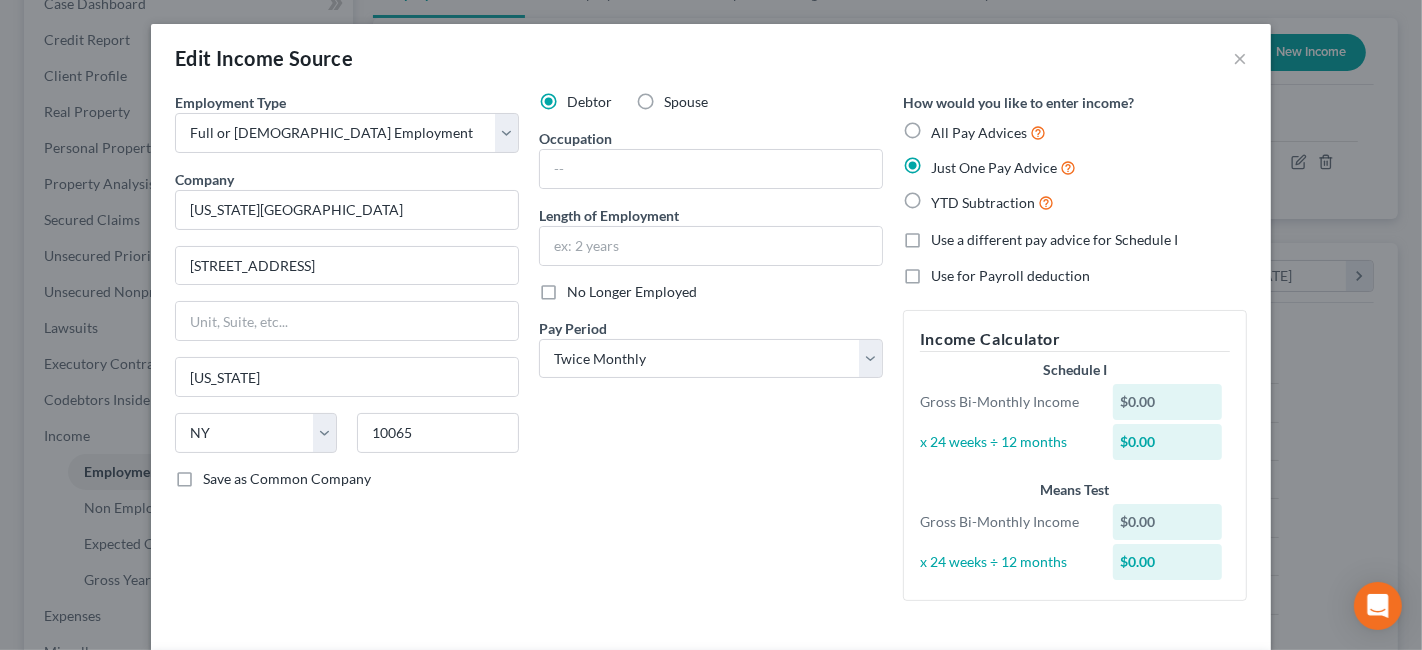 radio on "true" 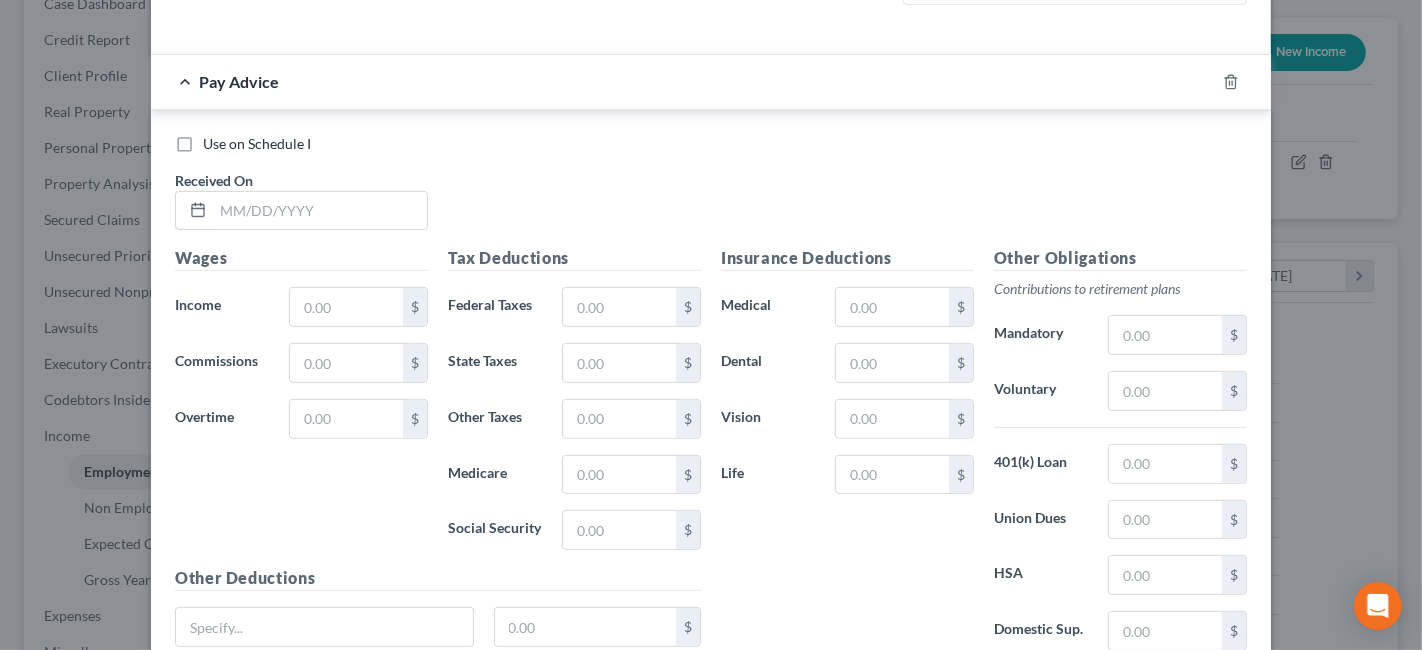 scroll, scrollTop: 666, scrollLeft: 0, axis: vertical 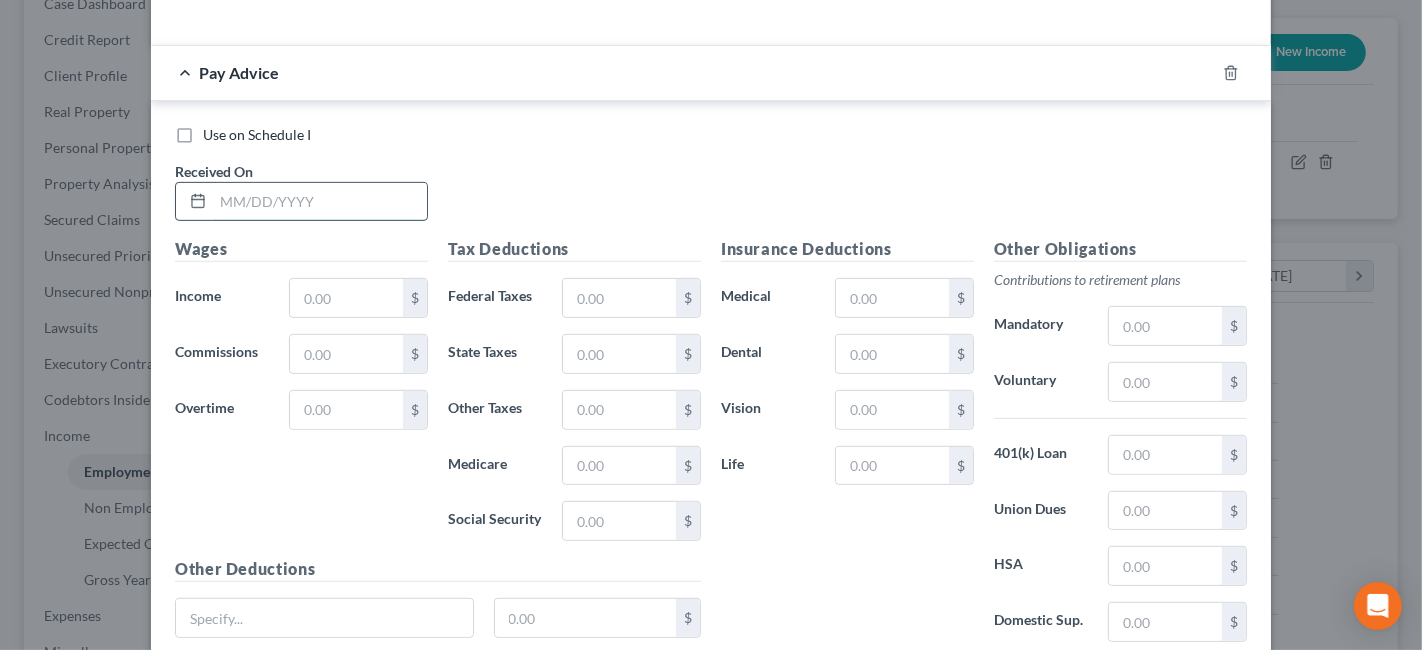 click at bounding box center (320, 202) 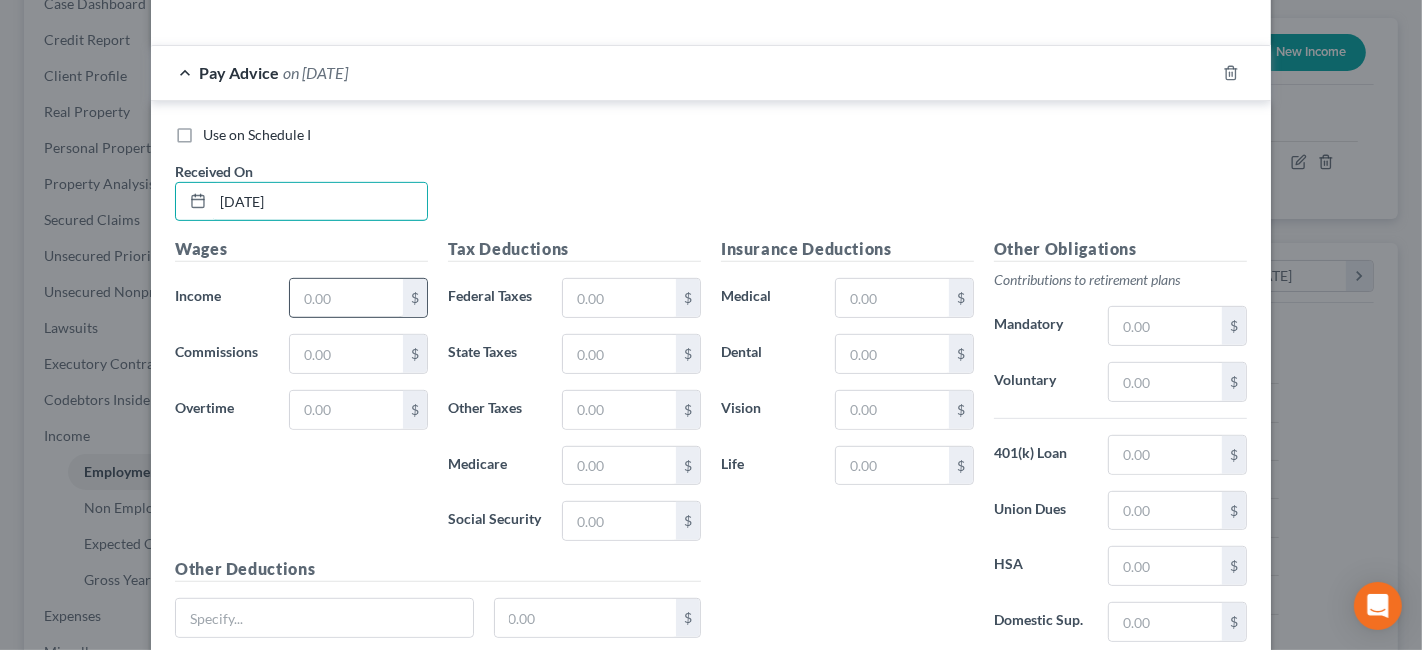type on "[DATE]" 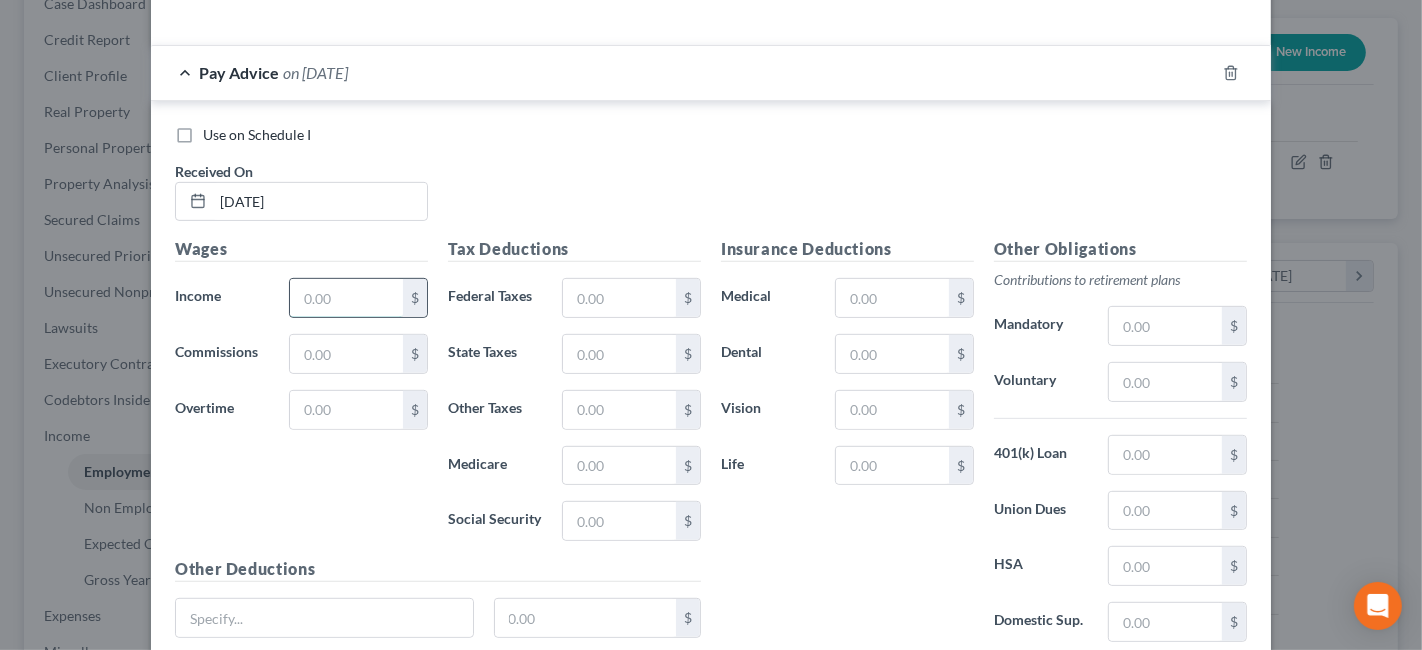 click at bounding box center [346, 298] 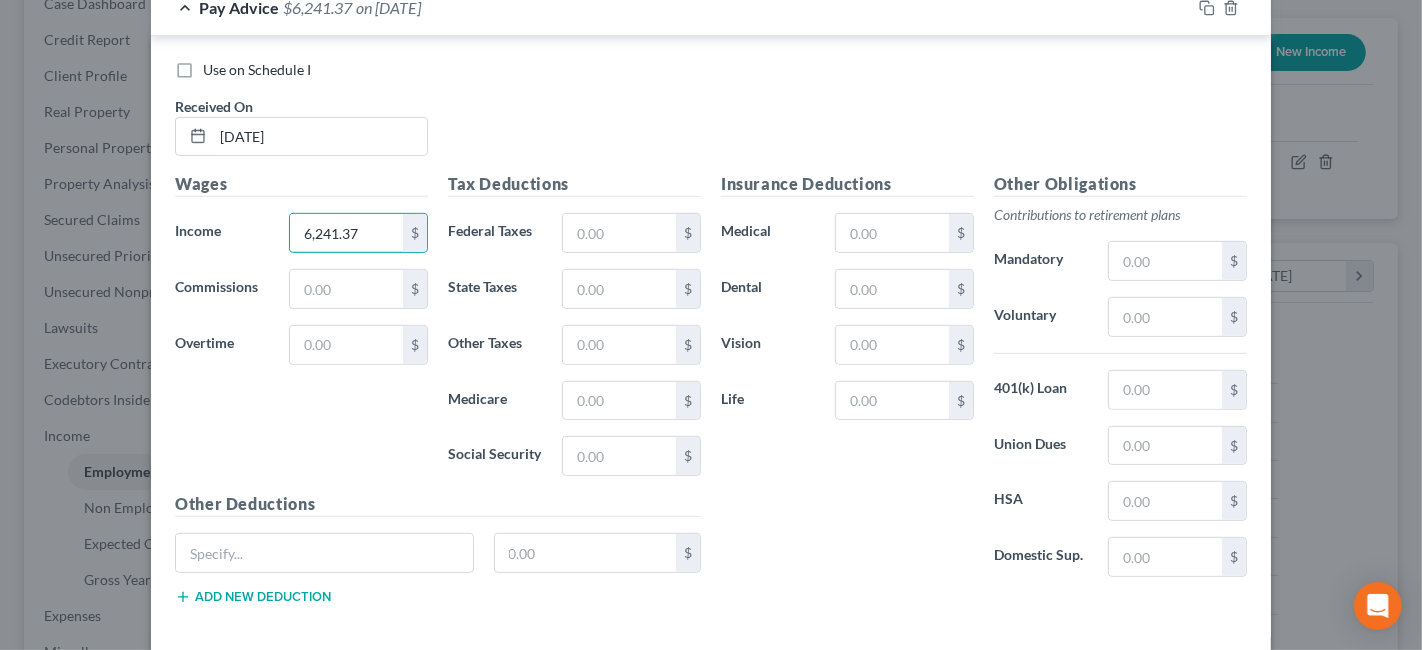 scroll, scrollTop: 777, scrollLeft: 0, axis: vertical 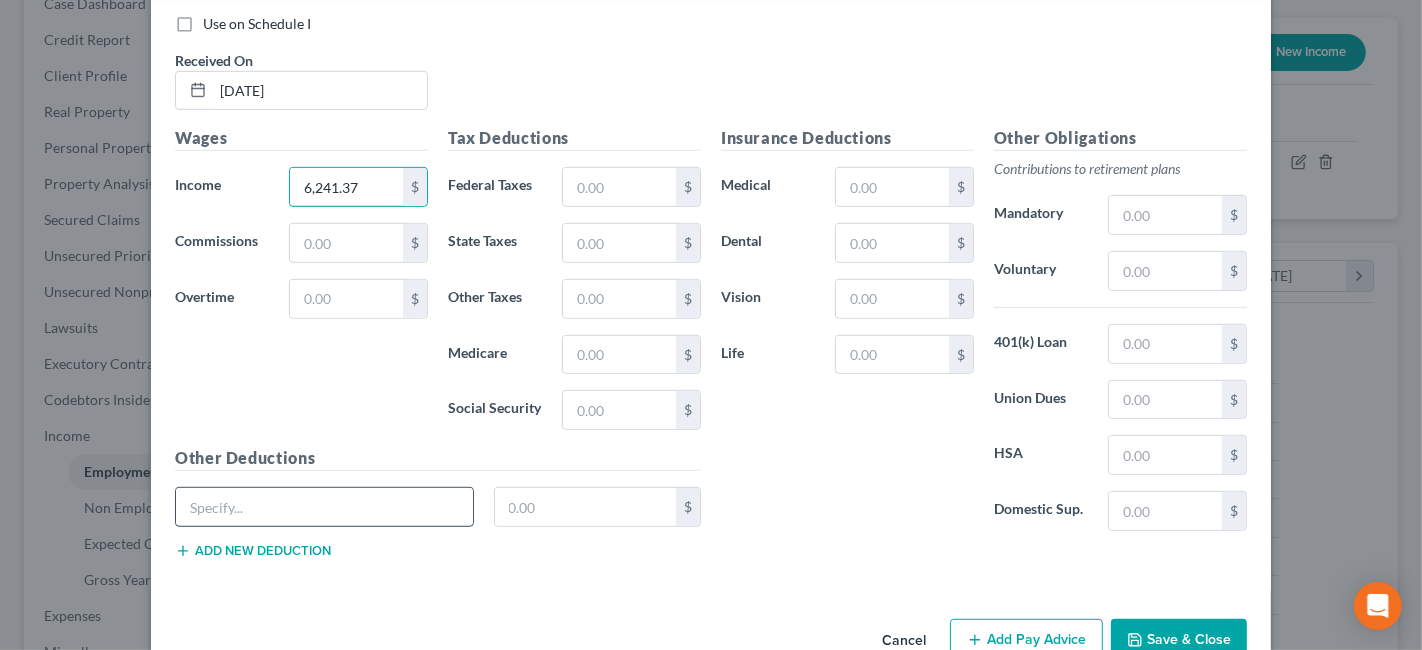 type on "6,241.37" 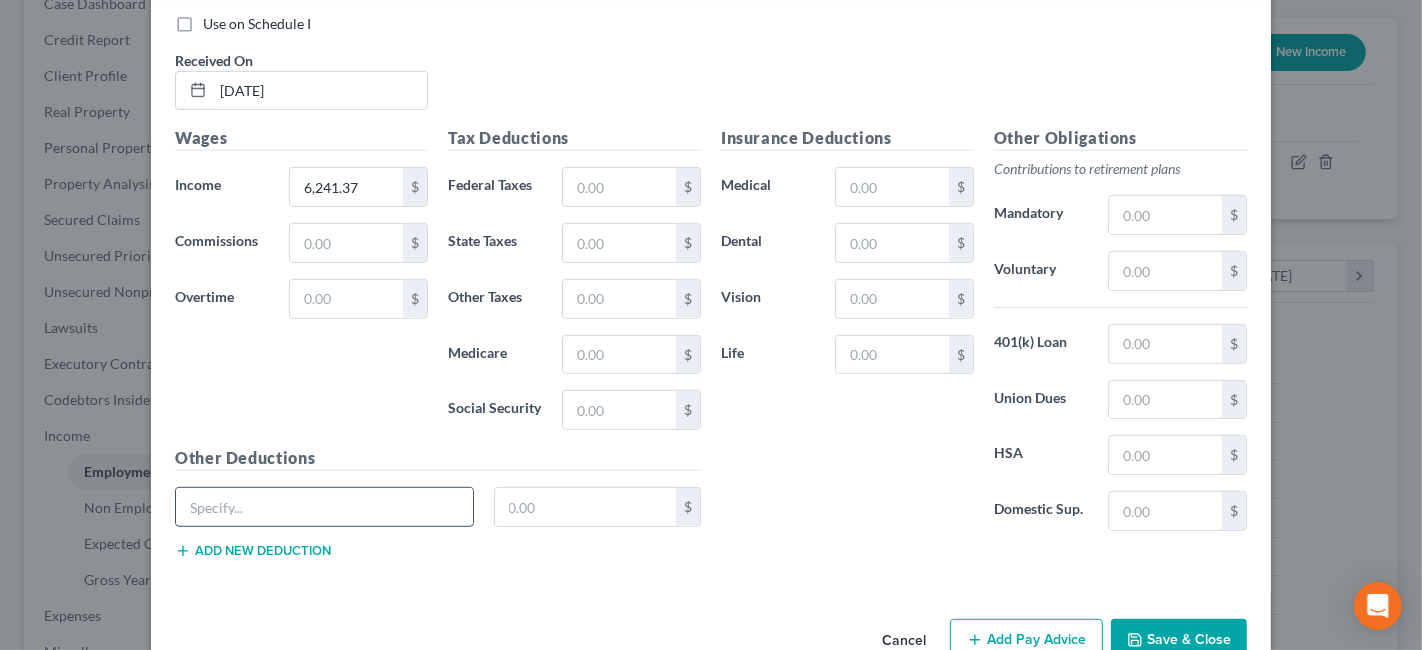 paste on "Aetna PPO & Spouse Life Insurance" 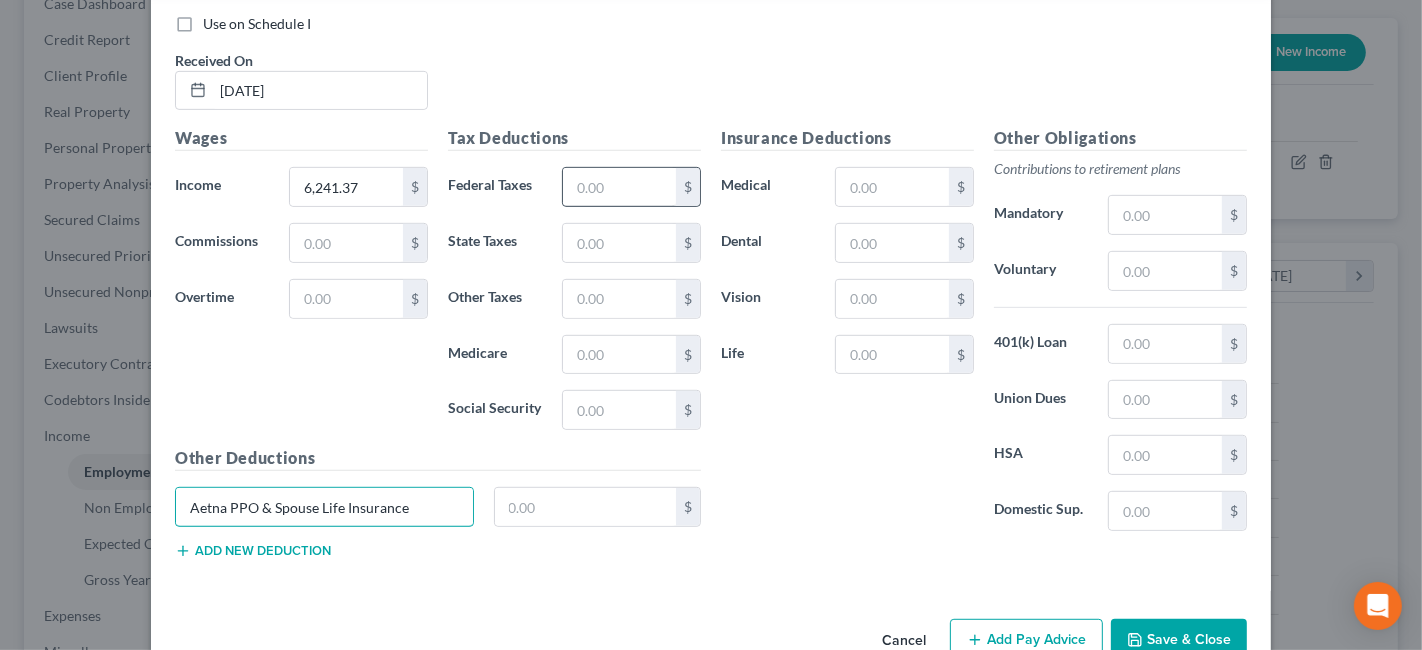 type on "Aetna PPO & Spouse Life Insurance" 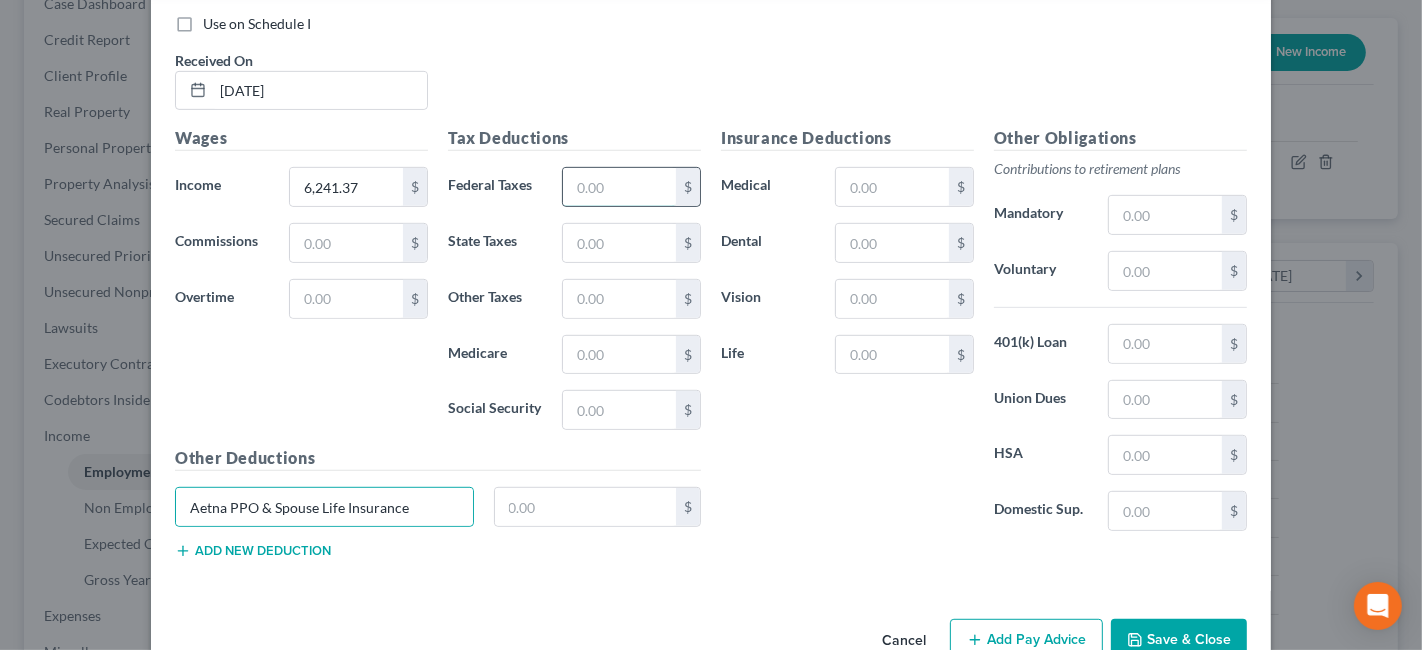 click at bounding box center [619, 187] 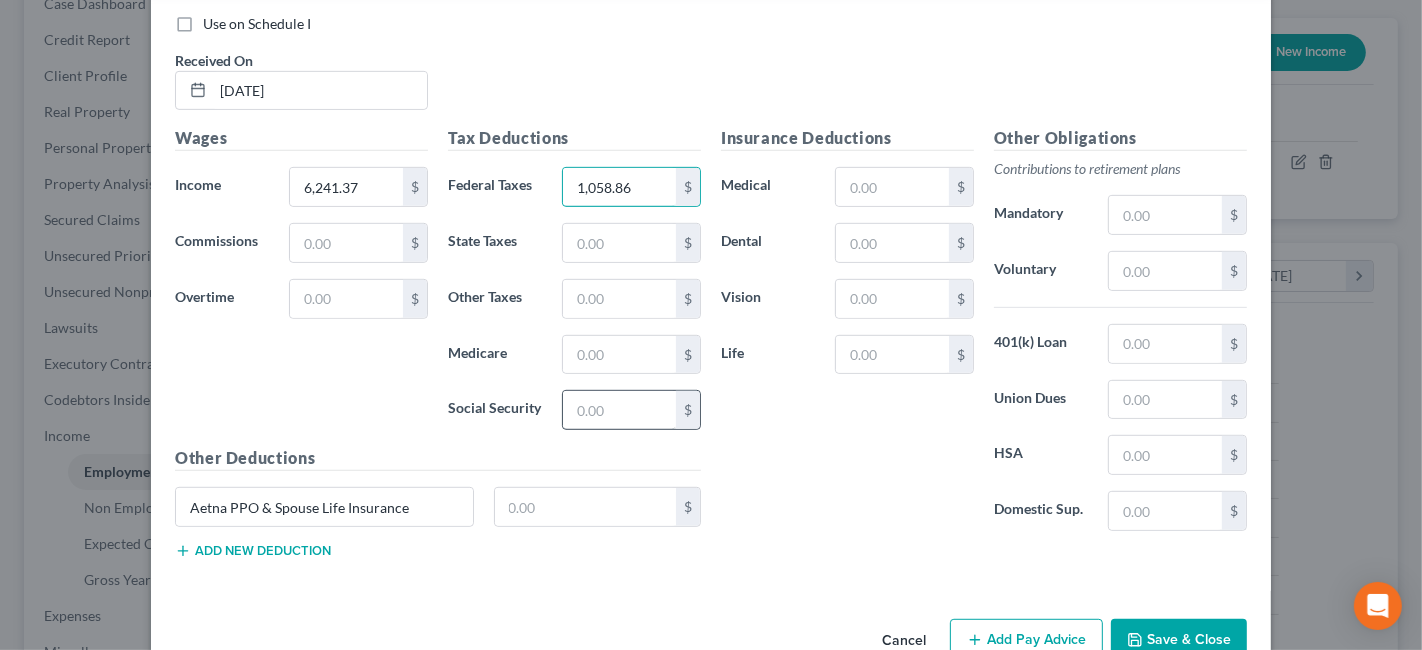 type on "1,058.86" 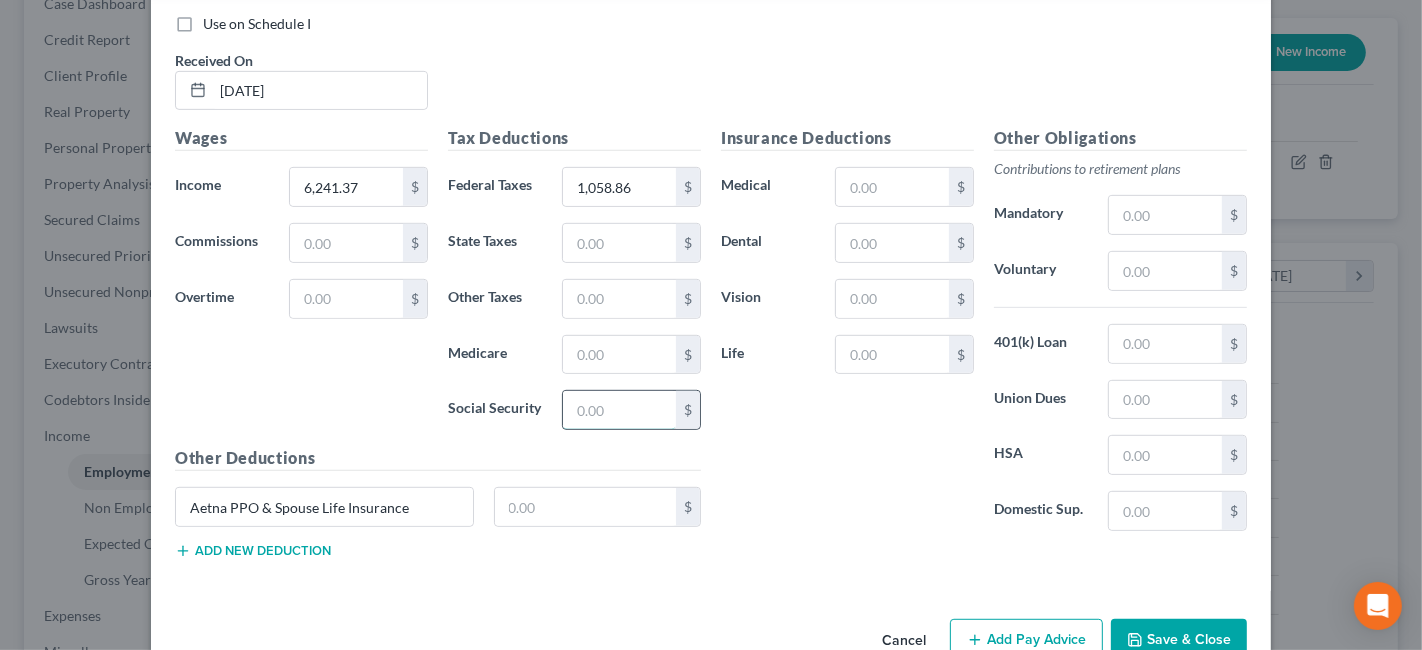 click at bounding box center [619, 410] 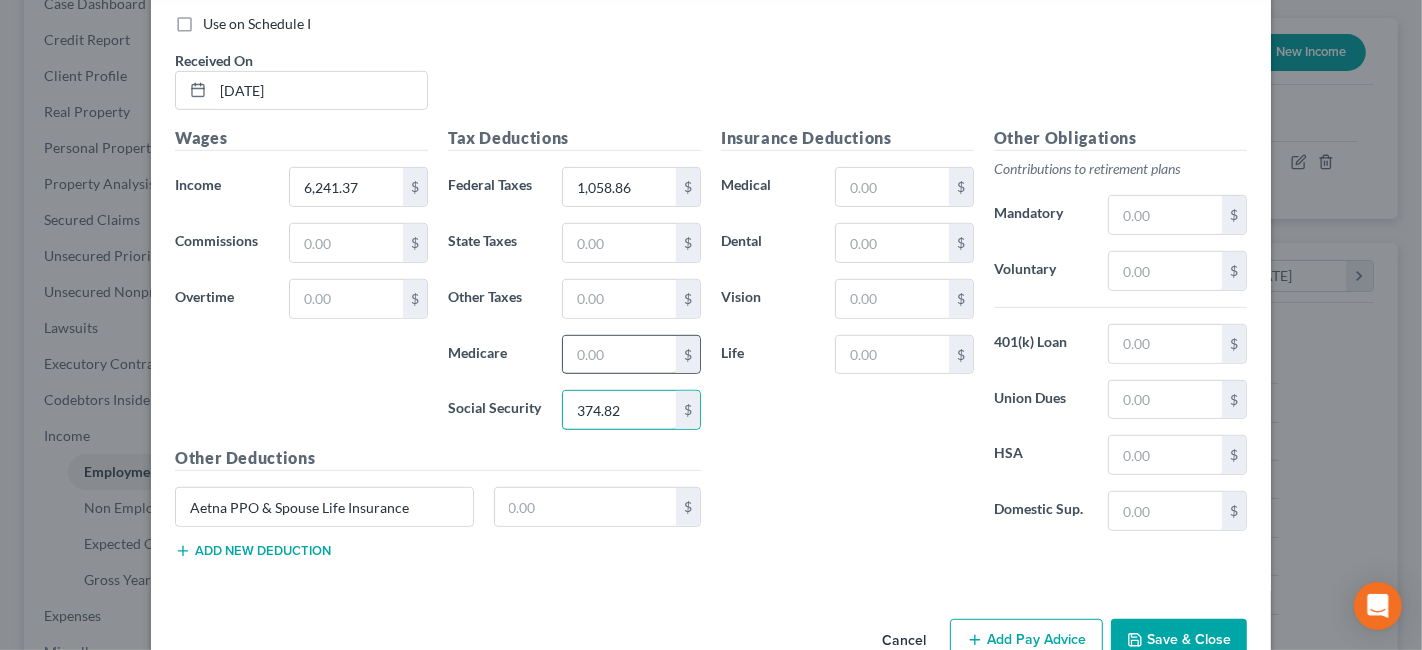 type on "374.82" 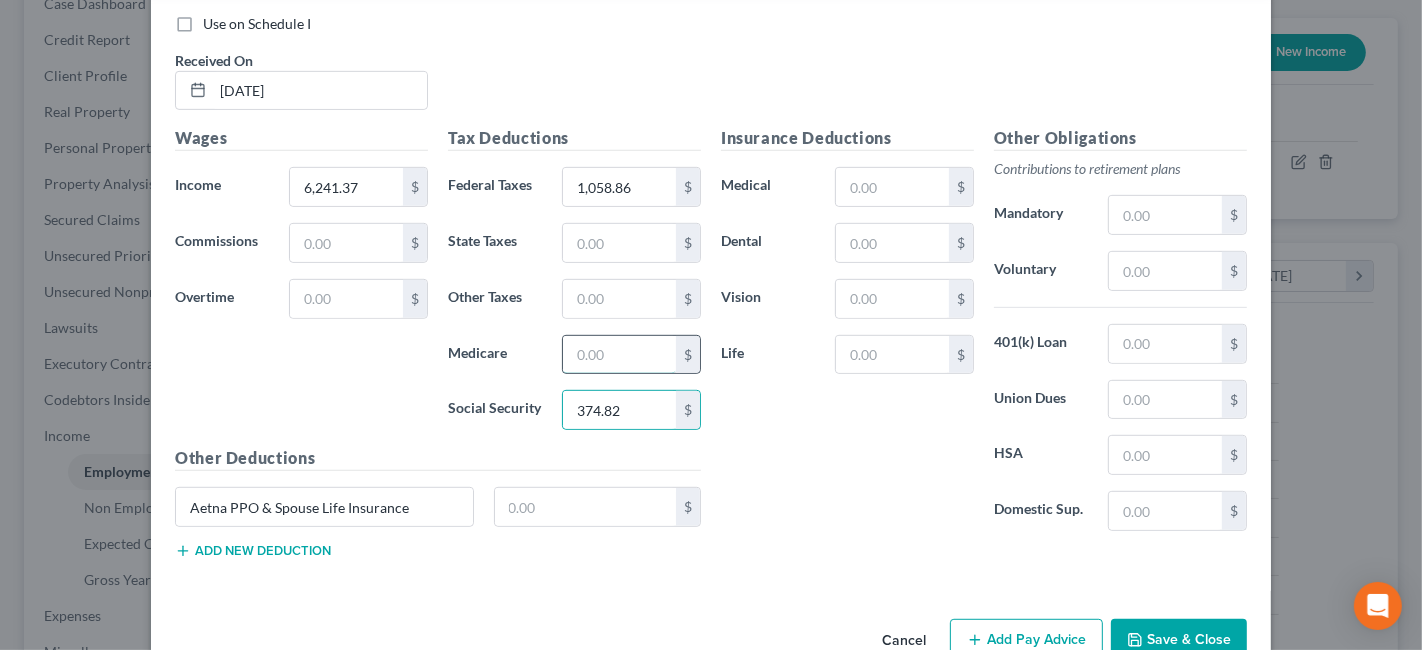 click at bounding box center (619, 355) 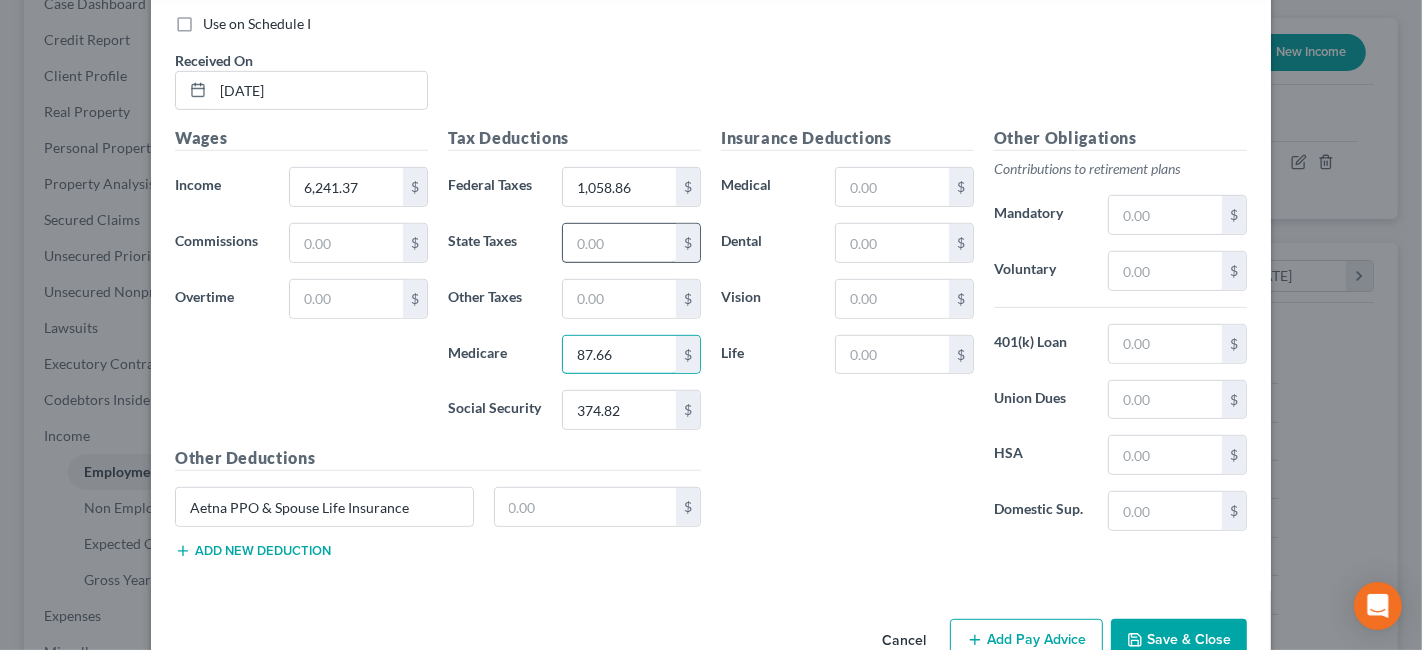 type on "87.66" 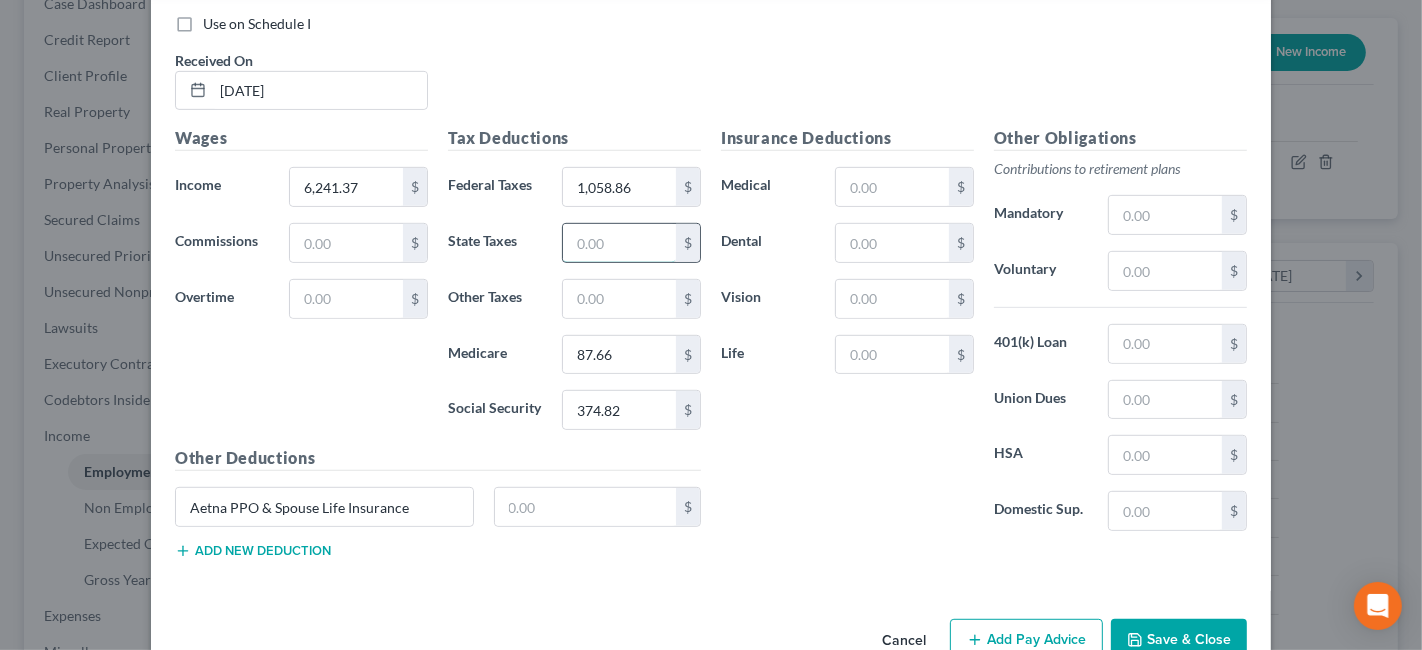 click at bounding box center (619, 243) 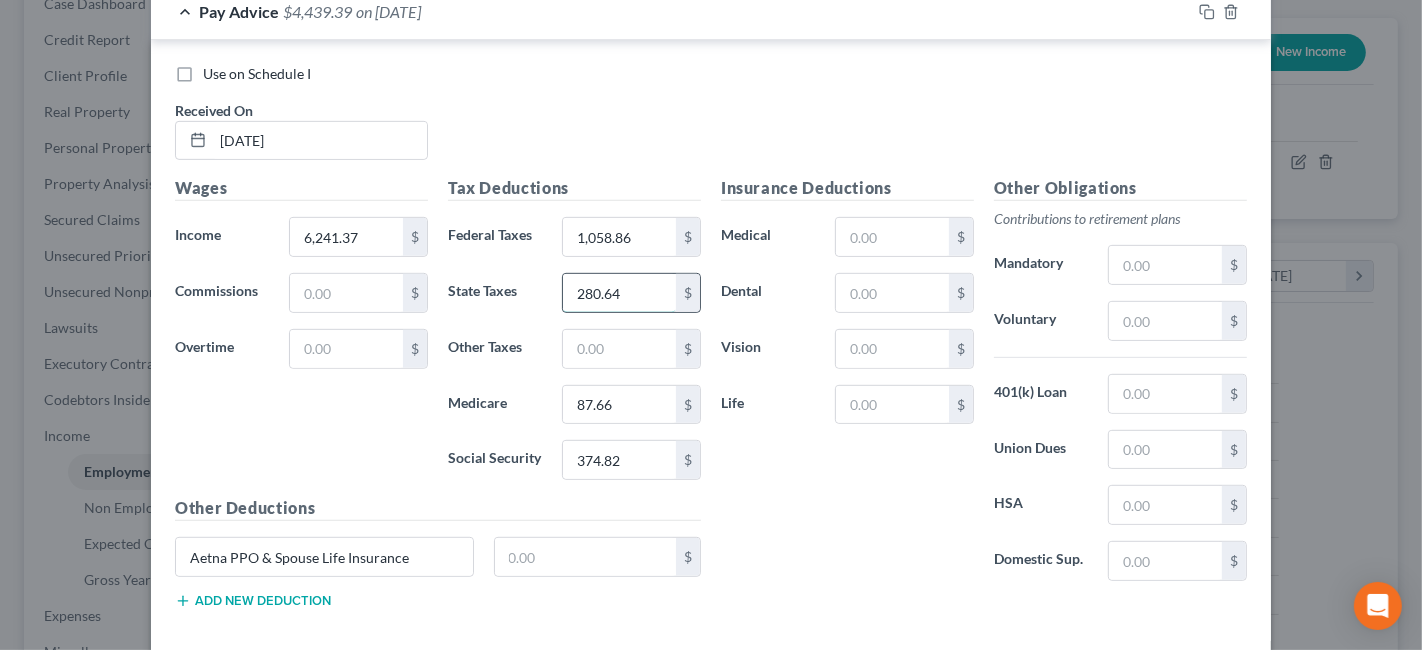 scroll, scrollTop: 777, scrollLeft: 0, axis: vertical 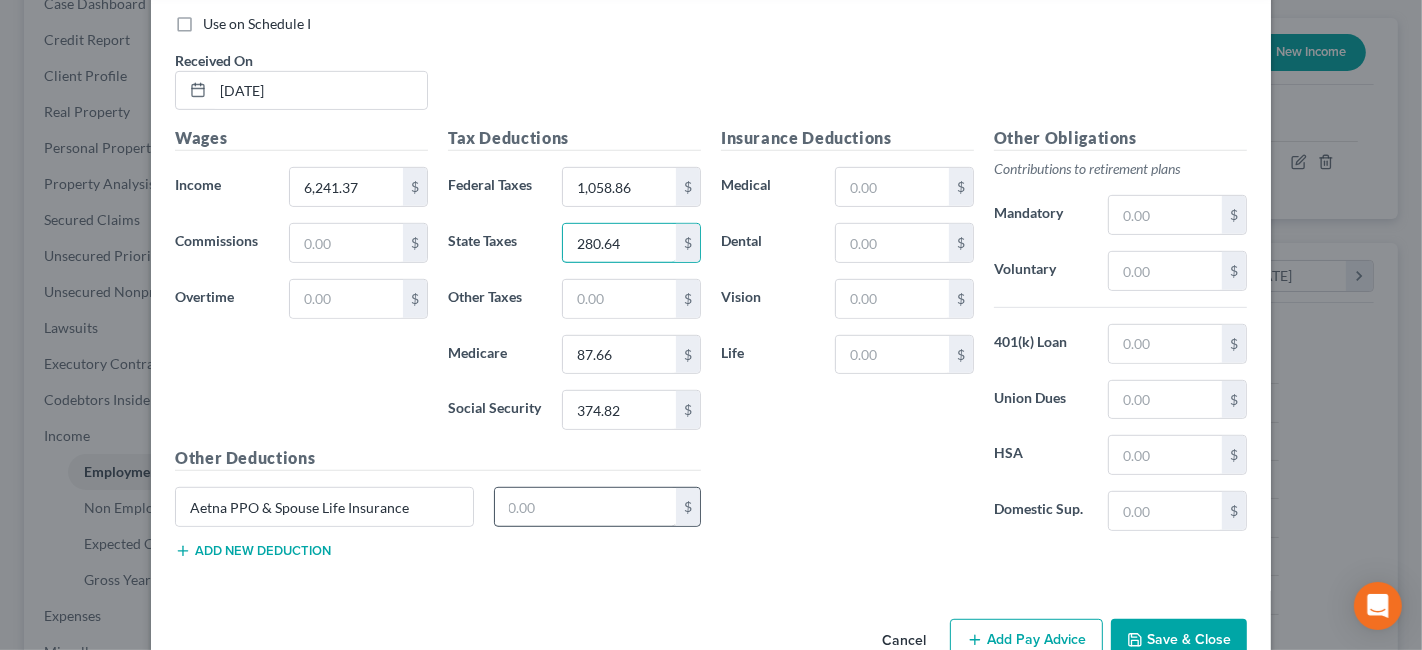 type on "280.64" 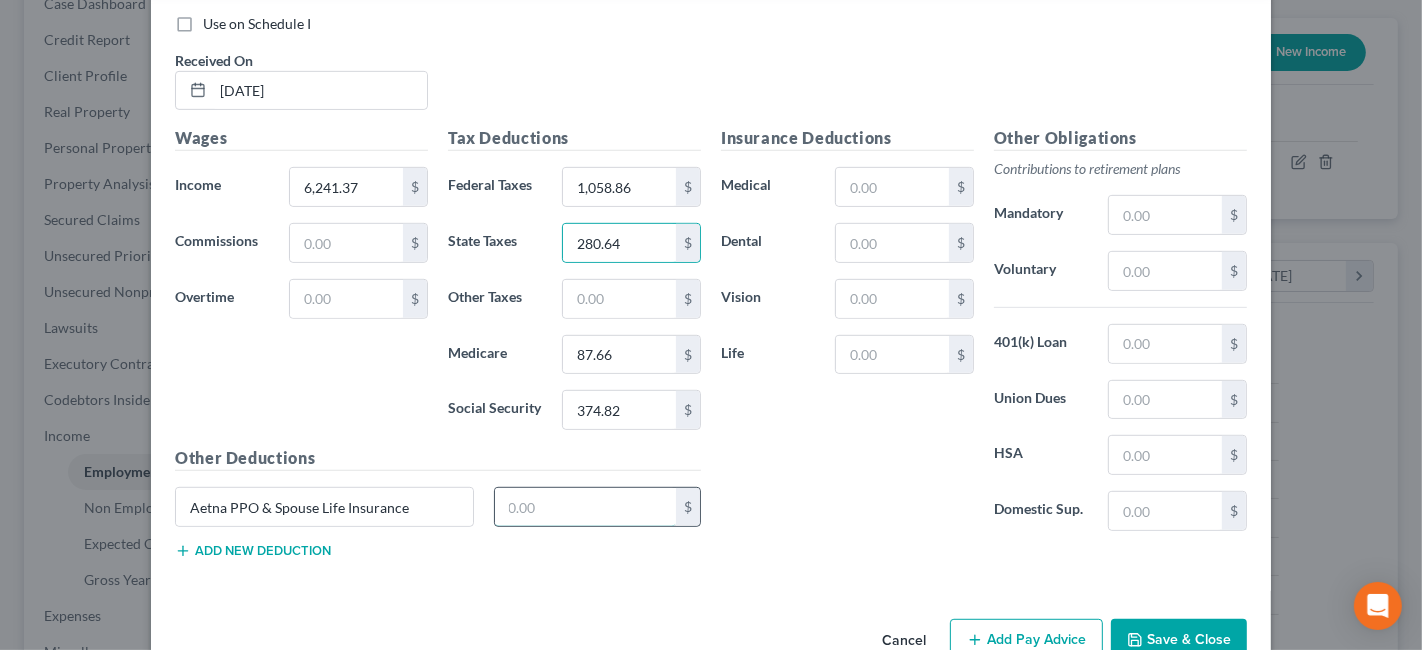 click at bounding box center [586, 507] 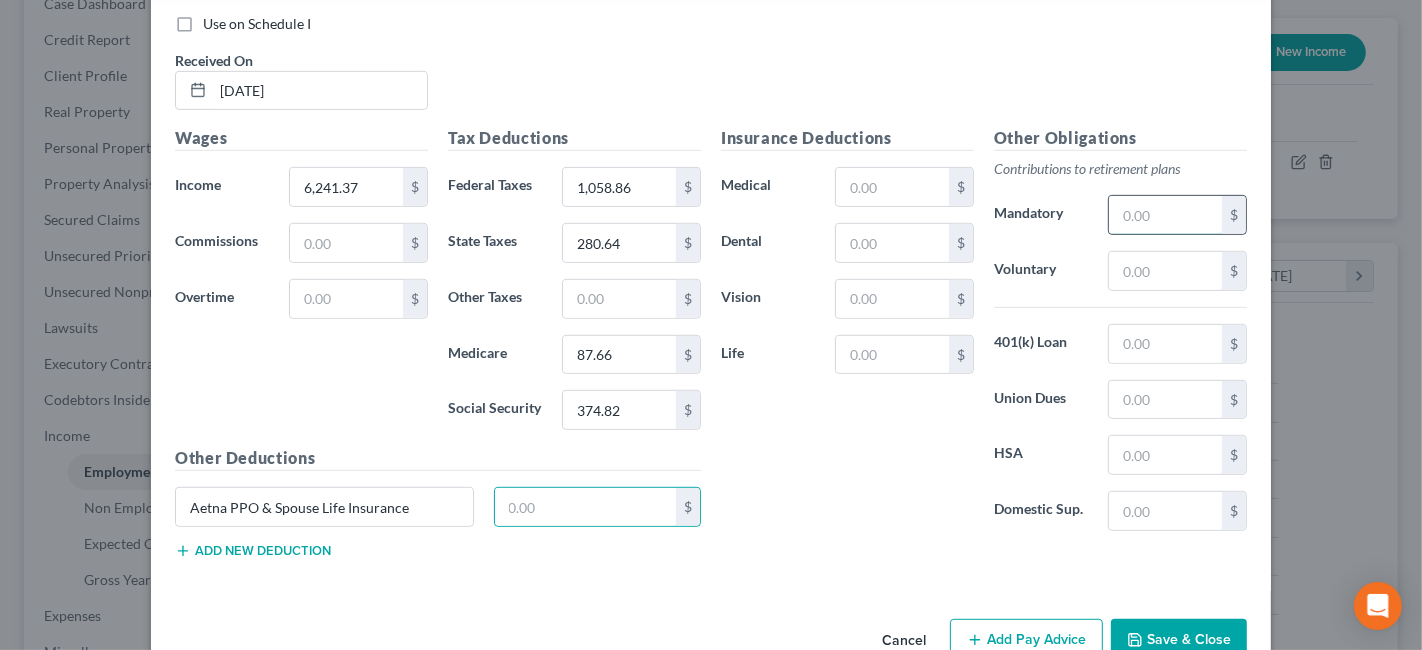 click at bounding box center [1165, 215] 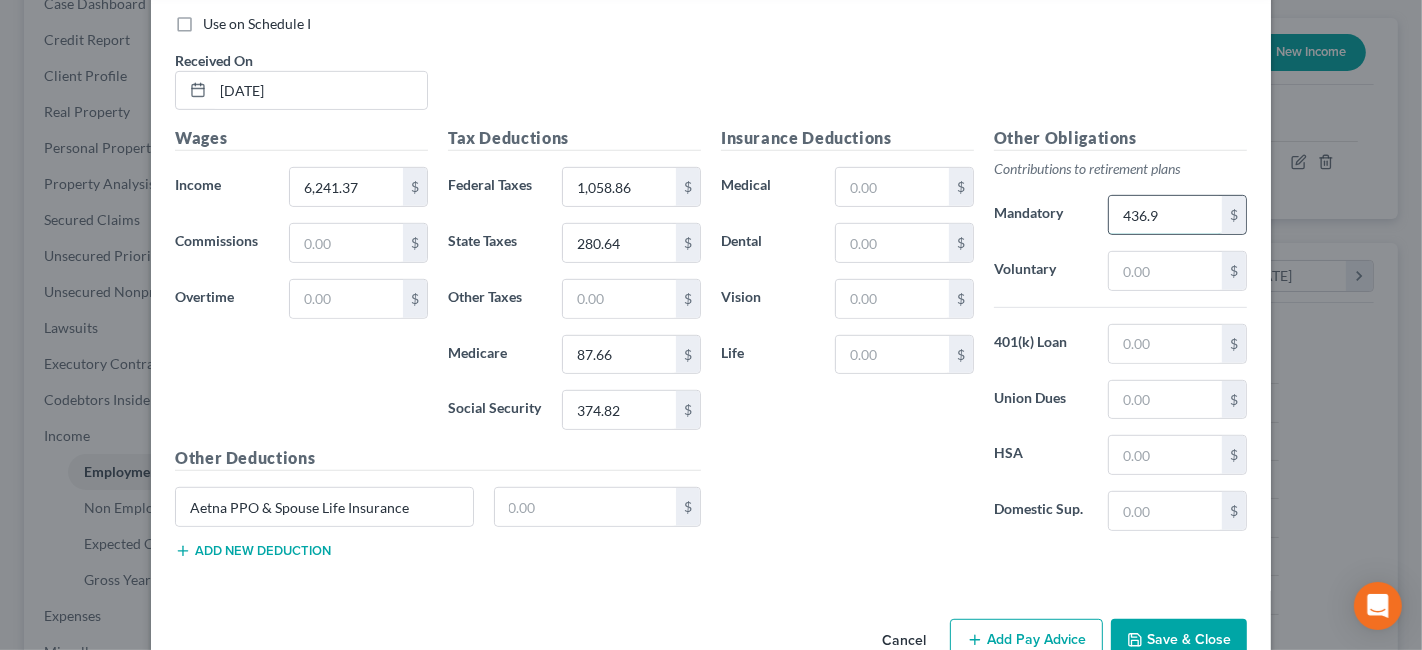 type on "436.90" 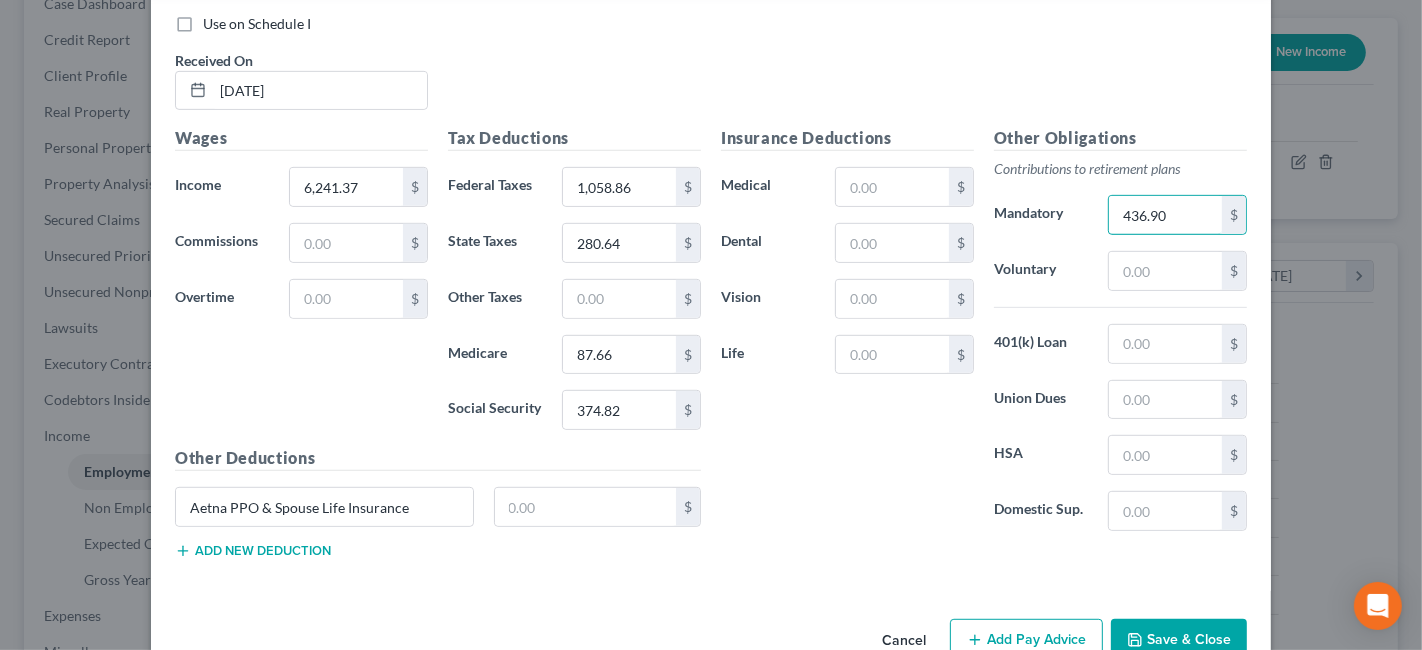 drag, startPoint x: 1181, startPoint y: 209, endPoint x: 1009, endPoint y: 202, distance: 172.14238 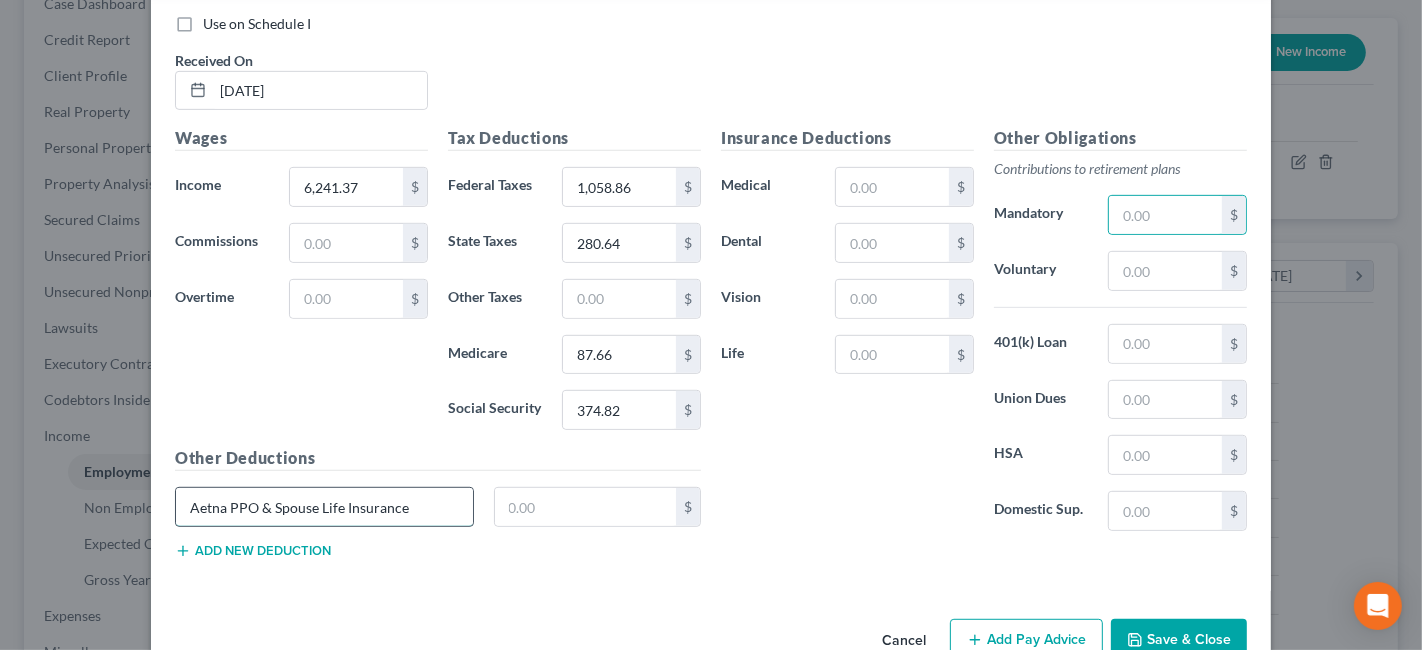 click on "Aetna PPO & Spouse Life Insurance" at bounding box center [324, 507] 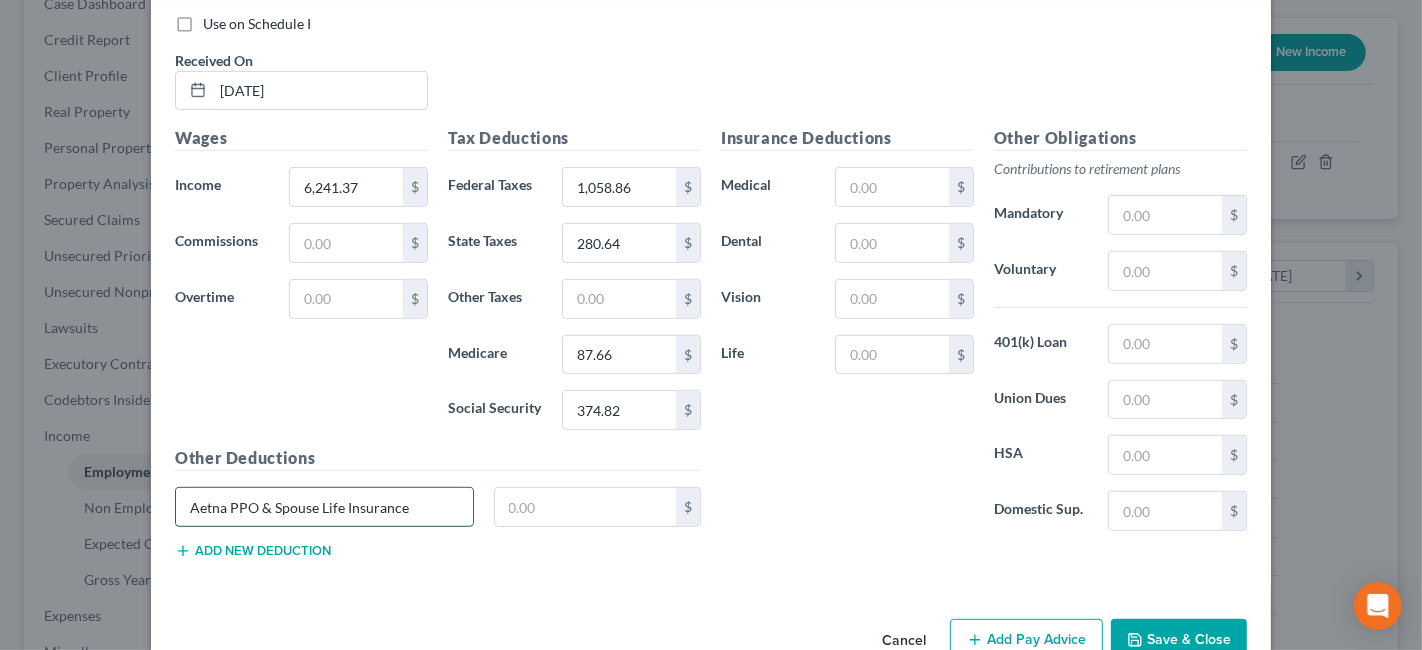 click on "Aetna PPO & Spouse Life Insurance" at bounding box center (324, 507) 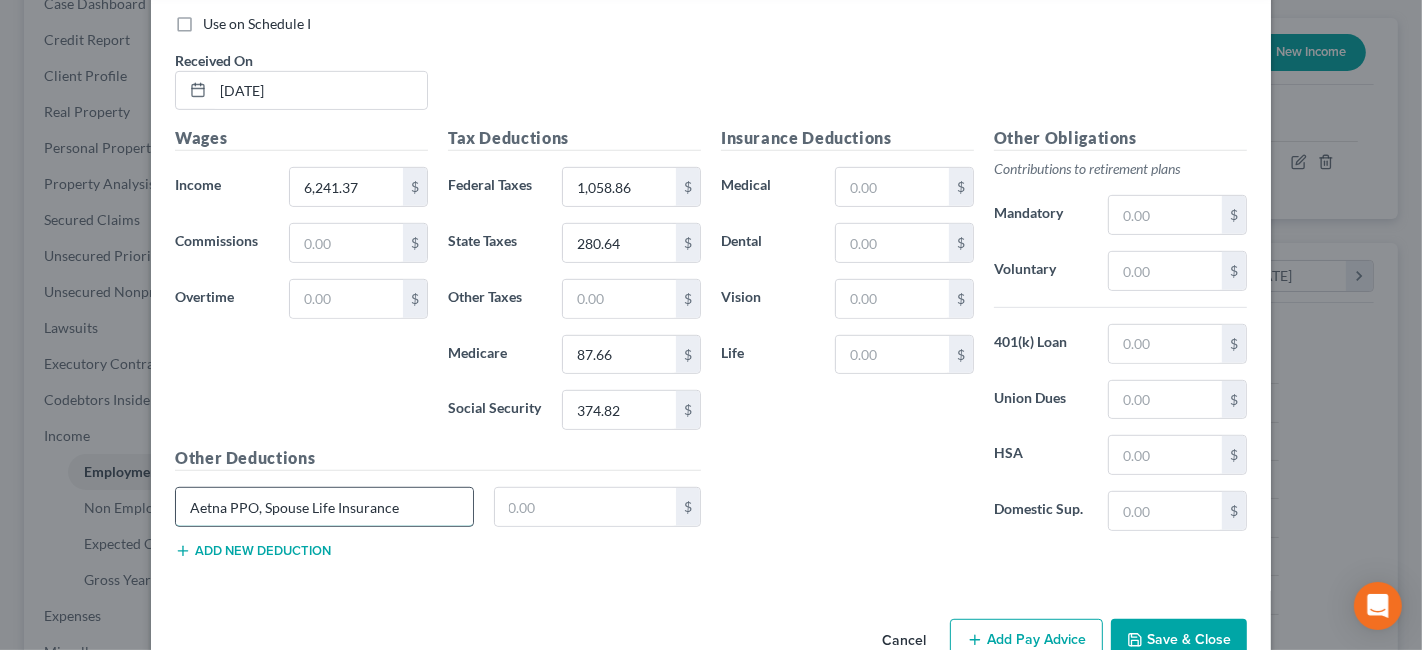 click on "Aetna PPO, Spouse Life Insurance" at bounding box center (324, 507) 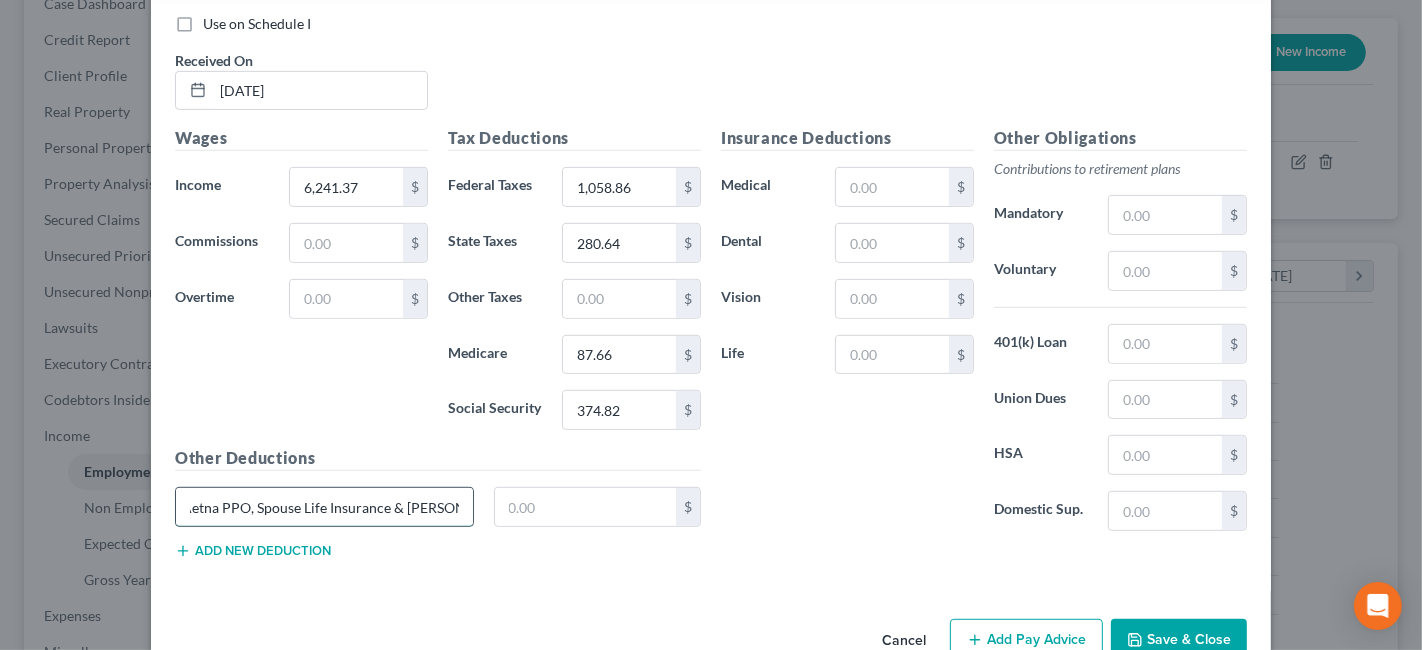 scroll, scrollTop: 0, scrollLeft: 17, axis: horizontal 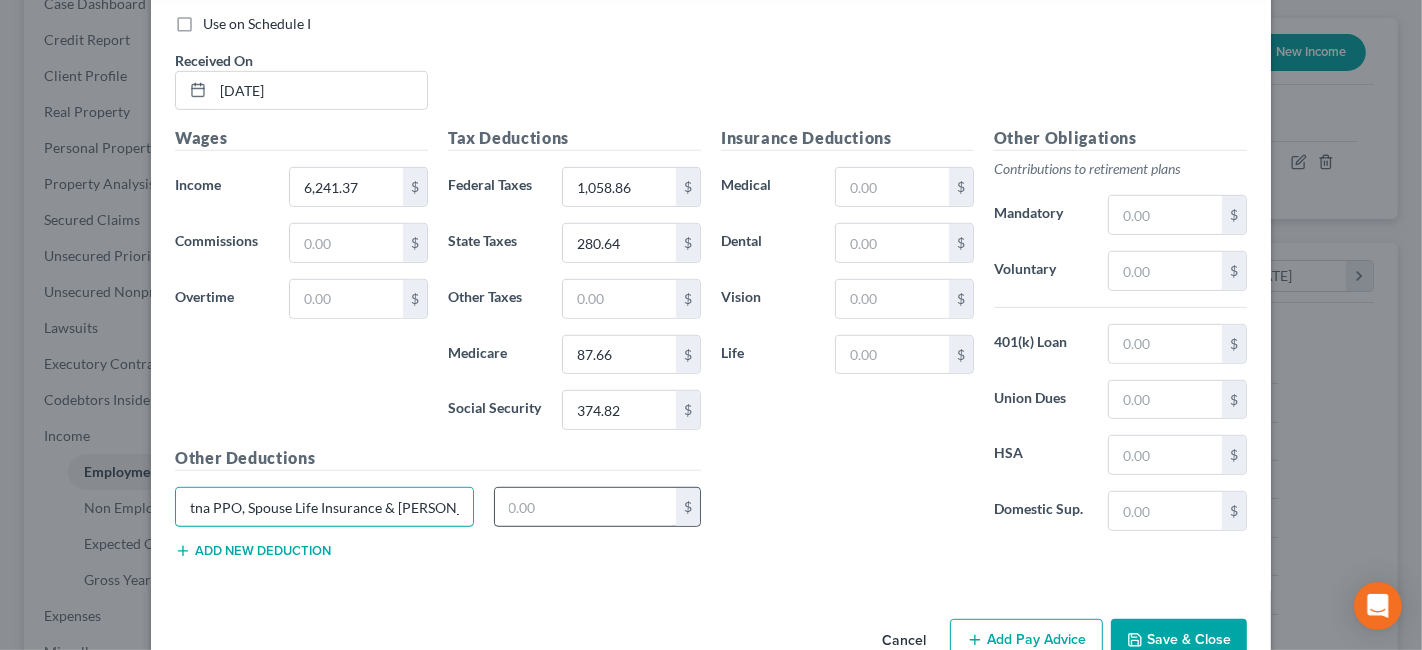 type on "Aetna PPO, Spouse Life Insurance & [PERSON_NAME] 403B" 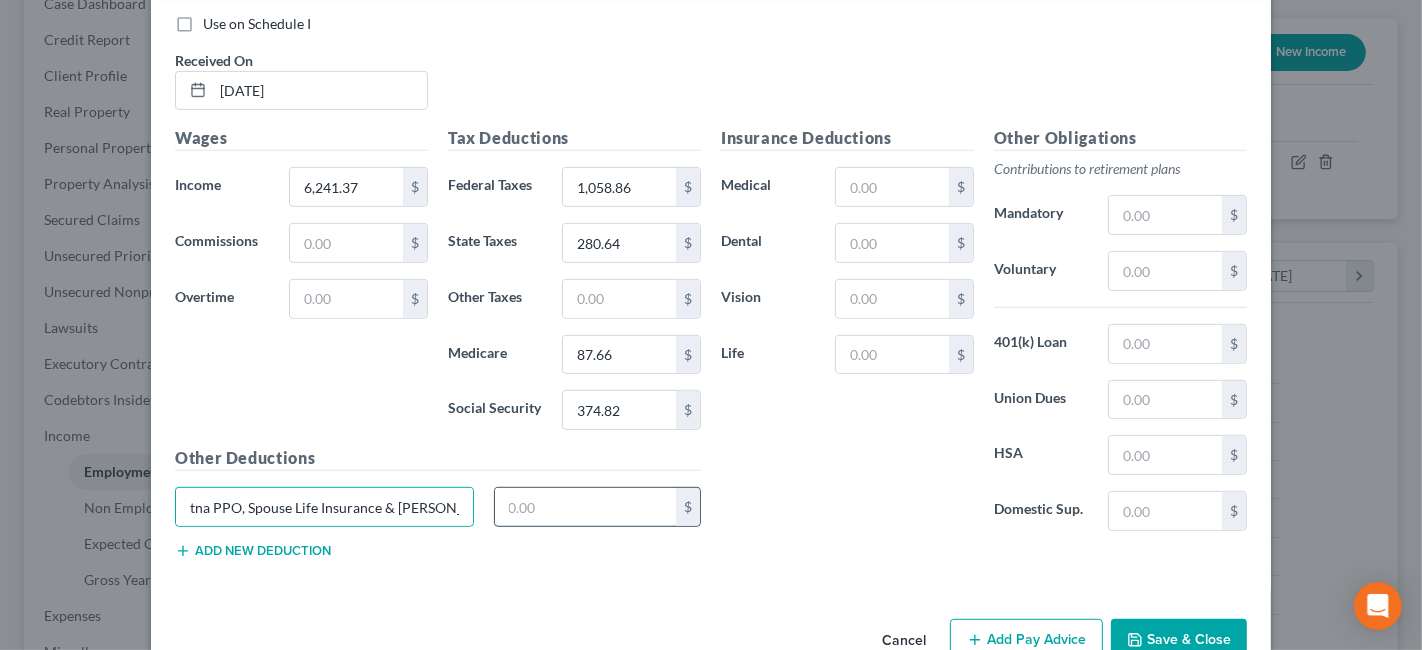 click at bounding box center [586, 507] 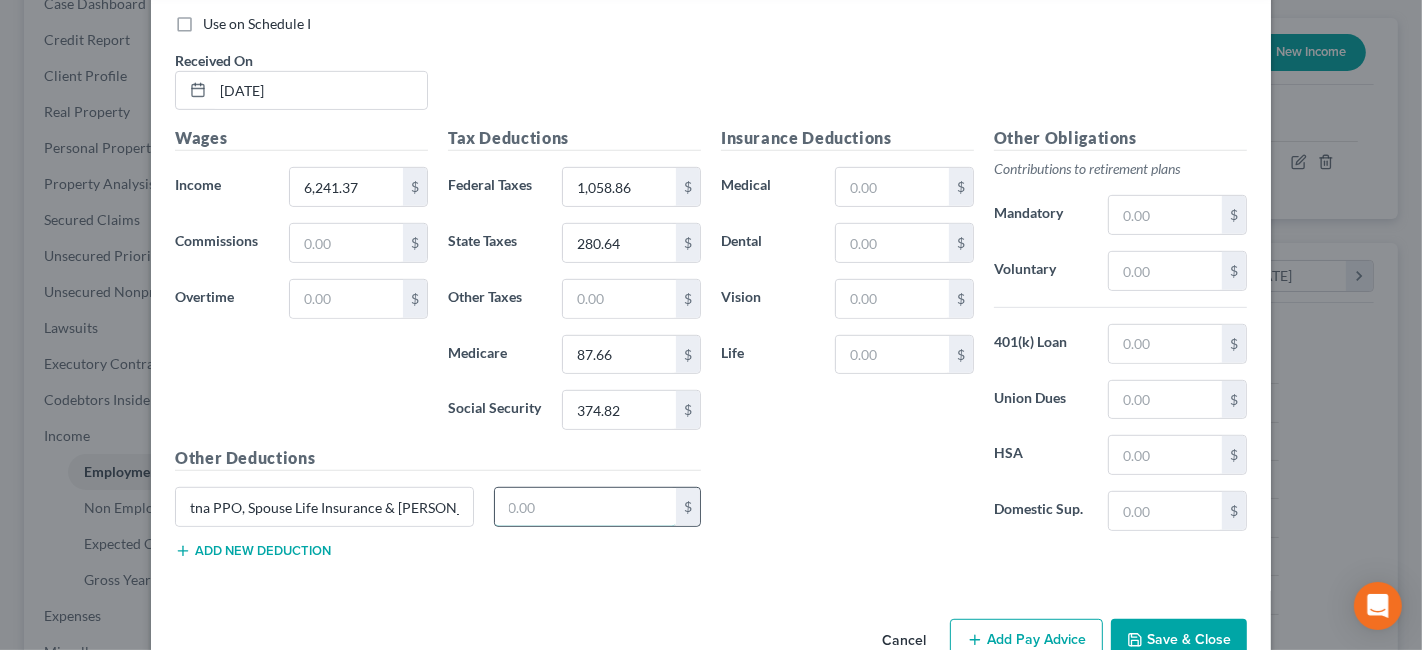 scroll, scrollTop: 0, scrollLeft: 0, axis: both 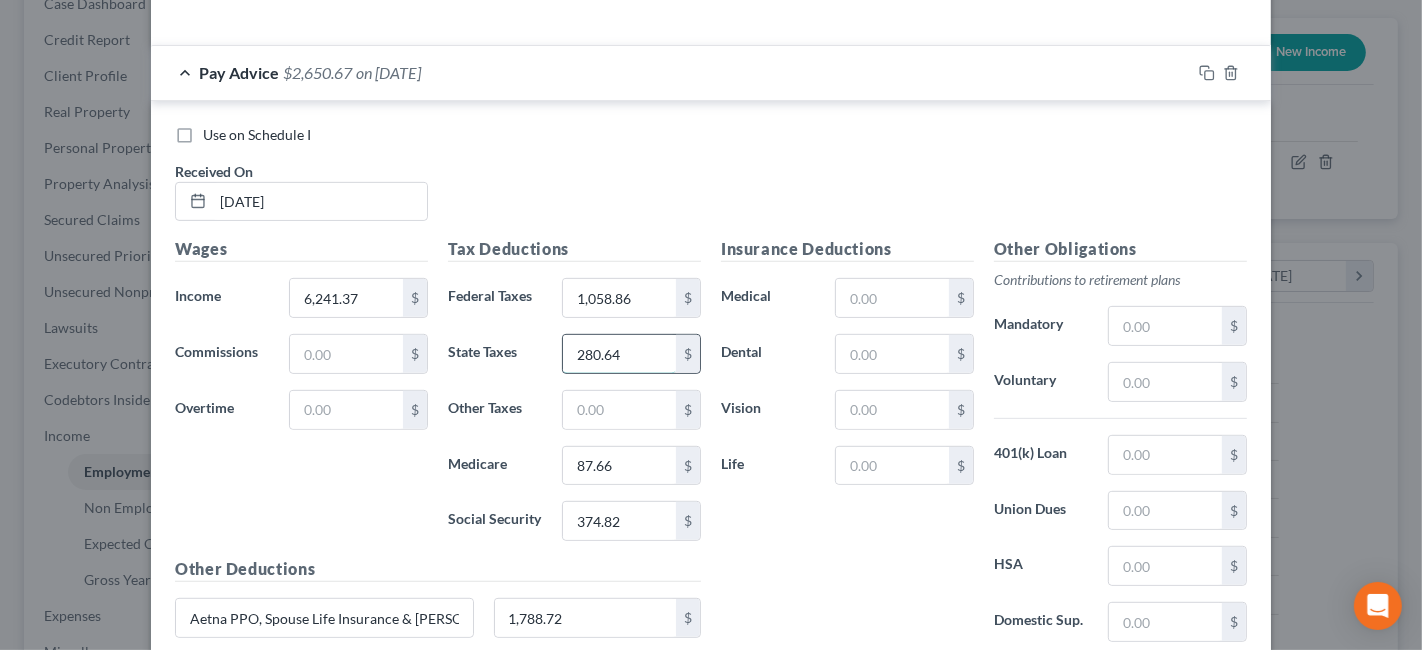 click on "280.64" at bounding box center (619, 354) 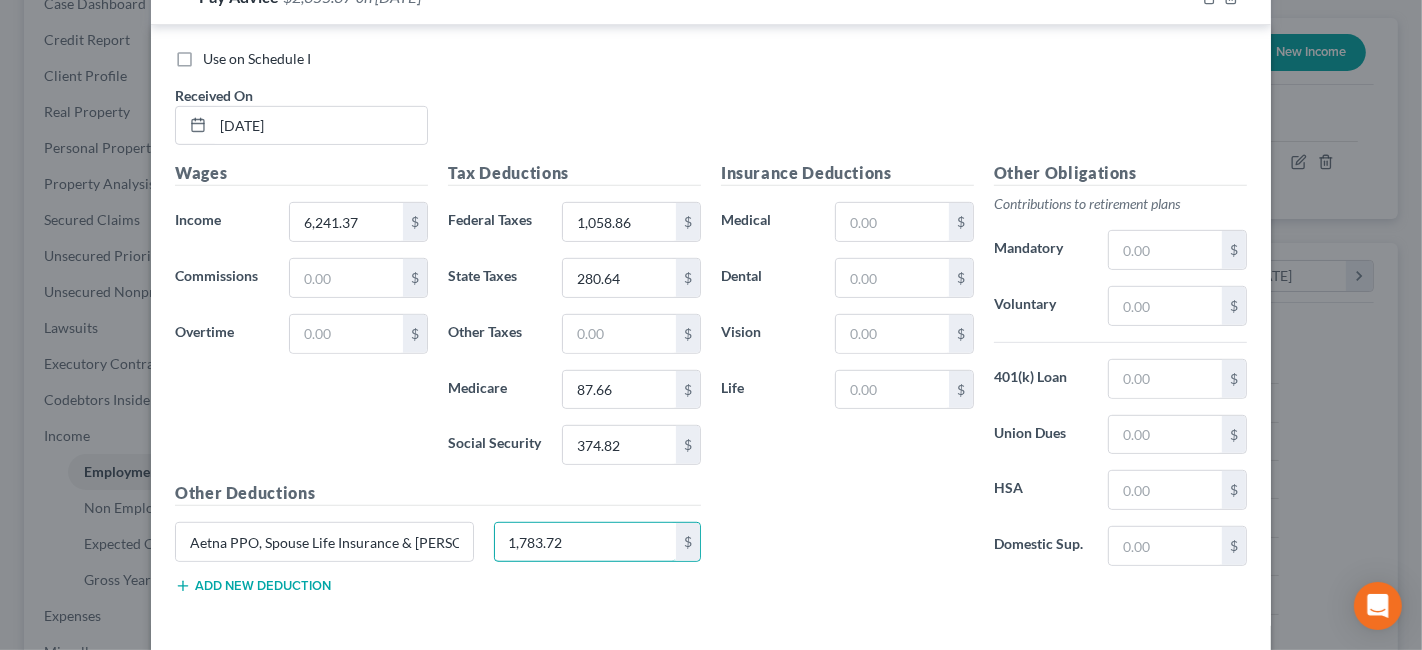 scroll, scrollTop: 777, scrollLeft: 0, axis: vertical 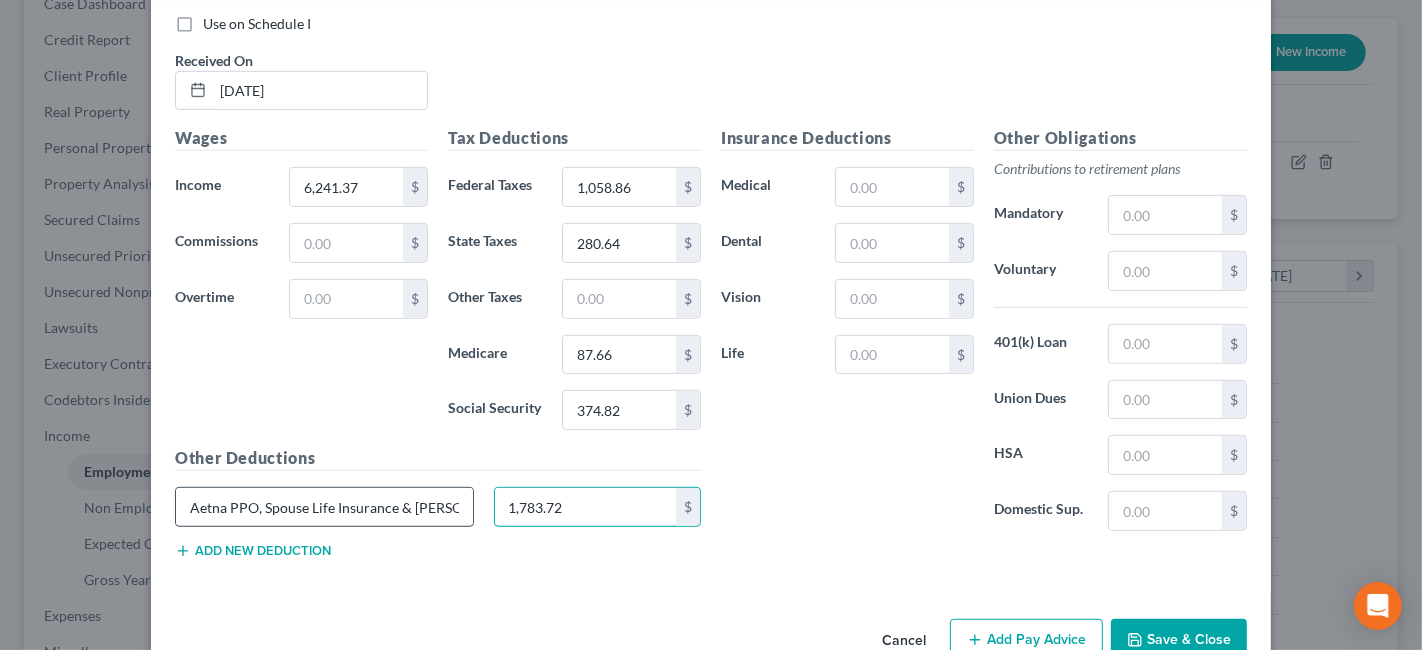 type on "1,783.72" 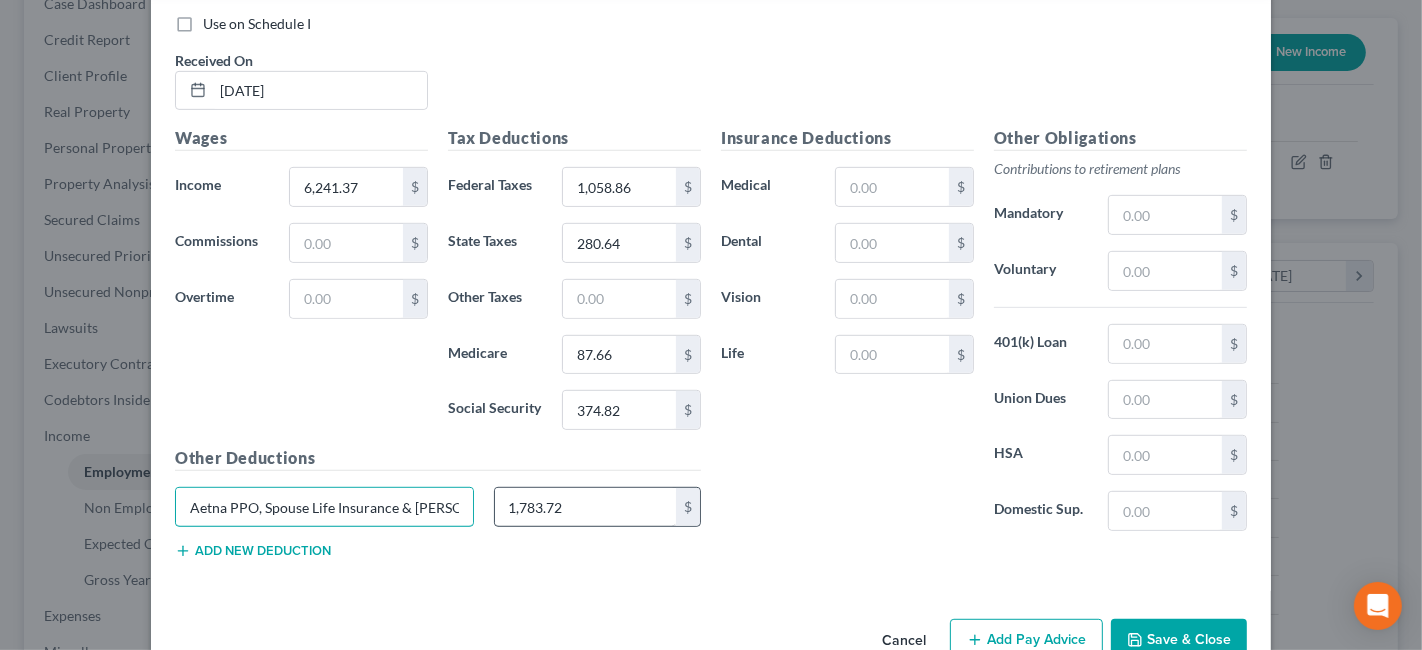 scroll, scrollTop: 0, scrollLeft: 17, axis: horizontal 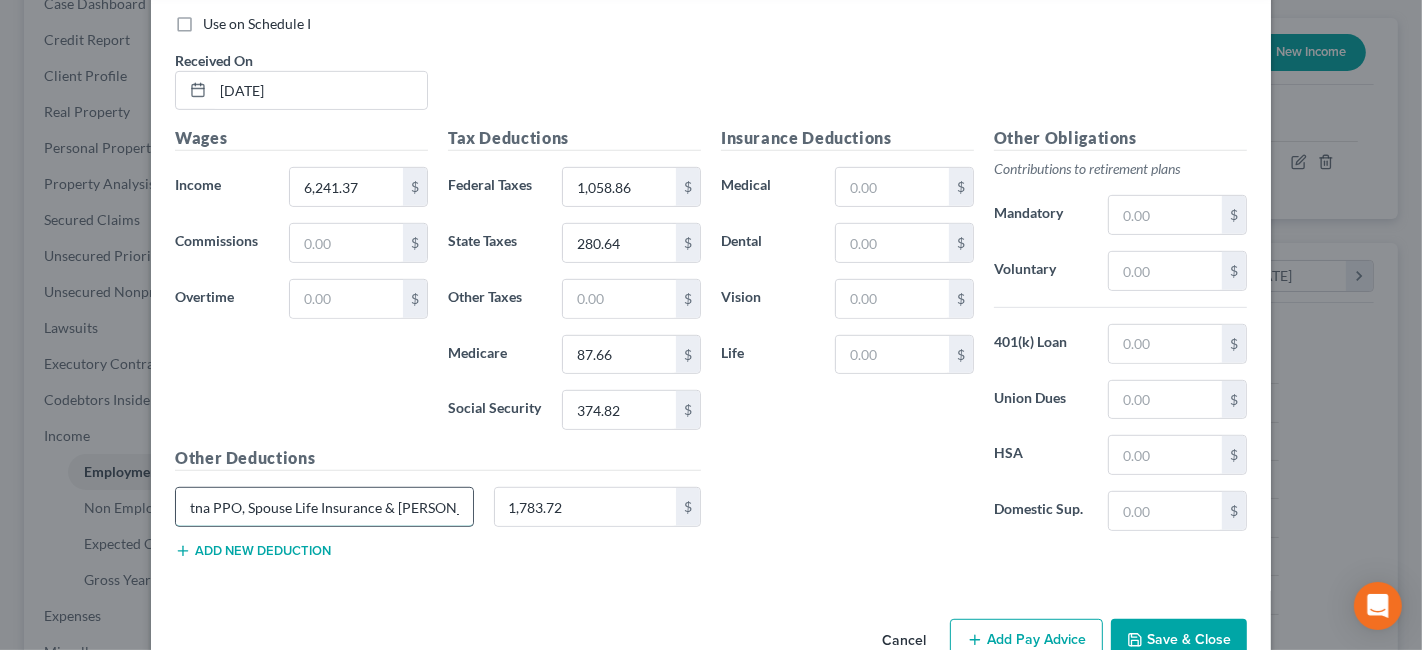 drag, startPoint x: 179, startPoint y: 507, endPoint x: 431, endPoint y: 498, distance: 252.16066 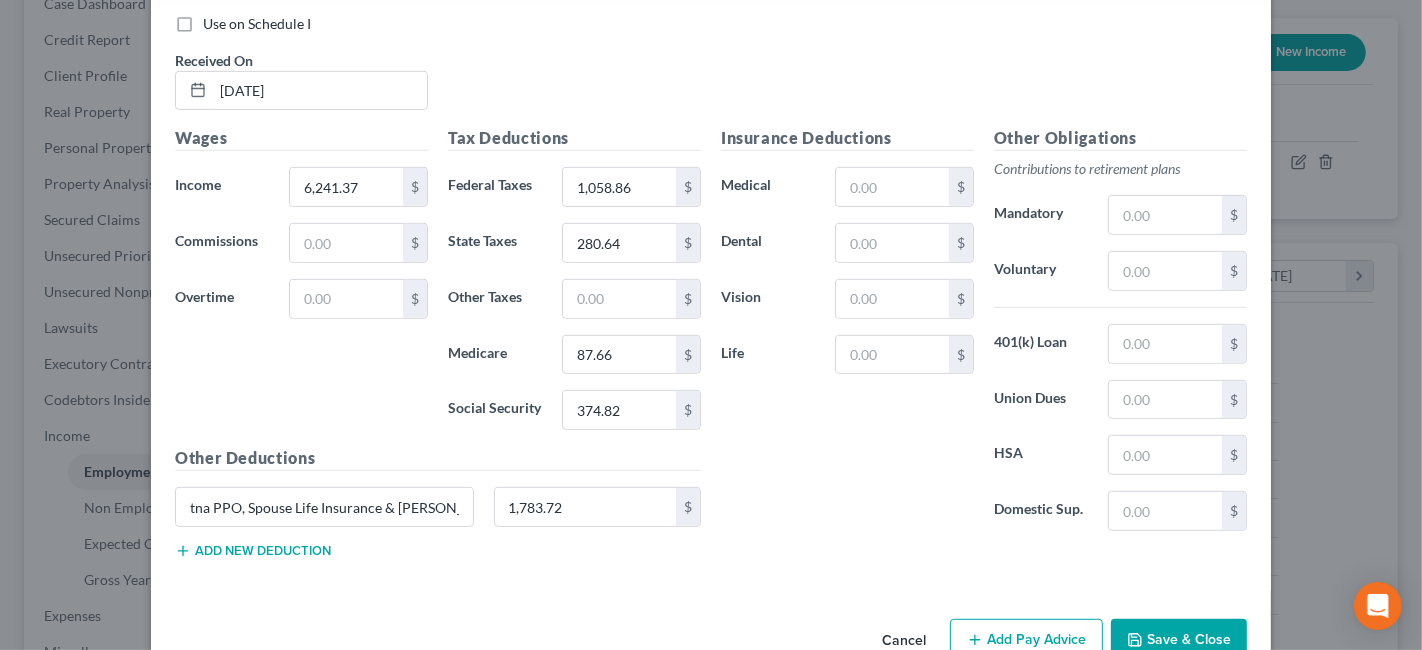 click on "Add Pay Advice" at bounding box center [1026, 640] 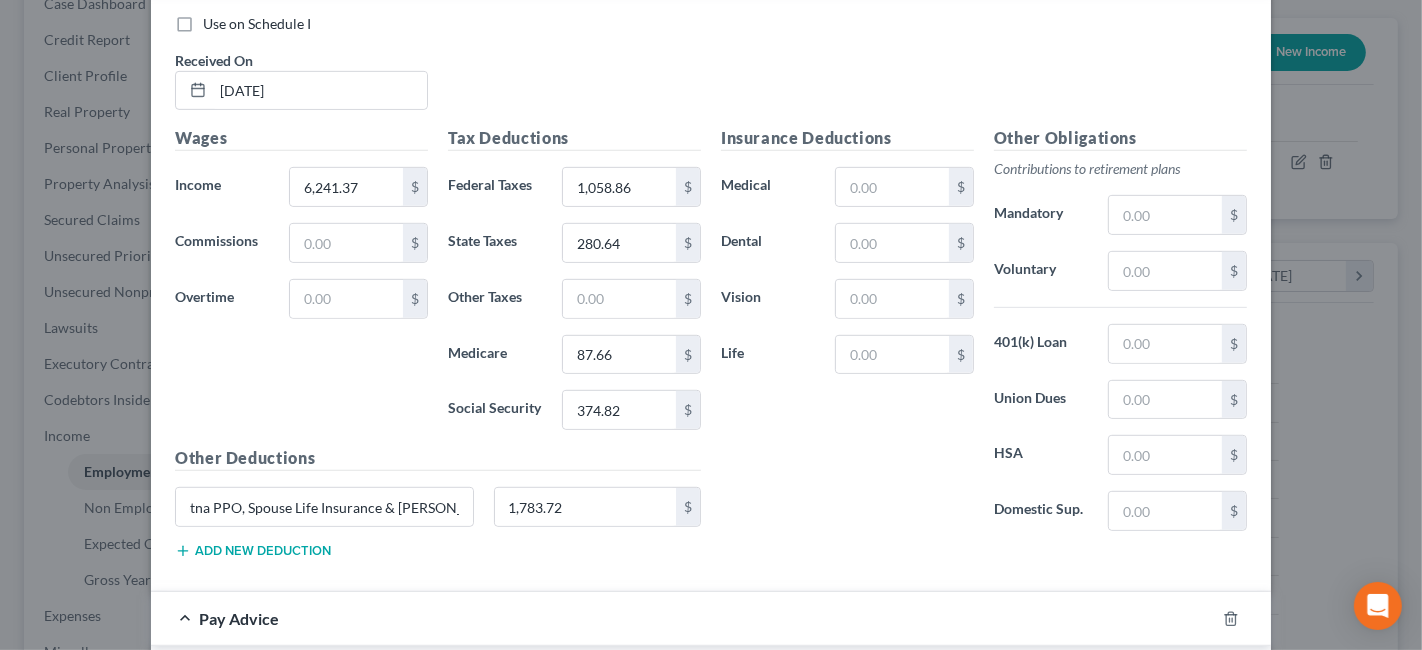 scroll, scrollTop: 0, scrollLeft: 0, axis: both 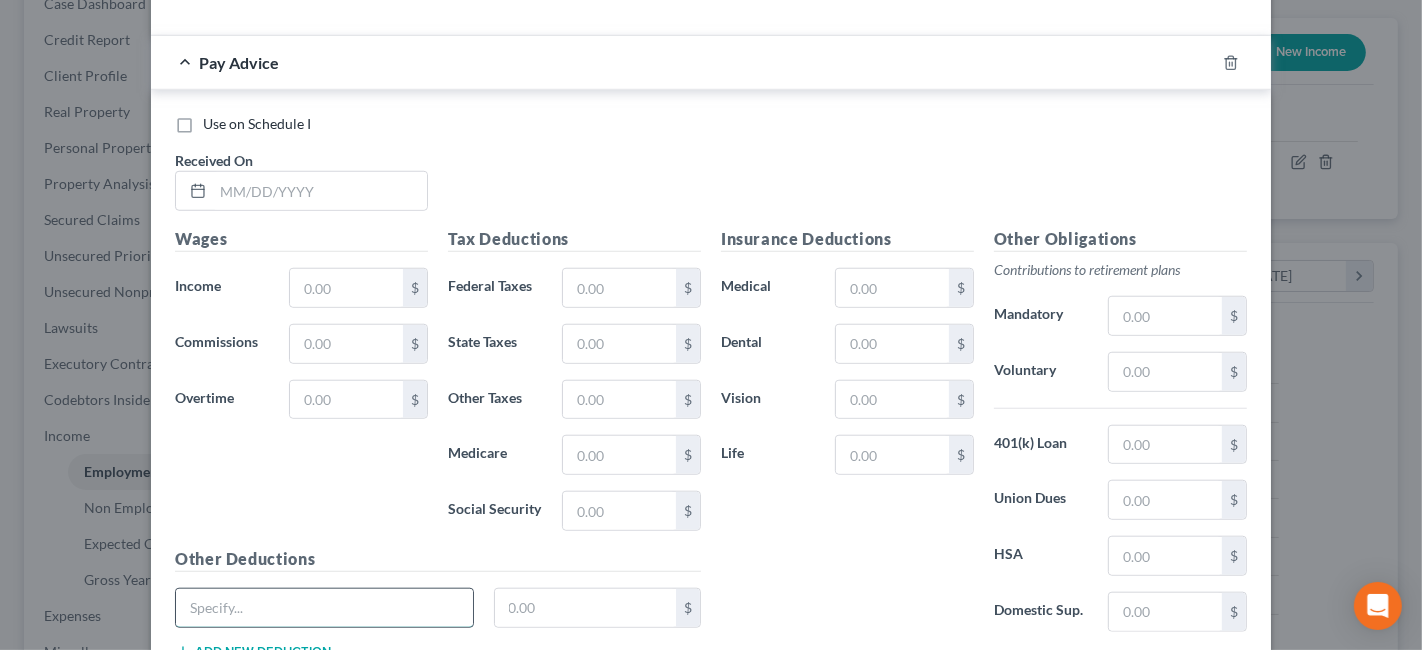 paste on "Aetna PPO, Spouse Life Insurance & [PERSON_NAME] 403B" 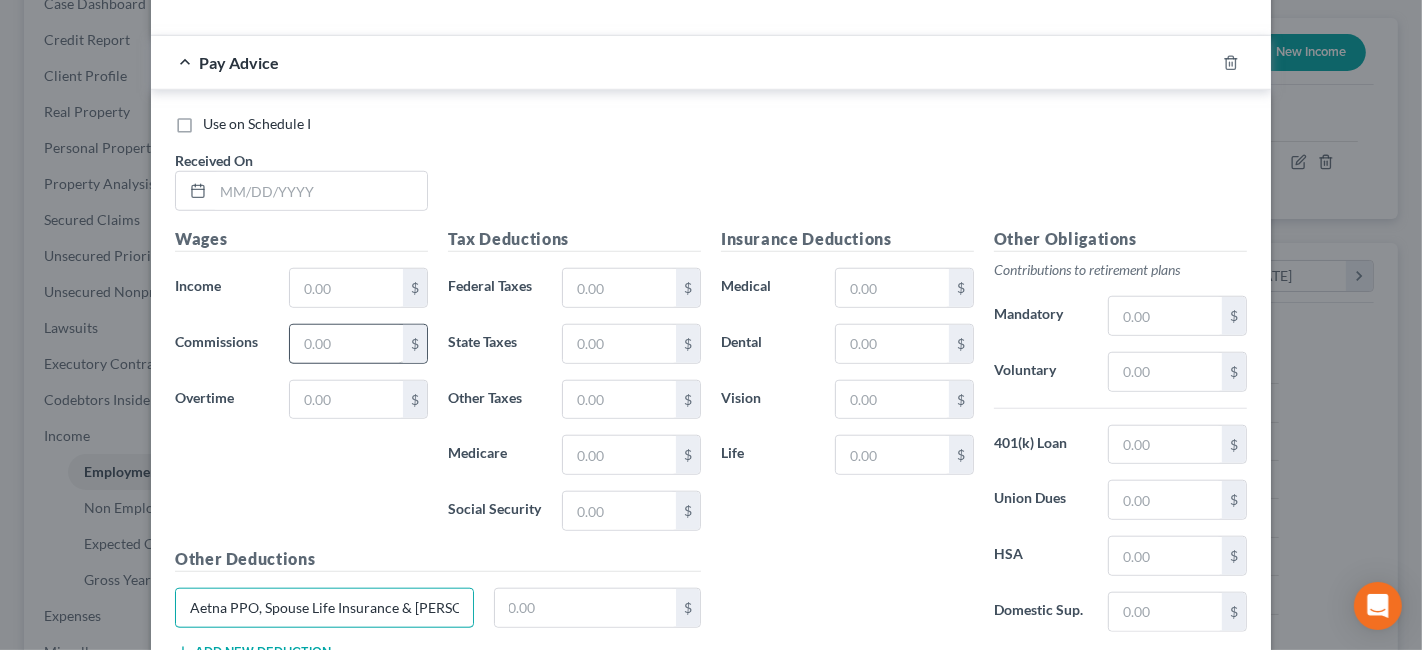 scroll, scrollTop: 0, scrollLeft: 17, axis: horizontal 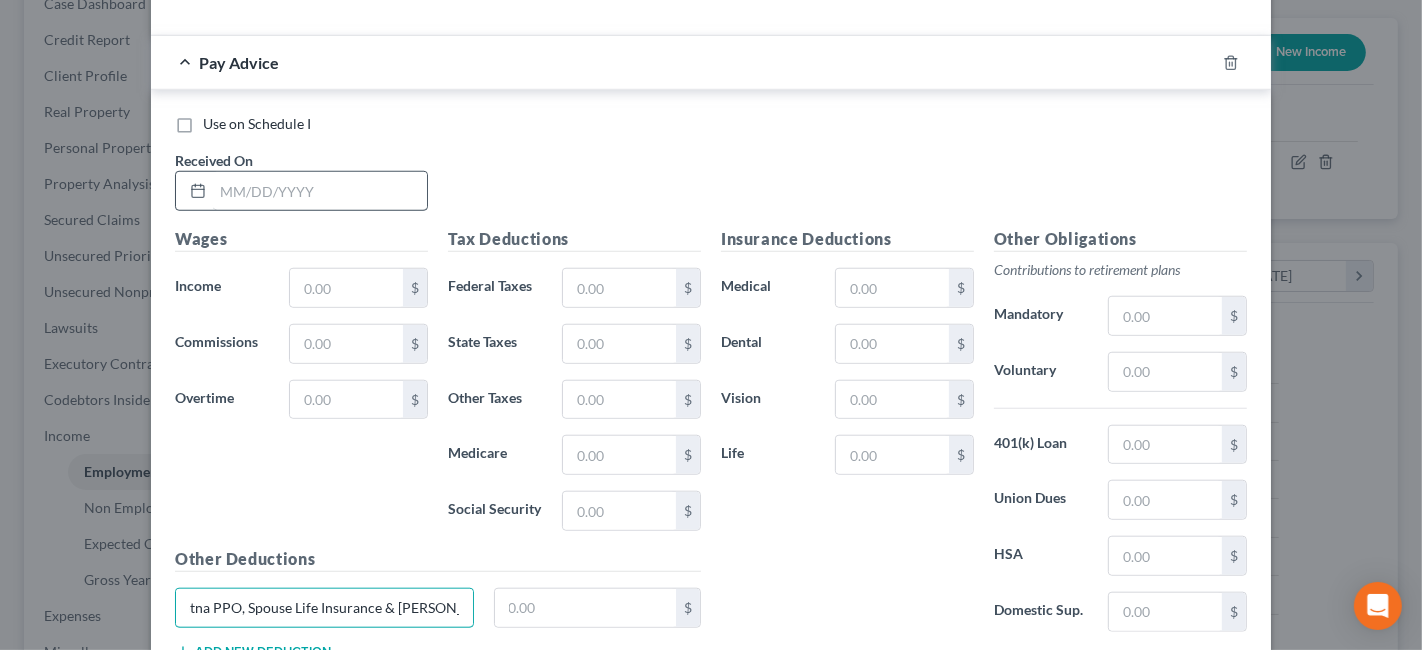 type on "Aetna PPO, Spouse Life Insurance & [PERSON_NAME] 403B" 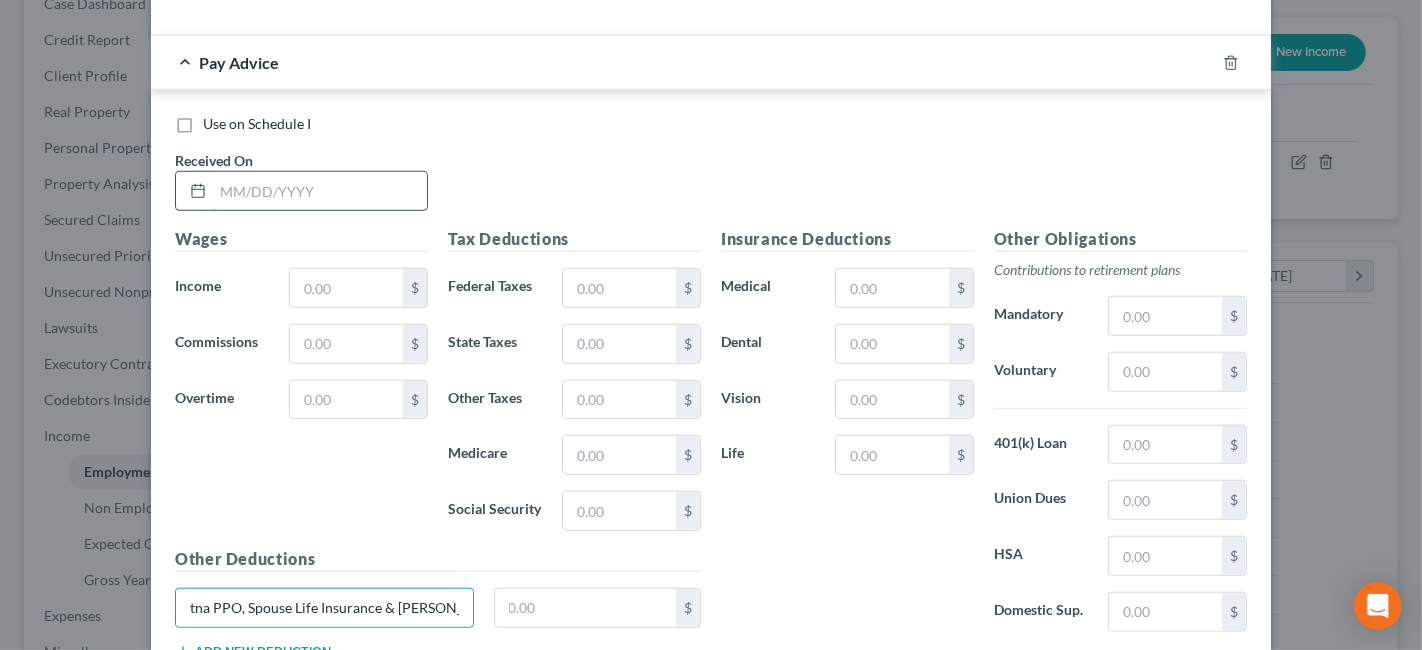 click at bounding box center (320, 191) 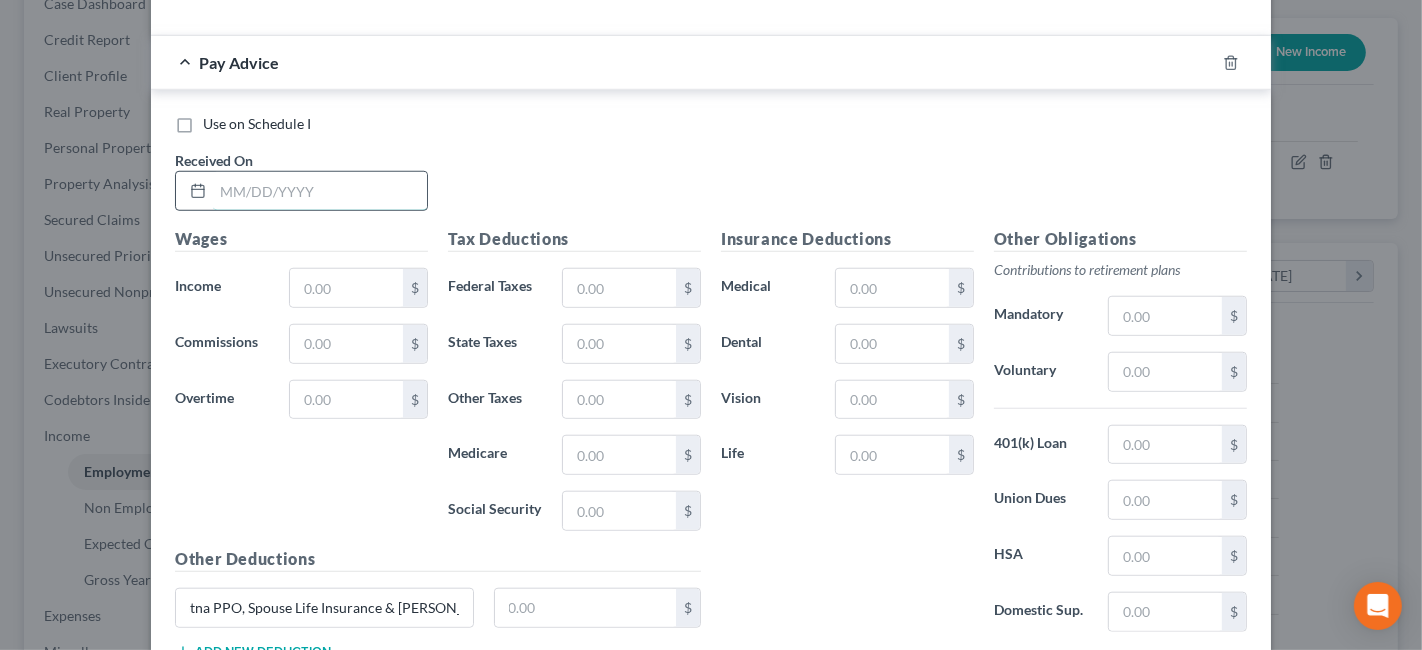 scroll, scrollTop: 0, scrollLeft: 0, axis: both 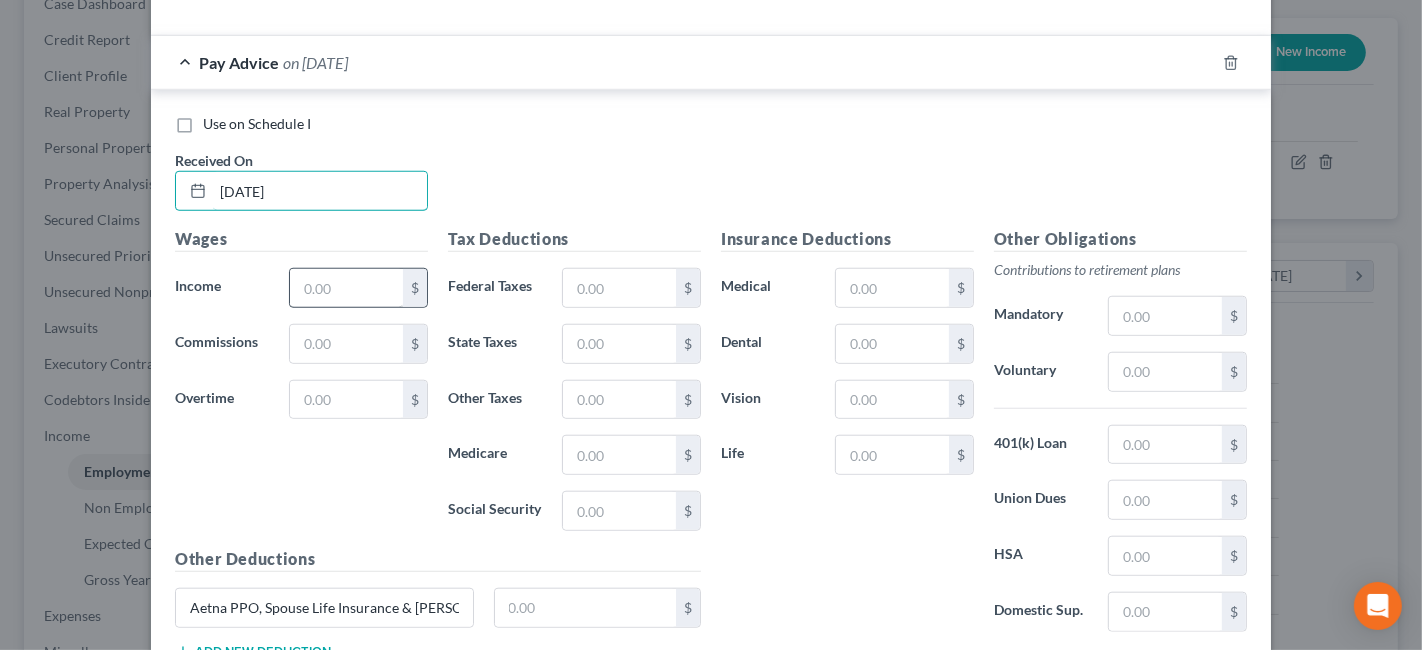 type on "[DATE]" 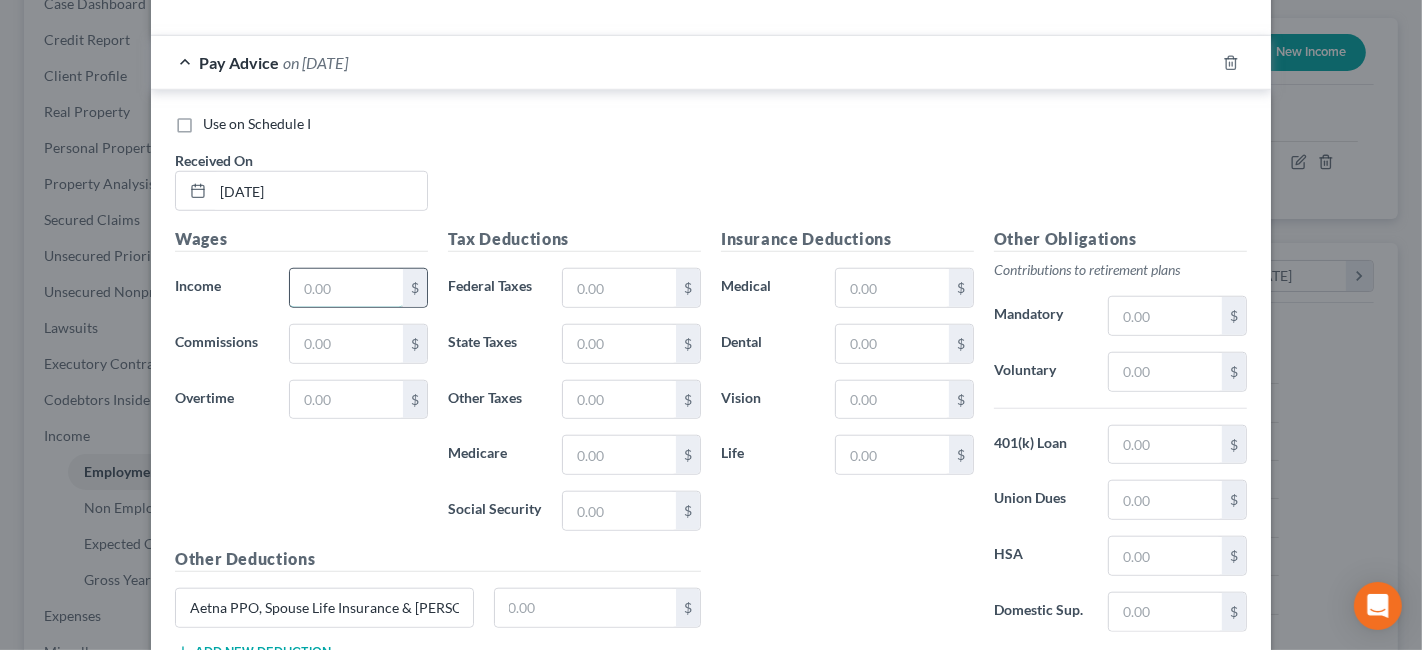 click at bounding box center [346, 288] 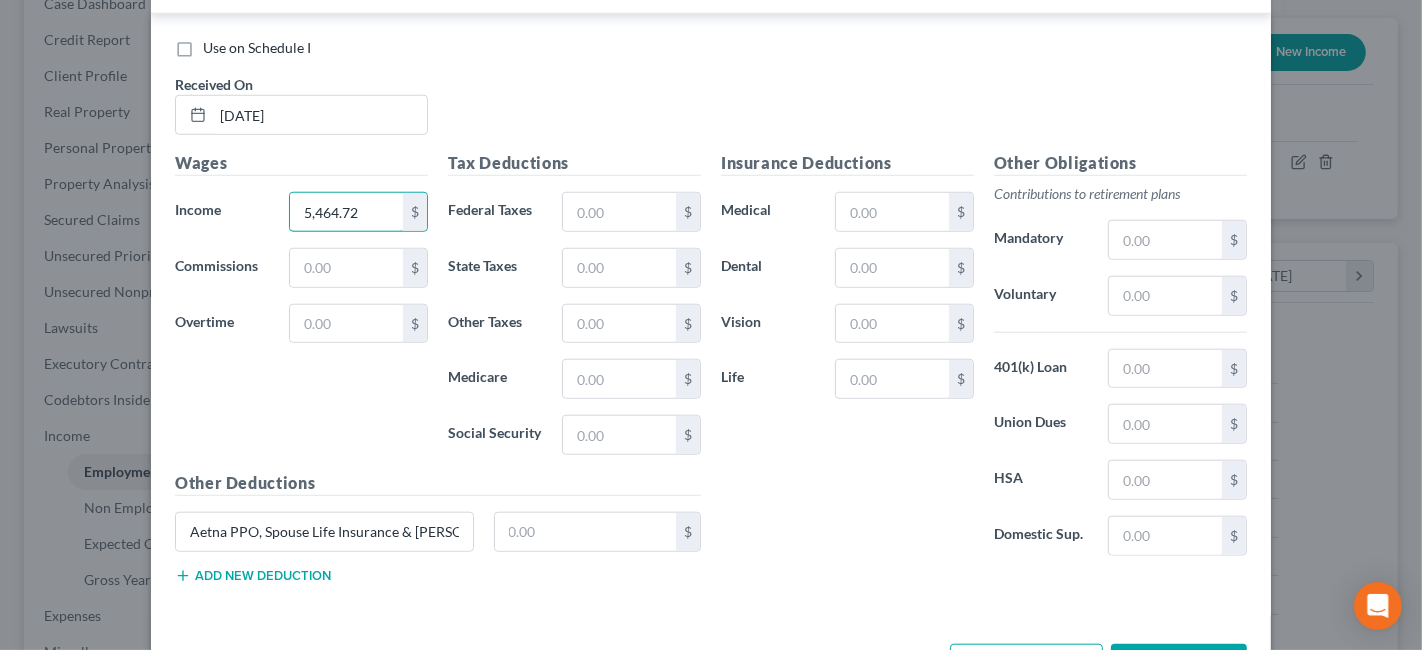 scroll, scrollTop: 1444, scrollLeft: 0, axis: vertical 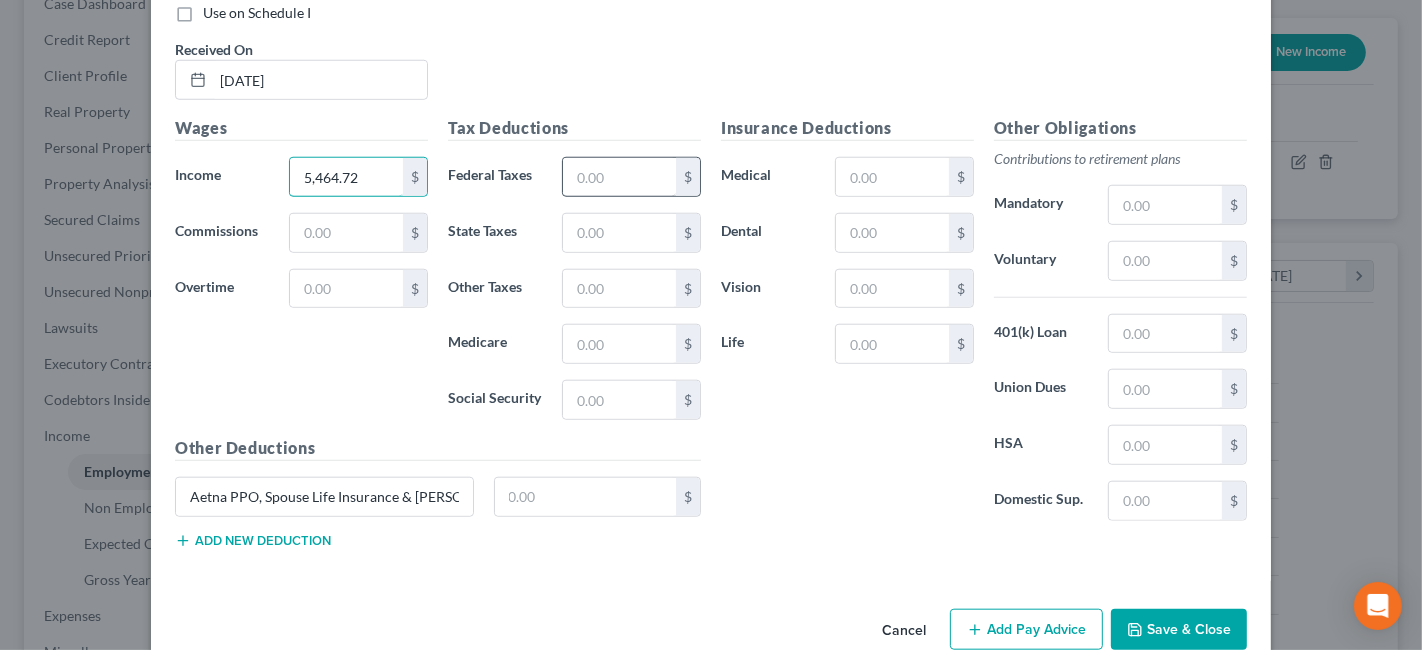 type on "5,464.72" 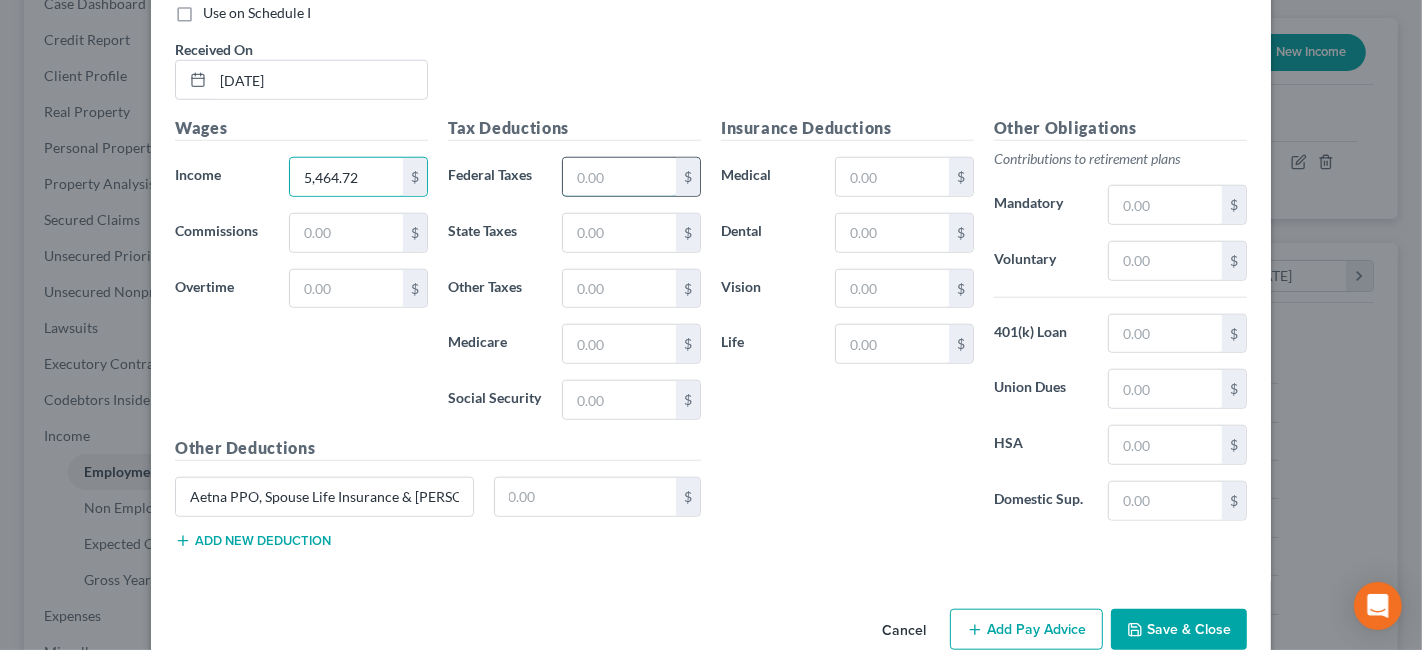 click at bounding box center (619, 177) 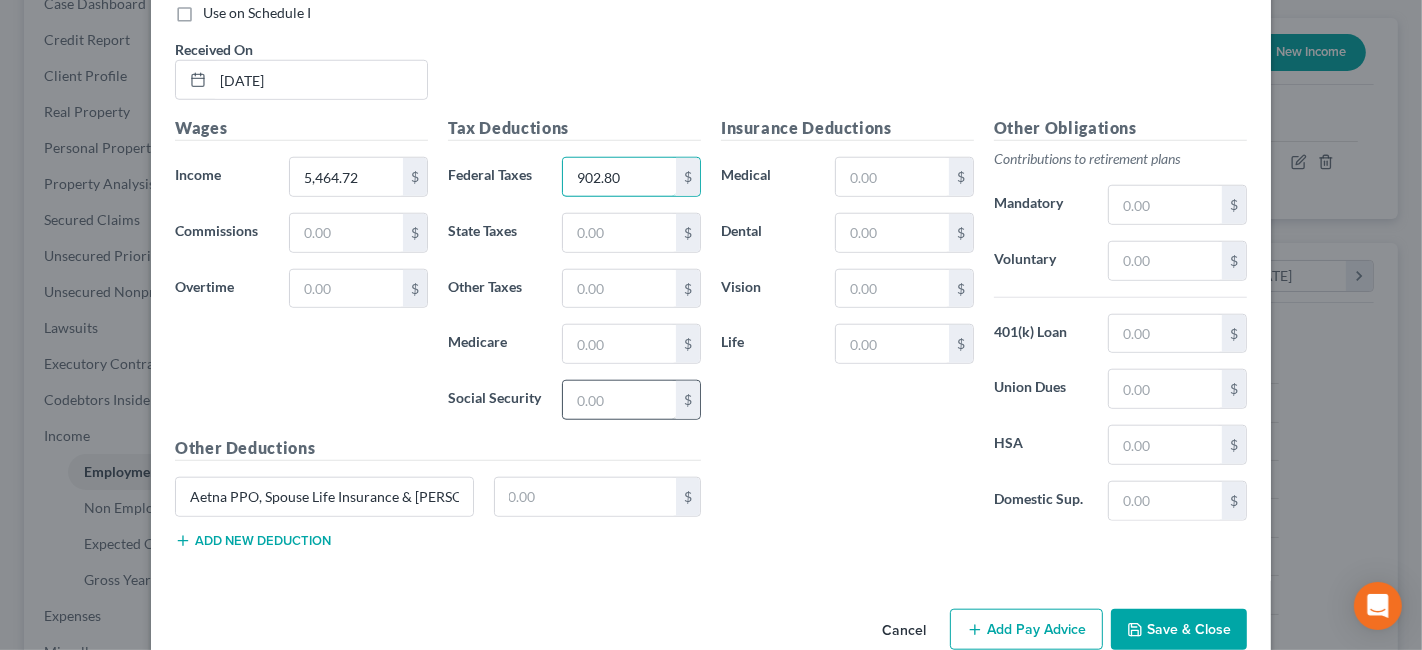 type on "902.80" 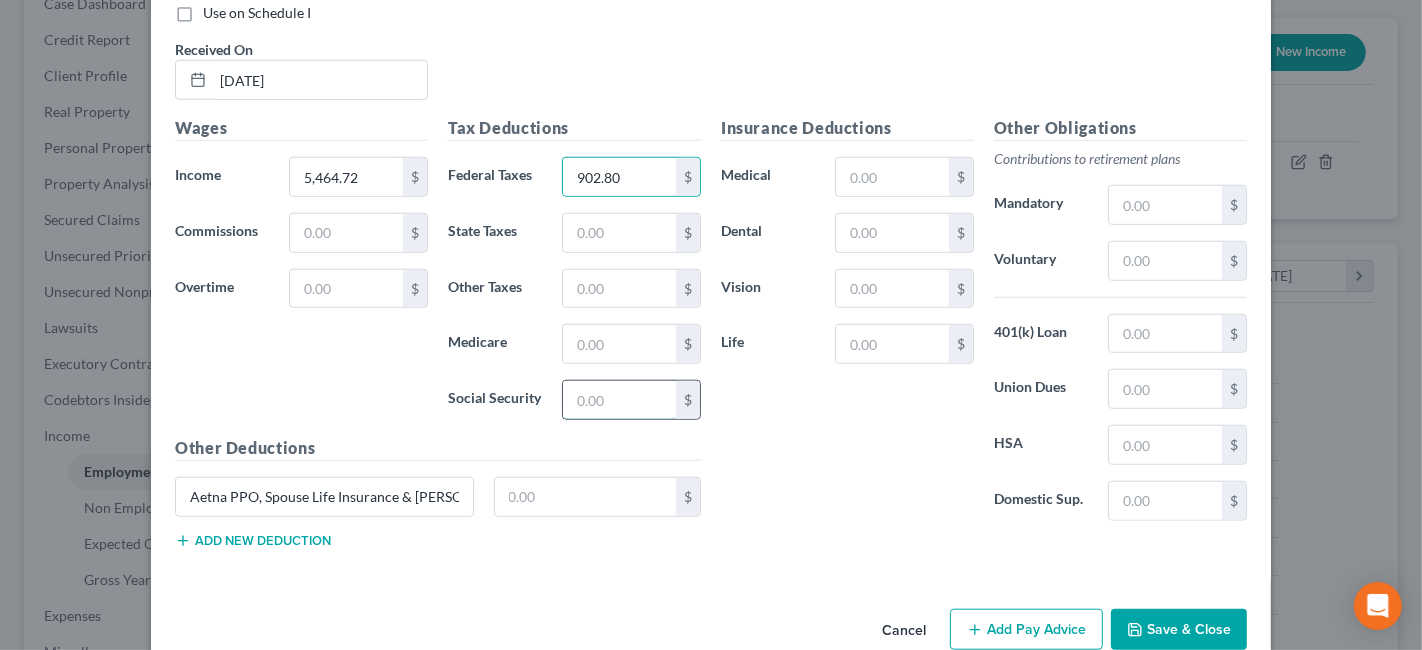 click at bounding box center [619, 400] 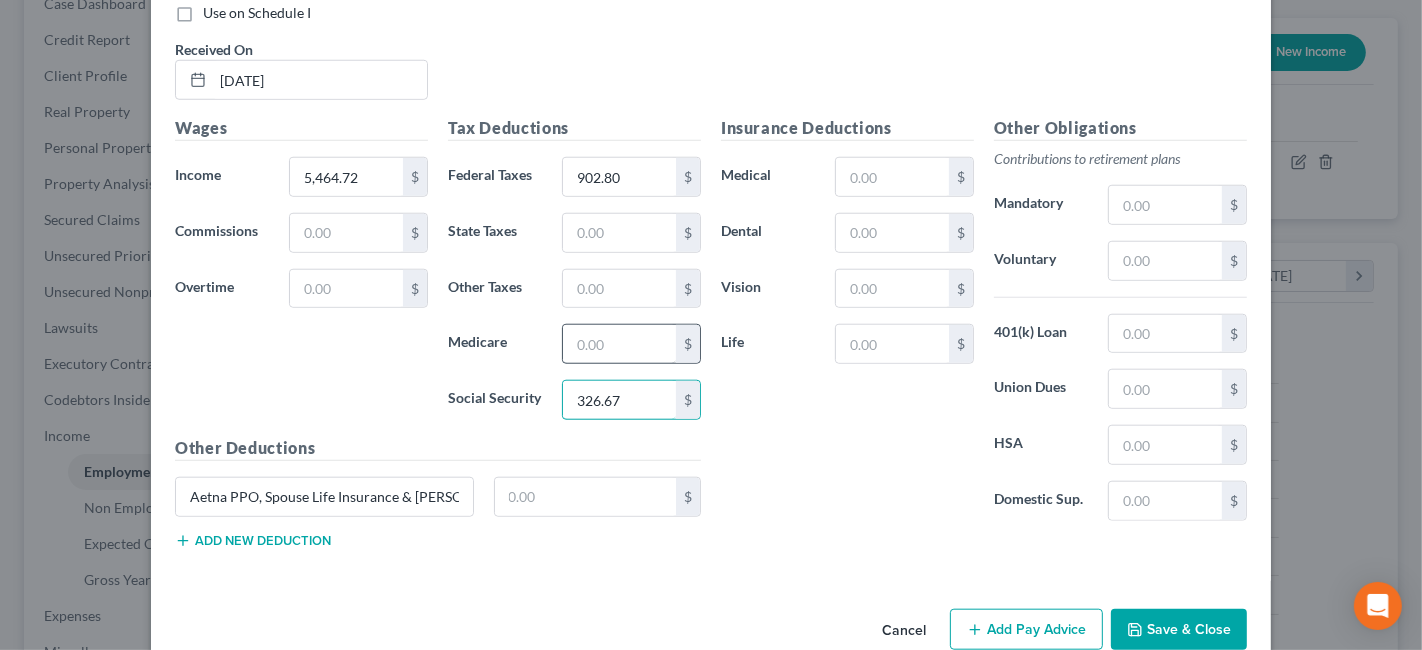 type on "326.67" 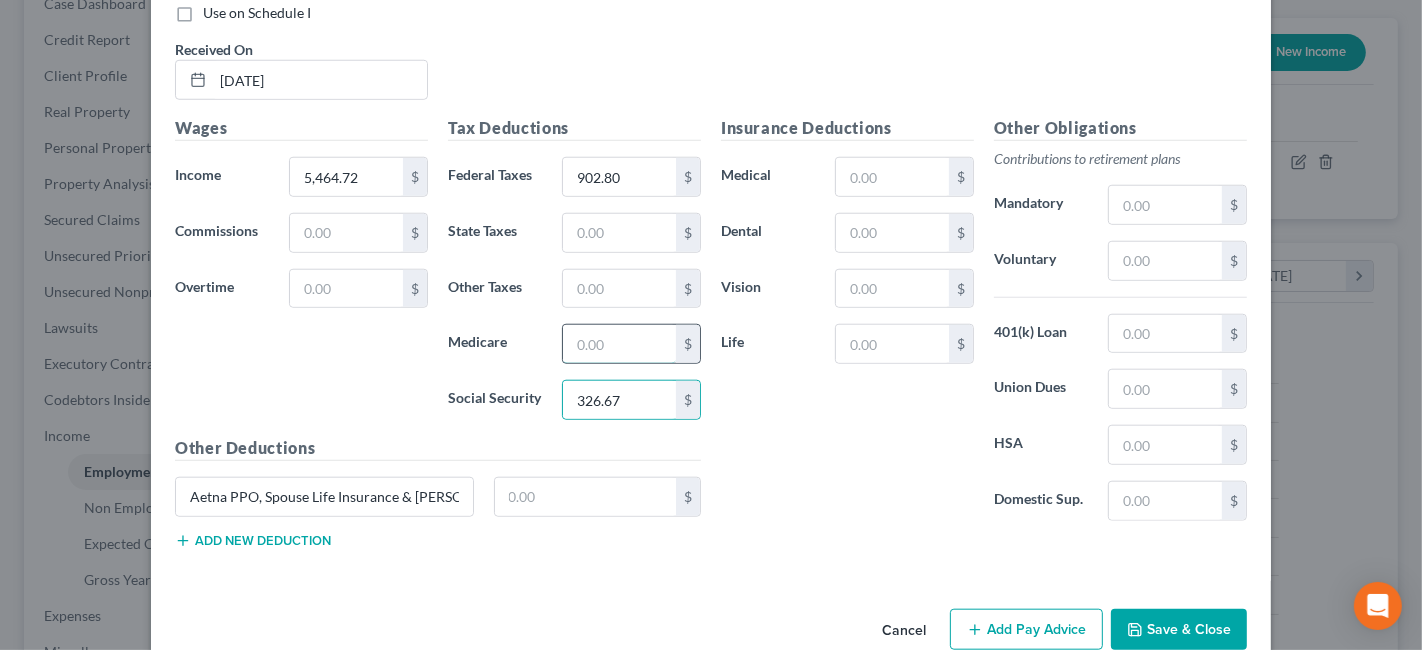 click at bounding box center [619, 344] 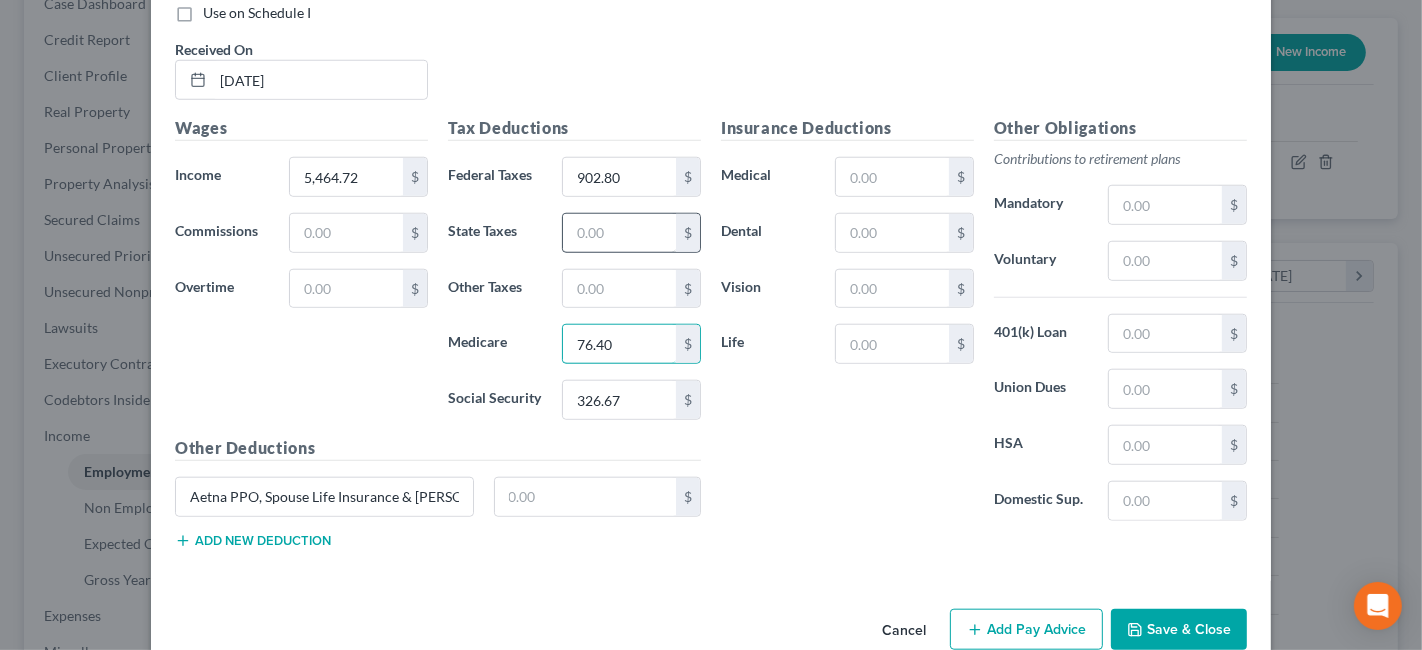 type on "76.40" 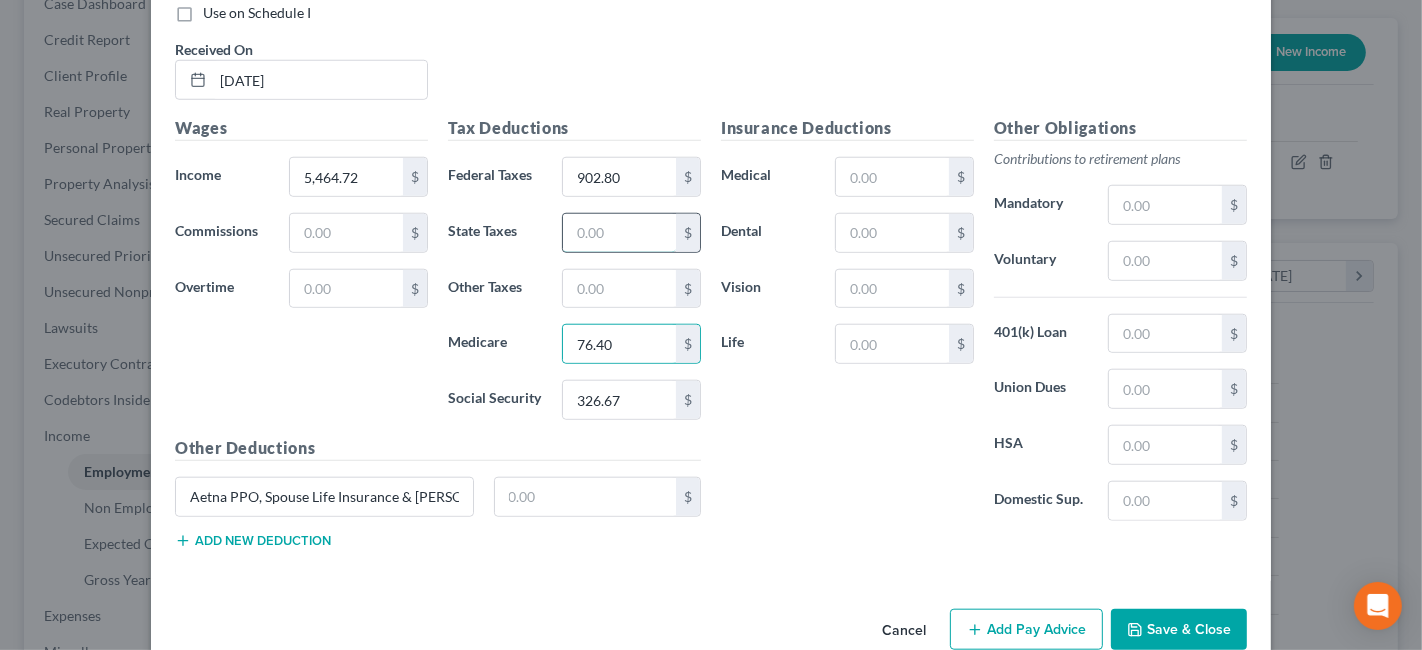 click at bounding box center [619, 233] 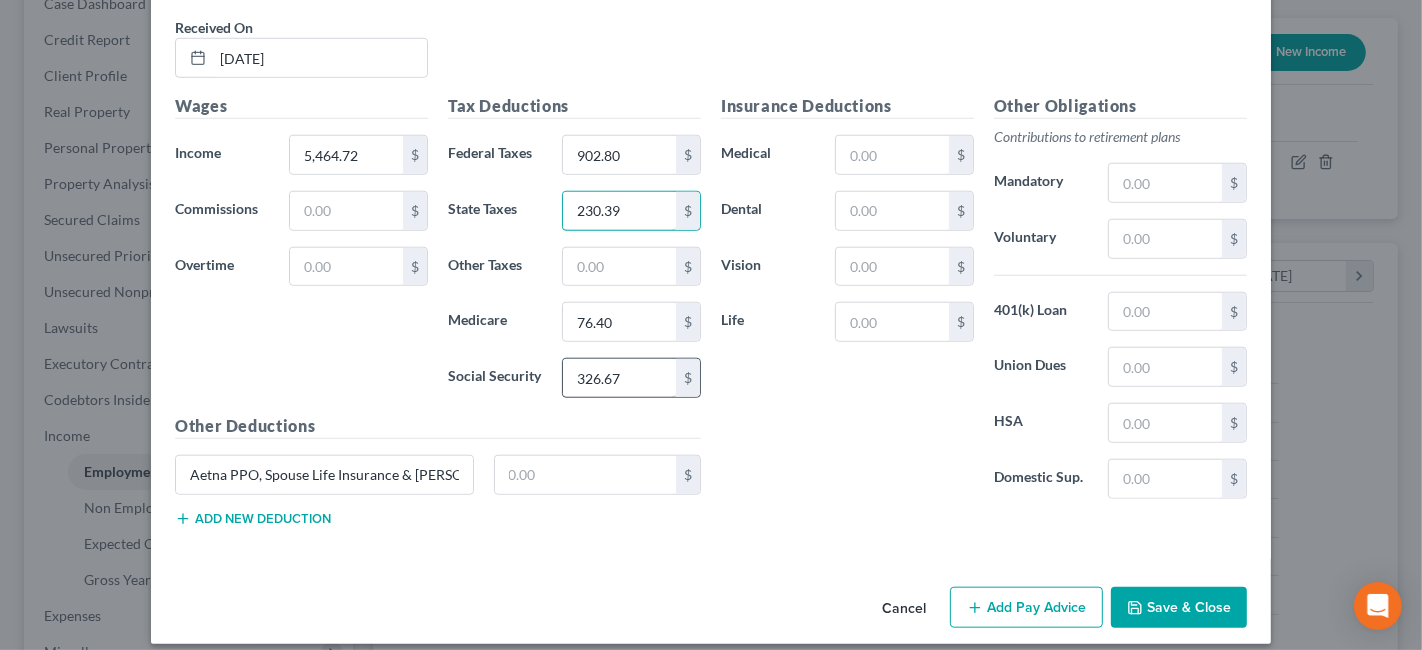 scroll, scrollTop: 1473, scrollLeft: 0, axis: vertical 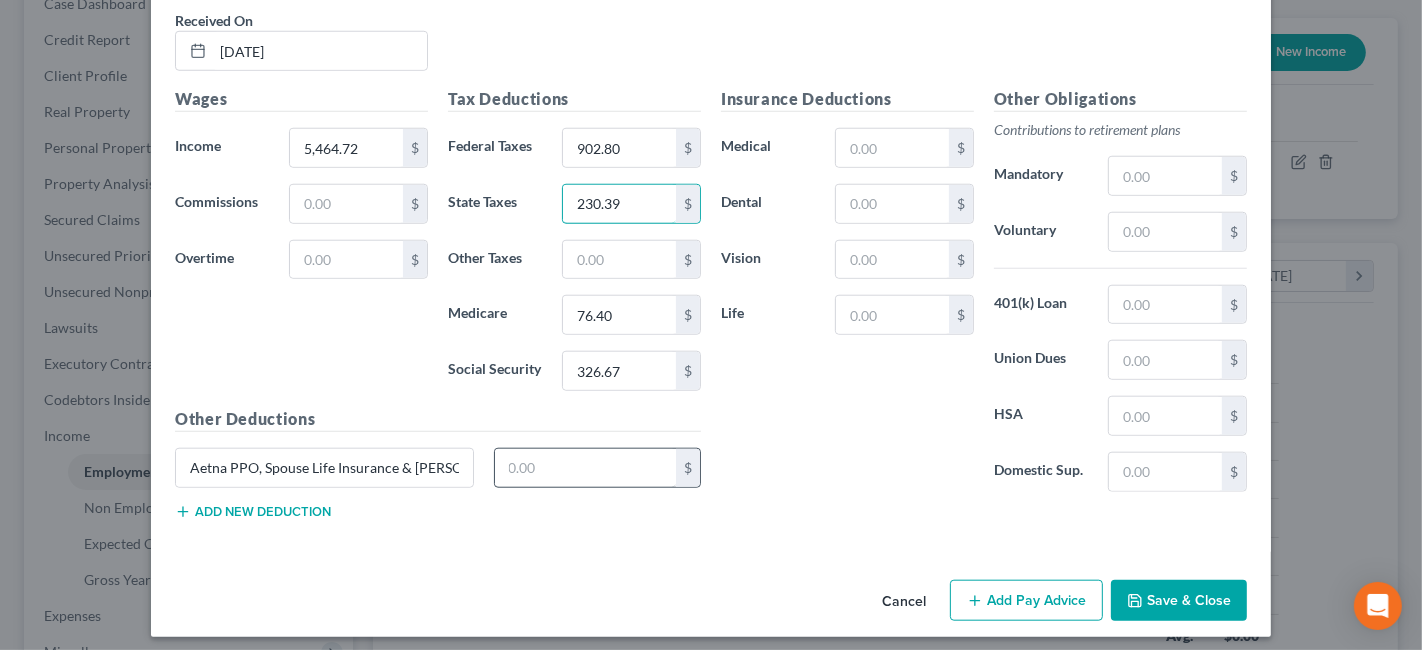 type on "230.39" 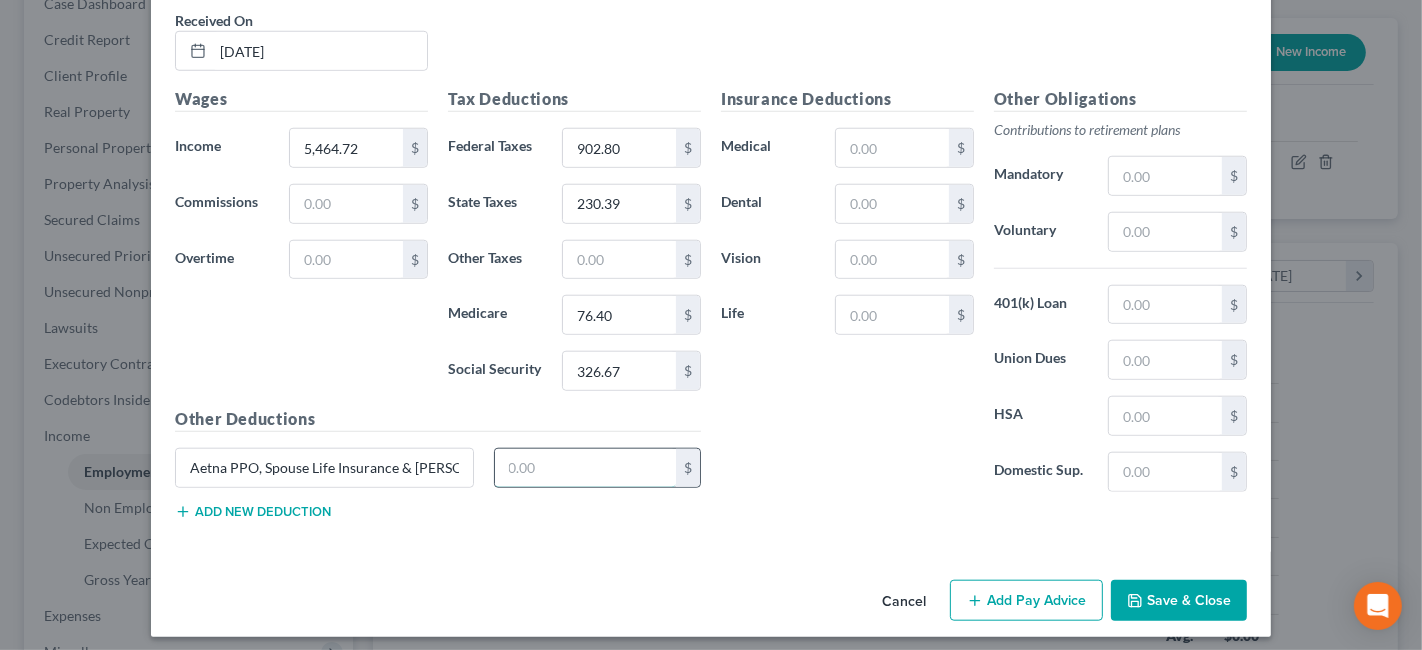 click at bounding box center [586, 468] 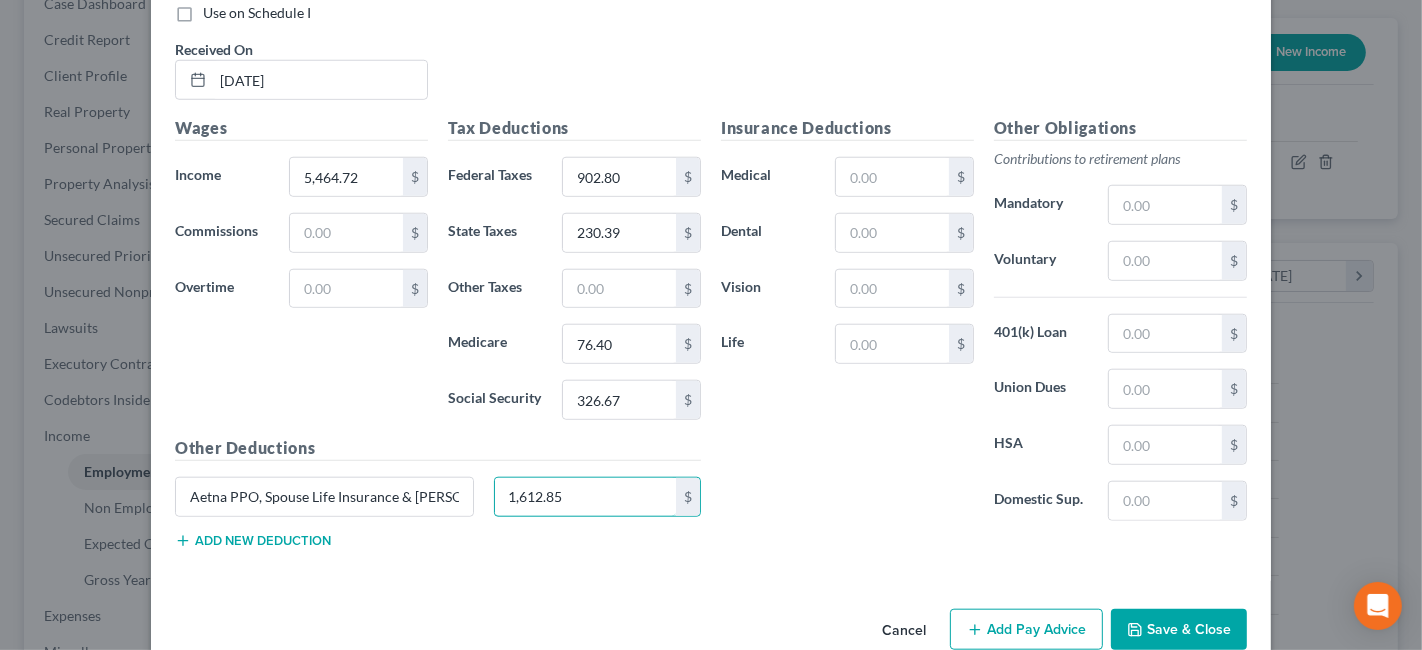 scroll, scrollTop: 1473, scrollLeft: 0, axis: vertical 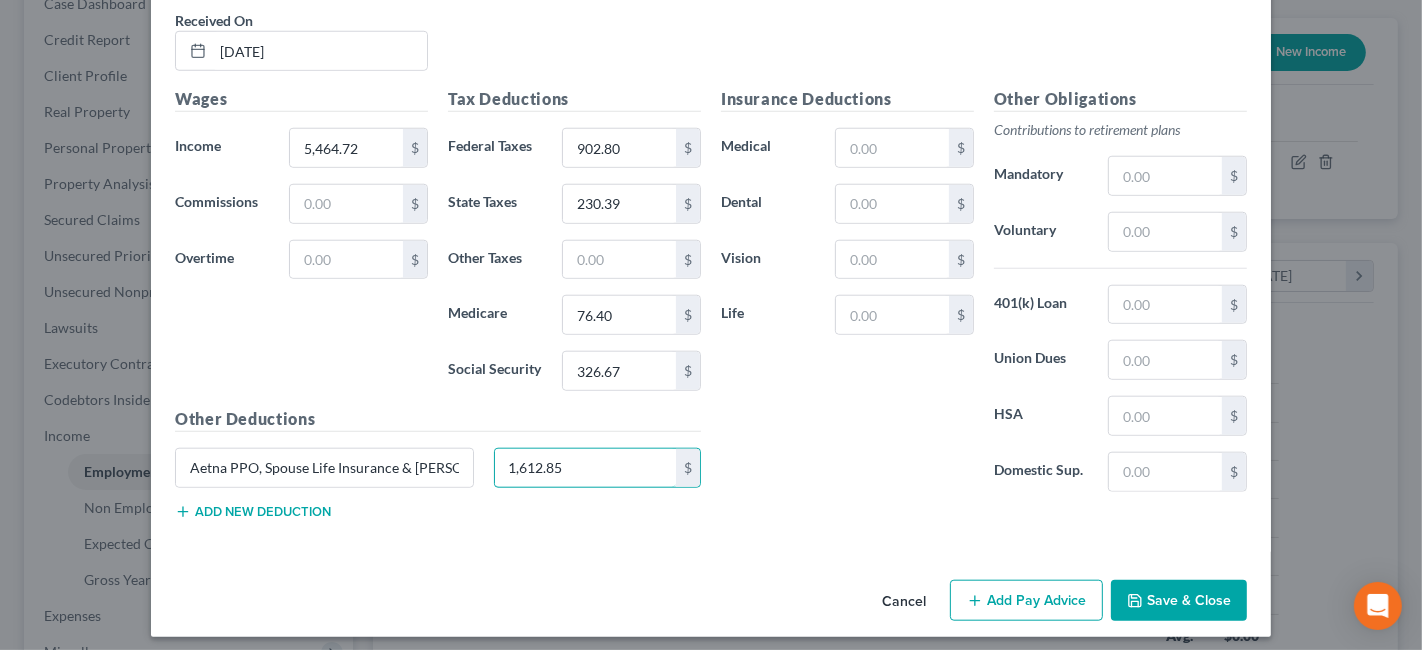 type on "1,612.85" 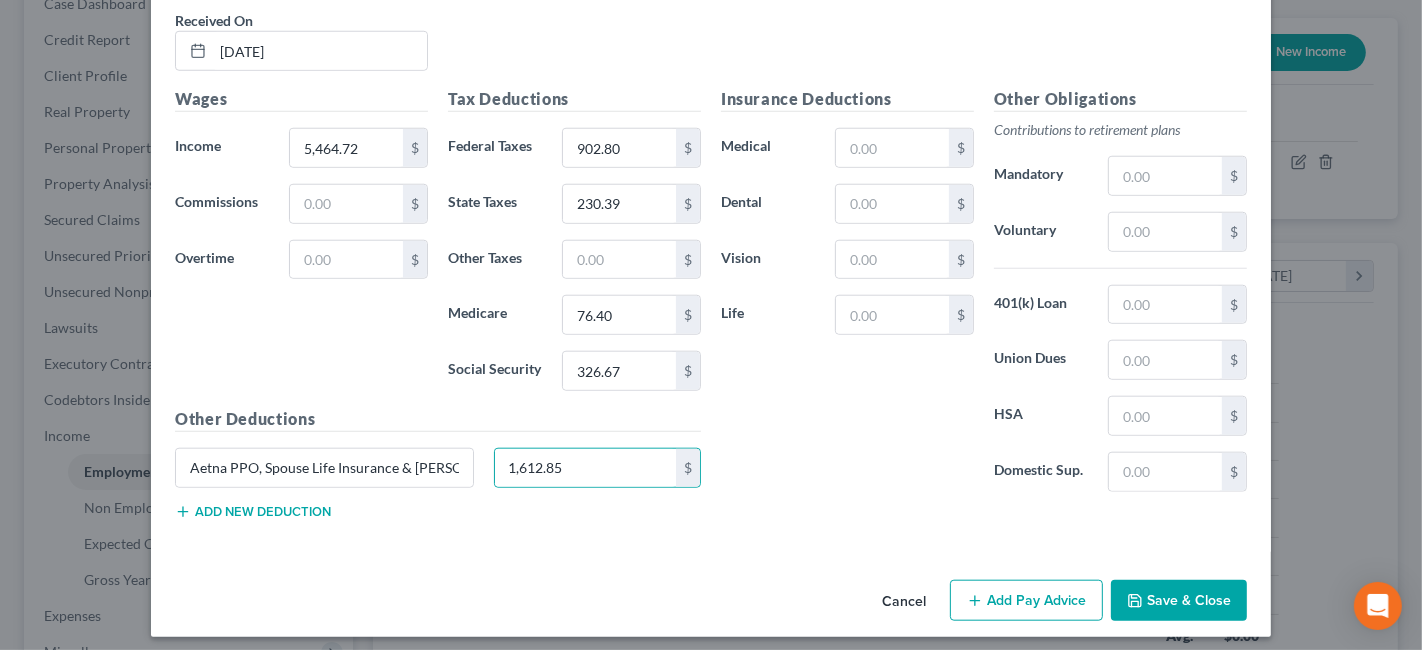 click on "Add Pay Advice" at bounding box center [1026, 601] 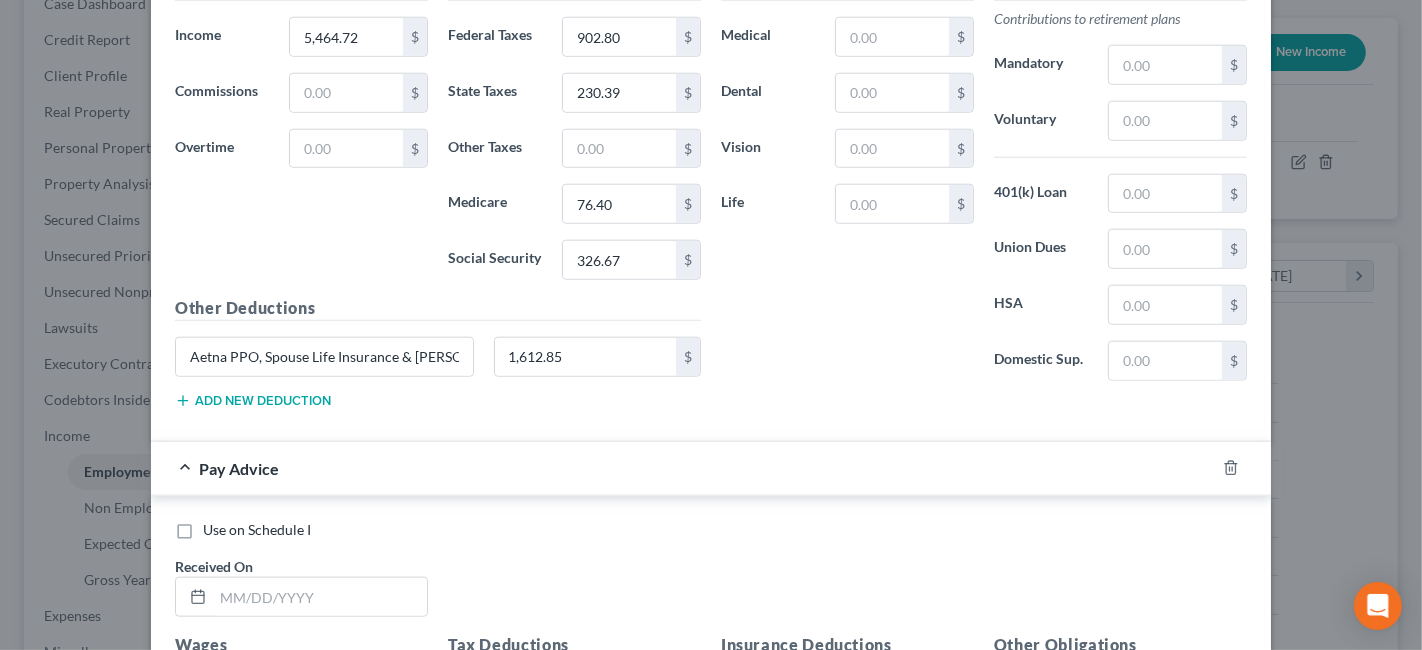 scroll, scrollTop: 1695, scrollLeft: 0, axis: vertical 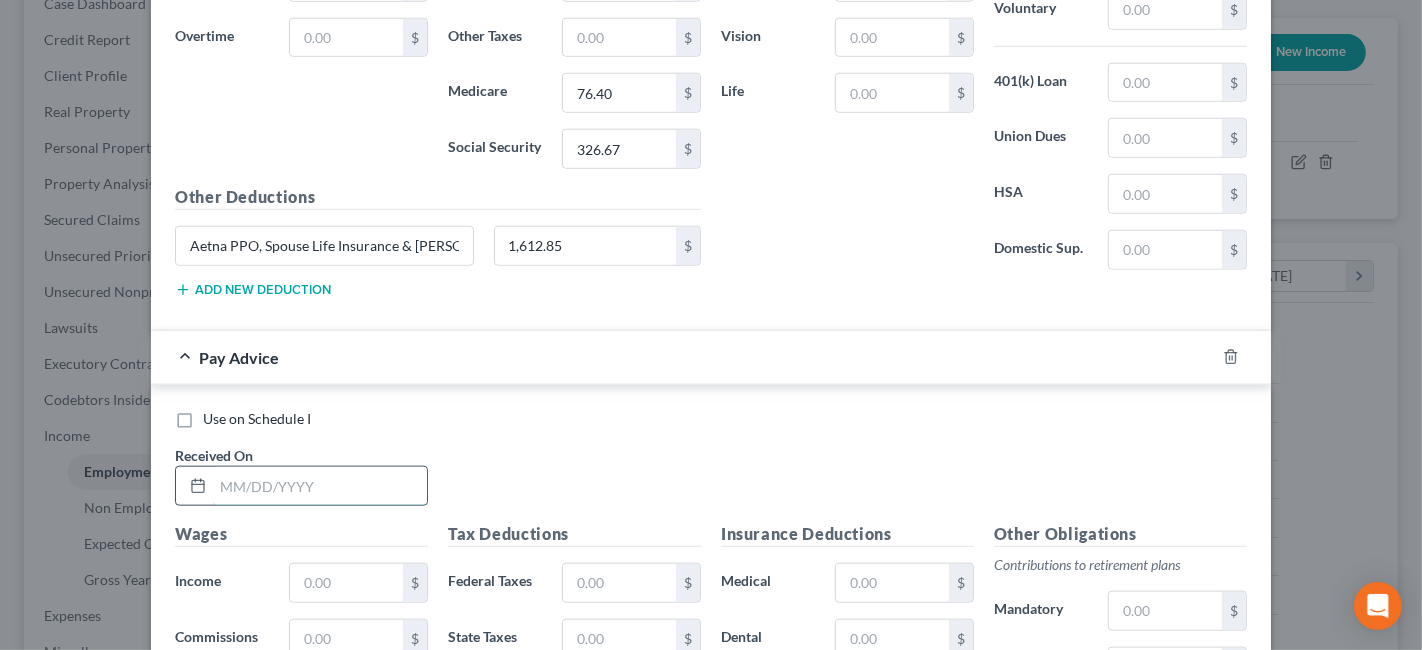 click at bounding box center [320, 486] 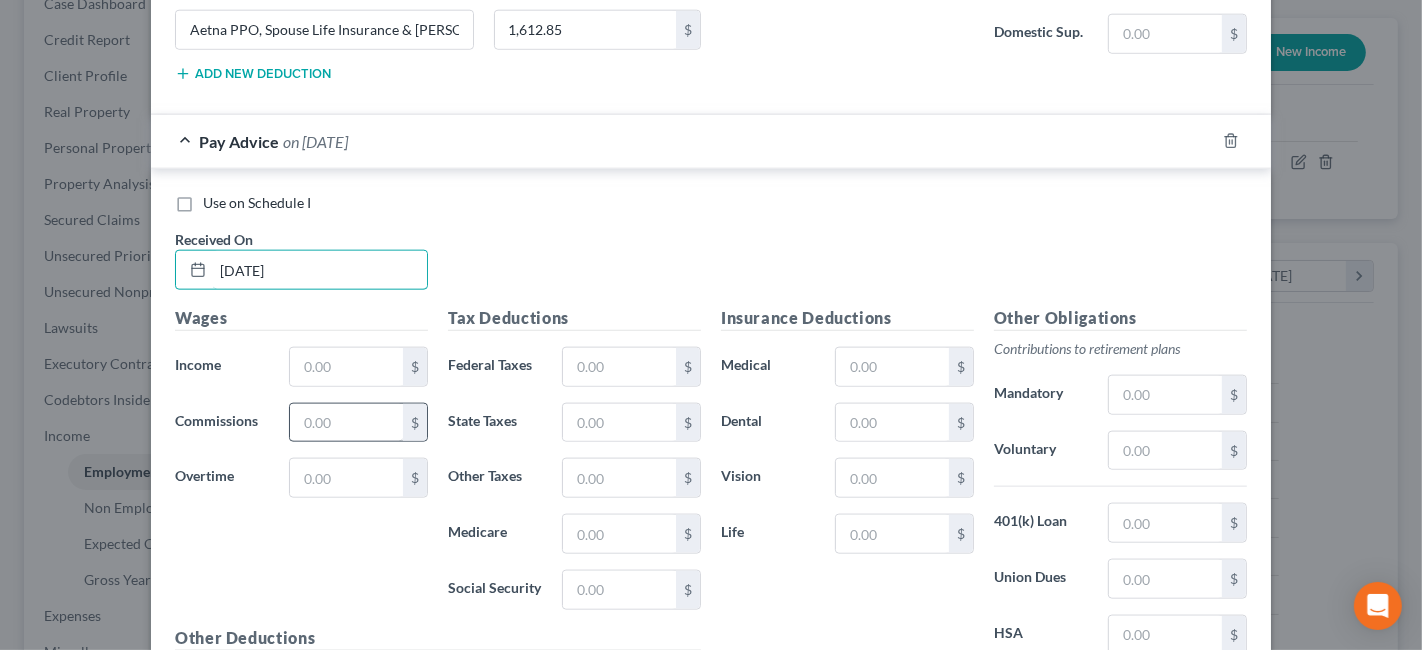 scroll, scrollTop: 1917, scrollLeft: 0, axis: vertical 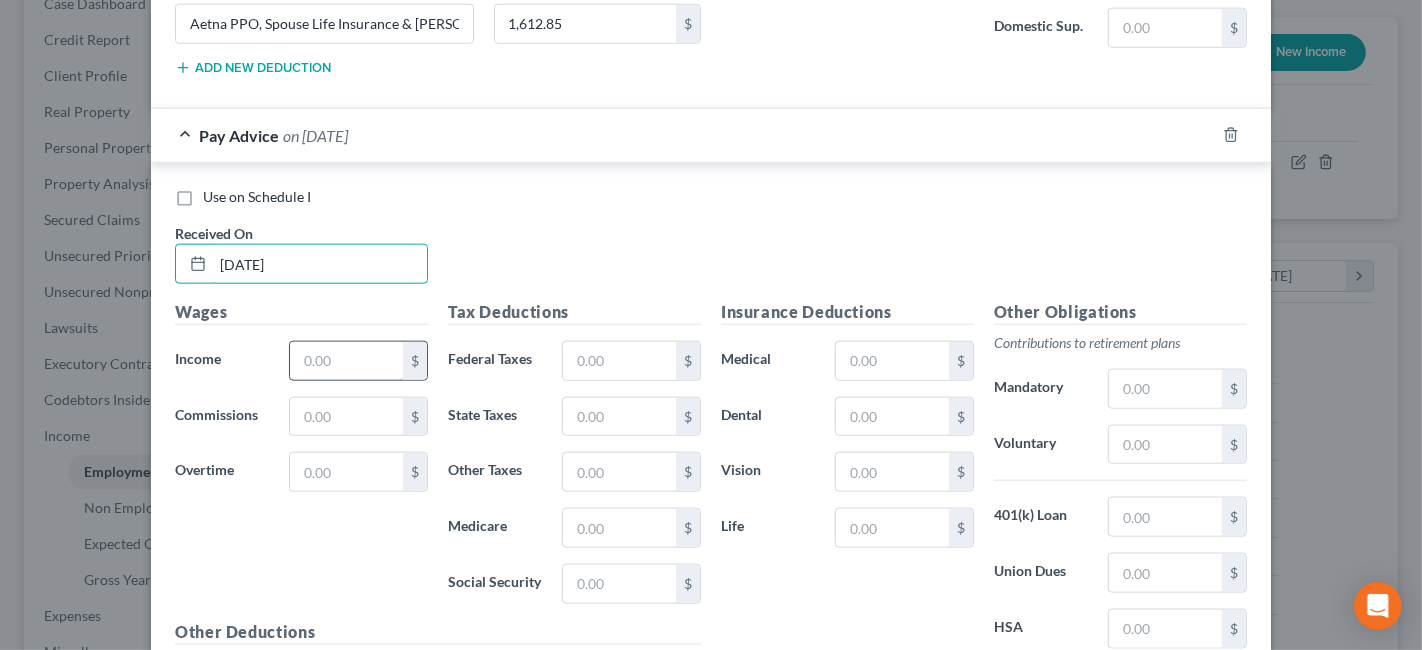 type on "[DATE]" 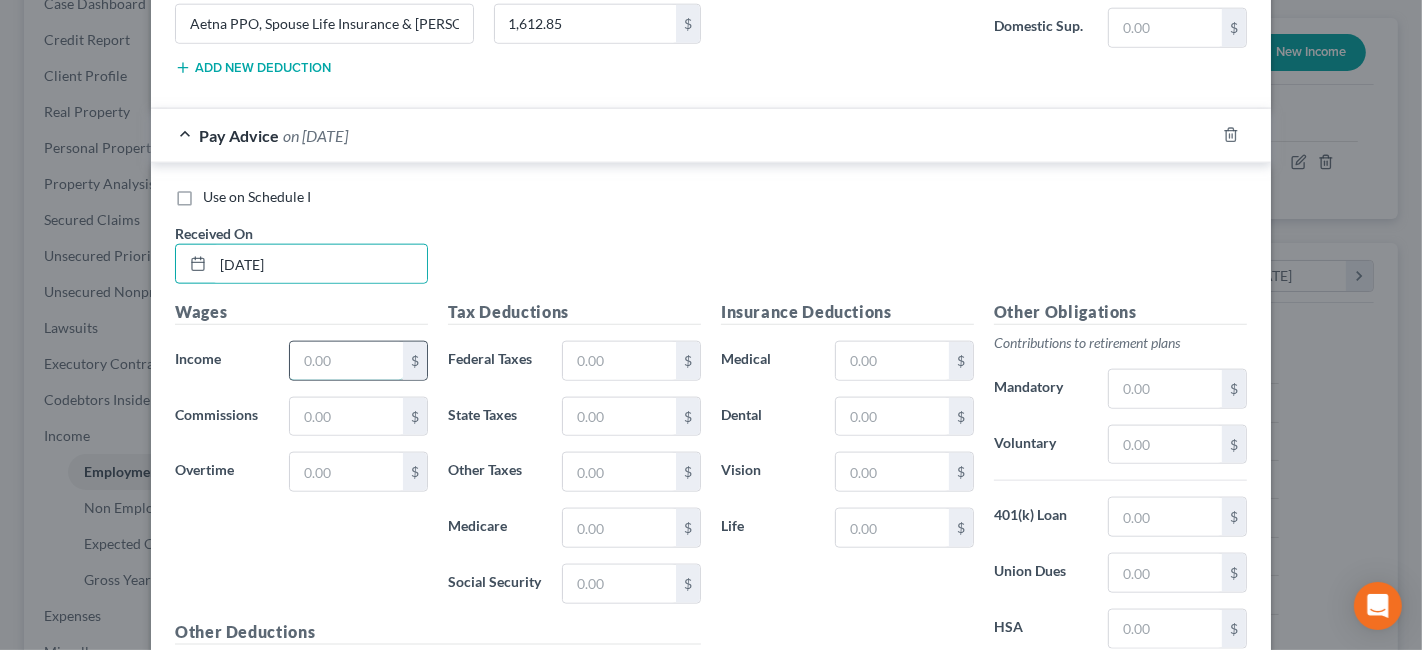 click at bounding box center [346, 361] 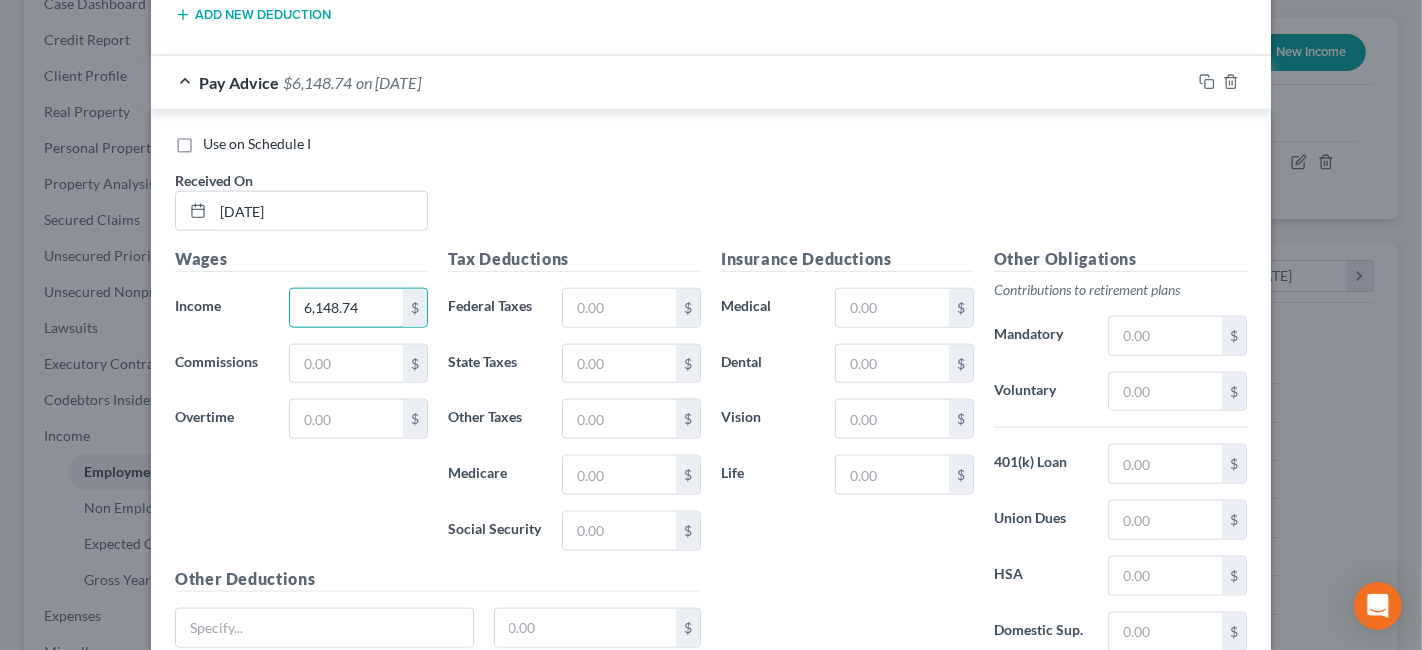 scroll, scrollTop: 2125, scrollLeft: 0, axis: vertical 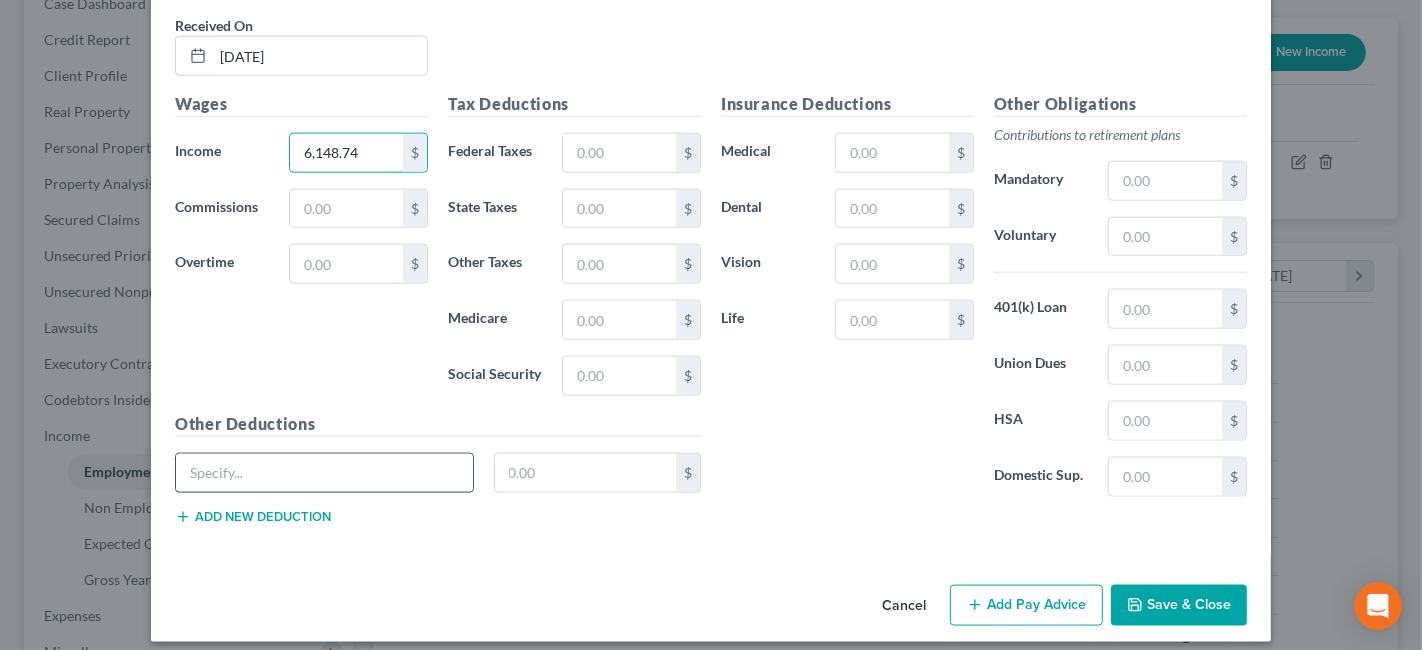 type on "6,148.74" 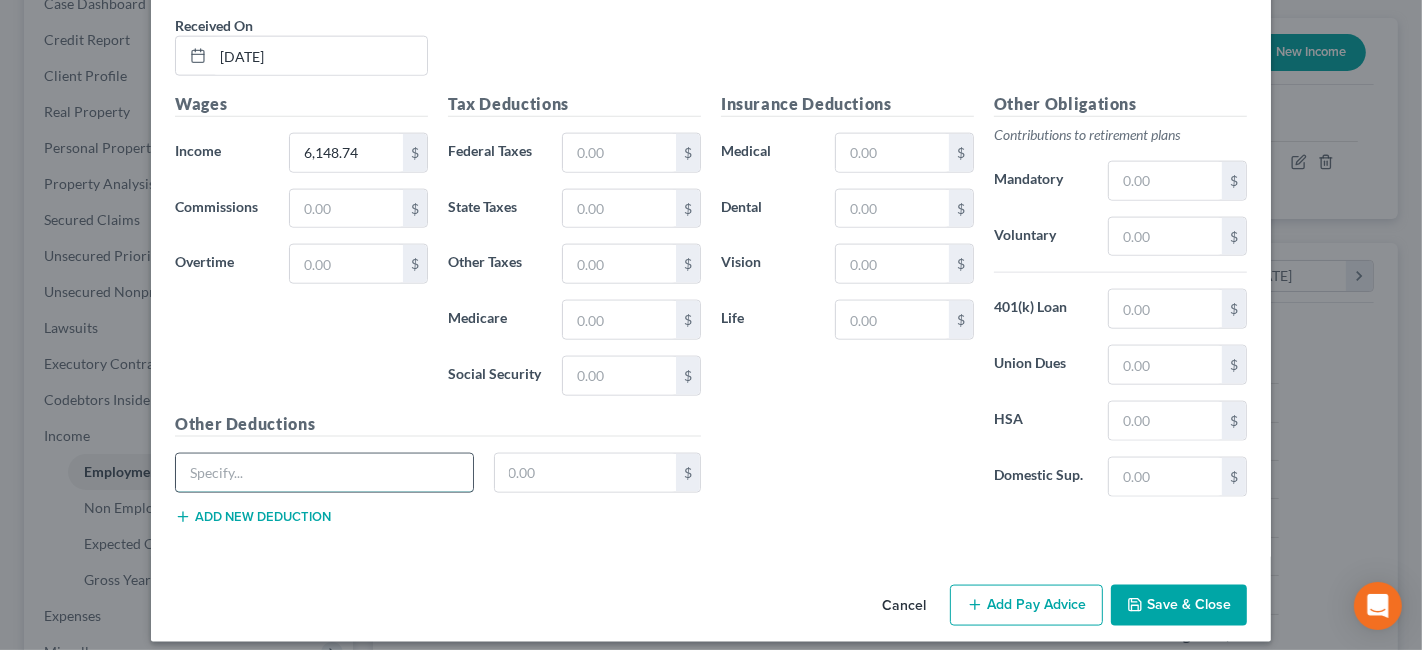 paste on "Aetna PPO, Spouse Life Insurance & [PERSON_NAME] 403B" 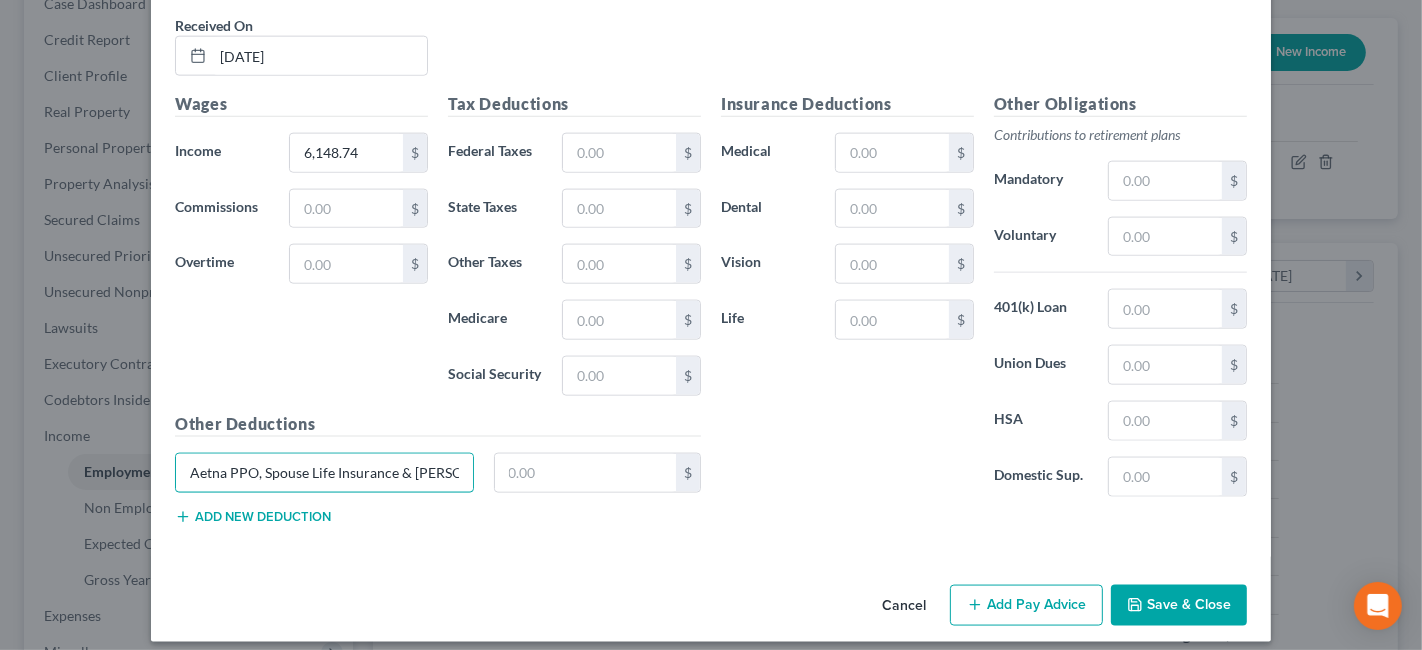 scroll, scrollTop: 0, scrollLeft: 17, axis: horizontal 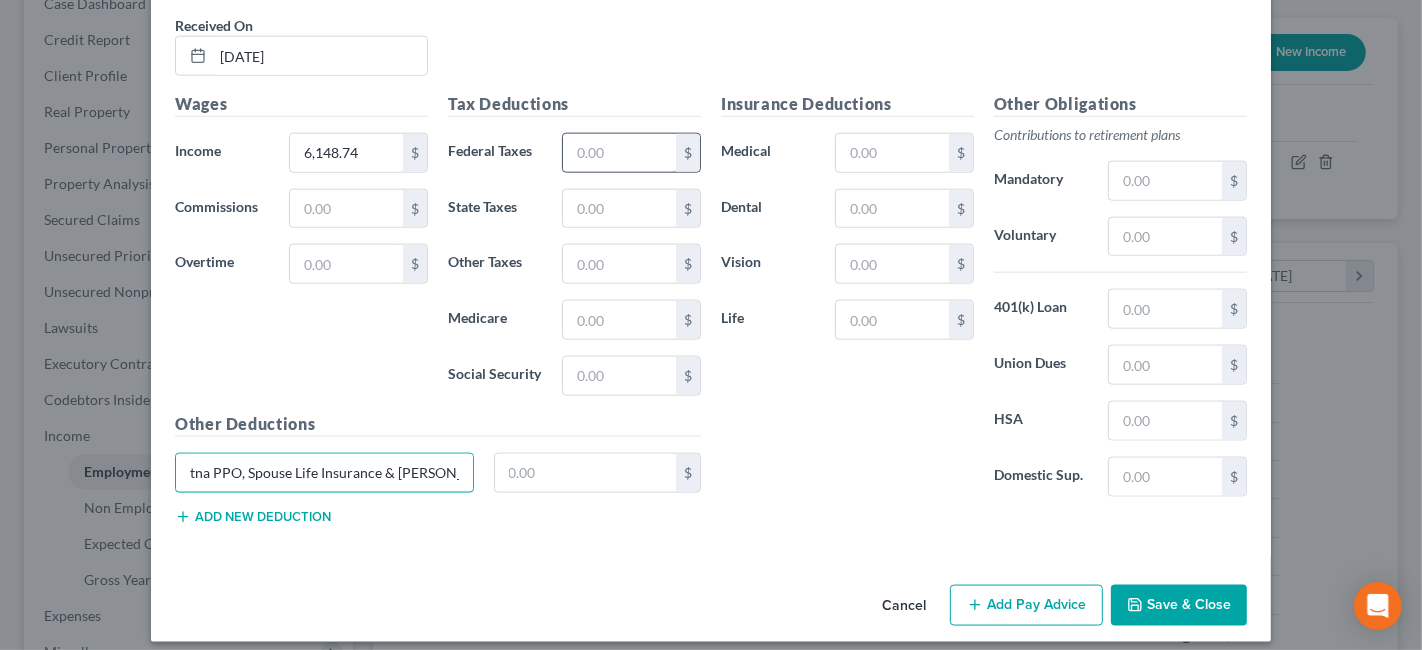 type on "Aetna PPO, Spouse Life Insurance & [PERSON_NAME] 403B" 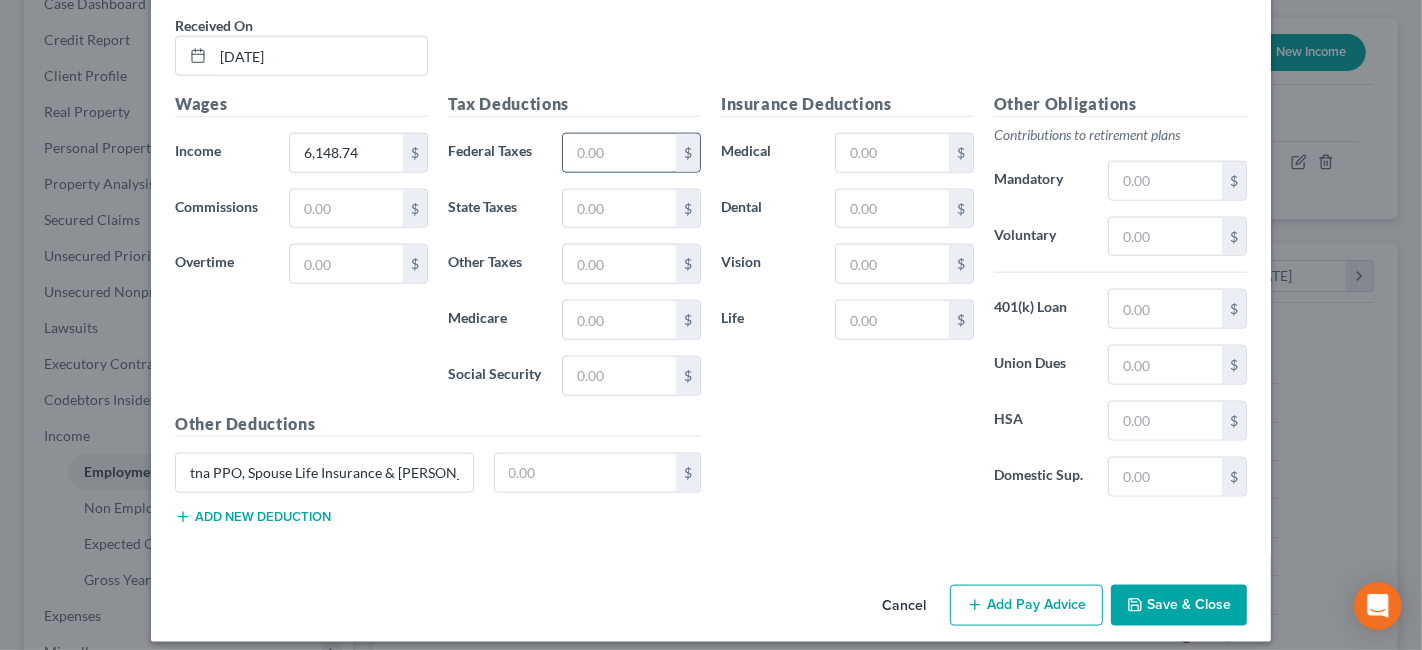 click at bounding box center (619, 153) 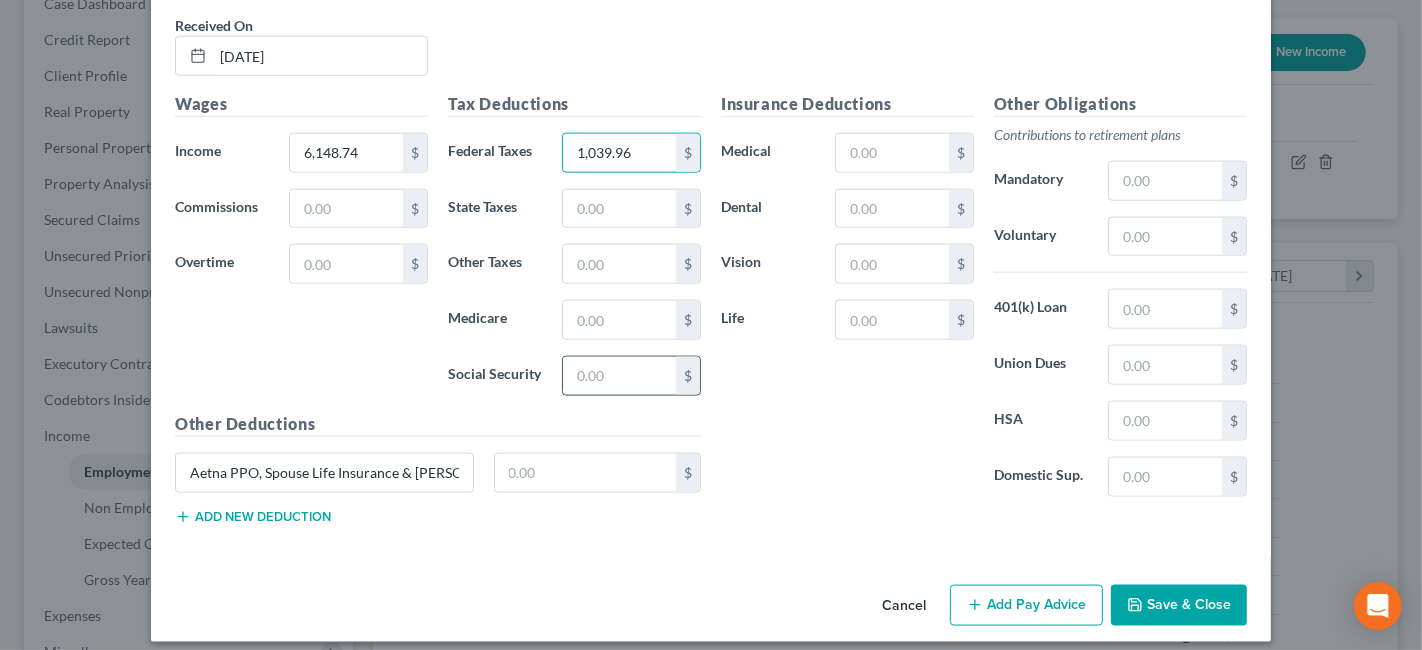 type on "1,039.96" 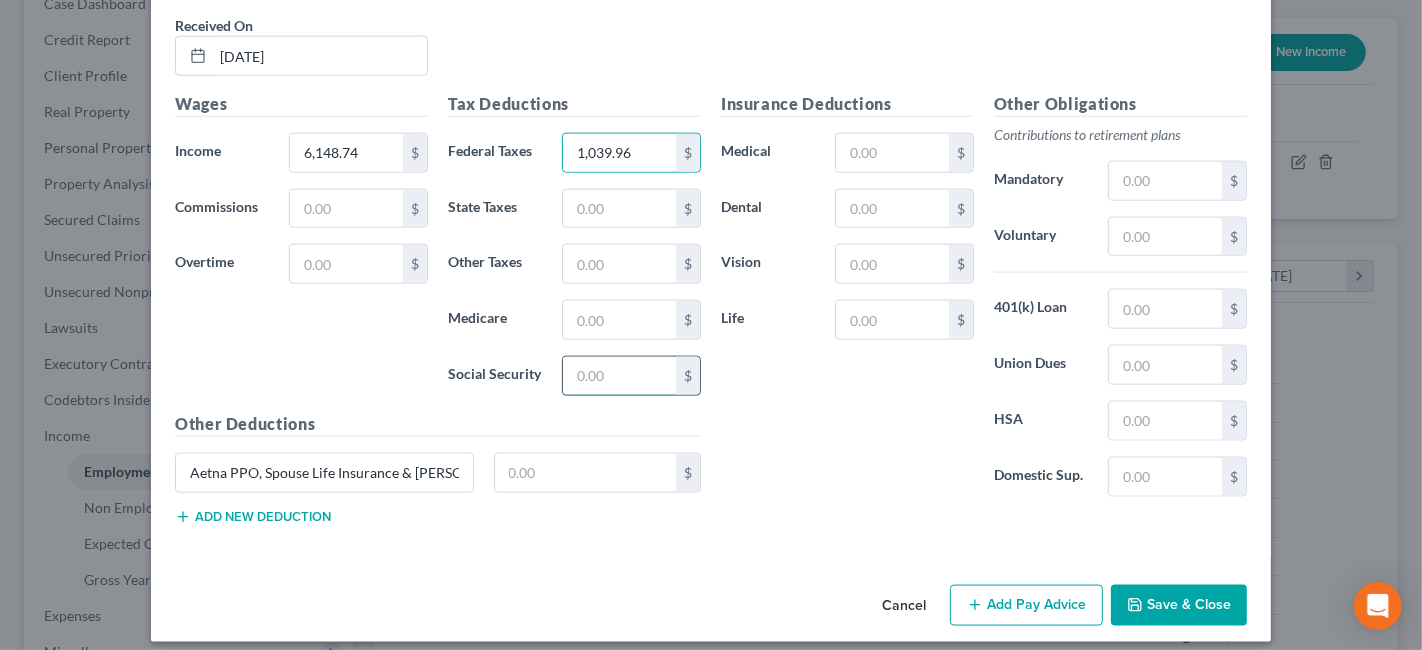 click at bounding box center [619, 376] 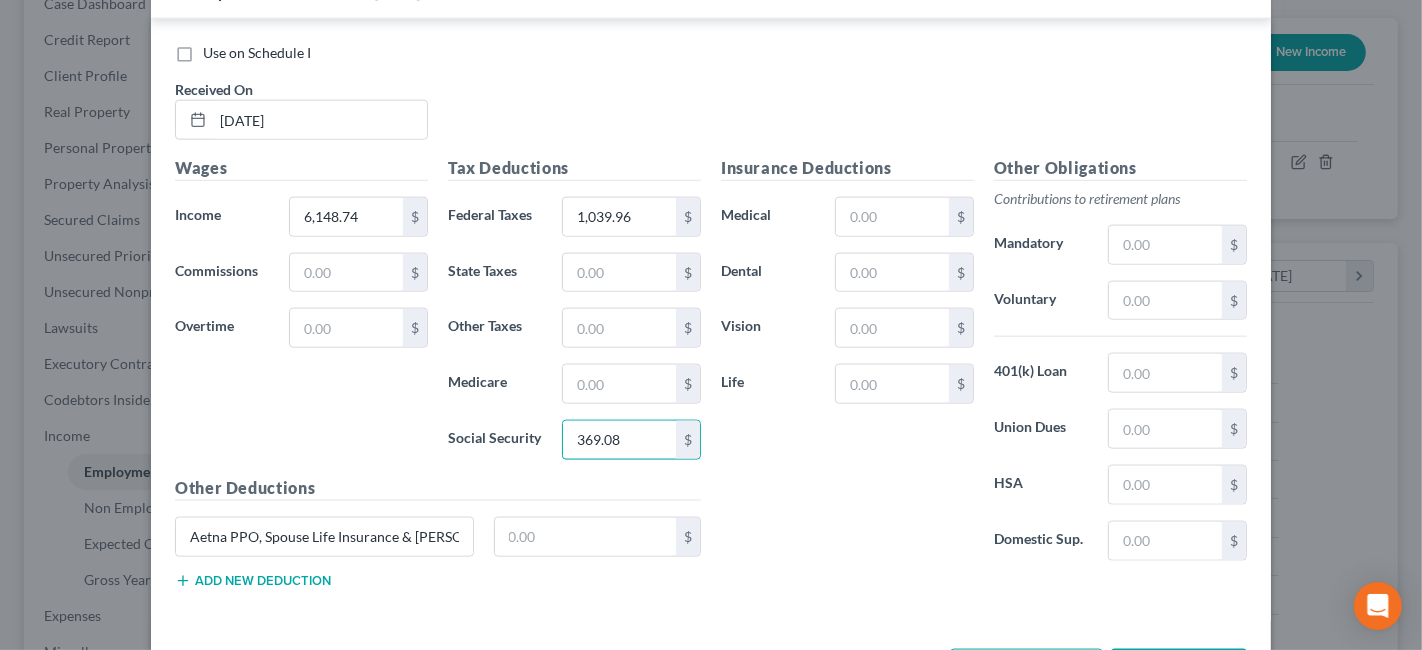 scroll, scrollTop: 2014, scrollLeft: 0, axis: vertical 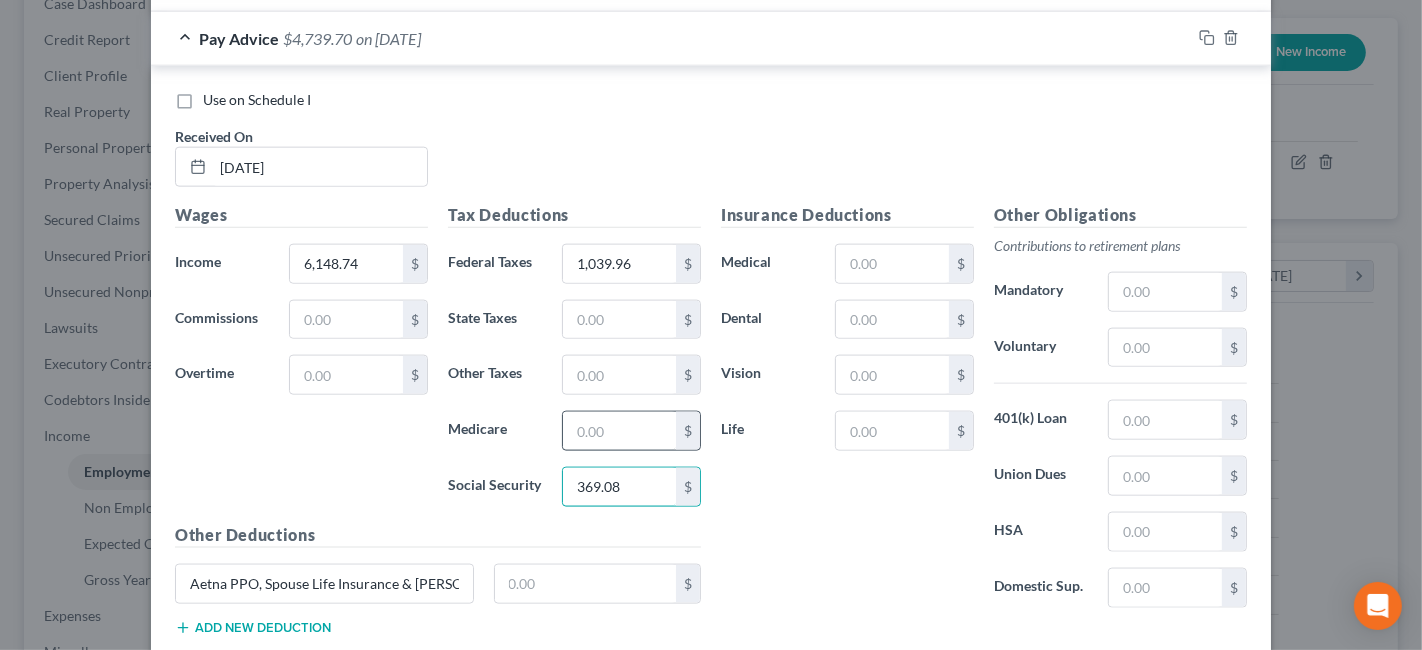 type on "369.08" 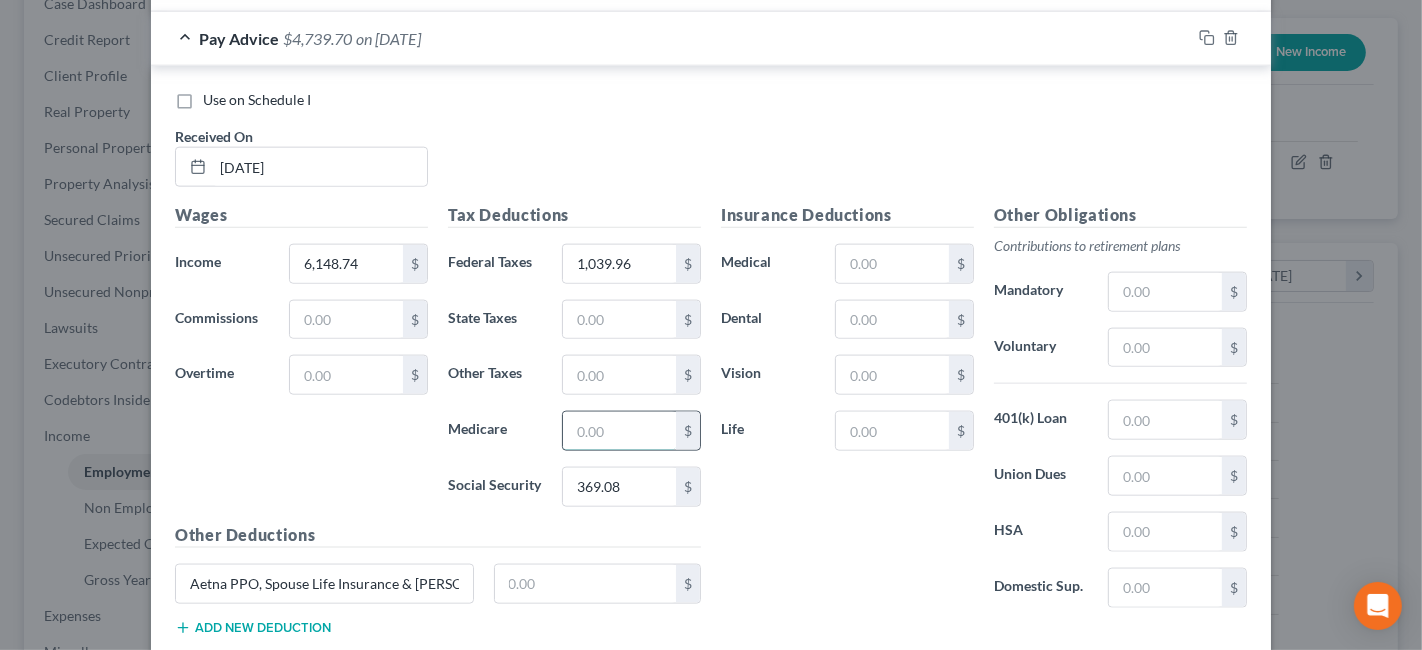 click at bounding box center (619, 431) 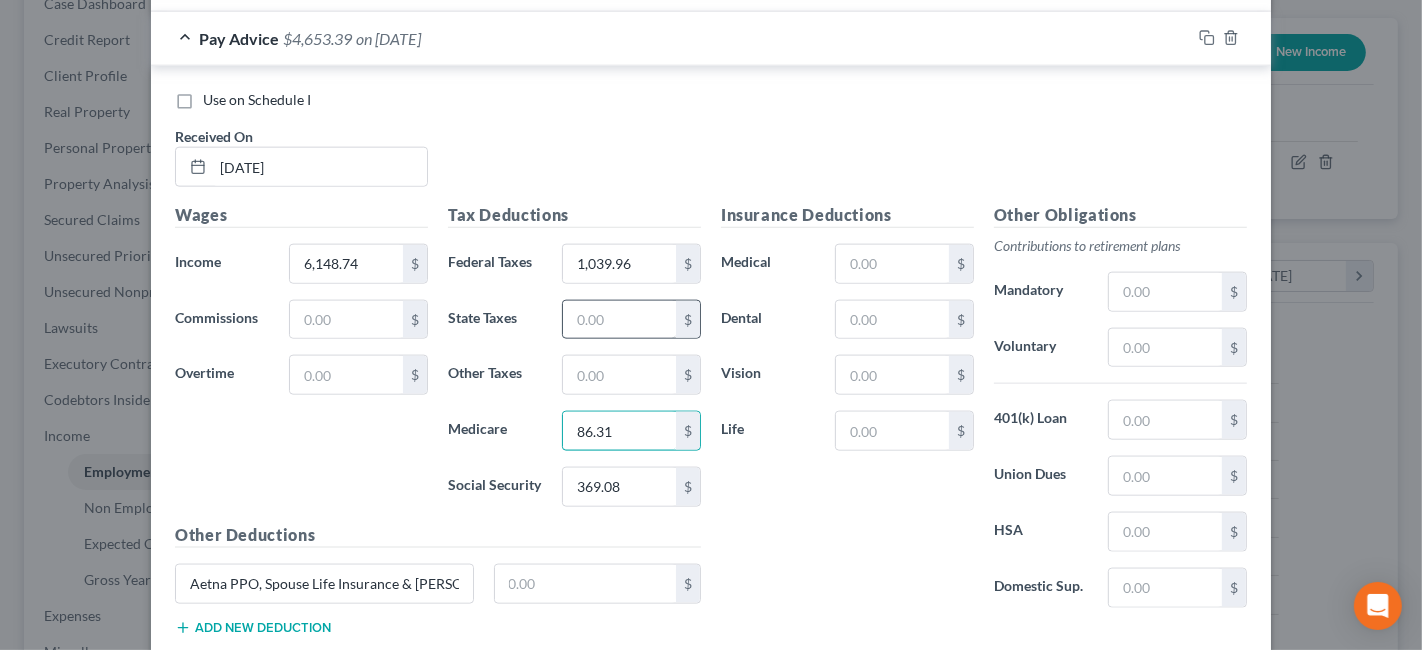type on "86.31" 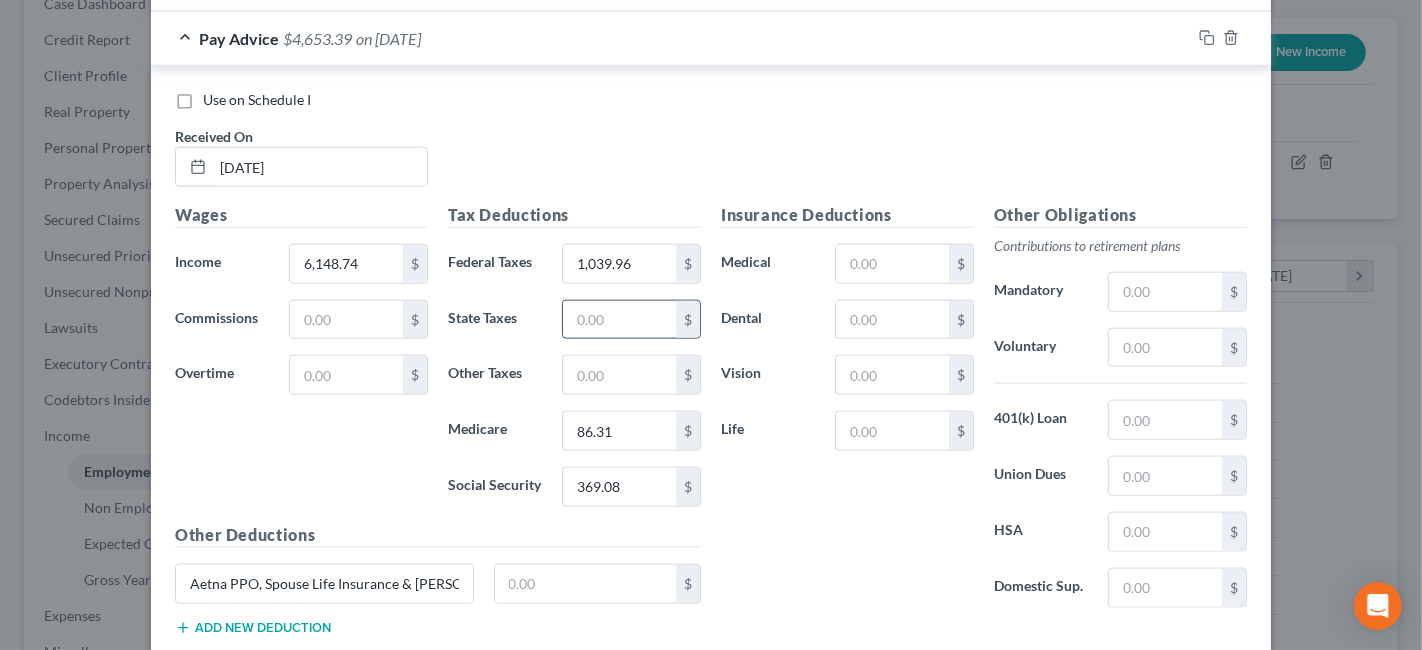 click at bounding box center [619, 320] 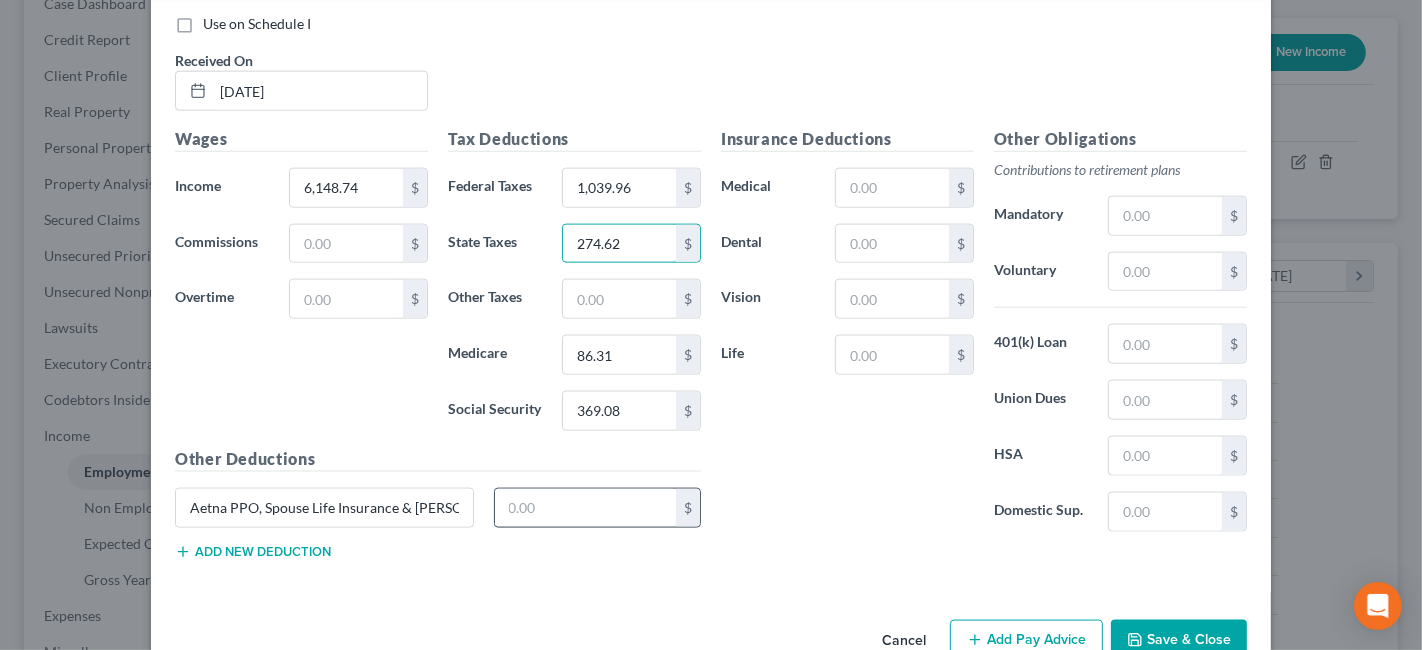 scroll, scrollTop: 2125, scrollLeft: 0, axis: vertical 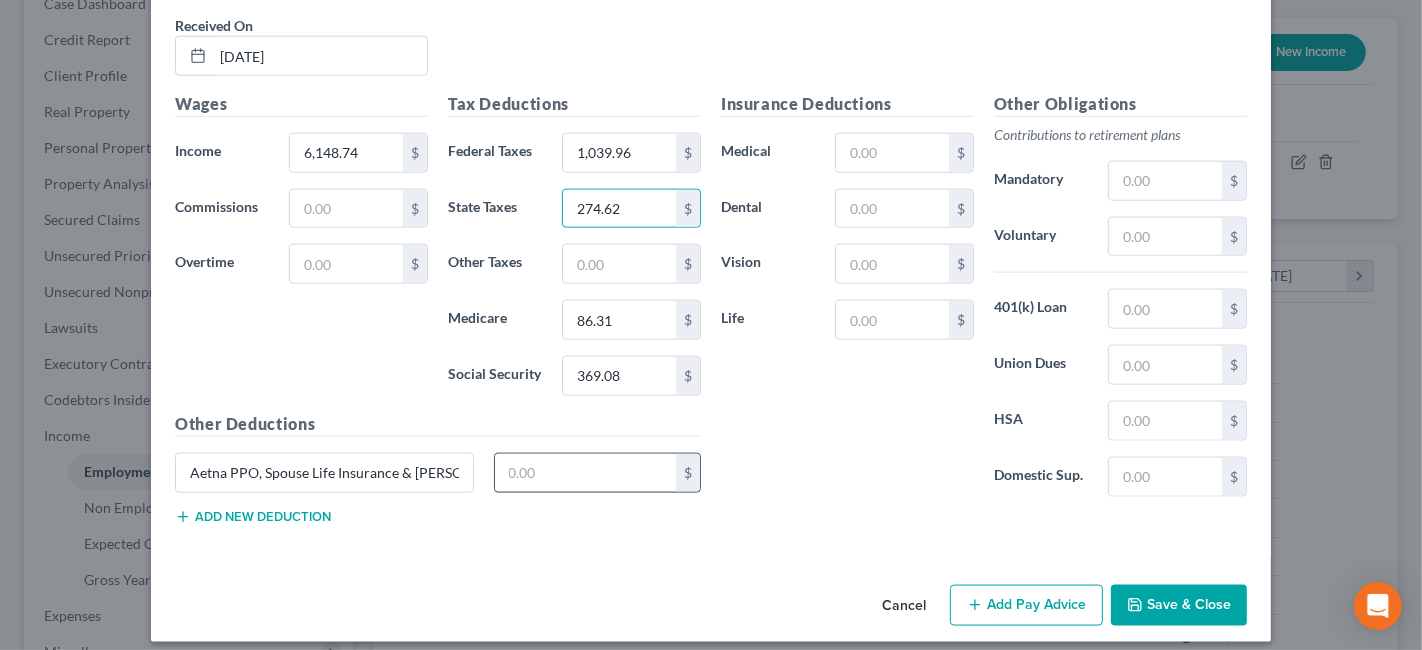 type on "274.62" 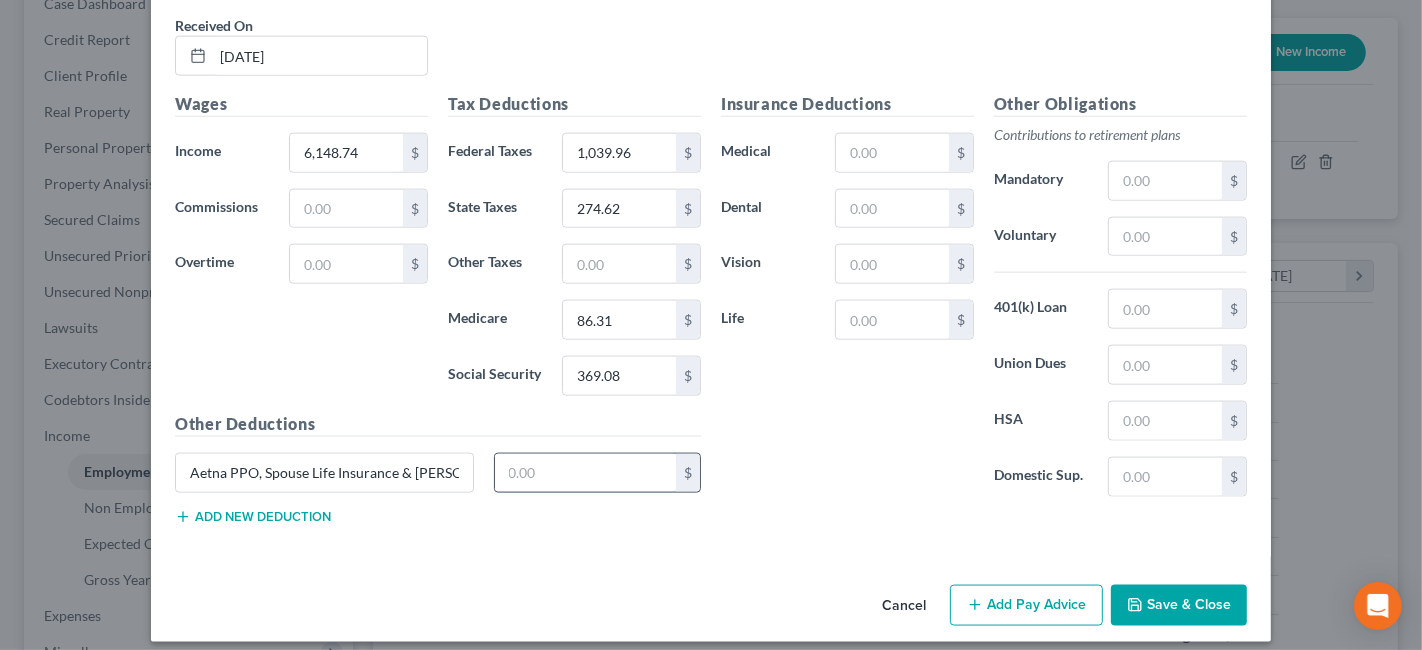 click at bounding box center [586, 473] 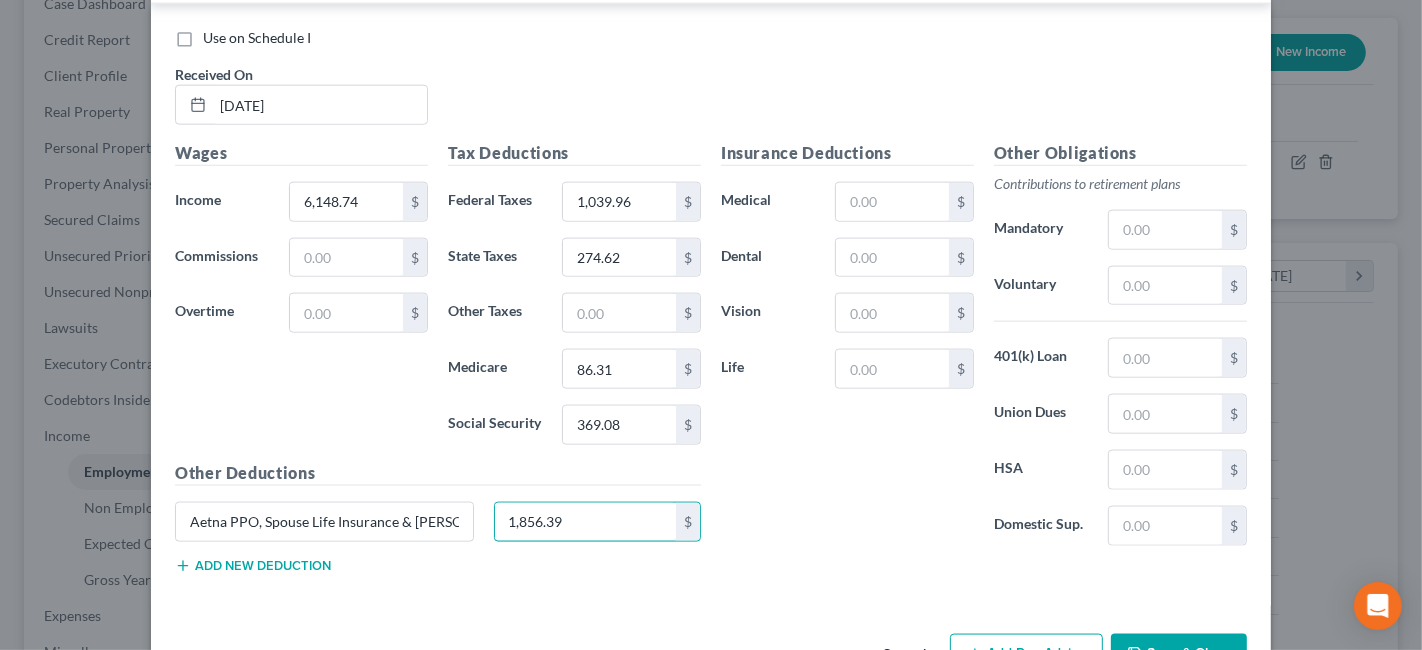scroll, scrollTop: 2125, scrollLeft: 0, axis: vertical 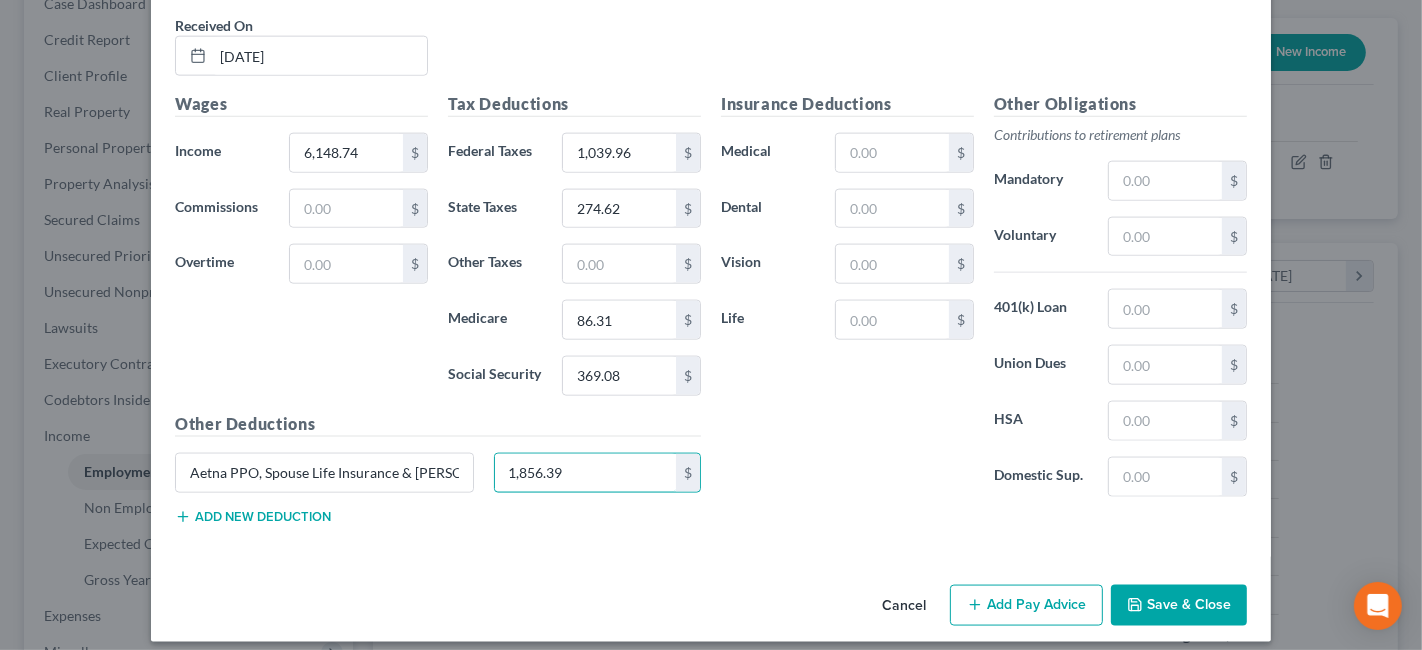 drag, startPoint x: 608, startPoint y: 468, endPoint x: 471, endPoint y: 455, distance: 137.6154 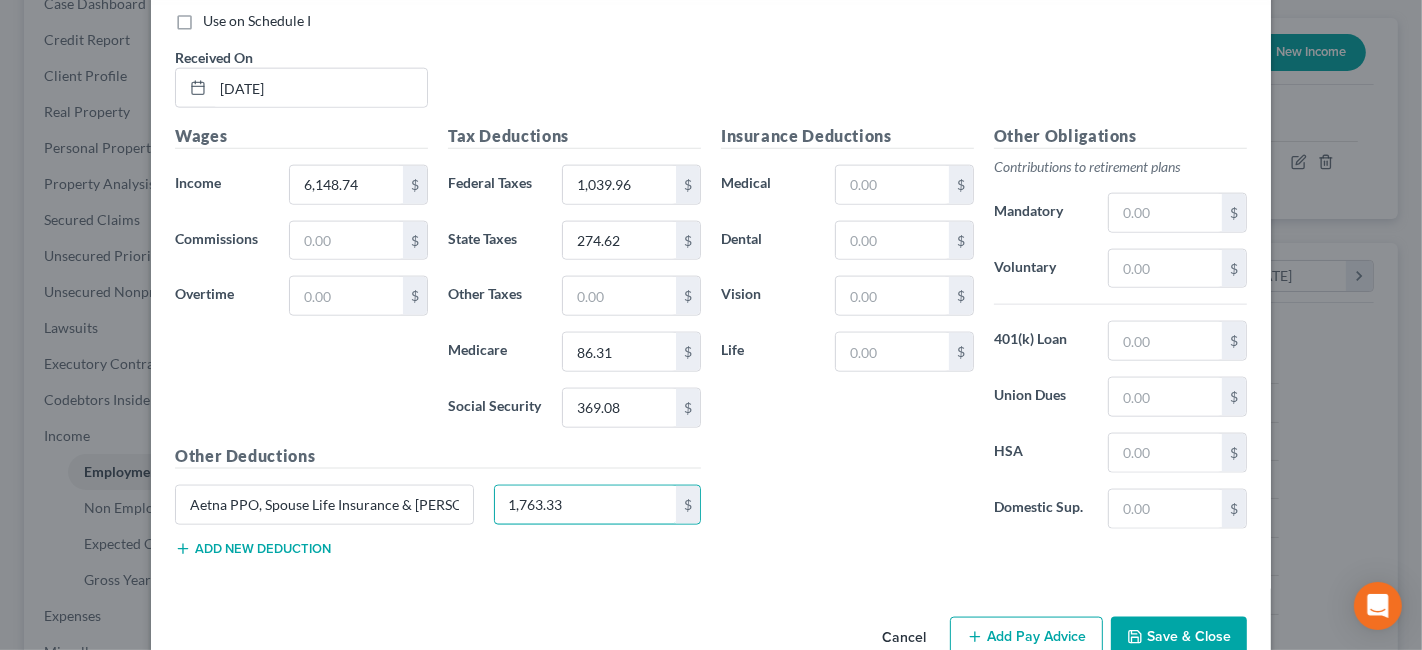 scroll, scrollTop: 2125, scrollLeft: 0, axis: vertical 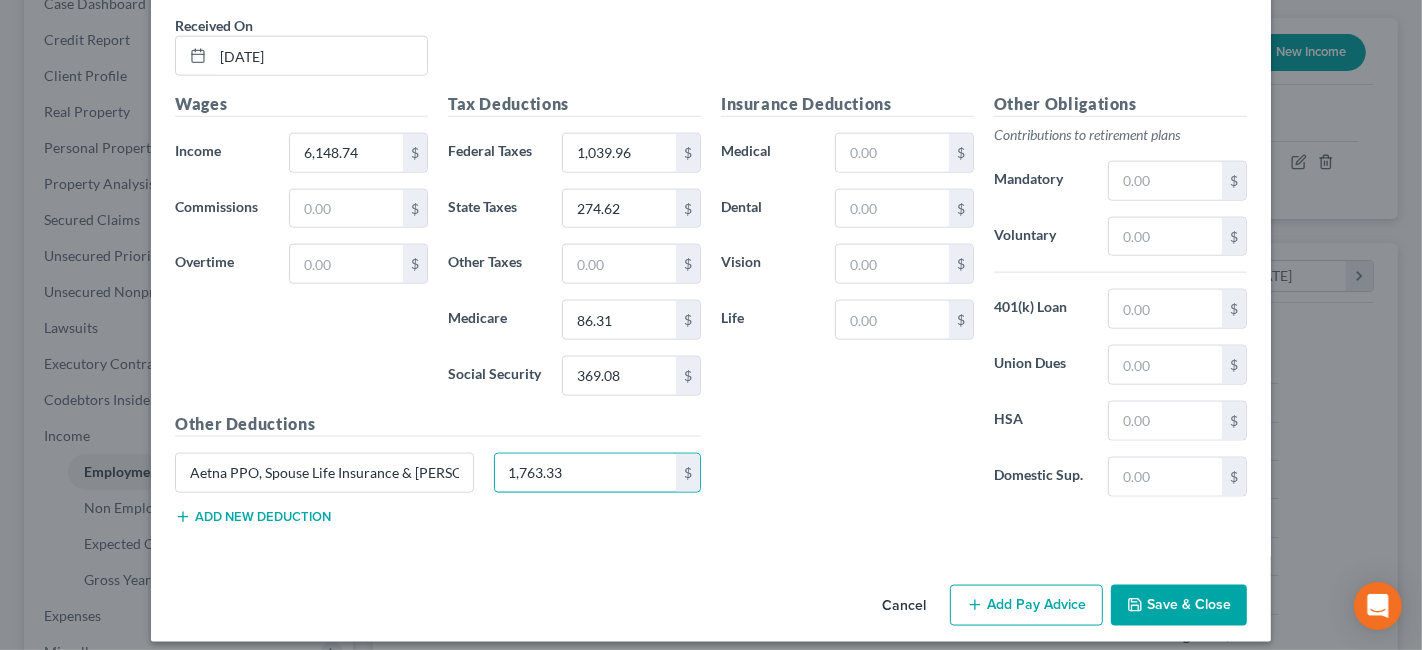 type on "1,763.33" 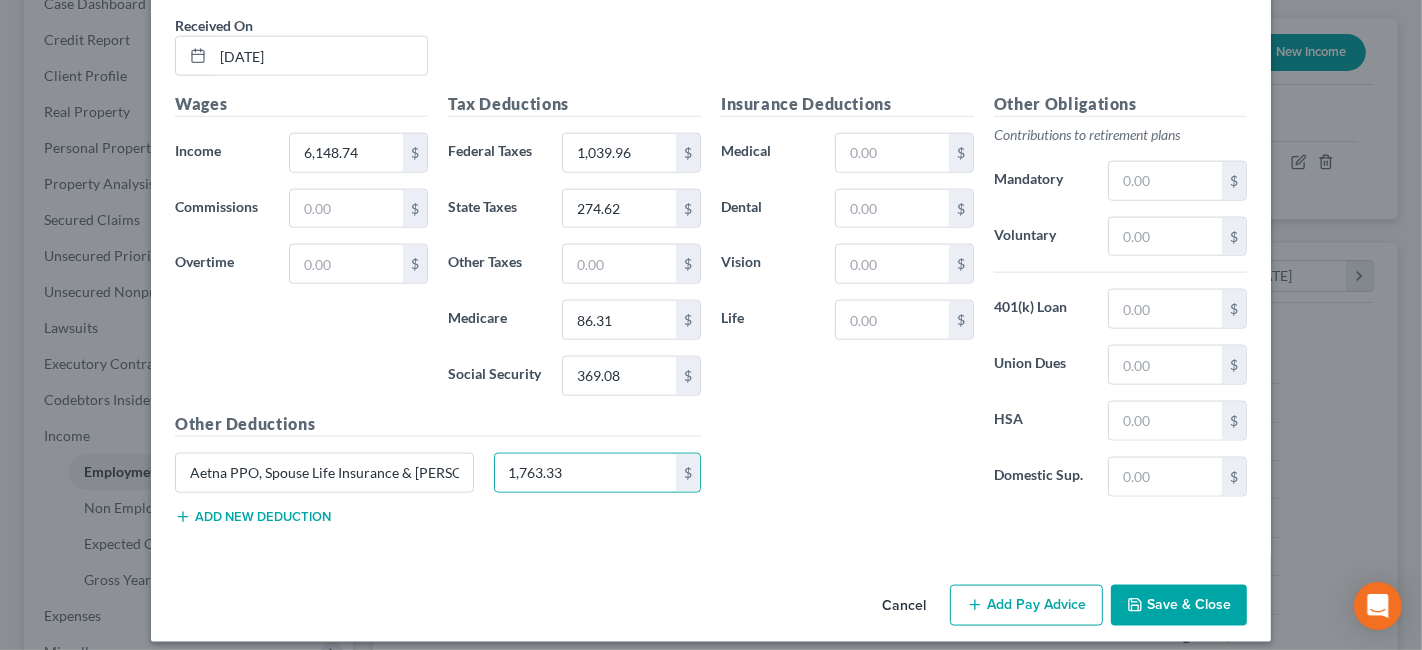 click 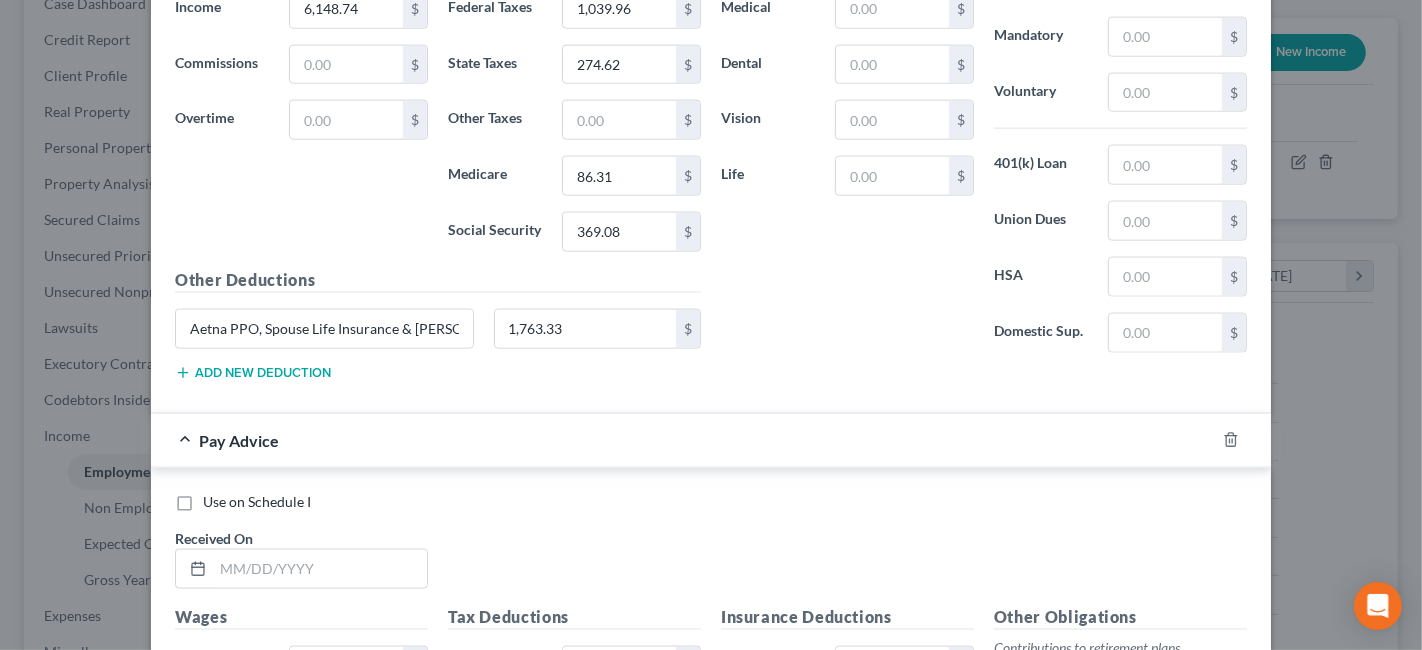 scroll, scrollTop: 2347, scrollLeft: 0, axis: vertical 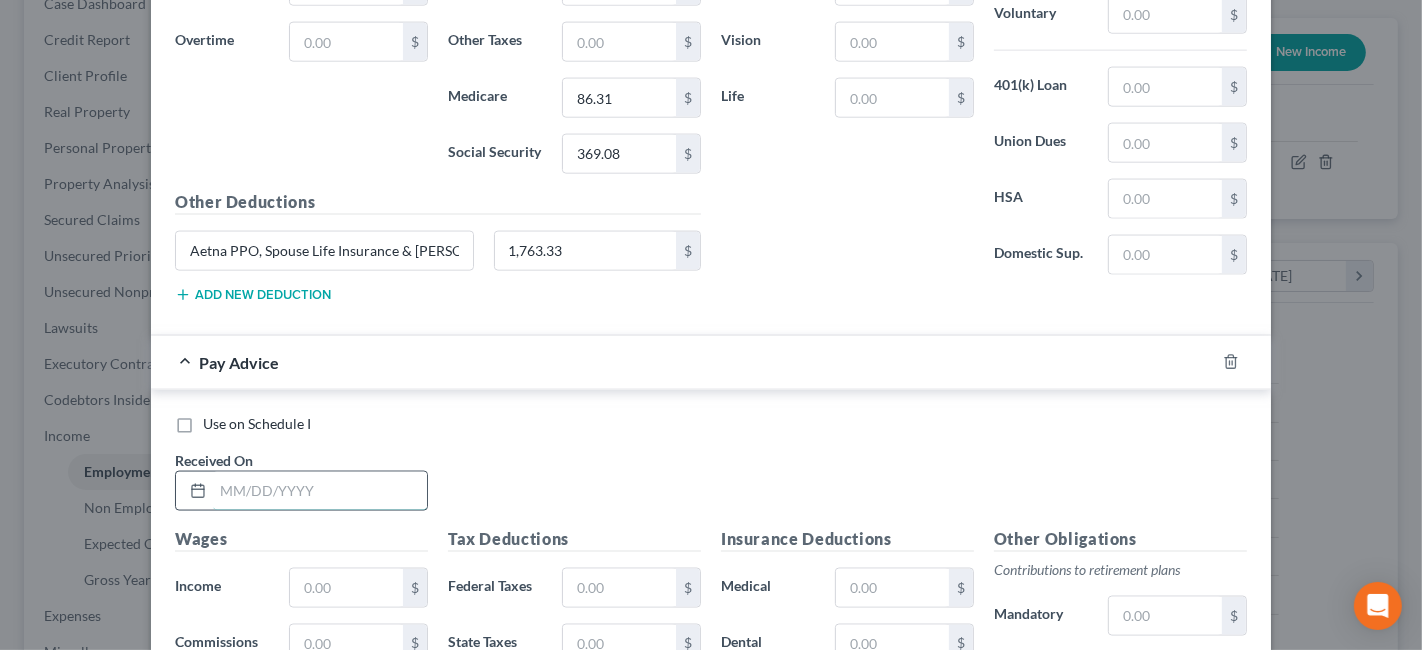 click at bounding box center [320, 491] 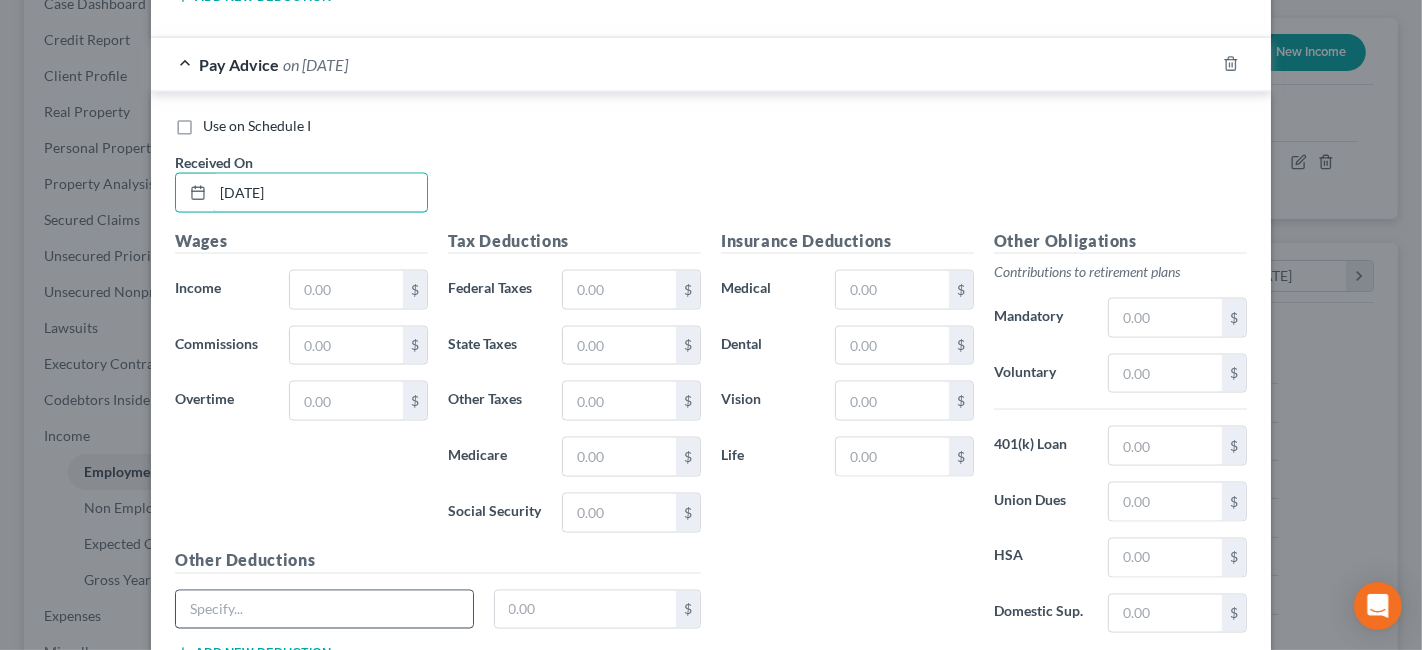 scroll, scrollTop: 2680, scrollLeft: 0, axis: vertical 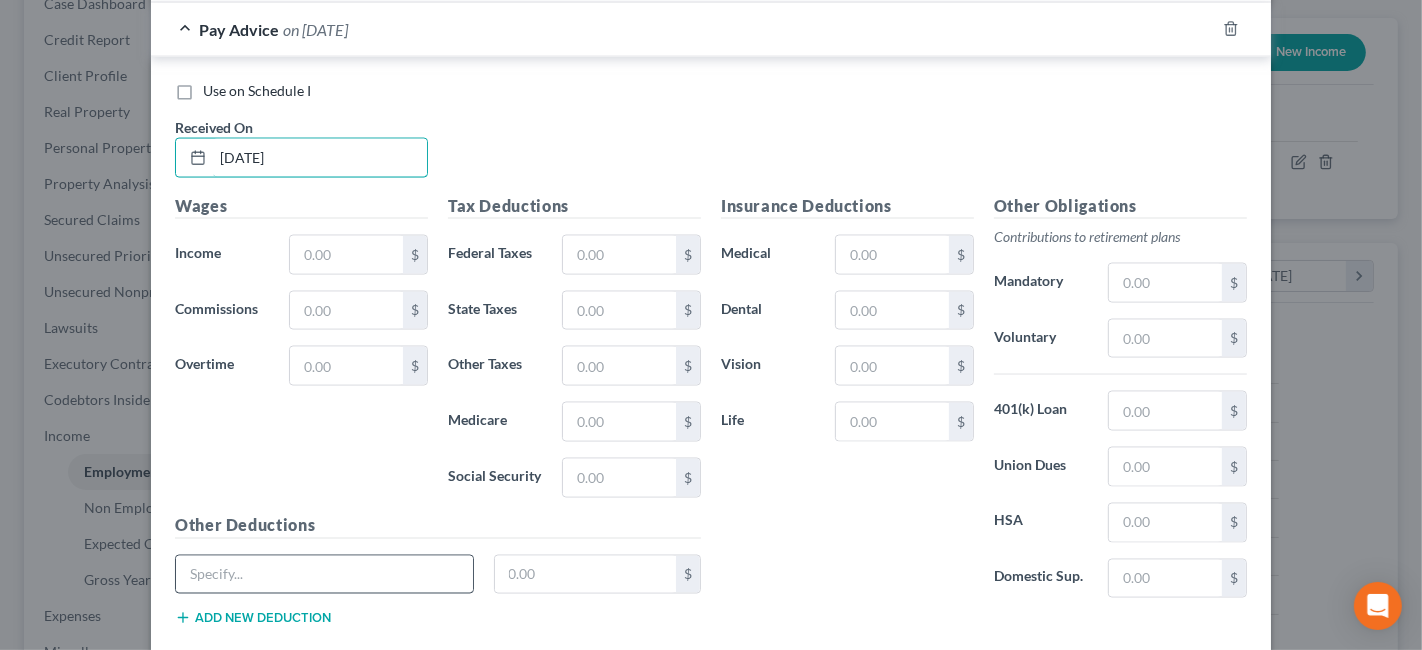 type on "[DATE]" 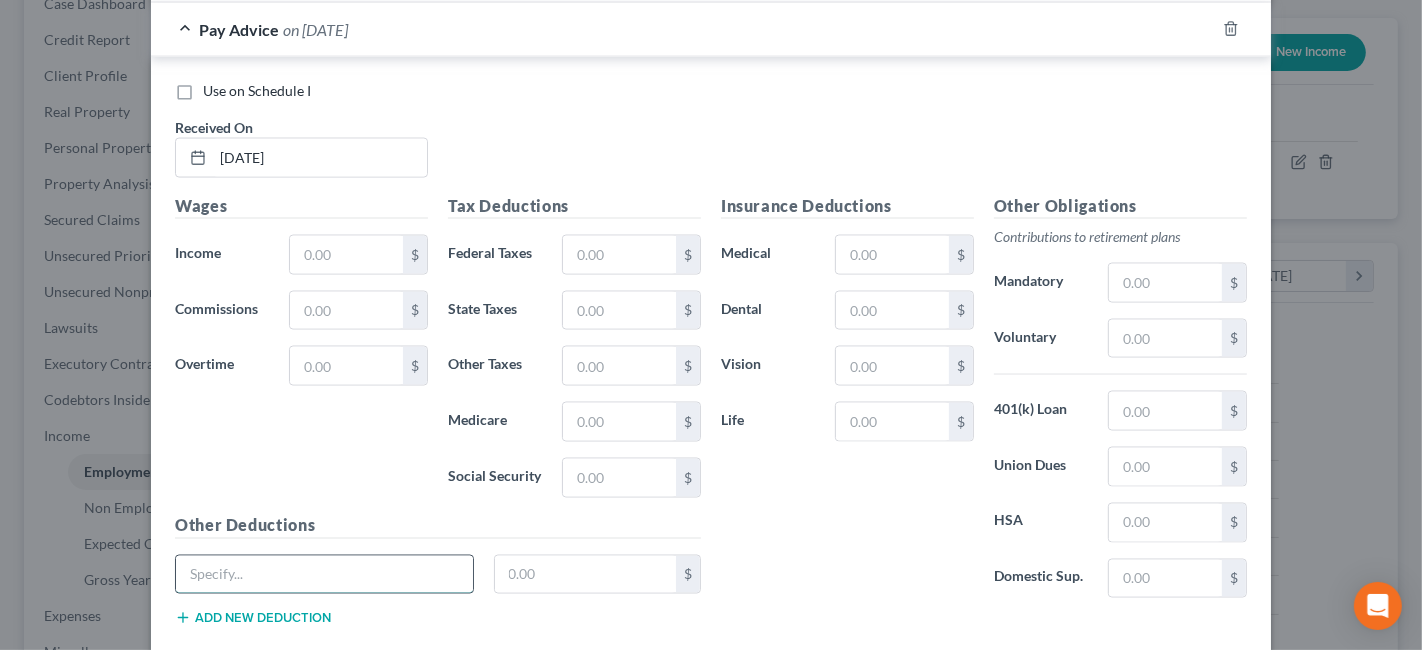 paste on "Aetna PPO, Spouse Life Insurance & [PERSON_NAME] 403B" 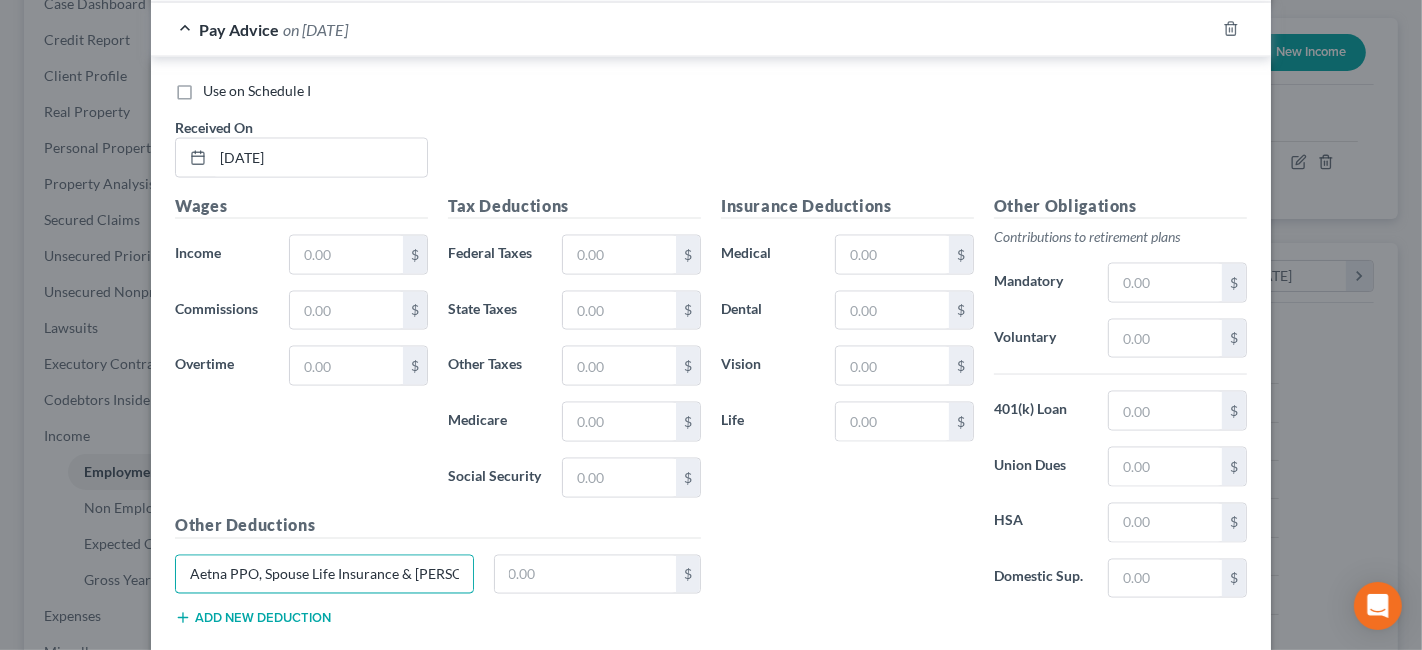 scroll, scrollTop: 0, scrollLeft: 17, axis: horizontal 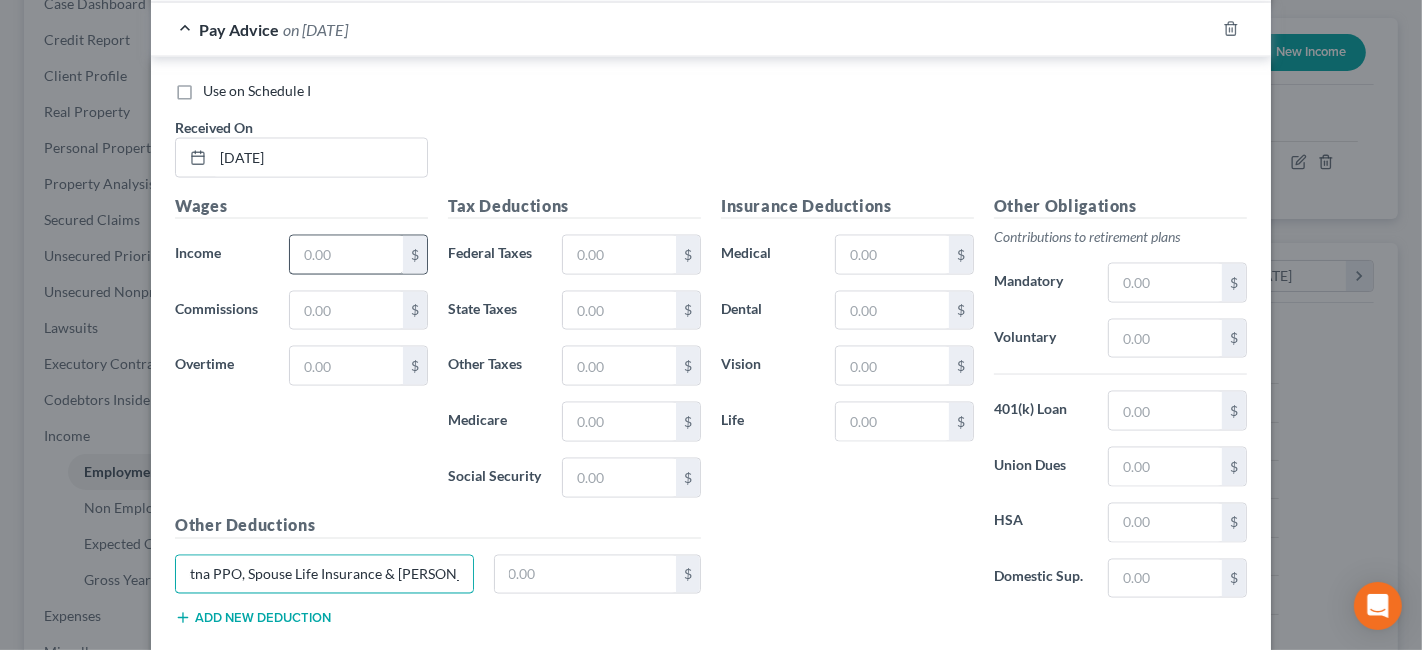 type on "Aetna PPO, Spouse Life Insurance & [PERSON_NAME] 403B" 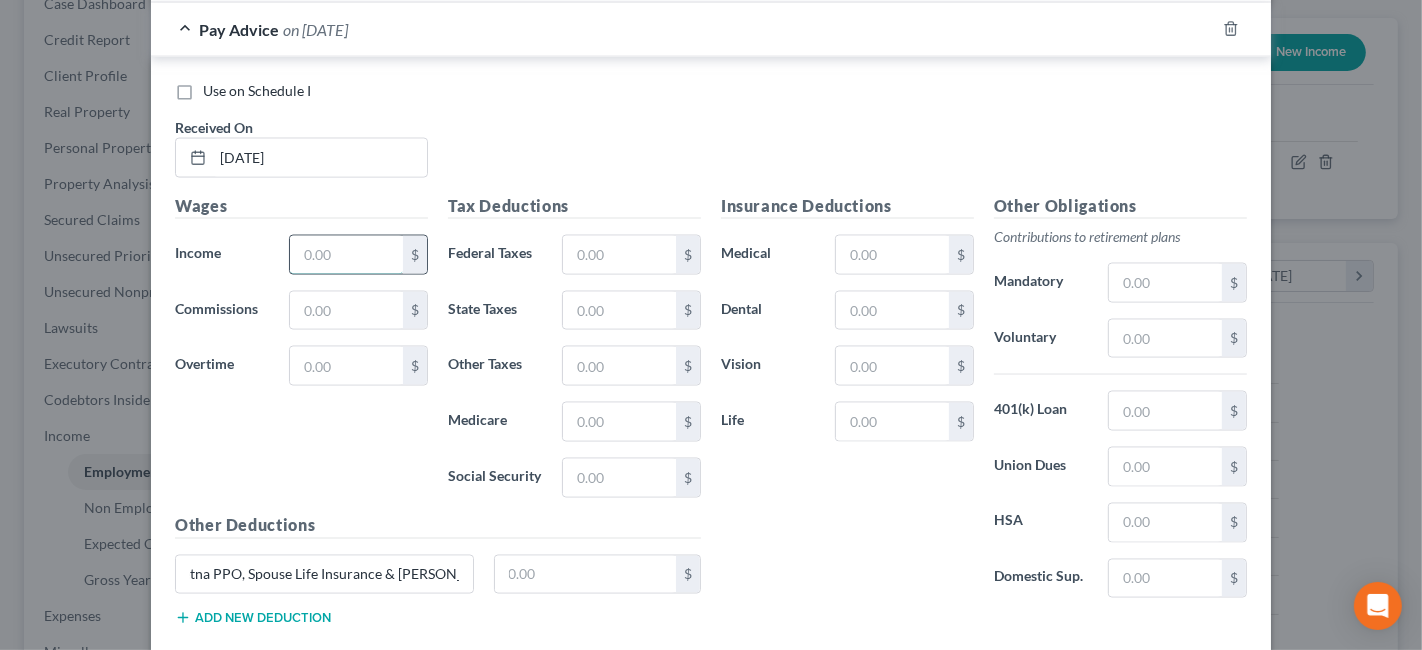 scroll, scrollTop: 0, scrollLeft: 0, axis: both 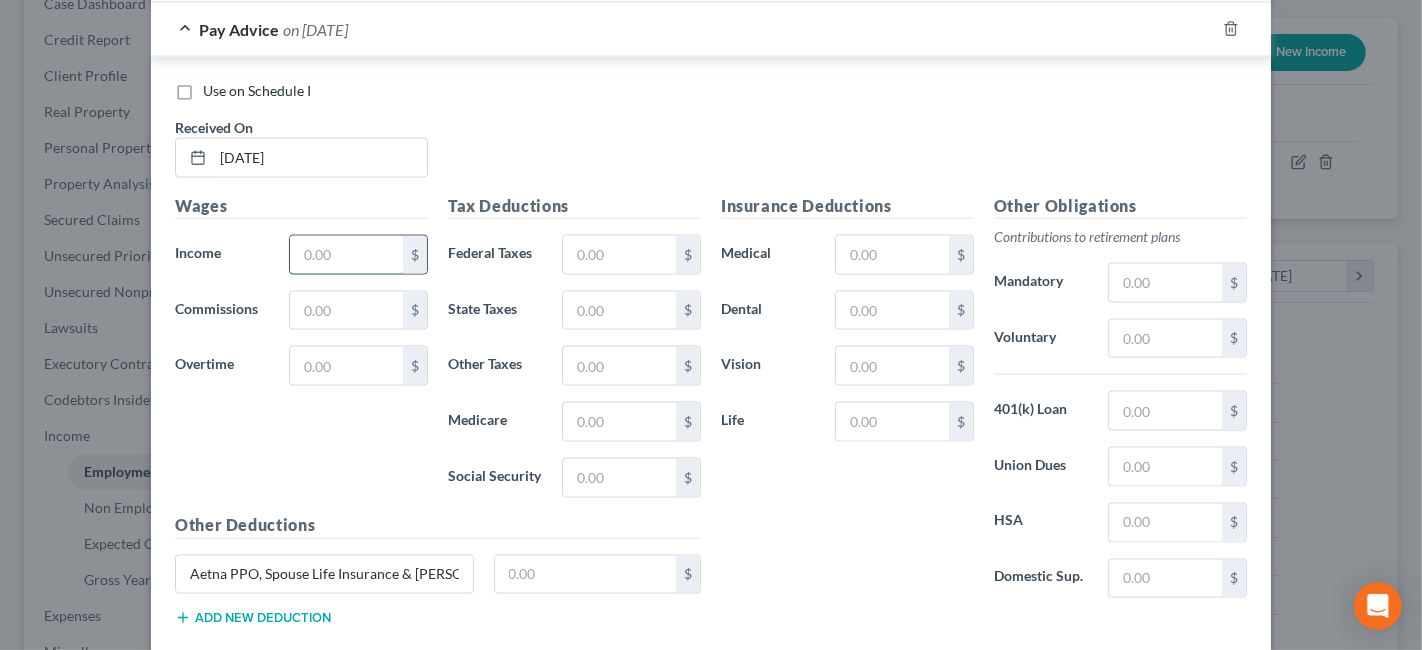click at bounding box center (346, 255) 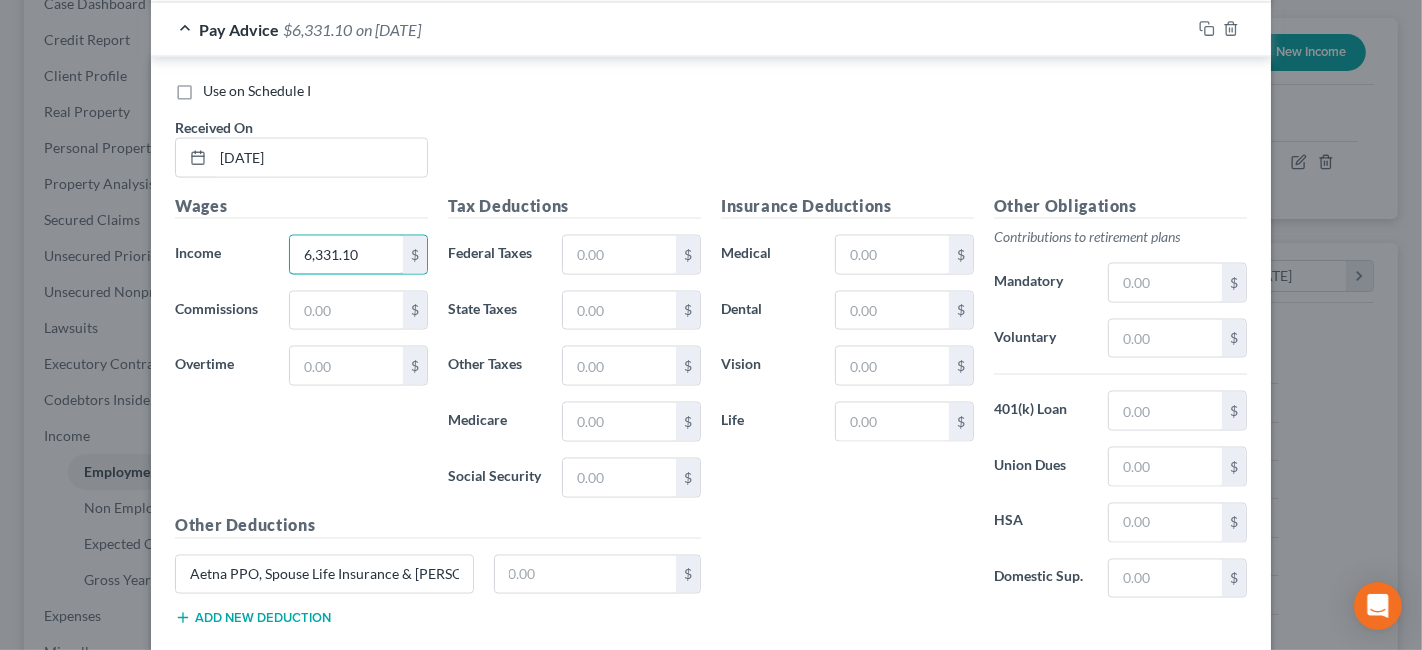 scroll, scrollTop: 2777, scrollLeft: 0, axis: vertical 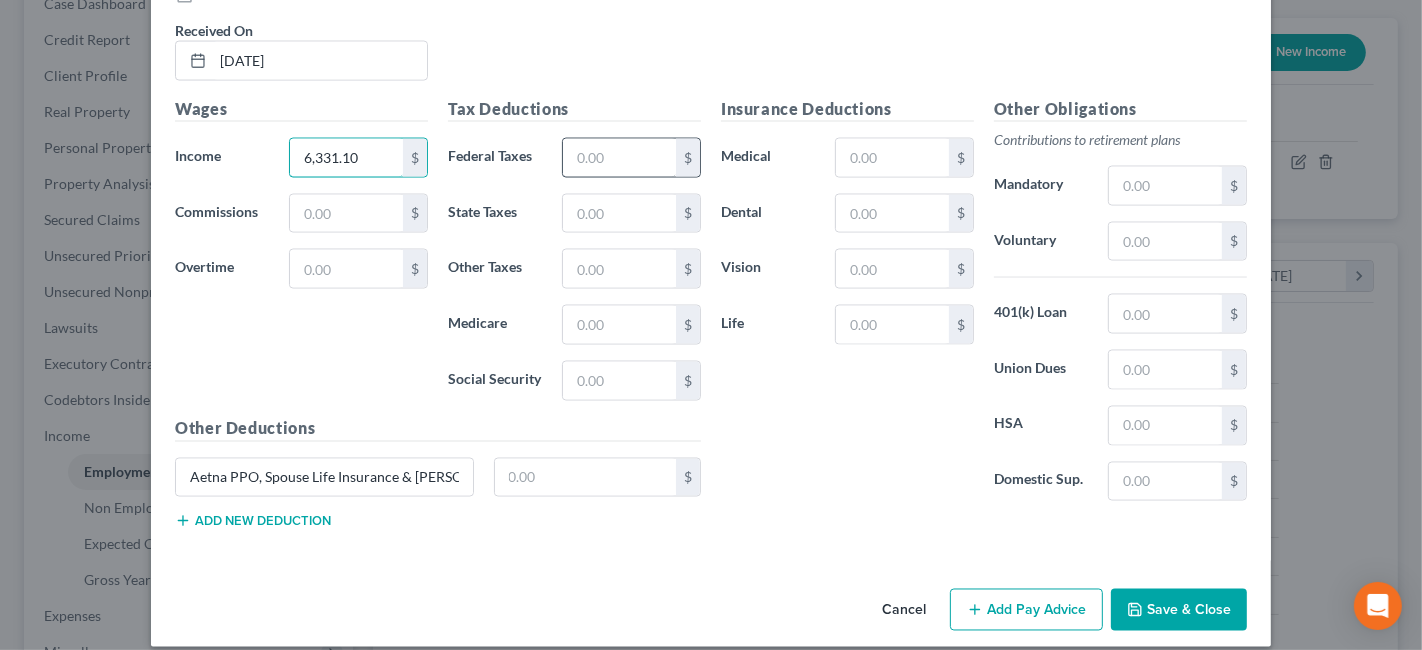 type on "6,331.10" 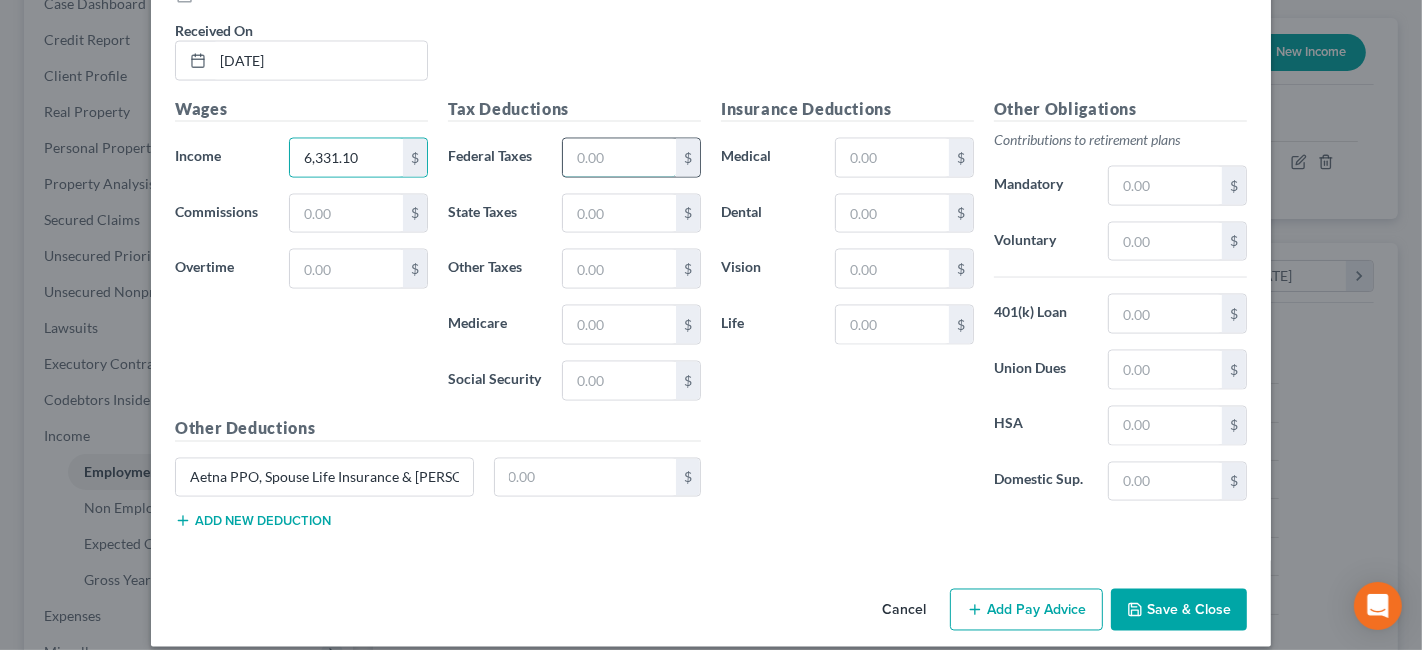 click at bounding box center (619, 158) 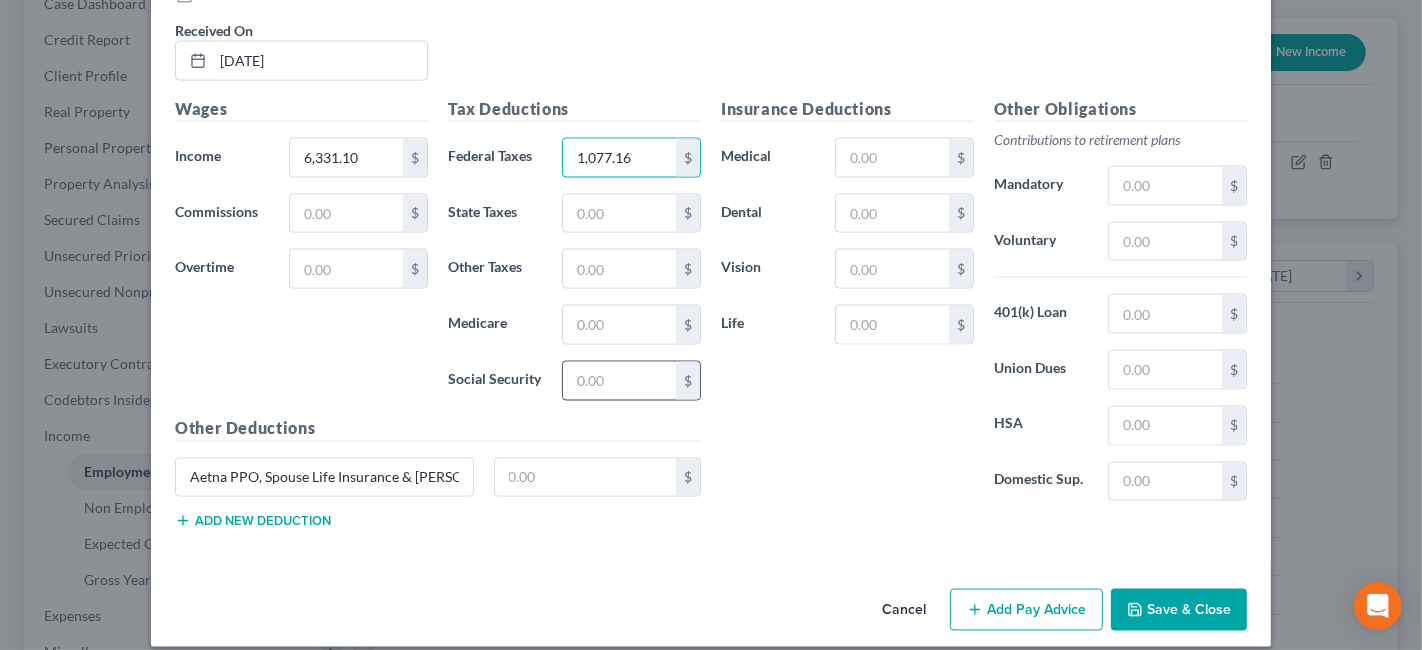 type on "1,077.16" 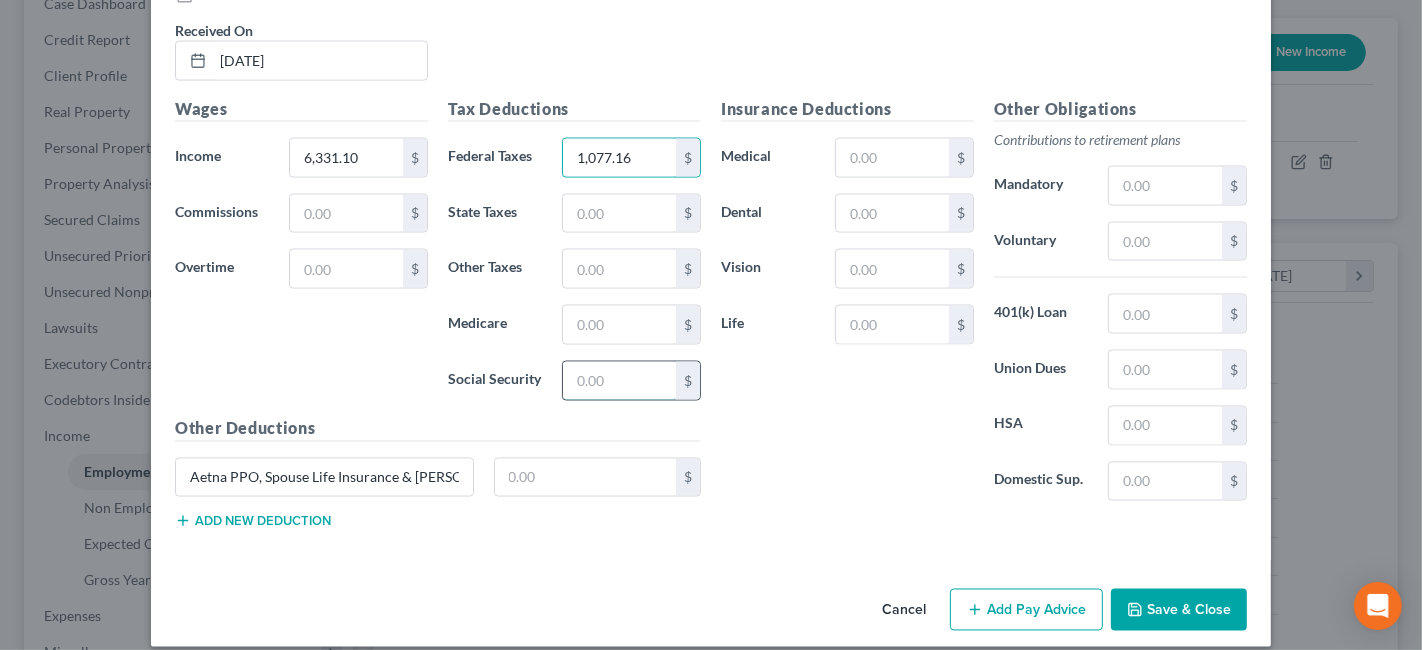 click at bounding box center [619, 381] 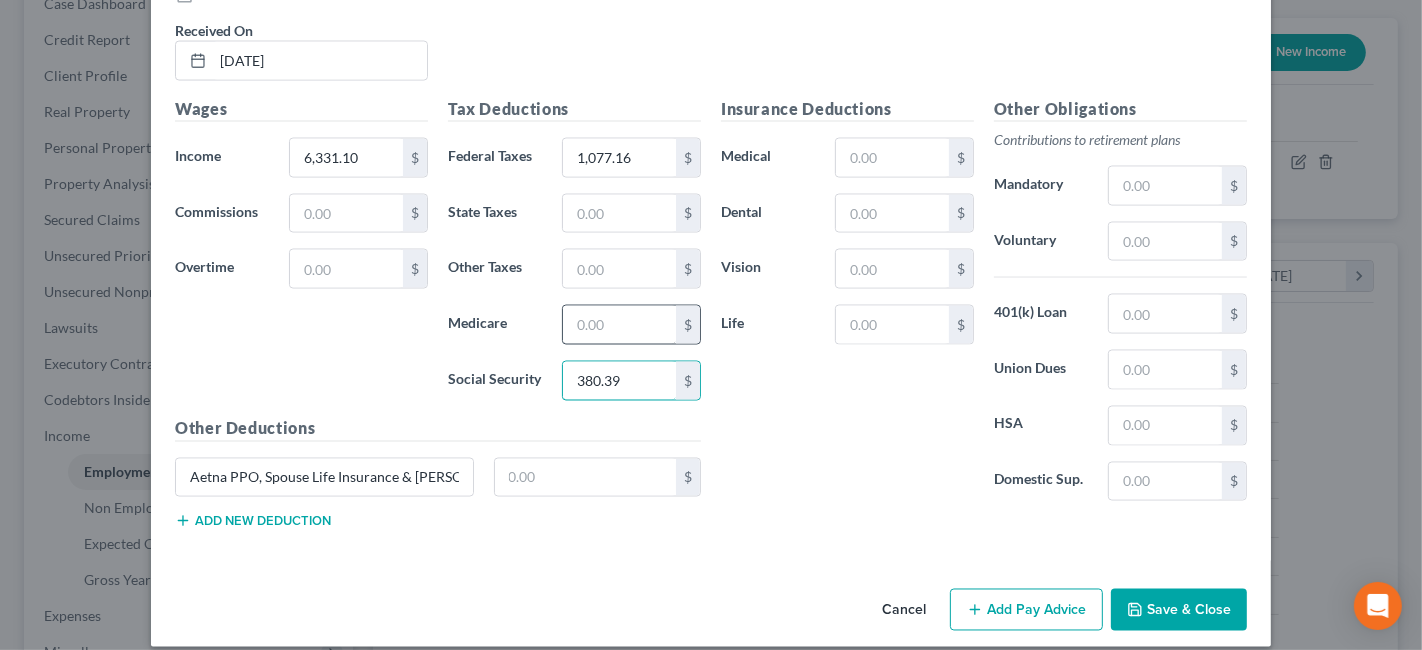 type on "380.39" 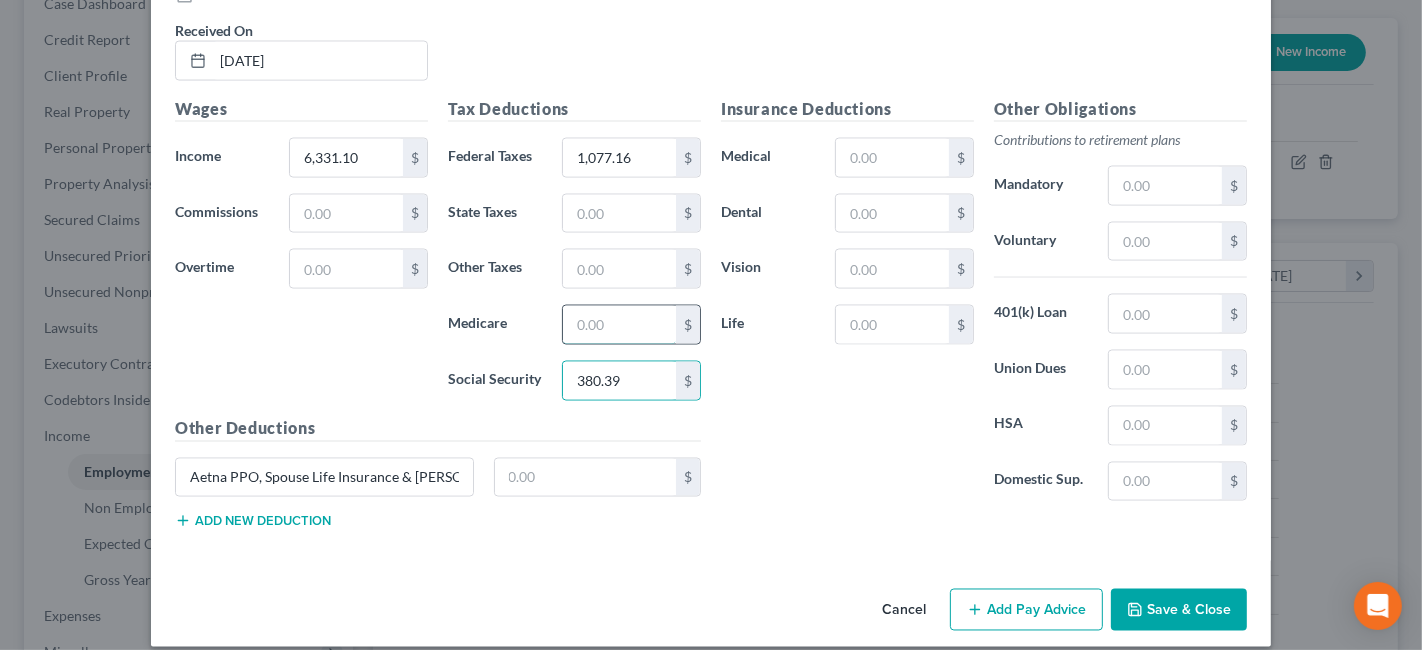 click at bounding box center [619, 325] 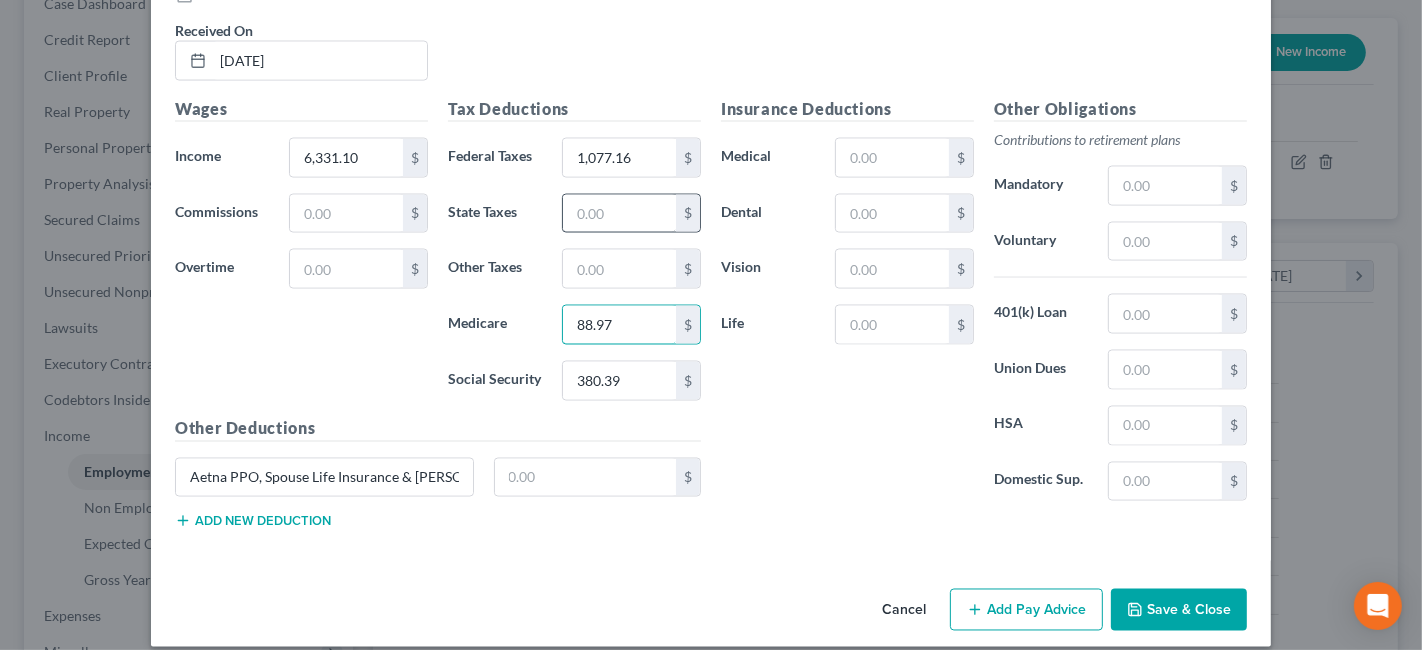 type on "88.97" 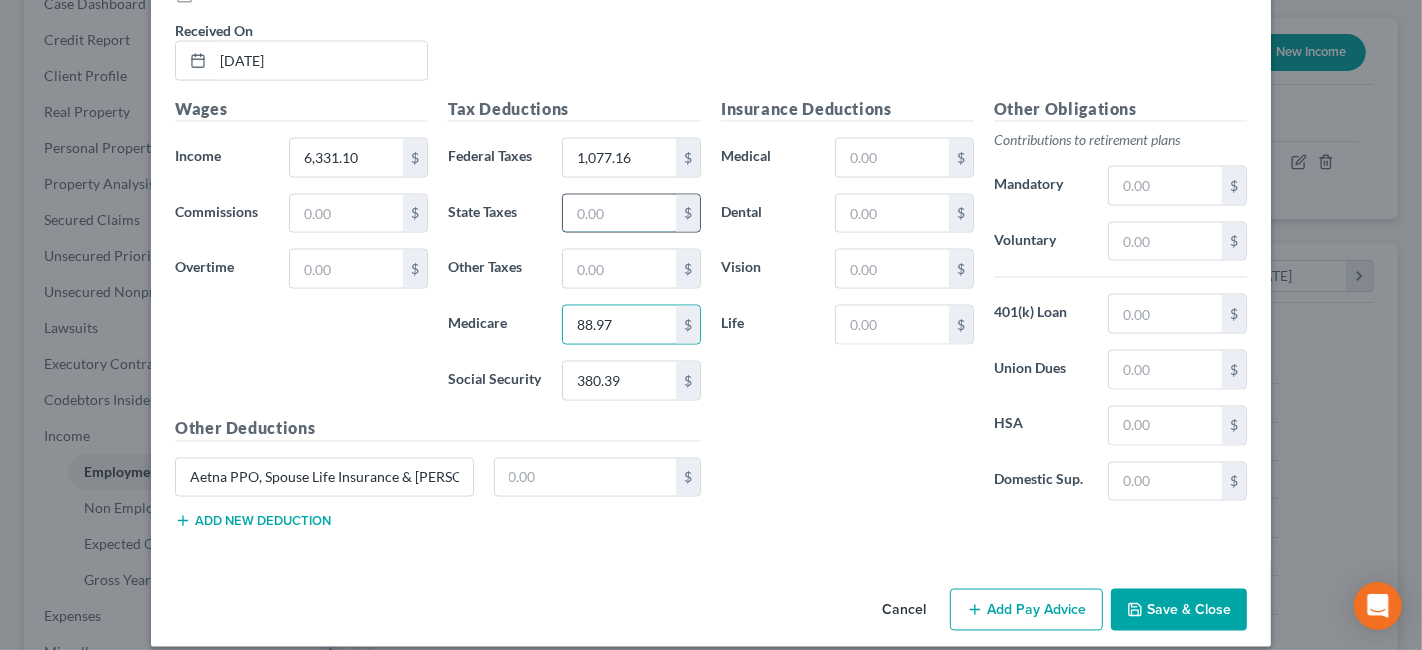 click at bounding box center (619, 214) 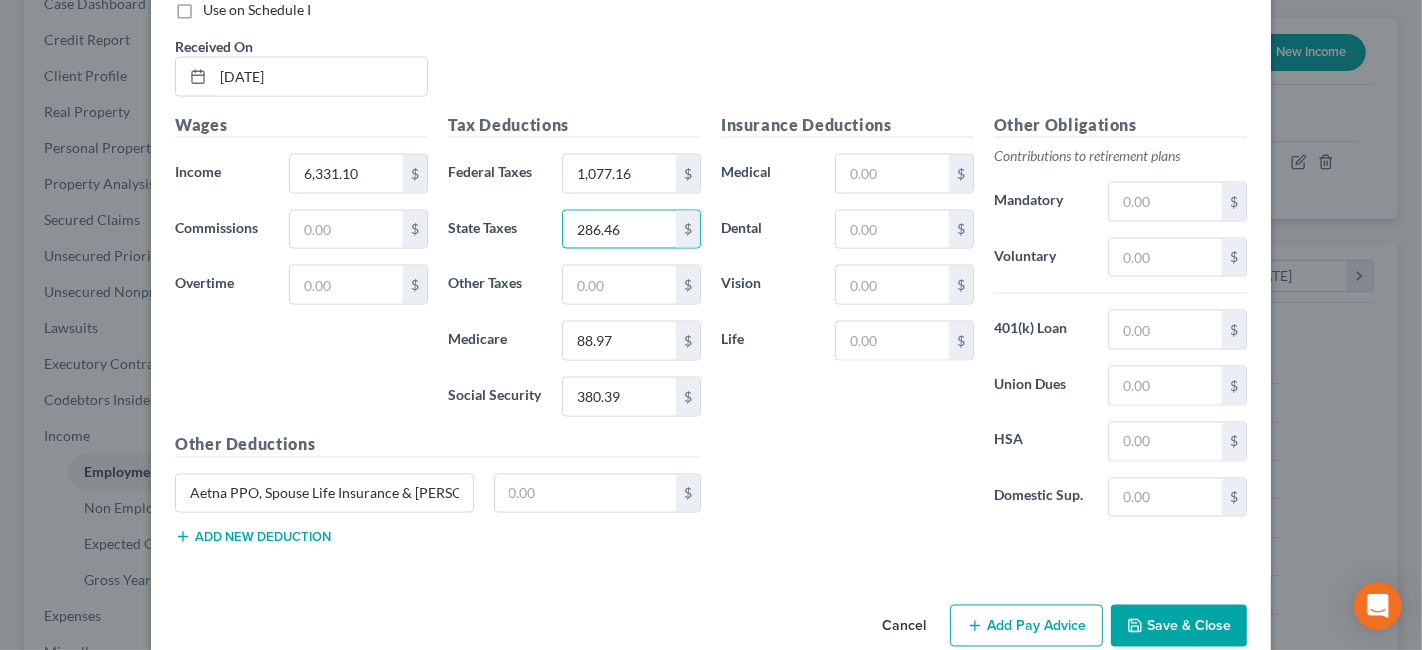 scroll, scrollTop: 2777, scrollLeft: 0, axis: vertical 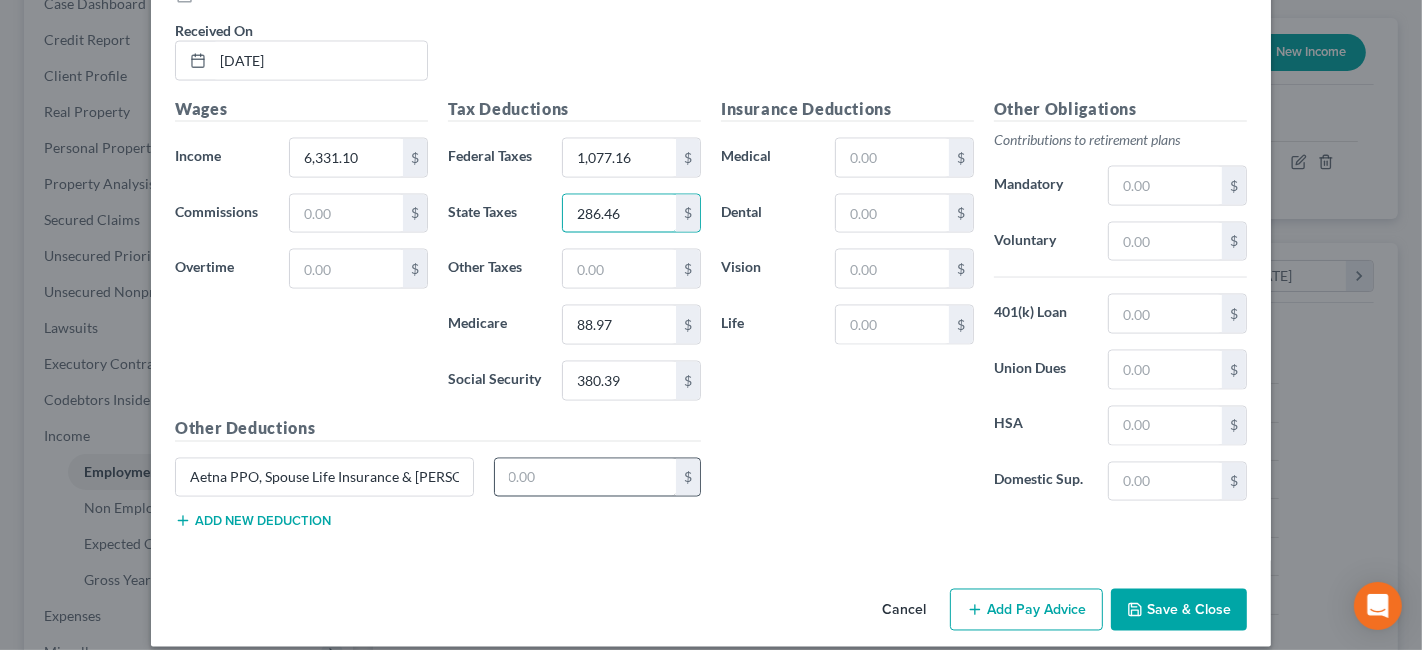 type on "286.46" 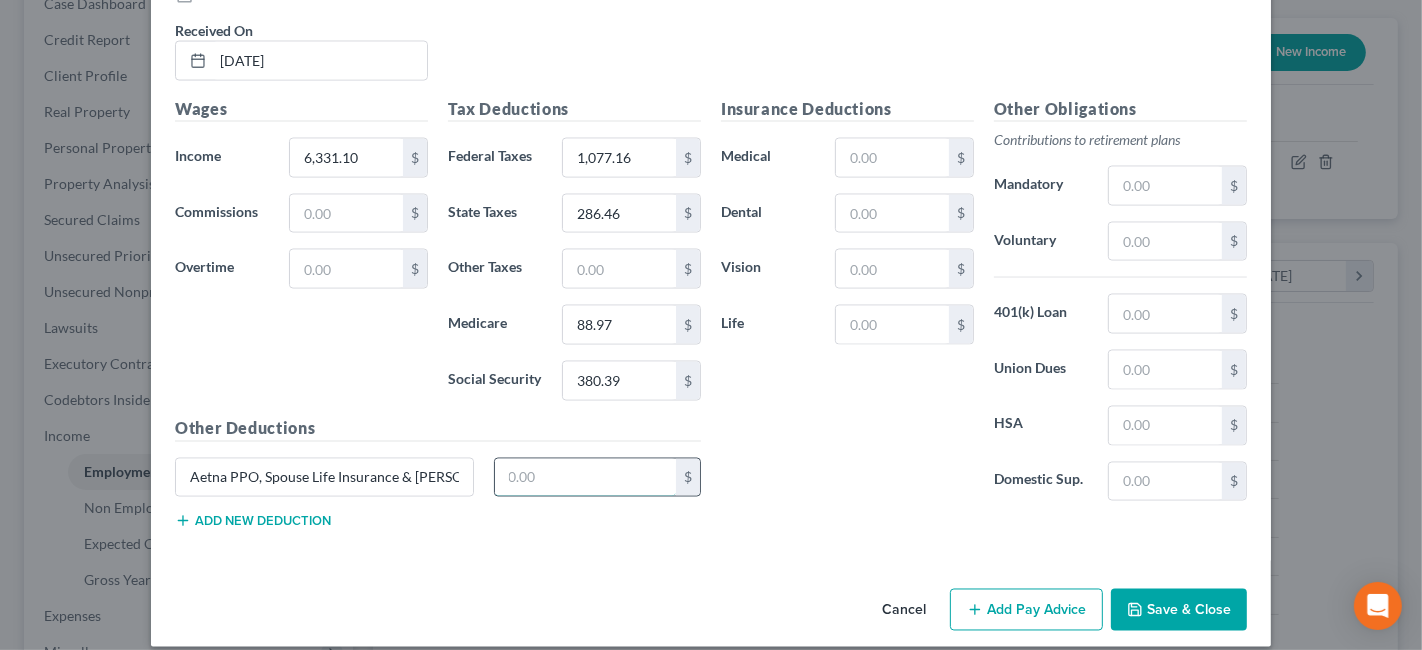 click at bounding box center [586, 478] 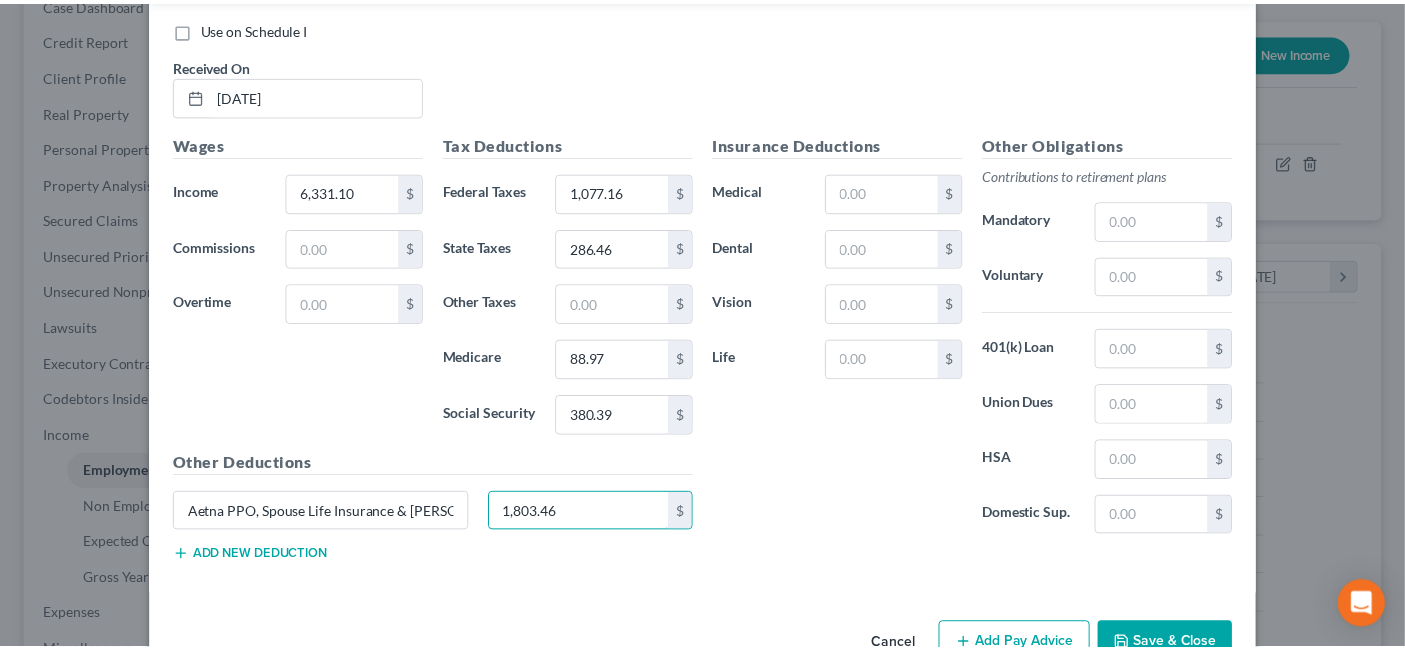 scroll, scrollTop: 2777, scrollLeft: 0, axis: vertical 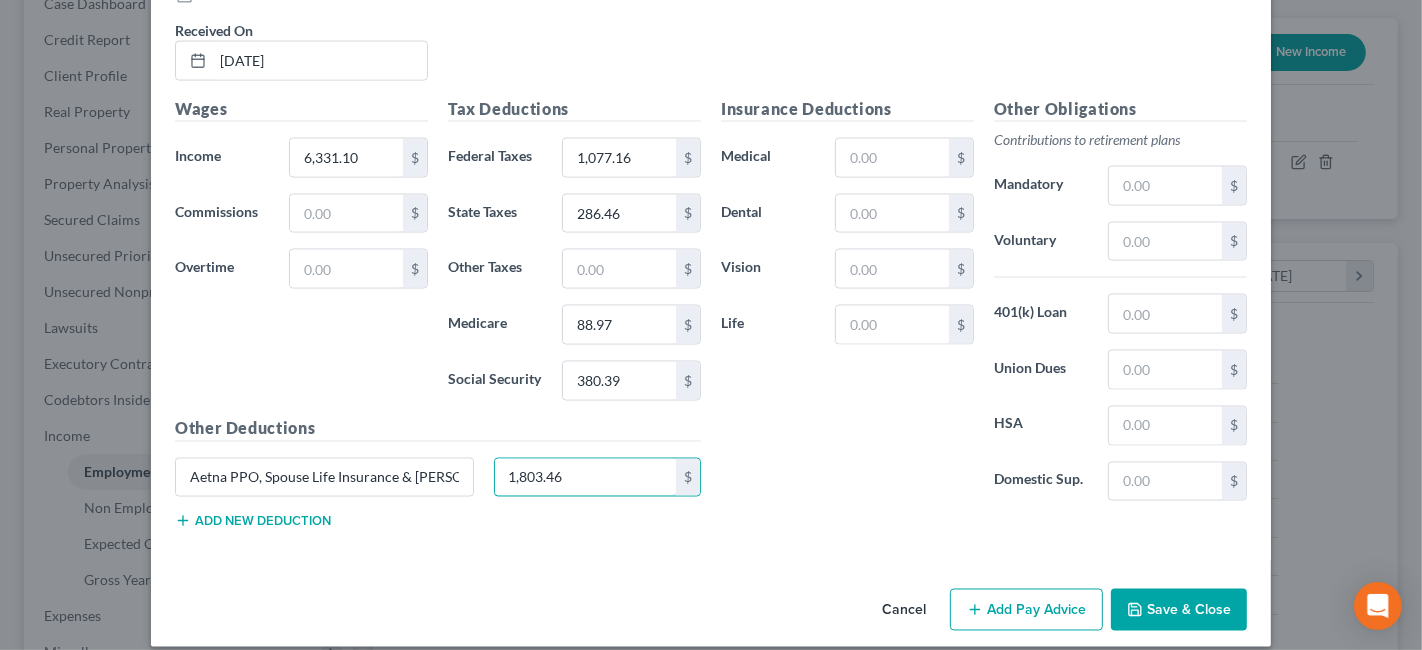 type on "1,803.46" 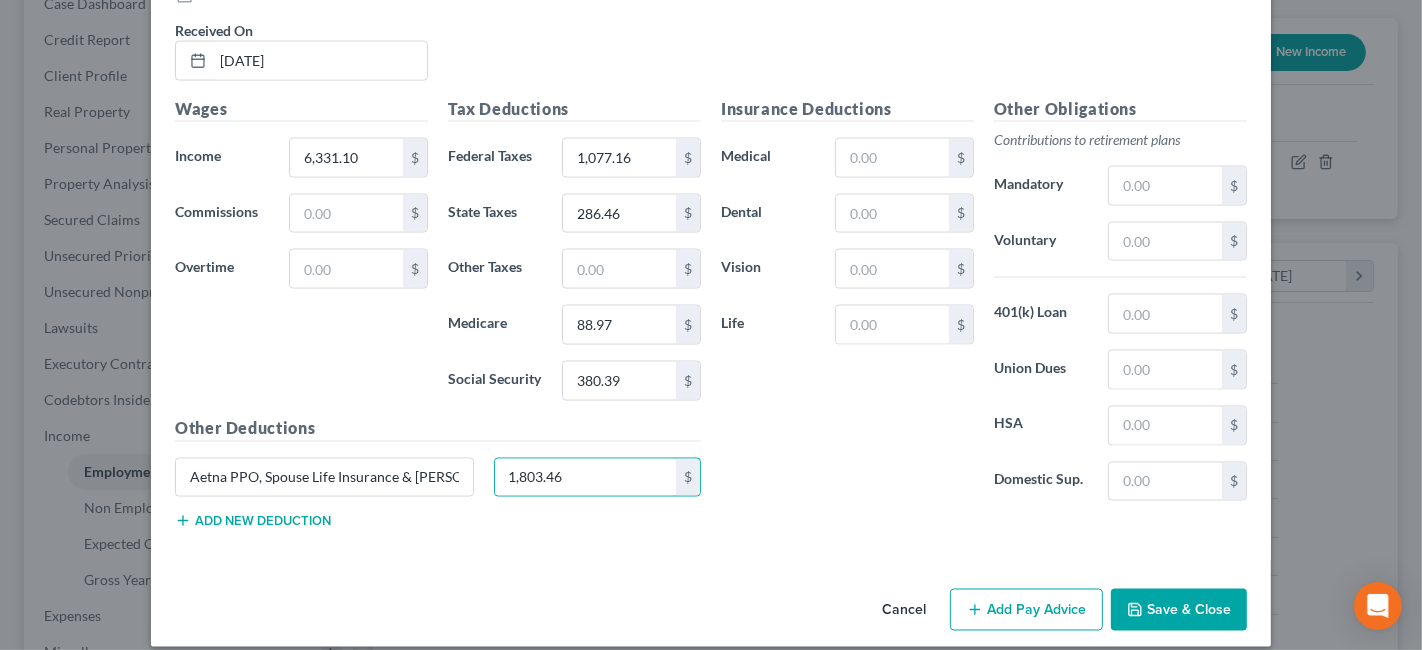 click on "Save & Close" at bounding box center [1179, 610] 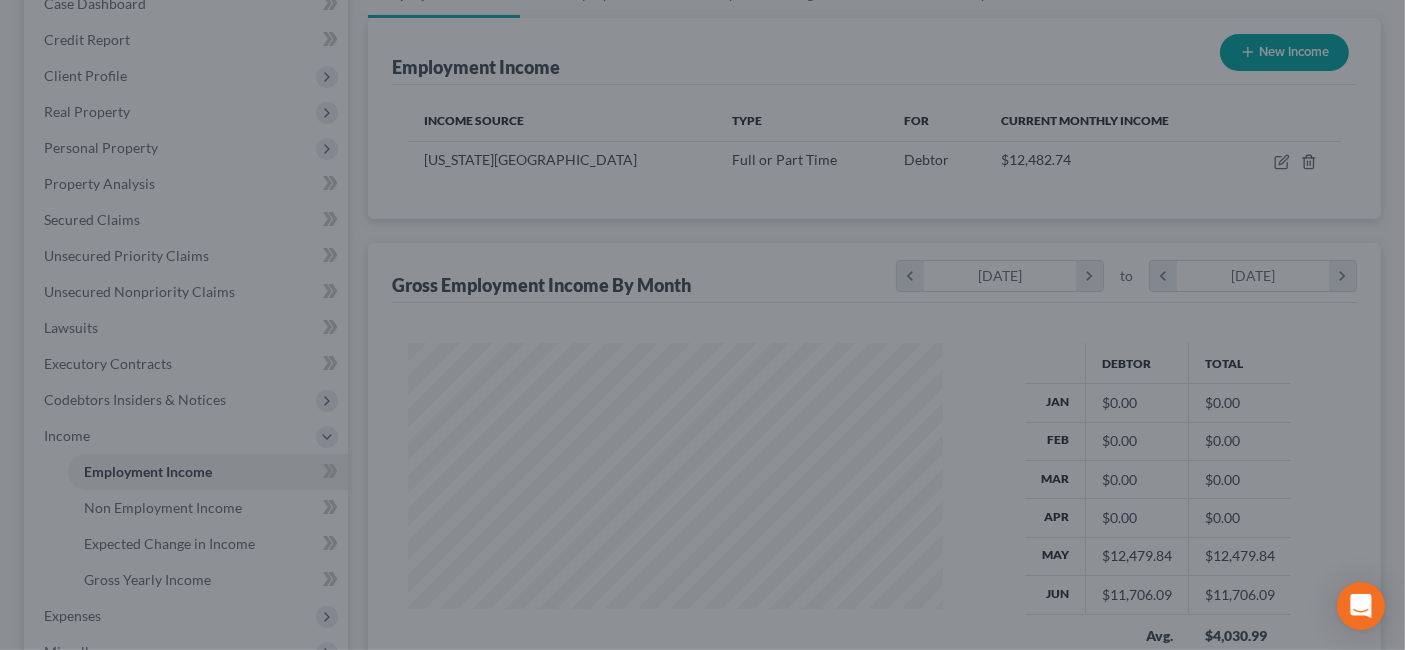 scroll, scrollTop: 356, scrollLeft: 567, axis: both 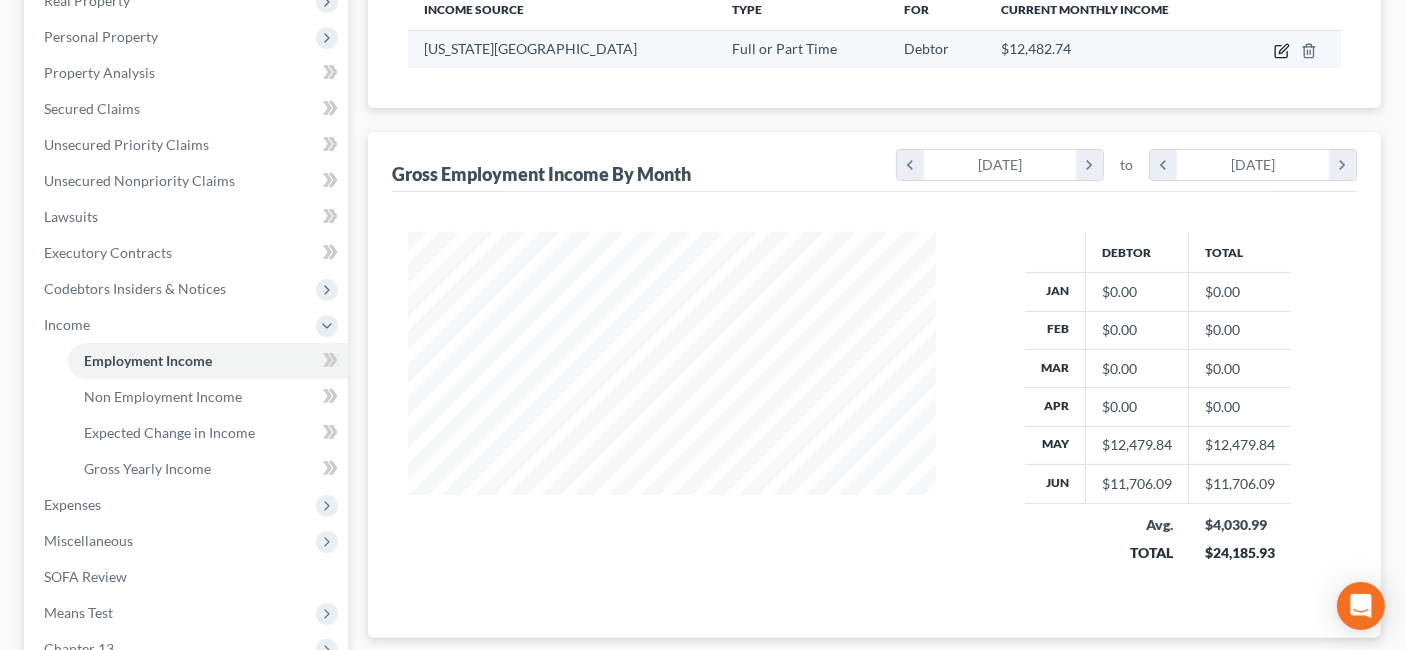 click 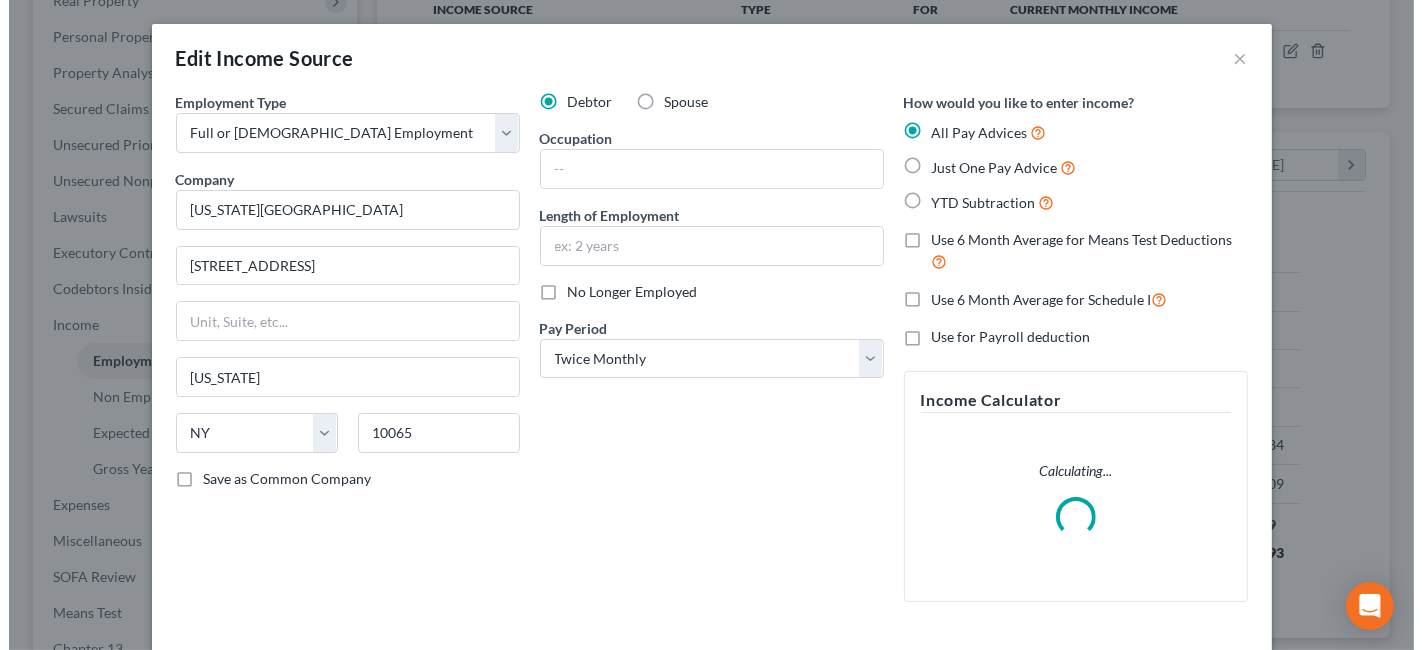 scroll, scrollTop: 999643, scrollLeft: 999425, axis: both 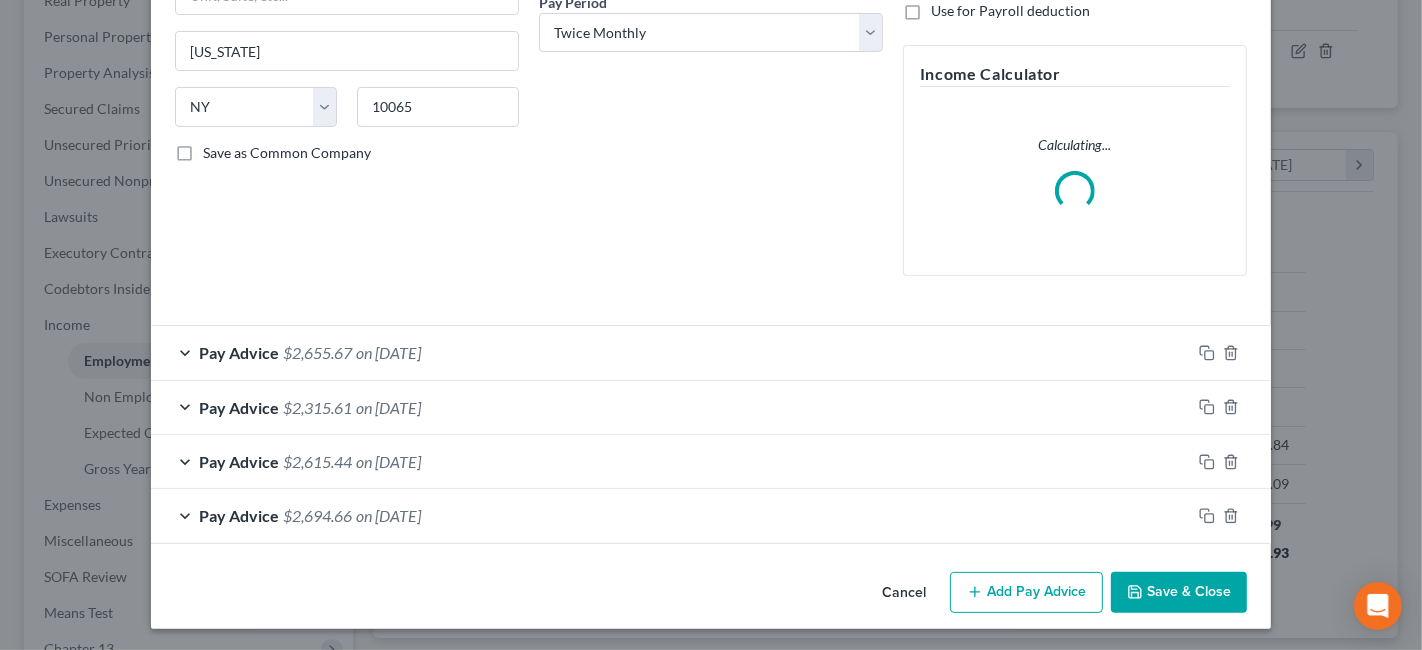 click on "Add Pay Advice" at bounding box center (1026, 593) 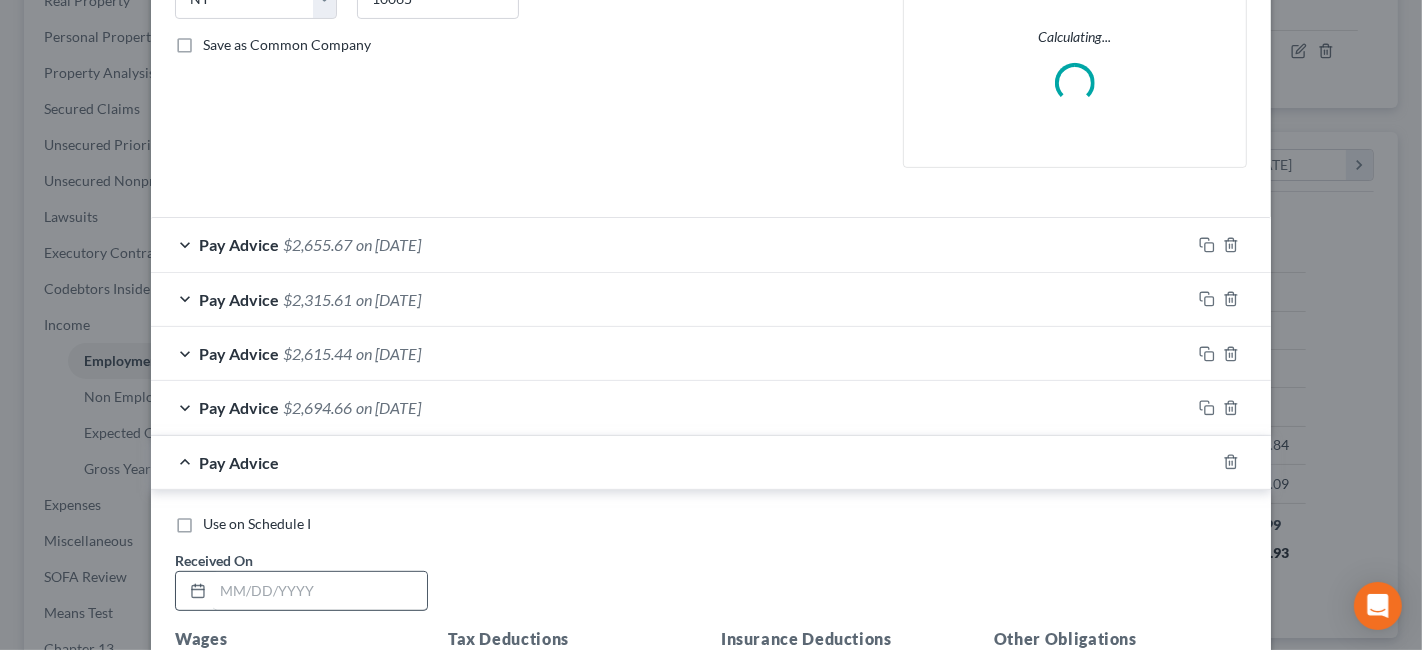 scroll, scrollTop: 660, scrollLeft: 0, axis: vertical 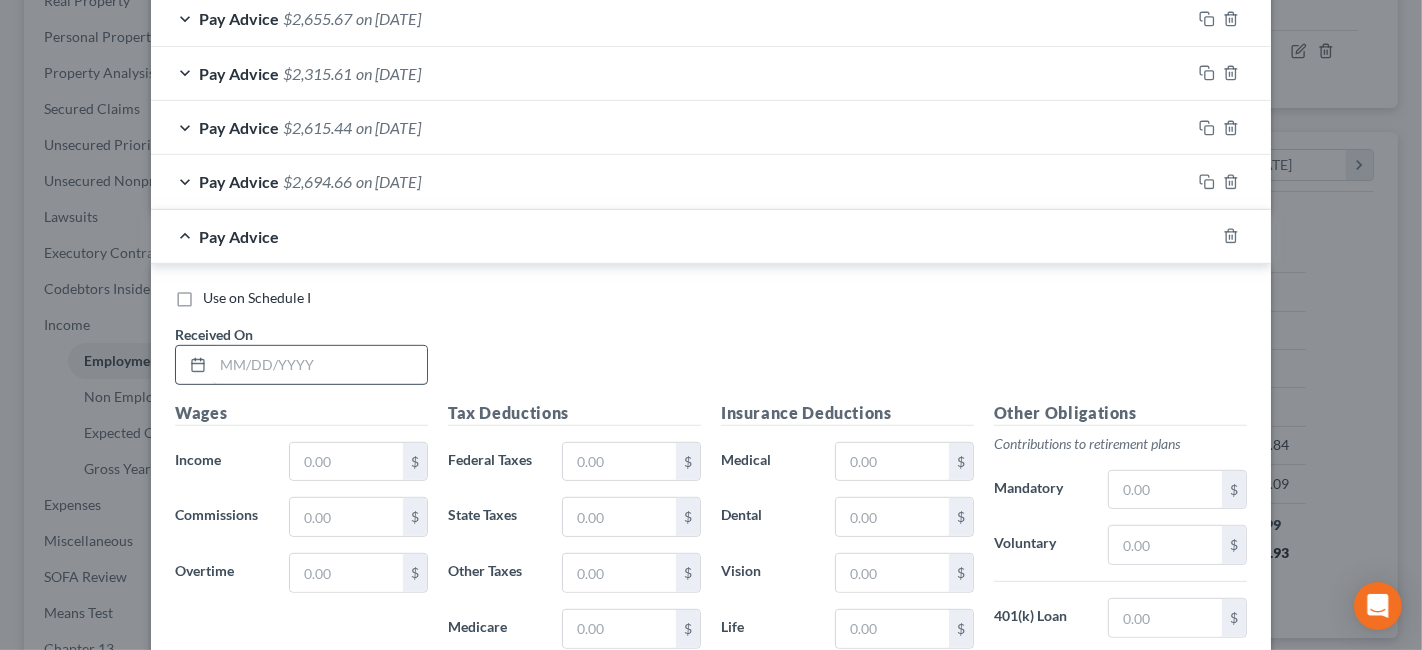click at bounding box center [320, 365] 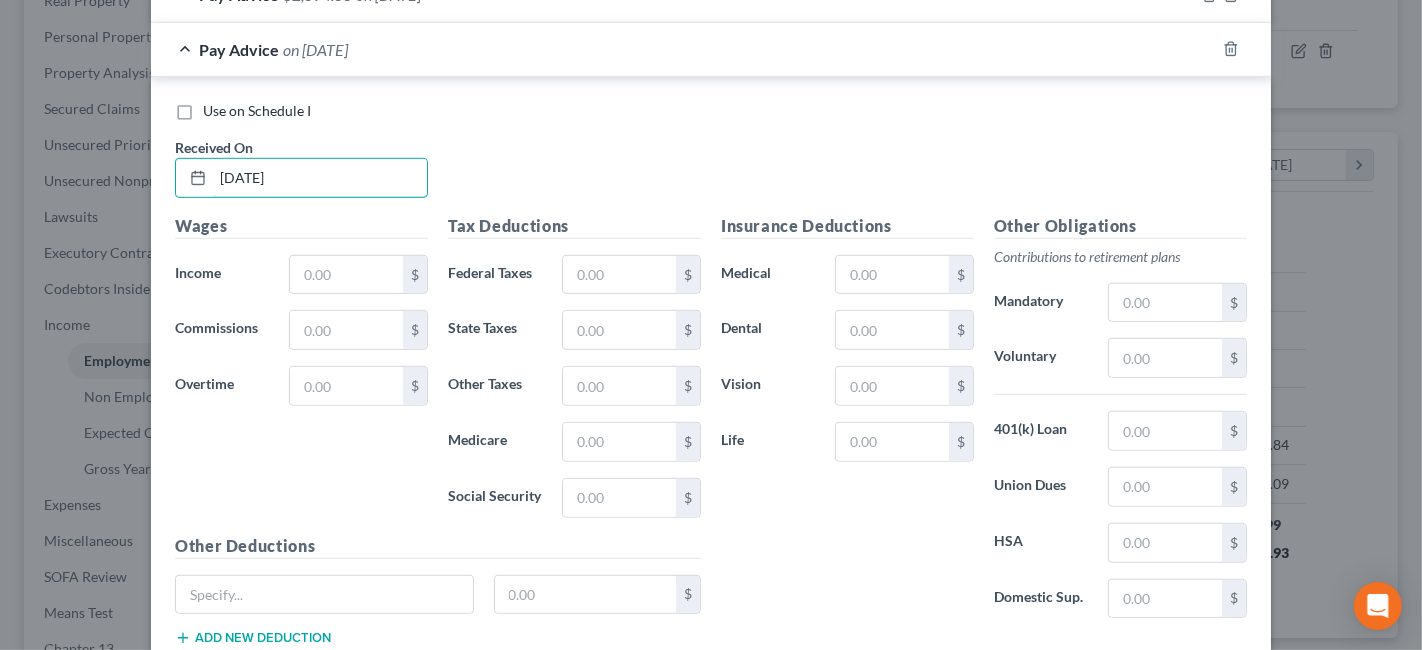 scroll, scrollTop: 942, scrollLeft: 0, axis: vertical 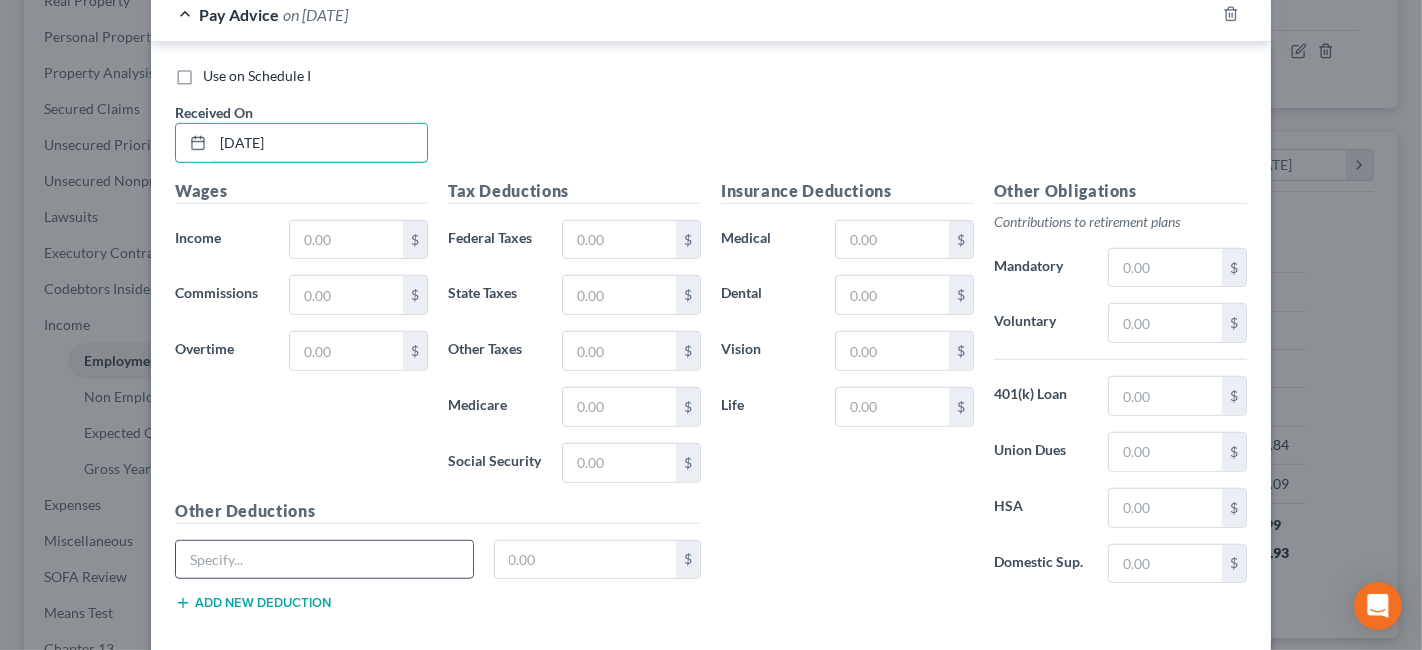 type on "[DATE]" 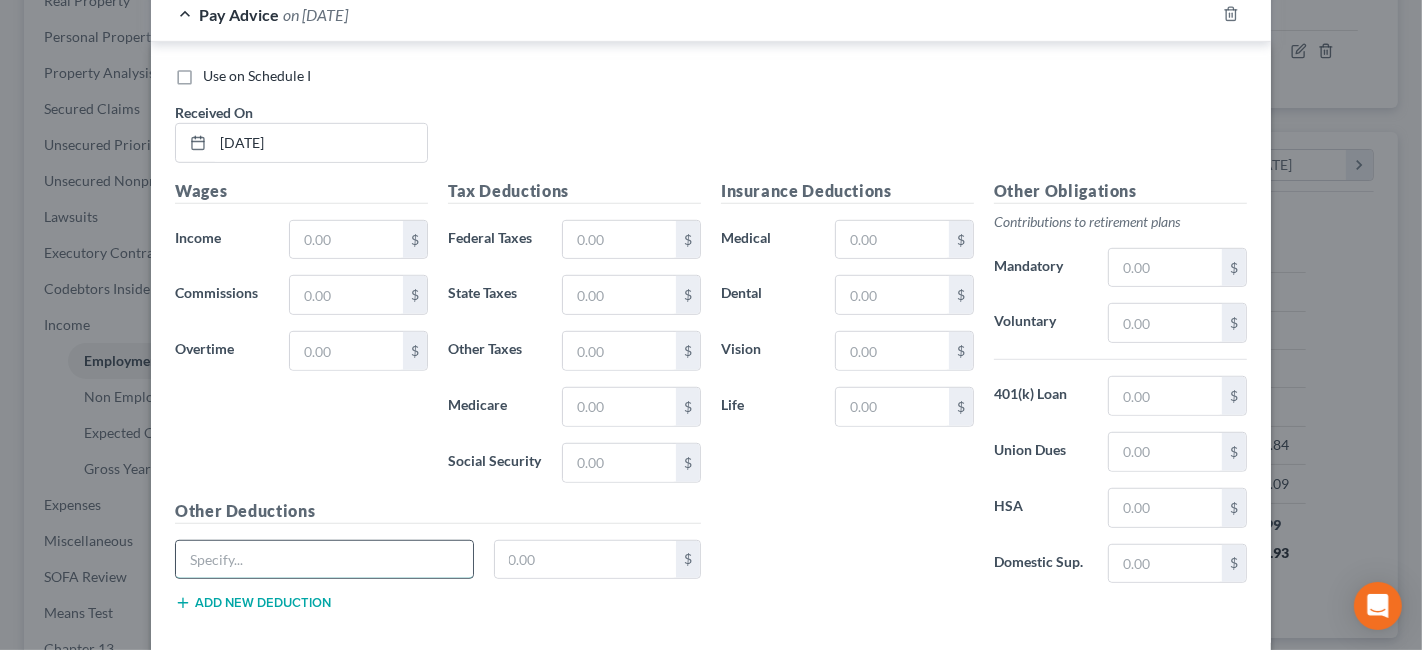 paste on "Aetna PPO, Spouse Life Insurance & [PERSON_NAME] 403B" 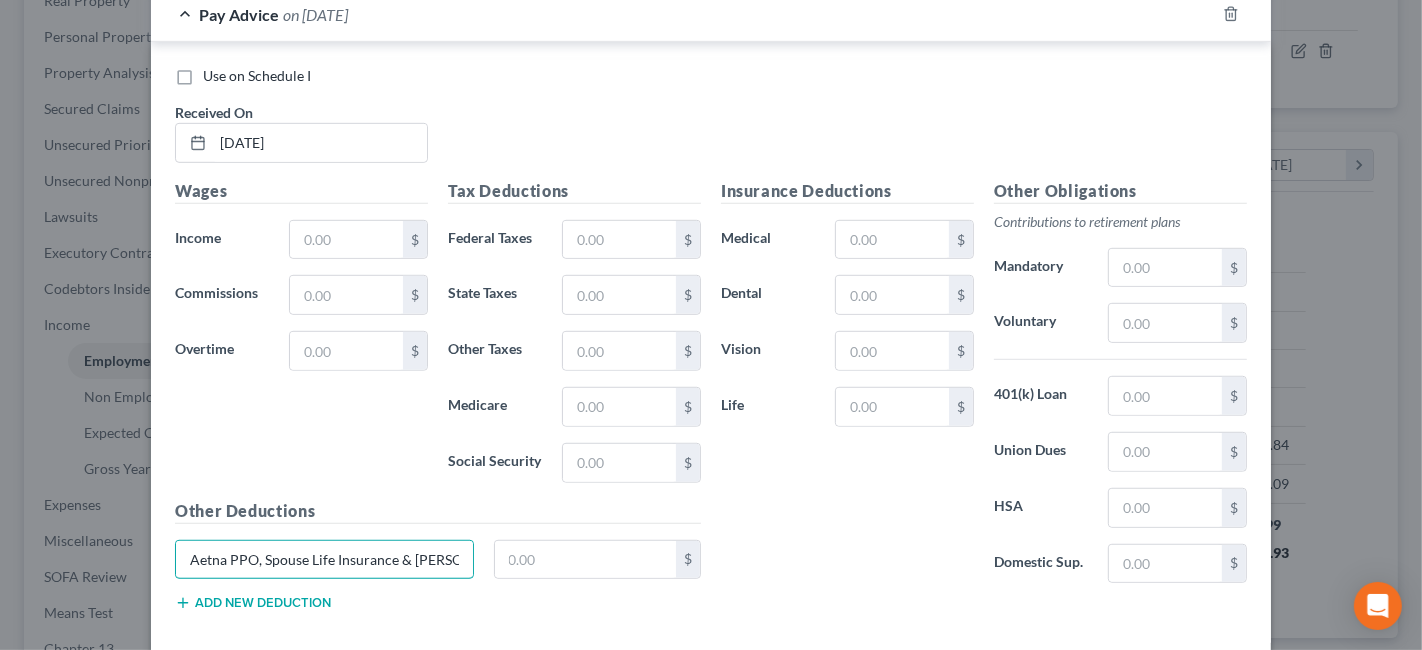 scroll, scrollTop: 0, scrollLeft: 17, axis: horizontal 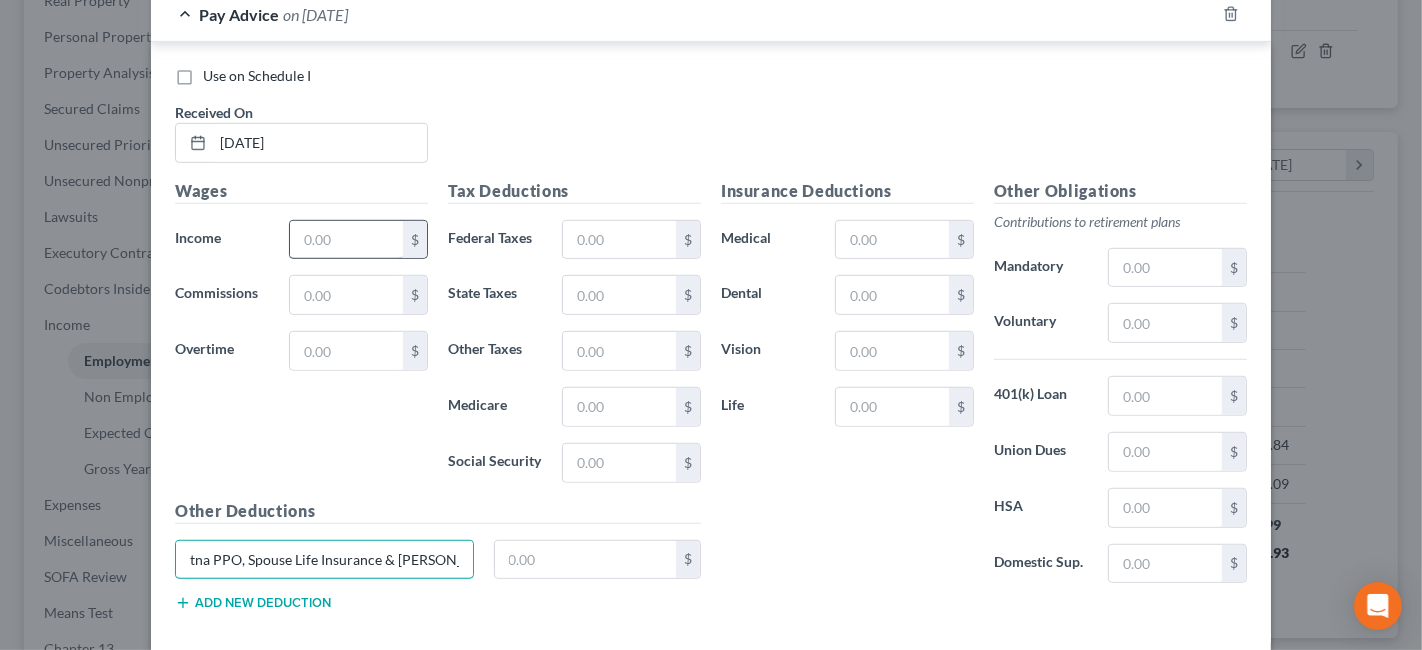 type on "Aetna PPO, Spouse Life Insurance & [PERSON_NAME] 403B" 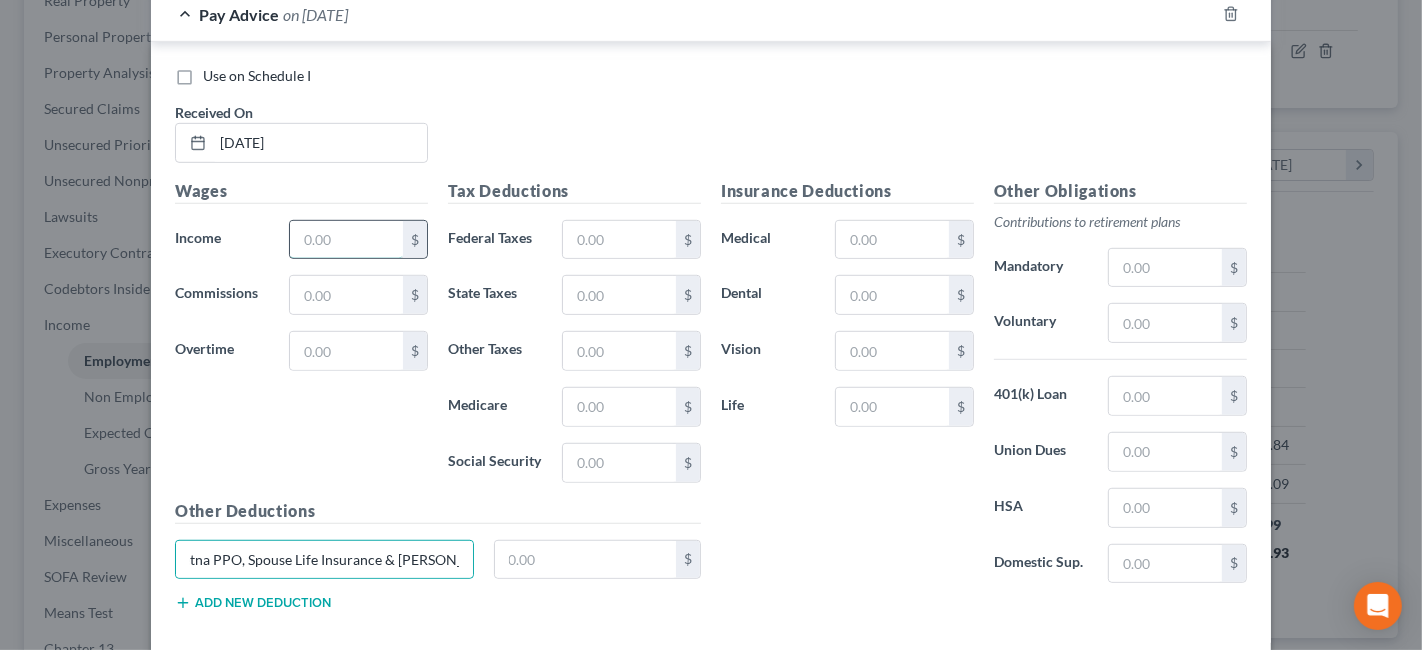 click at bounding box center [346, 240] 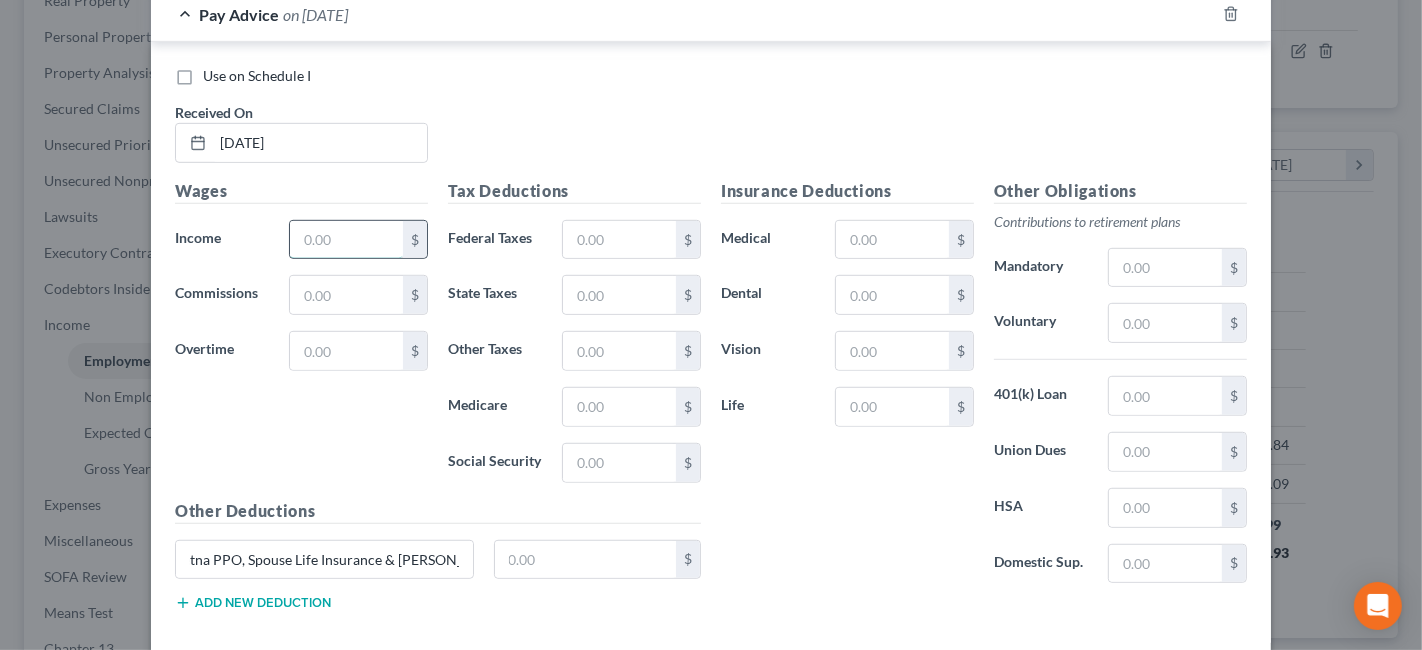scroll, scrollTop: 0, scrollLeft: 0, axis: both 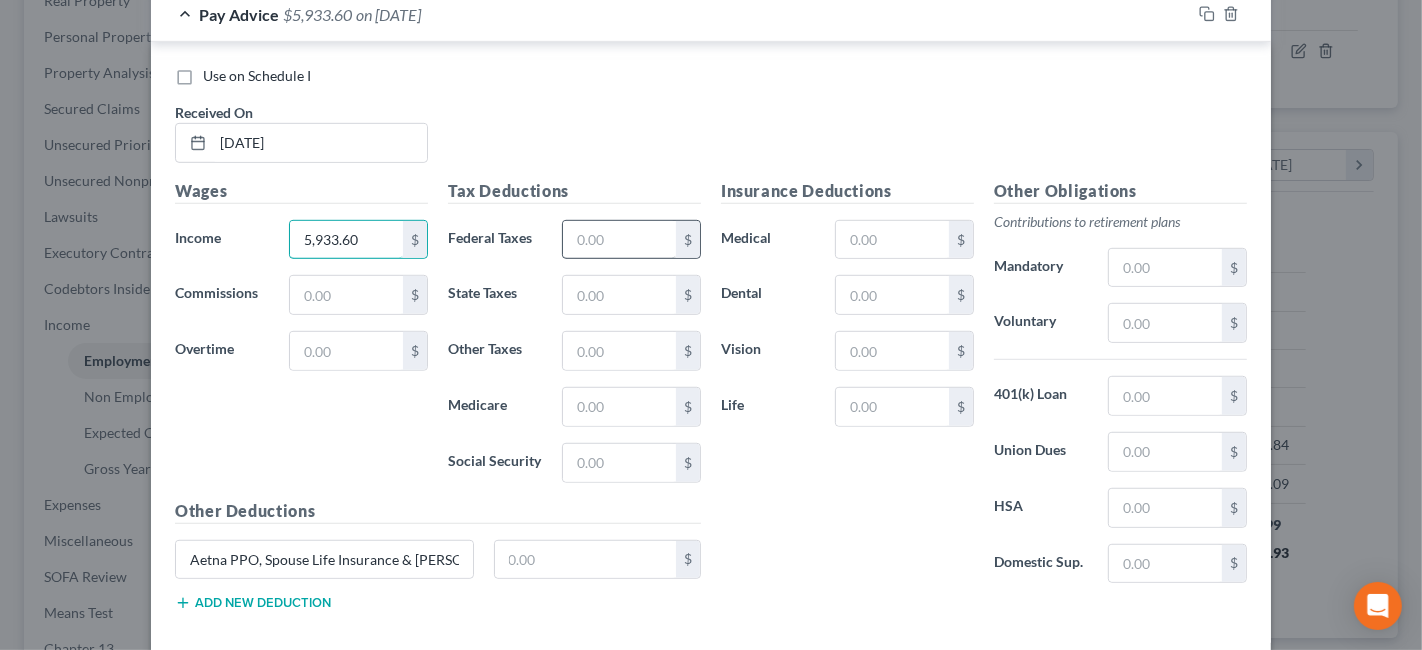 type on "5,933.60" 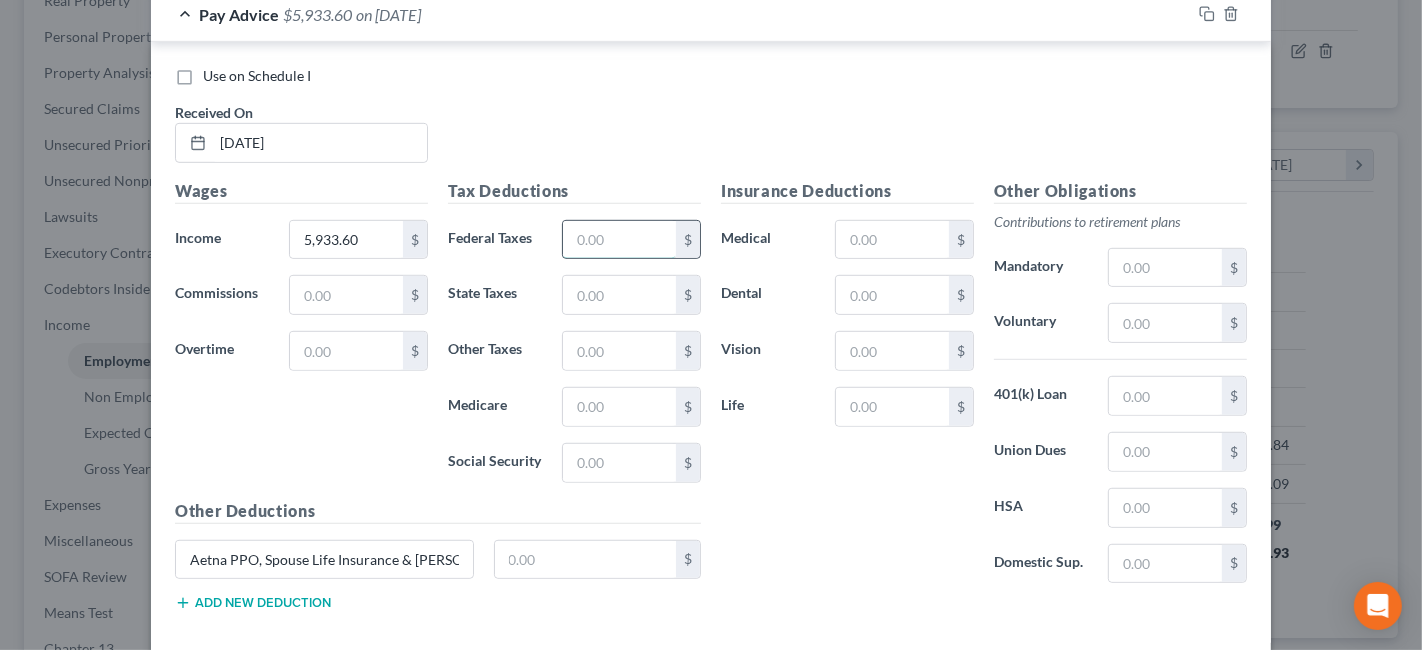 click at bounding box center [619, 240] 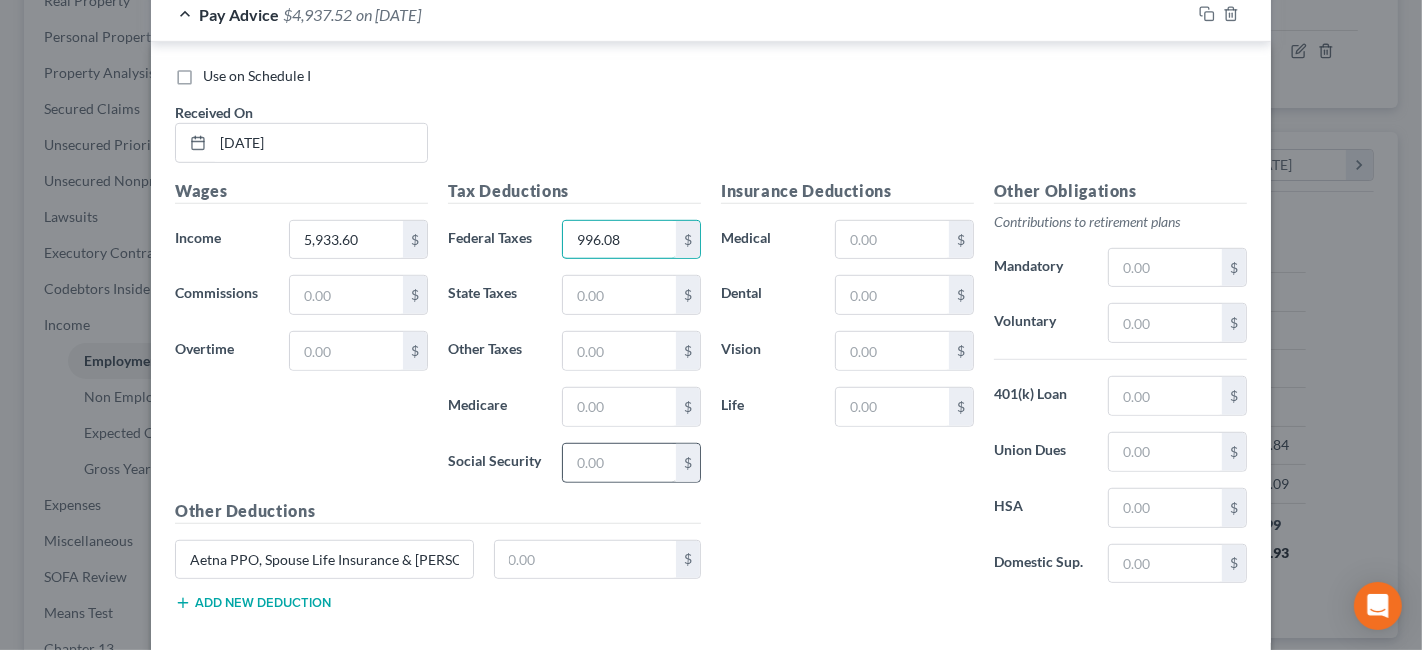 type on "996.08" 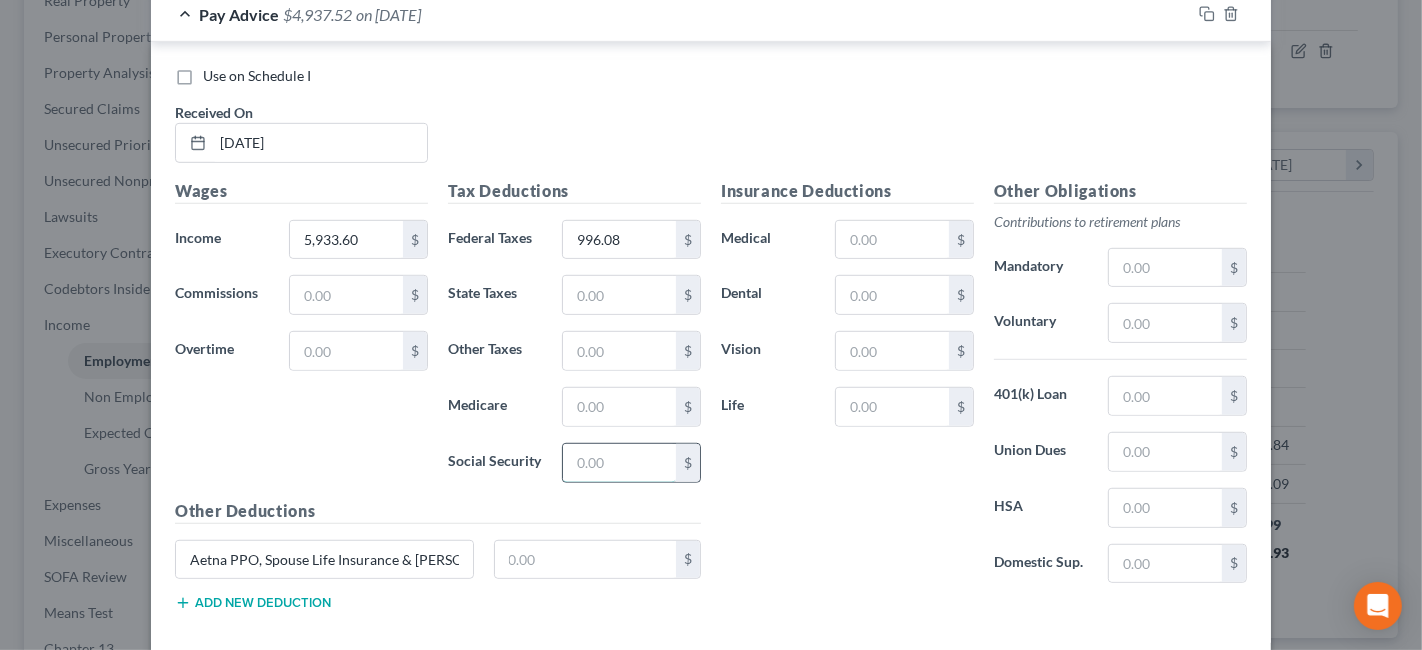 click at bounding box center (619, 463) 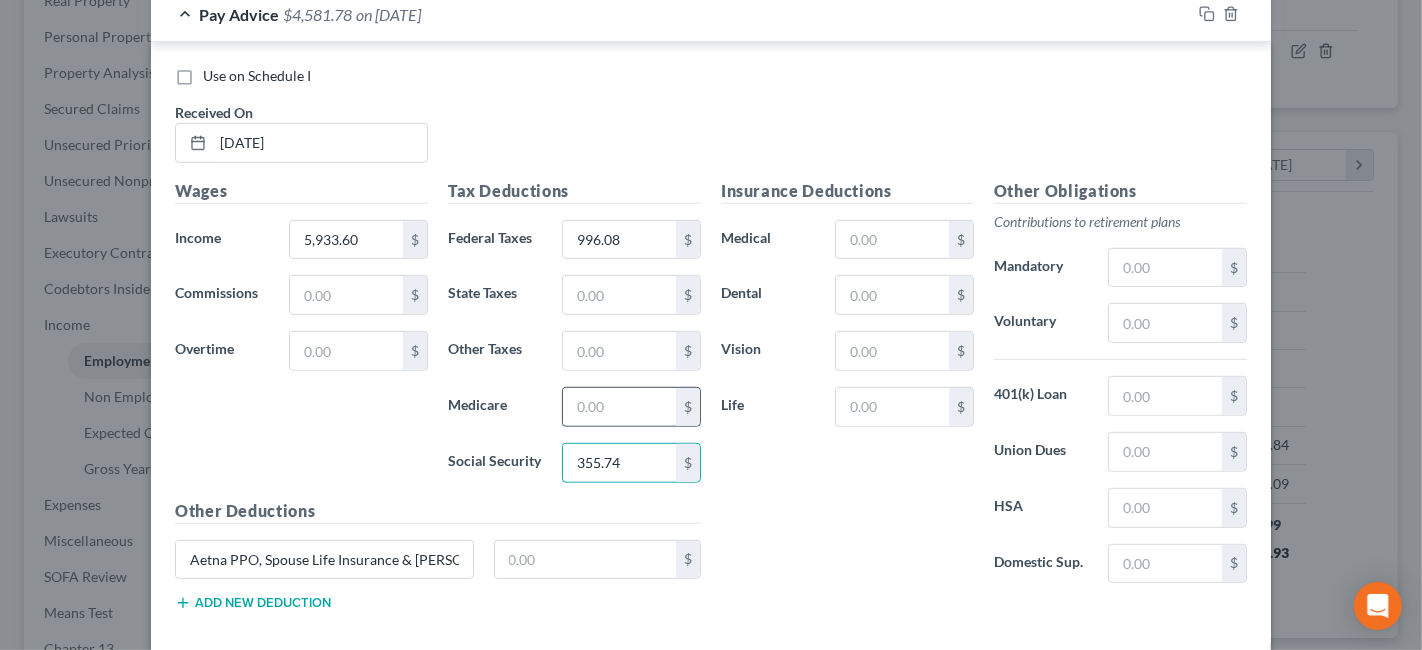 type on "355.74" 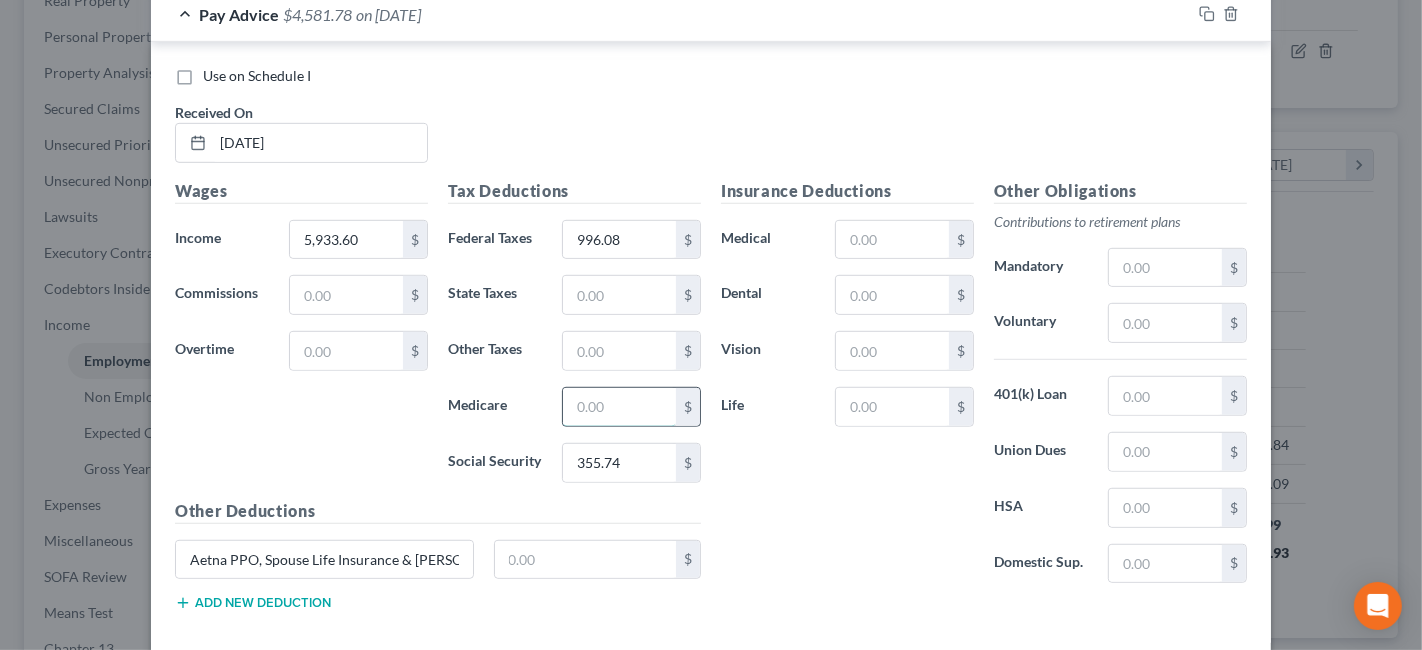 click at bounding box center (619, 407) 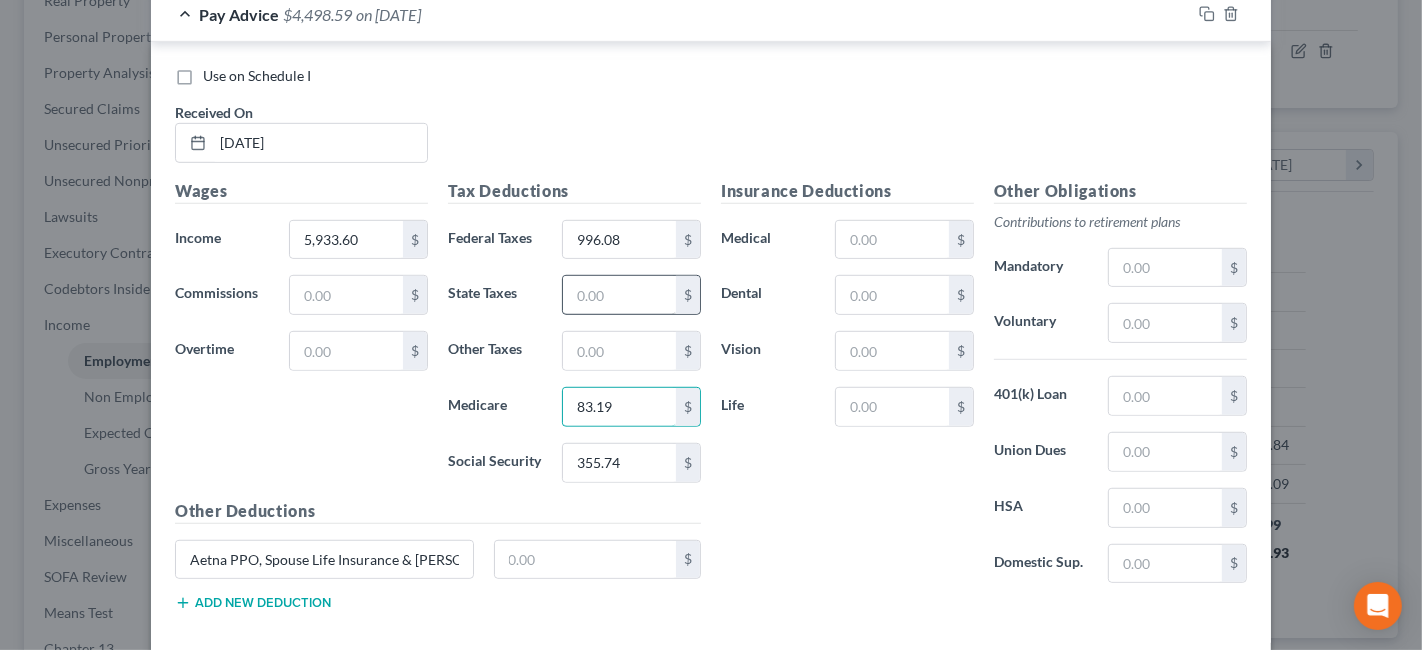 type on "83.19" 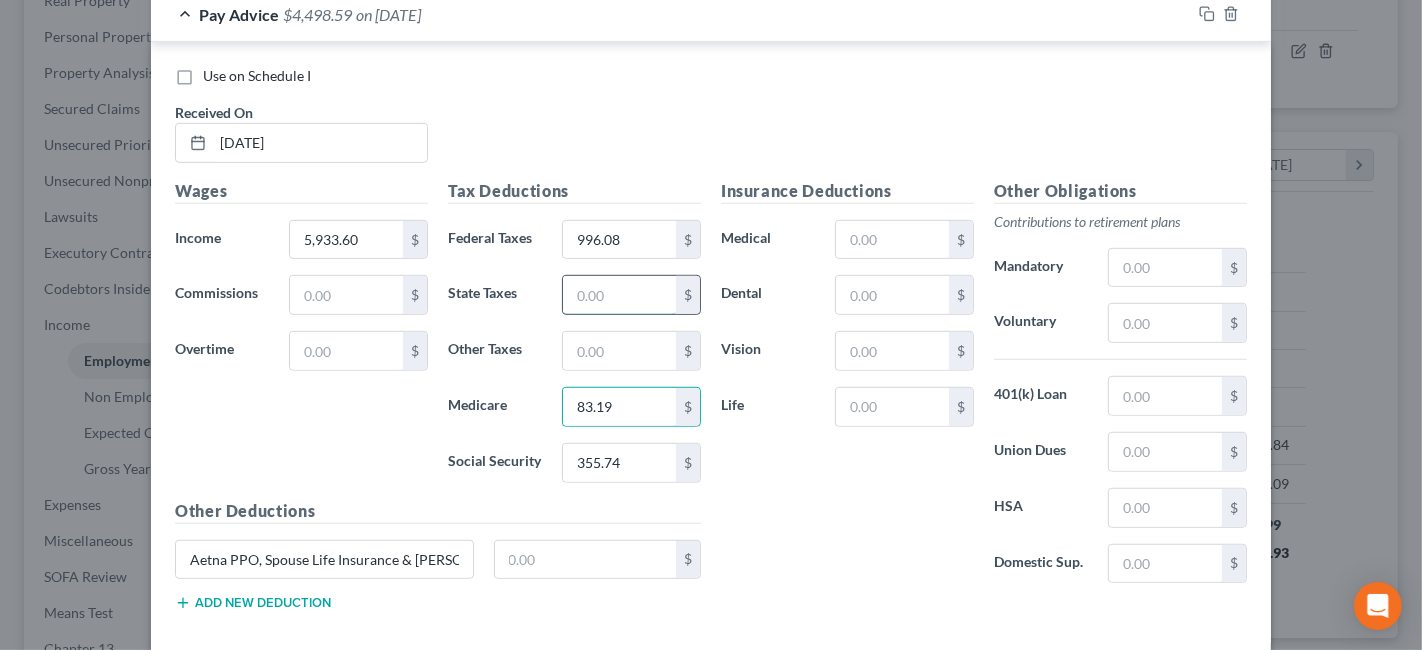 click at bounding box center [619, 295] 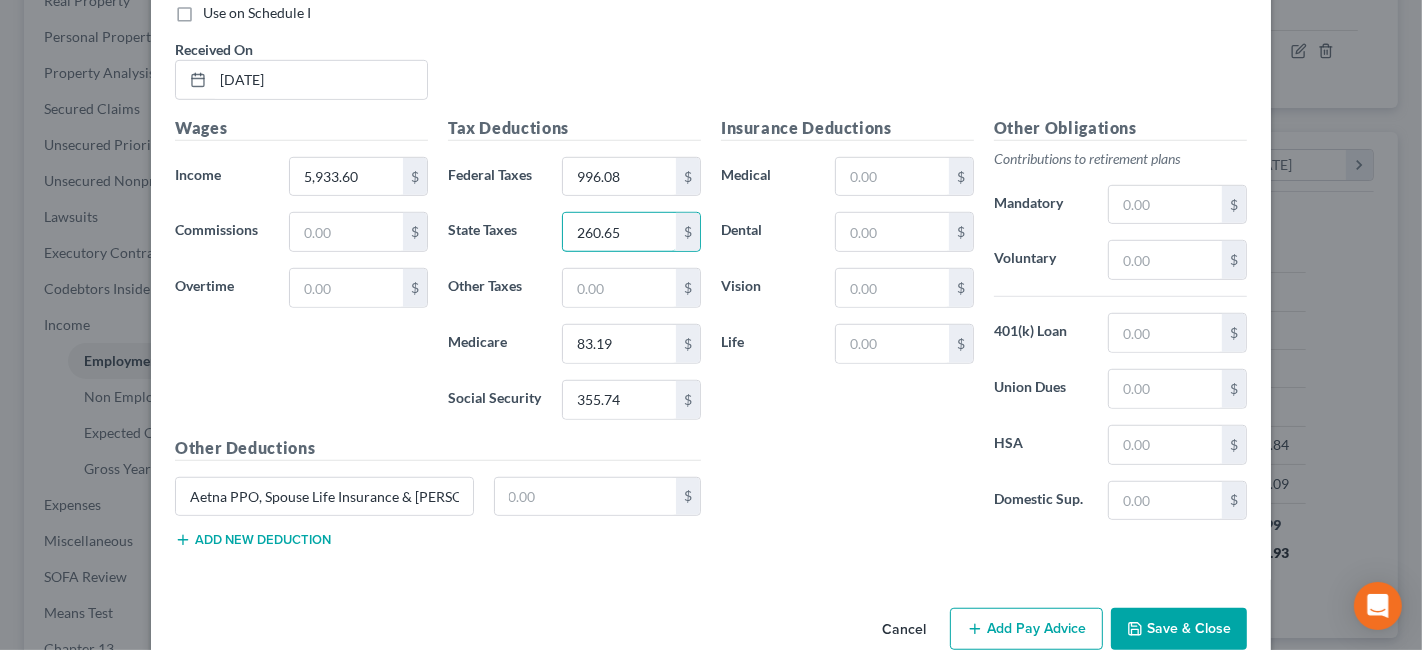scroll, scrollTop: 1037, scrollLeft: 0, axis: vertical 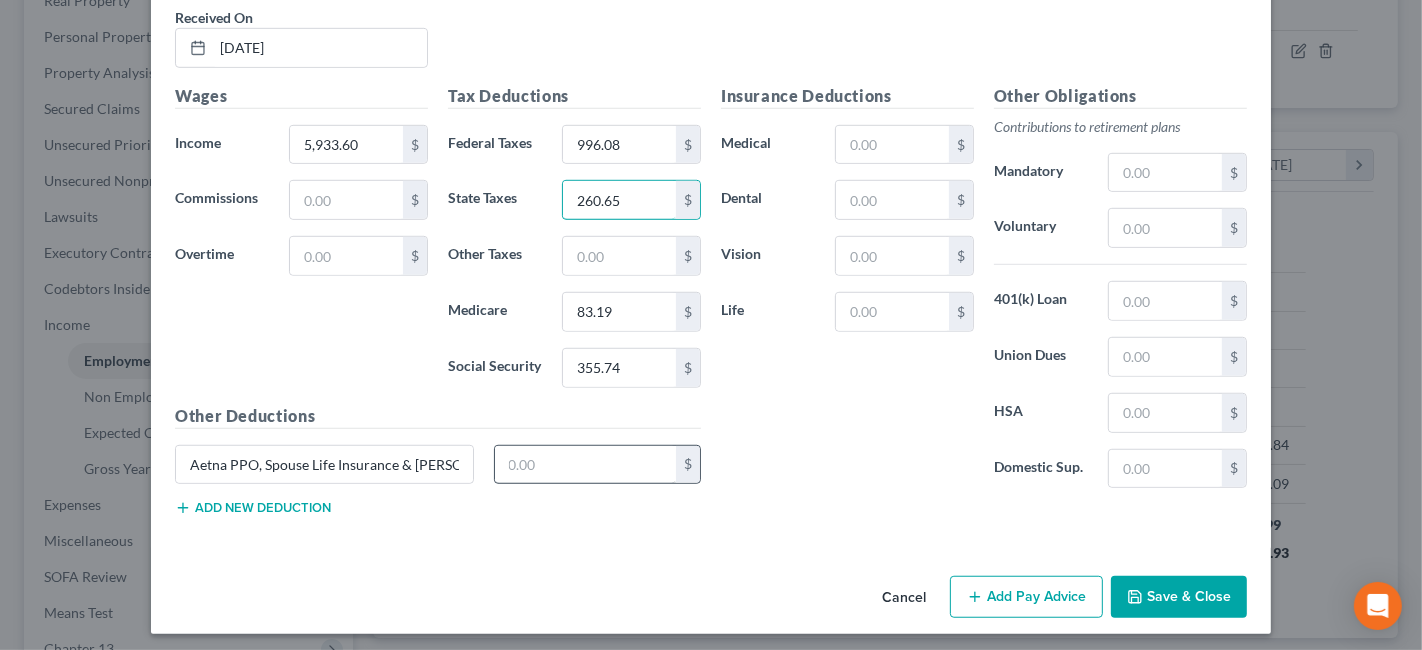 type on "260.65" 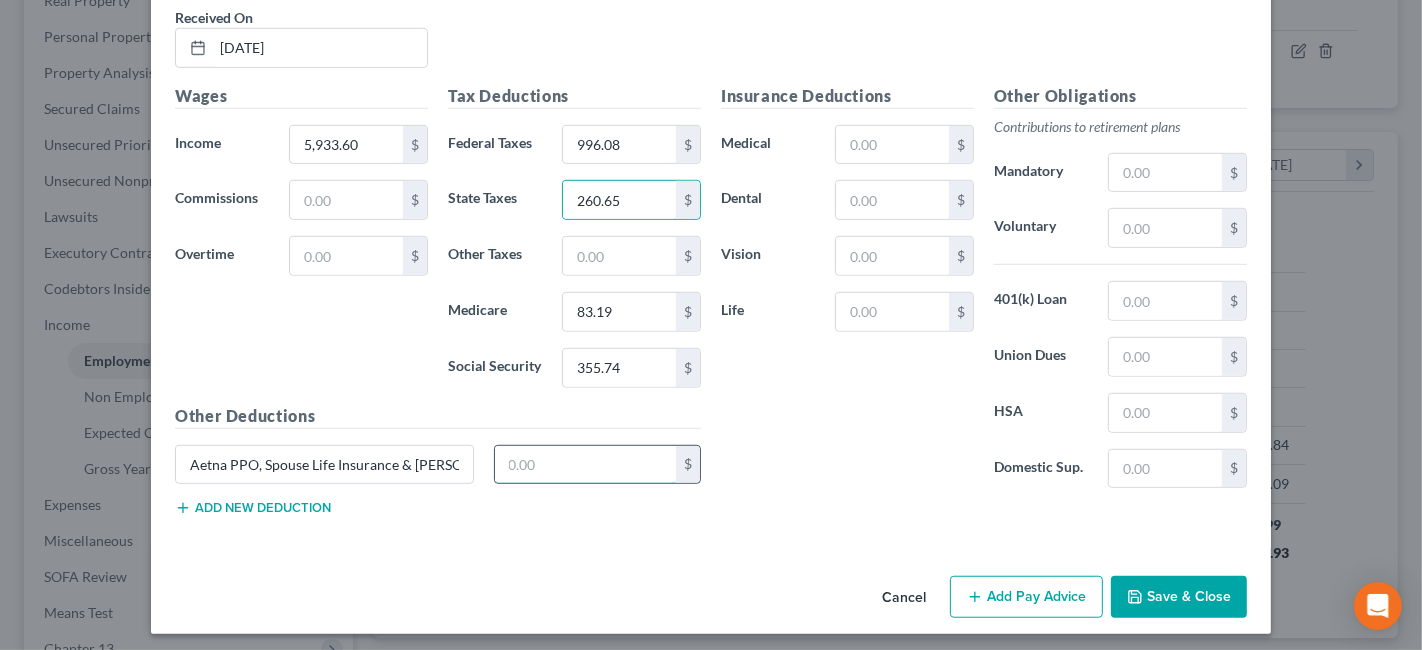 click at bounding box center (586, 465) 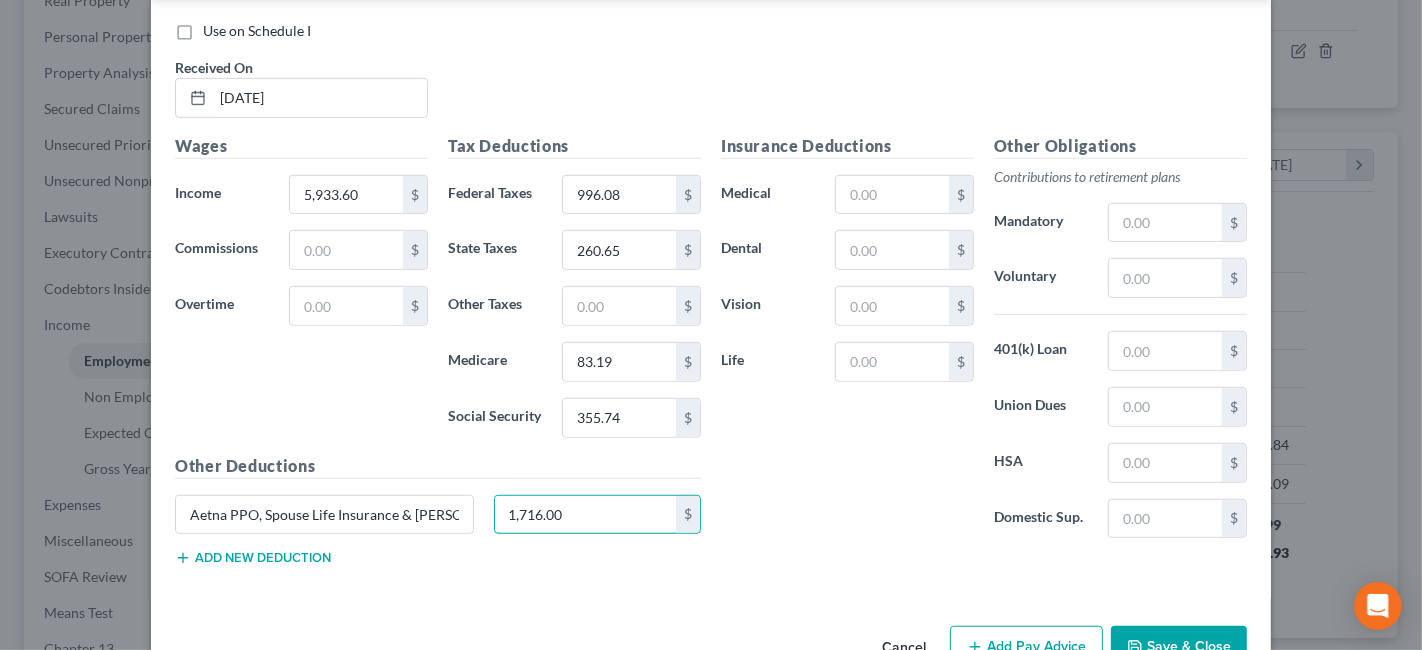 scroll, scrollTop: 1037, scrollLeft: 0, axis: vertical 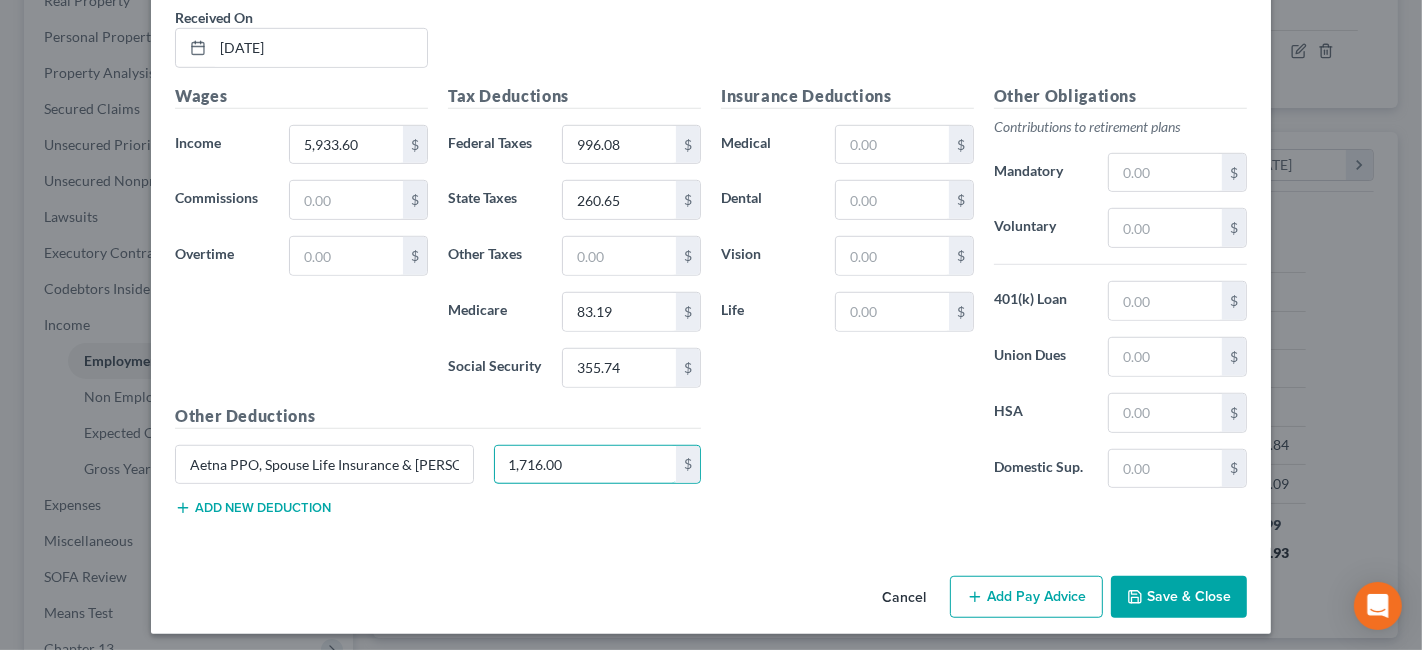type on "1,716.00" 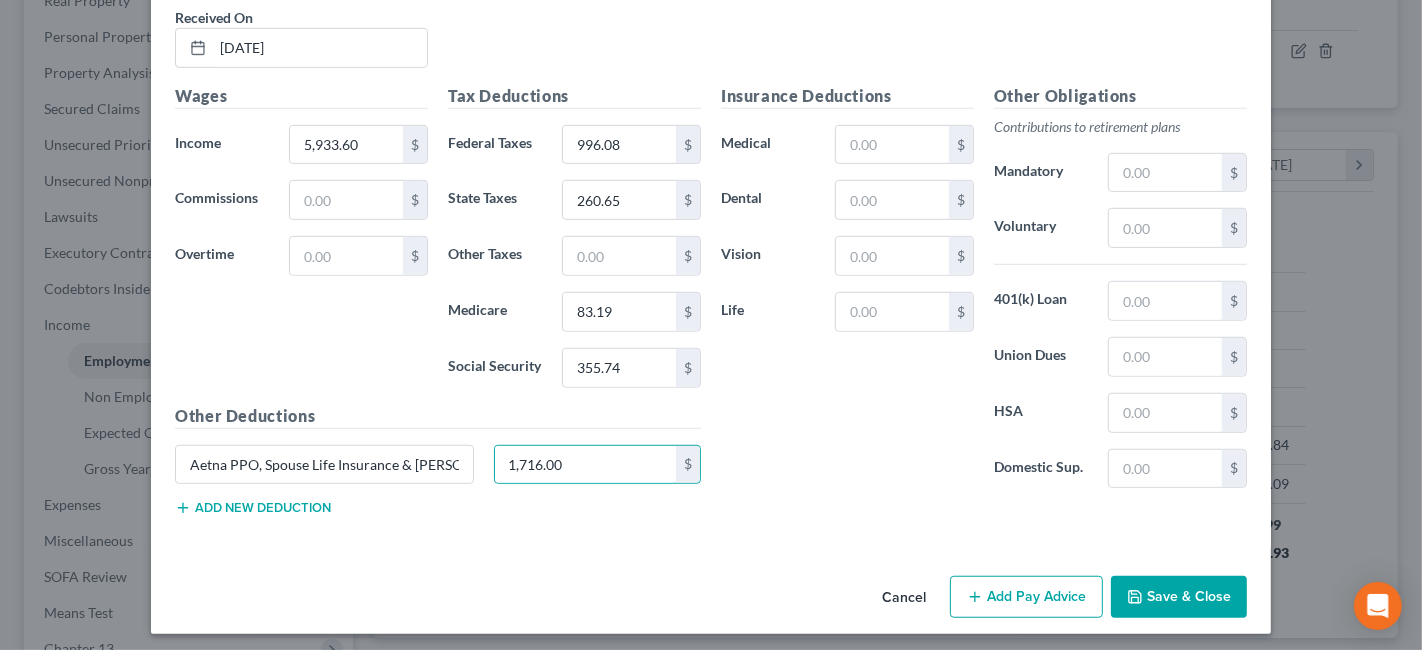 click on "Add Pay Advice" at bounding box center (1026, 597) 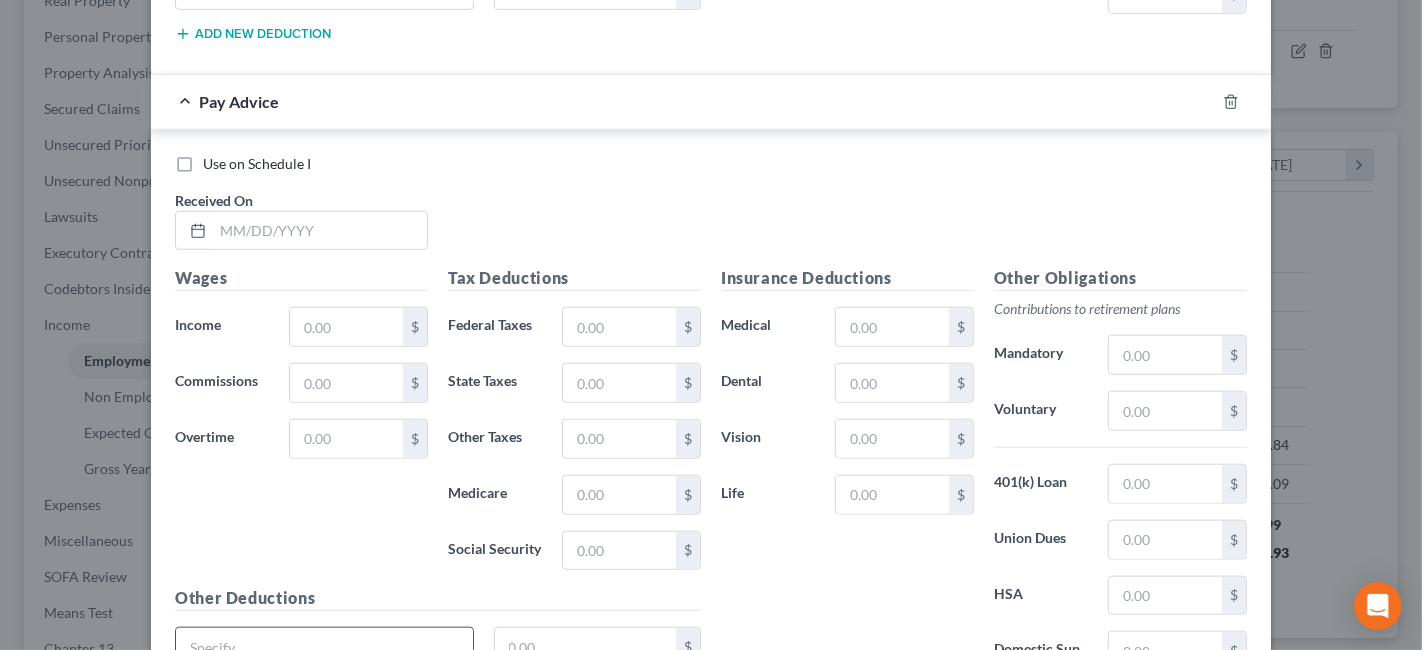 scroll, scrollTop: 1593, scrollLeft: 0, axis: vertical 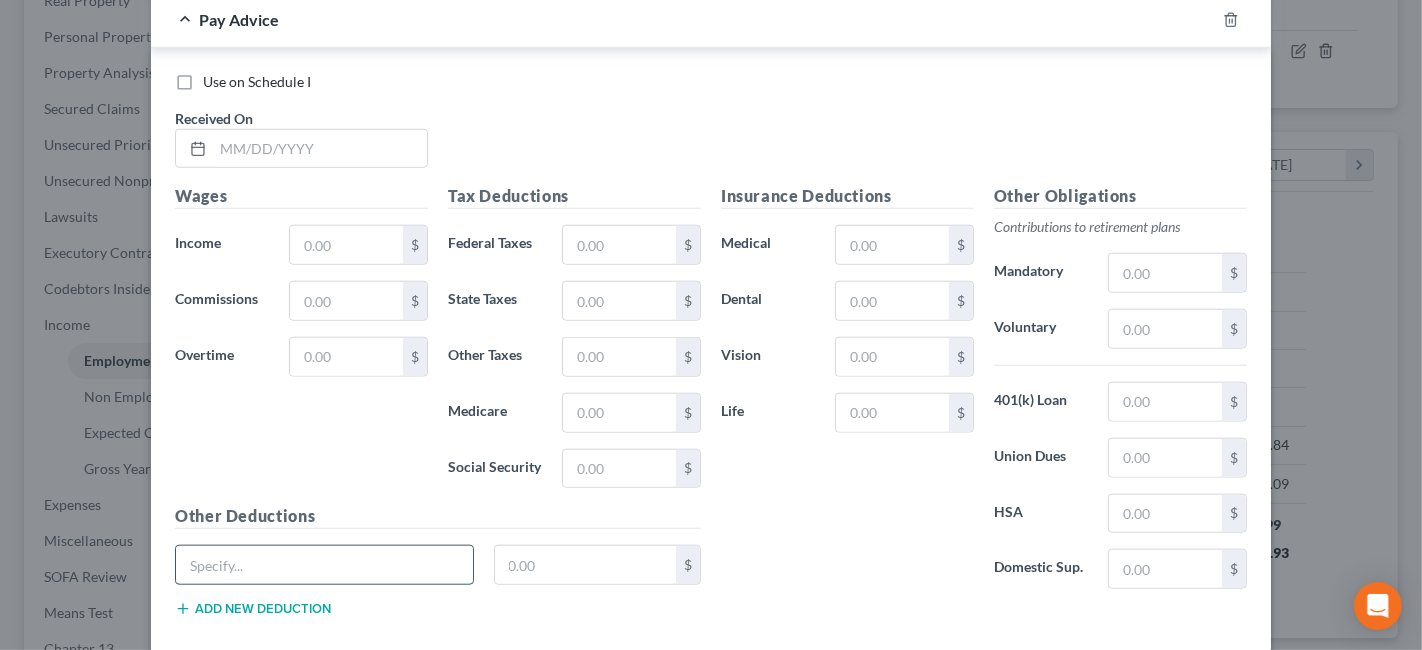paste on "Aetna PPO, Spouse Life Insurance & [PERSON_NAME] 403B" 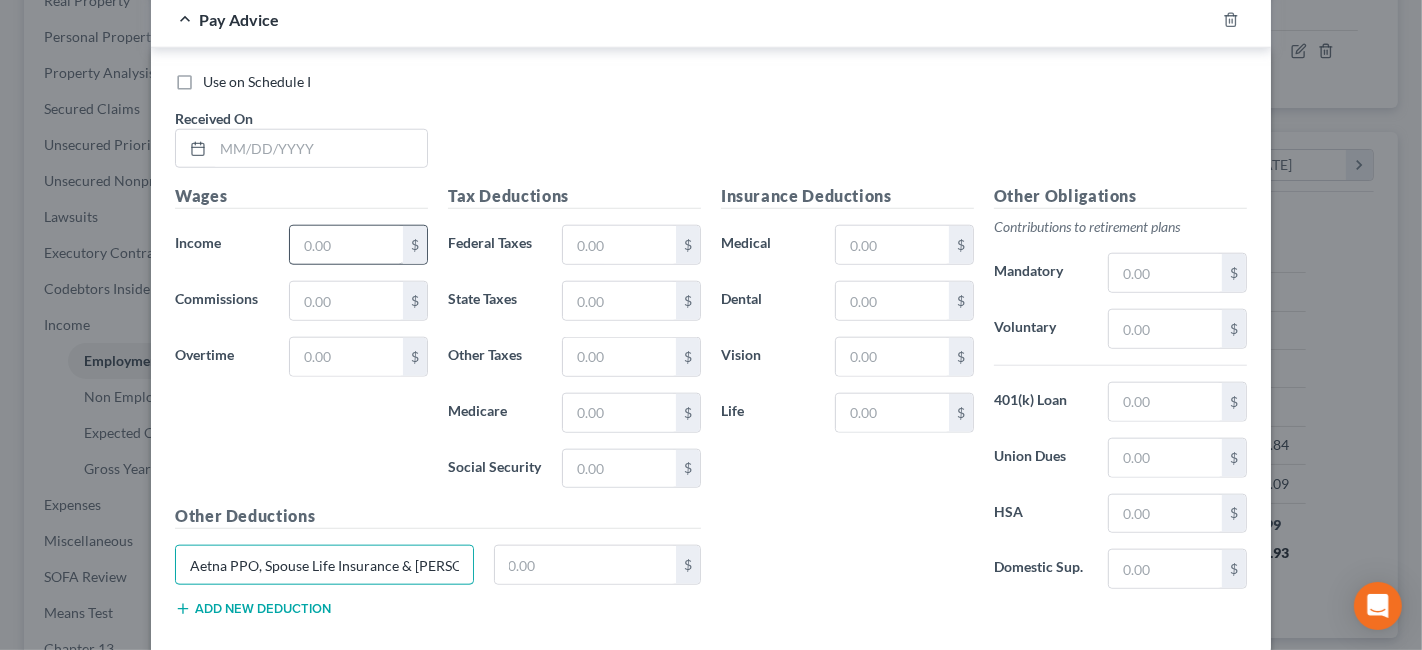 scroll, scrollTop: 0, scrollLeft: 17, axis: horizontal 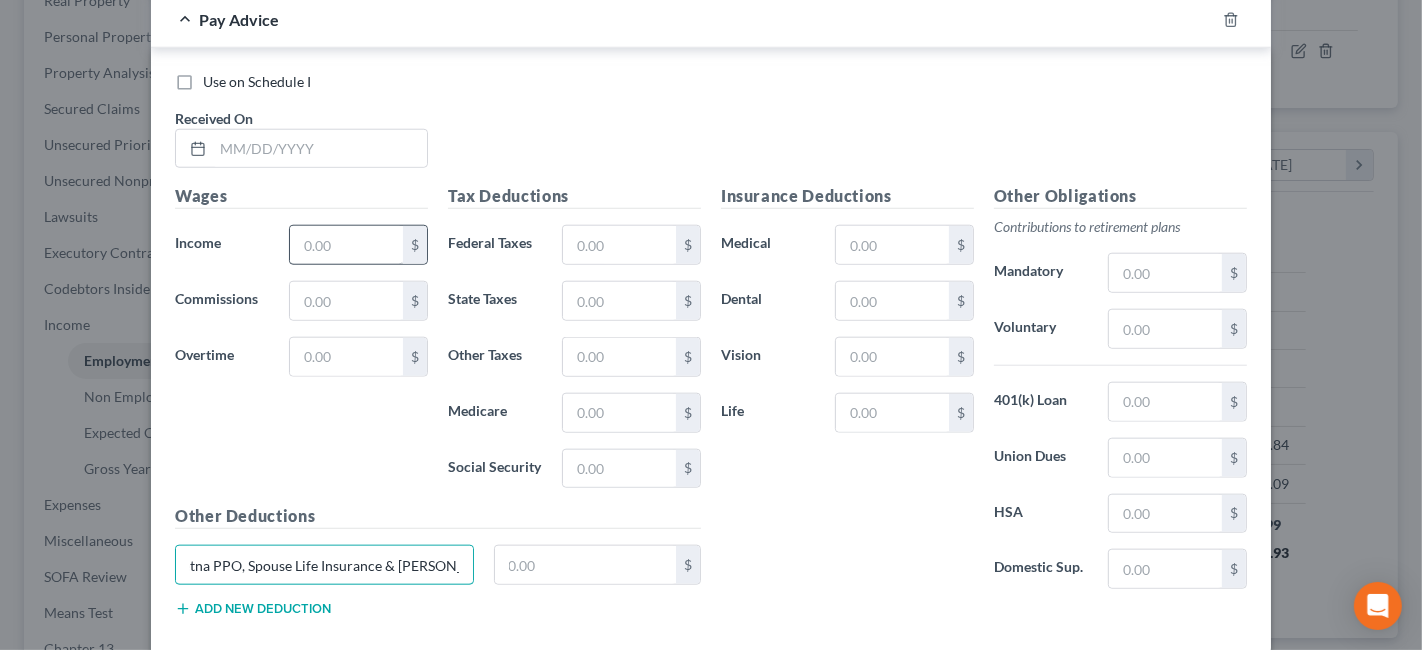 type on "Aetna PPO, Spouse Life Insurance & [PERSON_NAME] 403B" 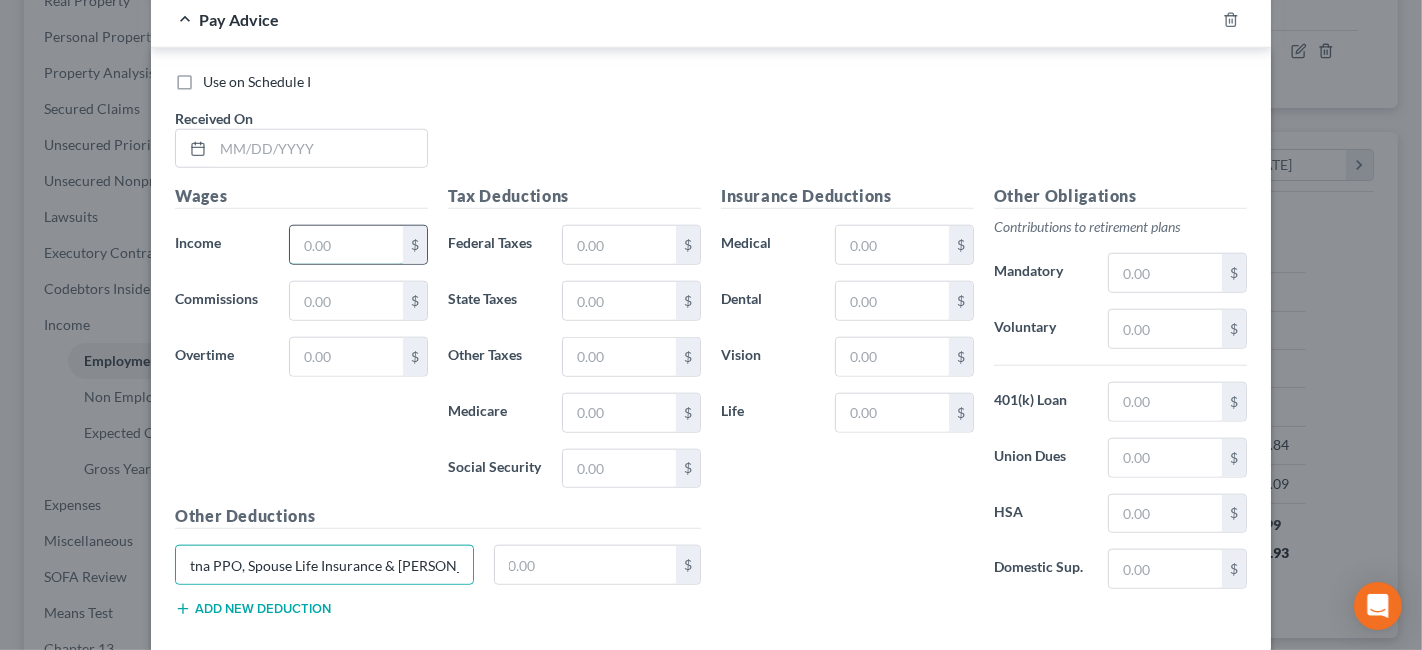 click at bounding box center (346, 245) 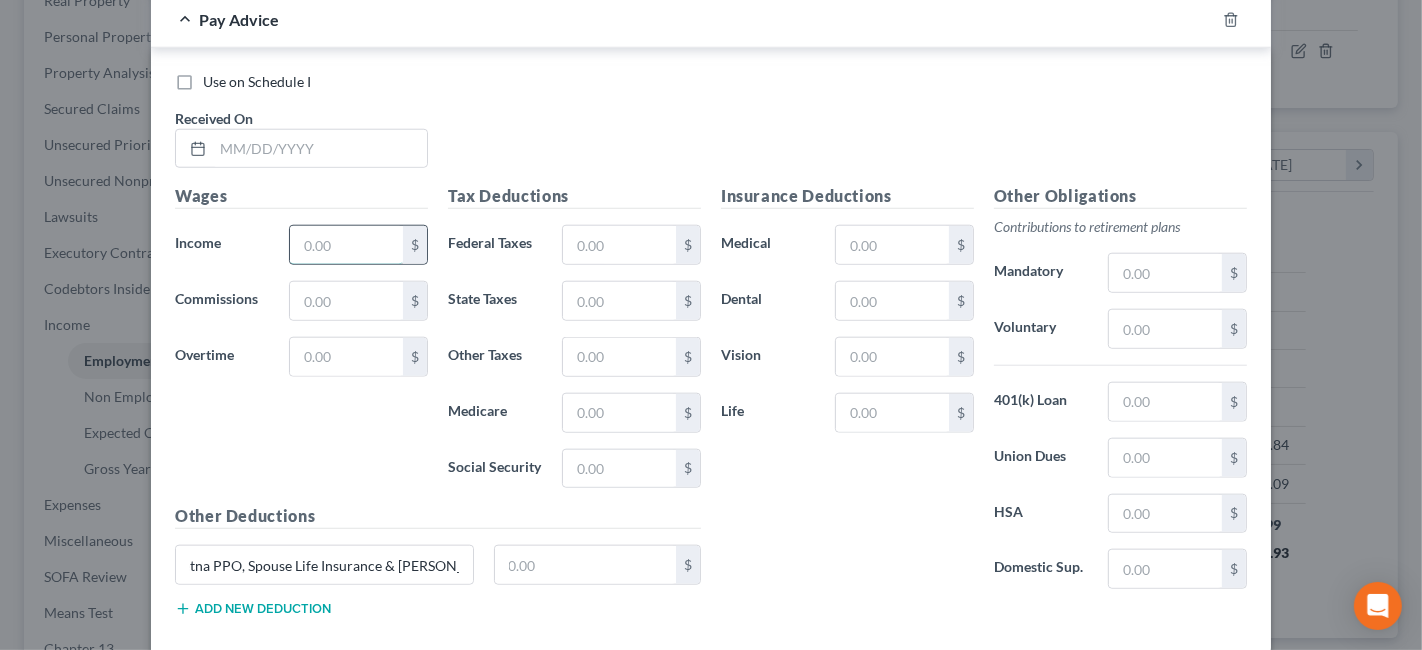 scroll, scrollTop: 0, scrollLeft: 0, axis: both 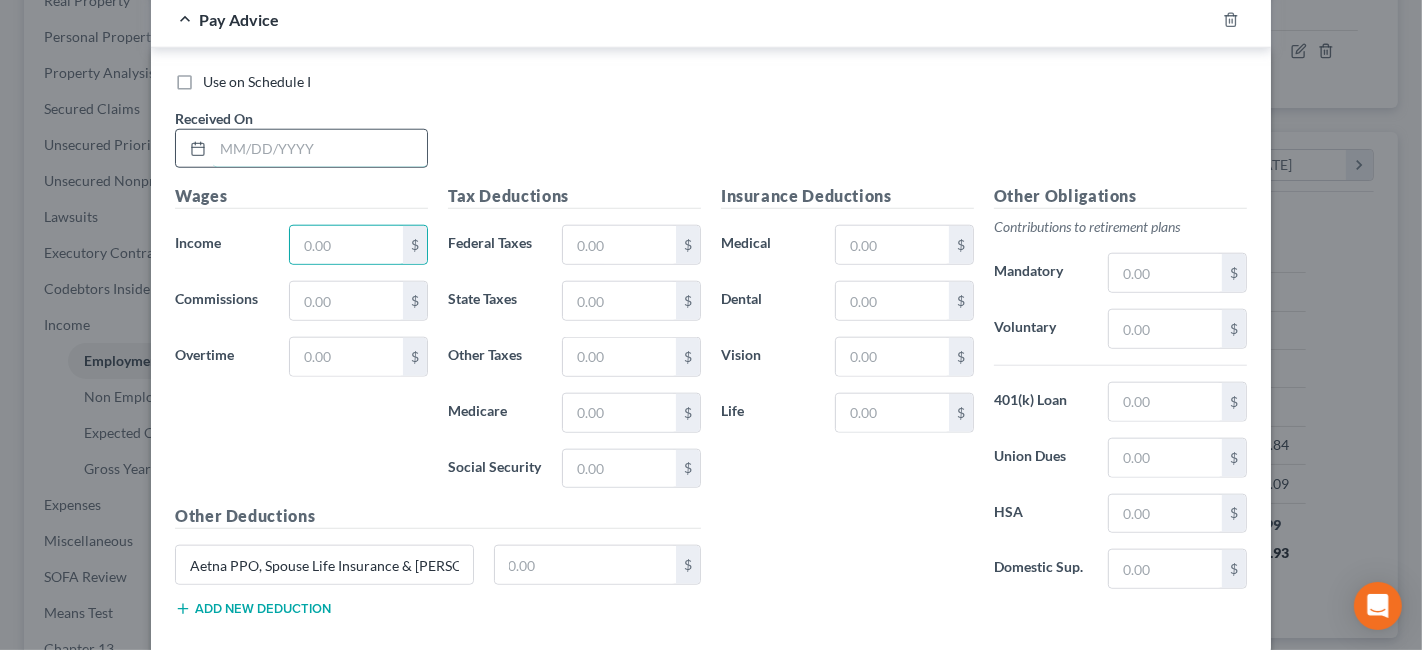 click at bounding box center (320, 149) 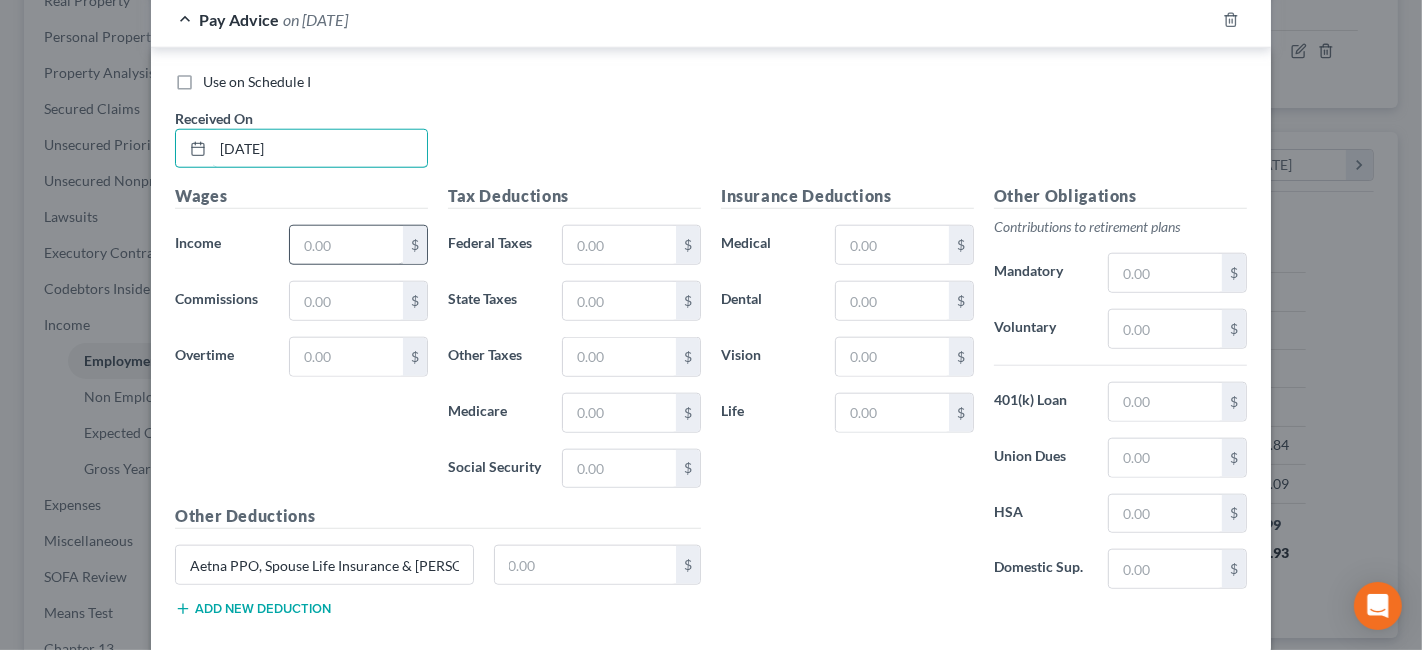 type on "[DATE]" 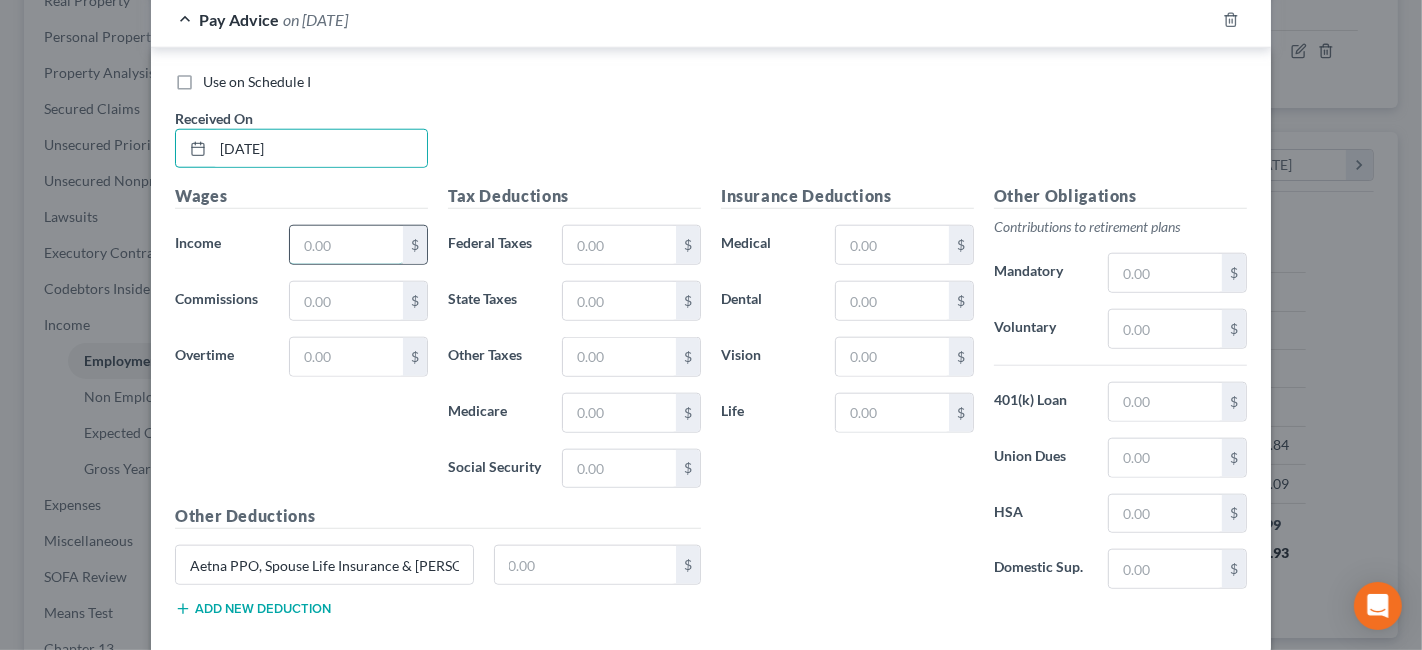 click at bounding box center [346, 245] 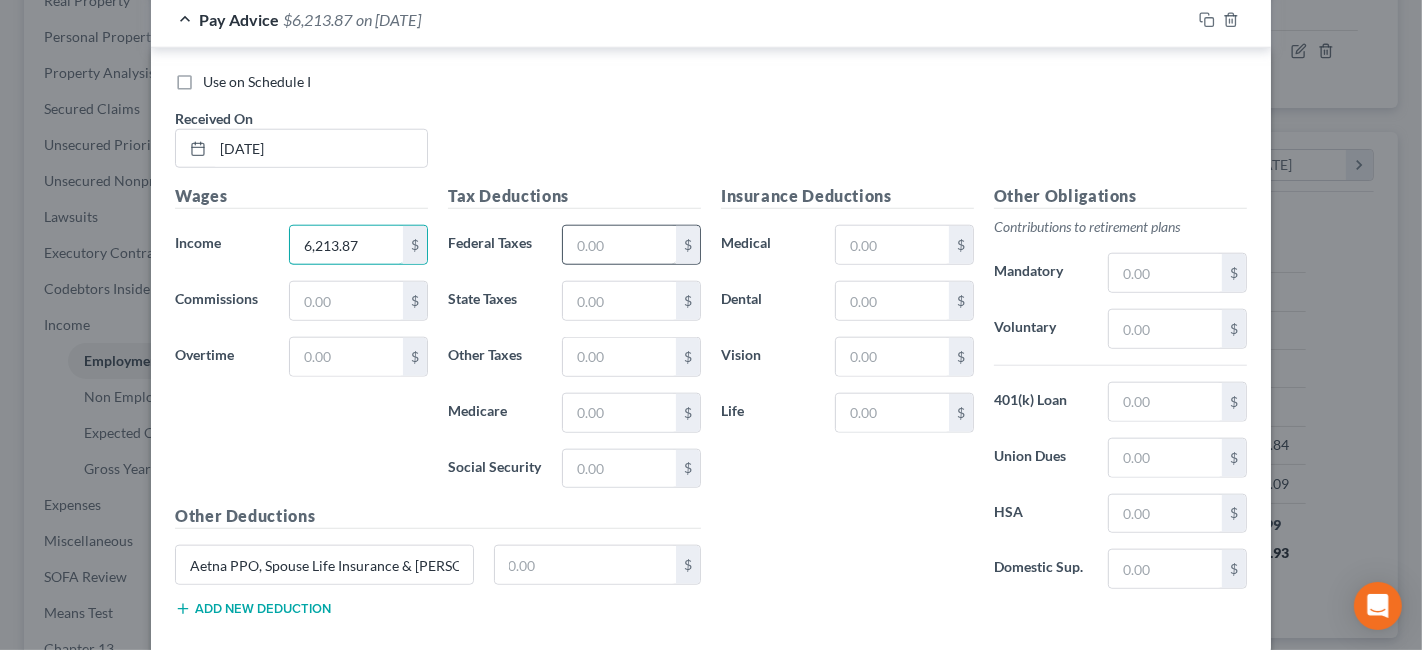 type on "6,213.87" 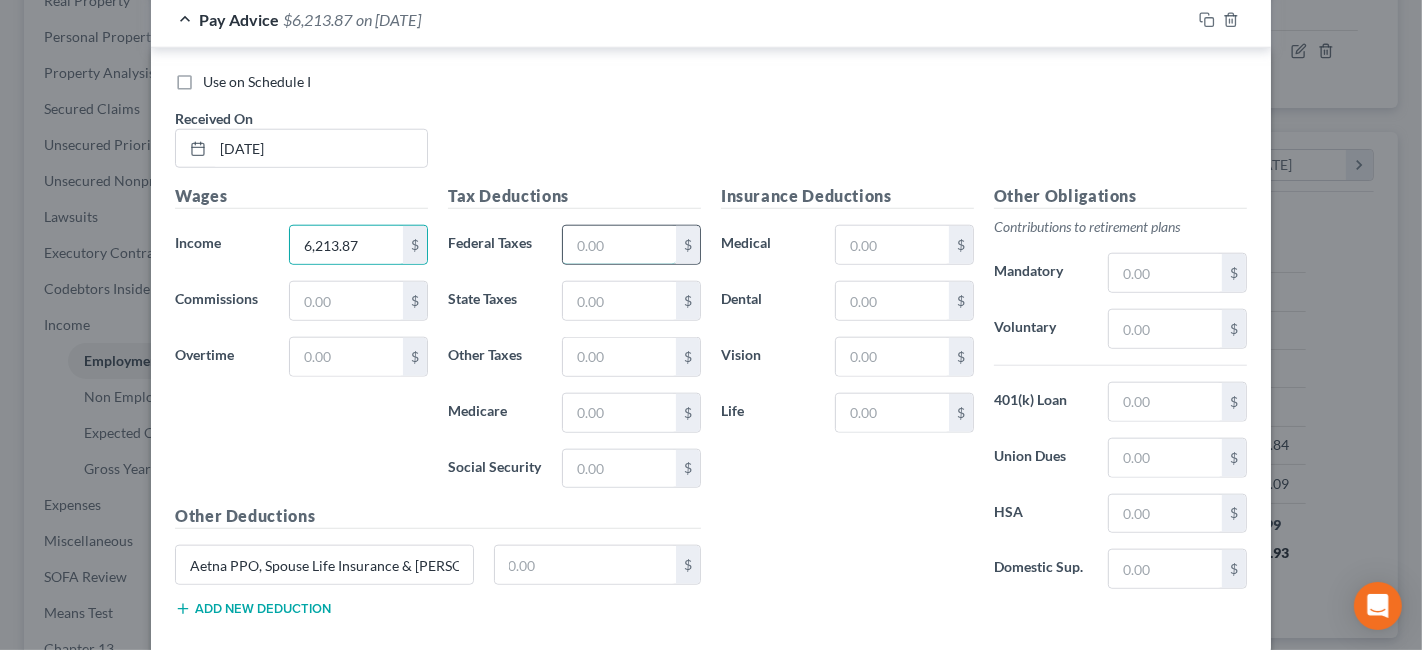 click at bounding box center (619, 245) 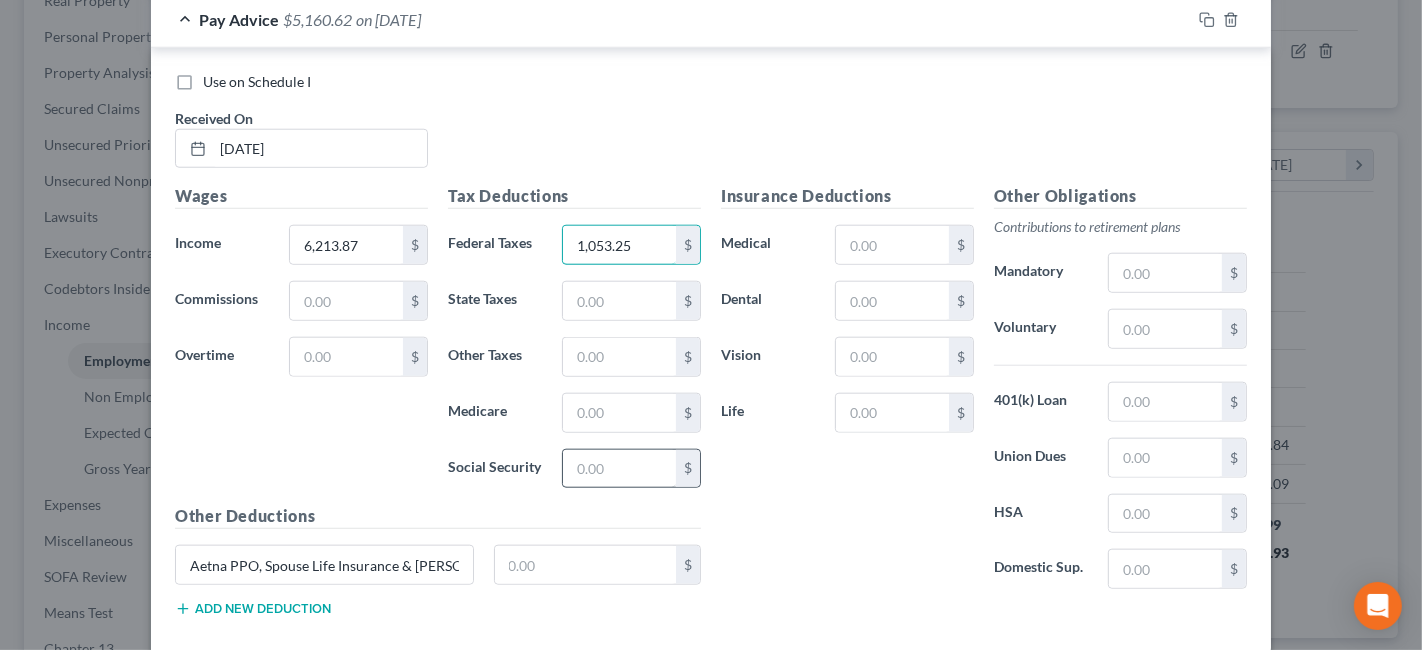 type on "1,053.25" 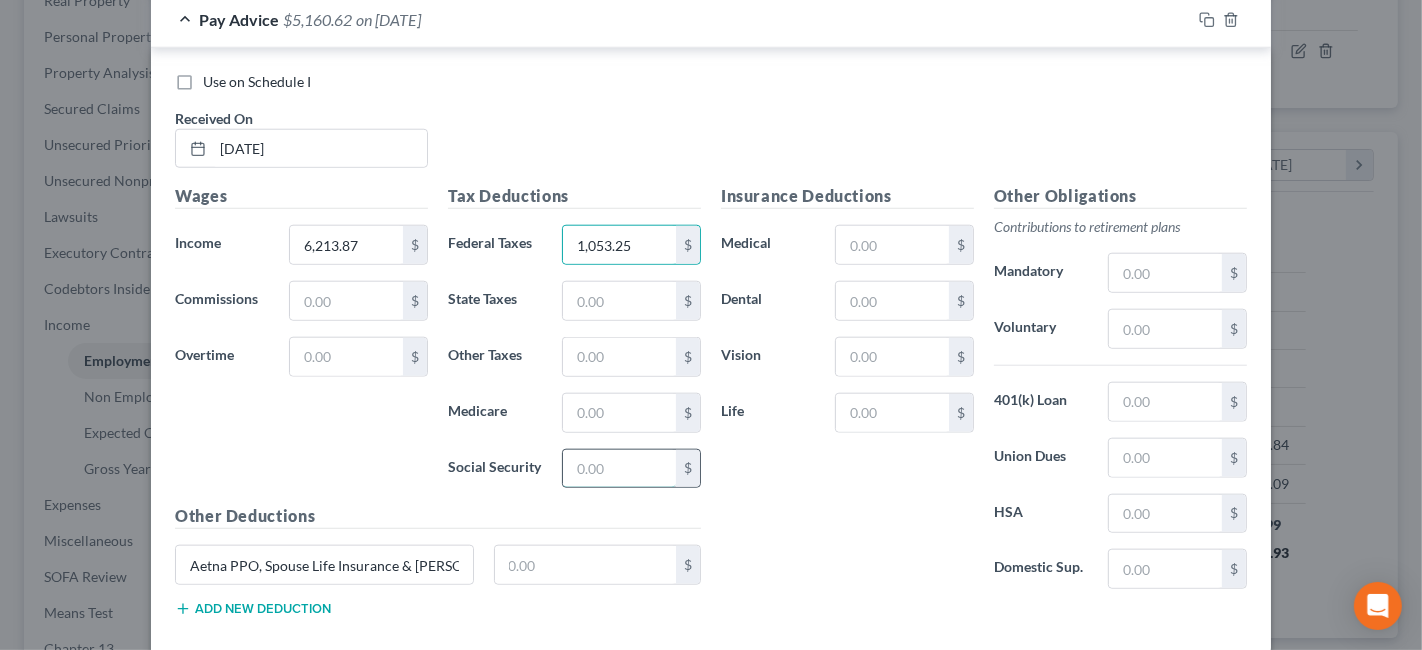 click at bounding box center (619, 469) 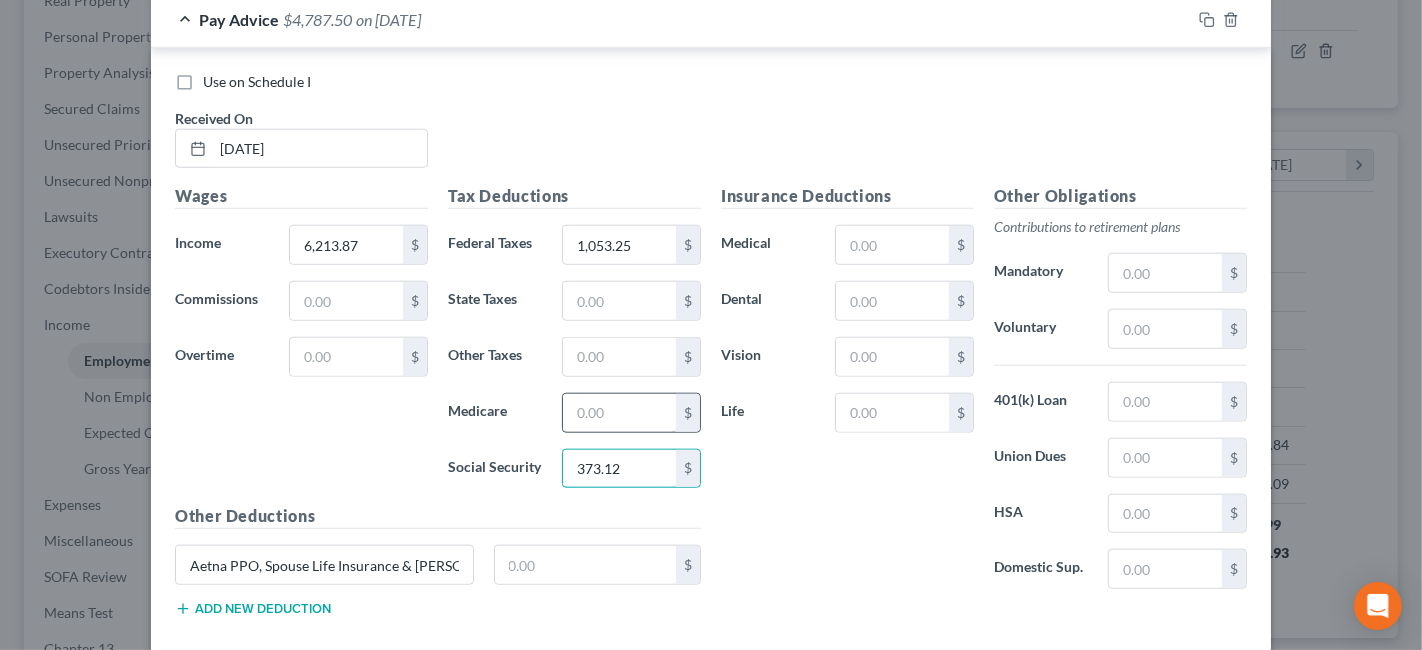 type on "373.12" 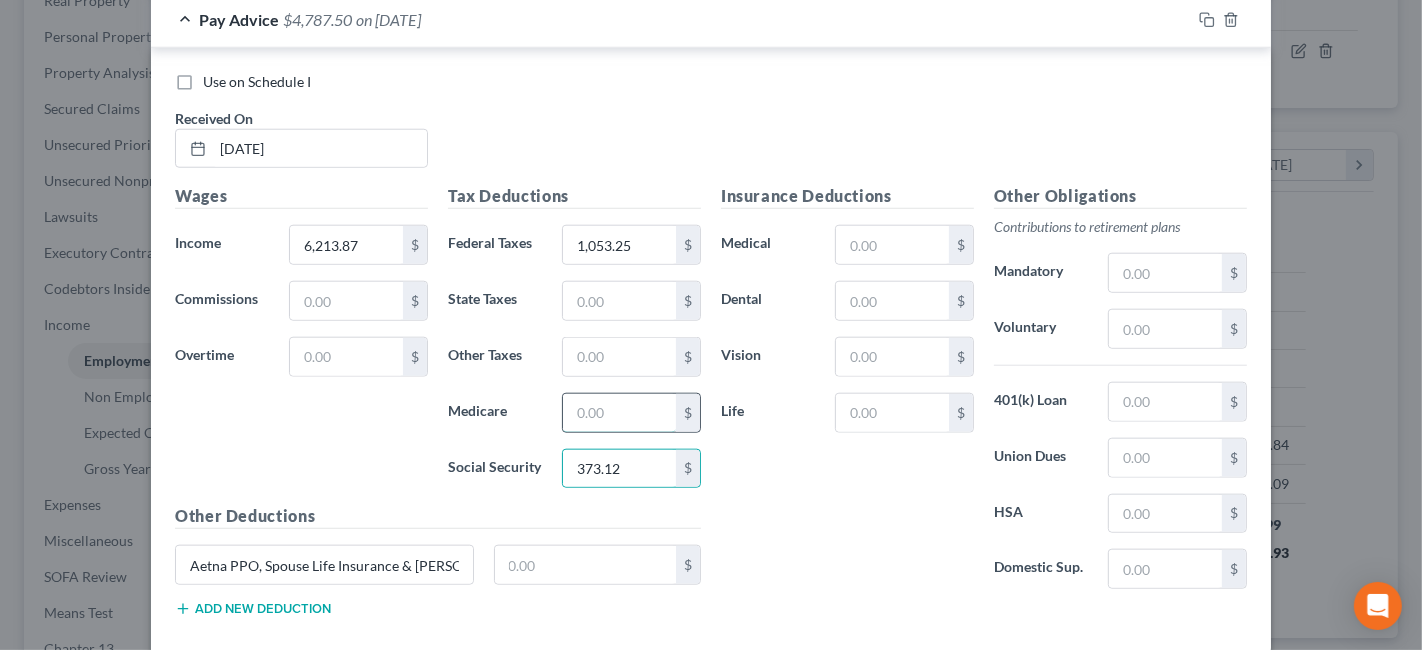 click at bounding box center [619, 413] 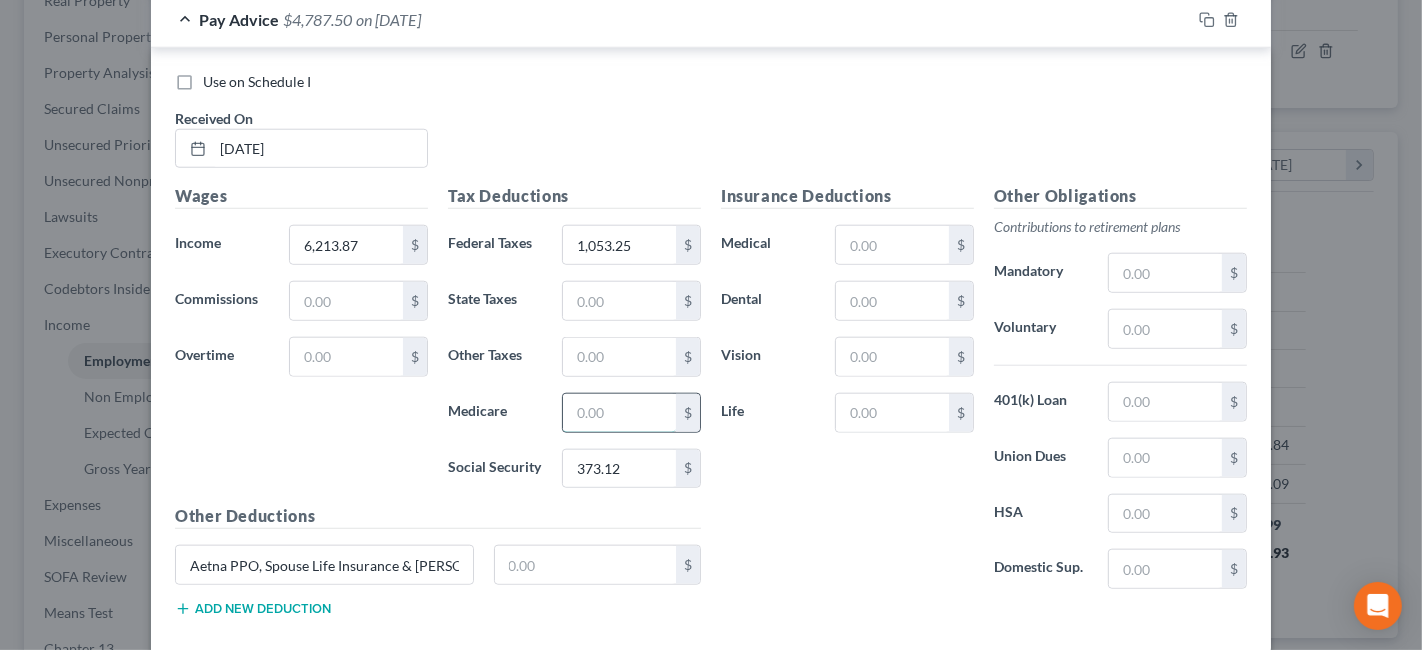 type on "9" 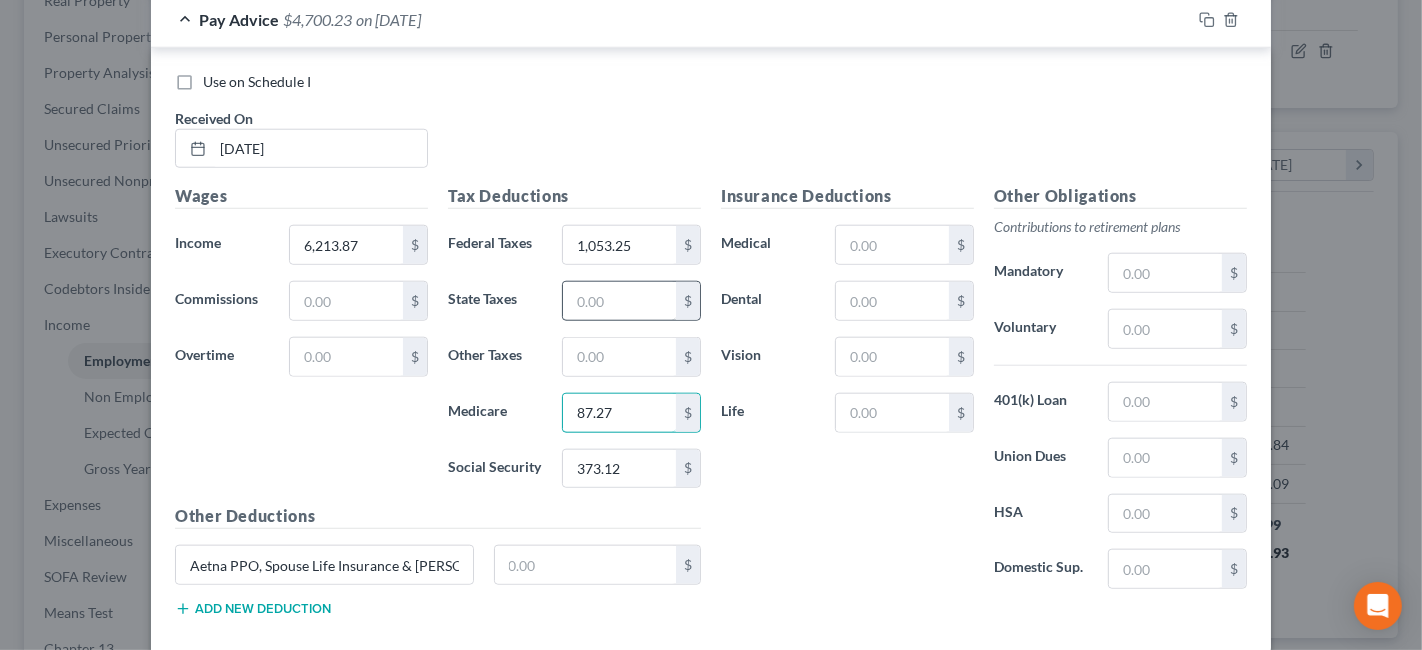 type on "87.27" 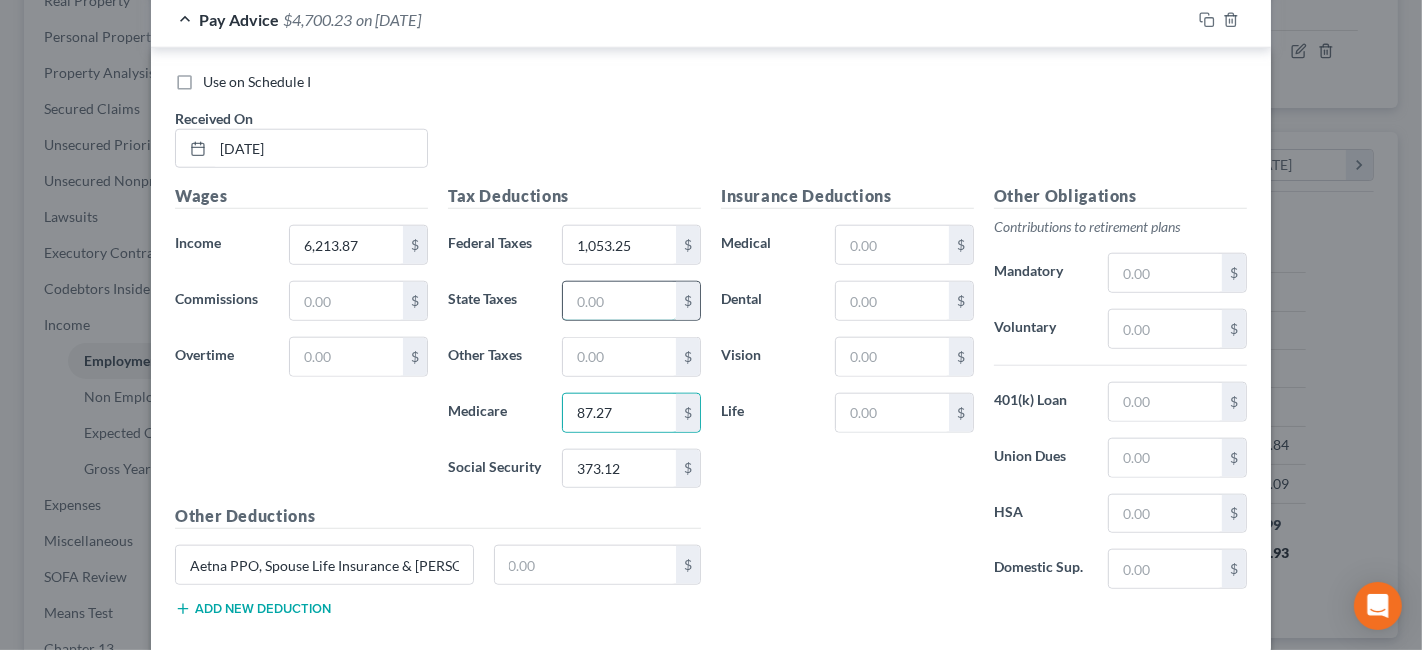 click at bounding box center [619, 301] 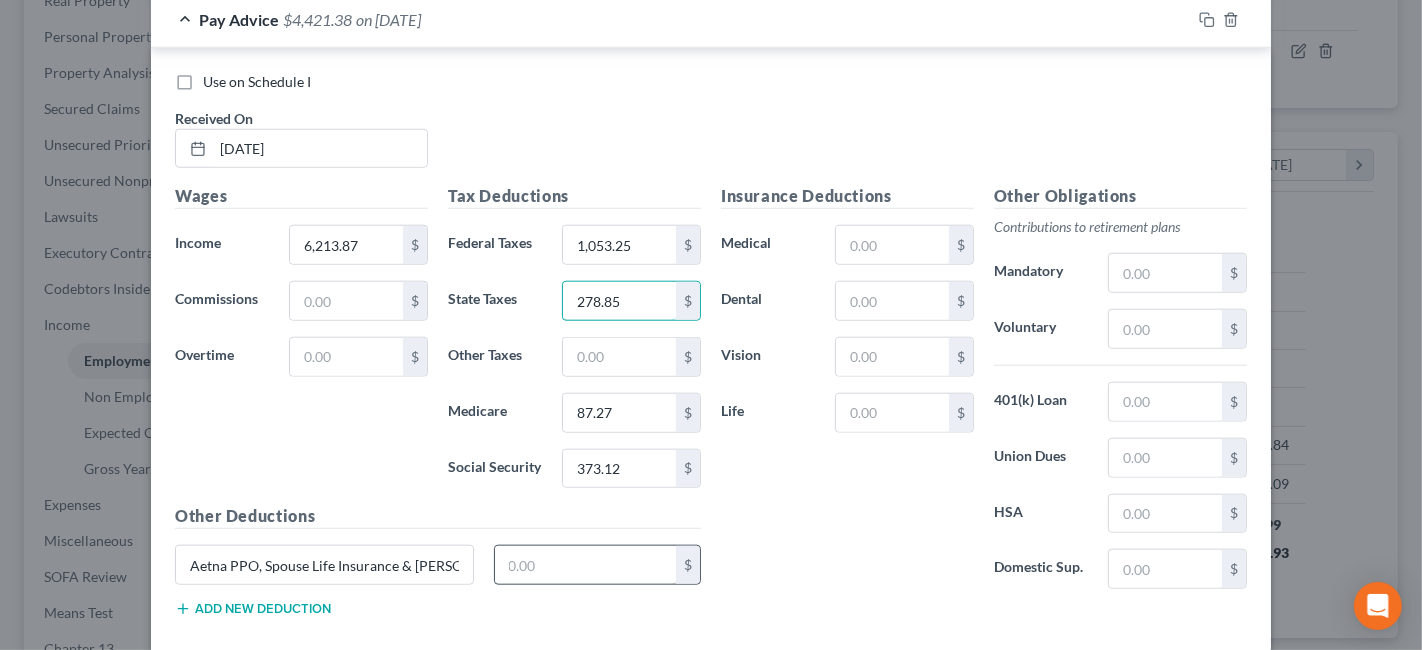type on "278.85" 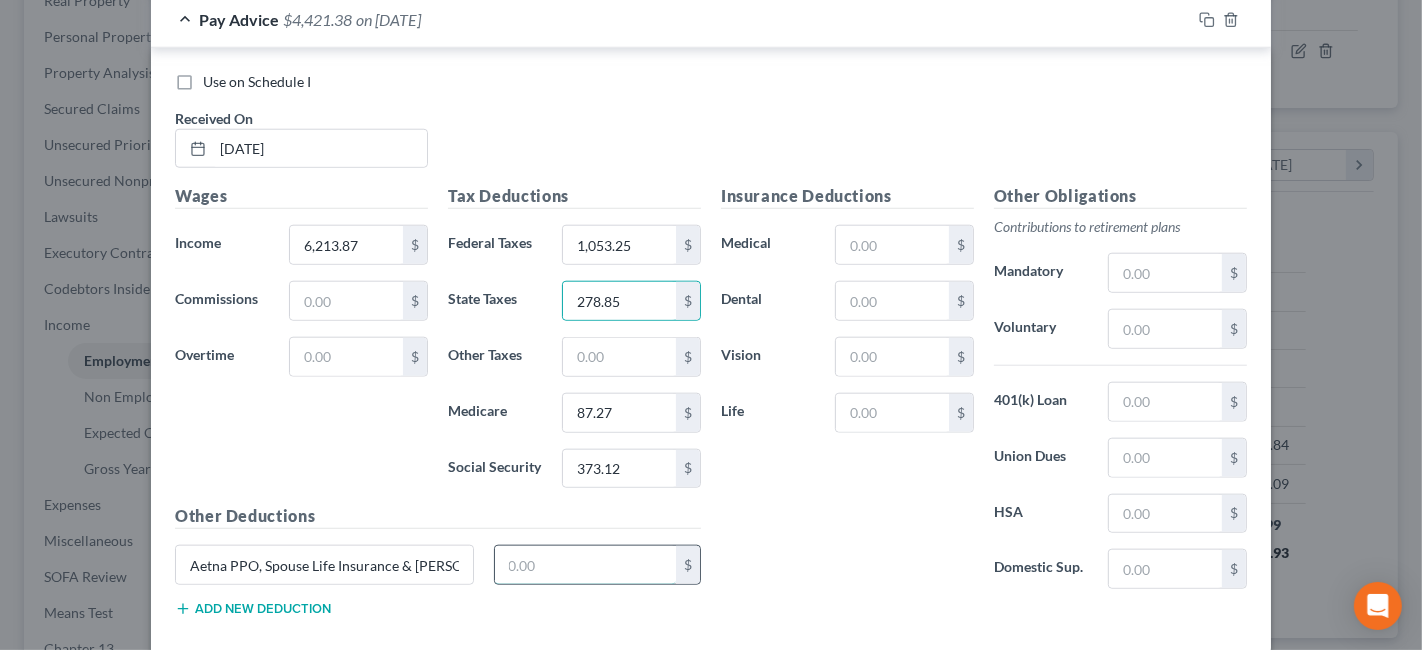 click at bounding box center [586, 565] 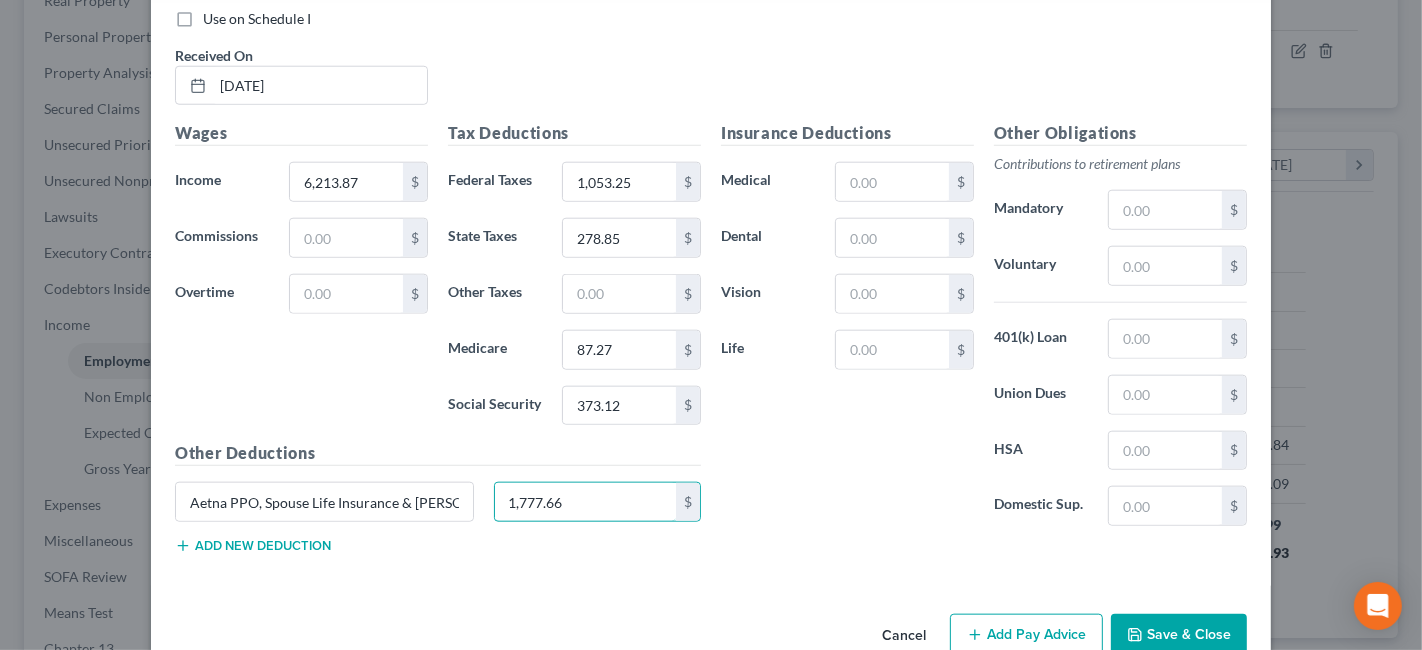 scroll, scrollTop: 1689, scrollLeft: 0, axis: vertical 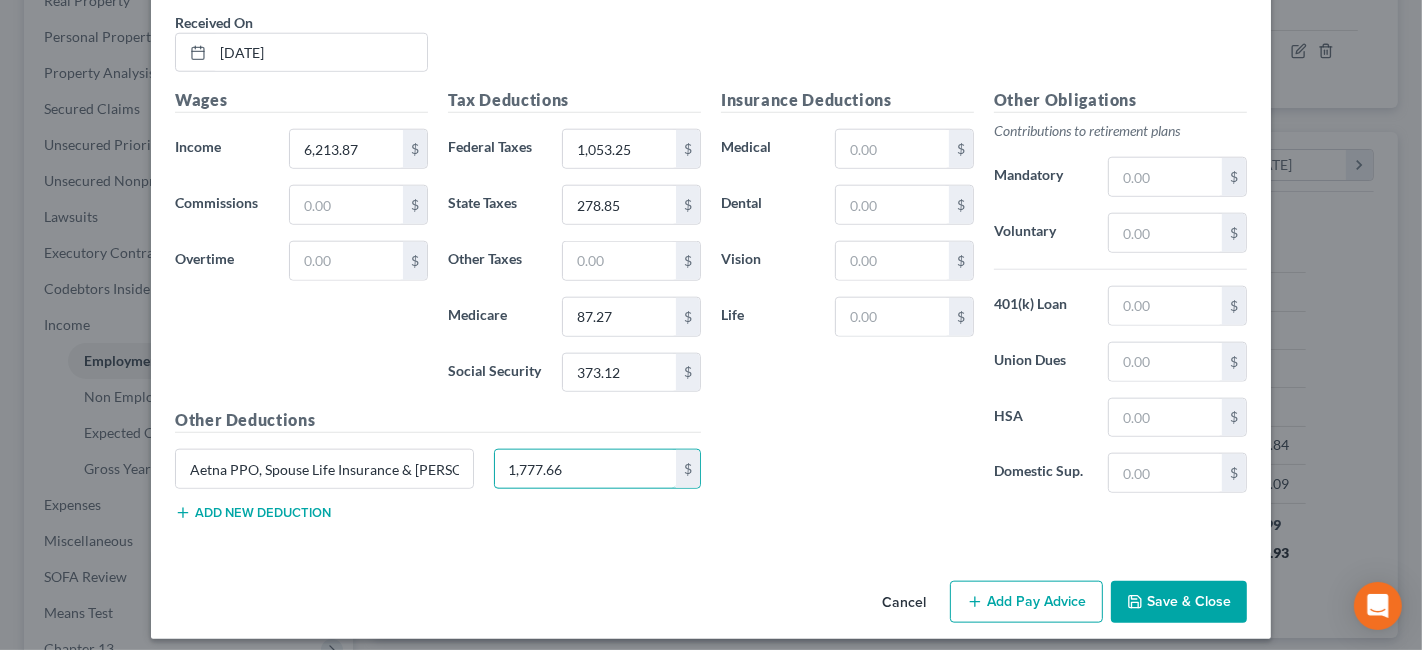 type on "1,777.66" 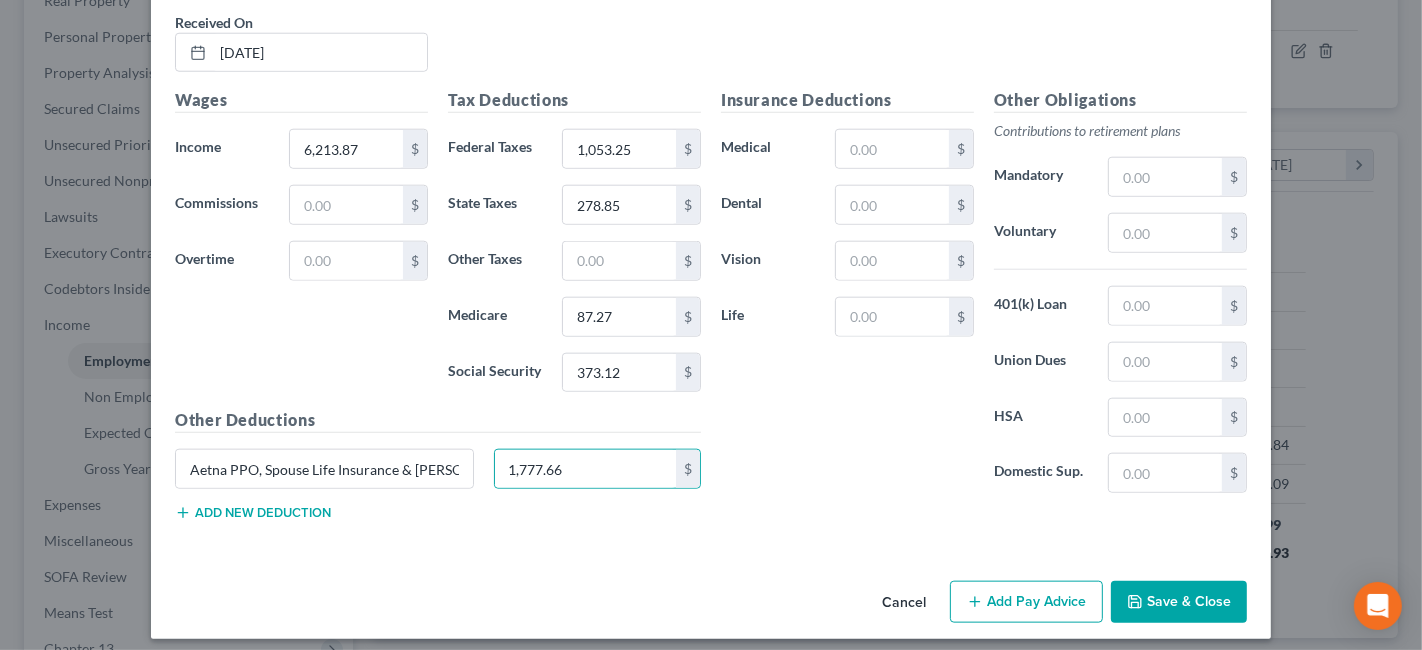 click on "Add Pay Advice" at bounding box center (1026, 602) 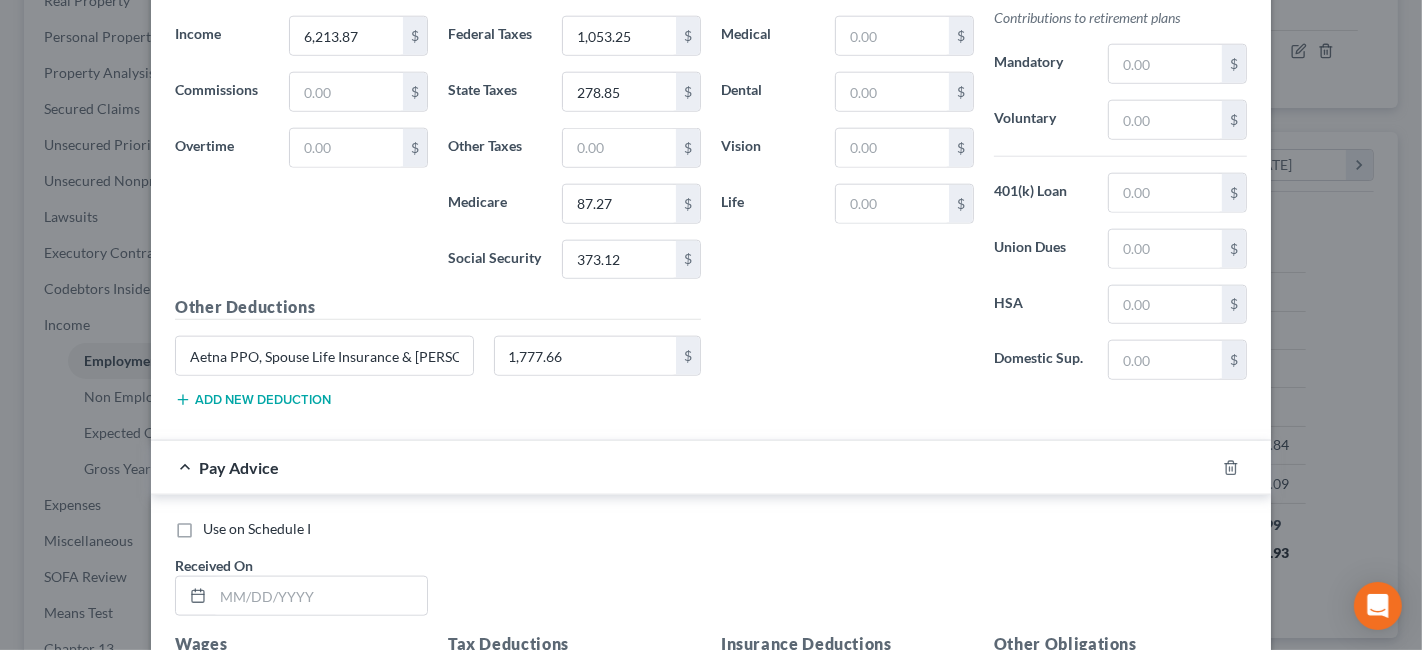 scroll, scrollTop: 1911, scrollLeft: 0, axis: vertical 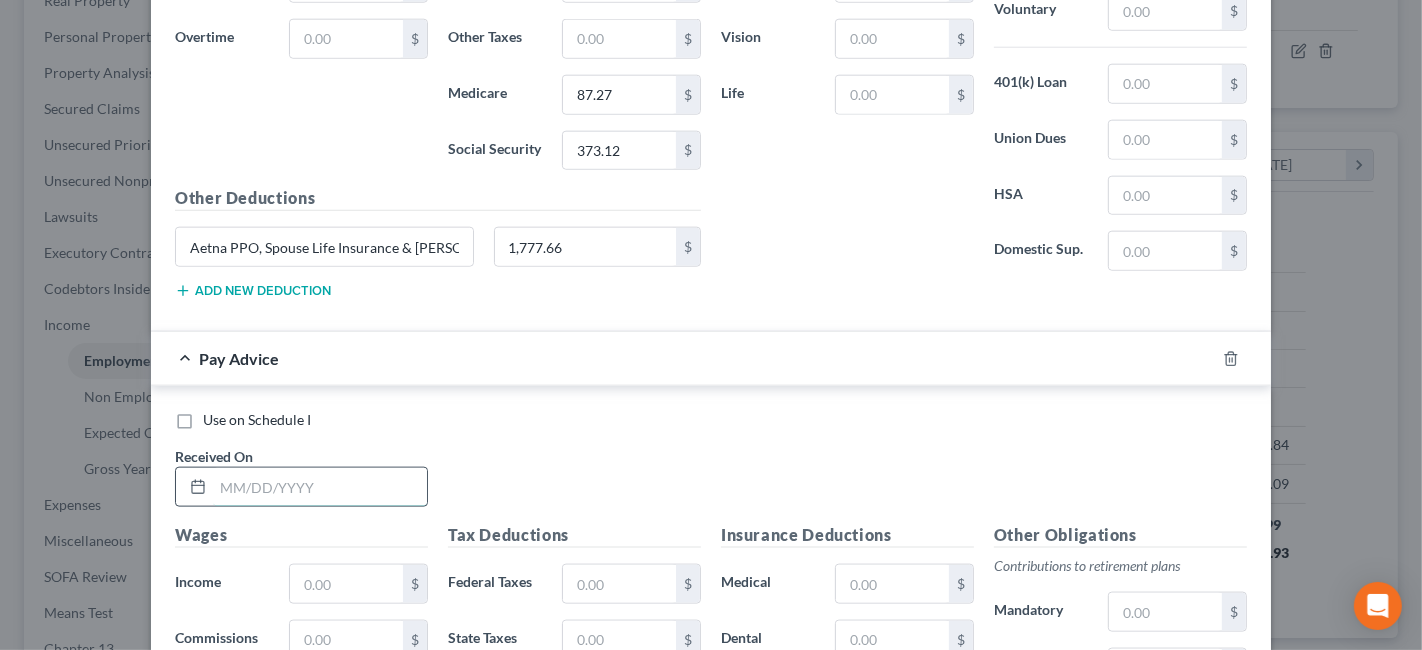 click at bounding box center (320, 487) 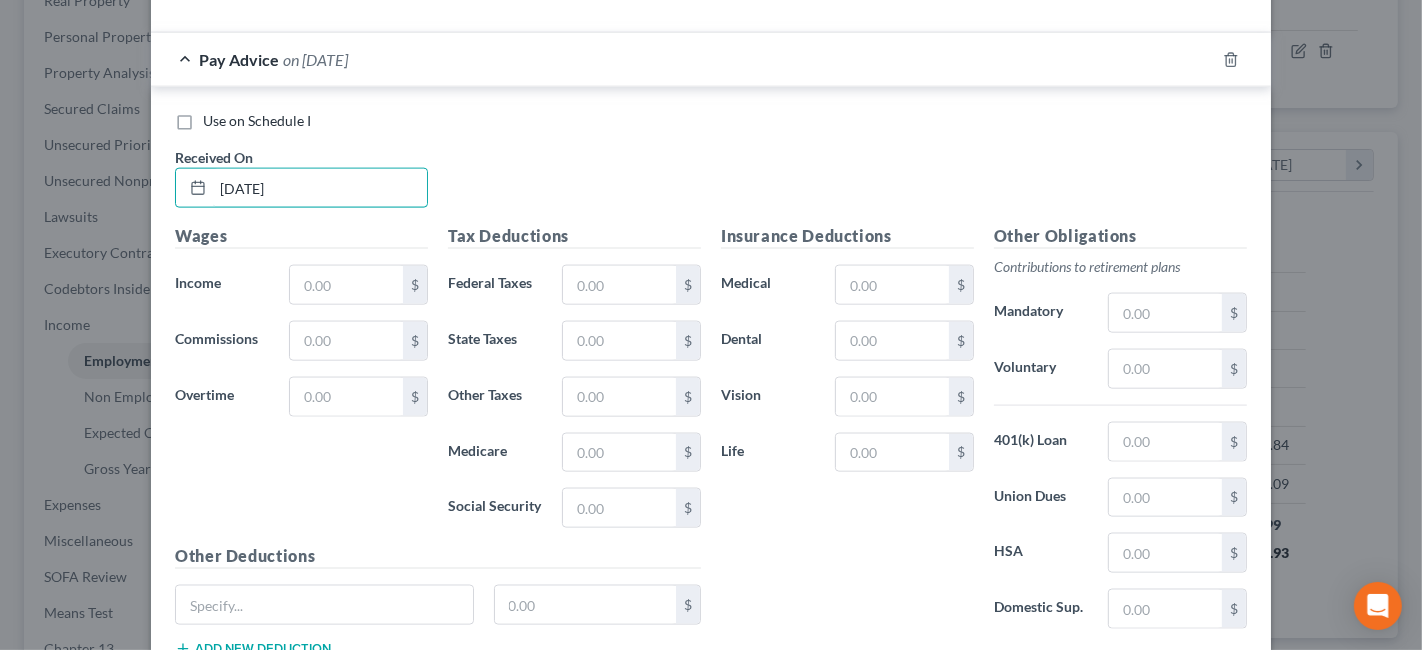 scroll, scrollTop: 2245, scrollLeft: 0, axis: vertical 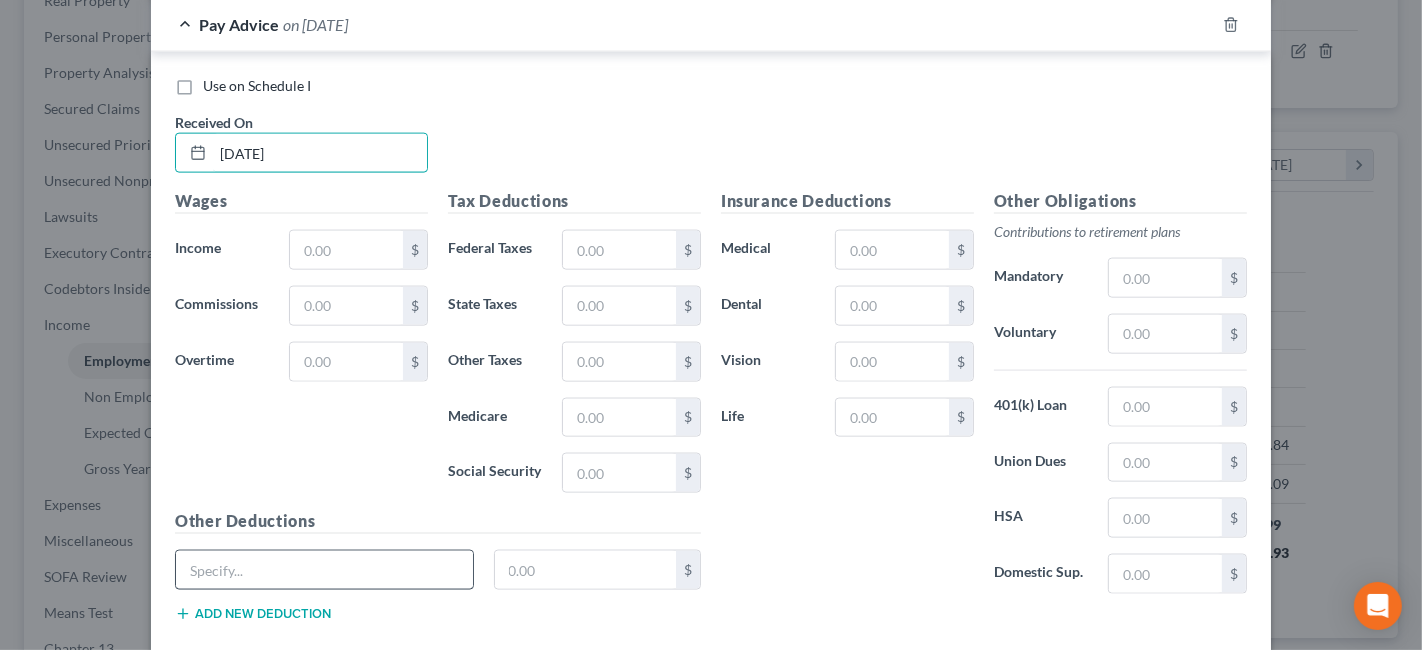 type on "[DATE]" 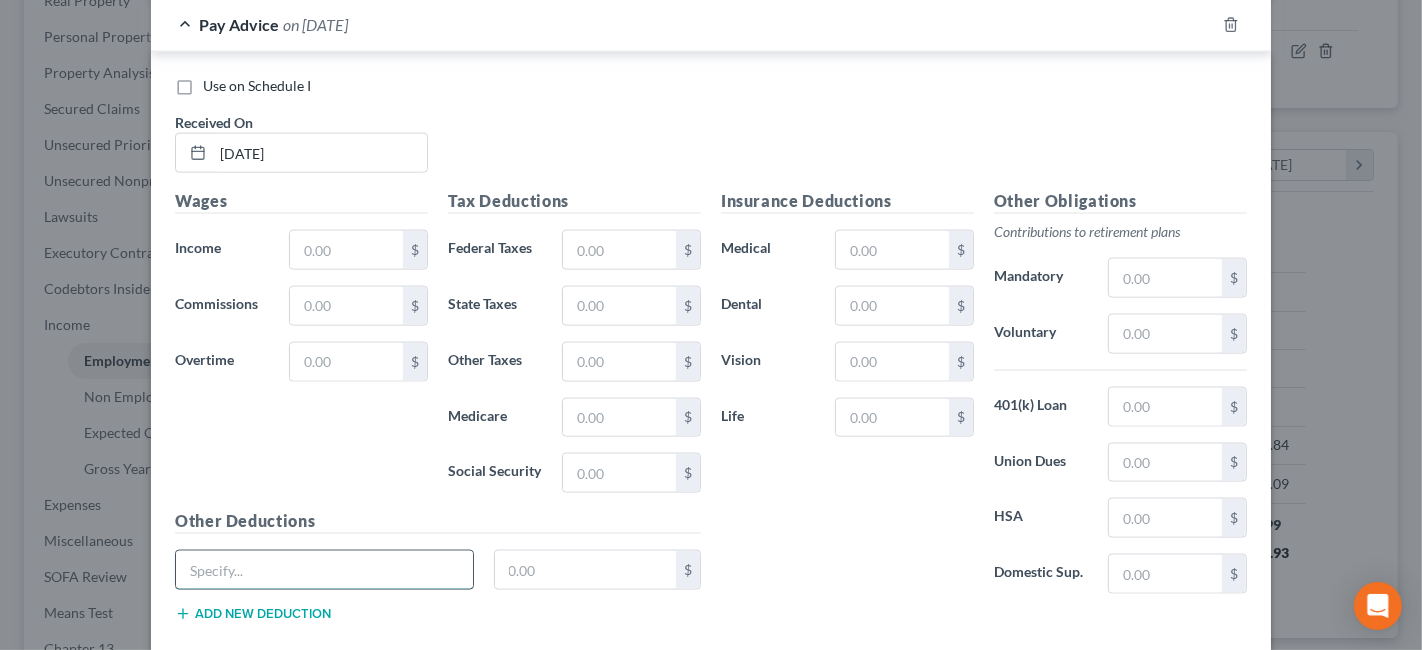 paste on "Aetna PPO, Spouse Life Insurance & [PERSON_NAME] 403B" 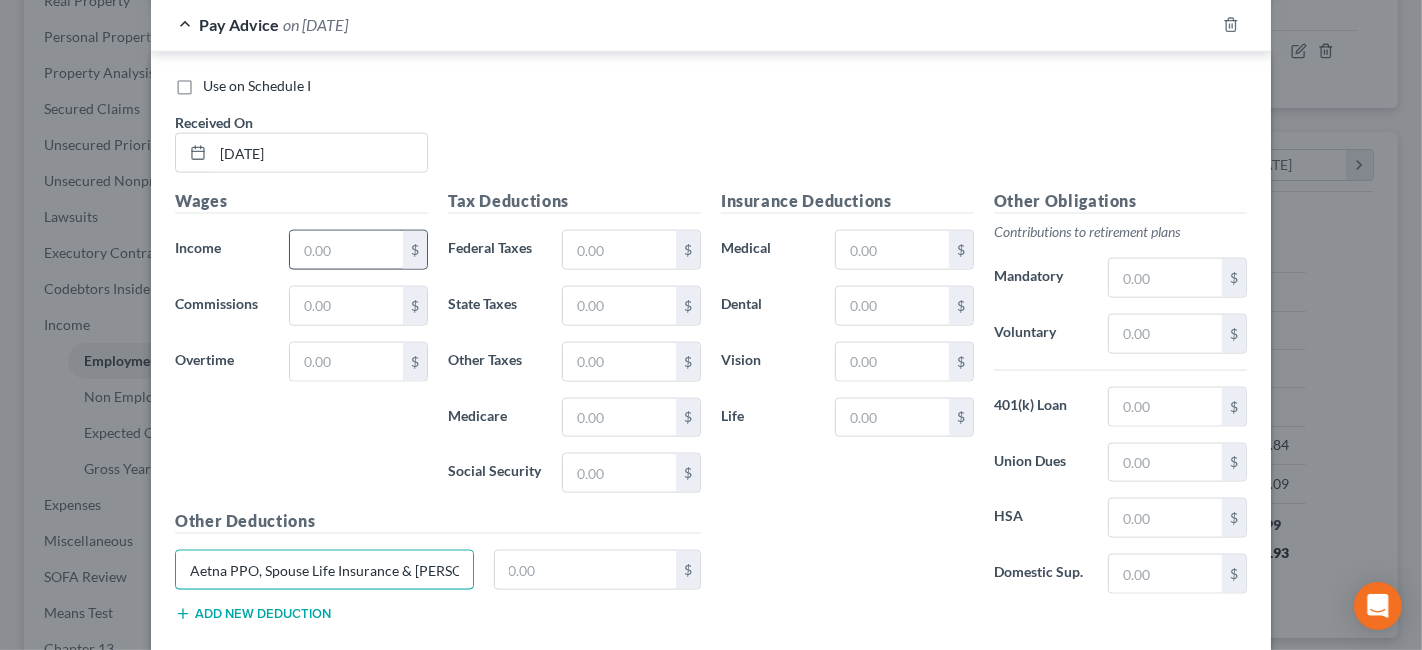 scroll, scrollTop: 0, scrollLeft: 17, axis: horizontal 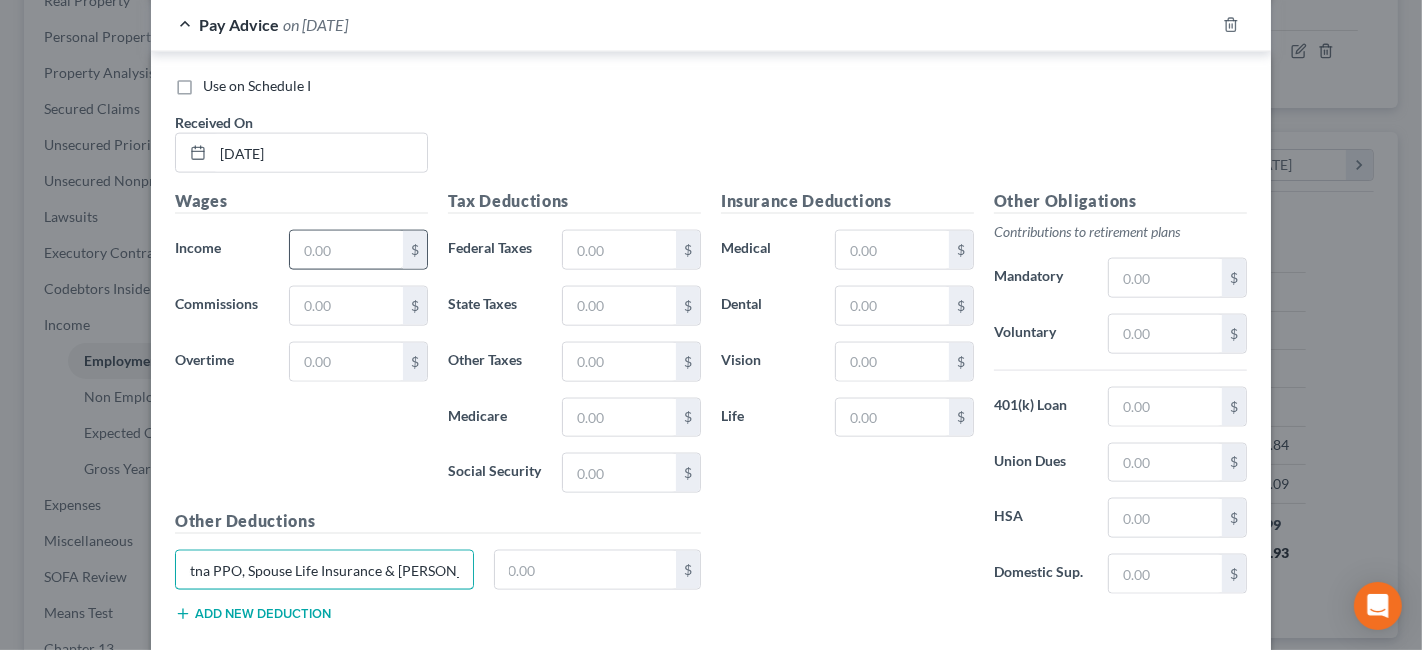 type on "Aetna PPO, Spouse Life Insurance & [PERSON_NAME] 403B" 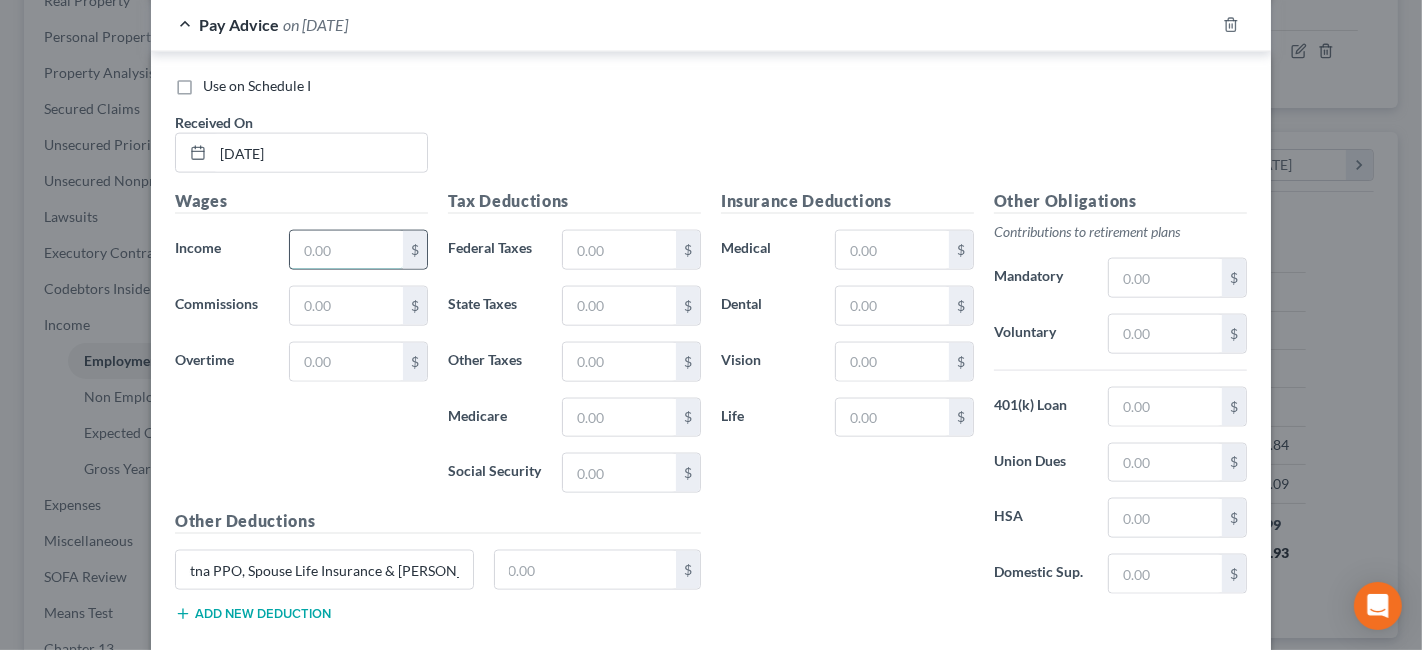 click at bounding box center (346, 250) 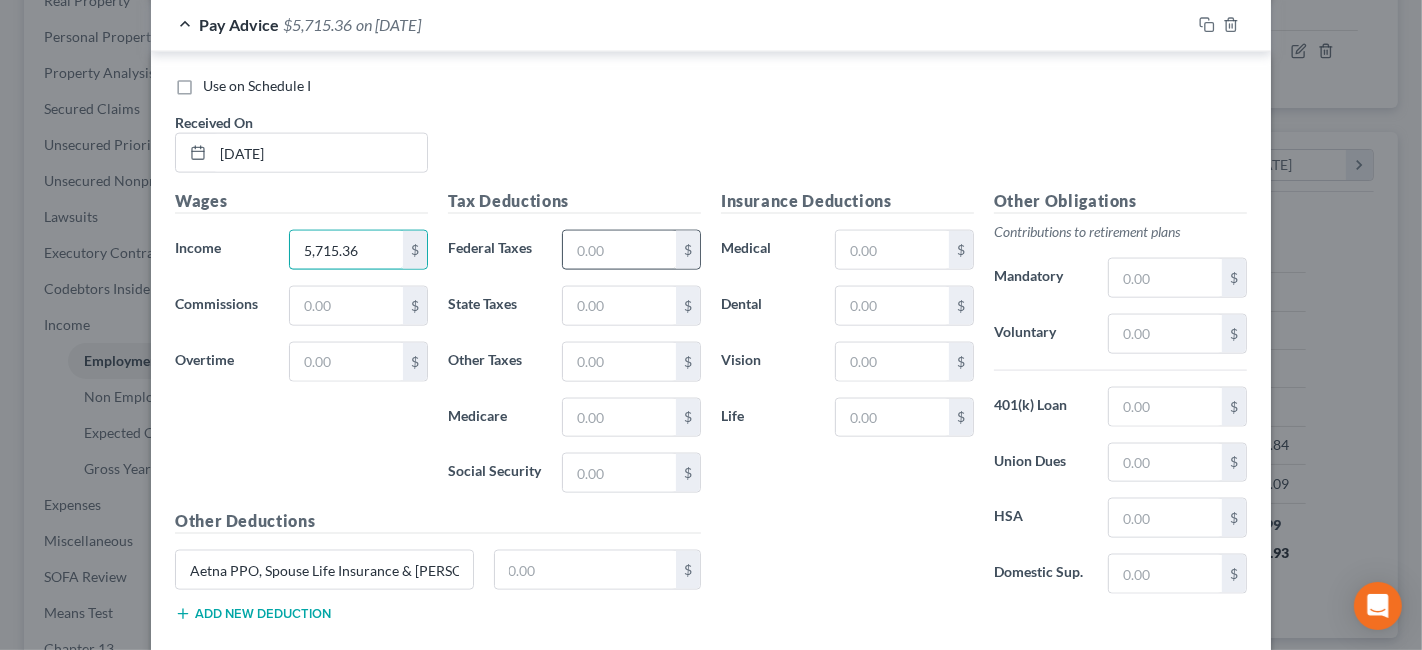 type on "5,715.36" 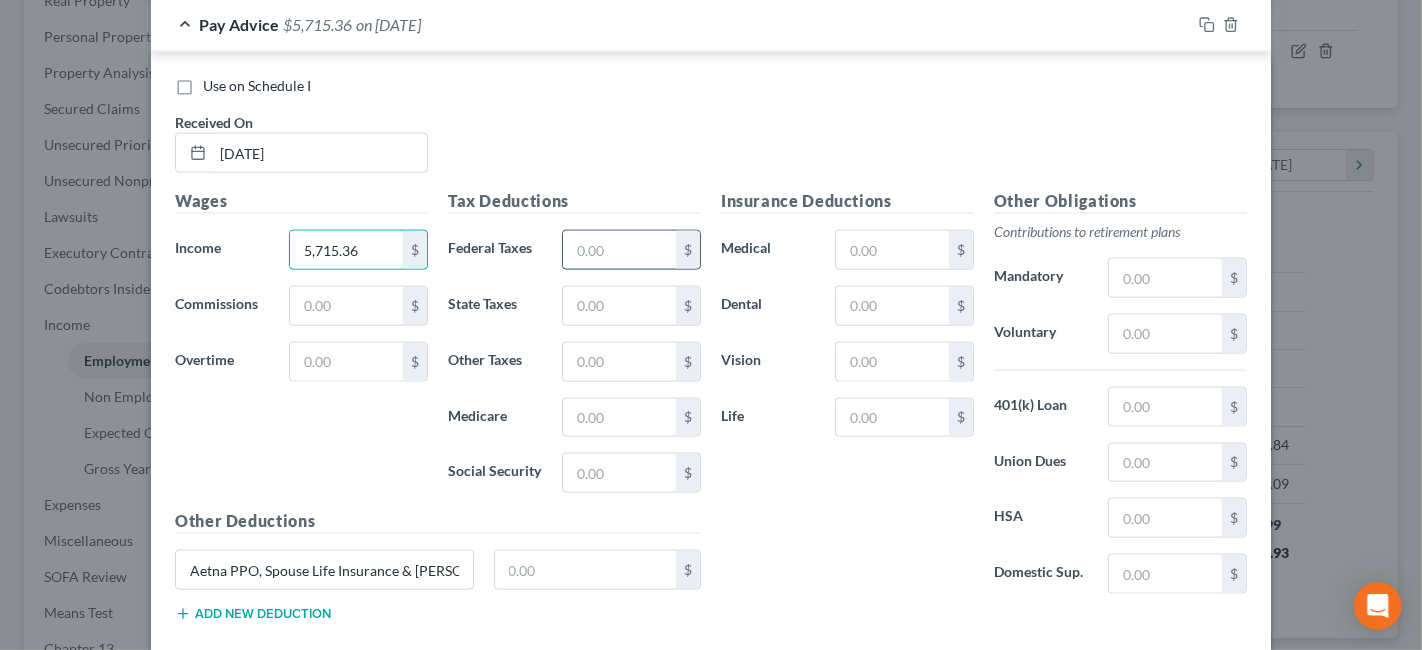 click at bounding box center (619, 250) 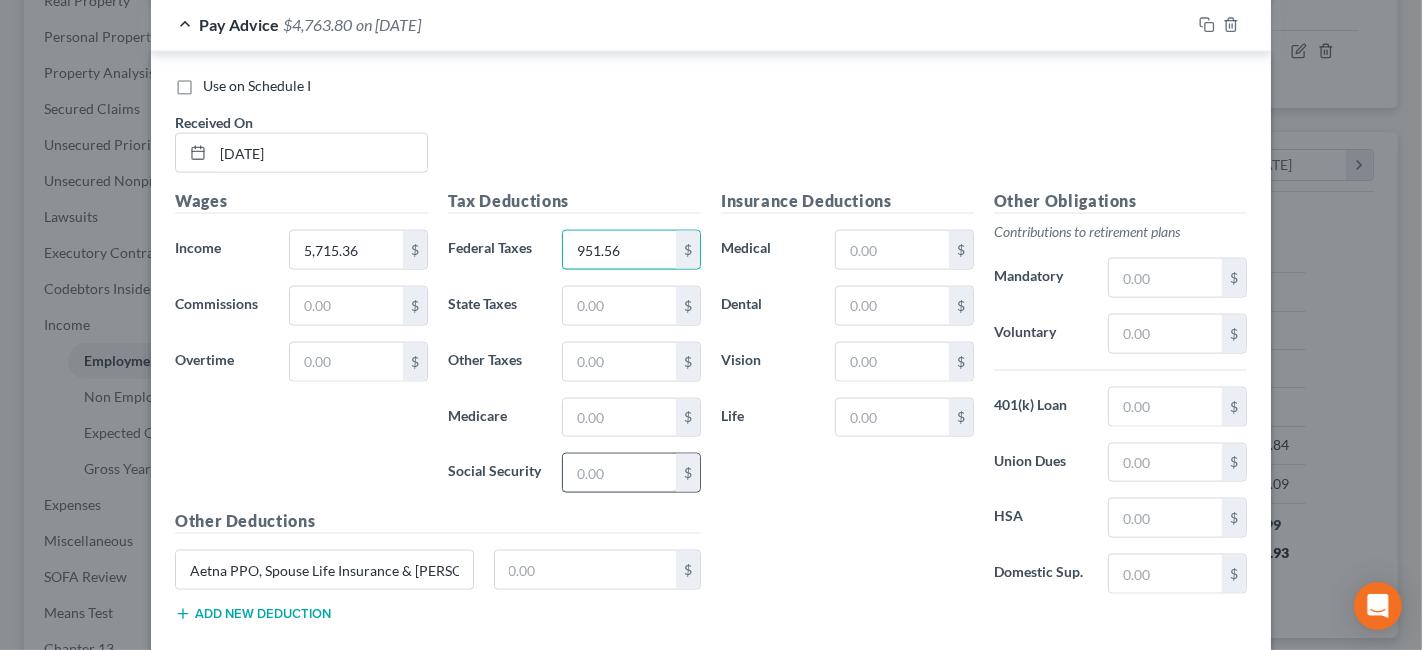 type on "951.56" 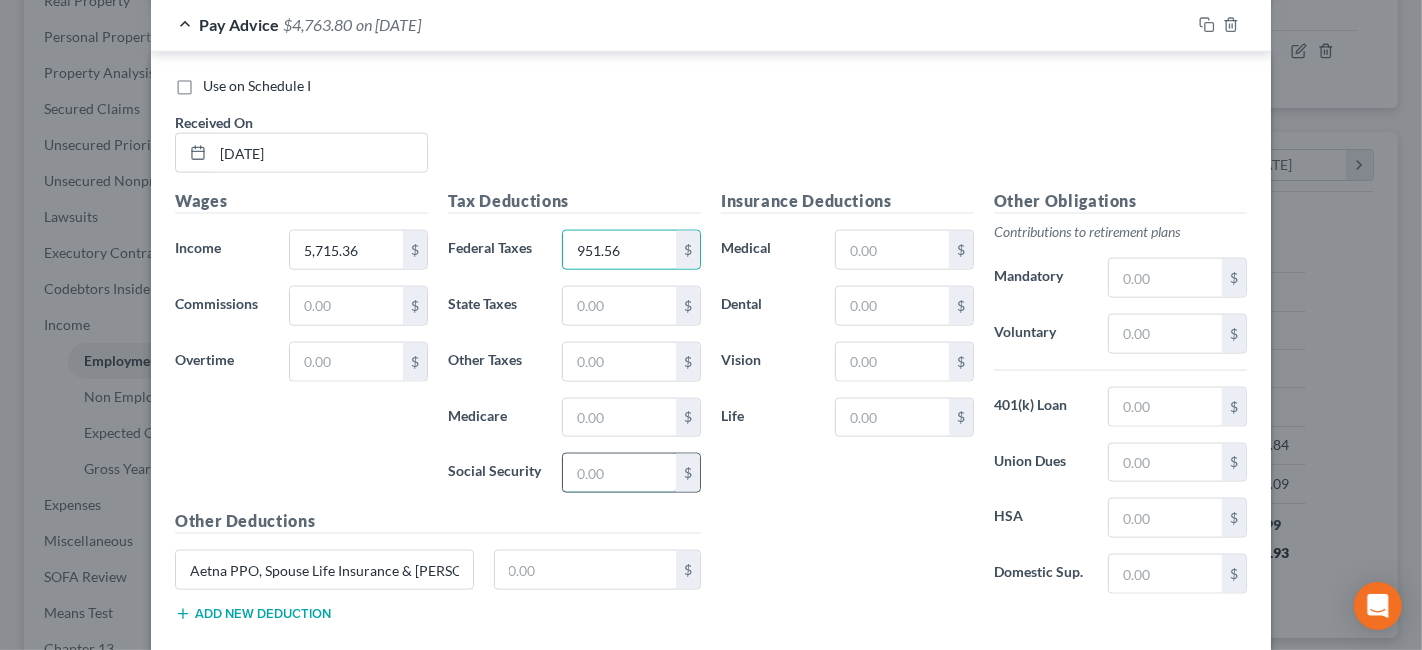 click at bounding box center [619, 473] 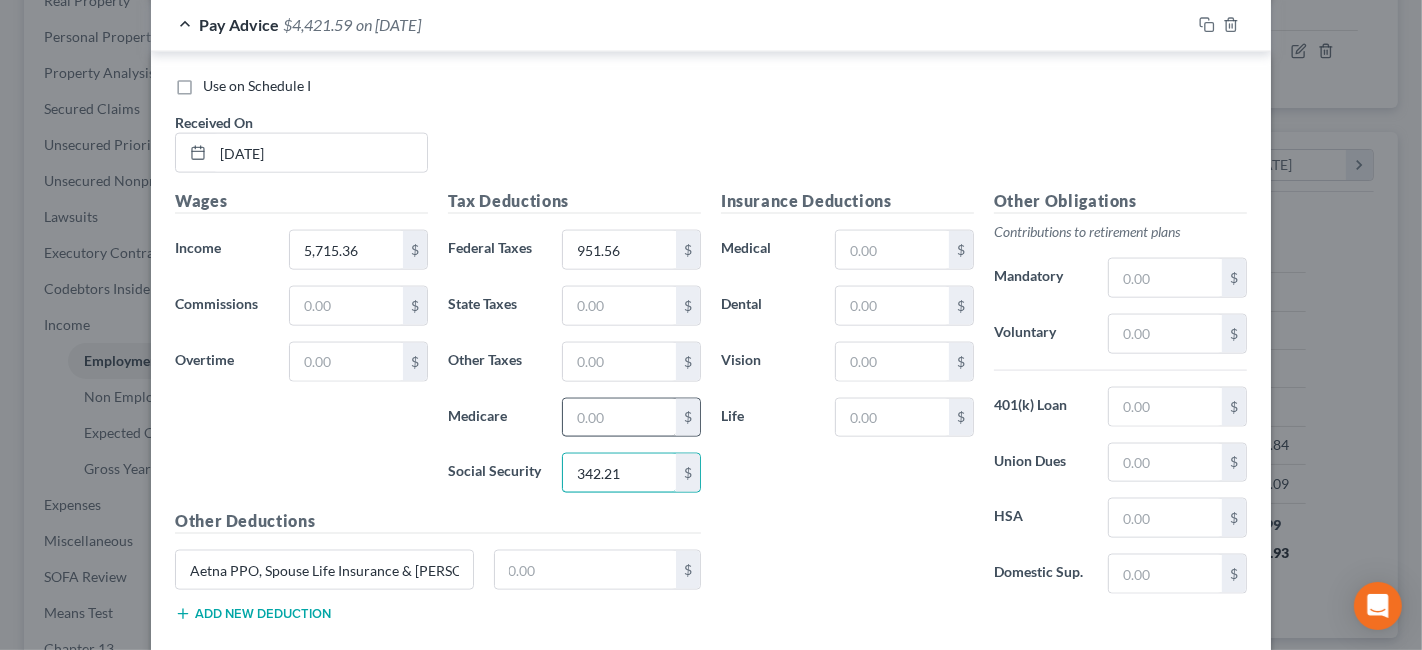 type on "342.21" 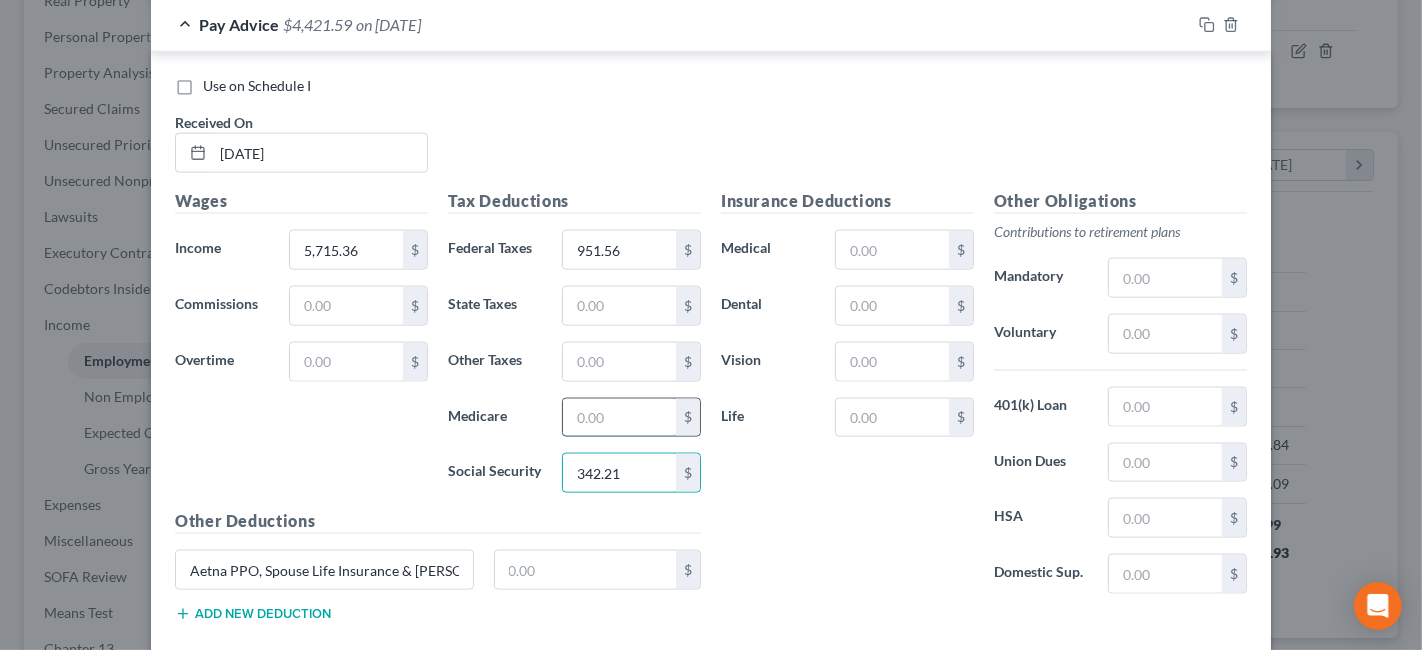 click at bounding box center (619, 418) 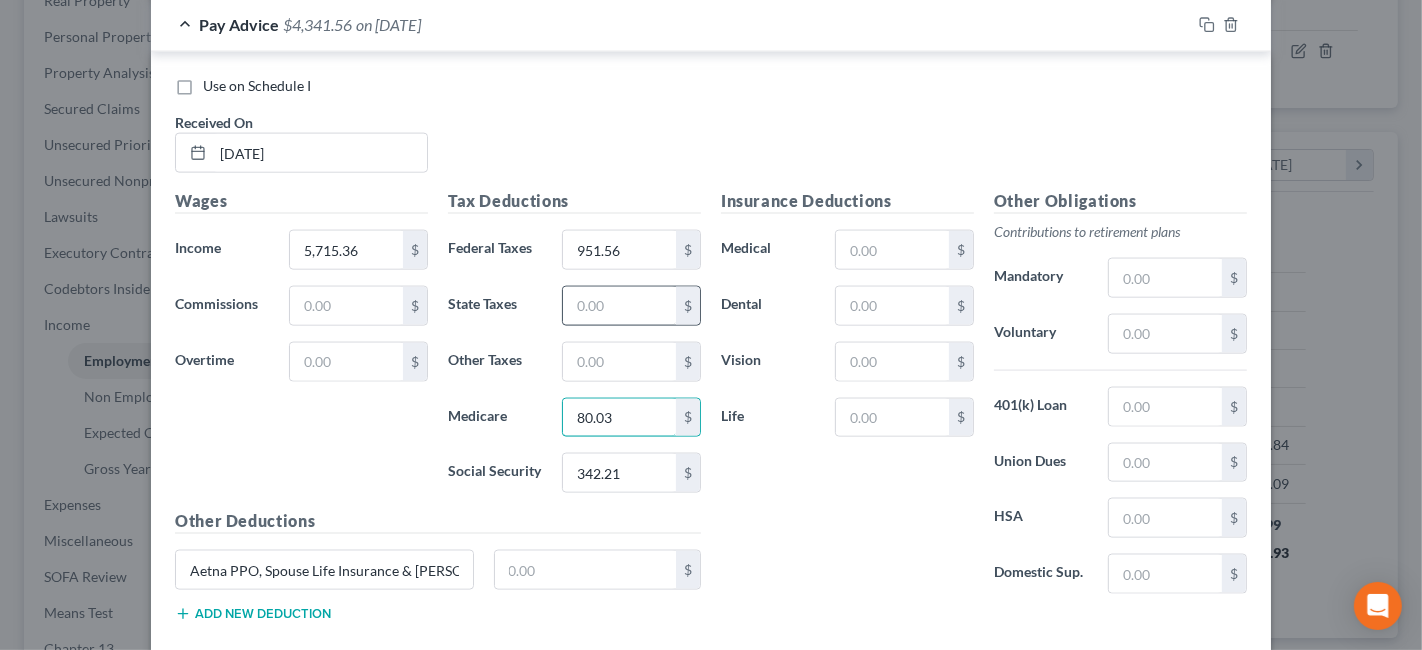 type on "80.03" 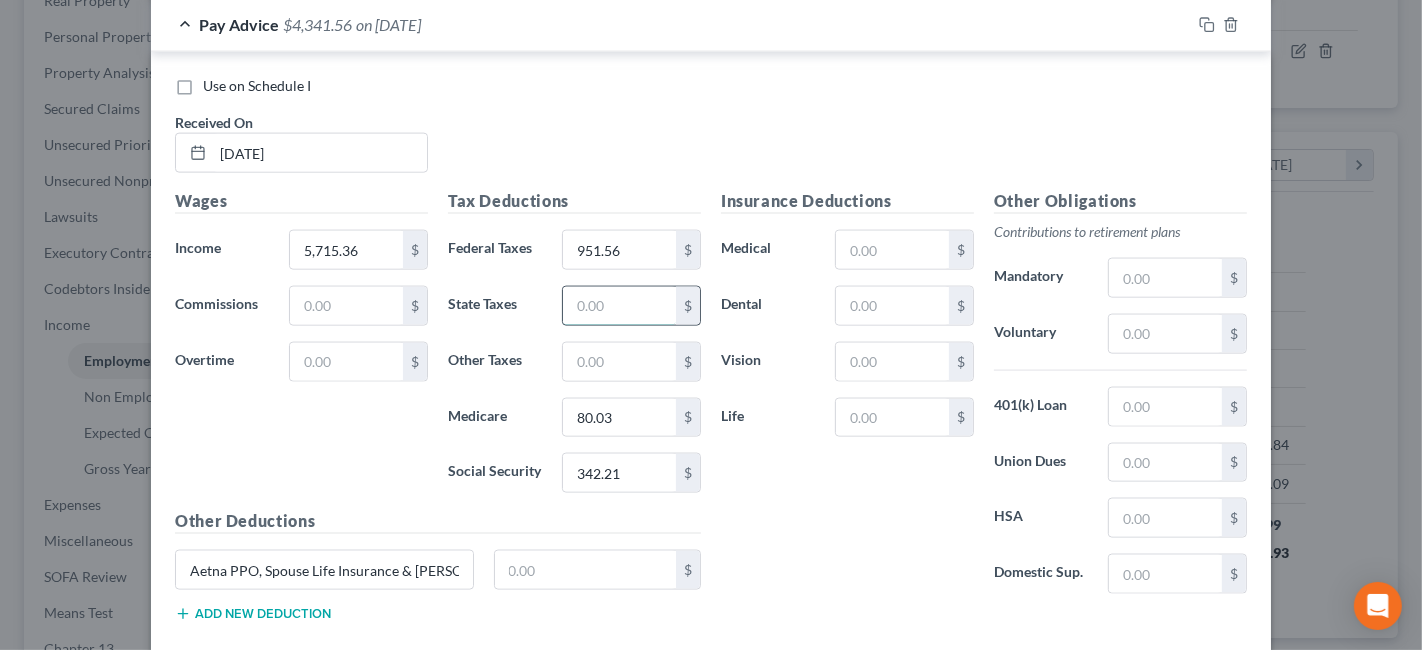 click at bounding box center [619, 306] 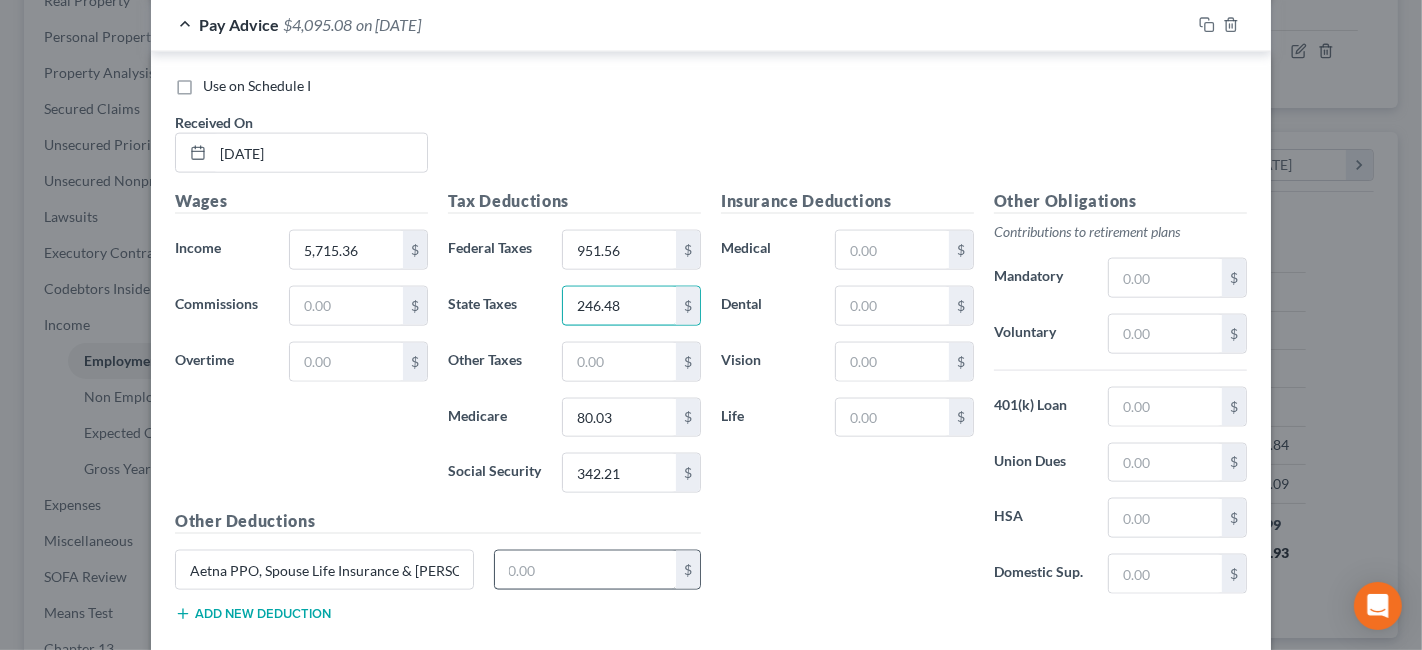 type on "246.48" 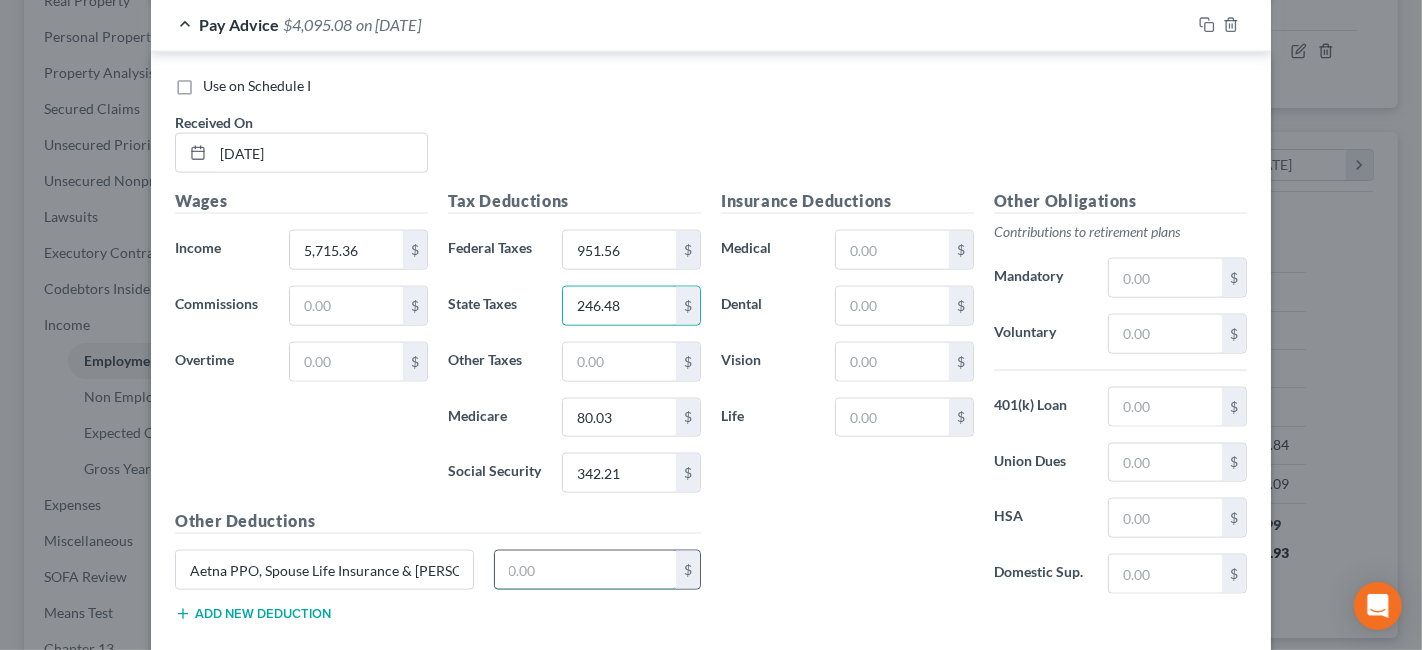 drag, startPoint x: 562, startPoint y: 544, endPoint x: 574, endPoint y: 538, distance: 13.416408 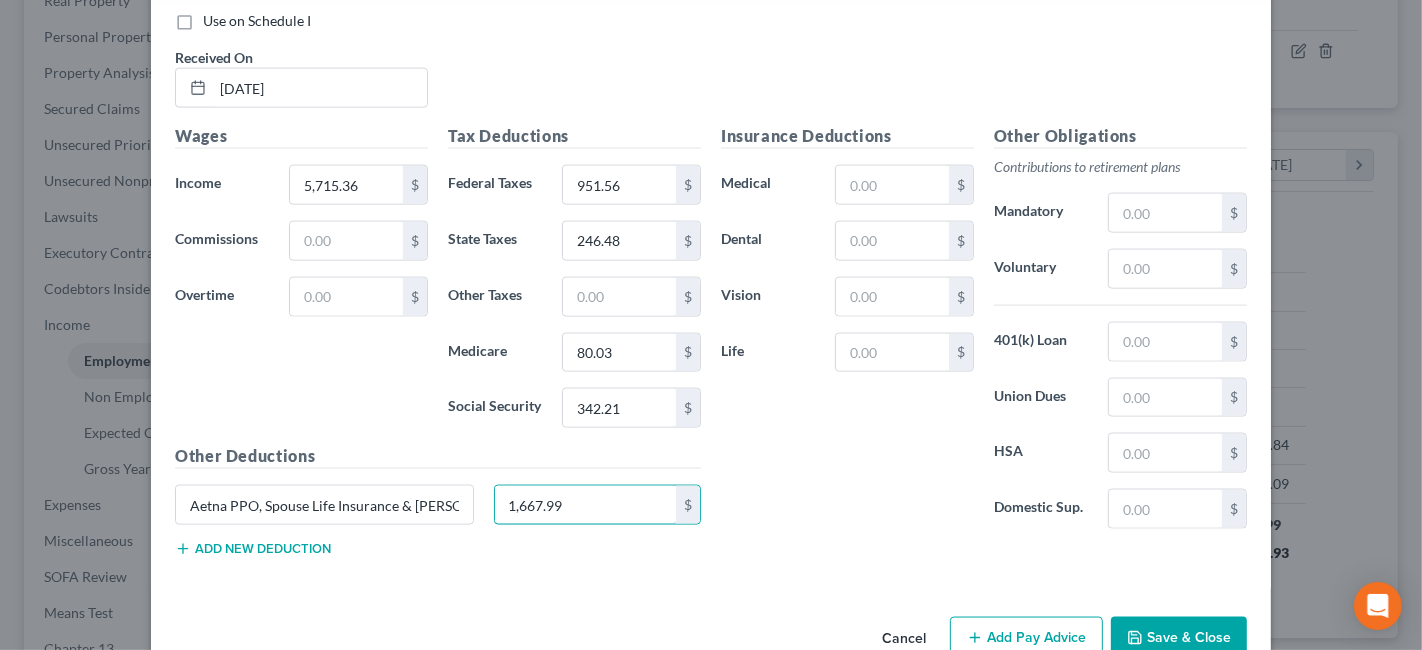 scroll, scrollTop: 2341, scrollLeft: 0, axis: vertical 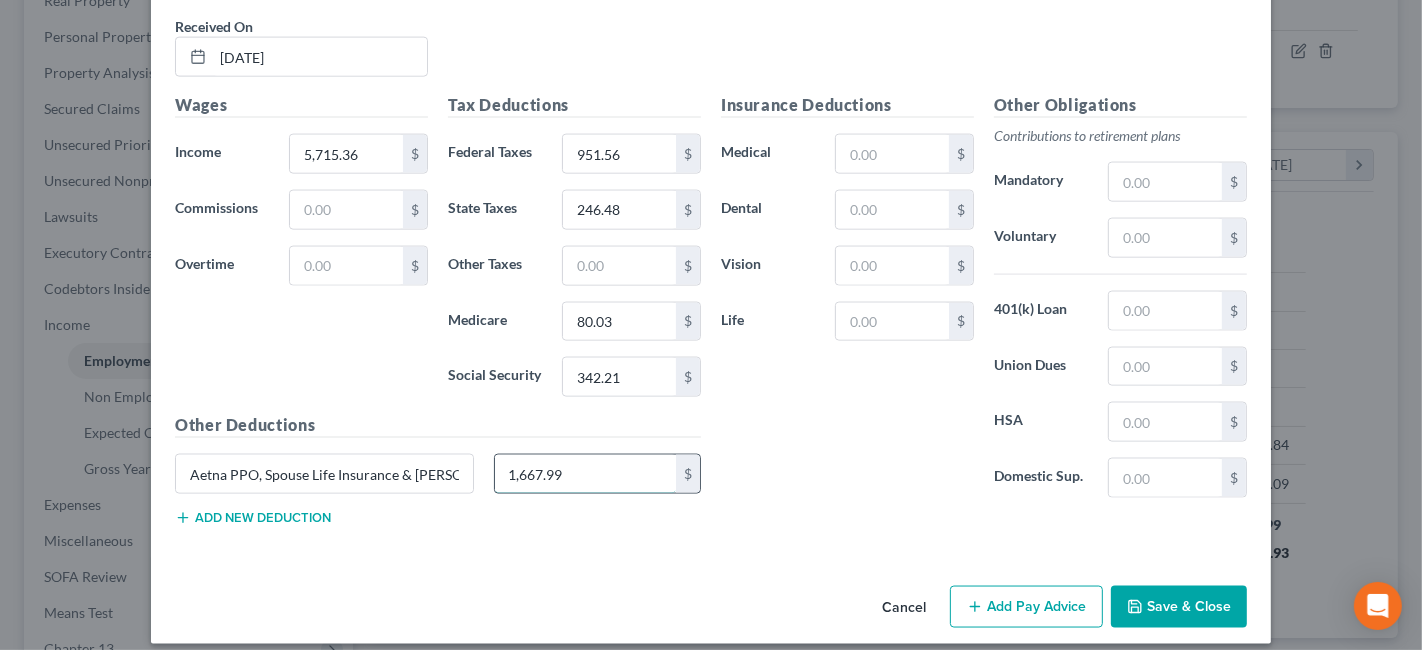 type on "1,667.99" 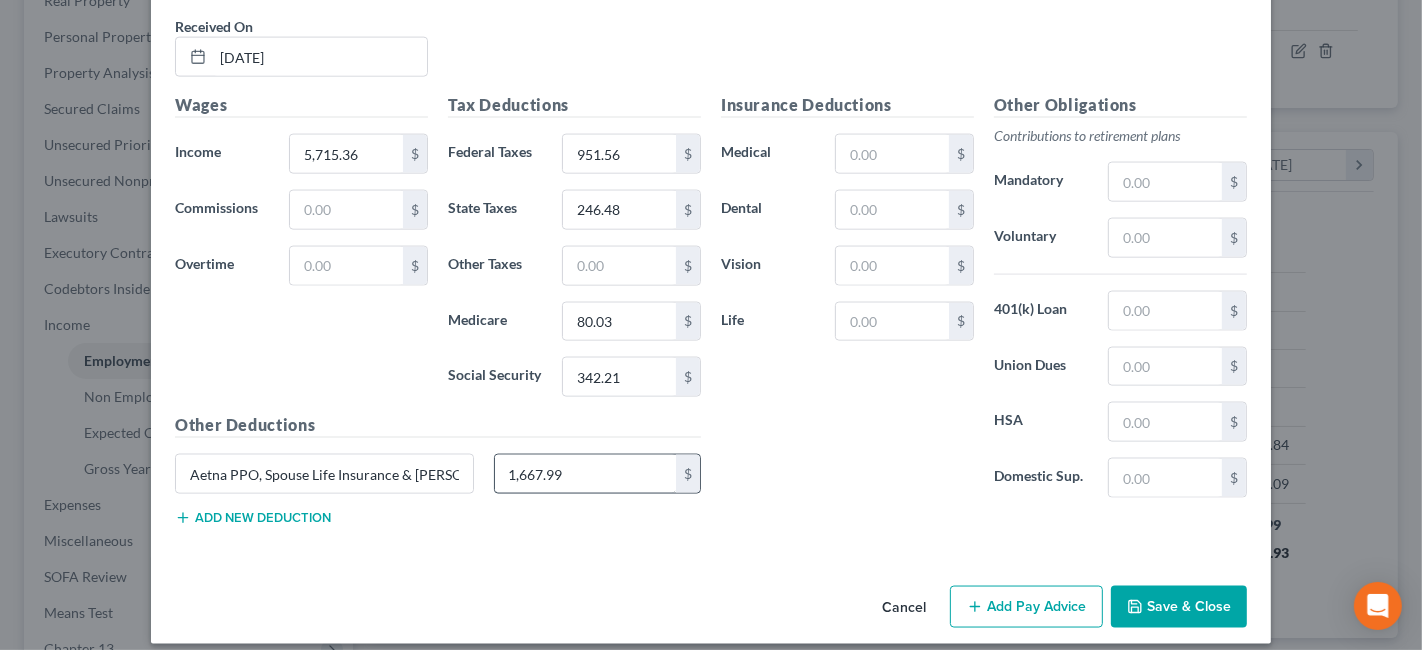 click on "Add Pay Advice" at bounding box center [1026, 607] 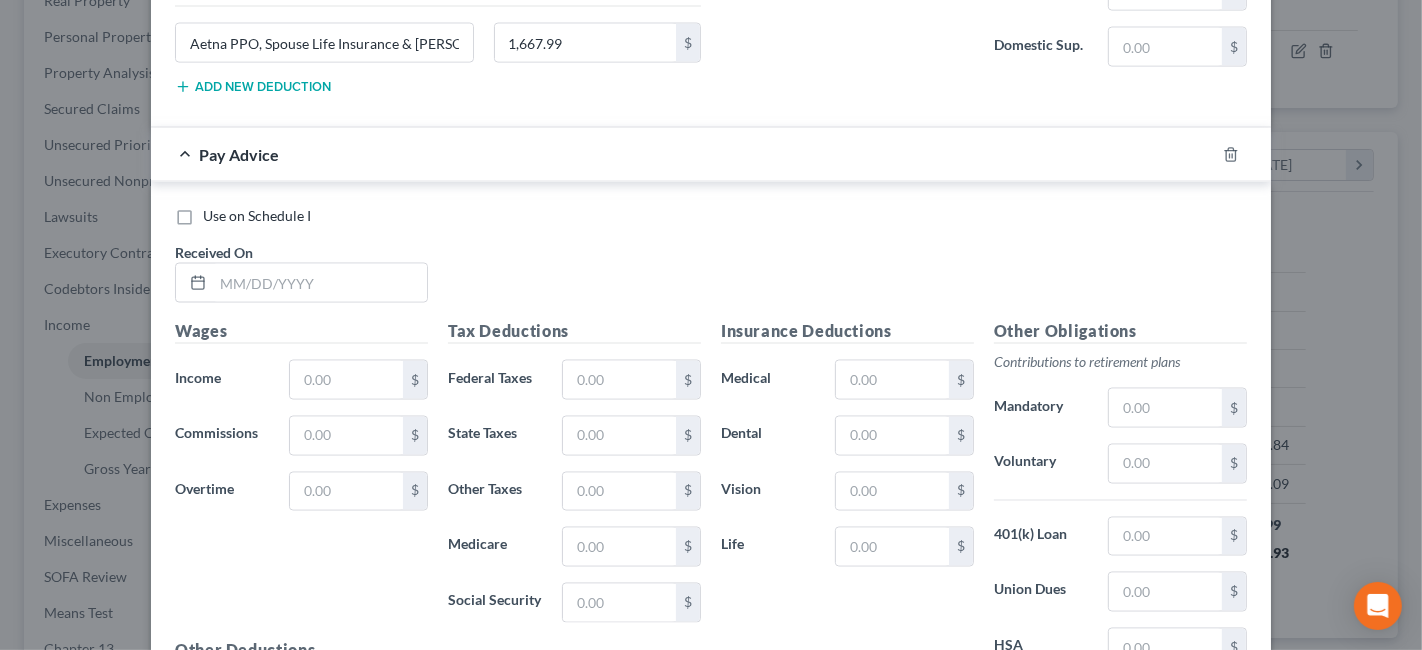 scroll, scrollTop: 2785, scrollLeft: 0, axis: vertical 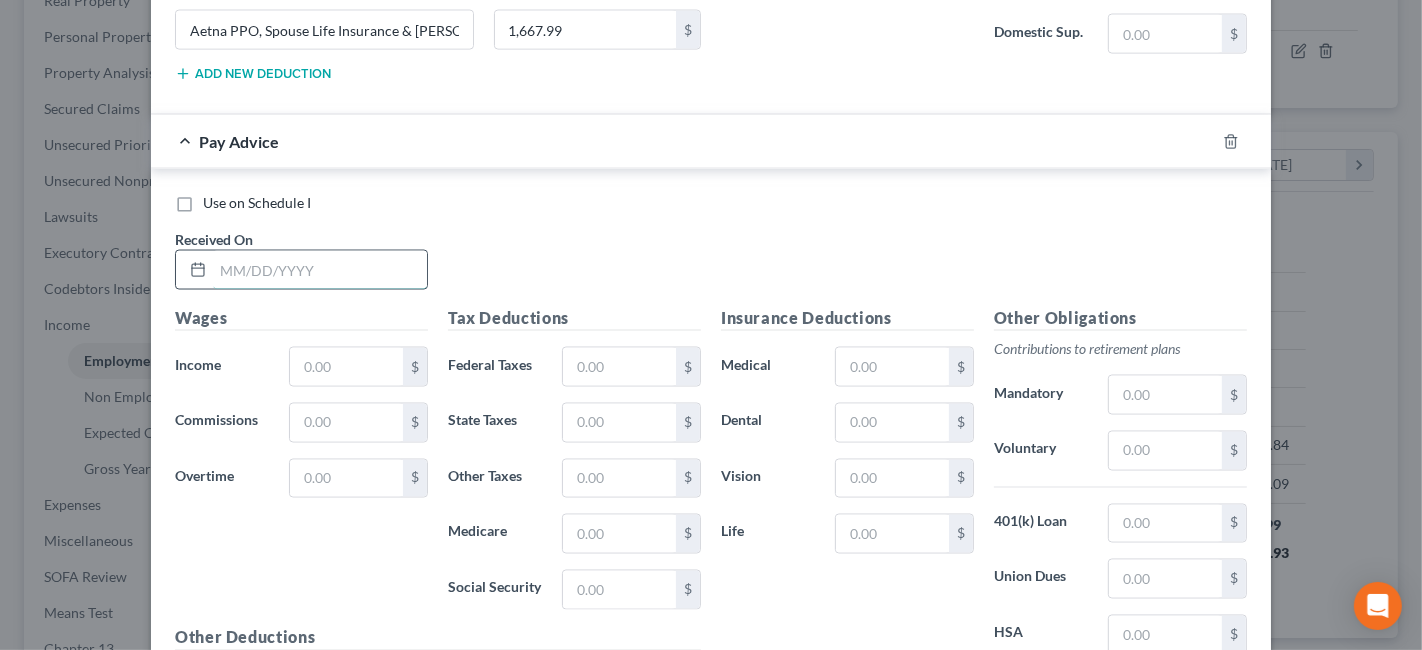 click at bounding box center (320, 270) 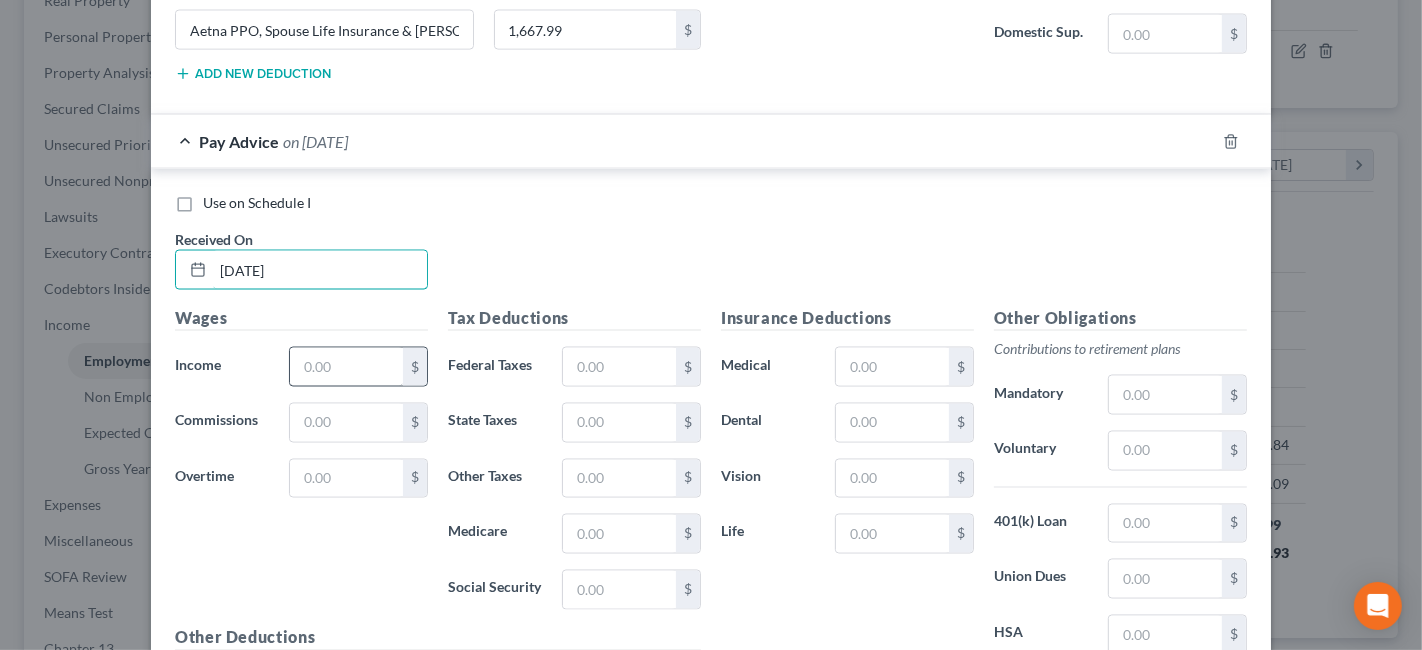 type on "[DATE]" 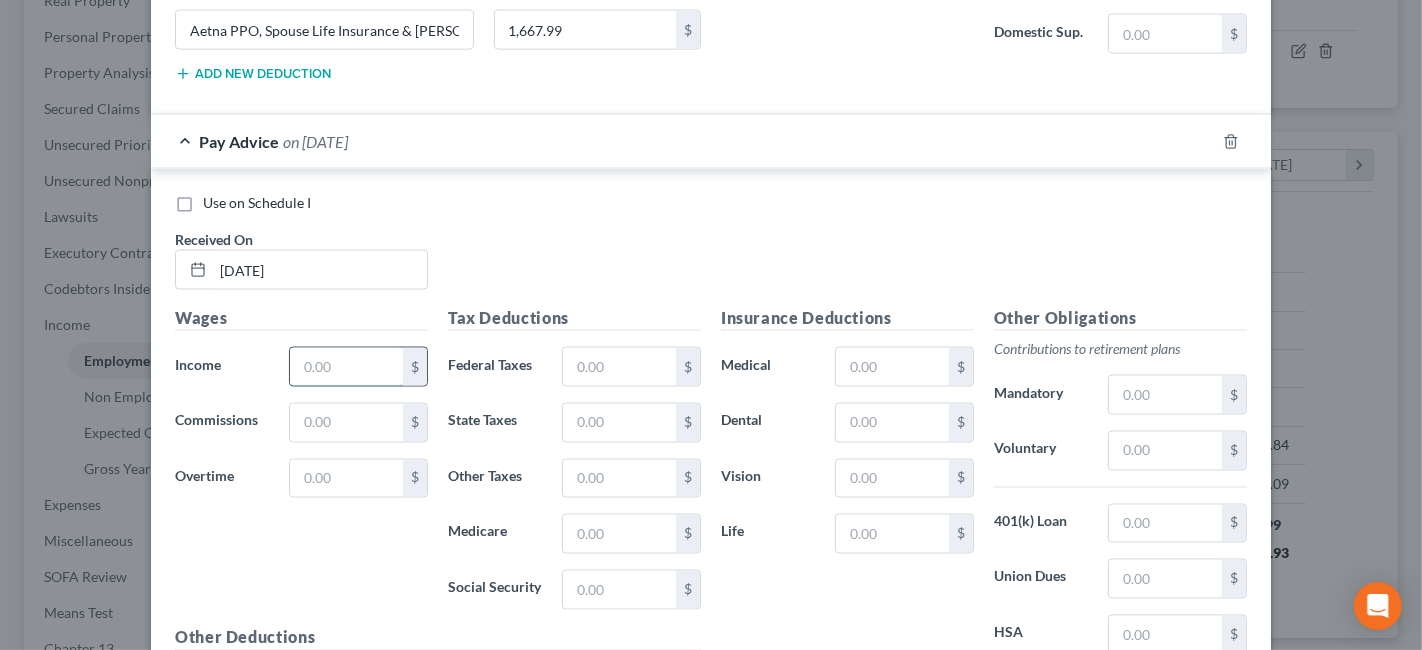 click at bounding box center (346, 367) 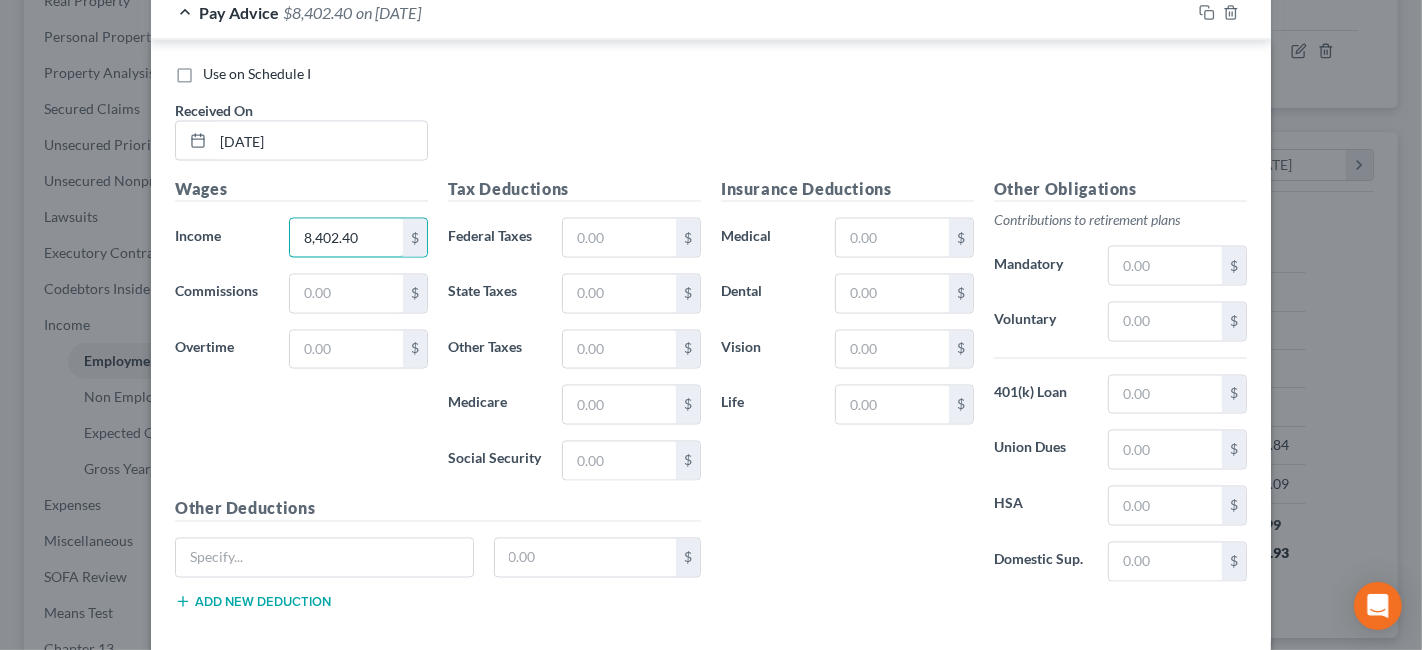 scroll, scrollTop: 2993, scrollLeft: 0, axis: vertical 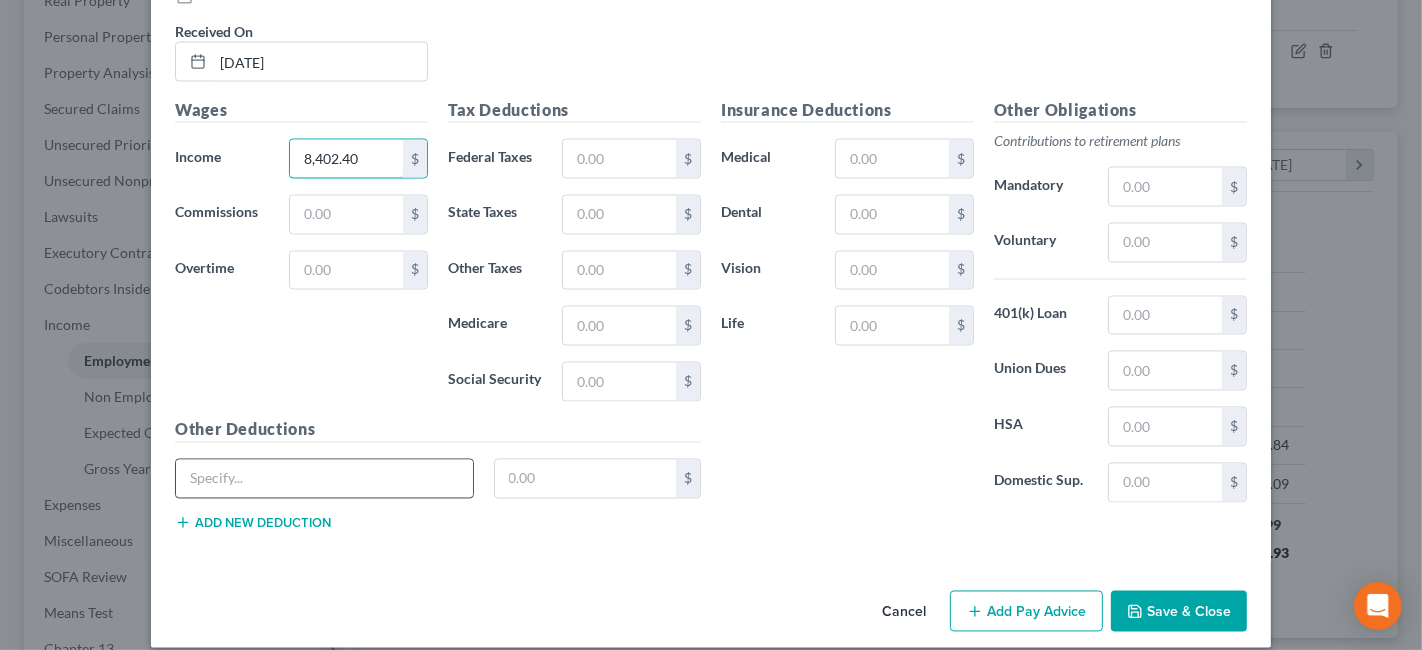 type on "8,402.40" 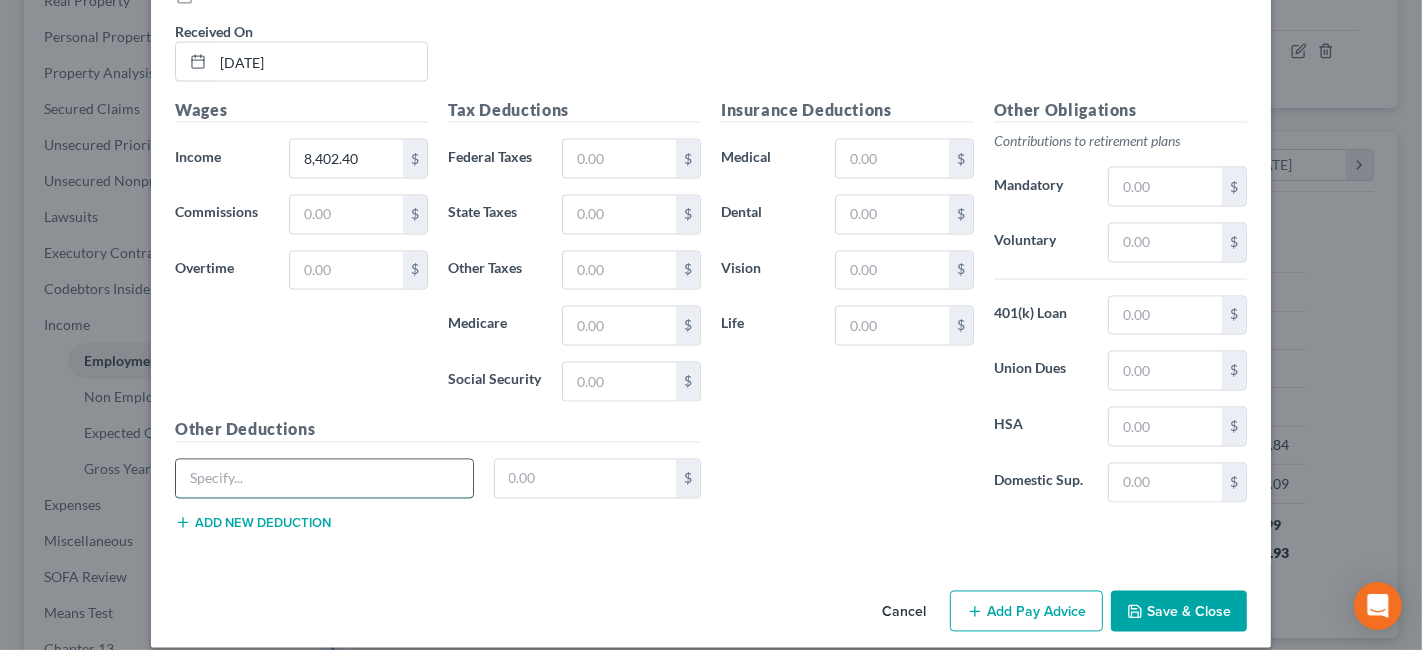 paste on "Aetna PPO, Spouse Life Insurance & [PERSON_NAME] 403B" 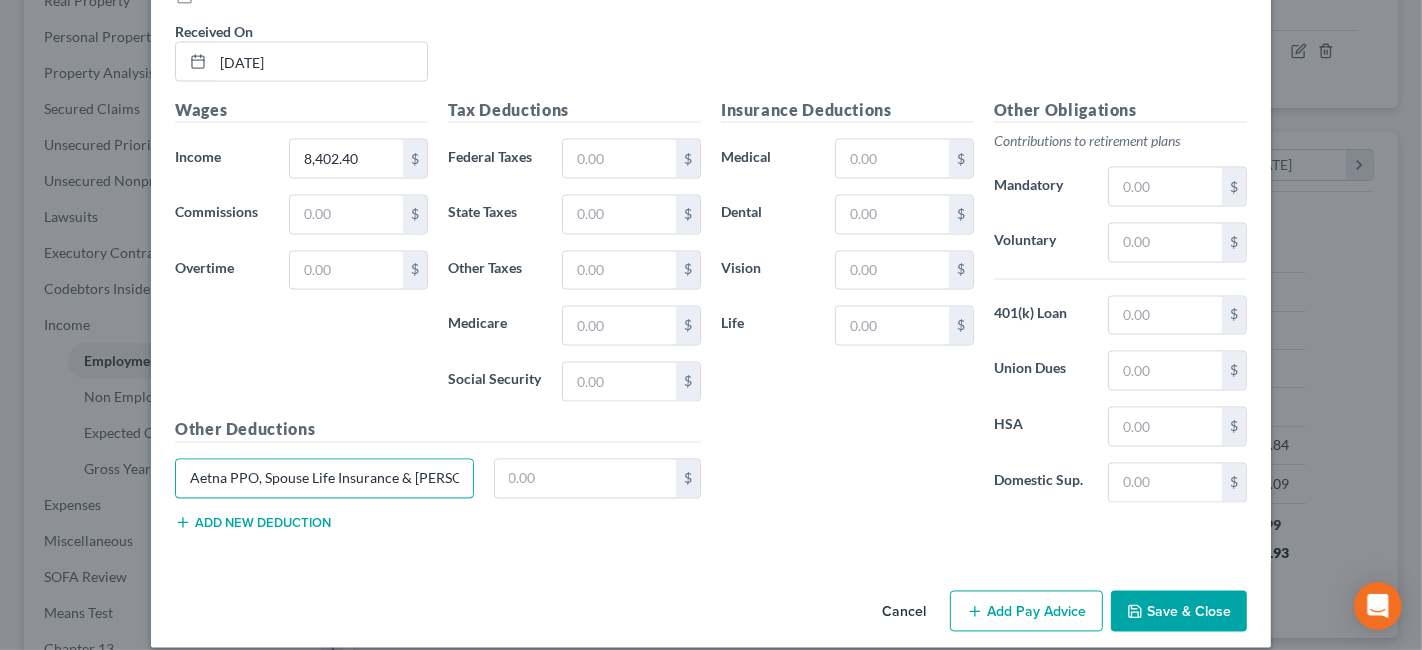 scroll, scrollTop: 0, scrollLeft: 17, axis: horizontal 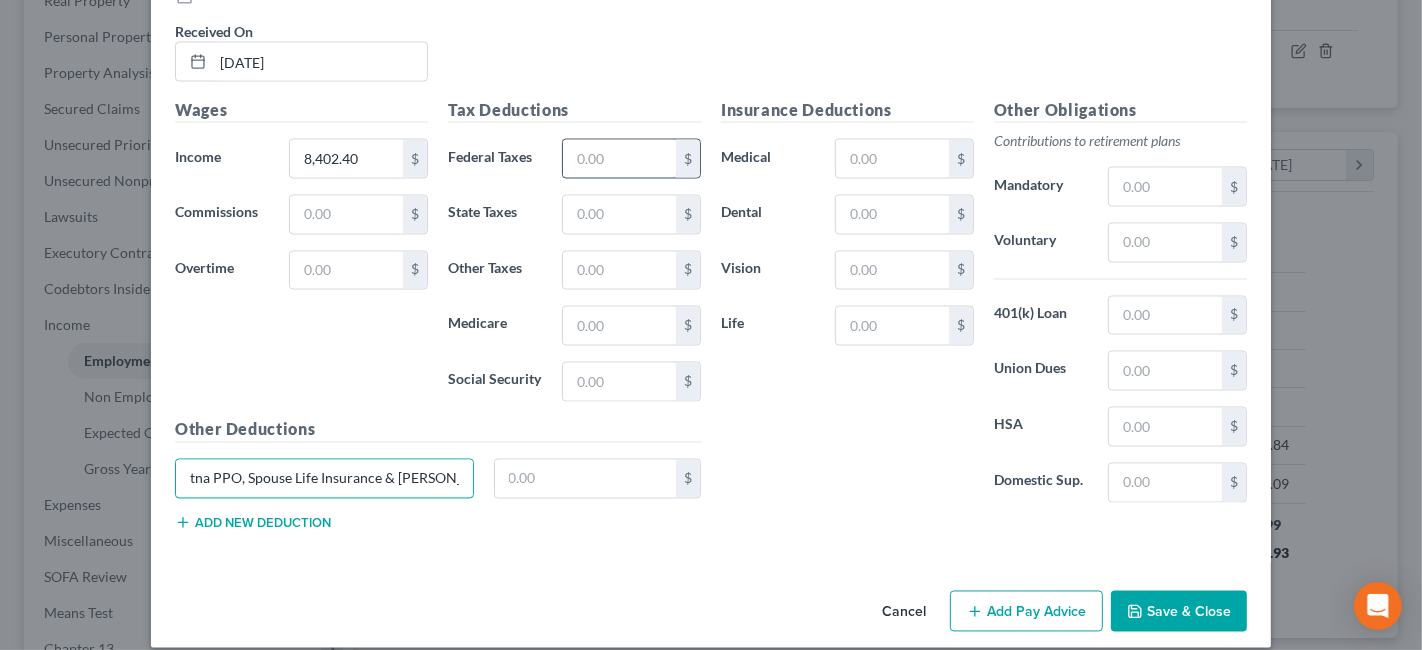 type on "Aetna PPO, Spouse Life Insurance & [PERSON_NAME] 403B" 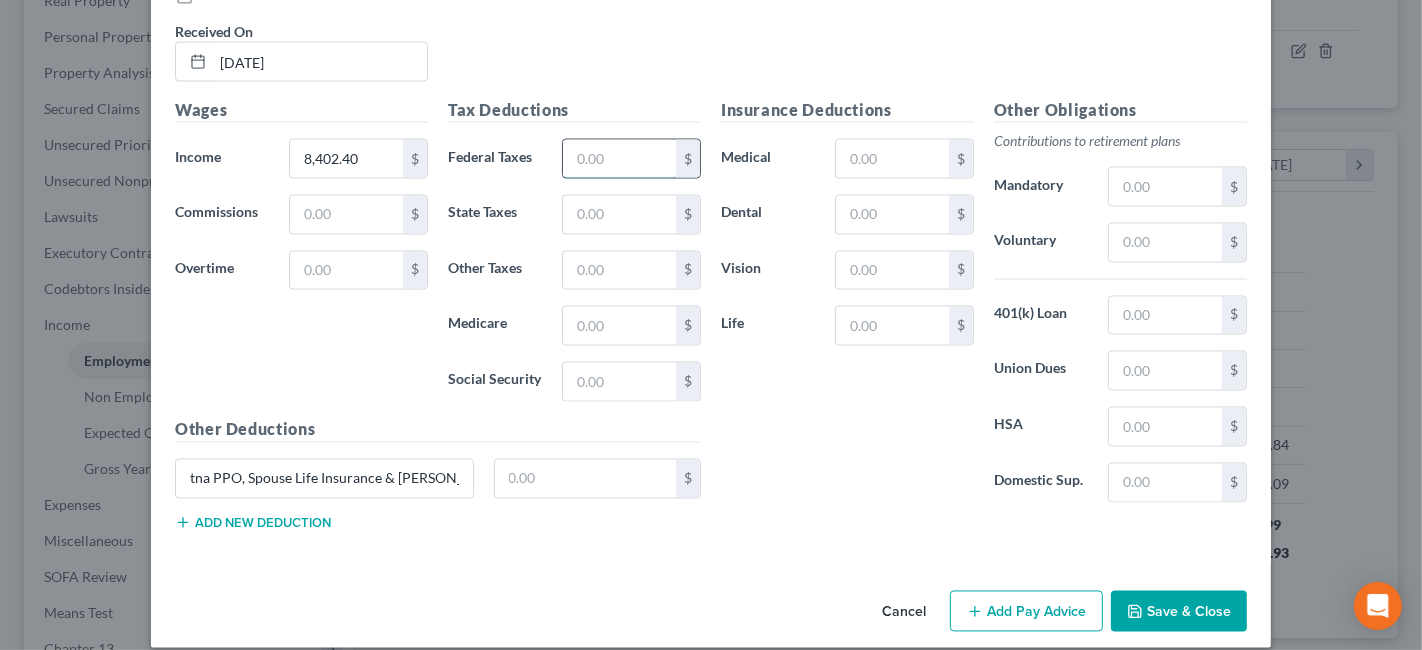 click at bounding box center [619, 159] 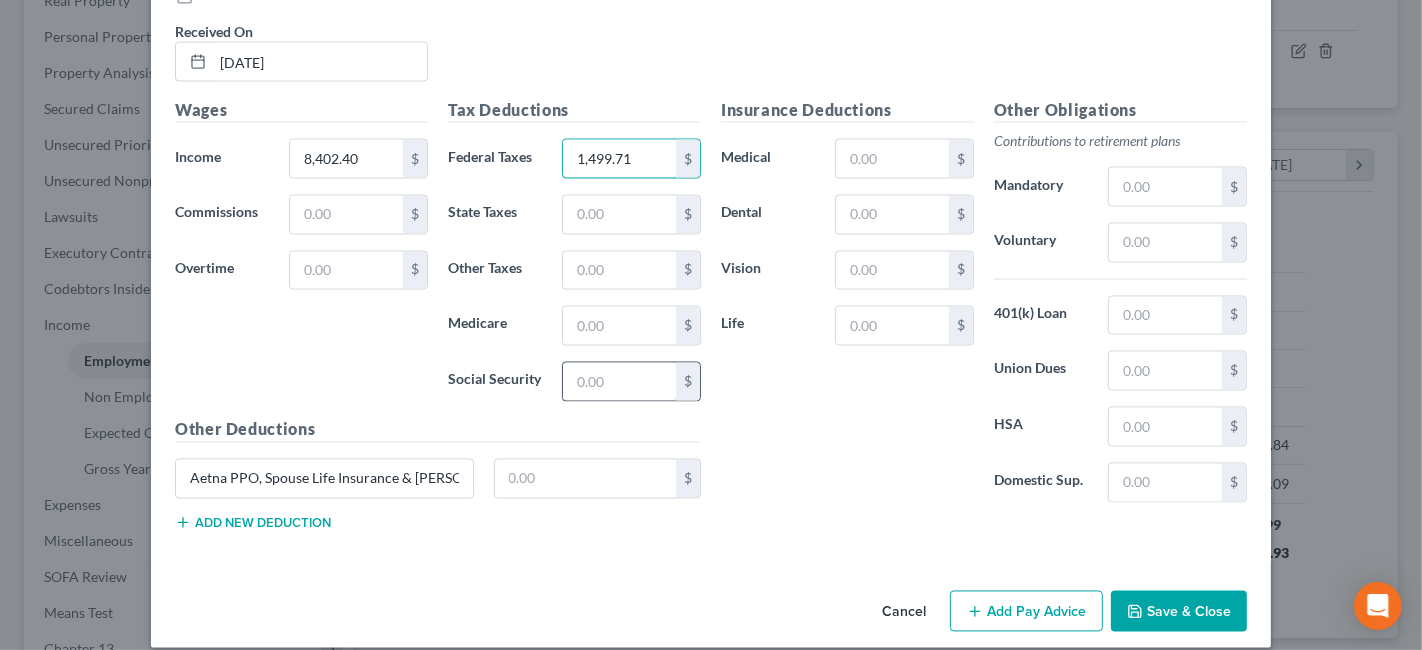 type on "1,499.71" 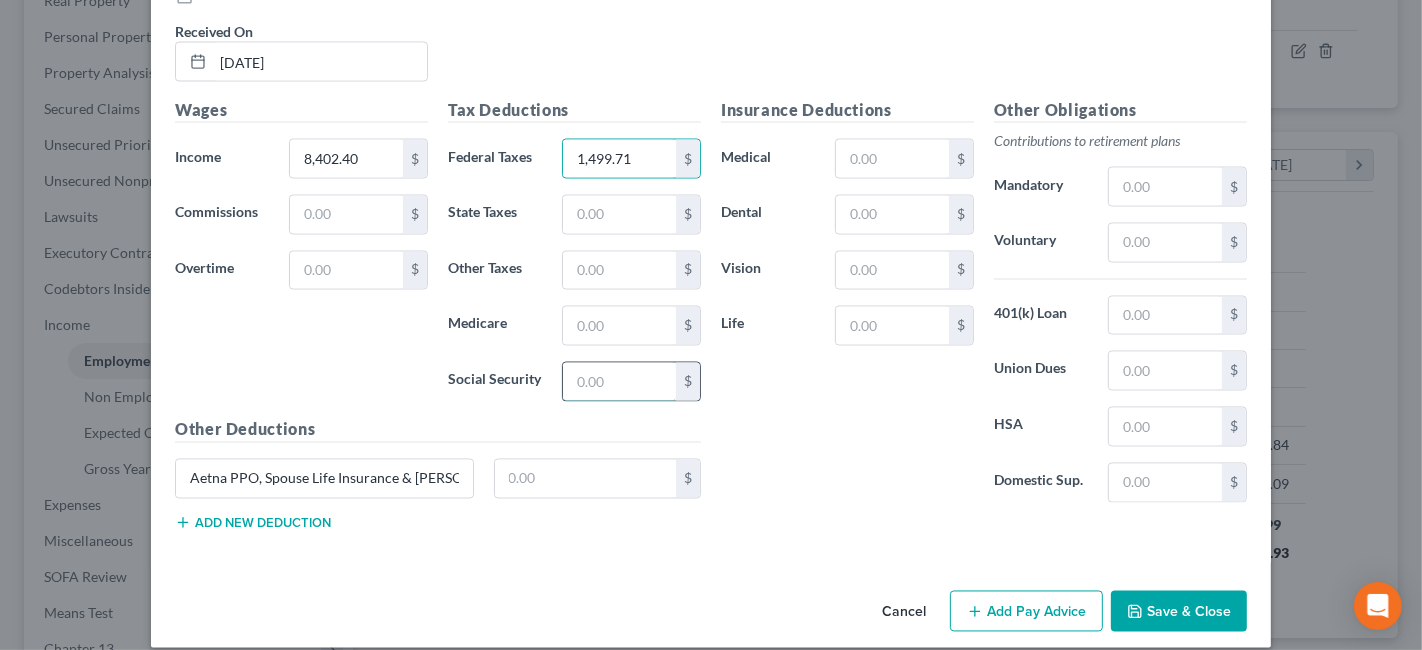 click at bounding box center (619, 382) 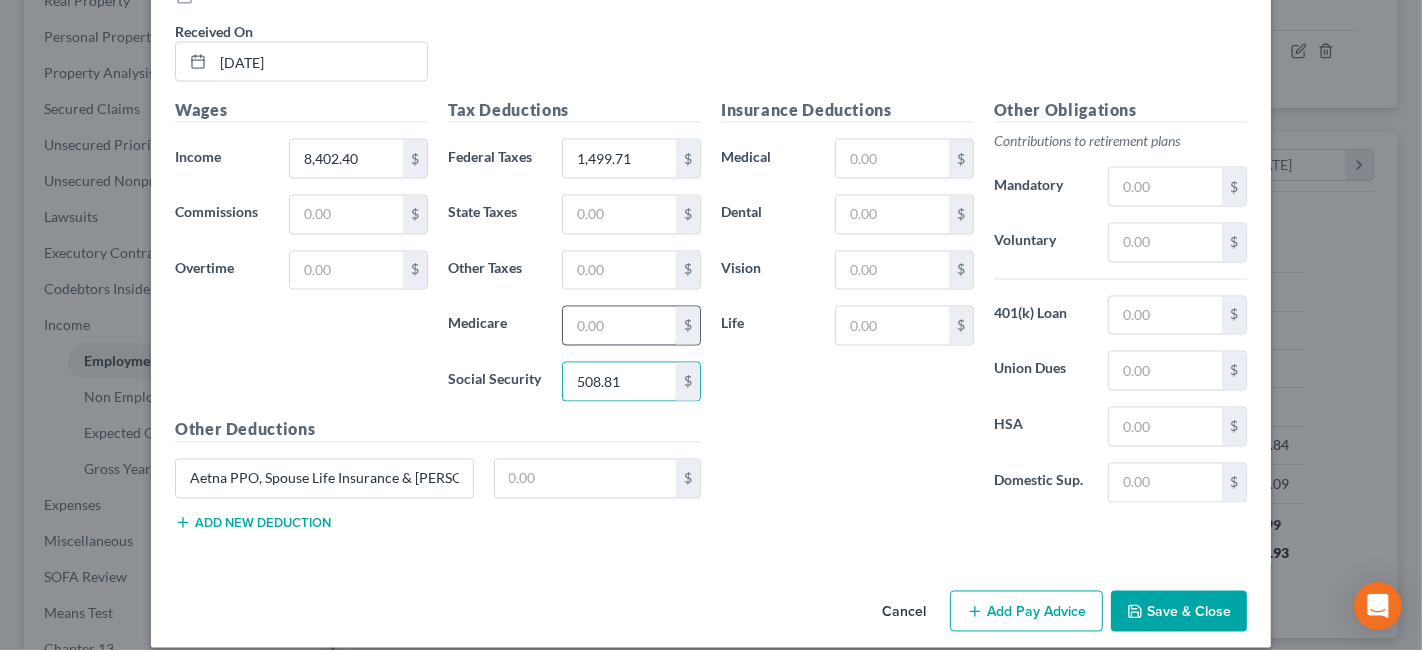 type on "508.81" 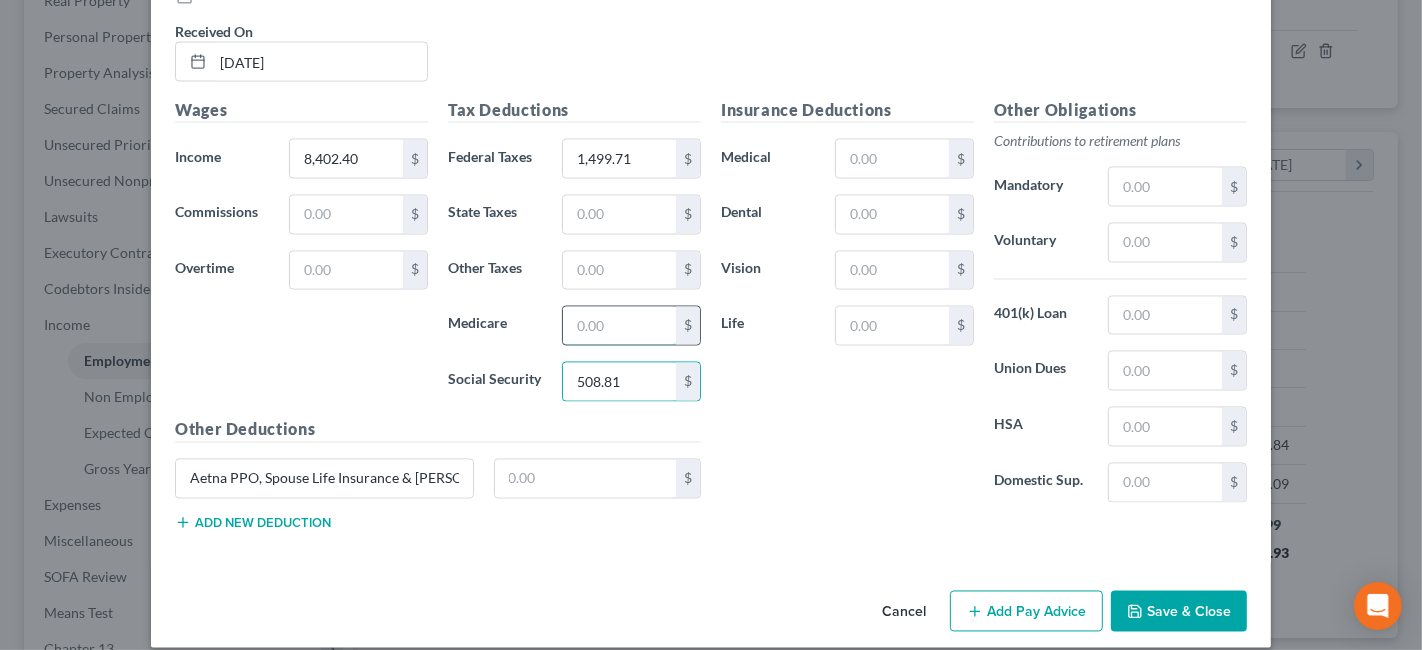 click at bounding box center [619, 326] 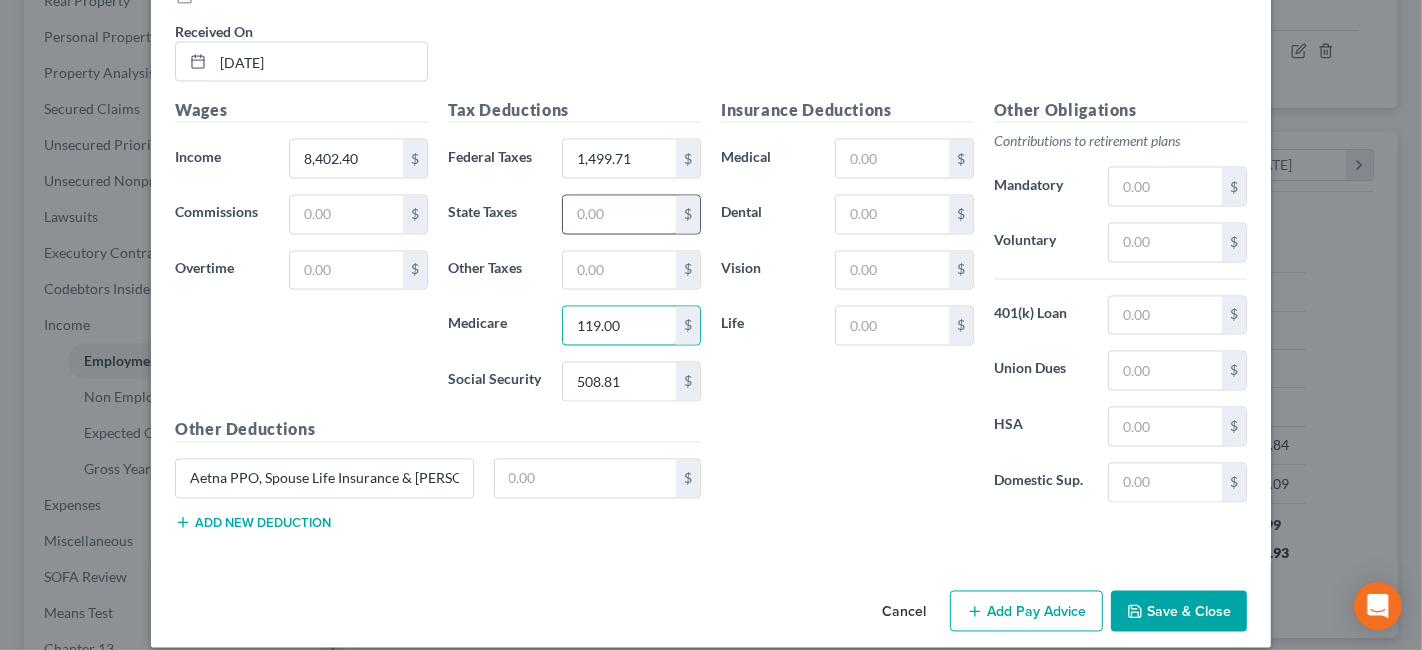 type on "119.00" 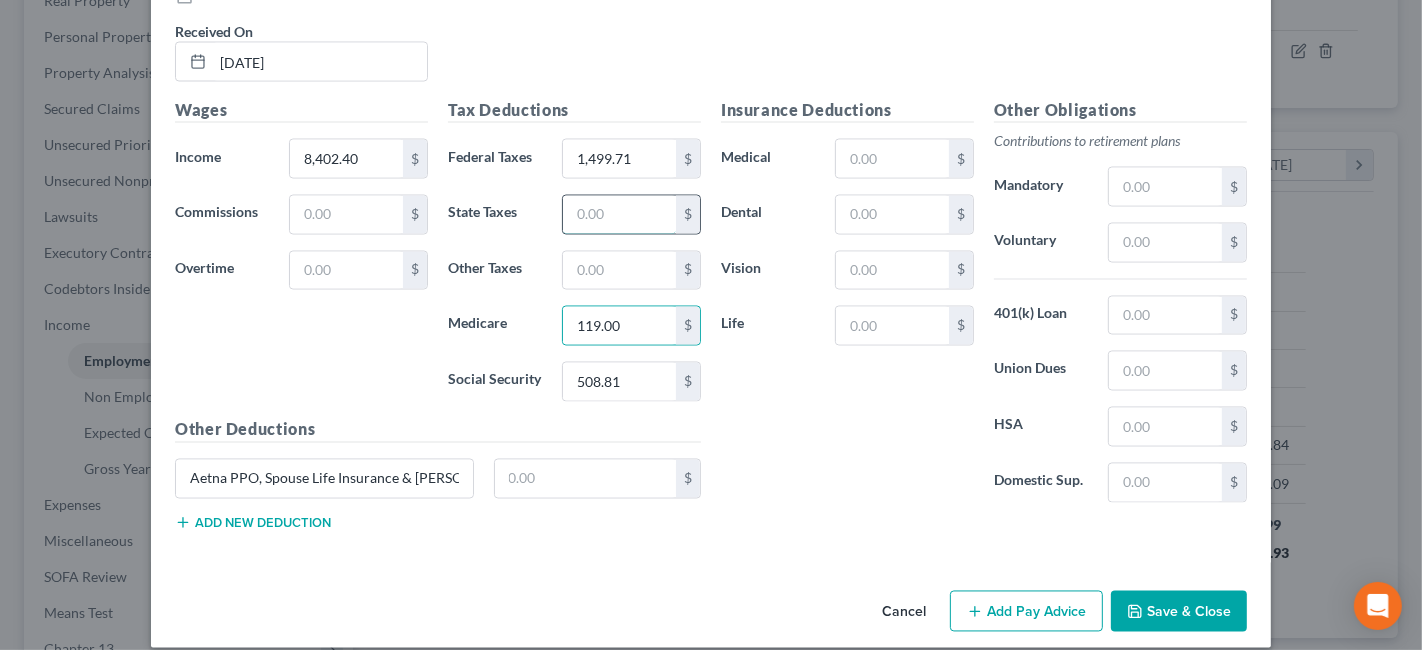 click at bounding box center [619, 215] 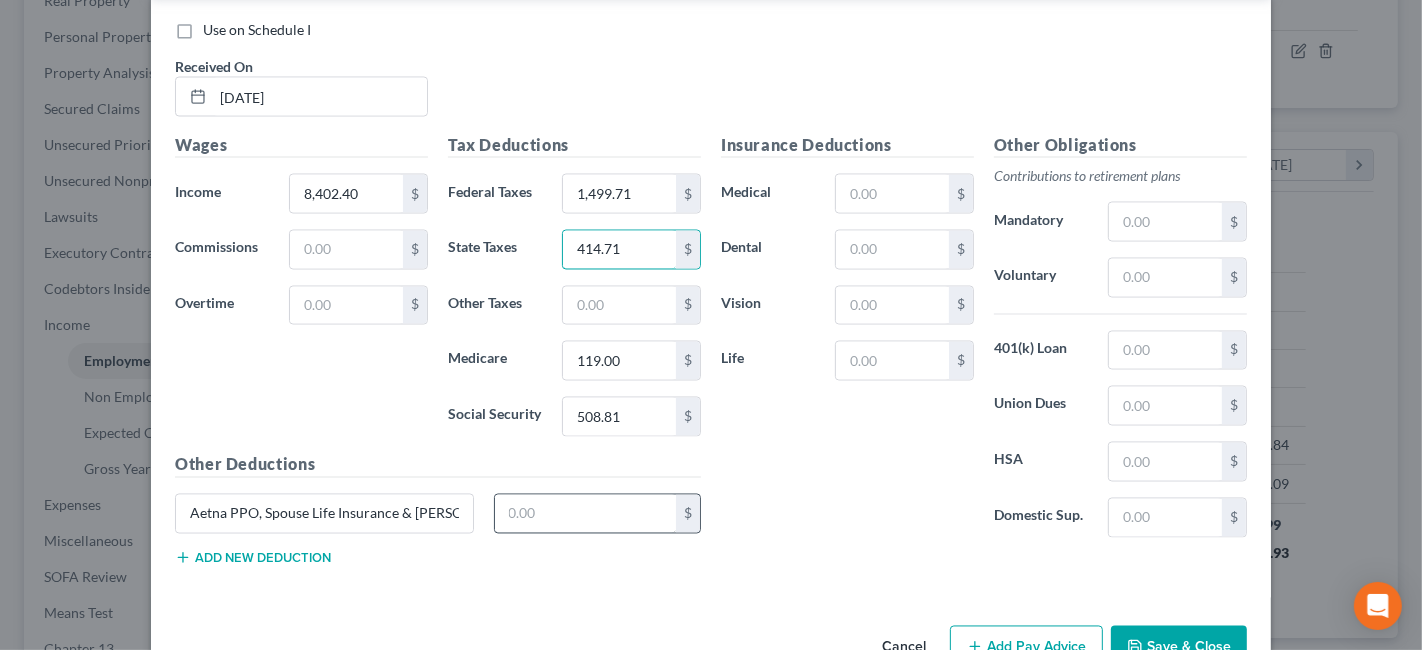 scroll, scrollTop: 2993, scrollLeft: 0, axis: vertical 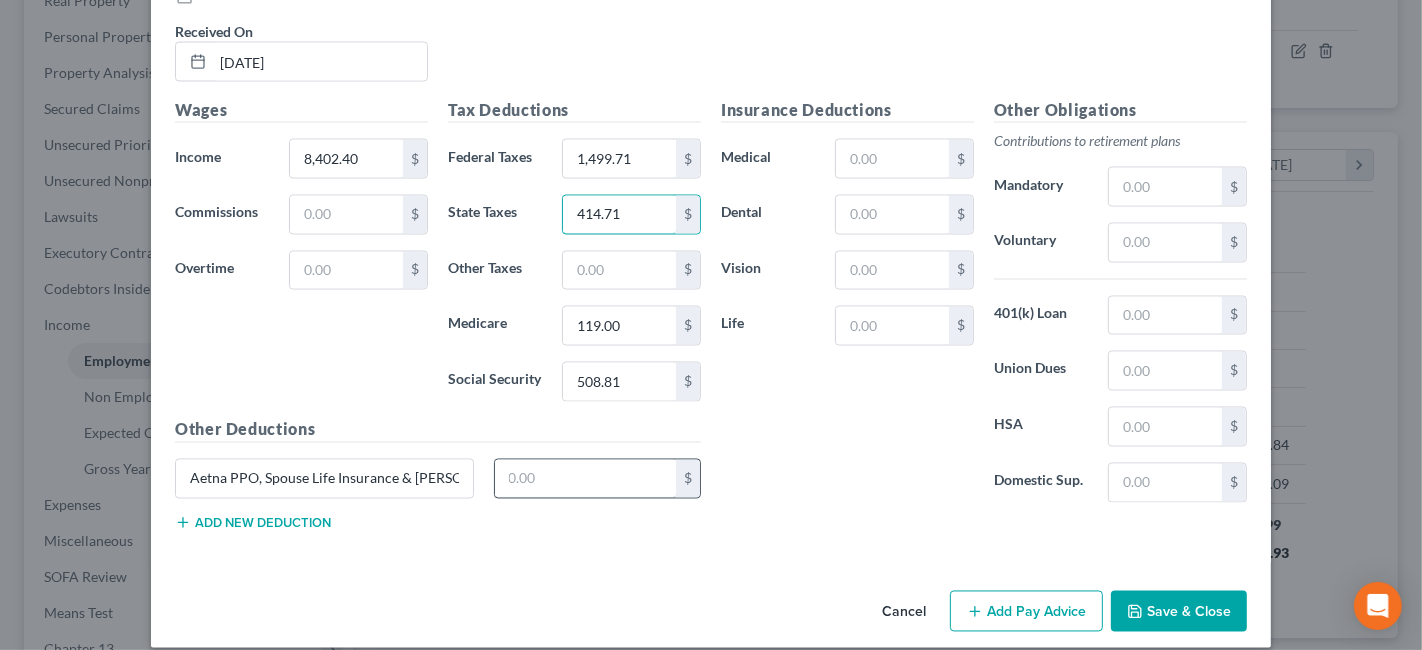 type on "414.71" 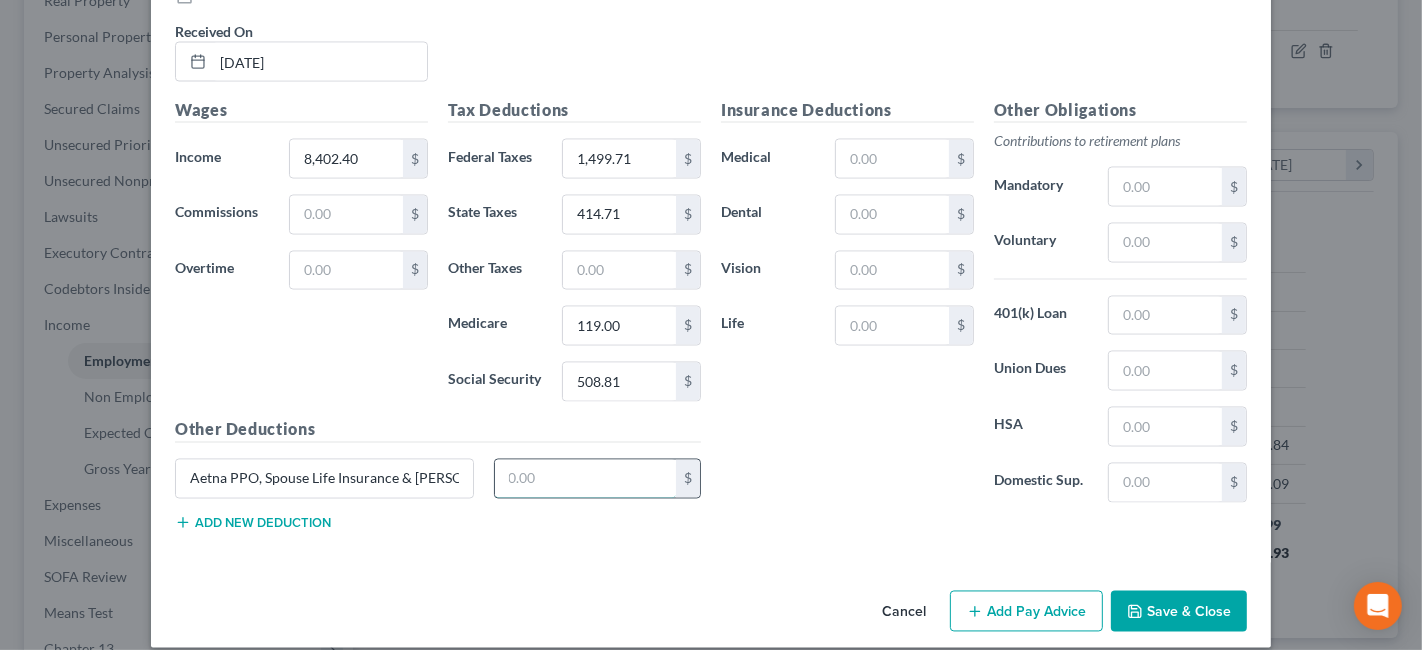 click at bounding box center [586, 479] 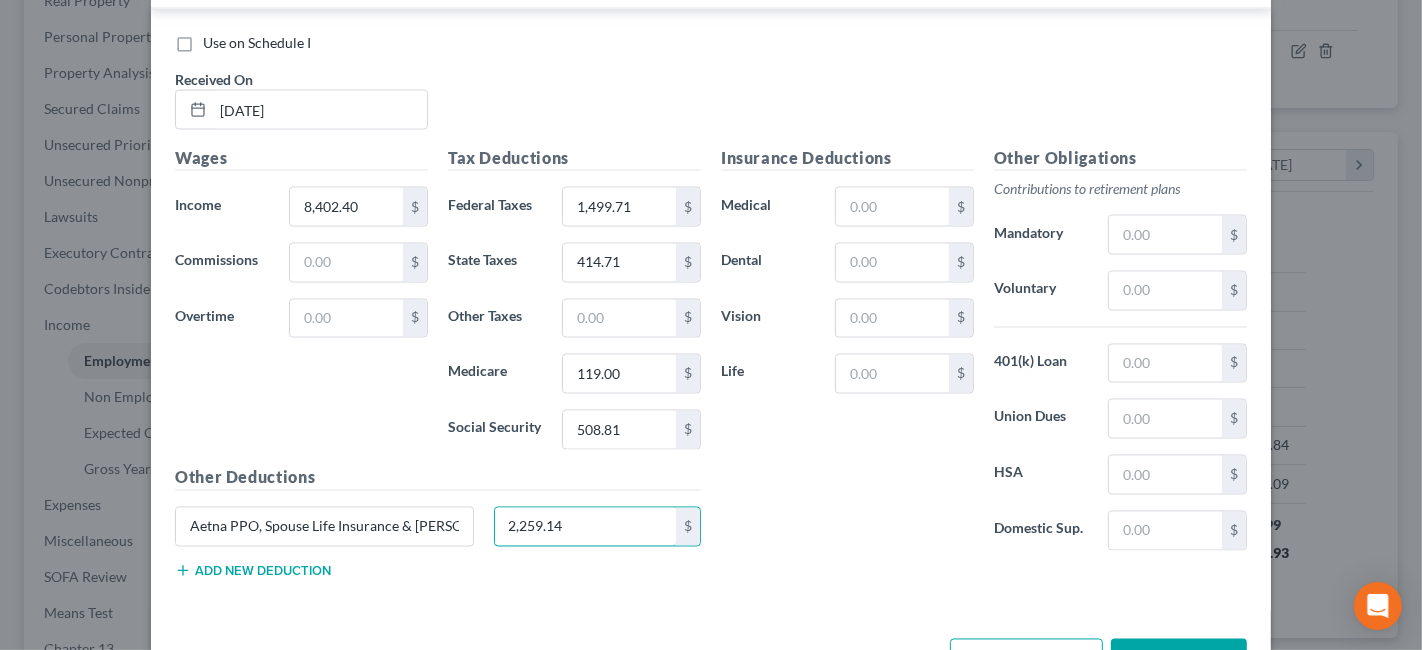 scroll, scrollTop: 2993, scrollLeft: 0, axis: vertical 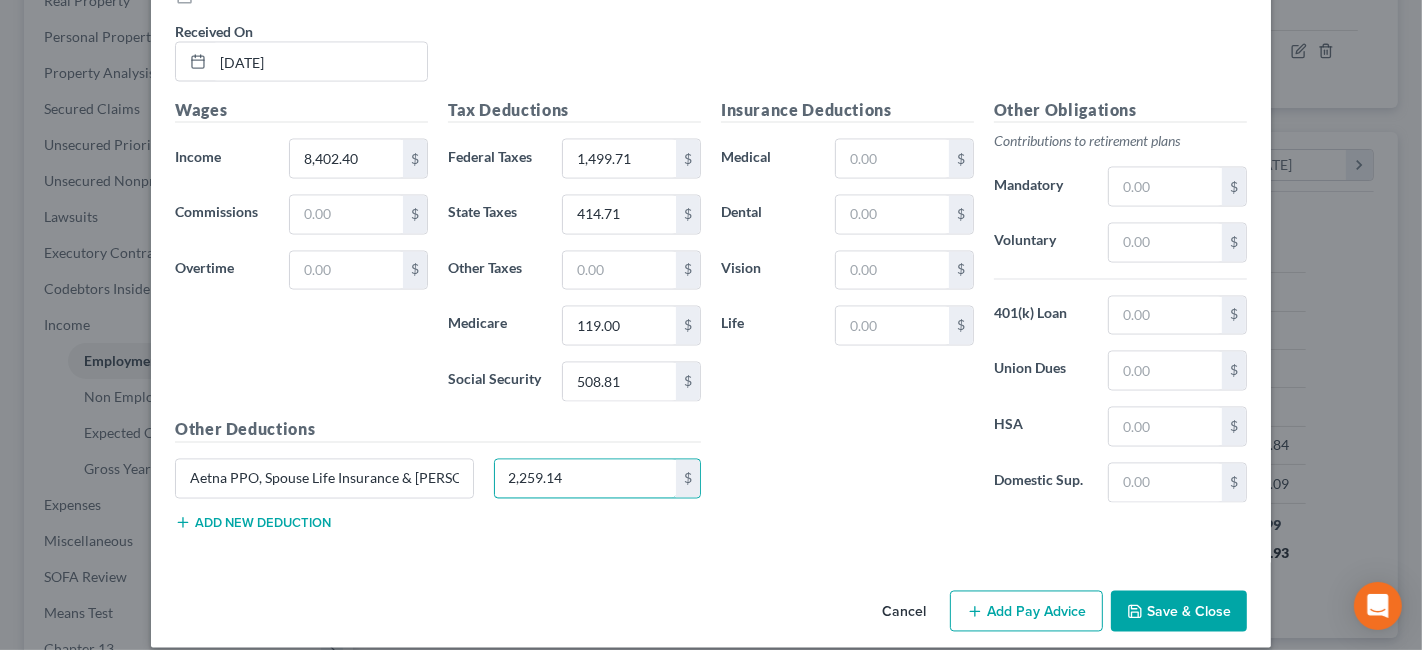 type on "2,259.14" 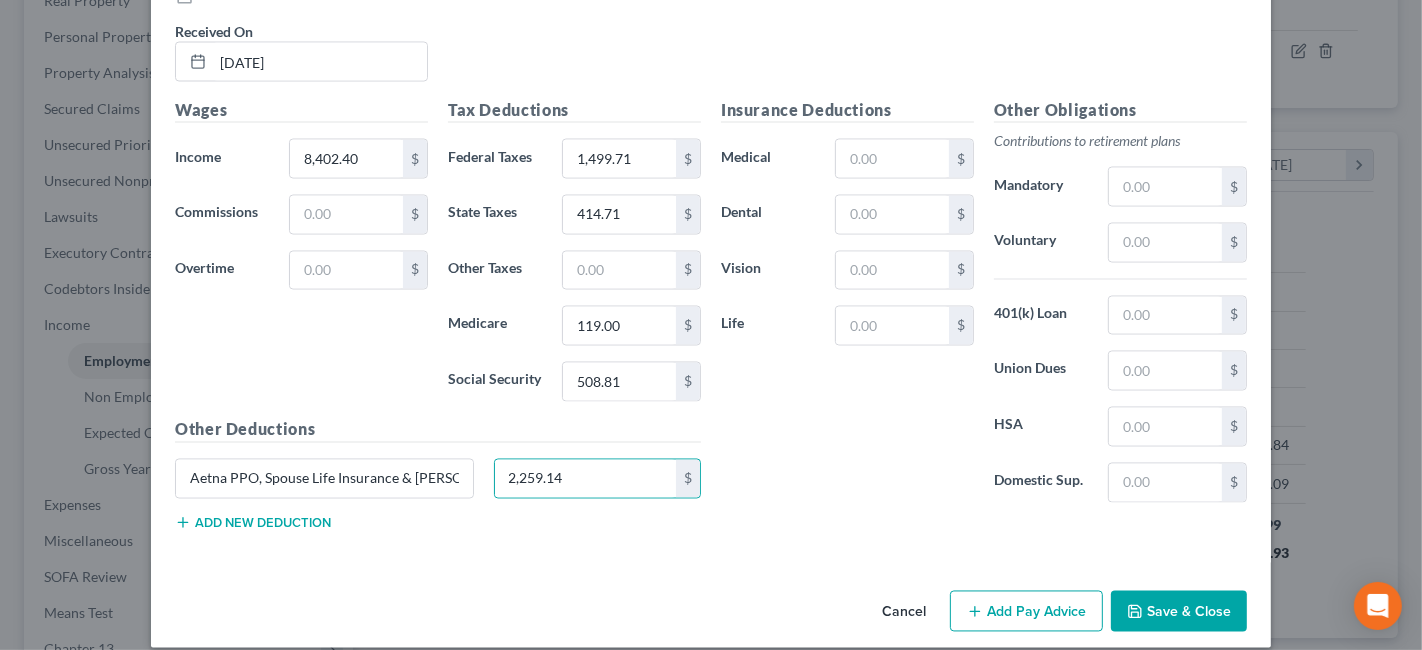 click on "Add Pay Advice" at bounding box center [1026, 612] 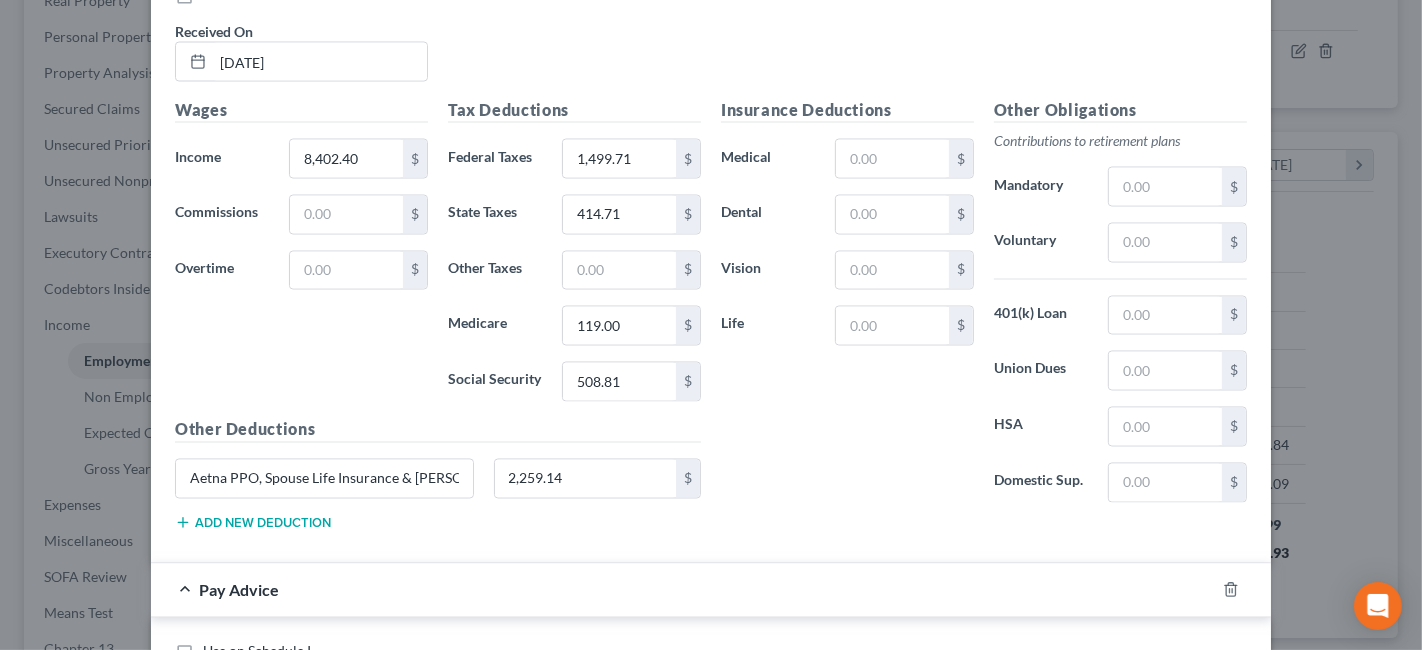 scroll, scrollTop: 3215, scrollLeft: 0, axis: vertical 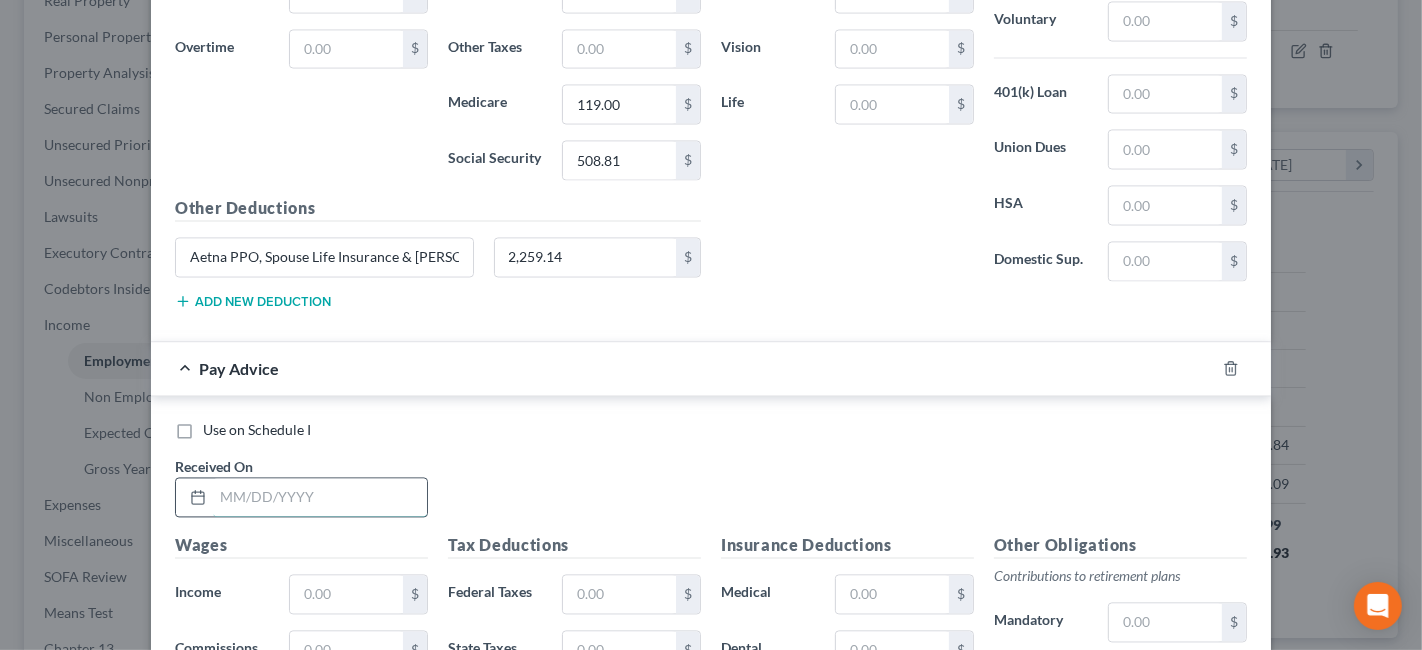 click at bounding box center [320, 497] 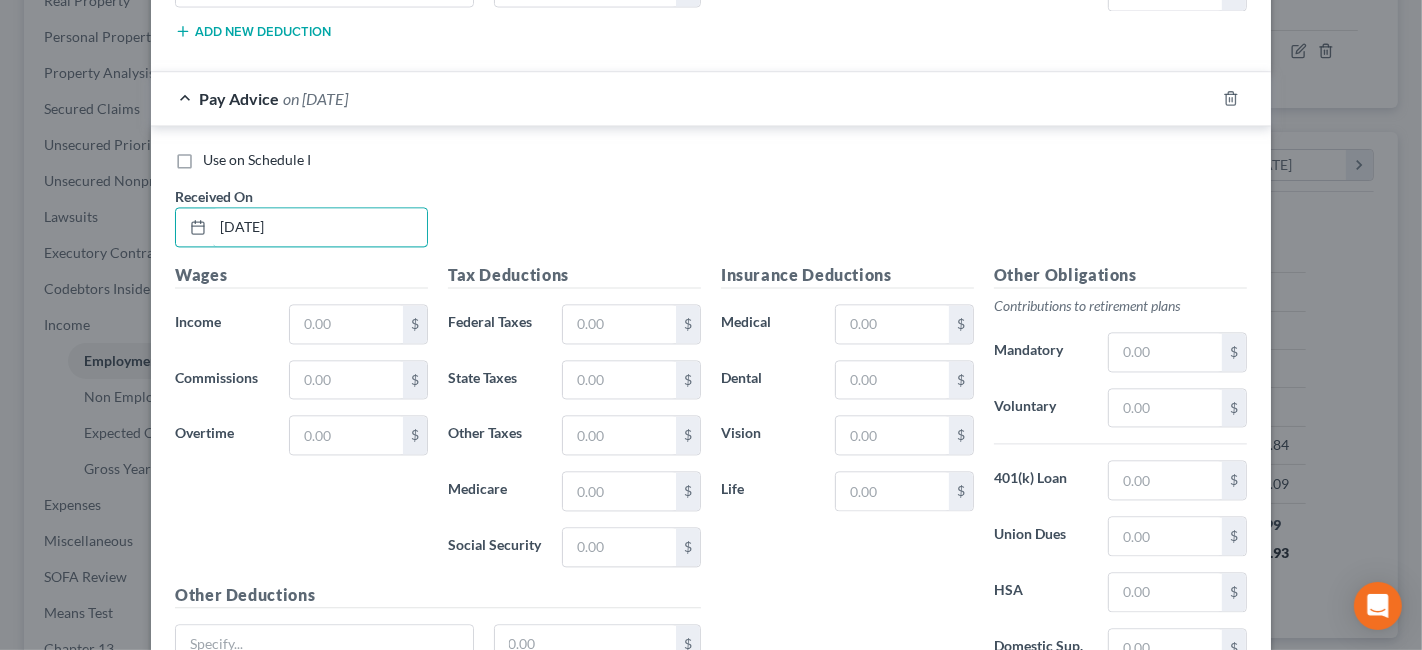 scroll, scrollTop: 3548, scrollLeft: 0, axis: vertical 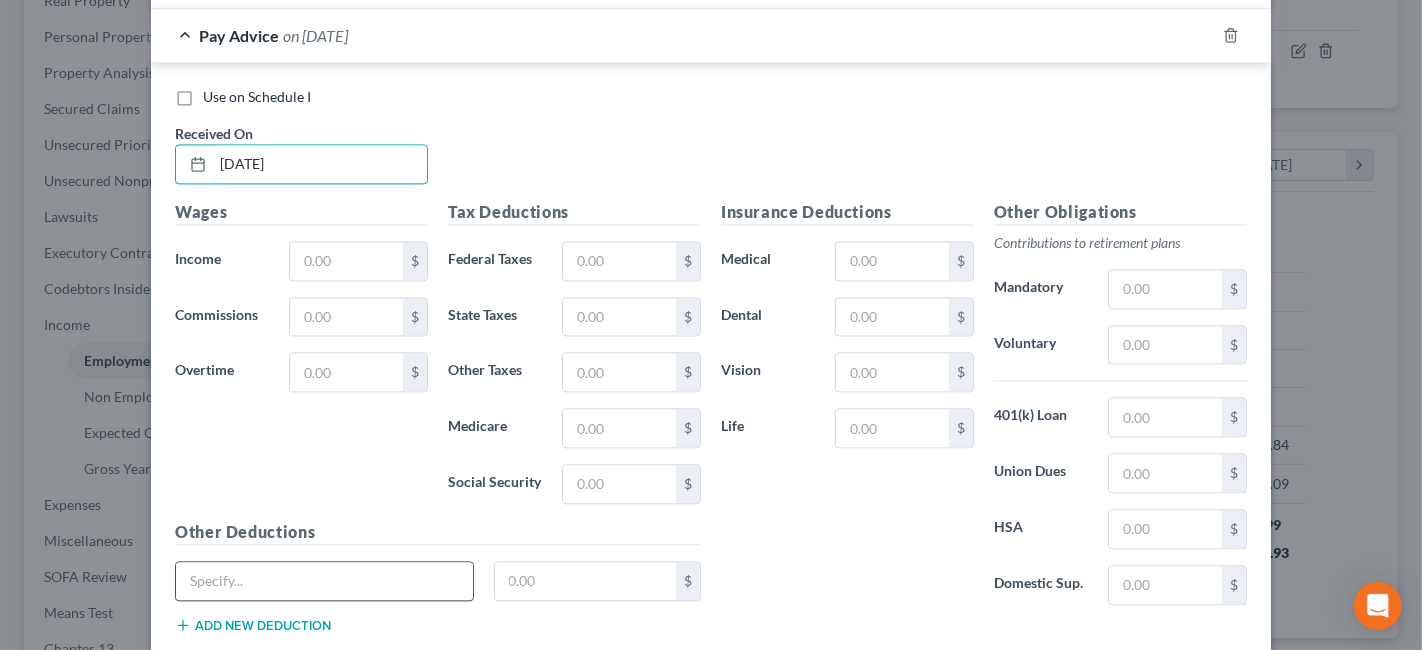 type on "[DATE]" 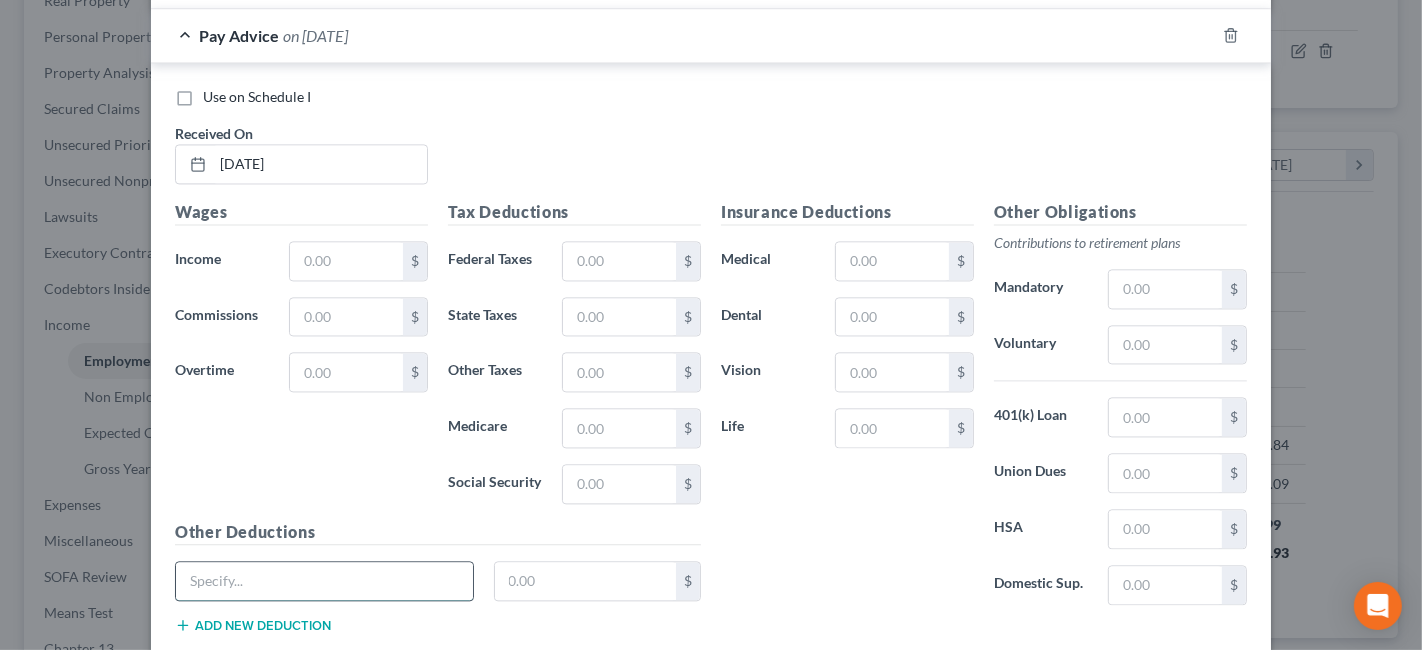paste on "Aetna PPO, Spouse Life Insurance & [PERSON_NAME] 403B" 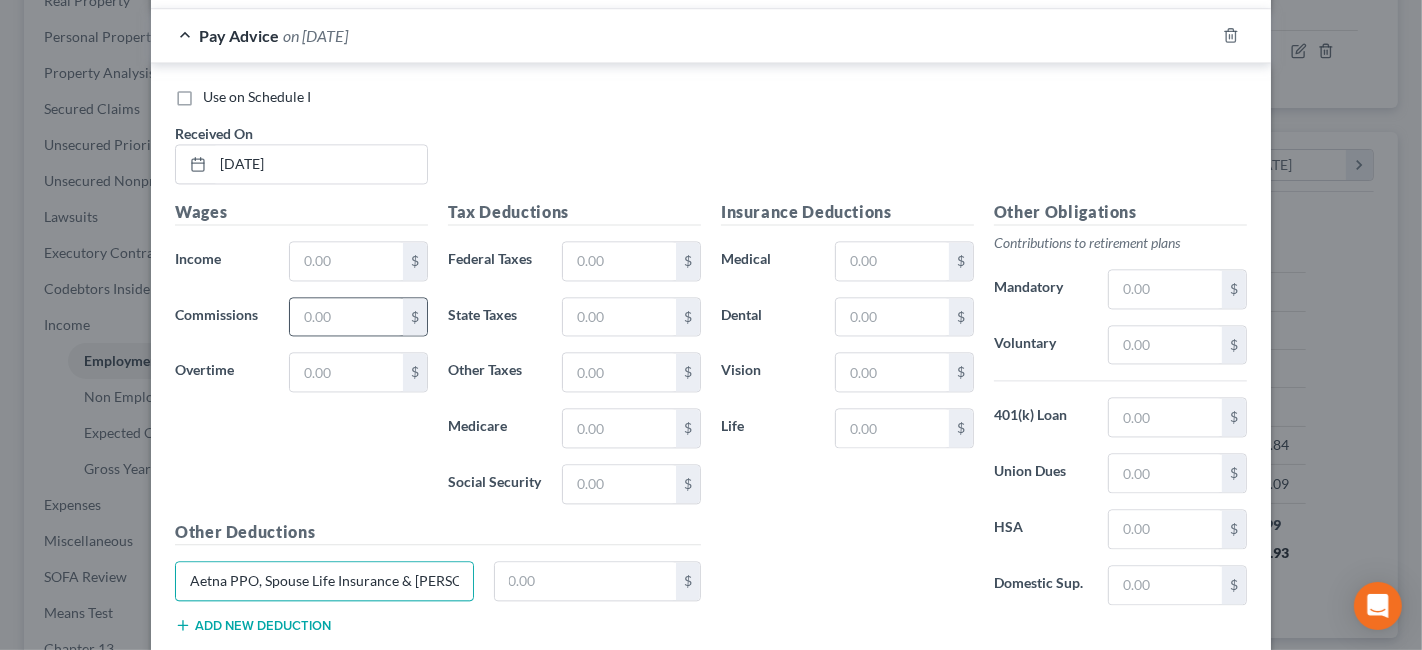 scroll, scrollTop: 0, scrollLeft: 17, axis: horizontal 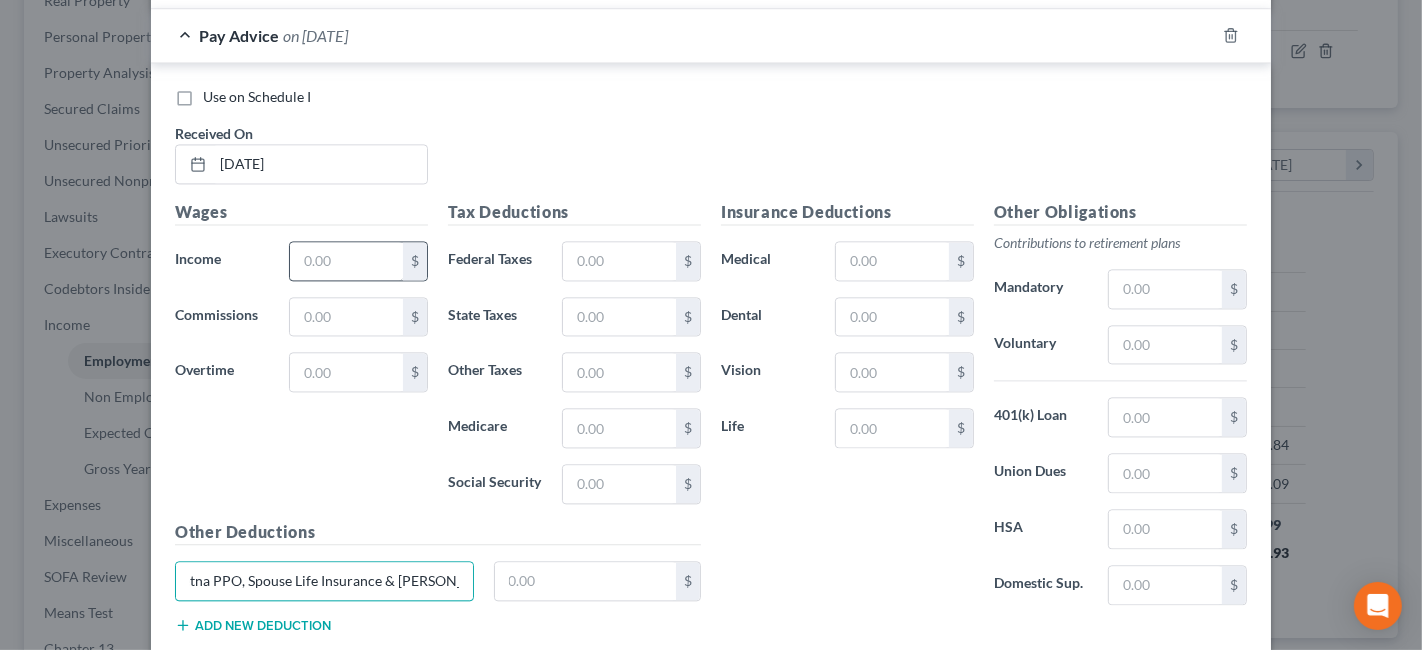 type on "Aetna PPO, Spouse Life Insurance & [PERSON_NAME] 403B" 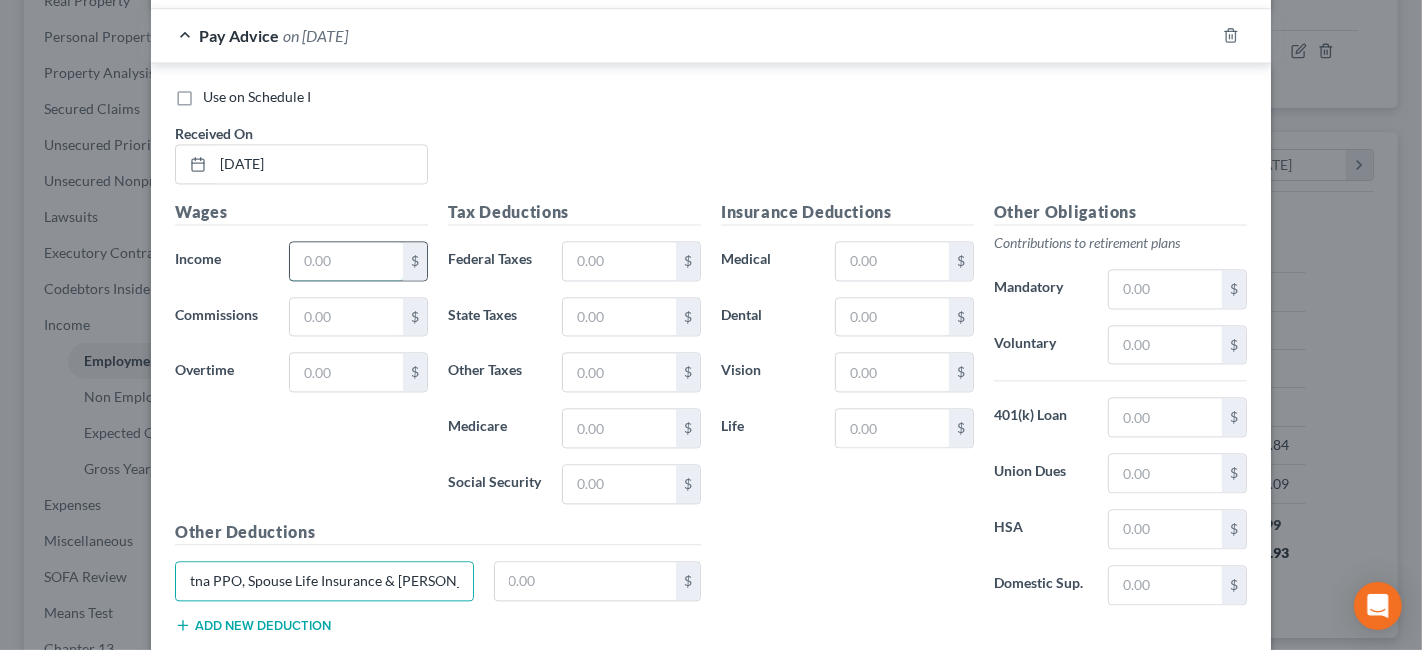 click at bounding box center [346, 261] 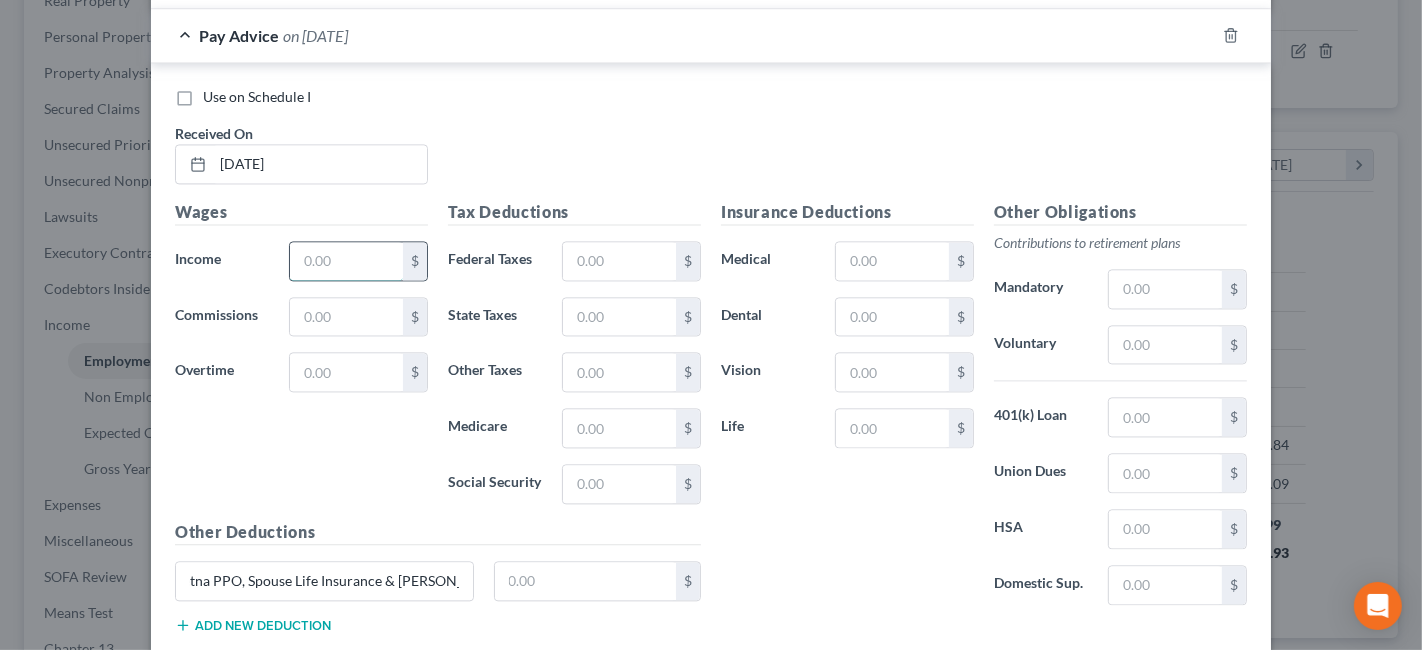 scroll, scrollTop: 0, scrollLeft: 0, axis: both 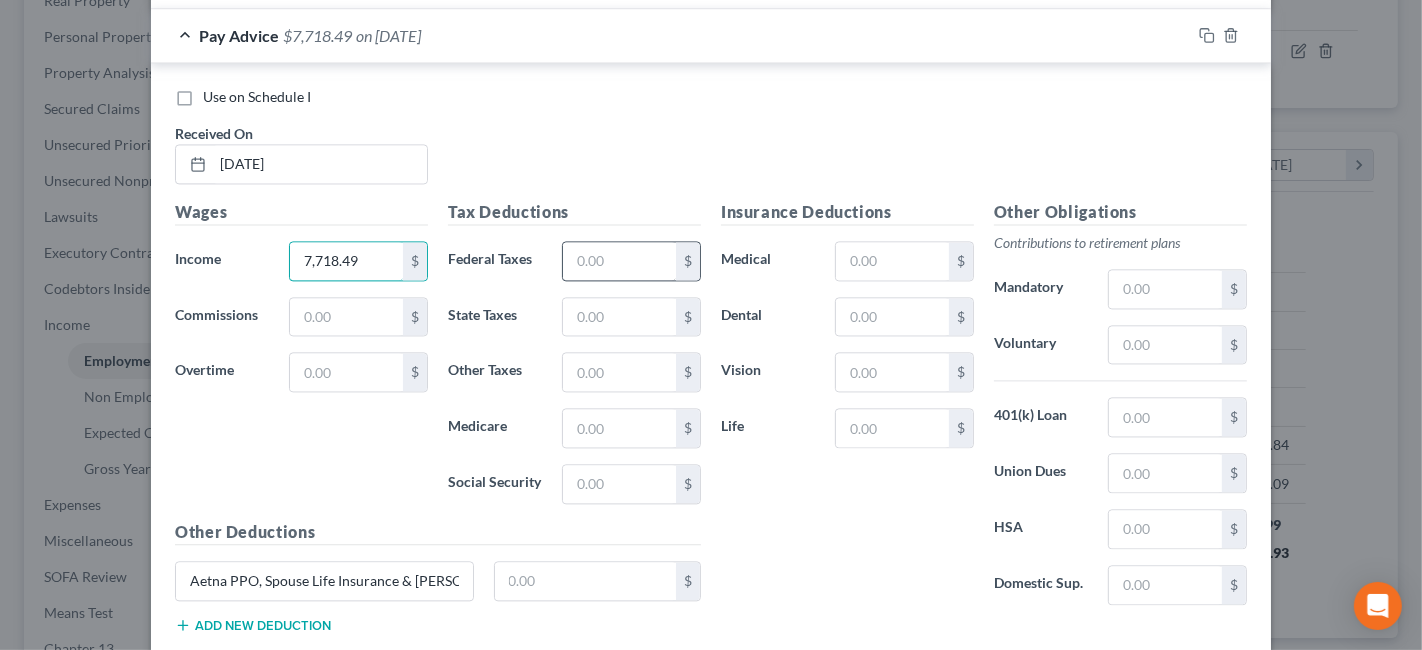 type on "7,718.49" 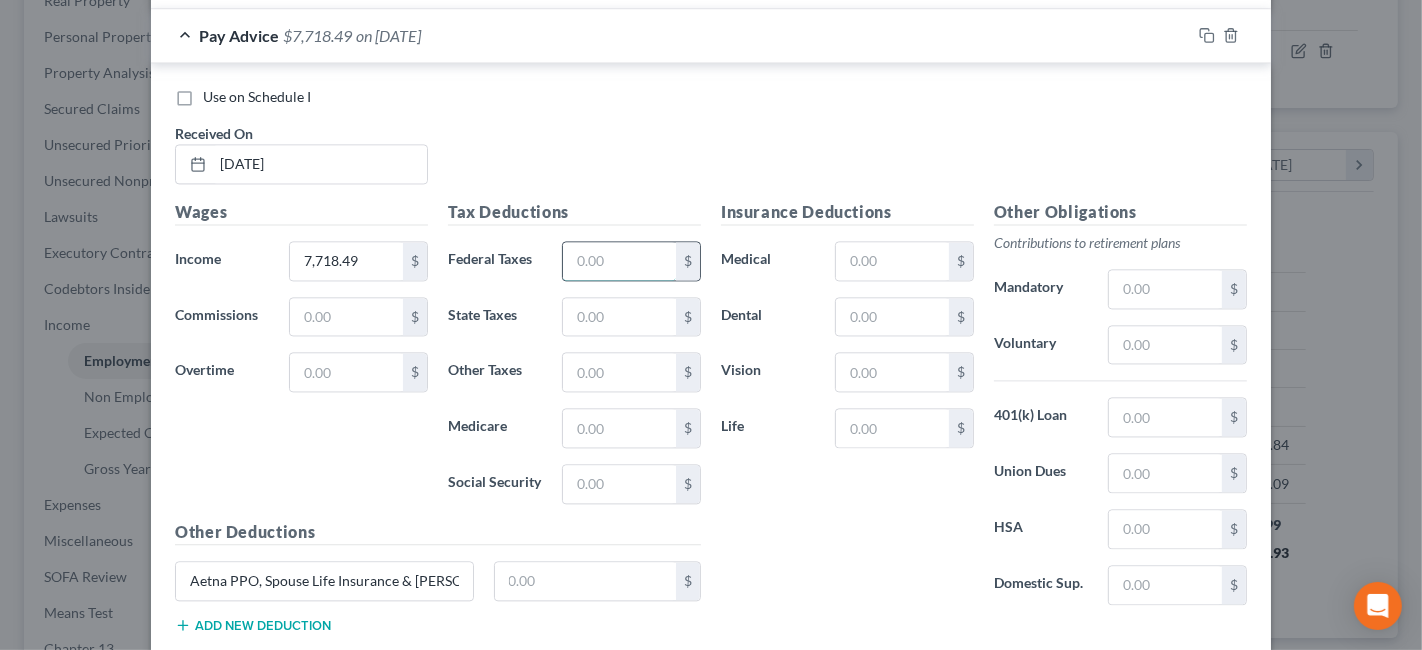 click at bounding box center (619, 261) 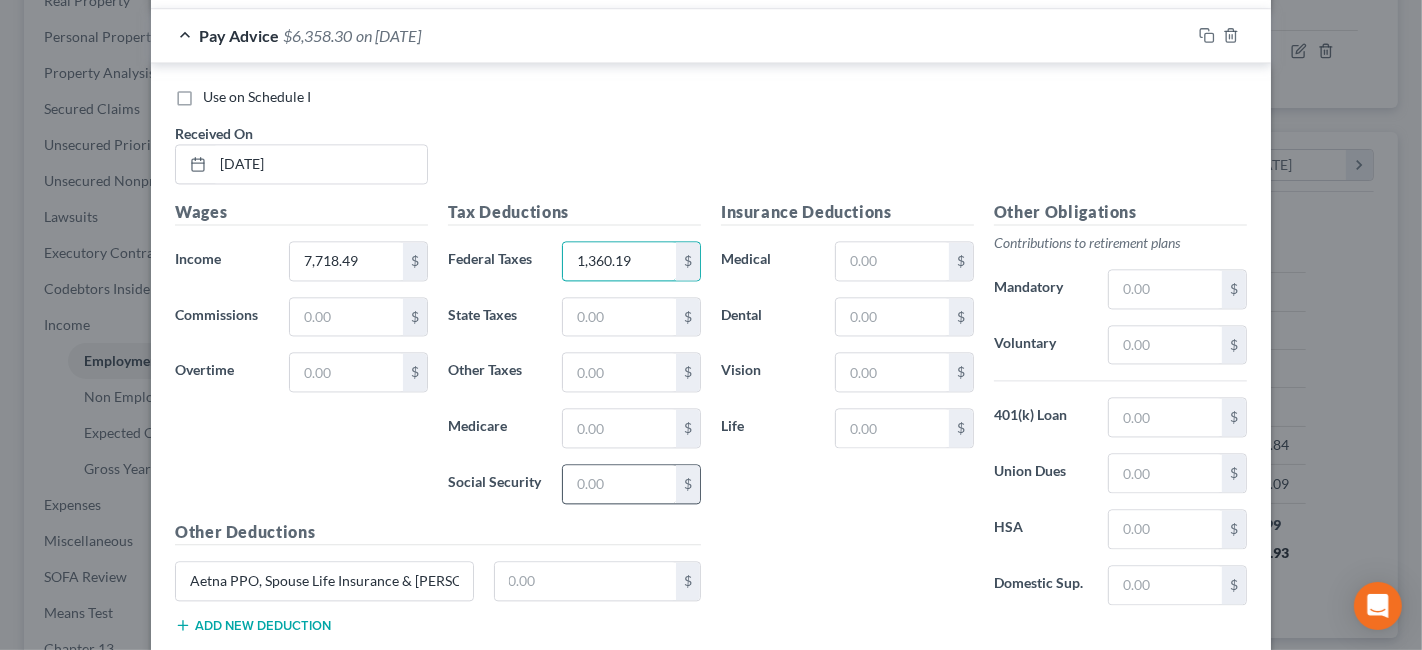 type on "1,360.19" 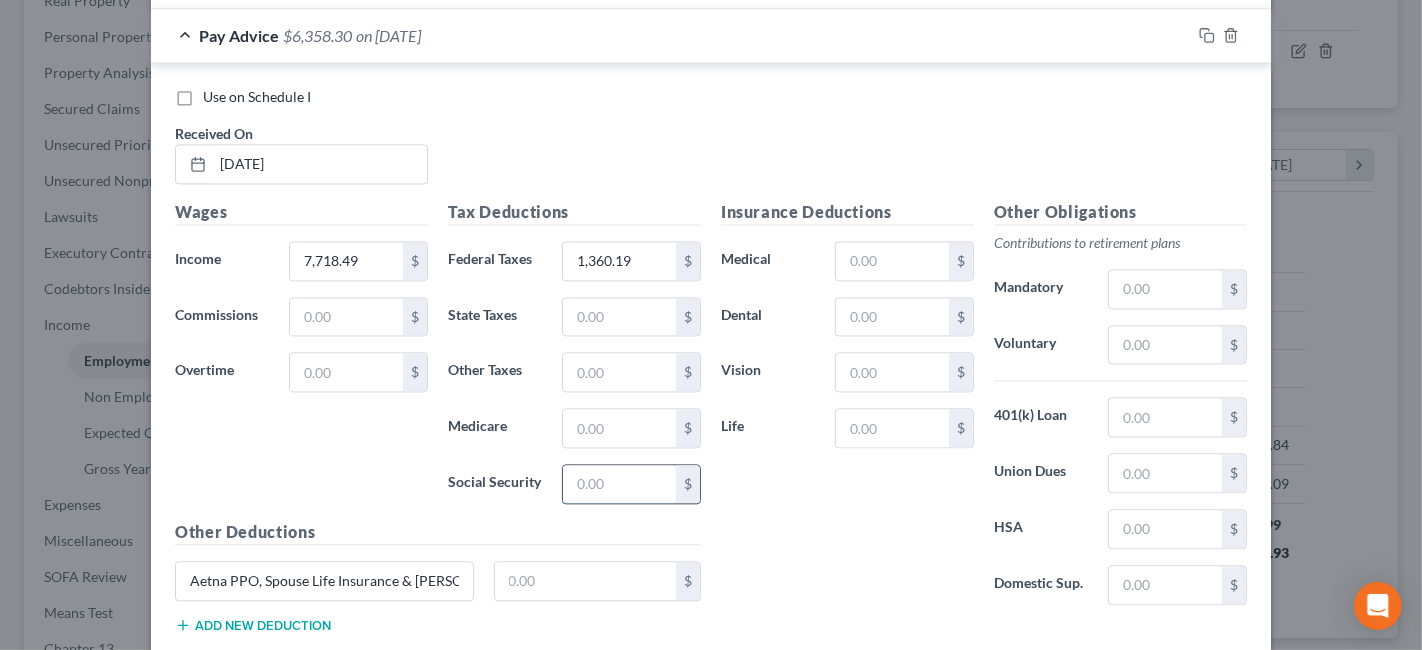 click at bounding box center (619, 484) 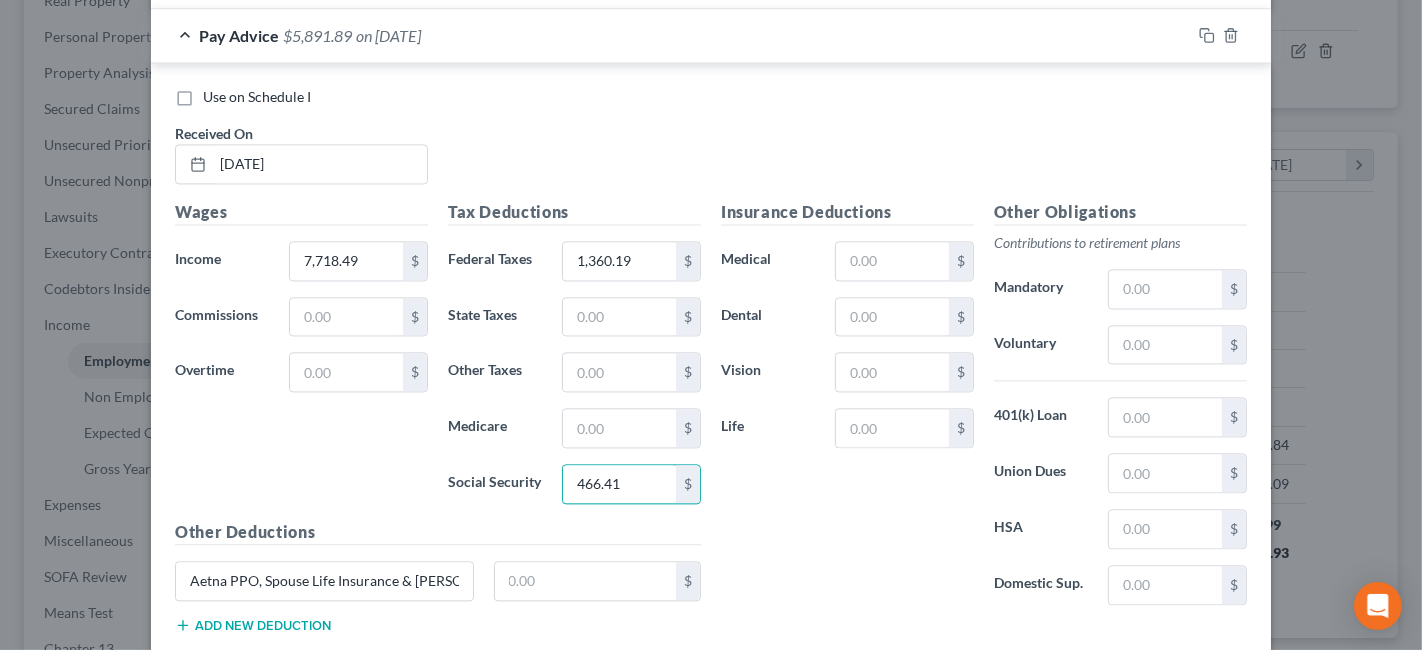 type on "466.41" 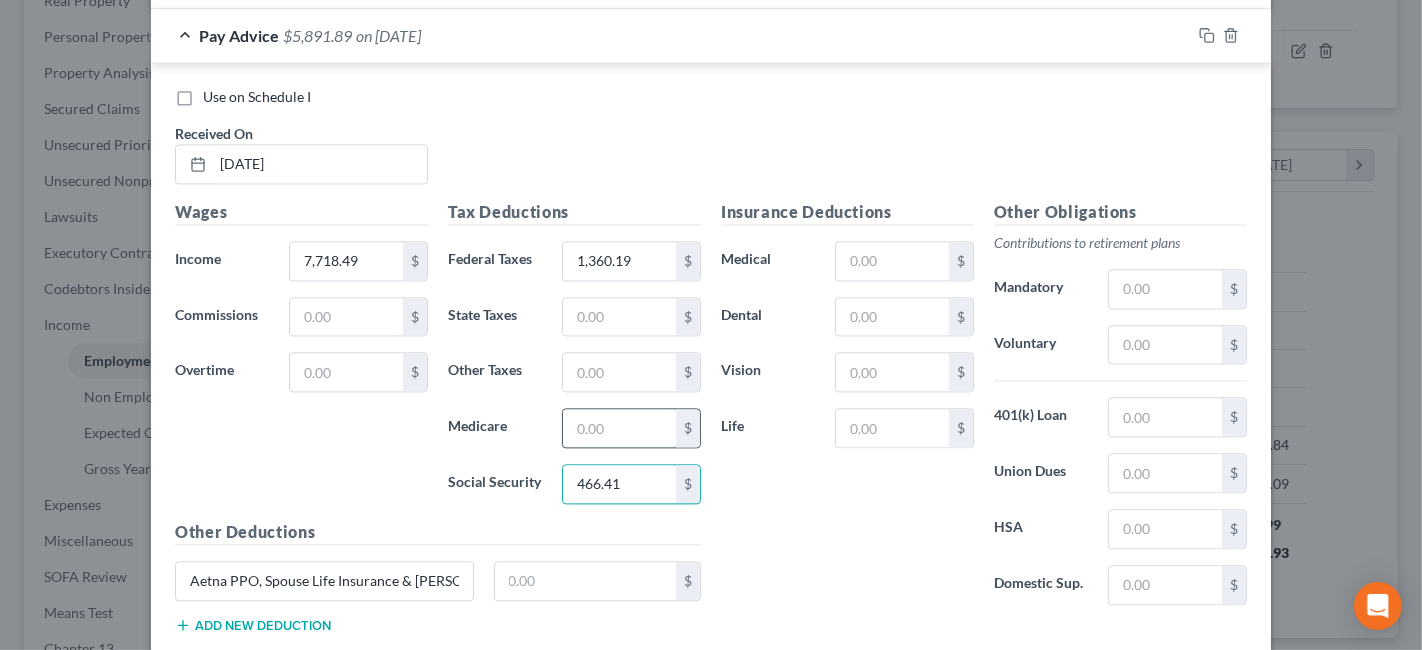 drag, startPoint x: 650, startPoint y: 430, endPoint x: 626, endPoint y: 405, distance: 34.655445 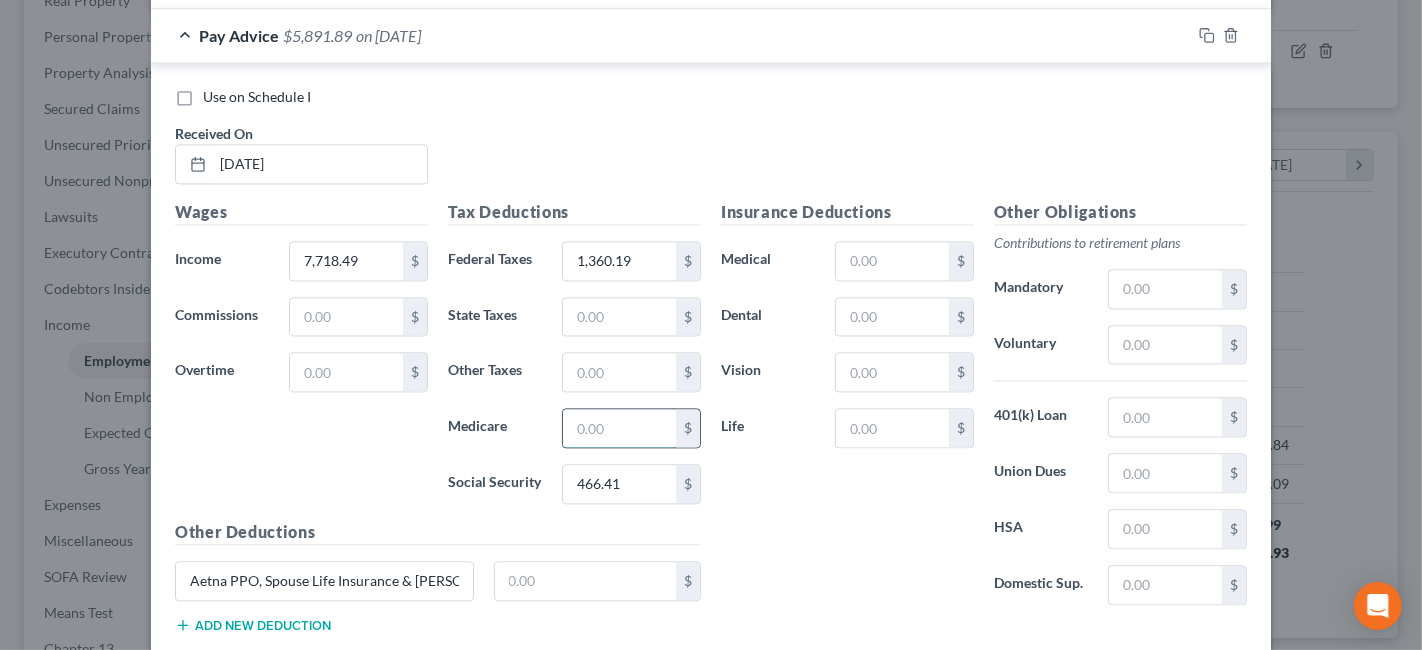 click at bounding box center [619, 428] 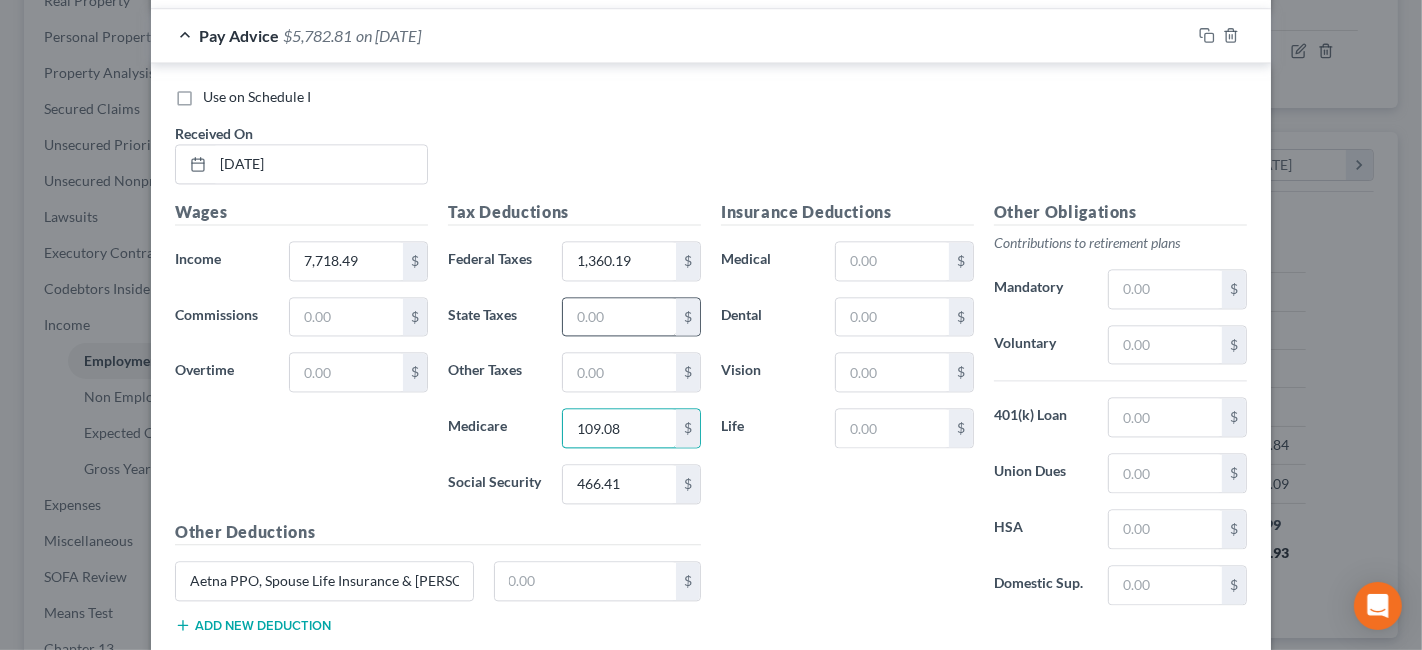 type on "109.08" 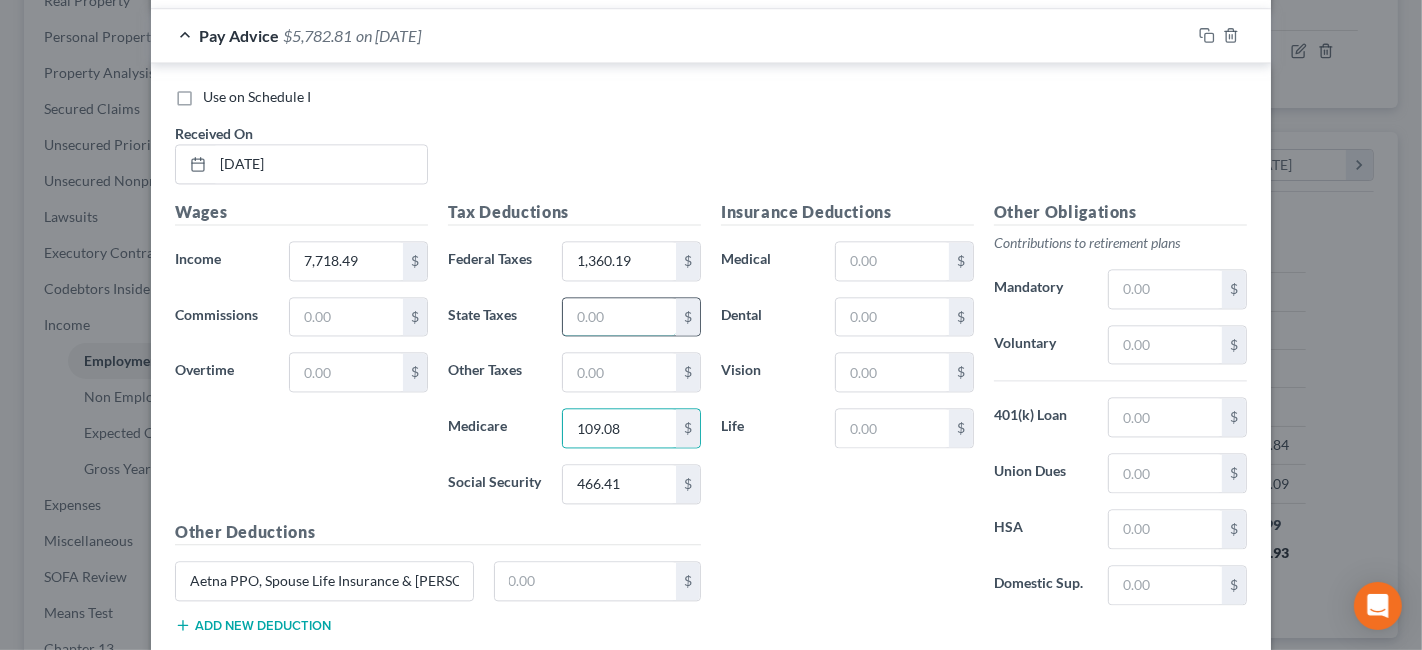 click at bounding box center [619, 317] 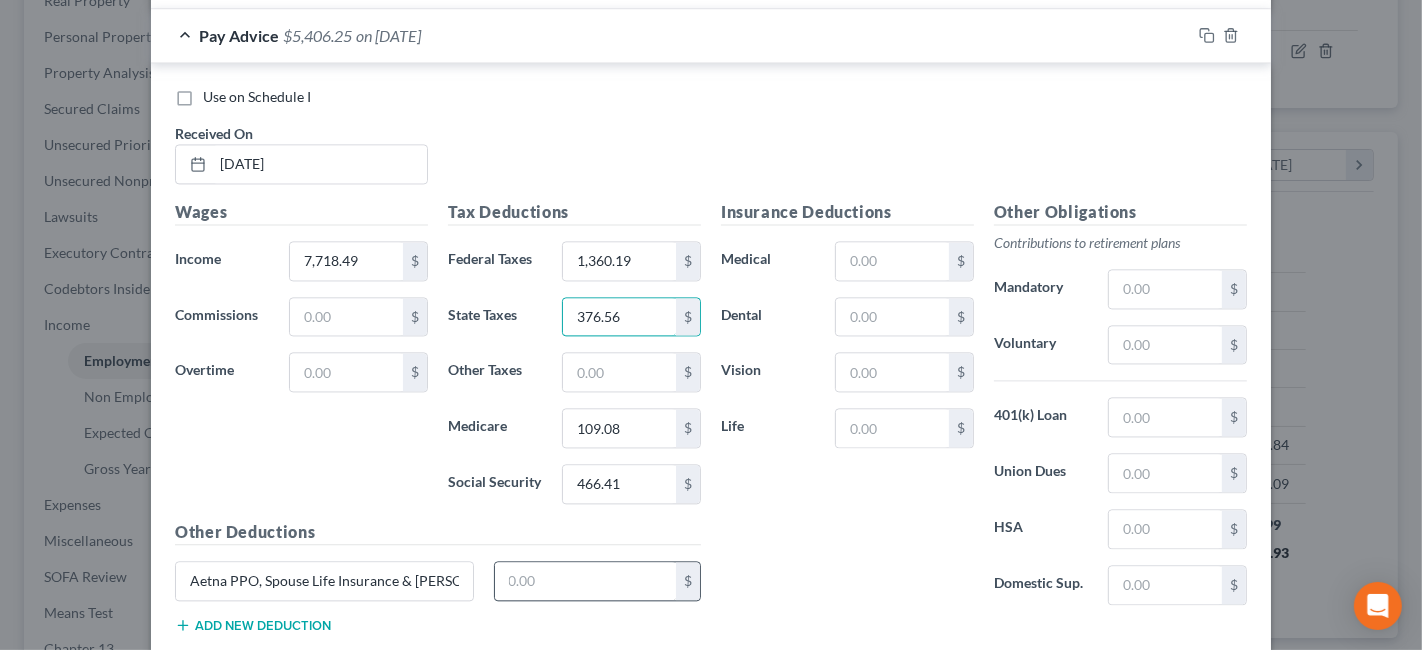 type on "376.56" 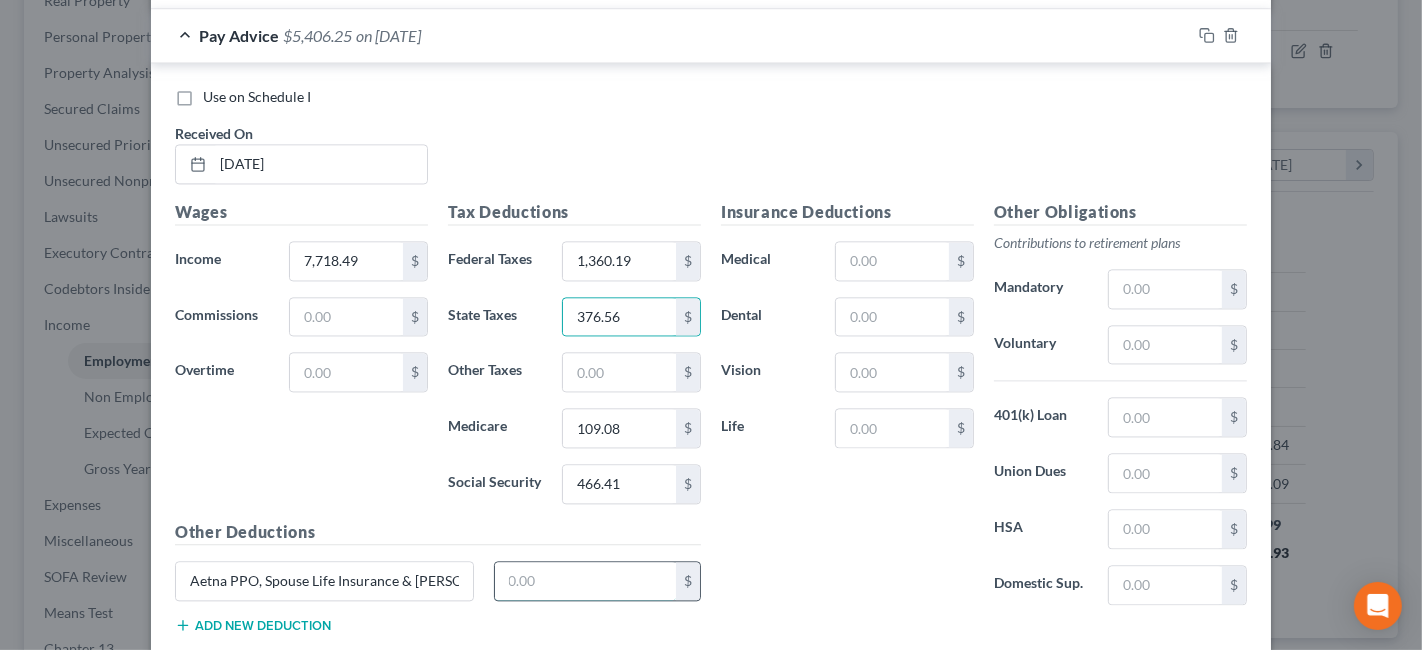 drag, startPoint x: 560, startPoint y: 555, endPoint x: 572, endPoint y: 544, distance: 16.27882 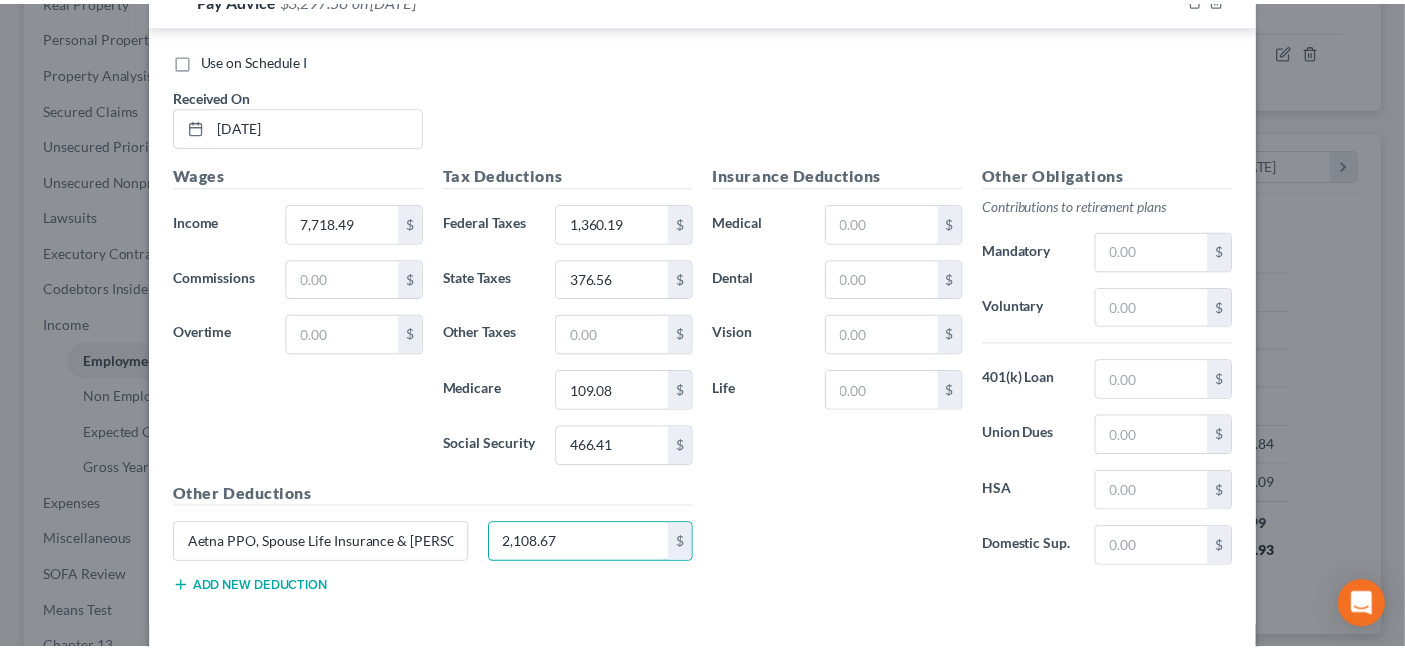 scroll, scrollTop: 3645, scrollLeft: 0, axis: vertical 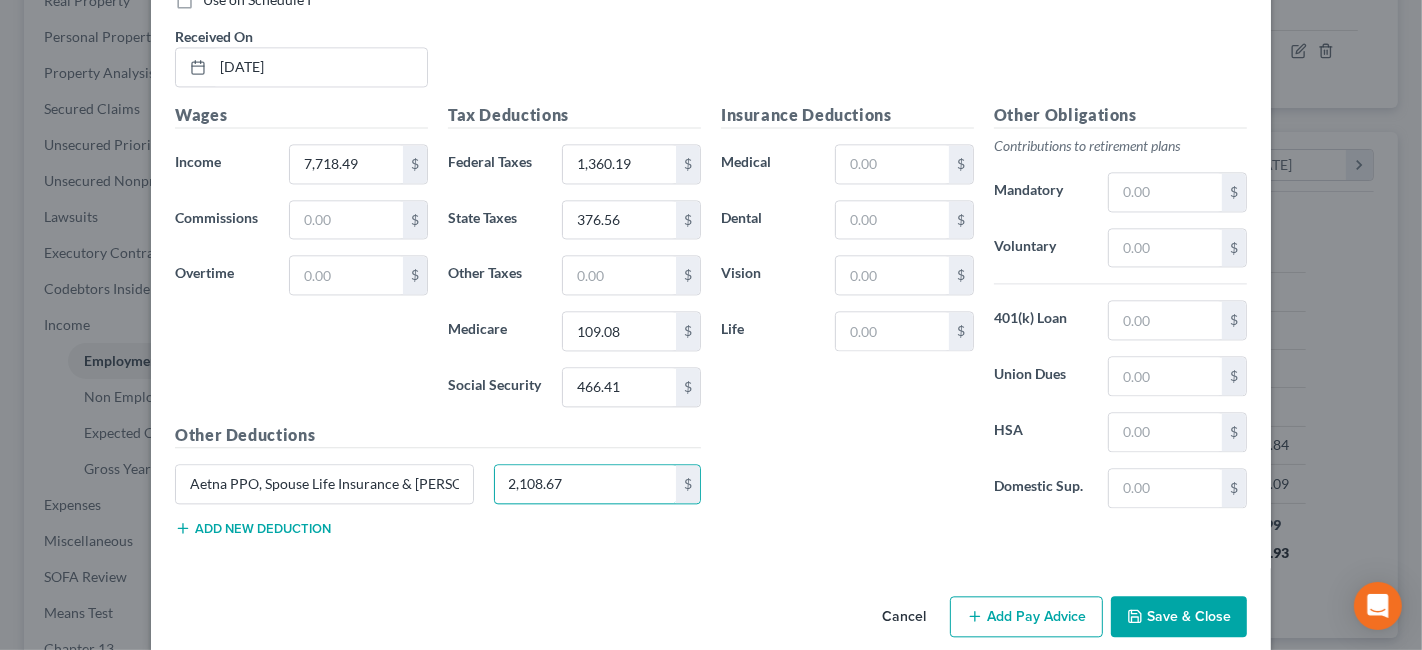 type on "2,108.67" 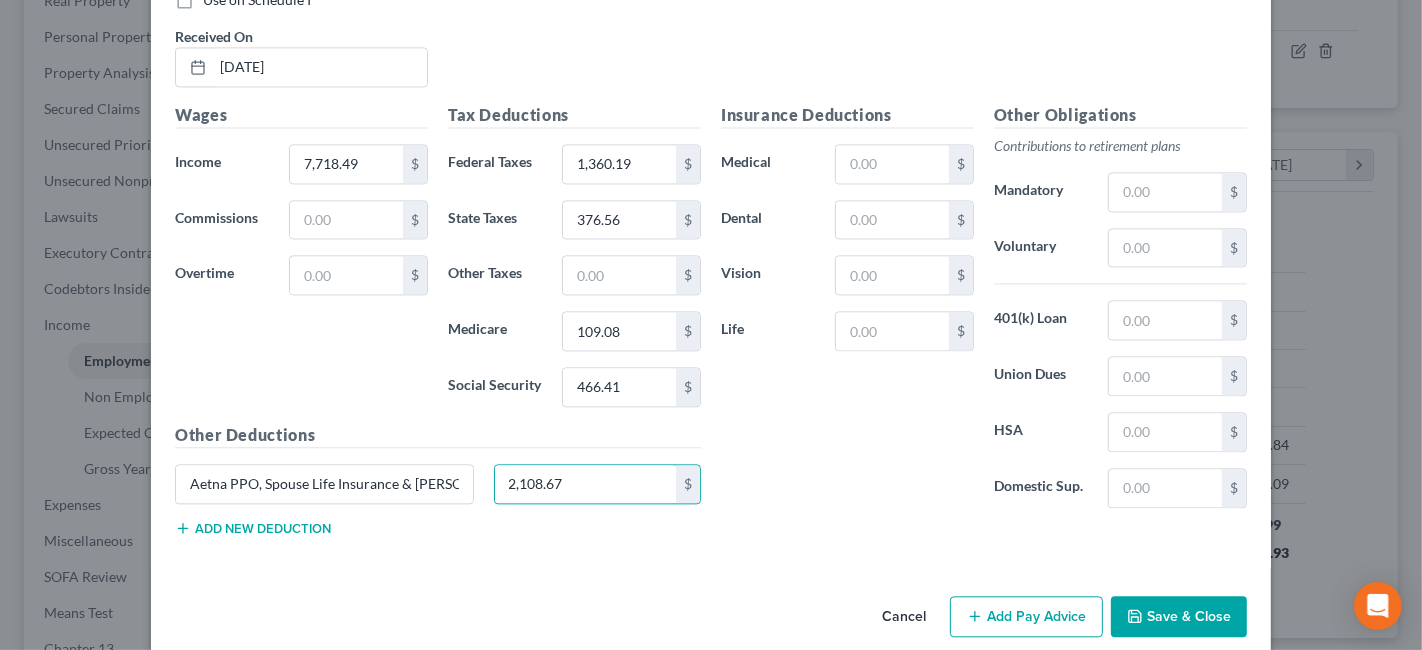 click on "Save & Close" at bounding box center (1179, 617) 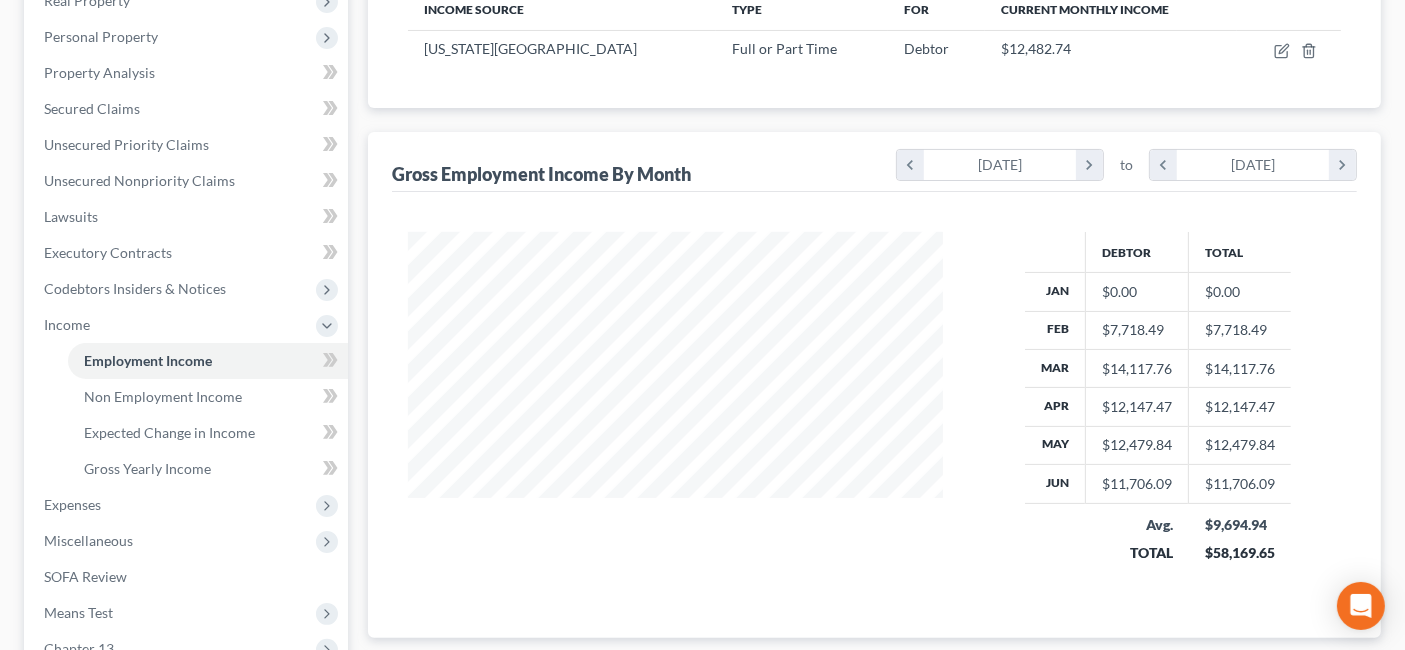 scroll, scrollTop: 356, scrollLeft: 567, axis: both 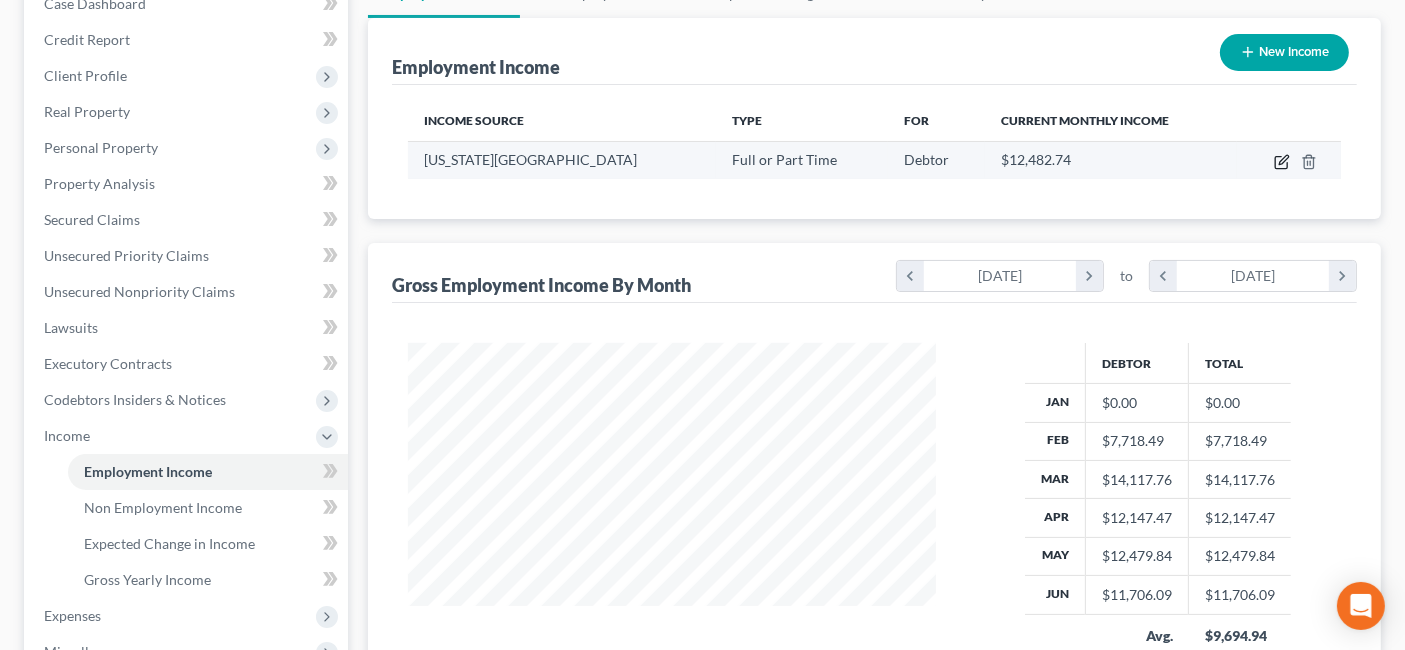 click 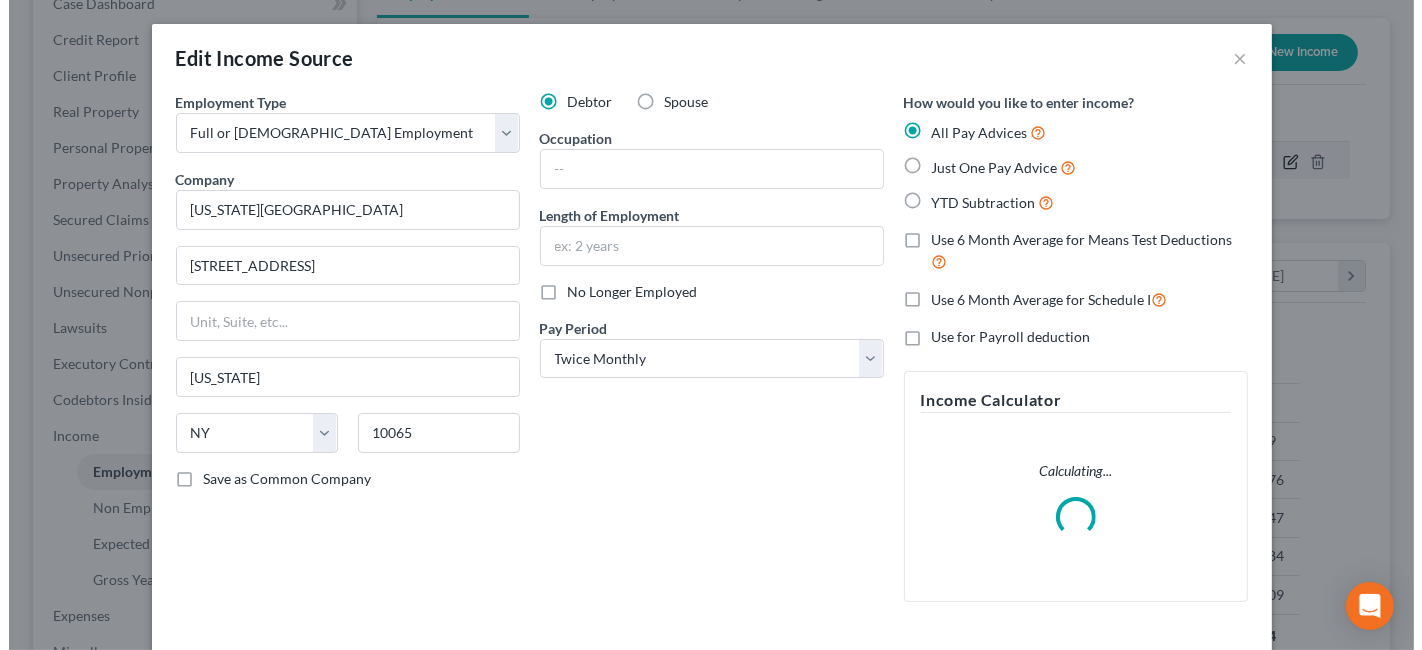 scroll, scrollTop: 999643, scrollLeft: 999425, axis: both 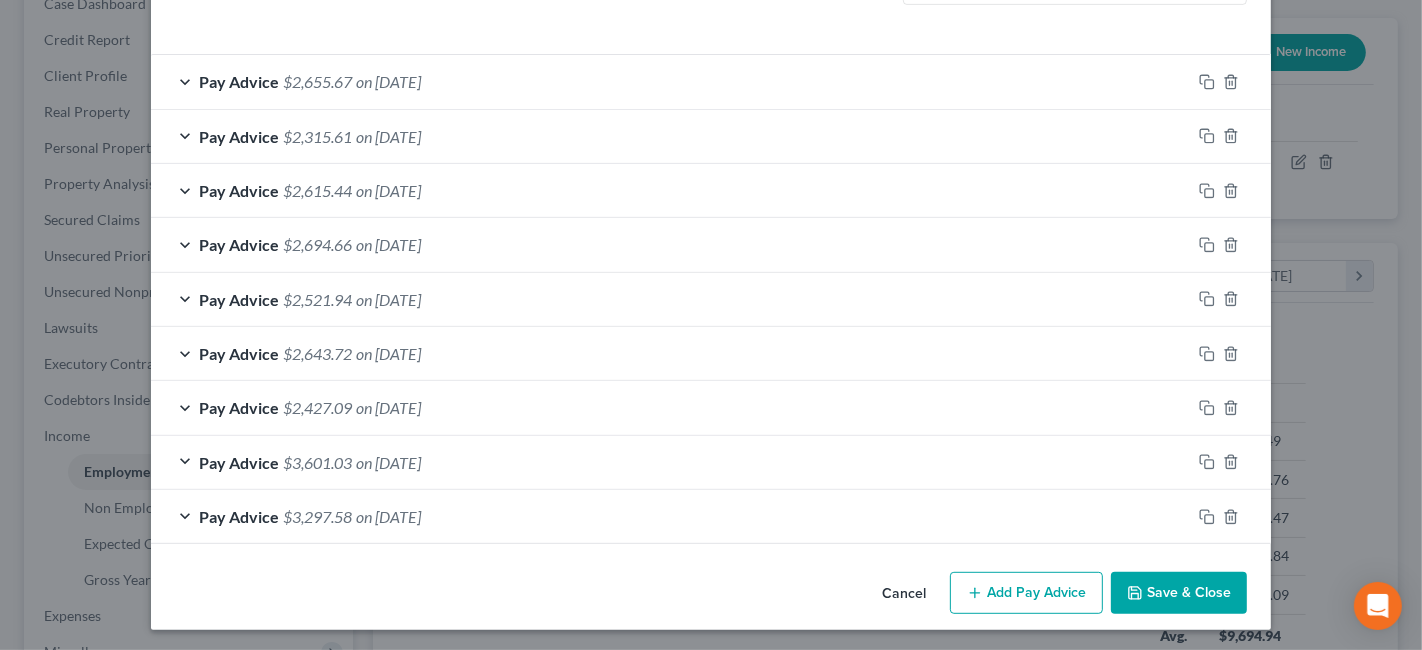 click on "Add Pay Advice" at bounding box center (1026, 593) 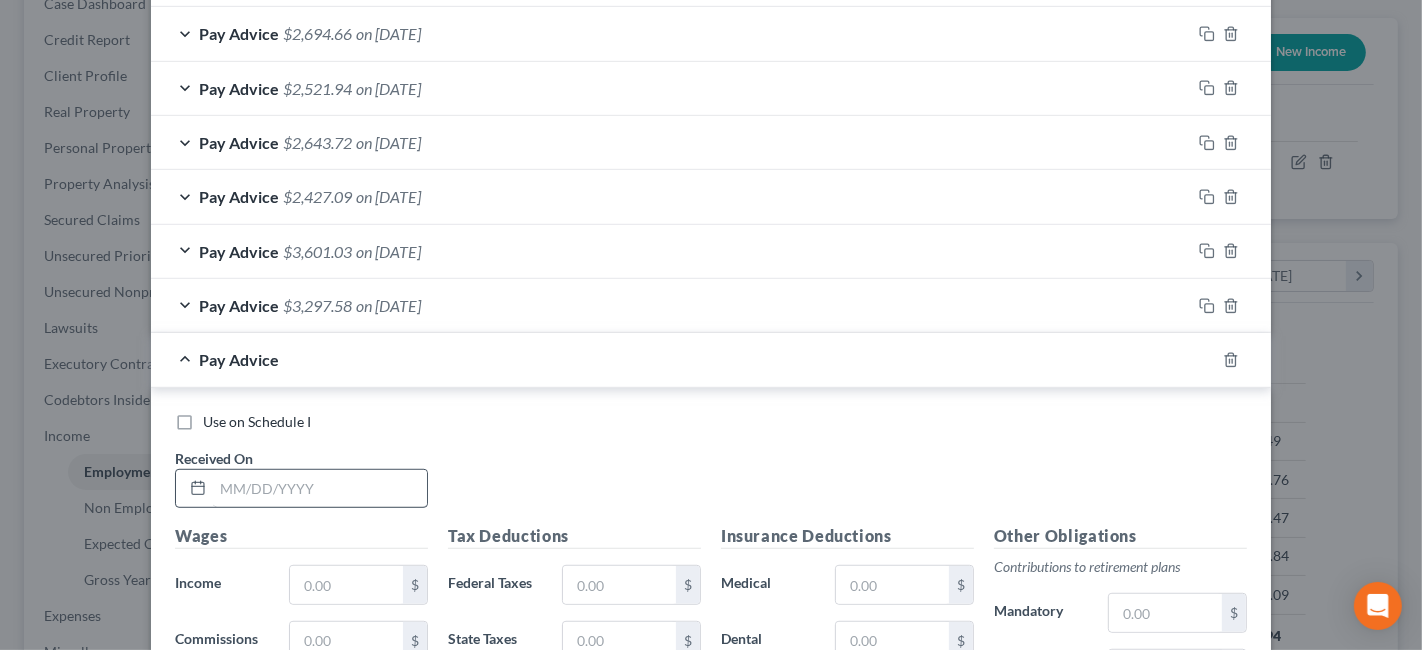 scroll, scrollTop: 879, scrollLeft: 0, axis: vertical 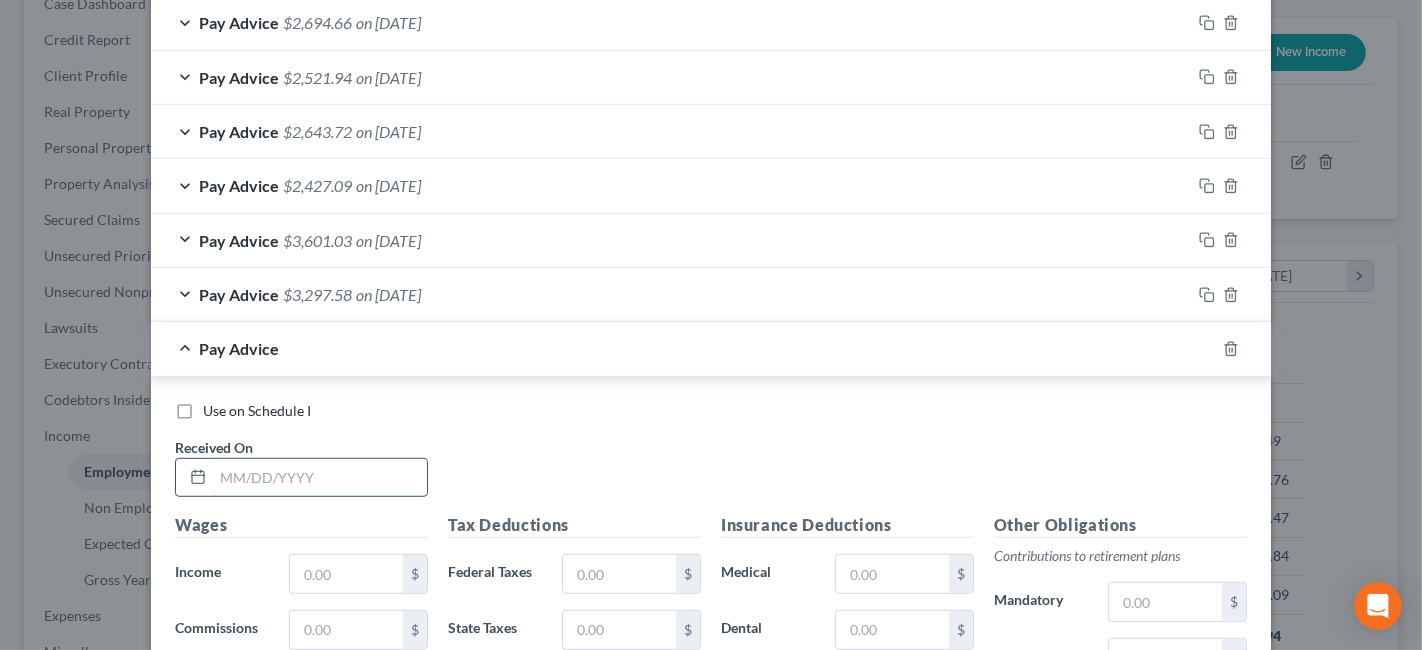 click at bounding box center [320, 478] 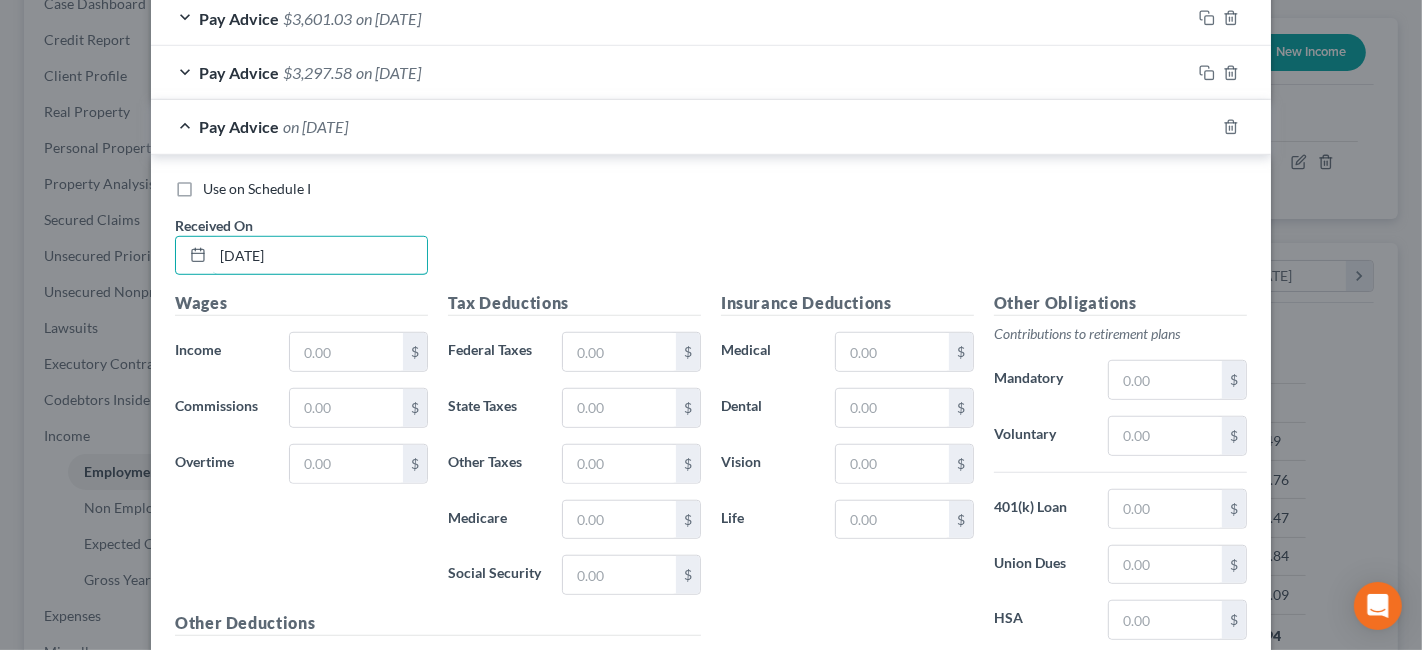 scroll, scrollTop: 1212, scrollLeft: 0, axis: vertical 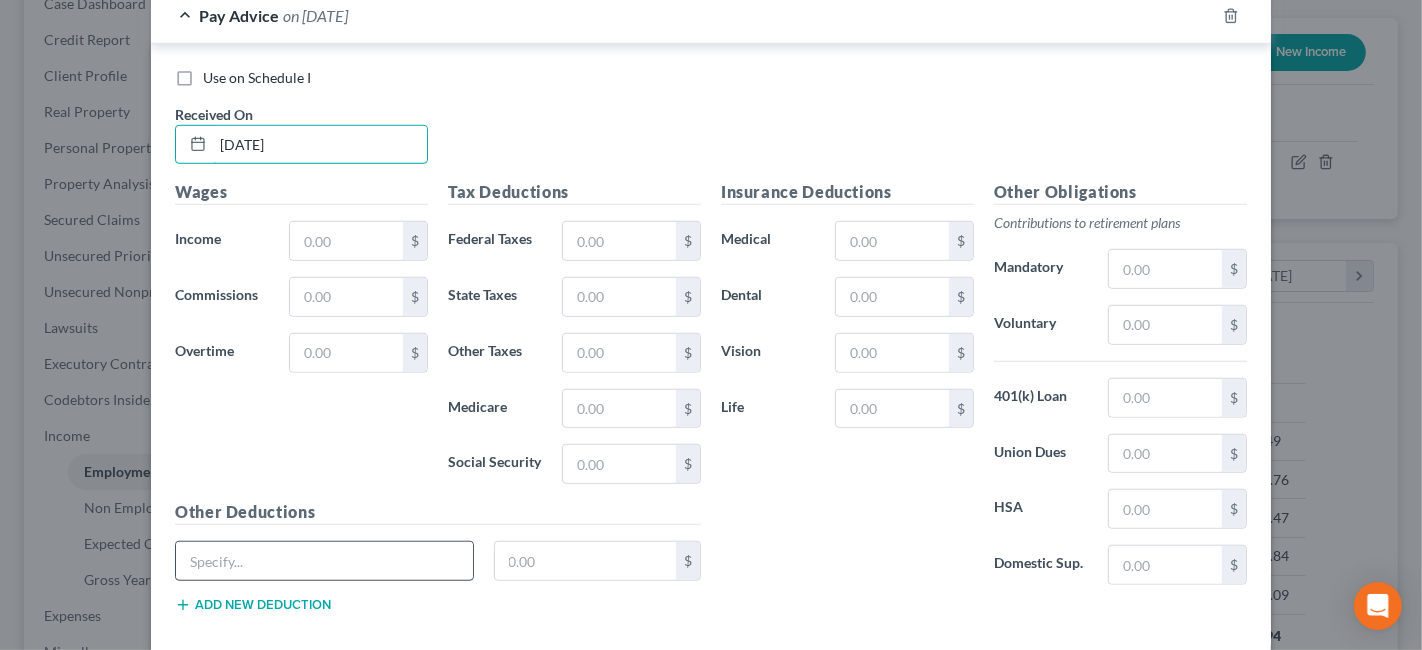 type on "[DATE]" 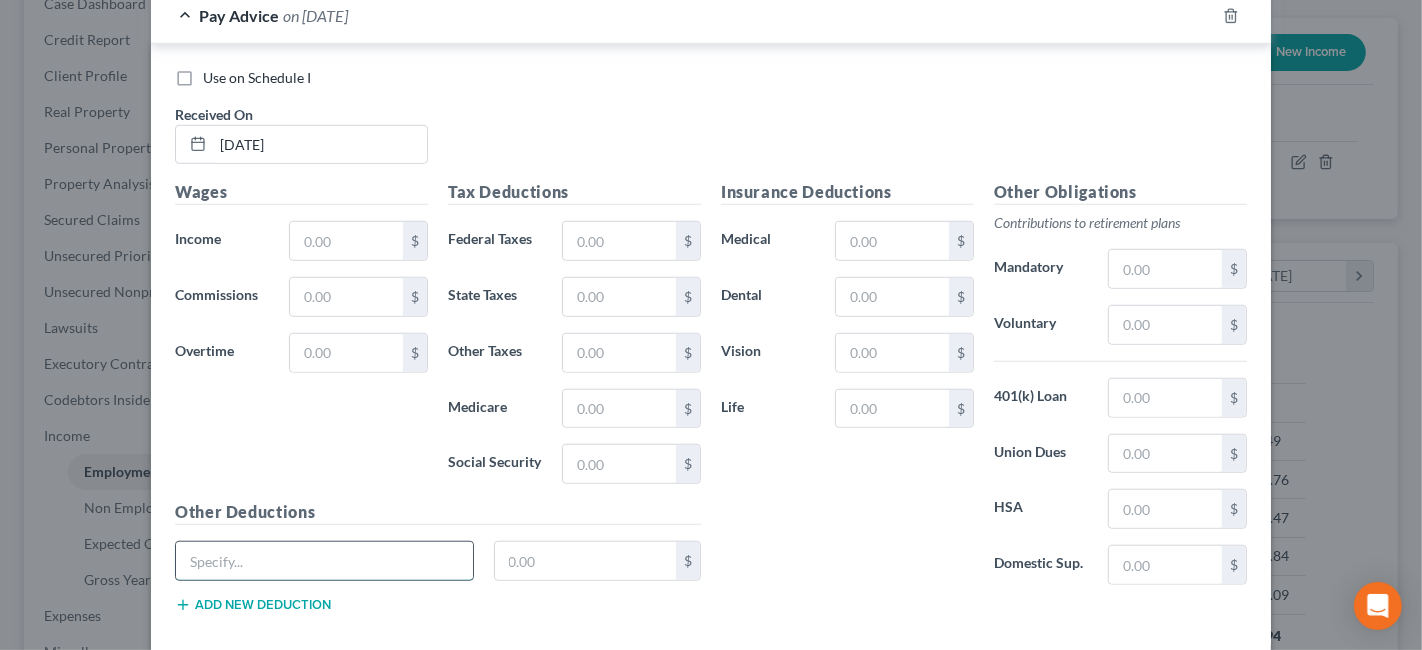 paste on "Aetna PPO, Spouse Life Insurance & [PERSON_NAME] 403B" 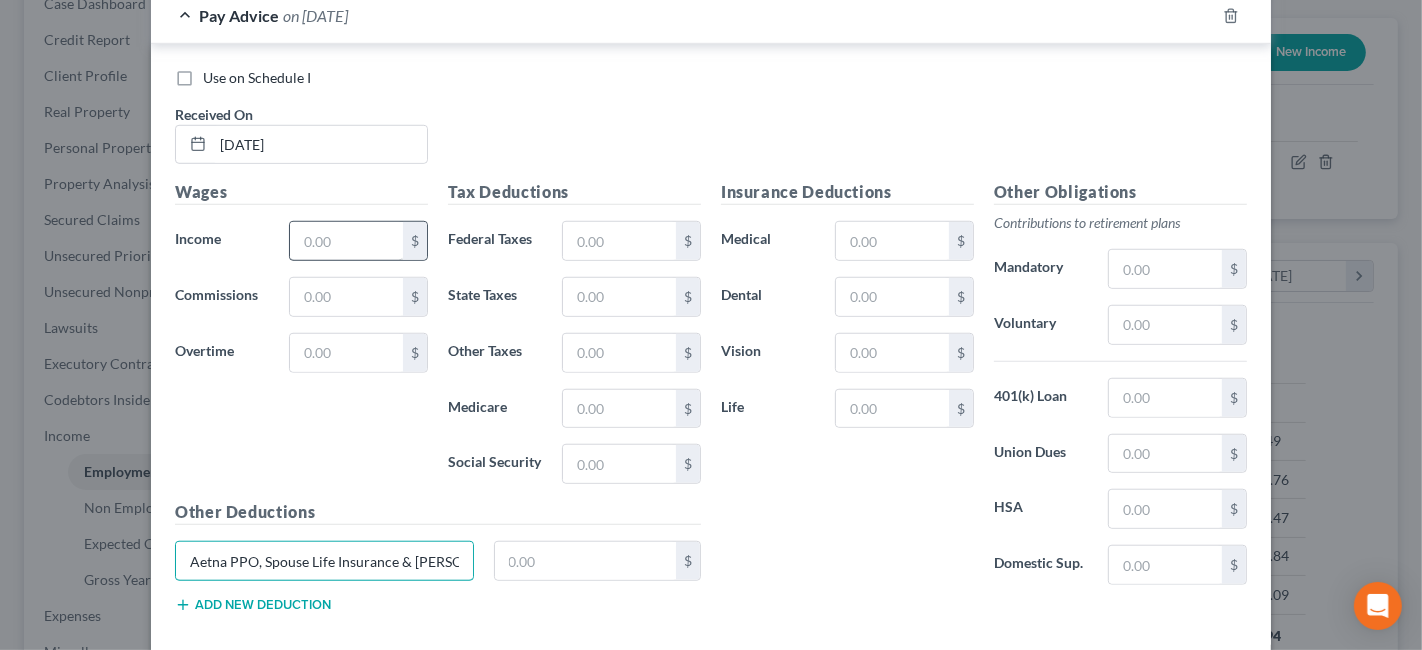 scroll, scrollTop: 0, scrollLeft: 17, axis: horizontal 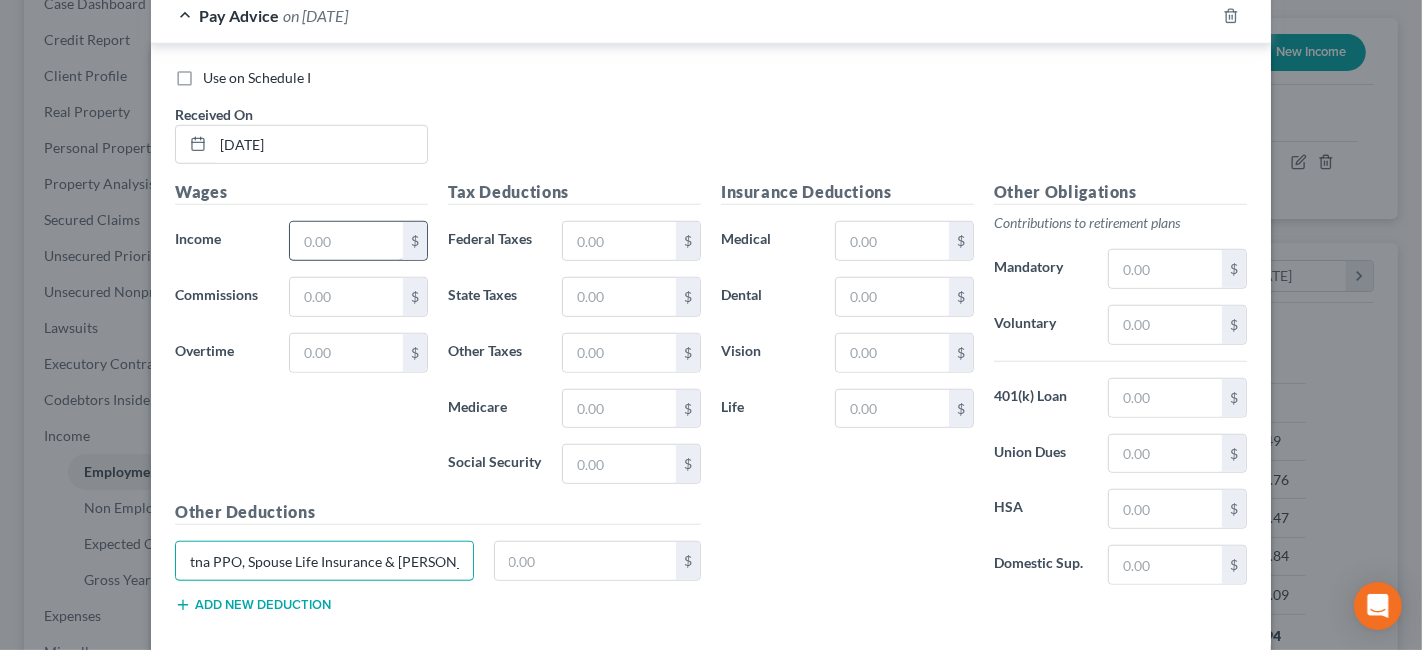 type on "Aetna PPO, Spouse Life Insurance & [PERSON_NAME] 403B" 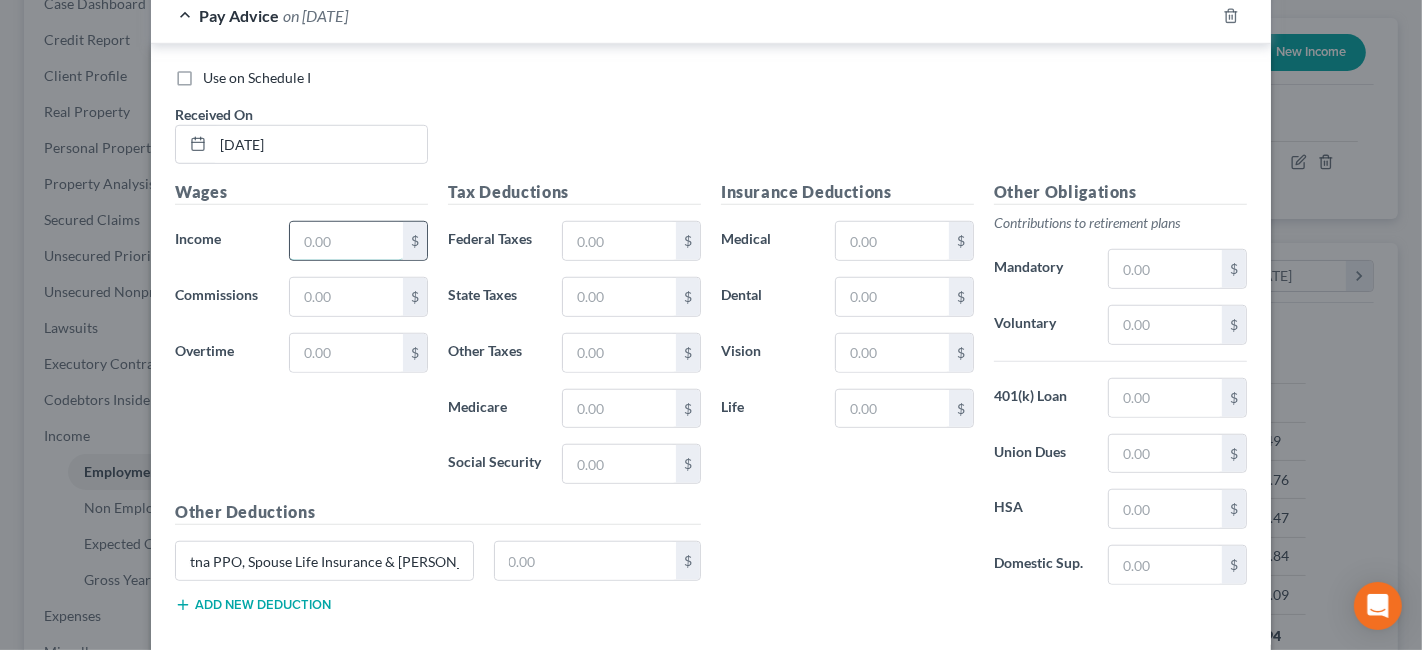 click at bounding box center [346, 241] 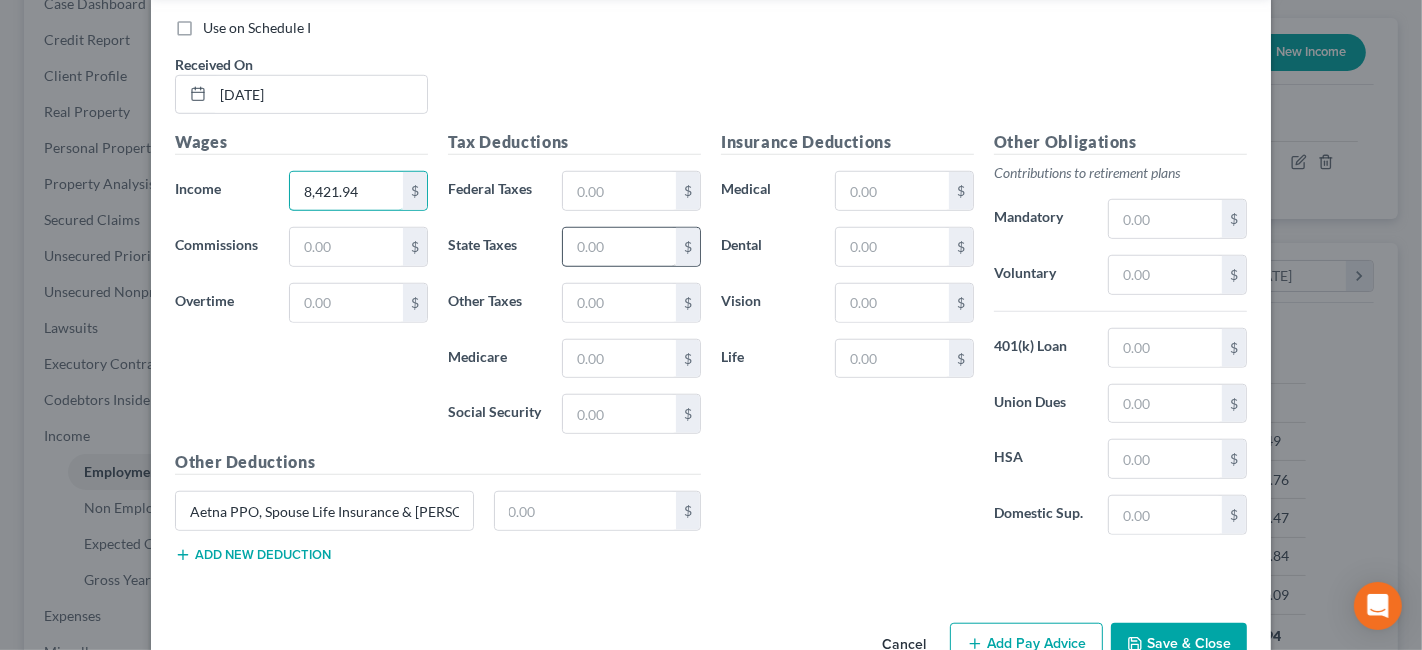 scroll, scrollTop: 1308, scrollLeft: 0, axis: vertical 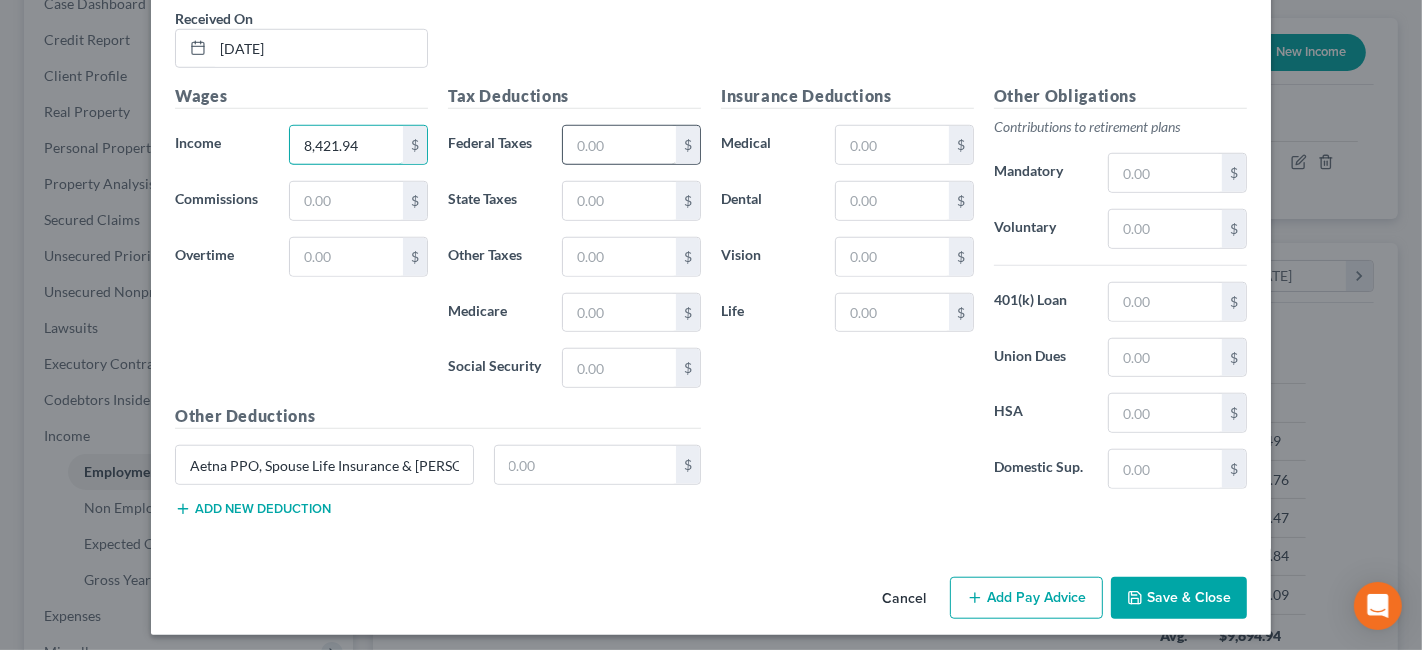 type on "8,421.94" 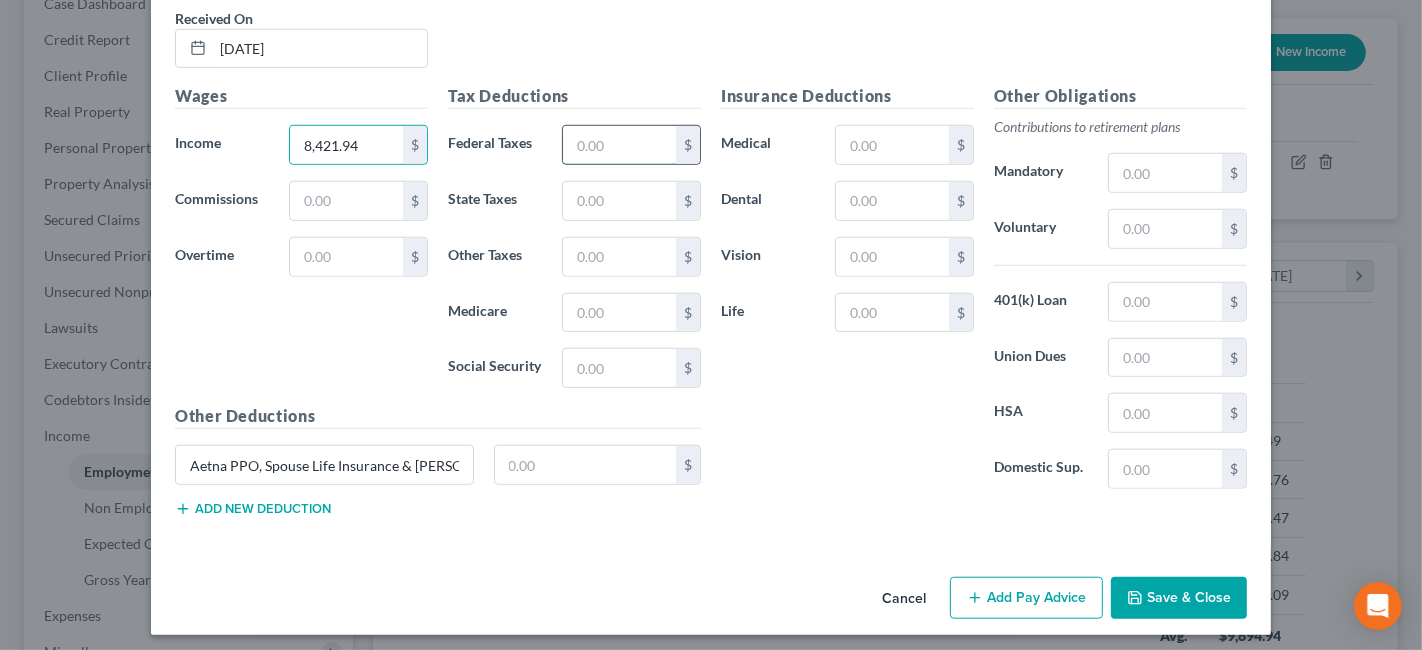 click at bounding box center [619, 145] 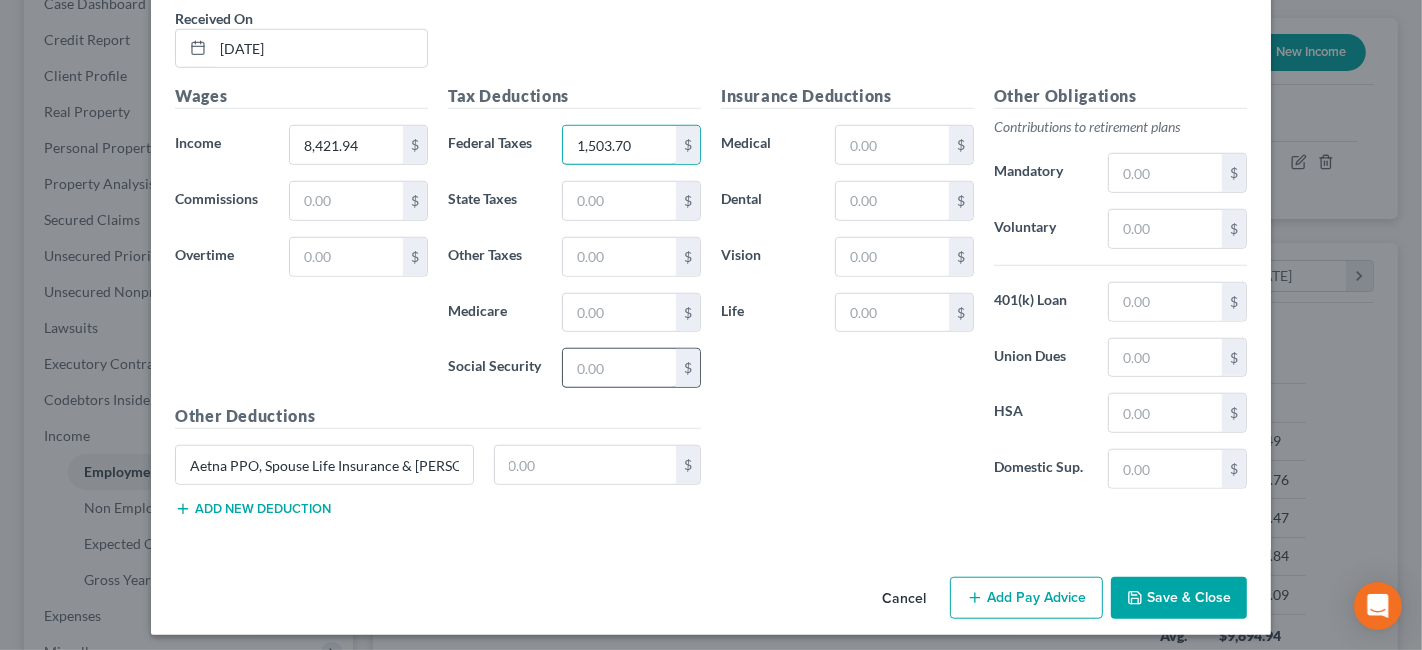 type on "1,503.70" 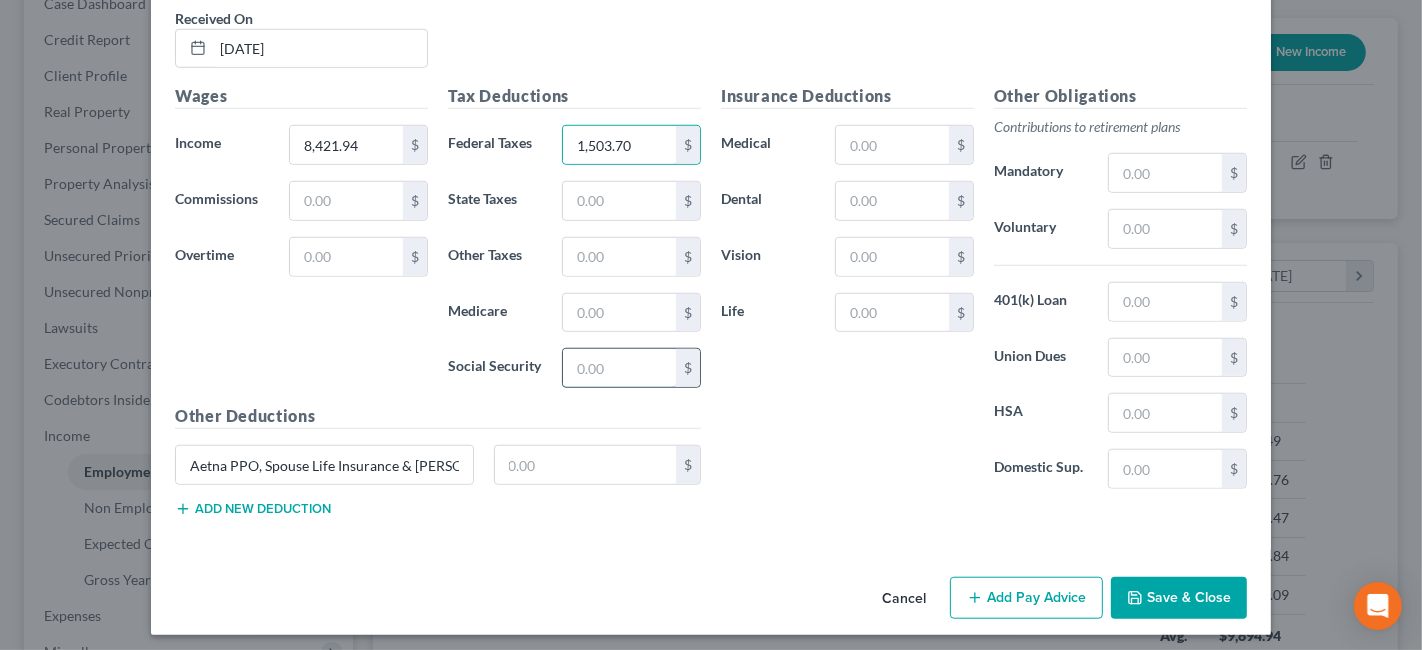 click at bounding box center [619, 368] 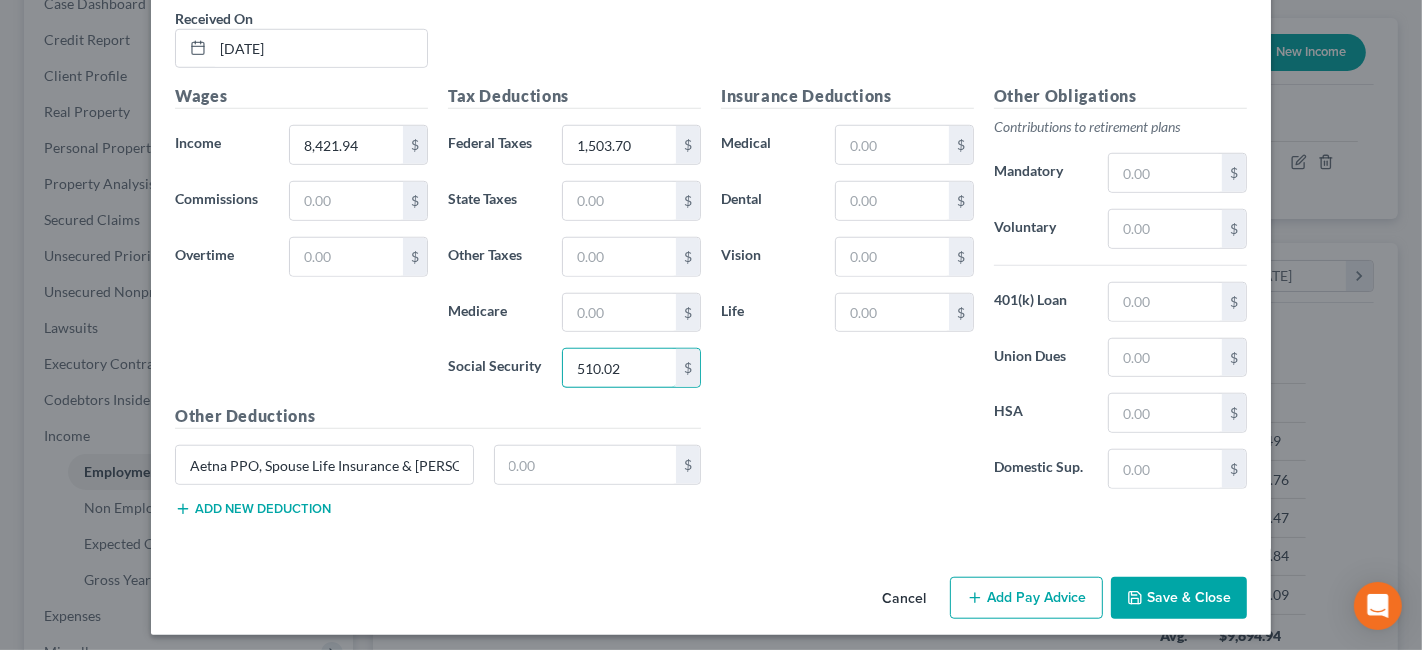 type on "510.02" 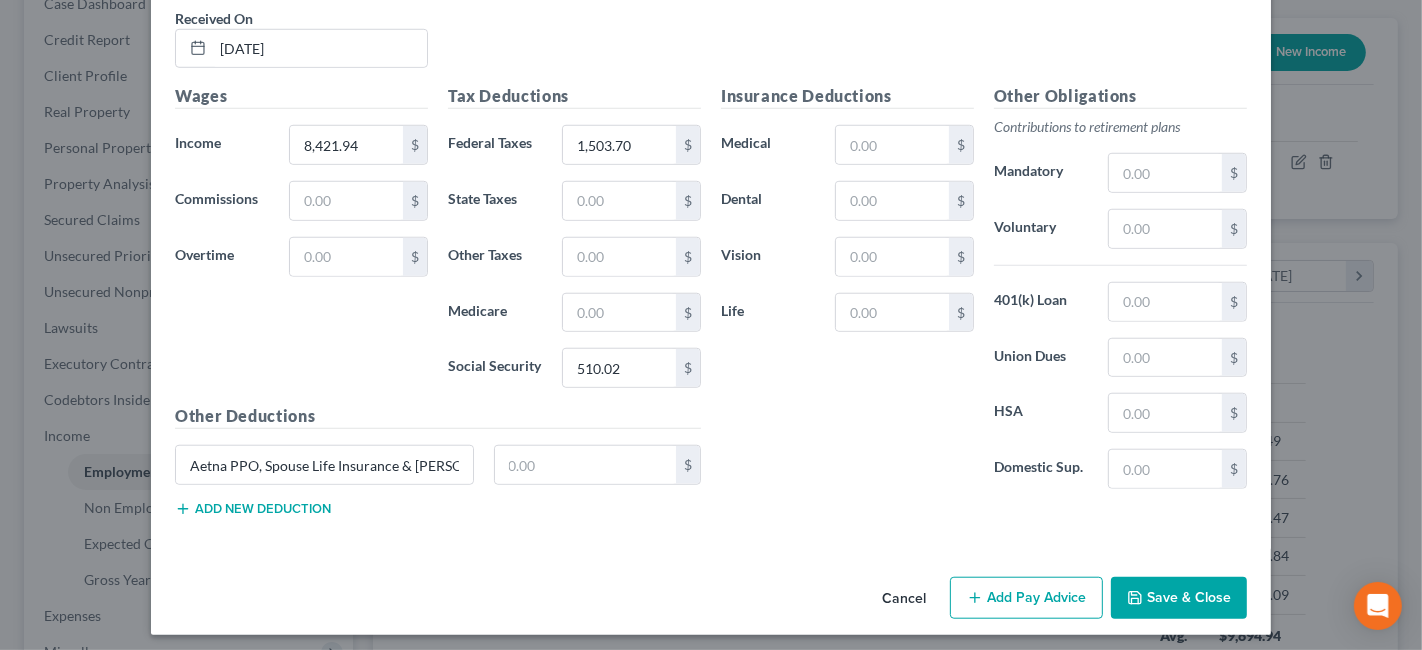 click on "Tax Deductions Federal Taxes 1,503.70 $ State Taxes $ Other Taxes $ Medicare $ Social Security 510.02 $" at bounding box center (574, 244) 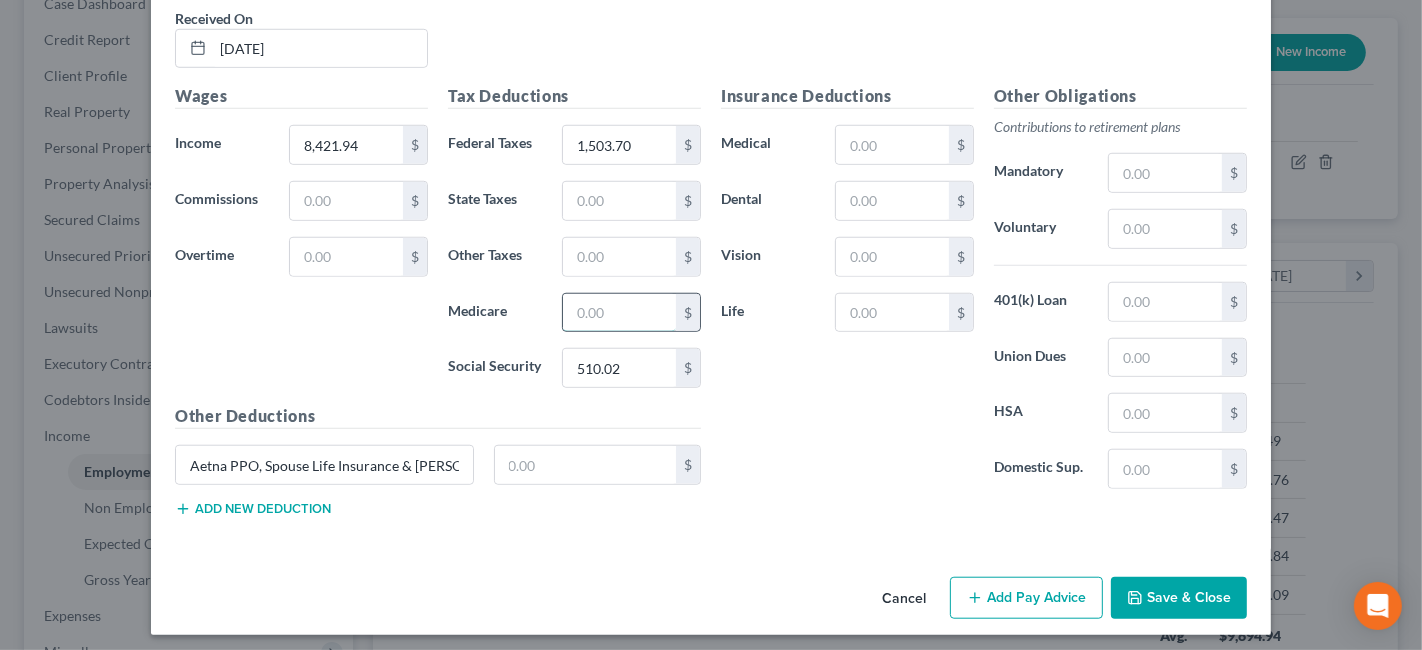click at bounding box center [619, 313] 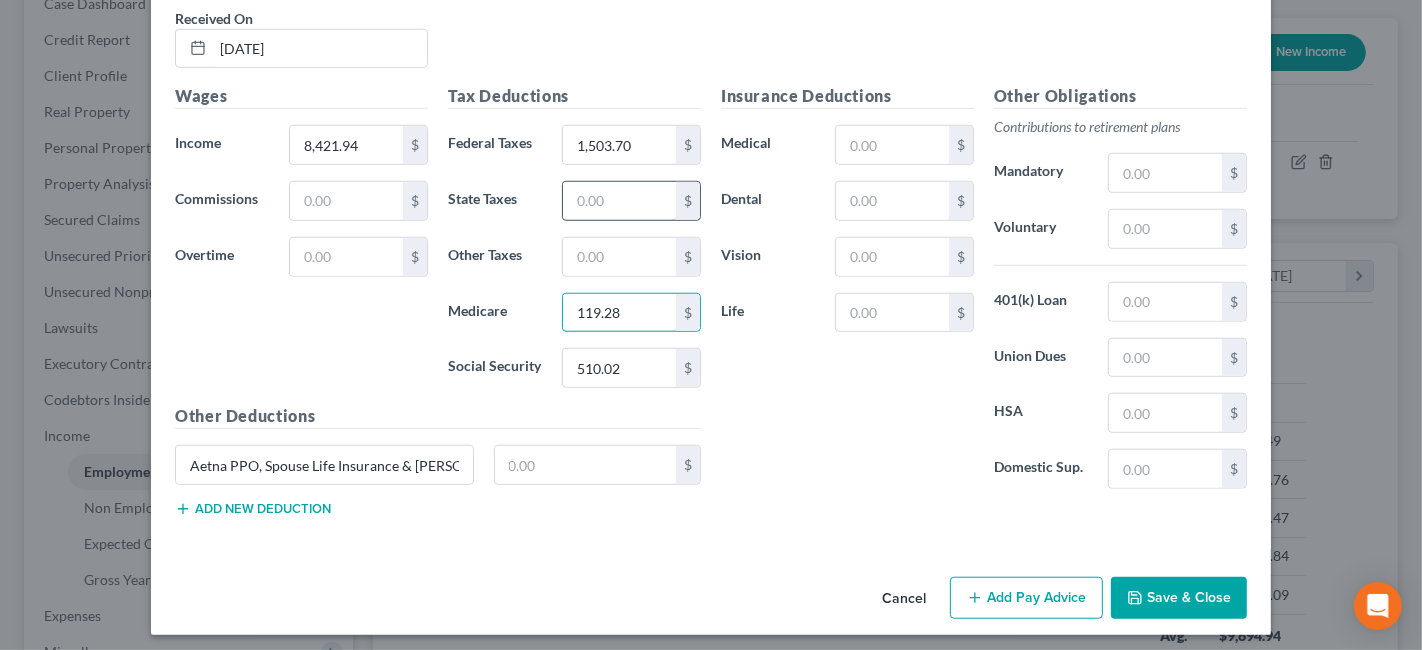 type on "119.28" 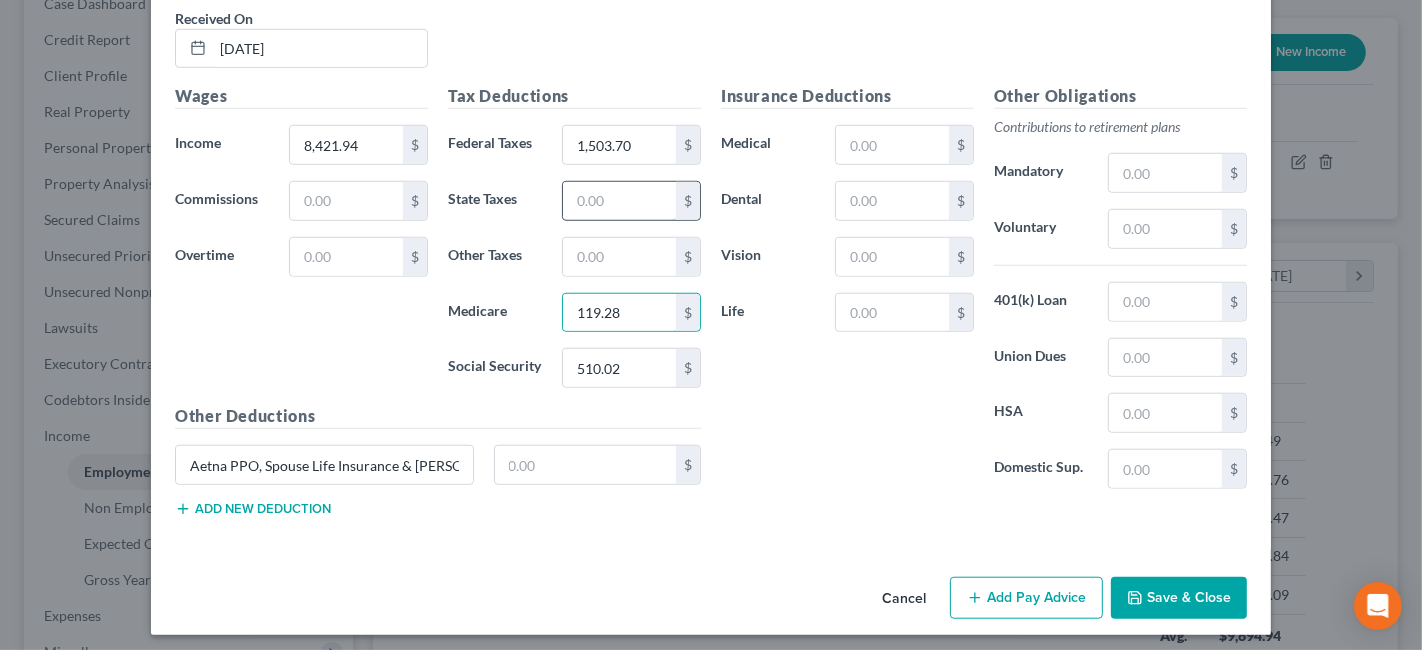 click at bounding box center (619, 201) 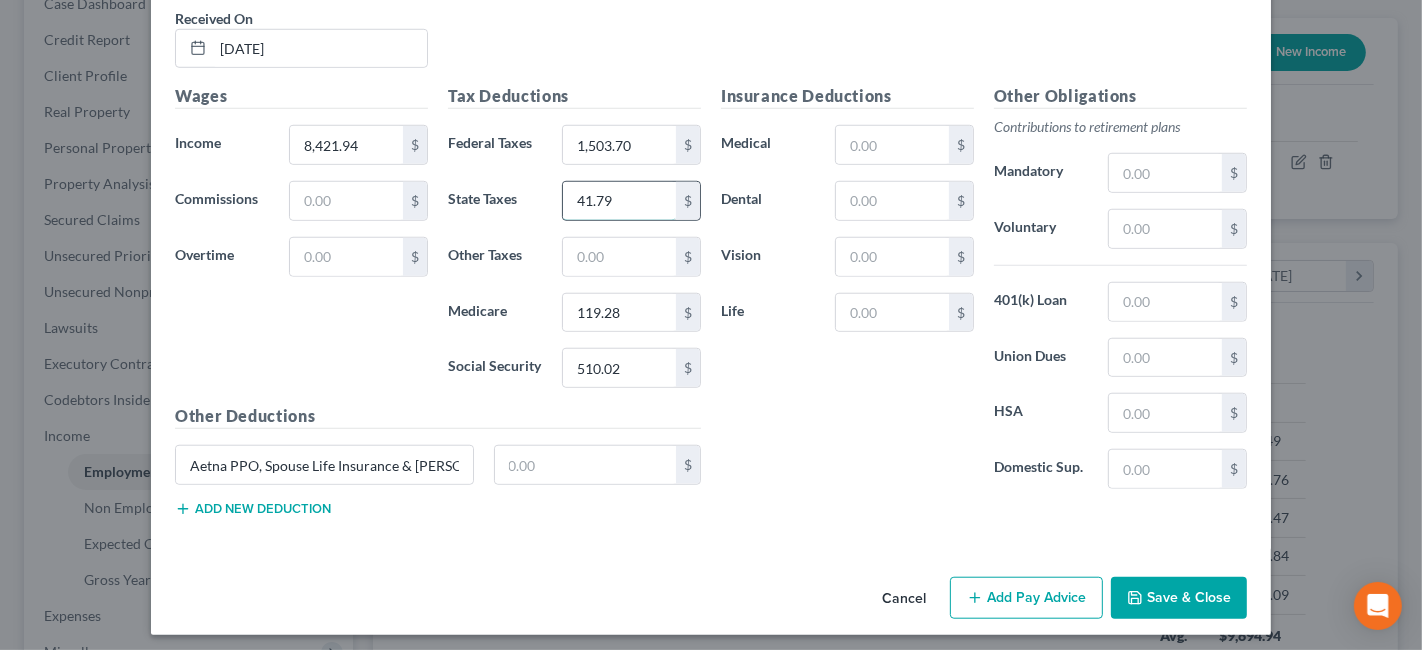 drag, startPoint x: 620, startPoint y: 184, endPoint x: 559, endPoint y: 186, distance: 61.03278 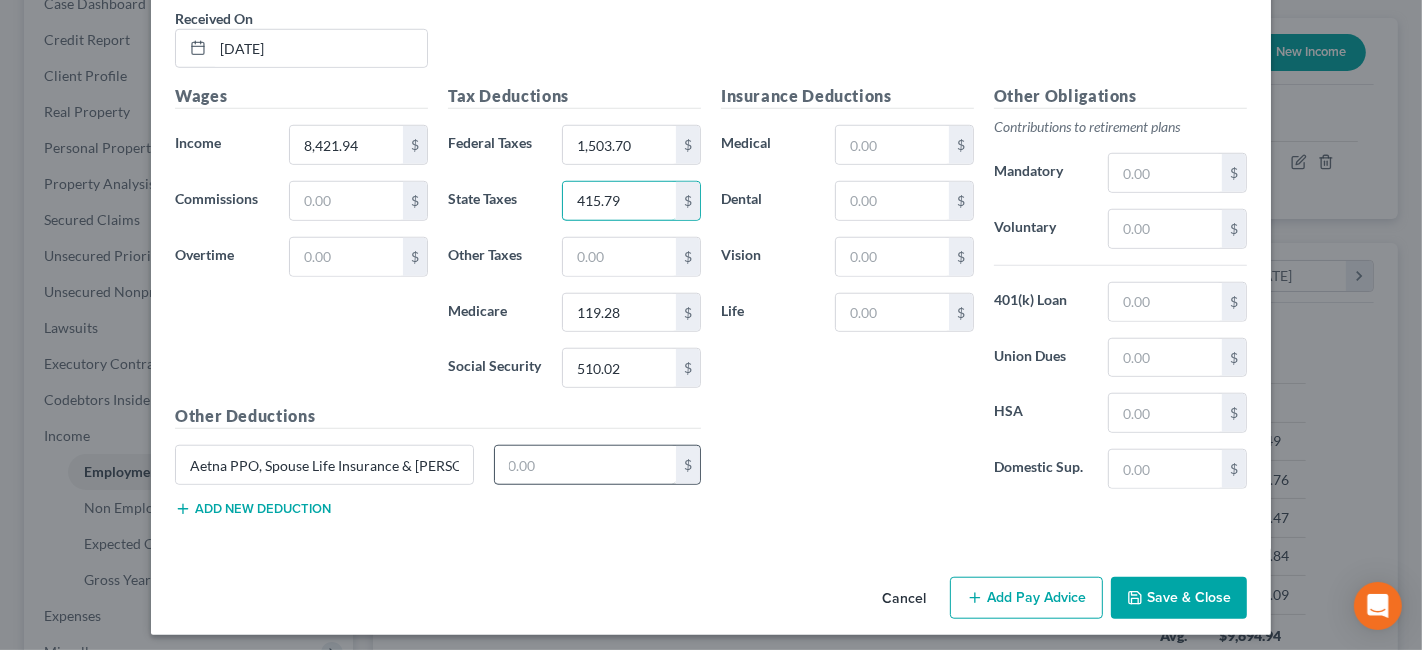 type on "415.79" 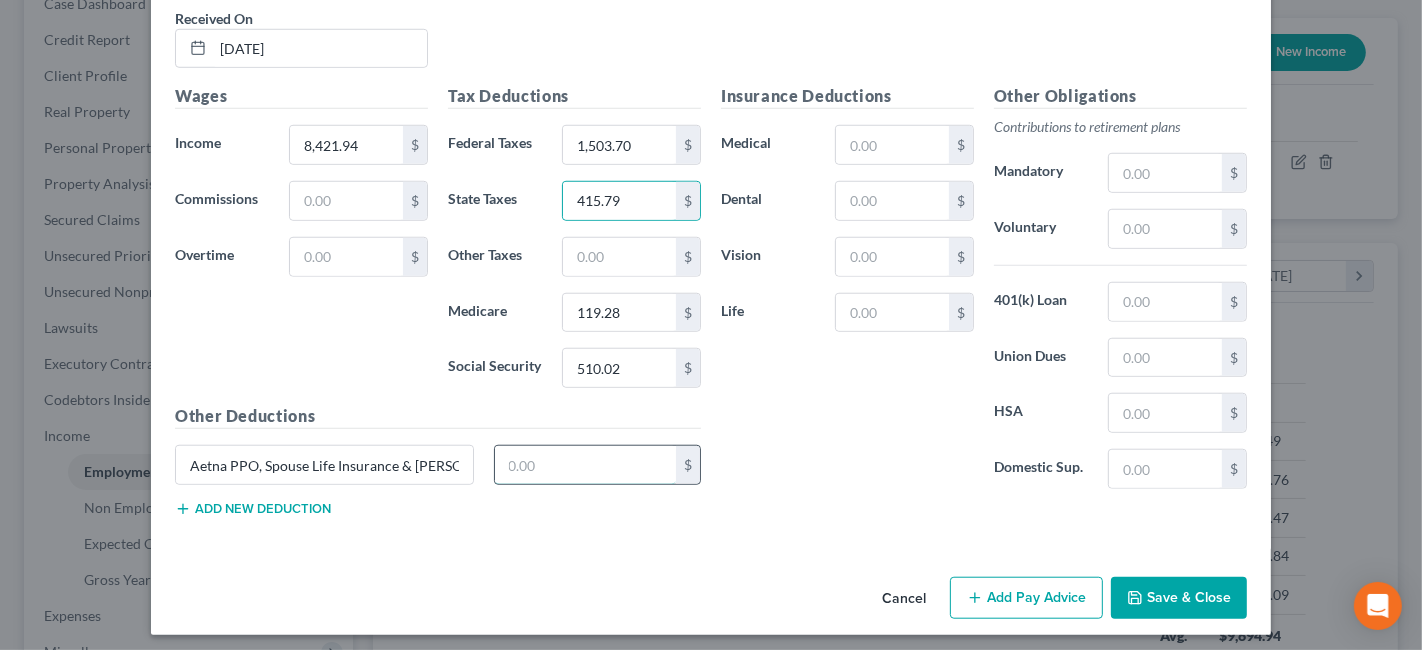 click at bounding box center [586, 465] 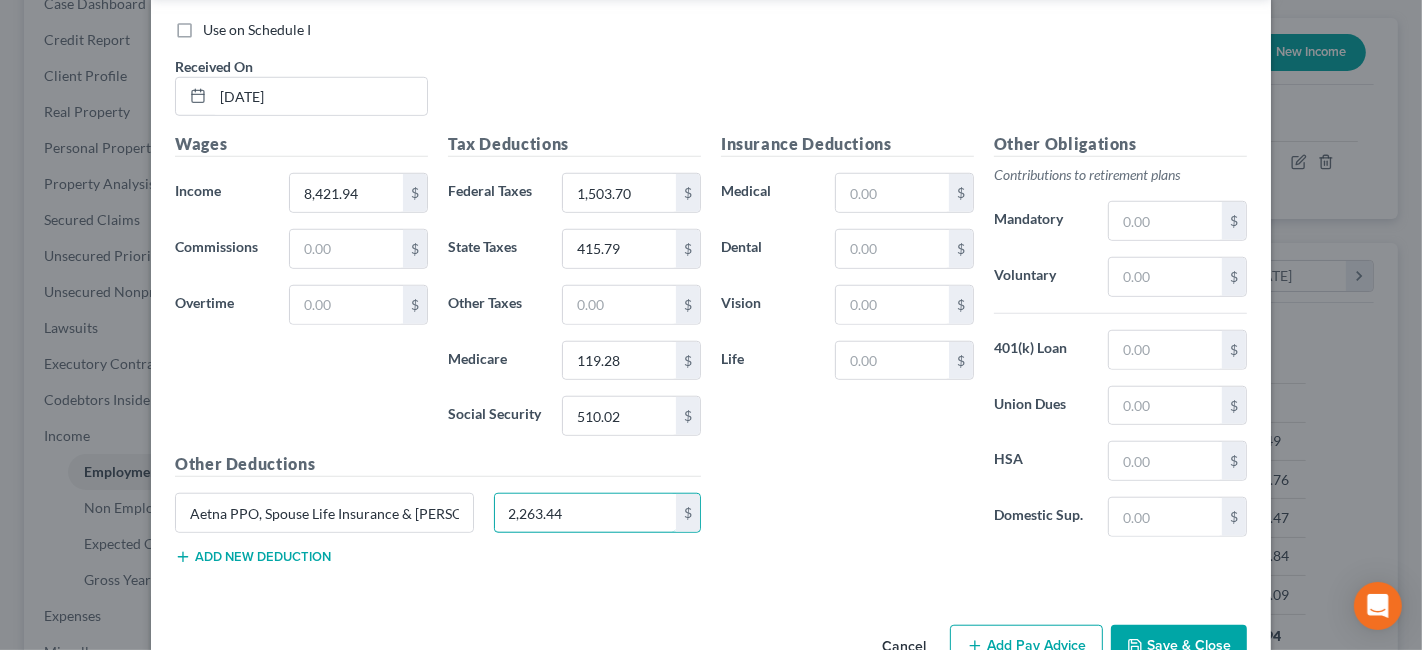scroll, scrollTop: 1308, scrollLeft: 0, axis: vertical 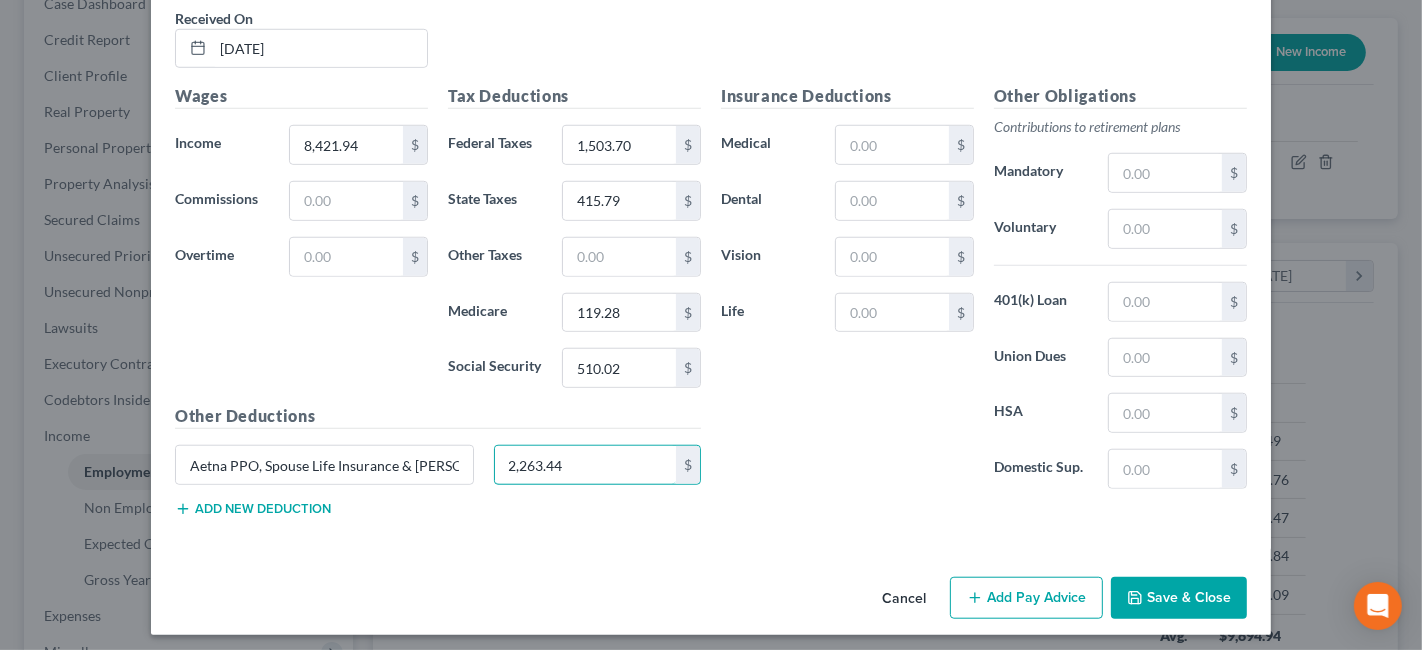 type on "2,263.44" 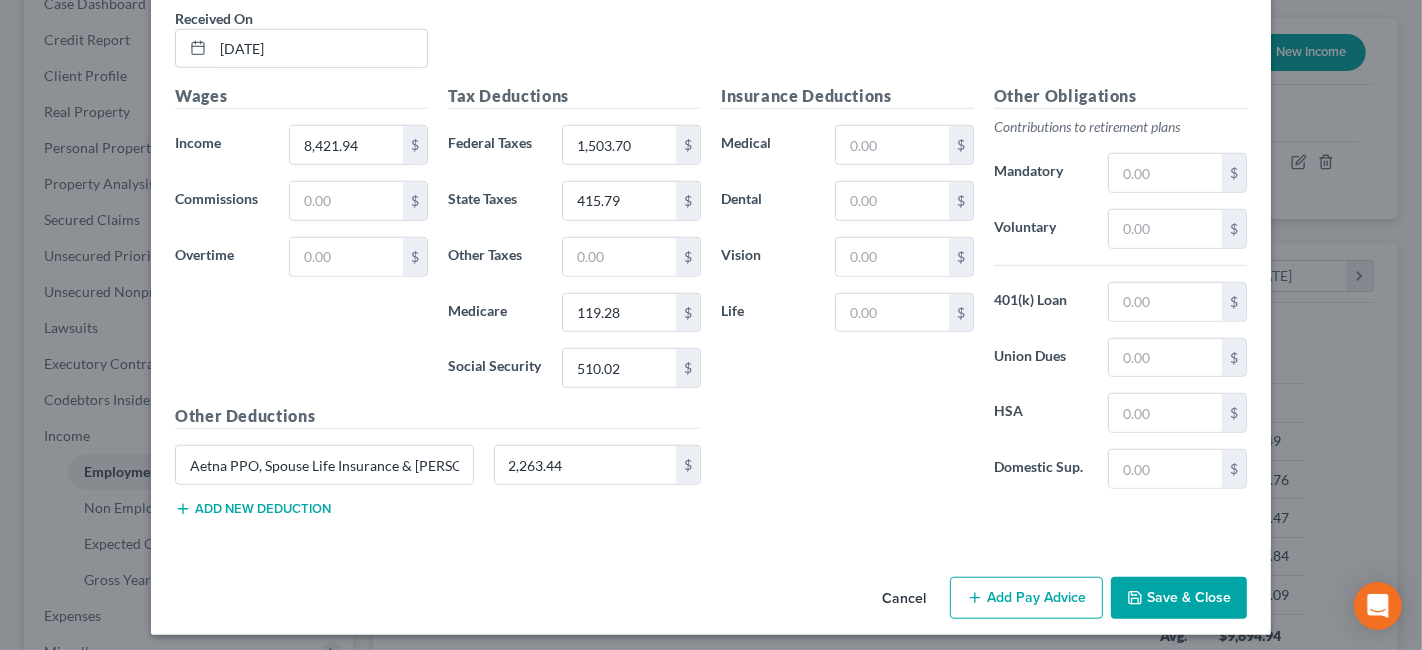 click on "Add Pay Advice" at bounding box center (1026, 598) 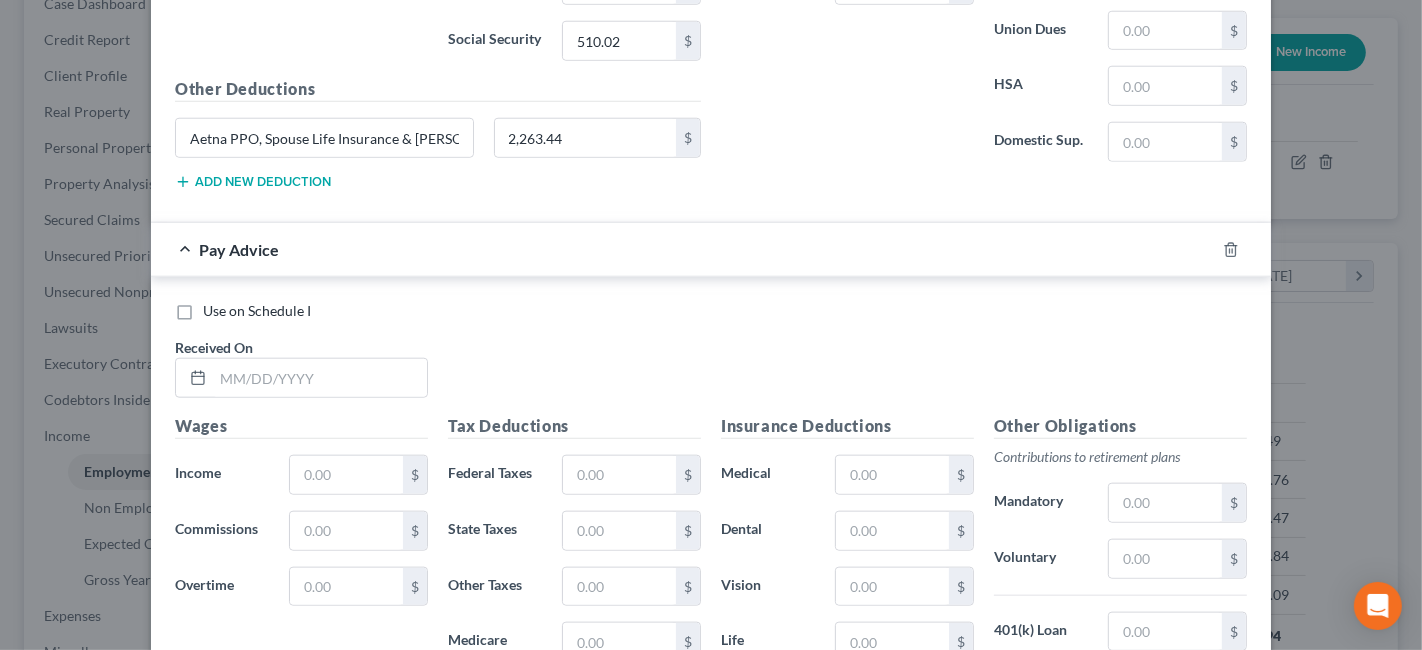 scroll, scrollTop: 1641, scrollLeft: 0, axis: vertical 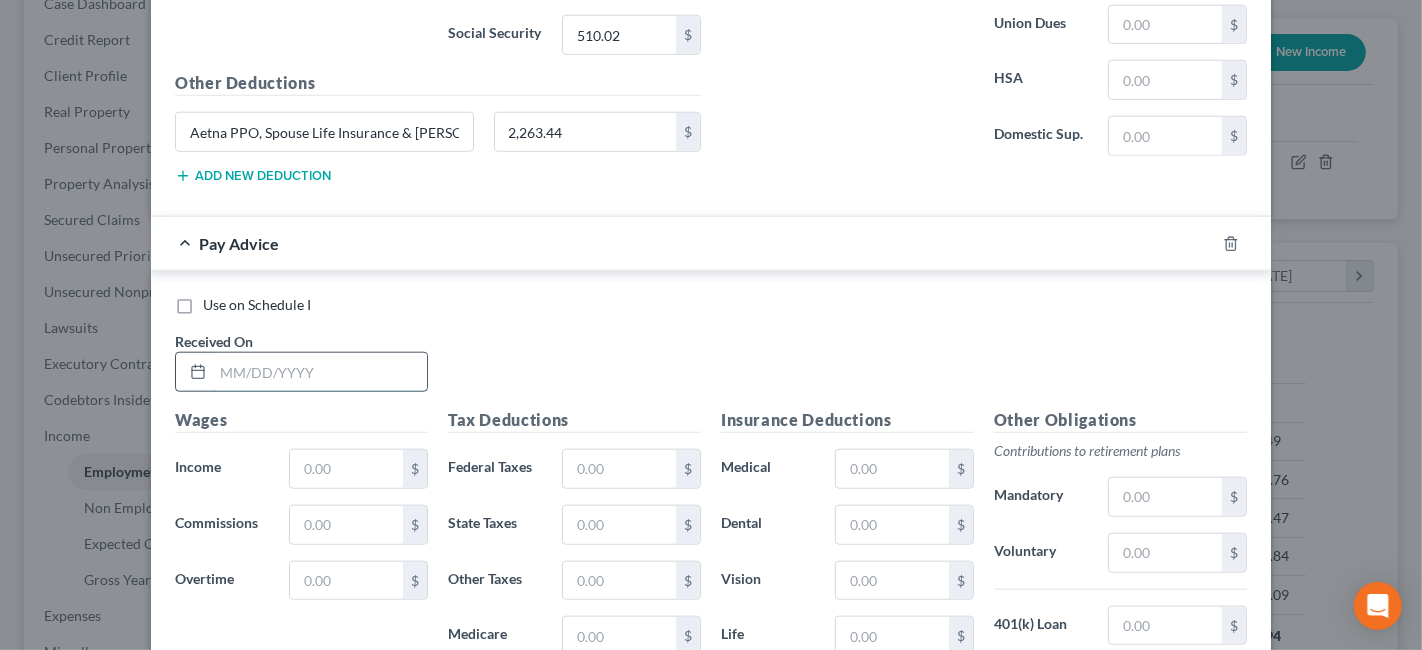 click at bounding box center (320, 372) 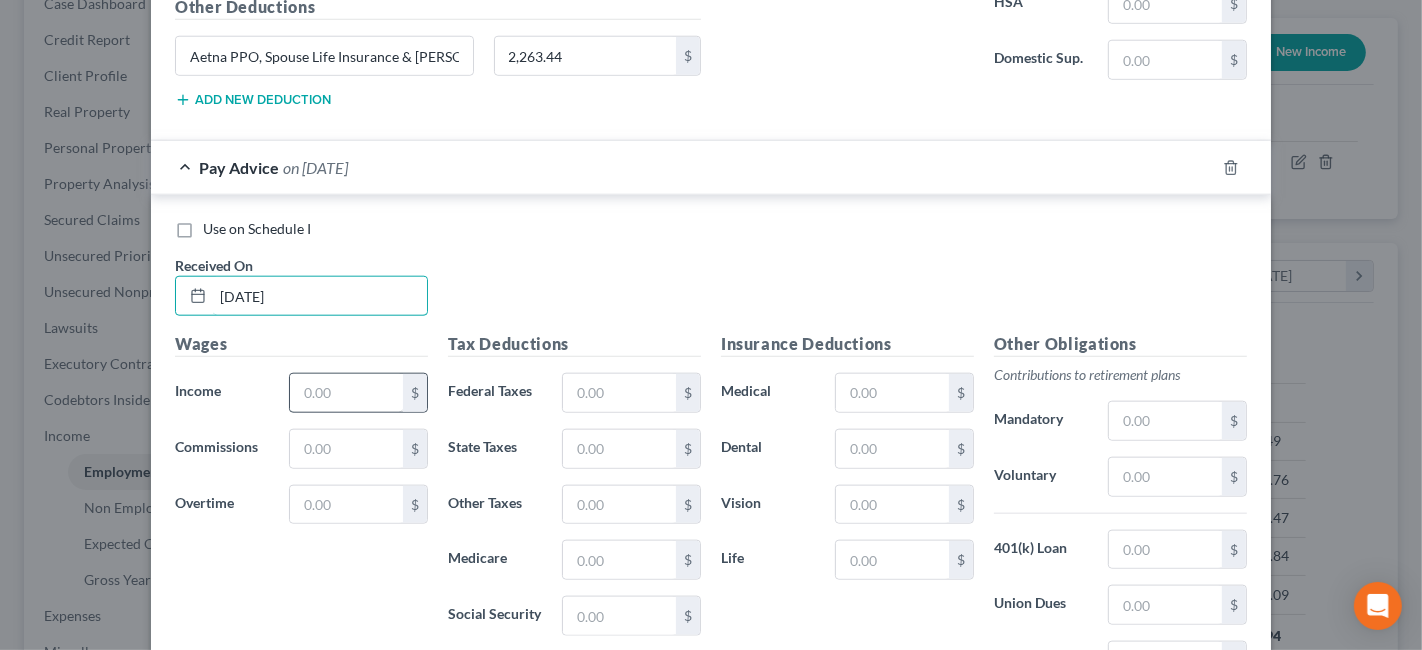 scroll, scrollTop: 1752, scrollLeft: 0, axis: vertical 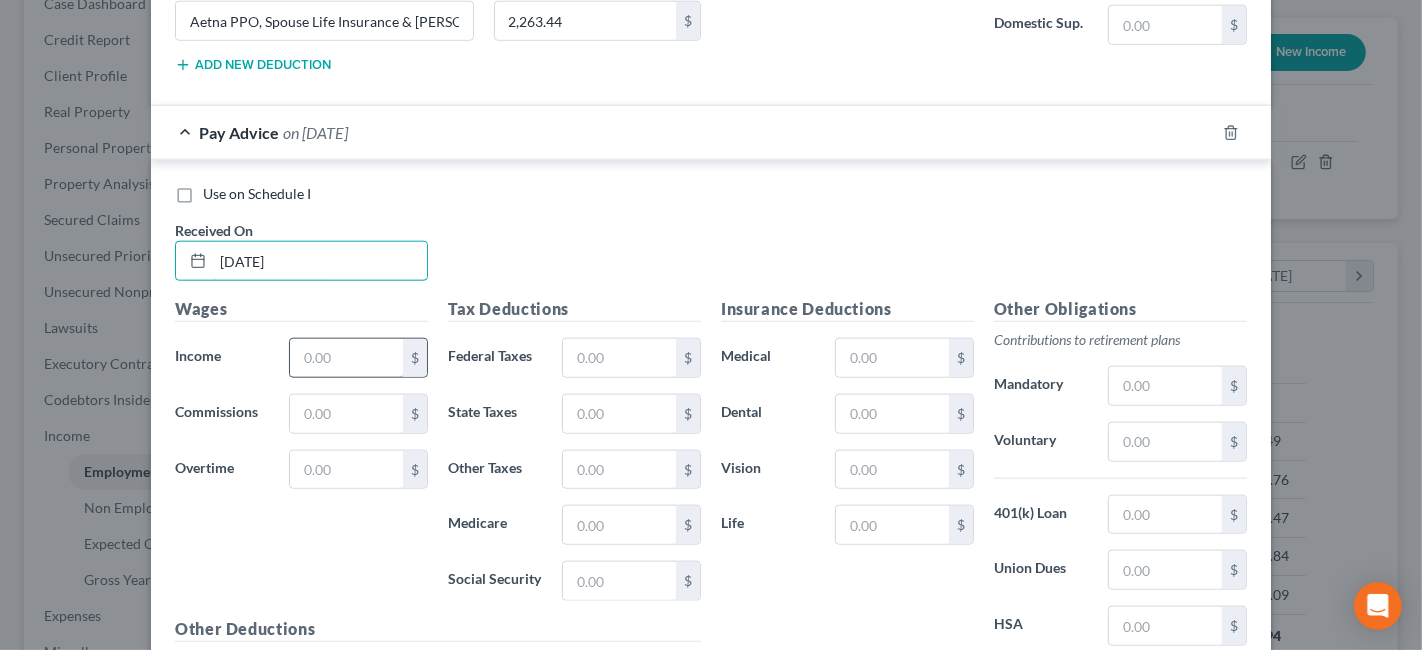 type on "[DATE]" 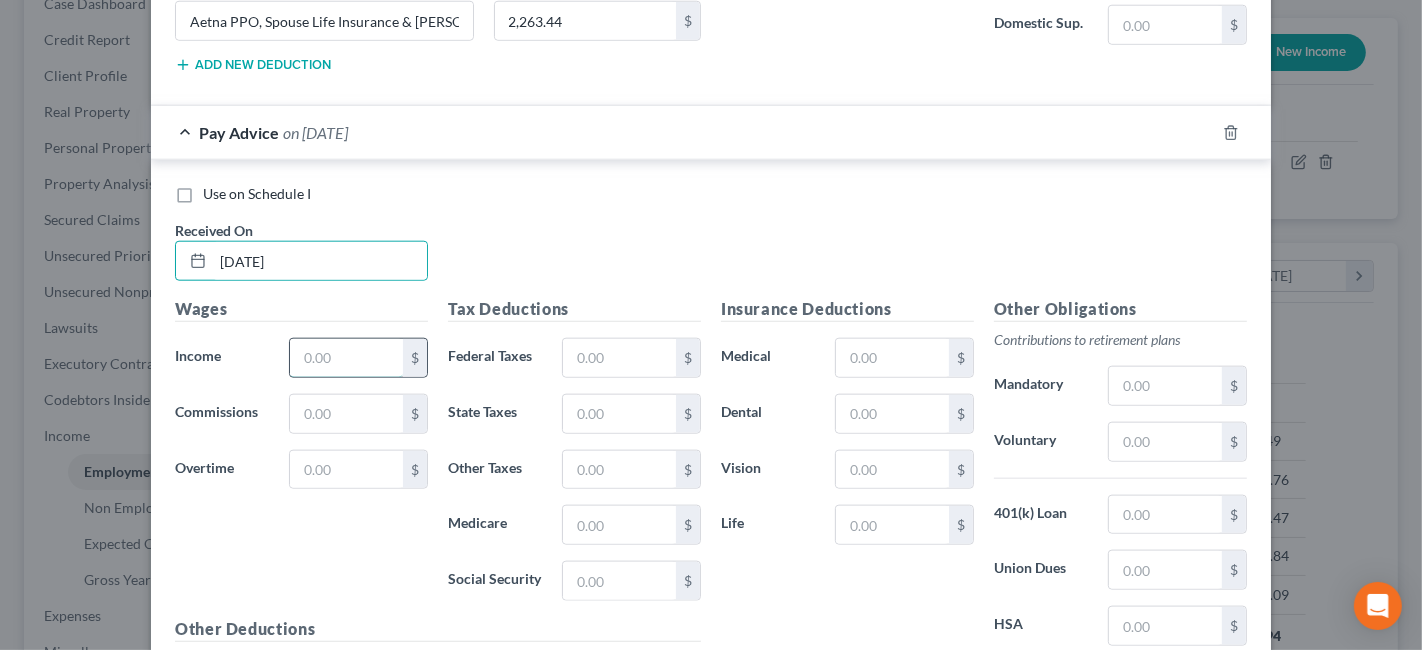 click at bounding box center [346, 358] 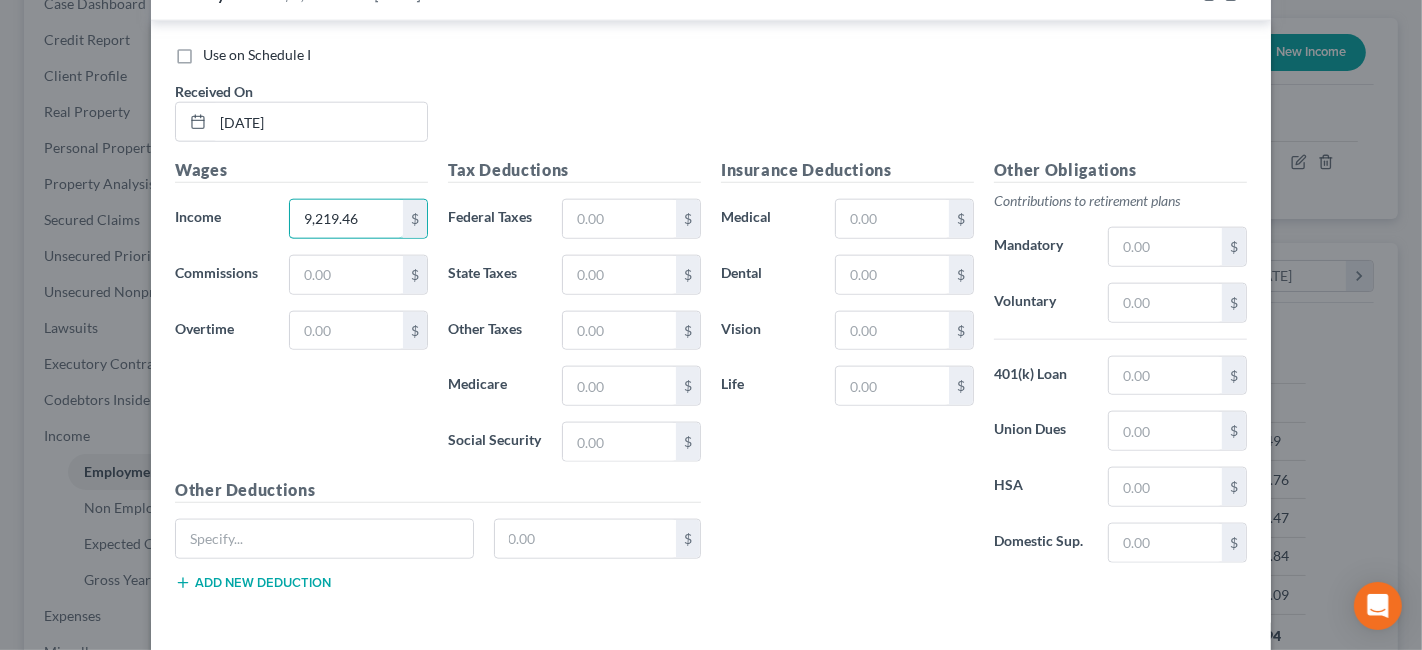 scroll, scrollTop: 1960, scrollLeft: 0, axis: vertical 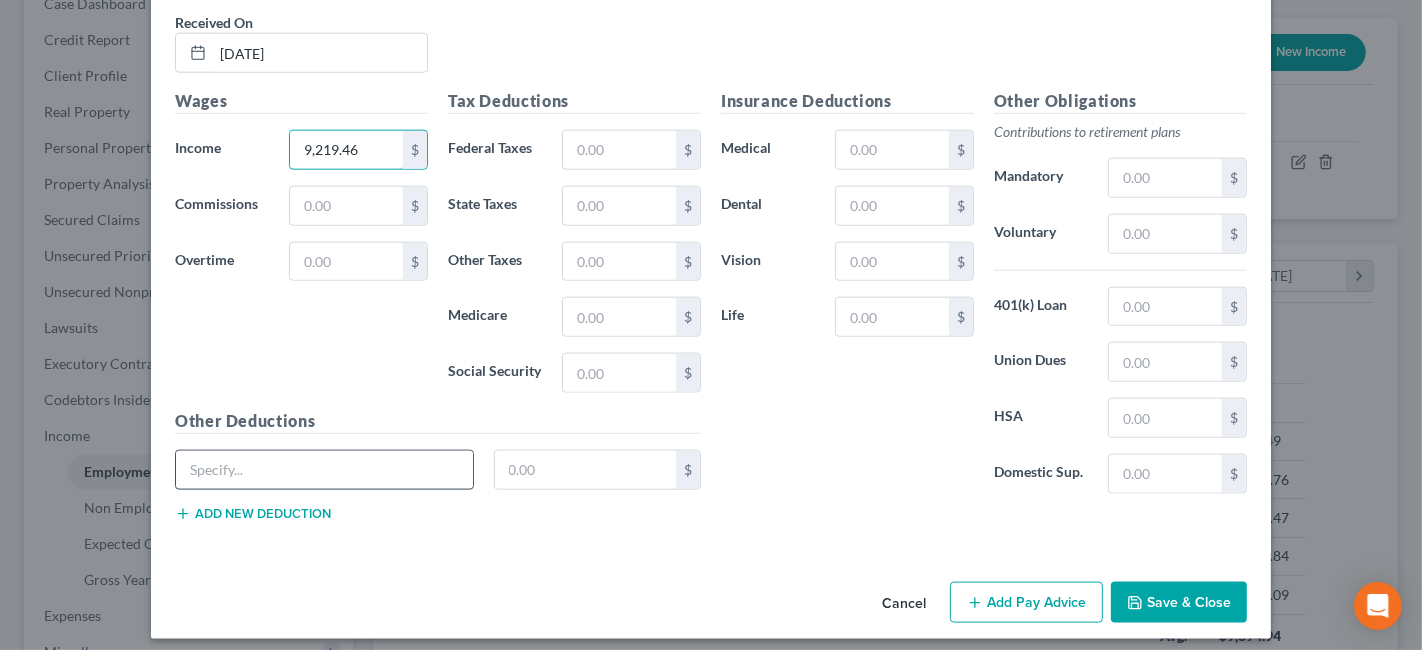 type on "9,219.46" 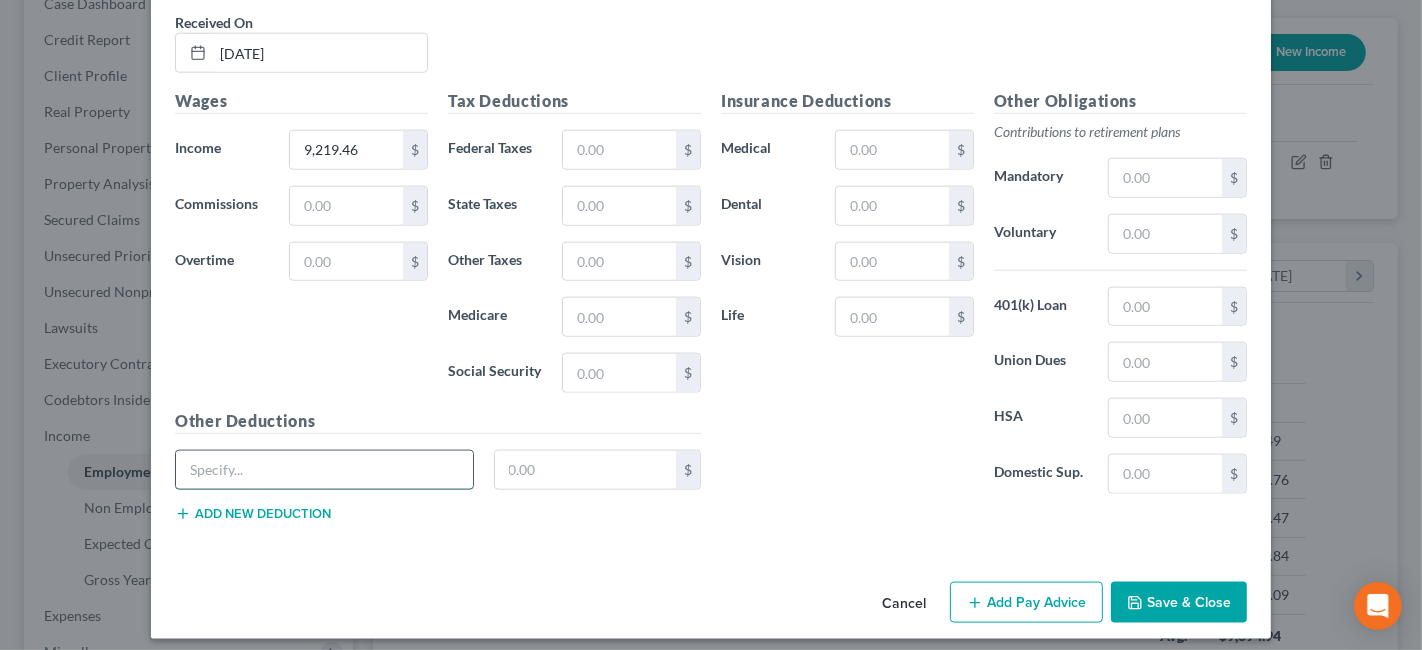 paste on "Aetna PPO, Spouse Life Insurance & [PERSON_NAME] 403B" 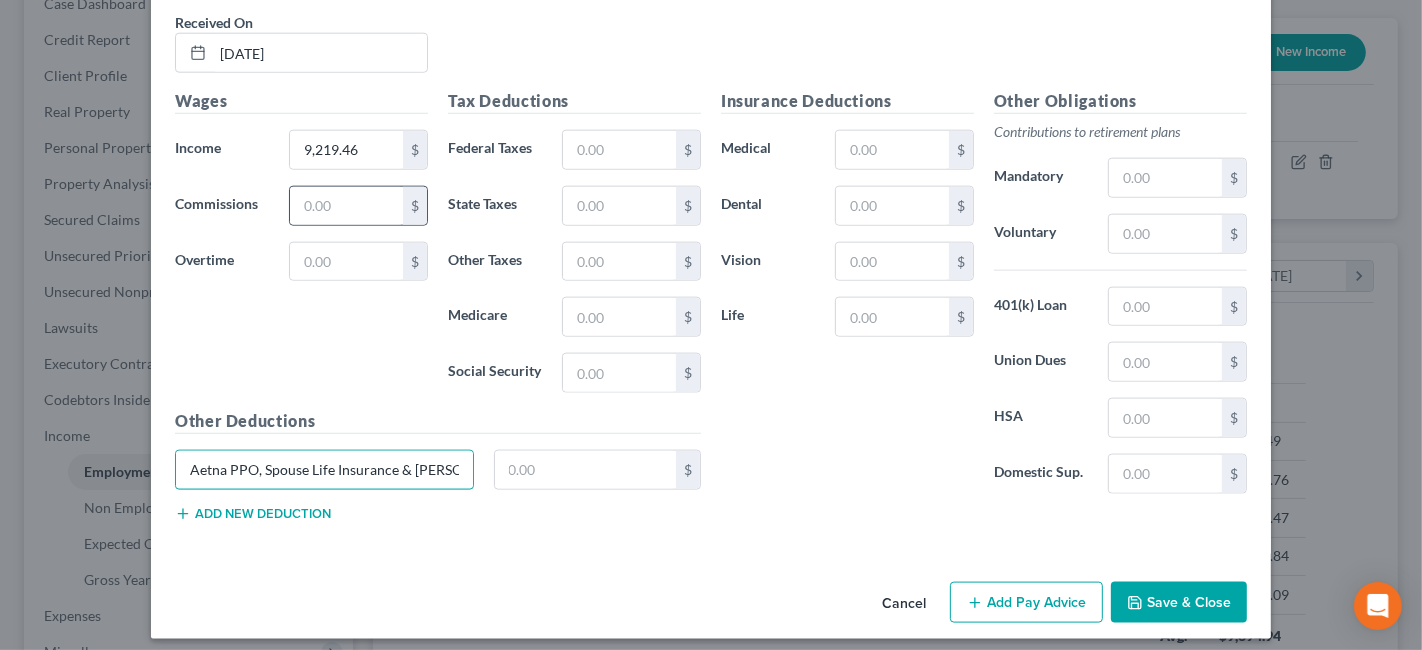 scroll, scrollTop: 0, scrollLeft: 17, axis: horizontal 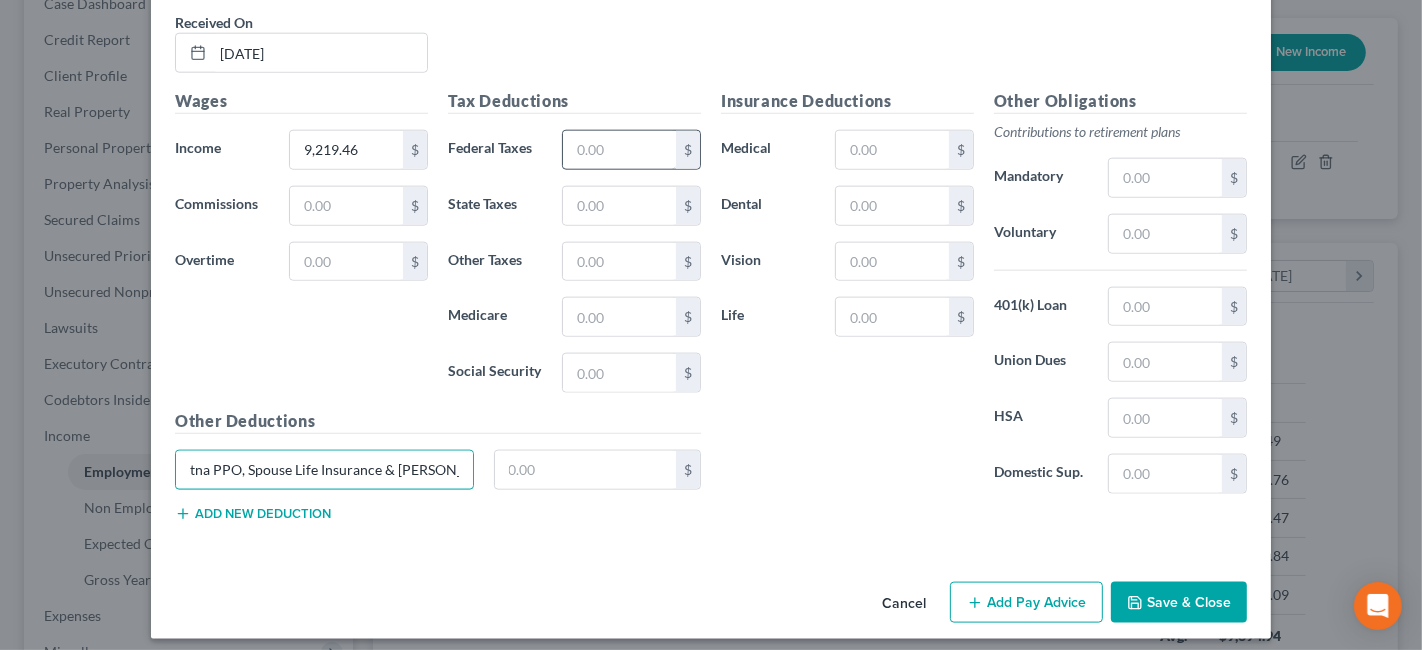 type on "Aetna PPO, Spouse Life Insurance & [PERSON_NAME] 403B" 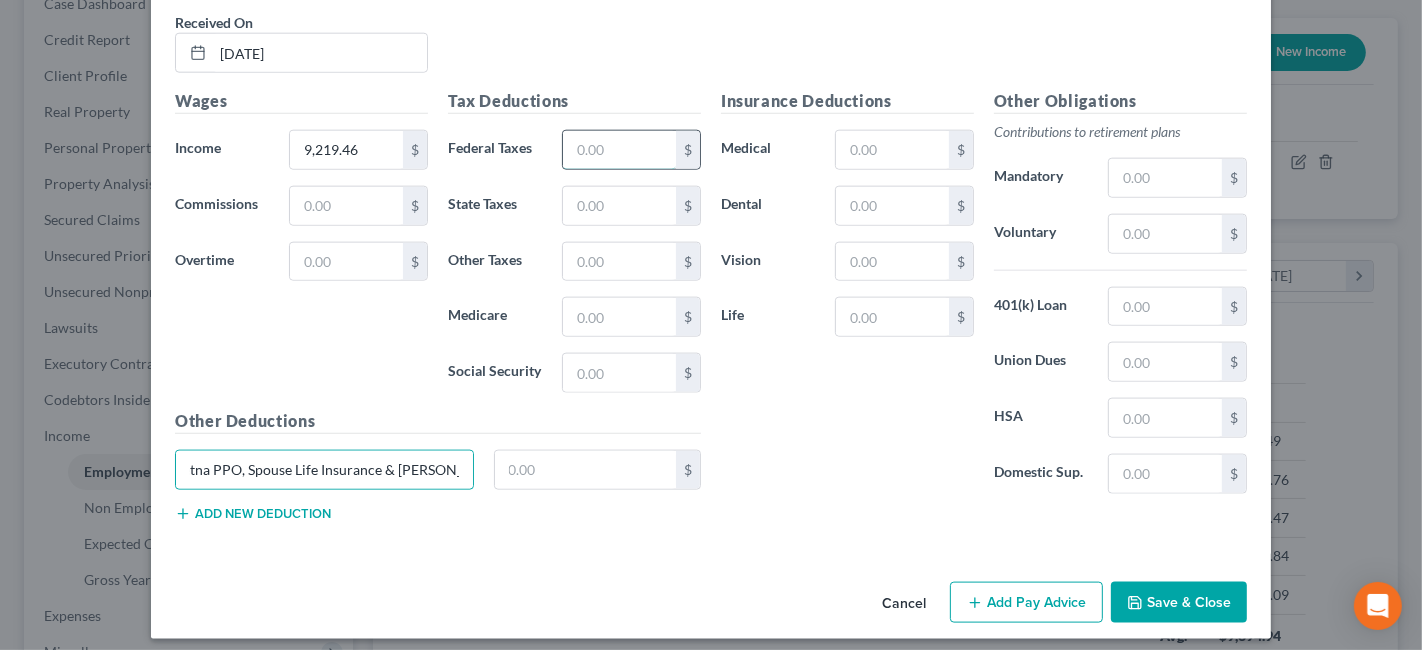 click at bounding box center (619, 150) 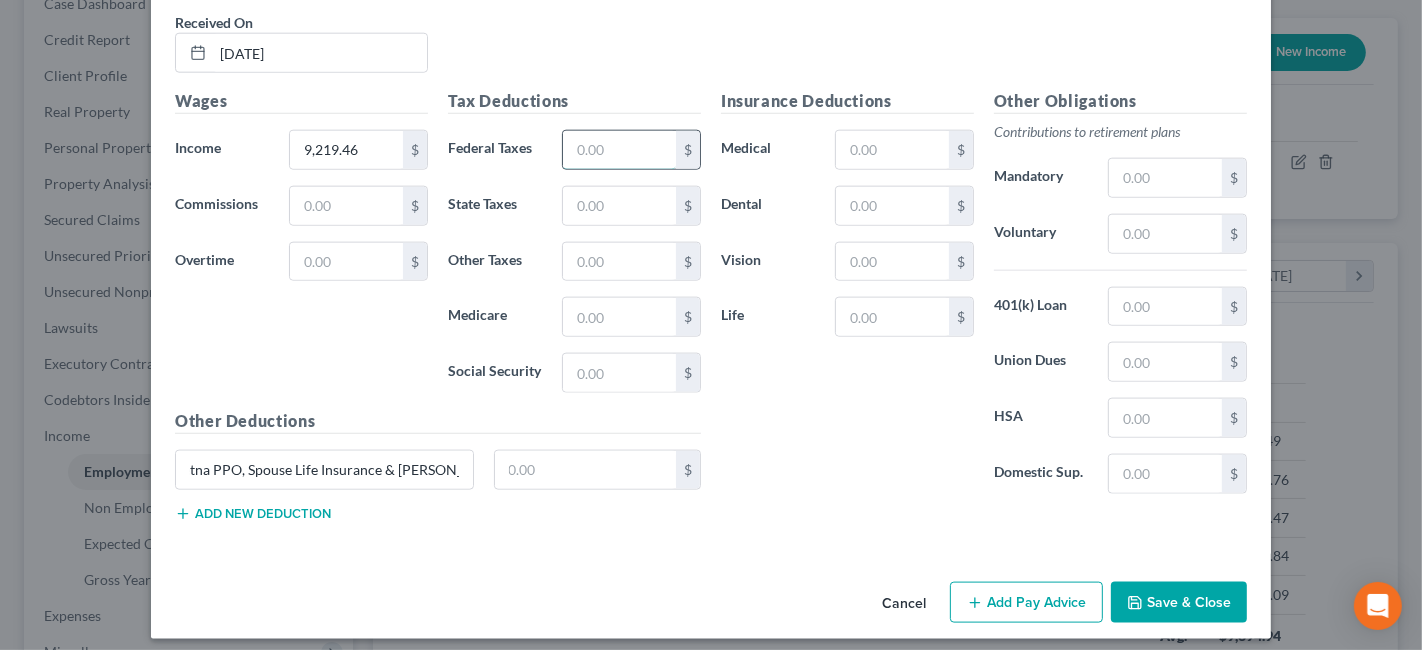 scroll, scrollTop: 0, scrollLeft: 0, axis: both 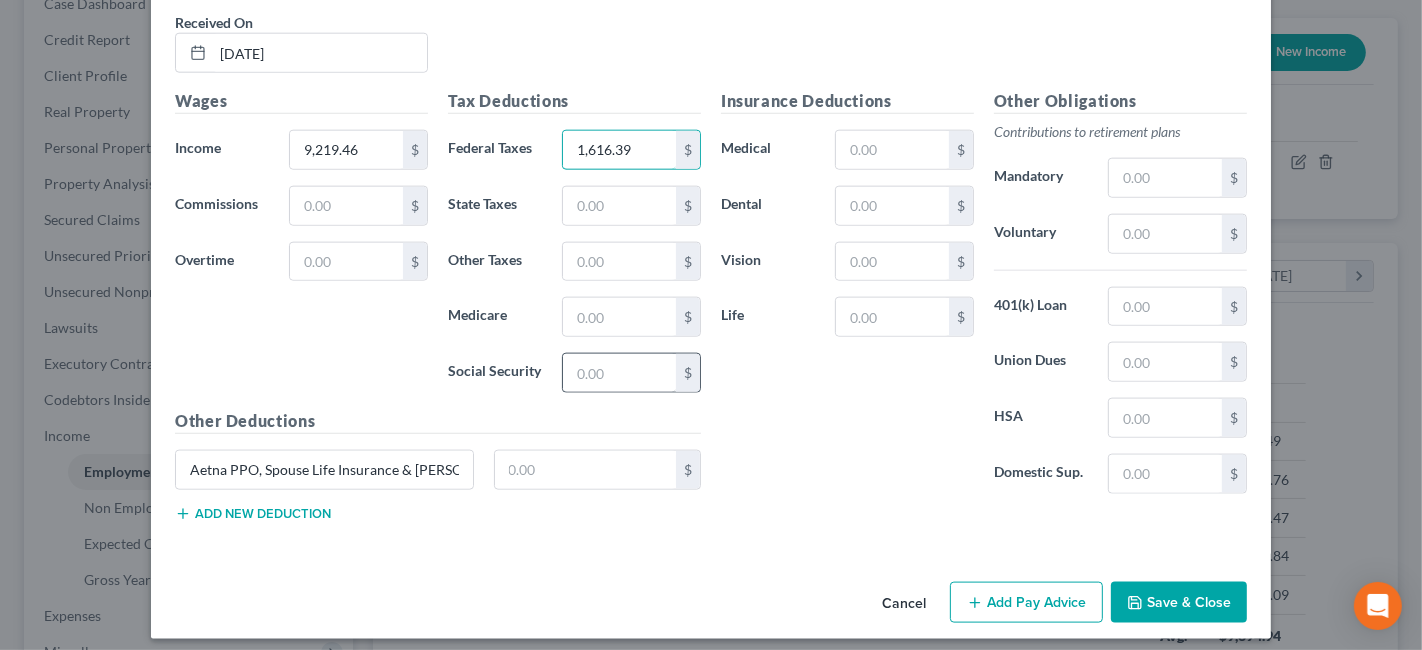 type on "1,616.39" 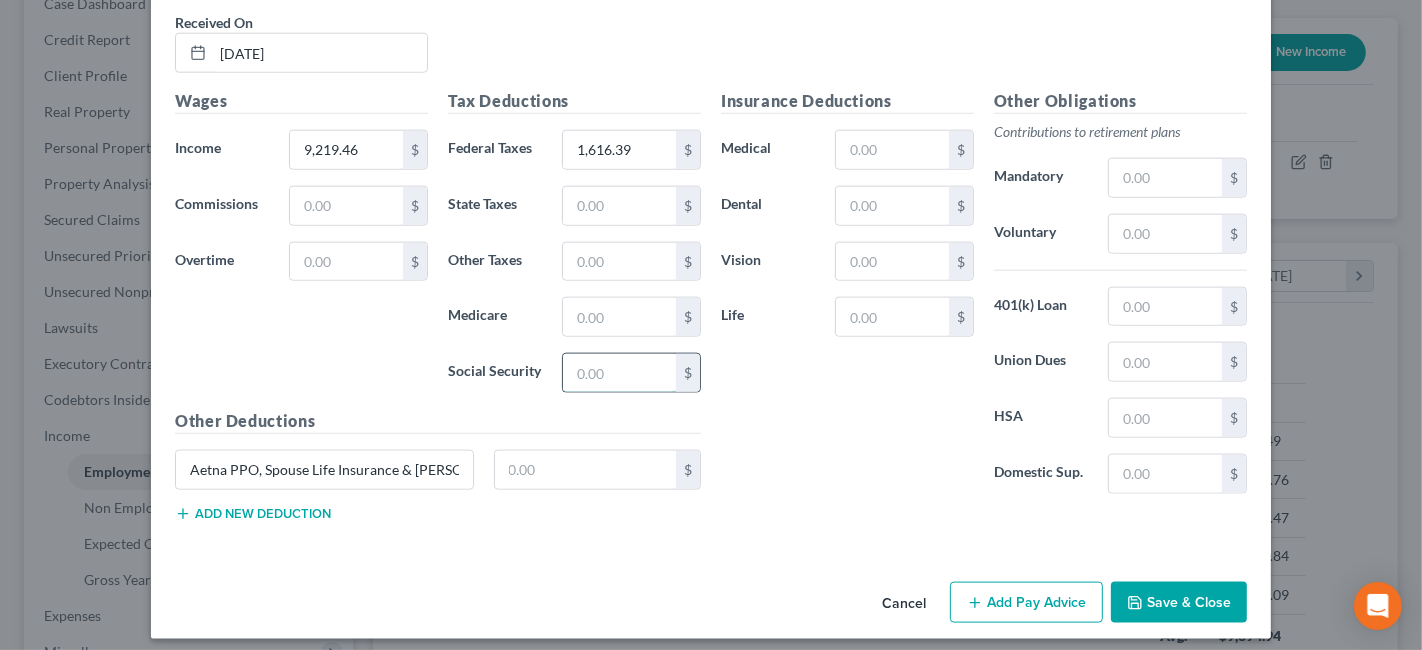 click at bounding box center (619, 373) 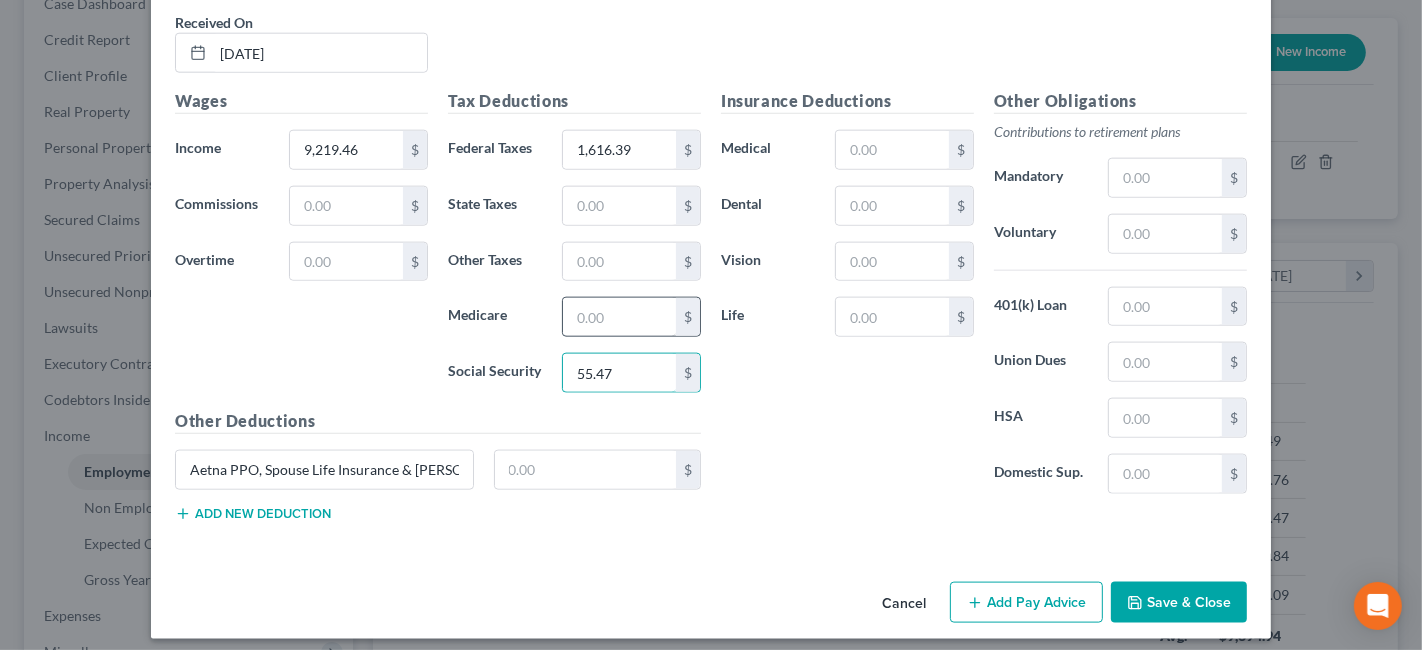 type on "55.47" 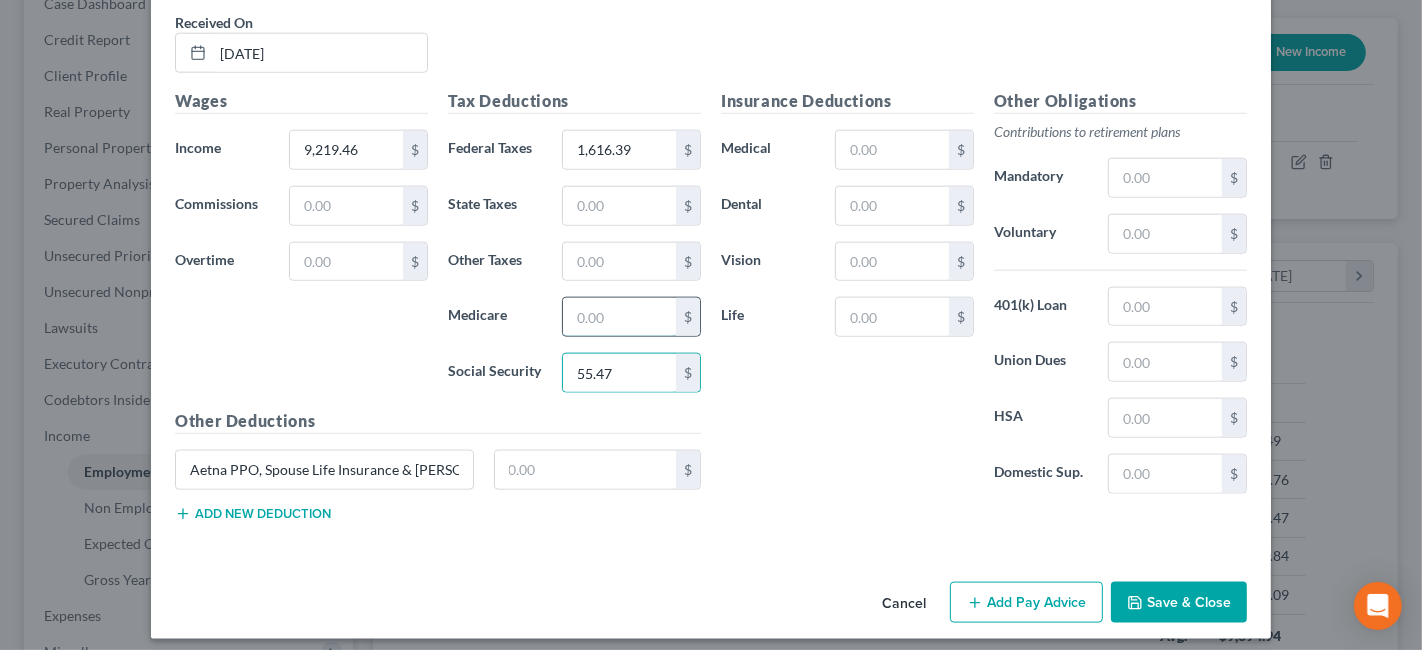click at bounding box center (619, 317) 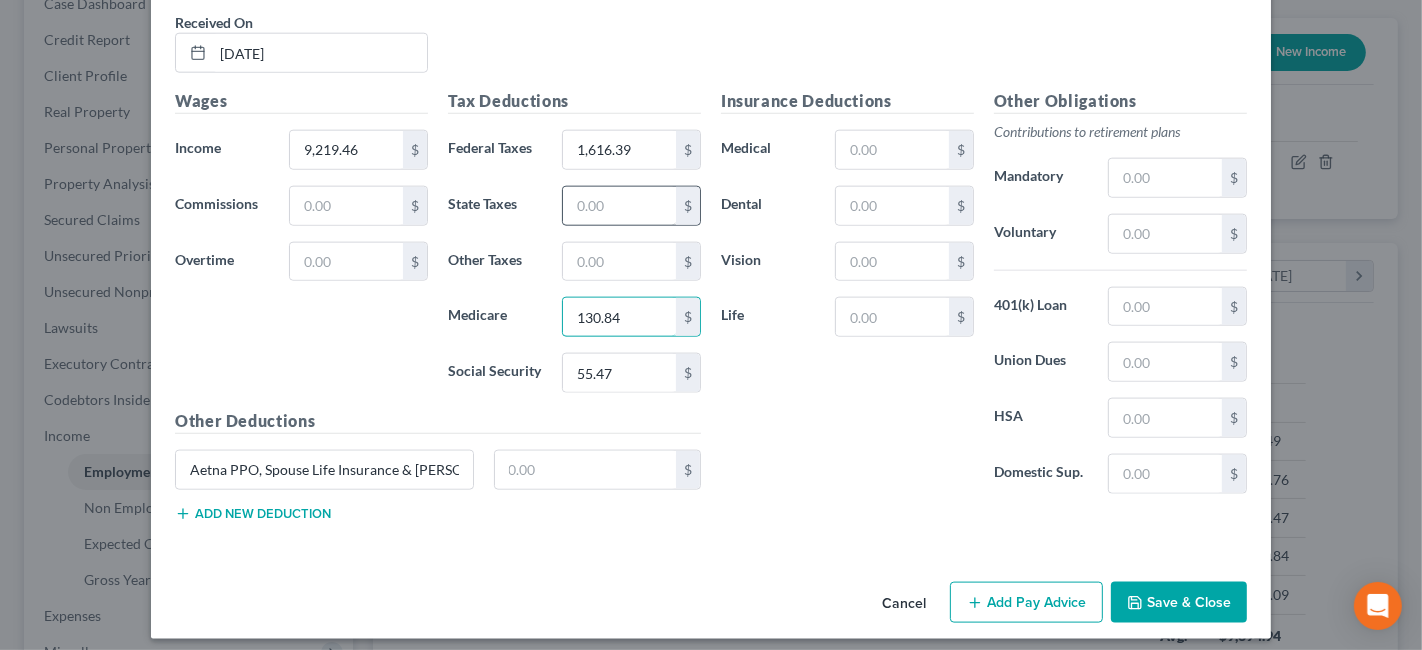 type on "130.84" 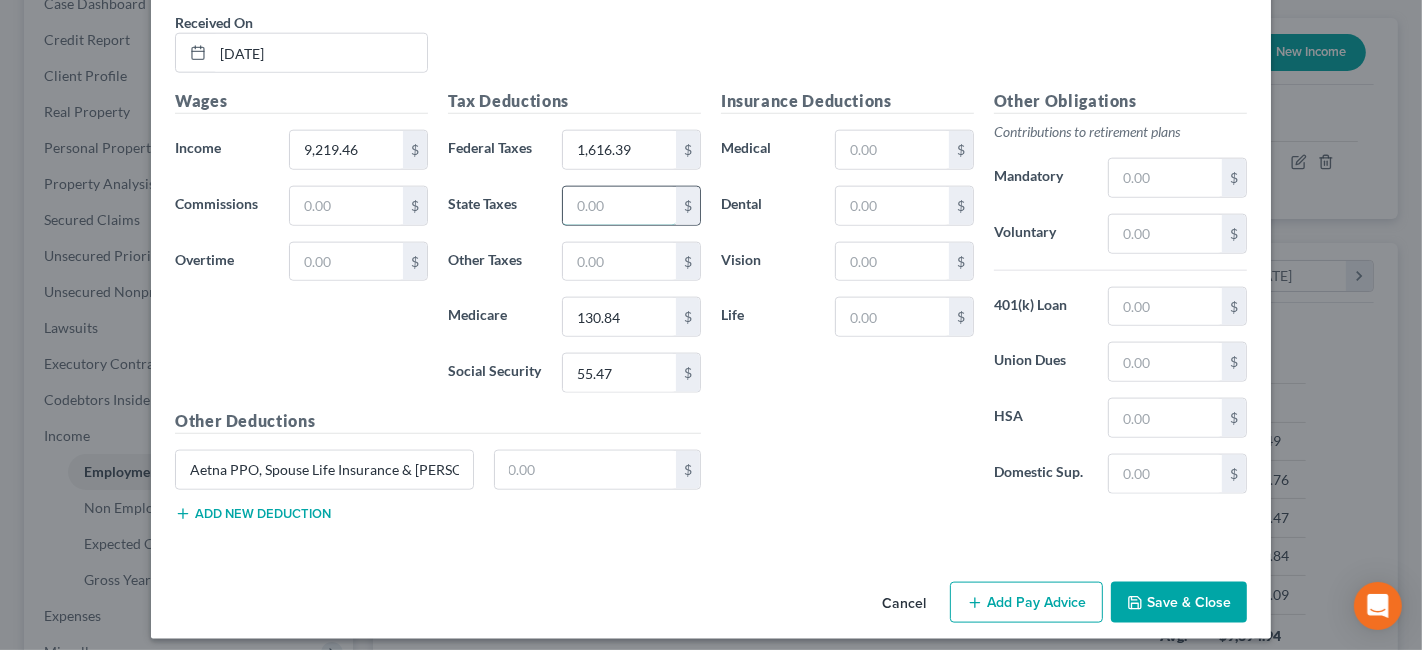 click at bounding box center (619, 206) 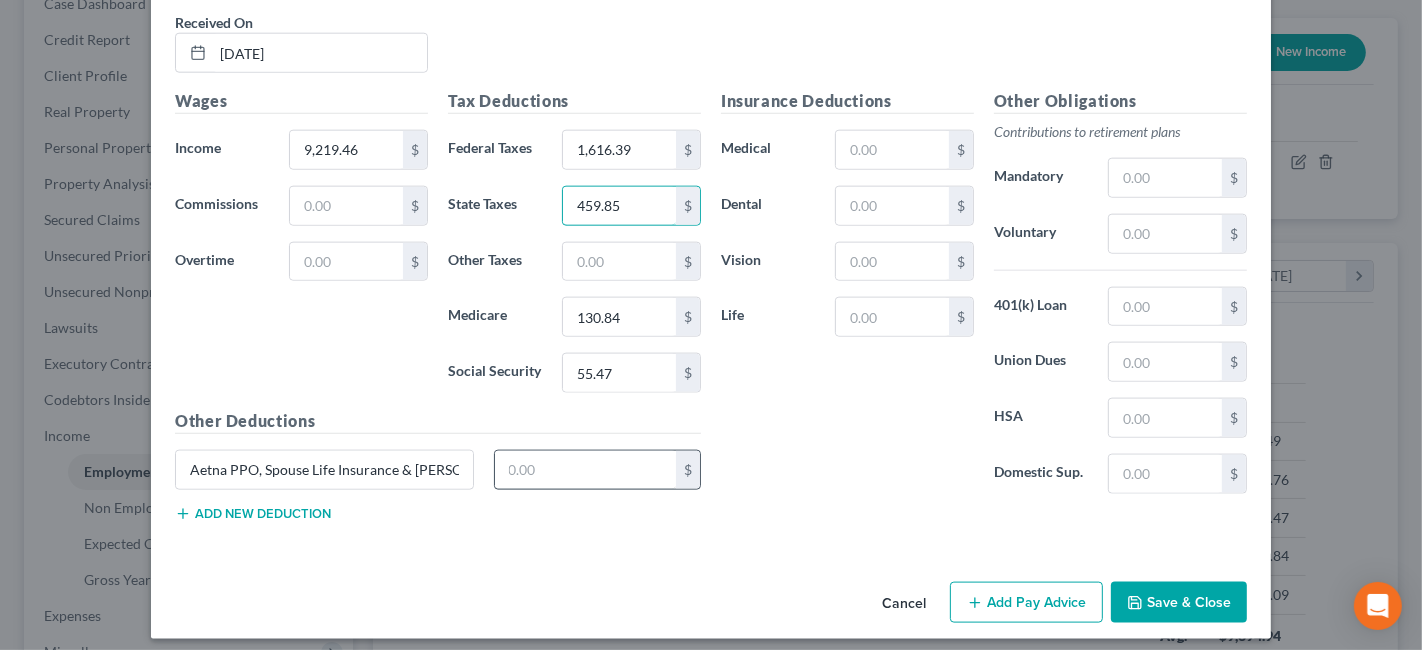 type on "459.85" 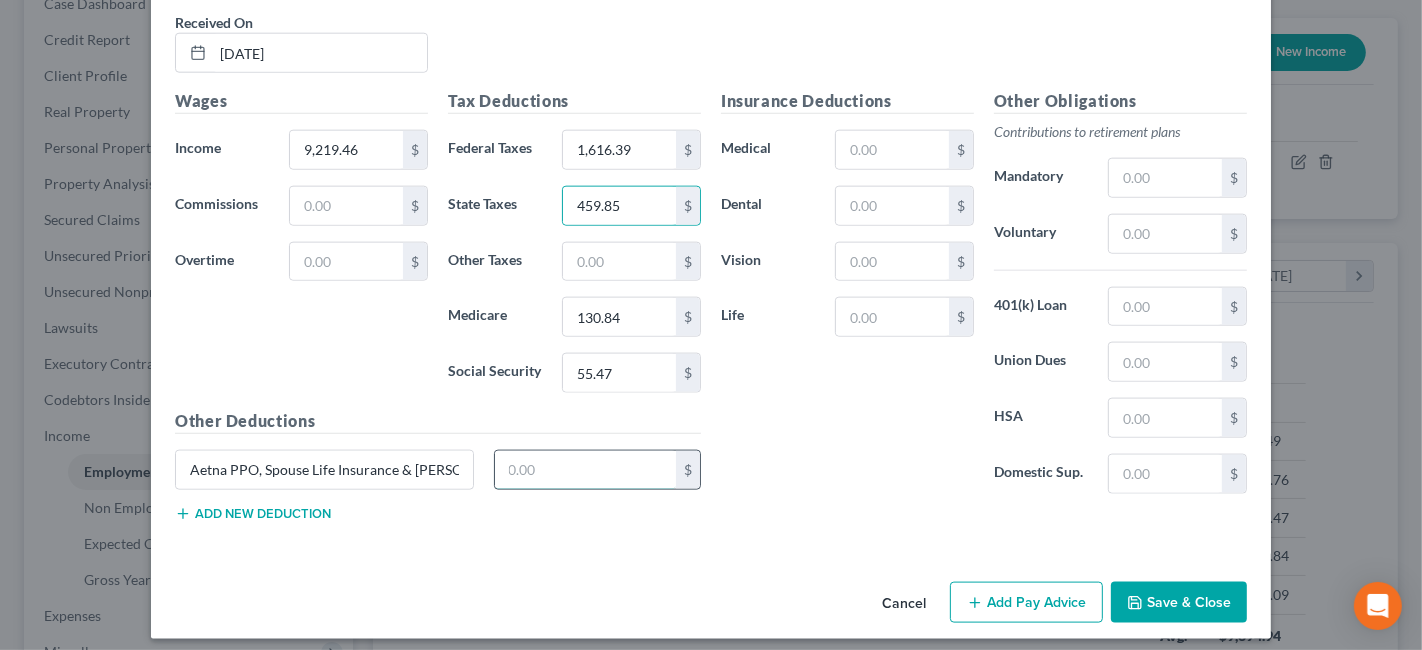 click at bounding box center [586, 470] 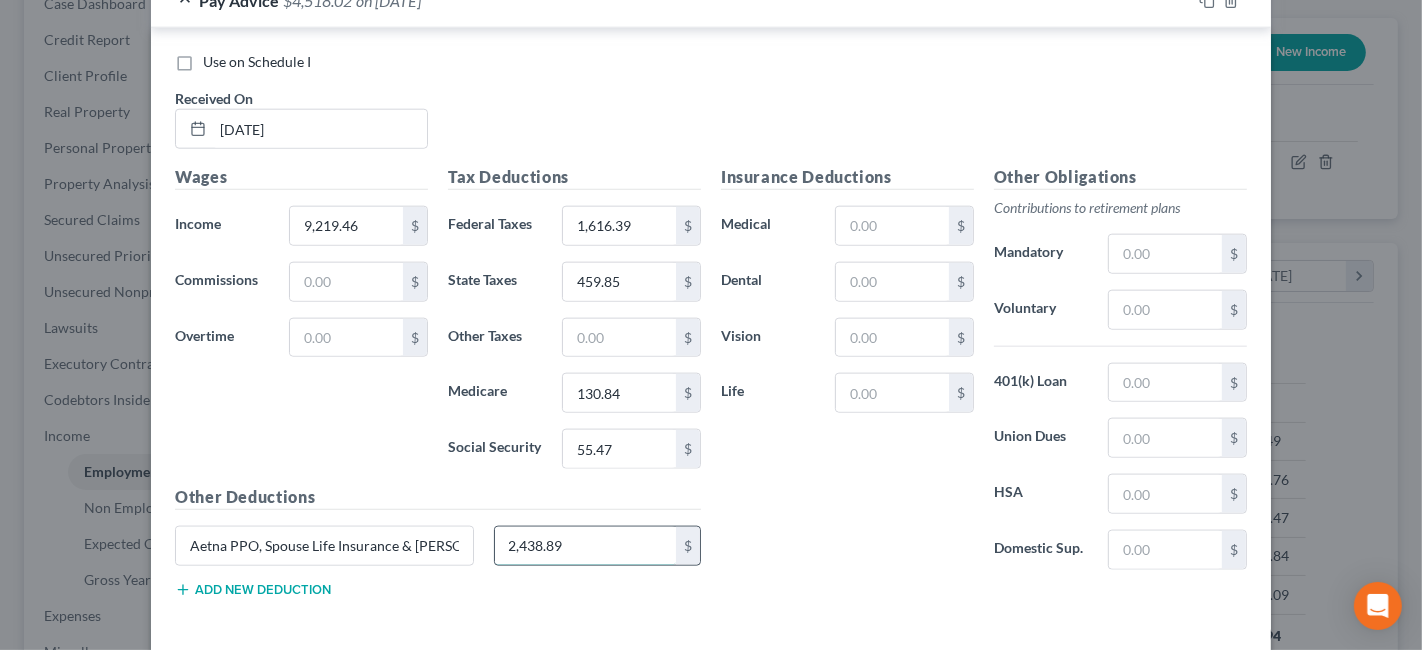 scroll, scrollTop: 1848, scrollLeft: 0, axis: vertical 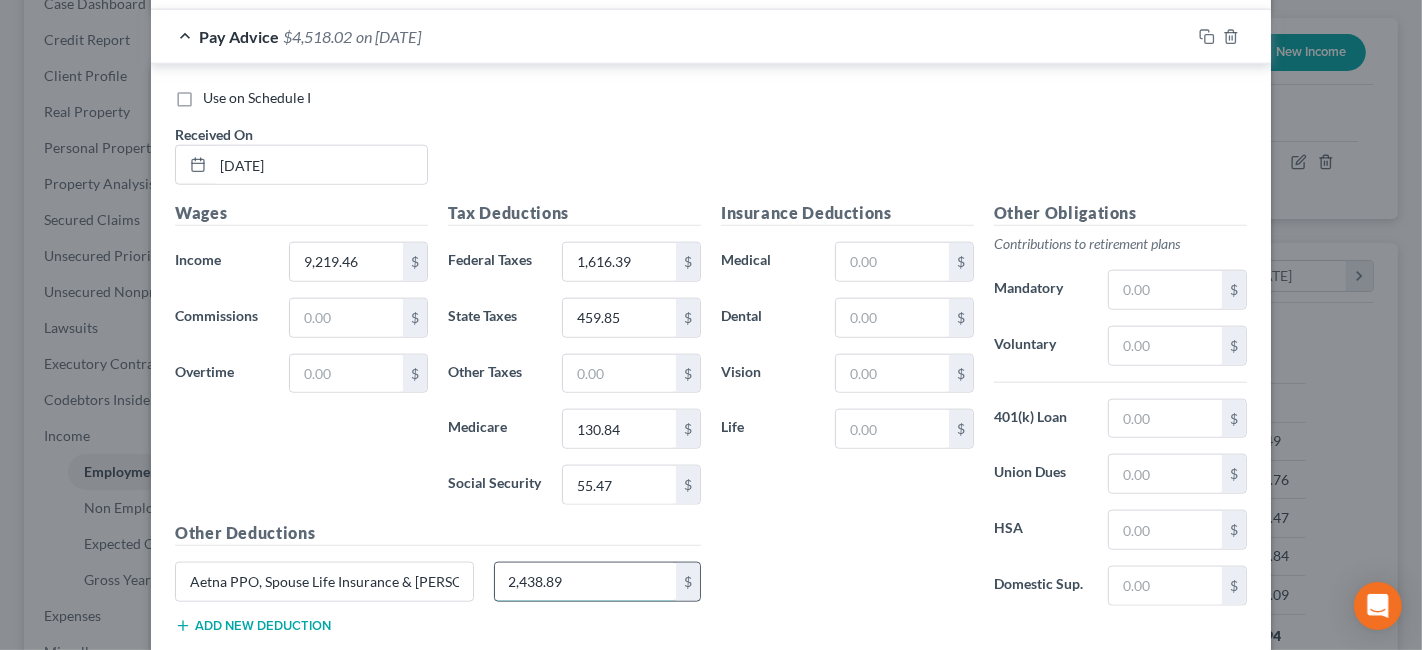 click on "2,438.89" at bounding box center (586, 582) 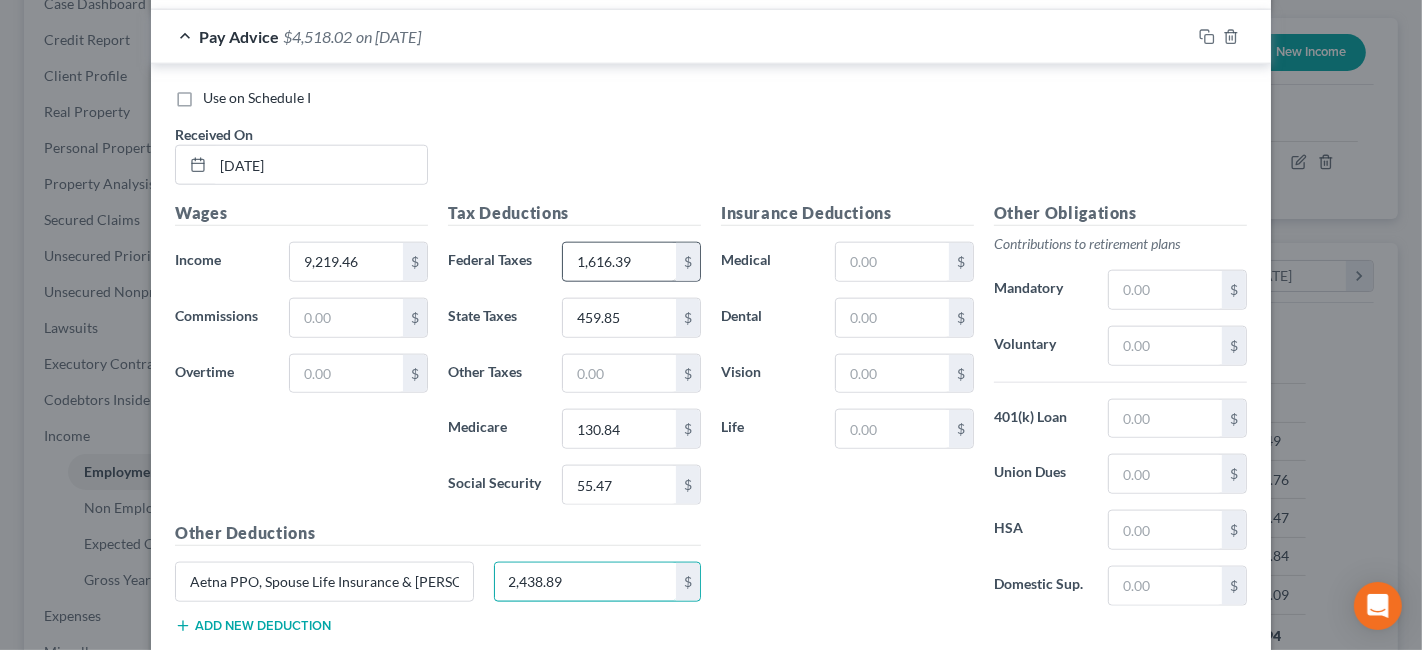 type on "2,438.89" 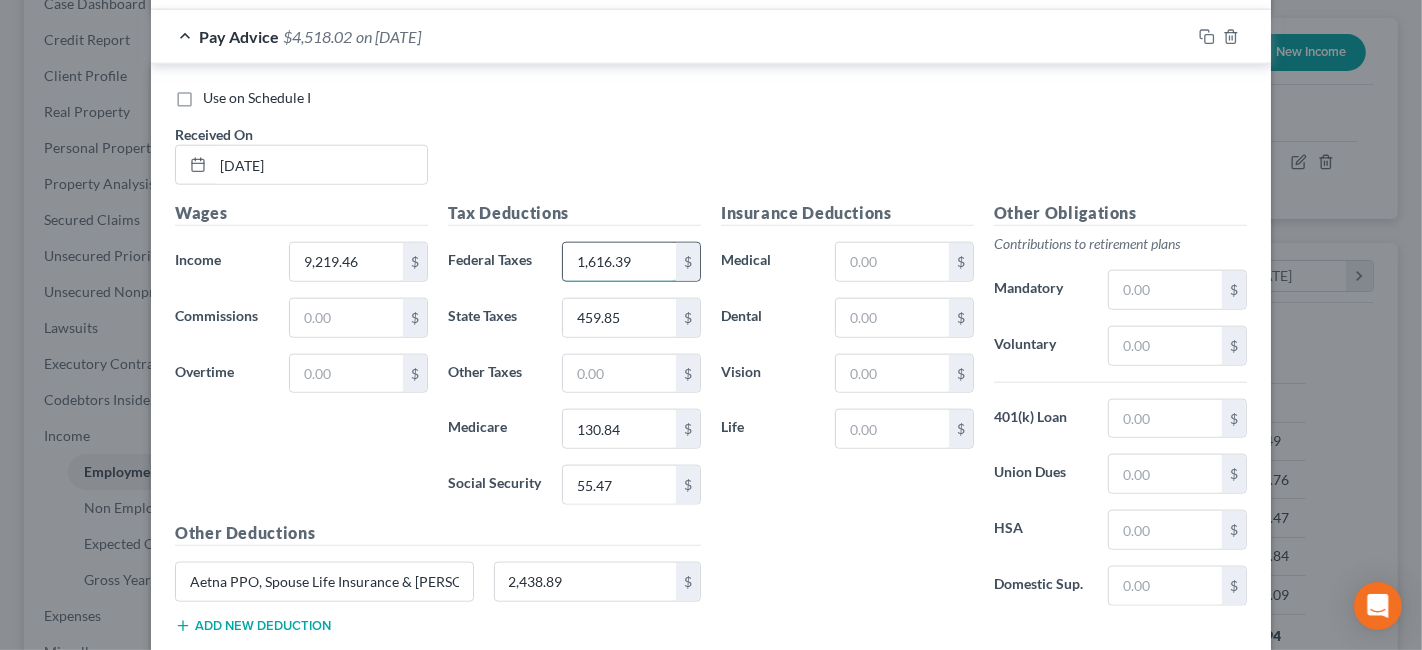 click on "1,616.39" at bounding box center [619, 262] 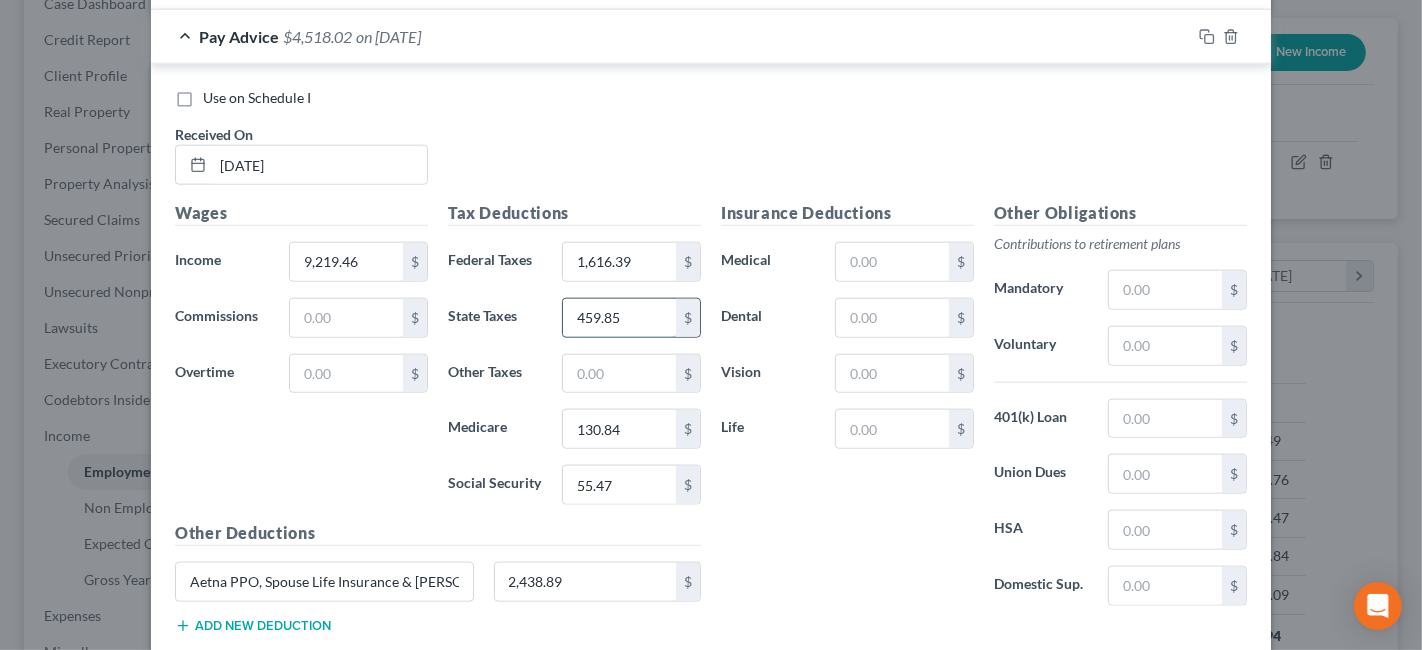 click on "459.85" at bounding box center (619, 318) 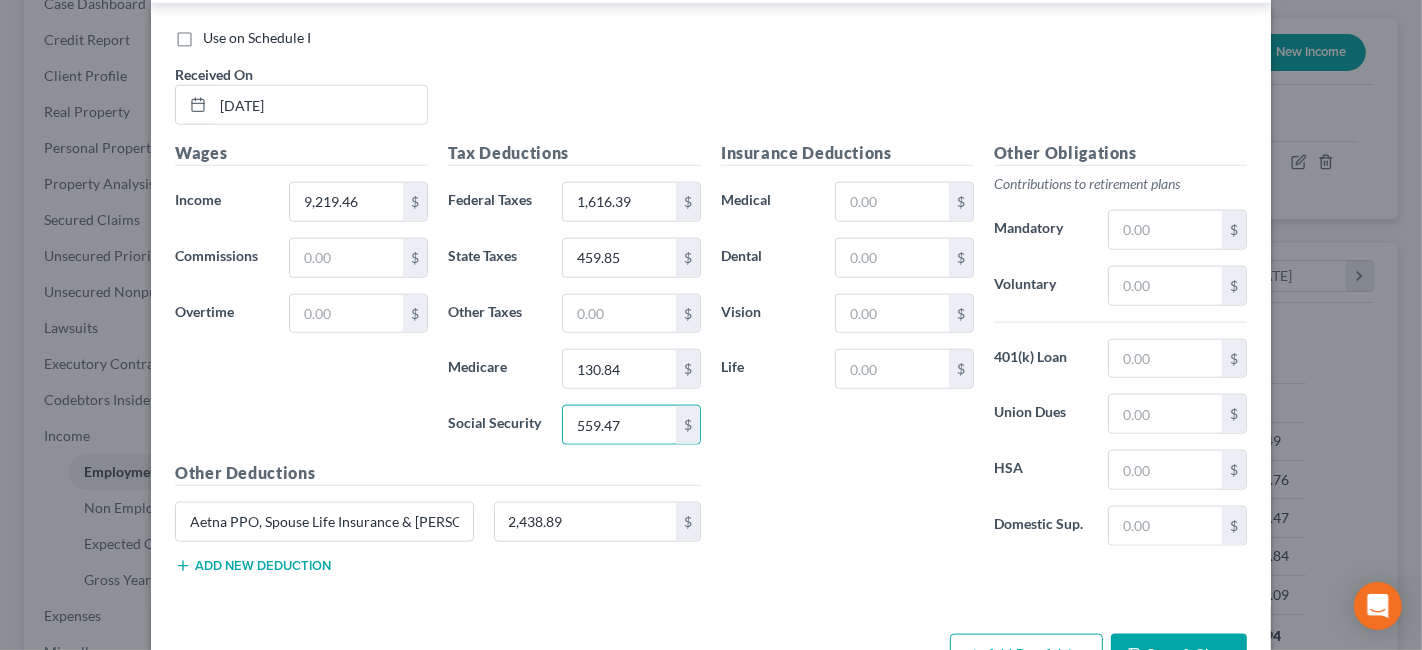 scroll, scrollTop: 1960, scrollLeft: 0, axis: vertical 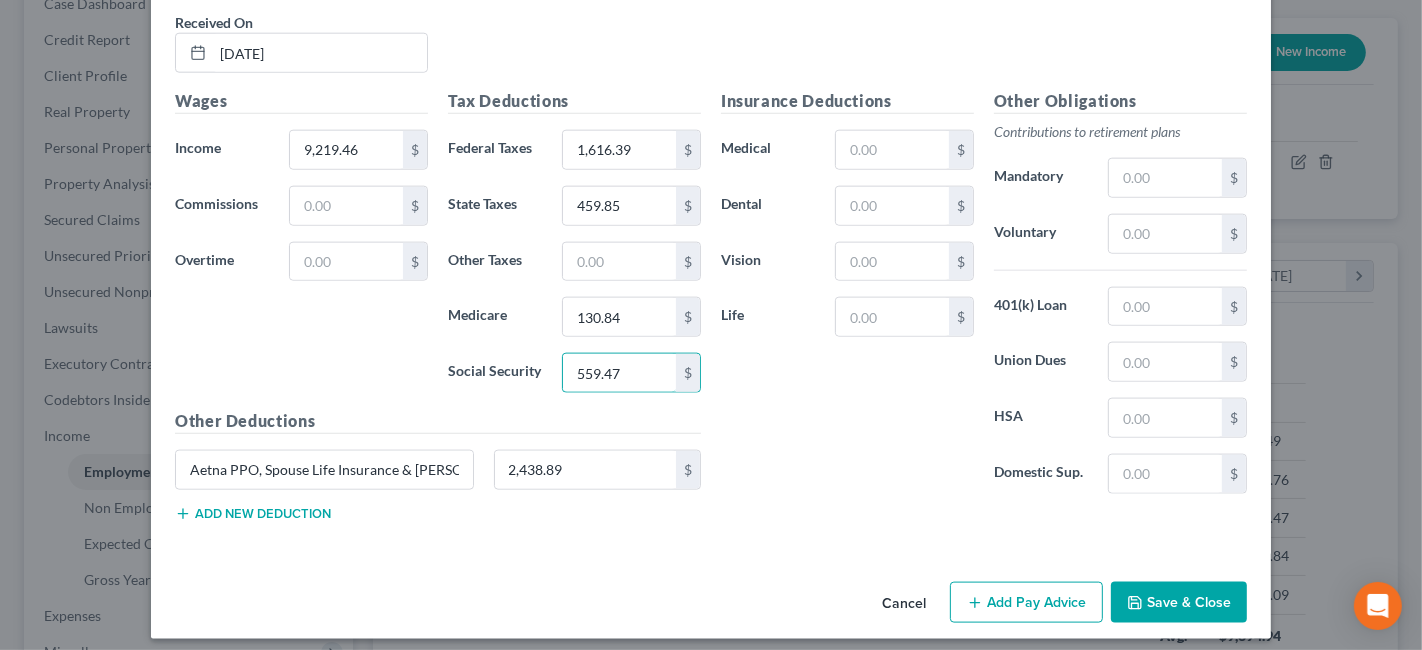 type on "559.47" 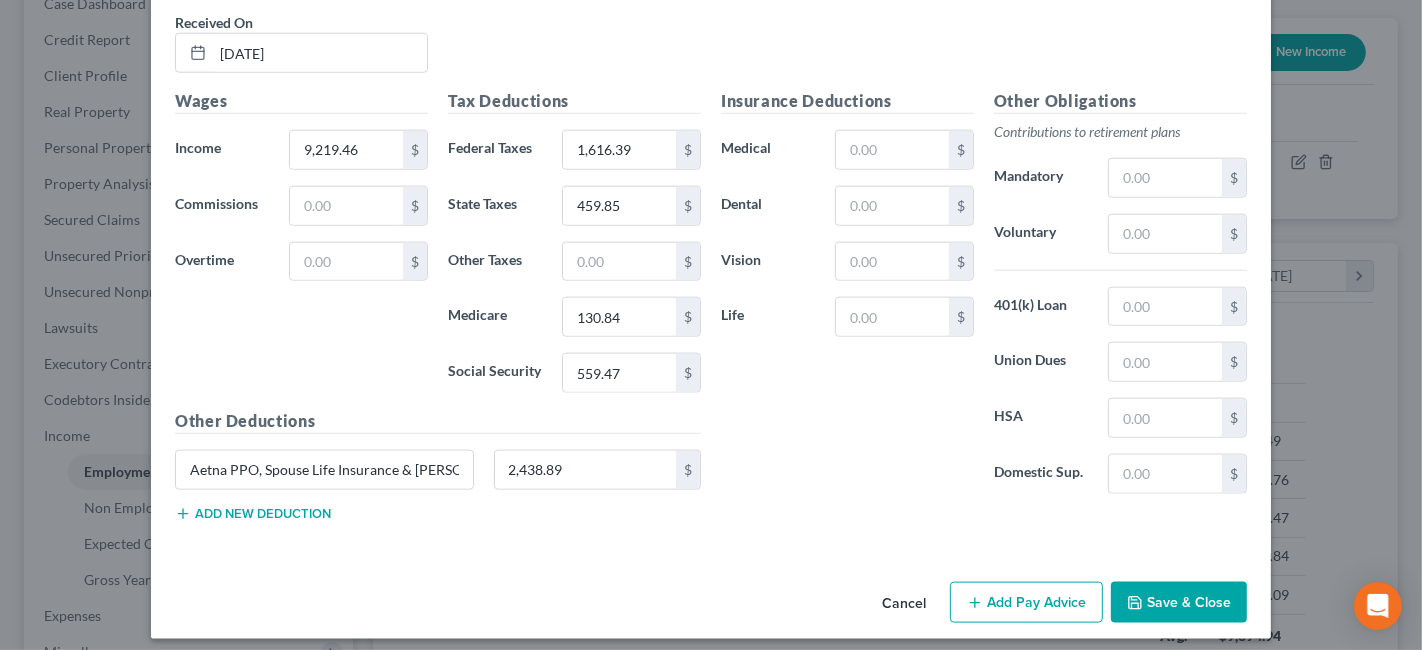 click on "Add Pay Advice" at bounding box center [1026, 603] 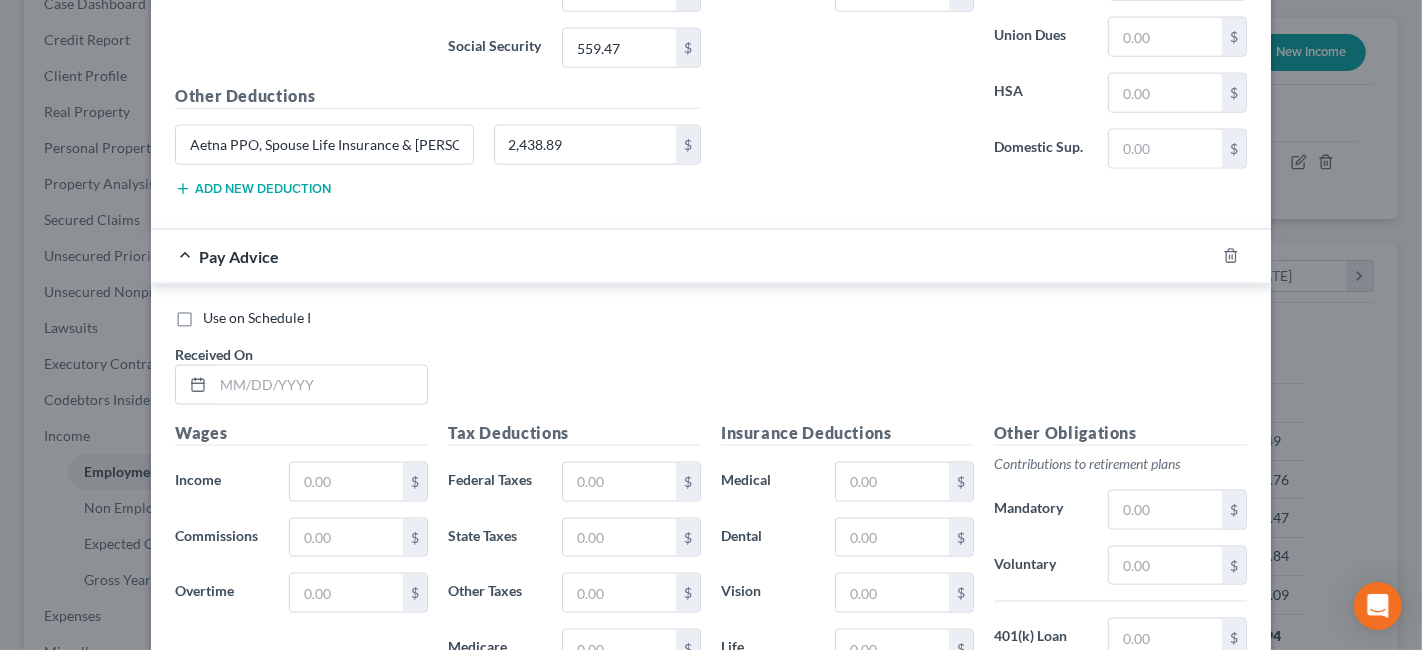 scroll, scrollTop: 2293, scrollLeft: 0, axis: vertical 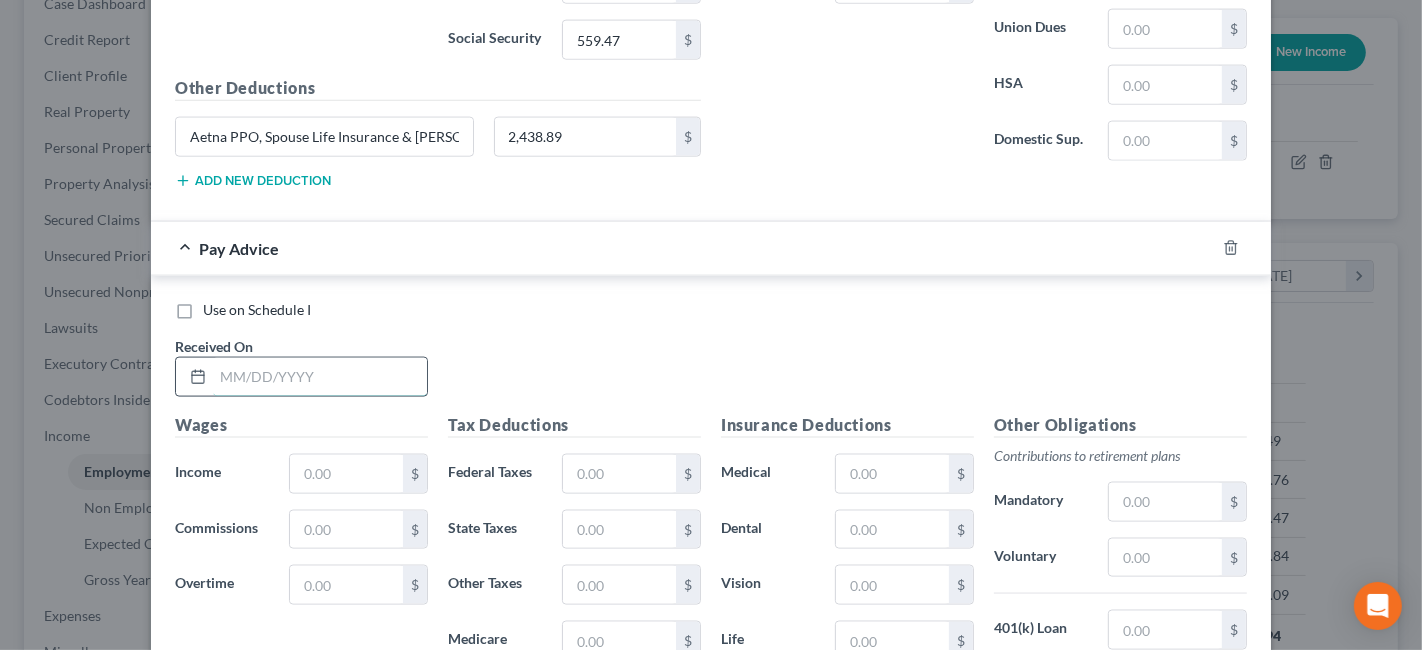 click at bounding box center (320, 377) 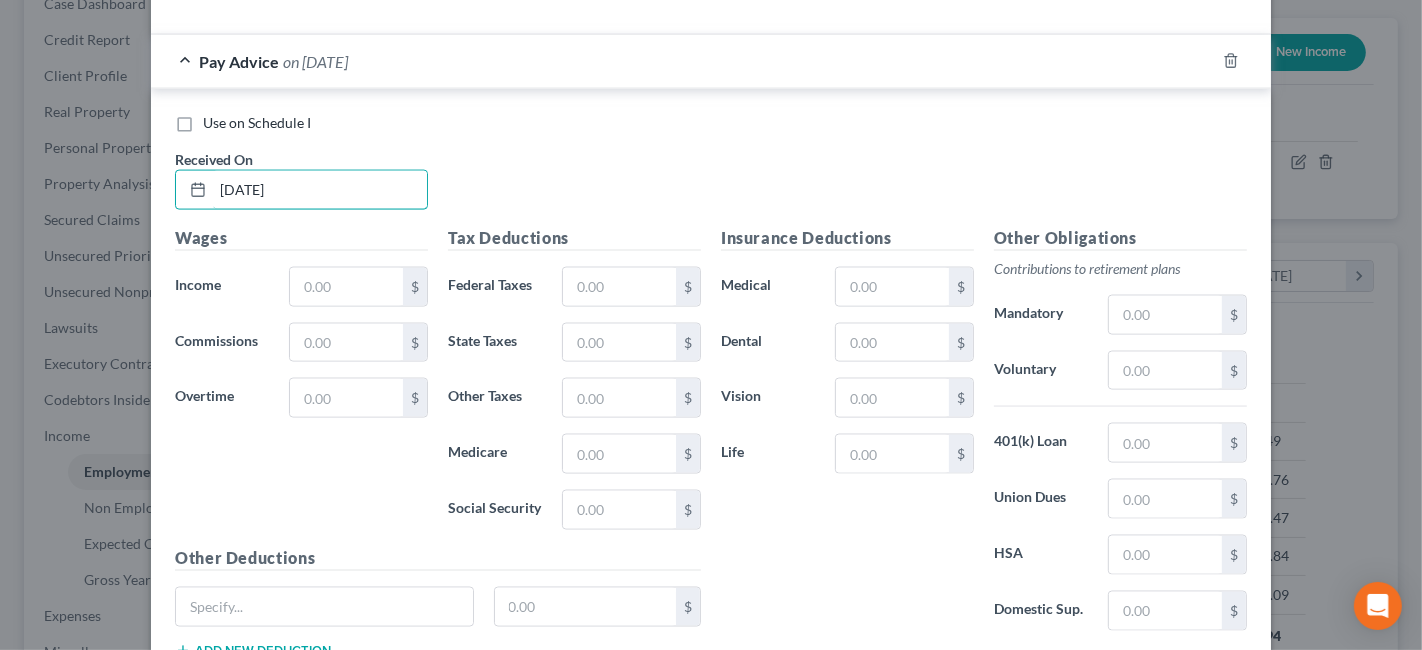 scroll, scrollTop: 2515, scrollLeft: 0, axis: vertical 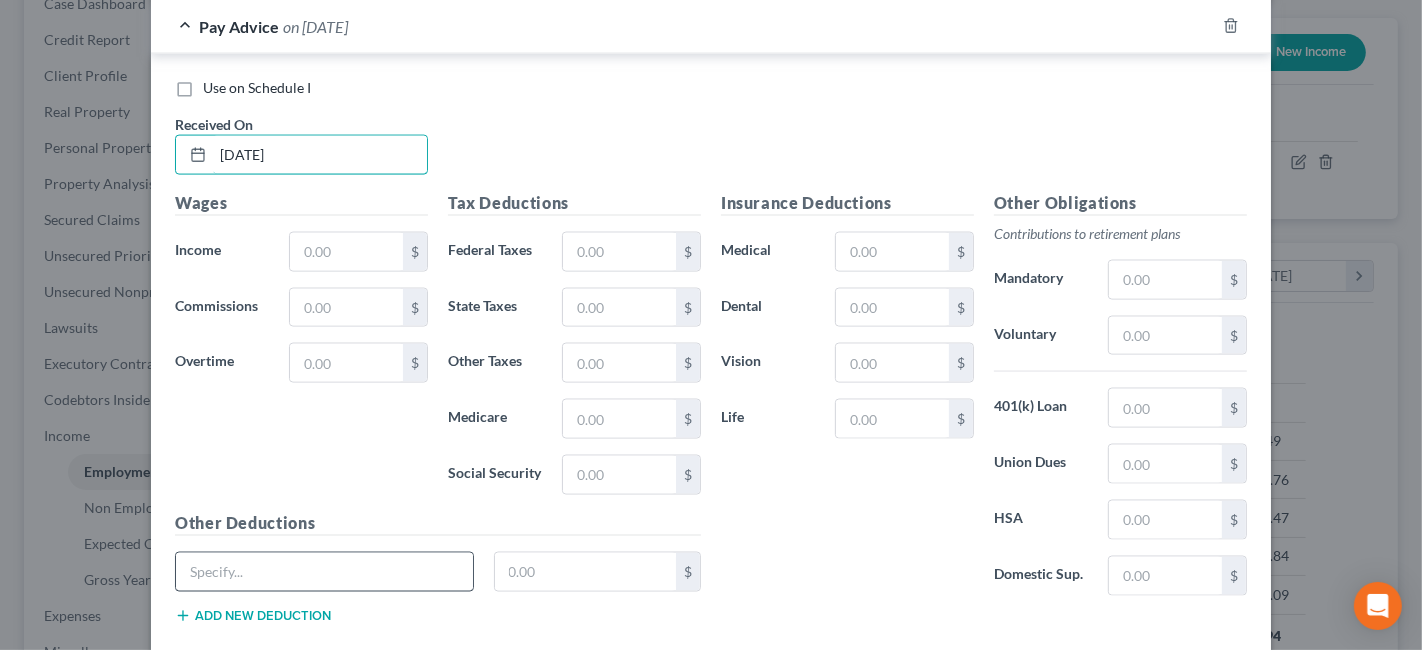 type 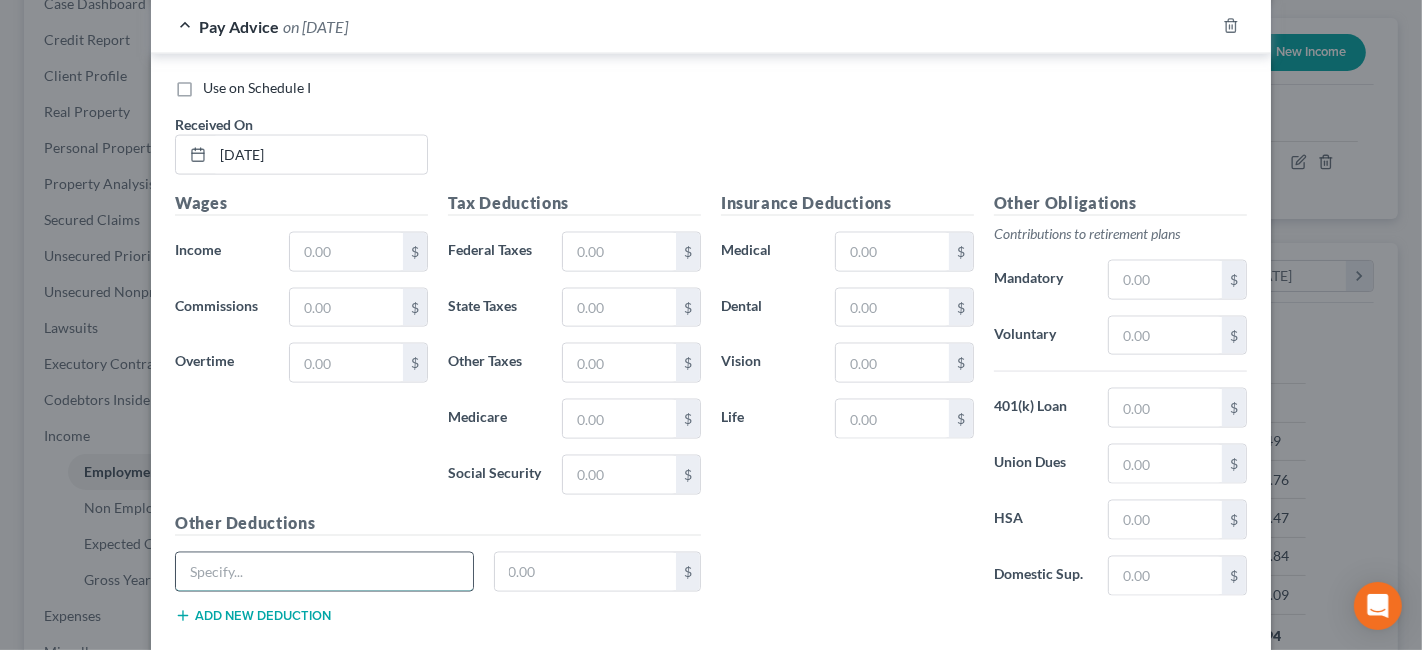 paste on "Aetna PPO, Spouse Life Insurance & [PERSON_NAME] 403B" 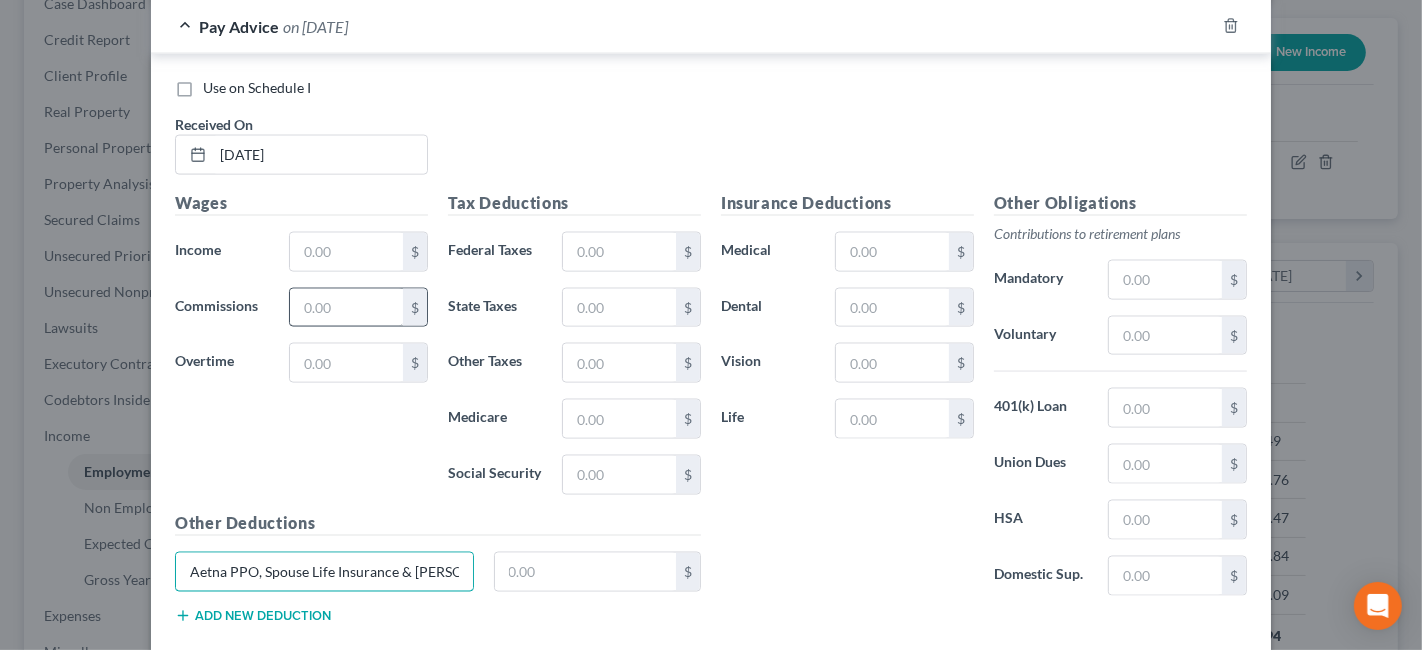 scroll, scrollTop: 0, scrollLeft: 17, axis: horizontal 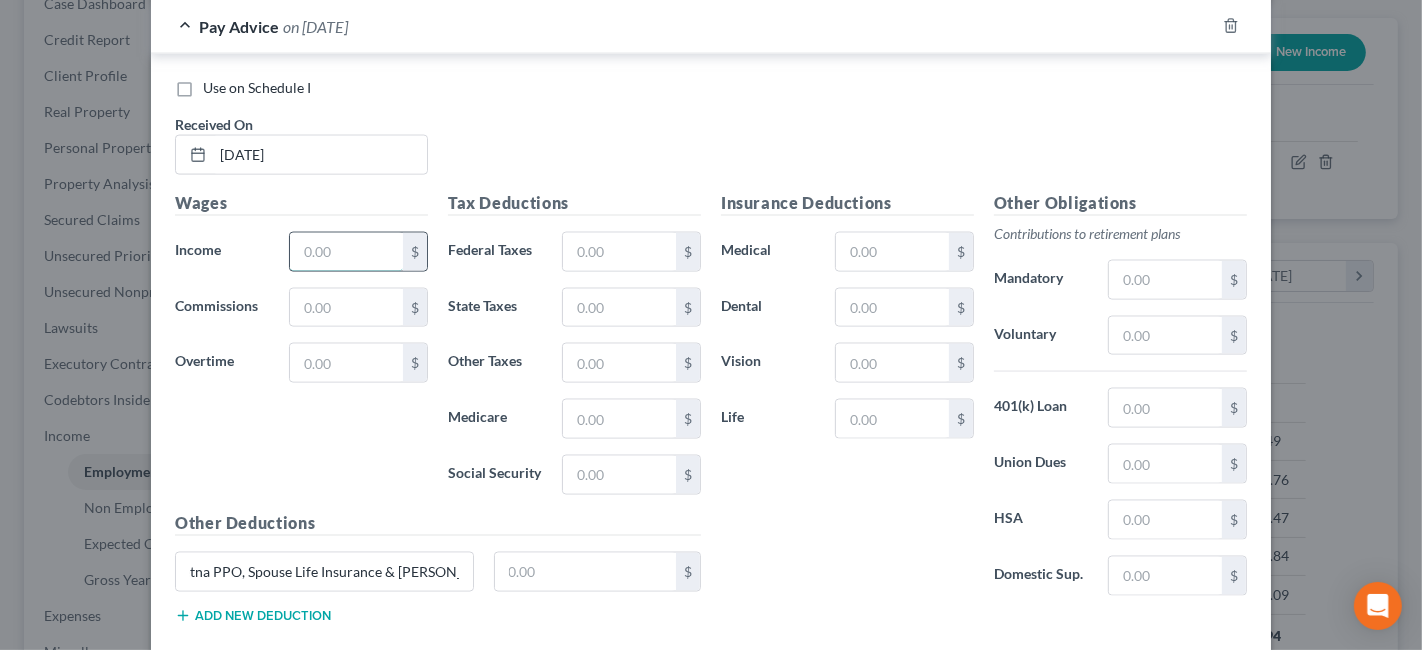 click at bounding box center (346, 252) 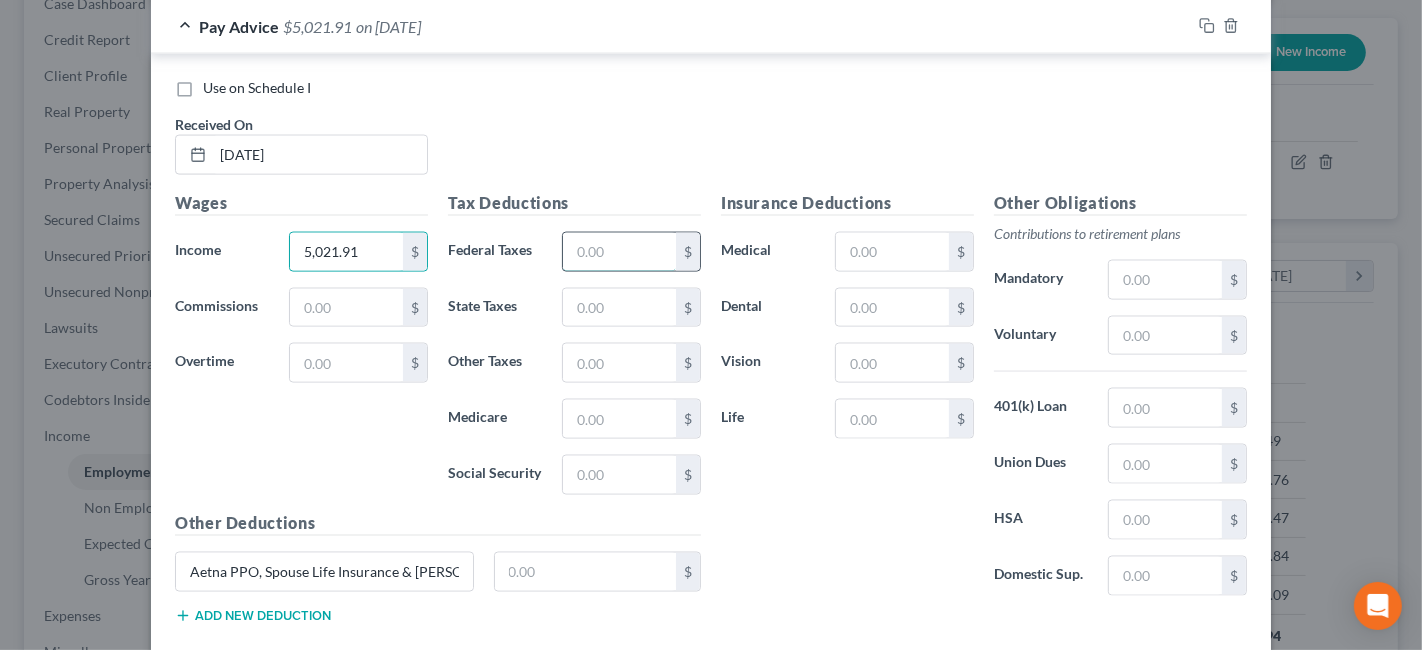 click at bounding box center [619, 252] 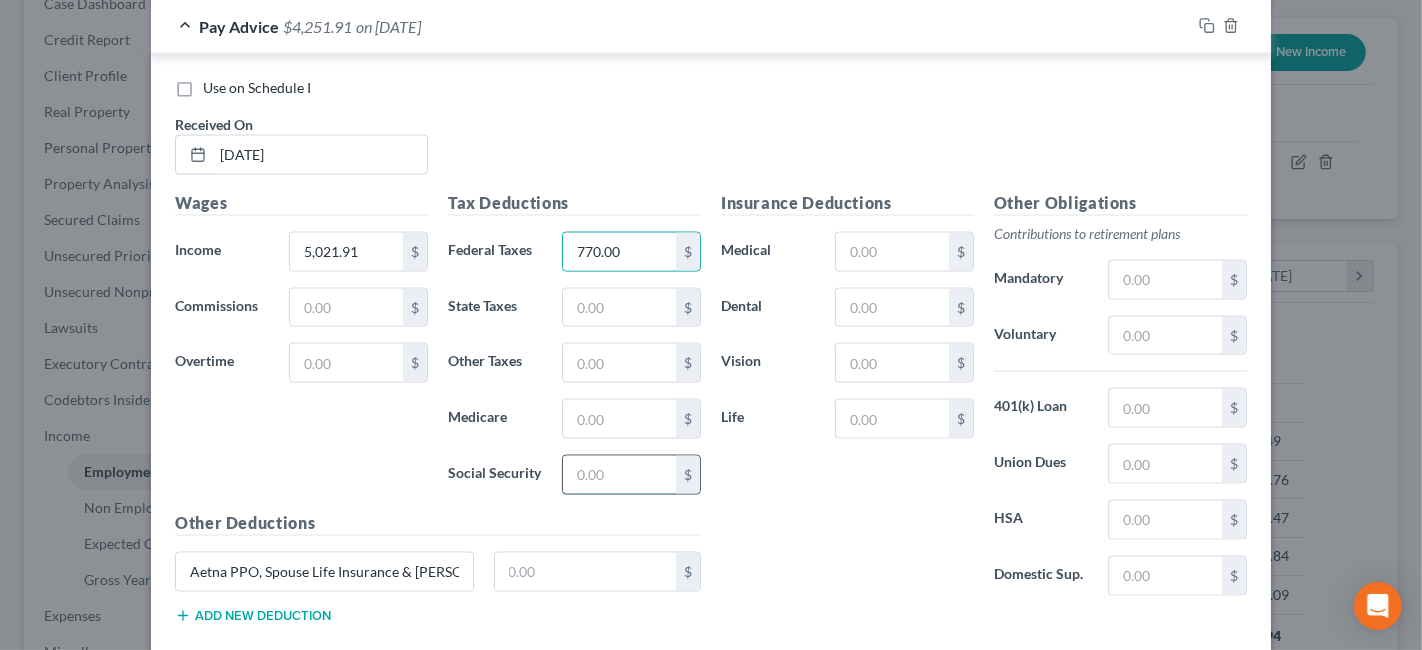 click at bounding box center (619, 475) 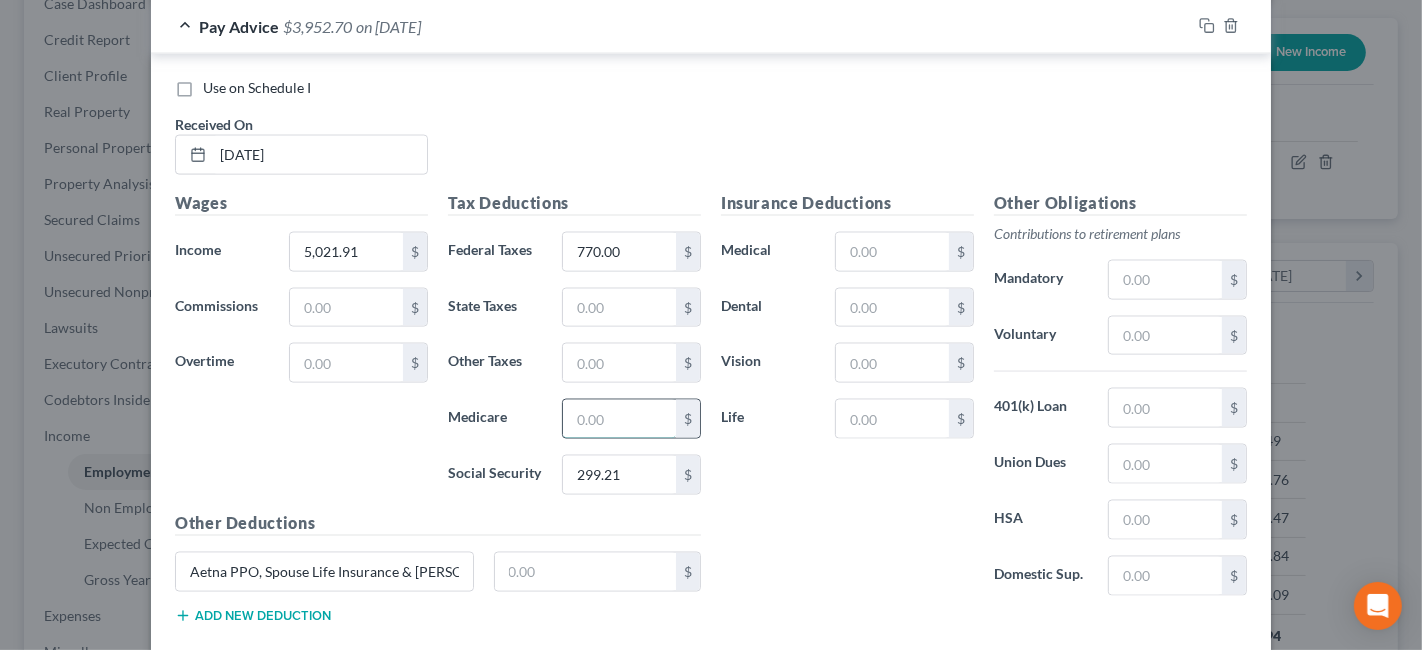 click at bounding box center [619, 419] 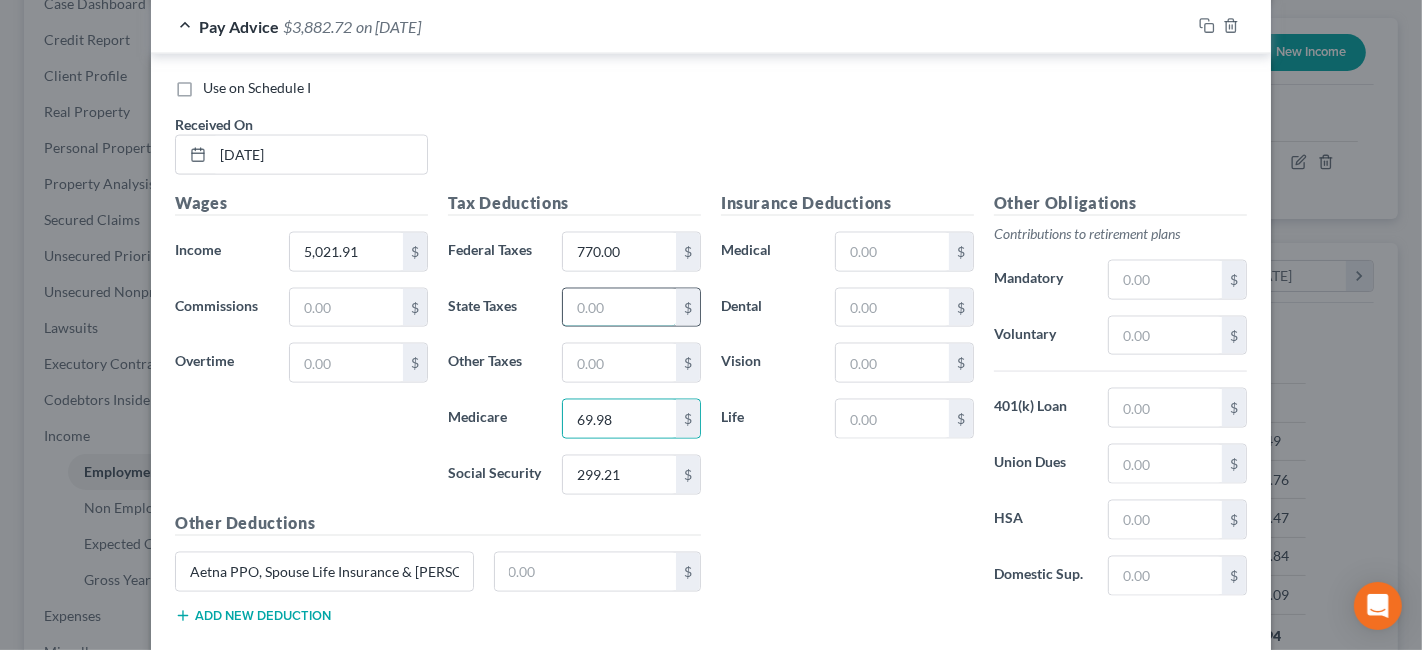 click at bounding box center (619, 308) 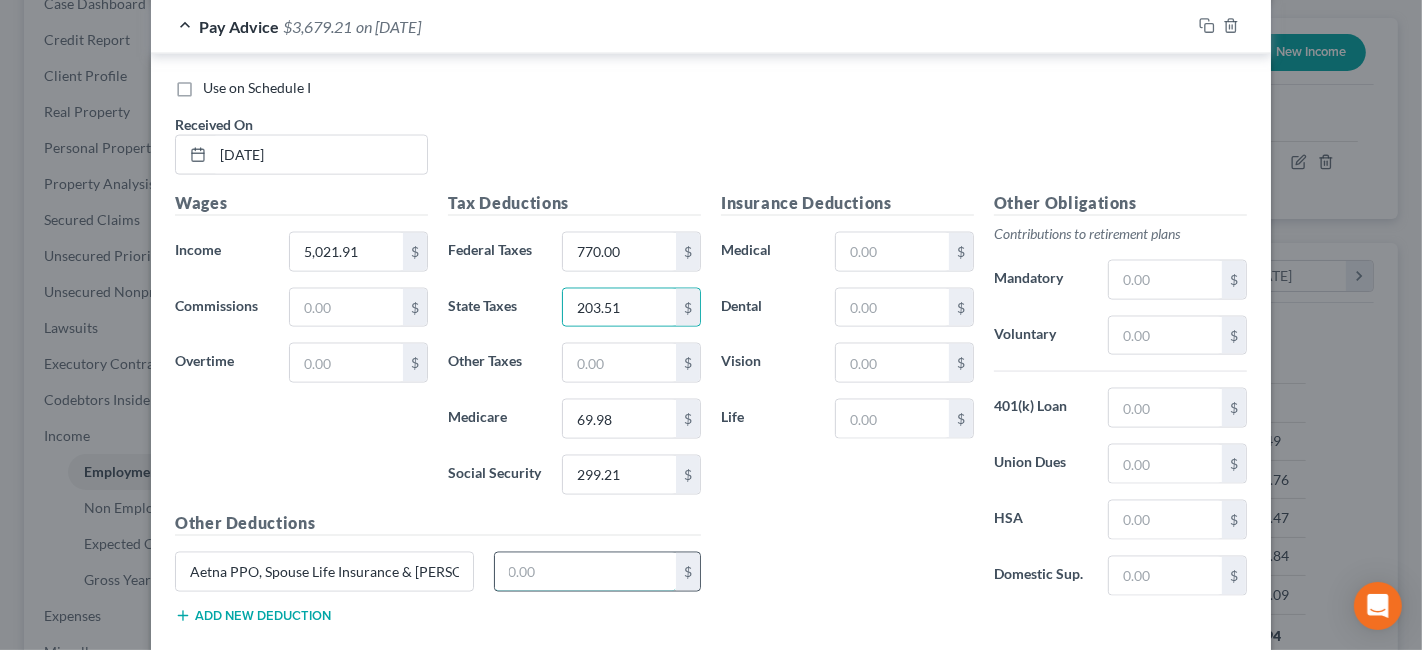 click at bounding box center (586, 572) 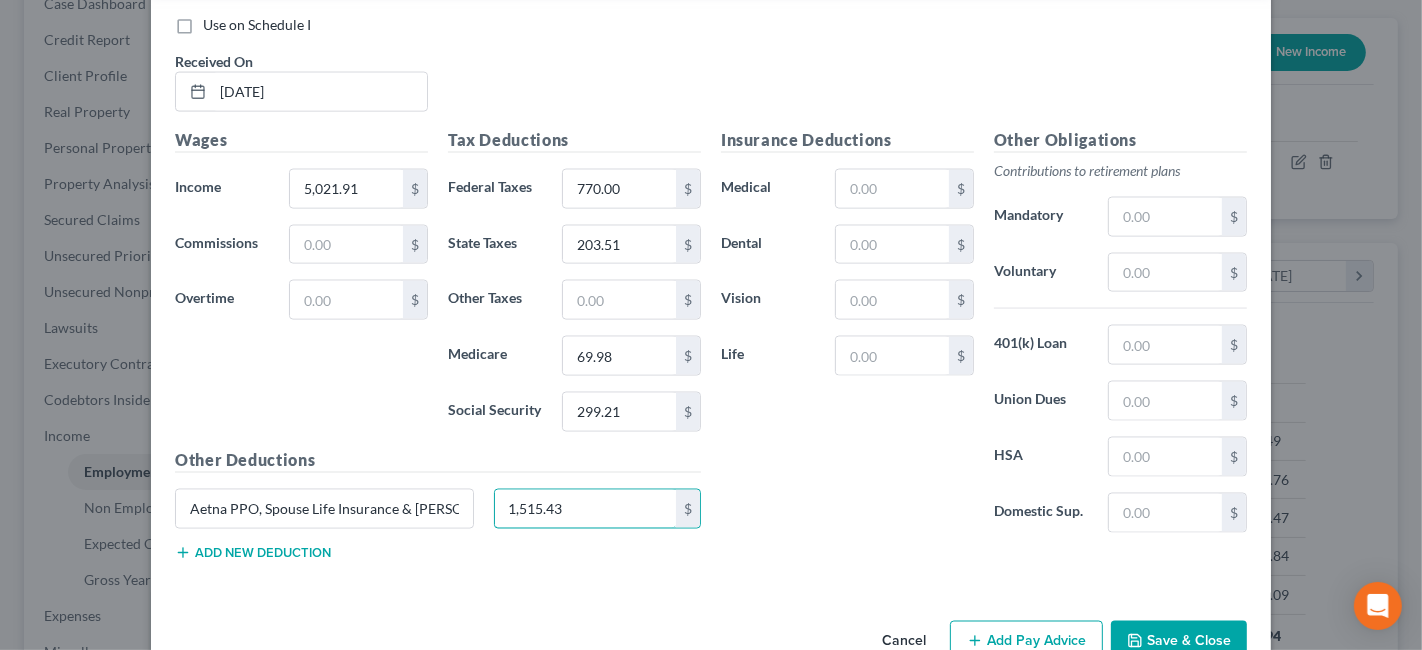 scroll, scrollTop: 2611, scrollLeft: 0, axis: vertical 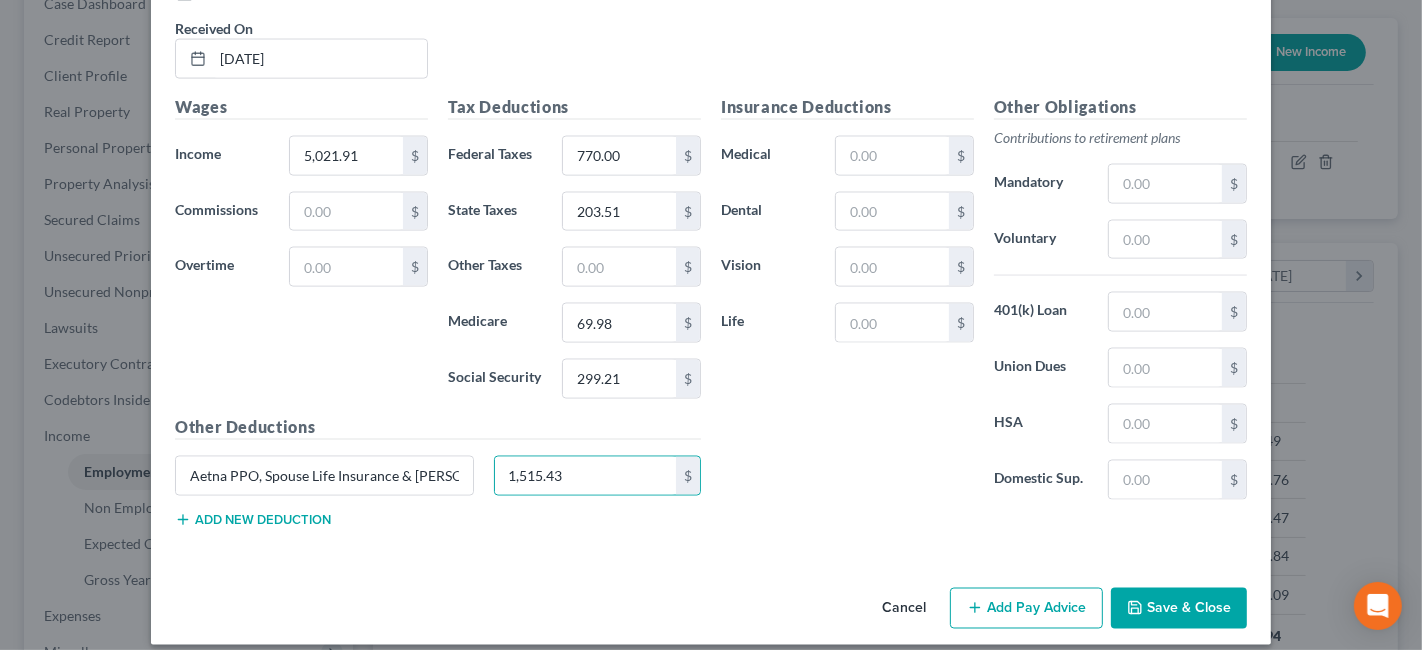 click on "Add Pay Advice" at bounding box center (1026, 609) 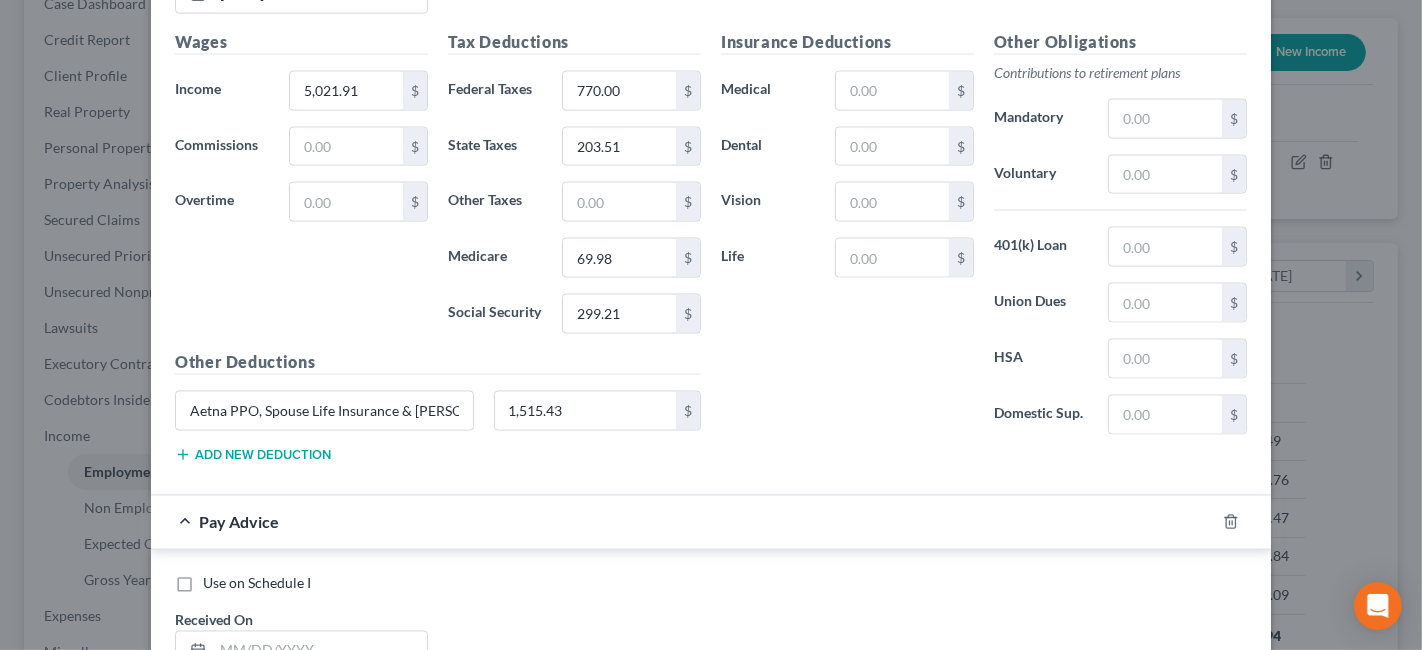 scroll, scrollTop: 2722, scrollLeft: 0, axis: vertical 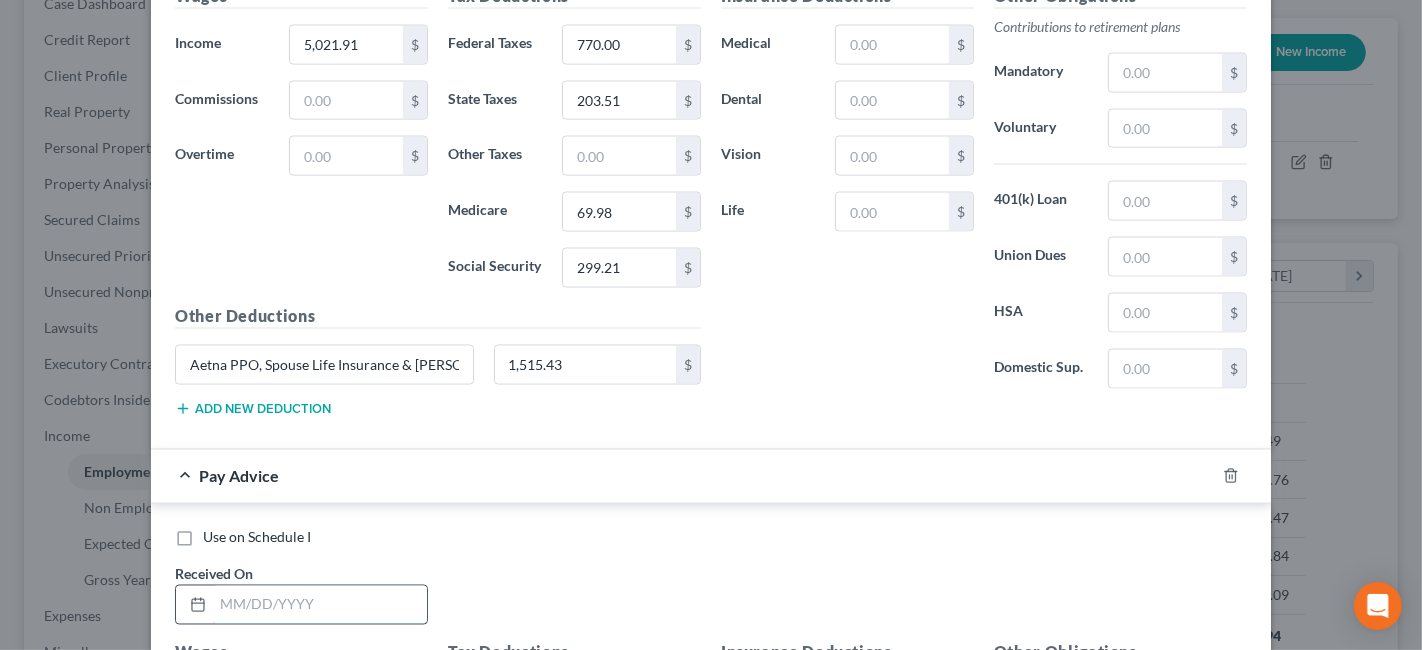 click at bounding box center (320, 605) 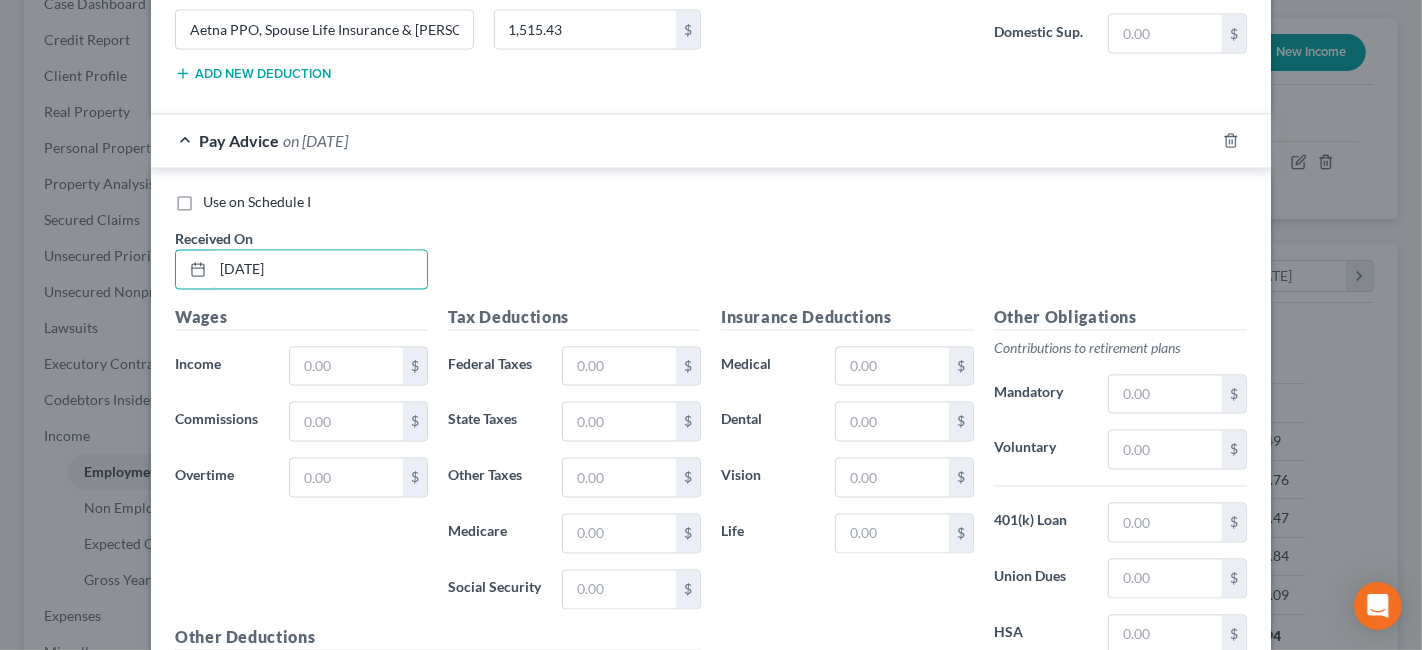 scroll, scrollTop: 3167, scrollLeft: 0, axis: vertical 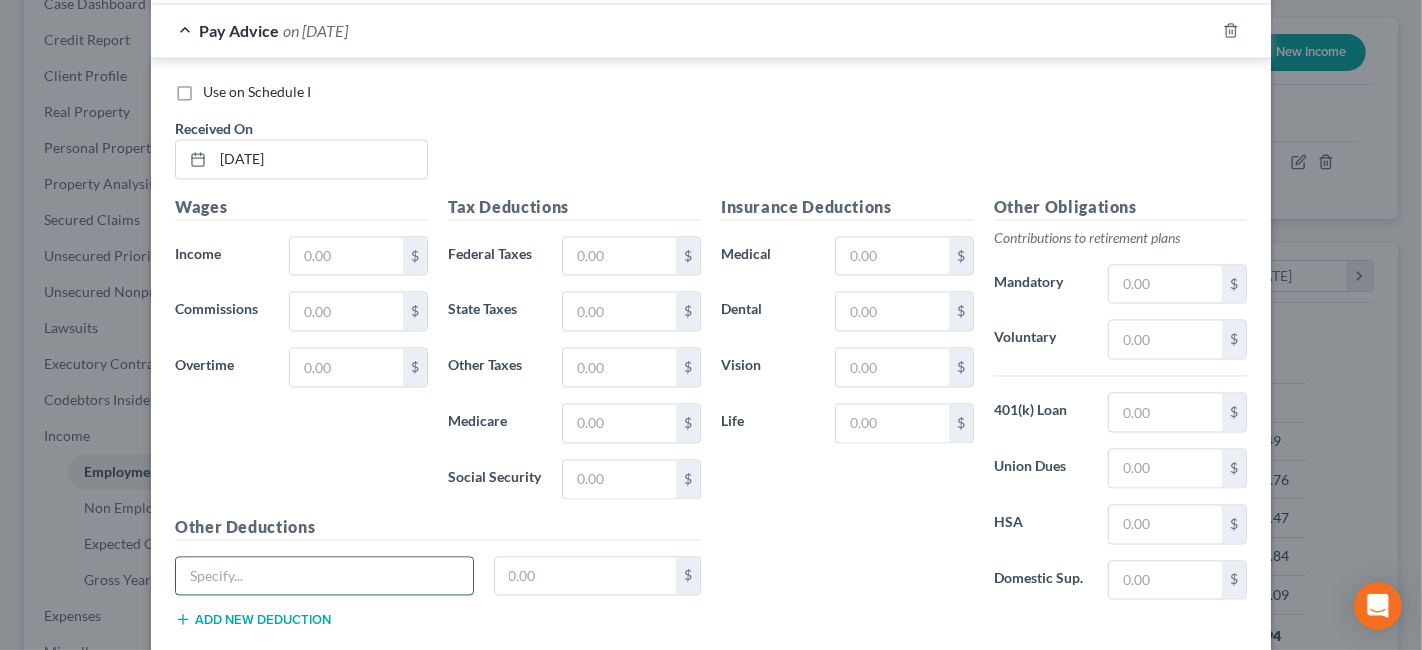 paste on "Aetna PPO, Spouse Life Insurance & [PERSON_NAME] 403B" 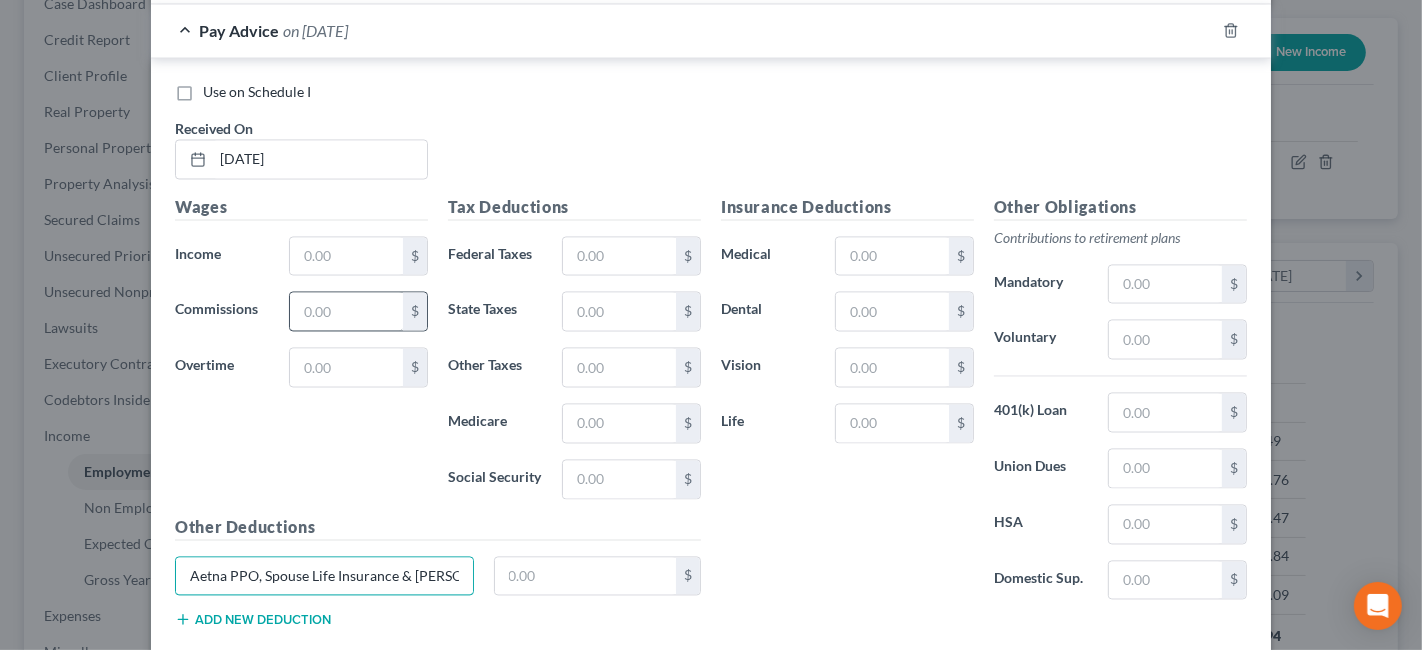 scroll, scrollTop: 0, scrollLeft: 17, axis: horizontal 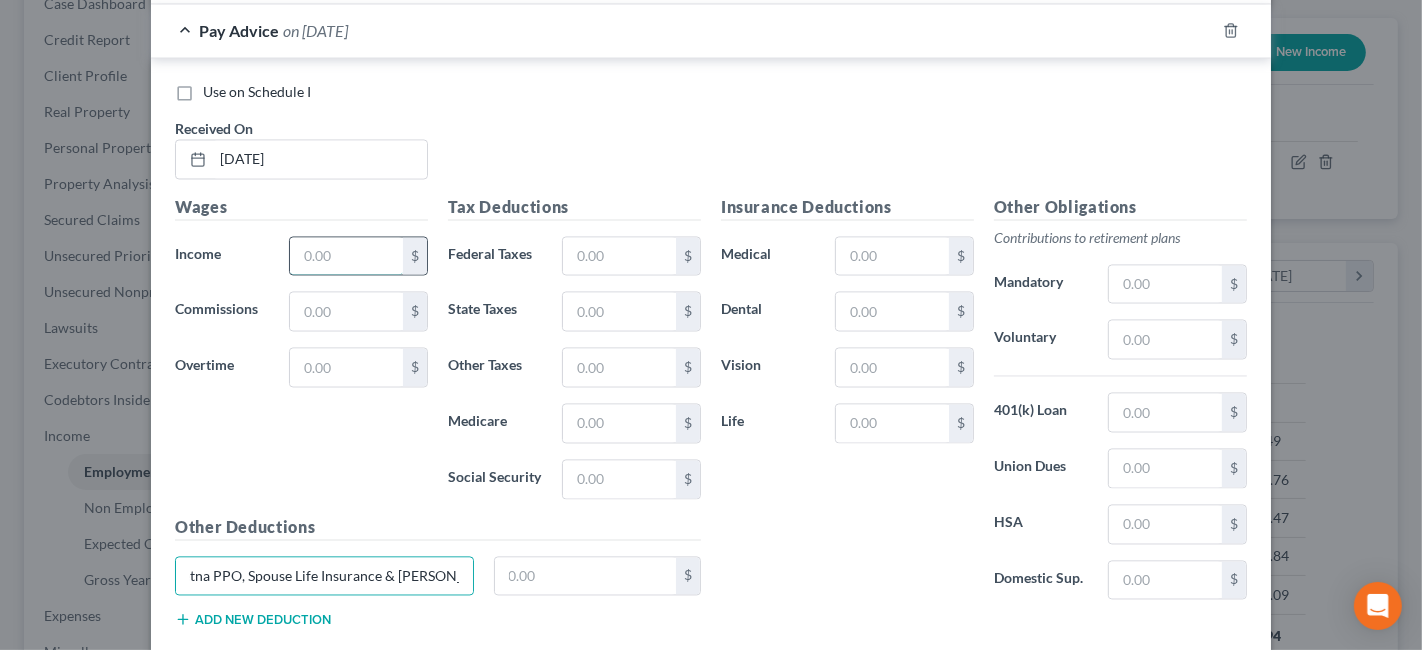 click at bounding box center (346, 257) 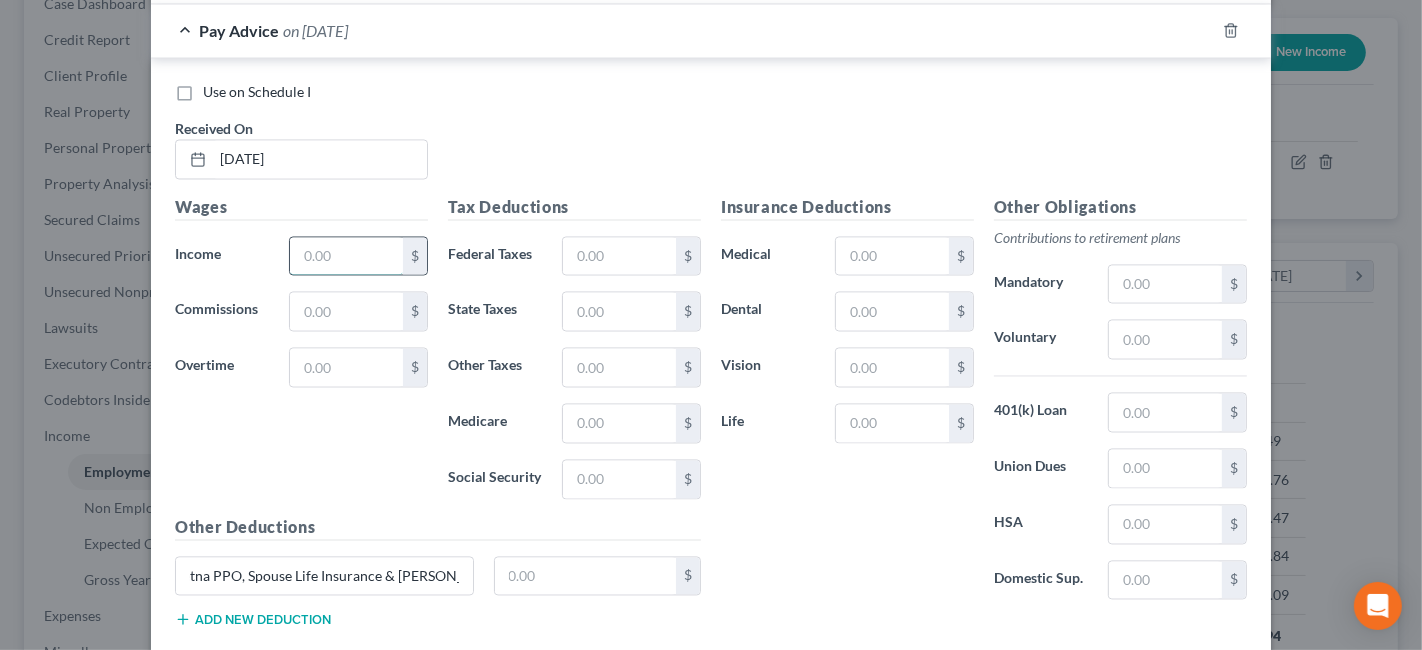 scroll, scrollTop: 0, scrollLeft: 0, axis: both 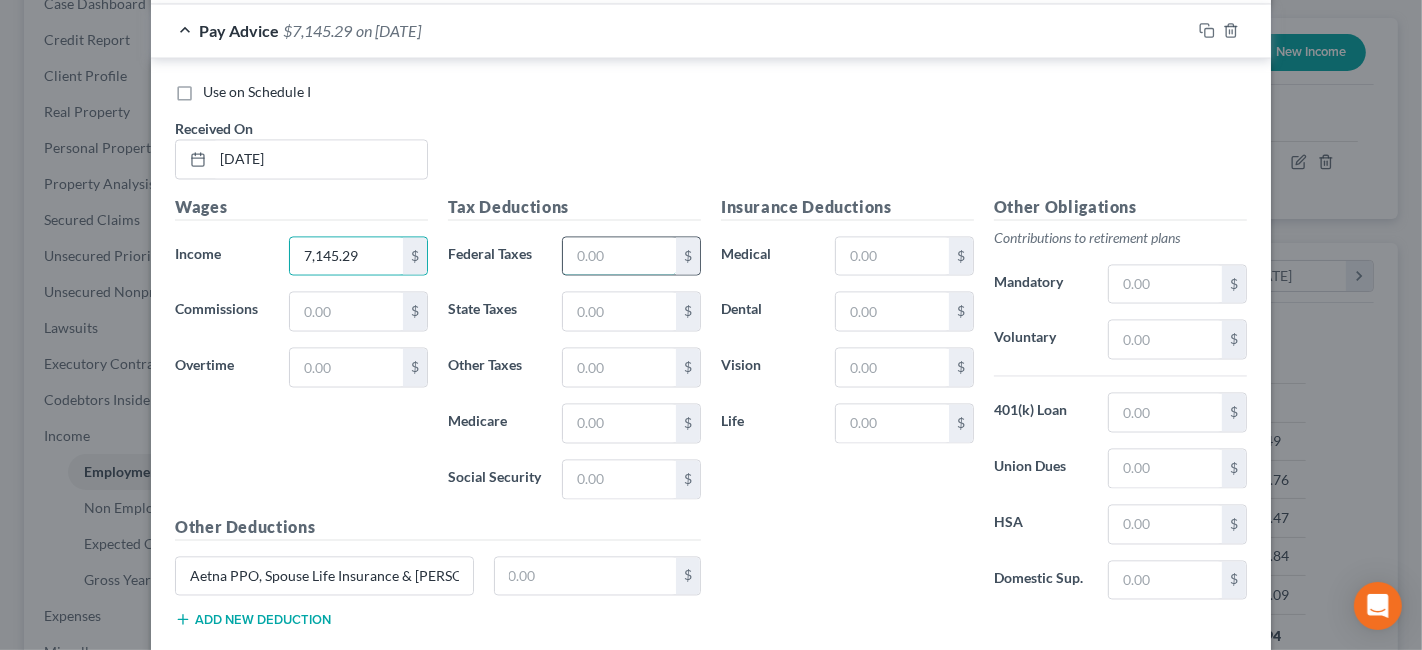 click at bounding box center [619, 257] 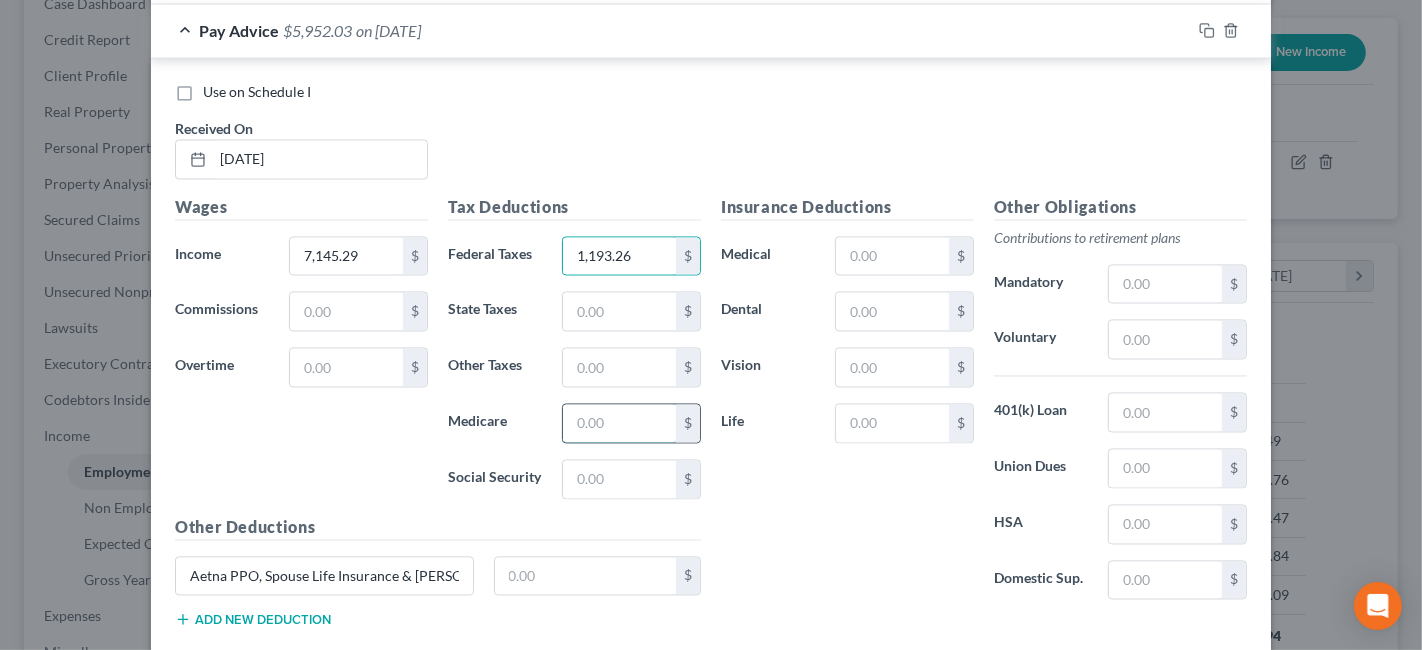 click at bounding box center (619, 424) 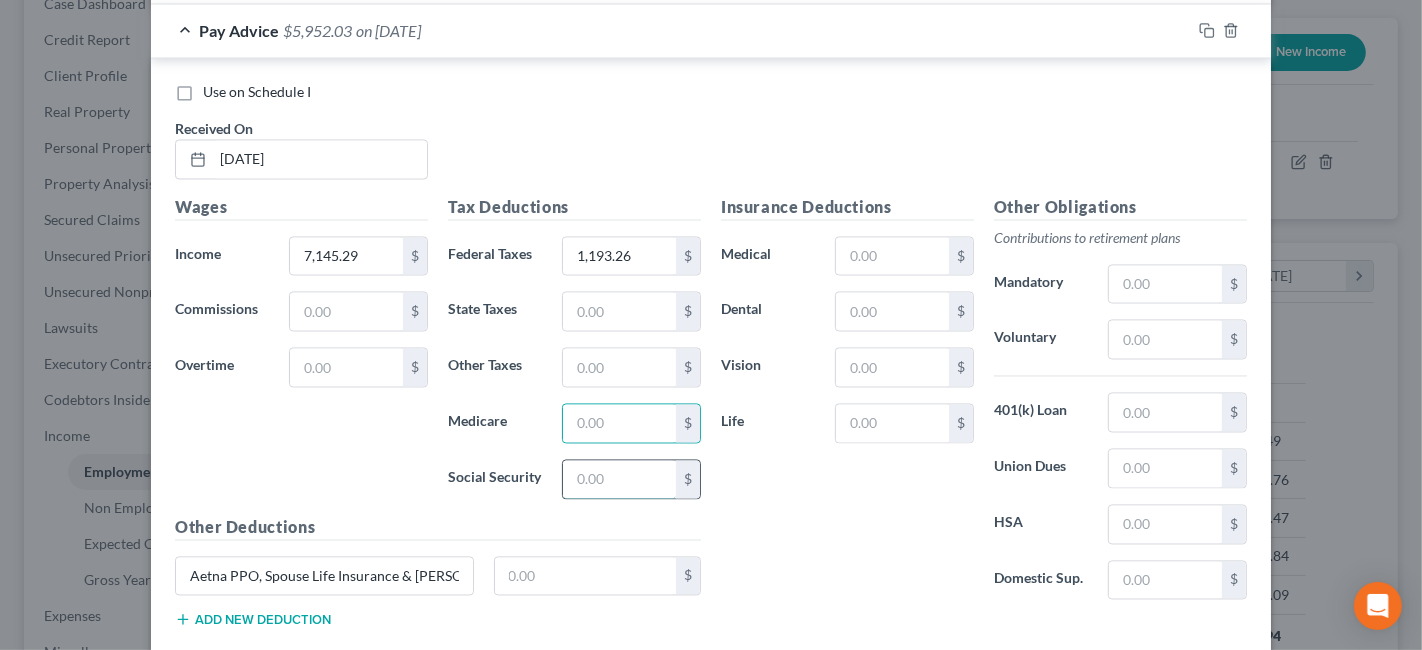 click at bounding box center (619, 480) 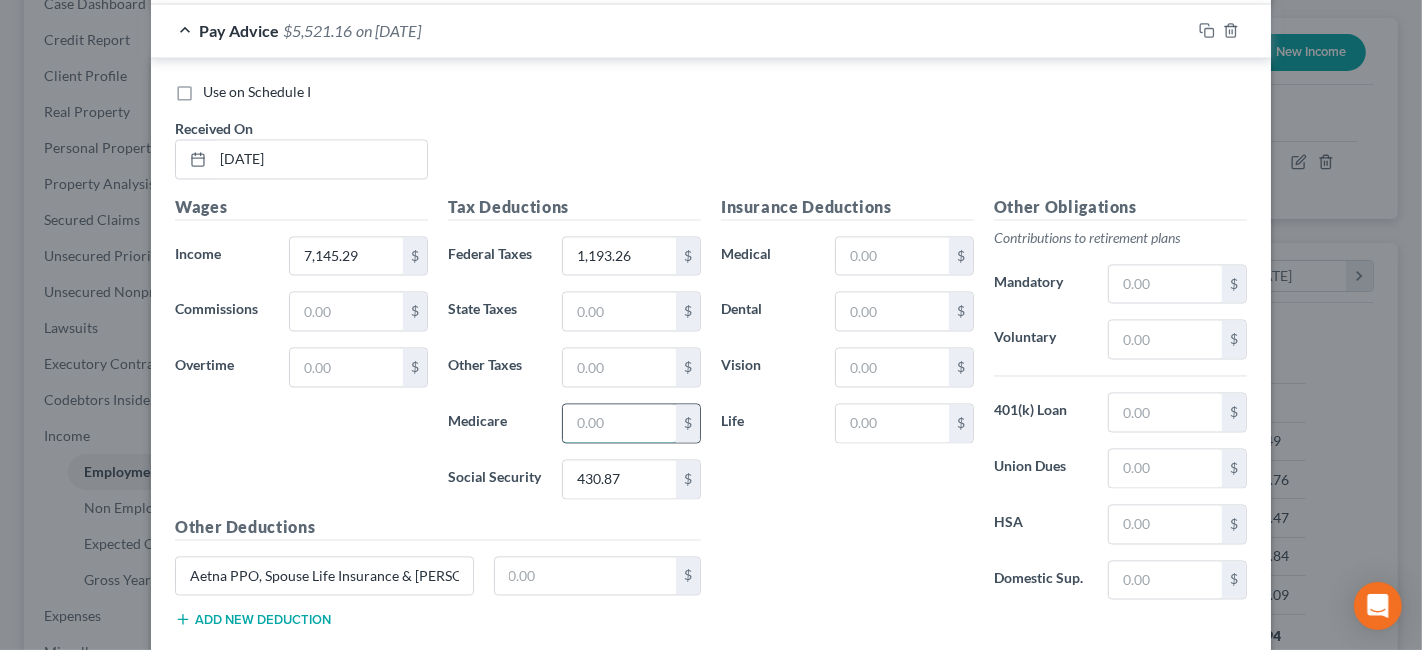 click at bounding box center (619, 424) 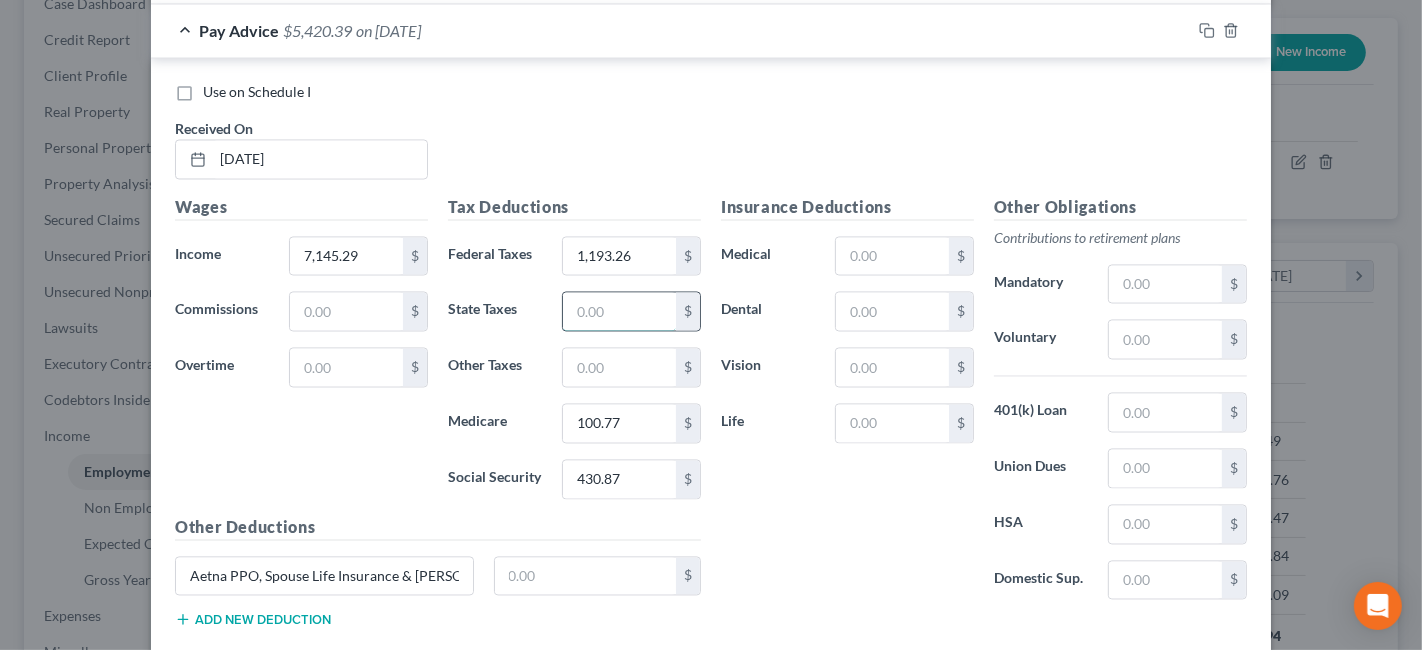 click at bounding box center [619, 312] 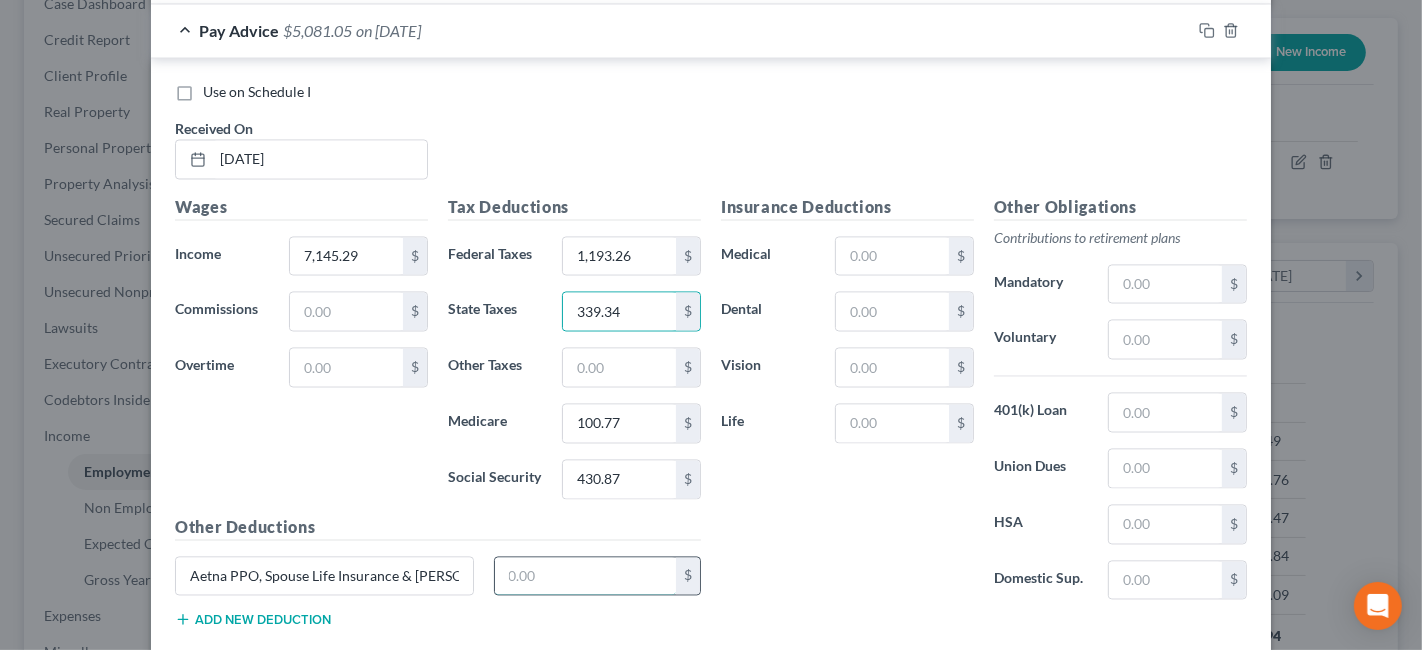 click at bounding box center (586, 577) 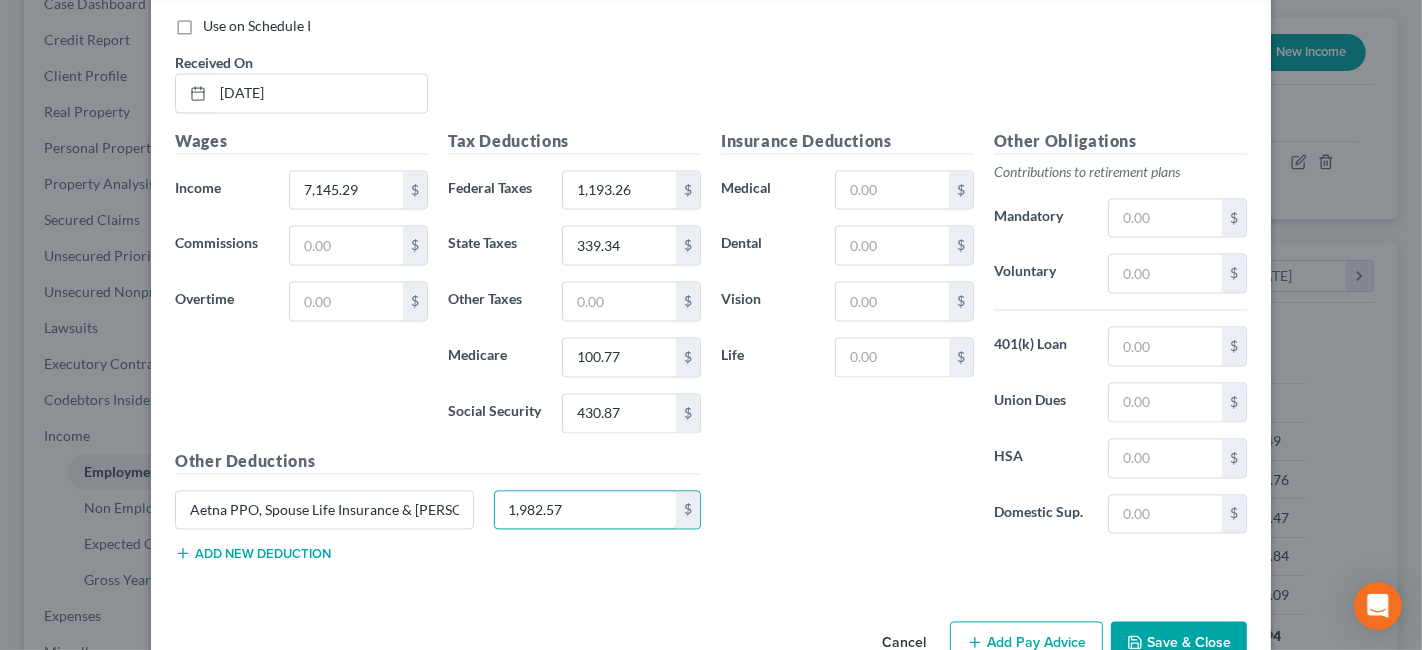 scroll, scrollTop: 3263, scrollLeft: 0, axis: vertical 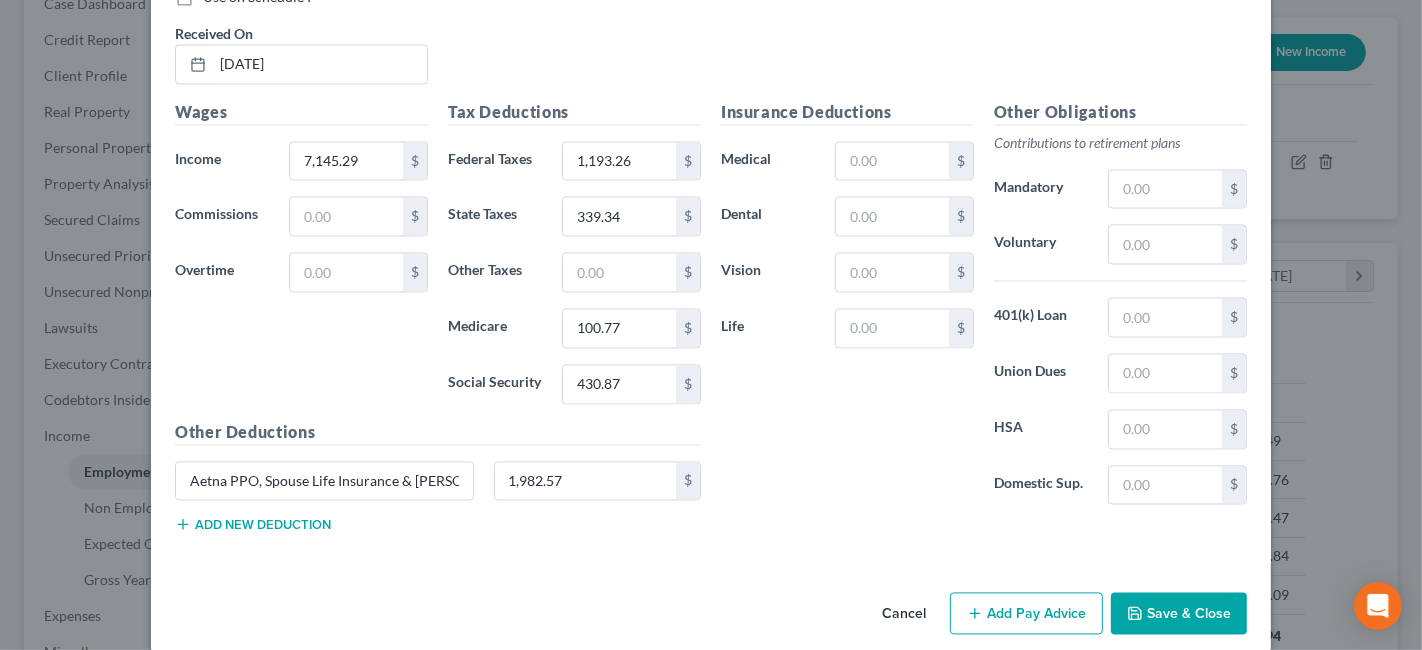 click on "Add Pay Advice" at bounding box center (1026, 613) 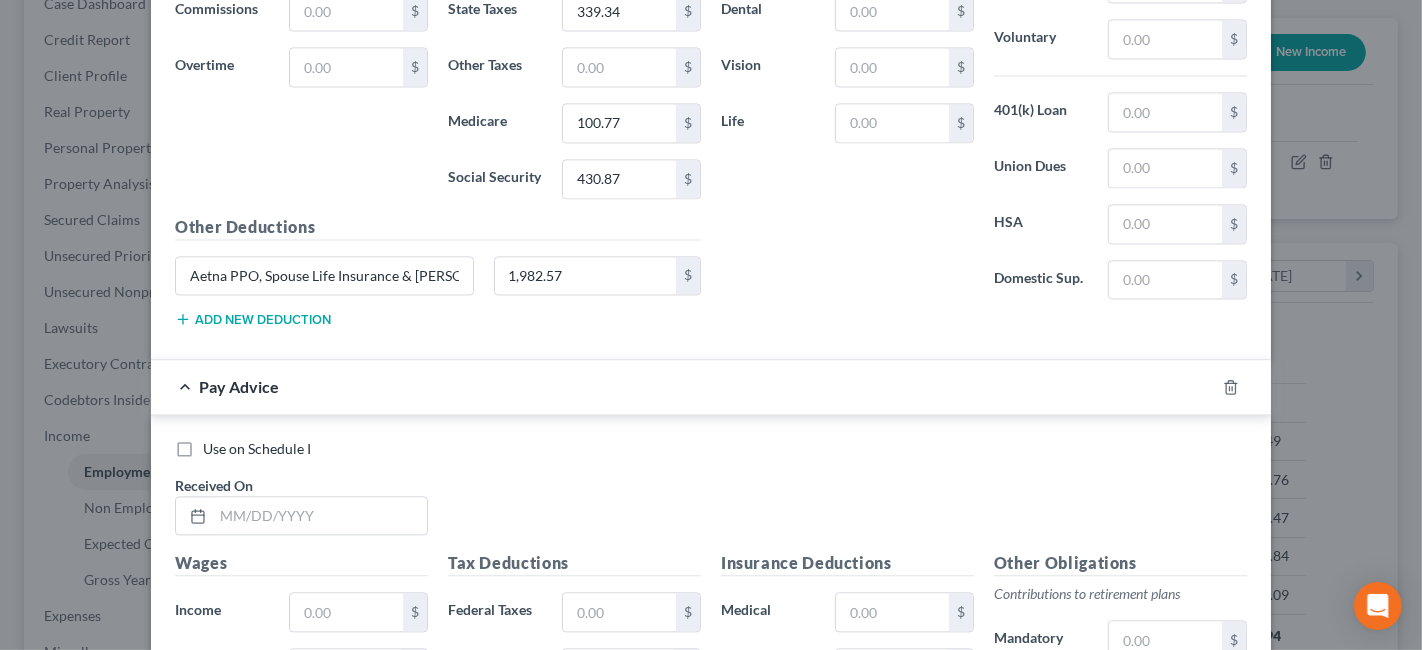scroll, scrollTop: 3597, scrollLeft: 0, axis: vertical 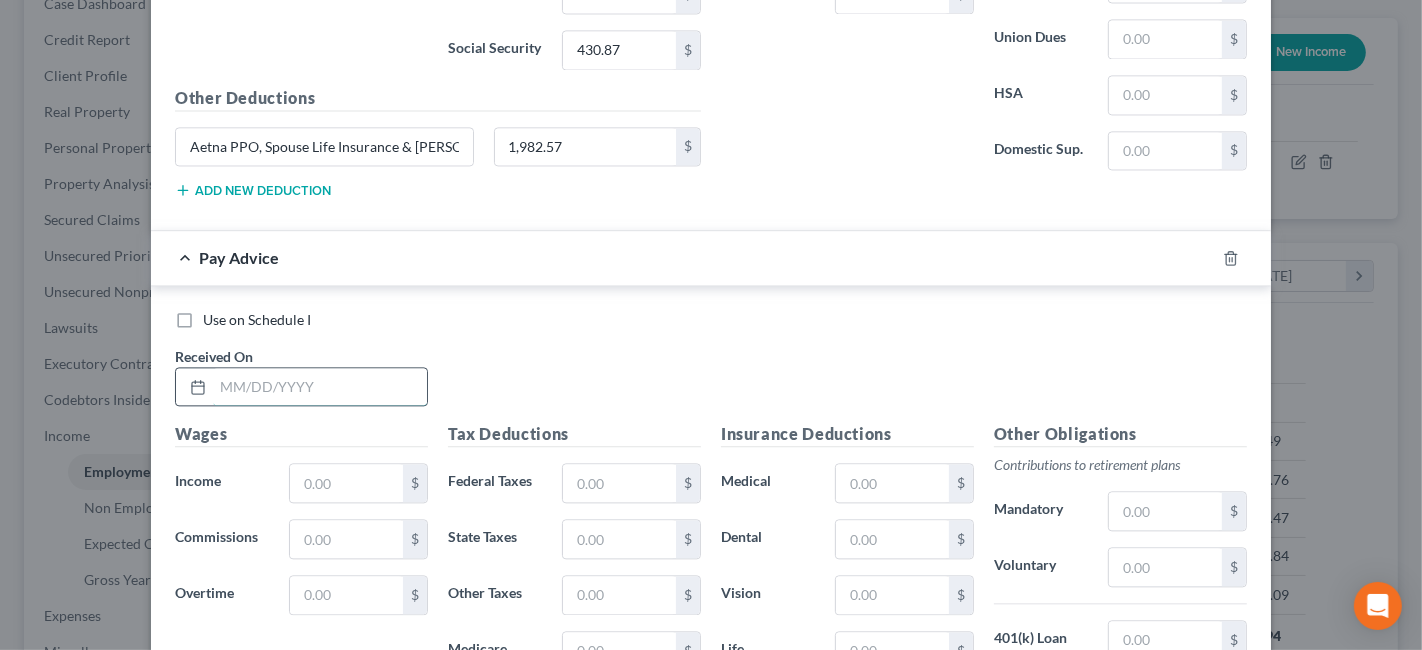 click at bounding box center [320, 387] 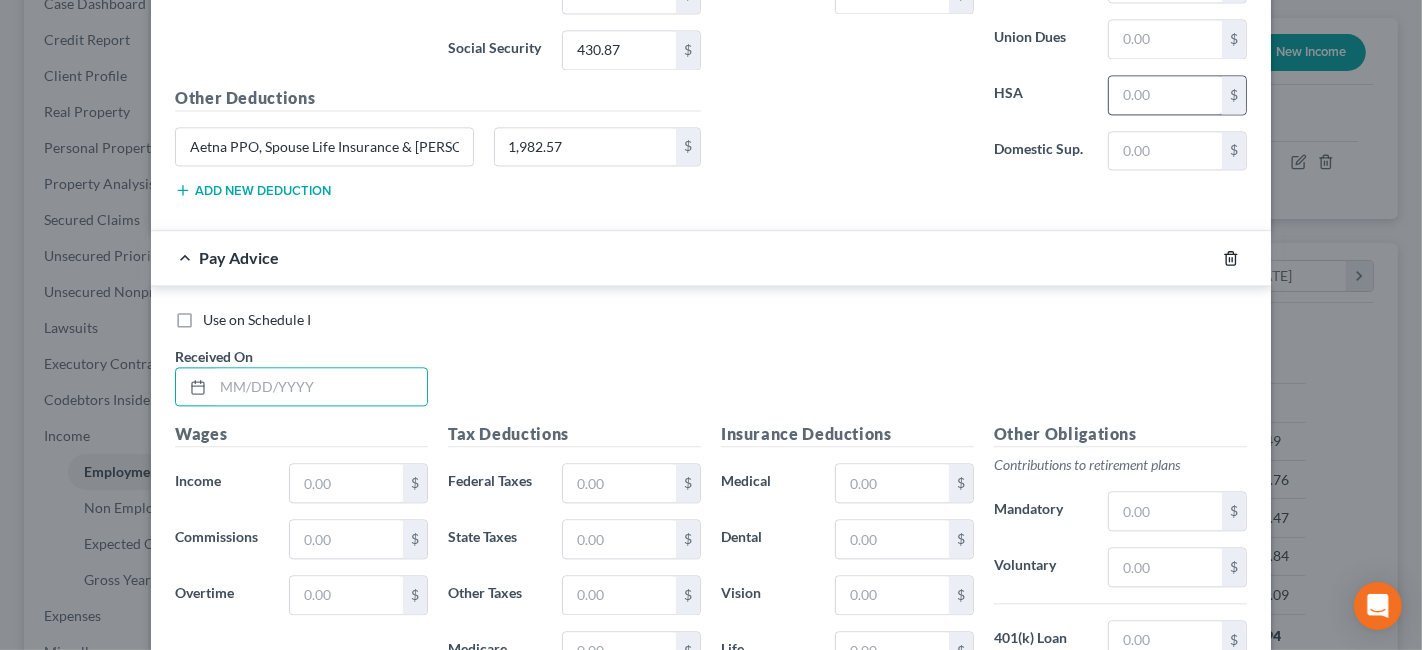 drag, startPoint x: 1217, startPoint y: 235, endPoint x: 1210, endPoint y: 402, distance: 167.14664 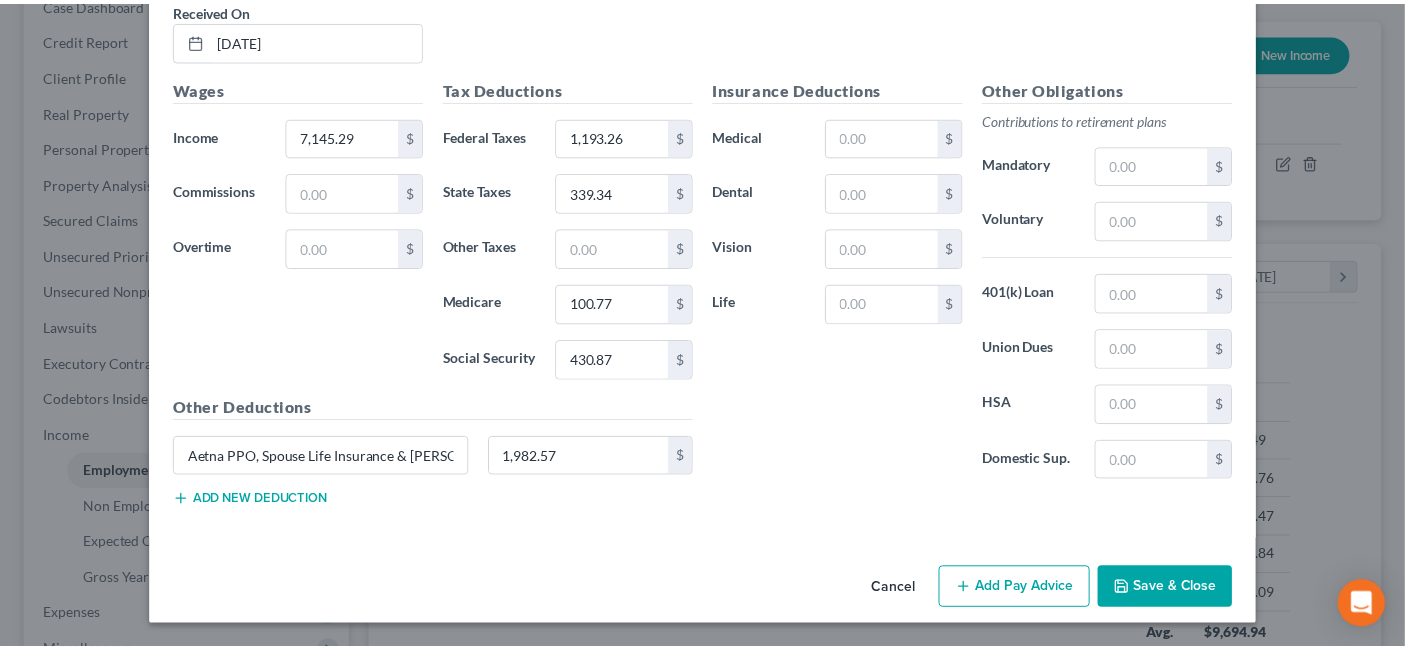 scroll, scrollTop: 3263, scrollLeft: 0, axis: vertical 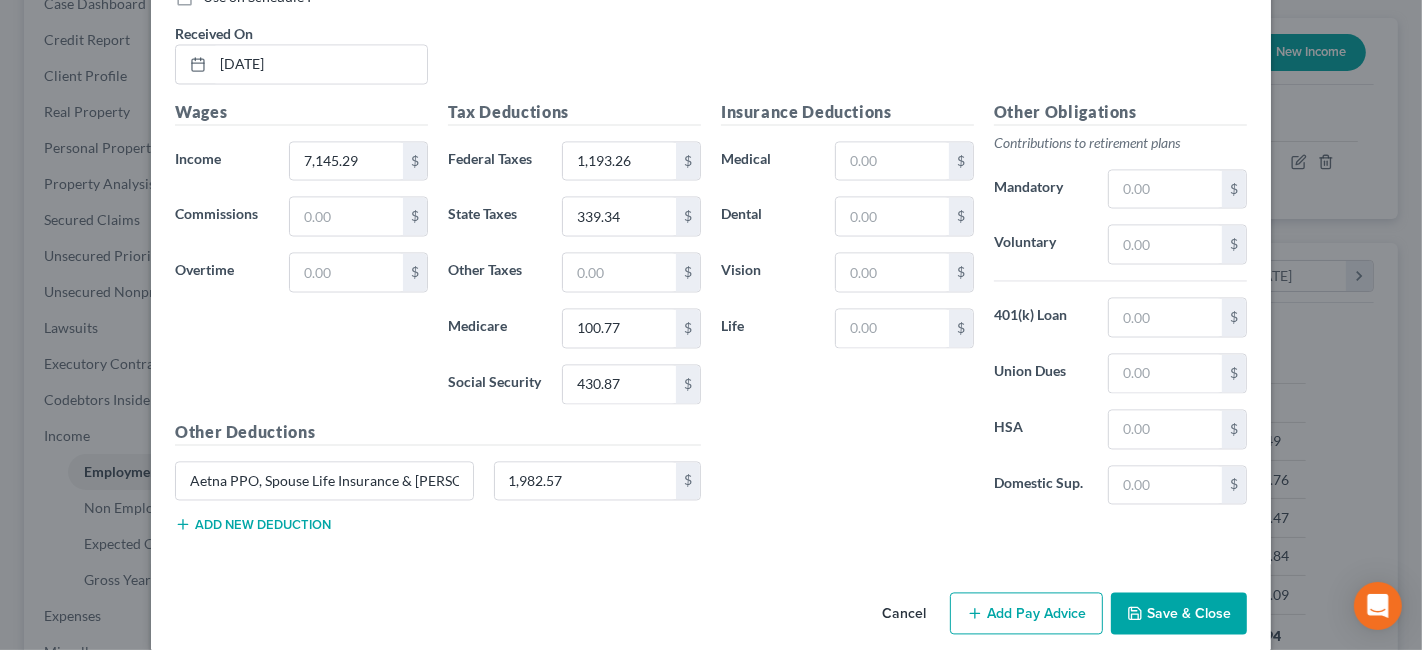click on "Save & Close" at bounding box center (1179, 613) 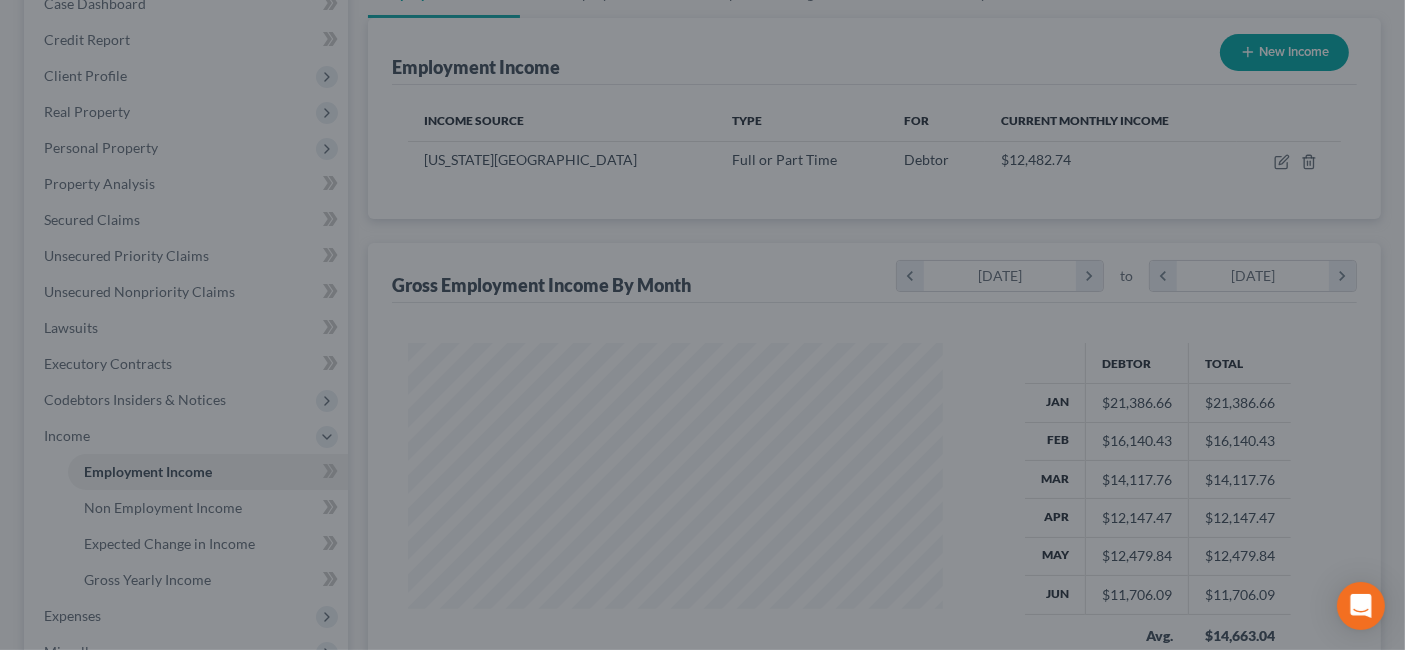 scroll, scrollTop: 356, scrollLeft: 567, axis: both 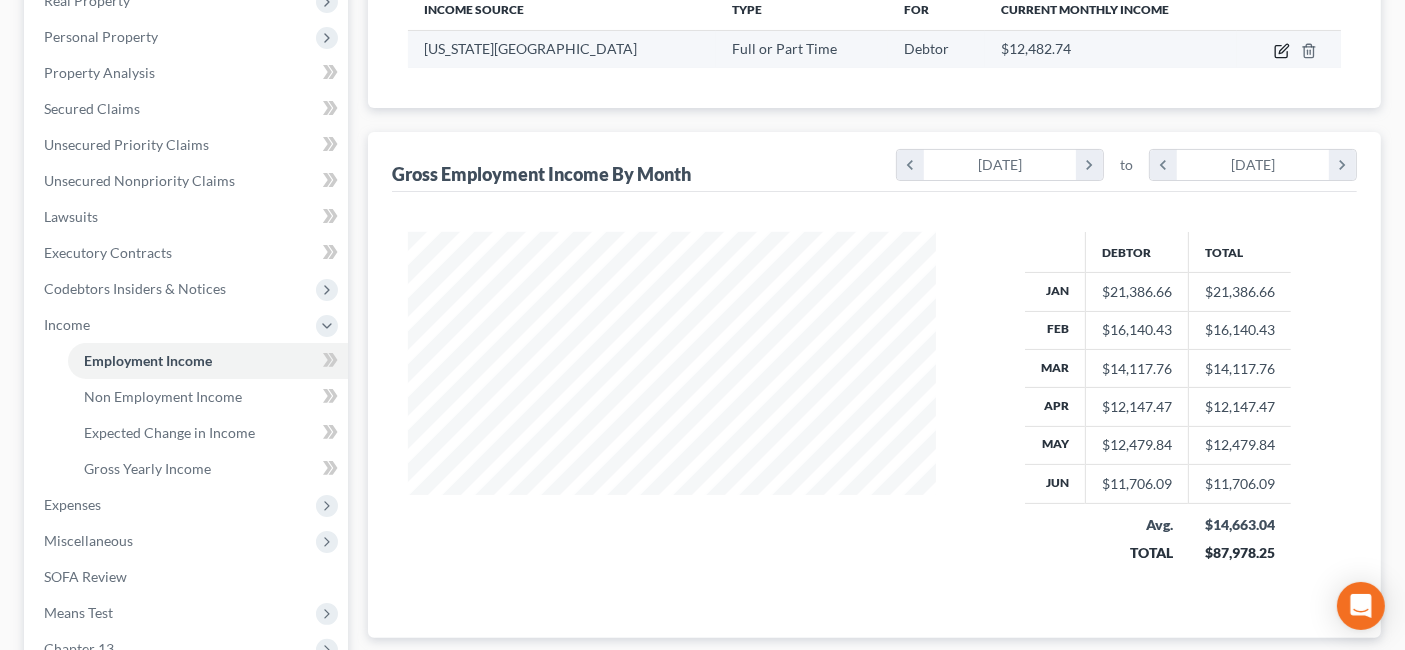 click at bounding box center (1289, 49) 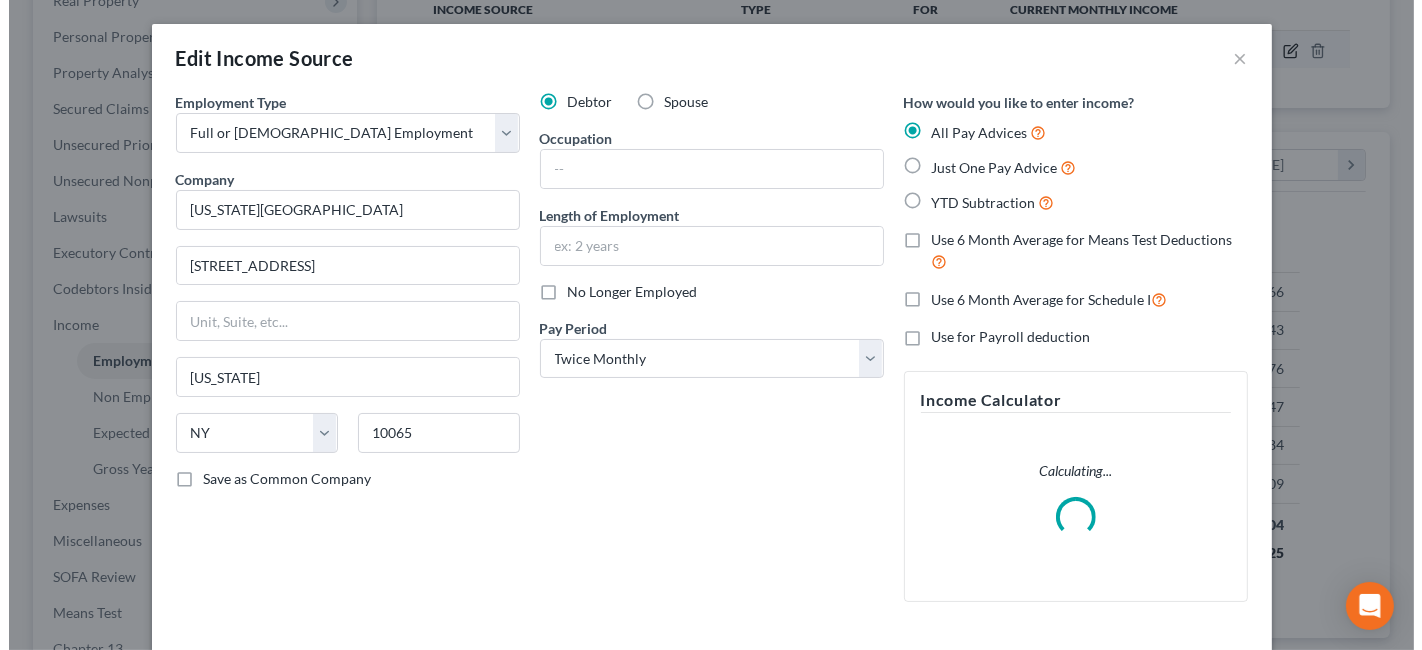 scroll, scrollTop: 999643, scrollLeft: 999425, axis: both 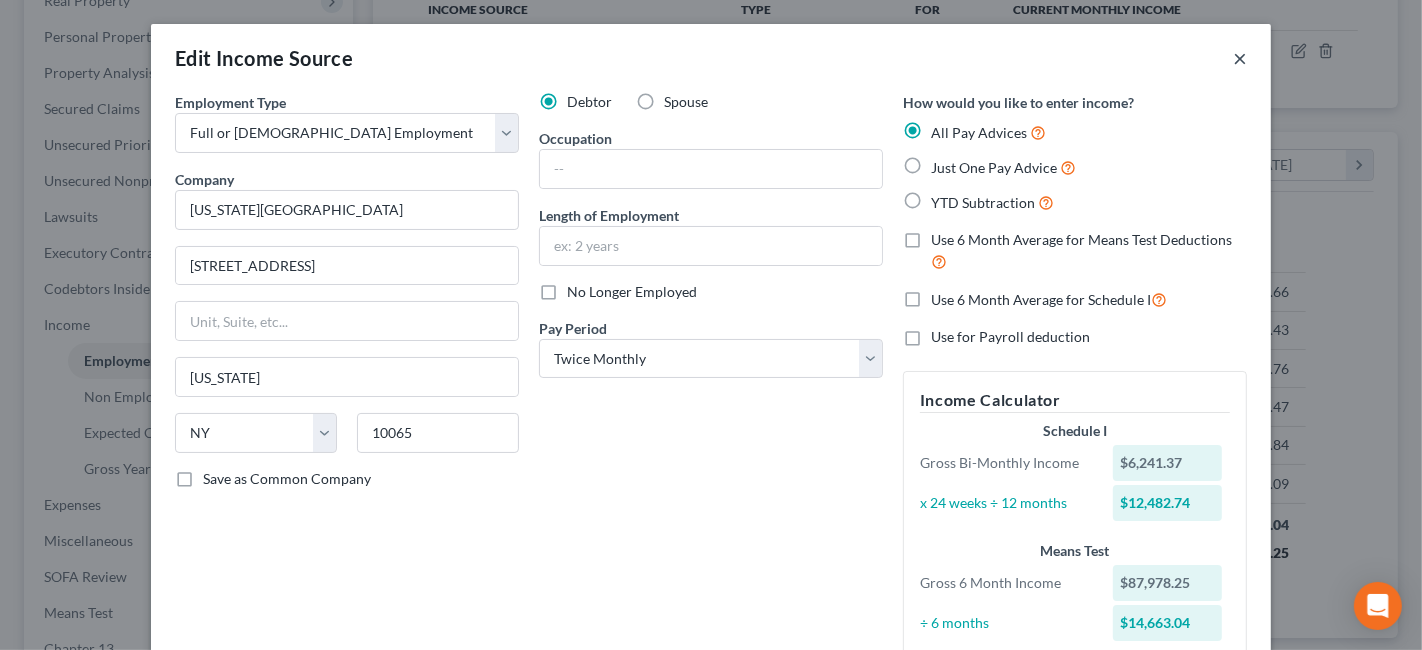 click on "×" at bounding box center [1240, 58] 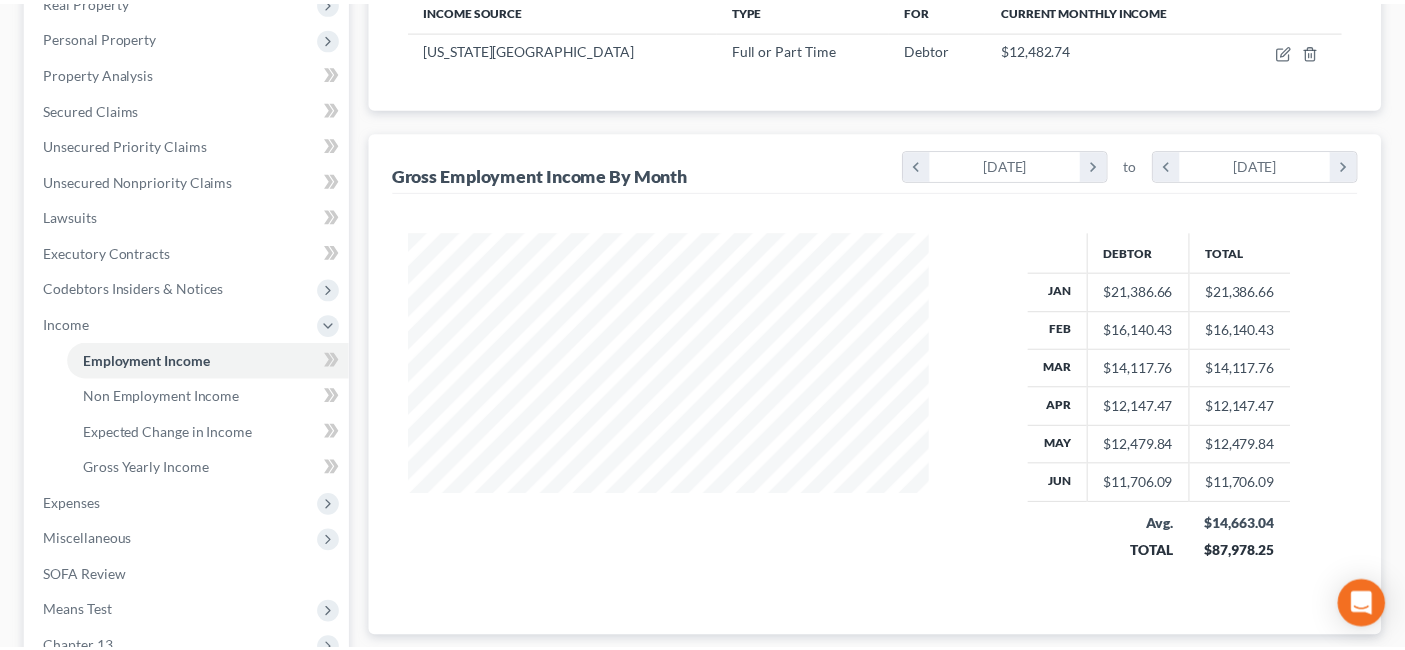 scroll, scrollTop: 356, scrollLeft: 567, axis: both 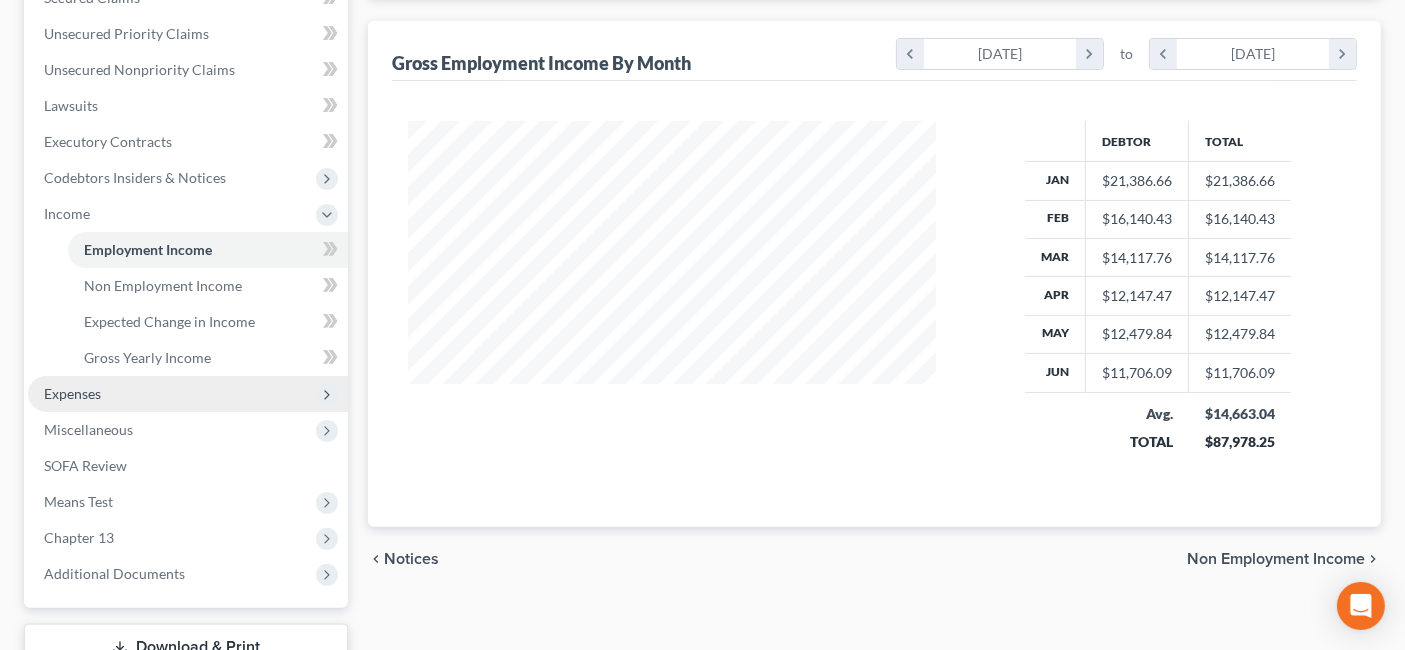 click on "Expenses" at bounding box center [188, 394] 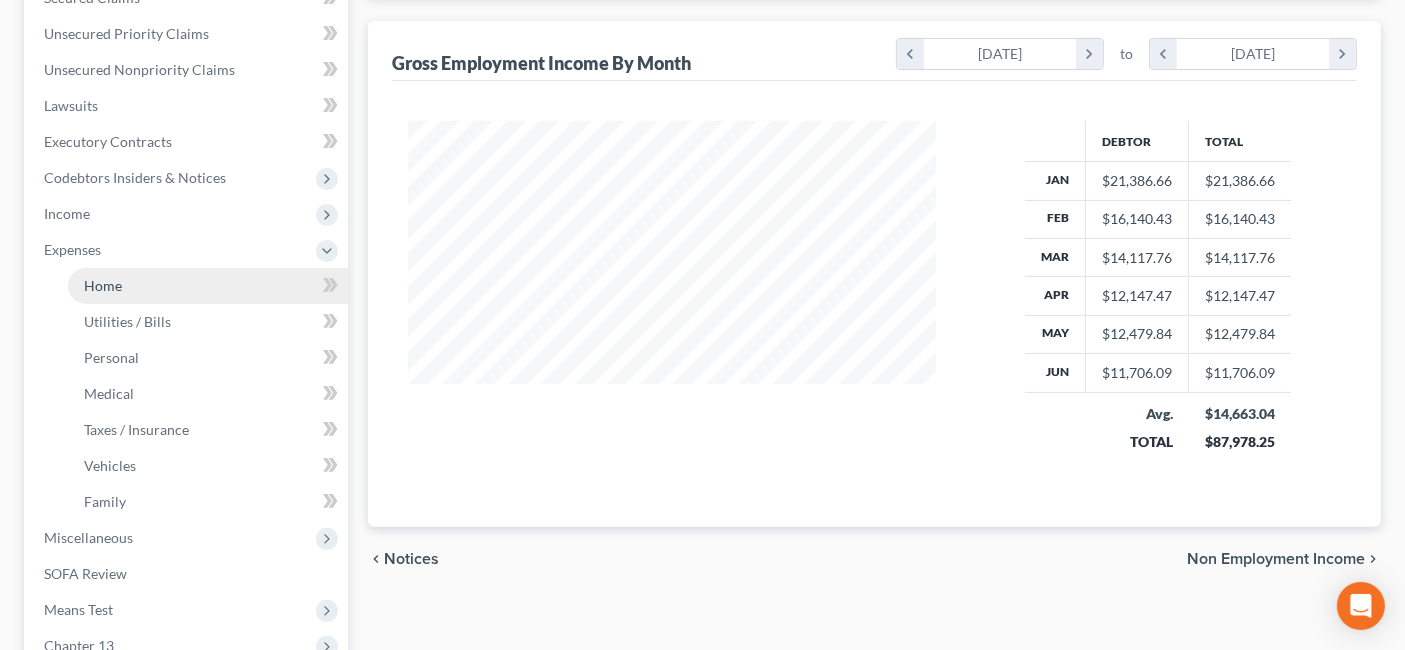 click on "Home" at bounding box center (208, 286) 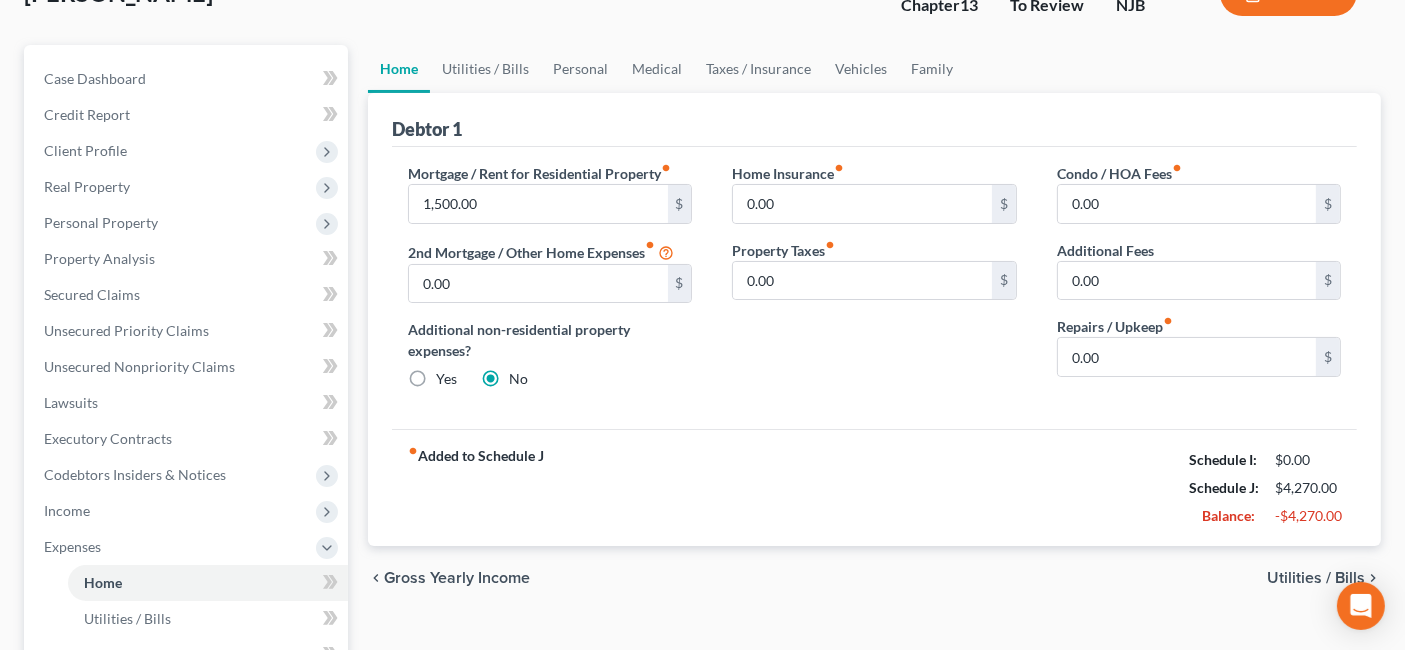 scroll, scrollTop: 222, scrollLeft: 0, axis: vertical 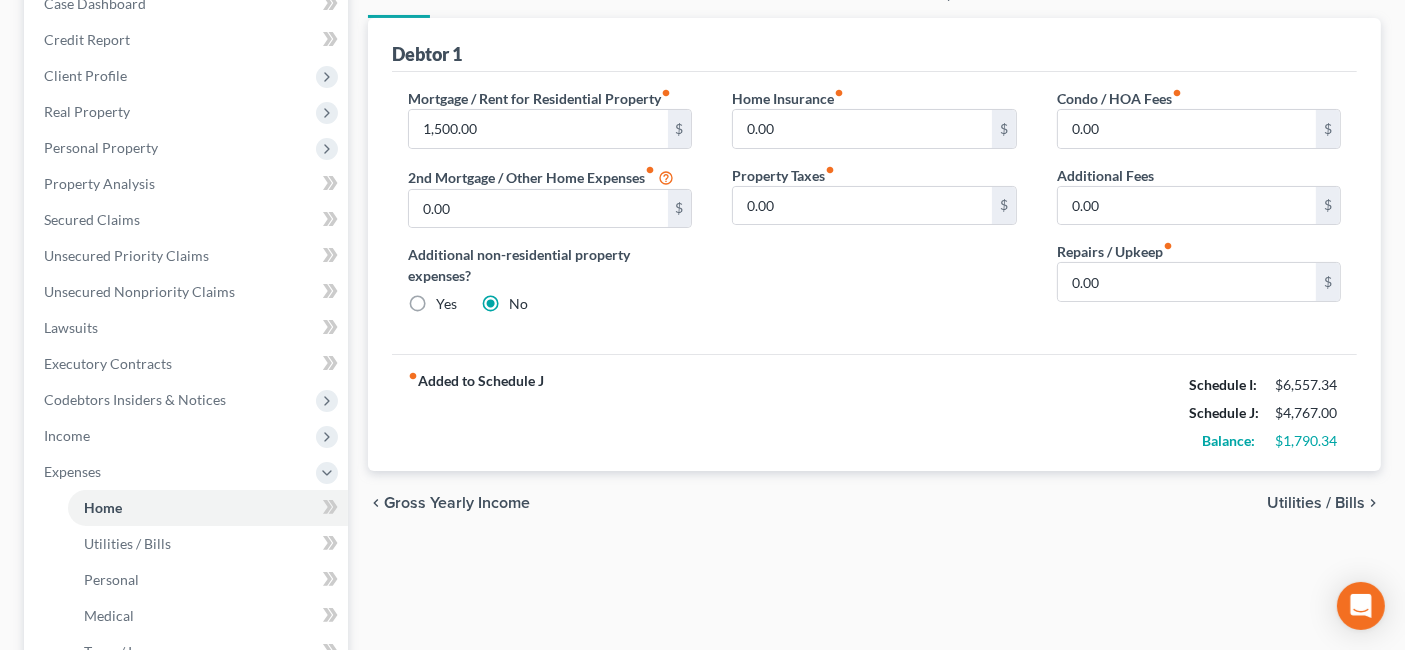 click on "Utilities / Bills" at bounding box center (1316, 503) 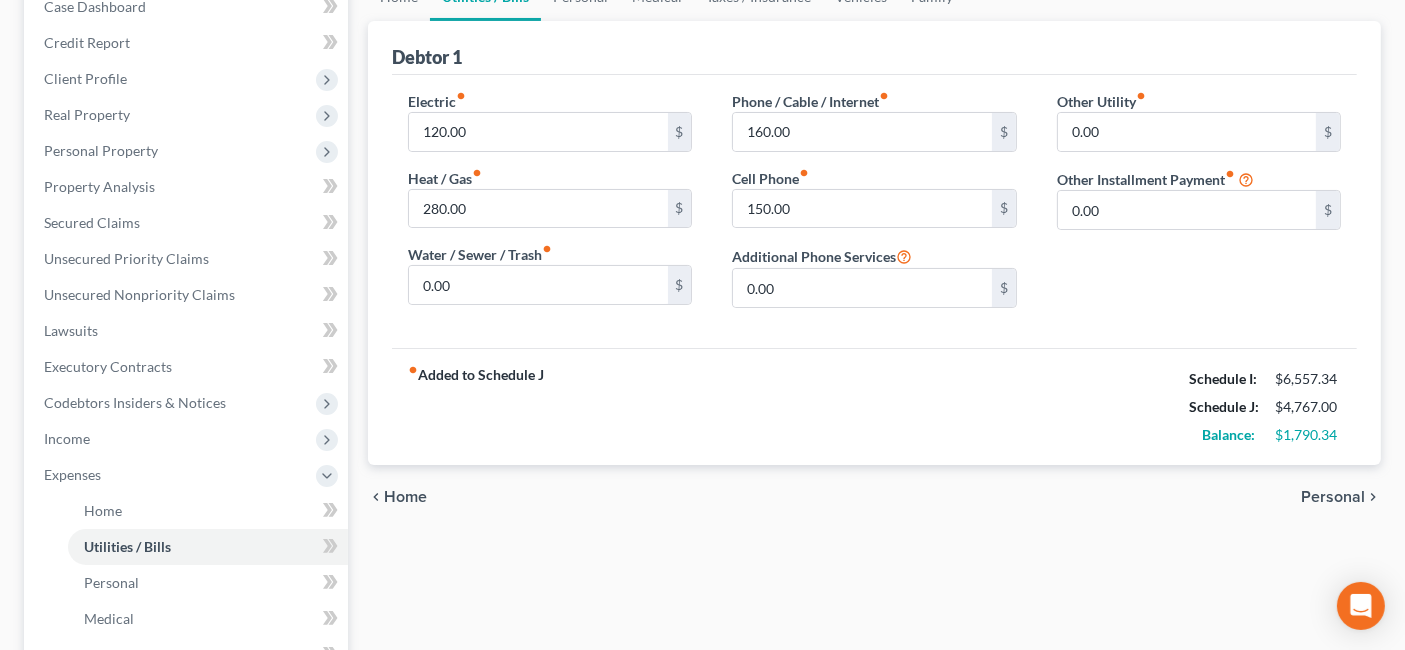 scroll, scrollTop: 222, scrollLeft: 0, axis: vertical 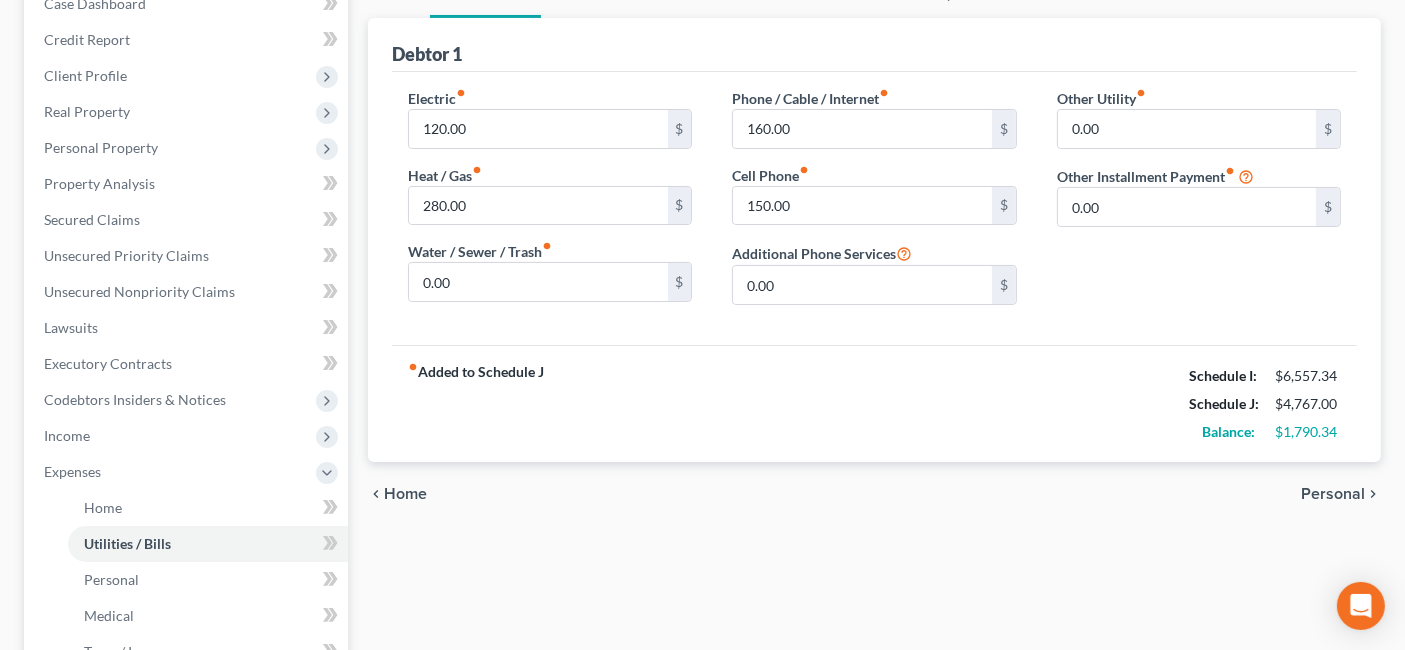 click on "Personal" at bounding box center [1333, 494] 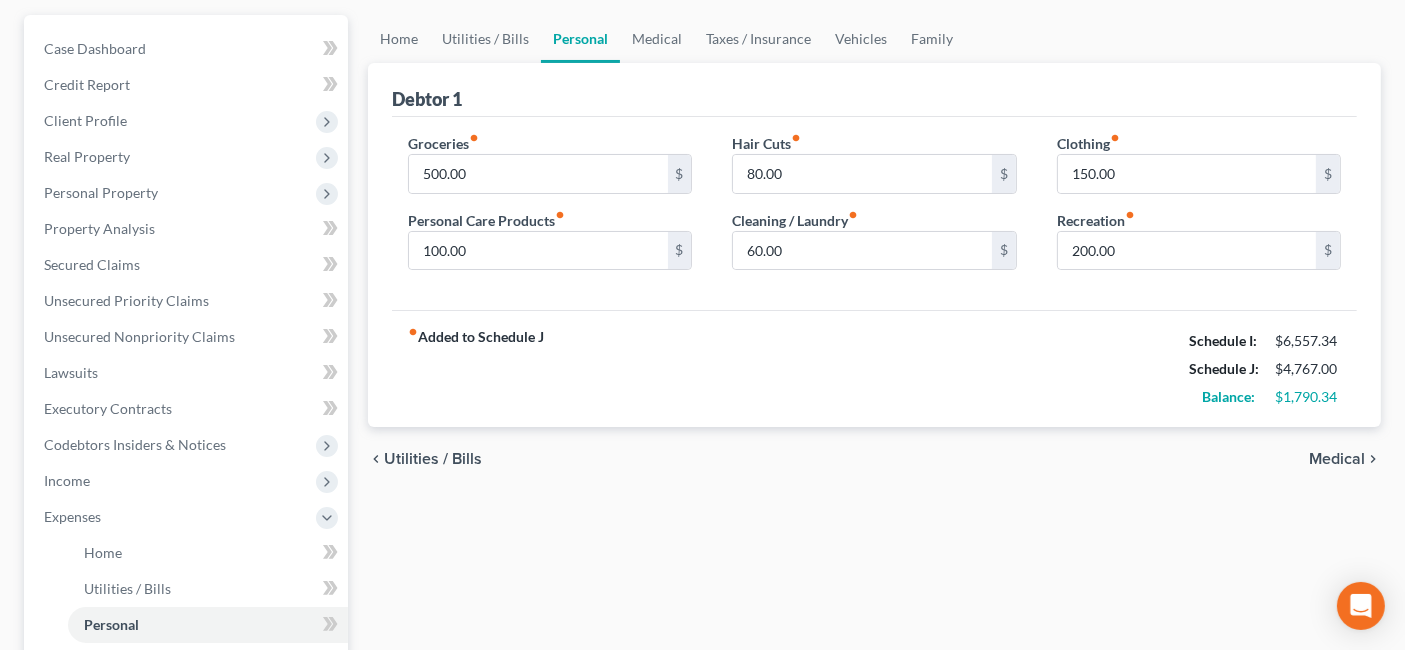 scroll, scrollTop: 222, scrollLeft: 0, axis: vertical 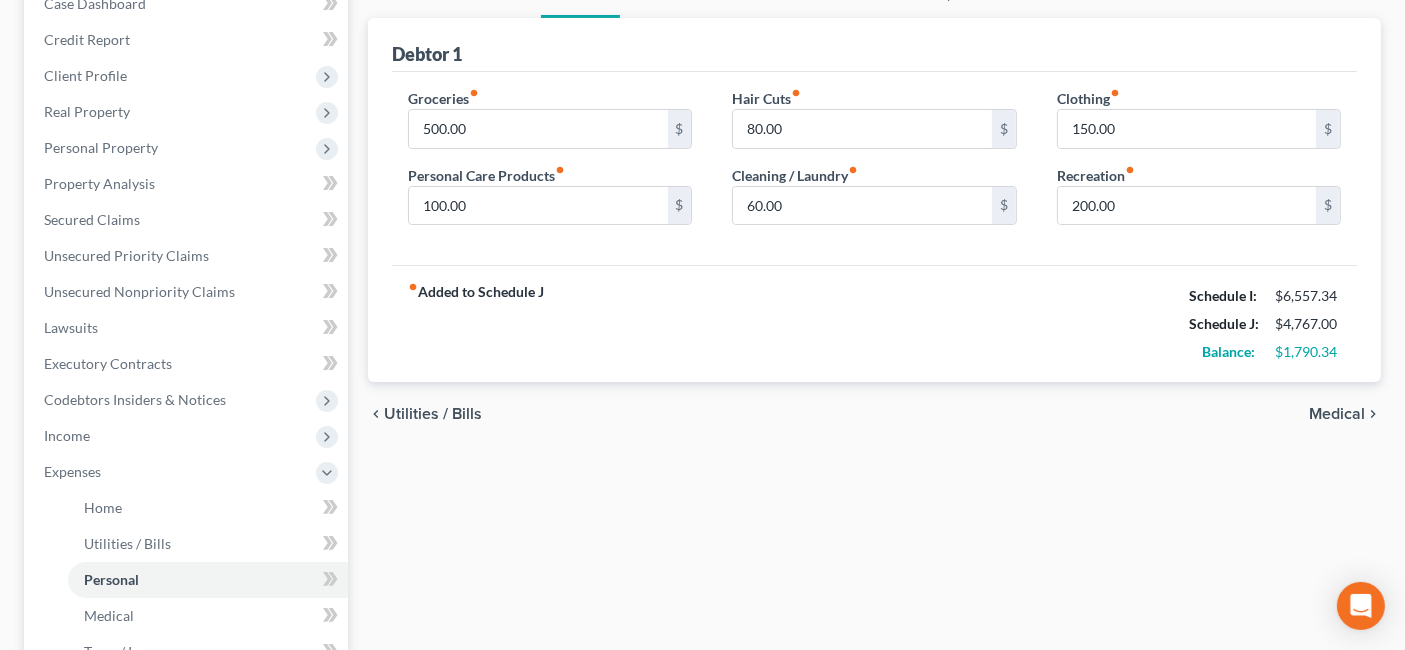 click on "Medical" at bounding box center [1337, 414] 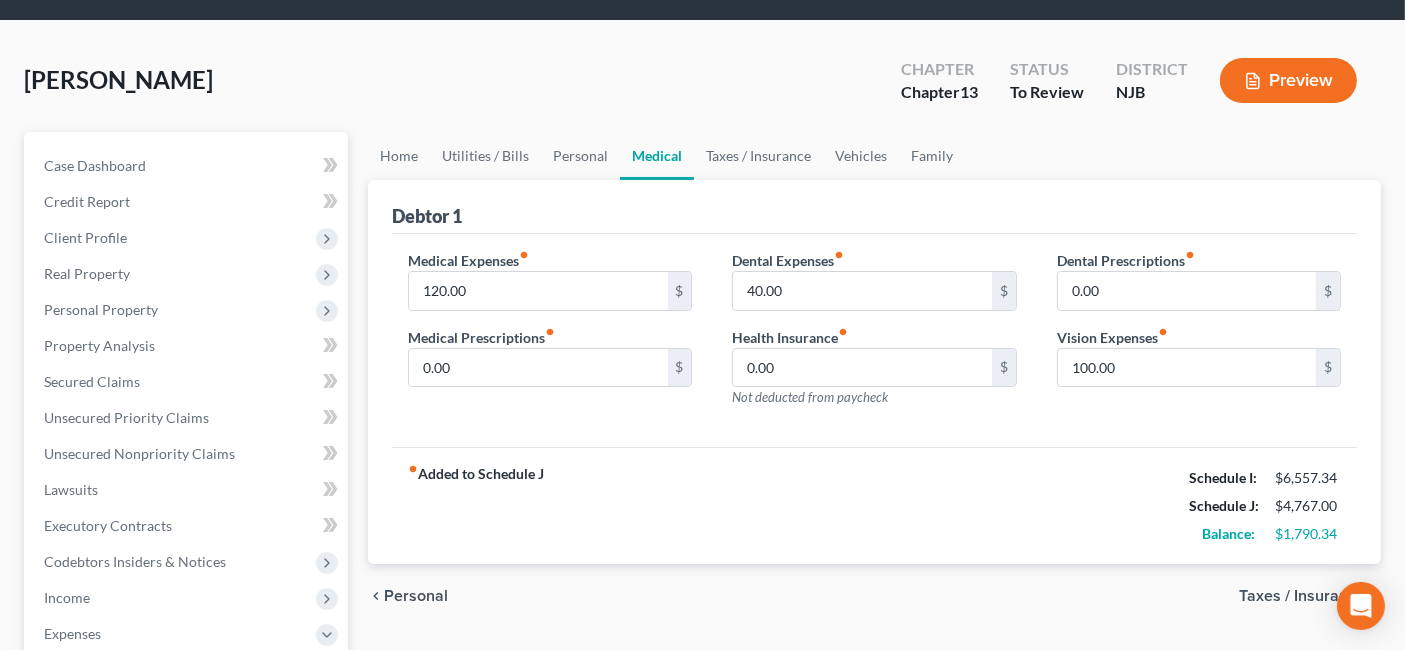 scroll, scrollTop: 111, scrollLeft: 0, axis: vertical 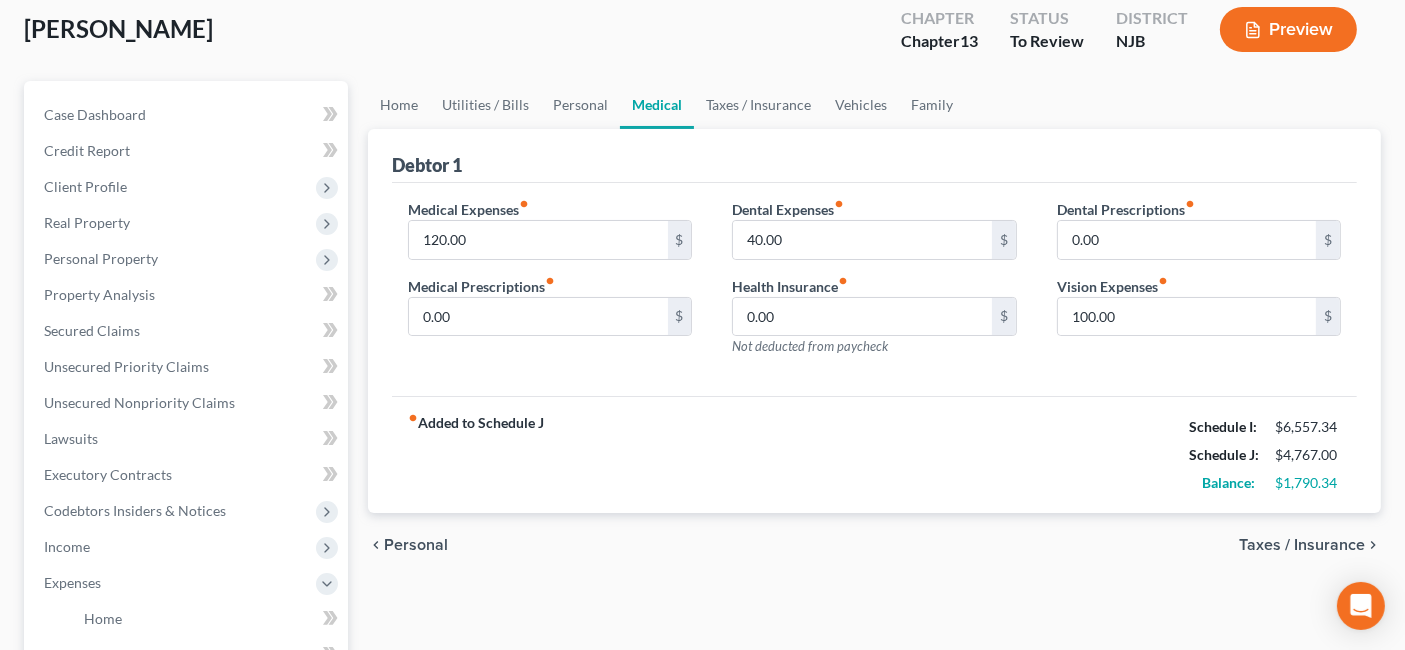 click on "Taxes / Insurance" at bounding box center [1302, 545] 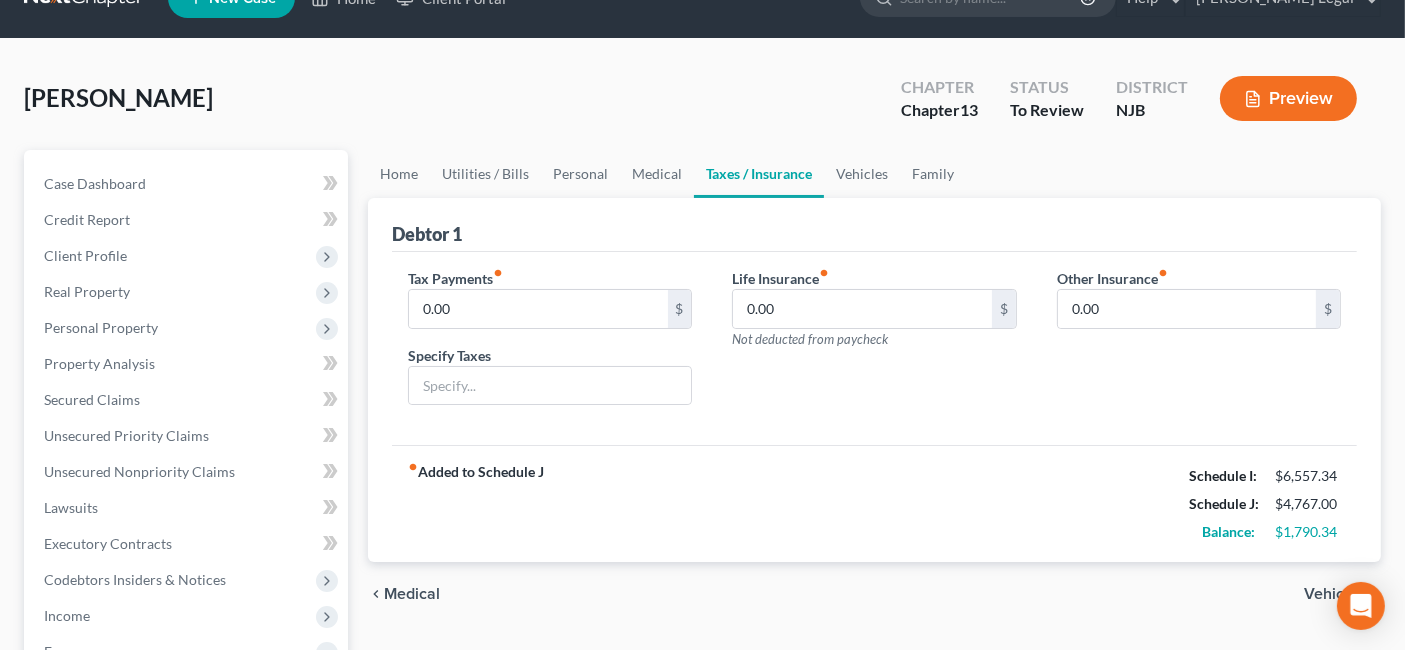 scroll, scrollTop: 0, scrollLeft: 0, axis: both 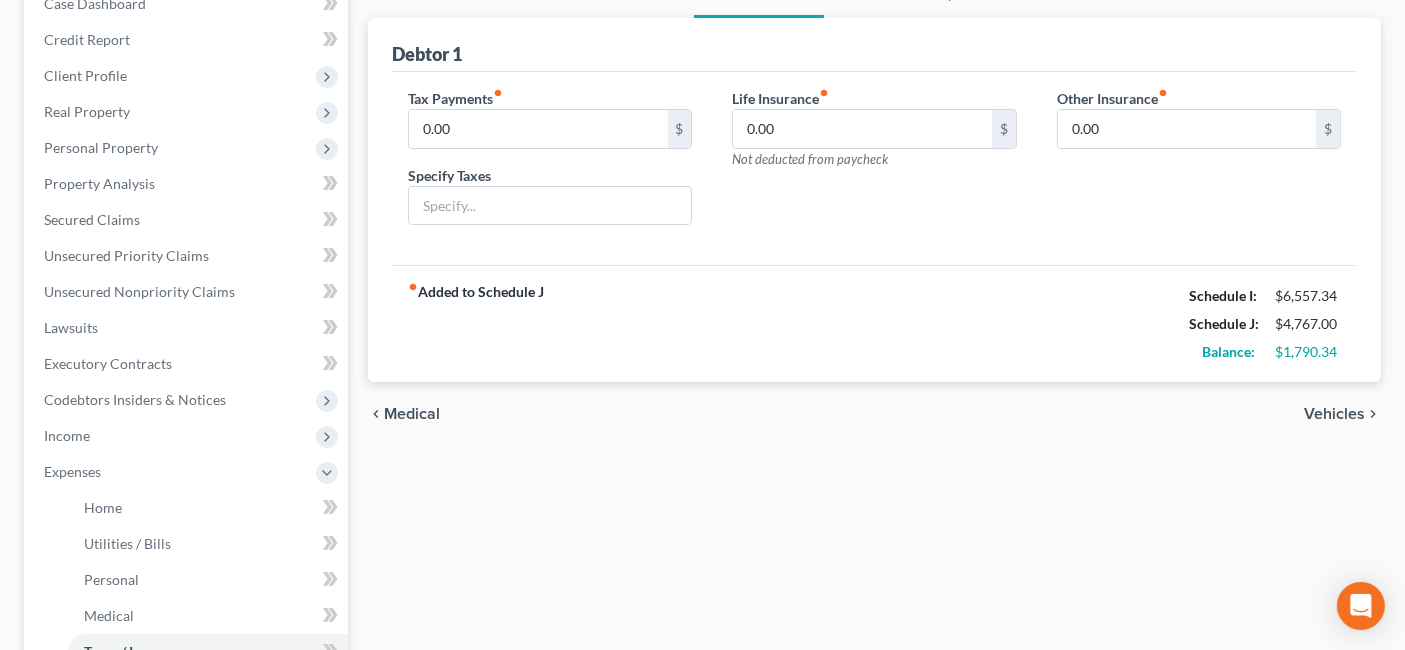 click on "Vehicles" at bounding box center (1334, 414) 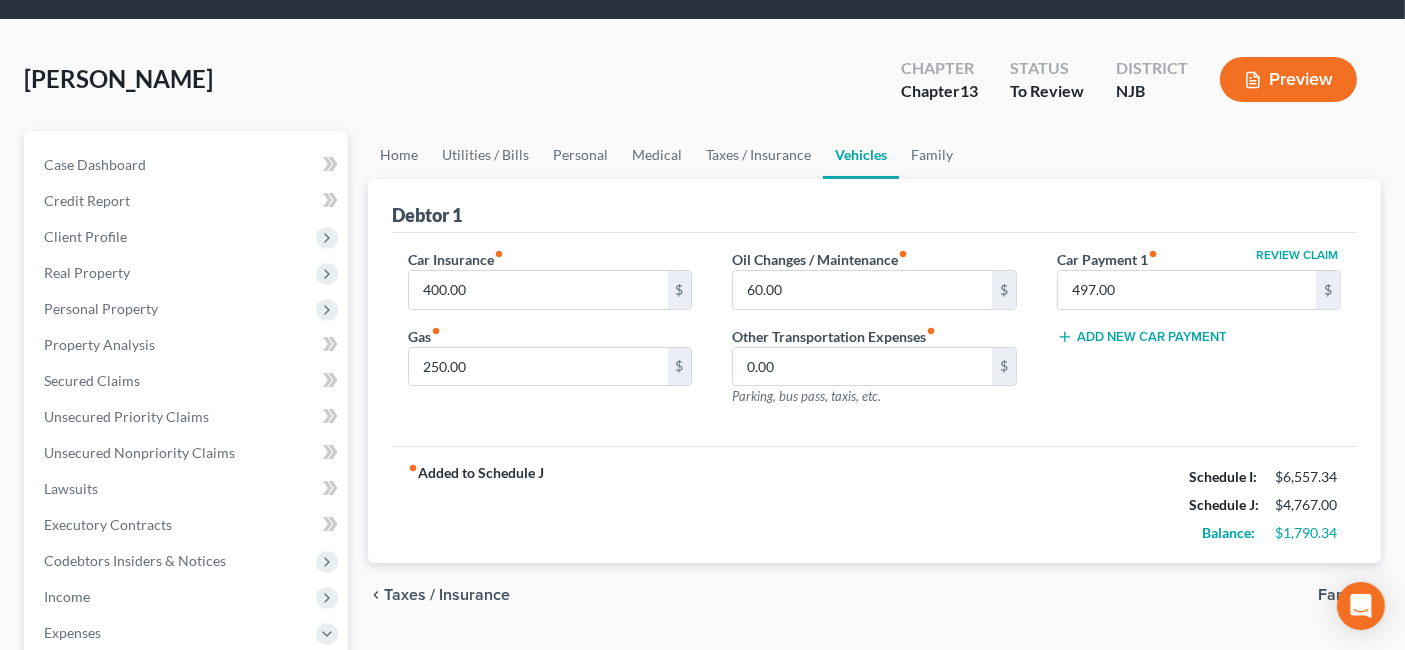 scroll, scrollTop: 111, scrollLeft: 0, axis: vertical 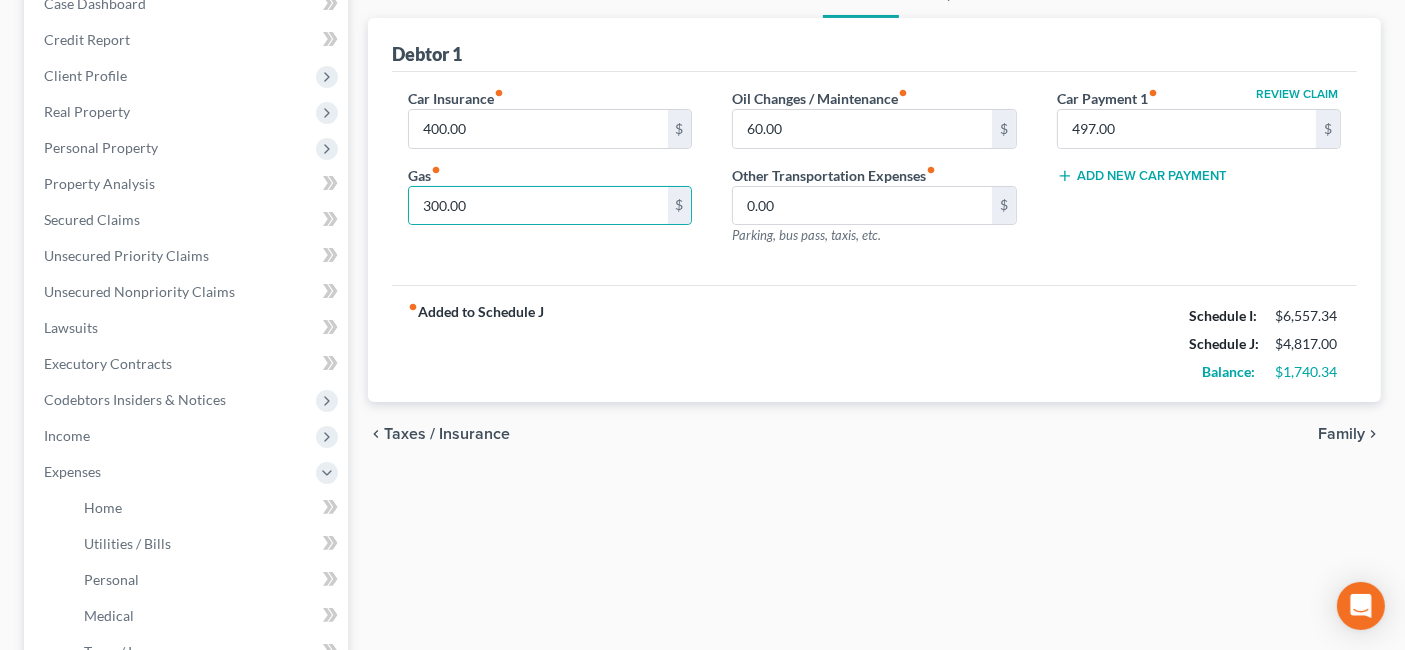 click on "Family" at bounding box center [1341, 434] 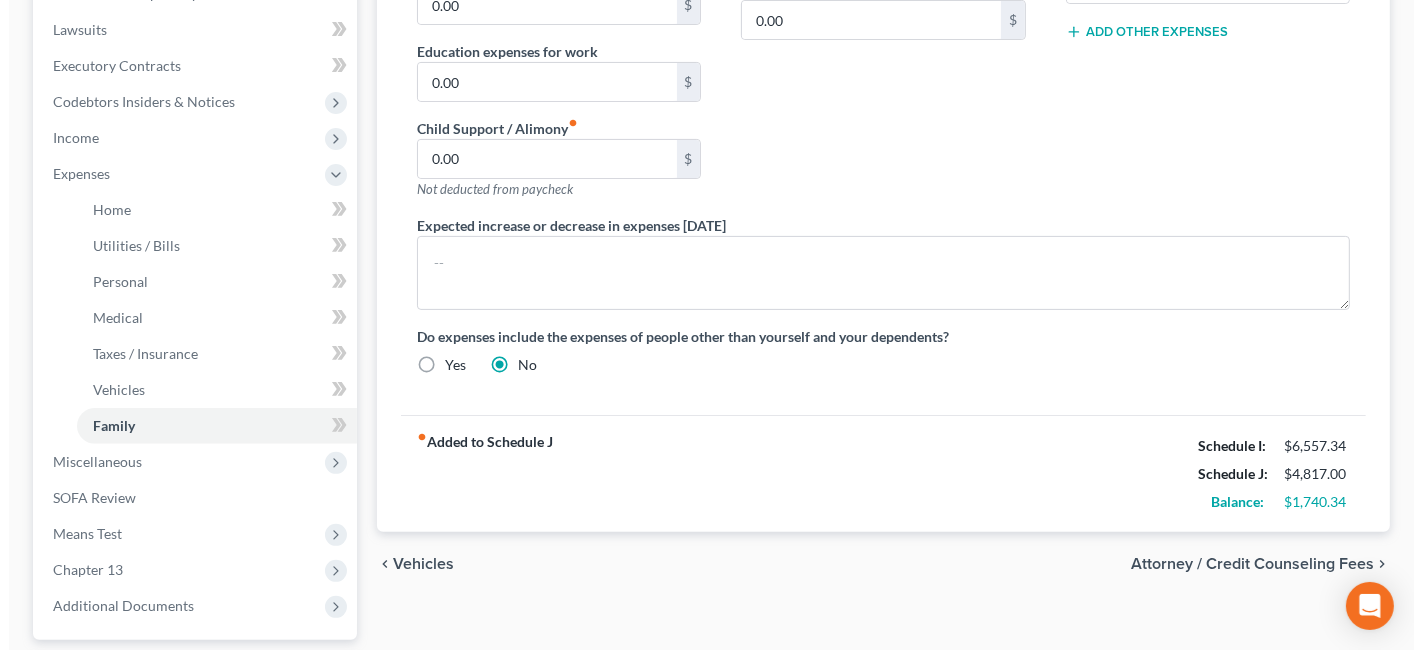 scroll, scrollTop: 555, scrollLeft: 0, axis: vertical 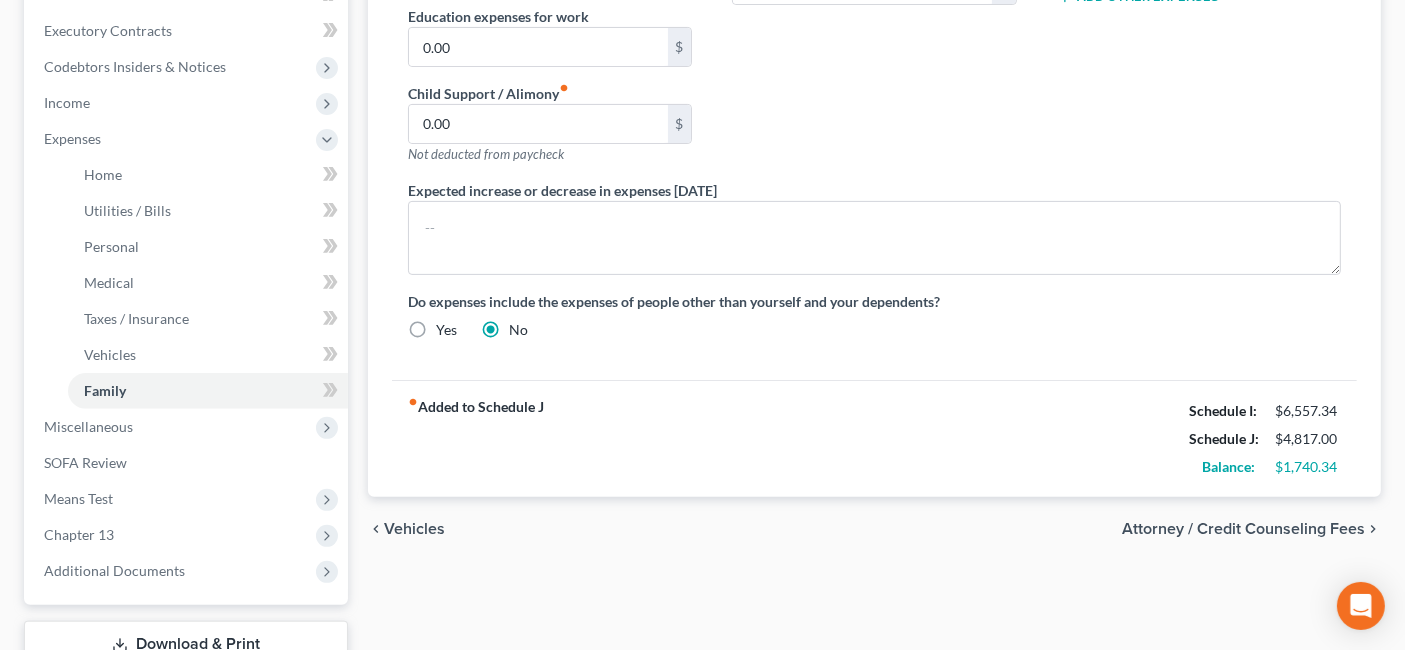 click on "Attorney / Credit Counseling Fees" at bounding box center [1243, 529] 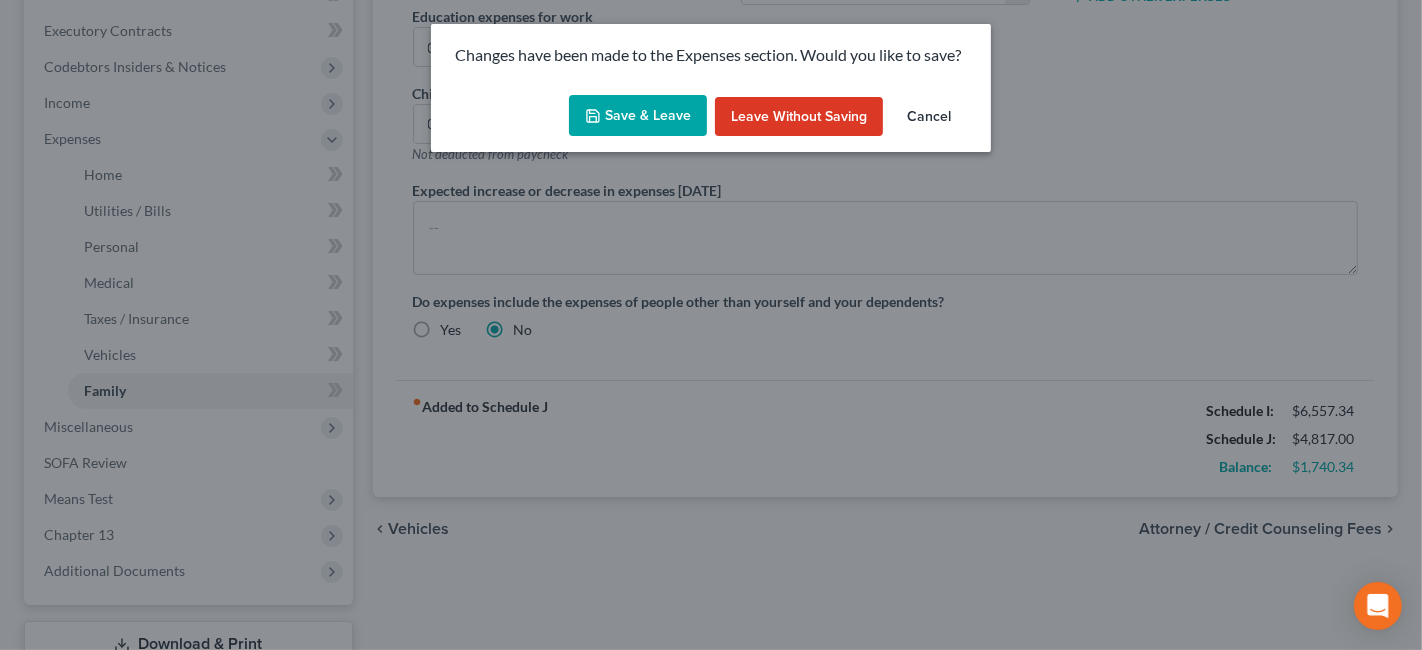 click on "Save & Leave" at bounding box center [638, 116] 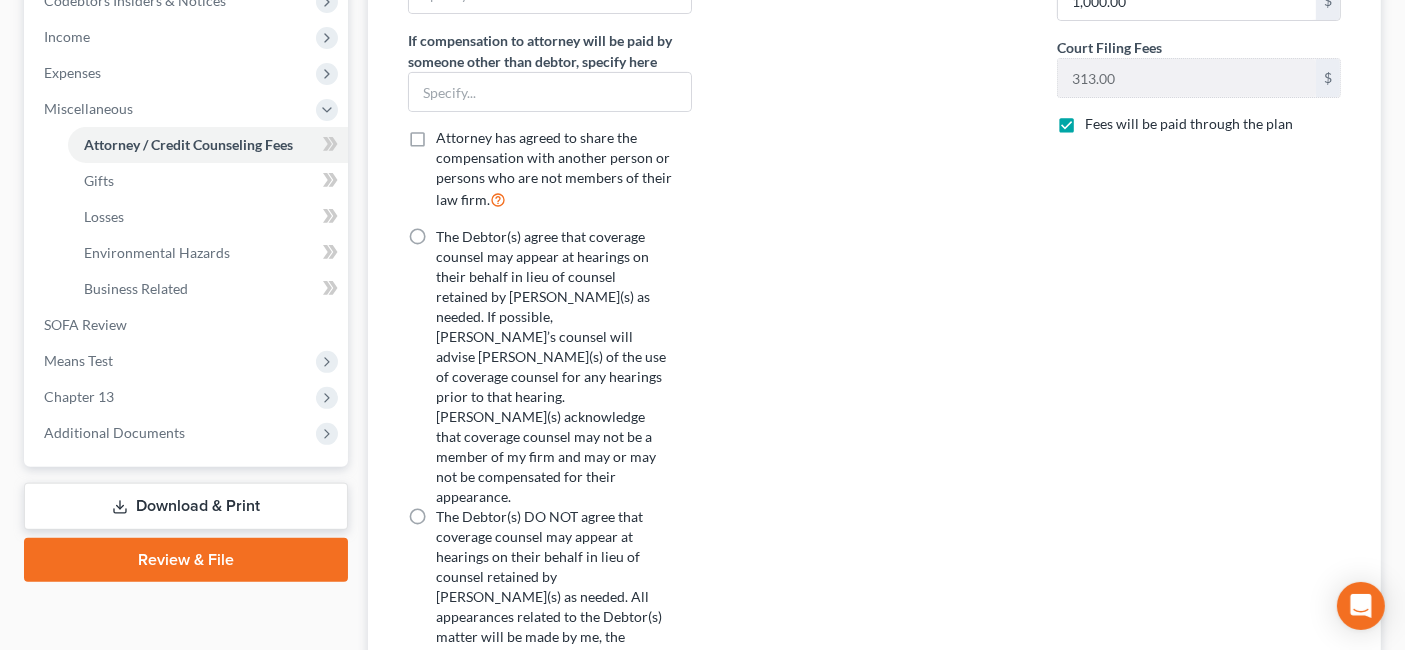 scroll, scrollTop: 666, scrollLeft: 0, axis: vertical 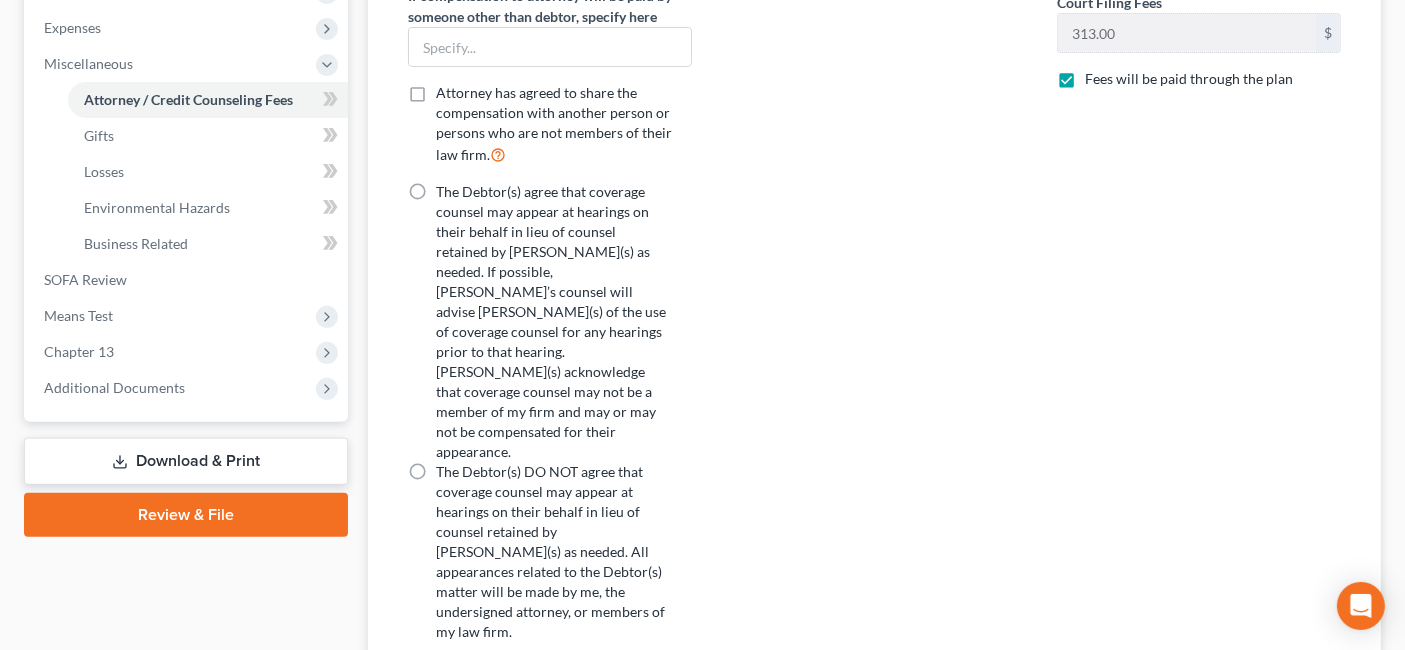 click on "The Debtor(s) DO NOT agree that coverage counsel may appear at hearings on their behalf in lieu of counsel retained by [PERSON_NAME](s) as needed. All appearances related to the Debtor(s) matter will be made by me, the undersigned attorney, or members of my law firm." at bounding box center [552, 552] 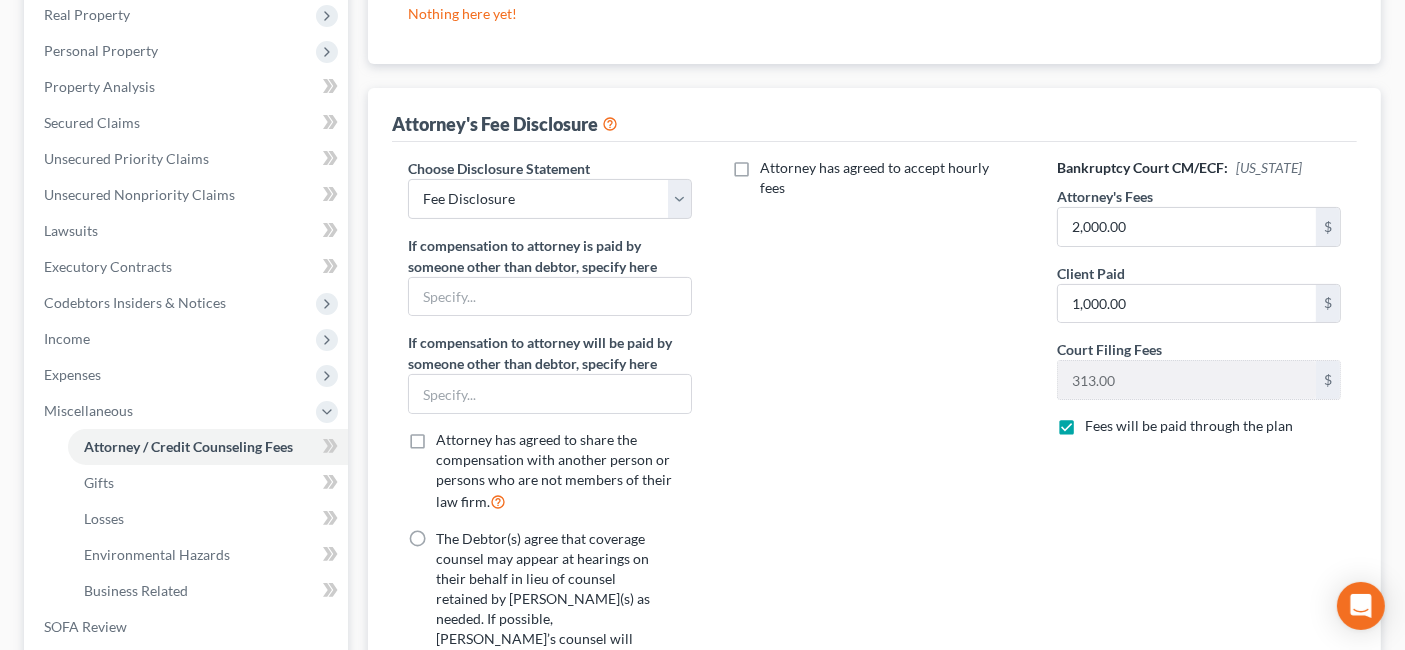 scroll, scrollTop: 309, scrollLeft: 0, axis: vertical 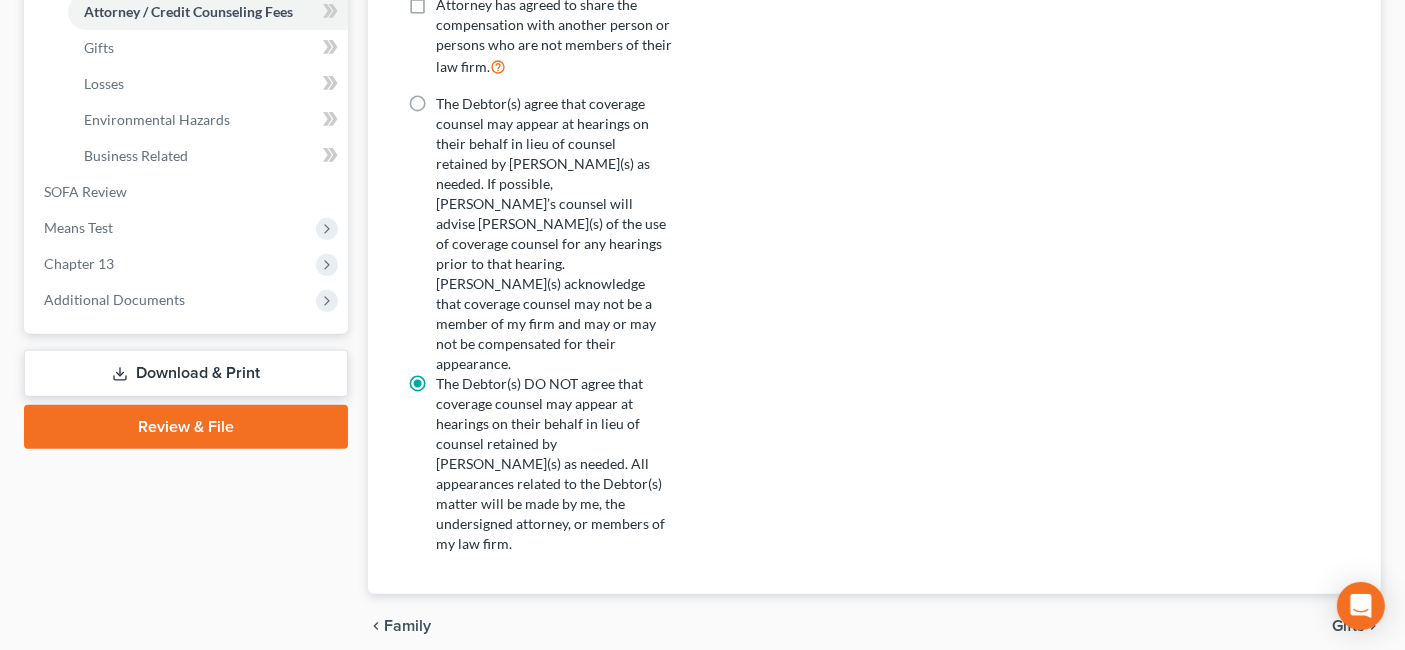 click on "Gifts" at bounding box center [1348, 626] 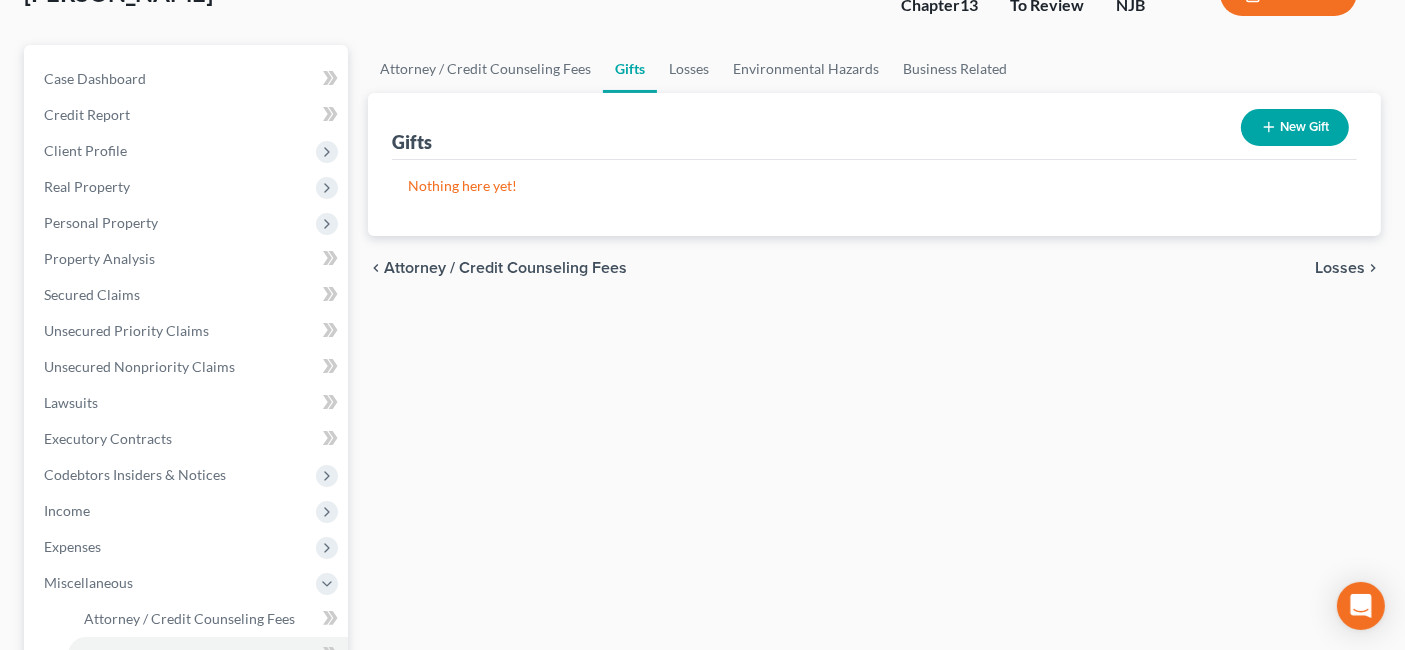 scroll, scrollTop: 0, scrollLeft: 0, axis: both 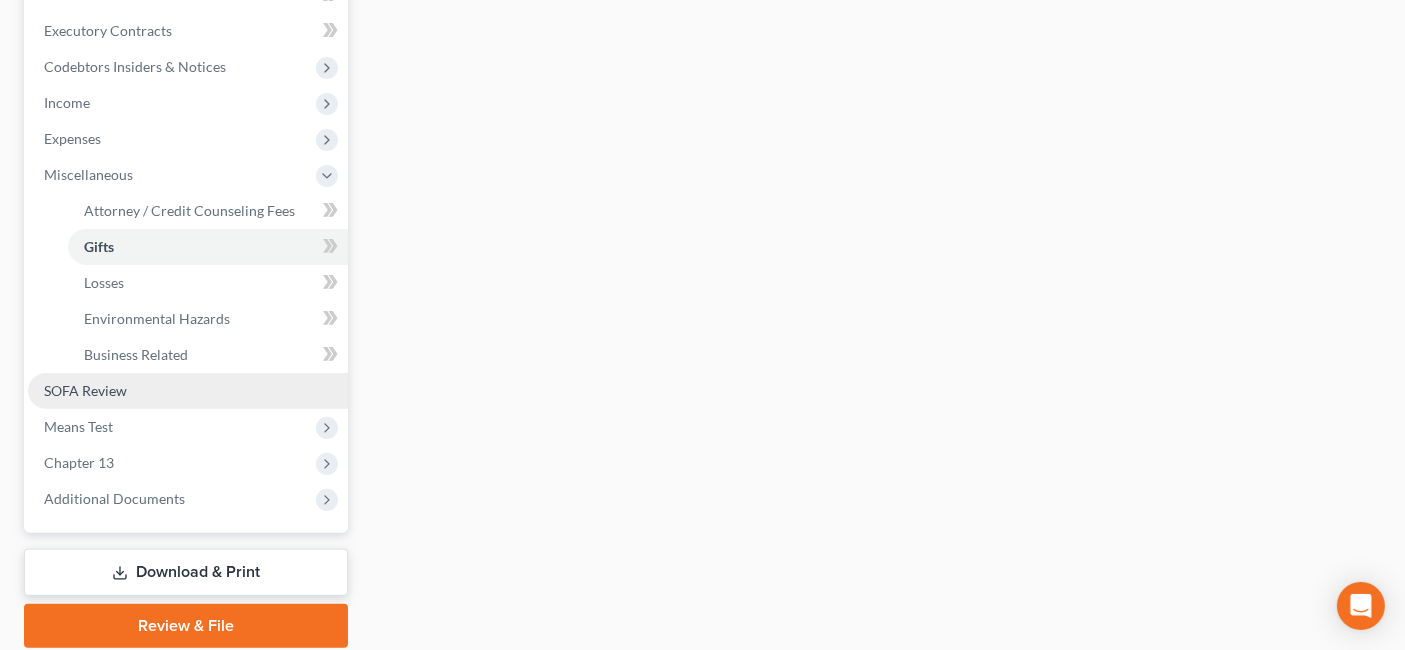 click on "SOFA Review" at bounding box center (188, 391) 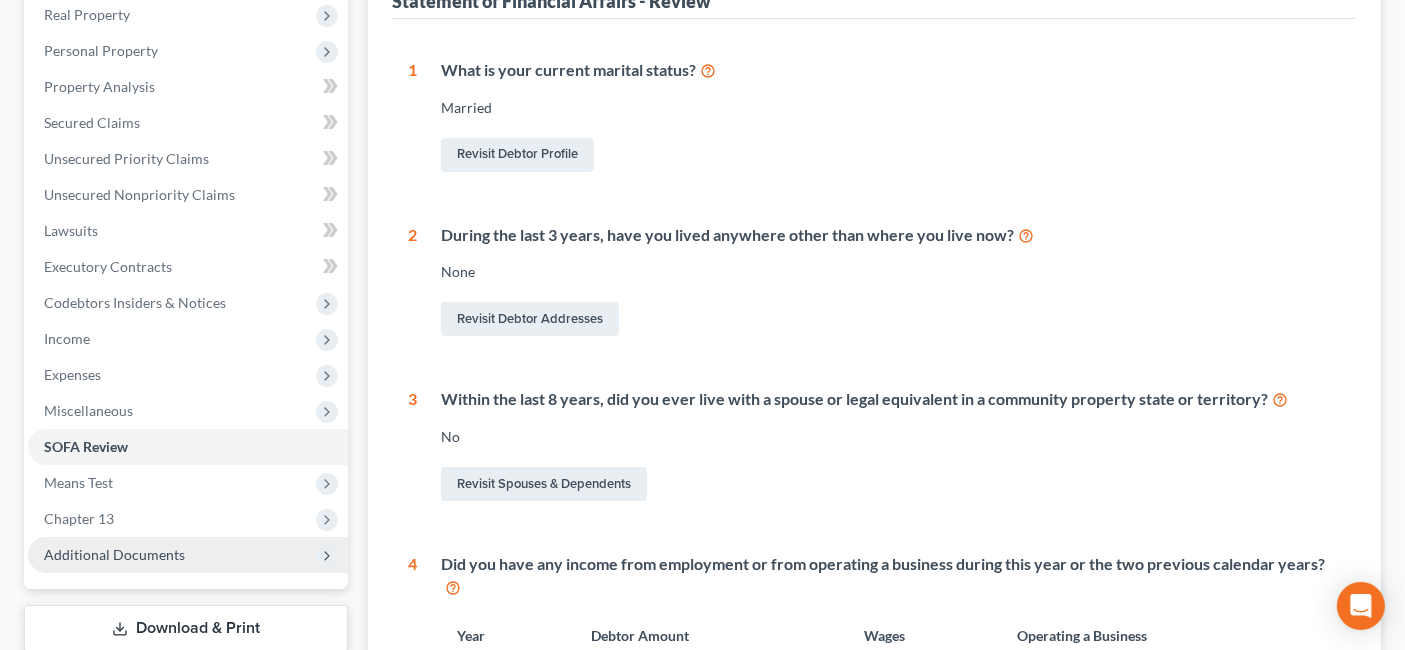 scroll, scrollTop: 444, scrollLeft: 0, axis: vertical 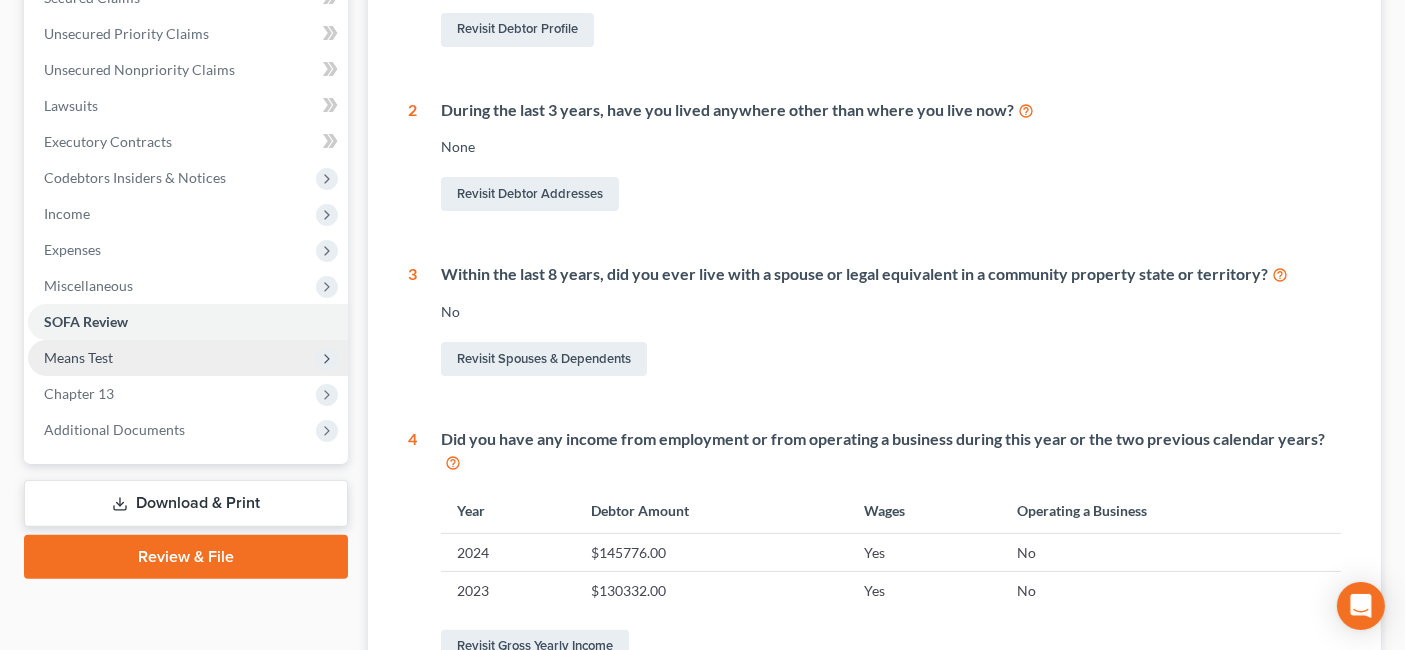 click on "Means Test" at bounding box center [188, 358] 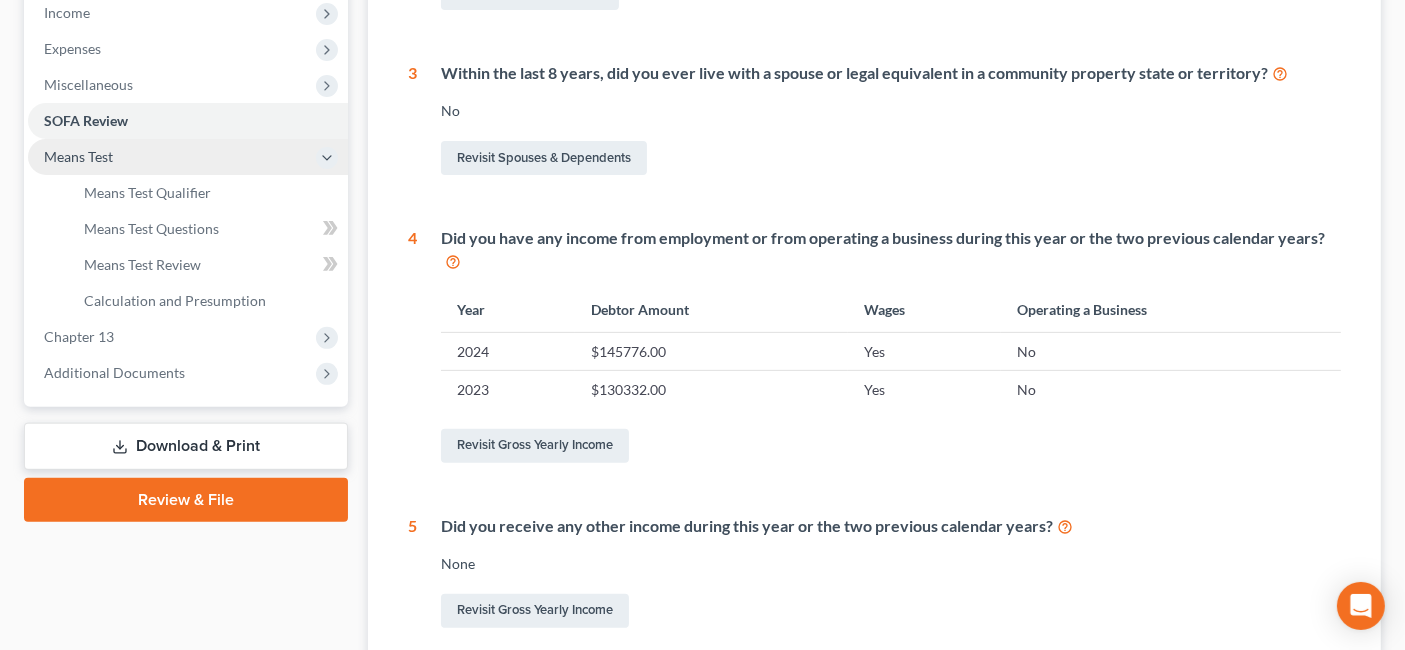 scroll, scrollTop: 666, scrollLeft: 0, axis: vertical 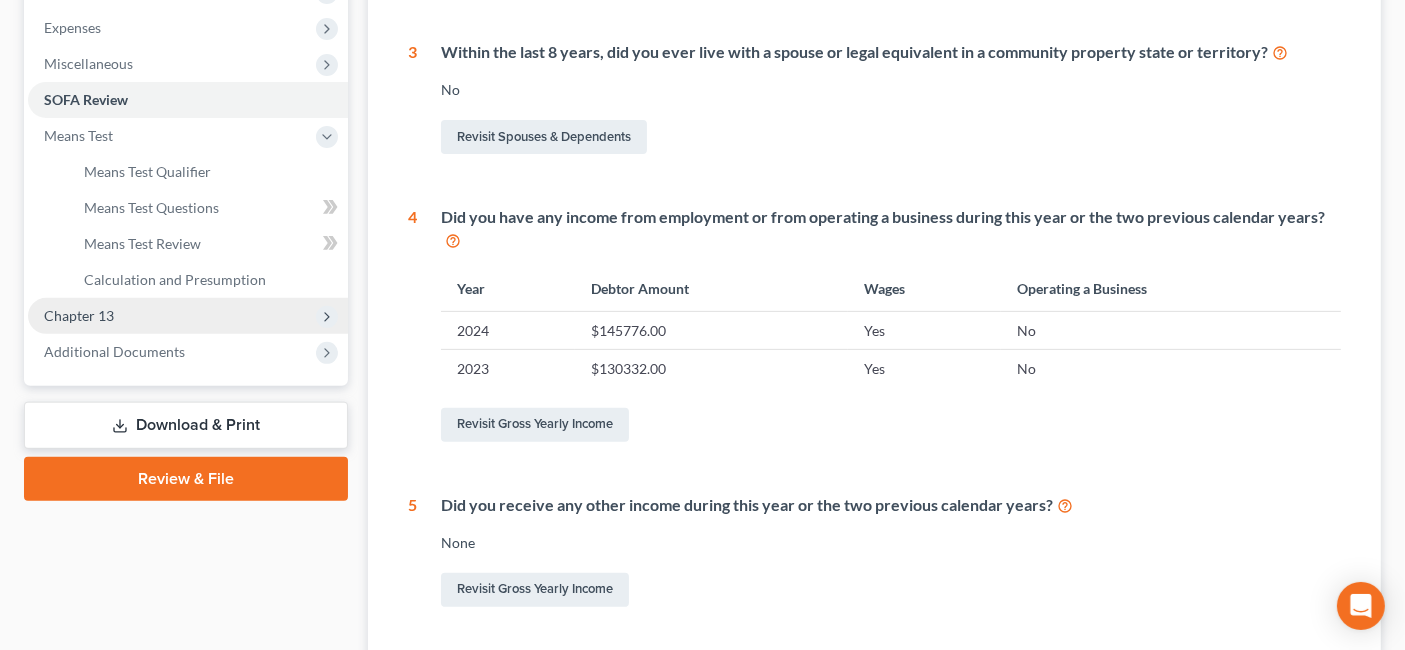 click on "Chapter 13" at bounding box center [188, 316] 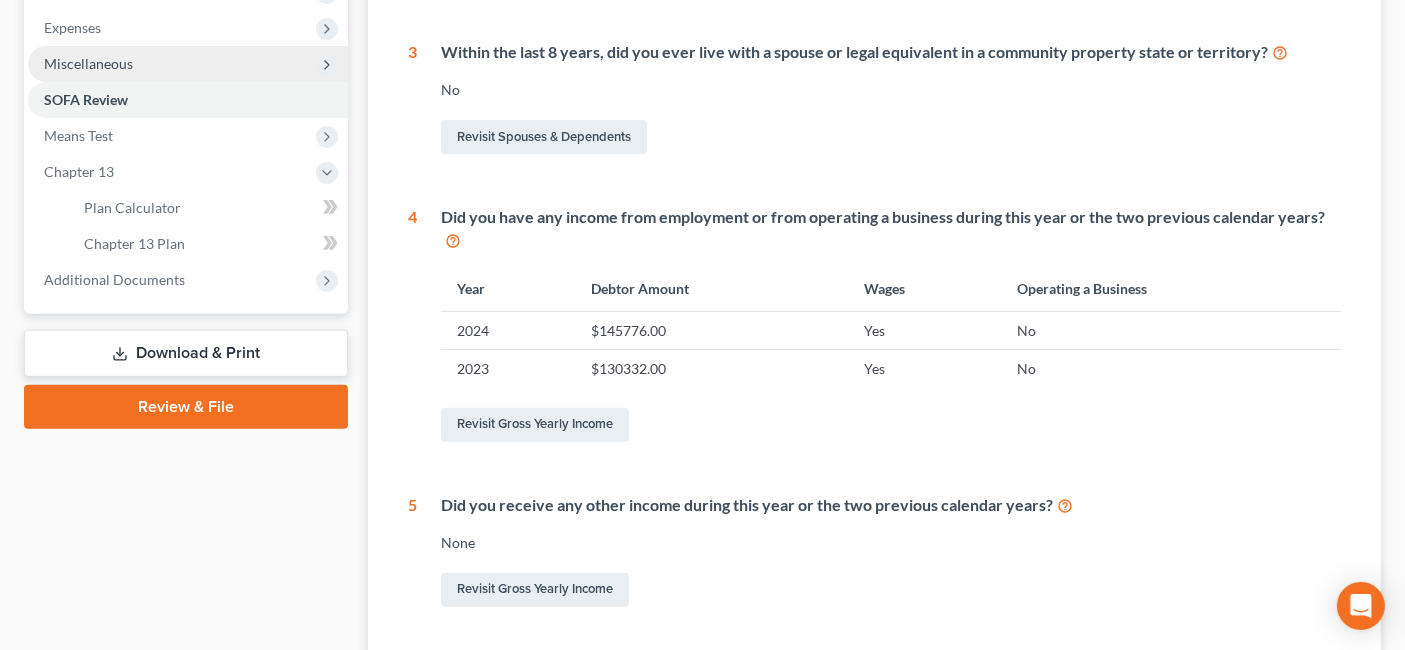 click on "Miscellaneous" at bounding box center [88, 63] 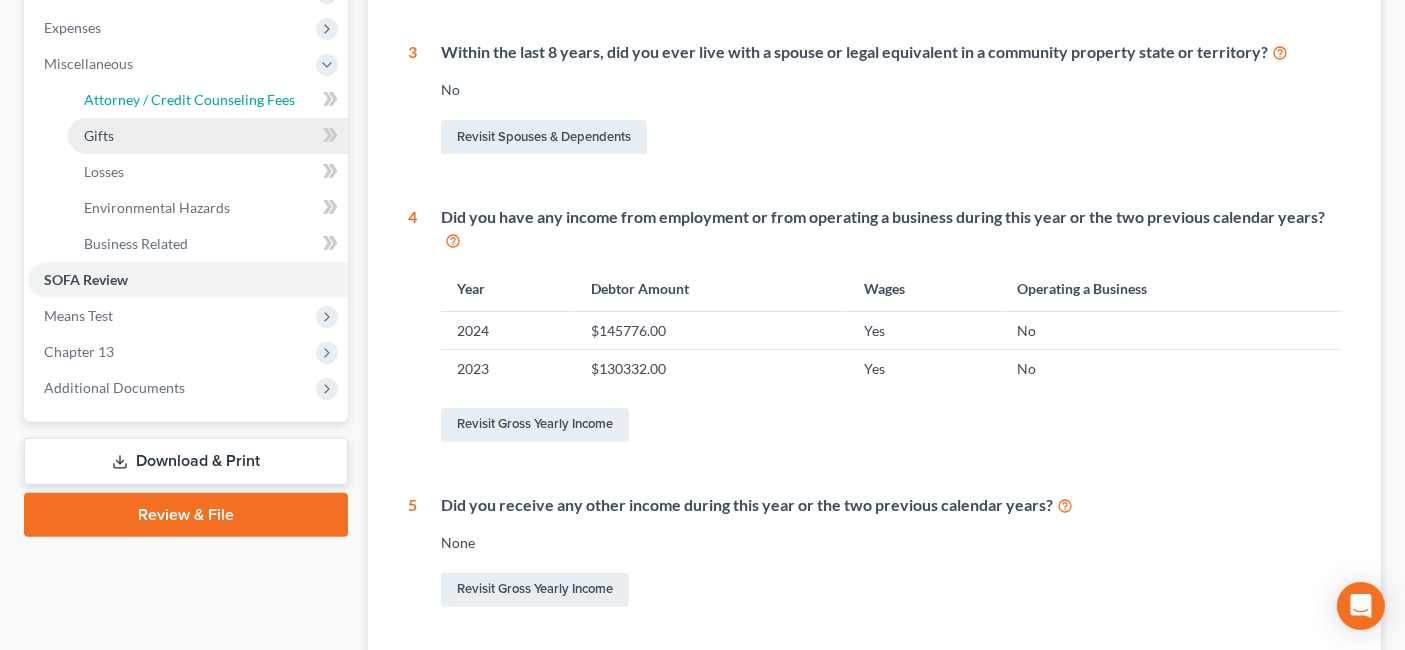 drag, startPoint x: 160, startPoint y: 98, endPoint x: 280, endPoint y: 137, distance: 126.178444 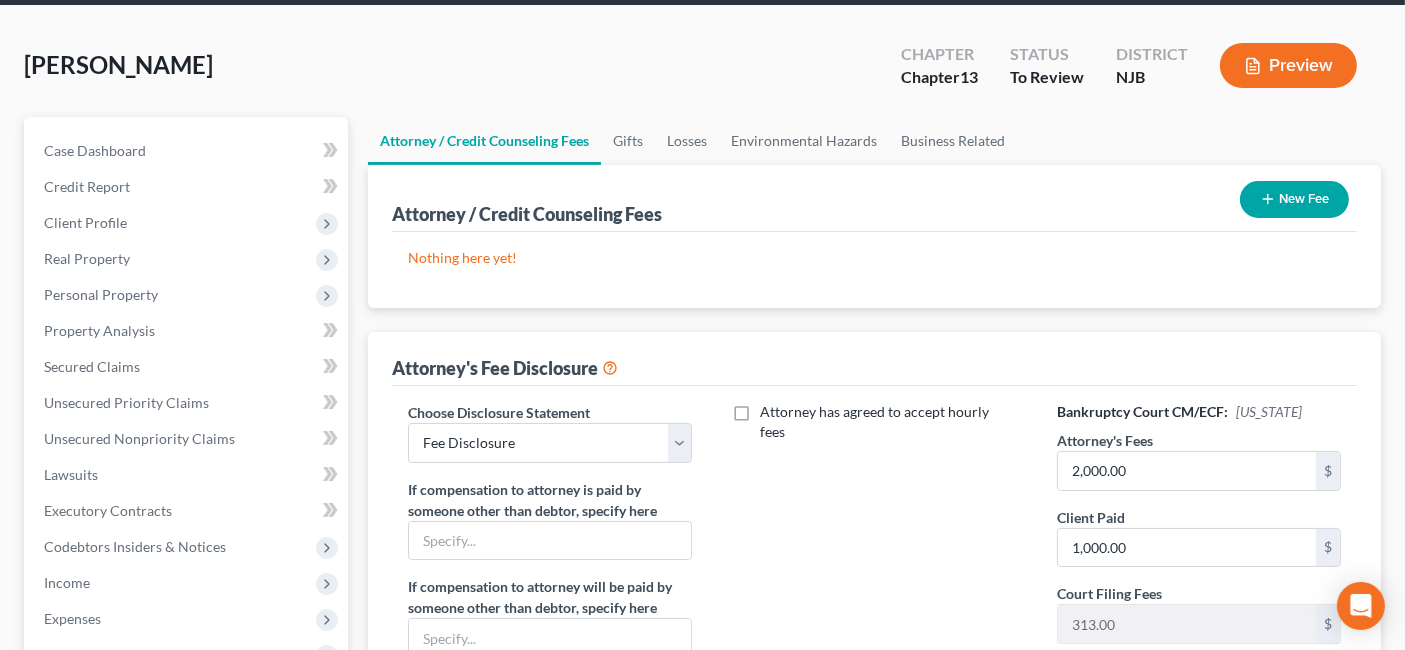 scroll, scrollTop: 0, scrollLeft: 0, axis: both 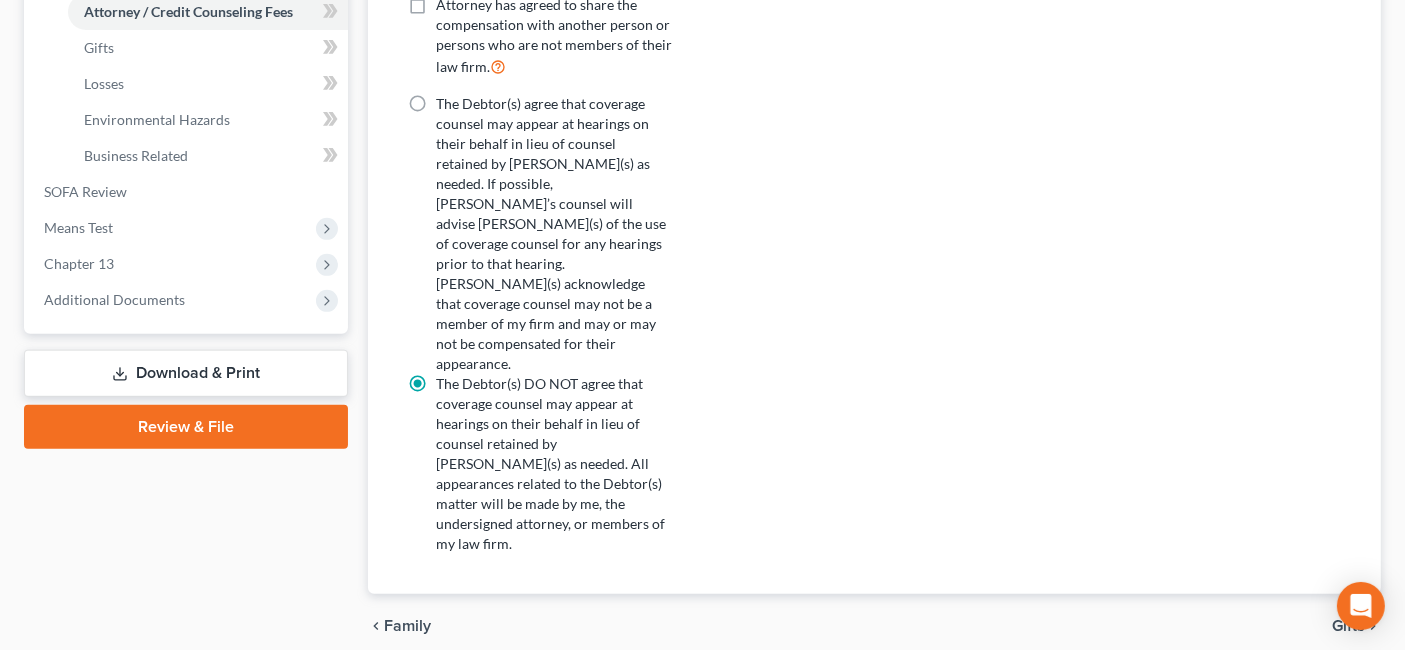 drag, startPoint x: 1357, startPoint y: 538, endPoint x: 1310, endPoint y: 555, distance: 49.979996 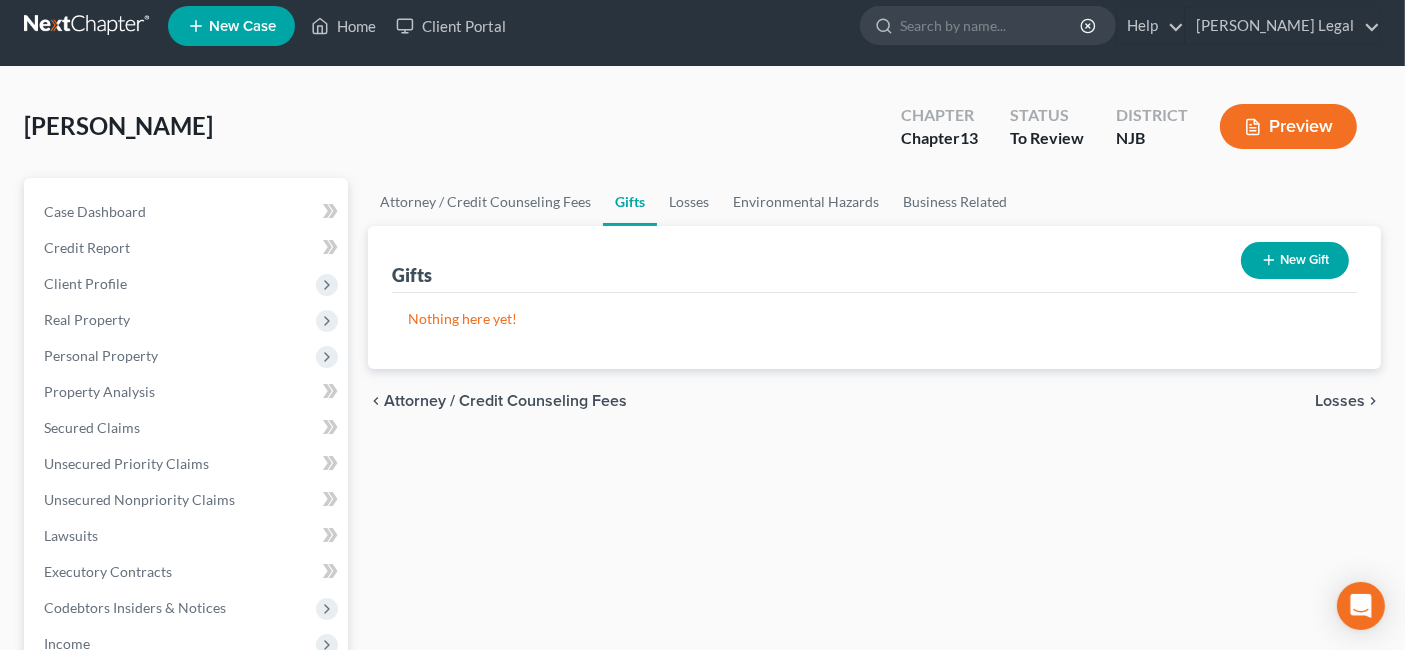 scroll, scrollTop: 0, scrollLeft: 0, axis: both 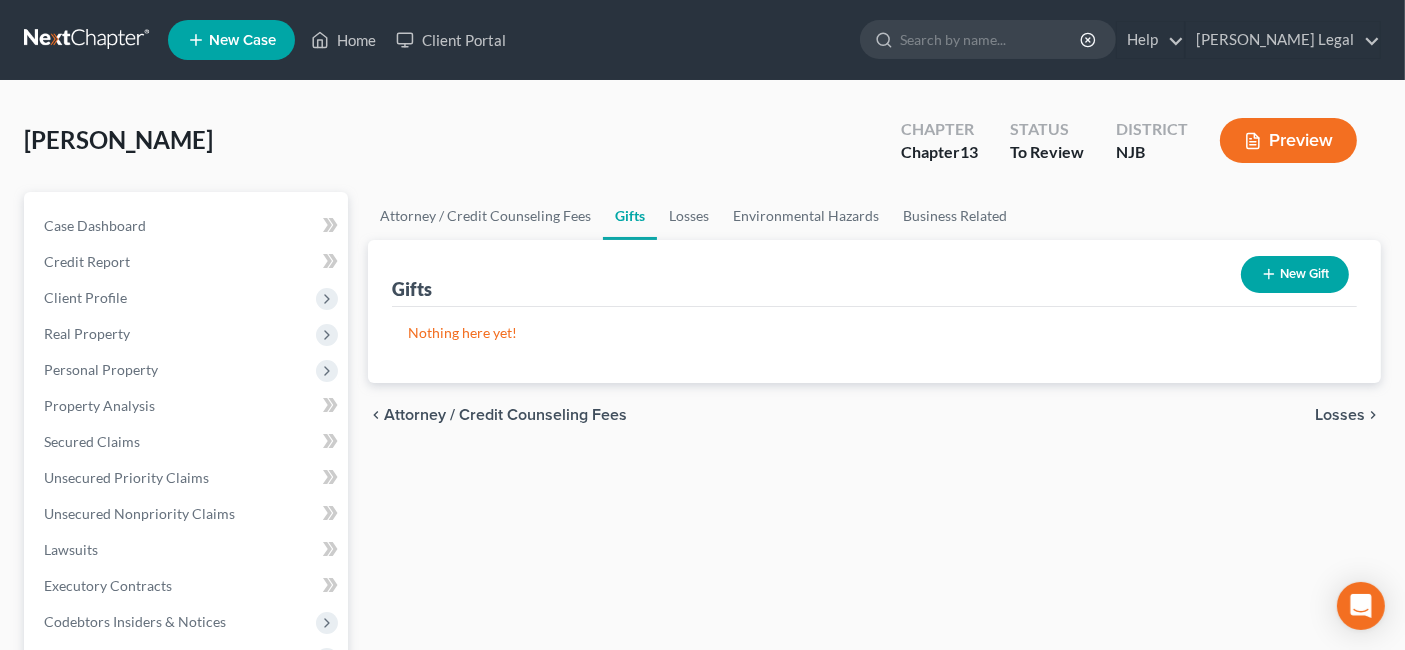 click on "Losses" at bounding box center (1340, 415) 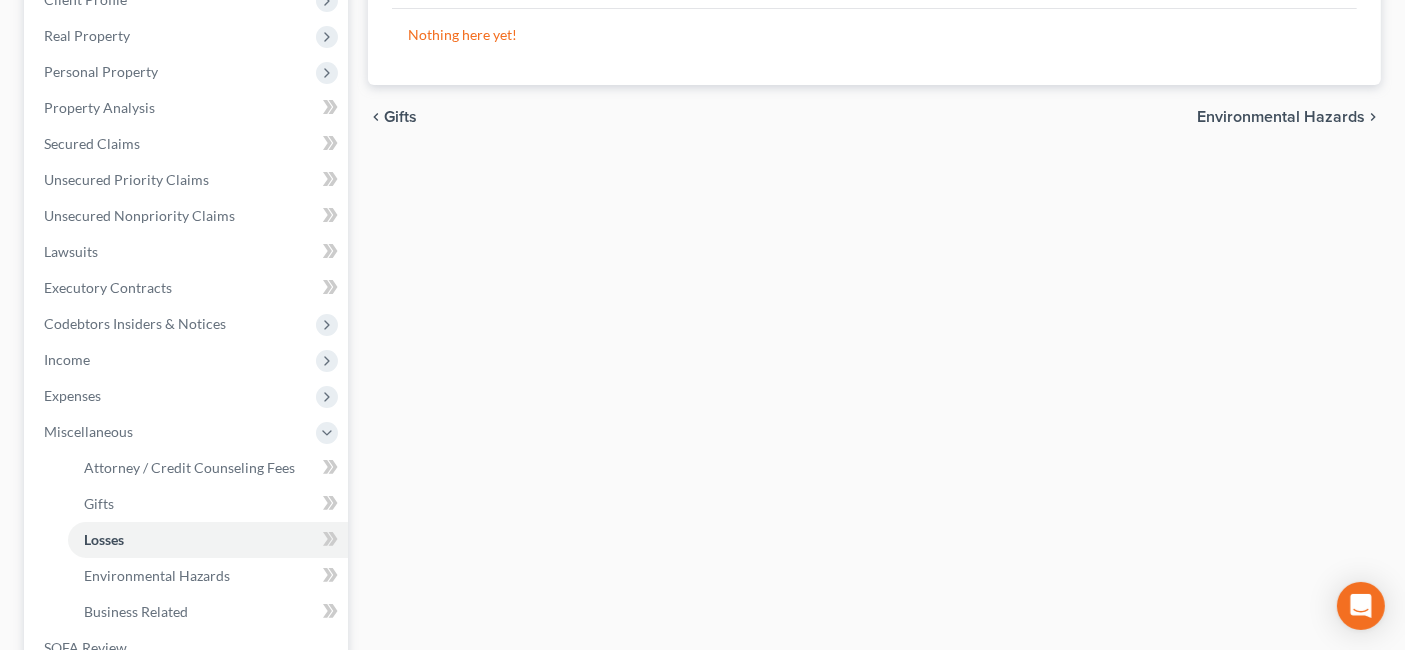 scroll, scrollTop: 333, scrollLeft: 0, axis: vertical 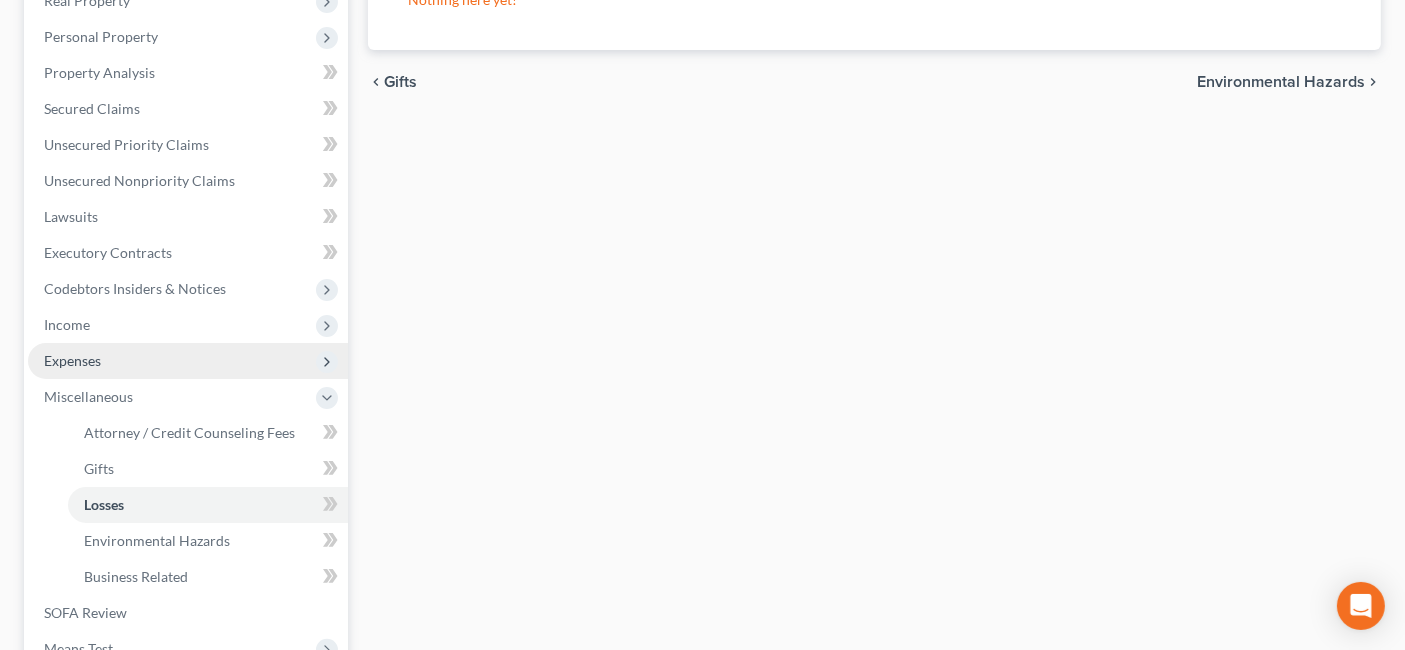 click on "Expenses" at bounding box center [188, 361] 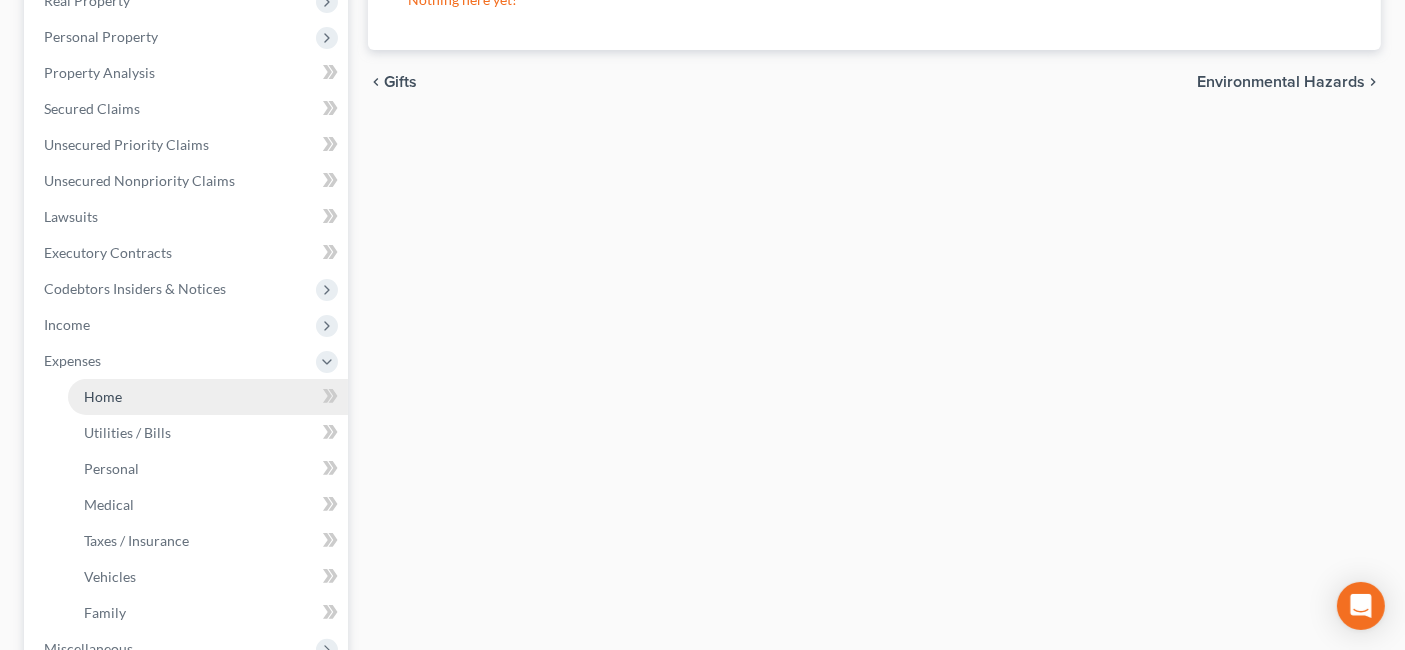 click on "Home" at bounding box center (208, 397) 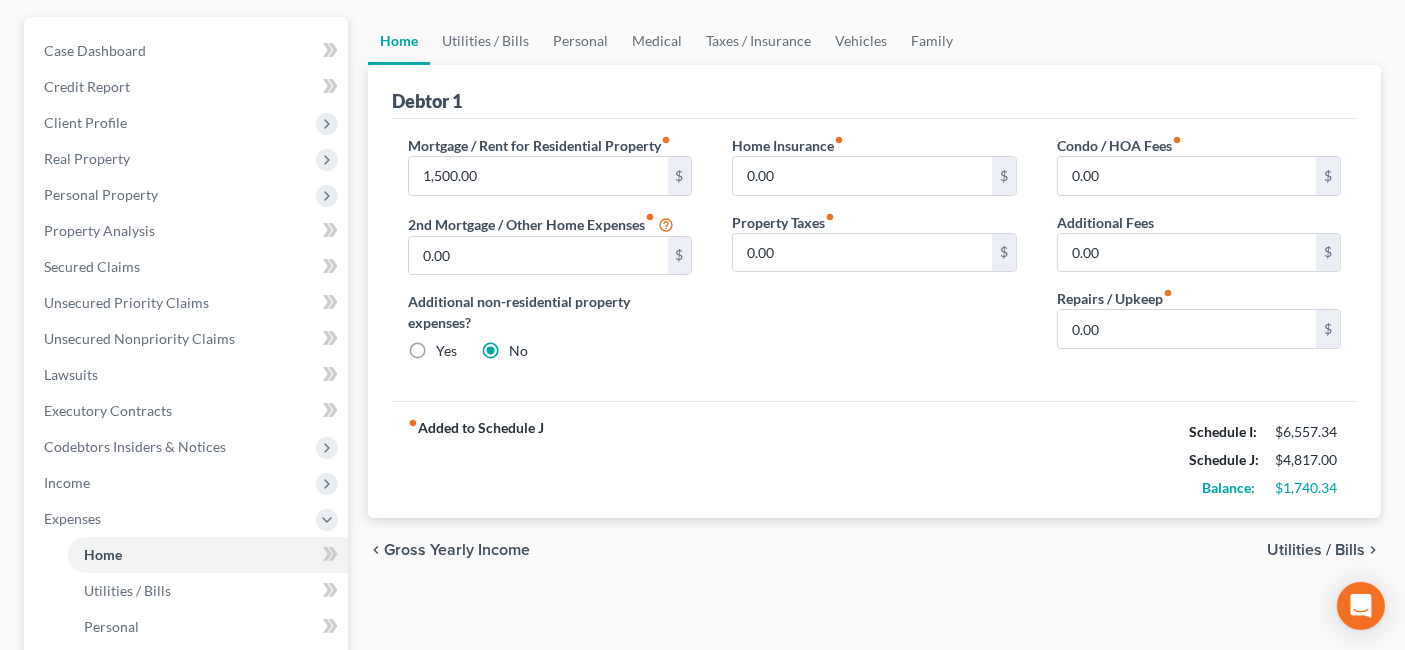 scroll, scrollTop: 222, scrollLeft: 0, axis: vertical 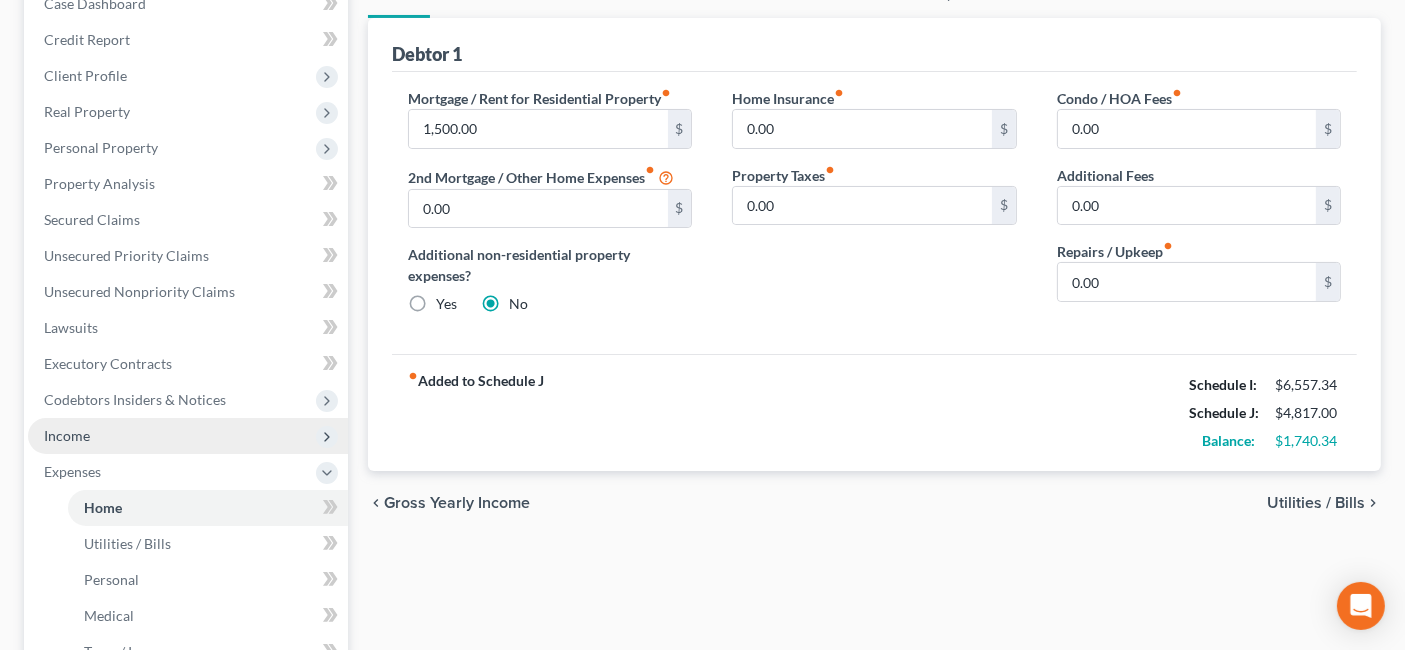 click on "Income" at bounding box center [188, 436] 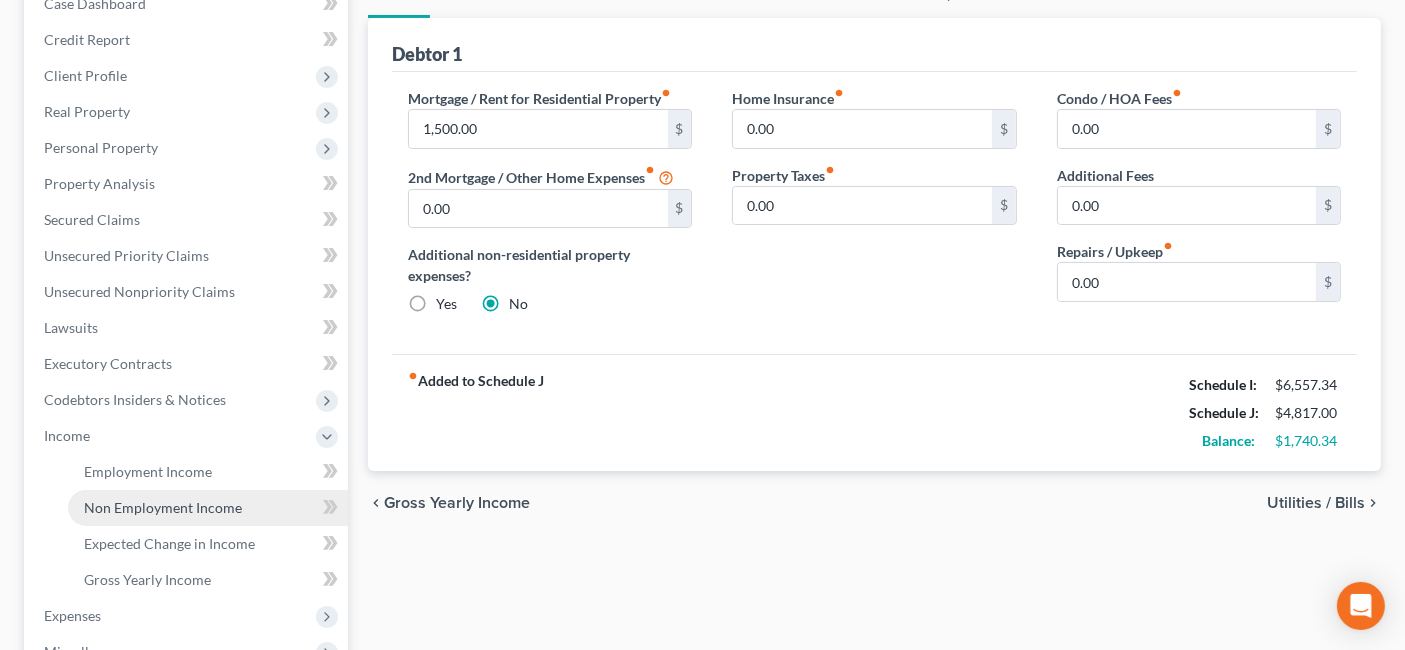 click on "Non Employment Income" at bounding box center (208, 508) 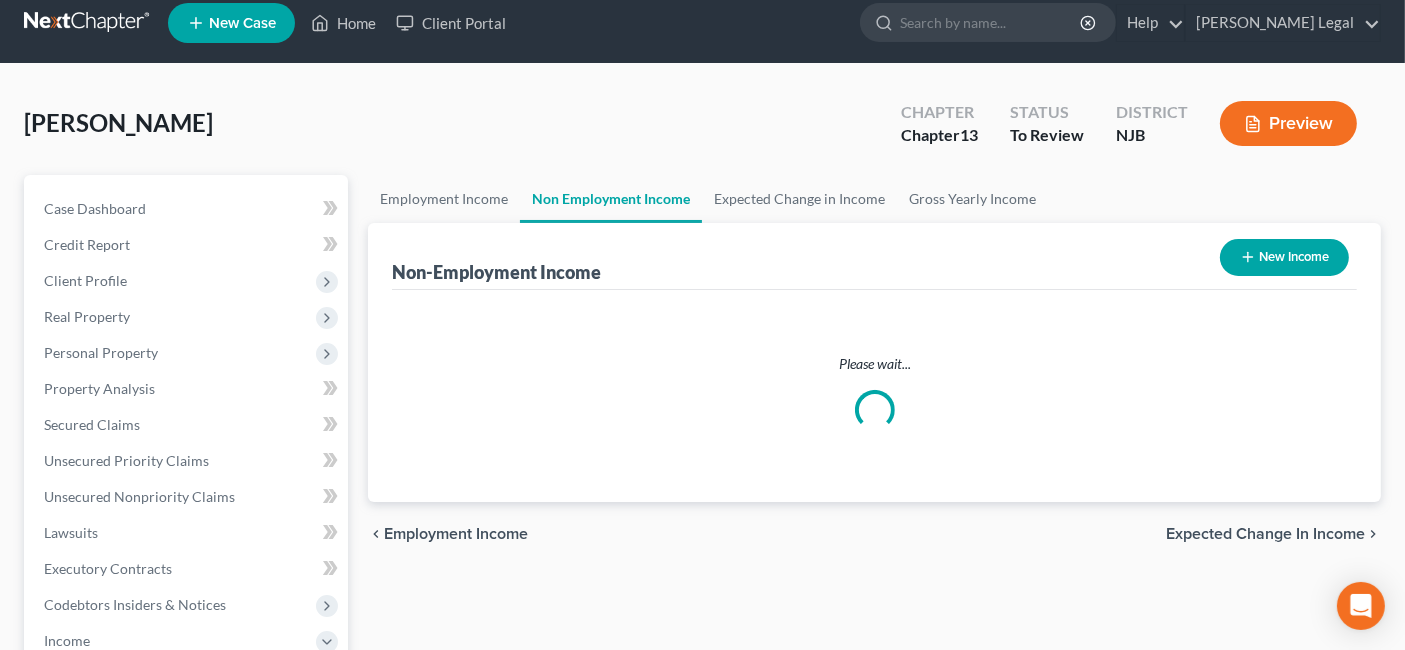 scroll, scrollTop: 0, scrollLeft: 0, axis: both 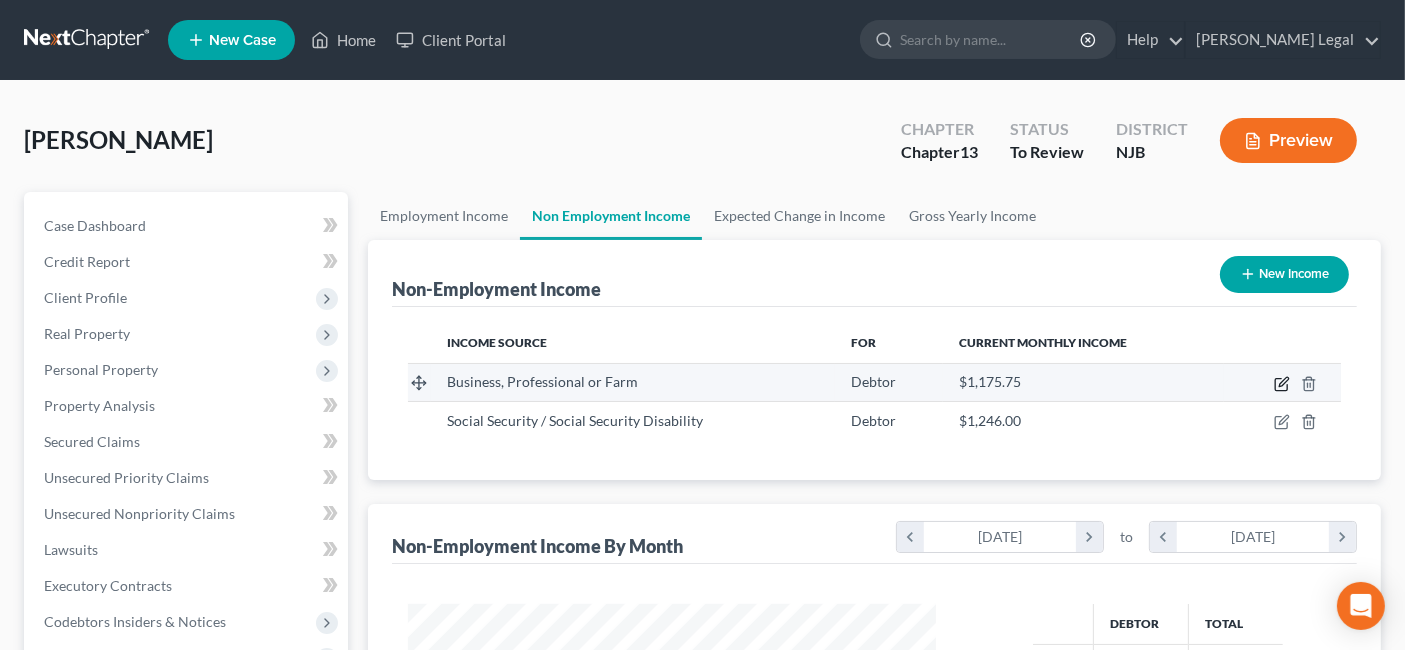 click 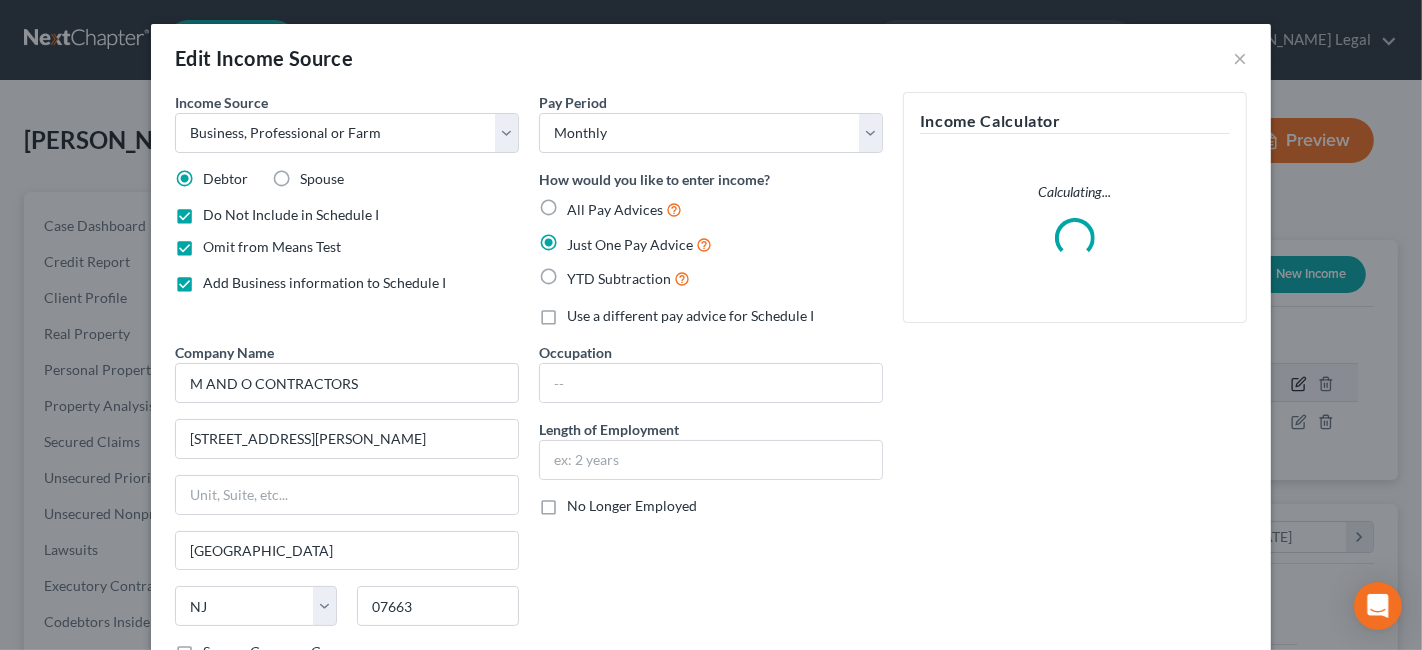 scroll, scrollTop: 999643, scrollLeft: 999425, axis: both 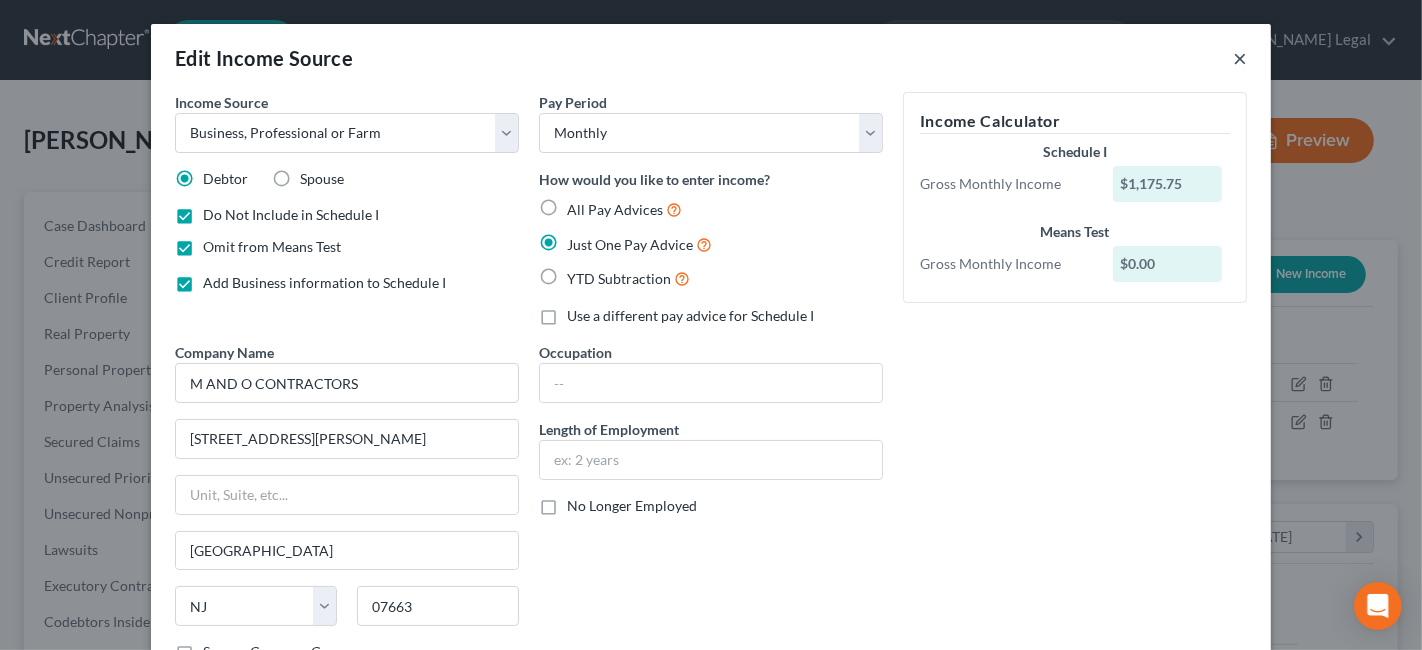 click on "×" at bounding box center (1240, 58) 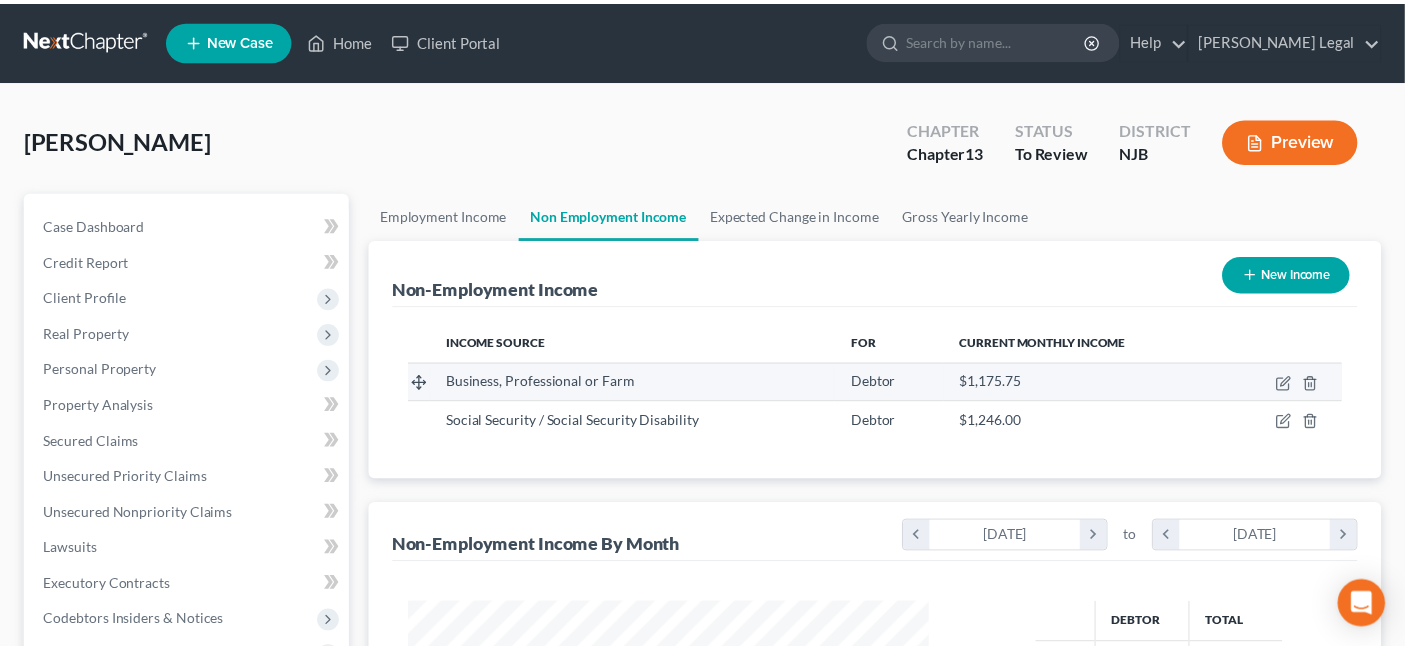 scroll, scrollTop: 356, scrollLeft: 567, axis: both 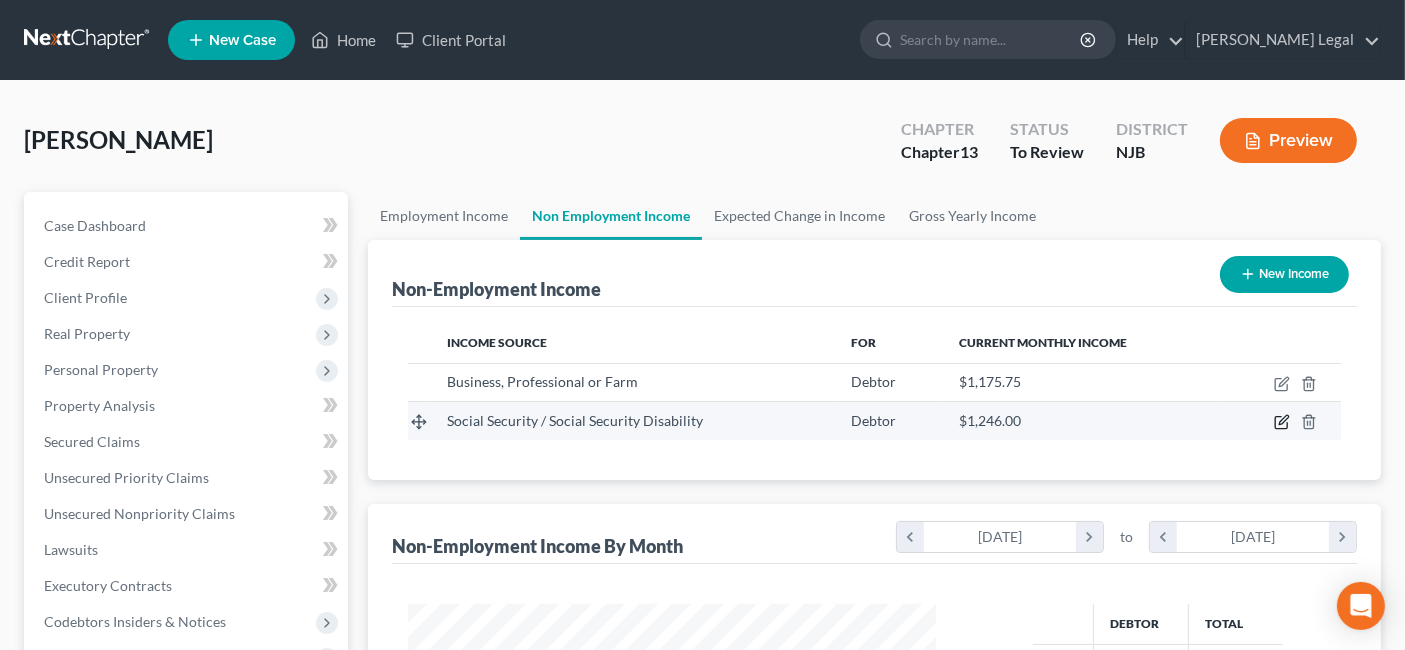 click 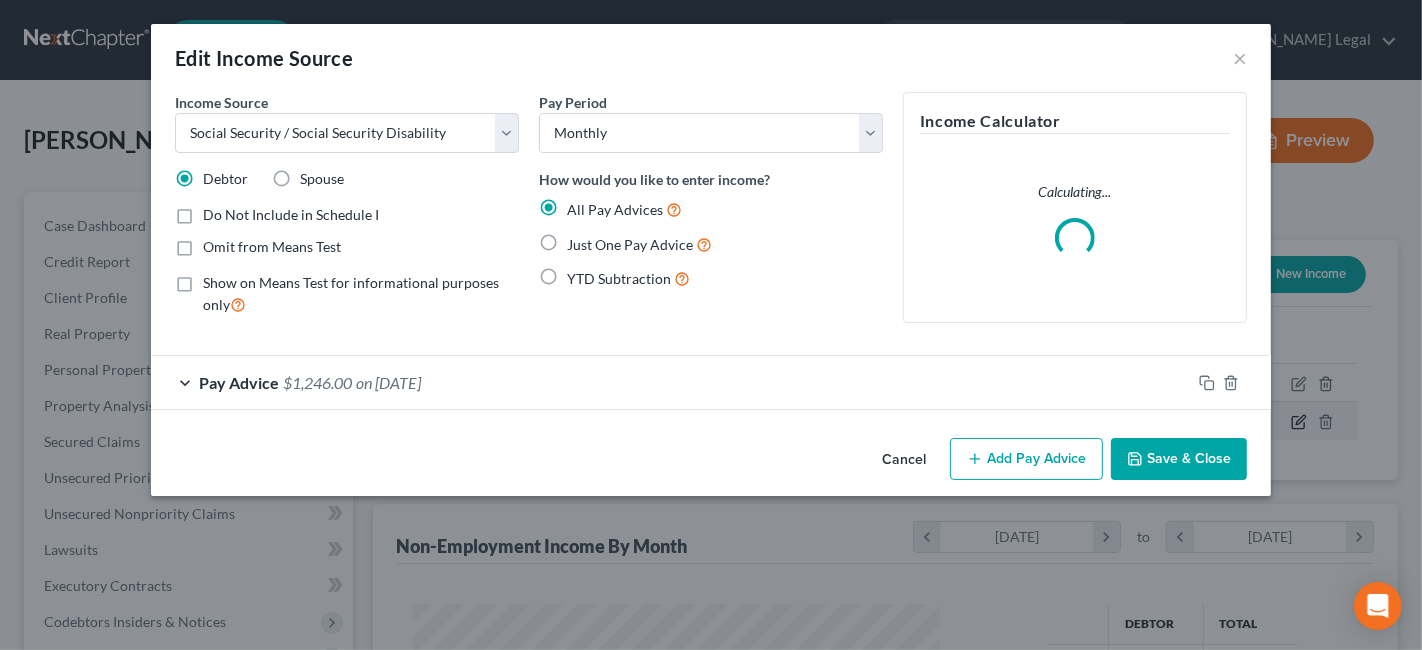 scroll, scrollTop: 999643, scrollLeft: 999425, axis: both 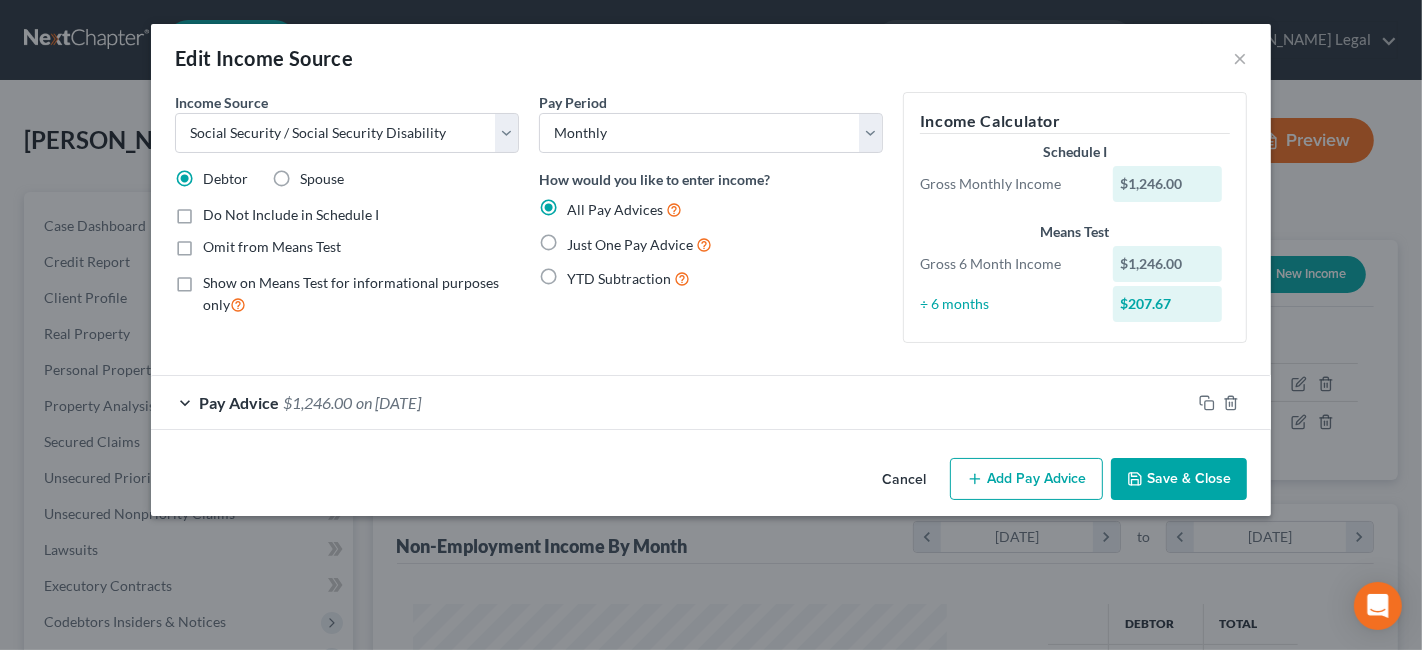 click on "Pay Advice $1,246.00 on [DATE]" at bounding box center [671, 402] 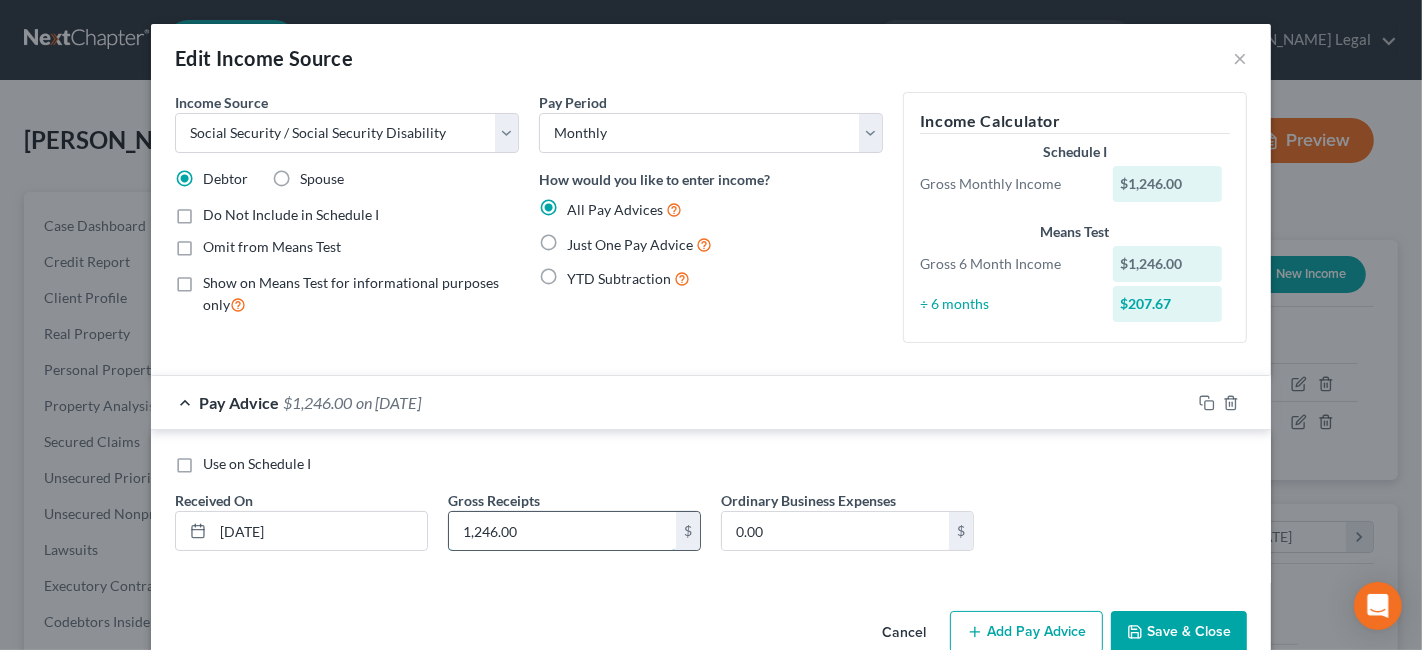 click on "1,246.00" at bounding box center [562, 531] 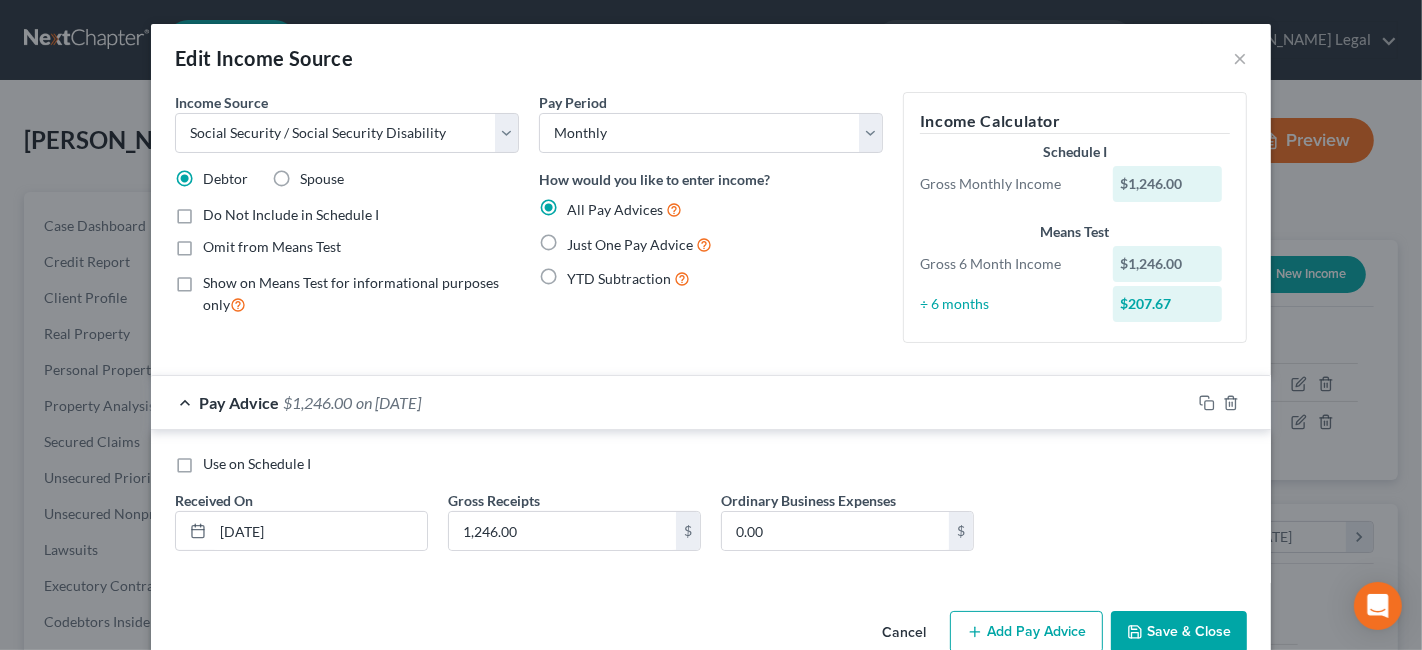 click on "Just One Pay Advice" at bounding box center (639, 244) 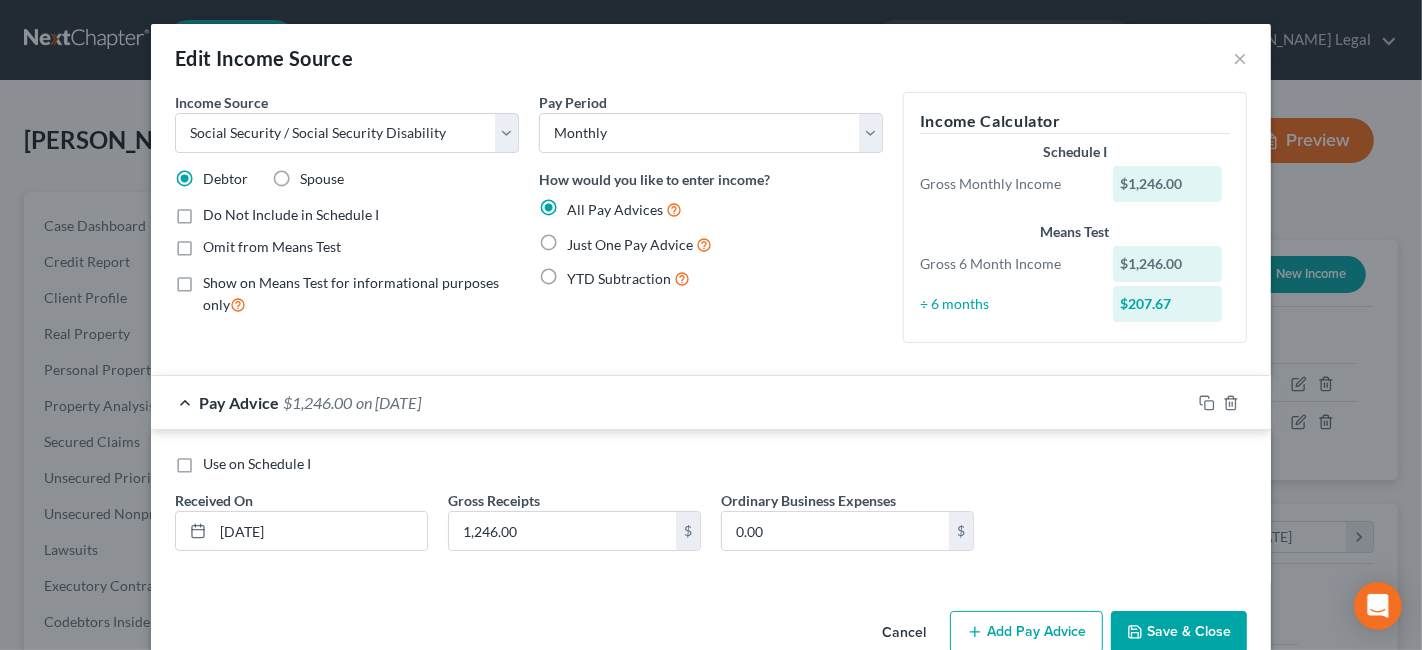 click on "Just One Pay Advice" at bounding box center [581, 239] 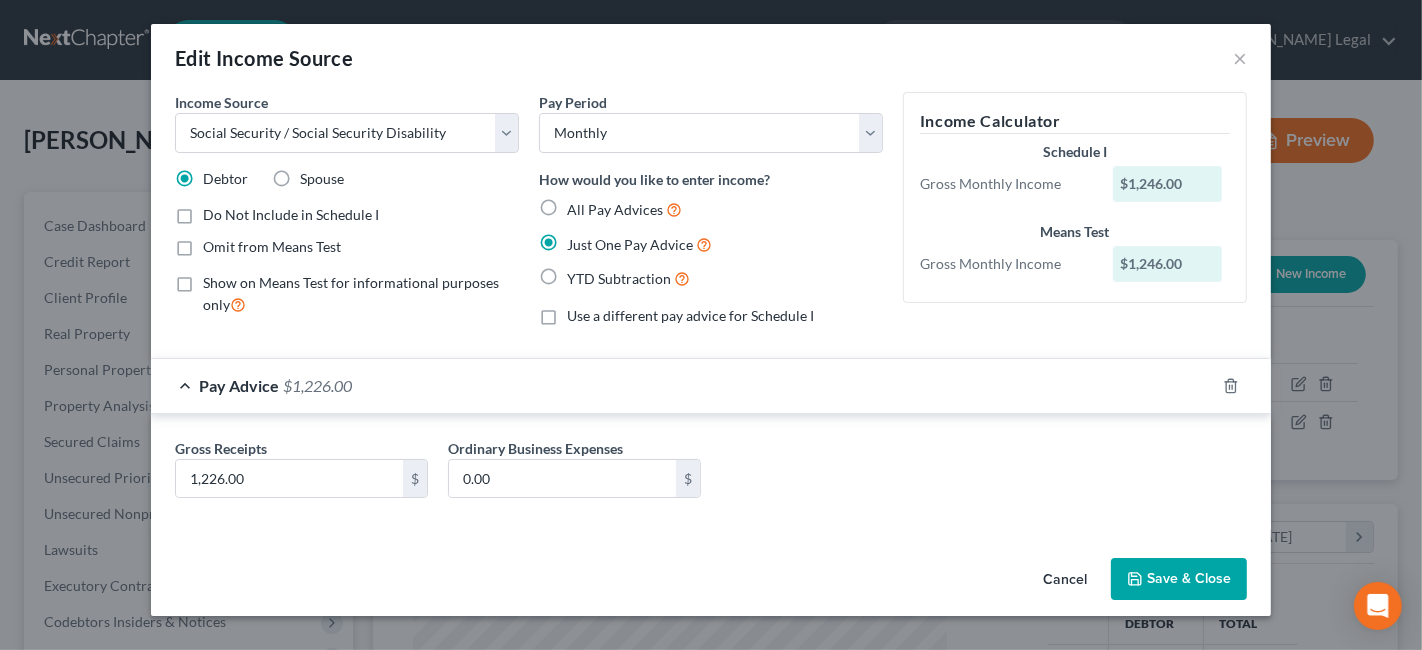 click on "Save & Close" at bounding box center (1179, 579) 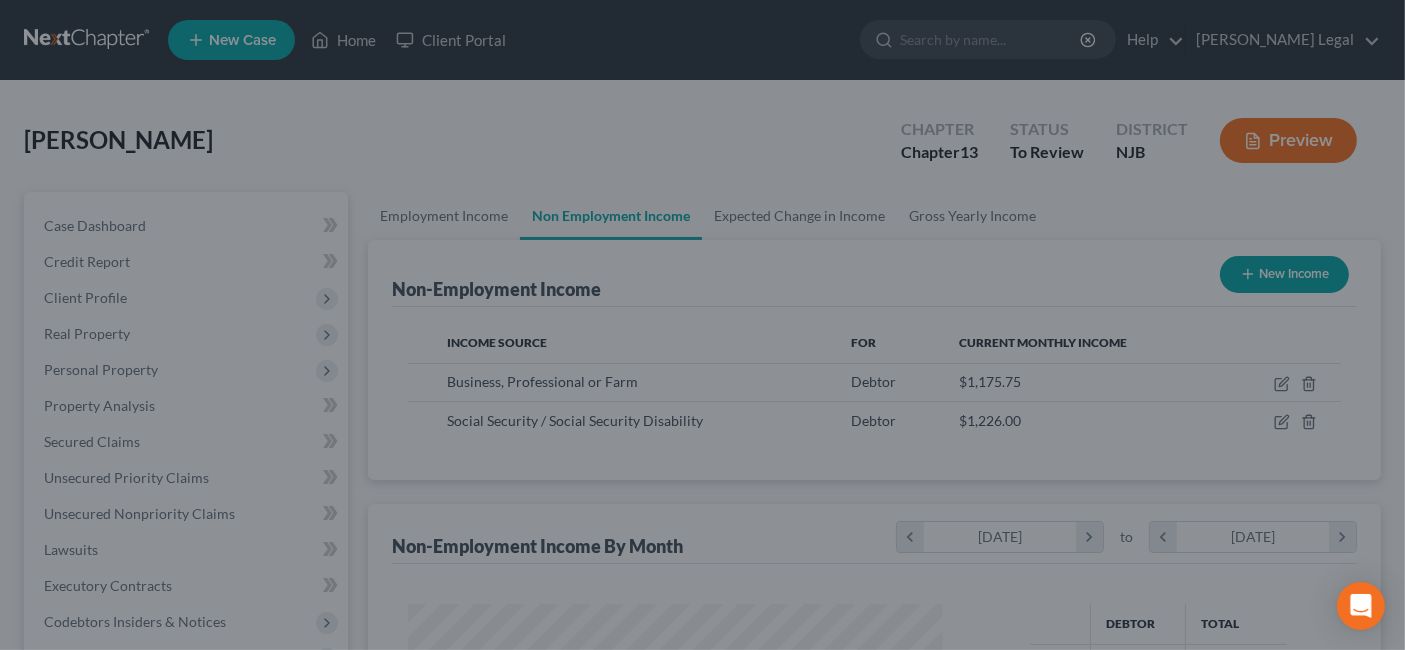 scroll, scrollTop: 356, scrollLeft: 567, axis: both 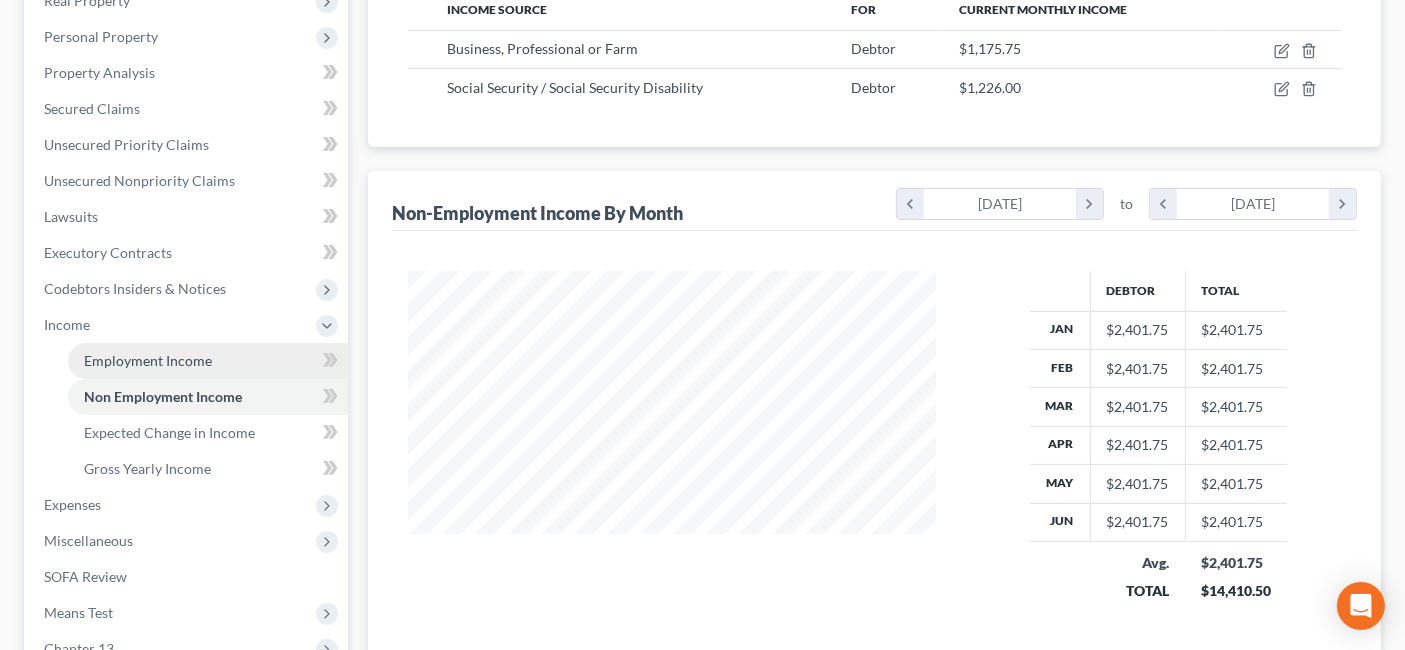 click on "Employment Income" at bounding box center [208, 361] 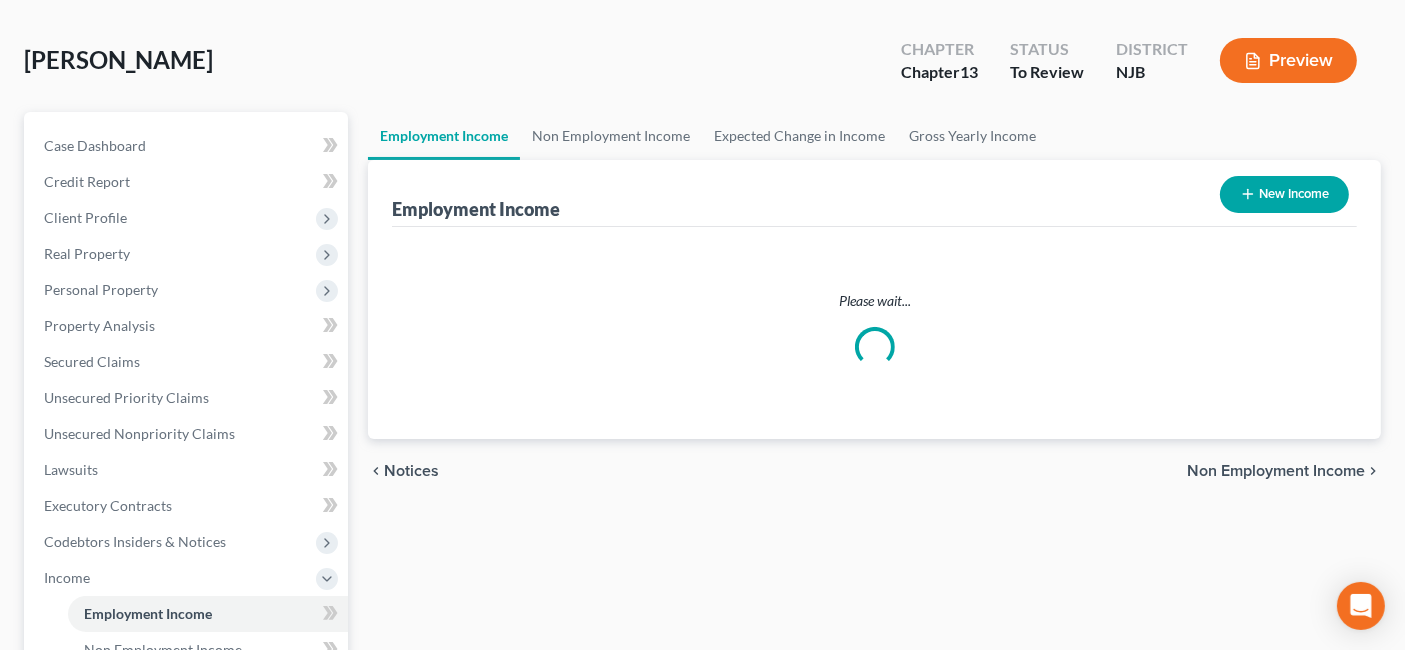 scroll, scrollTop: 0, scrollLeft: 0, axis: both 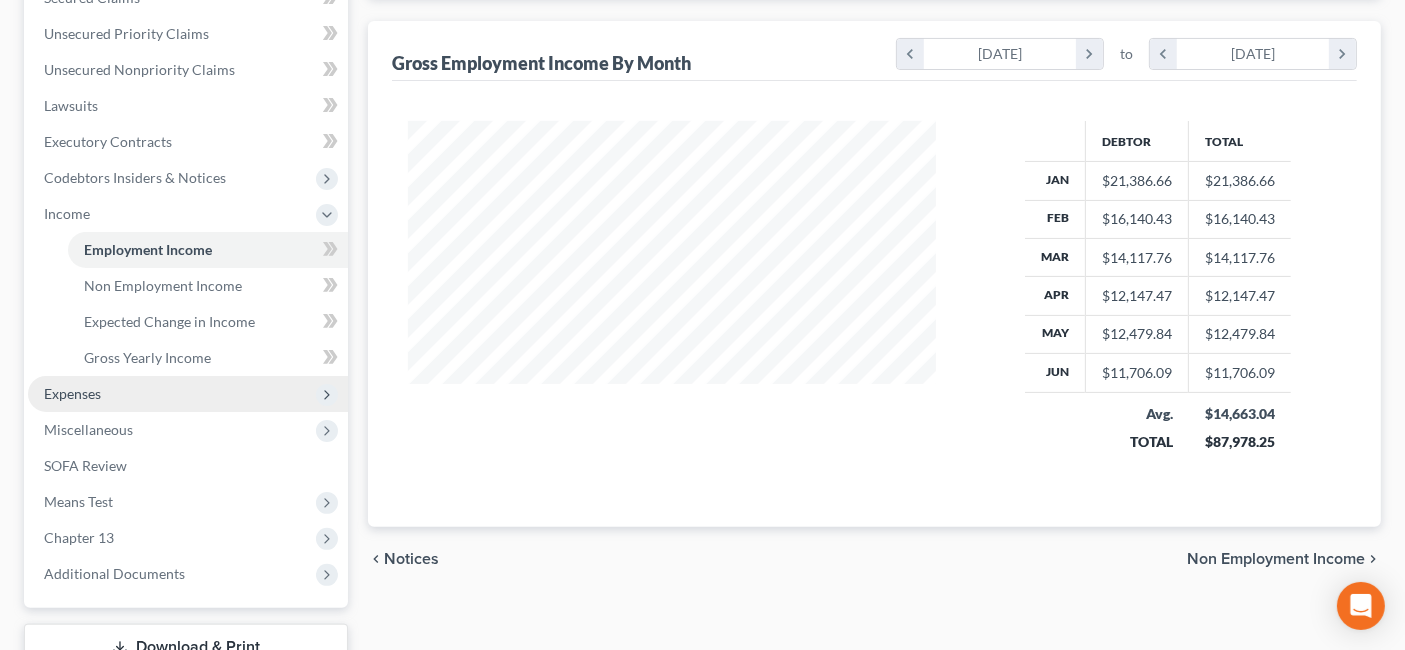 click on "Expenses" at bounding box center [188, 394] 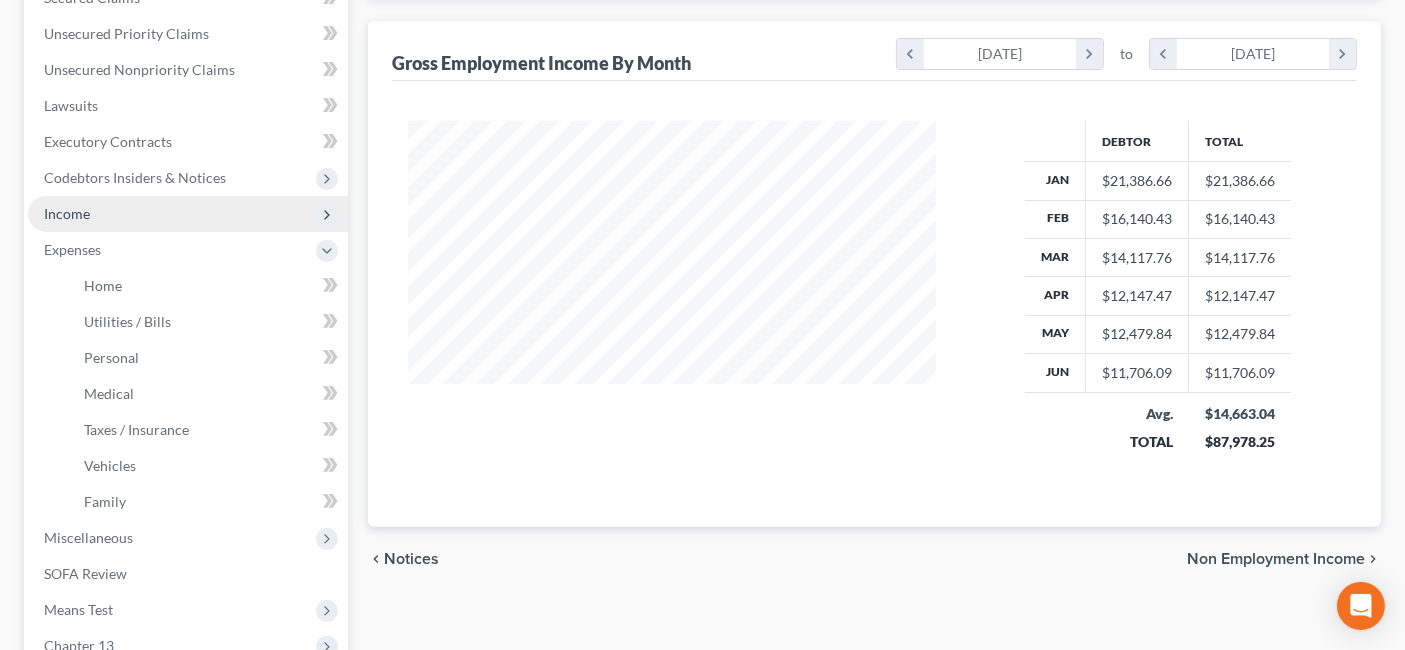 click on "Income" at bounding box center [188, 214] 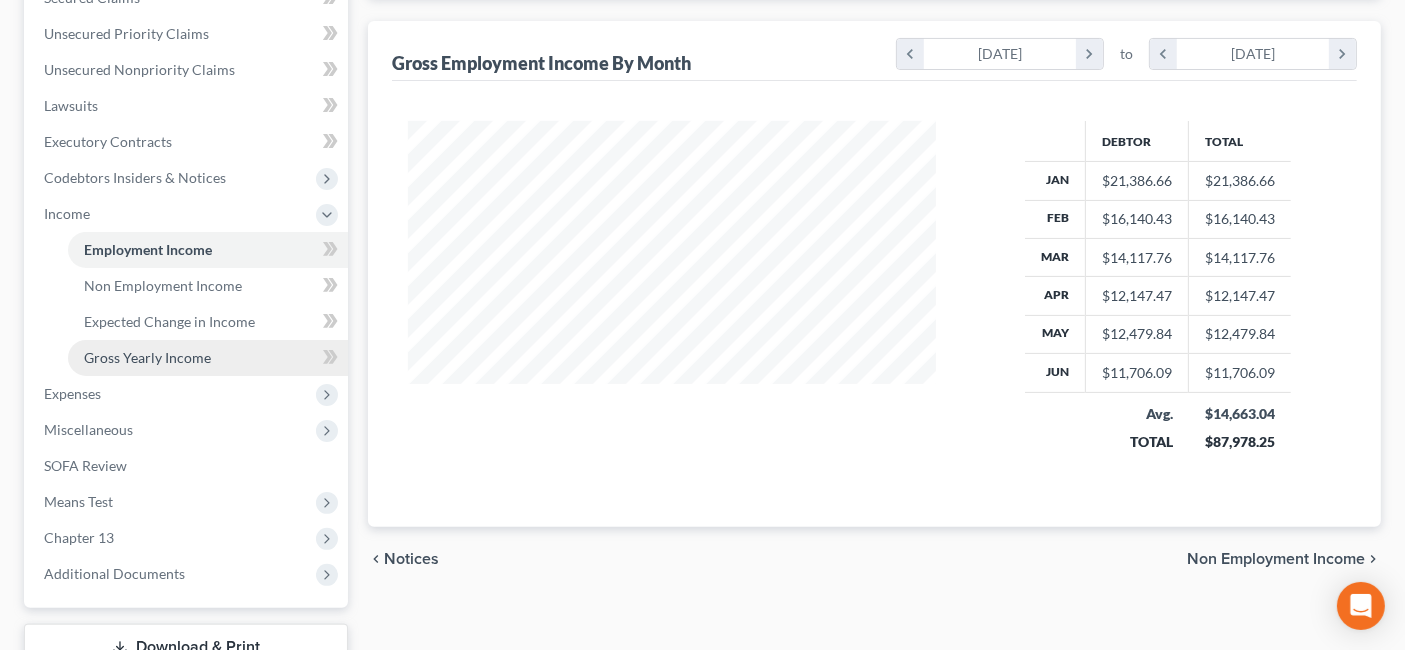 click on "Gross Yearly Income" at bounding box center (147, 357) 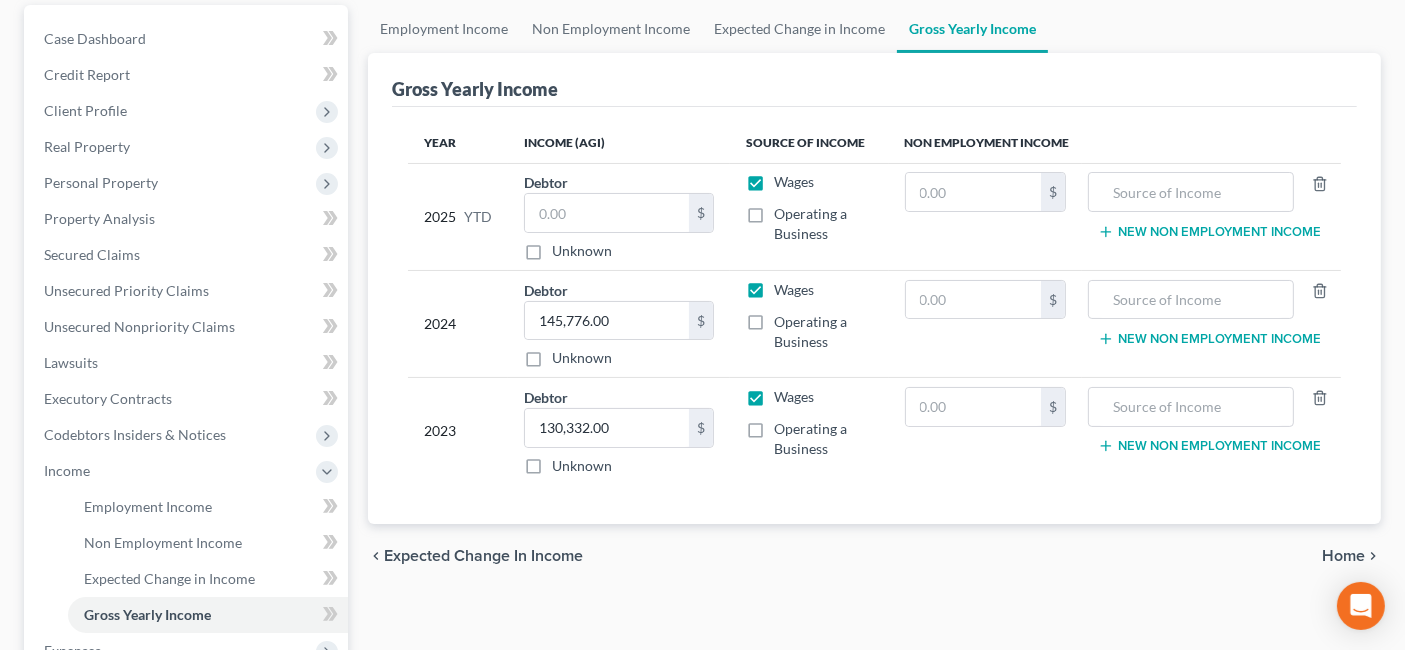 scroll, scrollTop: 222, scrollLeft: 0, axis: vertical 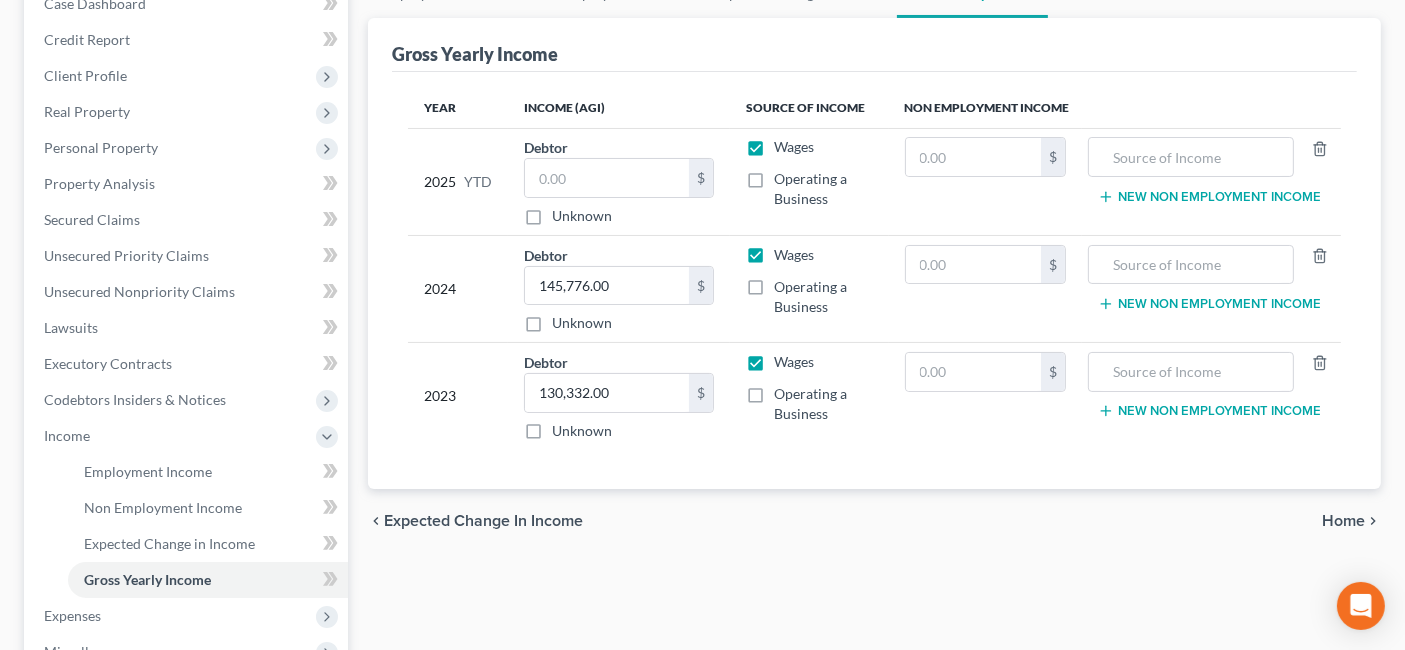 click on "Home" at bounding box center (1343, 521) 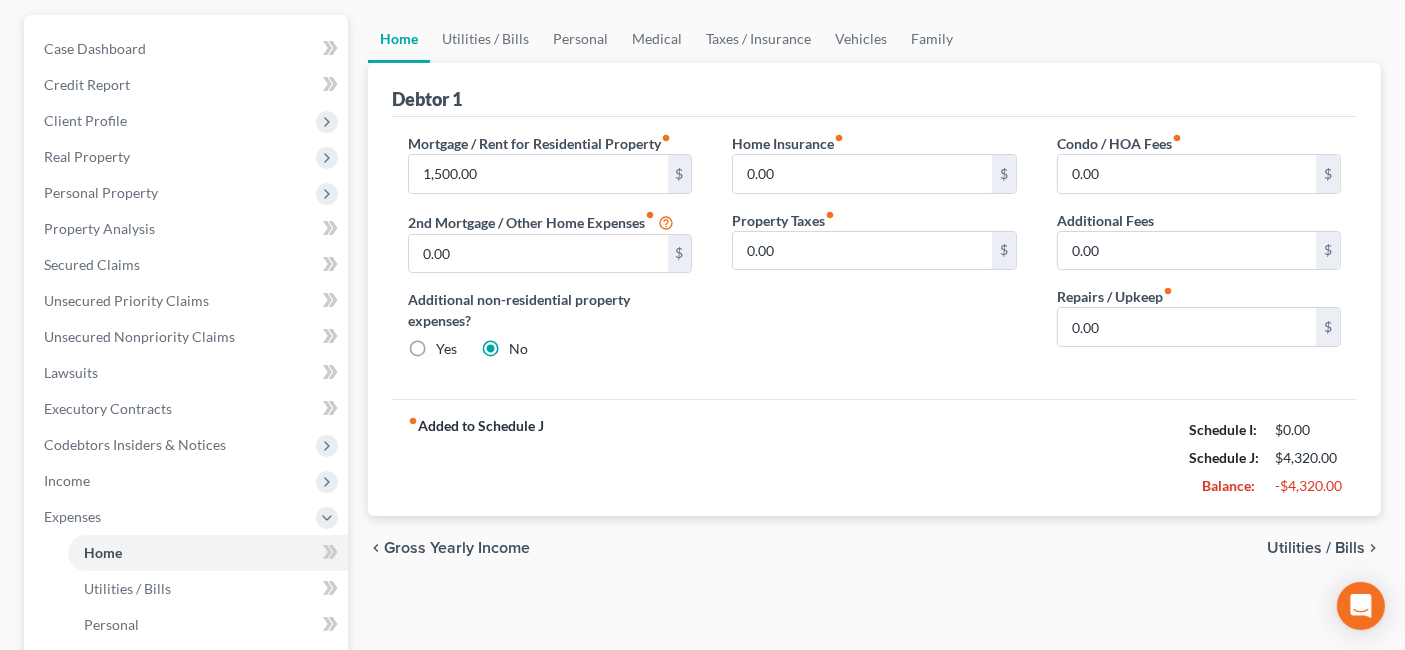 scroll, scrollTop: 222, scrollLeft: 0, axis: vertical 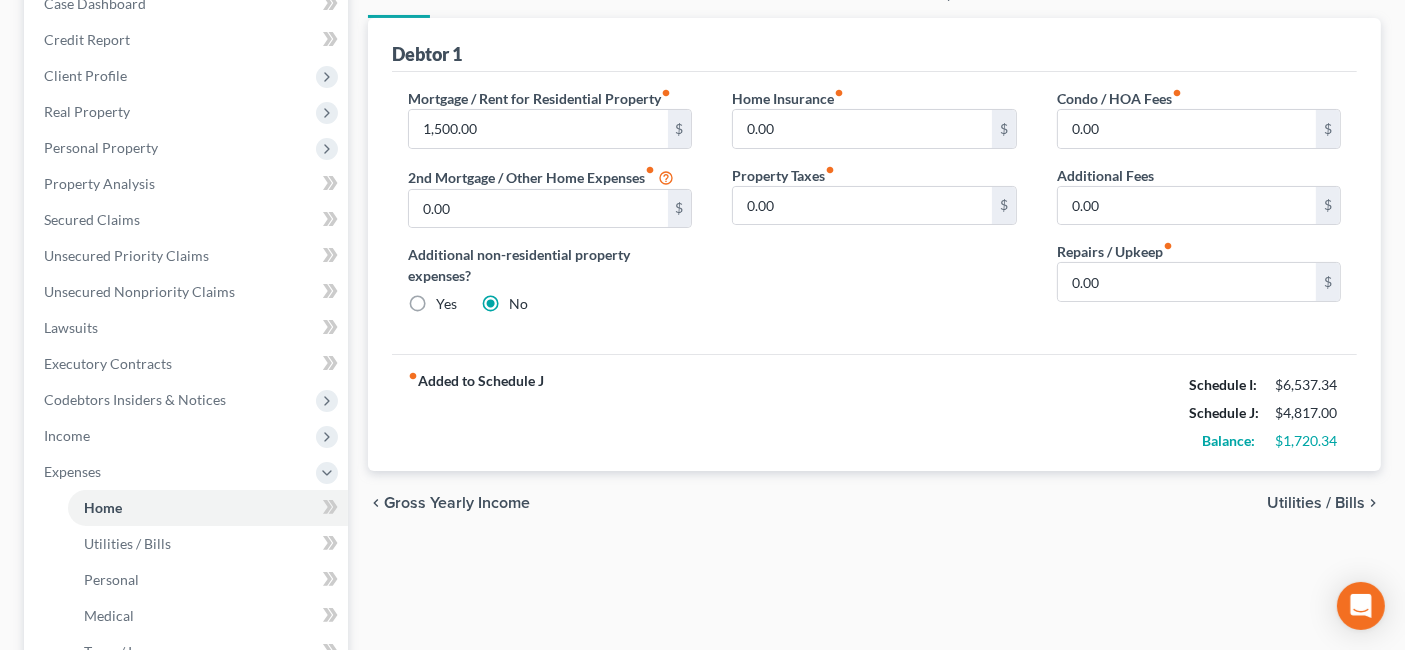 click on "Utilities / Bills" at bounding box center (1316, 503) 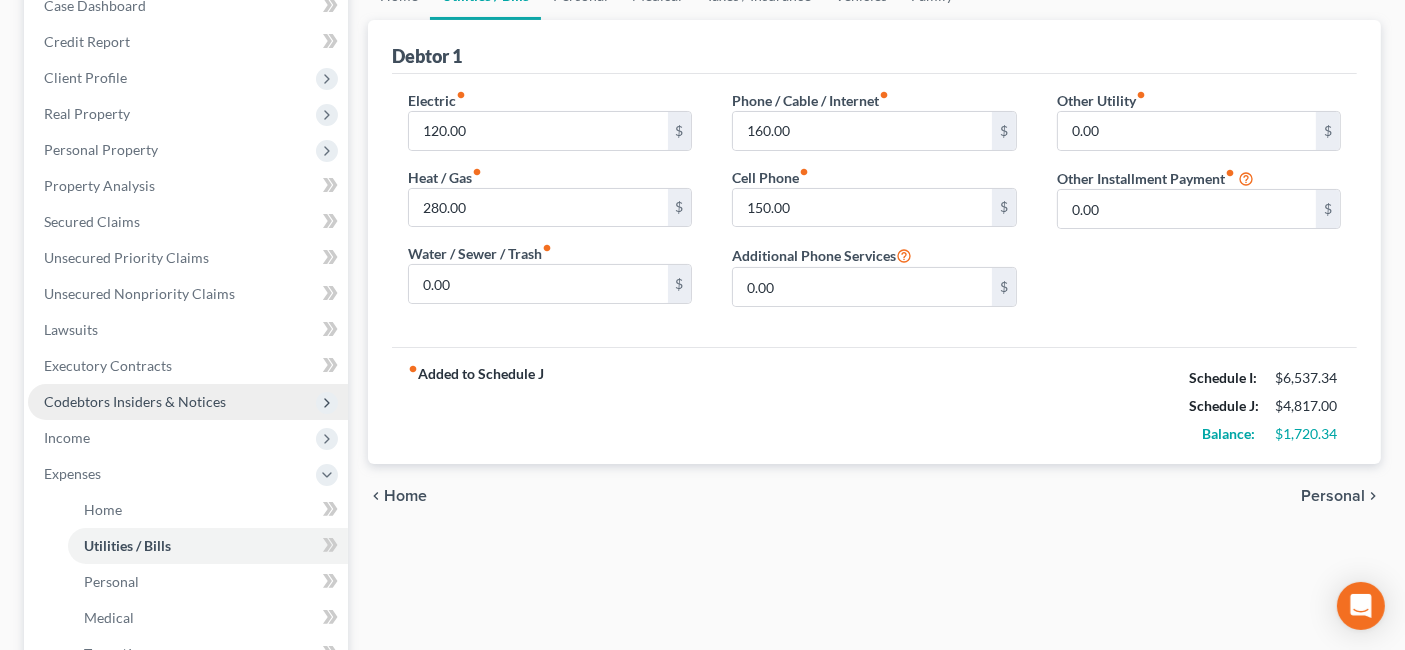 scroll, scrollTop: 222, scrollLeft: 0, axis: vertical 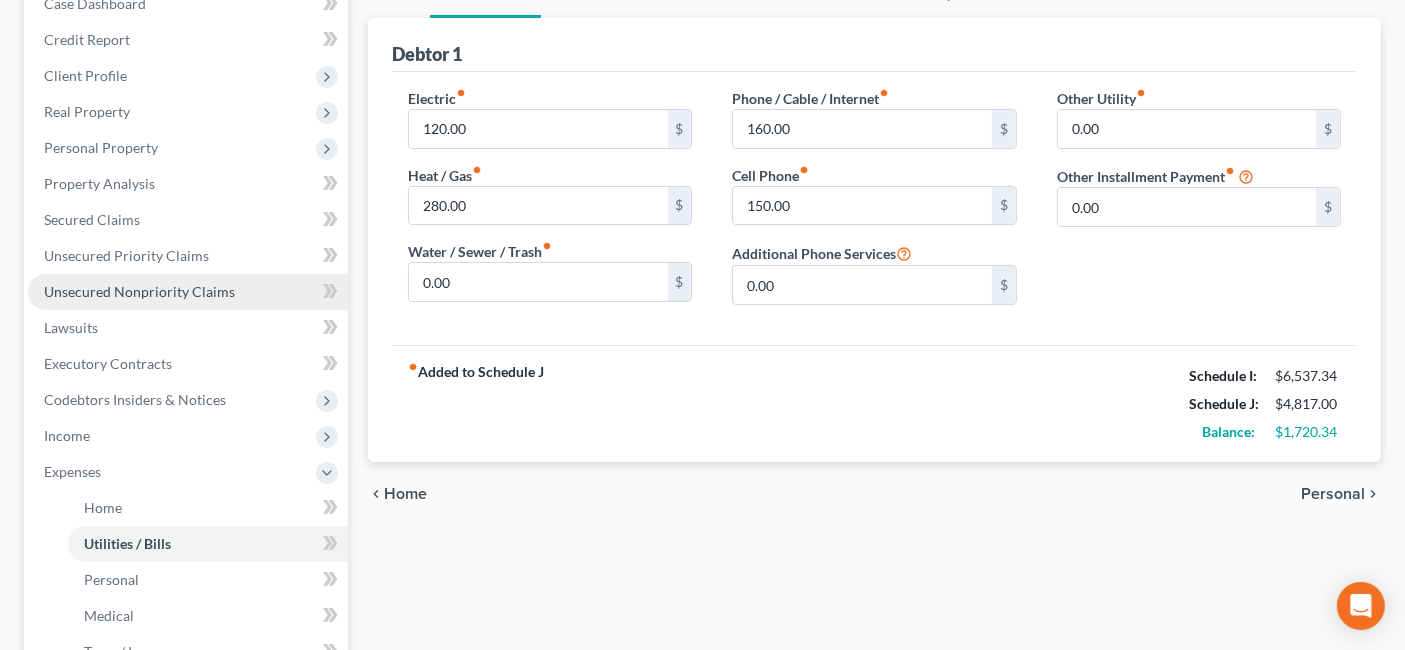 click on "Unsecured Nonpriority Claims" at bounding box center (188, 292) 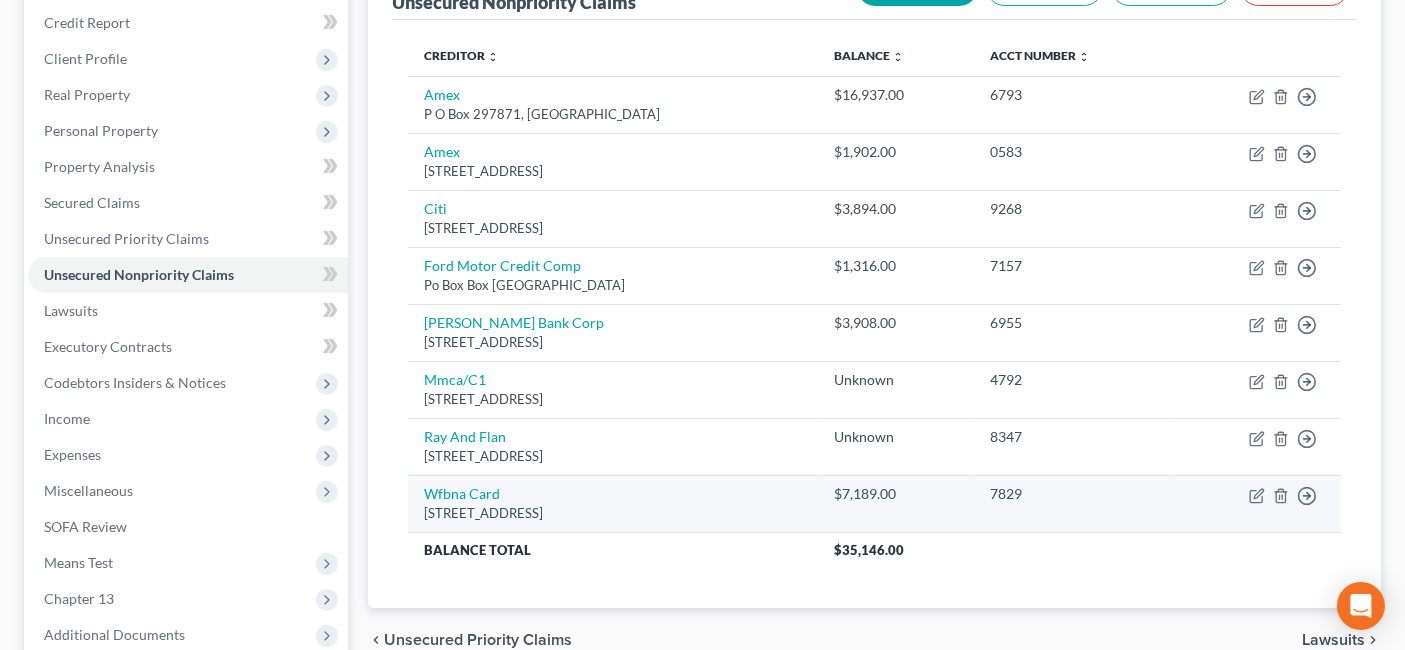 scroll, scrollTop: 333, scrollLeft: 0, axis: vertical 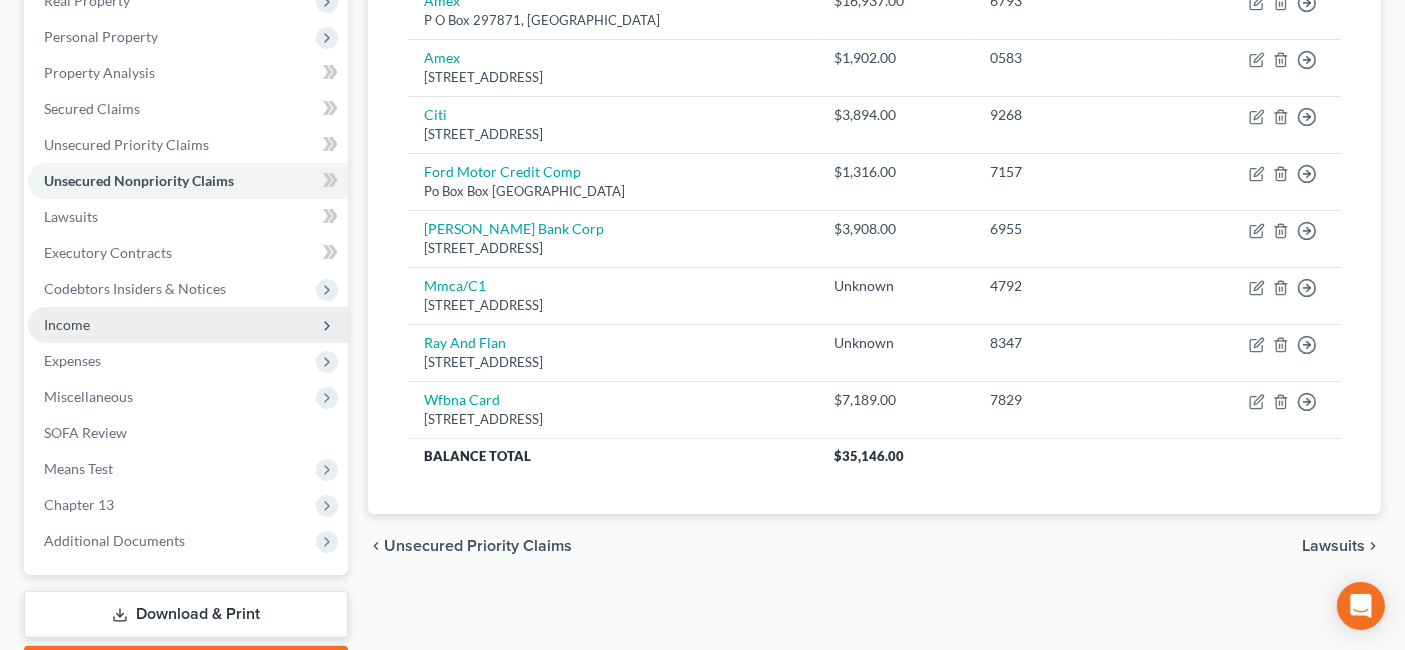 click on "Income" at bounding box center [188, 325] 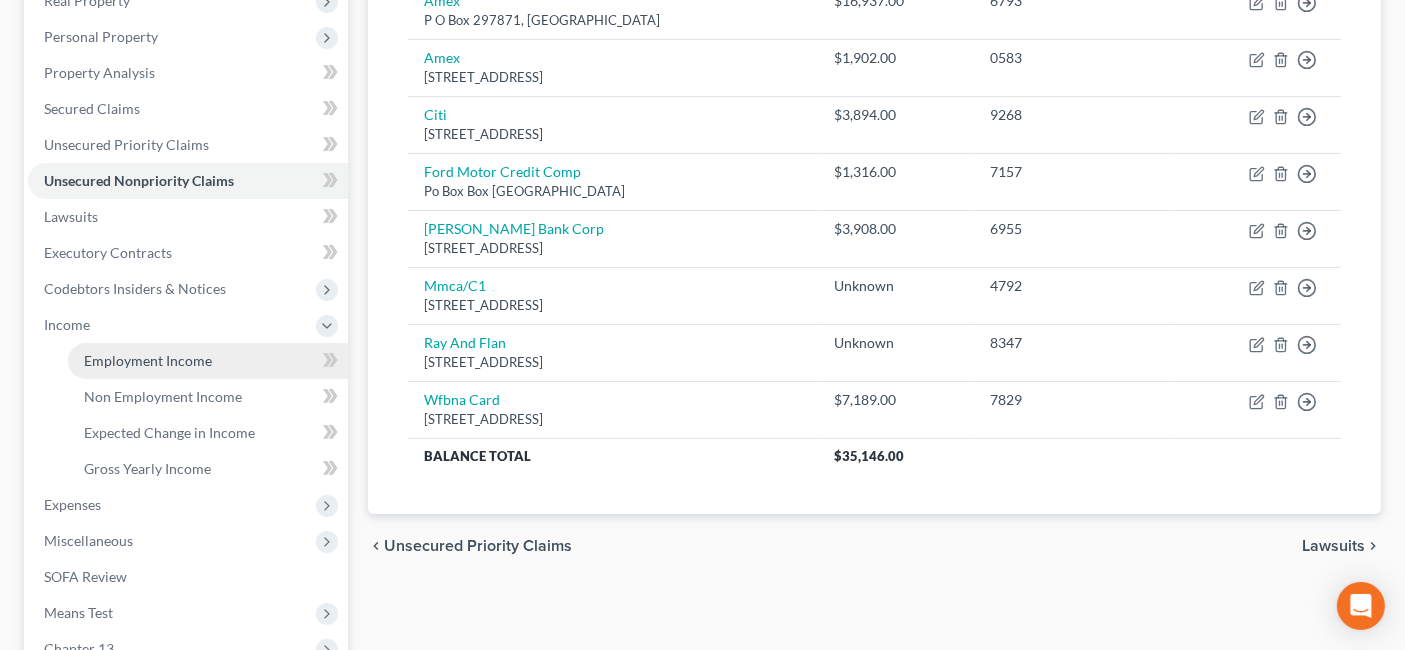 click on "Employment Income" at bounding box center [148, 360] 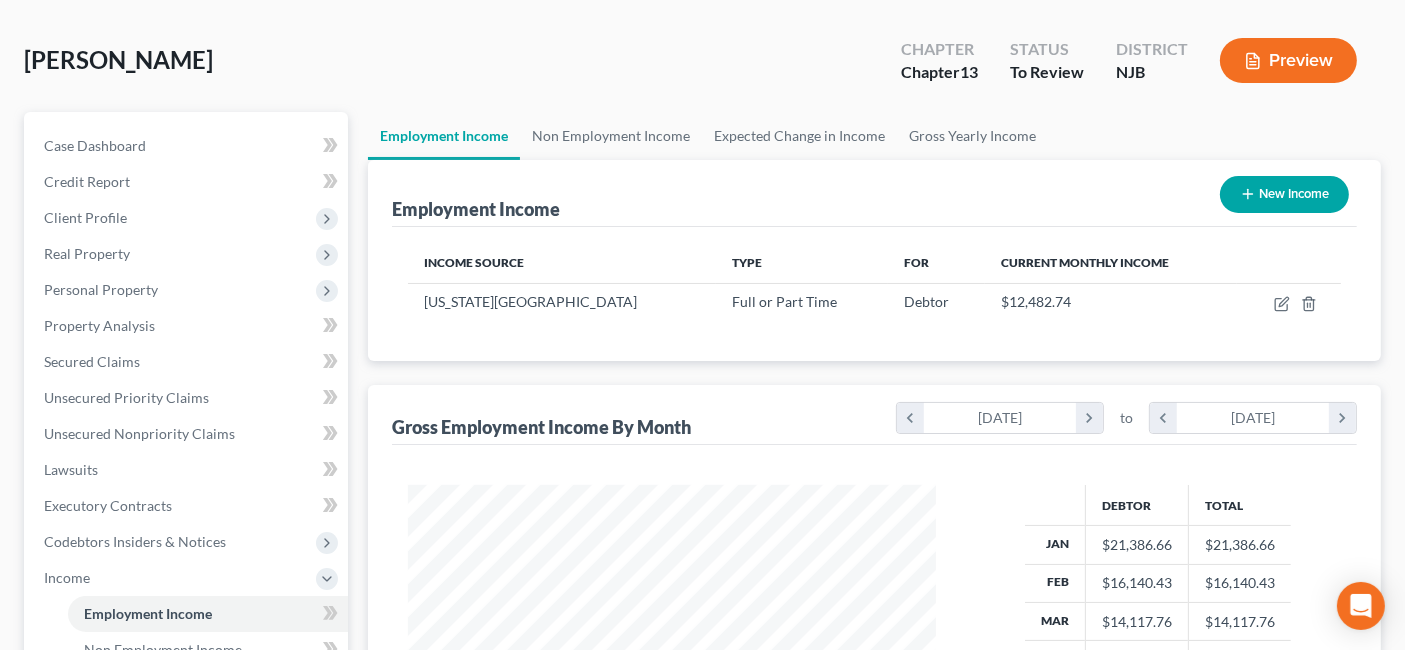 scroll, scrollTop: 0, scrollLeft: 0, axis: both 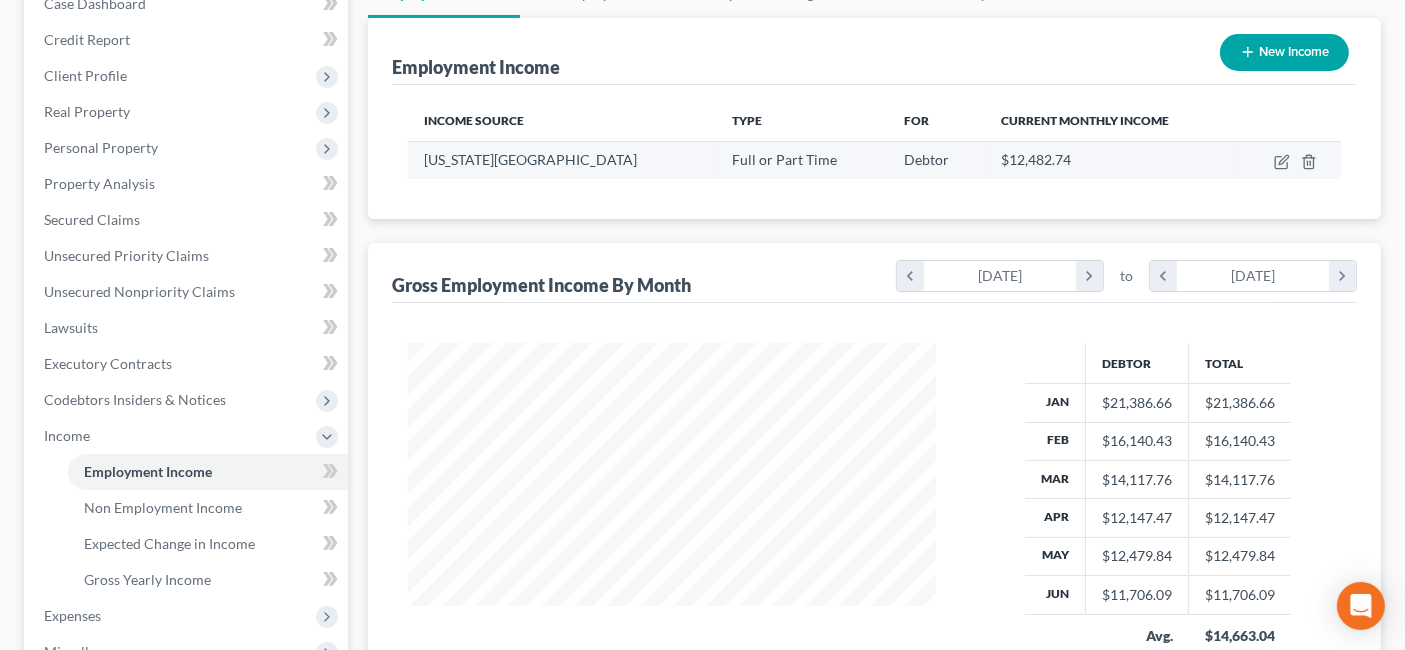 click at bounding box center (1289, 160) 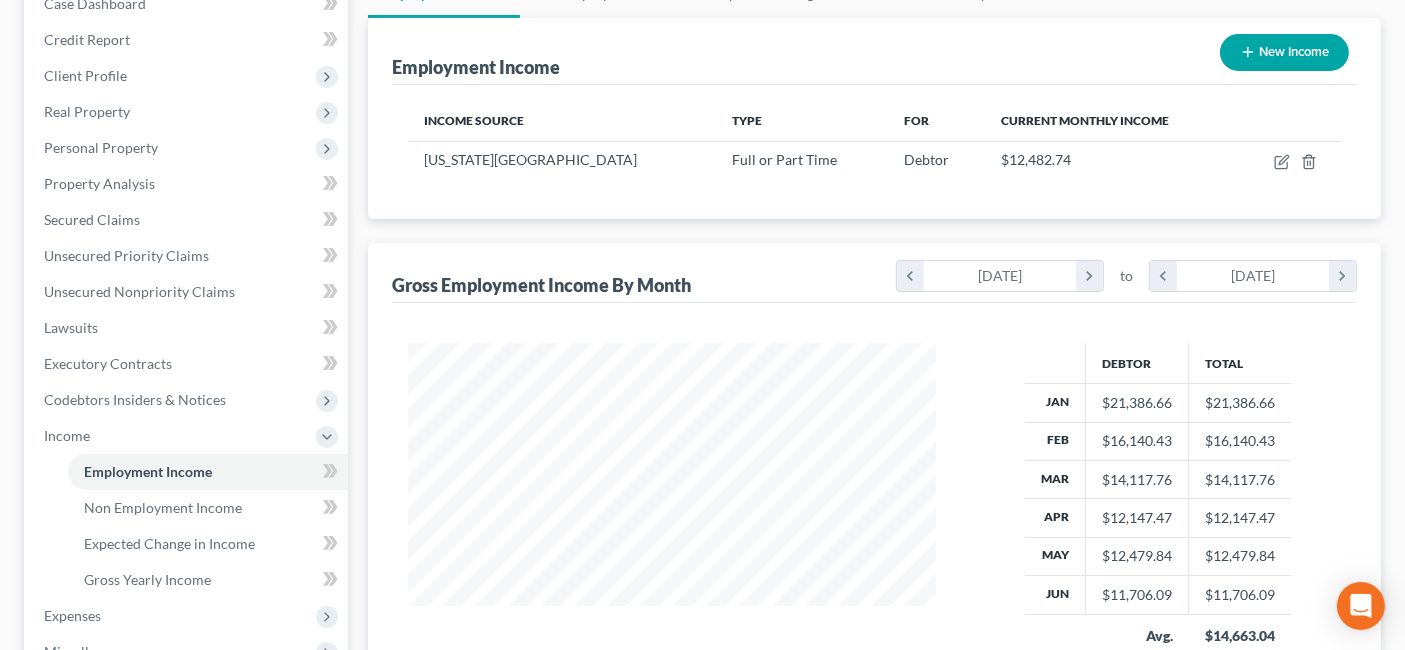 scroll, scrollTop: 444, scrollLeft: 0, axis: vertical 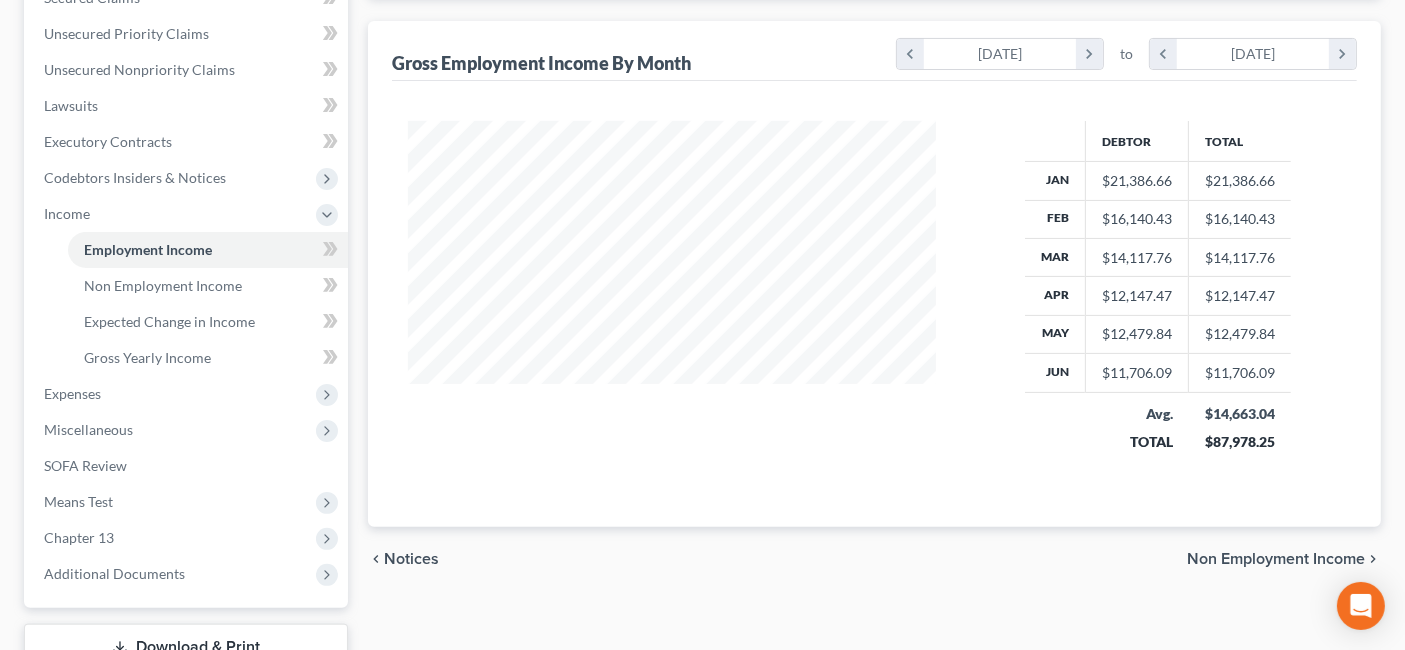 click on "Non Employment Income" at bounding box center (1276, 559) 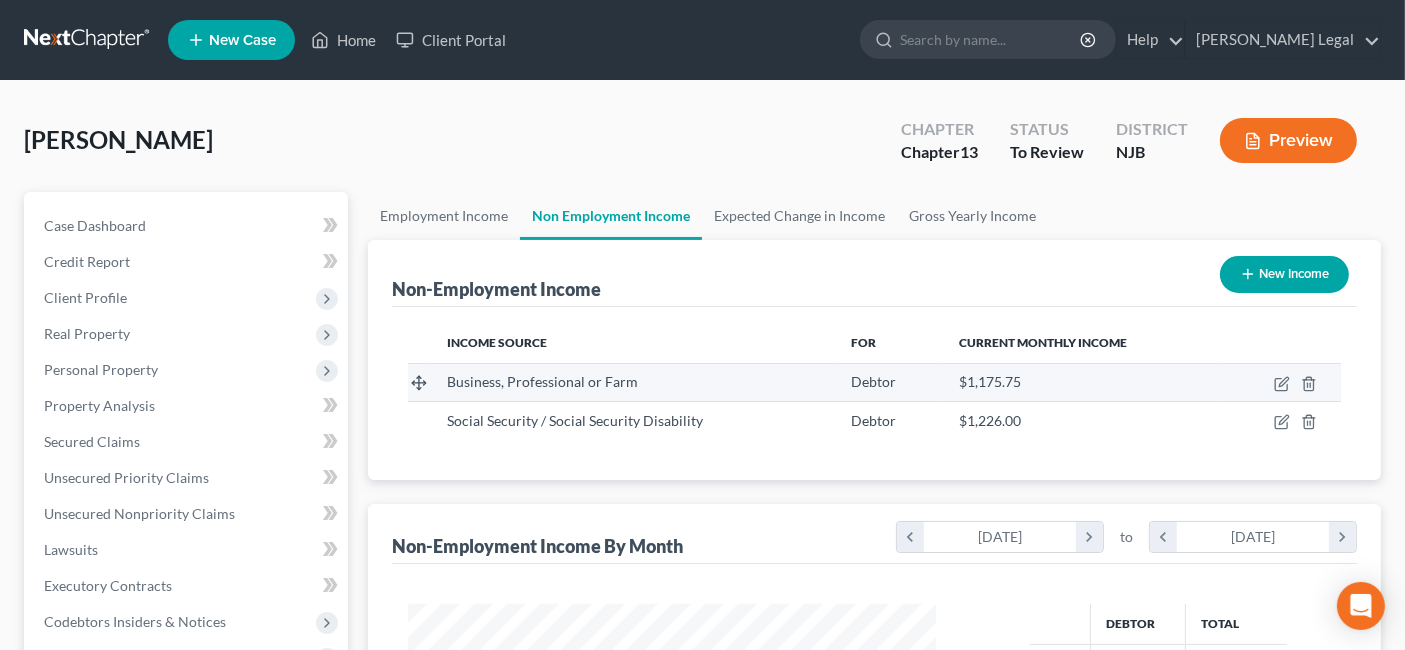 scroll, scrollTop: 0, scrollLeft: 0, axis: both 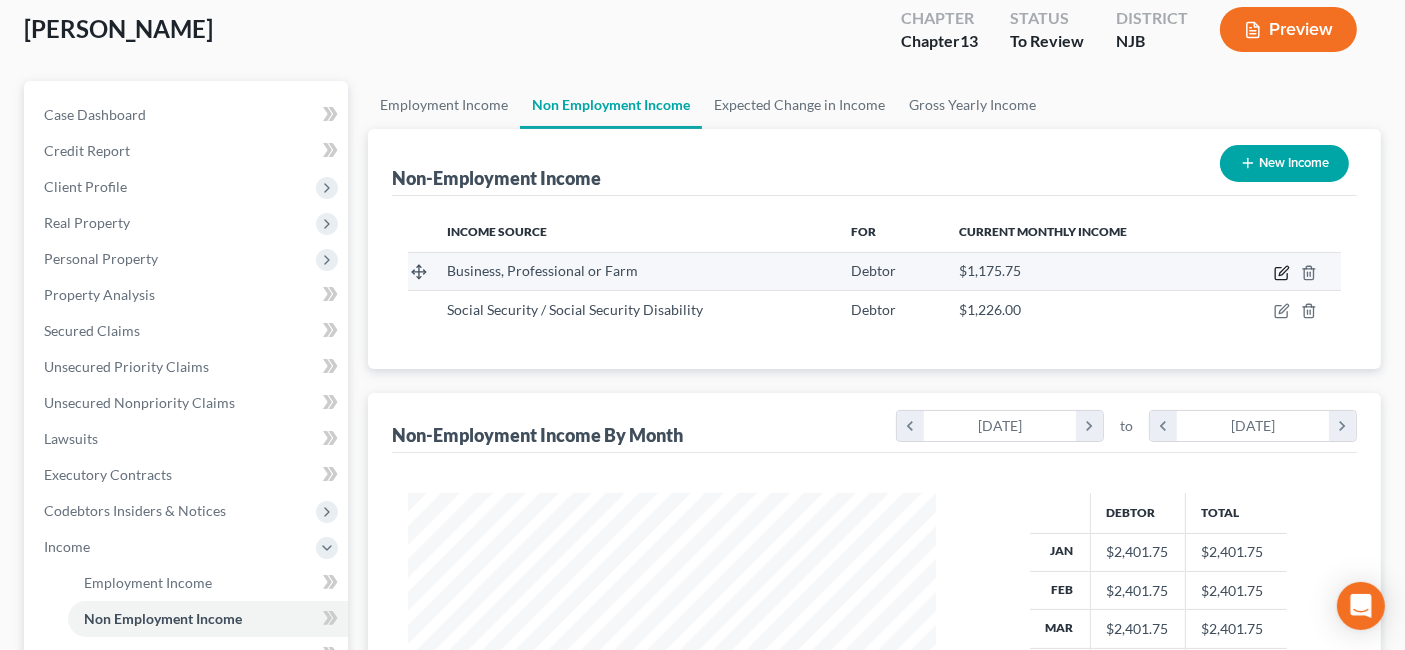 click 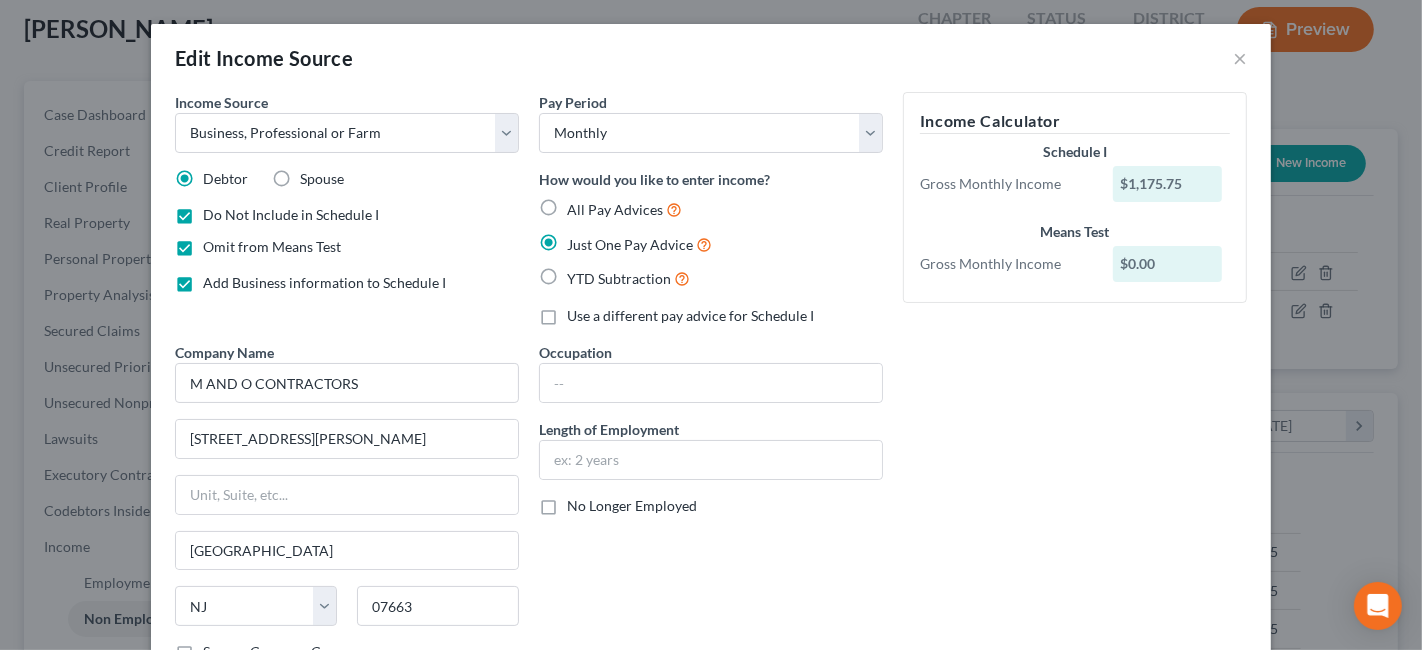 click on "Add Business information to Schedule I" at bounding box center (324, 282) 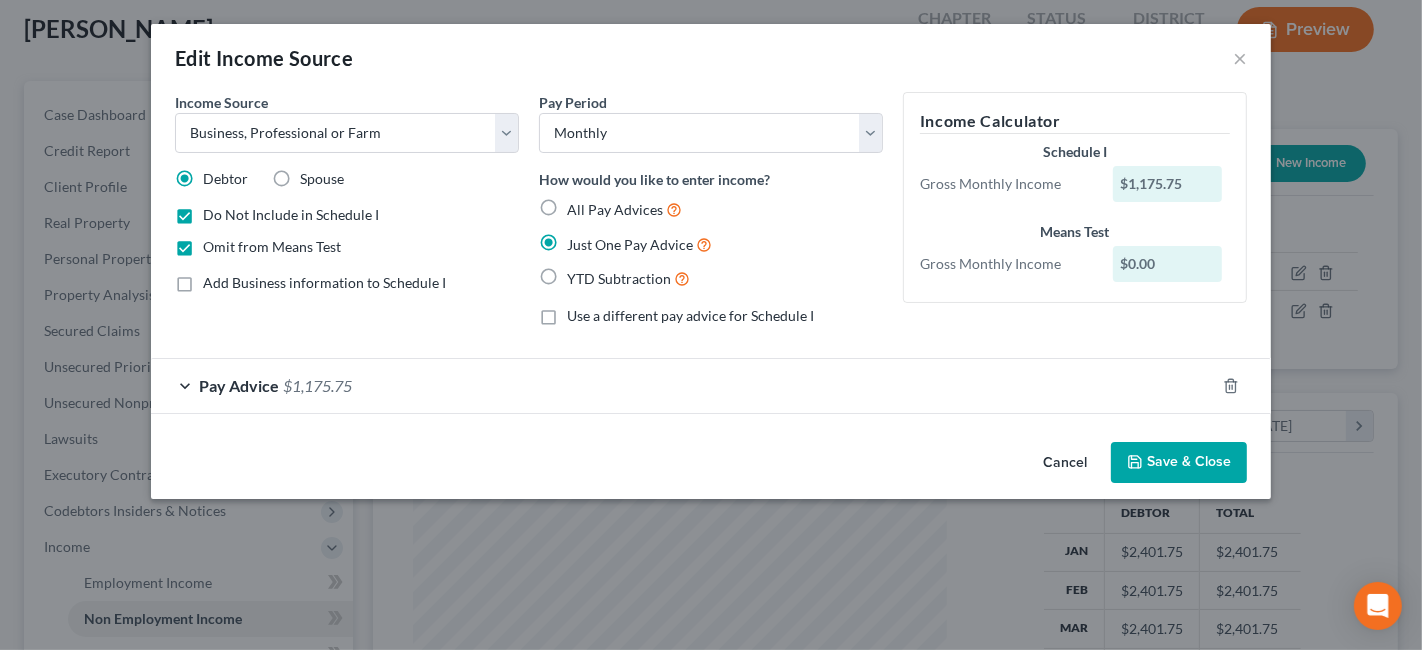click on "Add Business information to Schedule I" at bounding box center (324, 282) 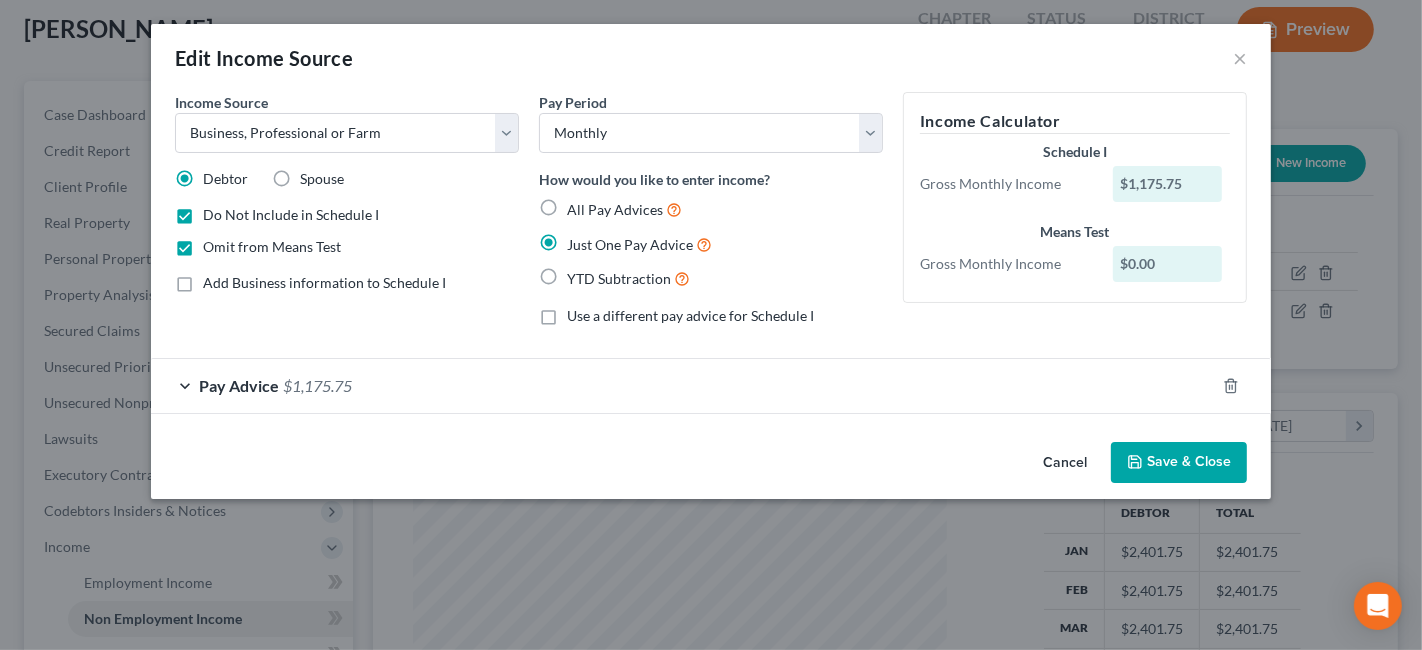 click on "Add Business information to Schedule I" at bounding box center (217, 279) 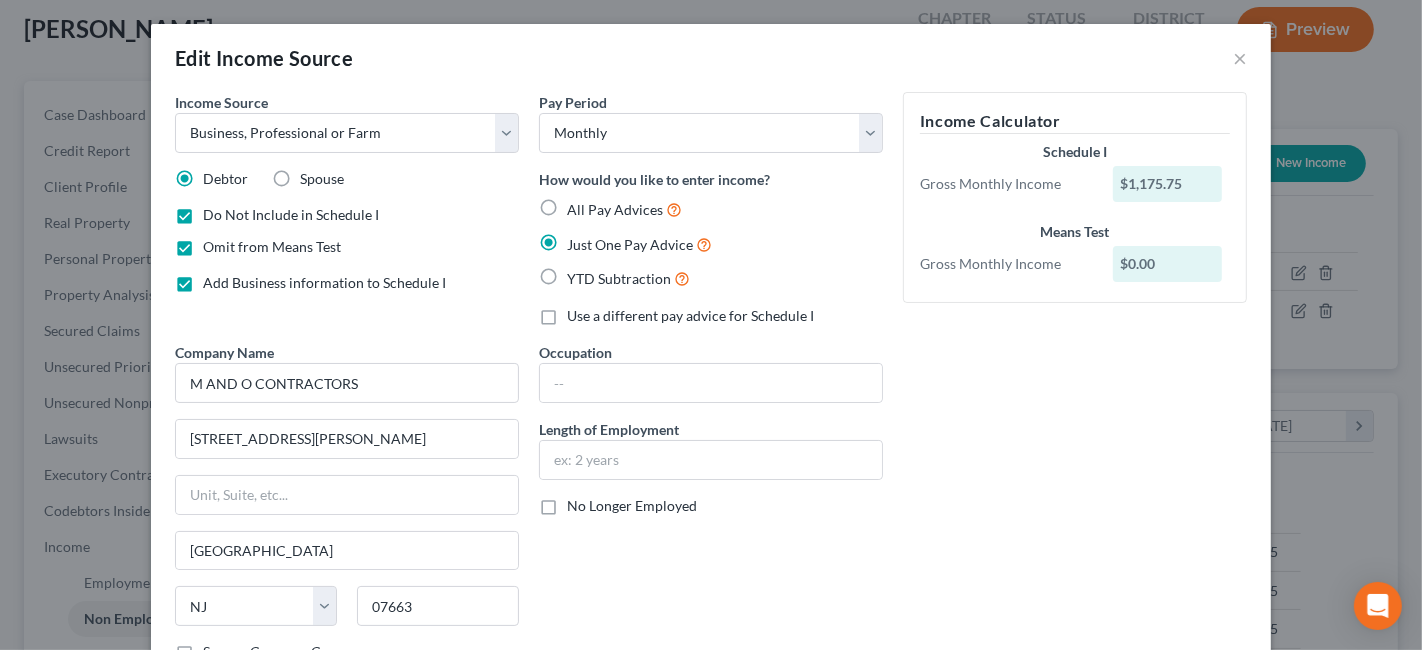 click on "Omit from Means Test" at bounding box center [272, 247] 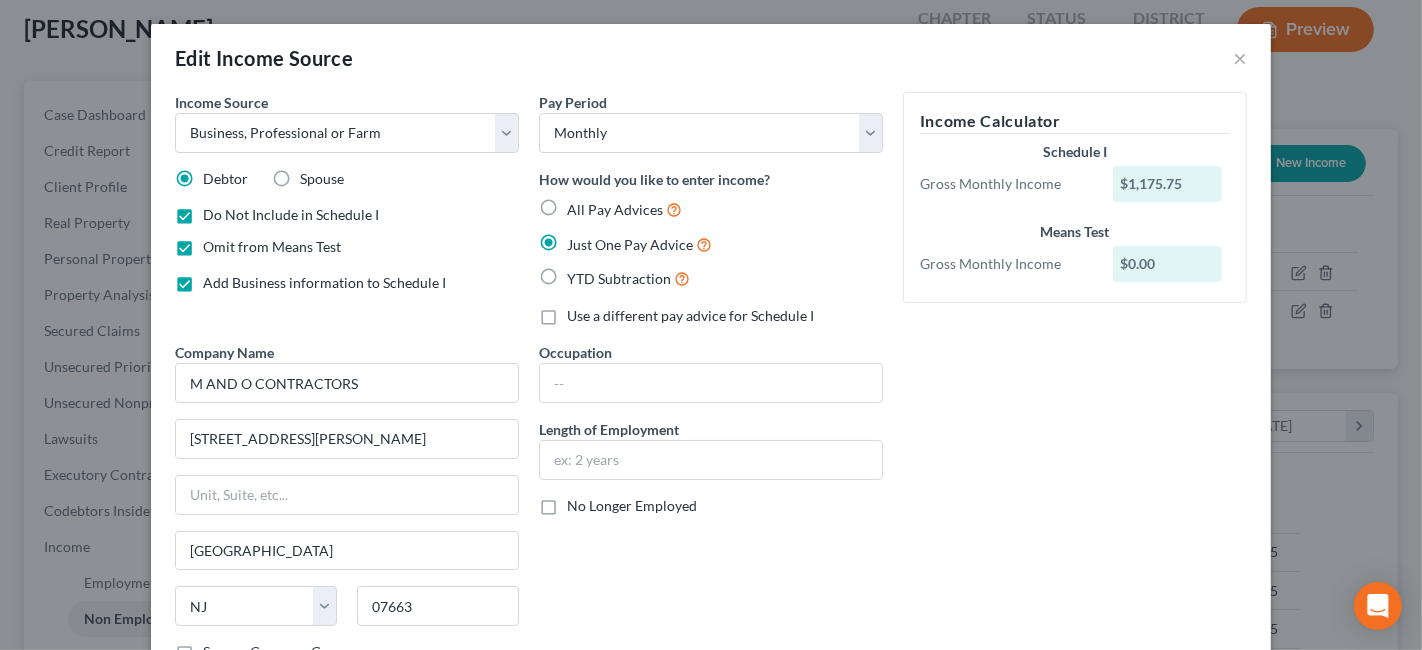 click on "Omit from Means Test" at bounding box center [217, 243] 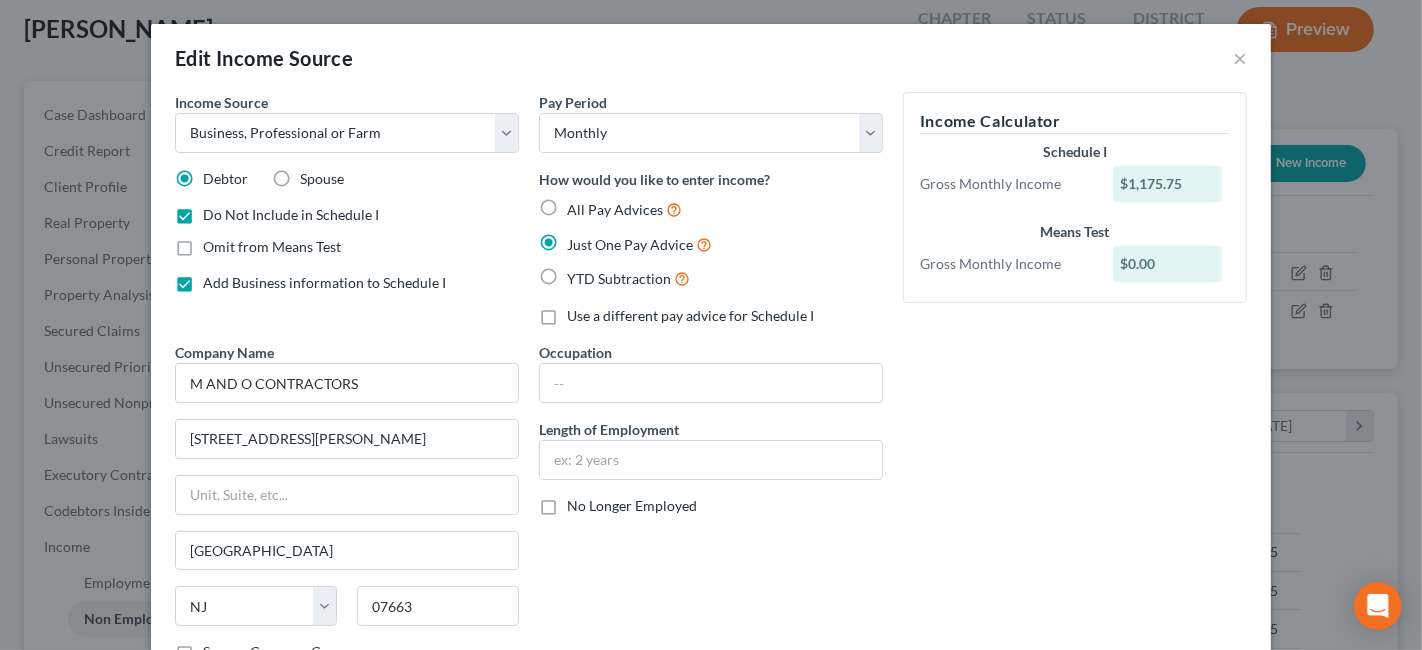 click on "Omit from Means Test" at bounding box center (272, 247) 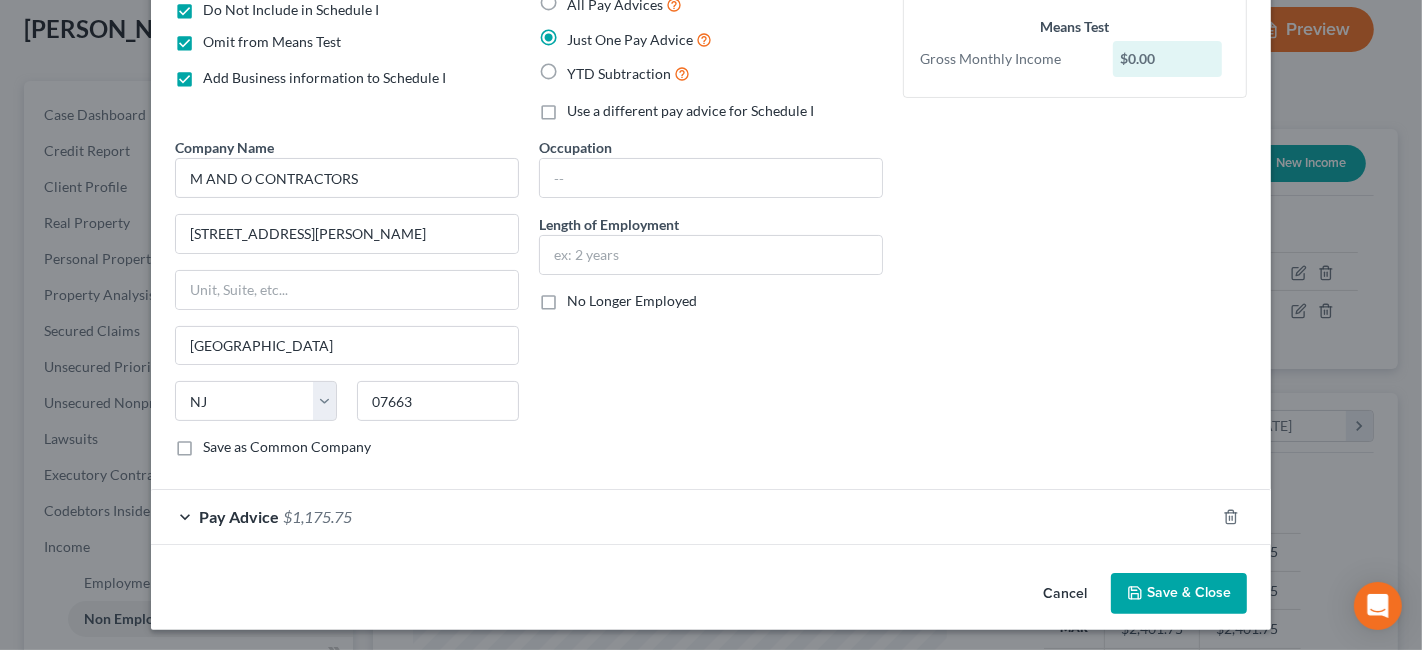 click 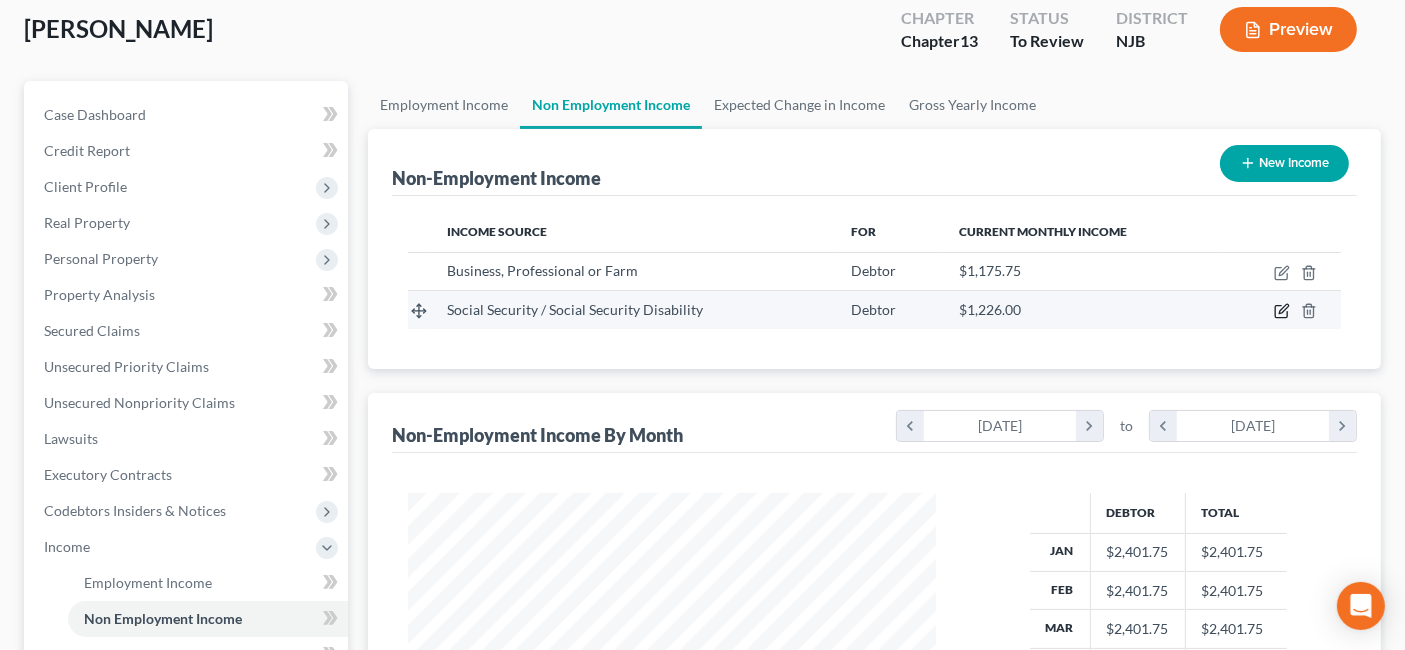 click 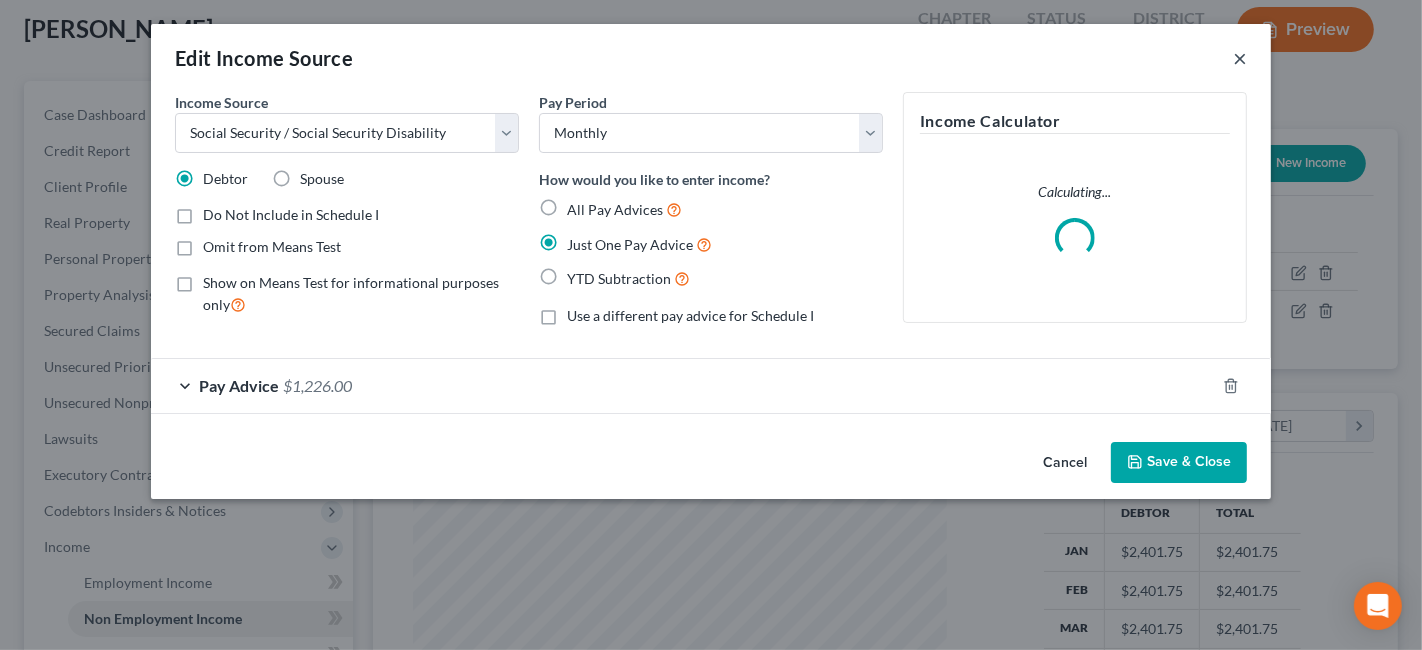 click on "×" at bounding box center (1240, 58) 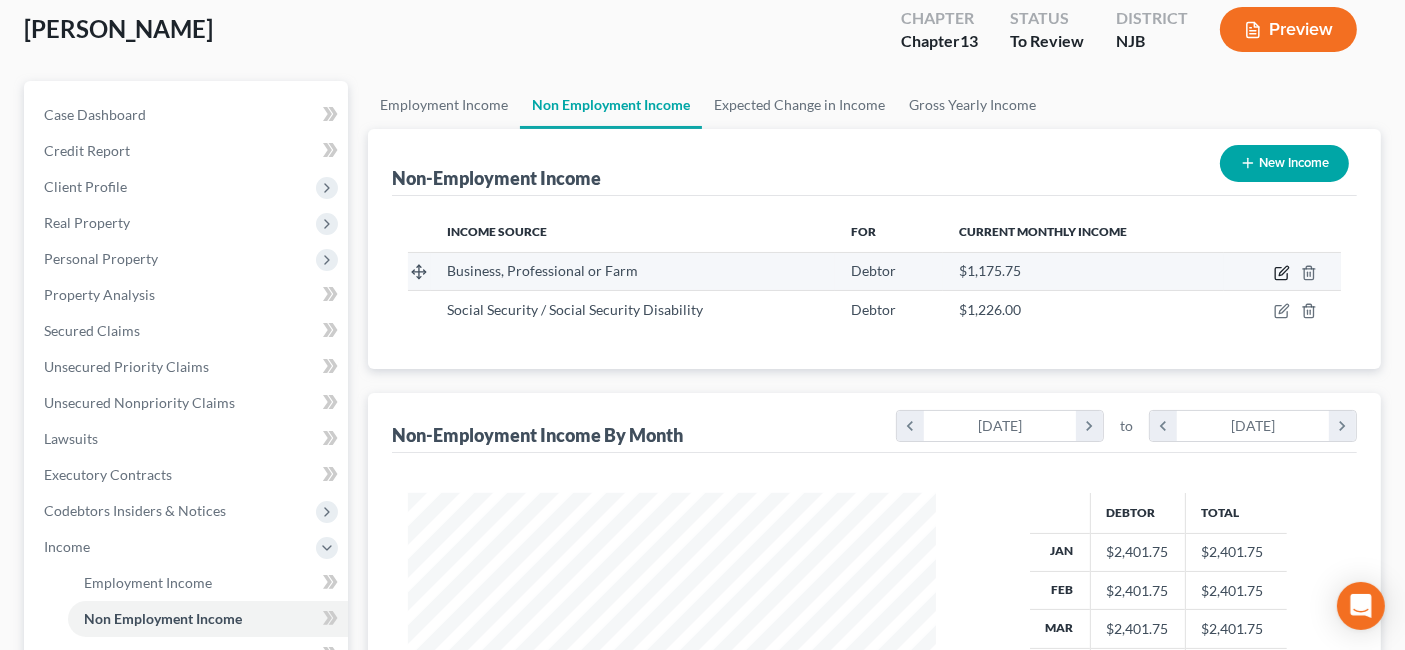 click 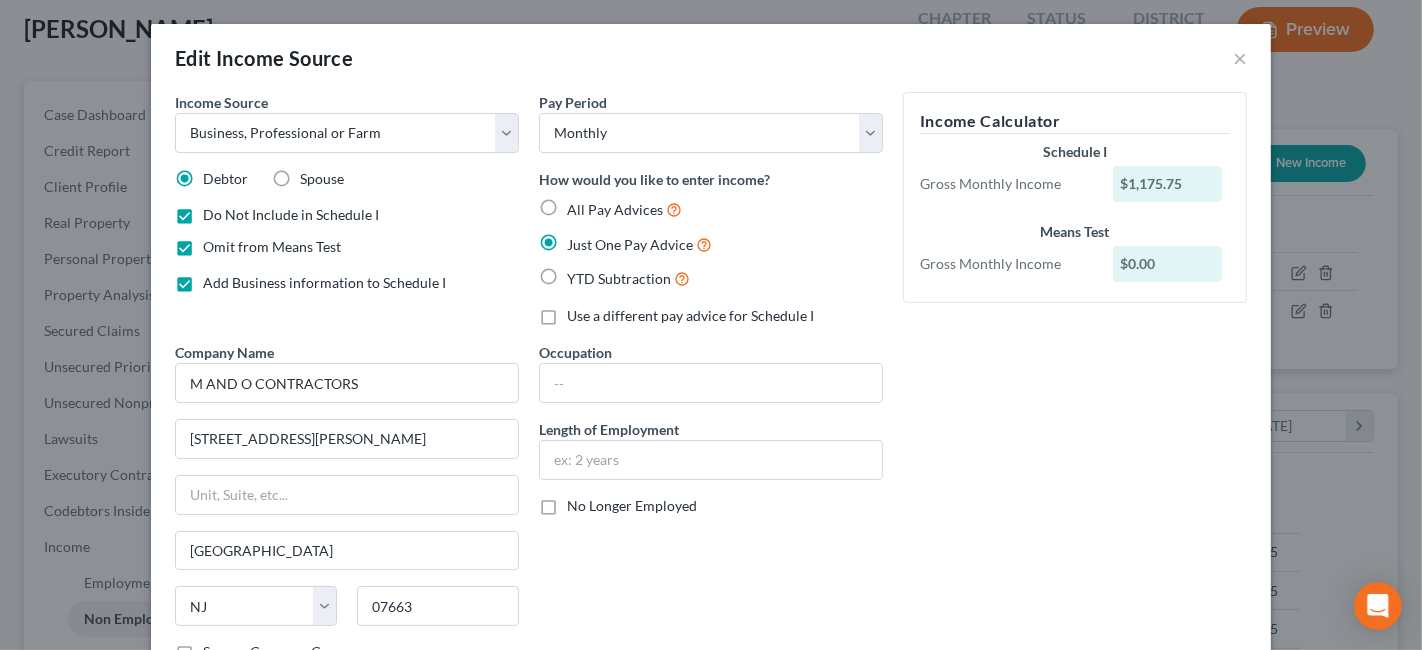 click on "Do Not Include in Schedule I" at bounding box center [291, 215] 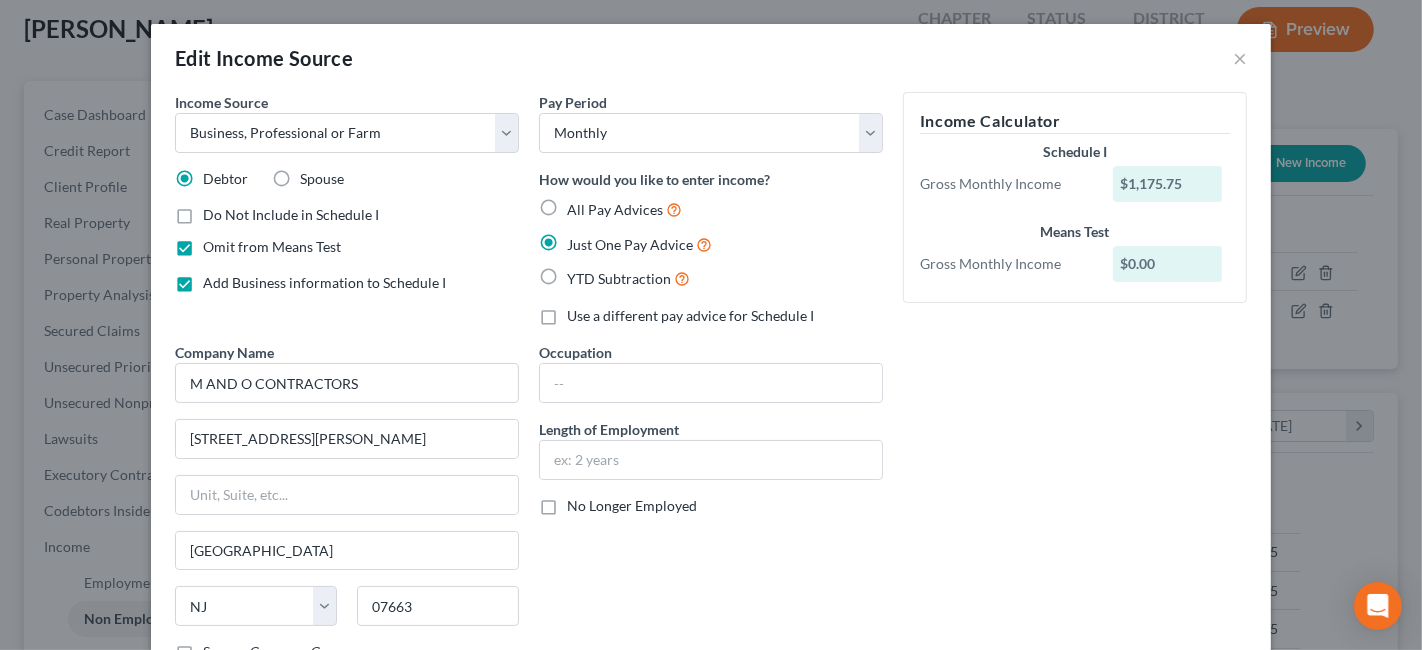 click on "Do Not Include in Schedule I" at bounding box center (291, 215) 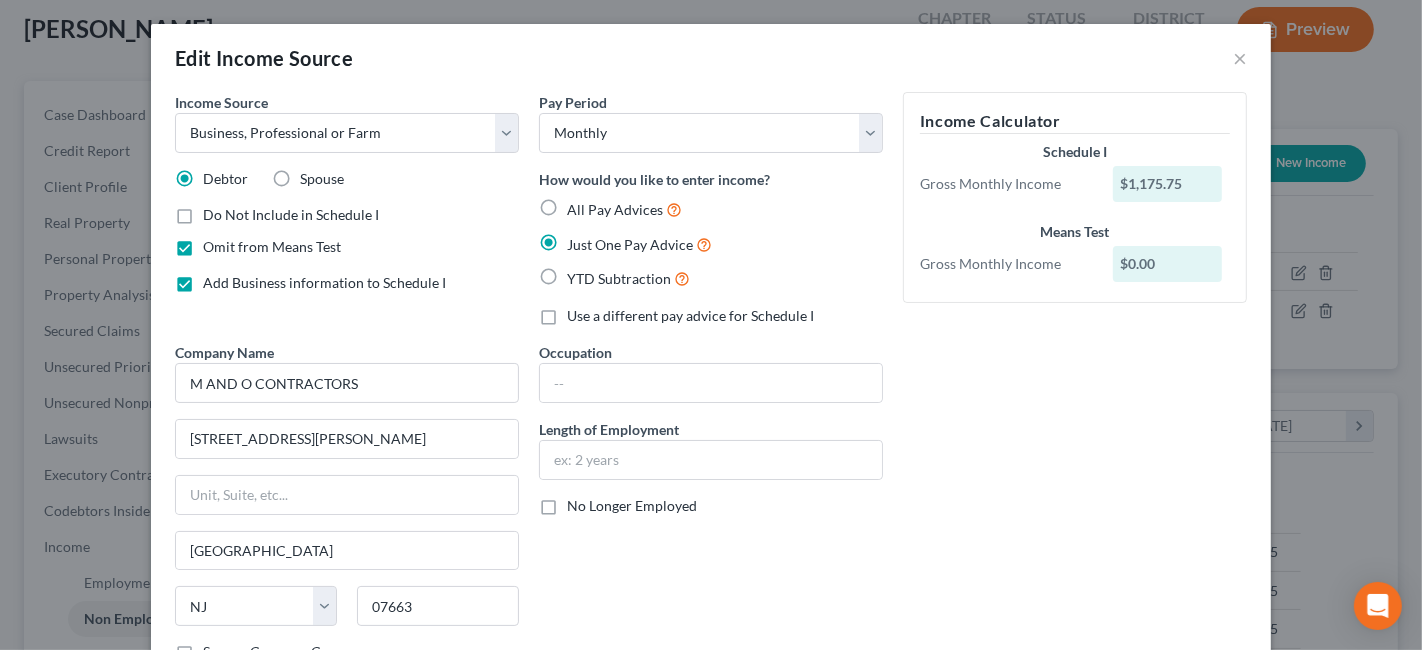 click on "Do Not Include in Schedule I" at bounding box center (217, 211) 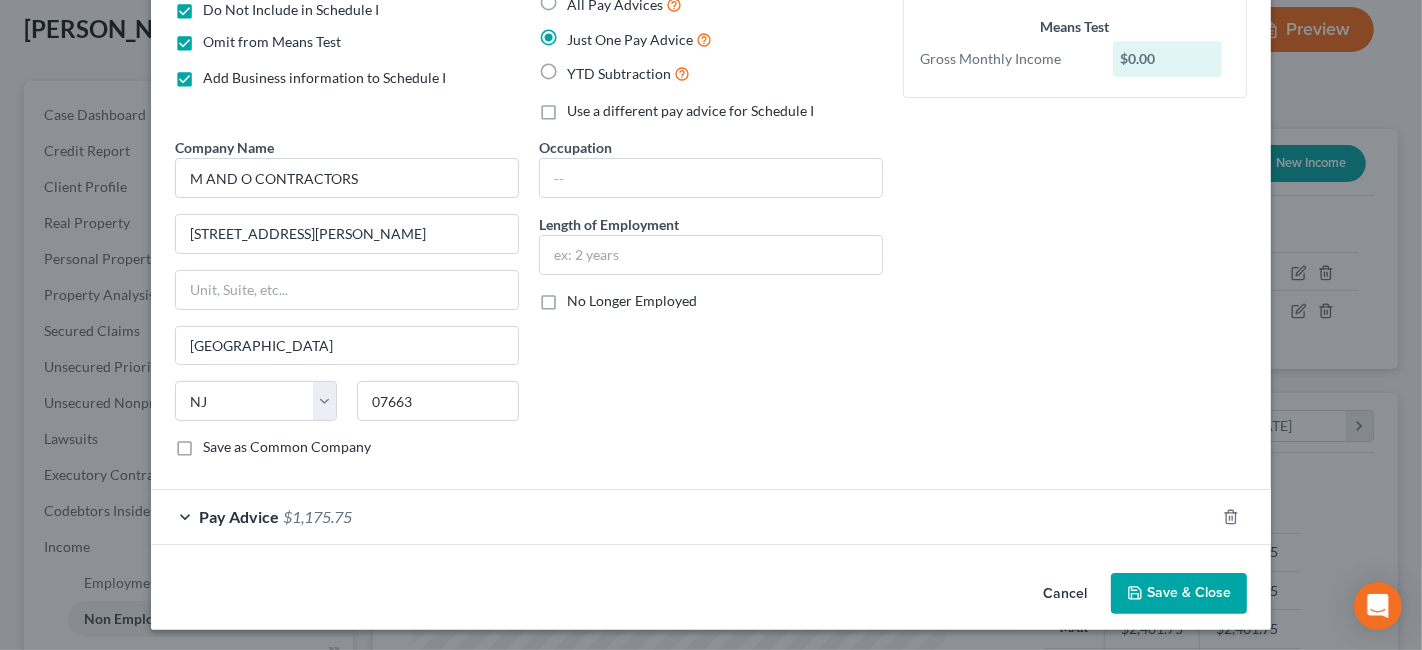 click on "Save & Close" at bounding box center (1179, 594) 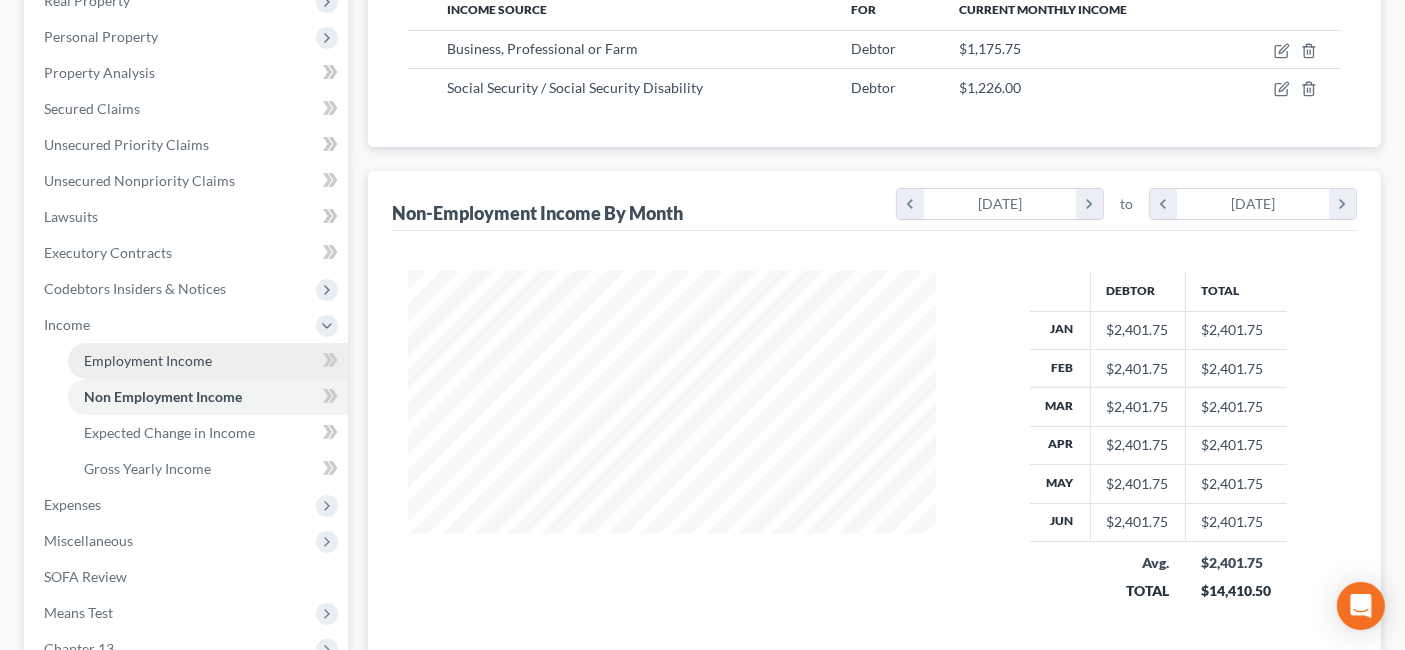 click on "Employment Income" at bounding box center [208, 361] 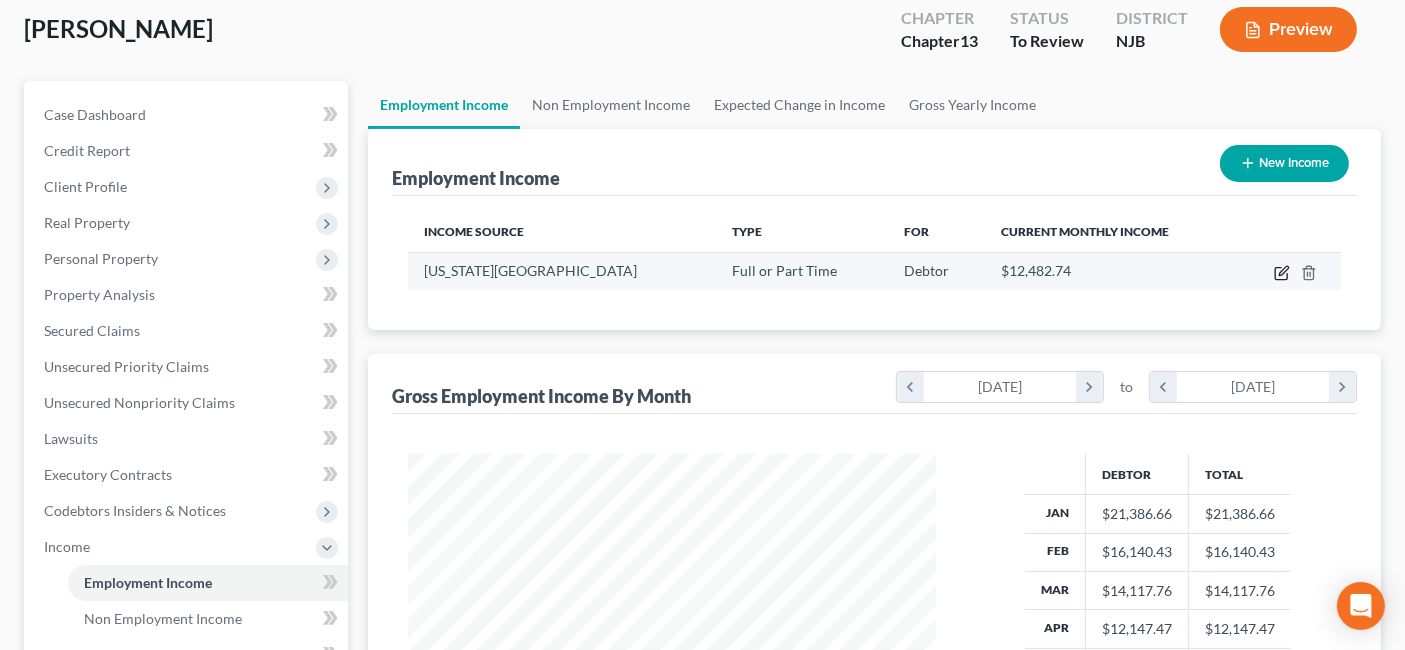 click 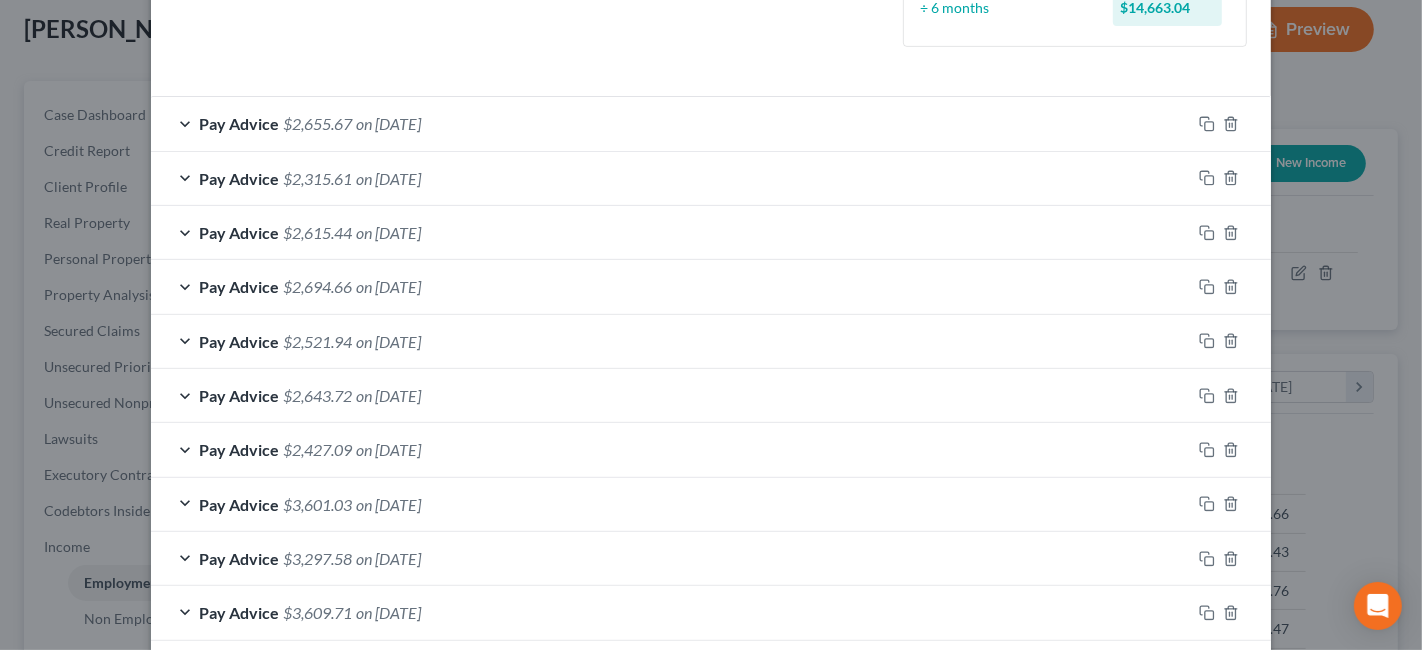 click on "Pay Advice $2,521.94 on [DATE]" at bounding box center (671, 341) 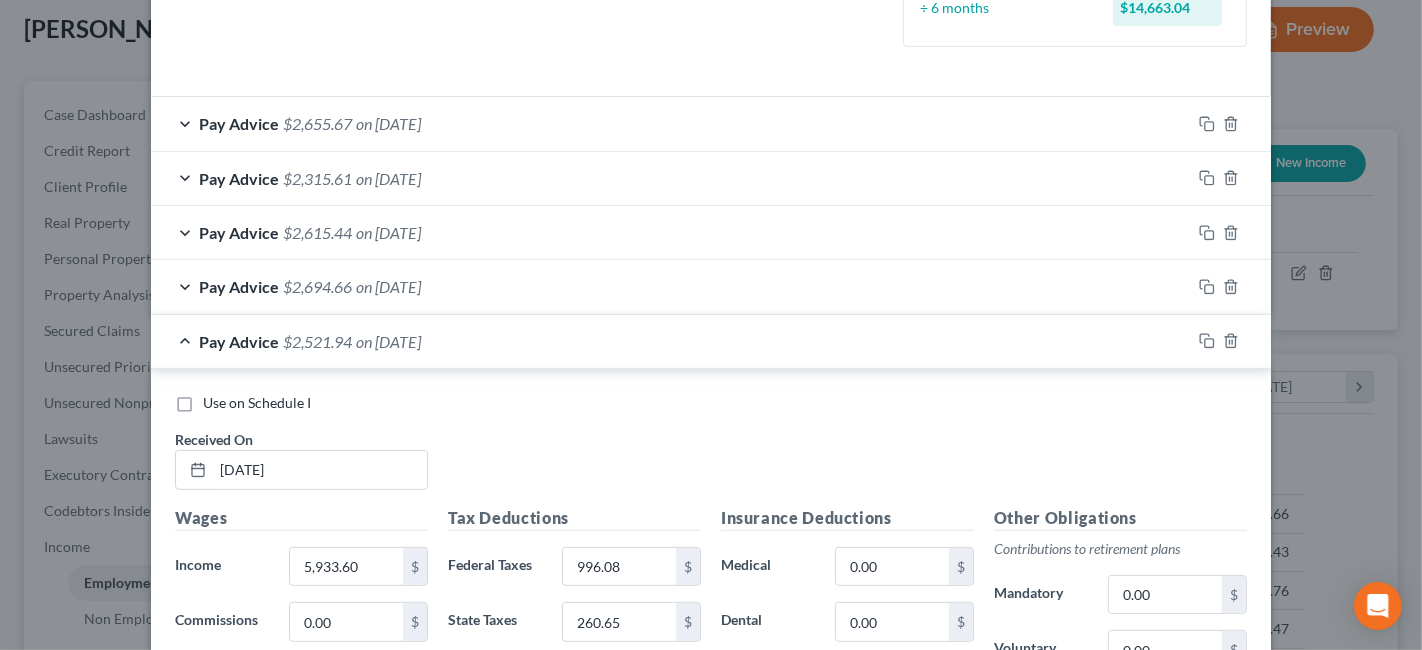 click on "Use on Schedule I" at bounding box center [257, 402] 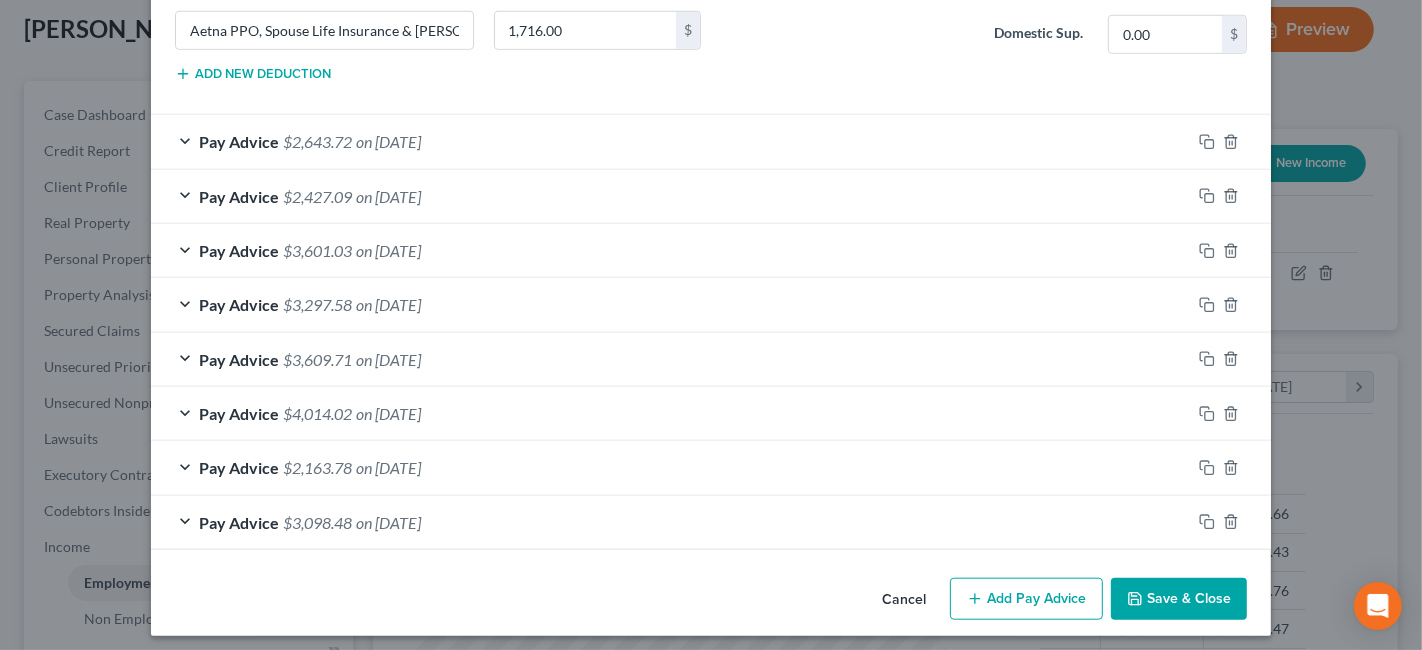 click on "Save & Close" at bounding box center (1179, 599) 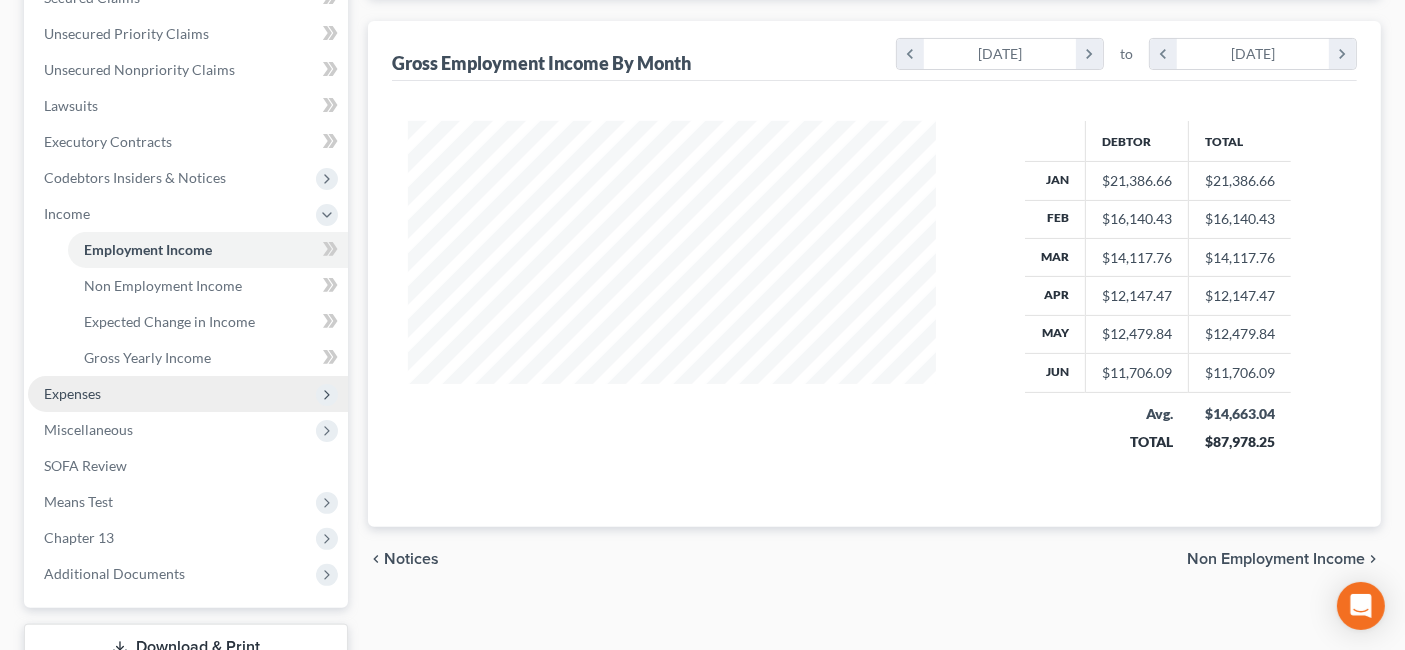 click on "Expenses" at bounding box center [188, 394] 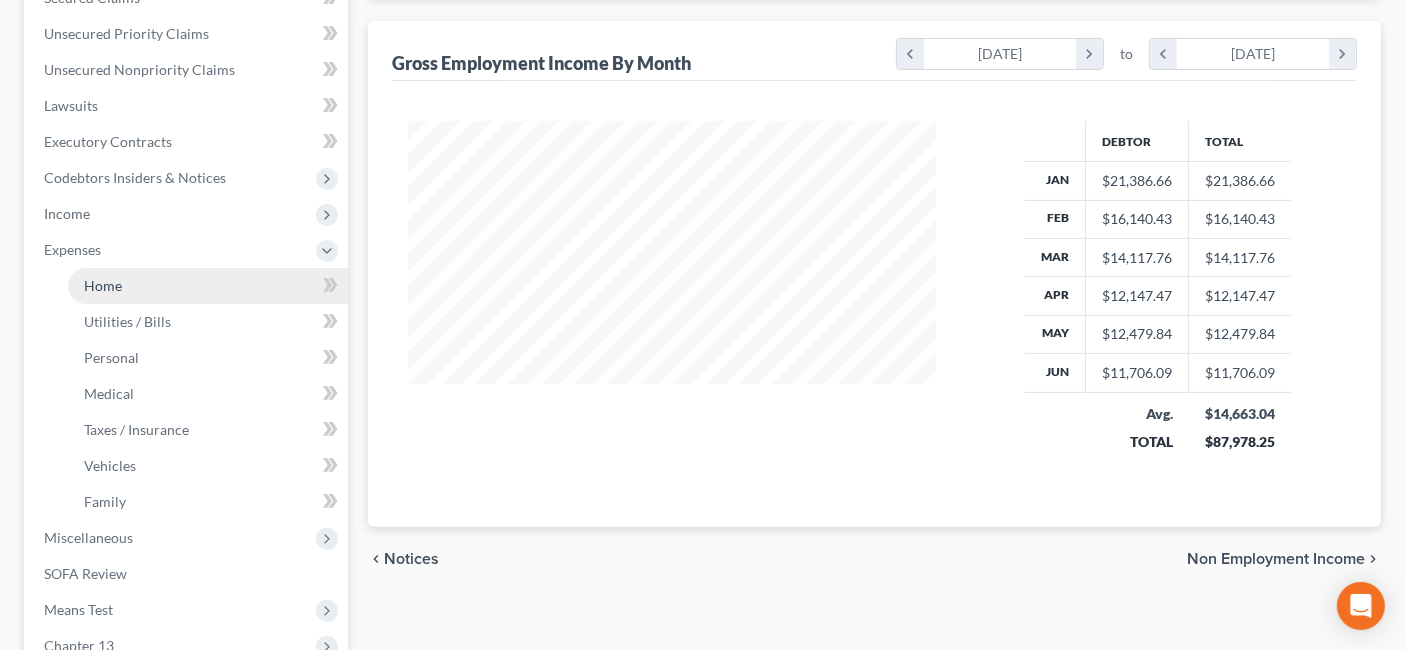 click on "Home" at bounding box center [103, 285] 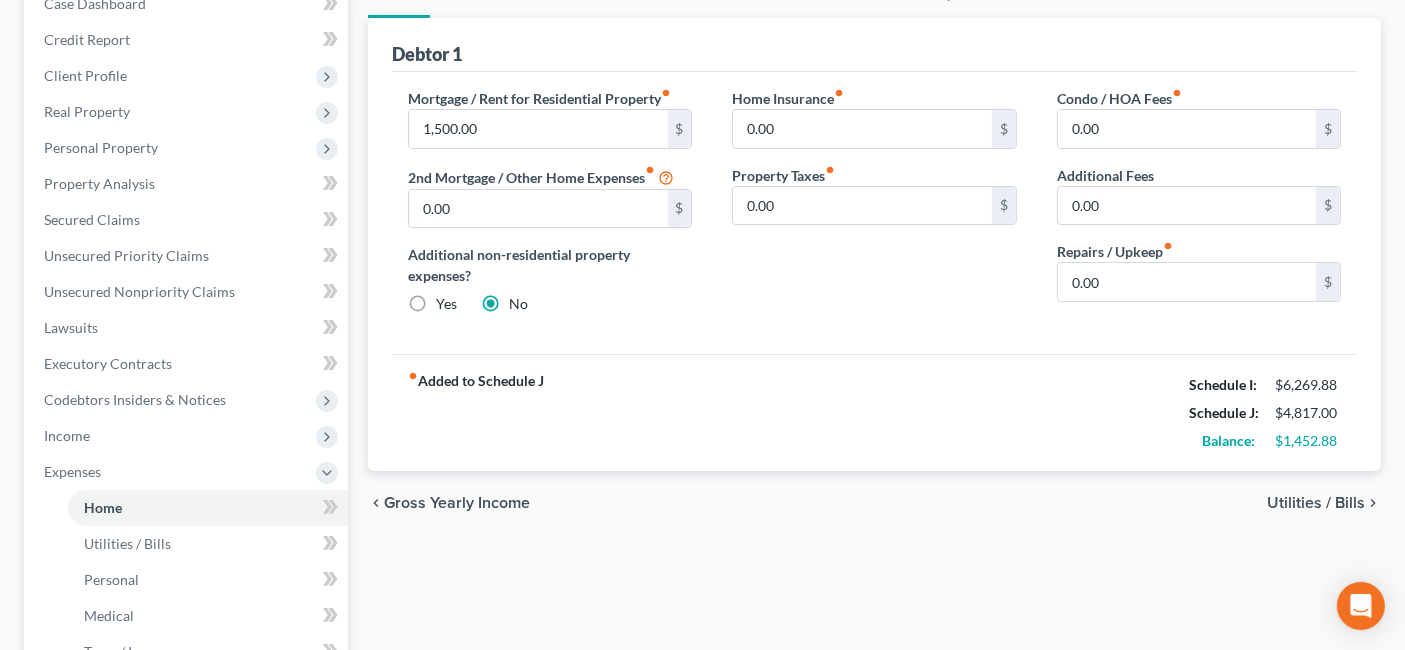click on "Utilities / Bills" at bounding box center (1316, 503) 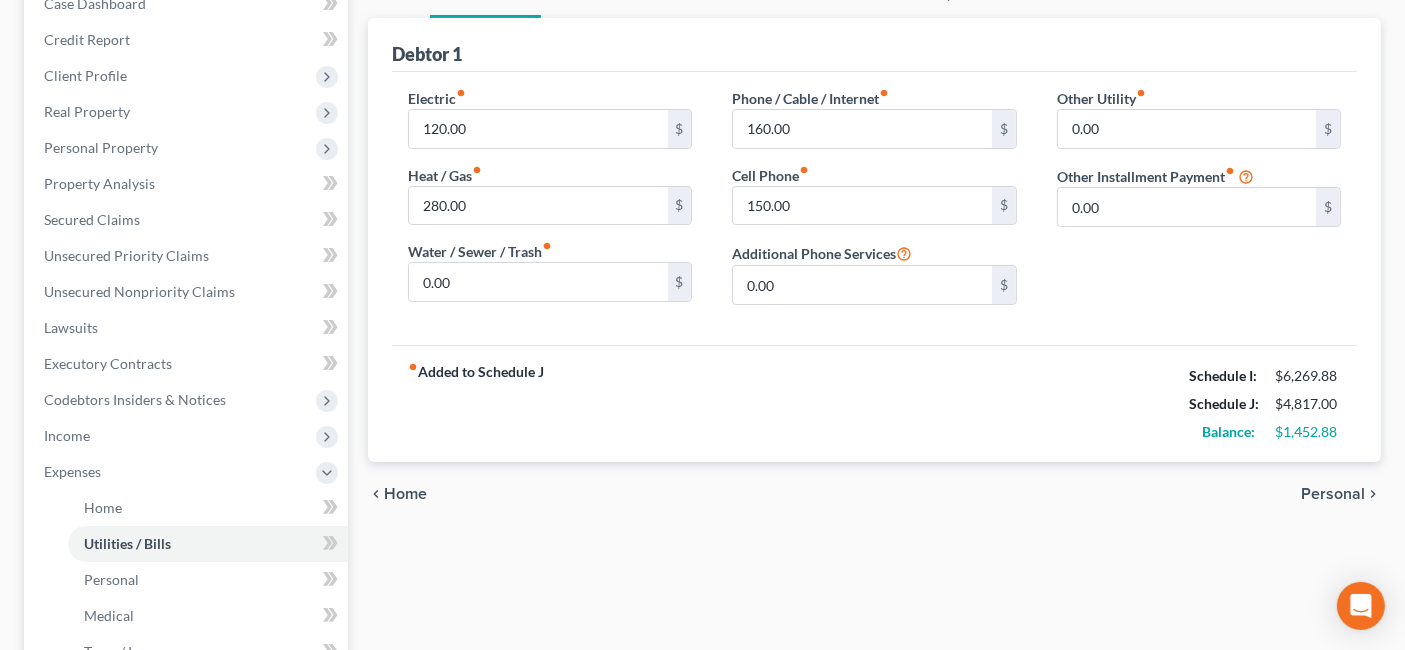 click on "Personal" at bounding box center [1333, 494] 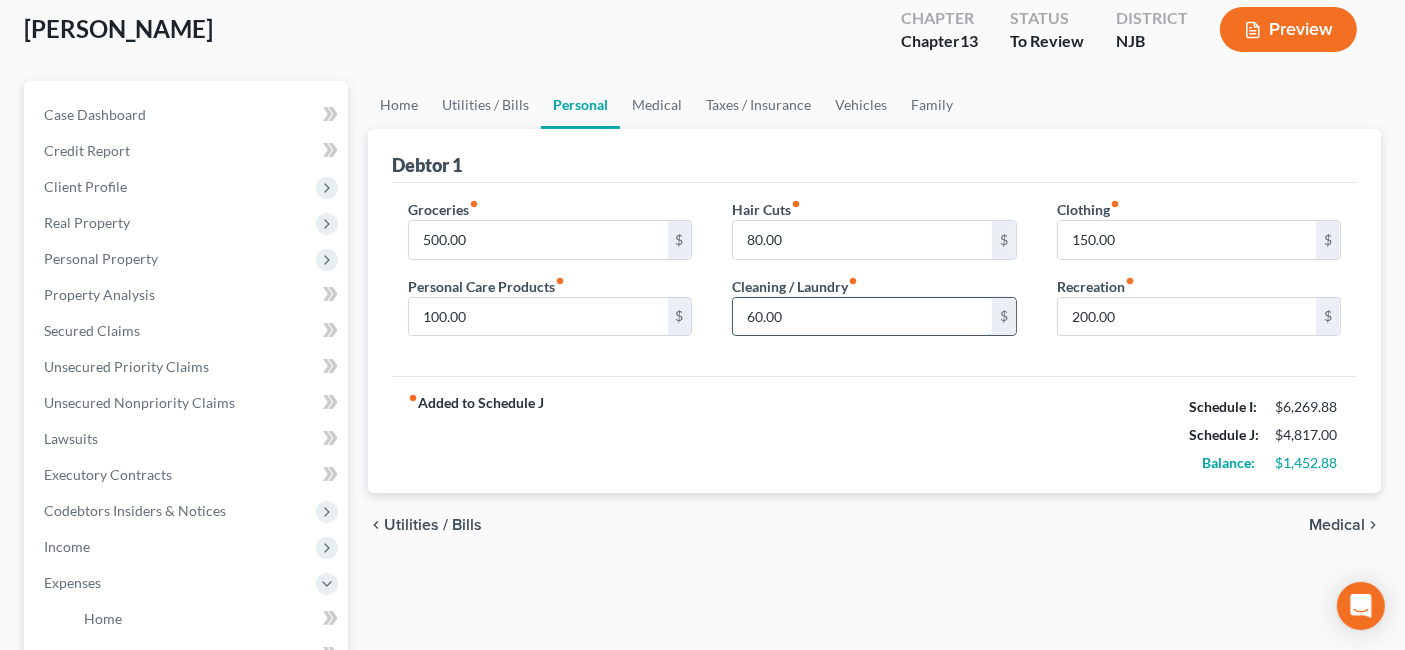 click on "60.00" at bounding box center (862, 317) 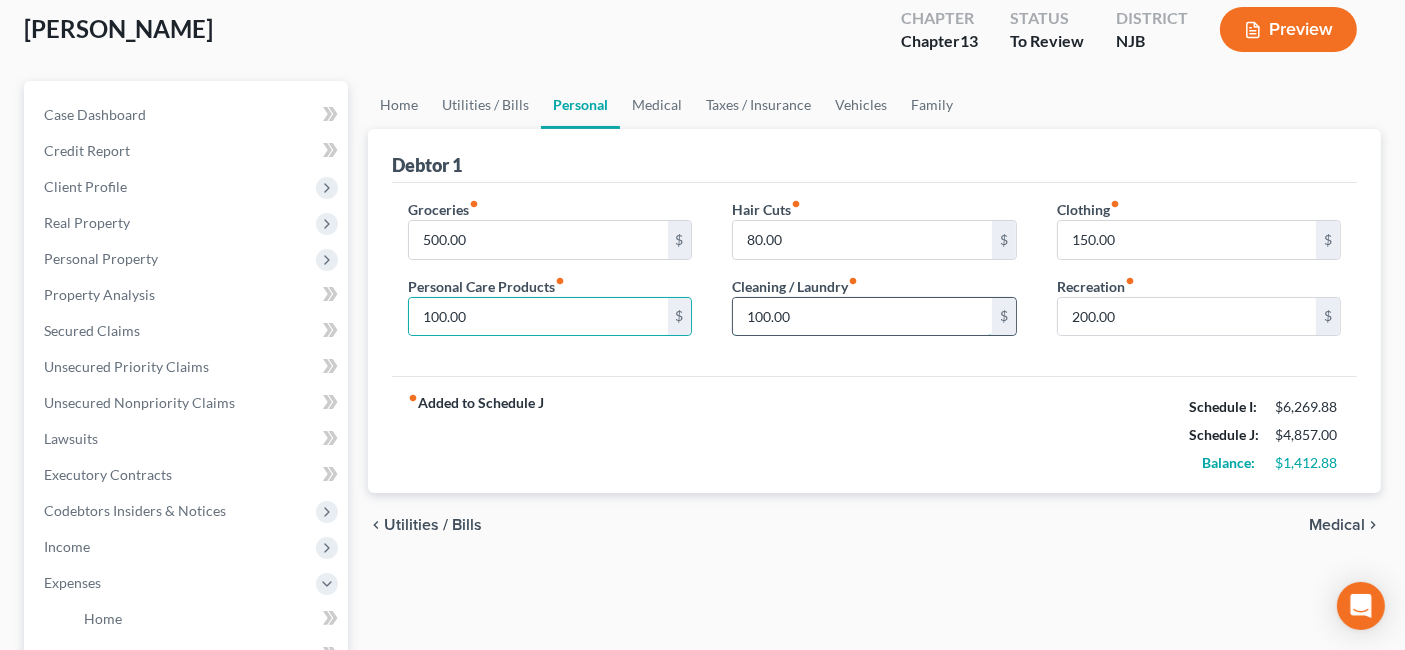 click on "100.00" at bounding box center [862, 317] 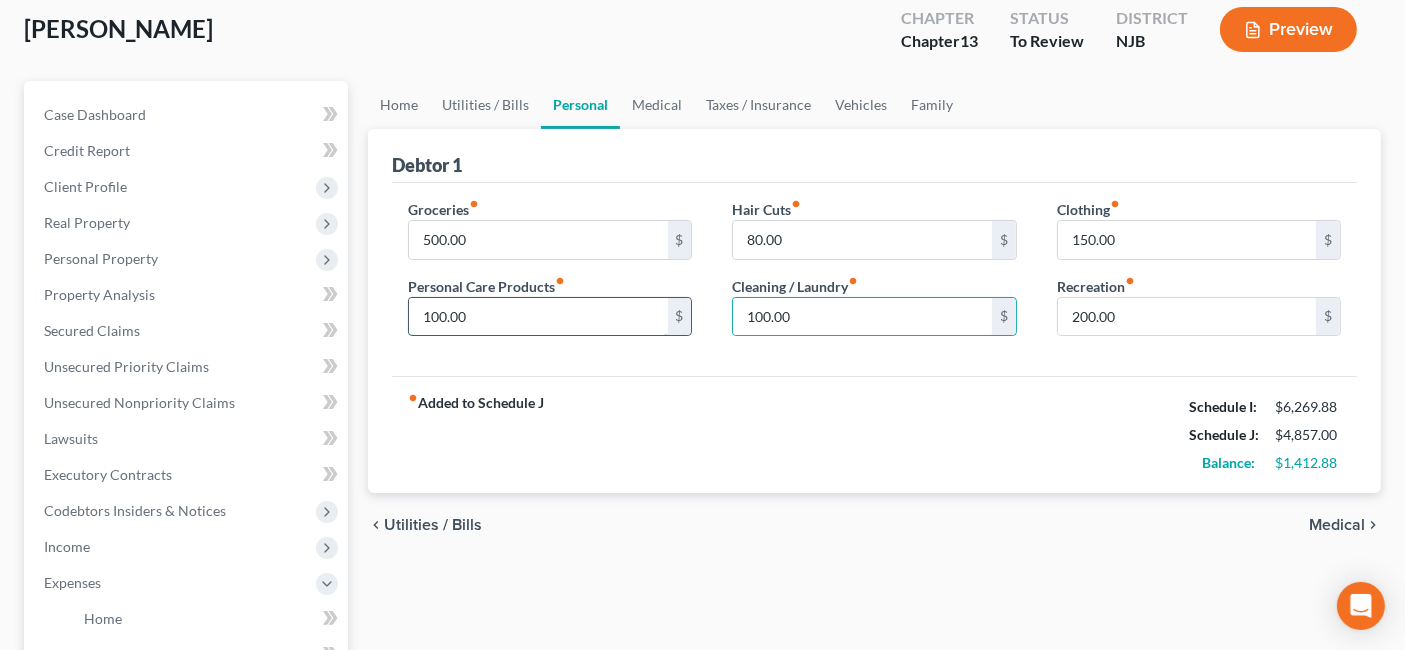 click on "100.00" at bounding box center (538, 317) 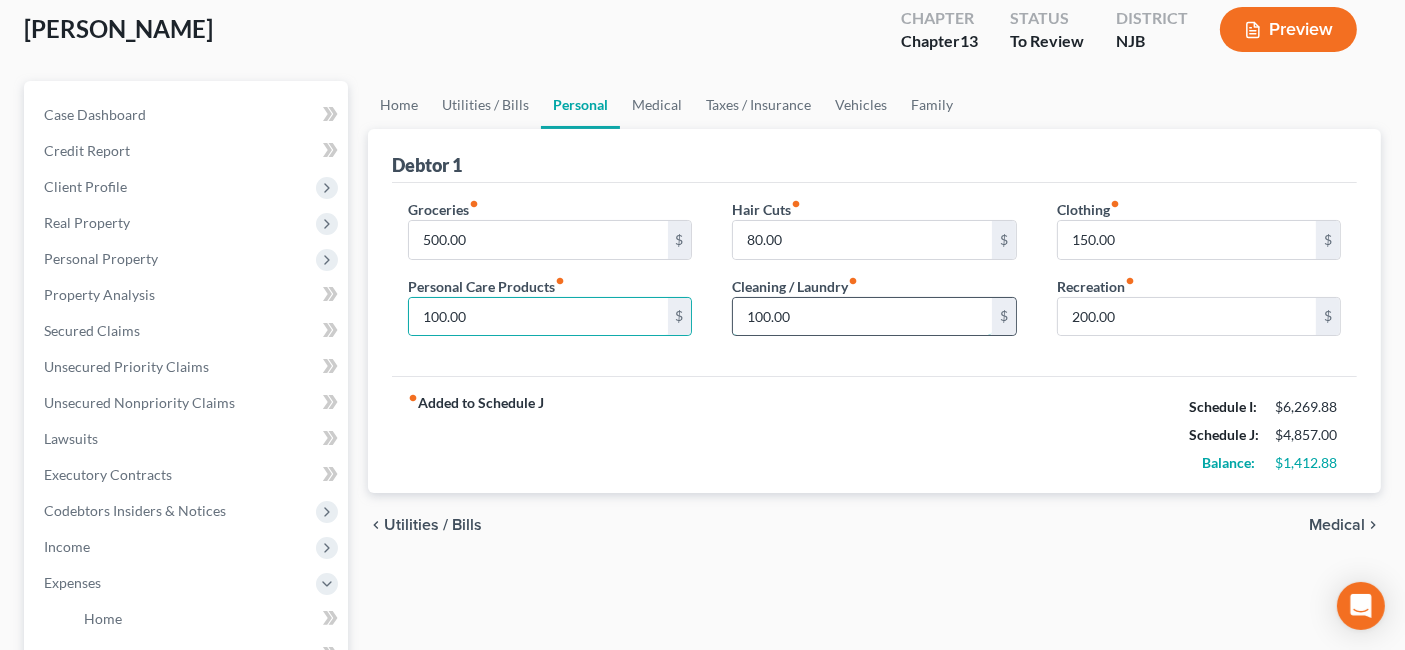 drag, startPoint x: 762, startPoint y: 312, endPoint x: 772, endPoint y: 331, distance: 21.470911 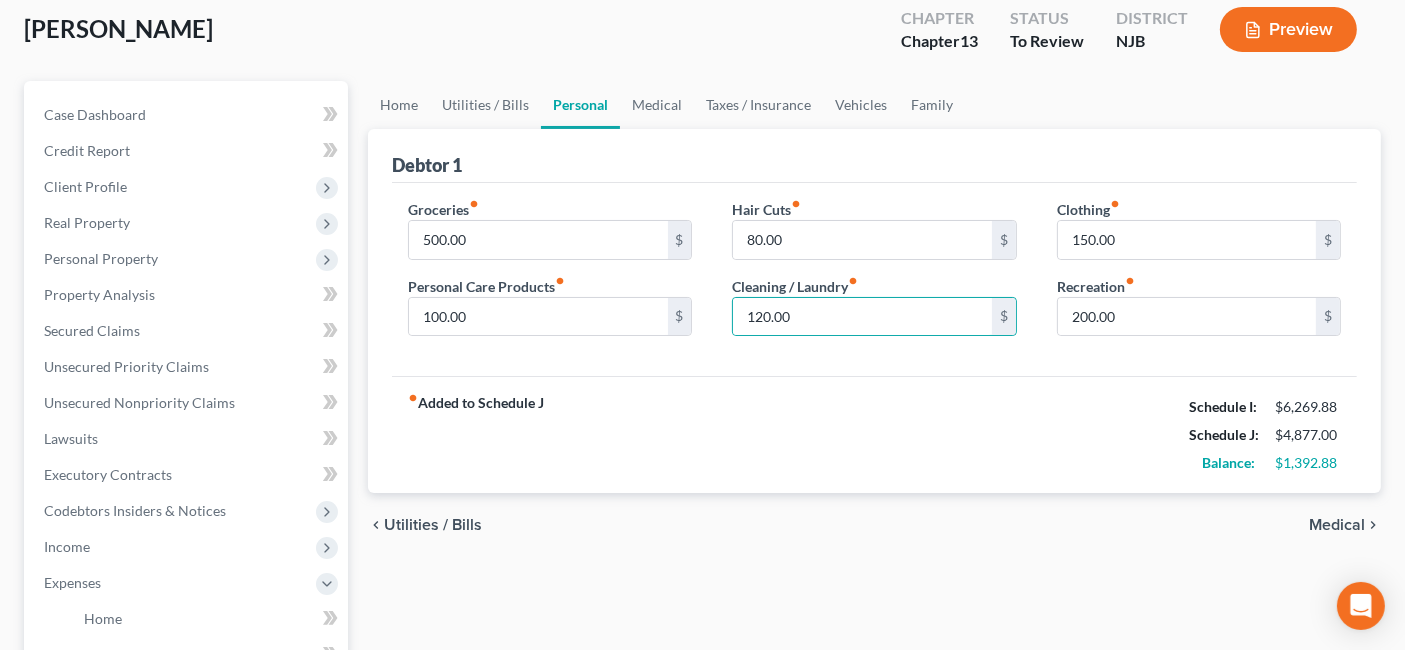 click on "Medical" at bounding box center [1337, 525] 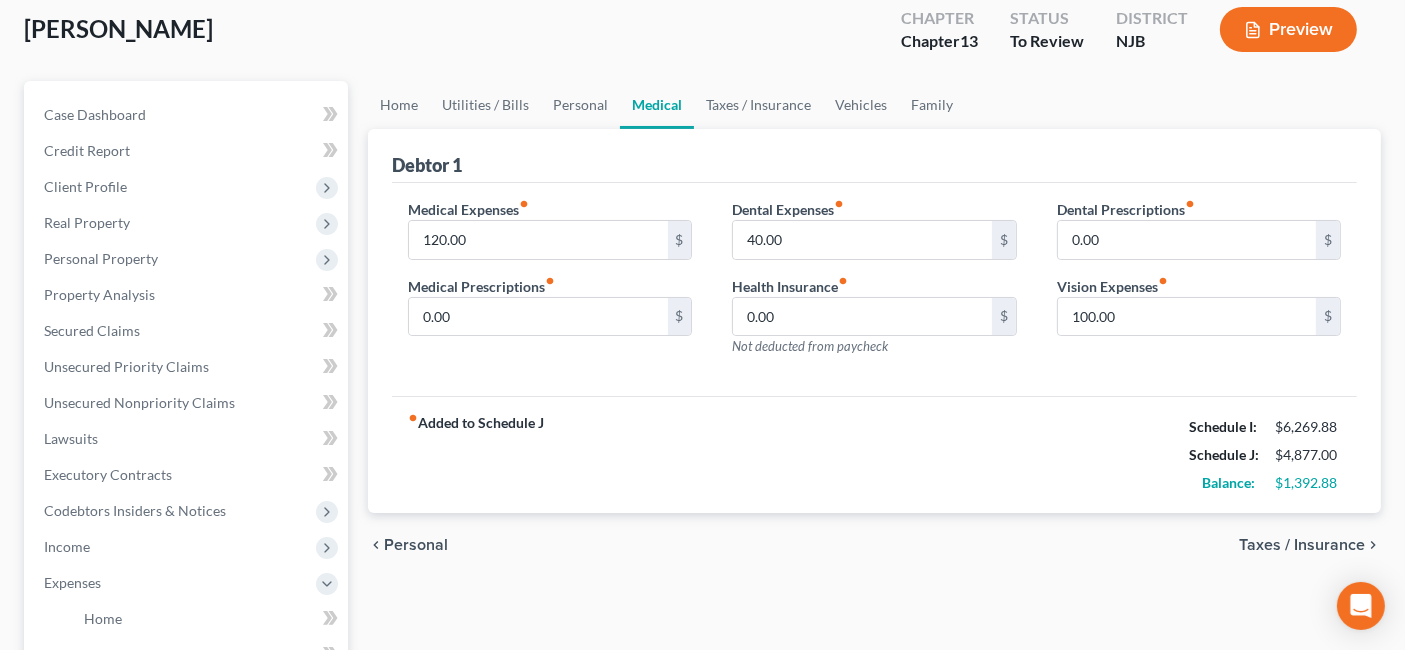 scroll, scrollTop: 222, scrollLeft: 0, axis: vertical 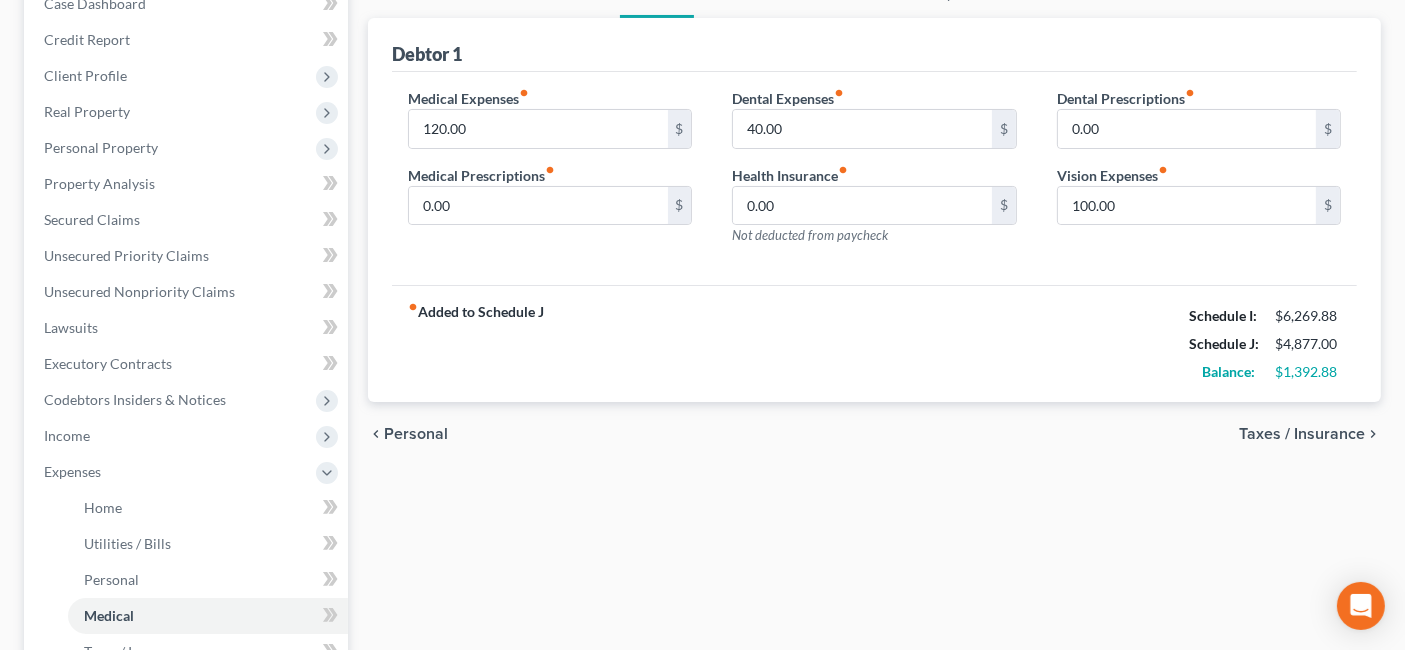 click on "Taxes / Insurance" at bounding box center (1302, 434) 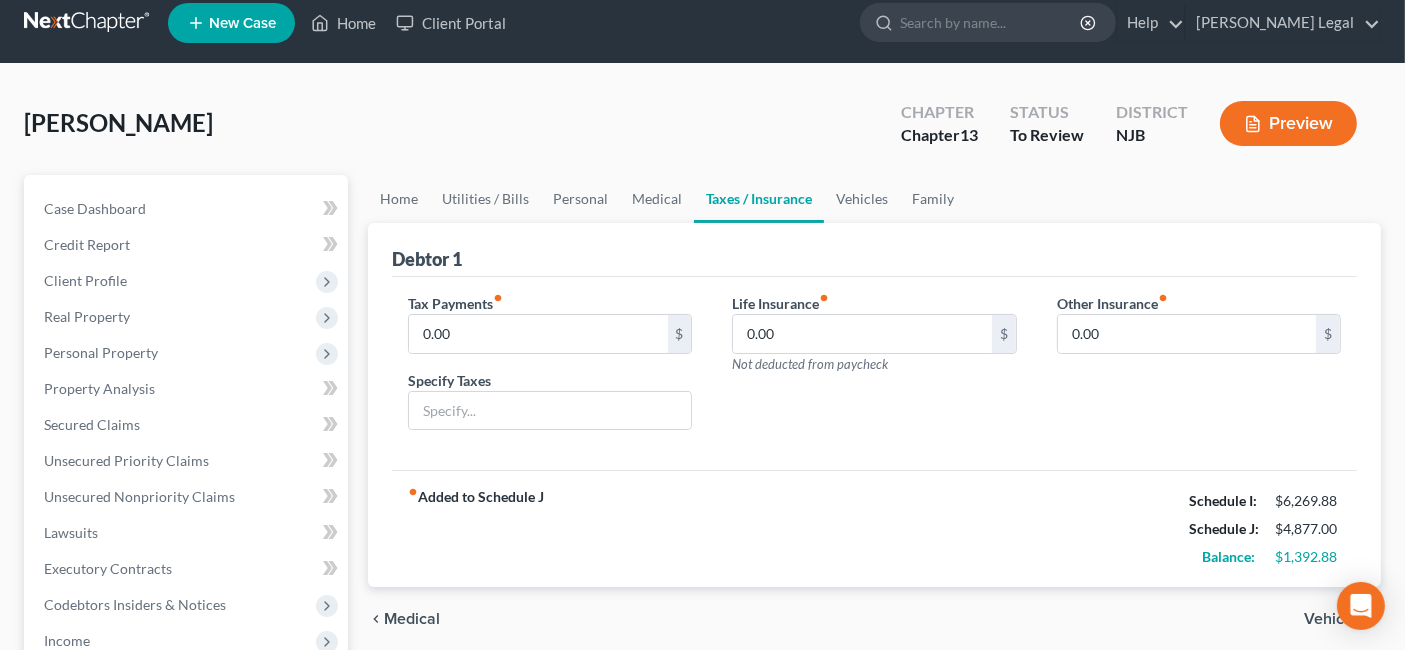 scroll, scrollTop: 0, scrollLeft: 0, axis: both 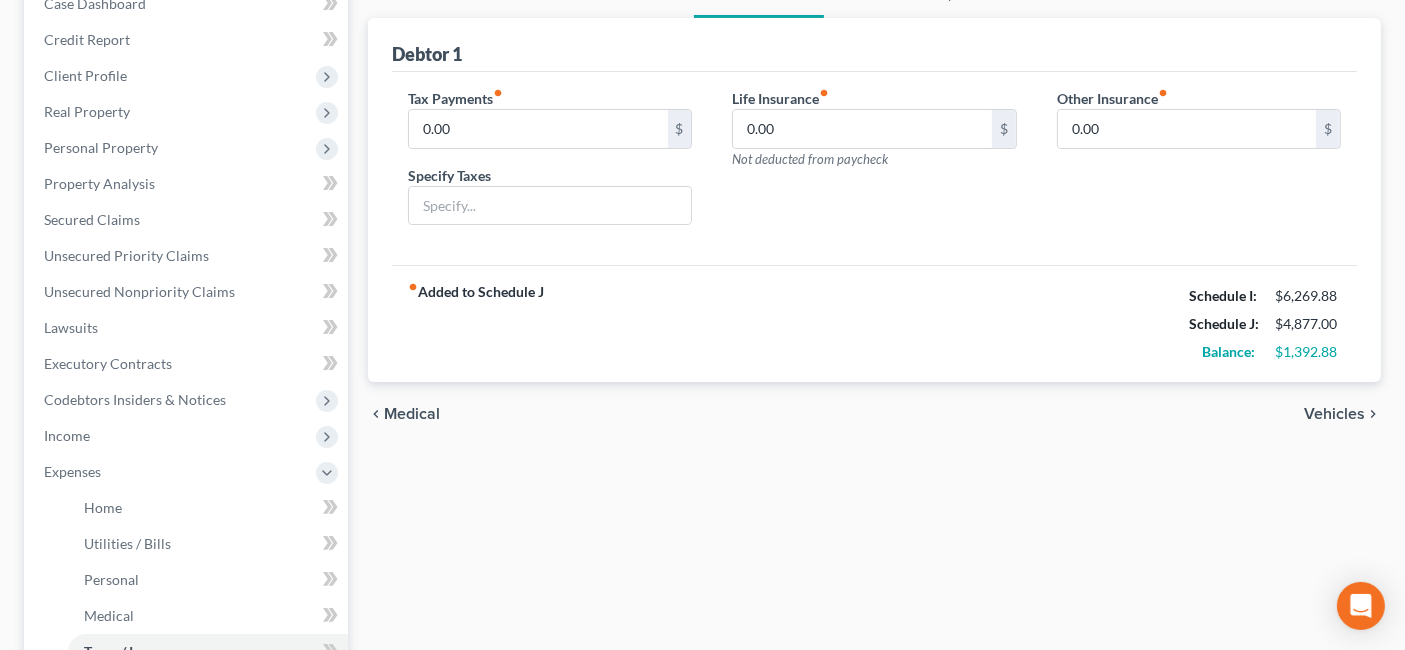 click on "Vehicles" at bounding box center (1334, 414) 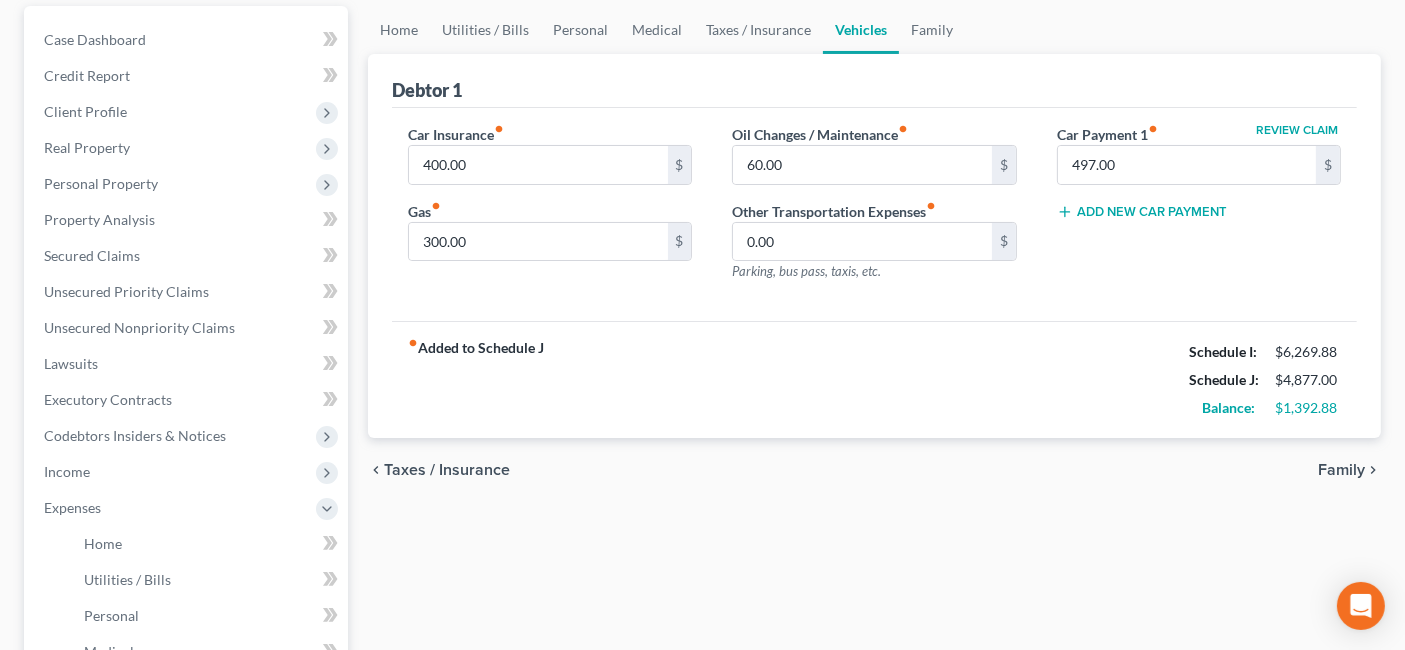 scroll, scrollTop: 222, scrollLeft: 0, axis: vertical 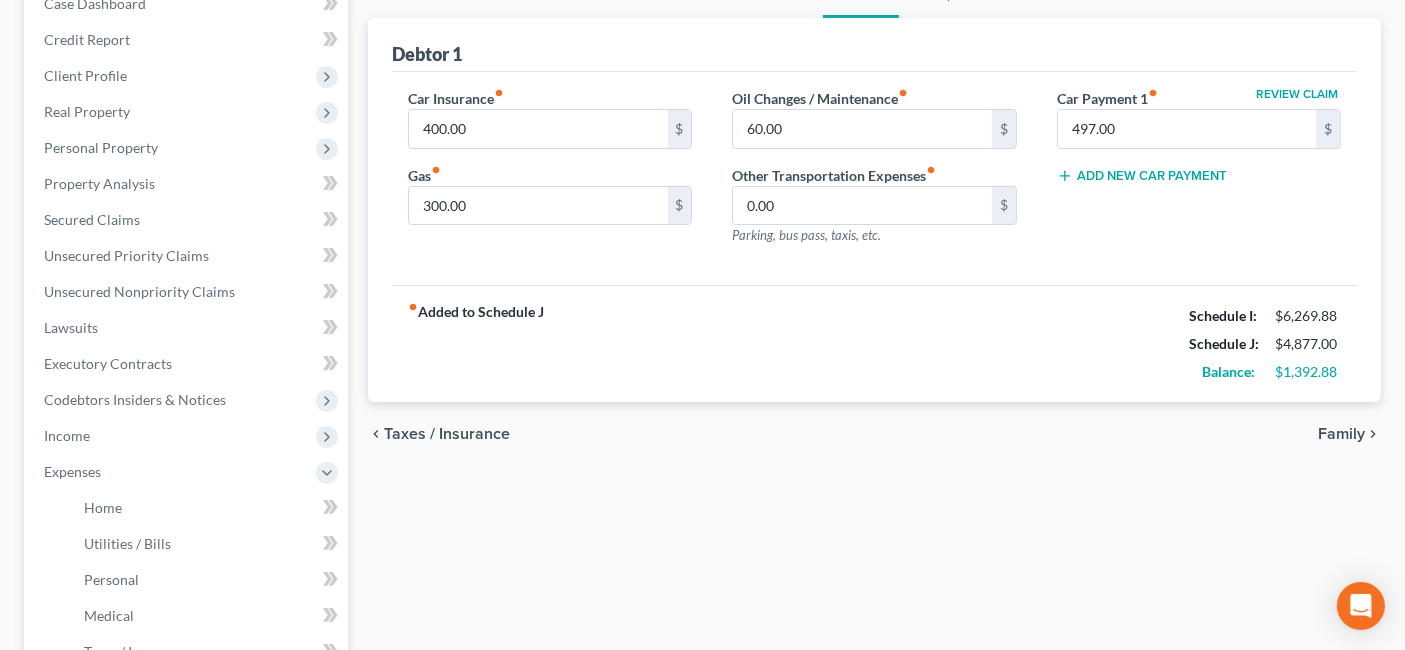 click on "Family" at bounding box center (1341, 434) 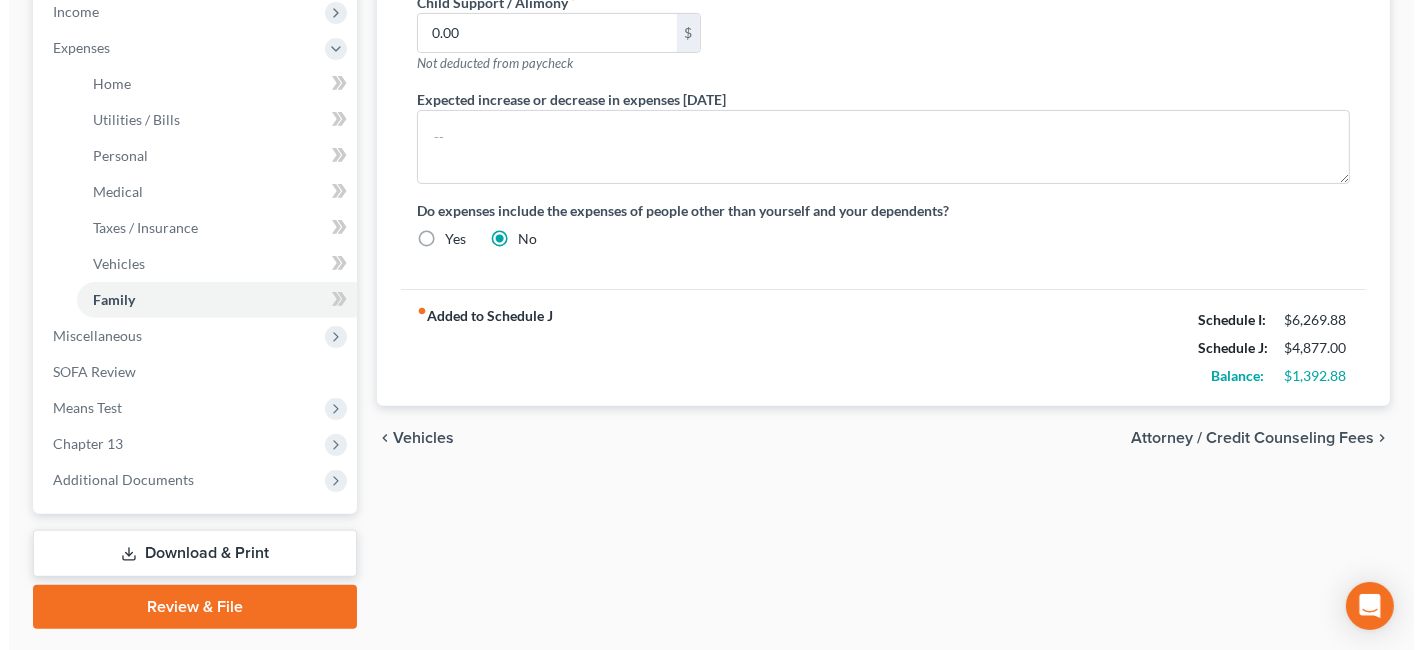 scroll, scrollTop: 666, scrollLeft: 0, axis: vertical 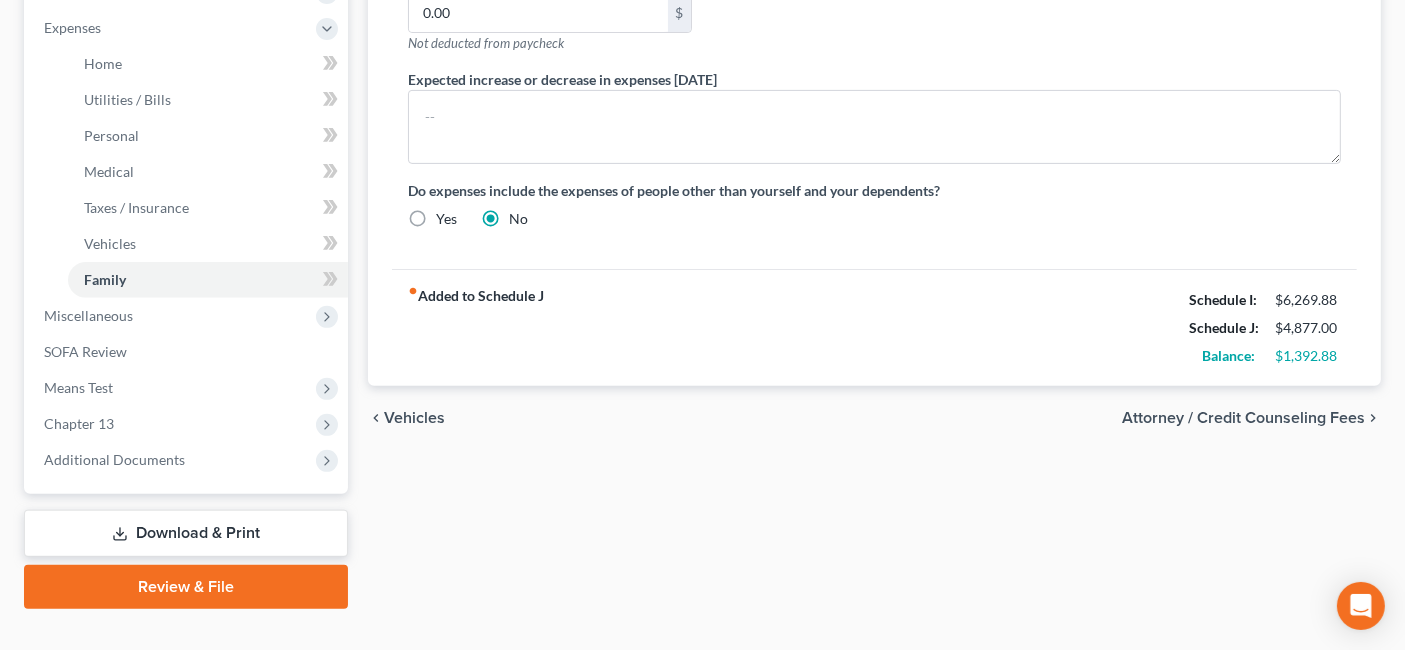 click on "Attorney / Credit Counseling Fees" at bounding box center (1243, 418) 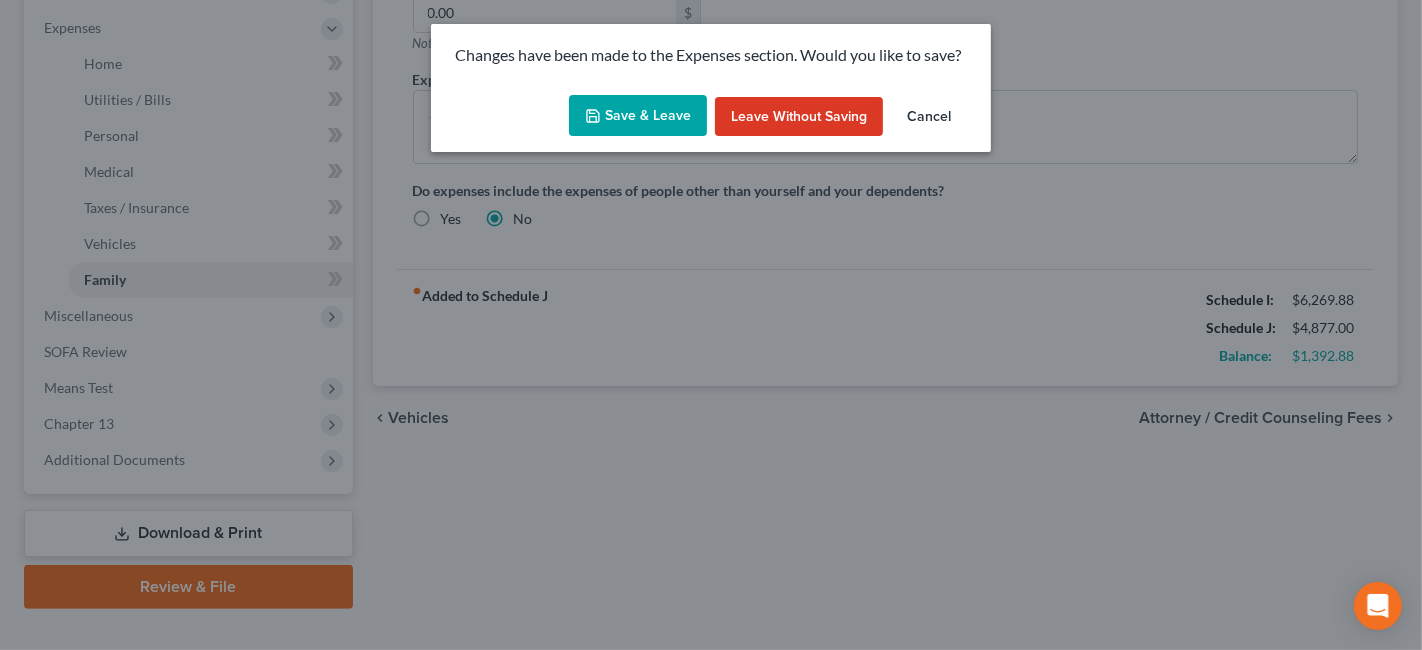 click on "Save & Leave" at bounding box center [638, 116] 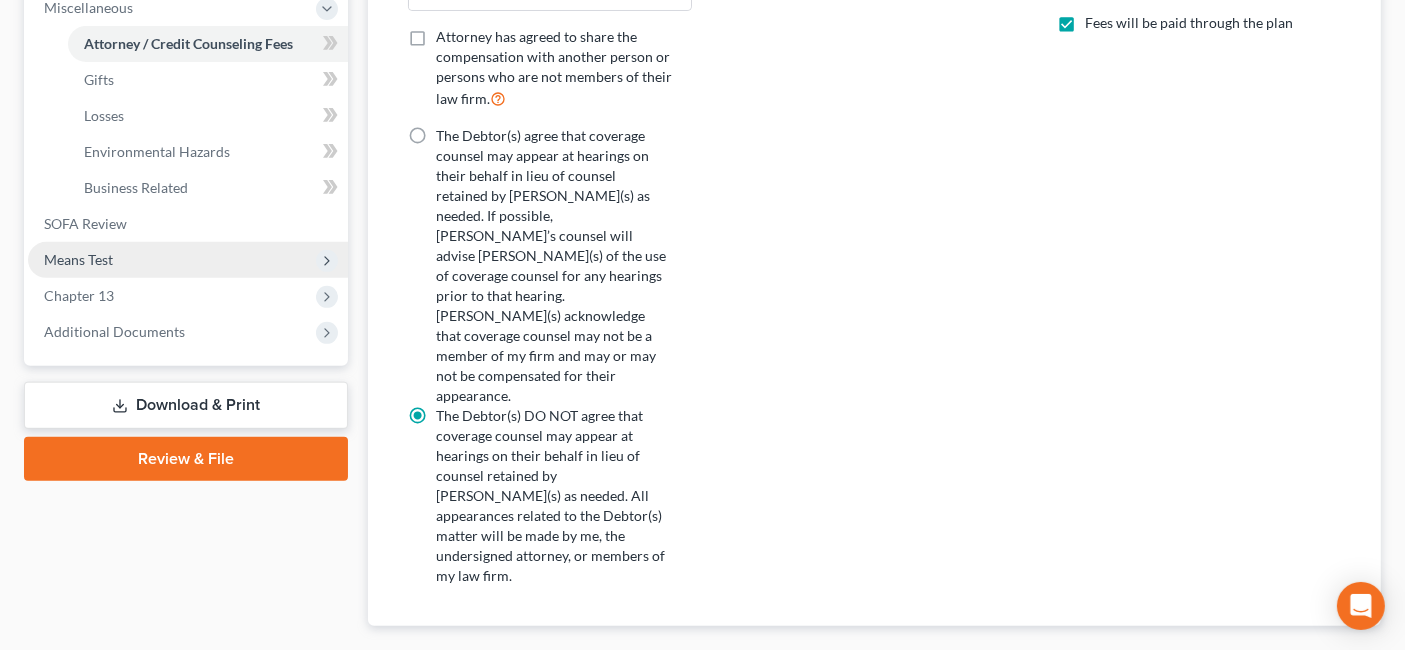 scroll, scrollTop: 754, scrollLeft: 0, axis: vertical 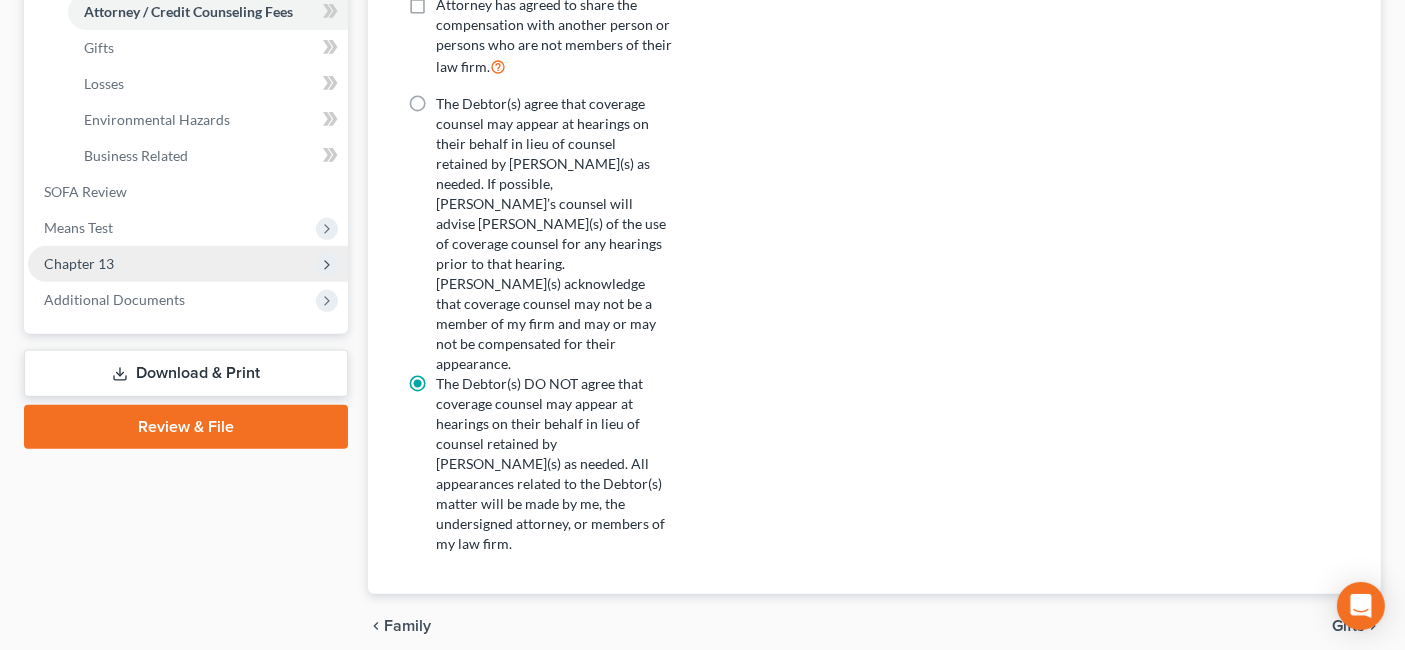click on "Chapter 13" at bounding box center [188, 264] 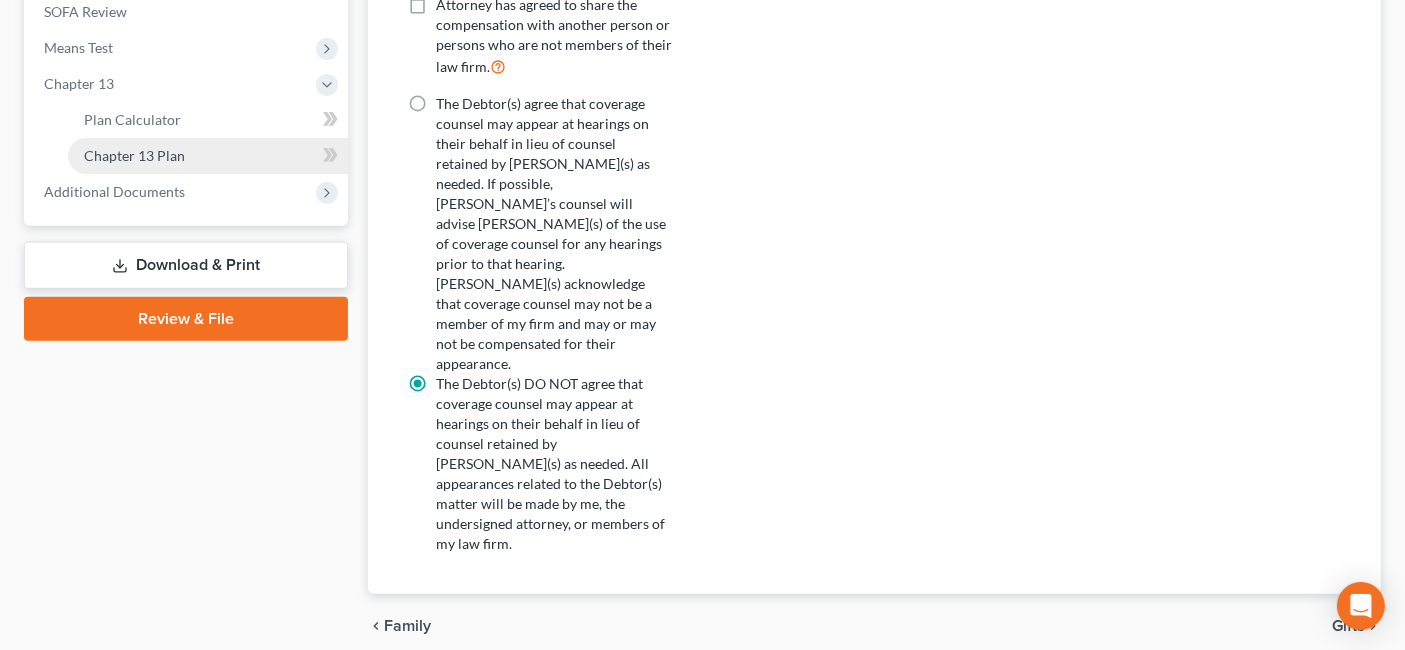 click on "Chapter 13 Plan" at bounding box center [208, 156] 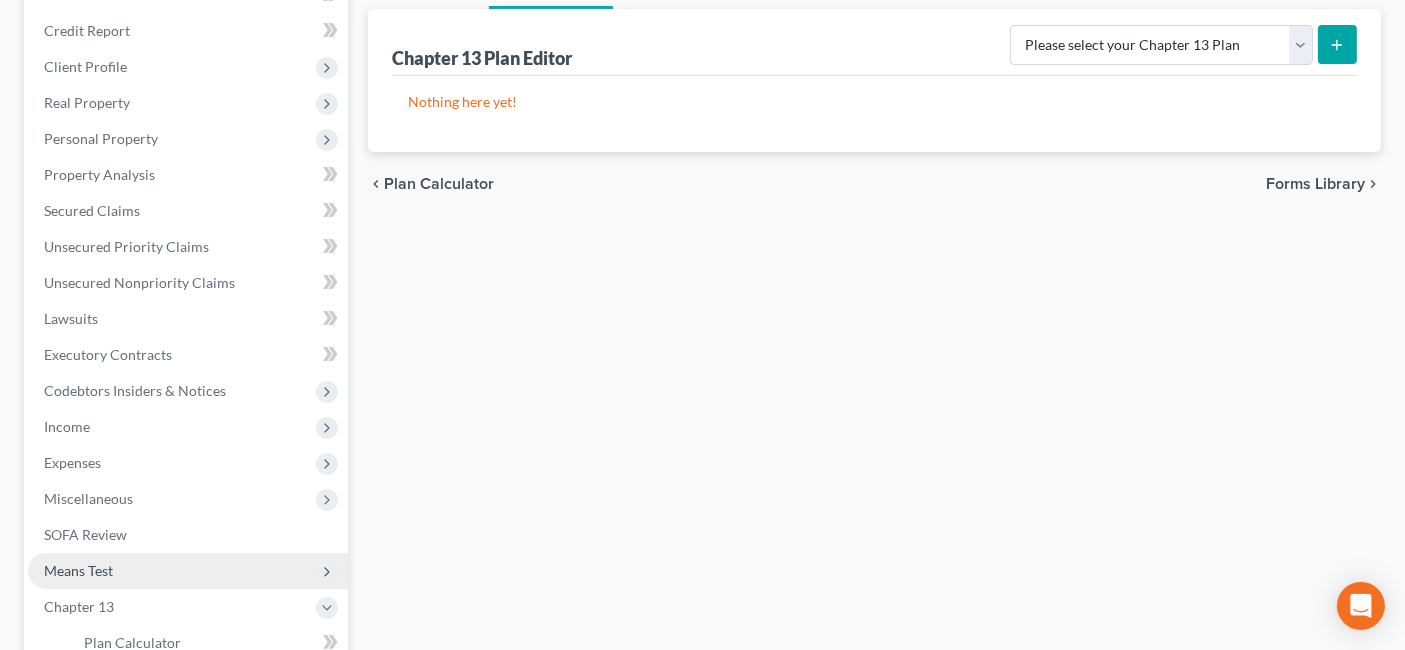 scroll, scrollTop: 444, scrollLeft: 0, axis: vertical 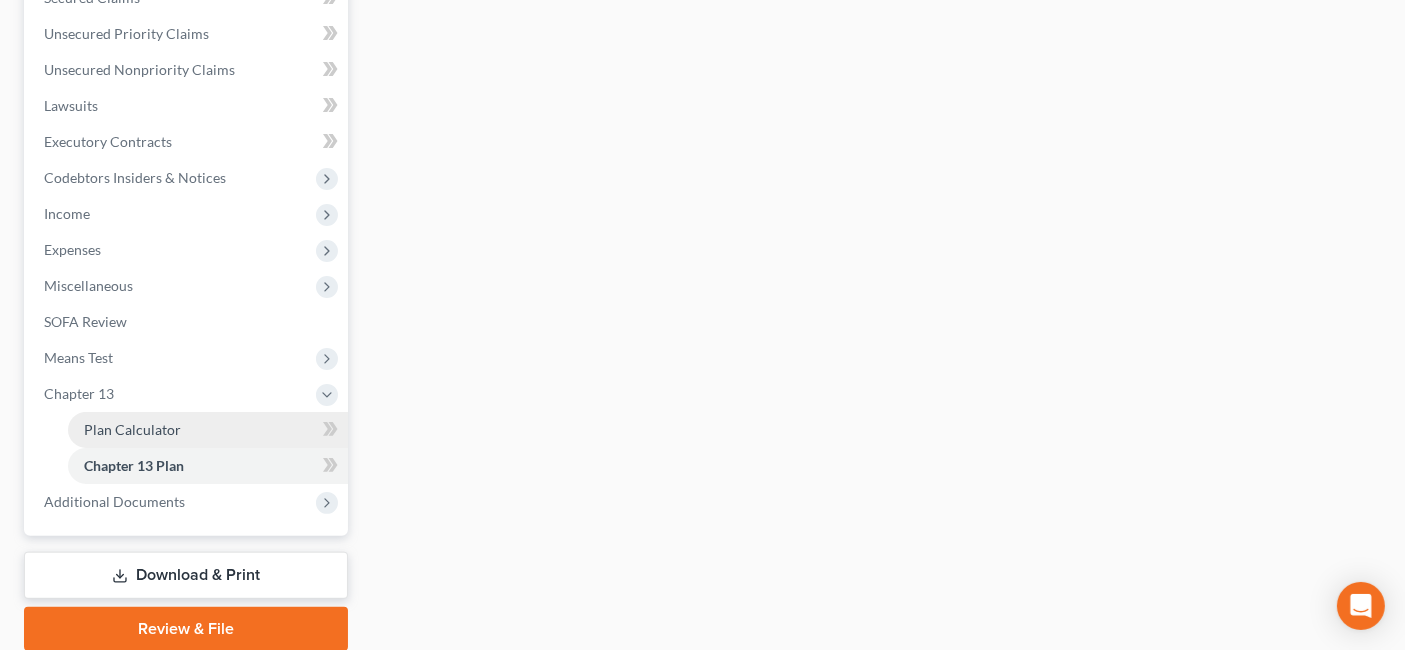 click on "Plan Calculator" at bounding box center (208, 430) 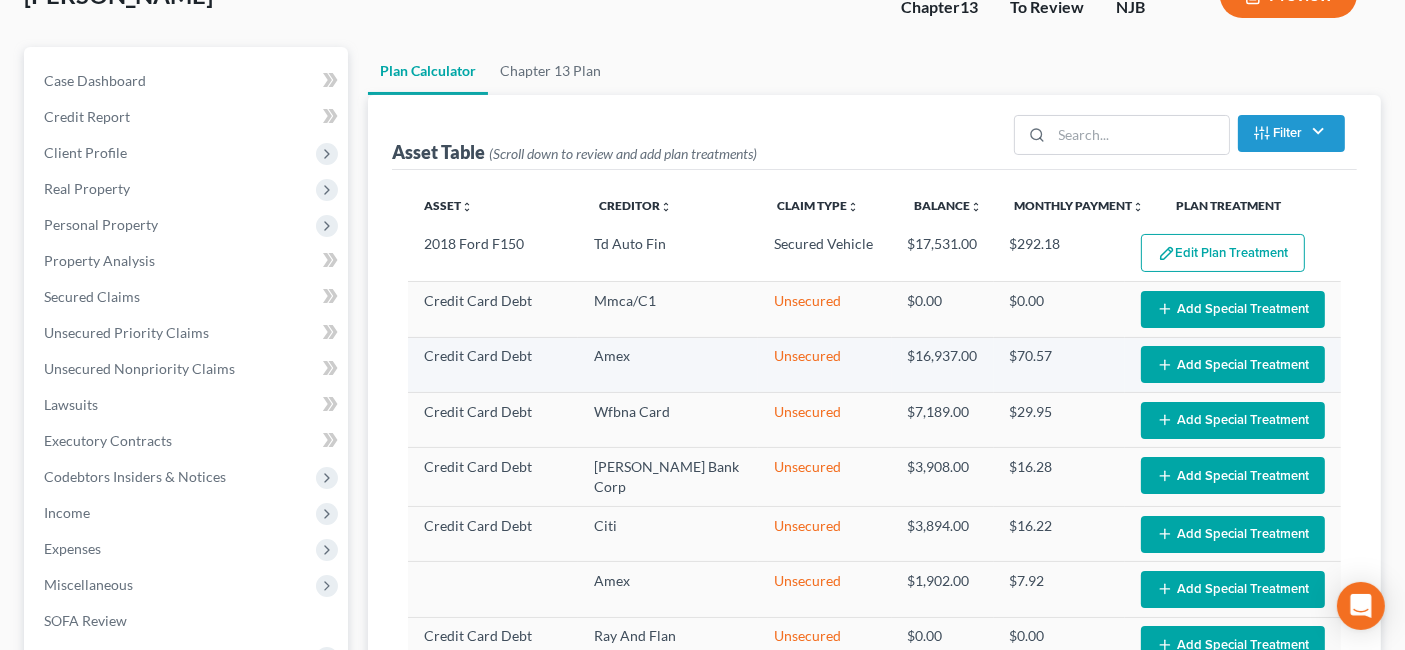 scroll, scrollTop: 111, scrollLeft: 0, axis: vertical 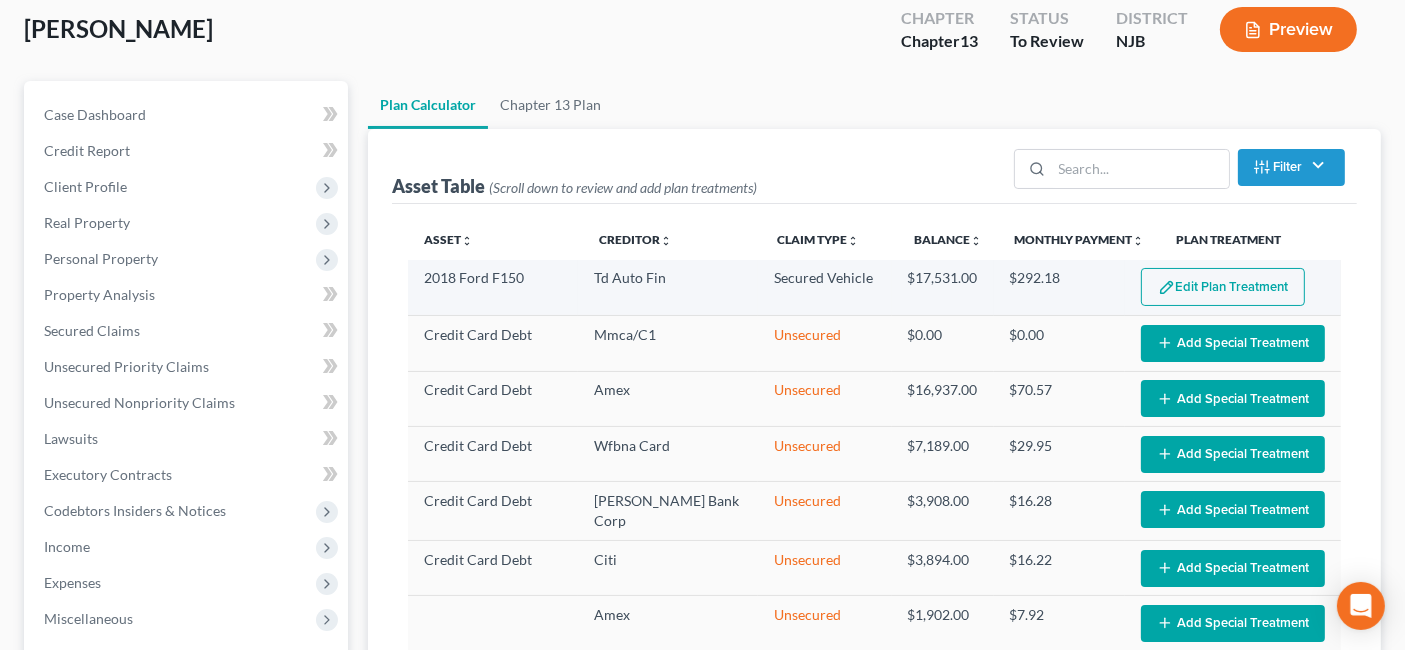 click on "Edit Plan Treatment" at bounding box center [1223, 287] 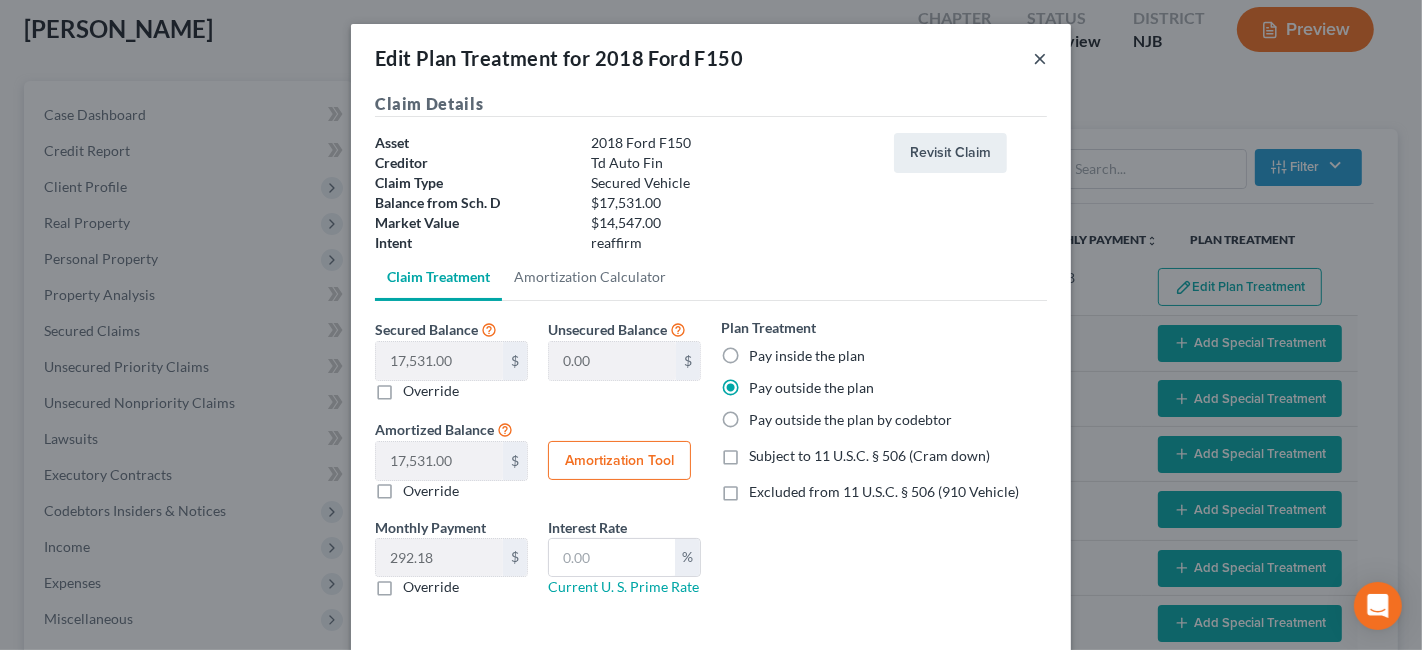 click on "×" at bounding box center [1040, 58] 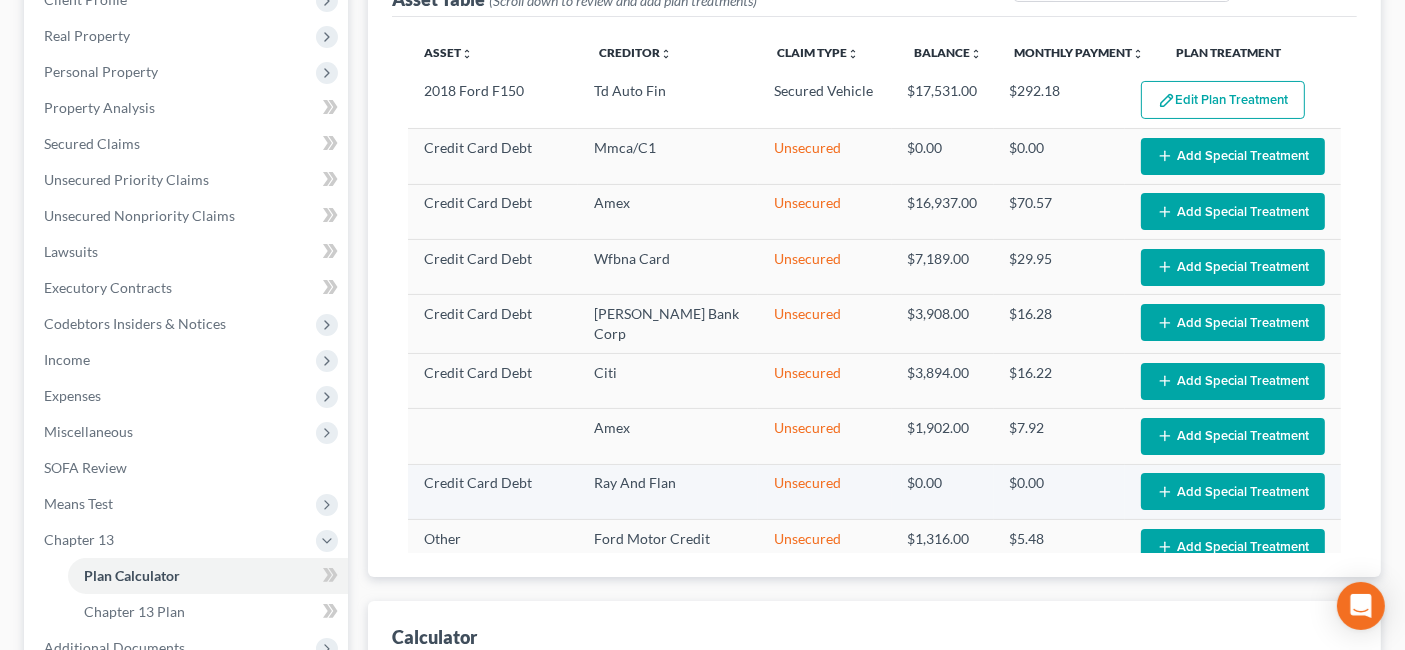 scroll, scrollTop: 333, scrollLeft: 0, axis: vertical 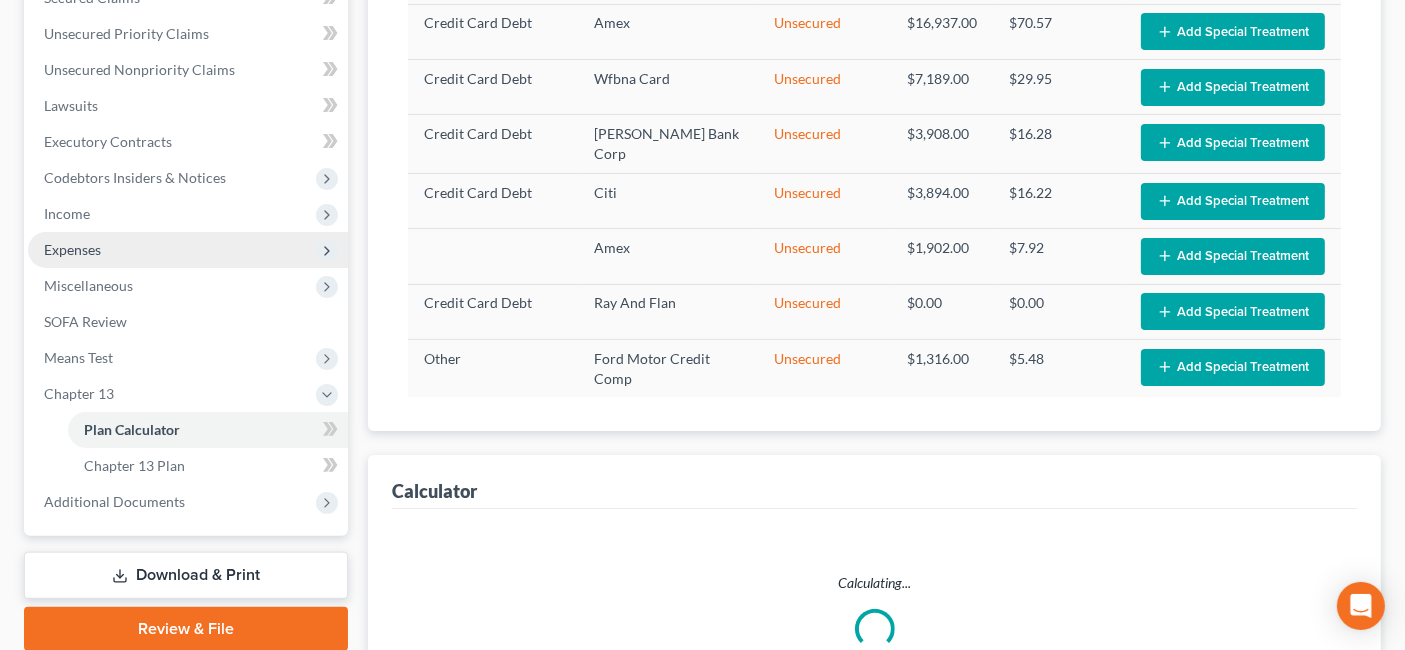 click on "Expenses" at bounding box center (188, 250) 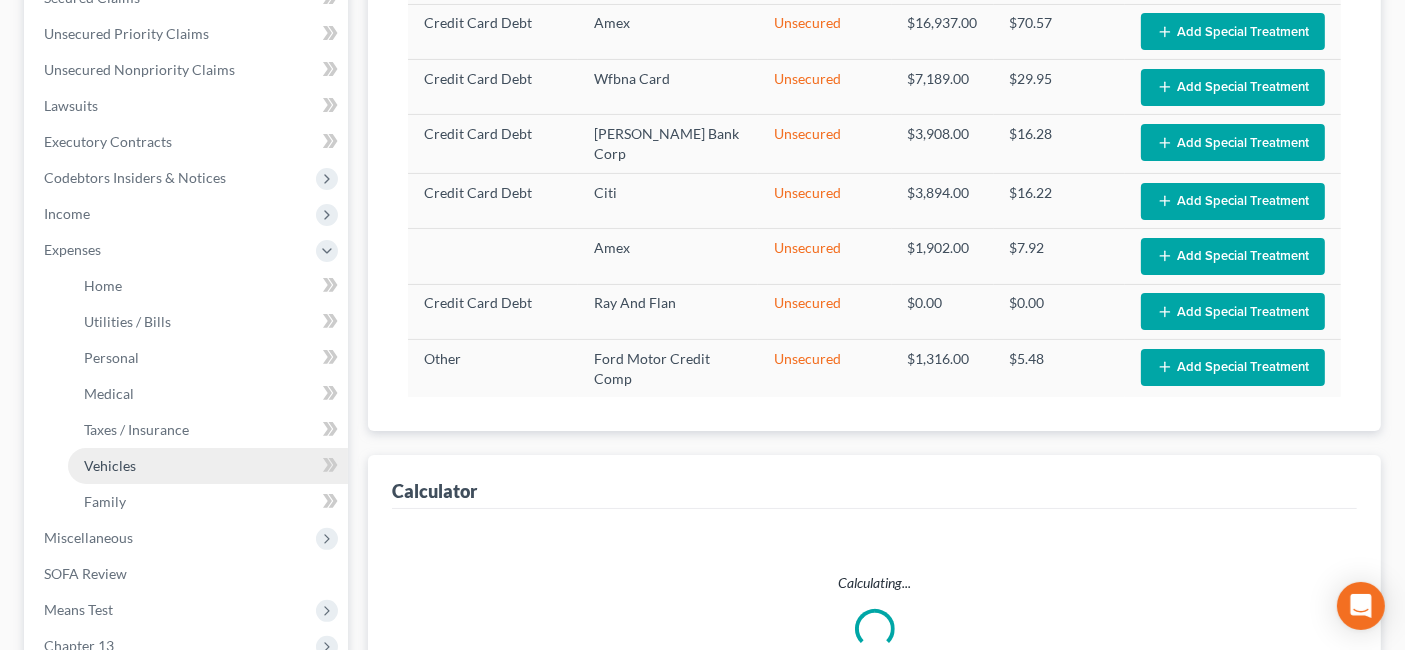 click on "Vehicles" at bounding box center (208, 466) 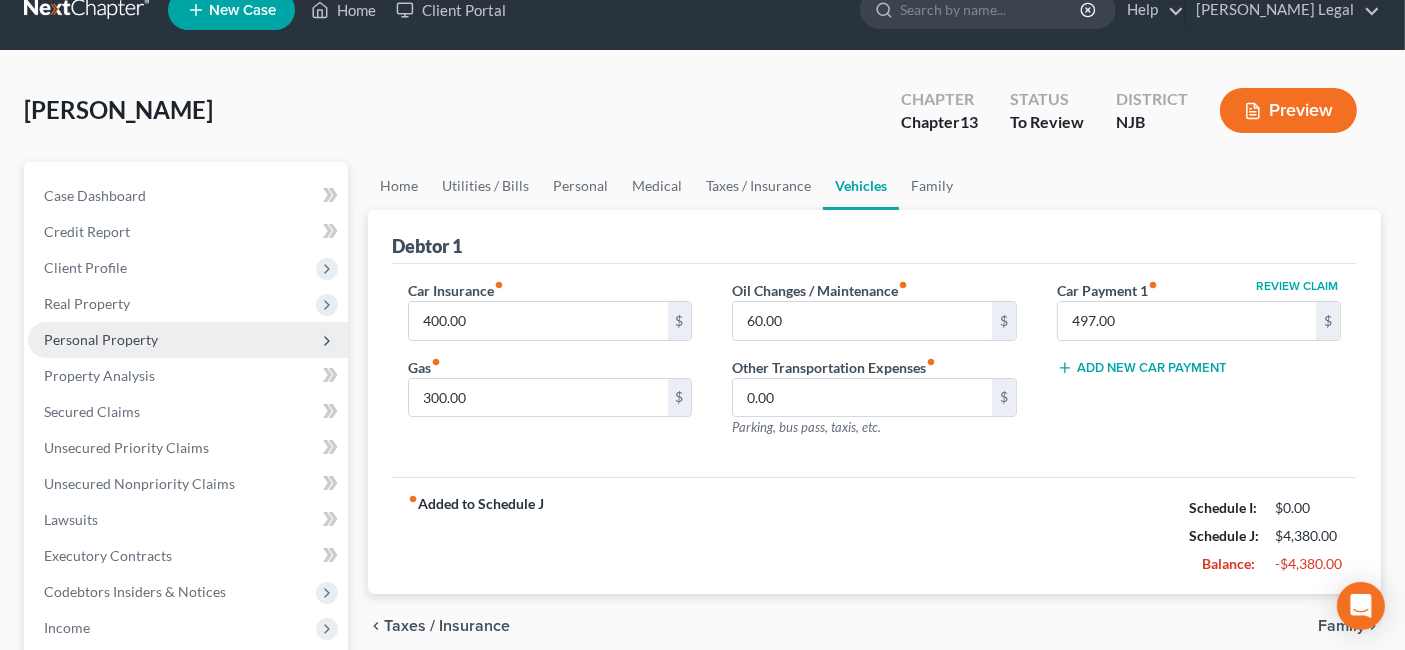 scroll, scrollTop: 0, scrollLeft: 0, axis: both 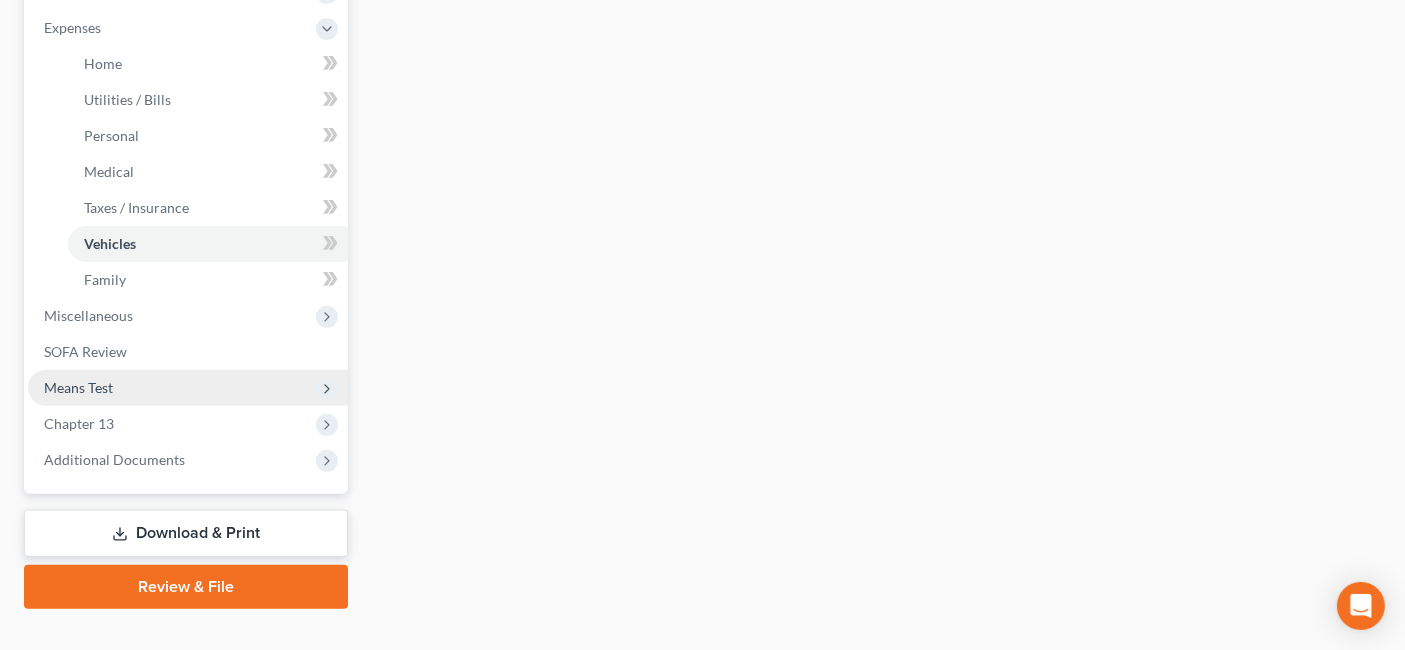 click on "Means Test" at bounding box center [188, 388] 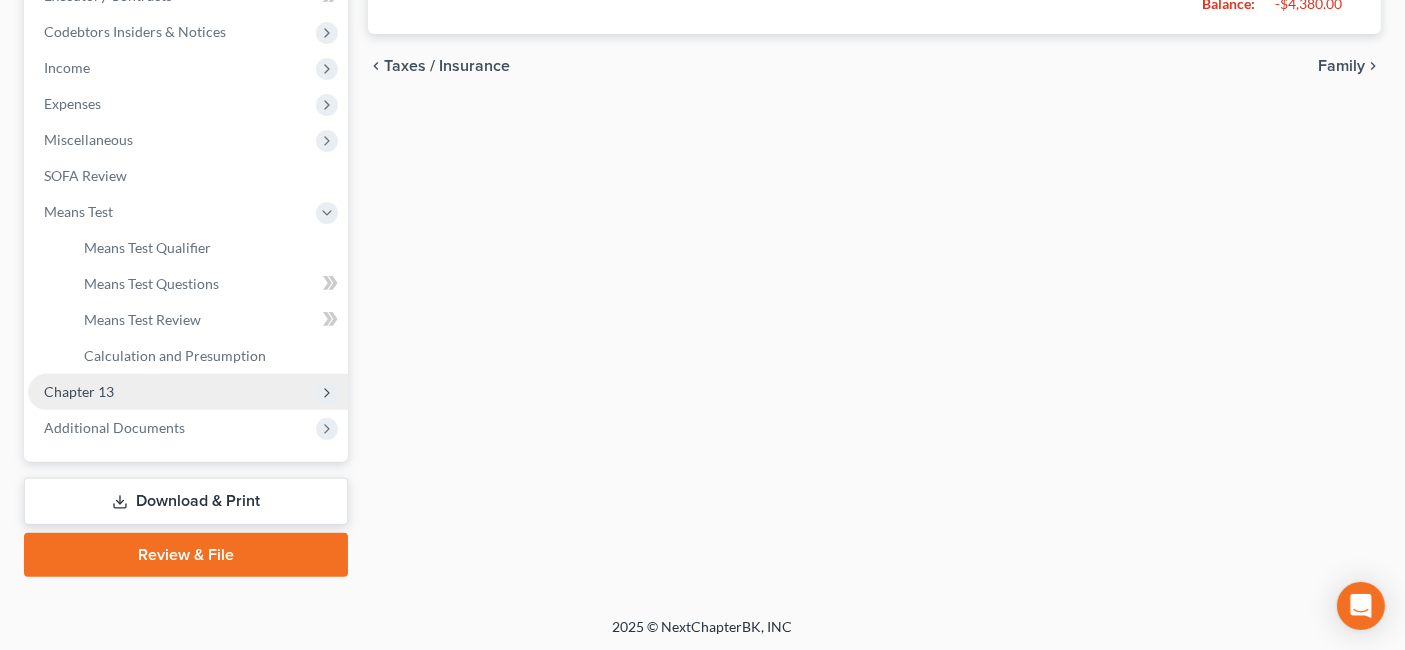 click on "Chapter 13" at bounding box center (188, 392) 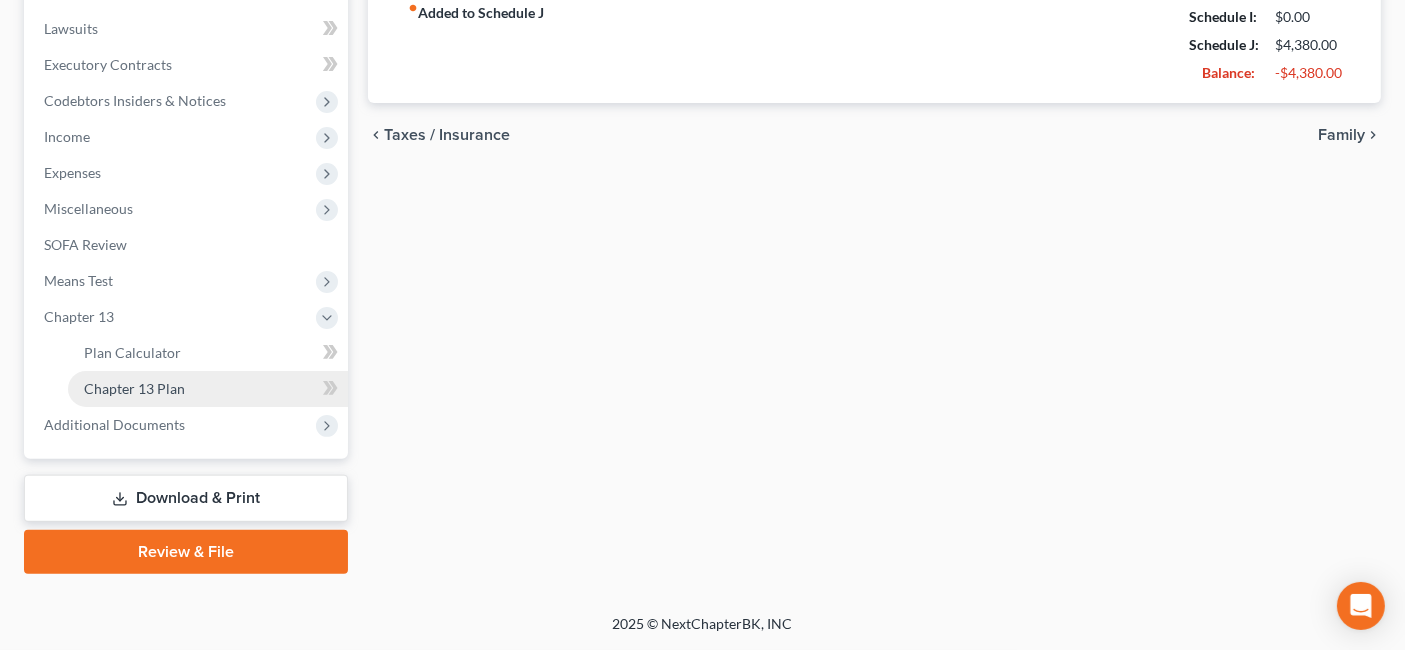 scroll, scrollTop: 517, scrollLeft: 0, axis: vertical 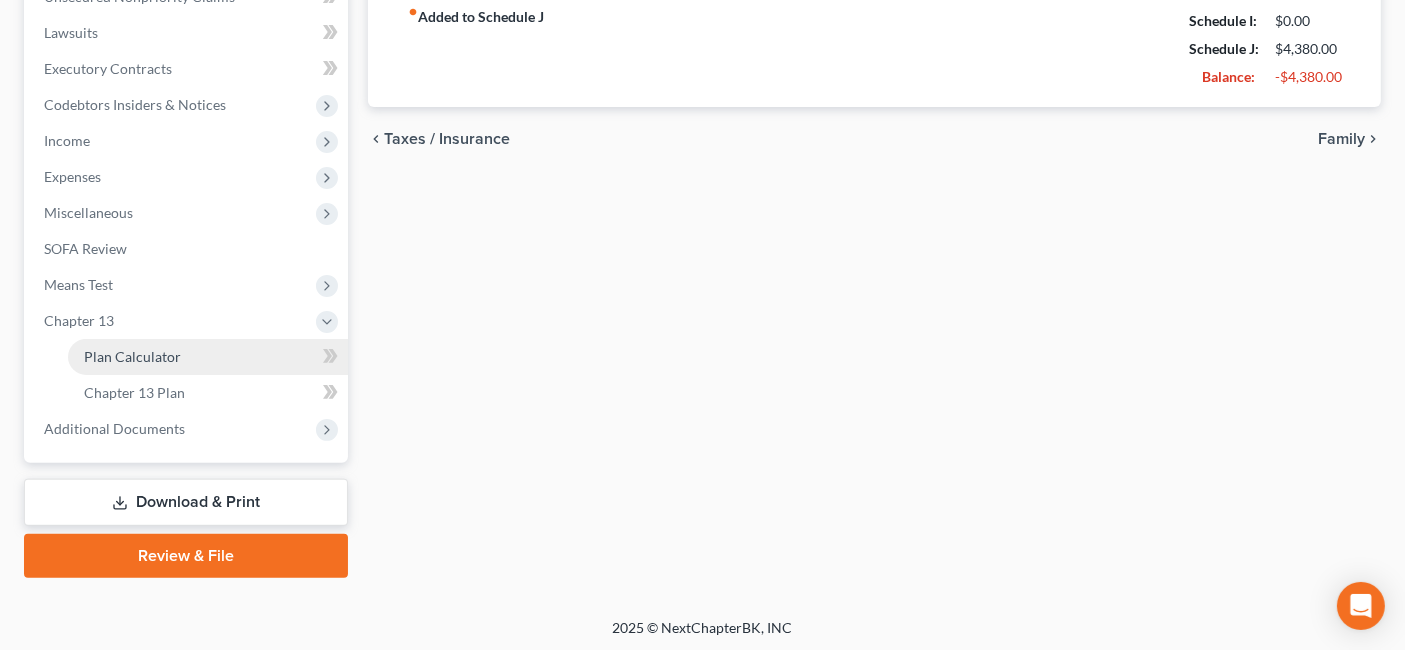 click on "Plan Calculator" at bounding box center (208, 357) 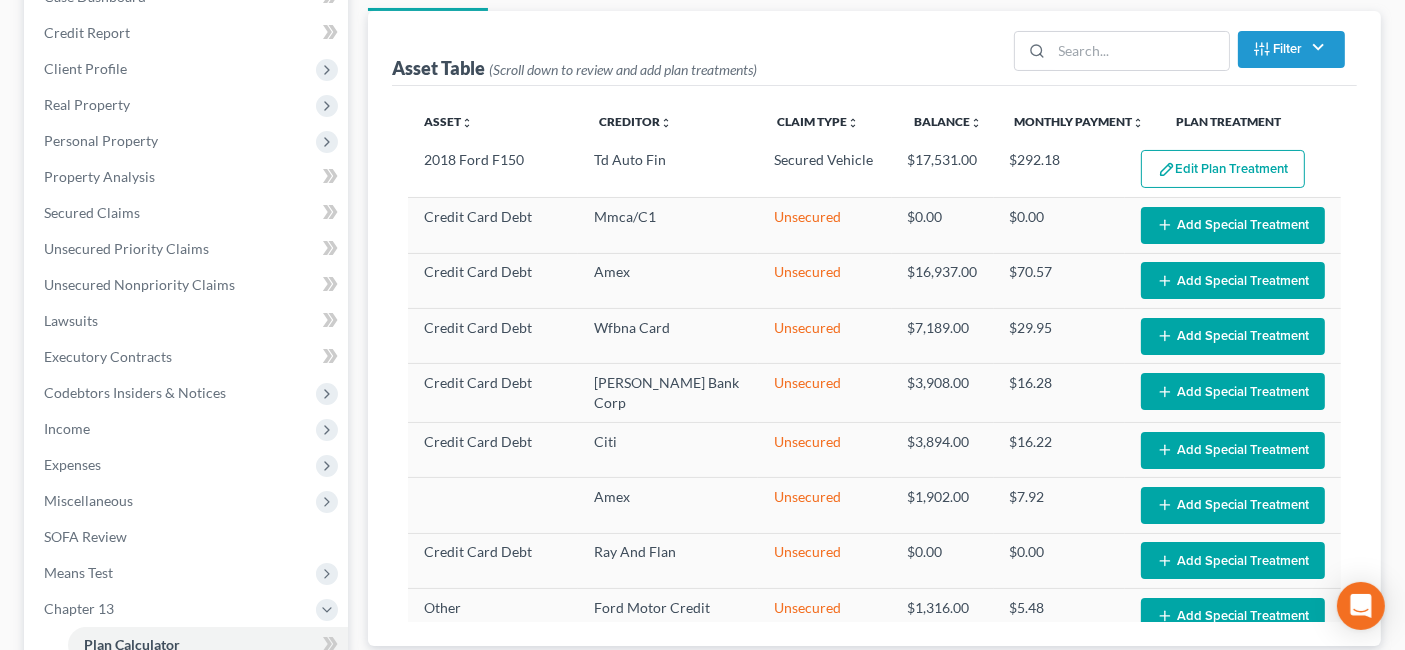 scroll, scrollTop: 208, scrollLeft: 0, axis: vertical 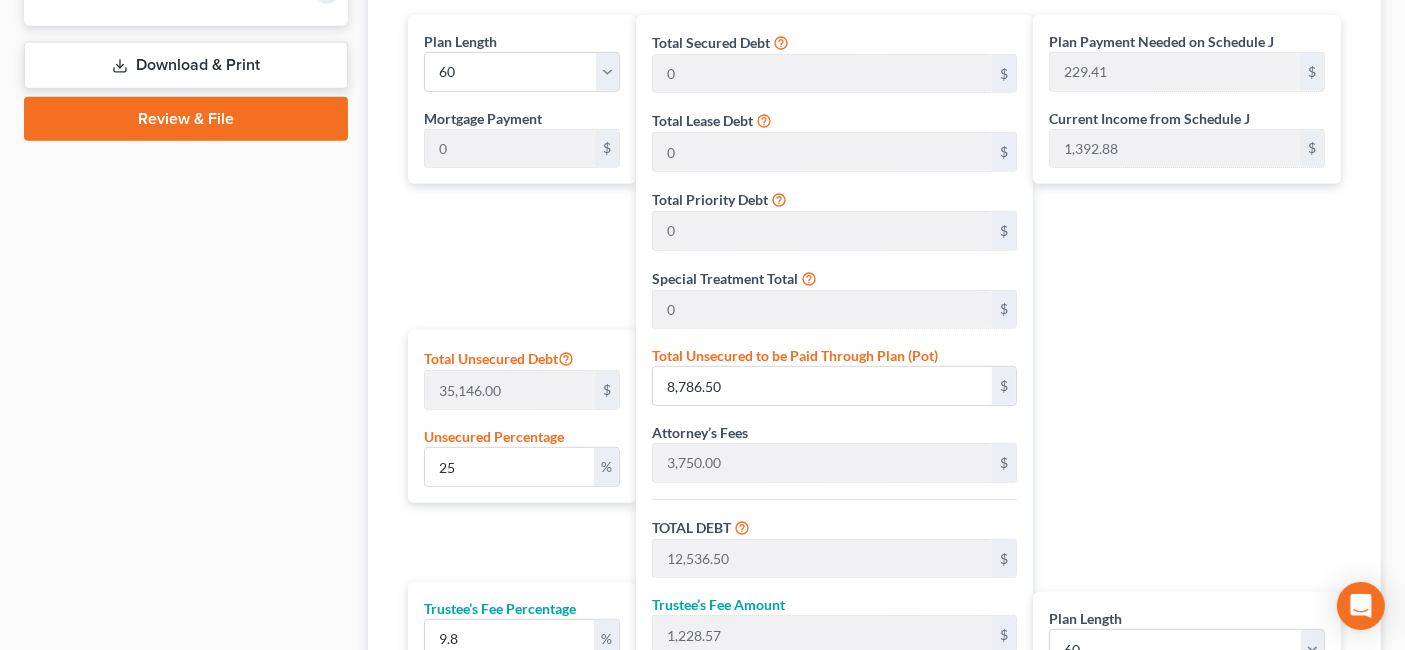 click on "Plan Payment Needed on Schedule J 229.41 $ Current Income from Schedule J 1,392.88 $ Plan Length  1 2 3 4 5 6 7 8 9 10 11 12 13 14 15 16 17 18 19 20 21 22 23 24 25 26 27 28 29 30 31 32 33 34 35 36 37 38 39 40 41 42 43 44 45 46 47 48 49 50 51 52 53 54 55 56 57 58 59 60 61 62 63 64 65 66 67 68 69 70 71 72 73 74 75 76 77 78 79 80 81 82 83 84 Total Plan Payment 229.41 $ Add Step Payments" at bounding box center (1192, 421) 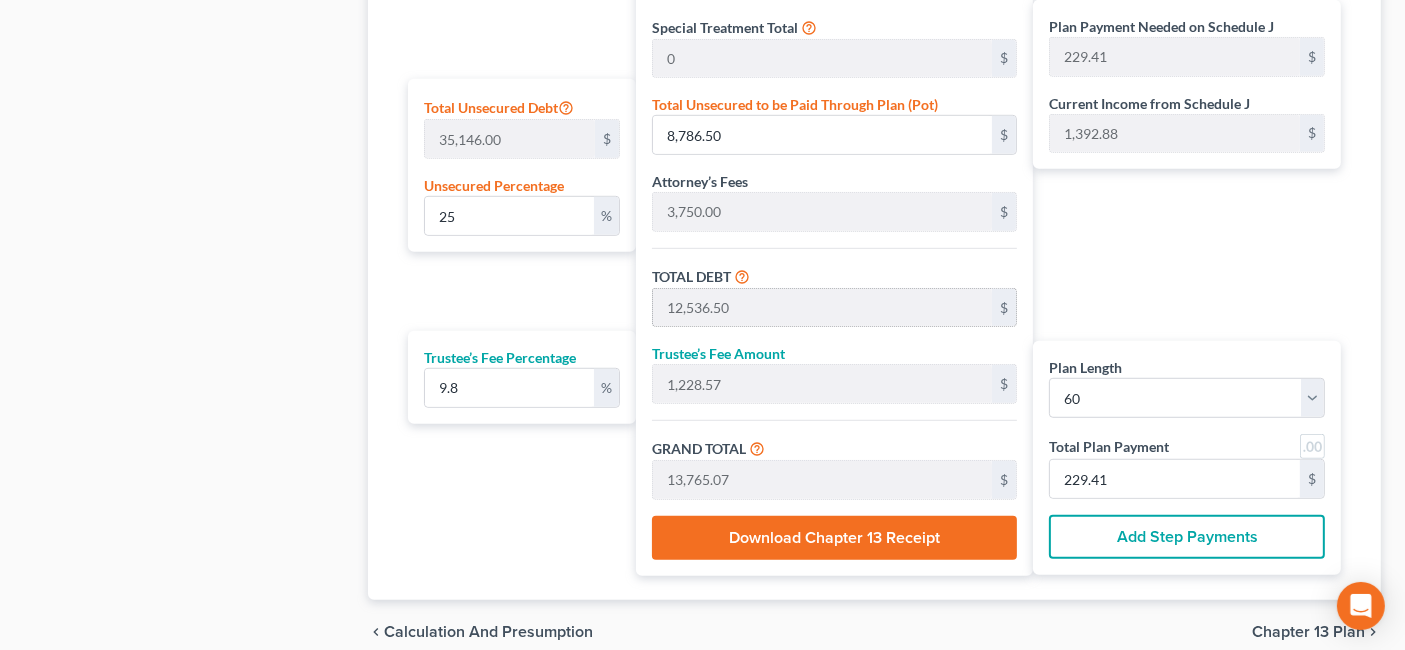 scroll, scrollTop: 1288, scrollLeft: 0, axis: vertical 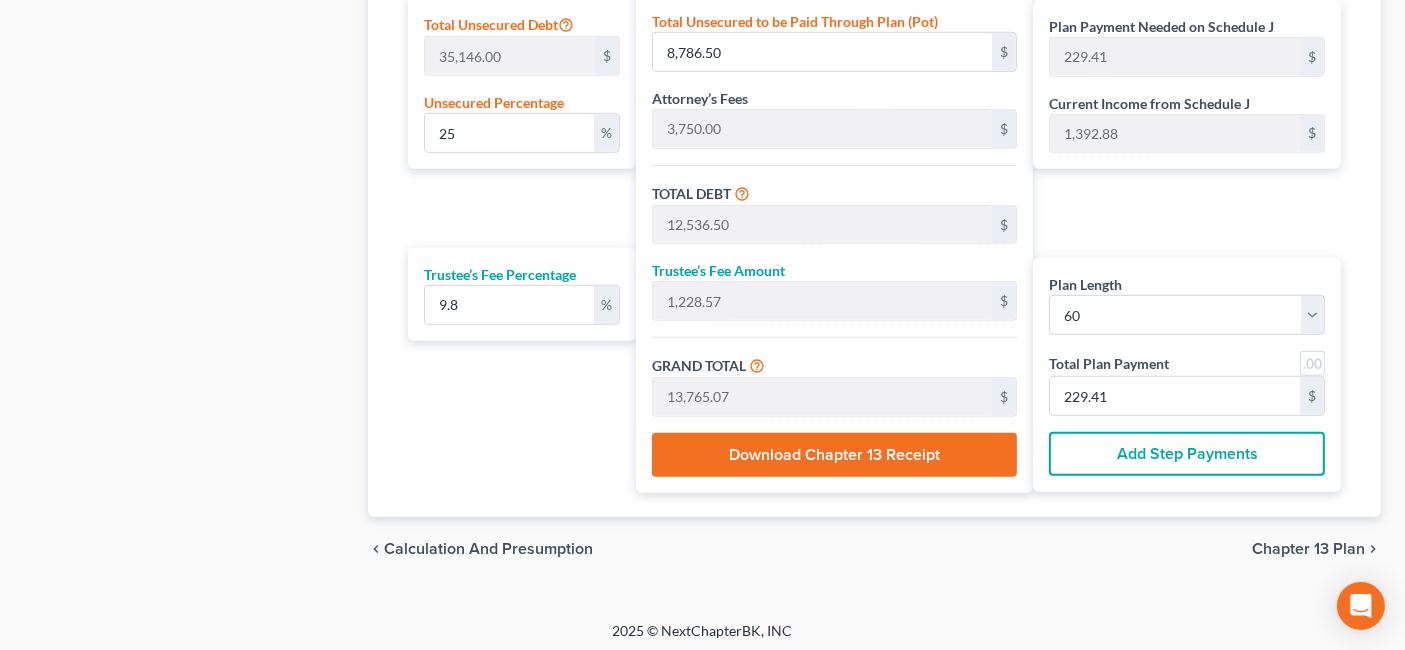 click on "Chapter 13 Plan" at bounding box center (1308, 549) 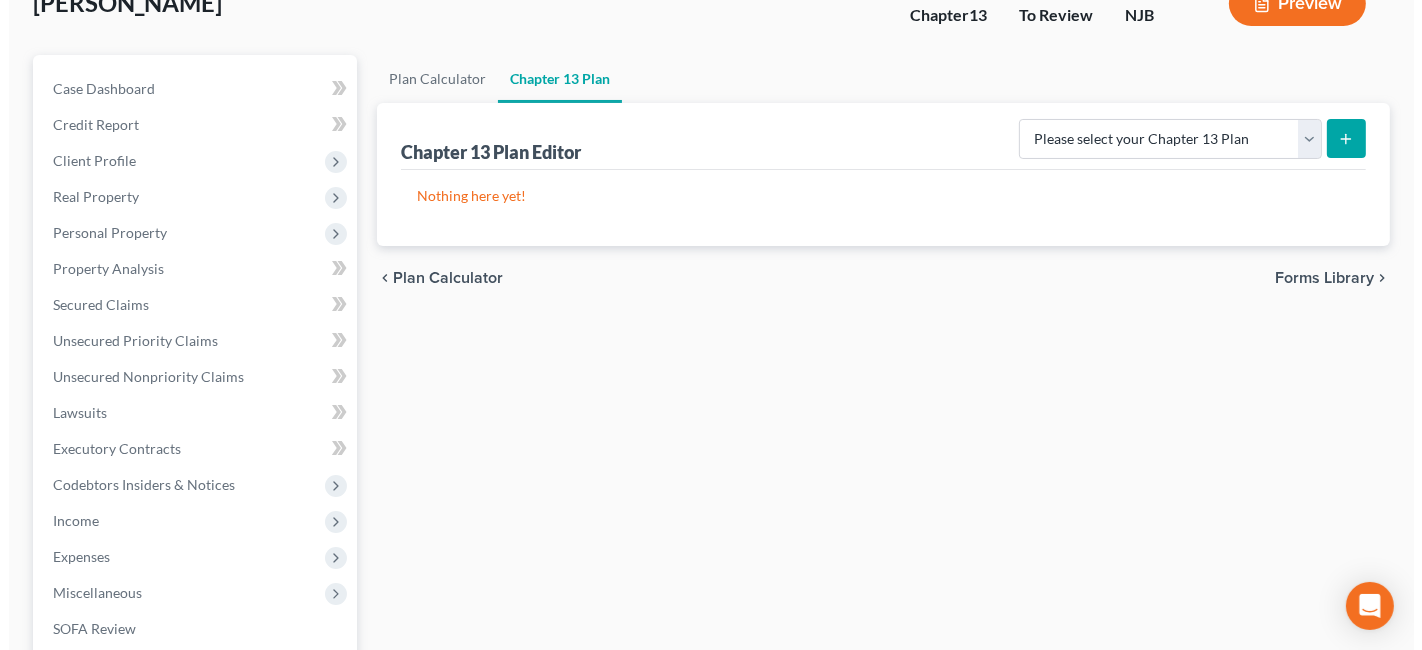 scroll, scrollTop: 0, scrollLeft: 0, axis: both 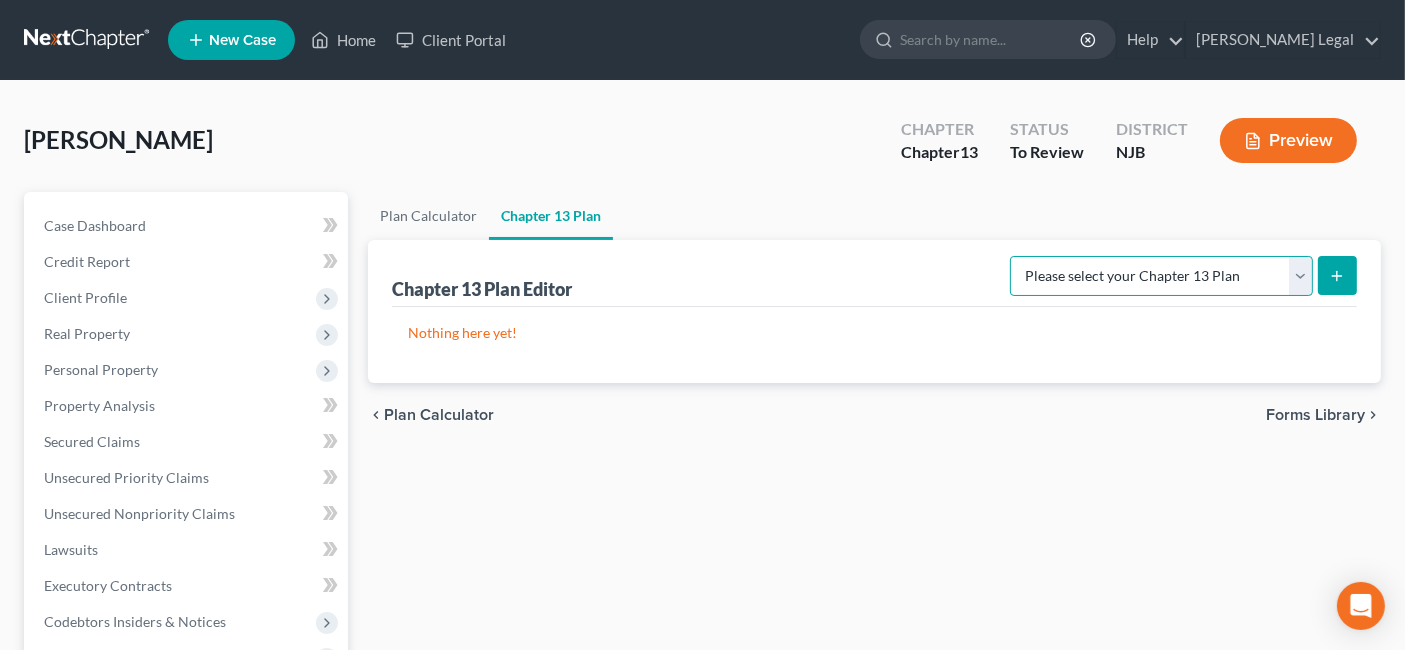 drag, startPoint x: 1309, startPoint y: 278, endPoint x: 1298, endPoint y: 291, distance: 17.029387 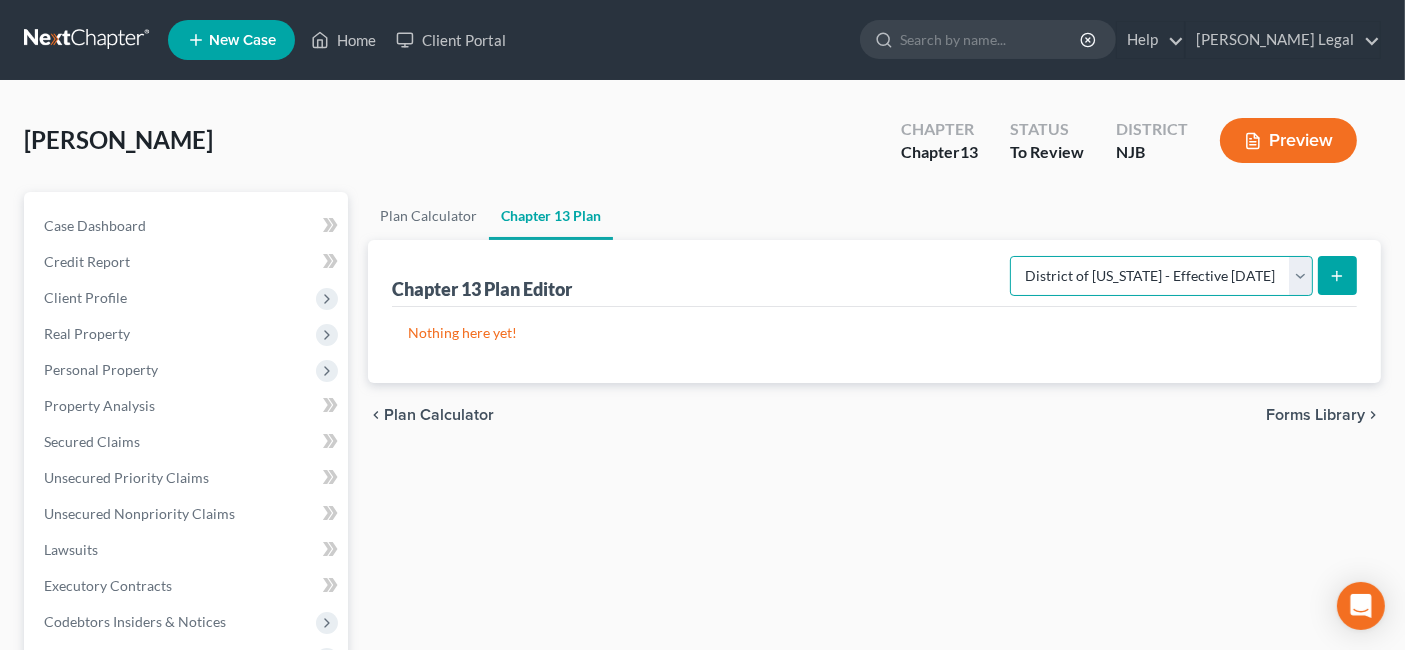 click on "Please select your Chapter 13 Plan District of [US_STATE] - Effective [DATE] District of [US_STATE] - Effective [DATE] National Form Plan - Official Form 113" at bounding box center [1161, 276] 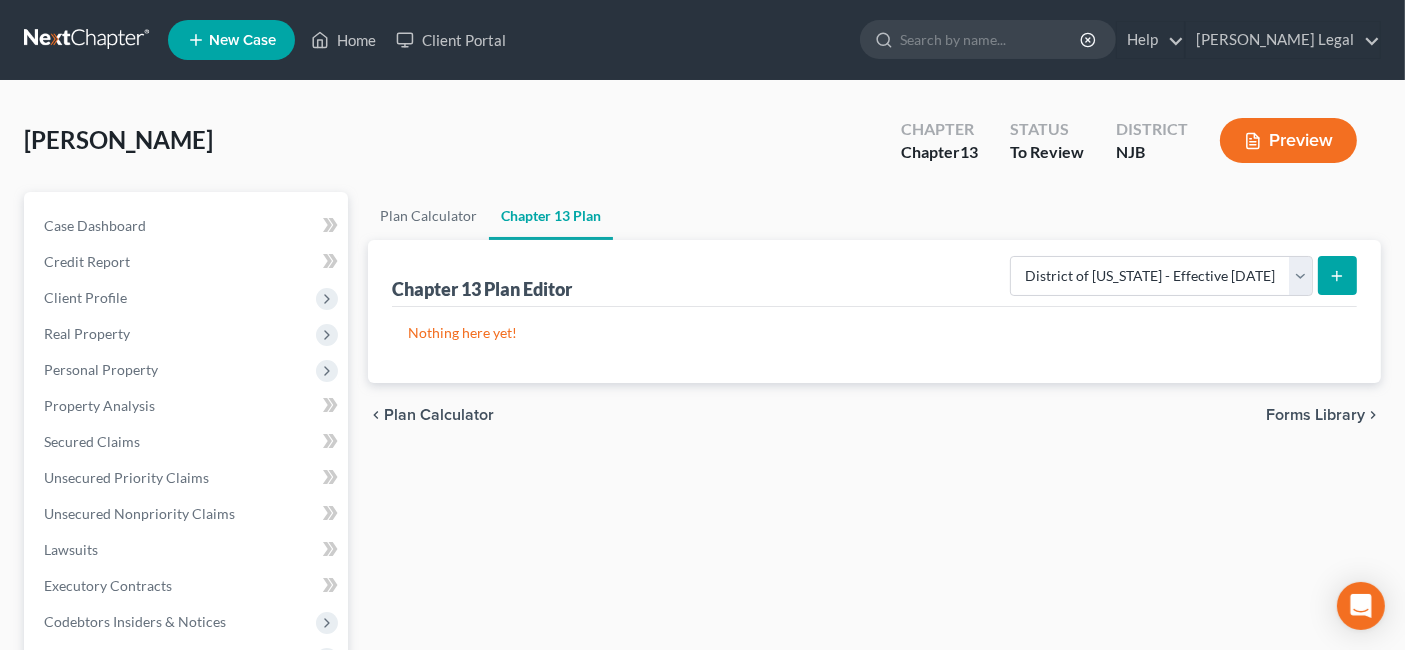 click at bounding box center [1337, 275] 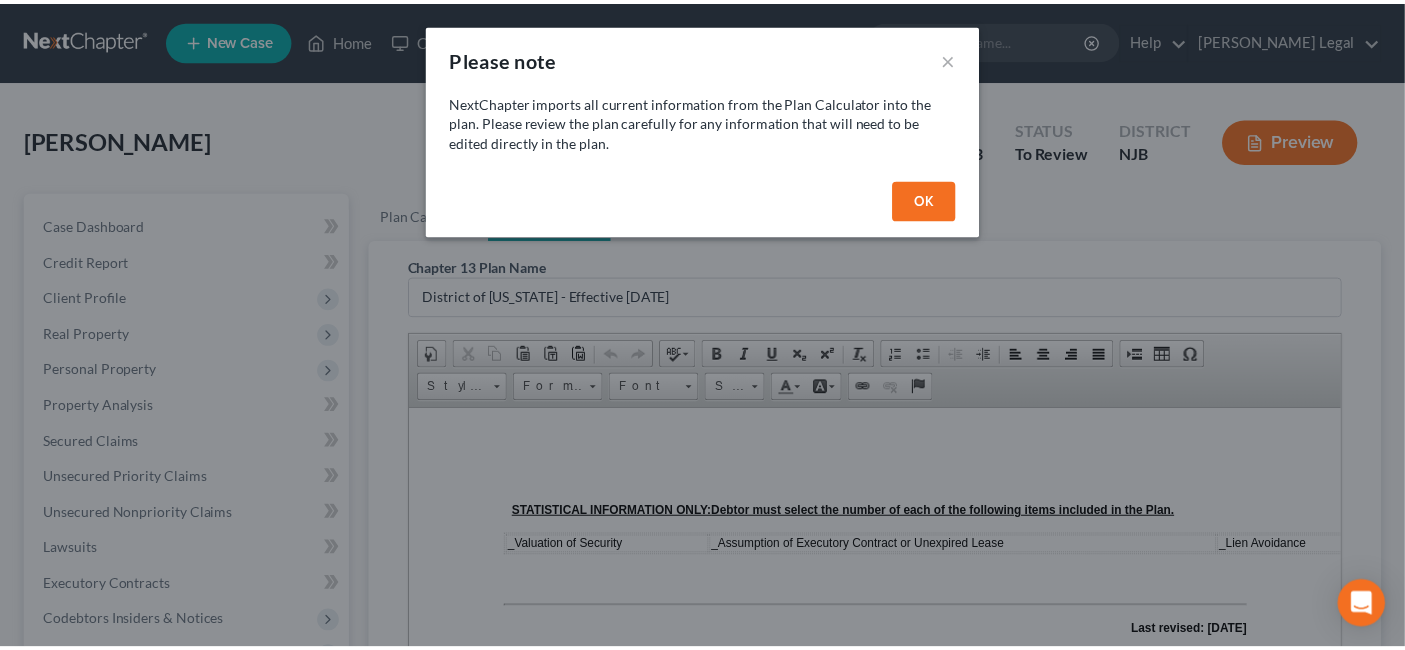 scroll, scrollTop: 0, scrollLeft: 0, axis: both 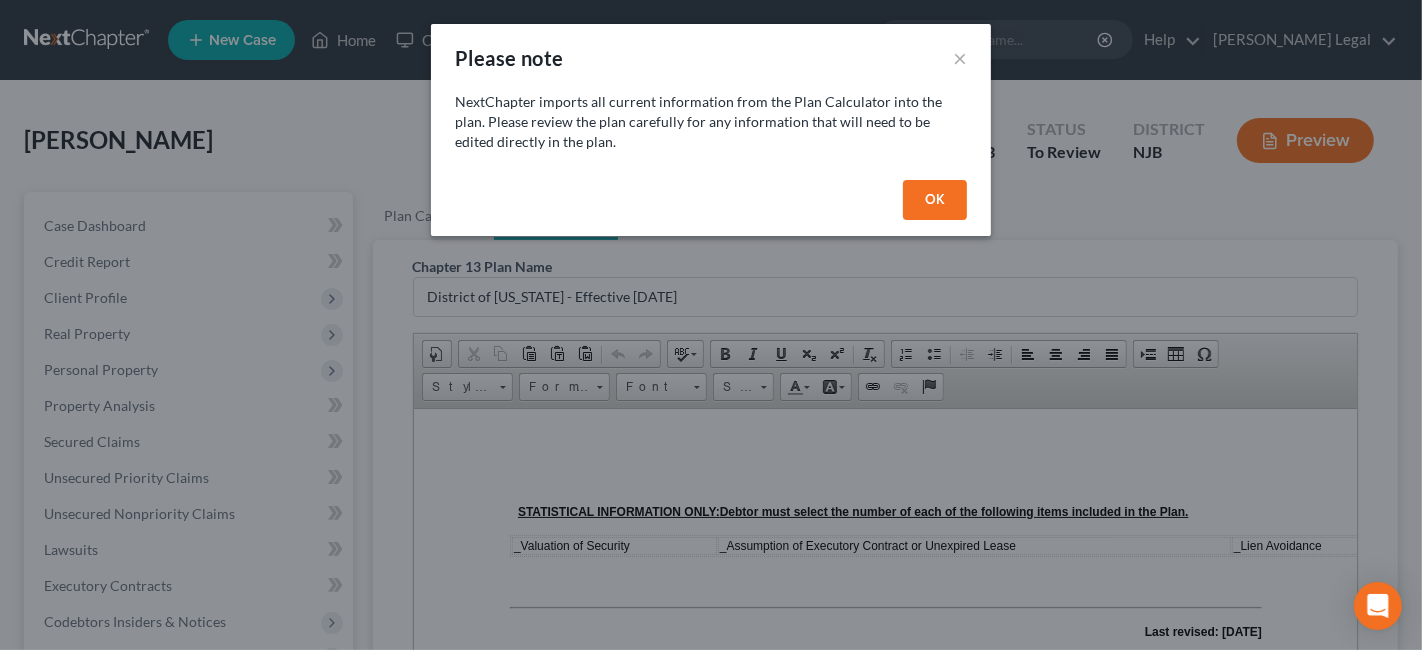 click on "OK" at bounding box center [935, 200] 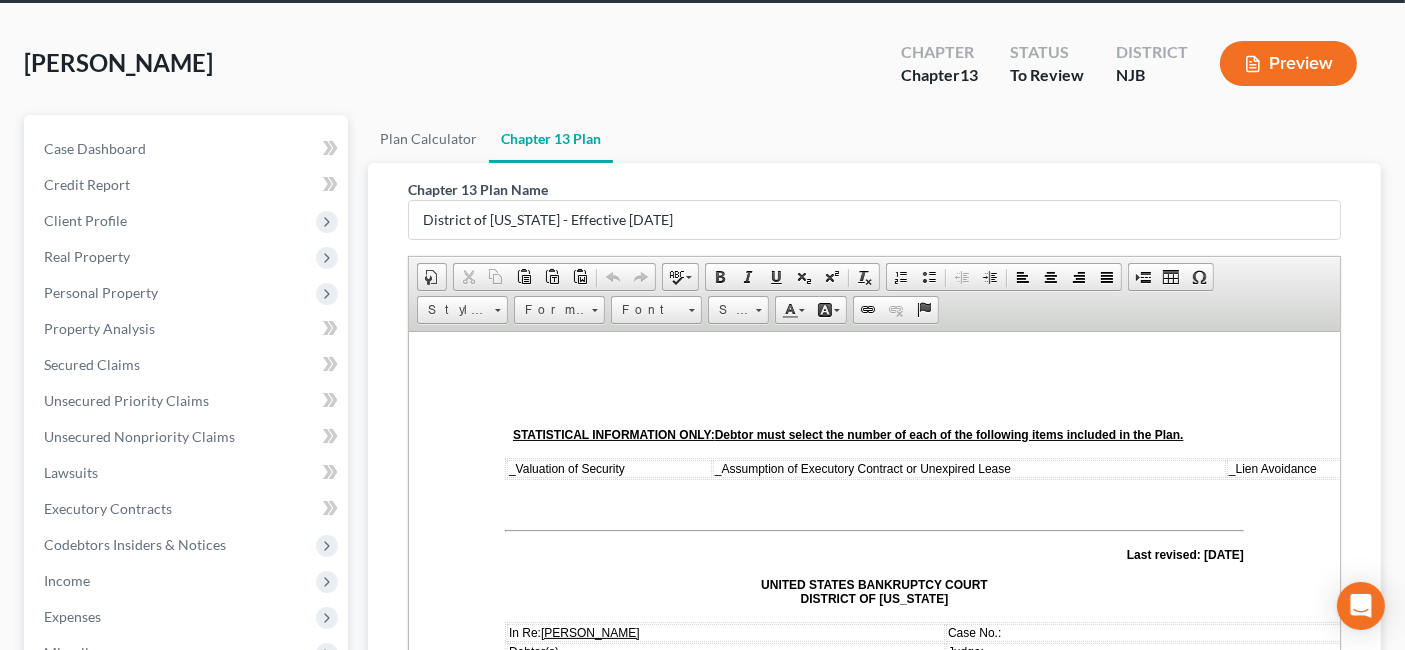 scroll, scrollTop: 222, scrollLeft: 0, axis: vertical 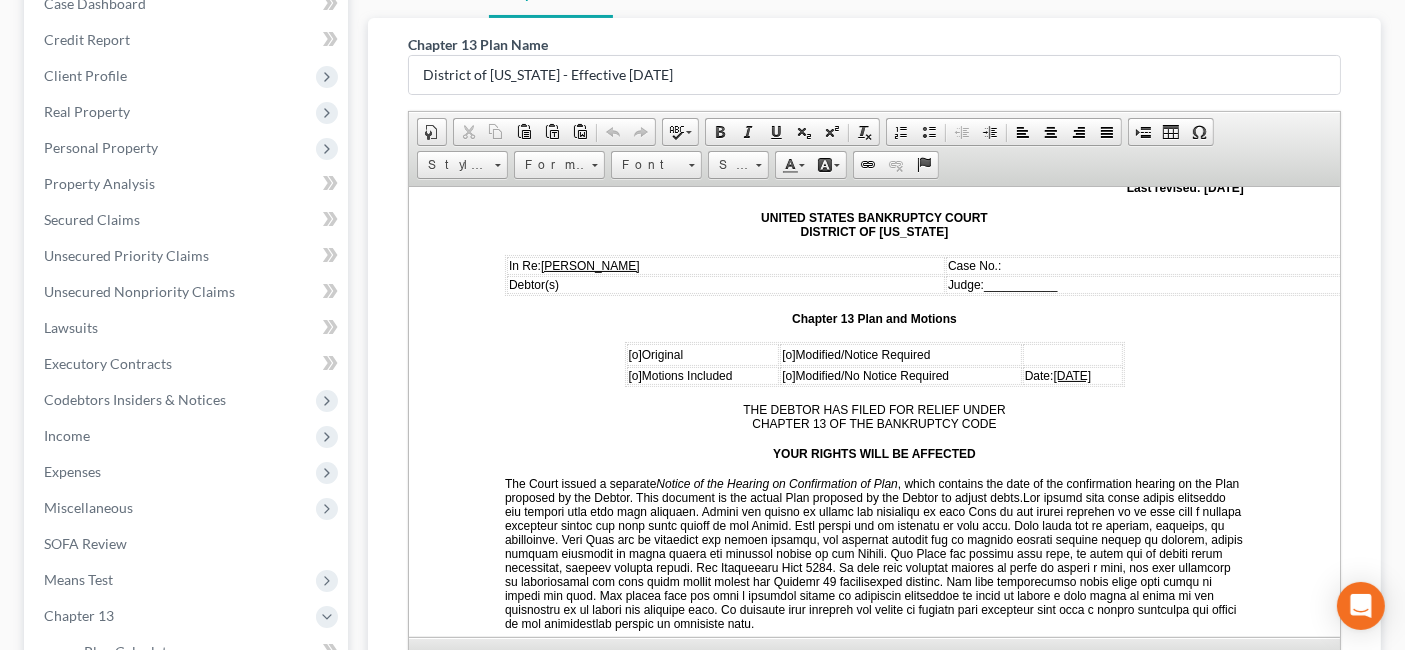 click on "[DATE]" at bounding box center (1073, 375) 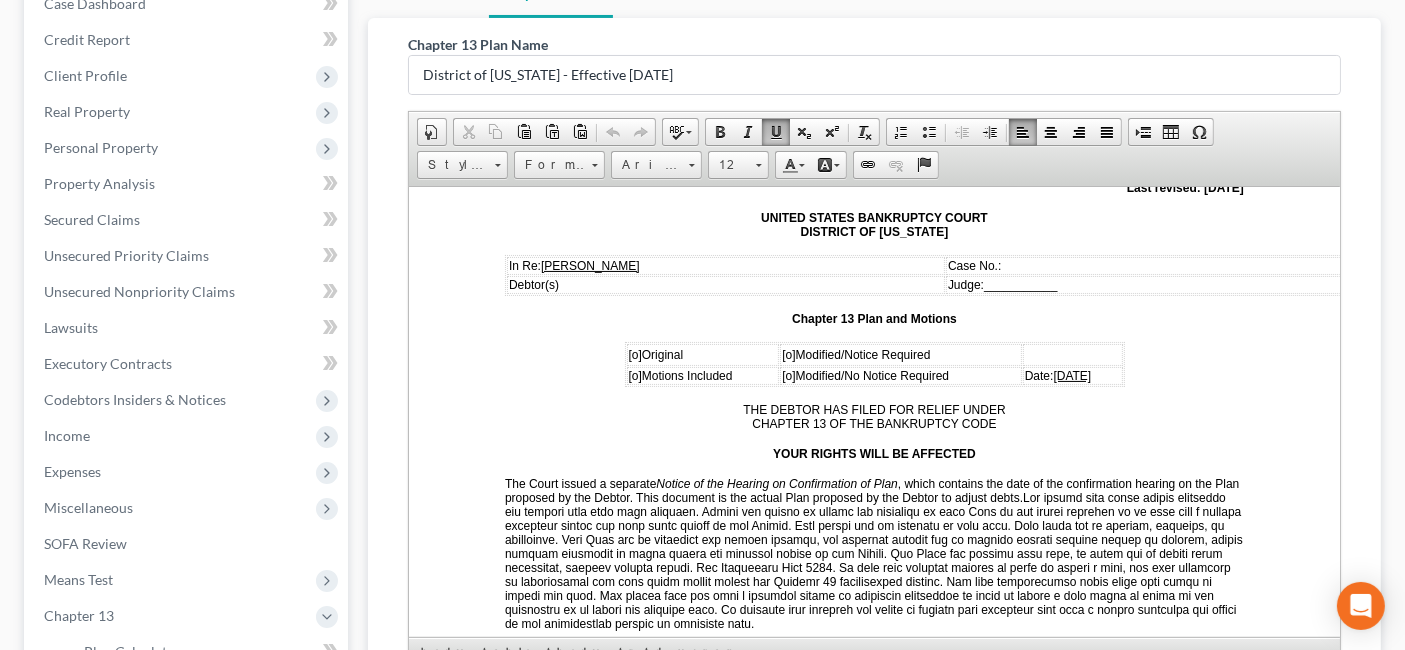 drag, startPoint x: 628, startPoint y: 350, endPoint x: 658, endPoint y: 386, distance: 46.8615 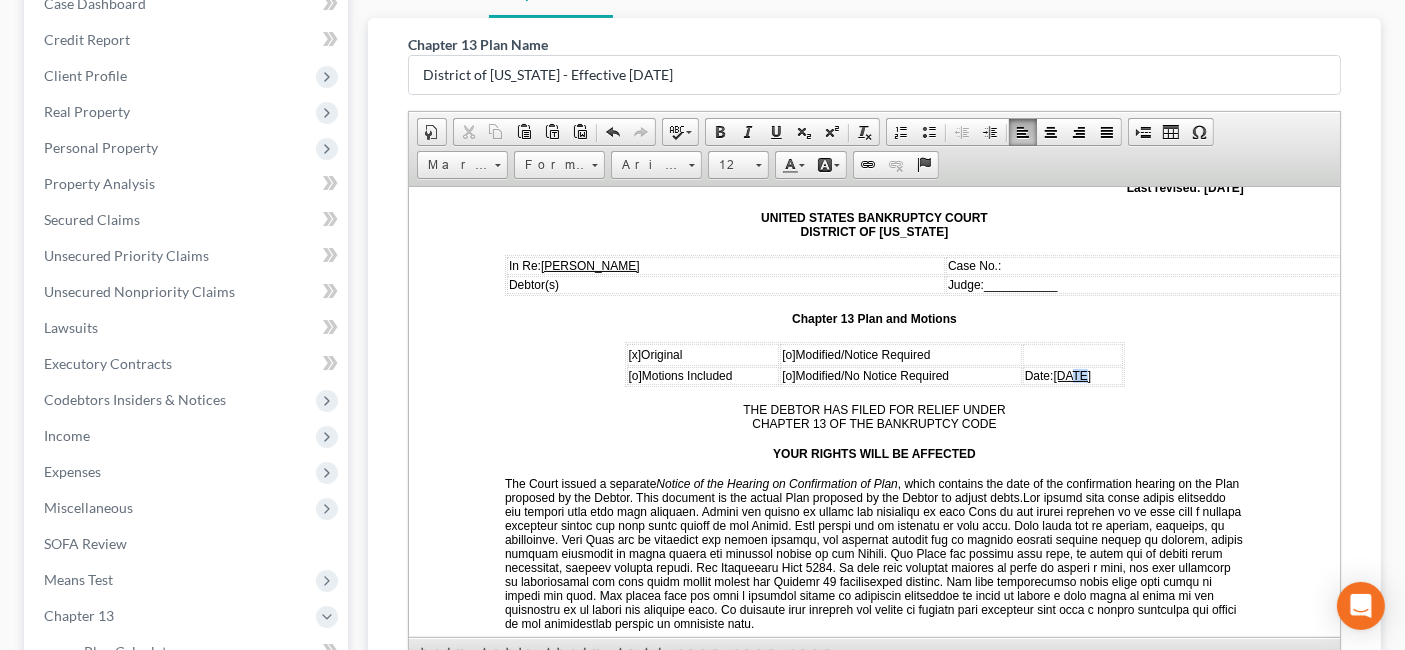 click on "[DATE]" at bounding box center (1073, 375) 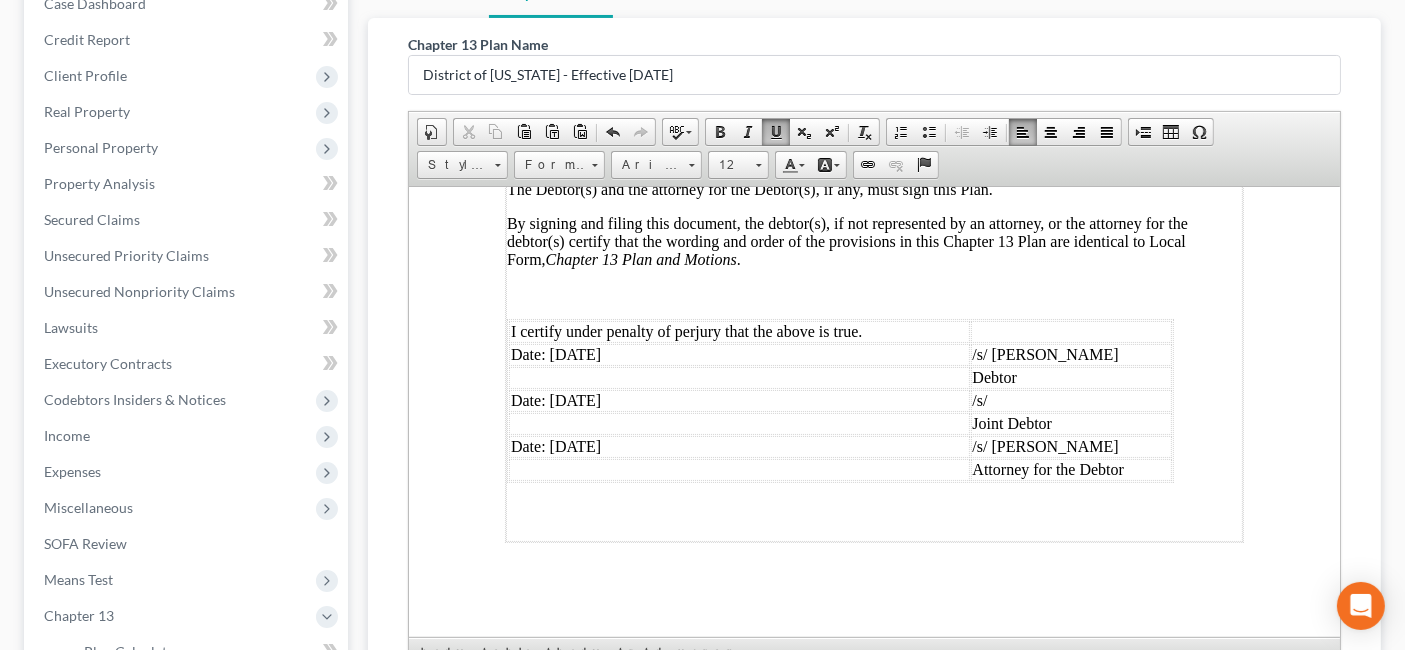 scroll, scrollTop: 5866, scrollLeft: 0, axis: vertical 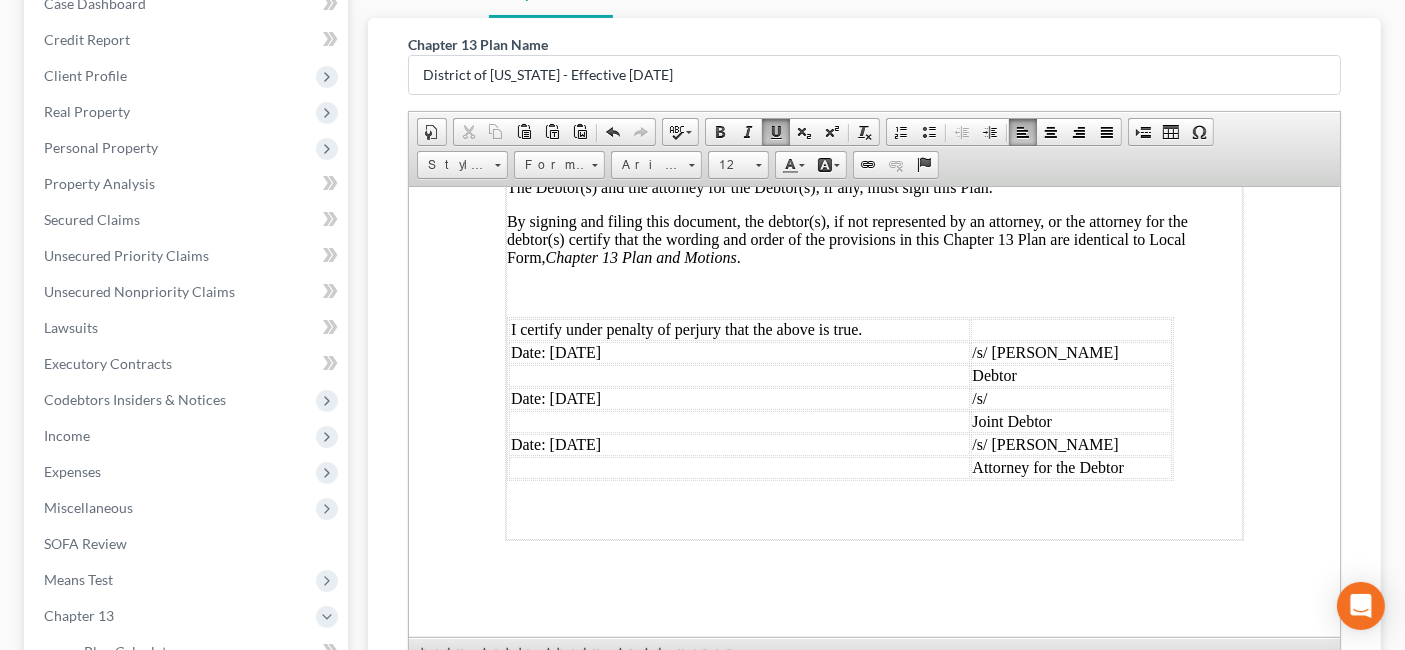 click on "Date: [DATE]" at bounding box center [739, 352] 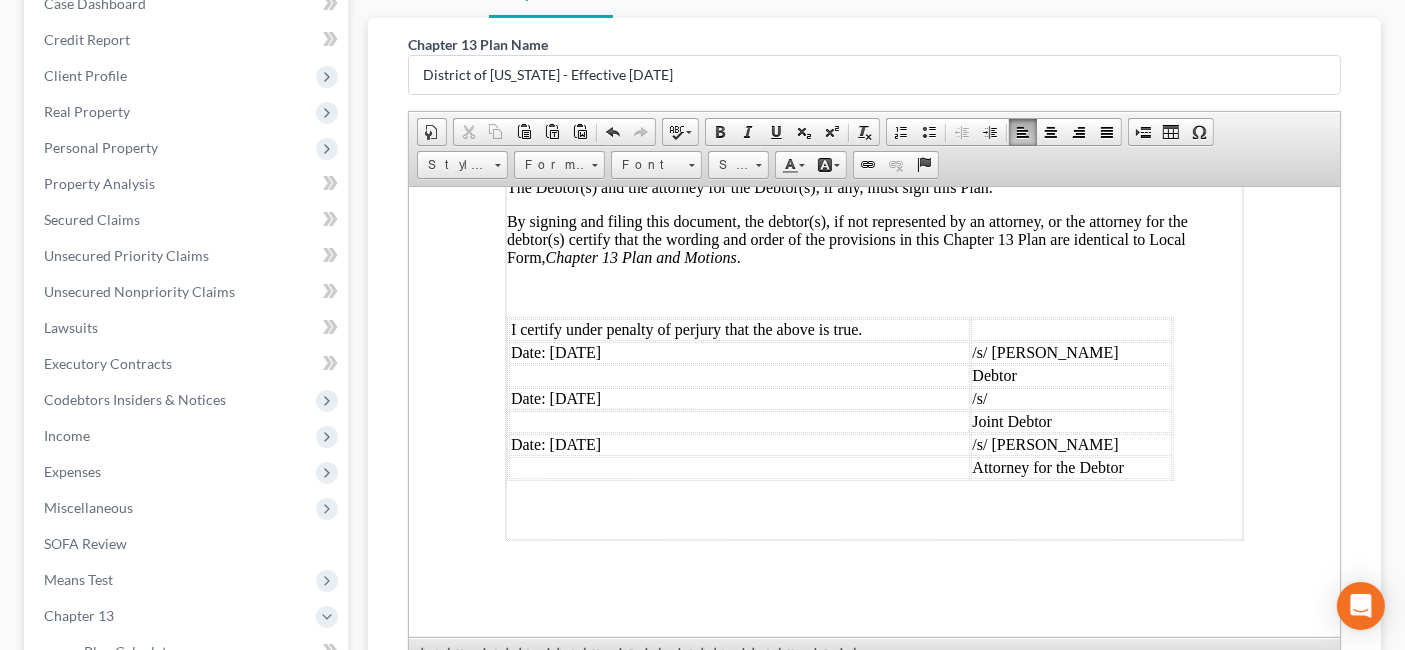 drag, startPoint x: 642, startPoint y: 381, endPoint x: 553, endPoint y: 375, distance: 89.20202 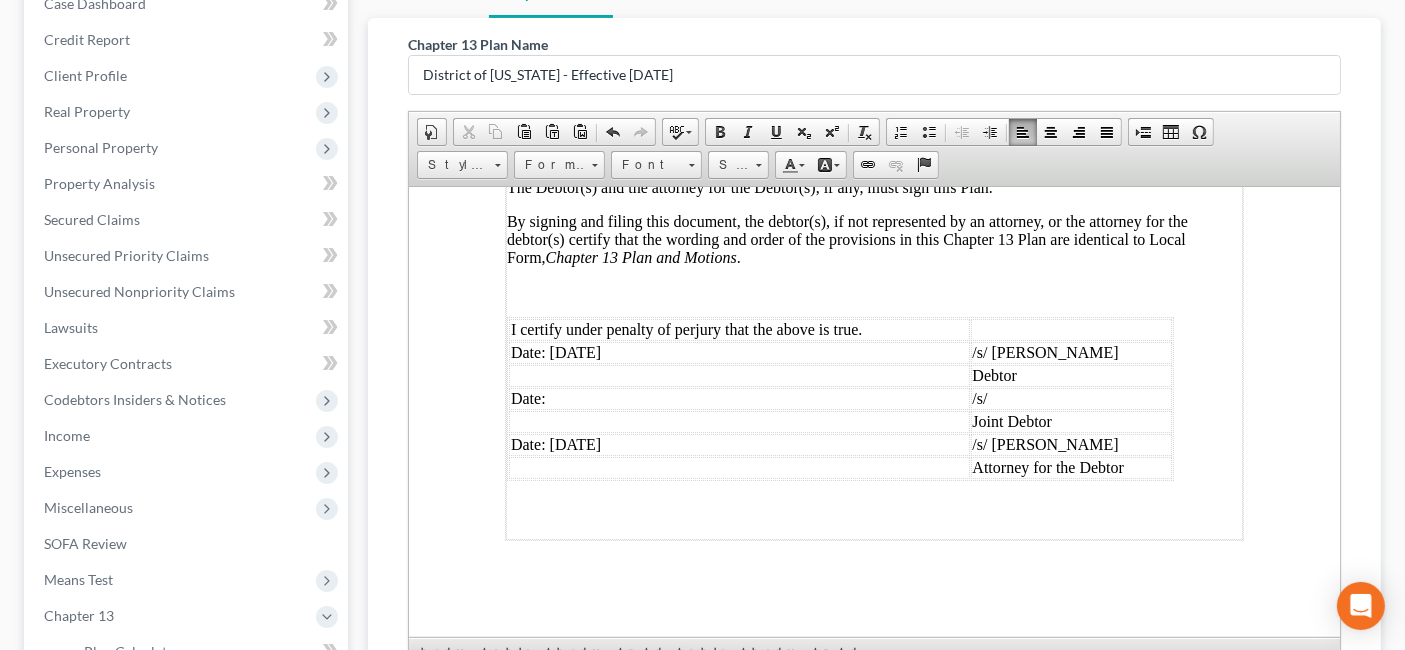 click on "Date: [DATE]" at bounding box center (739, 444) 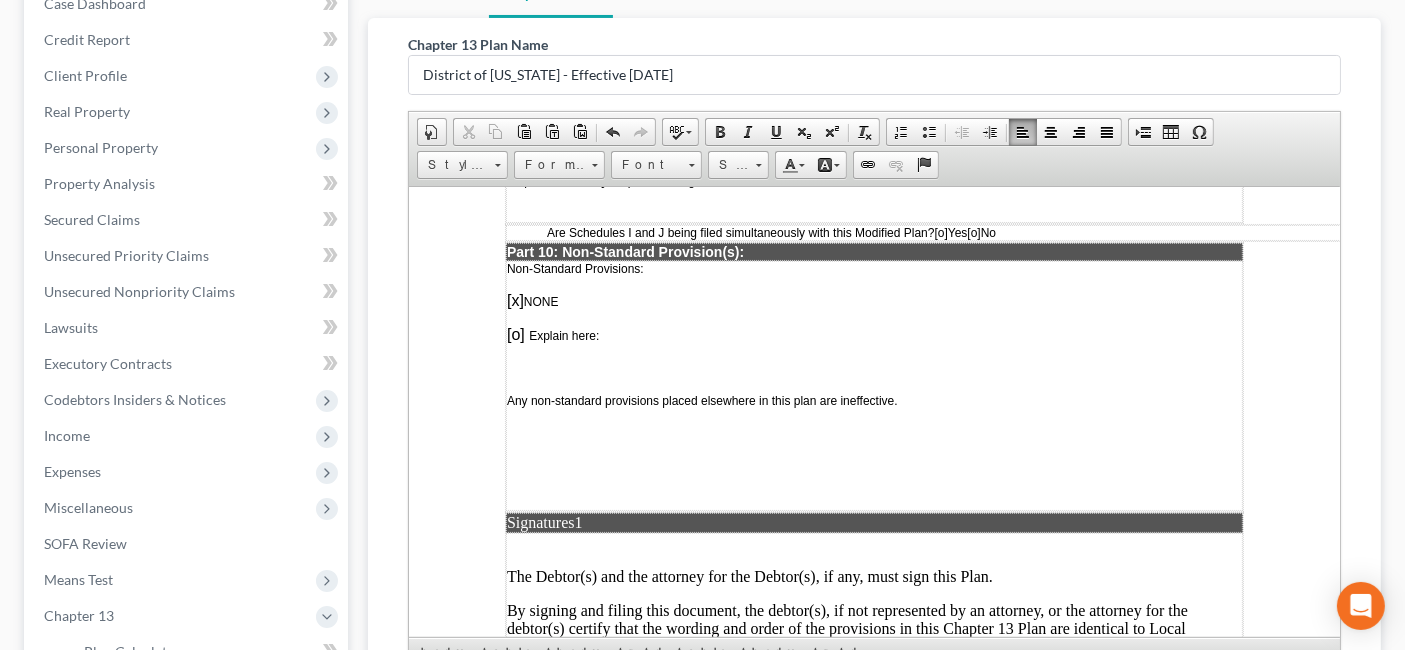 scroll, scrollTop: 5311, scrollLeft: 0, axis: vertical 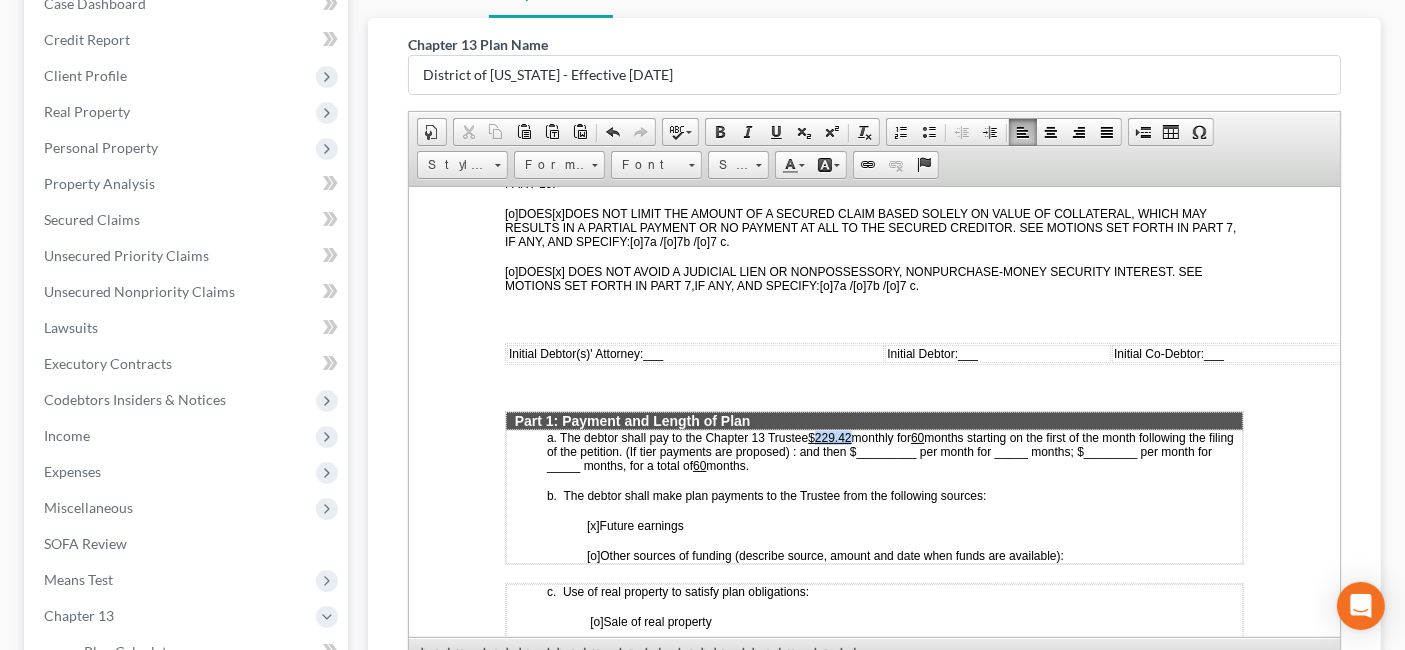 drag, startPoint x: 853, startPoint y: 433, endPoint x: 820, endPoint y: 432, distance: 33.01515 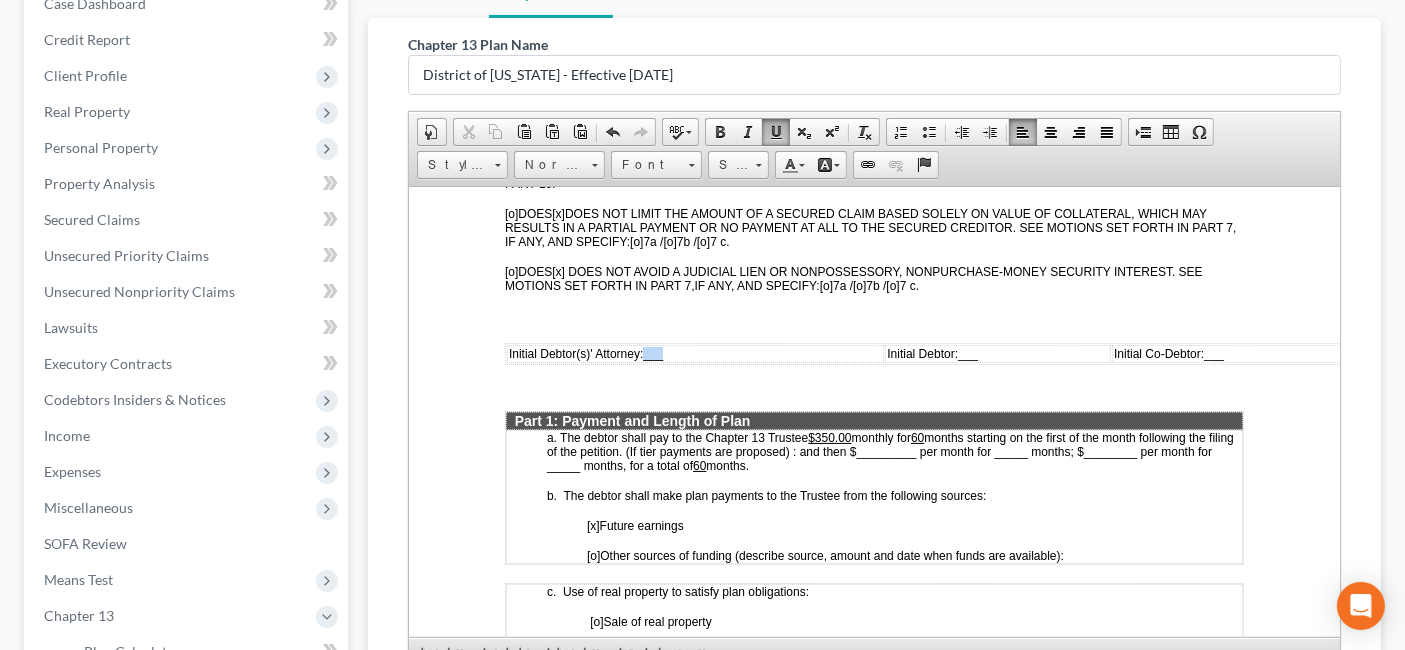 click on "Initial Debtor(s)' Attorney:  ___" at bounding box center (695, 353) 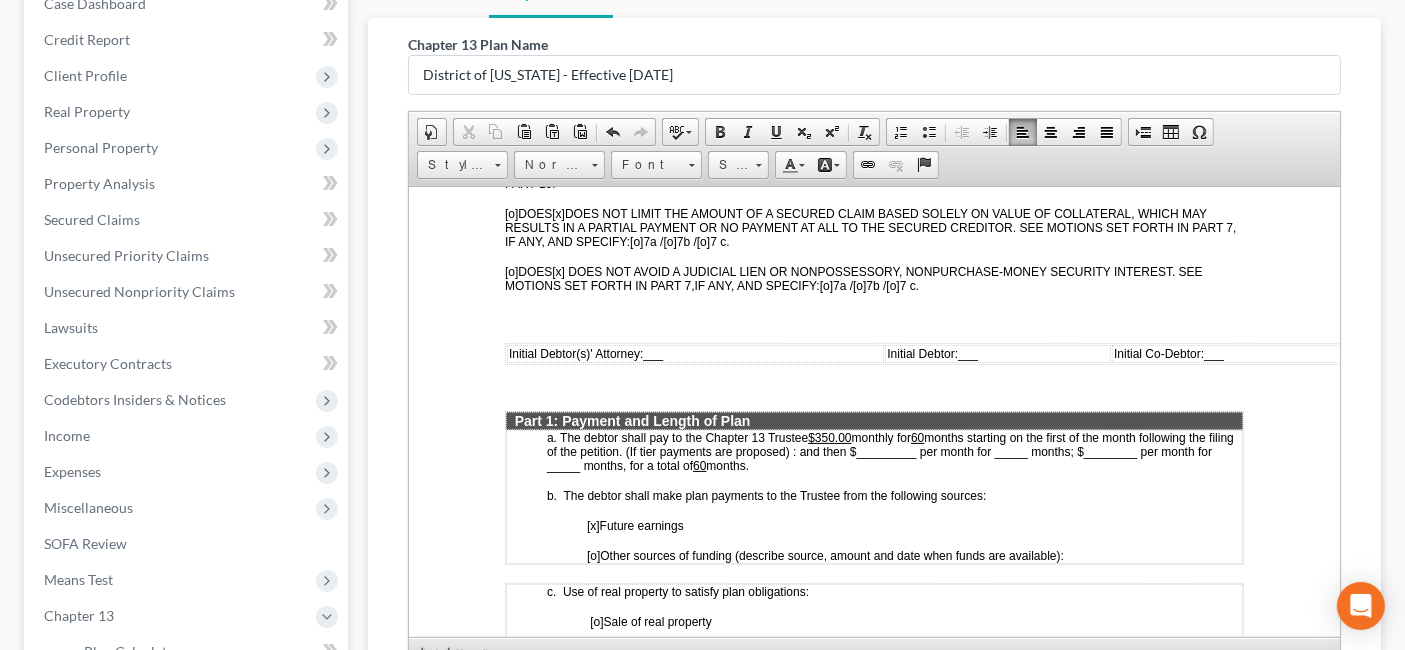 click on "Initial Debtor(s)' Attorney:  ___" at bounding box center [695, 353] 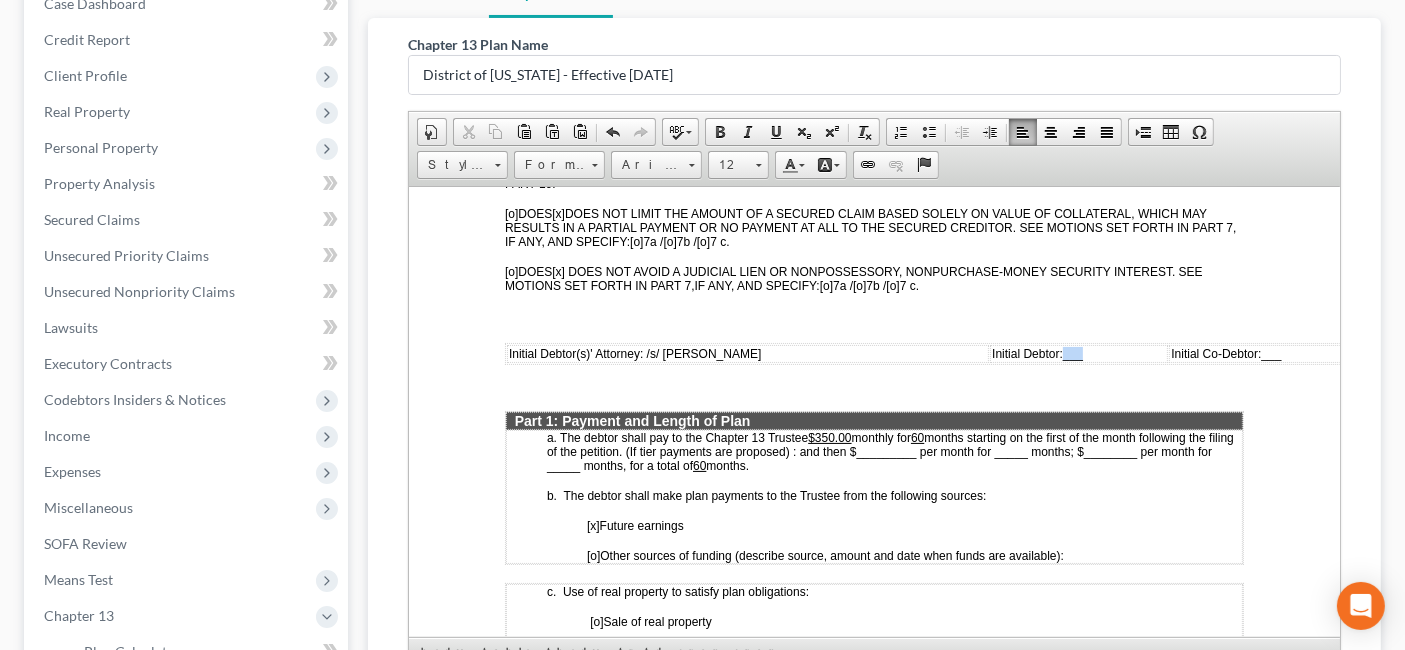 drag, startPoint x: 991, startPoint y: 351, endPoint x: 977, endPoint y: 350, distance: 14.035668 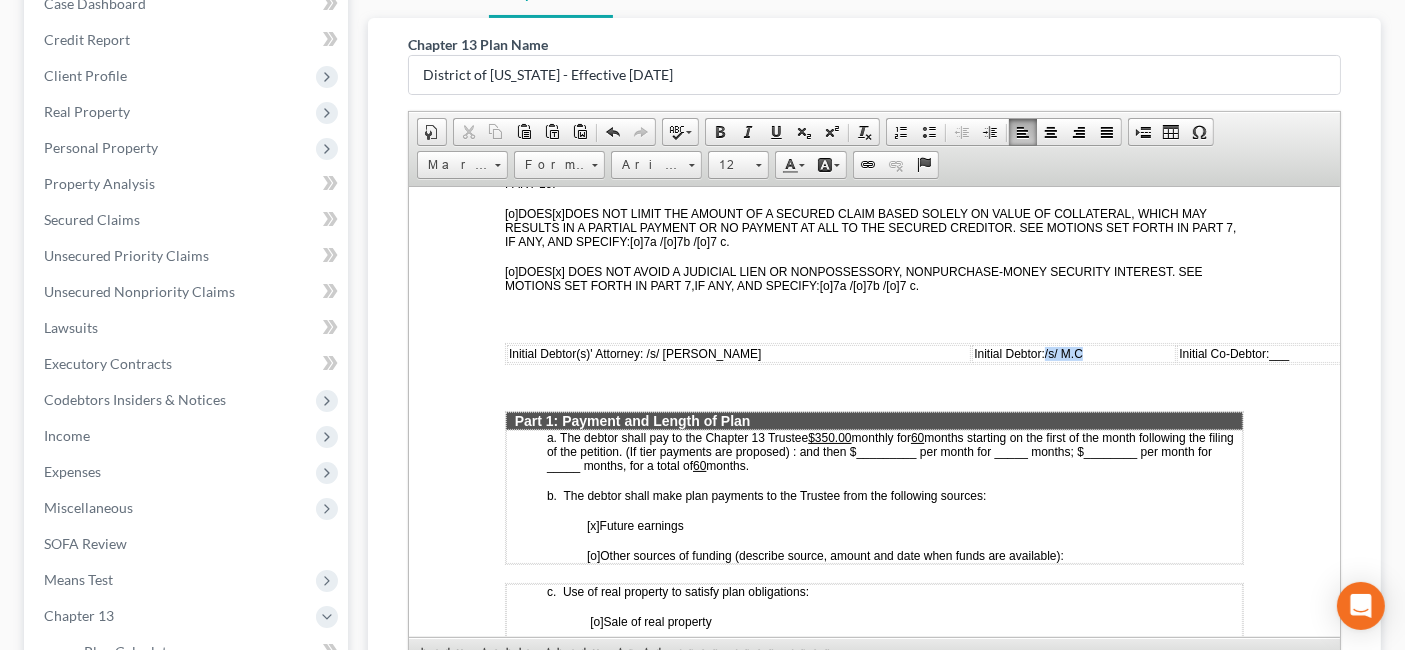 drag, startPoint x: 994, startPoint y: 349, endPoint x: 959, endPoint y: 345, distance: 35.22783 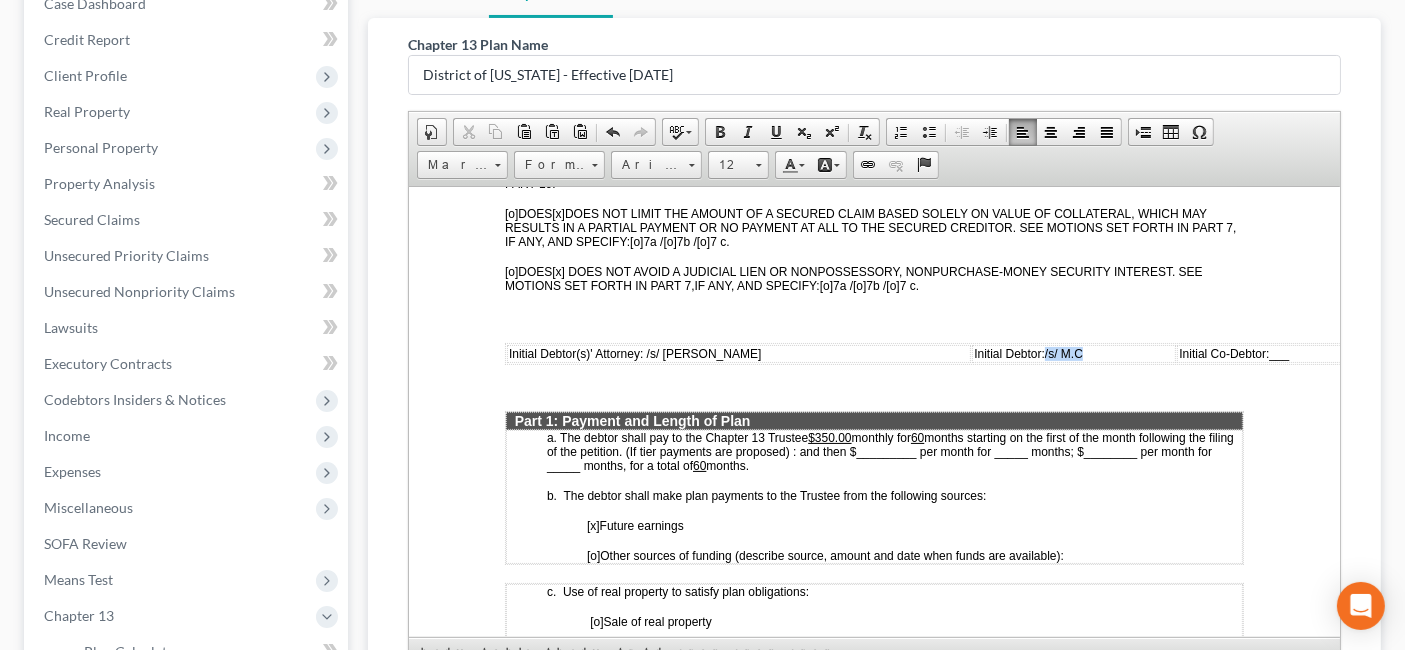 click on "Initial Debtor:  /s/ M.C" at bounding box center [1074, 353] 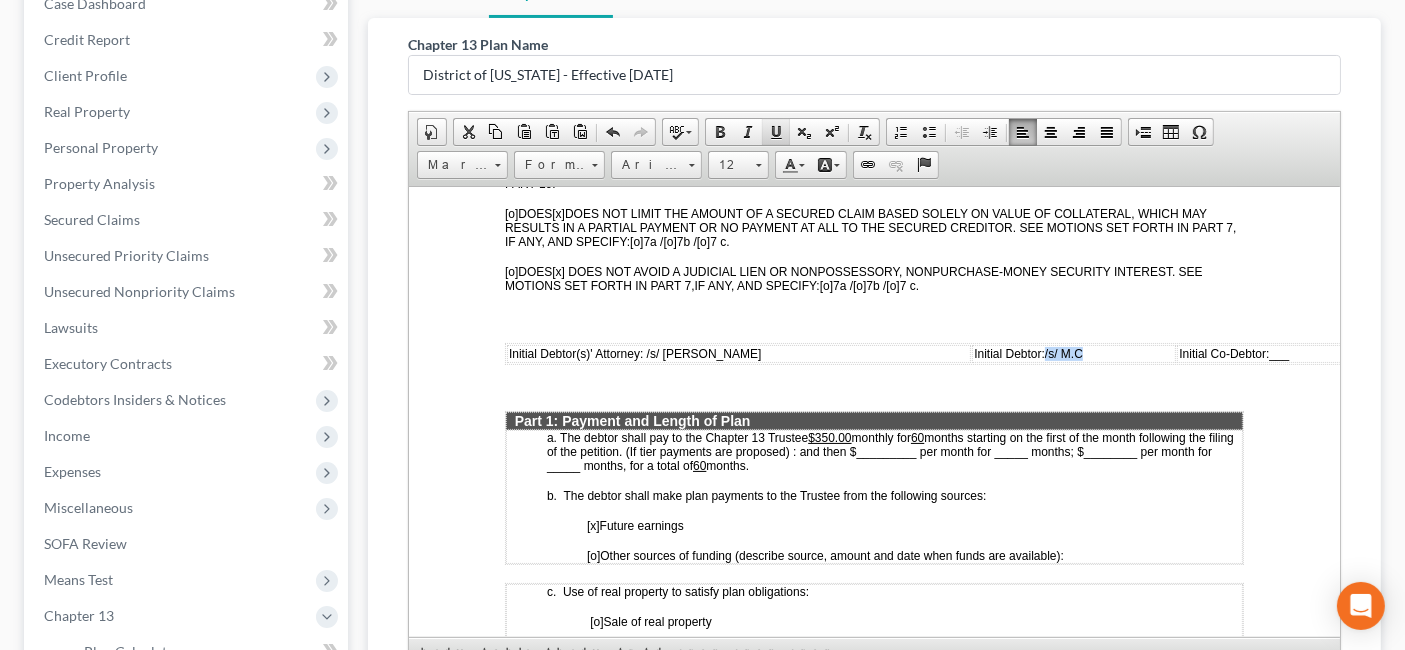 click at bounding box center [776, 132] 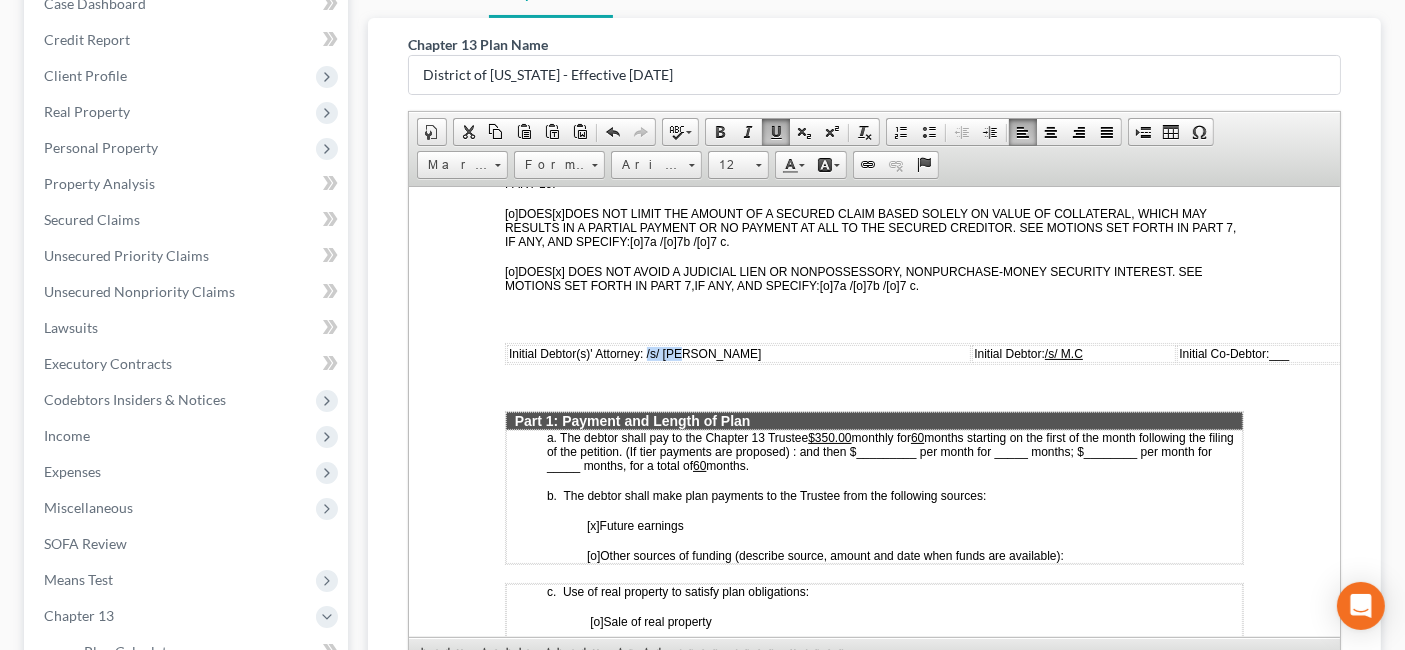 drag, startPoint x: 698, startPoint y: 344, endPoint x: 644, endPoint y: 346, distance: 54.037025 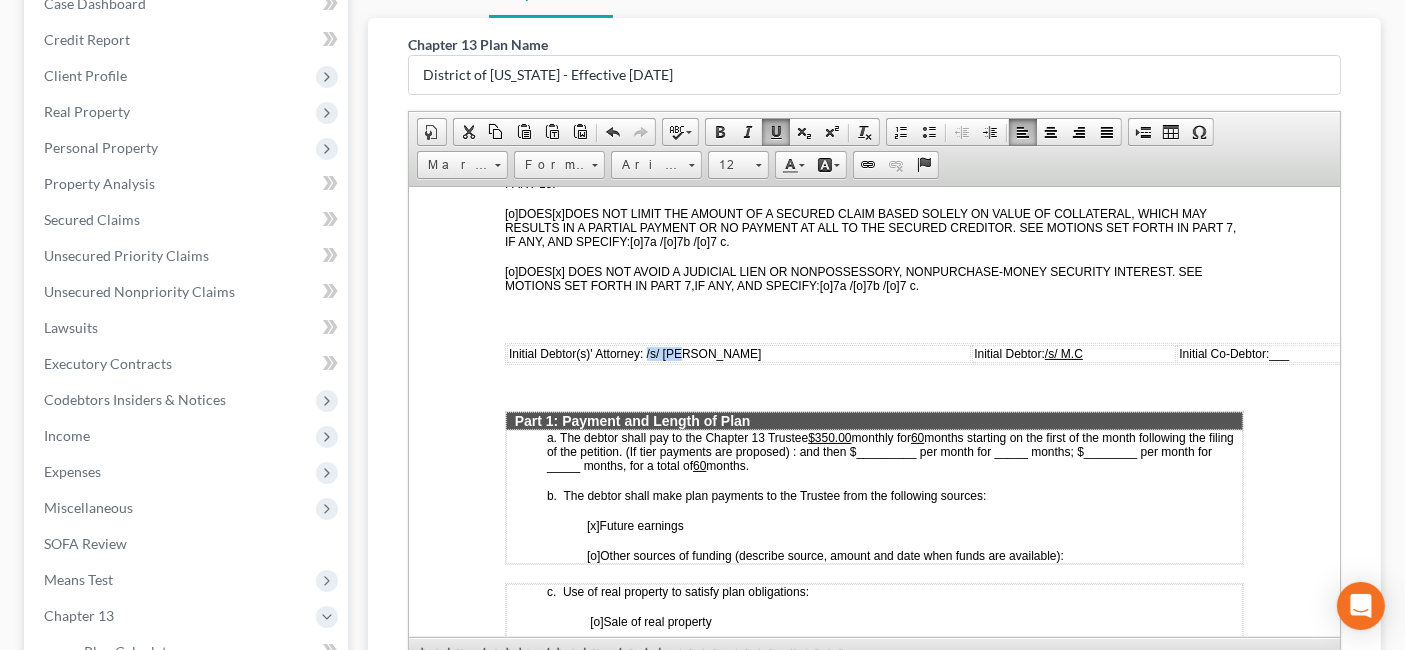 click on "Initial Debtor(s)' Attorney: /s/ [PERSON_NAME]" at bounding box center (739, 353) 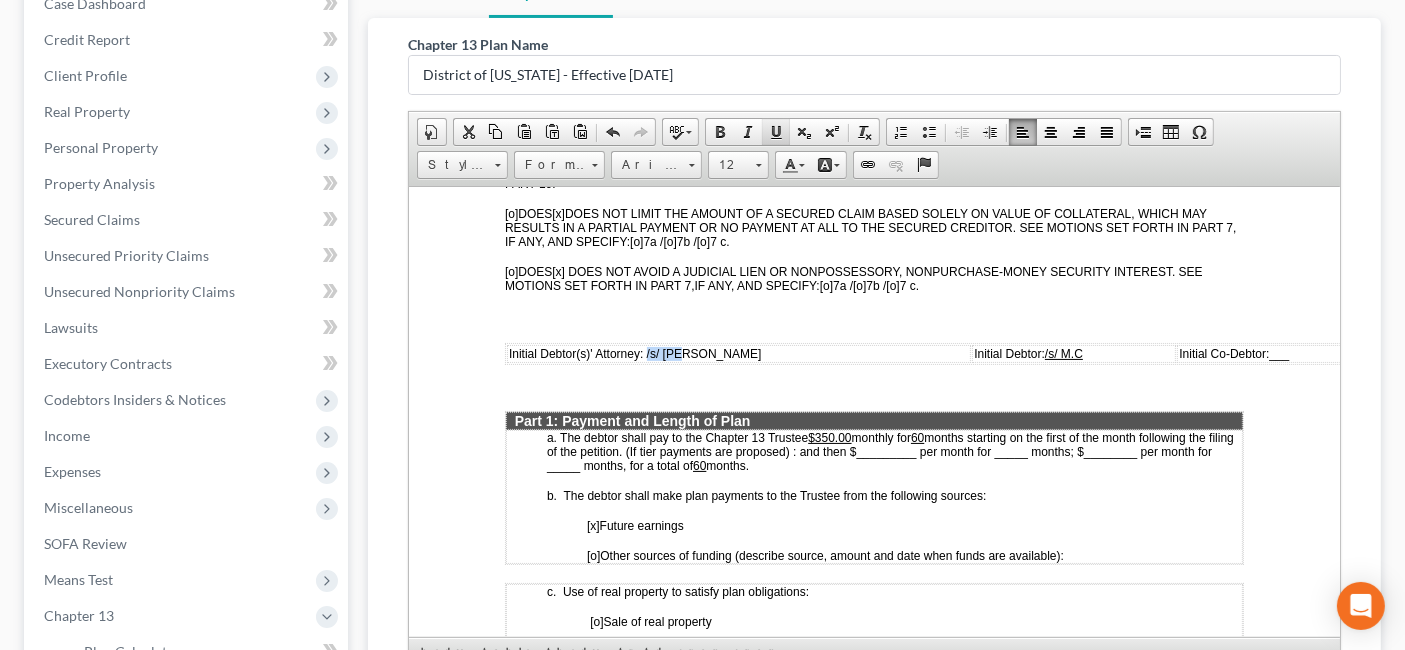click at bounding box center [776, 132] 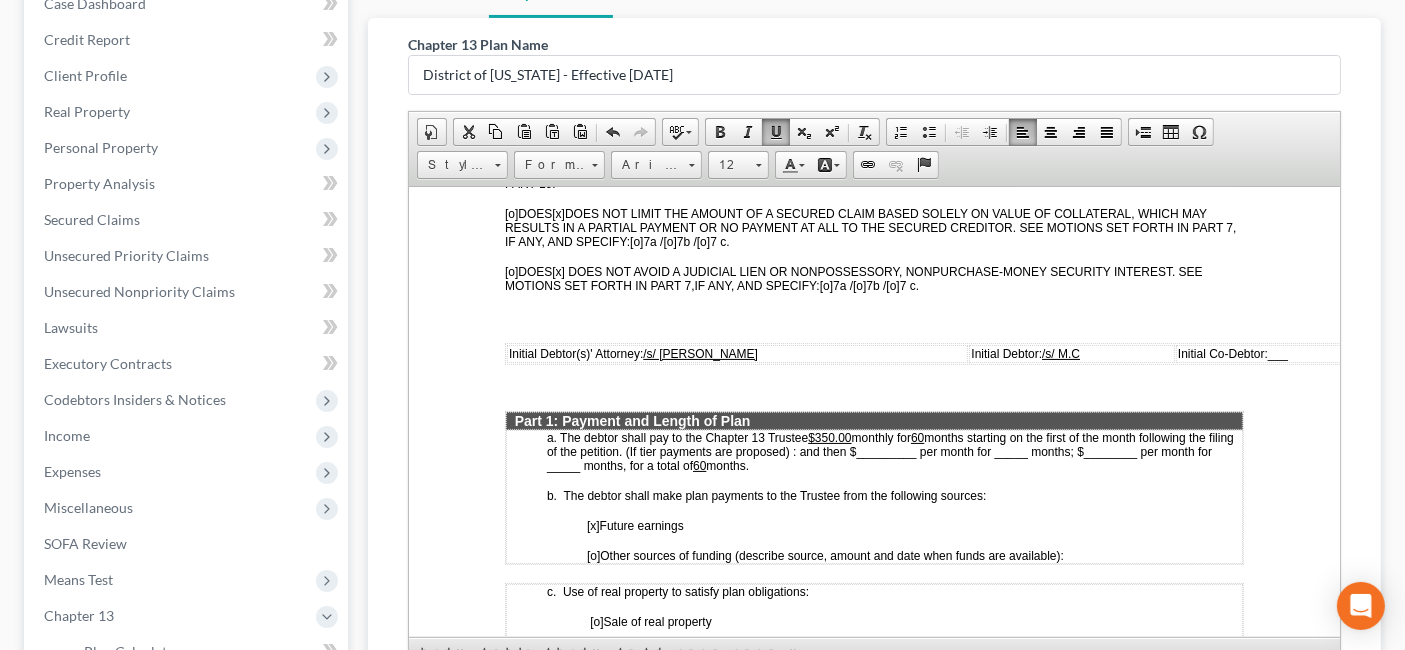 click on "STATISTICAL INFORMATION ONLY:  Debtor must select the number of each of the following items included in the Plan. _  Valuation of Security _  Assumption of Executory Contract or Unexpired Lease _  Lien Avoidance Last revised: [DATE] UNITED STATES BANKRUPTCY COURT DISTRICT OF [US_STATE] In Re:  [PERSON_NAME] Case No.:   Debtor(s)          Judge:   ___________ Chapter 13 Plan and Motions [x]  Original    [o]  Modified/Notice Required    [o]  Motions Included   [o]  Modified/No Notice Required   Date:     [DATE] THE DEBTOR HAS FILED FOR RELIEF UNDER CHAPTER 13 OF THE BANKRUPTCY CODE YOUR RIGHTS WILL BE AFFECTED The Court issued a separate  Notice of the Hearing on Confirmation of Plan , which contains the date of the confirmation hearing on the Plan proposed by the Debtor. This document is the actual Plan proposed by the Debtor to adjust debts.  THIS PLAN: [o]  DOES  [x] [o]  DOES  [x] [o]  7a /   [o]  7b /   [o]  7 c. [o]  DOES  [x]   [o]  7a /" at bounding box center (874, 2529) 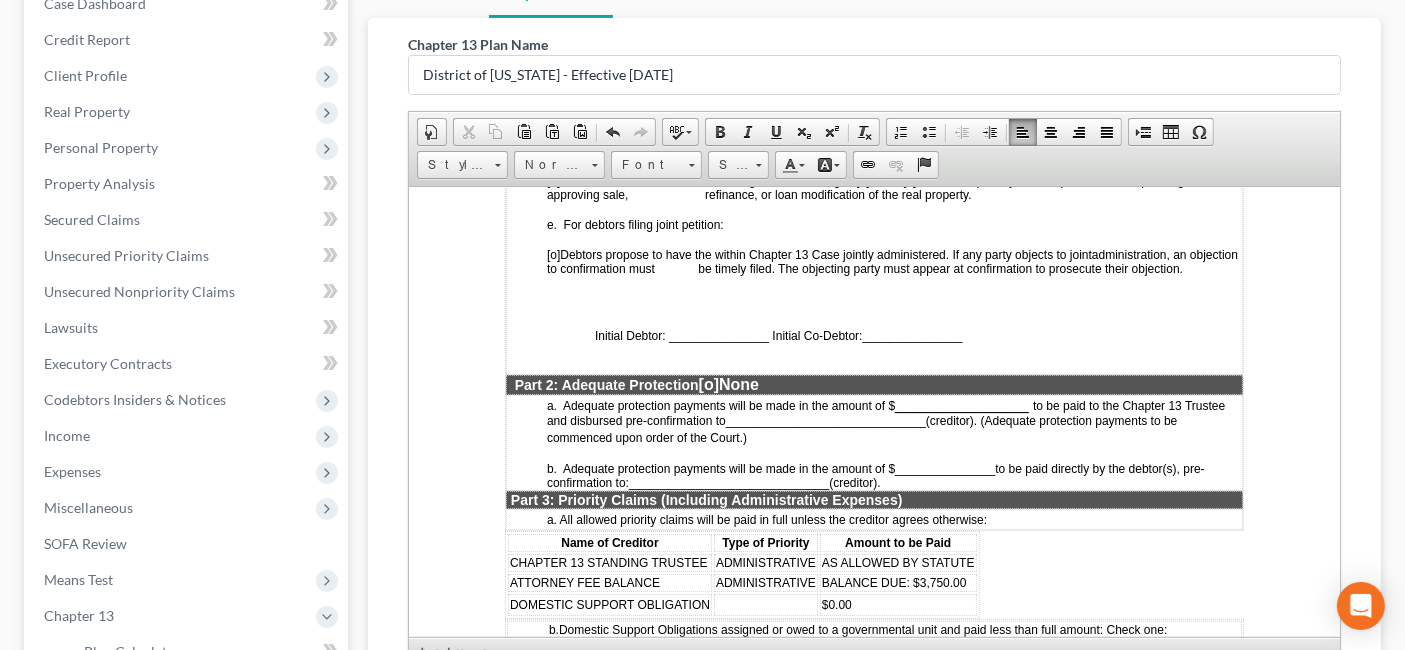 scroll, scrollTop: 1591, scrollLeft: 0, axis: vertical 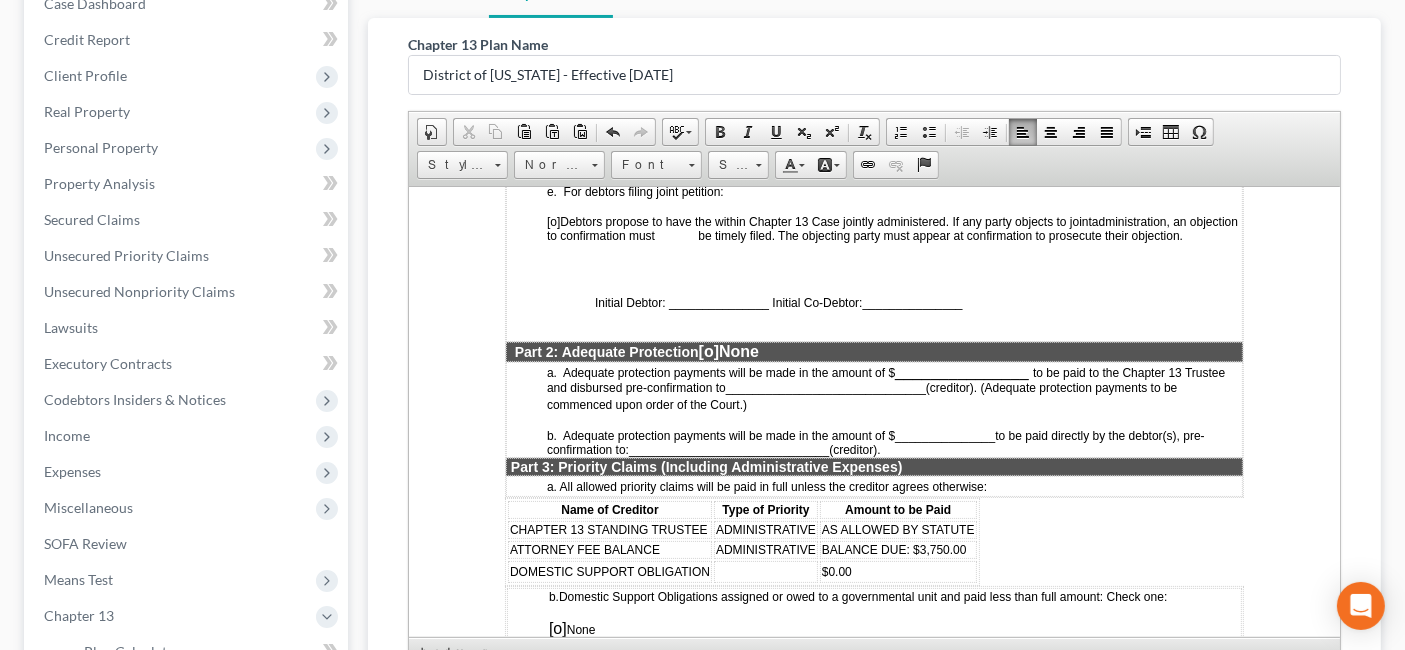 click on "[o]" at bounding box center [709, 350] 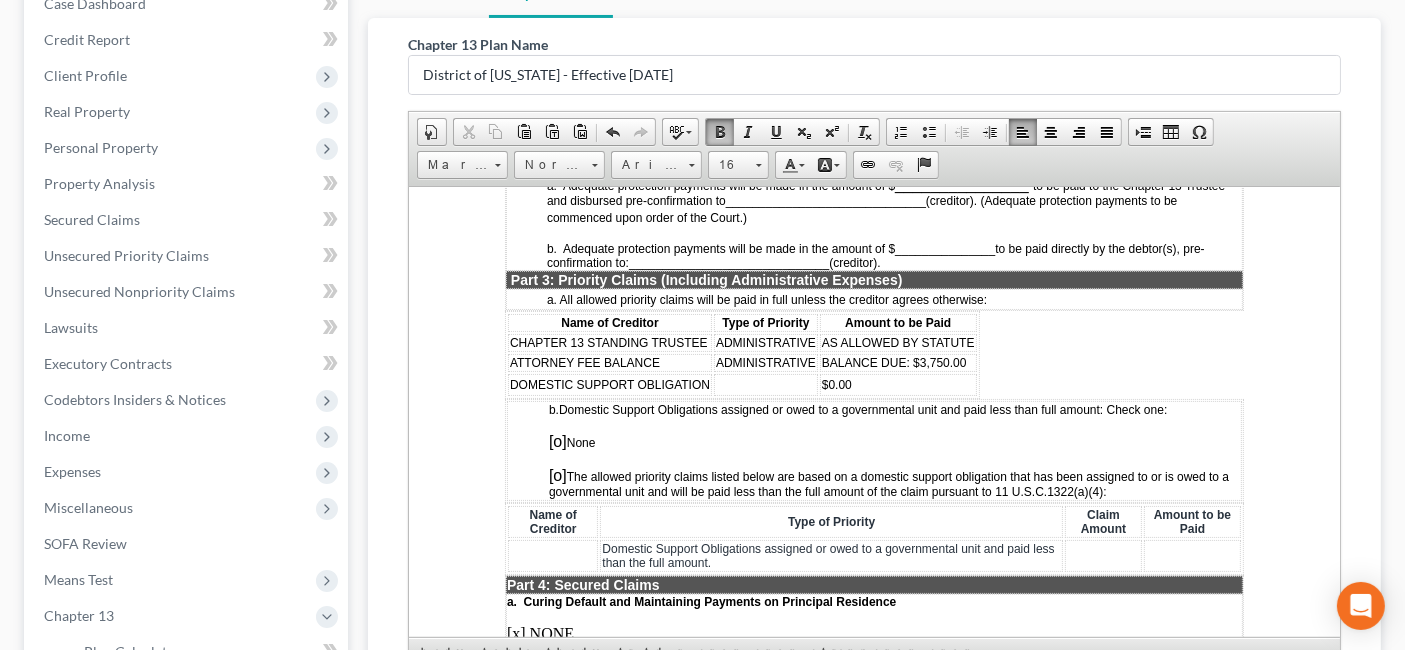 scroll, scrollTop: 1813, scrollLeft: 0, axis: vertical 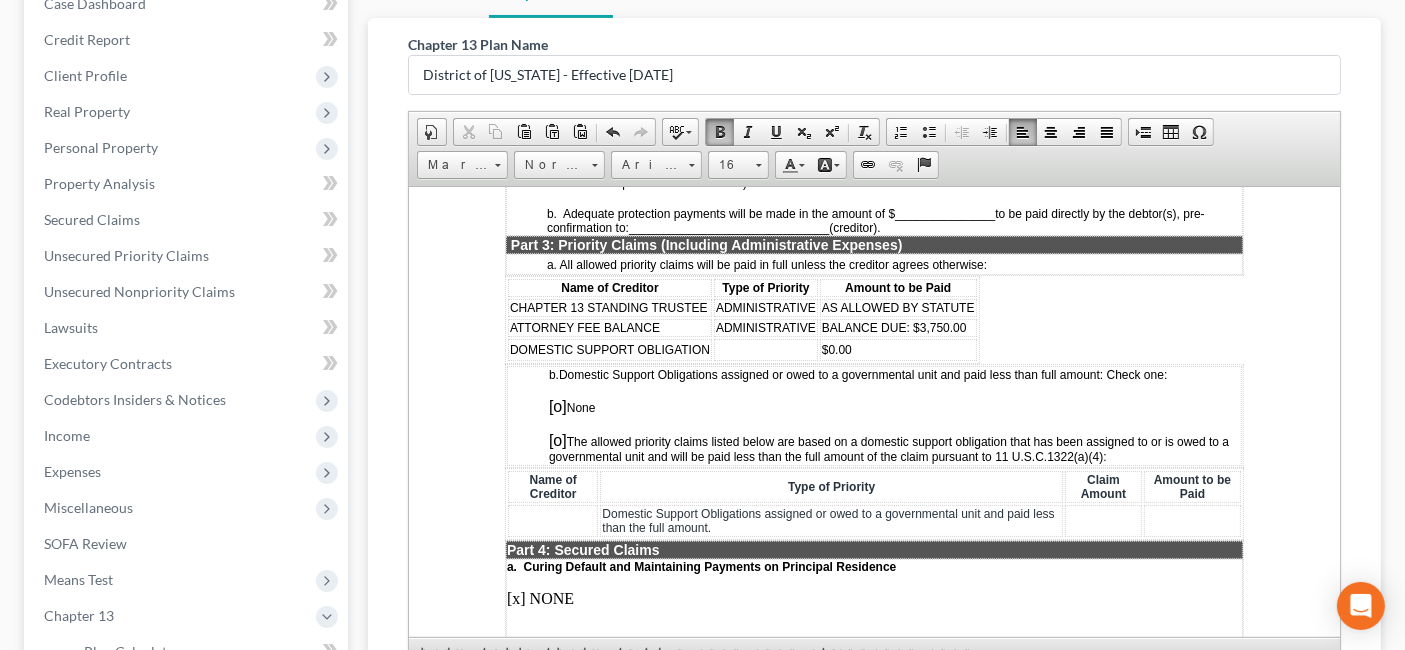 click on "[o]" at bounding box center [558, 405] 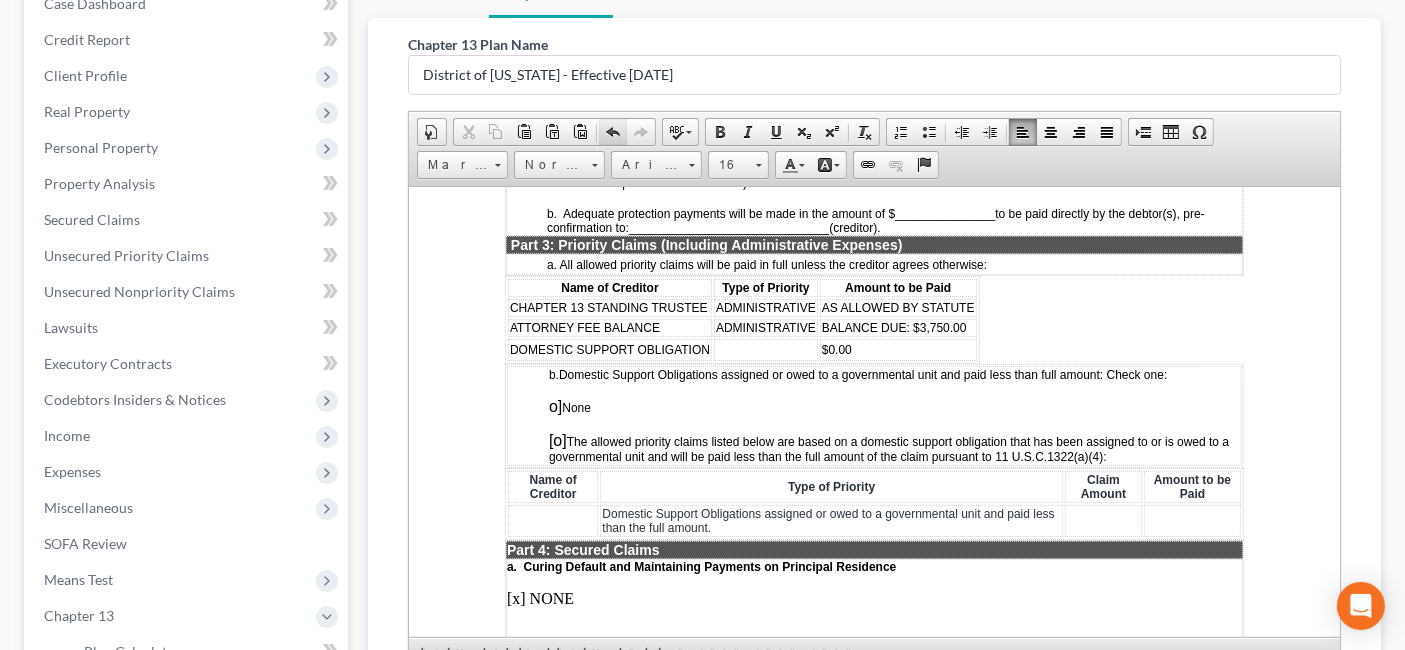 click at bounding box center (613, 132) 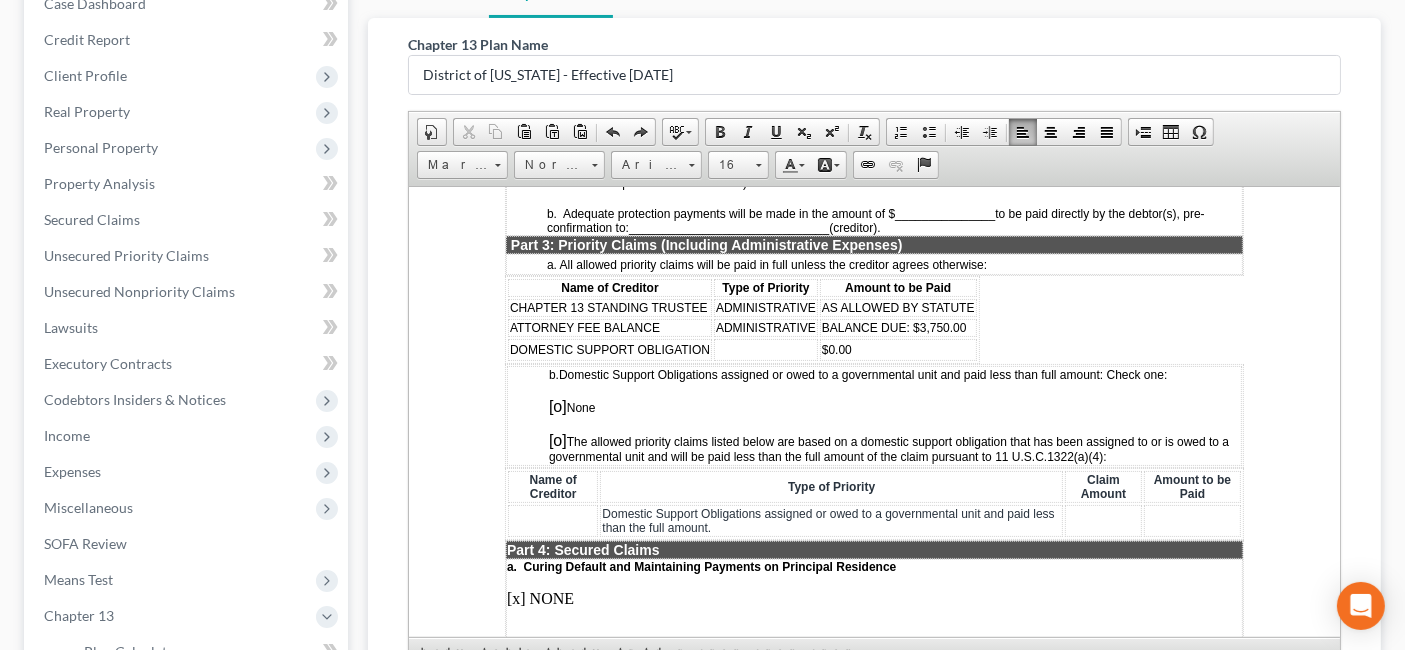 click on "[o]" at bounding box center [558, 405] 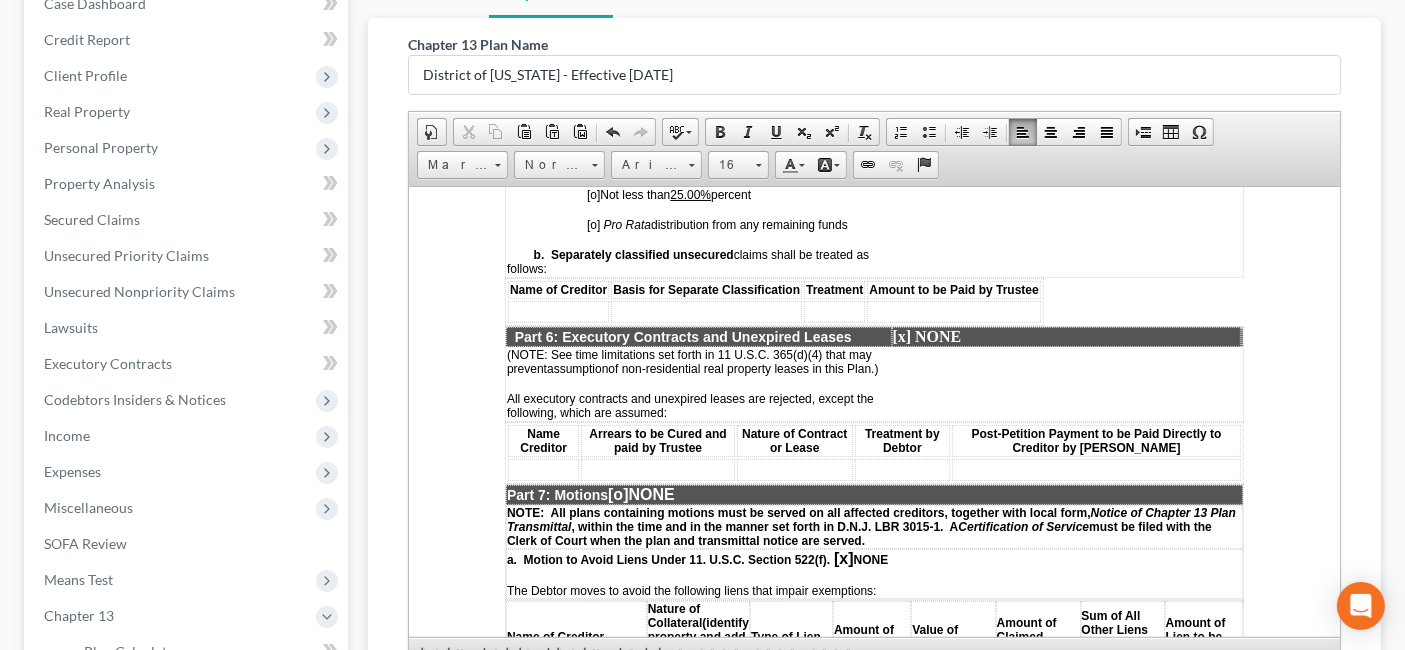 scroll, scrollTop: 4035, scrollLeft: 0, axis: vertical 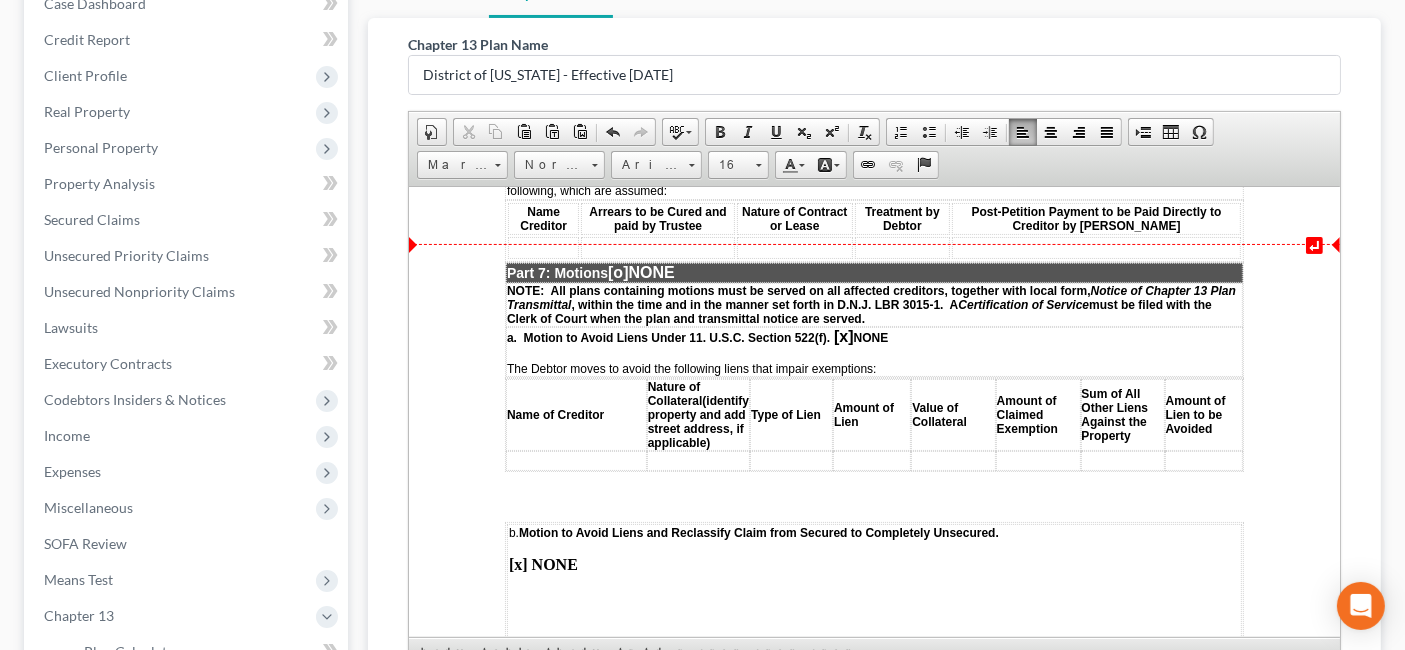 click on "[o]" at bounding box center [618, 271] 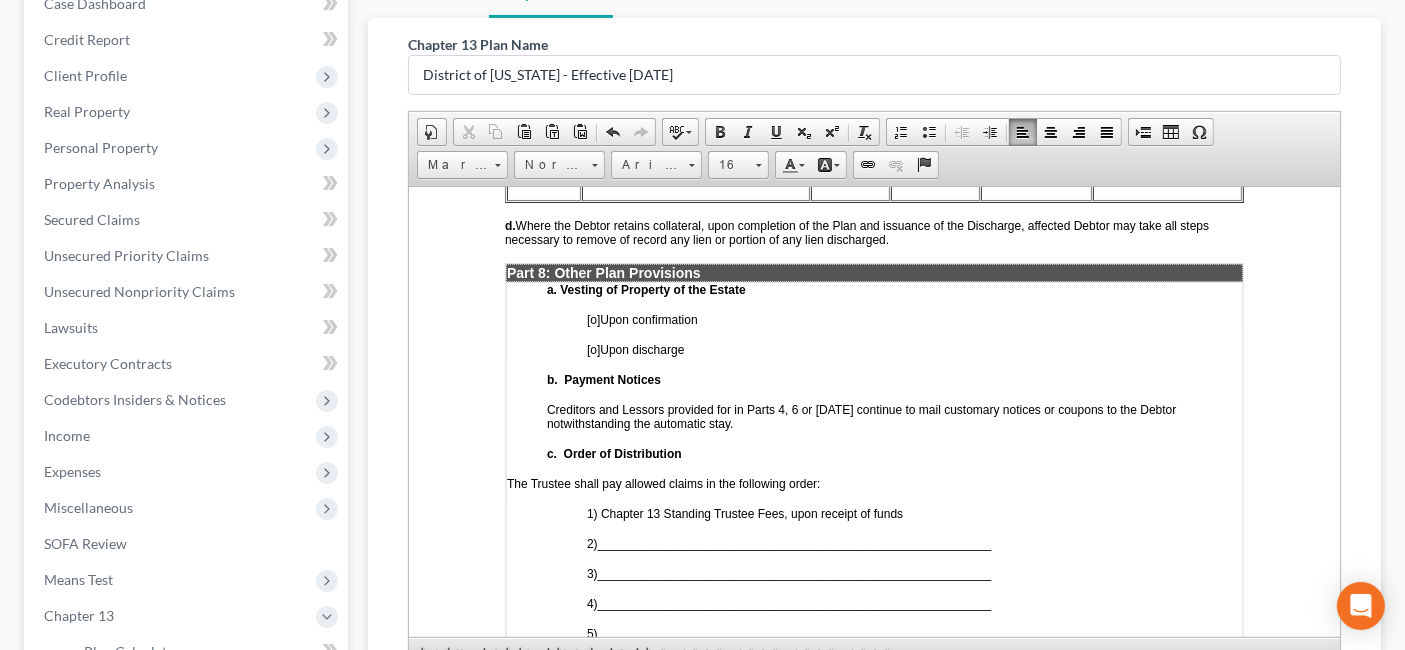 scroll, scrollTop: 4813, scrollLeft: 0, axis: vertical 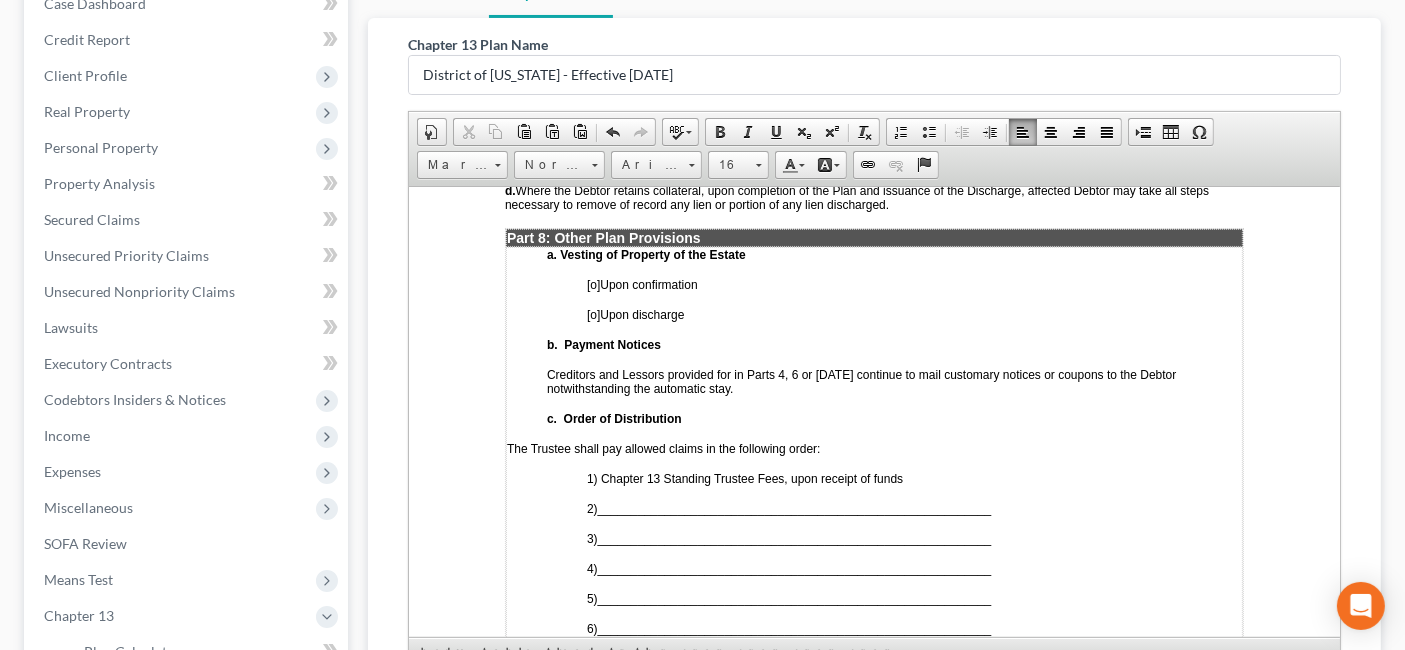 click on "[o]" at bounding box center [593, 284] 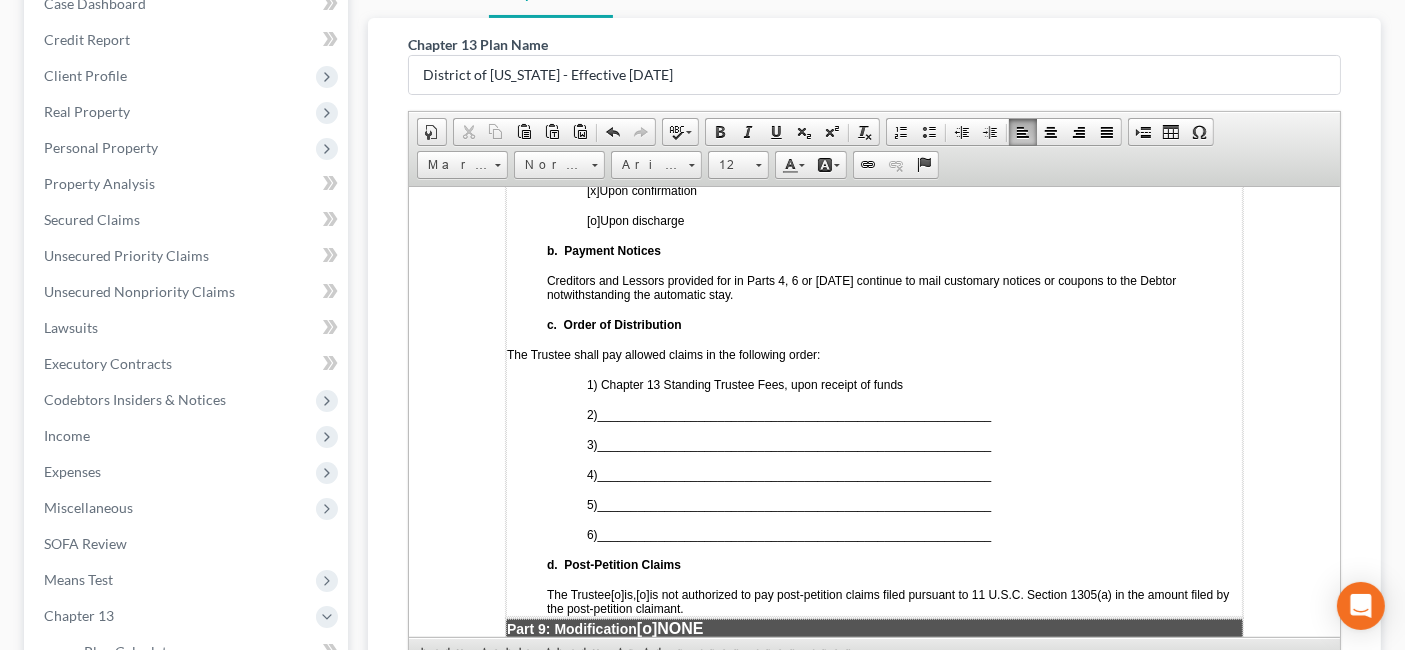 scroll, scrollTop: 5035, scrollLeft: 0, axis: vertical 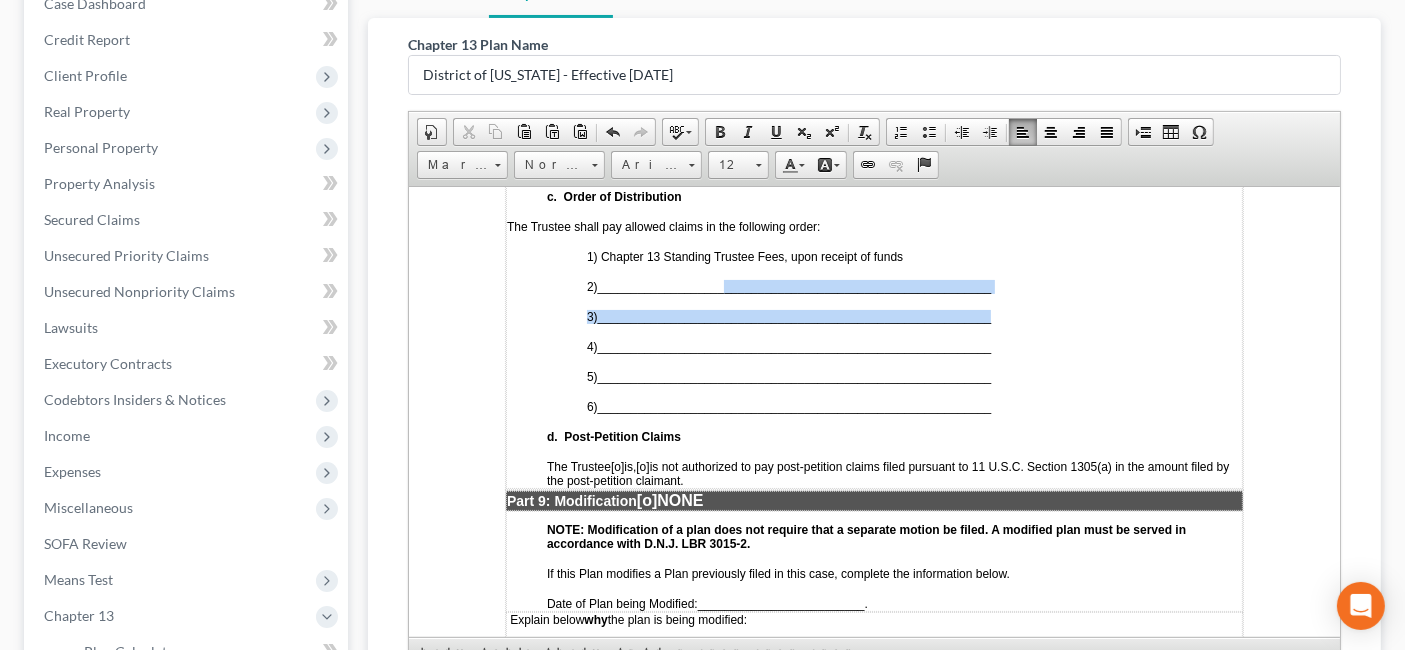 drag, startPoint x: 1004, startPoint y: 269, endPoint x: 726, endPoint y: 257, distance: 278.25888 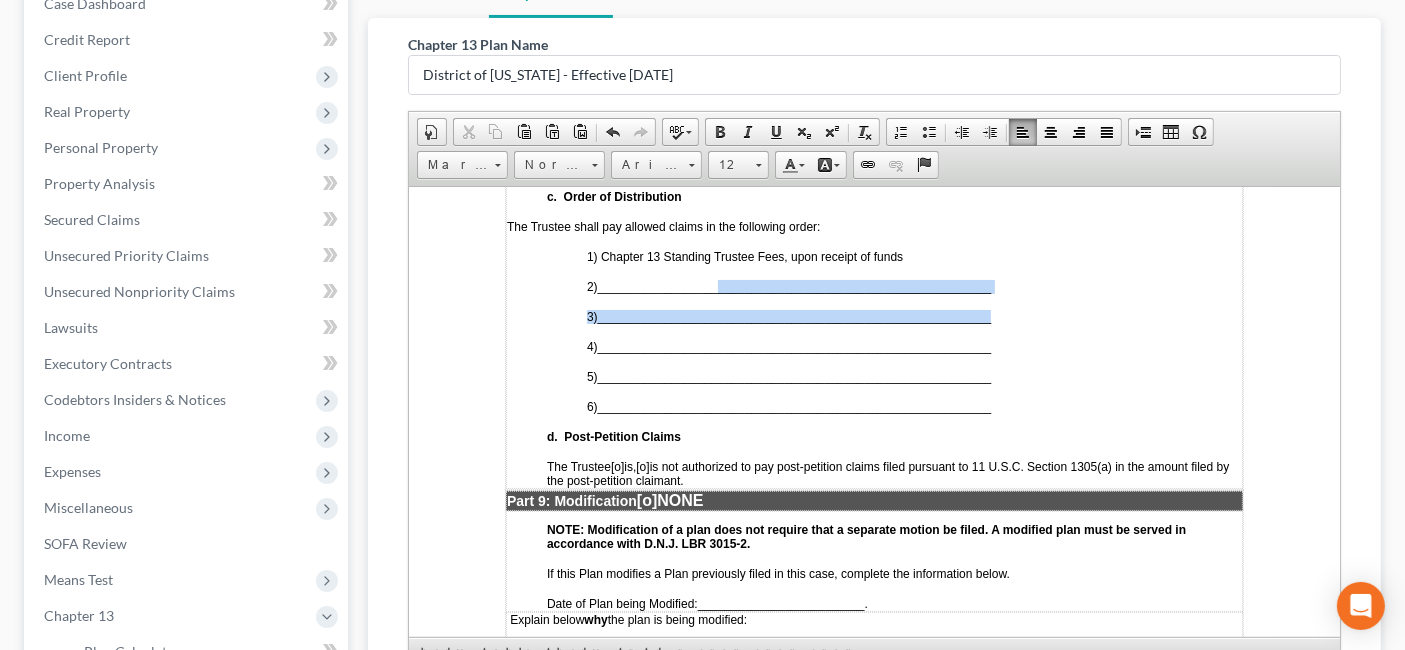click on "___________________________________________________________" at bounding box center (795, 286) 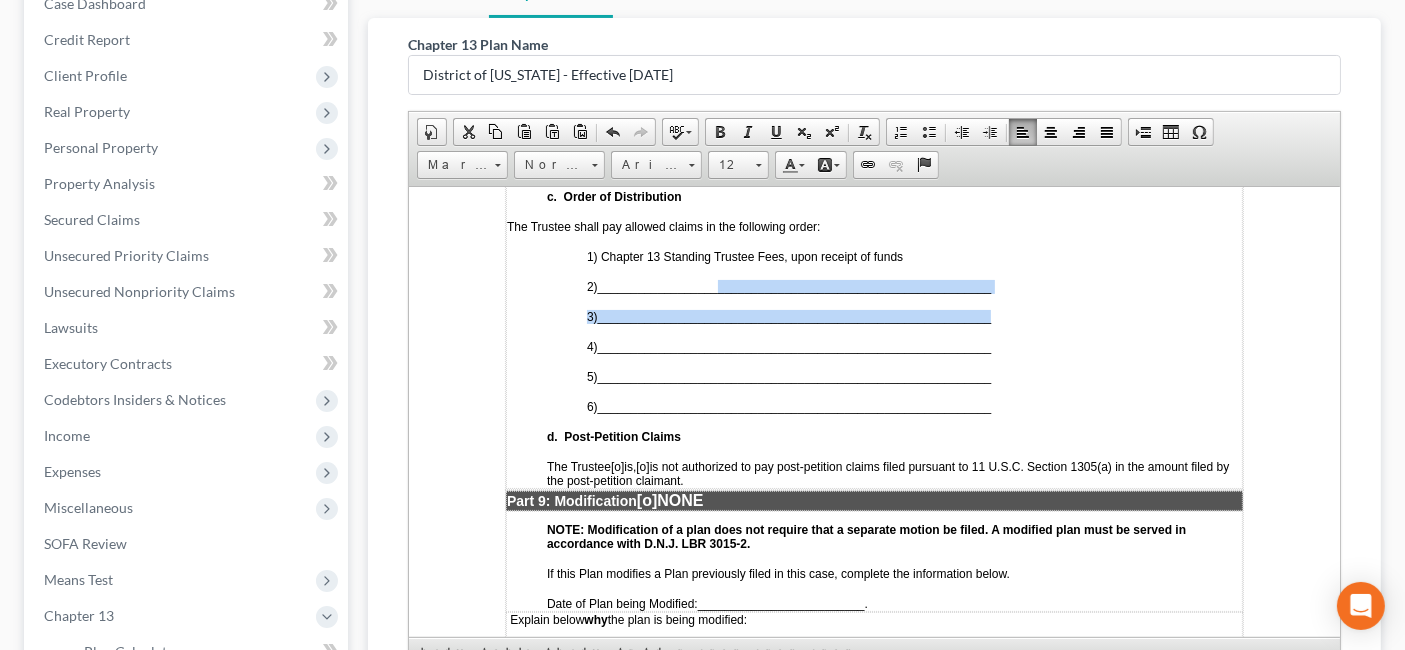 click on "2)   ___________________________________________________________" at bounding box center [789, 284] 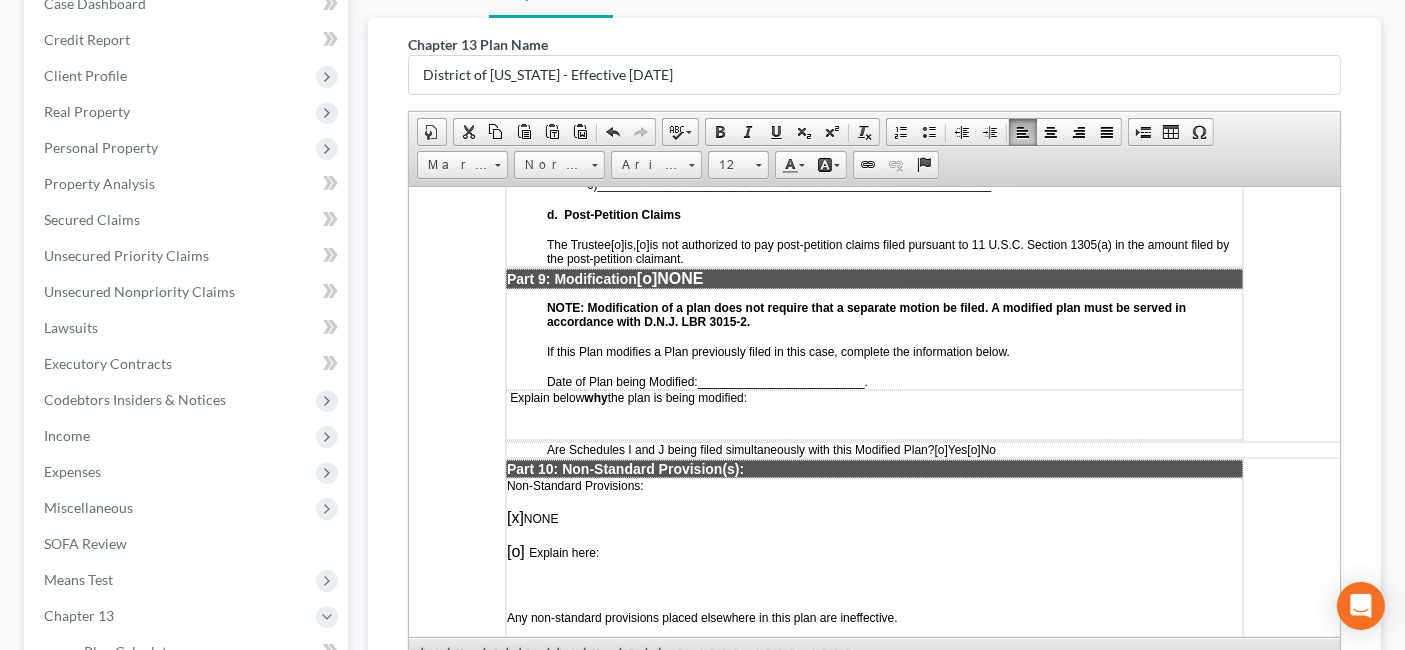 click on "NOTE: Modification of a plan does not require that a separate motion be filed. A modified plan must be served in accordance with D.N.J. LBR 3015-2." at bounding box center [894, 314] 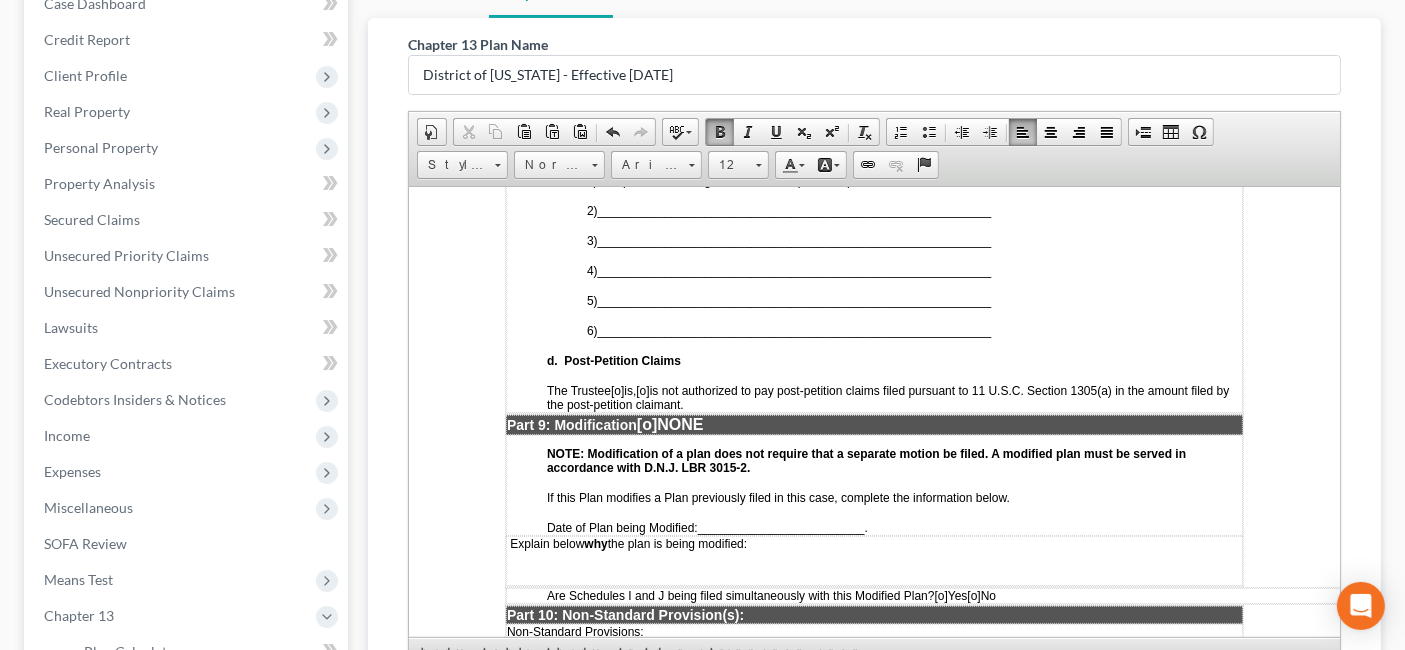 scroll, scrollTop: 4924, scrollLeft: 0, axis: vertical 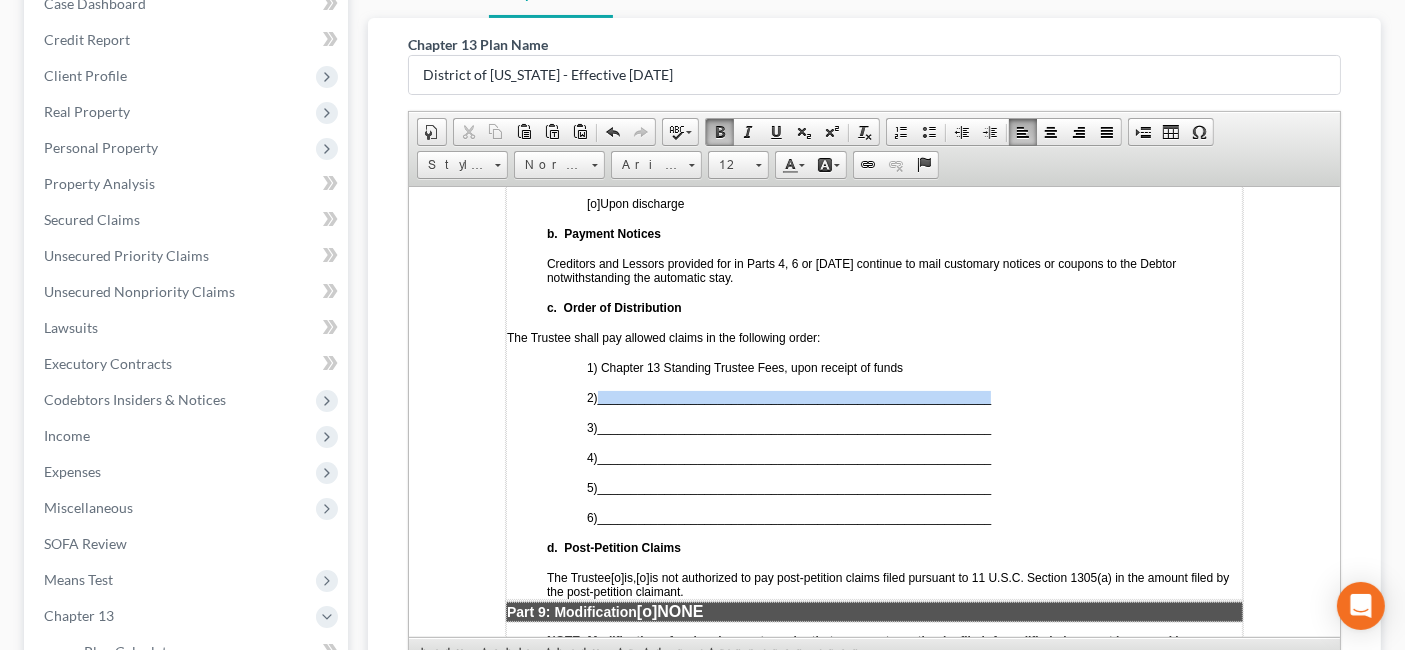 drag, startPoint x: 1010, startPoint y: 371, endPoint x: 657, endPoint y: 390, distance: 353.51096 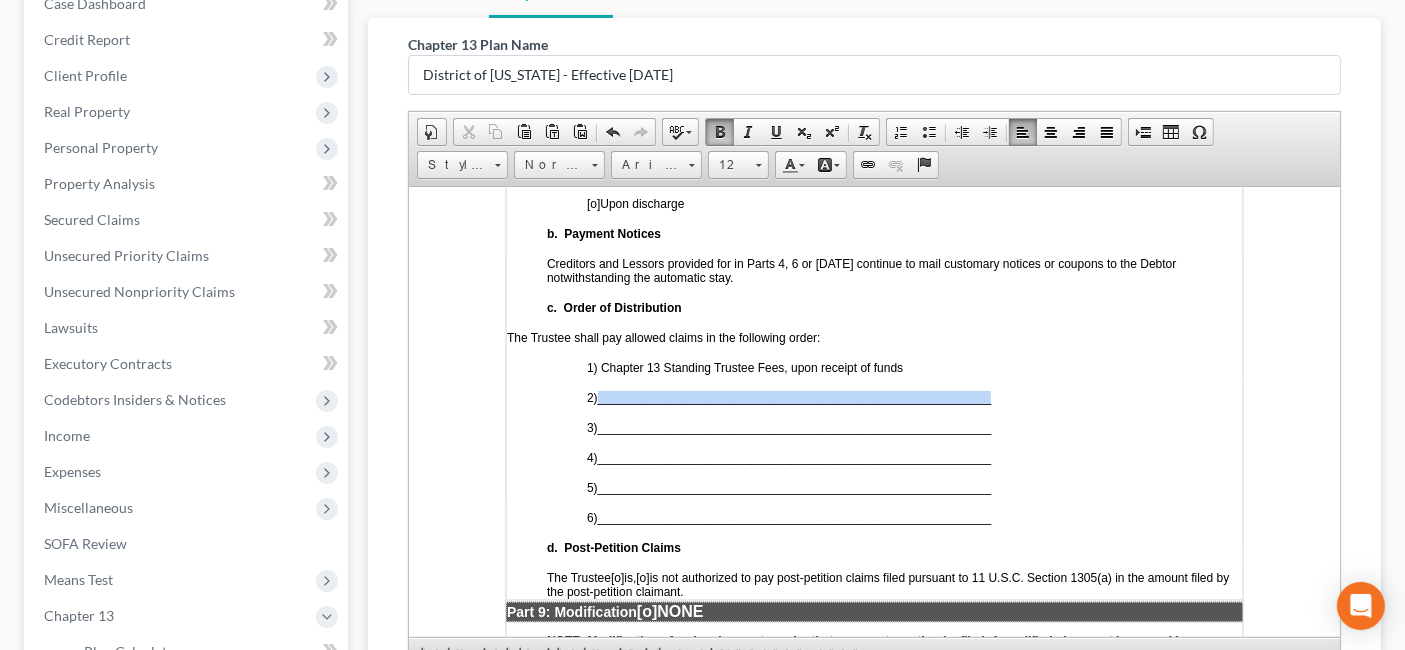 click on "2)   ___________________________________________________________" at bounding box center [914, 397] 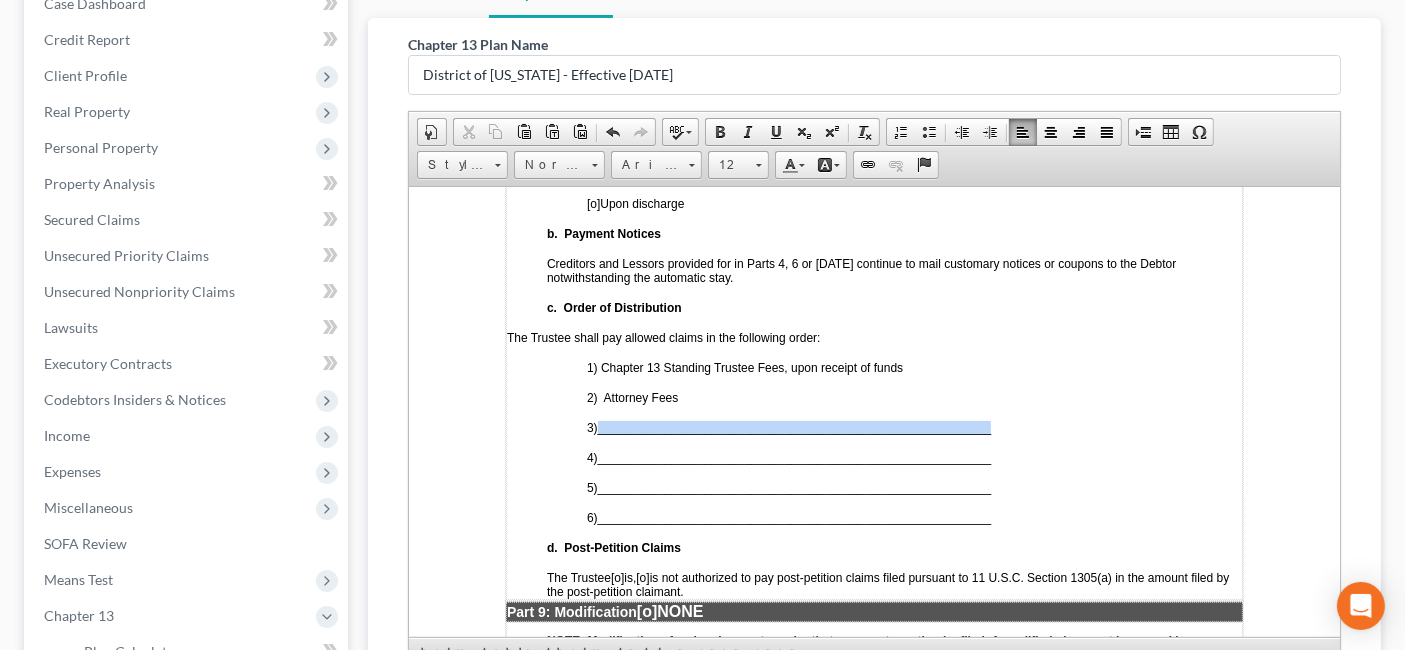 drag, startPoint x: 995, startPoint y: 399, endPoint x: 605, endPoint y: 401, distance: 390.00513 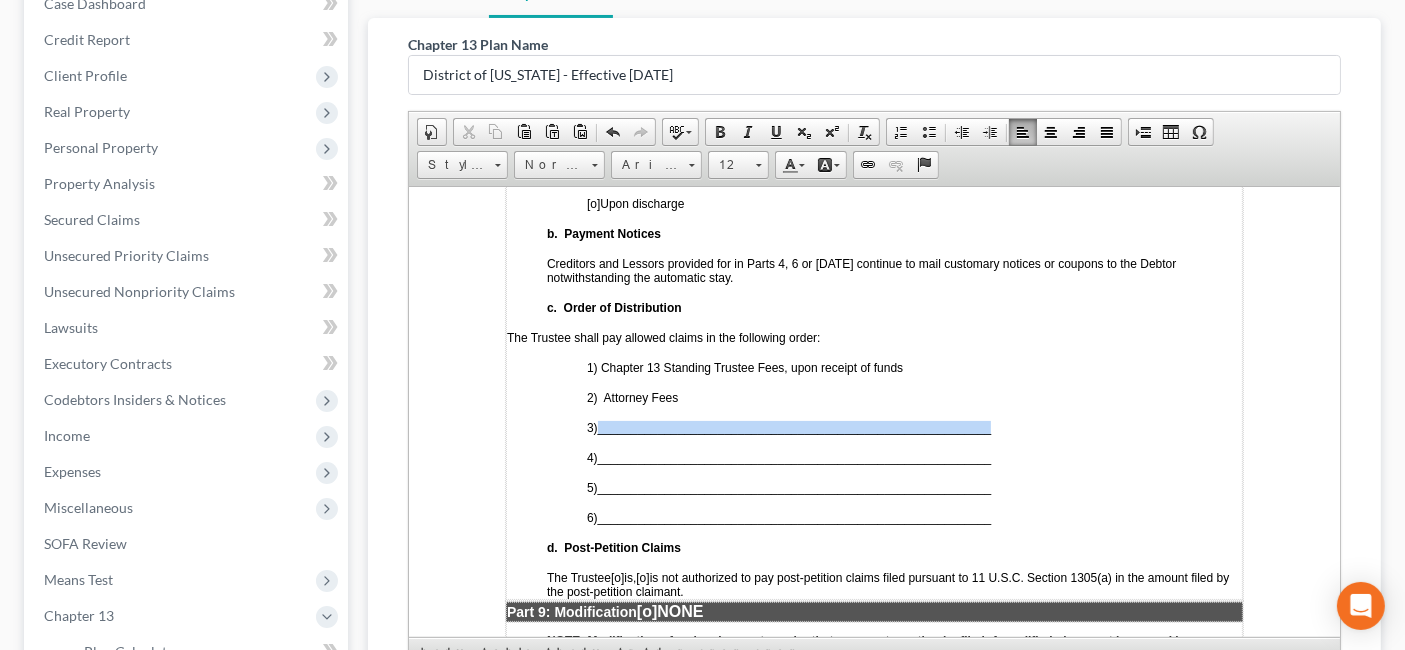 click on "___________________________________________________________" at bounding box center [795, 427] 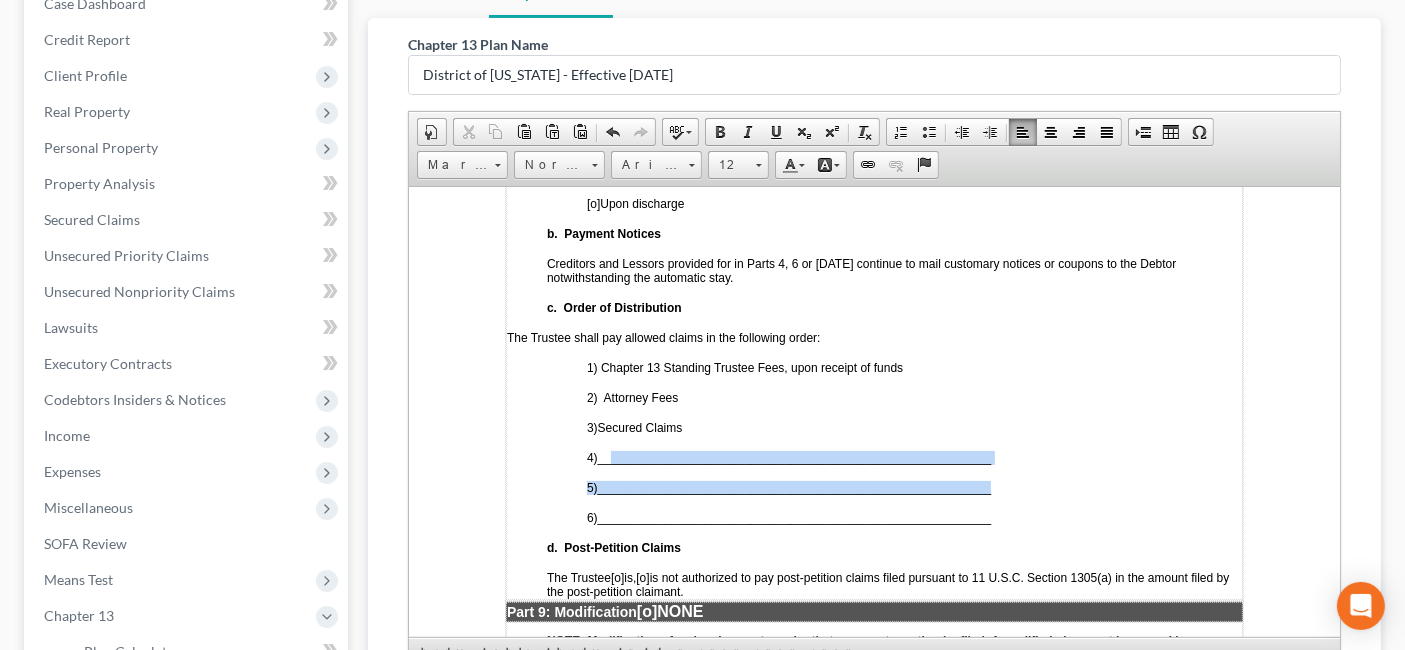 drag, startPoint x: 999, startPoint y: 443, endPoint x: 617, endPoint y: 433, distance: 382.13086 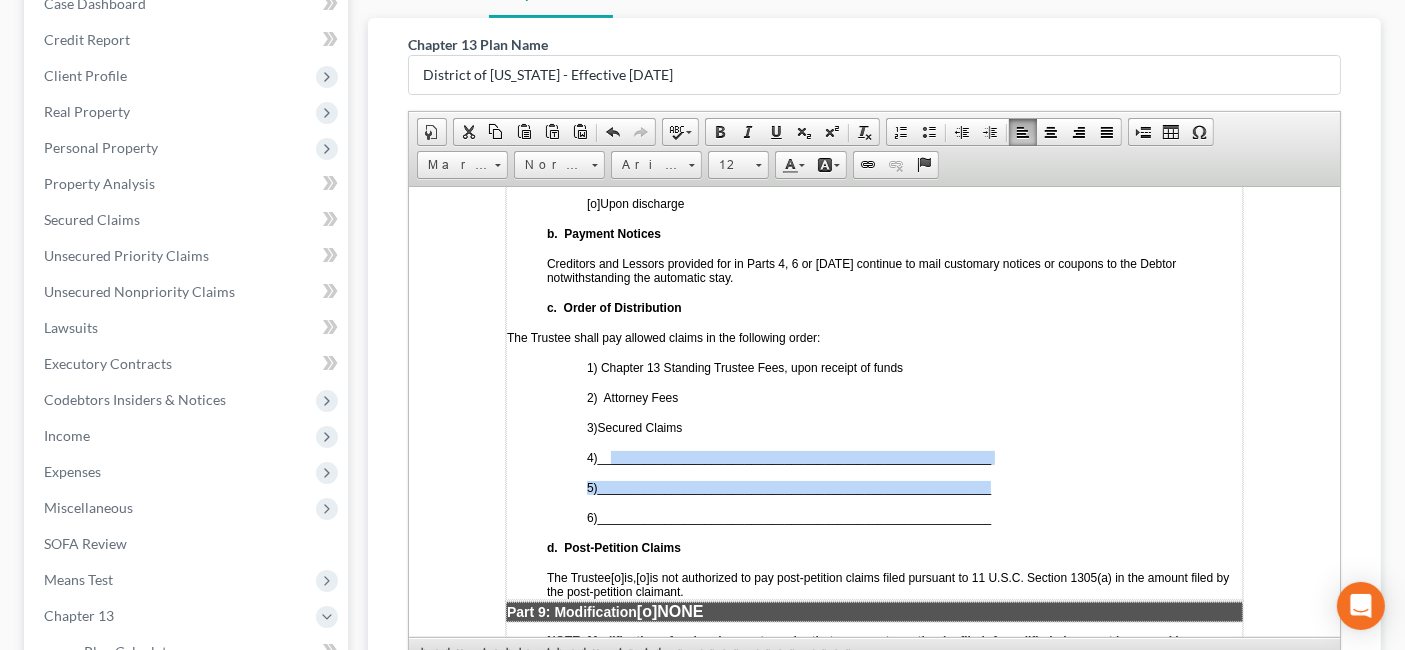 click on "___________________________________________________________" at bounding box center (795, 457) 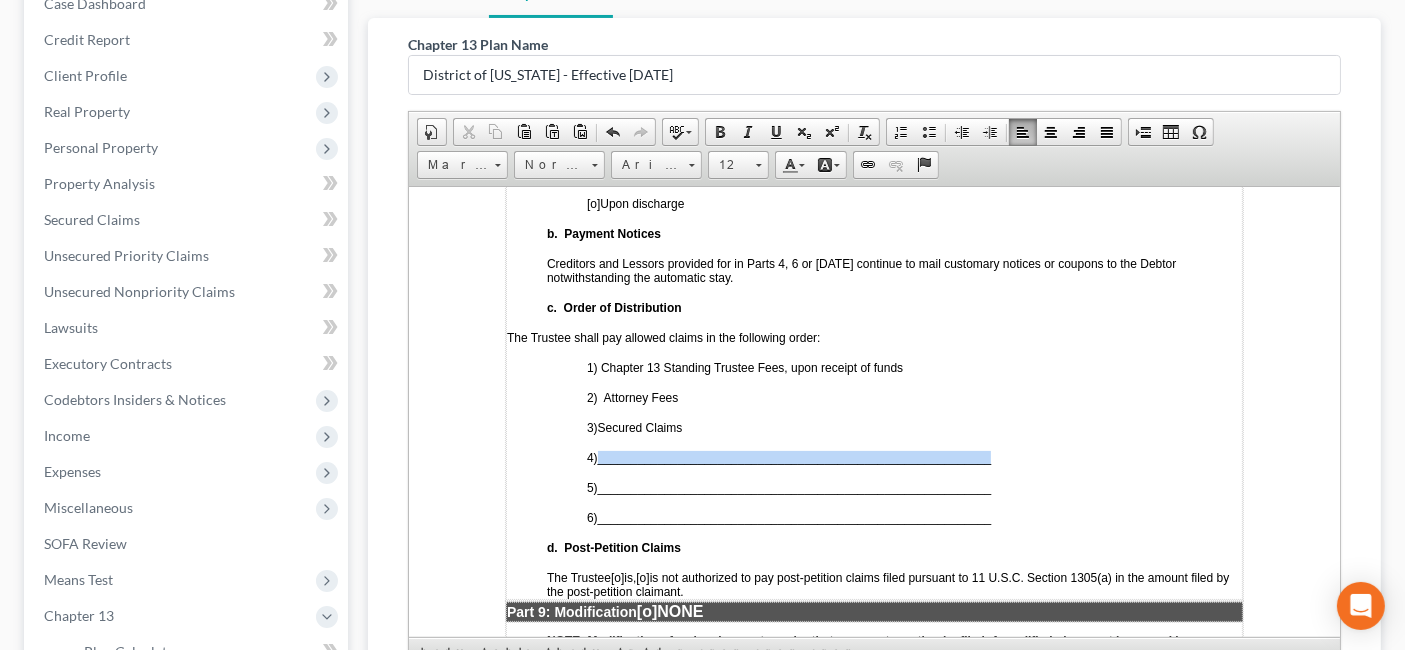 drag, startPoint x: 993, startPoint y: 434, endPoint x: 605, endPoint y: 436, distance: 388.00516 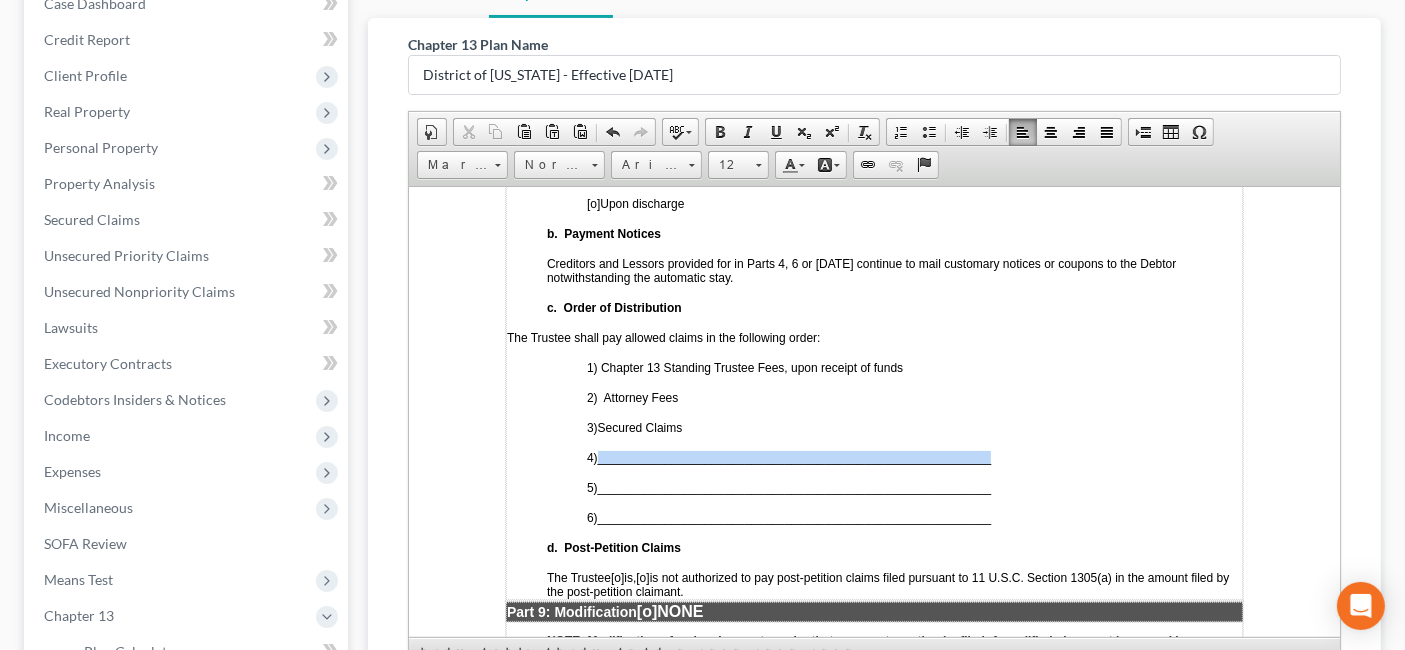 click on "___________________________________________________________" at bounding box center [795, 457] 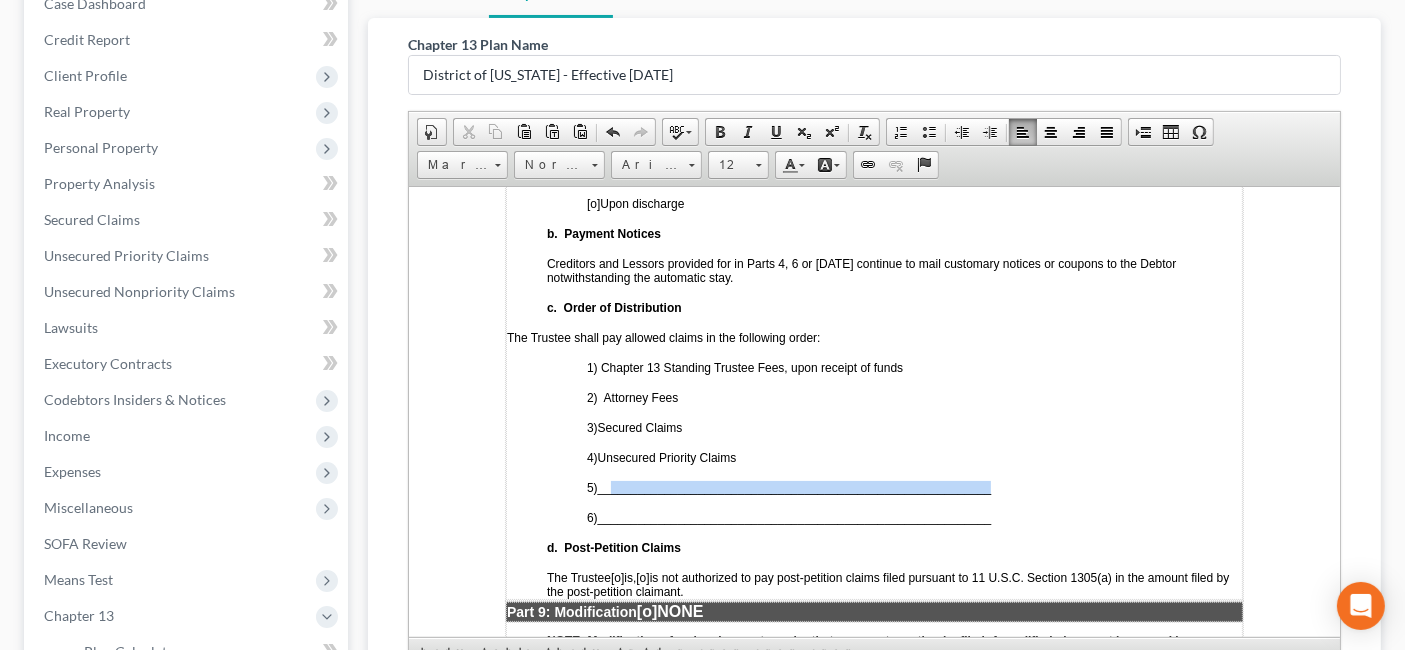 drag, startPoint x: 999, startPoint y: 461, endPoint x: 614, endPoint y: 470, distance: 385.1052 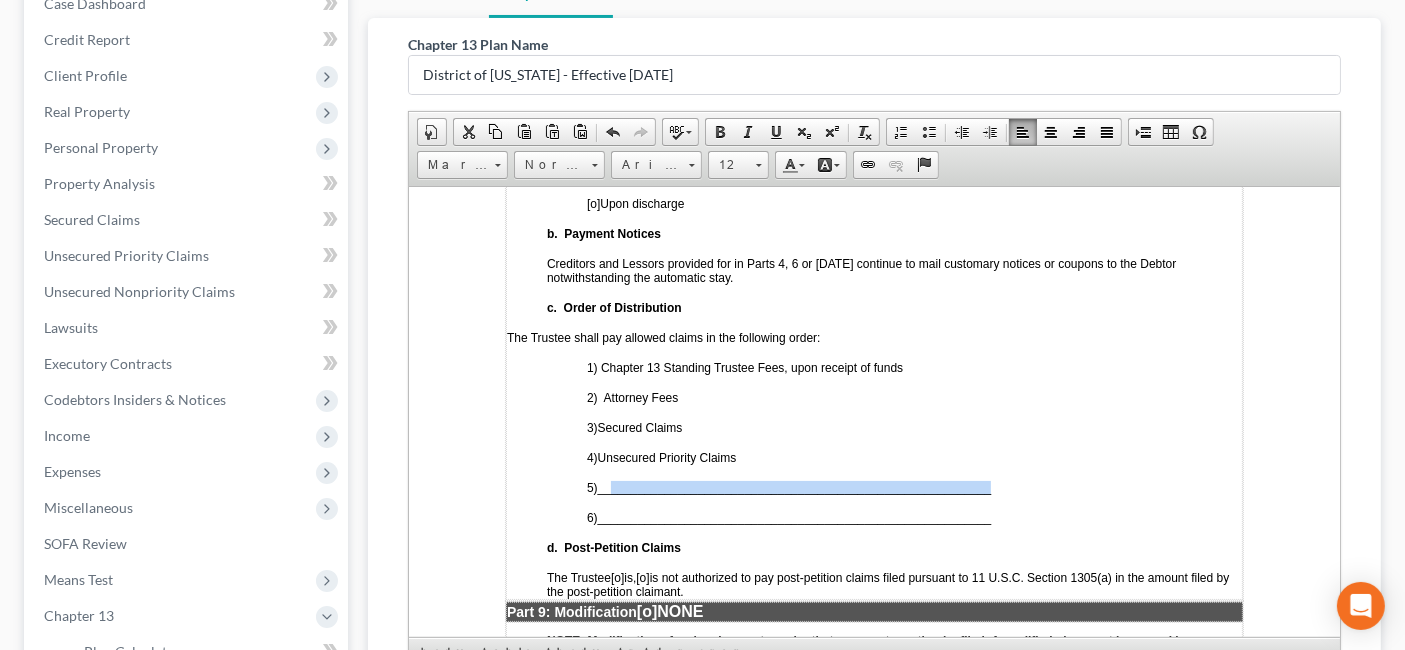 click on "___________________________________________________________" at bounding box center [795, 487] 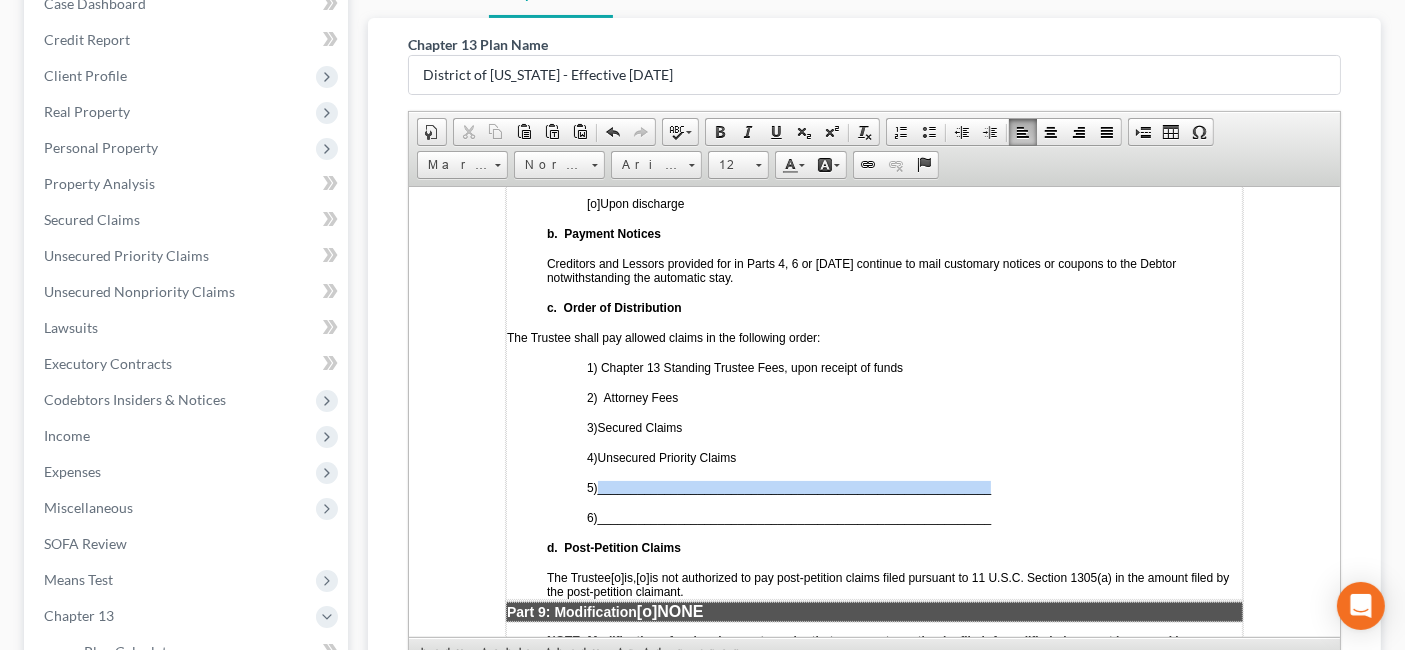 drag, startPoint x: 605, startPoint y: 469, endPoint x: 999, endPoint y: 450, distance: 394.45786 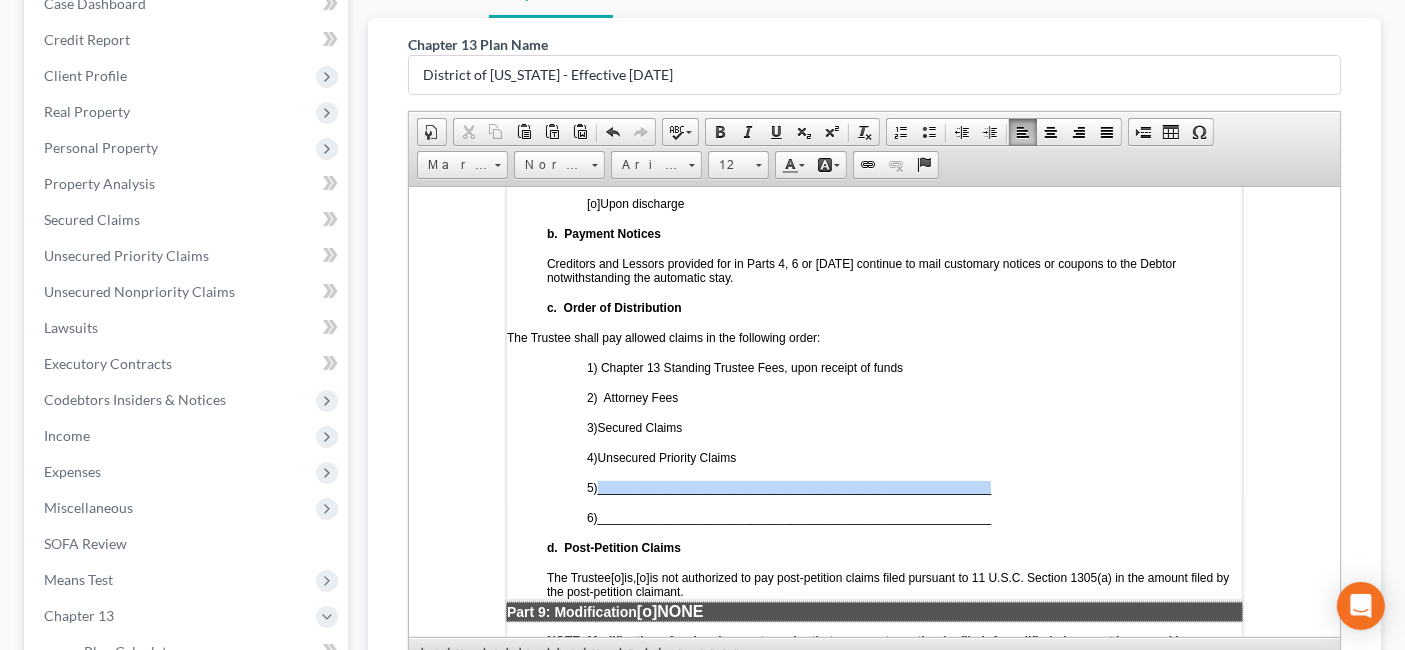 click on "a. Vesting of Property of the Estate [x ]  Upon confirmation [o]  Upon discharge b.  Payment Notices Creditors and Lessors provided for in Parts 4, 6 or [DATE] continue to mail customary notices or coupons to the Debtor notwithstanding the automatic stay. c.  Order of Distribution            The Trustee shall pay allowed claims in the following order: 1) Chapter 13 Standing Trustee Fees, upon receipt of funds 2)  Attorney Fees 3)   Secured Claims 4)   Unsecured Priority Claims 5)   ___________________________________________________________ 6)   ___________________________________________________________ d.  Post-Petition Claims The Trustee  [o]  is,  [o]  is not authorized to pay post-petition claims filed pursuant to 11 U.S.[MEDICAL_DATA] 1305(a) in the amount filed by the post-petition claimant." at bounding box center (874, 367) 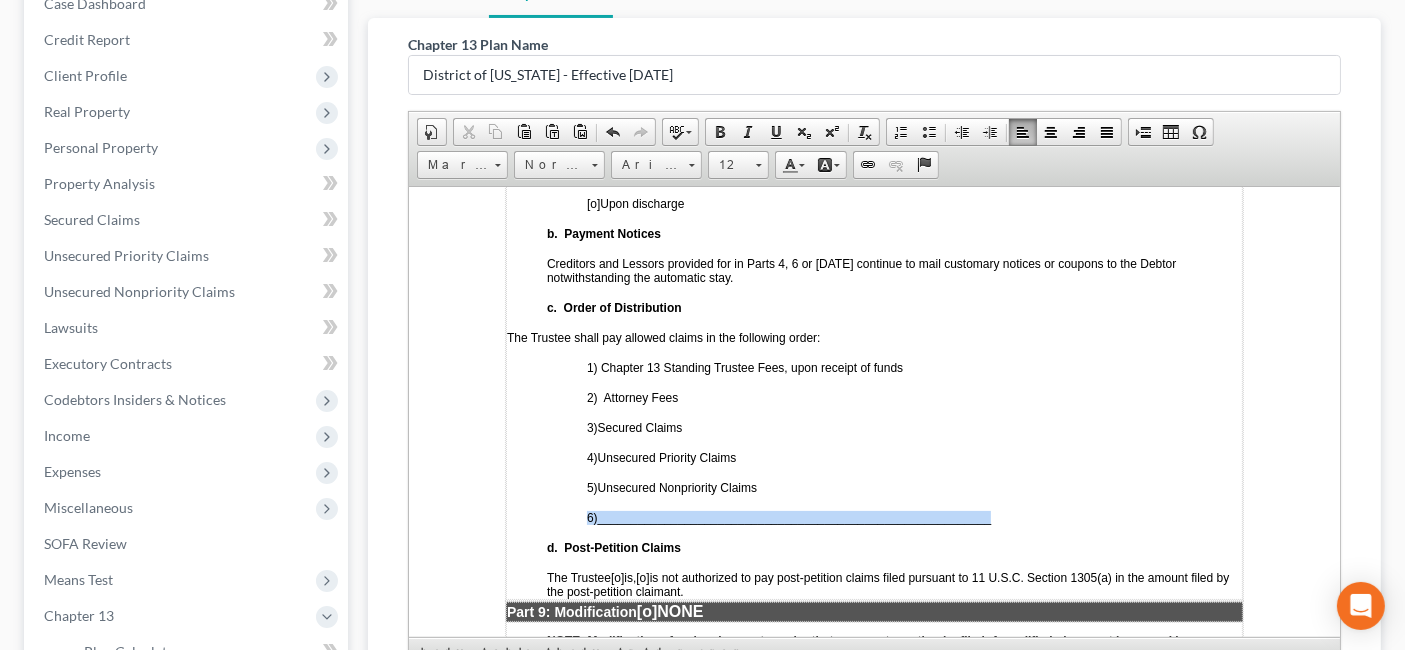drag, startPoint x: 1002, startPoint y: 487, endPoint x: 581, endPoint y: 498, distance: 421.14368 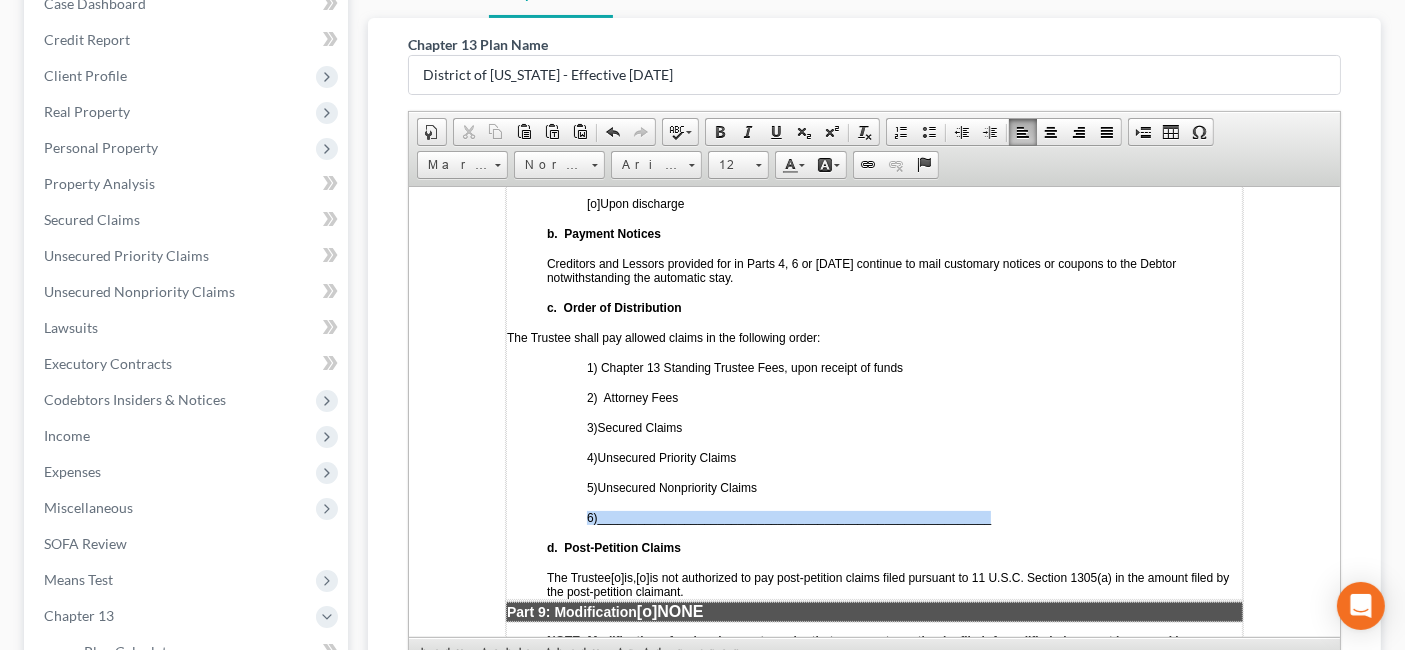 click on "a. Vesting of Property of the Estate [x ]  Upon confirmation [o]  Upon discharge b.  Payment Notices Creditors and Lessors provided for in Parts 4, 6 or [DATE] continue to mail customary notices or coupons to the Debtor notwithstanding the automatic stay. c.  Order of Distribution            The Trustee shall pay allowed claims in the following order: 1) Chapter 13 Standing Trustee Fees, upon receipt of funds 2)  Attorney Fees 3)   Secured Claims 4)   Unsecured Priority Claims 5)   Unsecured Nonpriority Claims 6)   ___________________________________________________________ d.  Post-Petition Claims The Trustee  [o]  is,  [o]  is not authorized to pay post-petition claims filed pursuant to 11 U.S.[MEDICAL_DATA] 1305(a) in the amount filed by the post-petition claimant." at bounding box center [874, 367] 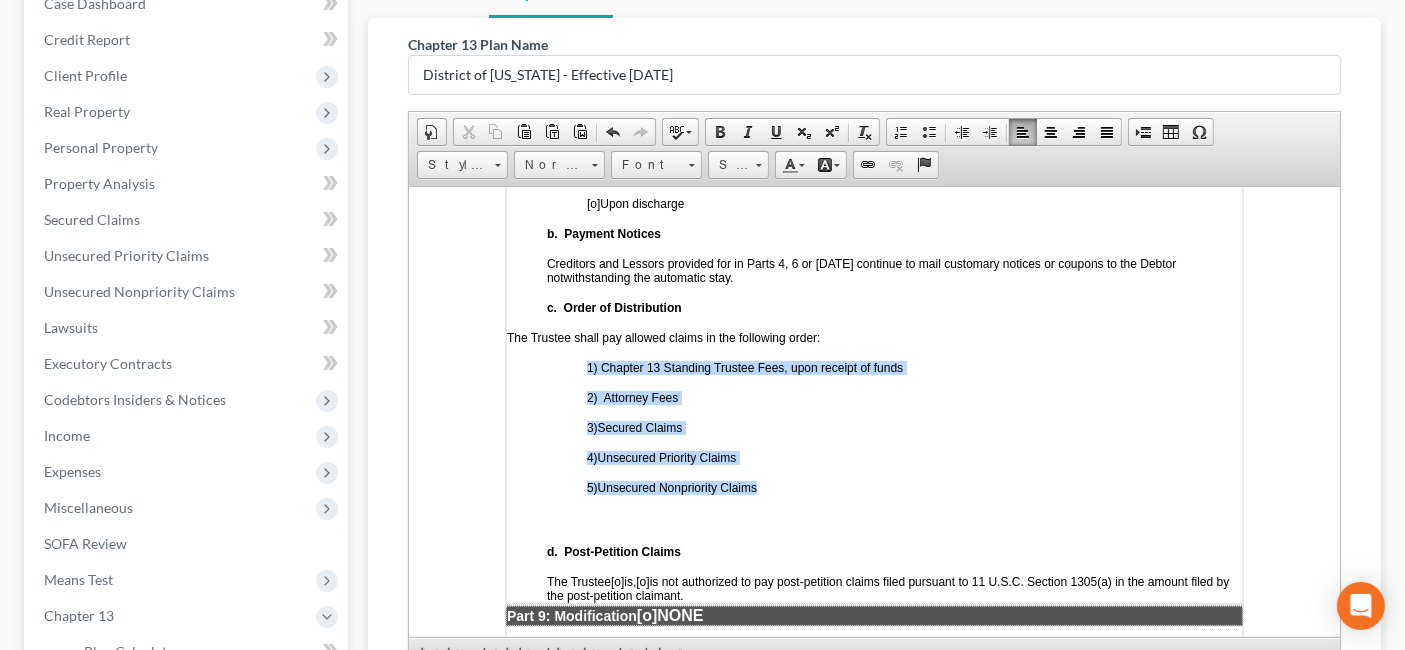 drag, startPoint x: 779, startPoint y: 469, endPoint x: 619, endPoint y: 313, distance: 223.46364 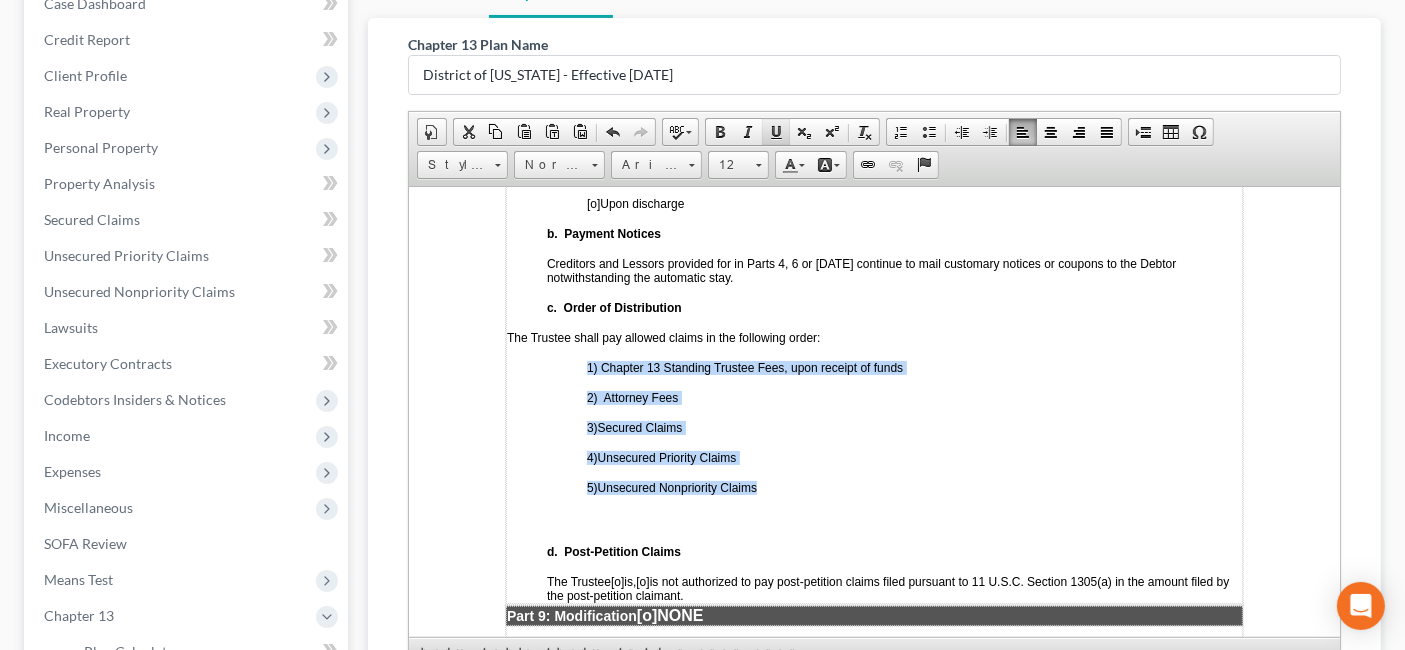 click at bounding box center (776, 132) 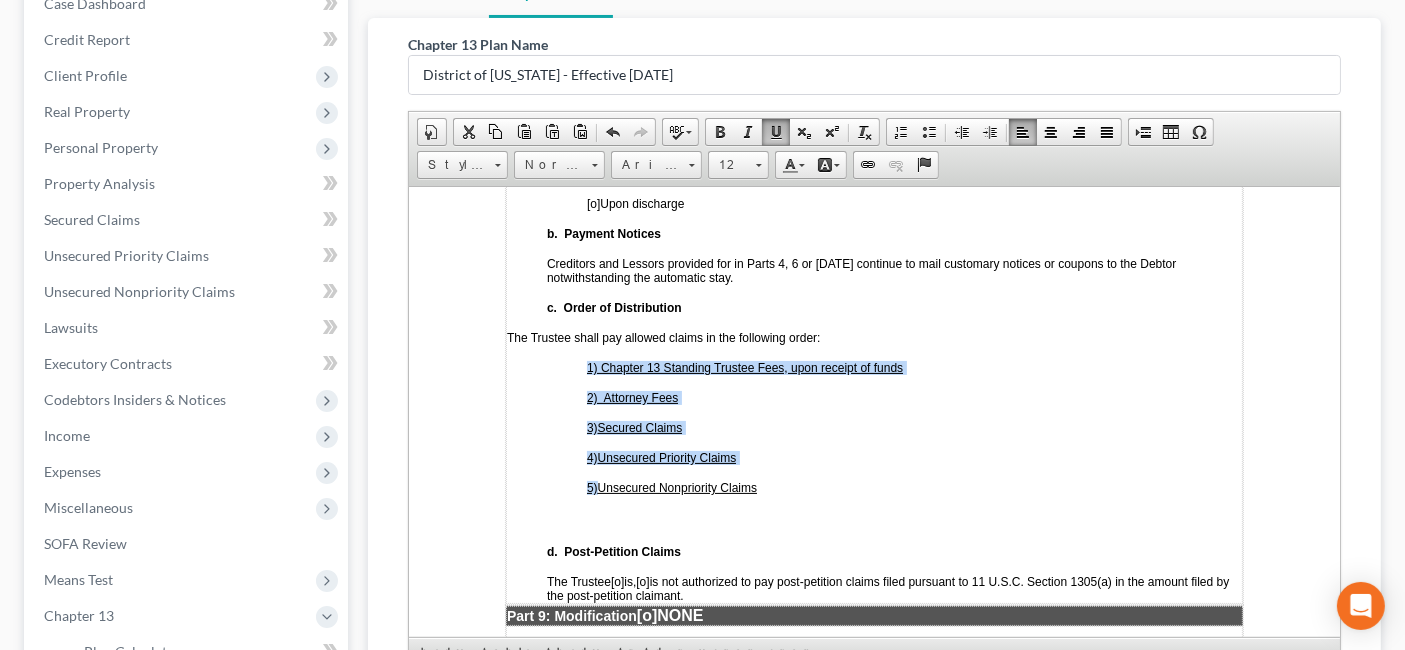 click on "4)   Unsecured Priority Claims" at bounding box center (914, 457) 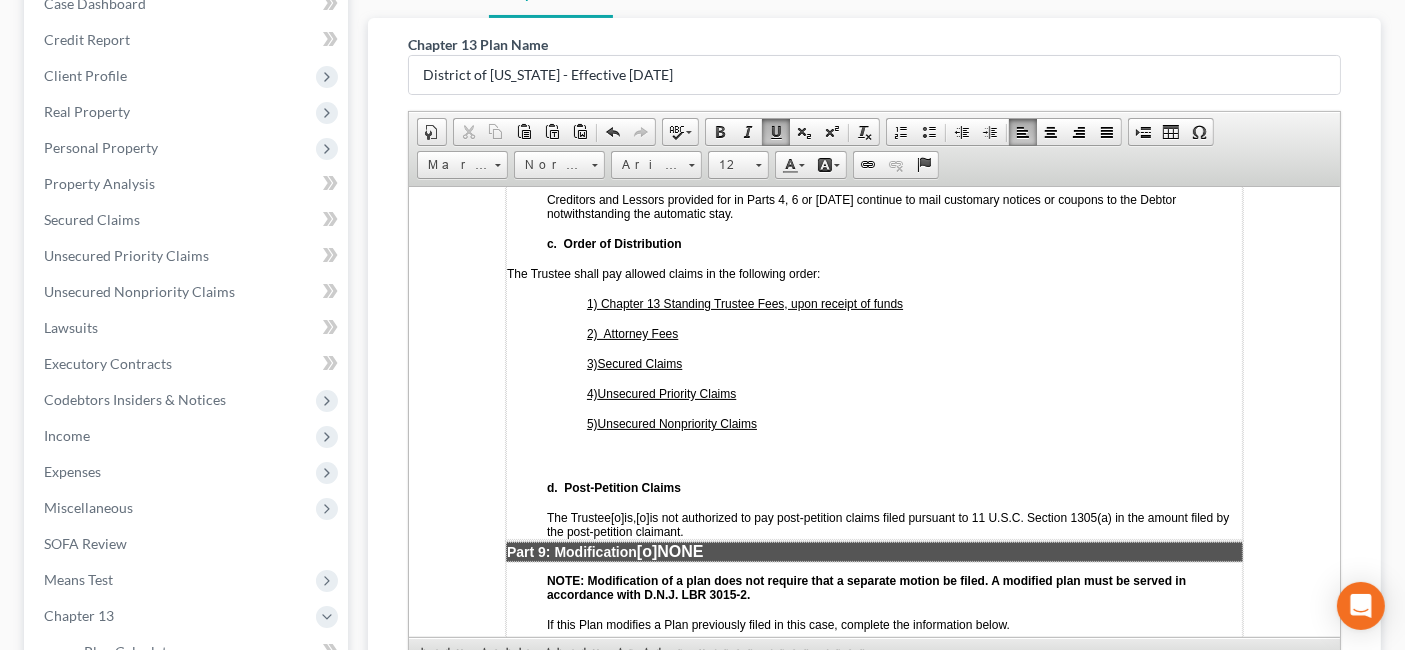 scroll, scrollTop: 5035, scrollLeft: 0, axis: vertical 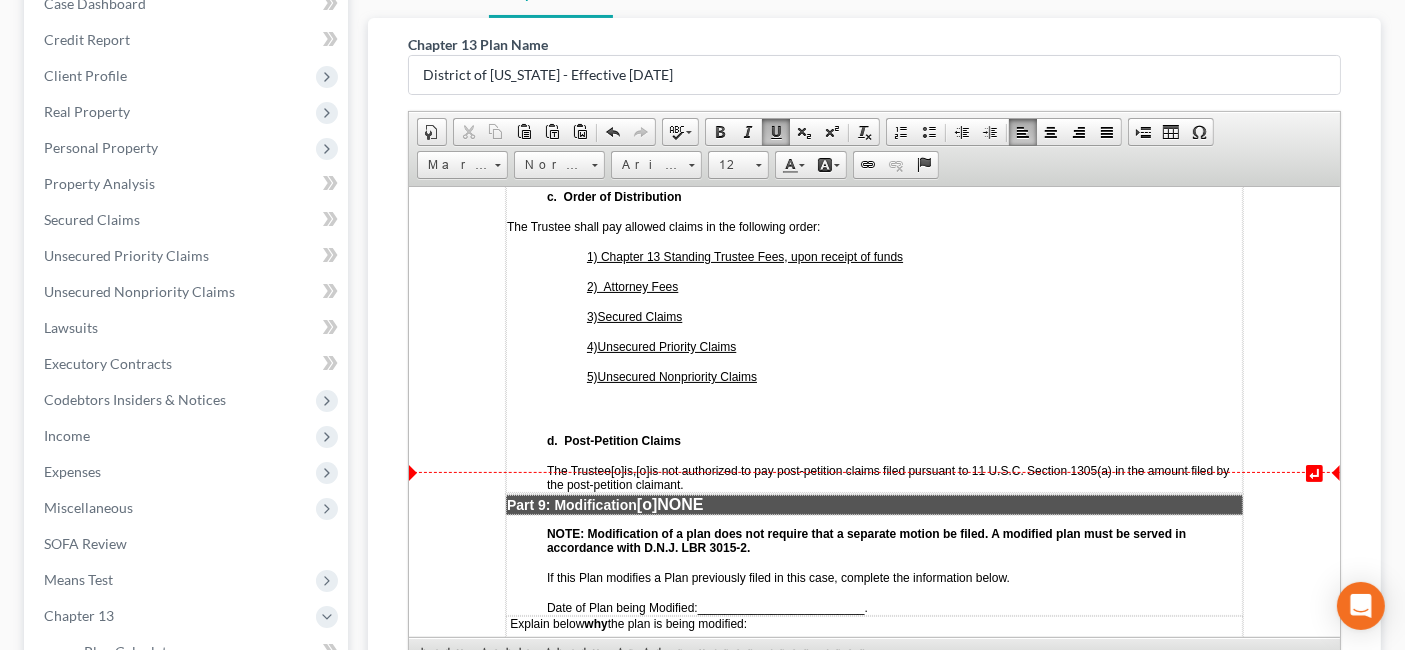 click on "[o]" at bounding box center [642, 470] 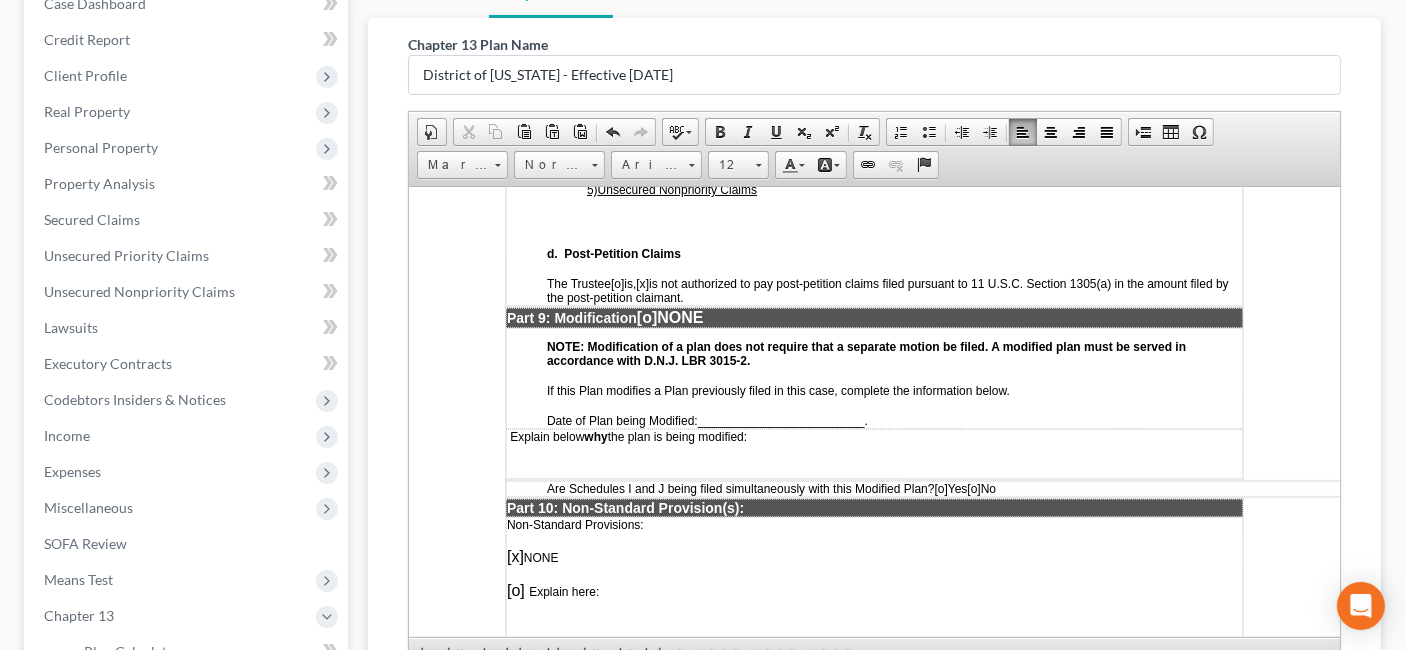 scroll, scrollTop: 5257, scrollLeft: 0, axis: vertical 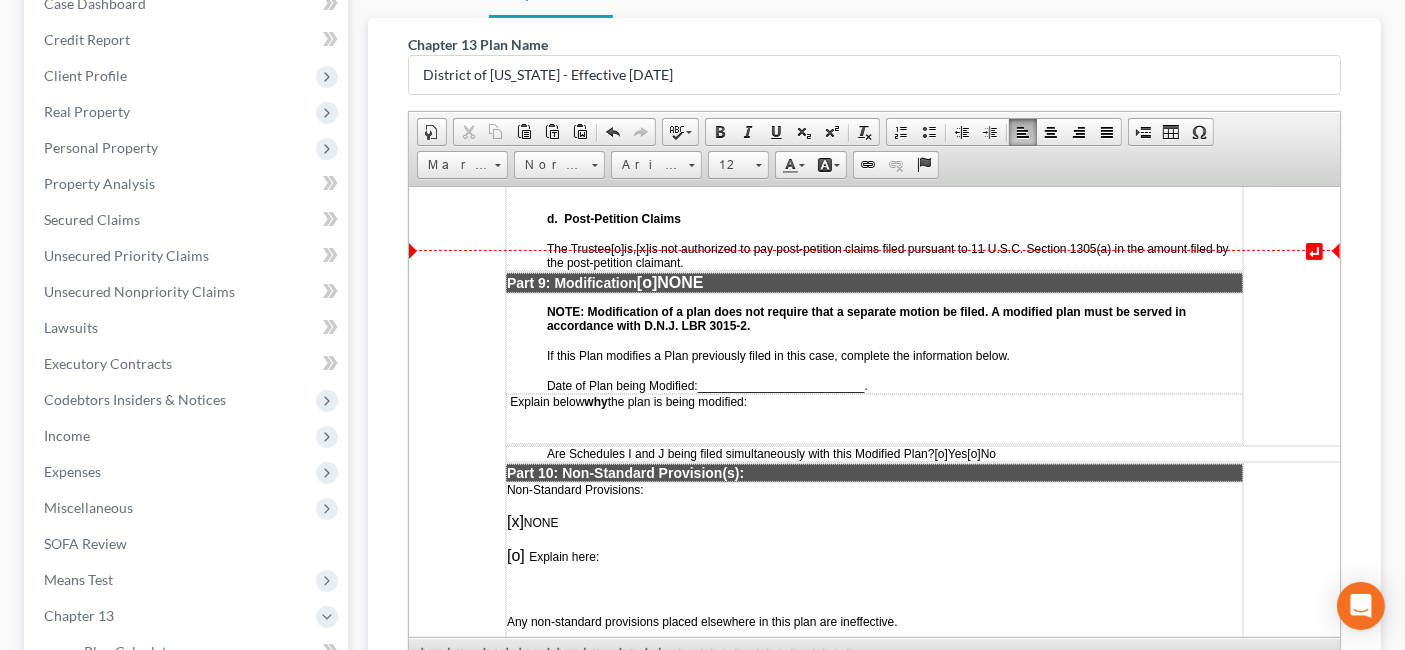 click on "[o]" at bounding box center [647, 281] 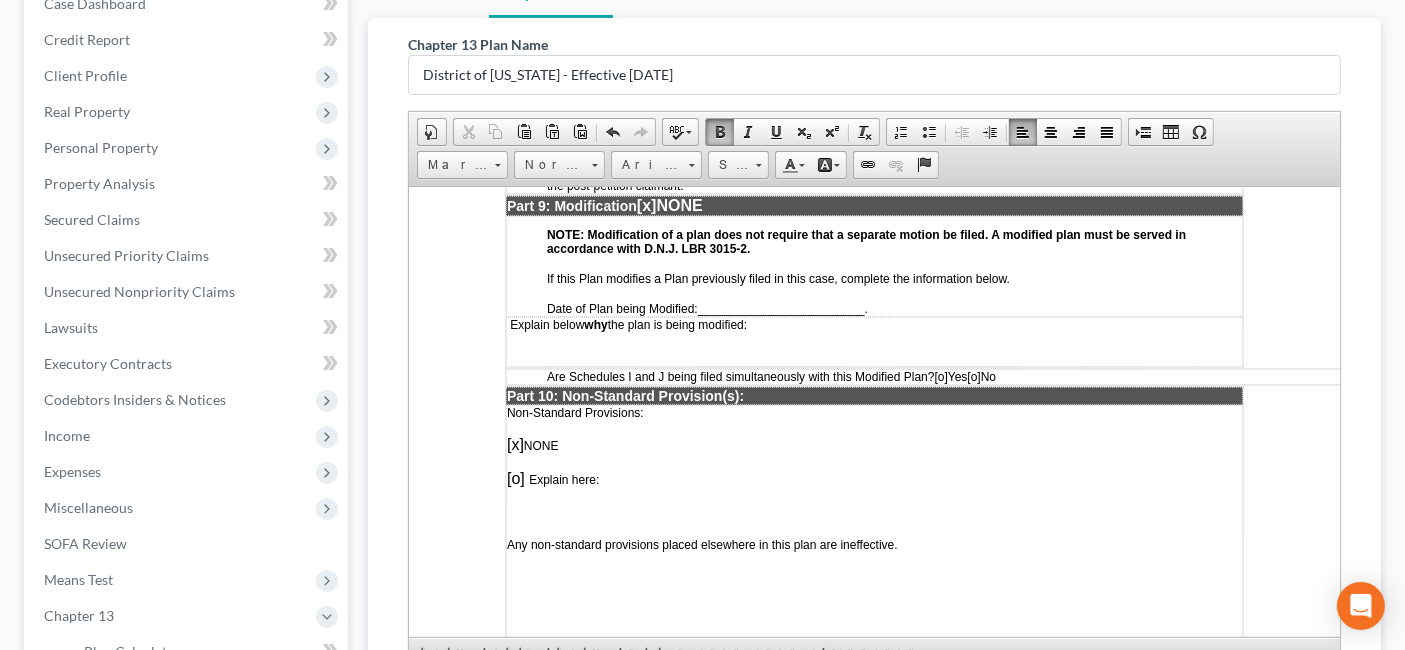 scroll, scrollTop: 5368, scrollLeft: 0, axis: vertical 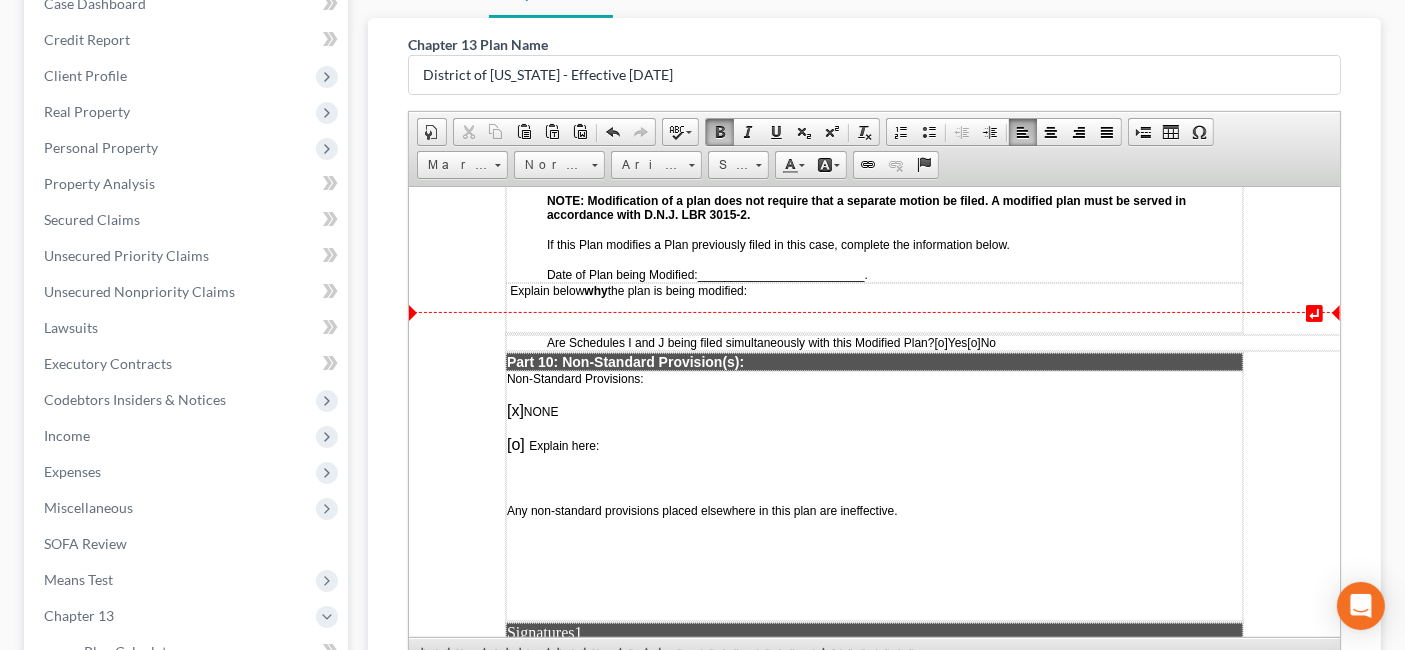 click on "[o]" at bounding box center [973, 342] 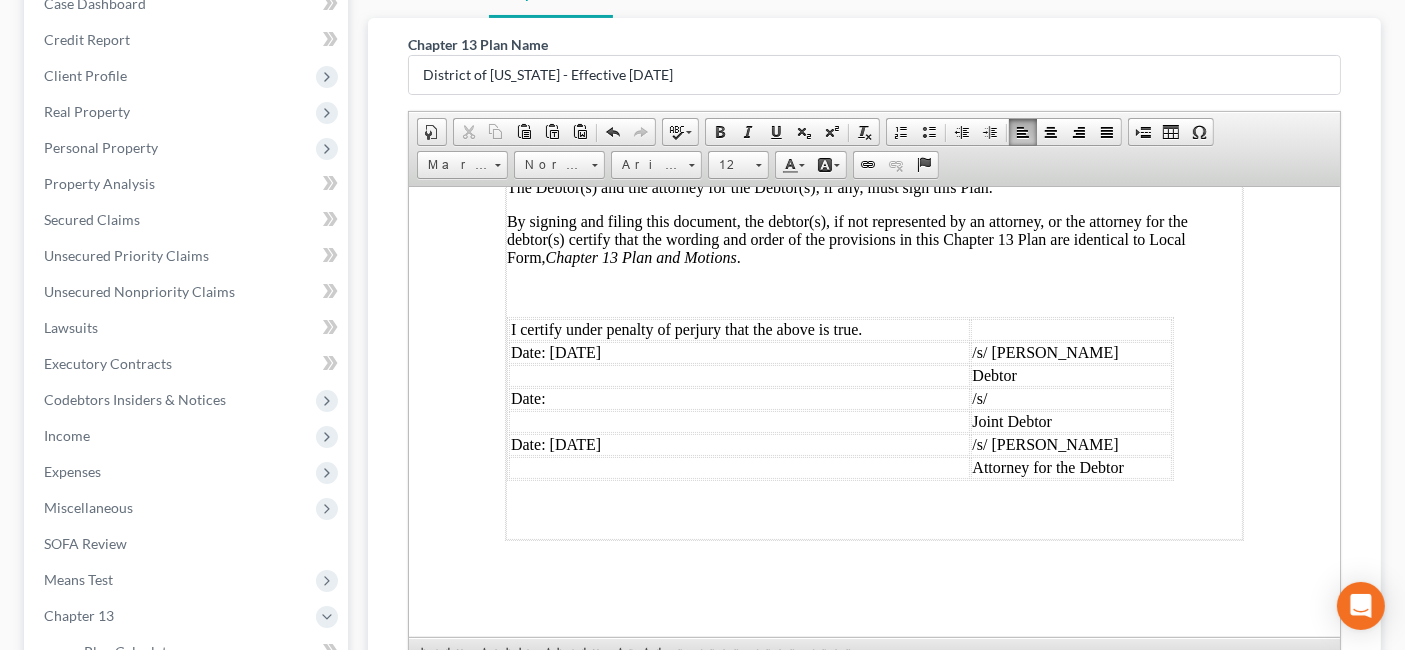 scroll, scrollTop: 5871, scrollLeft: 0, axis: vertical 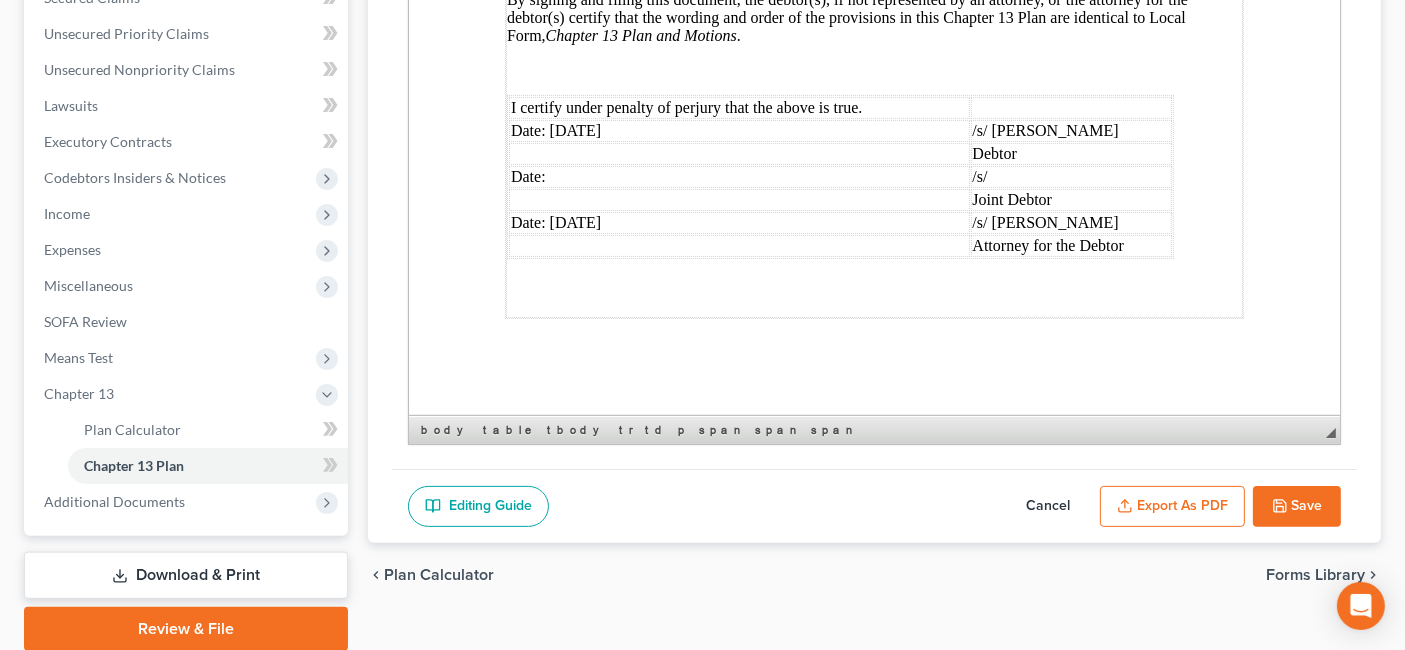 click on "Save" at bounding box center (1297, 507) 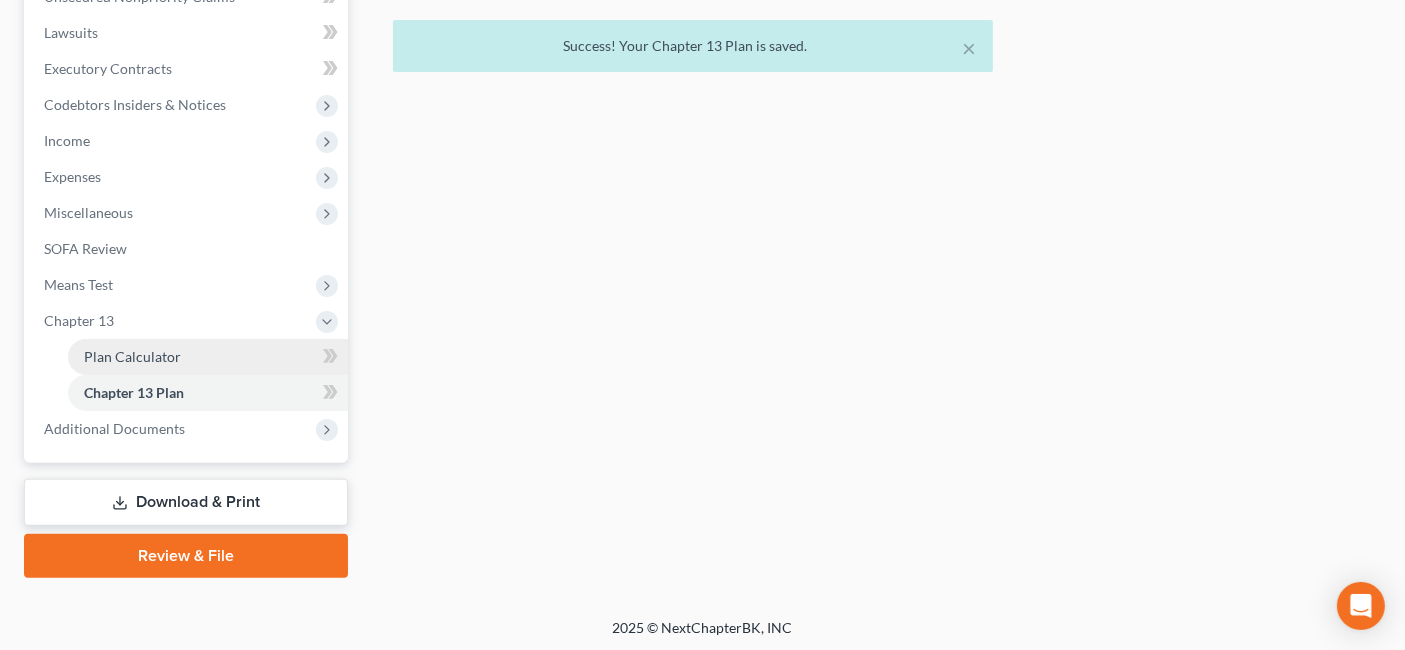 click on "Plan Calculator" at bounding box center (208, 357) 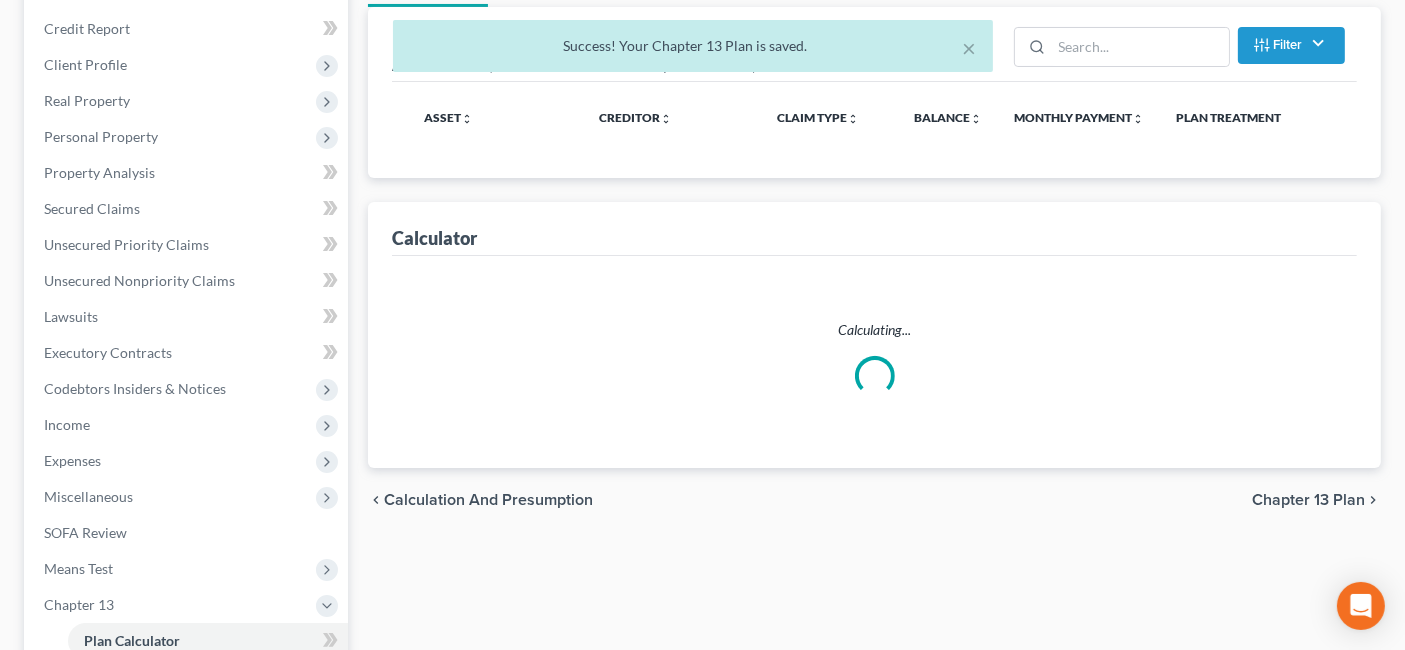 scroll, scrollTop: 2, scrollLeft: 0, axis: vertical 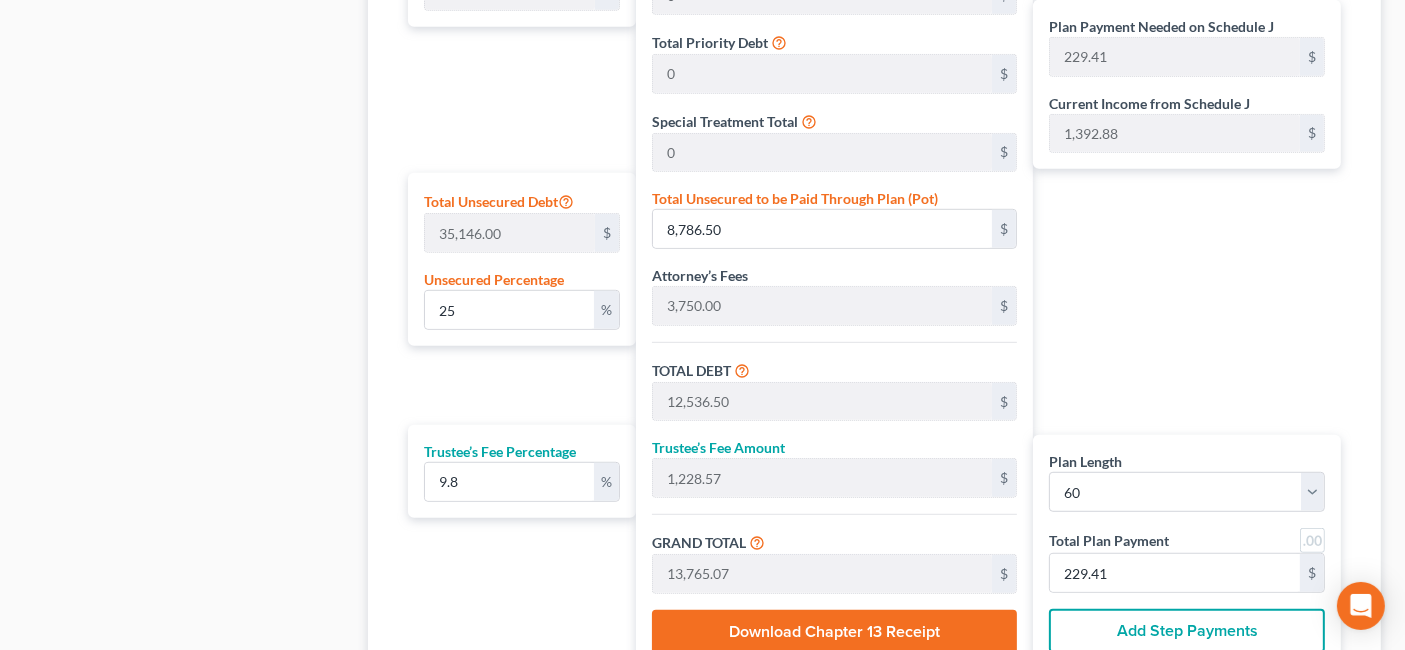click on "Total Unsecured to be Paid Through Plan (Pot)" at bounding box center (795, 198) 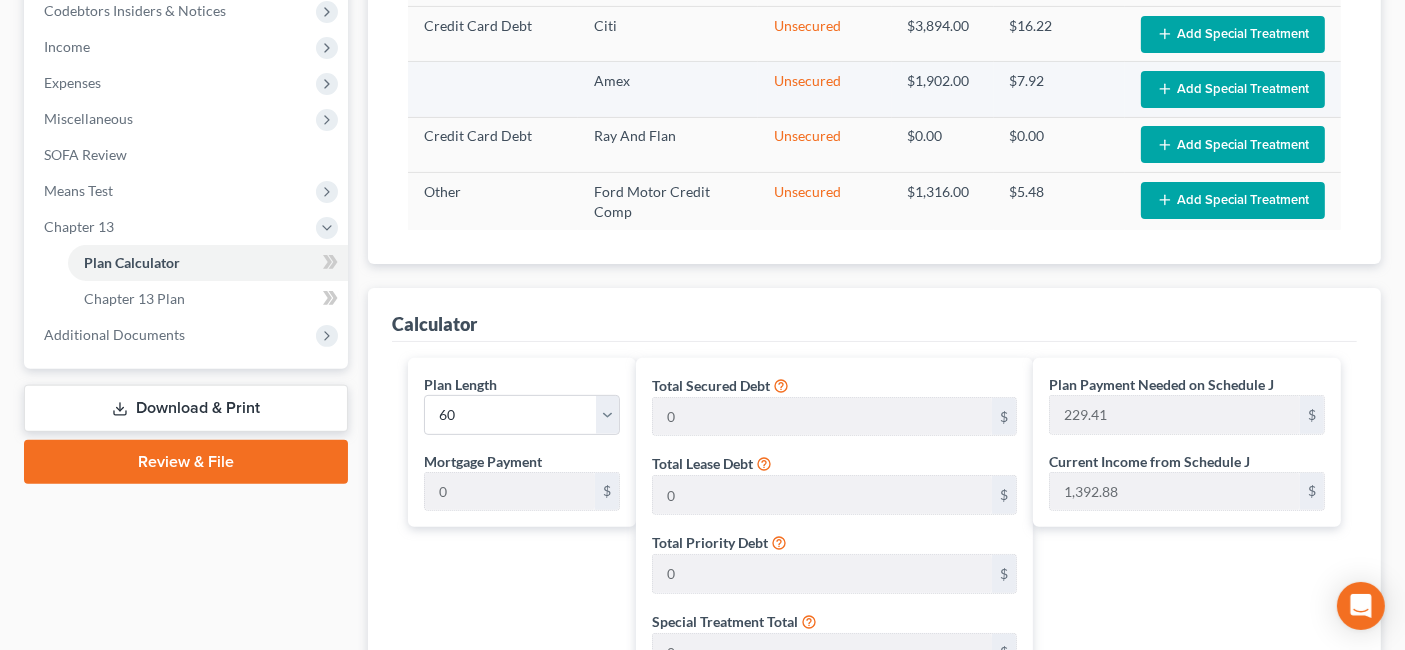 scroll, scrollTop: 510, scrollLeft: 0, axis: vertical 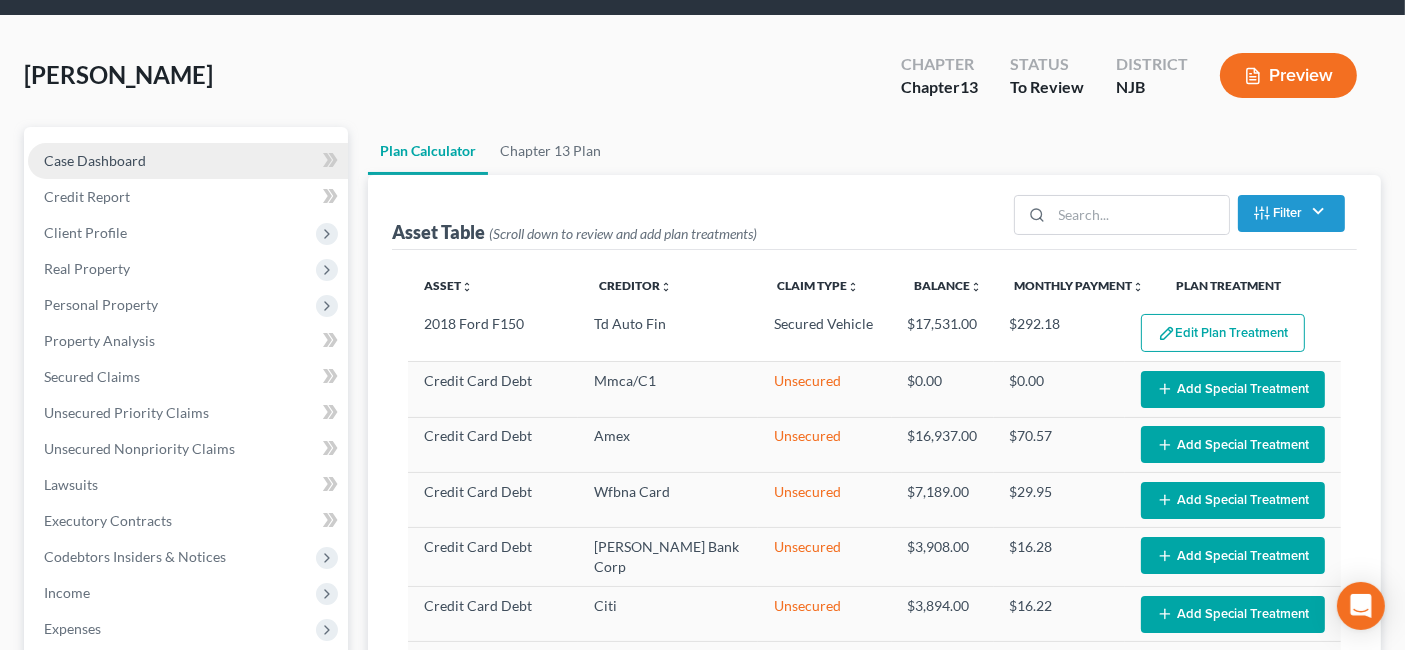 click on "Case Dashboard" at bounding box center (188, 161) 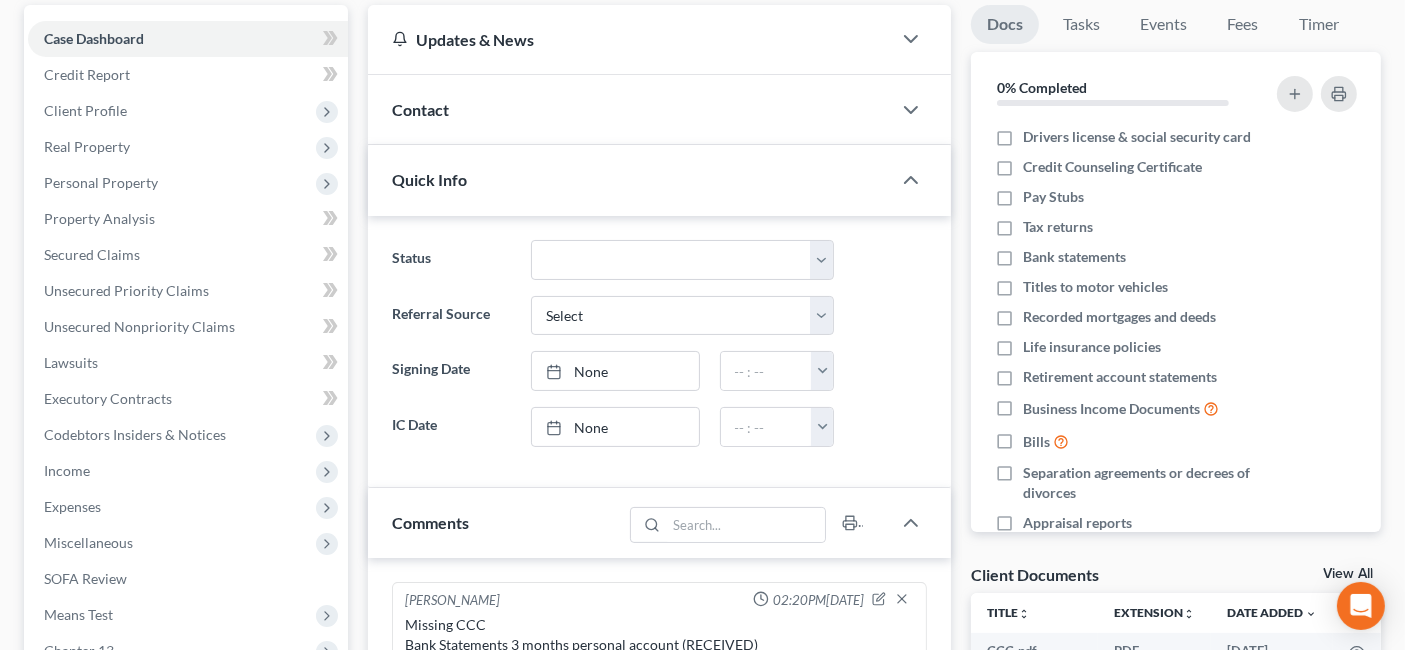 scroll, scrollTop: 222, scrollLeft: 0, axis: vertical 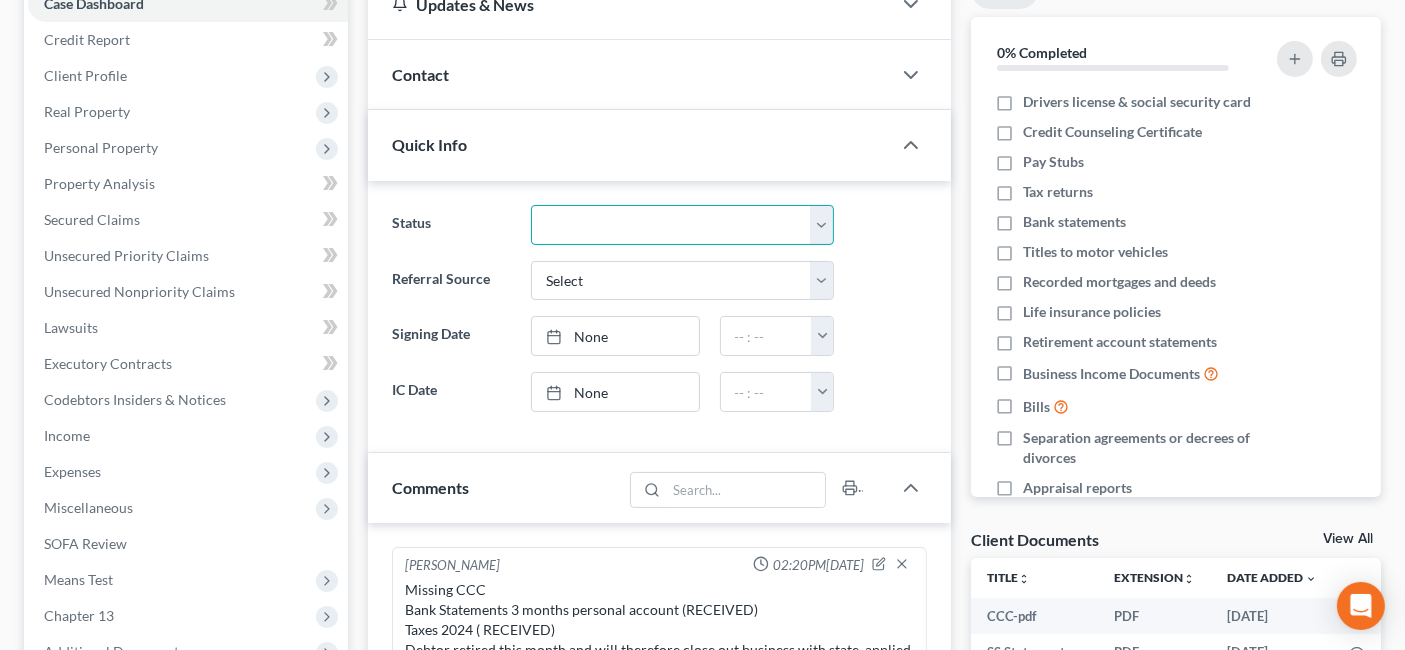 drag, startPoint x: 697, startPoint y: 224, endPoint x: 693, endPoint y: 240, distance: 16.492422 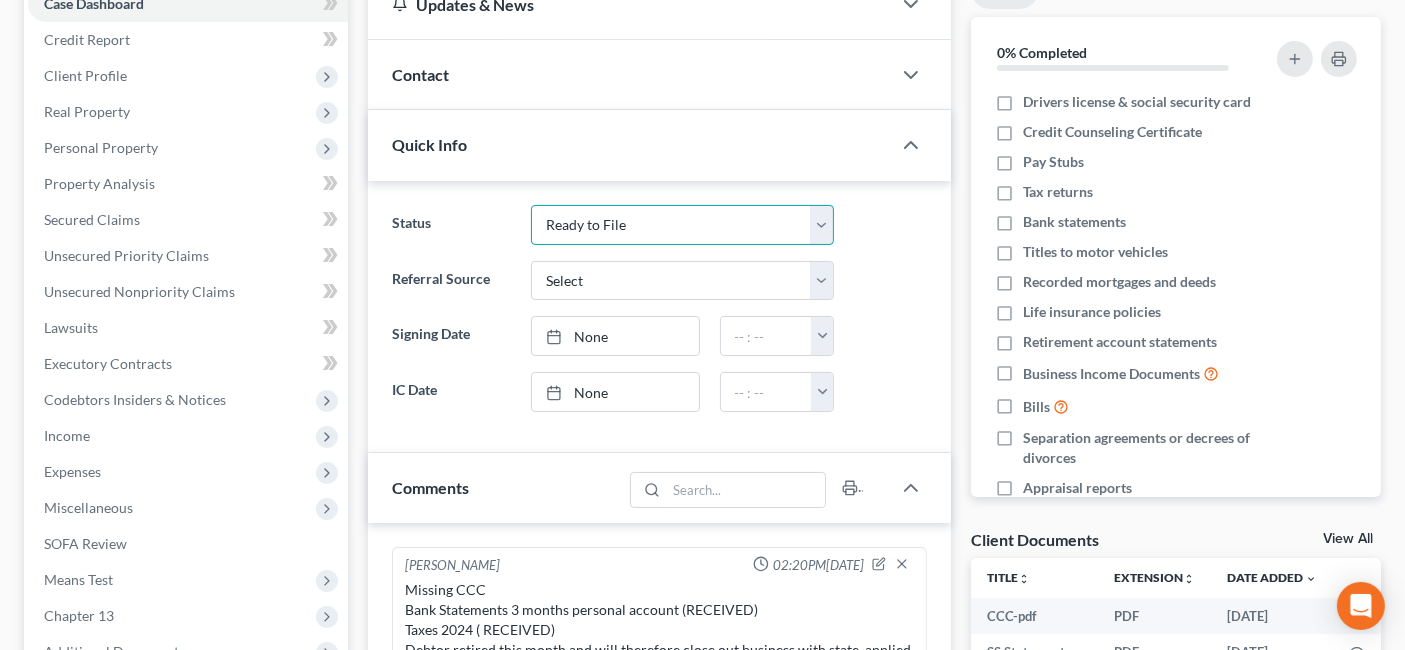 click on "Discharged Dismissed Filed In Progress Lead Ready to File To Review" at bounding box center [682, 225] 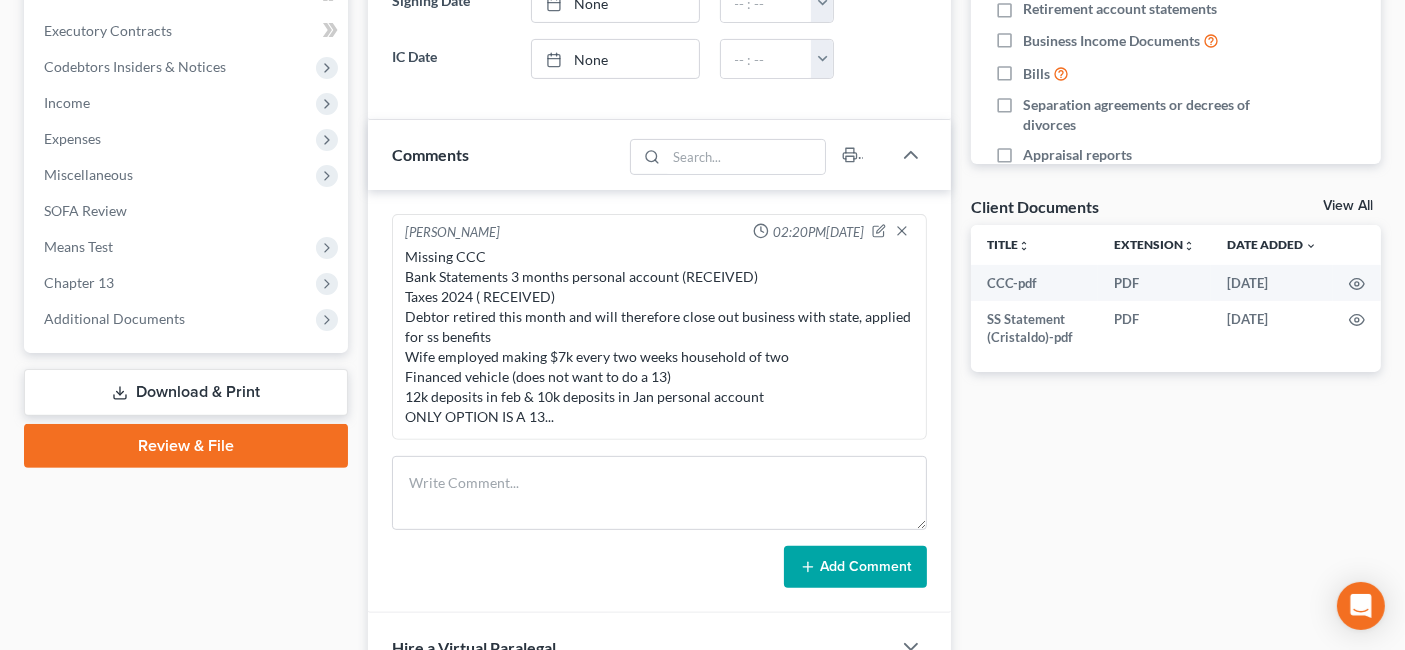 scroll, scrollTop: 666, scrollLeft: 0, axis: vertical 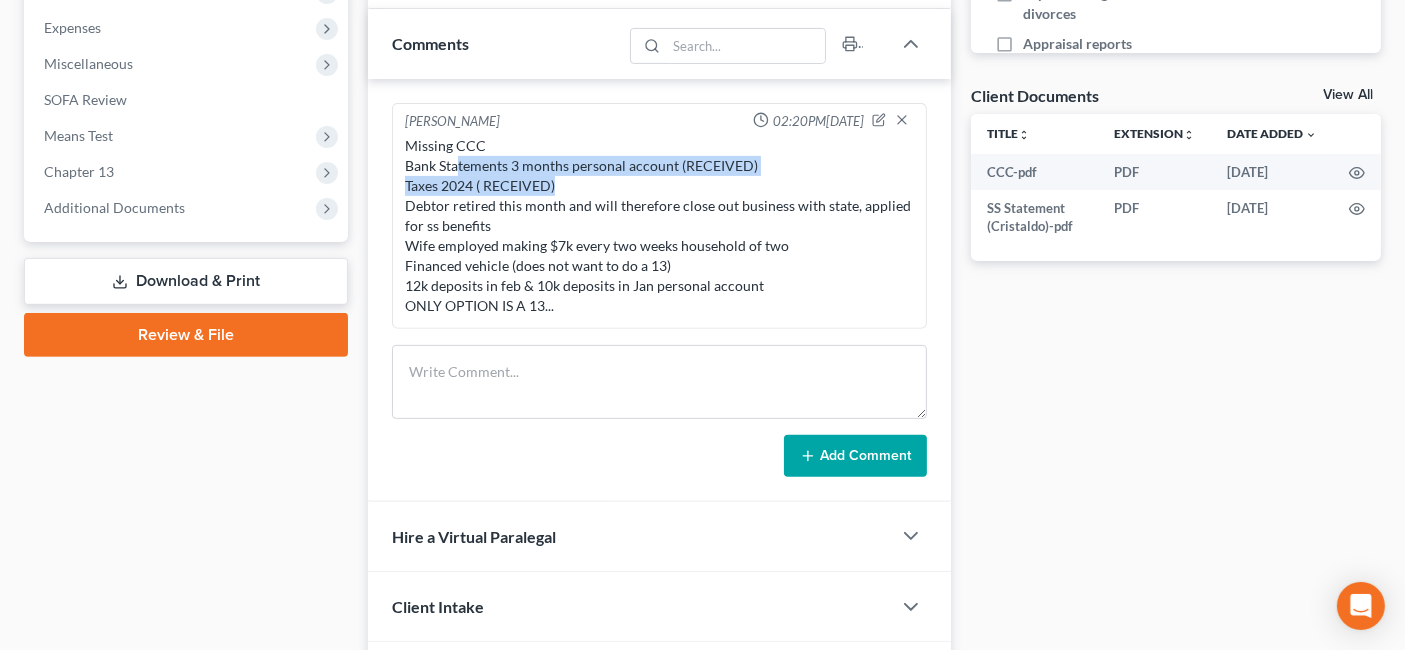 drag, startPoint x: 457, startPoint y: 162, endPoint x: 599, endPoint y: 175, distance: 142.59383 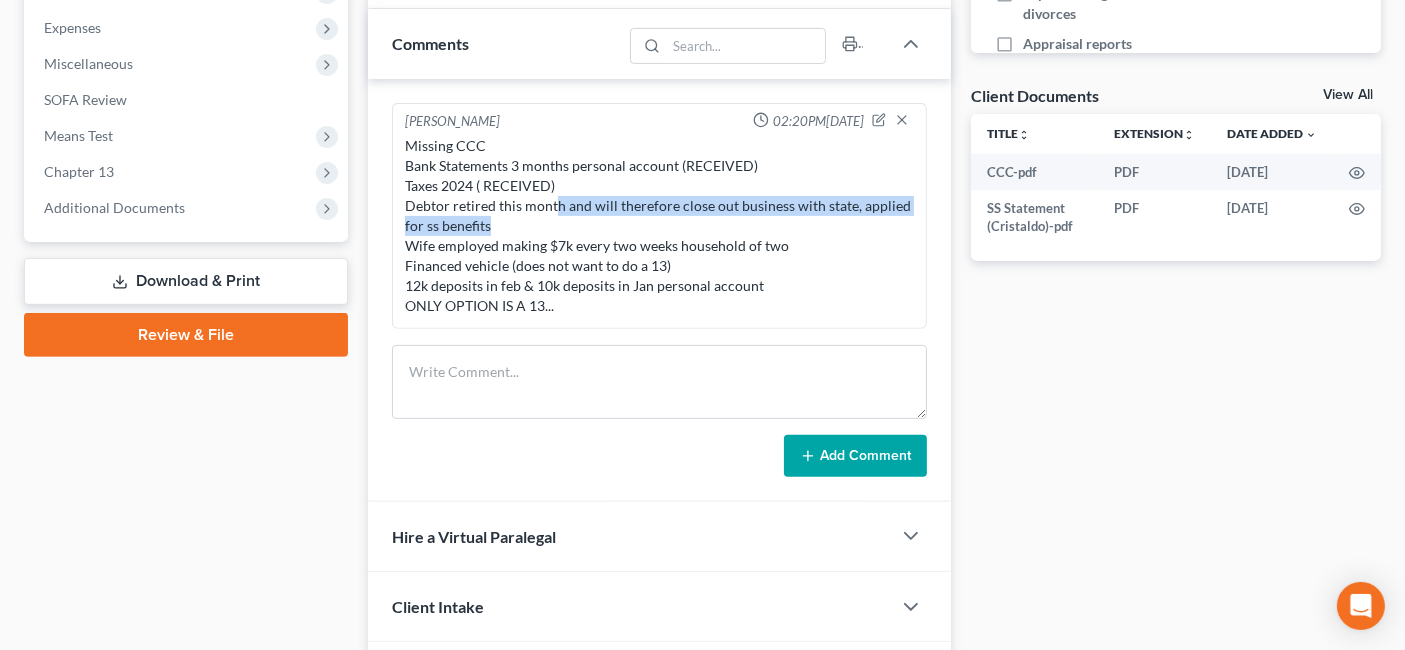 click on "Missing CCC
Bank Statements 3 months personal account (RECEIVED)
Taxes 2024 ( RECEIVED)
Debtor retired this month and will therefore close out business with state, applied for ss benefits
Wife employed making $7k every two weeks household of two
Financed vehicle (does not want to do a 13)
12k deposits in feb & 10k deposits in Jan personal account
ONLY OPTION IS A 13..." at bounding box center [659, 226] 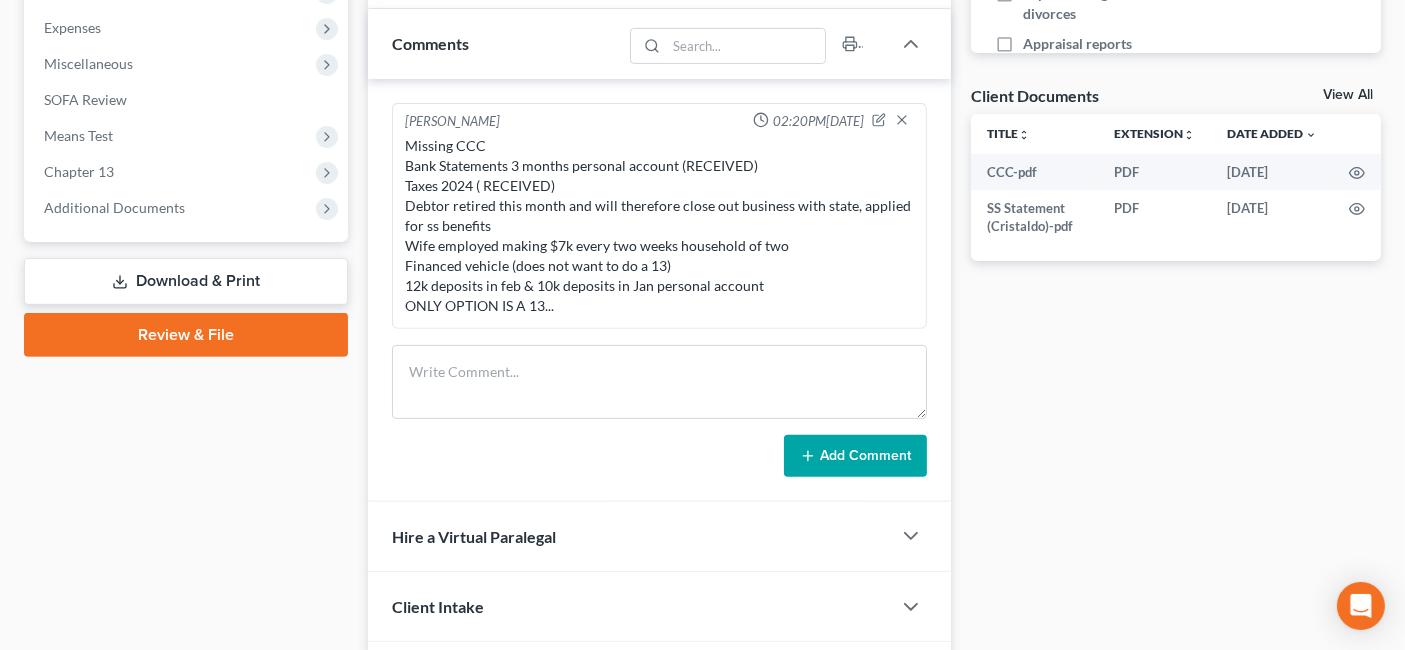 click on "Missing CCC
Bank Statements 3 months personal account (RECEIVED)
Taxes 2024 ( RECEIVED)
Debtor retired this month and will therefore close out business with state, applied for ss benefits
Wife employed making $7k every two weeks household of two
Financed vehicle (does not want to do a 13)
12k deposits in feb & 10k deposits in Jan personal account
ONLY OPTION IS A 13..." at bounding box center [659, 226] 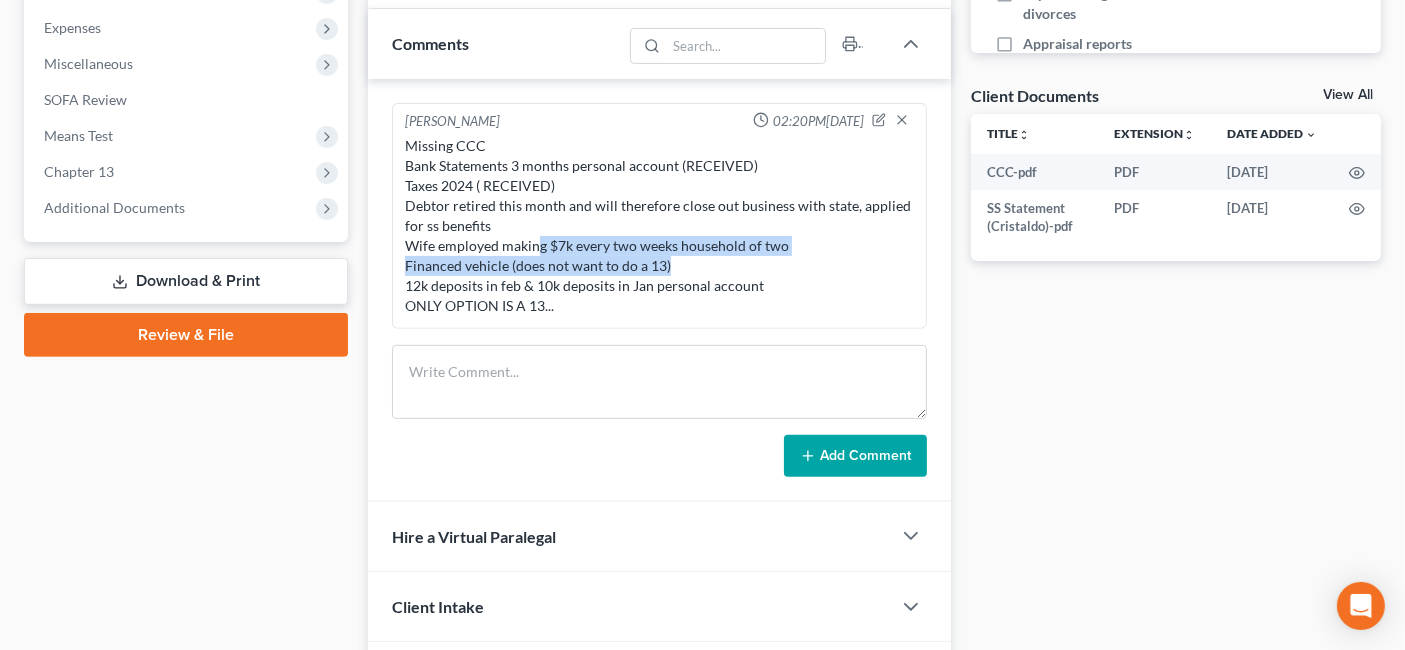 drag, startPoint x: 625, startPoint y: 244, endPoint x: 691, endPoint y: 262, distance: 68.41052 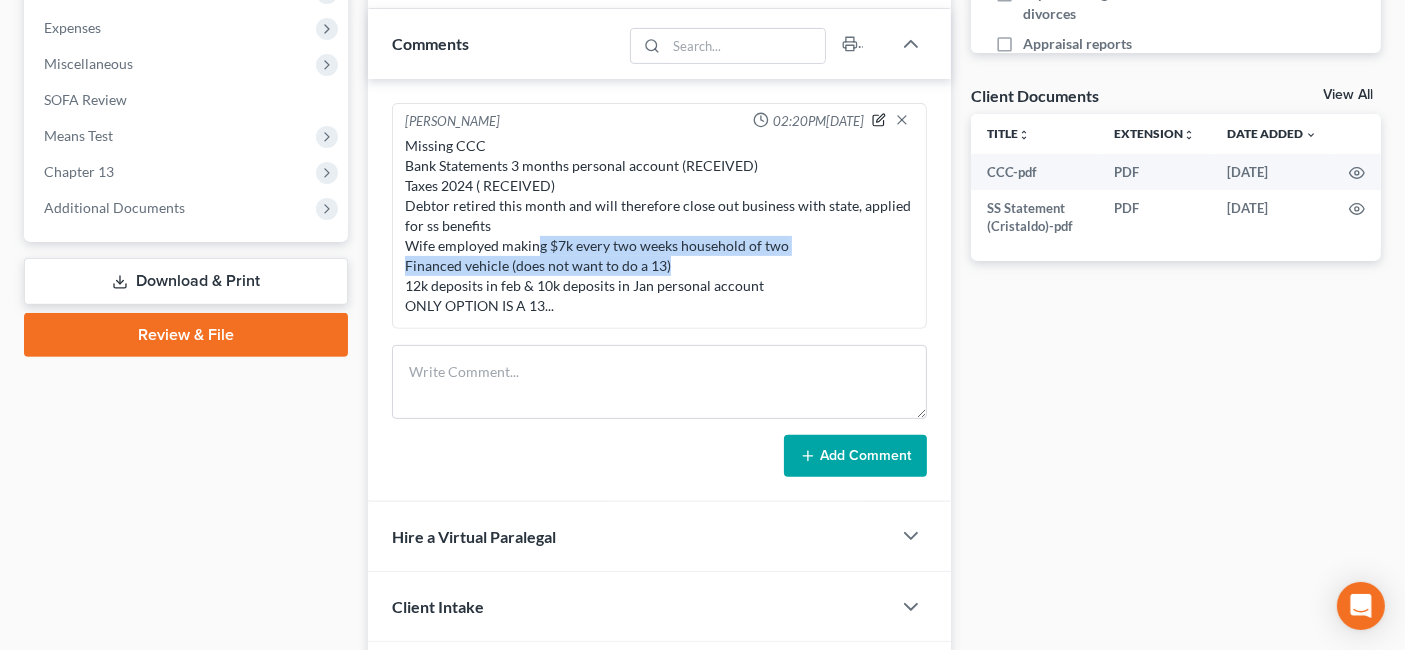 click 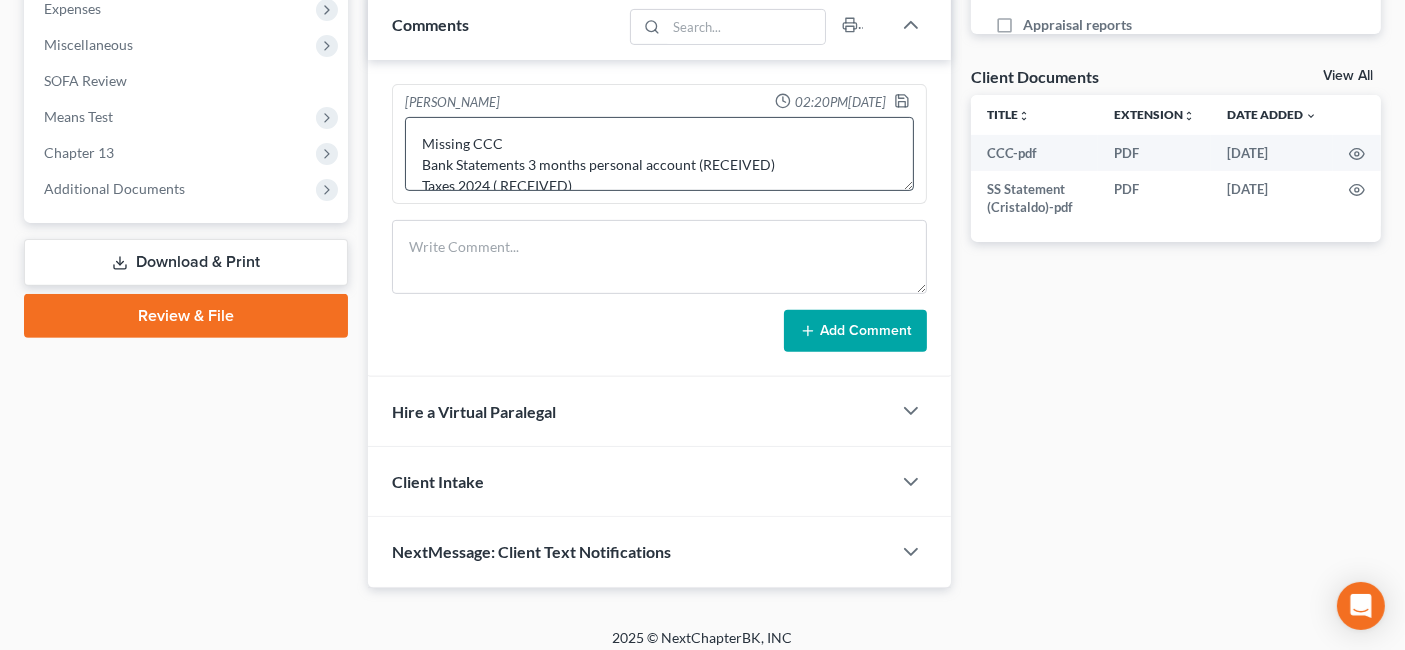 scroll, scrollTop: 691, scrollLeft: 0, axis: vertical 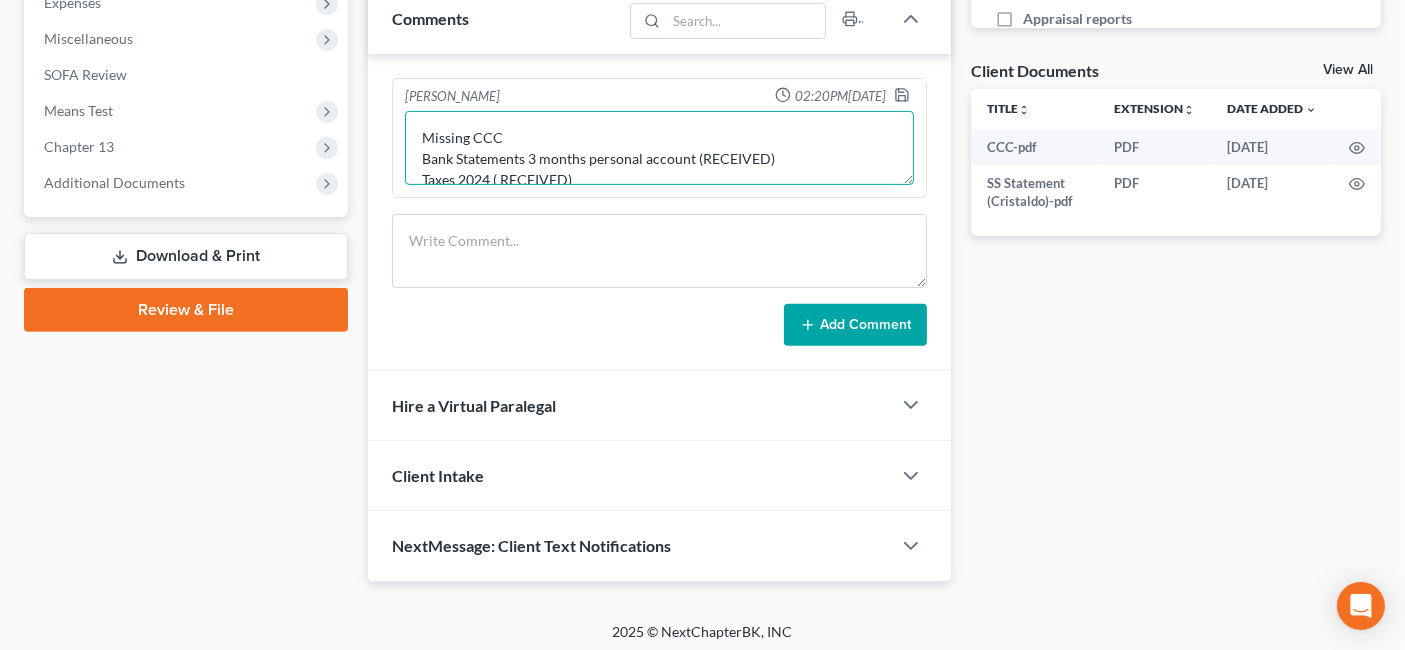 drag, startPoint x: 597, startPoint y: 161, endPoint x: 353, endPoint y: 88, distance: 254.68608 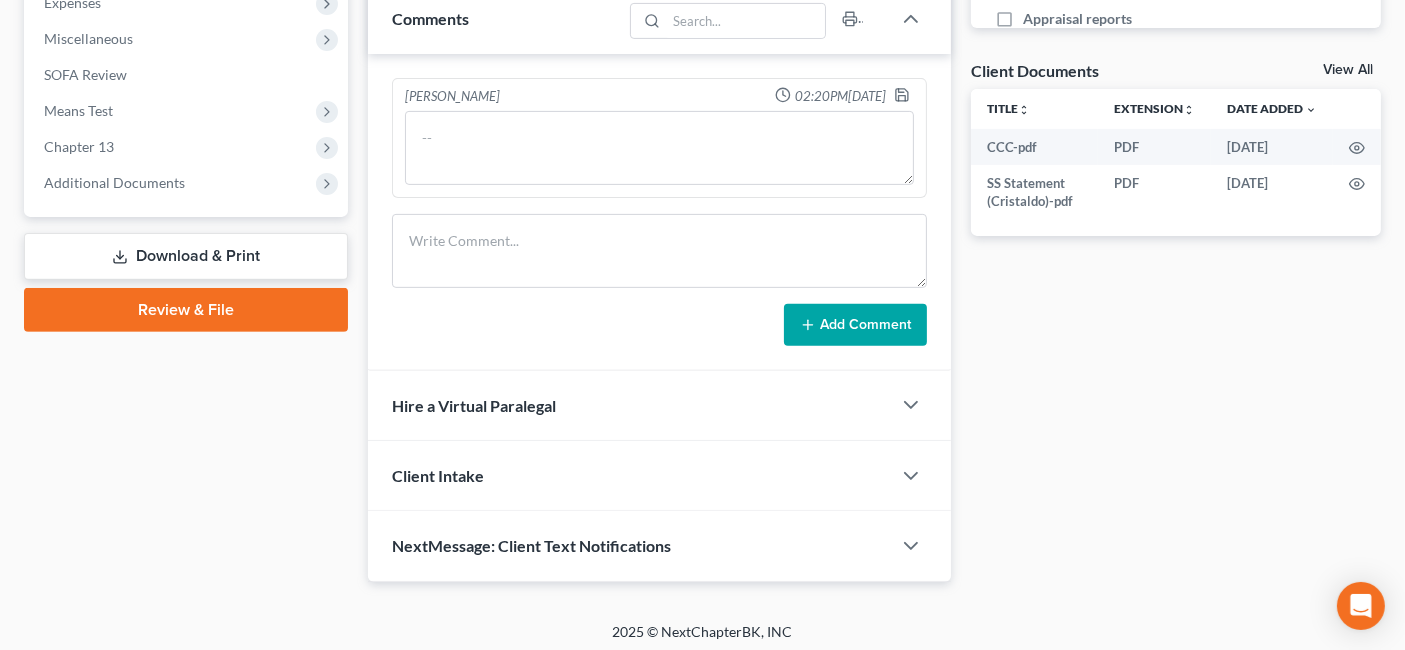 click at bounding box center [906, 97] 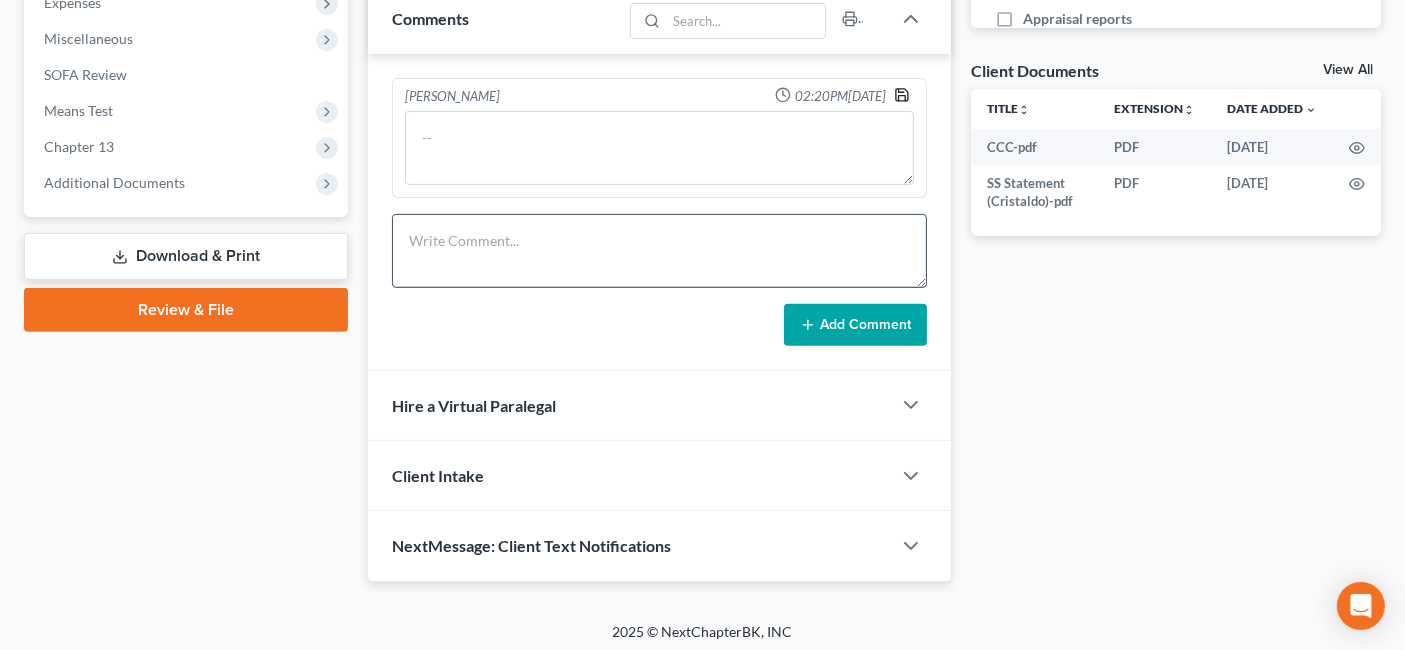 click 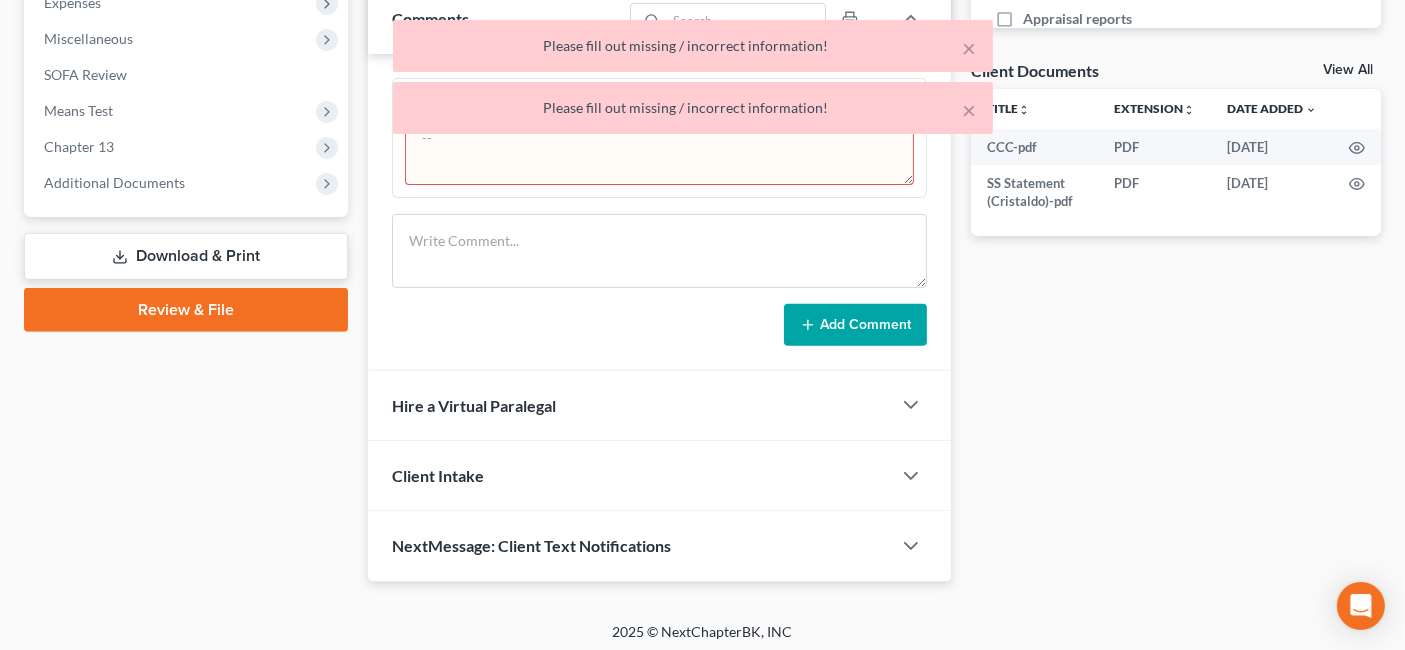 scroll, scrollTop: 580, scrollLeft: 0, axis: vertical 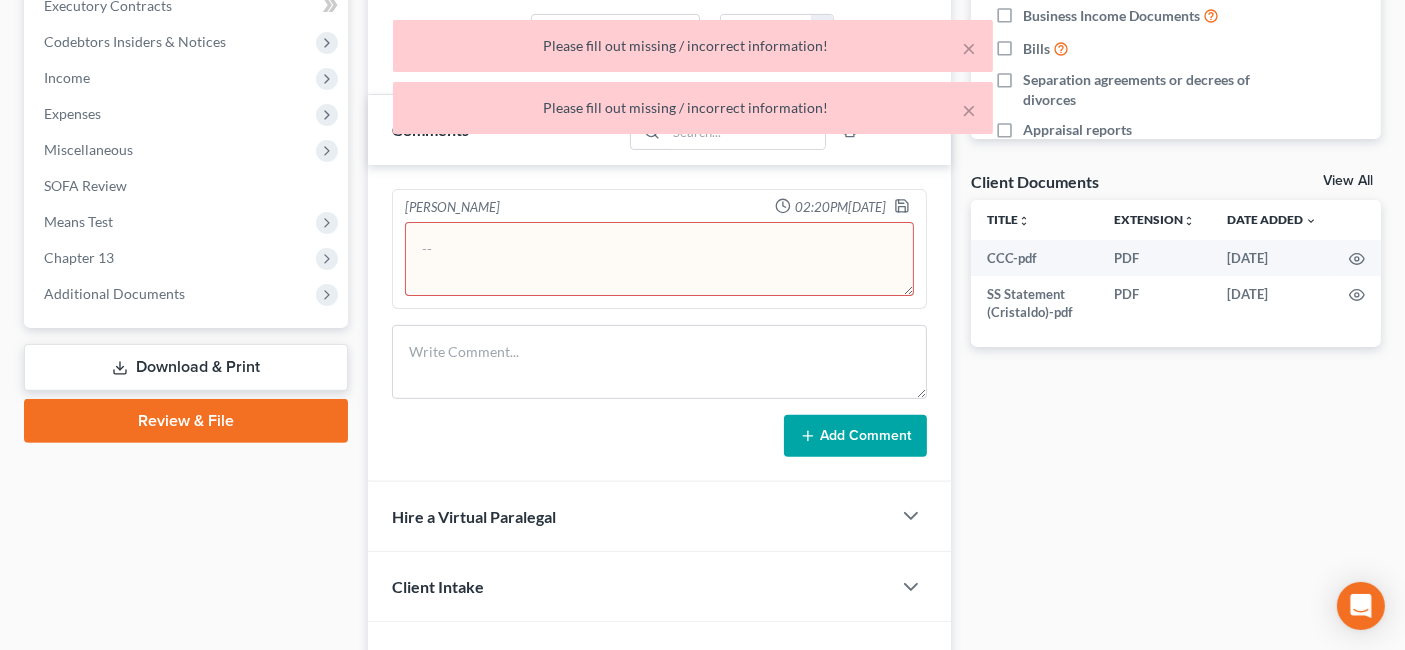 paste on "Missing CCC
Bank Statements 3 months personal account (RECEIVED)
Taxes 2024 ( RECEIVED)
Debtor retired this month and will therefore close out business with state, applied for ss benefits
Wife employed making $7k every two weeks household of two
Financed vehicle (does not want to do a 13)
12k deposits in feb & 10k deposits in Jan personal account
ONLY OPTION IS A 13..." 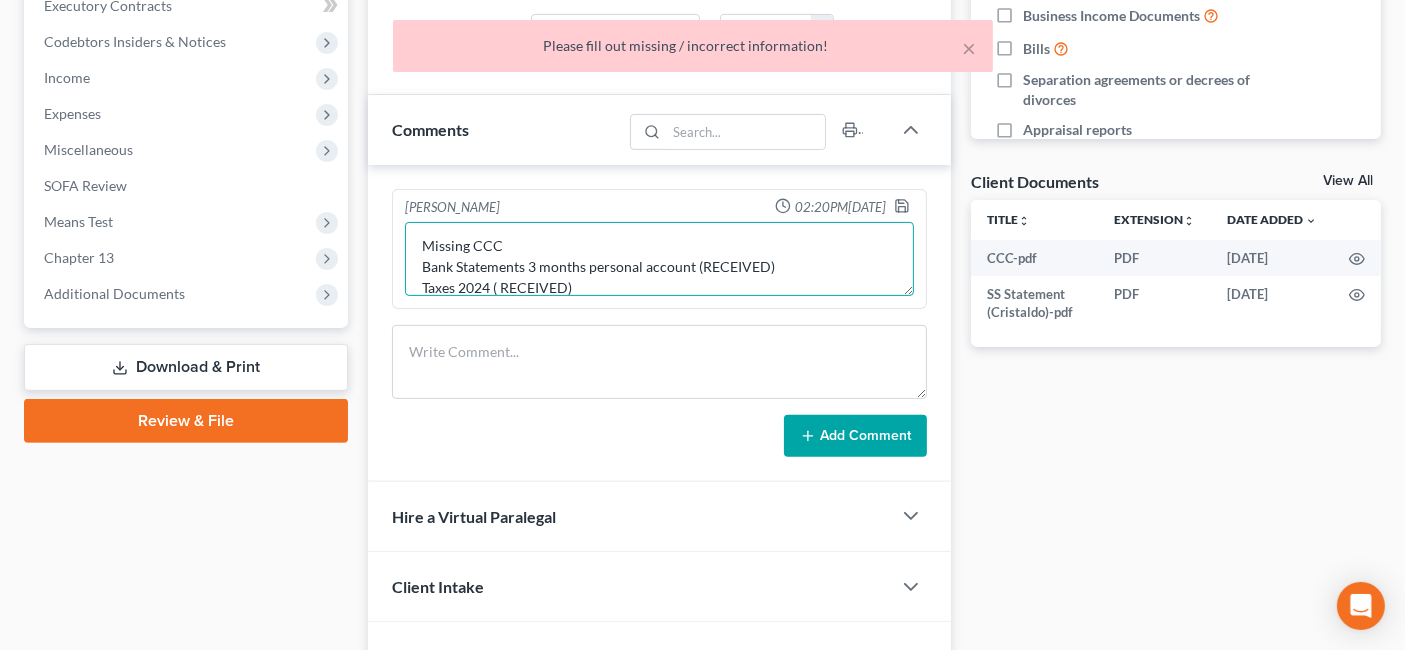 scroll, scrollTop: 0, scrollLeft: 0, axis: both 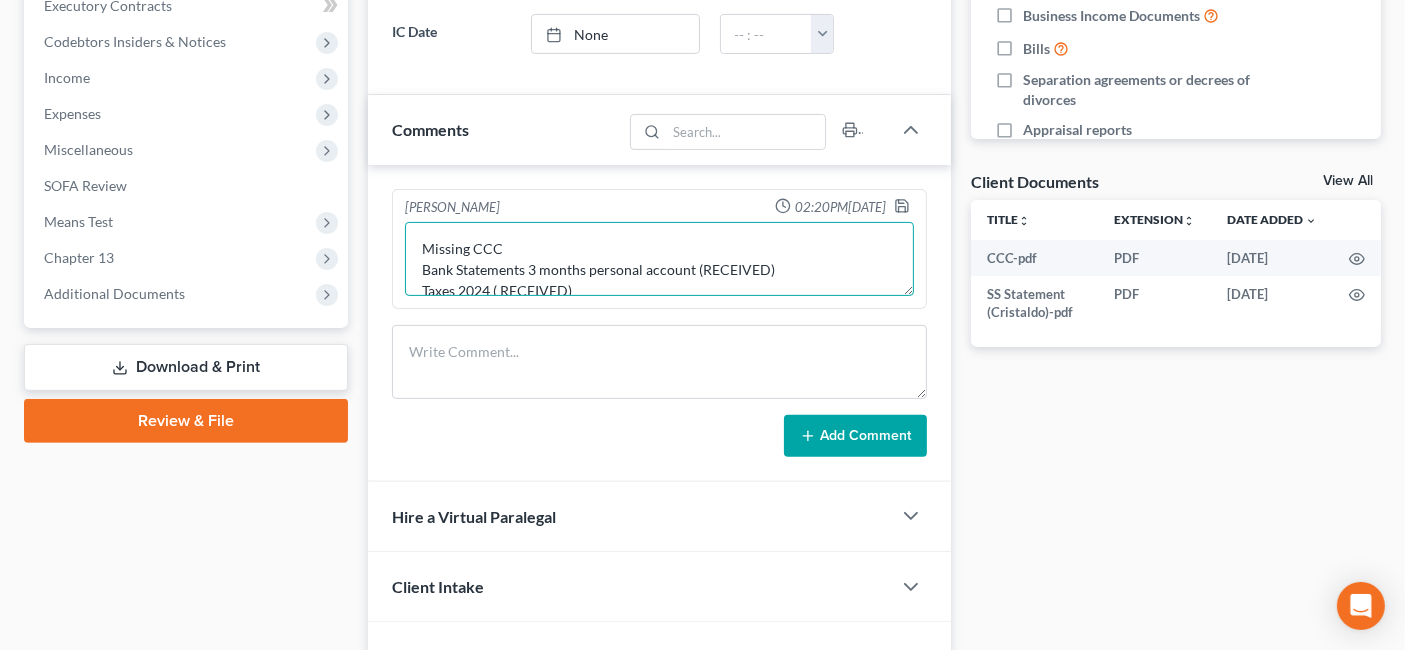 drag, startPoint x: 569, startPoint y: 246, endPoint x: 391, endPoint y: 218, distance: 180.1888 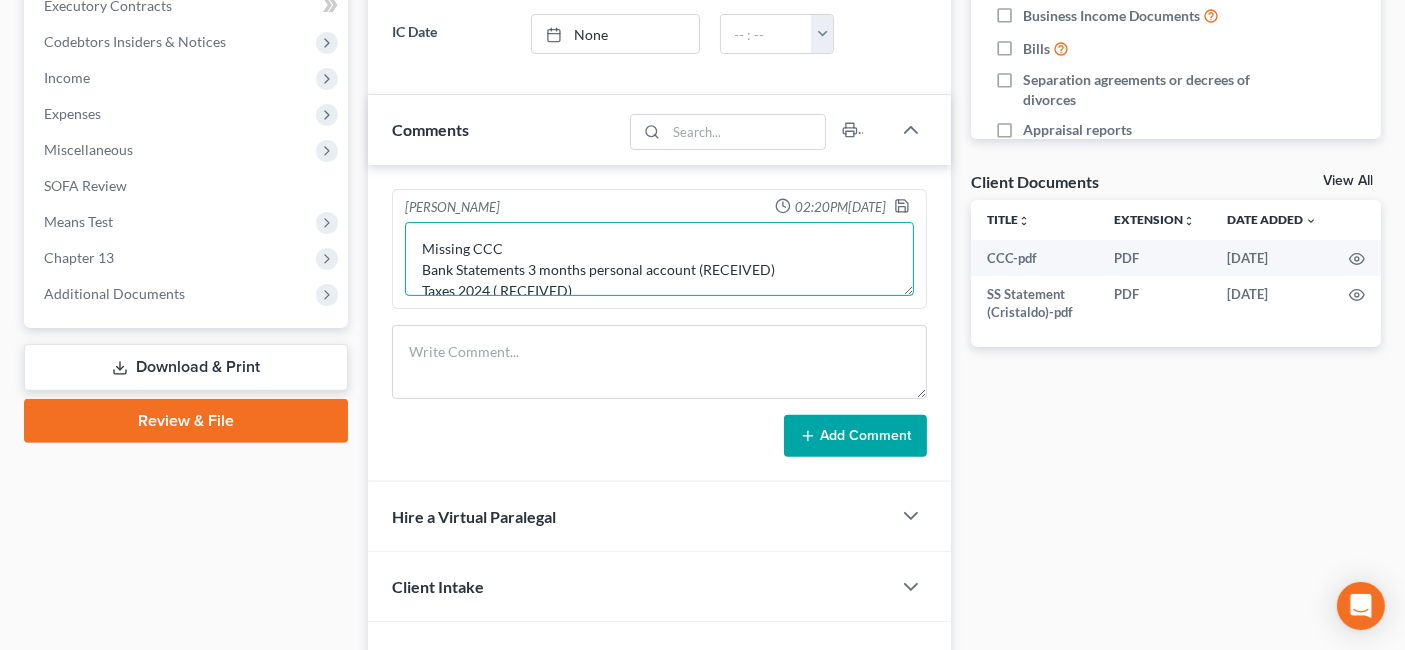 click on "[PERSON_NAME] 02:20PM[DATE] Missing CCC
Bank Statements 3 months personal account (RECEIVED)
Taxes 2024 ( RECEIVED)
[PERSON_NAME] retired this month and will therefore close out business with state, applied for ss benefits
Wife employed making $7k every two weeks household of two
Financed vehicle (does not want to do a 13)
12k deposits in feb & 10k deposits in Jan personal account
ONLY OPTION IS A 13... Missing CCC
Bank Statements 3 months personal account (RECEIVED)
Taxes 2024 ( RECEIVED)
Debtor retired this month and will therefore close out business with state, applied for ss benefits
Wife employed making $7k every two weeks household of two
Financed vehicle (does not want to do a 13)
12k deposits in feb & 10k deposits in Jan personal account
ONLY OPTION IS A 13..." at bounding box center [659, 249] 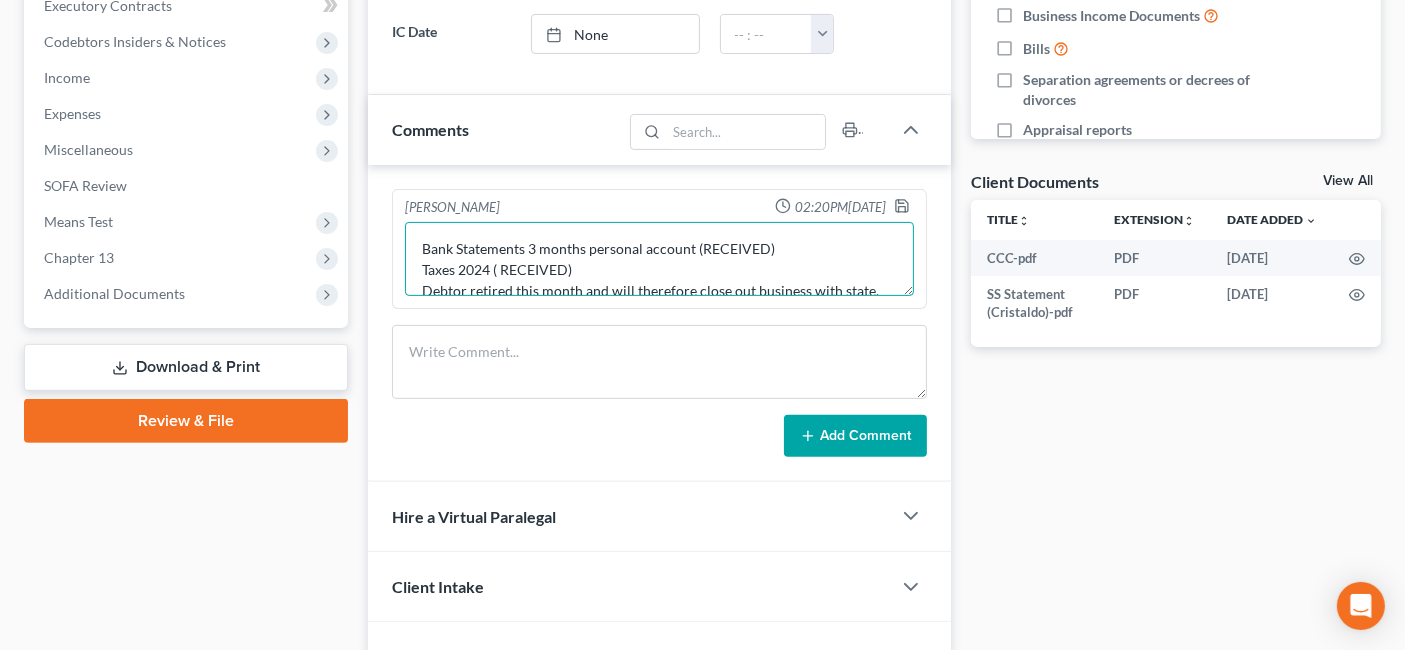 drag, startPoint x: 420, startPoint y: 270, endPoint x: 460, endPoint y: 258, distance: 41.761227 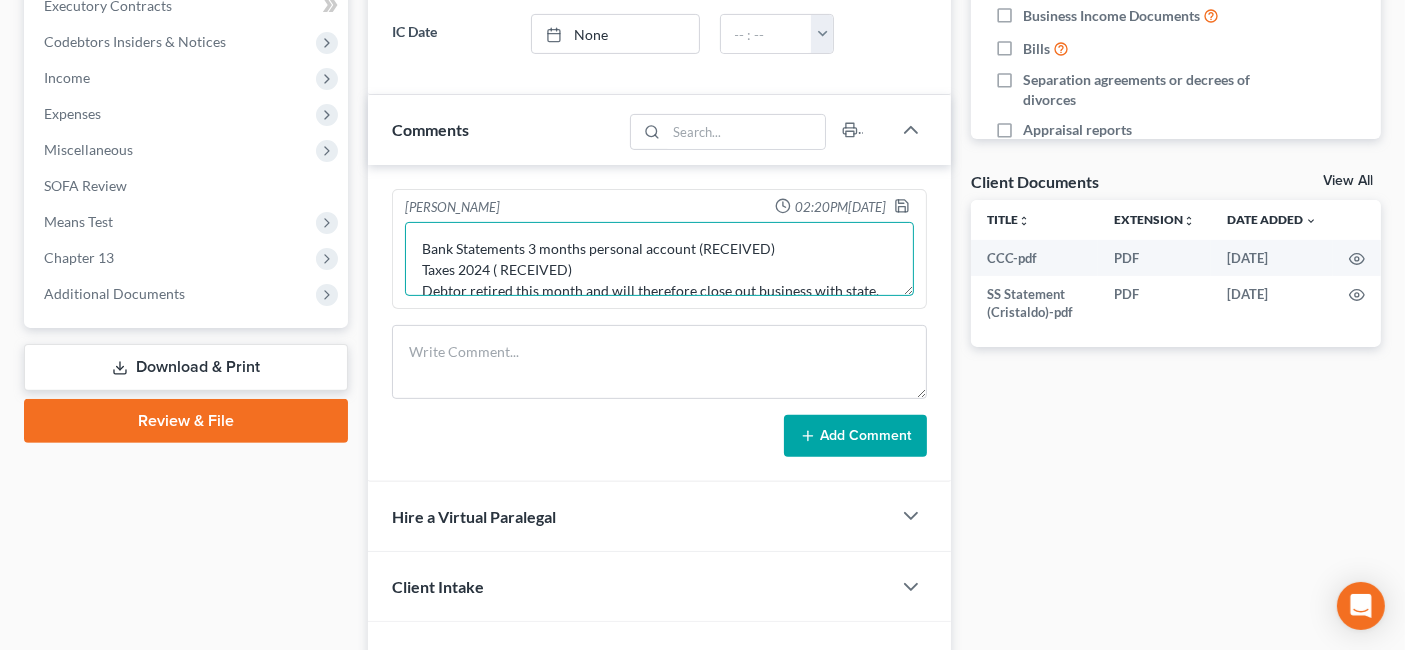 click on "Bank Statements 3 months personal account (RECEIVED)
Taxes 2024 ( RECEIVED)
Debtor retired this month and will therefore close out business with state, applied for ss benefits
Wife employed making $7k every two weeks household of two
Financed vehicle (does not want to do a 13)
12k deposits in feb & 10k deposits in Jan personal account
ONLY OPTION IS A 13..." at bounding box center [659, 259] 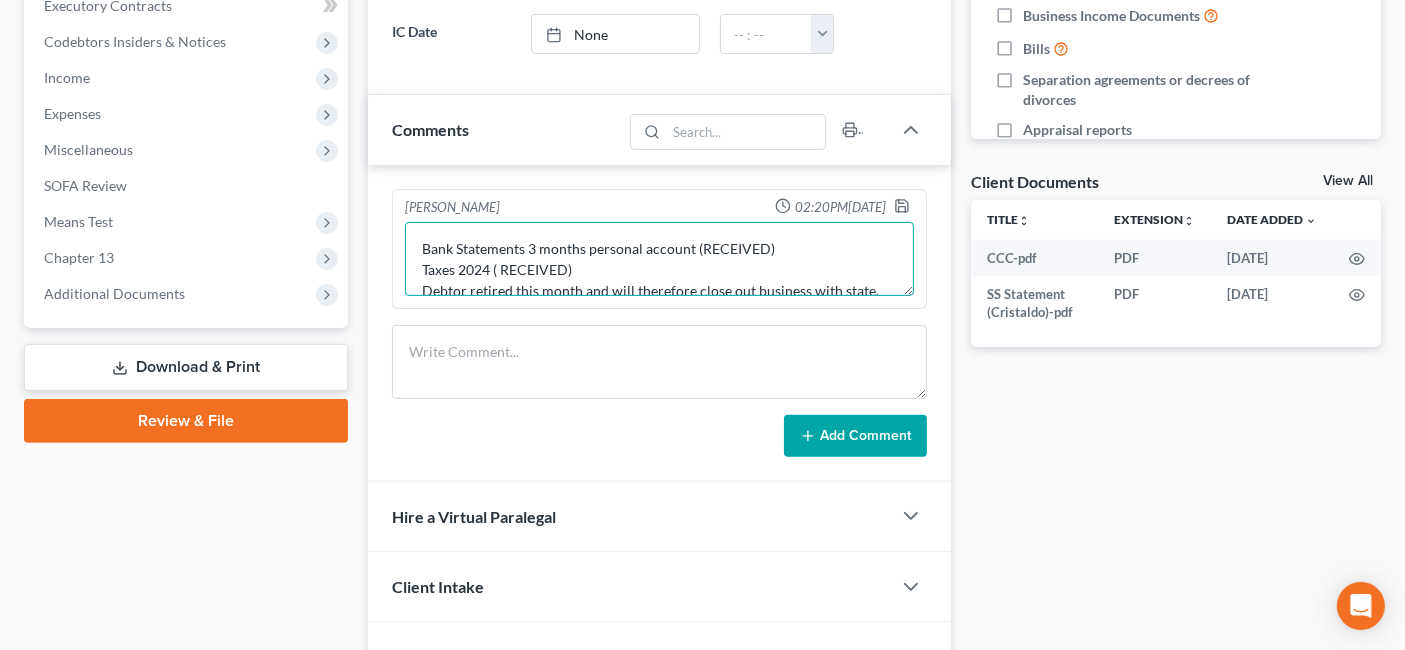 click on "Bank Statements 3 months personal account (RECEIVED)
Taxes 2024 ( RECEIVED)
Debtor retired this month and will therefore close out business with state, applied for ss benefits
Wife employed making $7k every two weeks household of two
Financed vehicle (does not want to do a 13)
12k deposits in feb & 10k deposits in Jan personal account
ONLY OPTION IS A 13..." at bounding box center (659, 259) 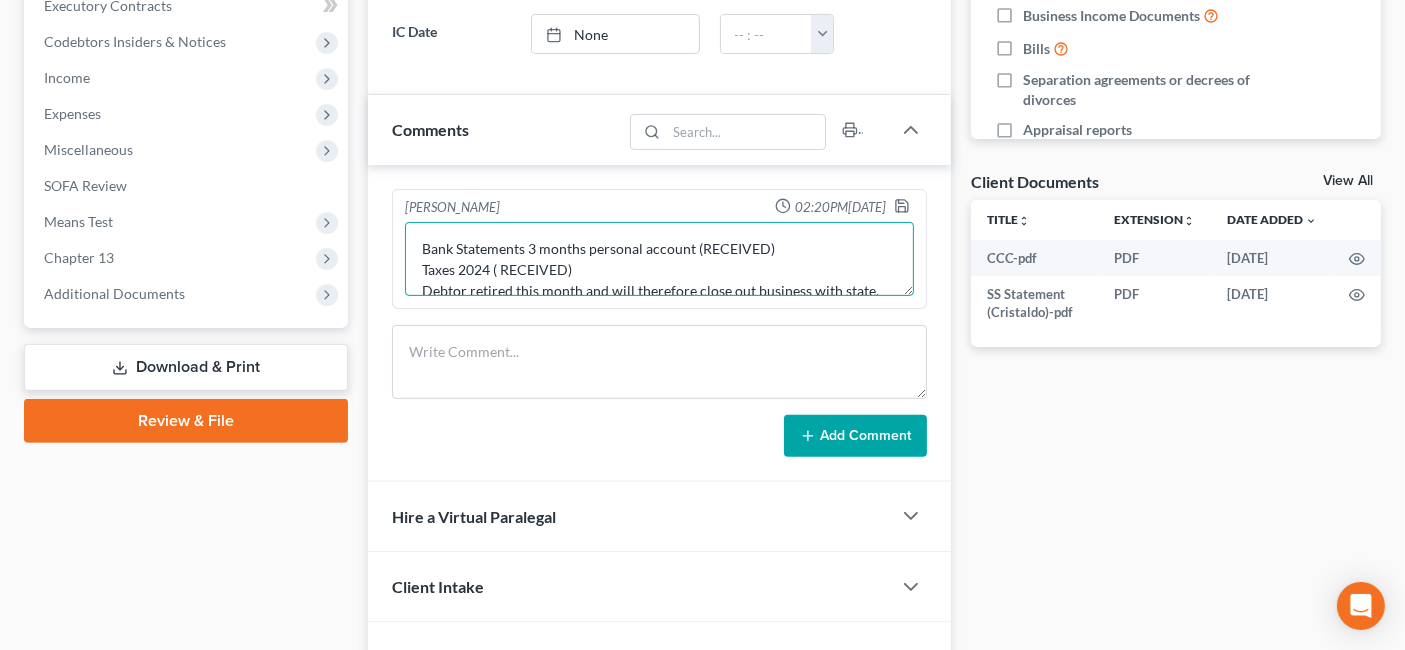 scroll, scrollTop: 111, scrollLeft: 0, axis: vertical 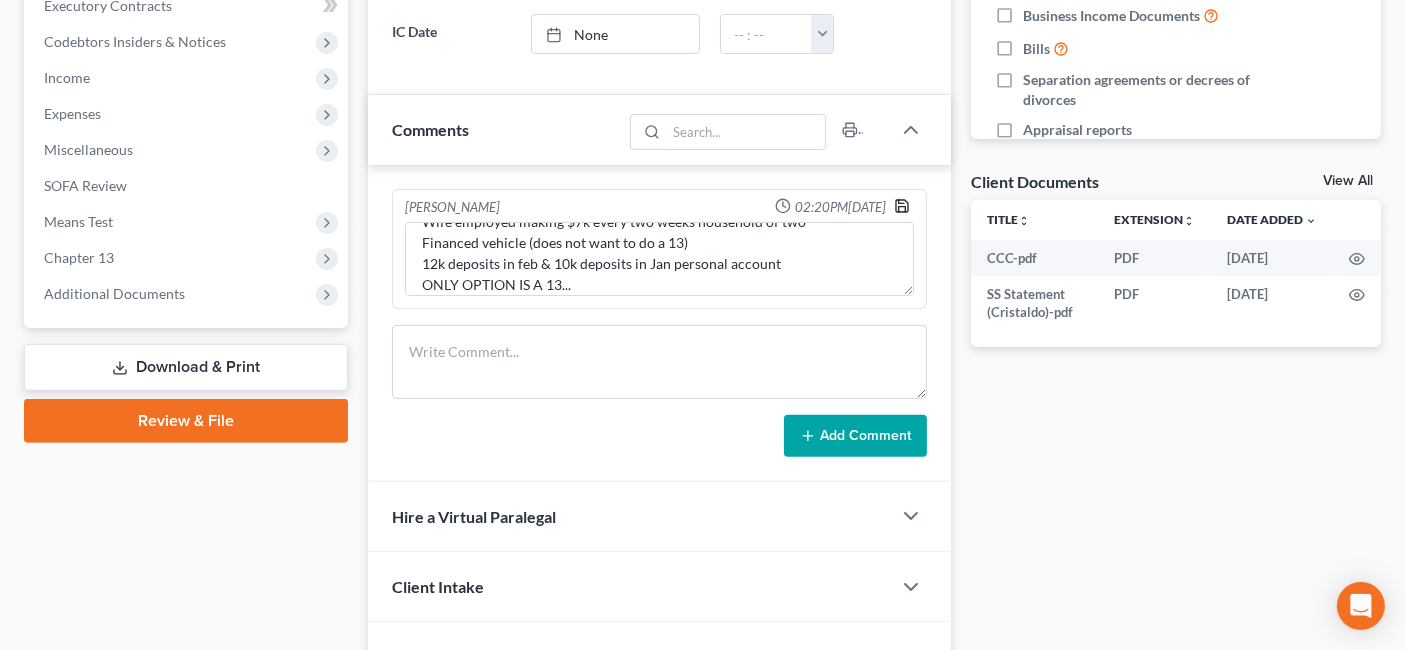 click 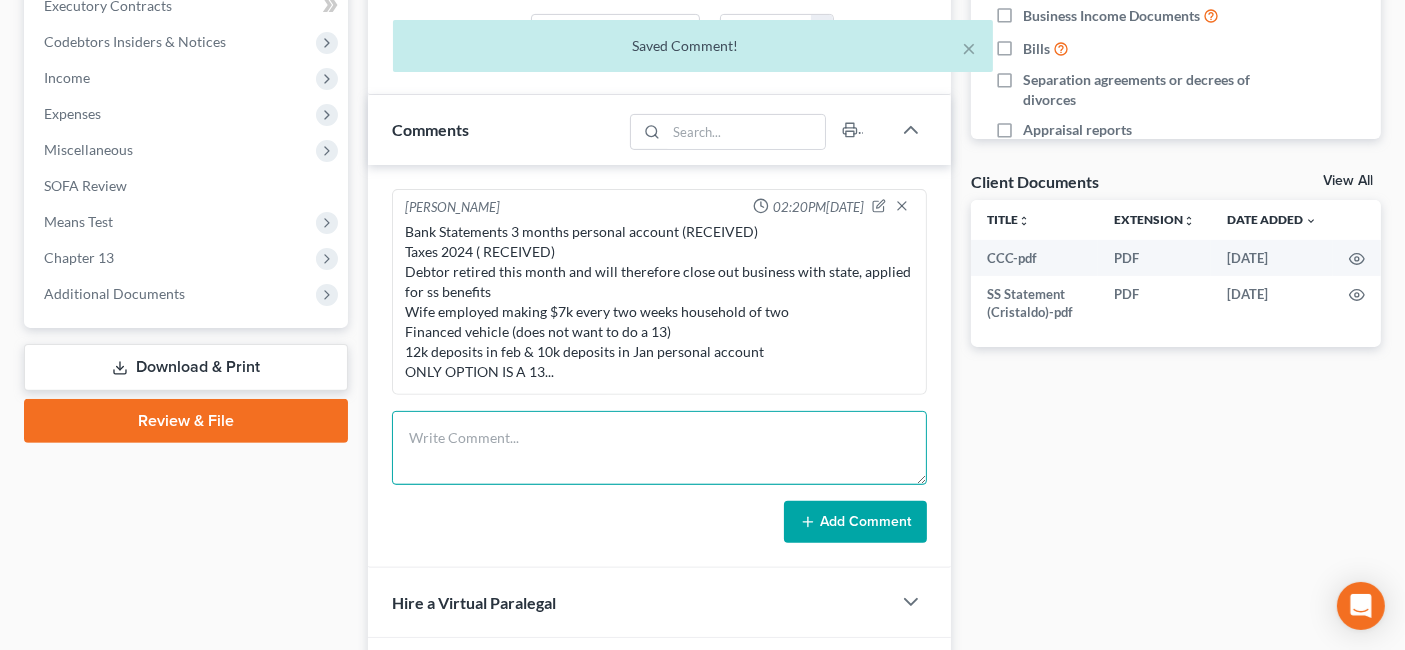 click at bounding box center (659, 448) 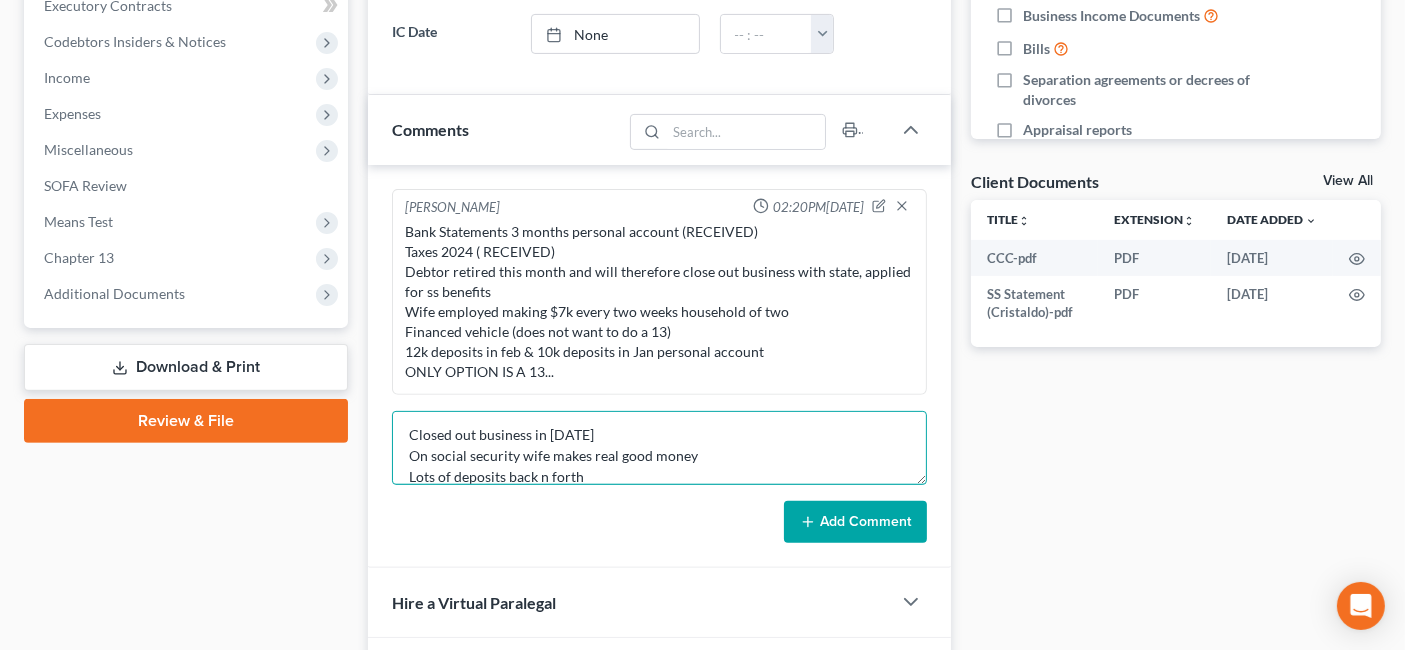 scroll, scrollTop: 25, scrollLeft: 0, axis: vertical 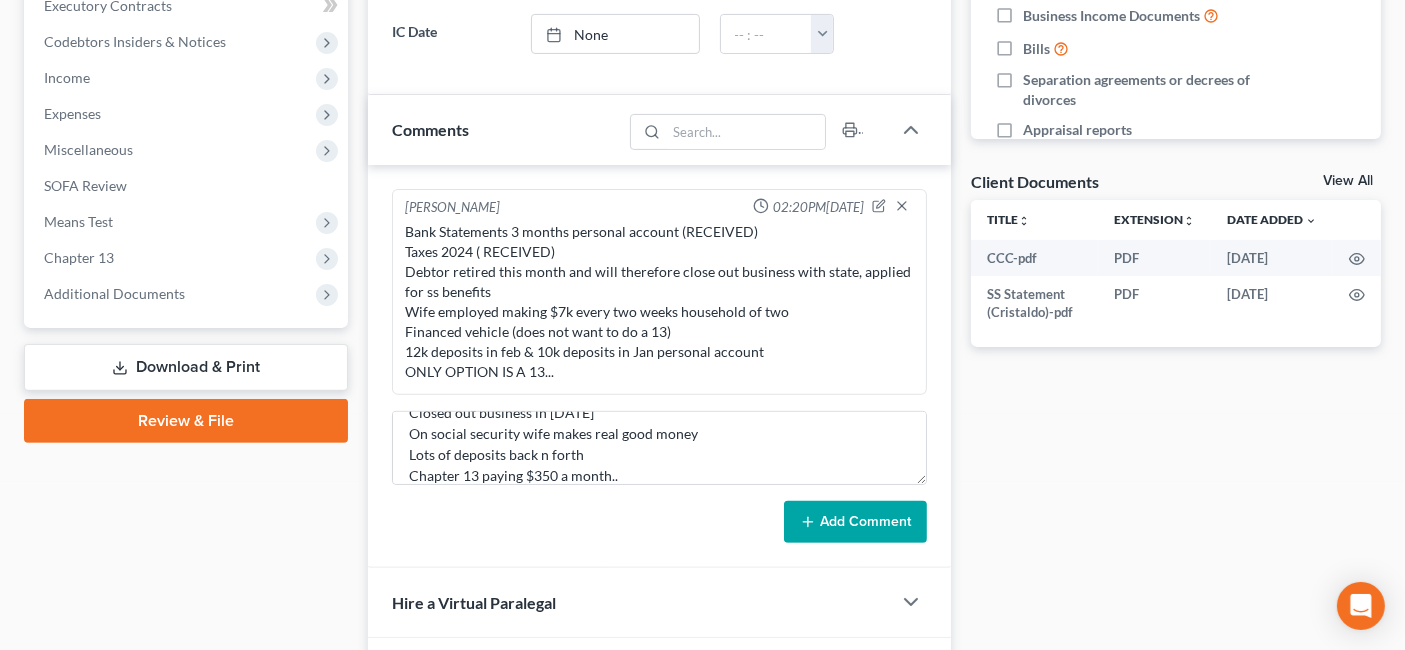 click on "Add Comment" at bounding box center [855, 522] 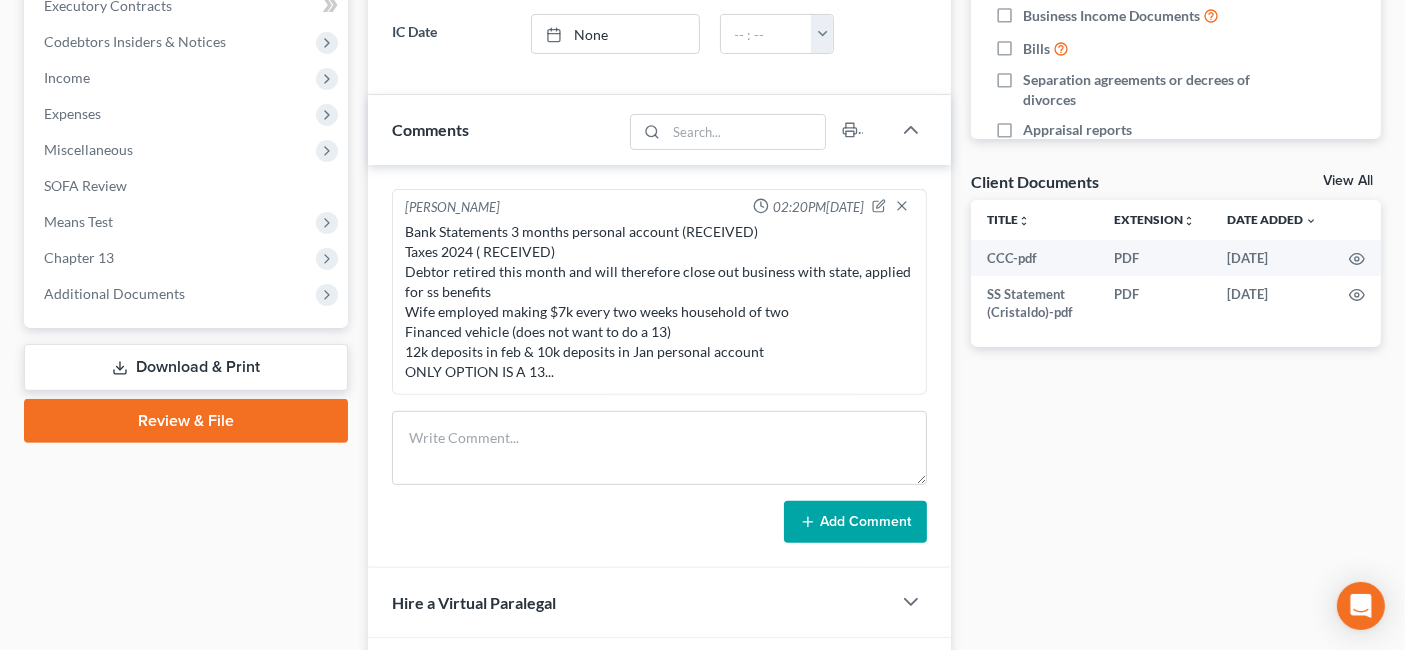 scroll, scrollTop: 0, scrollLeft: 0, axis: both 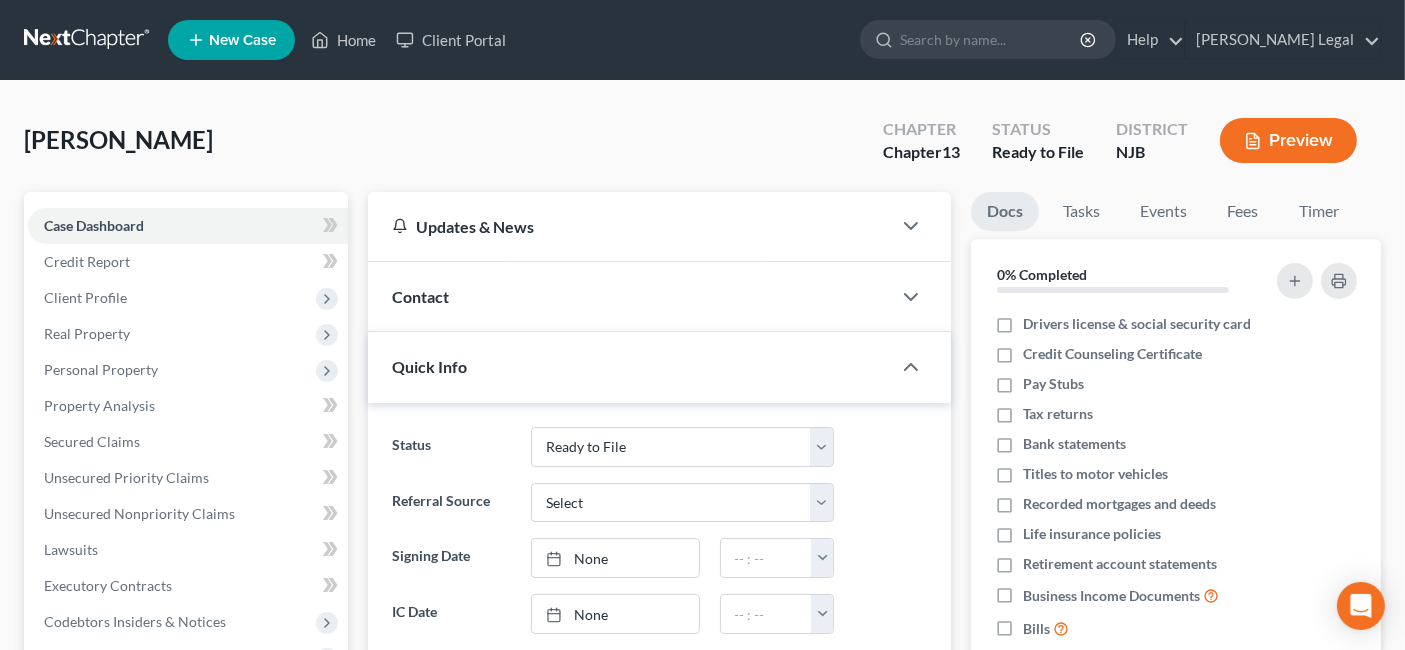 click on "Preview" at bounding box center (1288, 140) 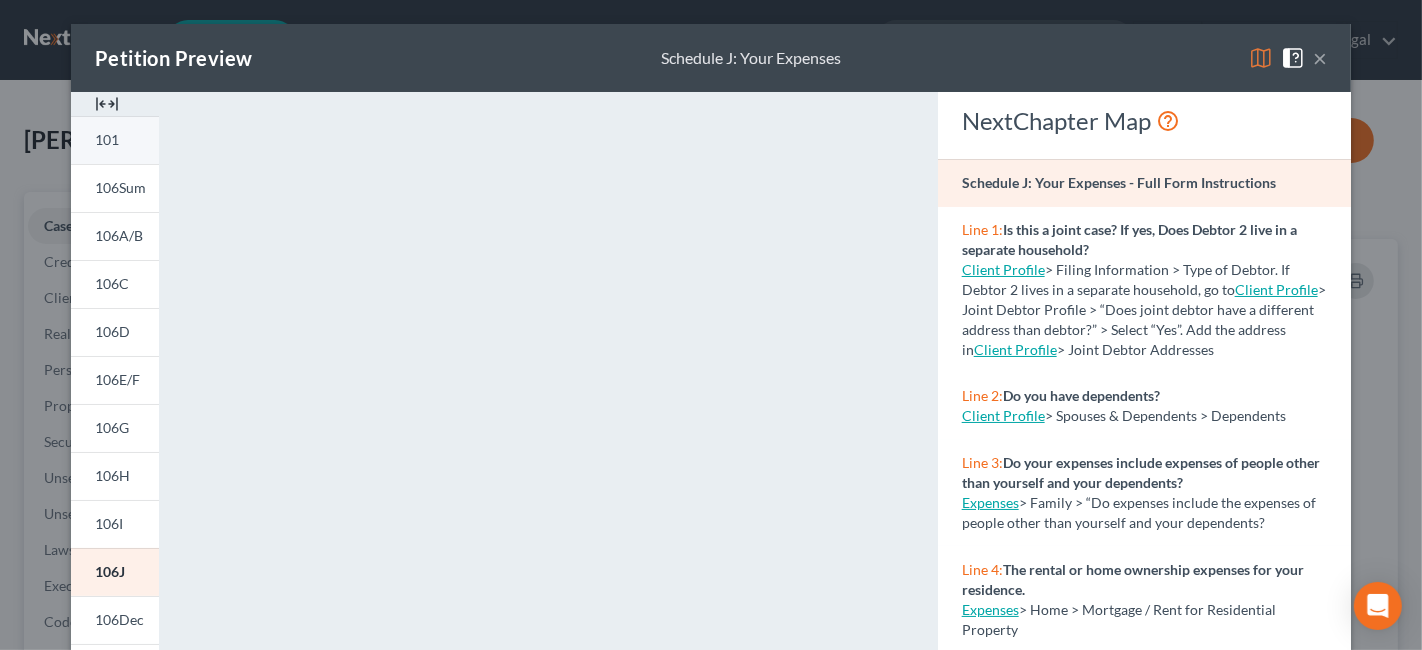 click on "101" at bounding box center (115, 140) 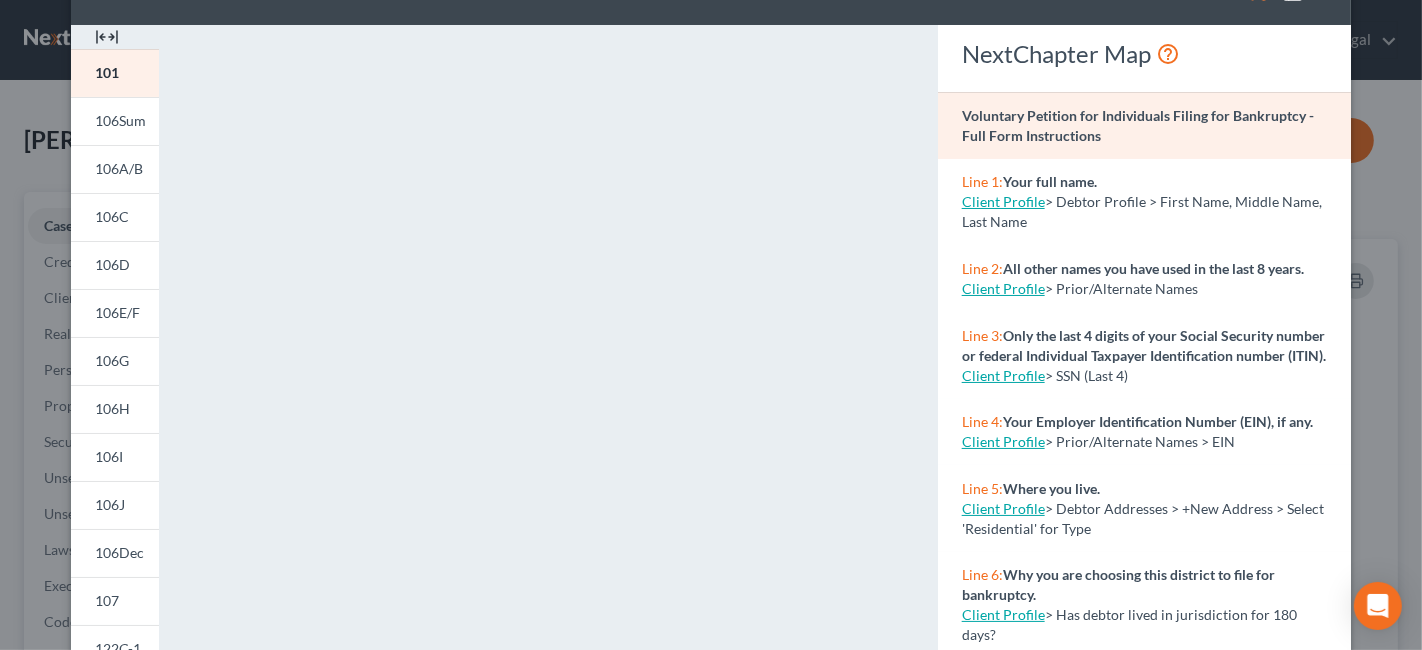 scroll, scrollTop: 111, scrollLeft: 0, axis: vertical 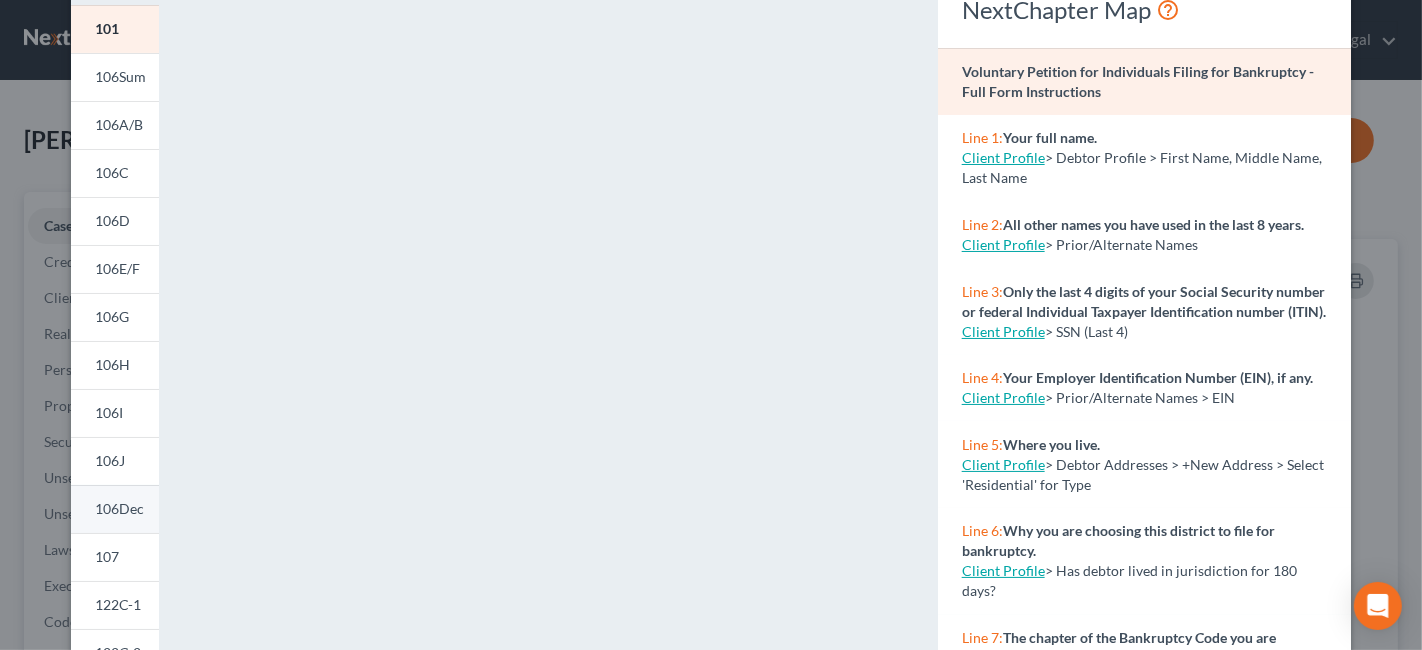 click on "106Dec" at bounding box center [119, 508] 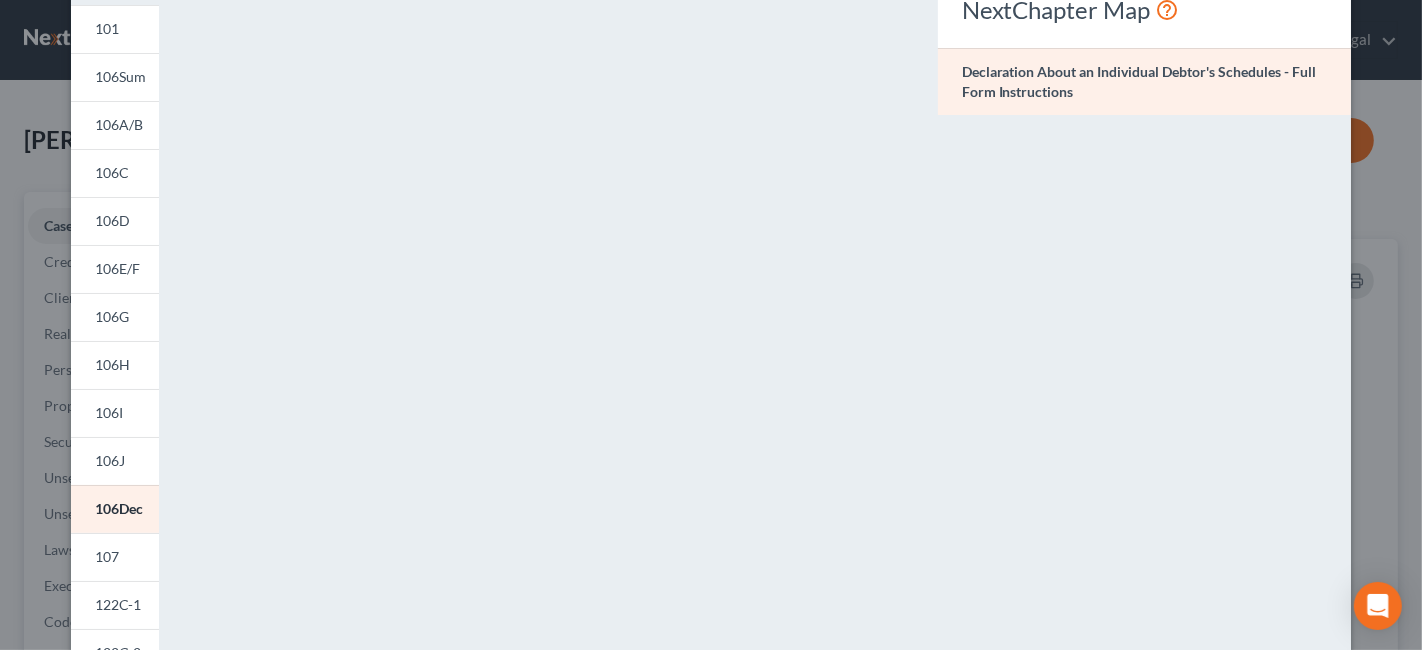 scroll, scrollTop: 0, scrollLeft: 0, axis: both 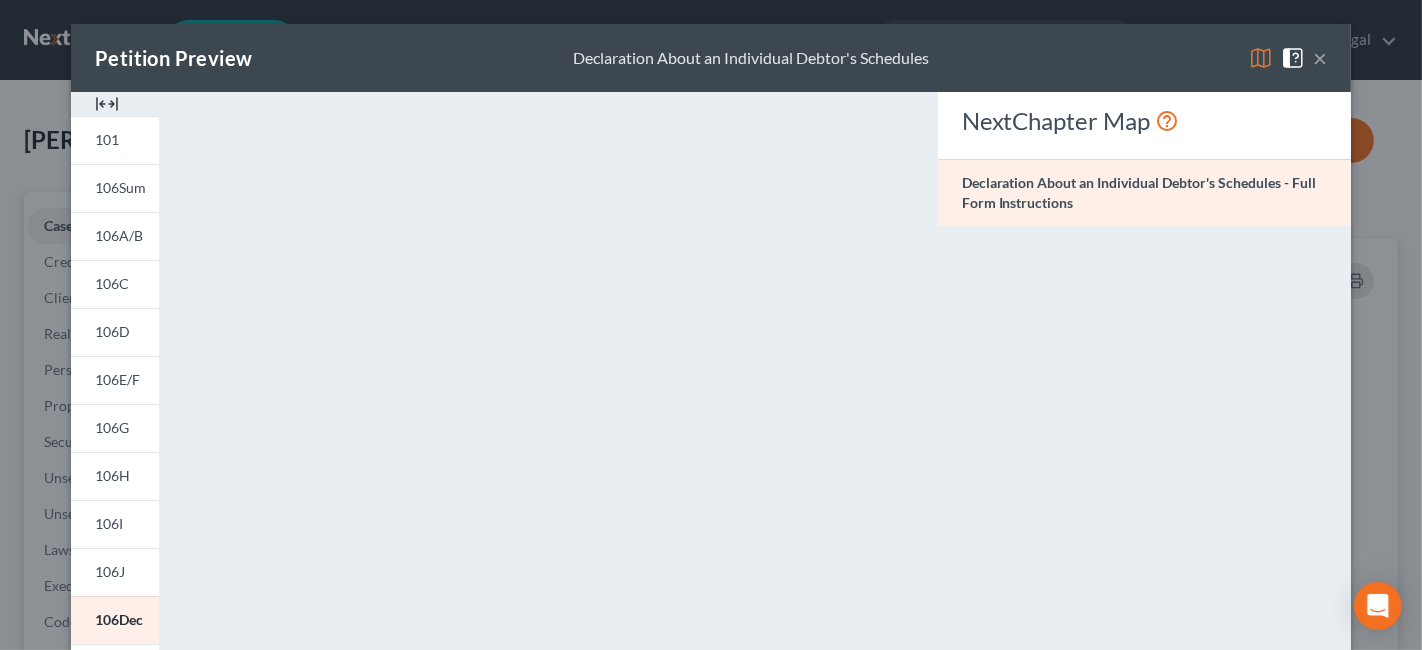 click on "Petition Preview Declaration About an Individual Debtor's Schedules ×" at bounding box center [711, 58] 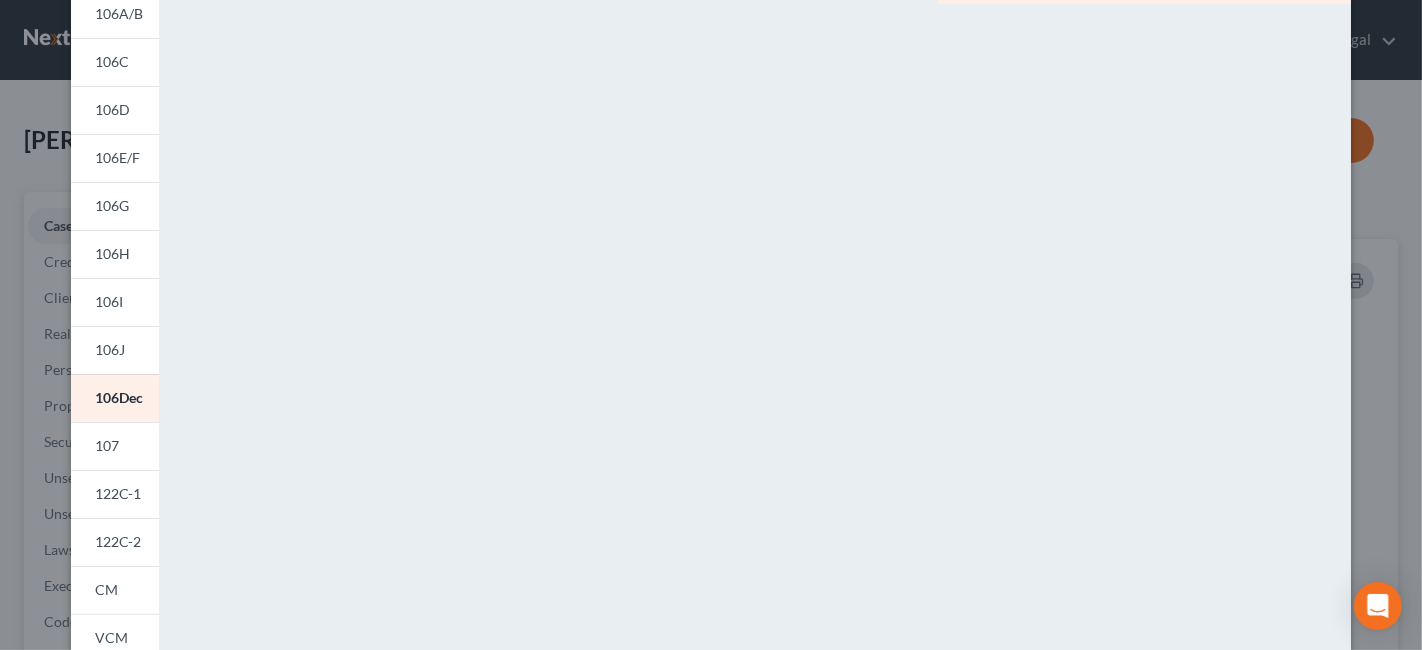 scroll, scrollTop: 333, scrollLeft: 0, axis: vertical 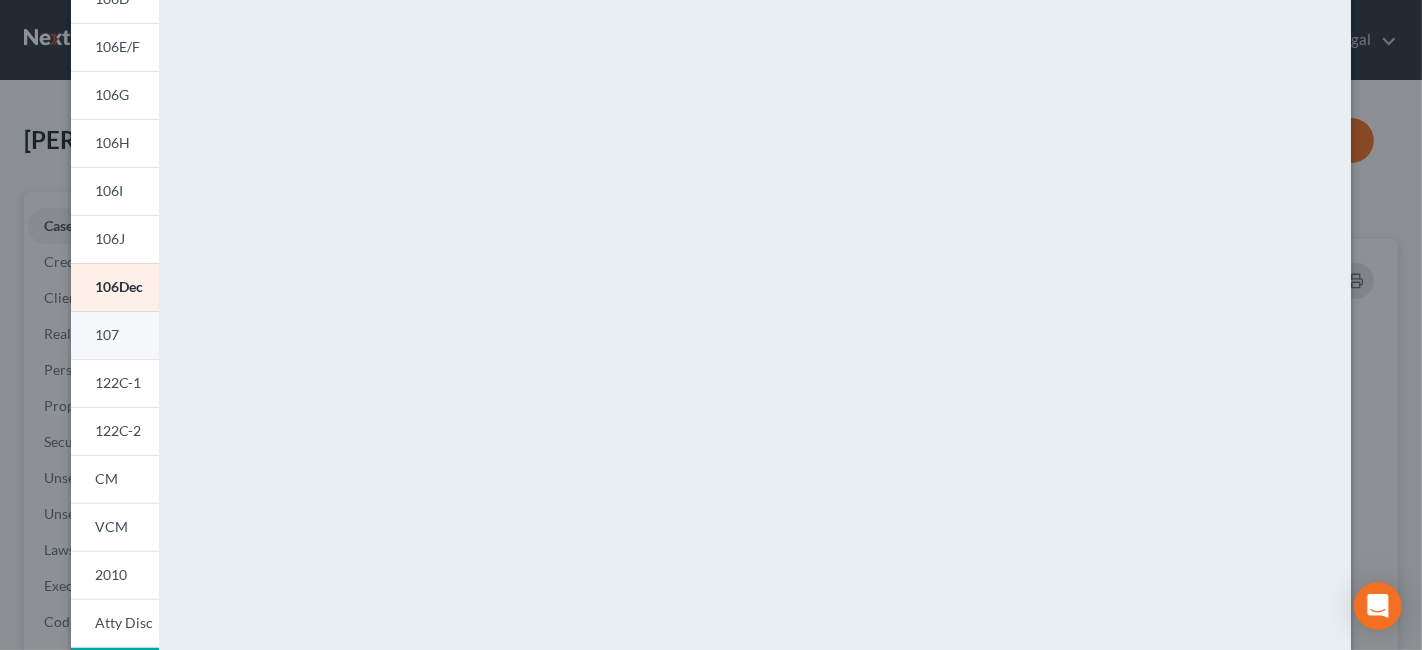 click on "107" at bounding box center [115, 335] 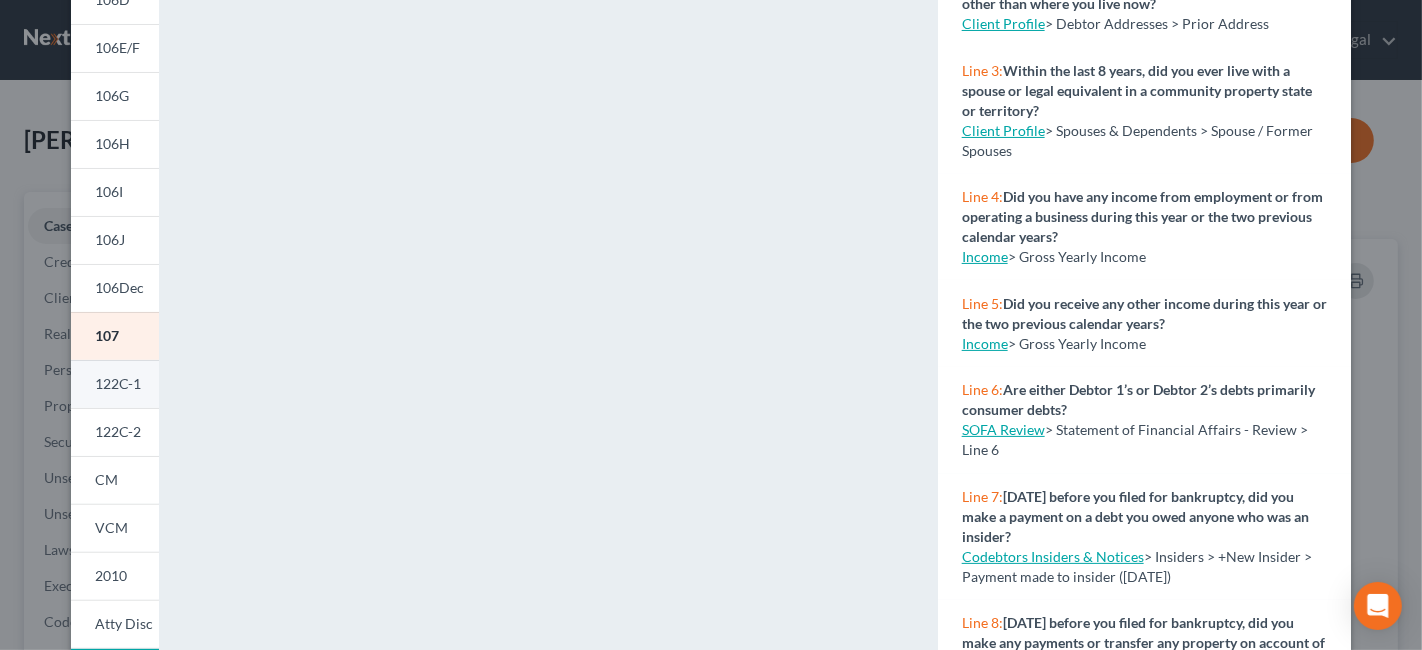 scroll, scrollTop: 333, scrollLeft: 0, axis: vertical 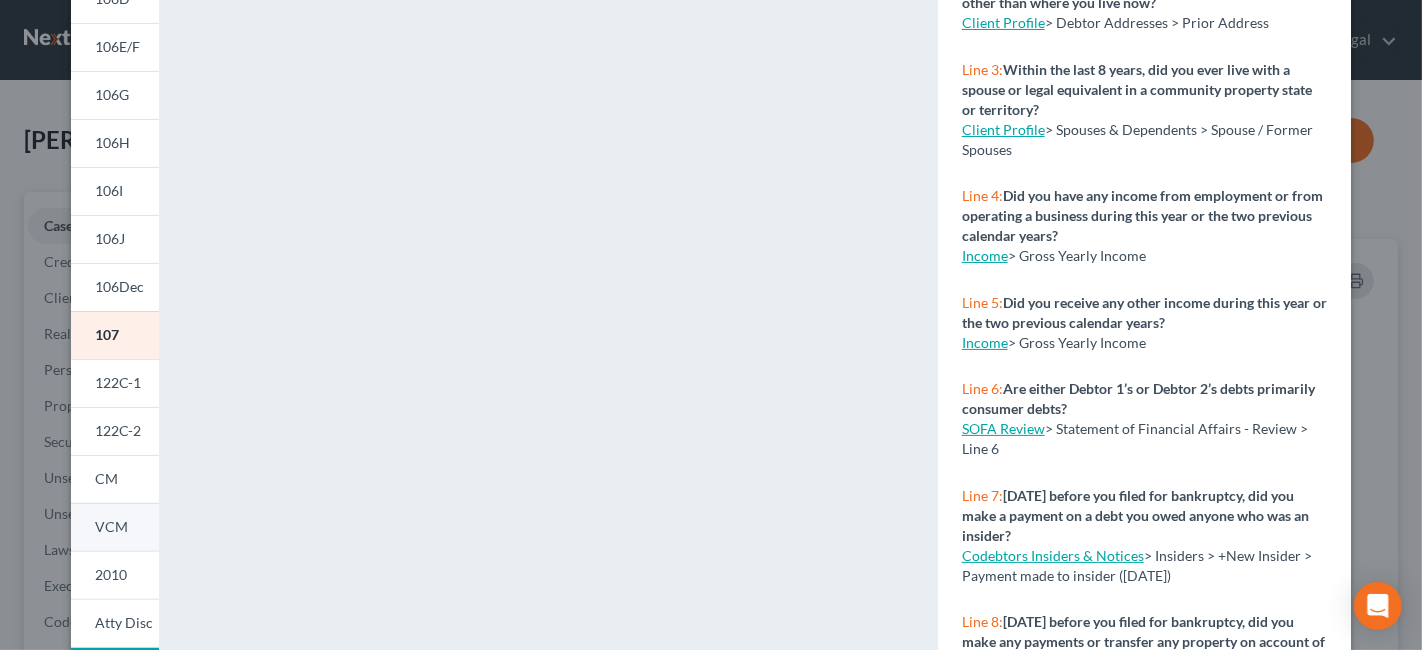 click on "VCM" at bounding box center (115, 527) 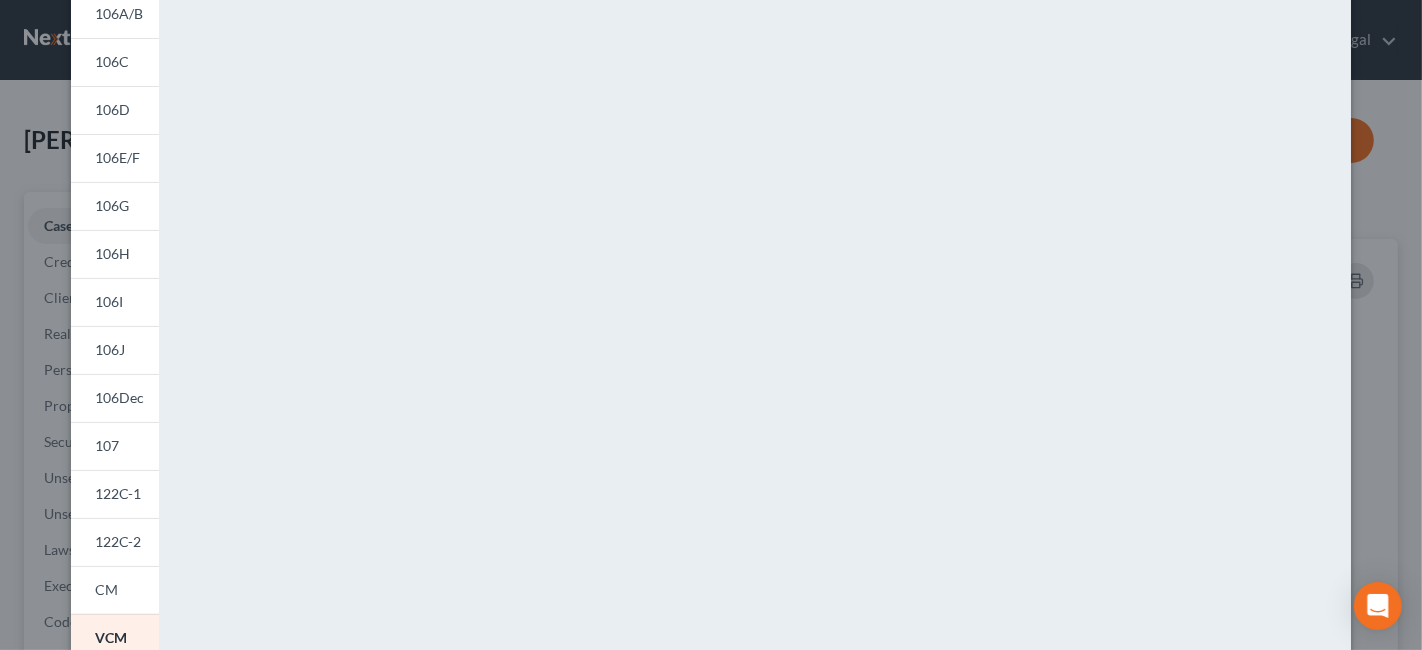 scroll, scrollTop: 333, scrollLeft: 0, axis: vertical 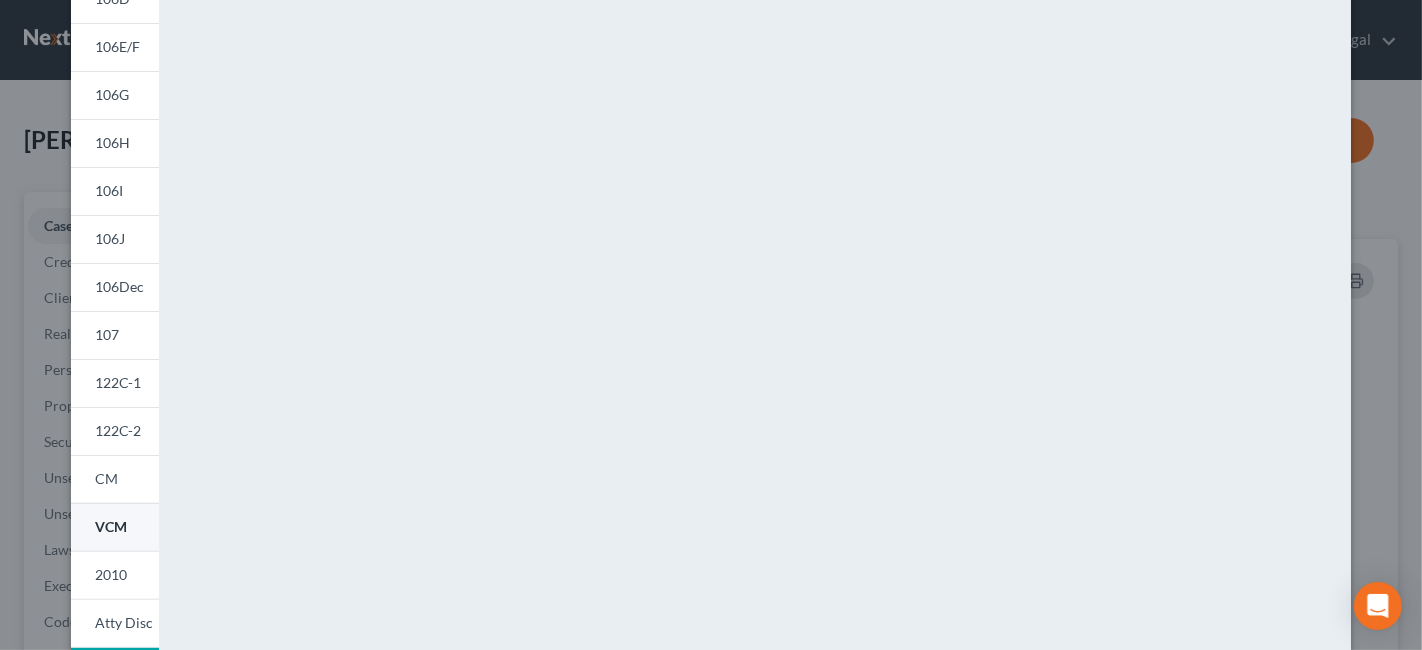 drag, startPoint x: 122, startPoint y: 565, endPoint x: 140, endPoint y: 541, distance: 30 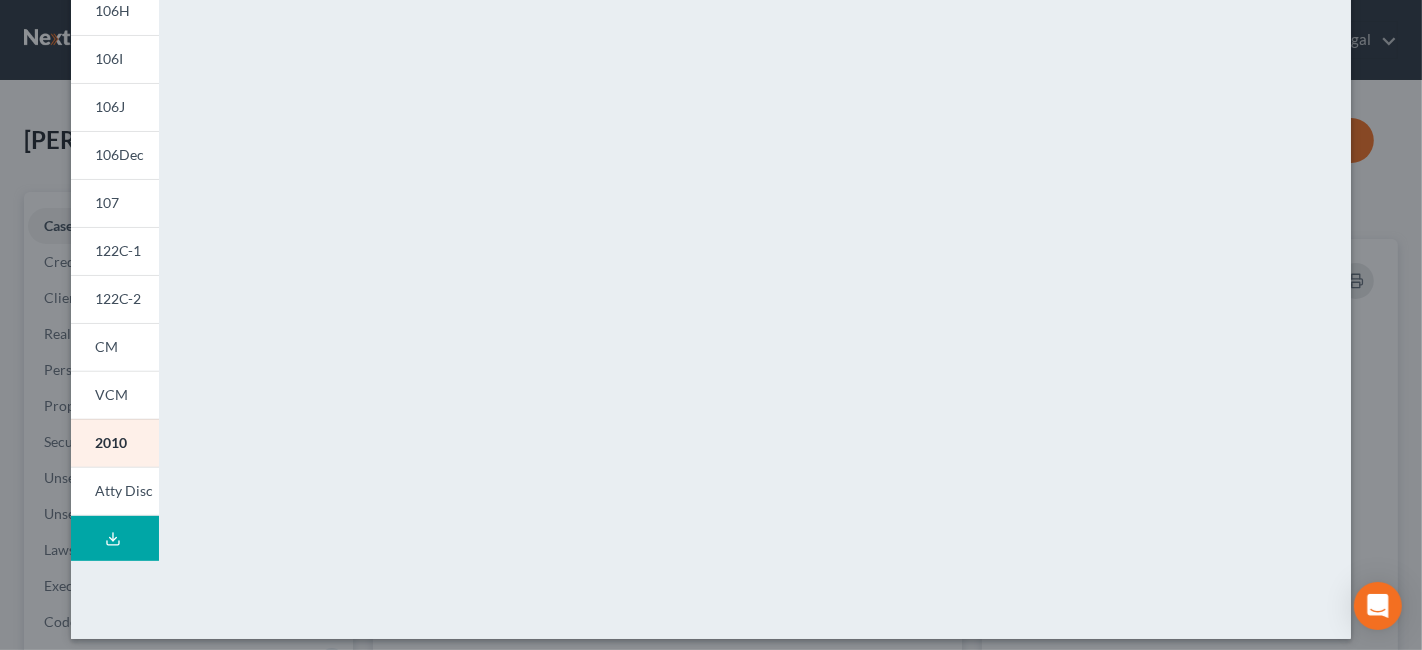 scroll, scrollTop: 477, scrollLeft: 0, axis: vertical 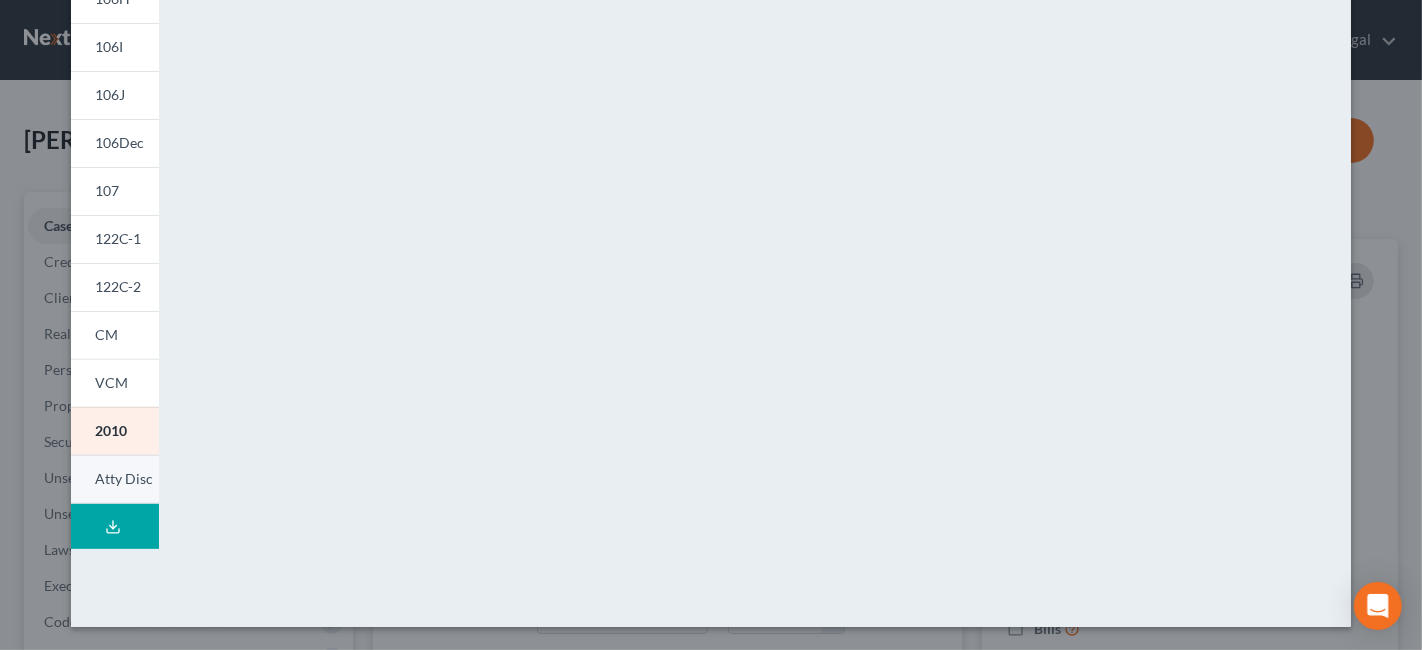 click on "Atty Disc" at bounding box center (124, 478) 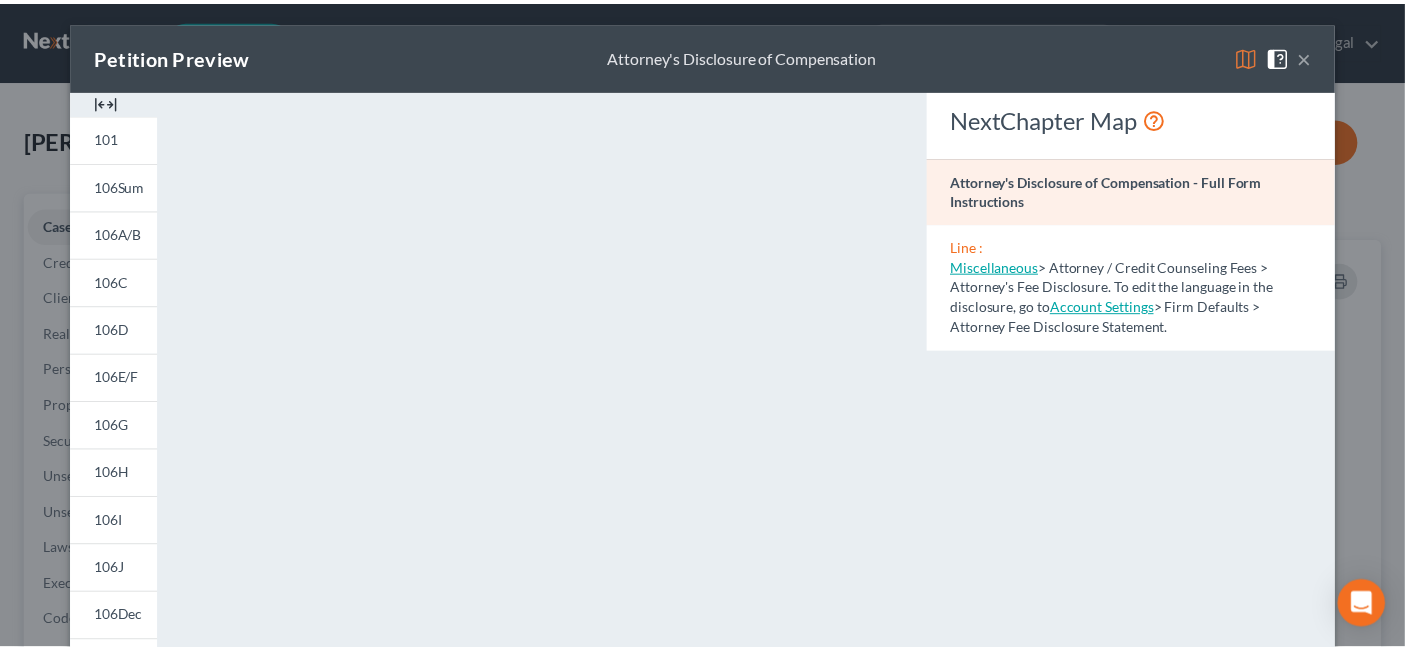 scroll, scrollTop: 0, scrollLeft: 0, axis: both 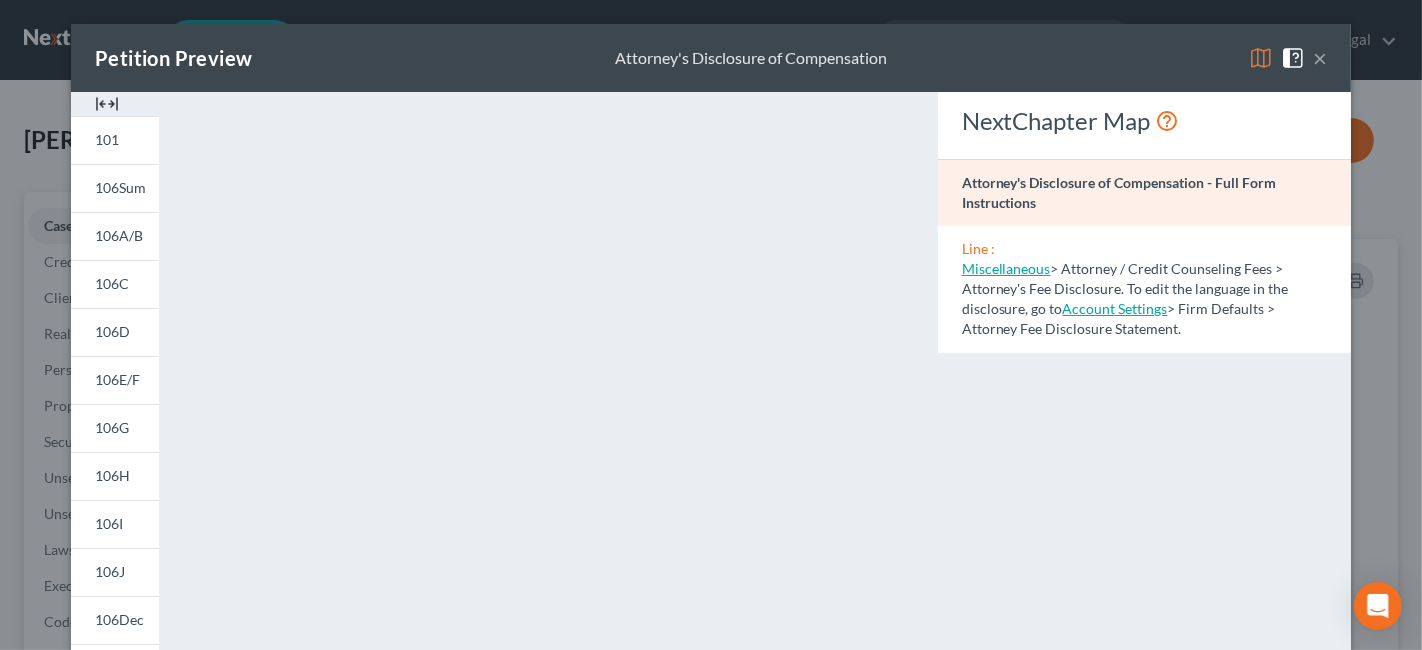 click on "×" at bounding box center (1320, 58) 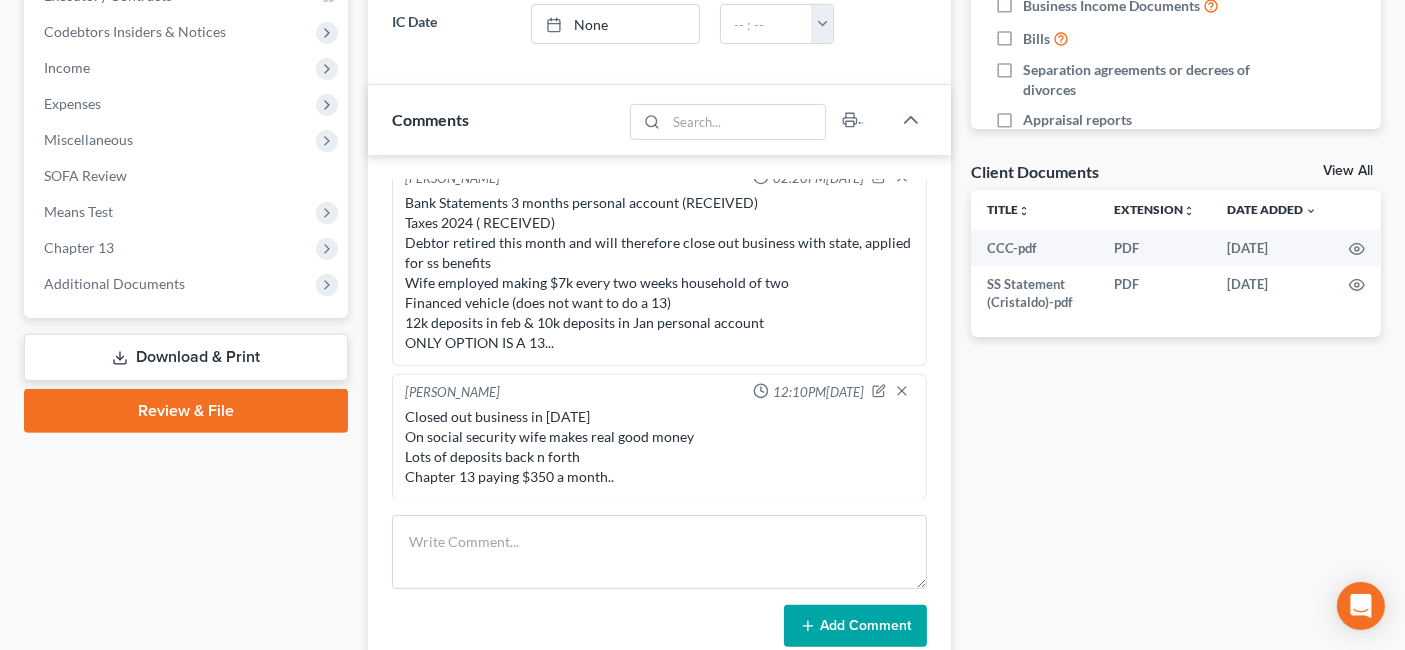 scroll, scrollTop: 555, scrollLeft: 0, axis: vertical 